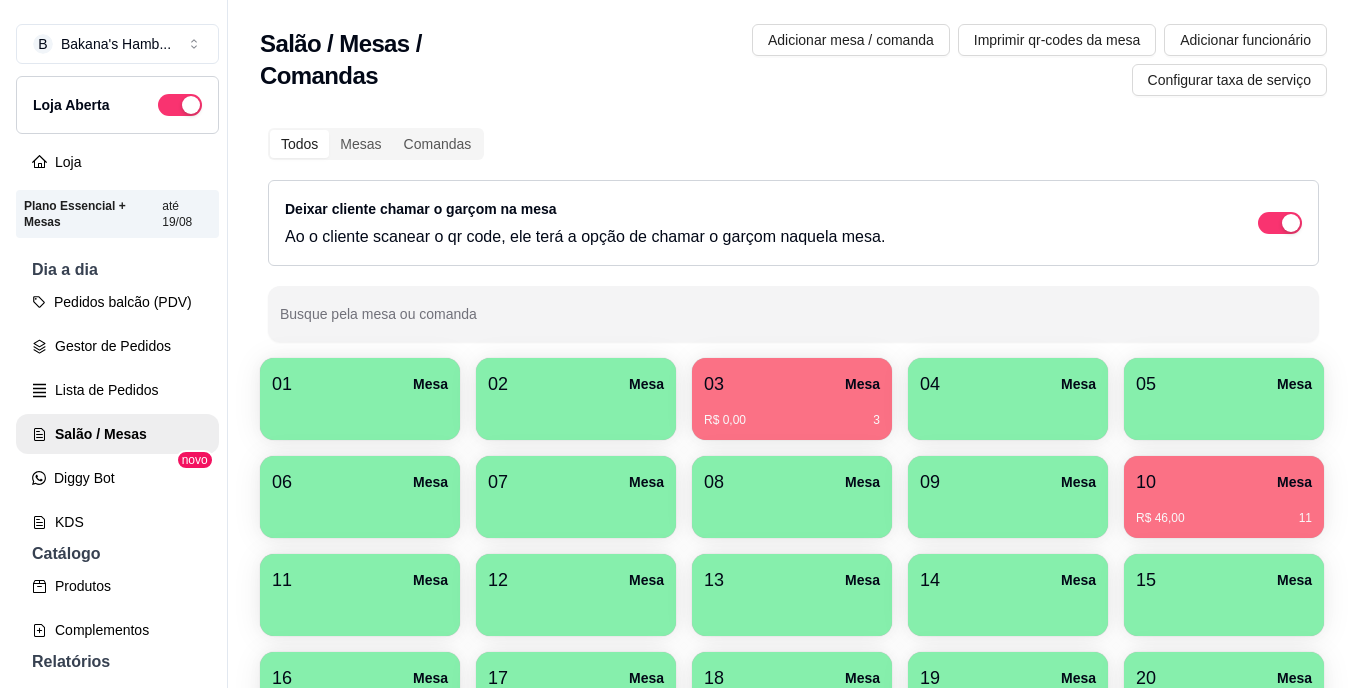 scroll, scrollTop: 0, scrollLeft: 0, axis: both 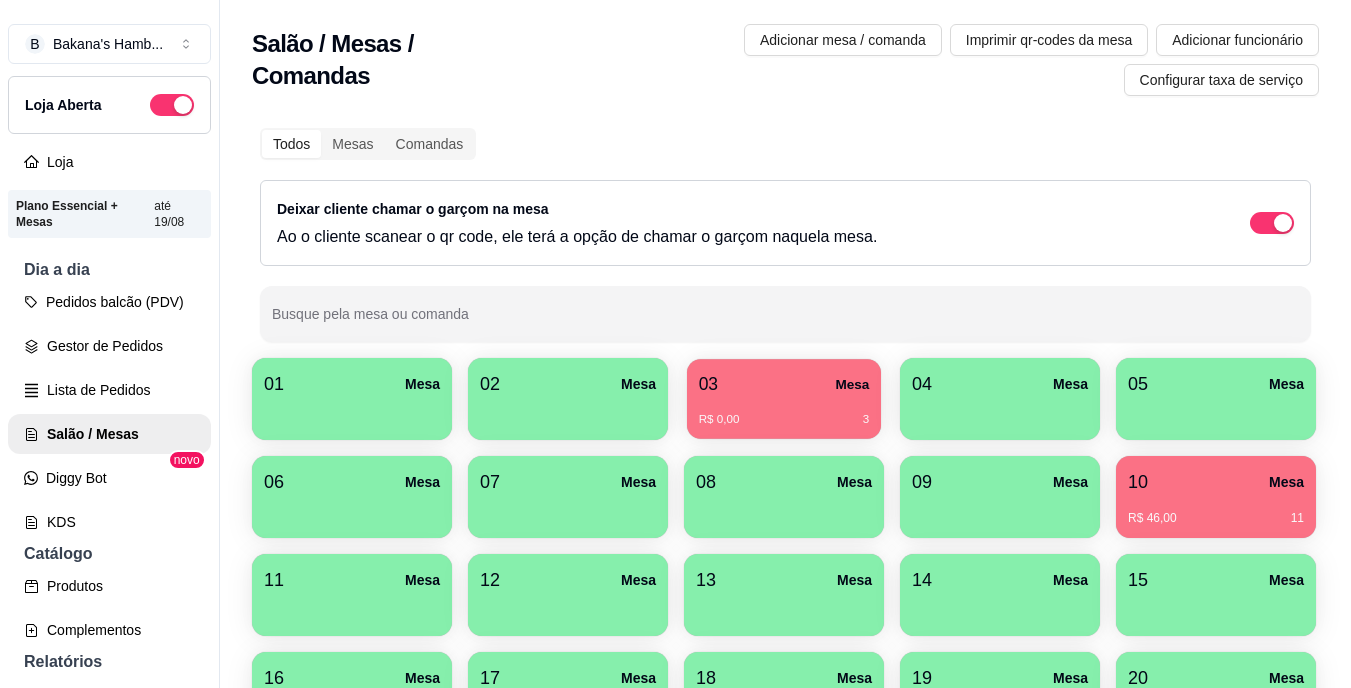 click on "03 Mesa" at bounding box center (784, 384) 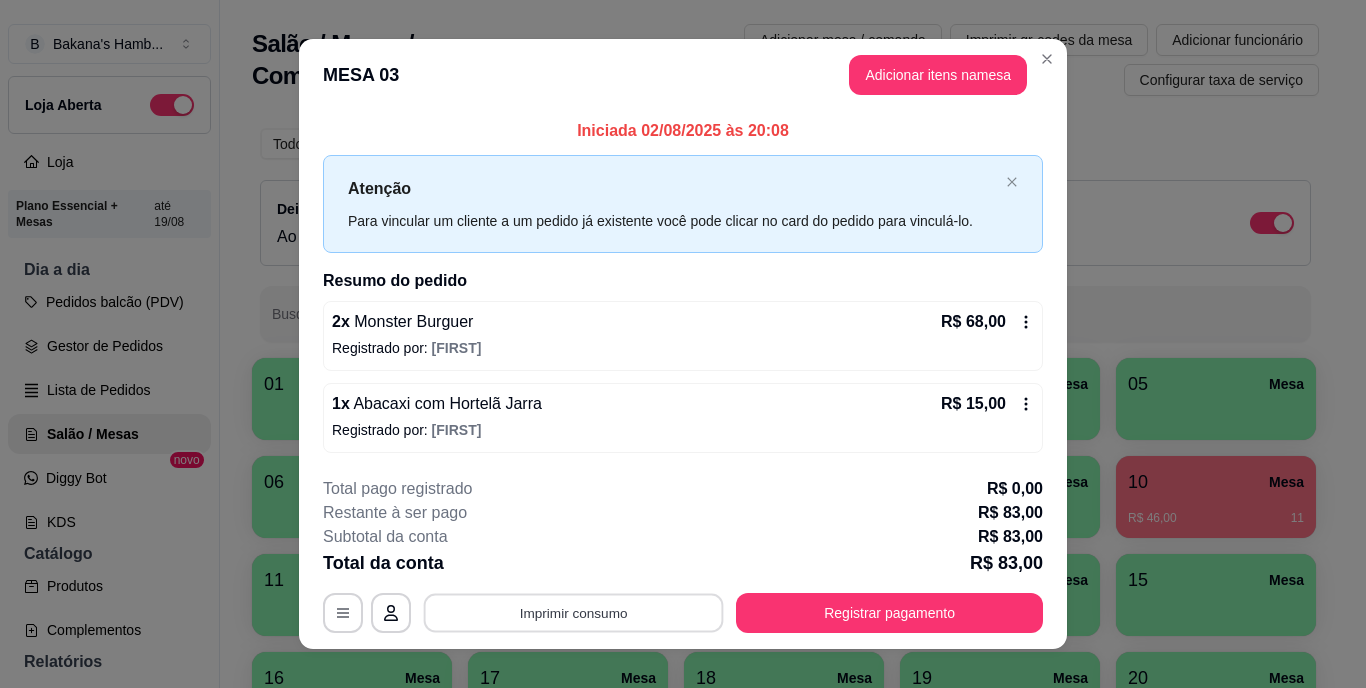 click on "Imprimir consumo" at bounding box center (574, 612) 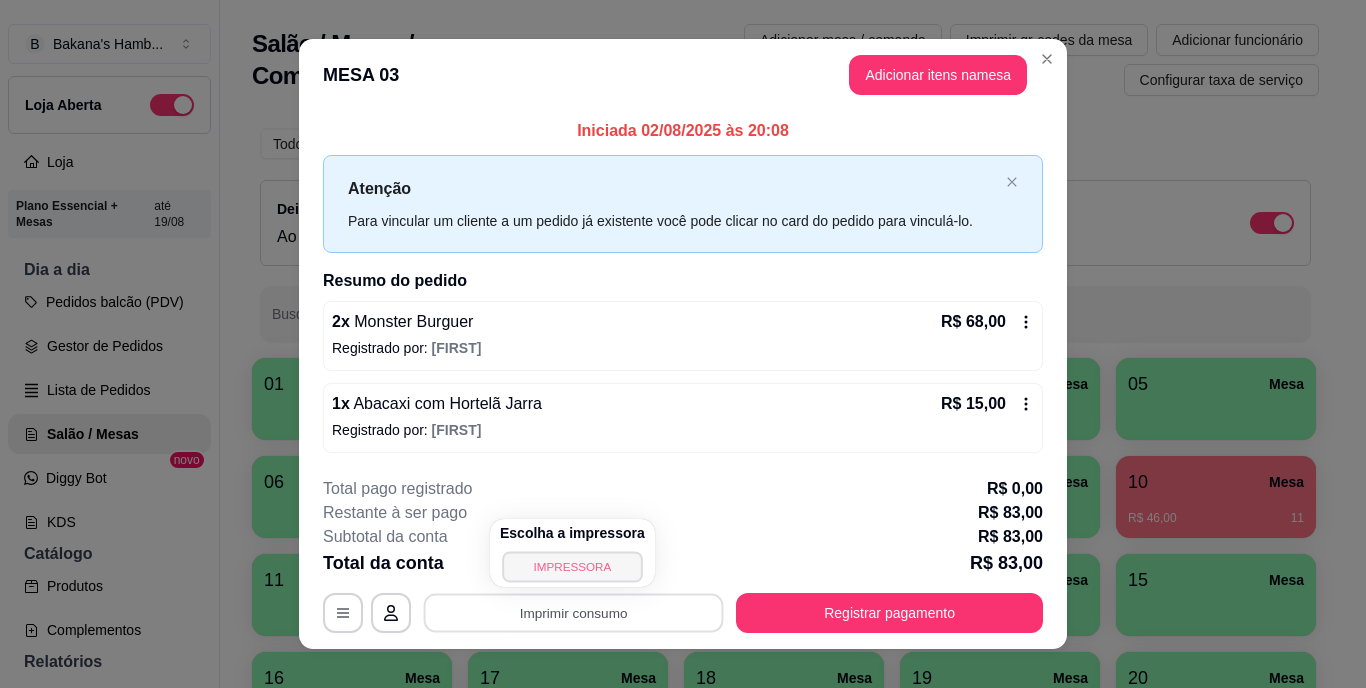 click on "IMPRESSORA" at bounding box center [572, 566] 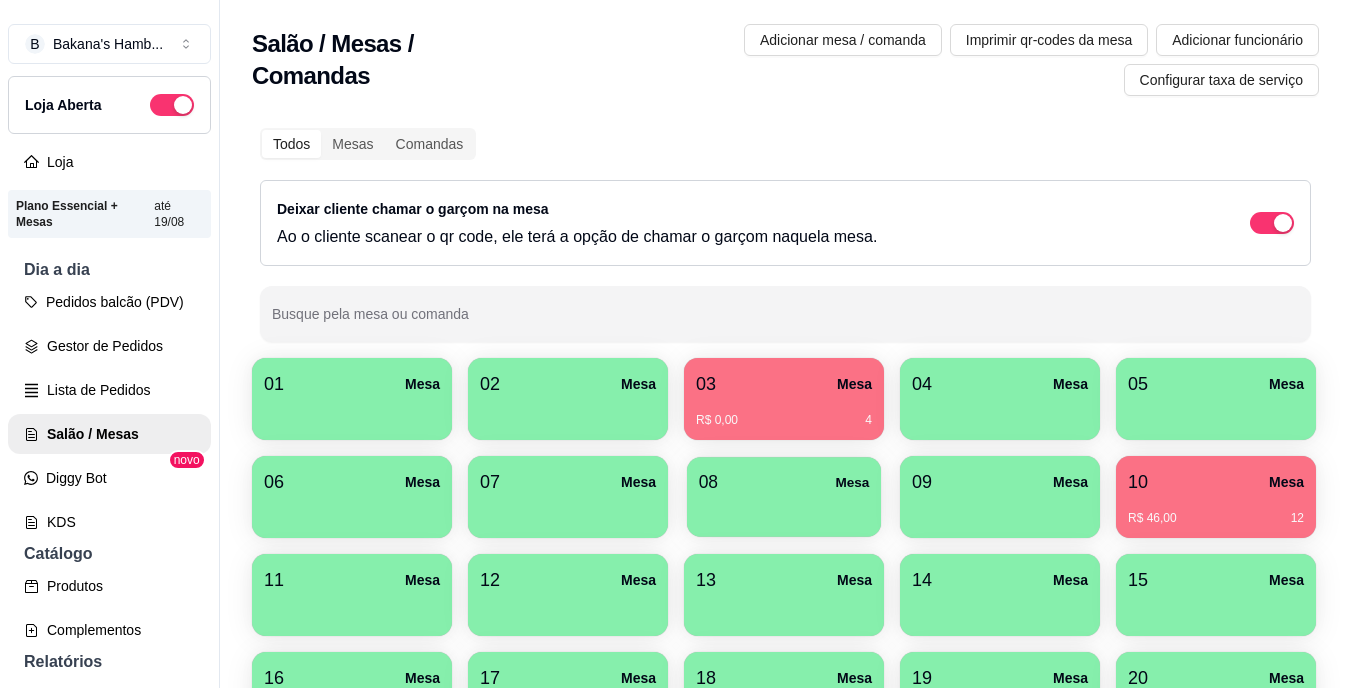 click at bounding box center [784, 510] 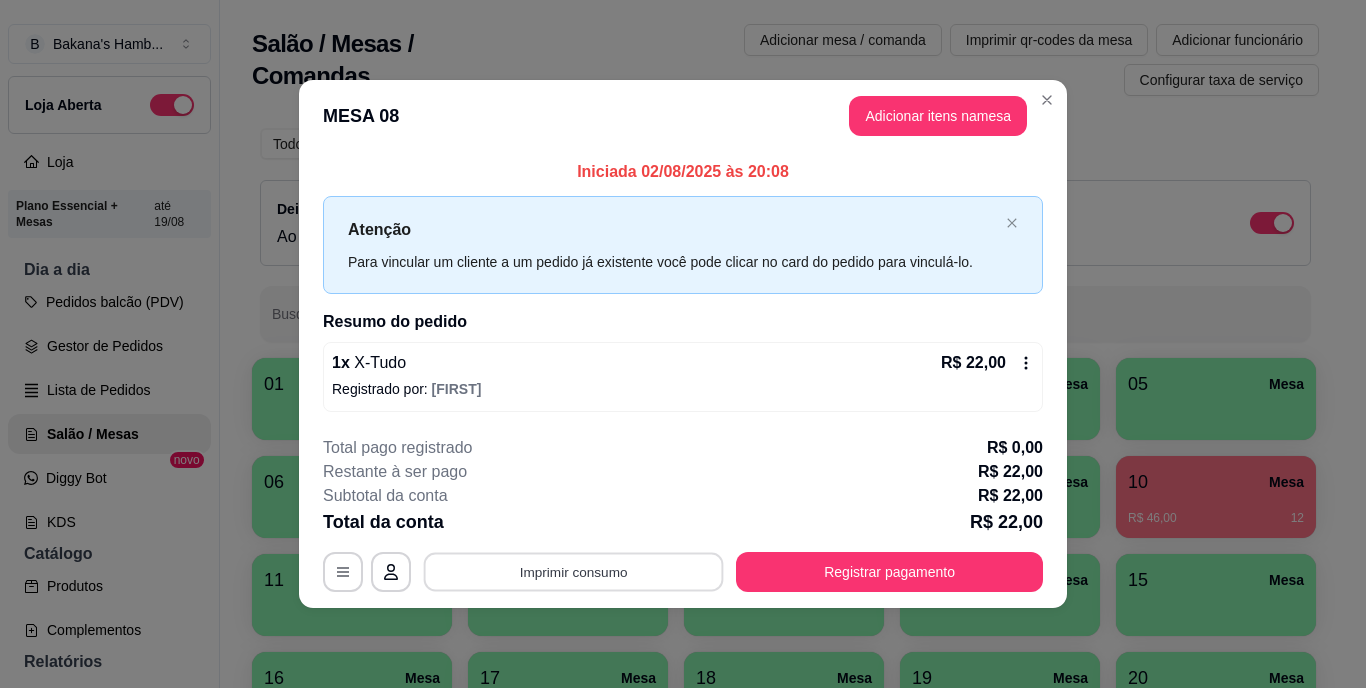 click on "Imprimir consumo" at bounding box center (574, 571) 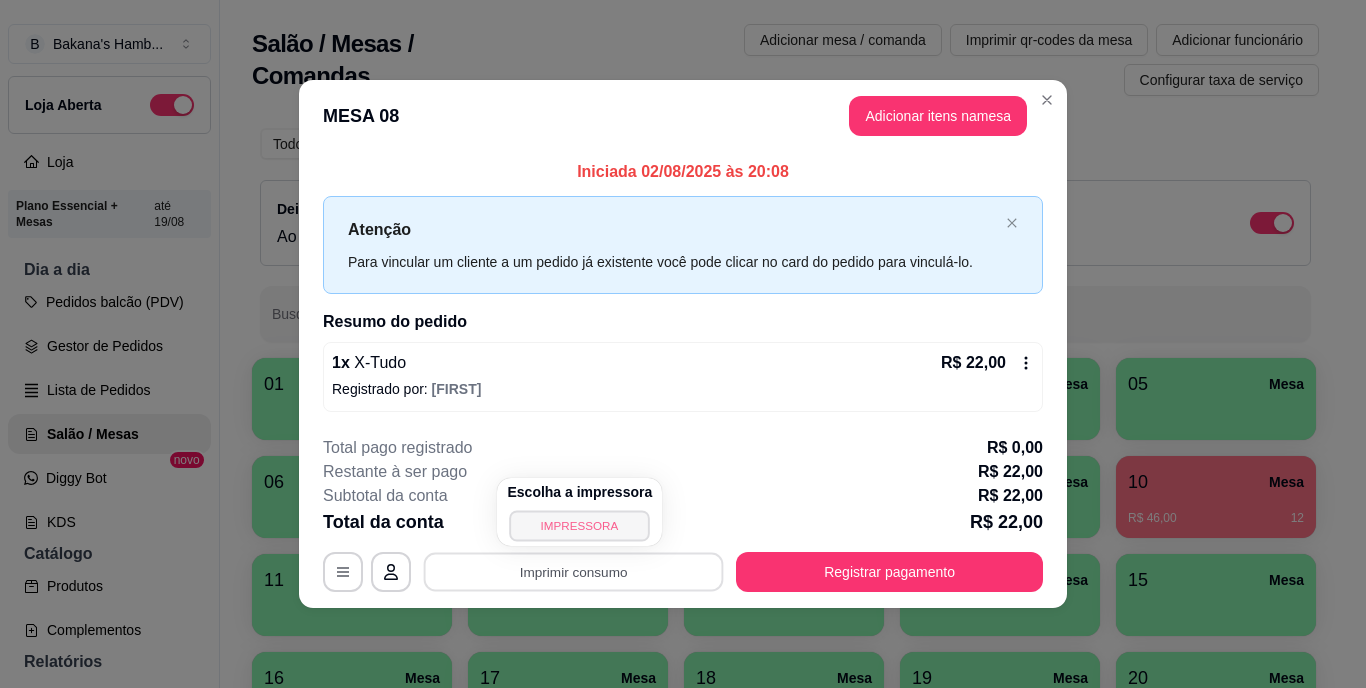 click on "IMPRESSORA" at bounding box center (580, 525) 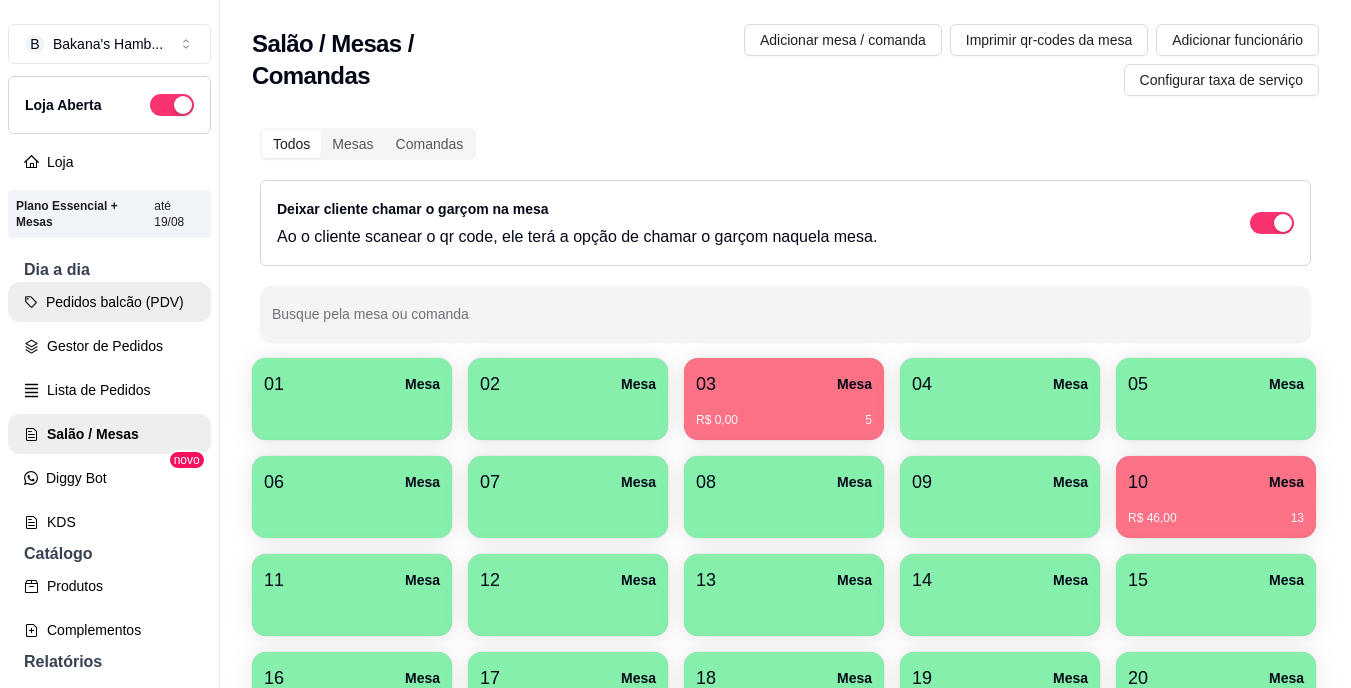 click on "Pedidos balcão (PDV)" at bounding box center (109, 302) 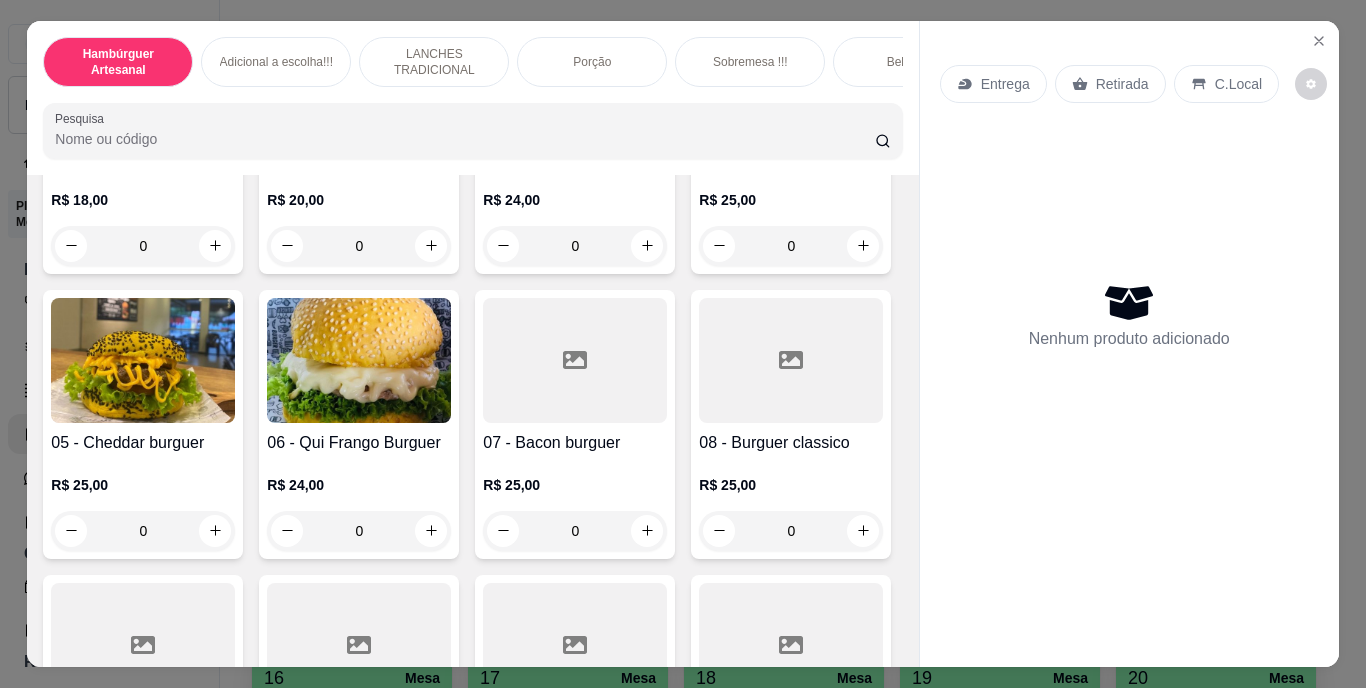 scroll, scrollTop: 600, scrollLeft: 0, axis: vertical 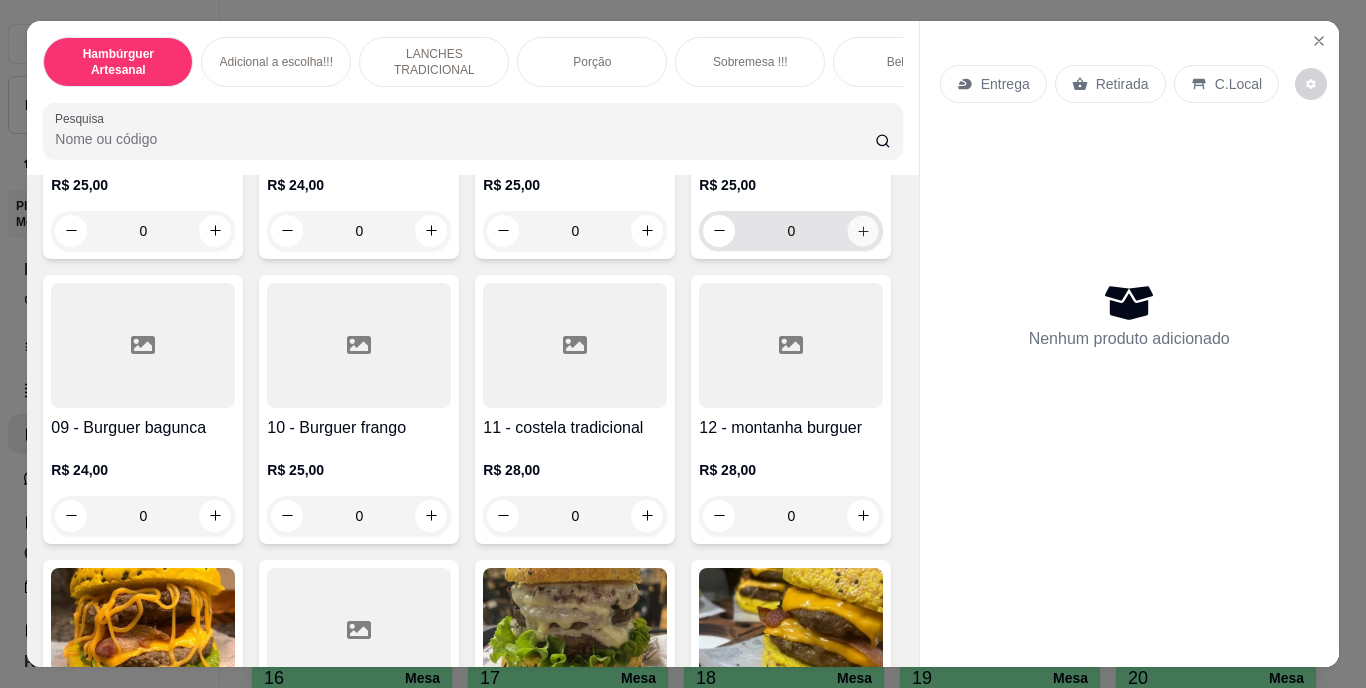 click at bounding box center (863, 230) 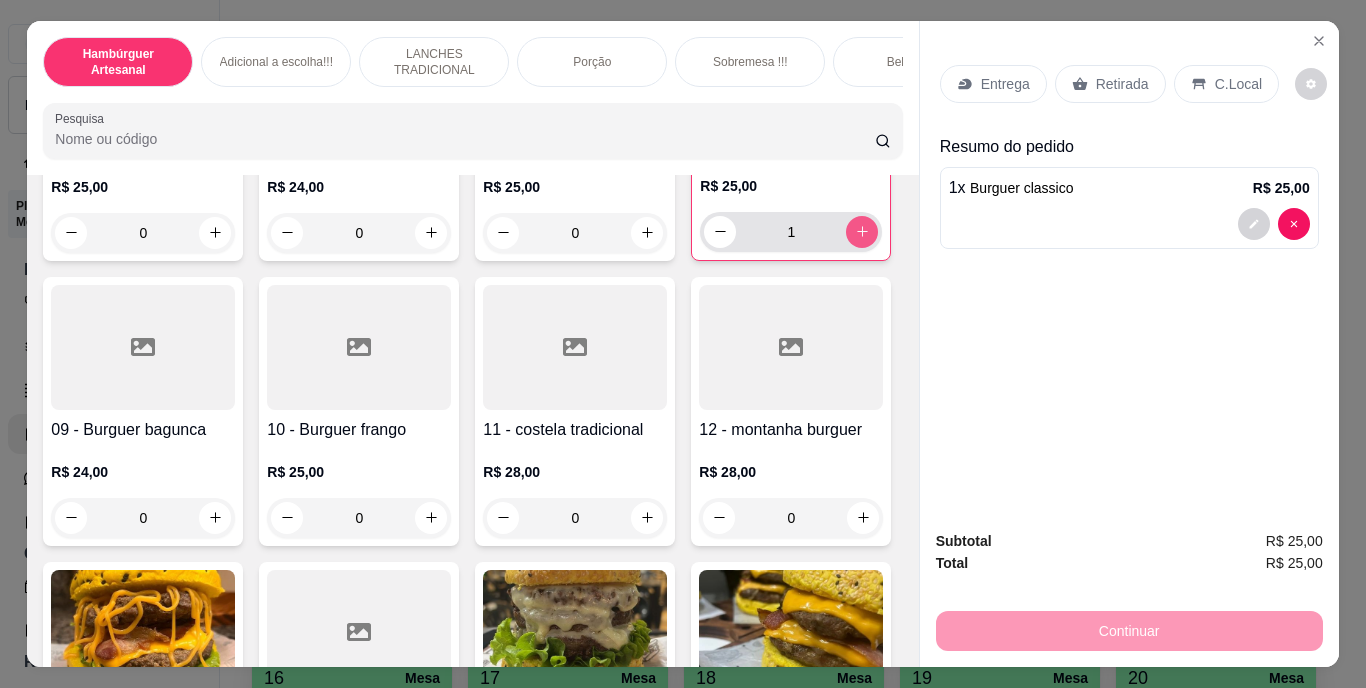 click at bounding box center [862, 232] 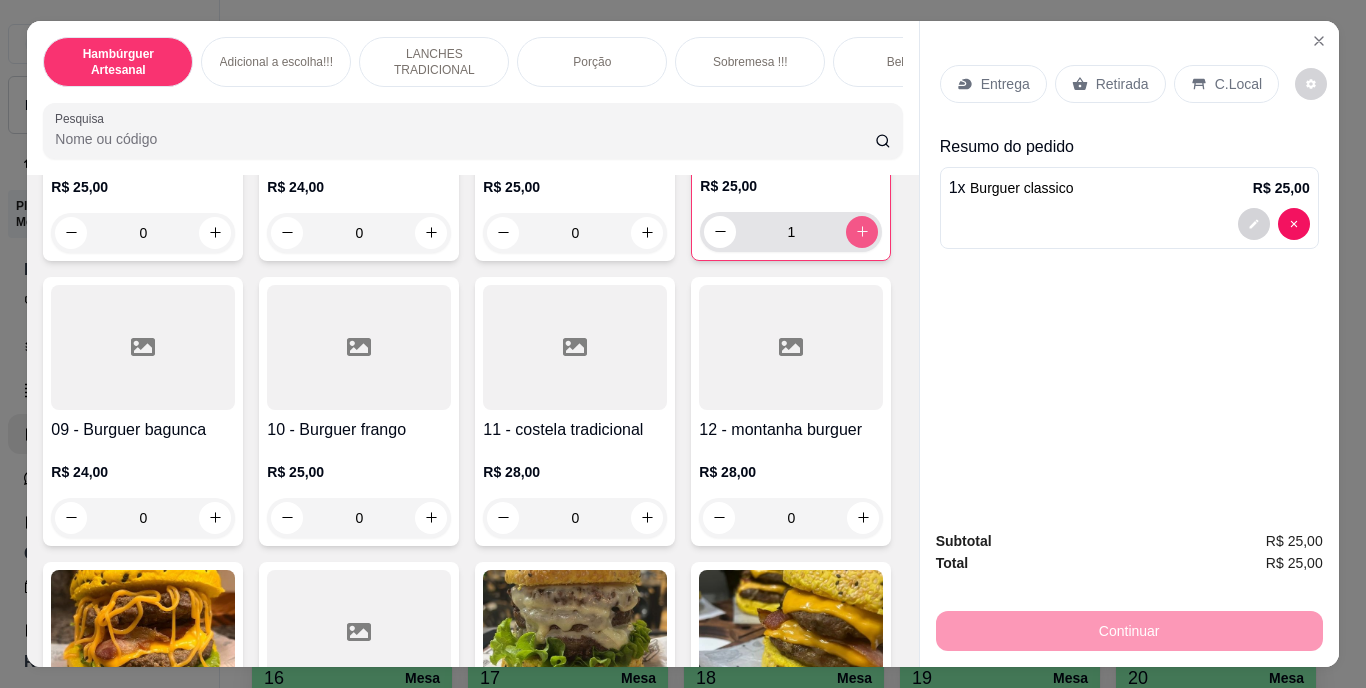 type on "2" 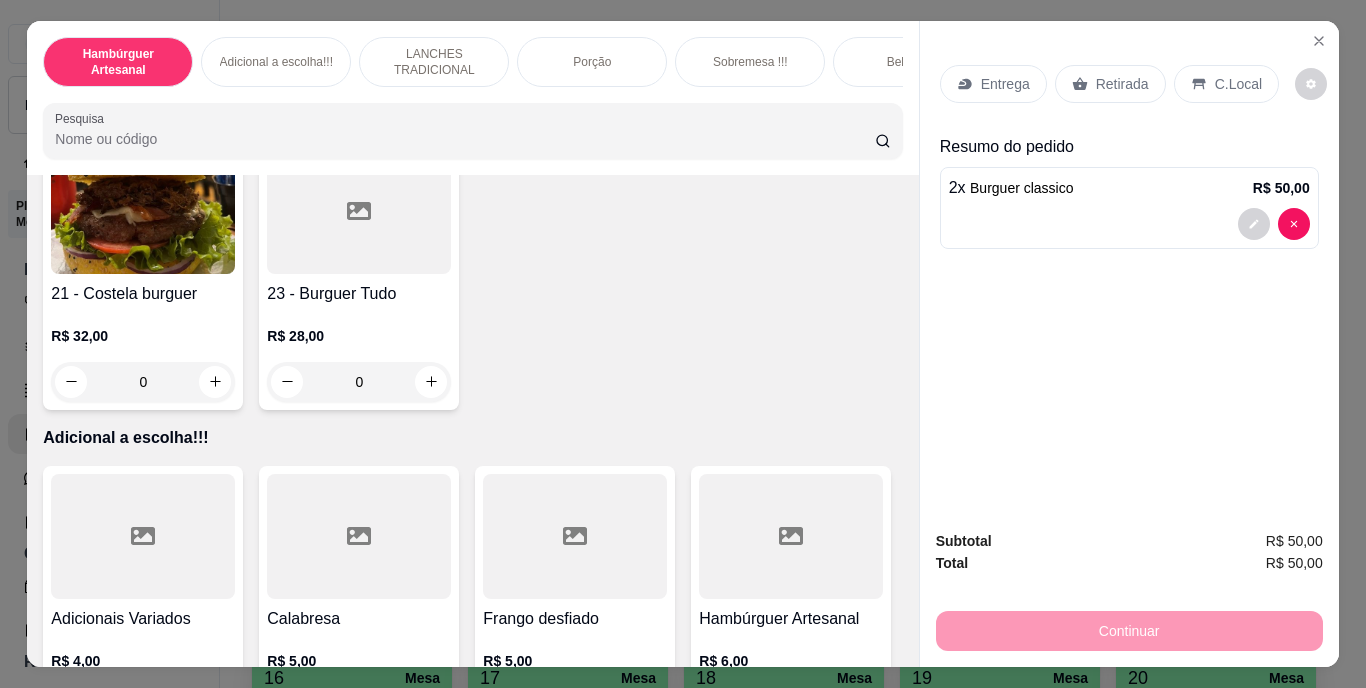scroll, scrollTop: 2100, scrollLeft: 0, axis: vertical 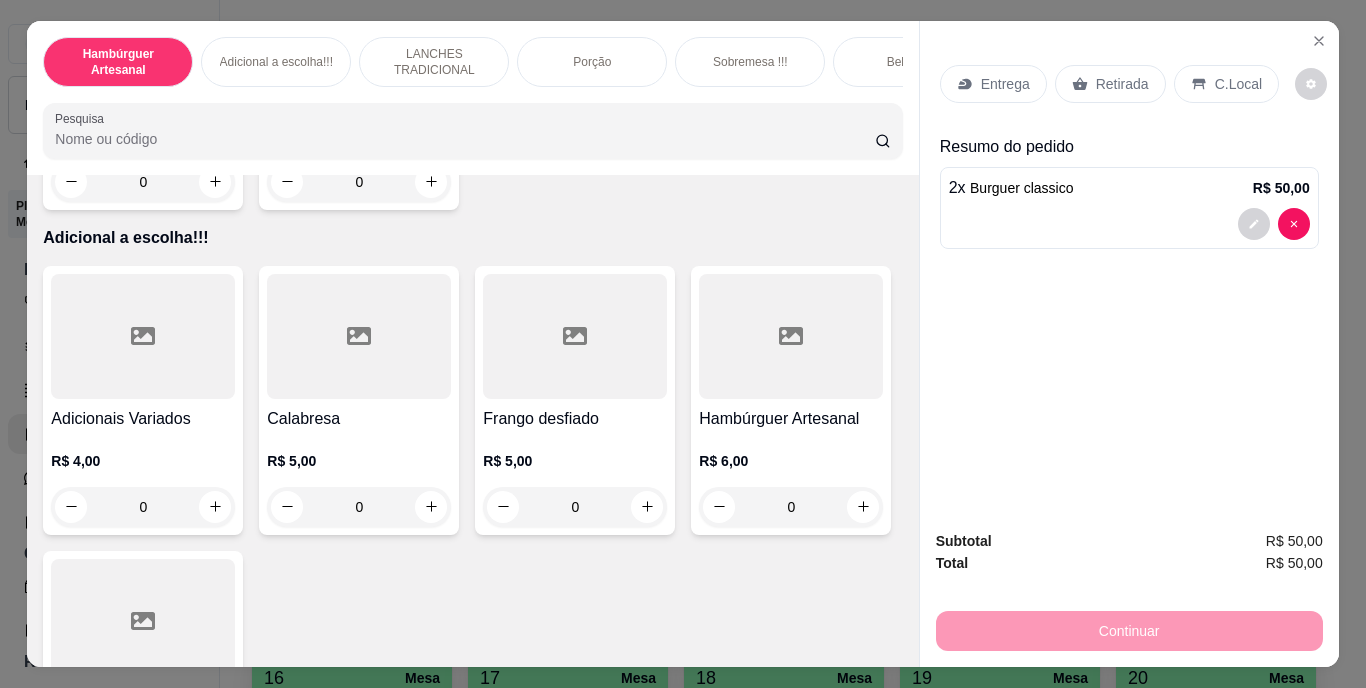 click on "0" at bounding box center [791, -103] 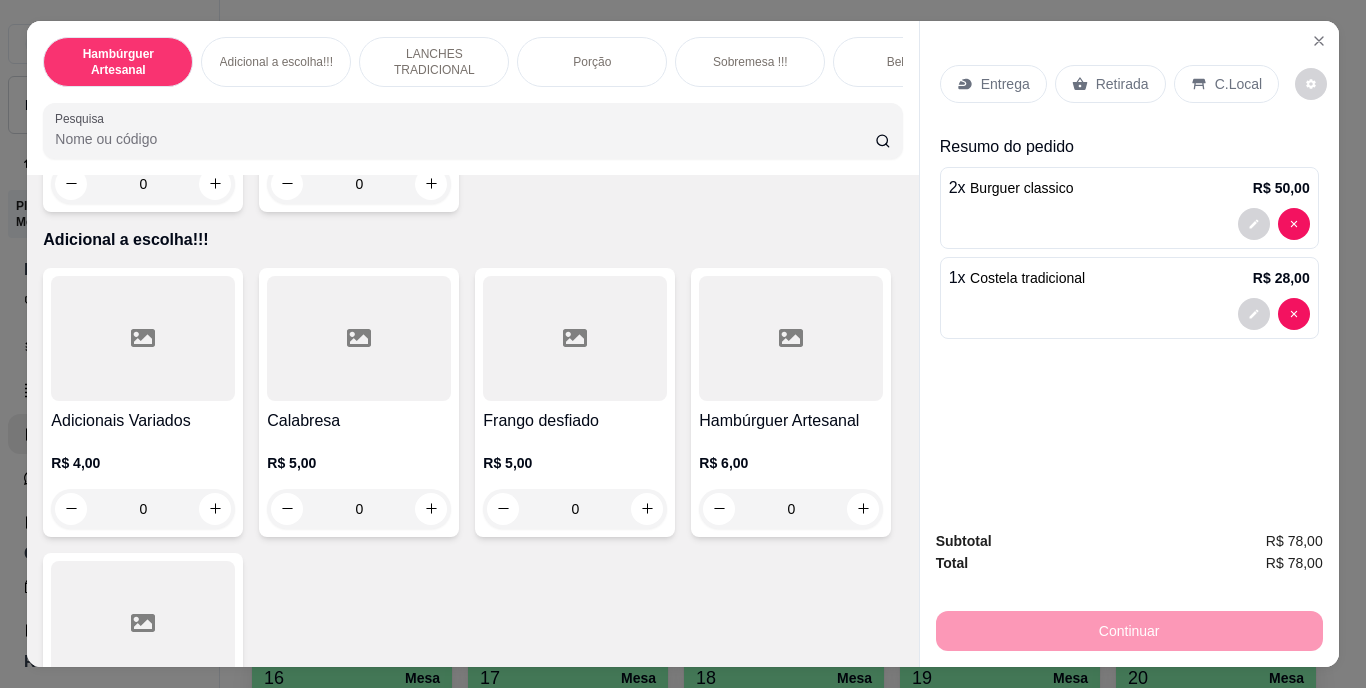 click on "Entrega" at bounding box center (993, 84) 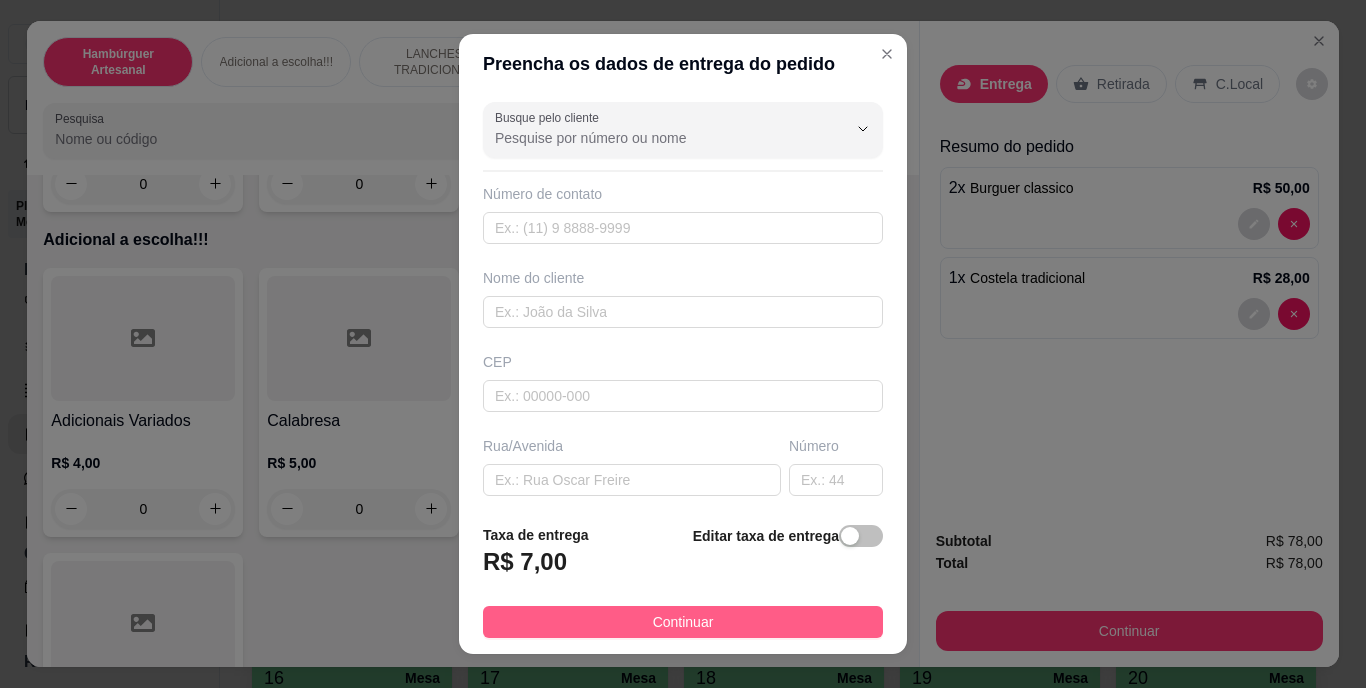 click on "Continuar" at bounding box center [683, 622] 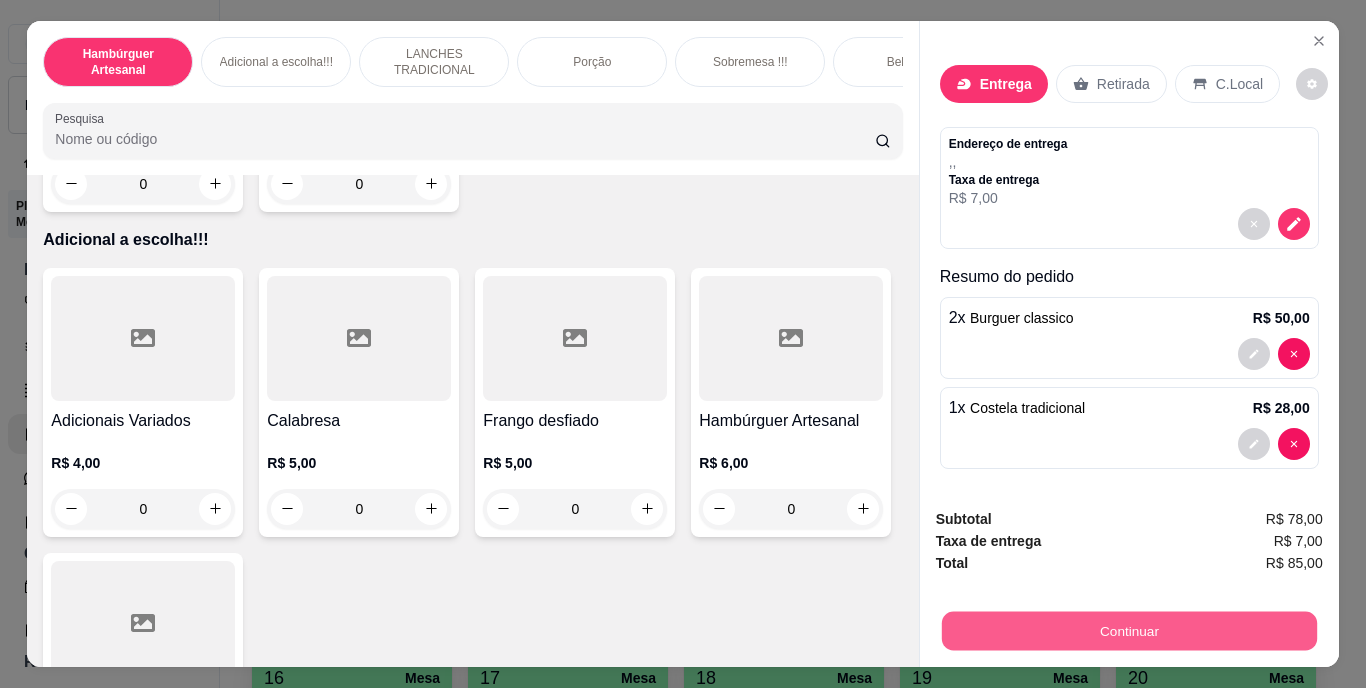 click on "Continuar" at bounding box center [1128, 631] 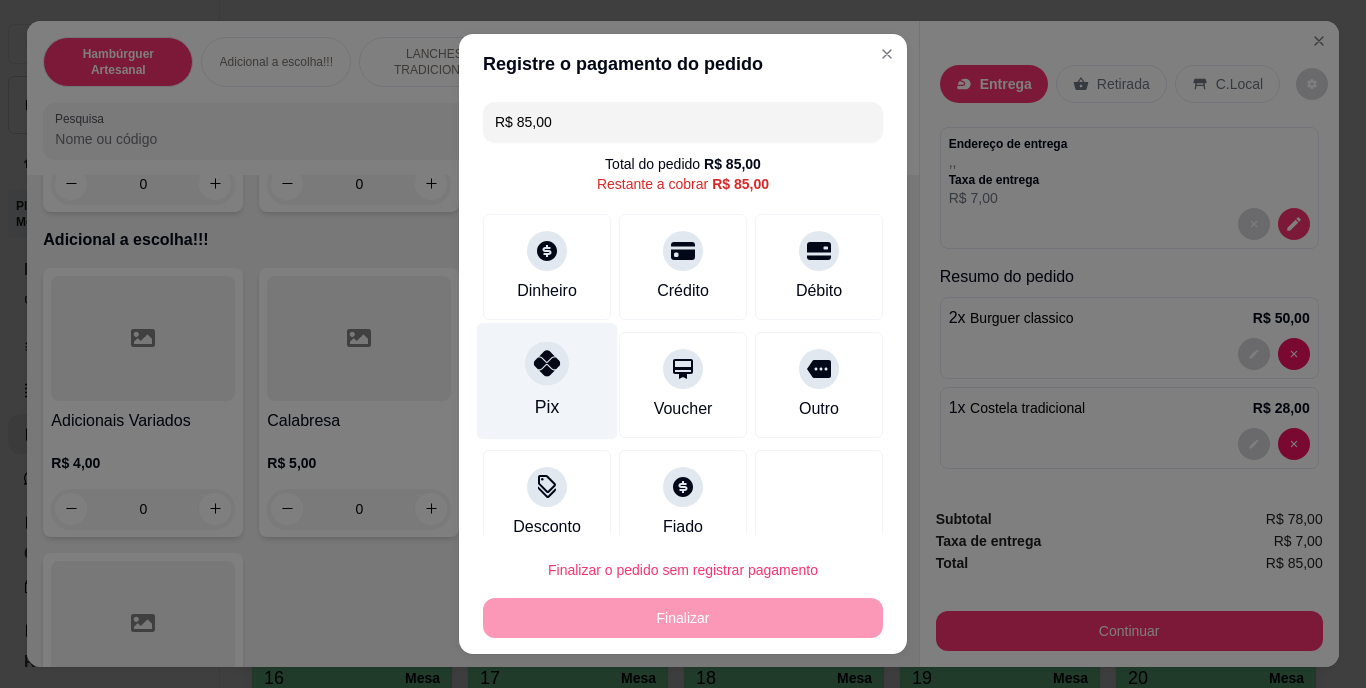 click on "Pix" at bounding box center (547, 381) 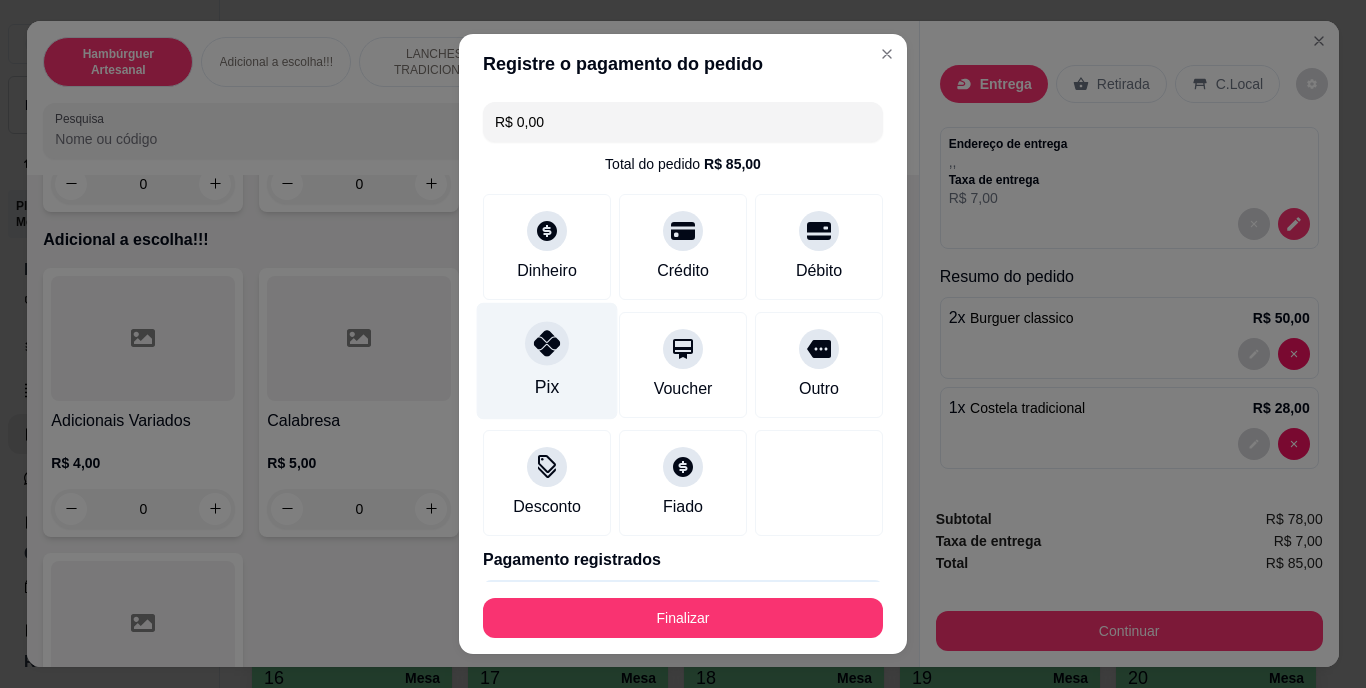 type on "R$ 0,00" 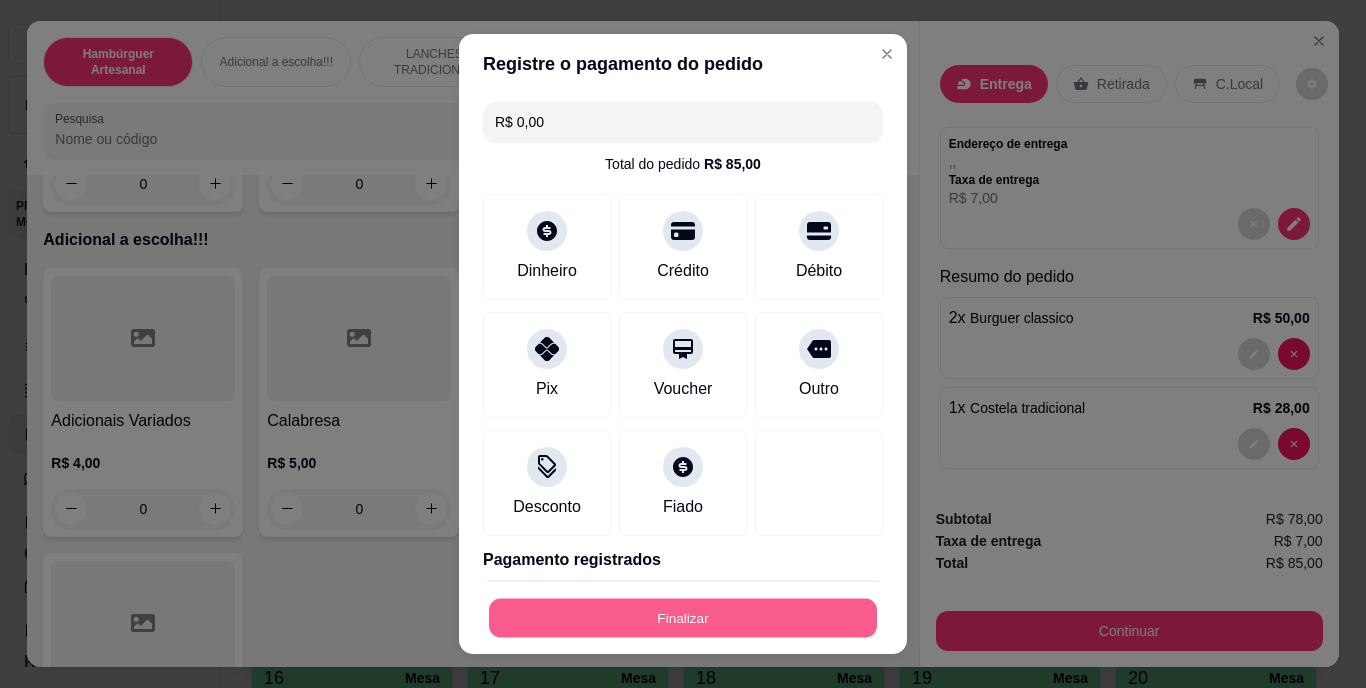 click on "Finalizar" at bounding box center [683, 617] 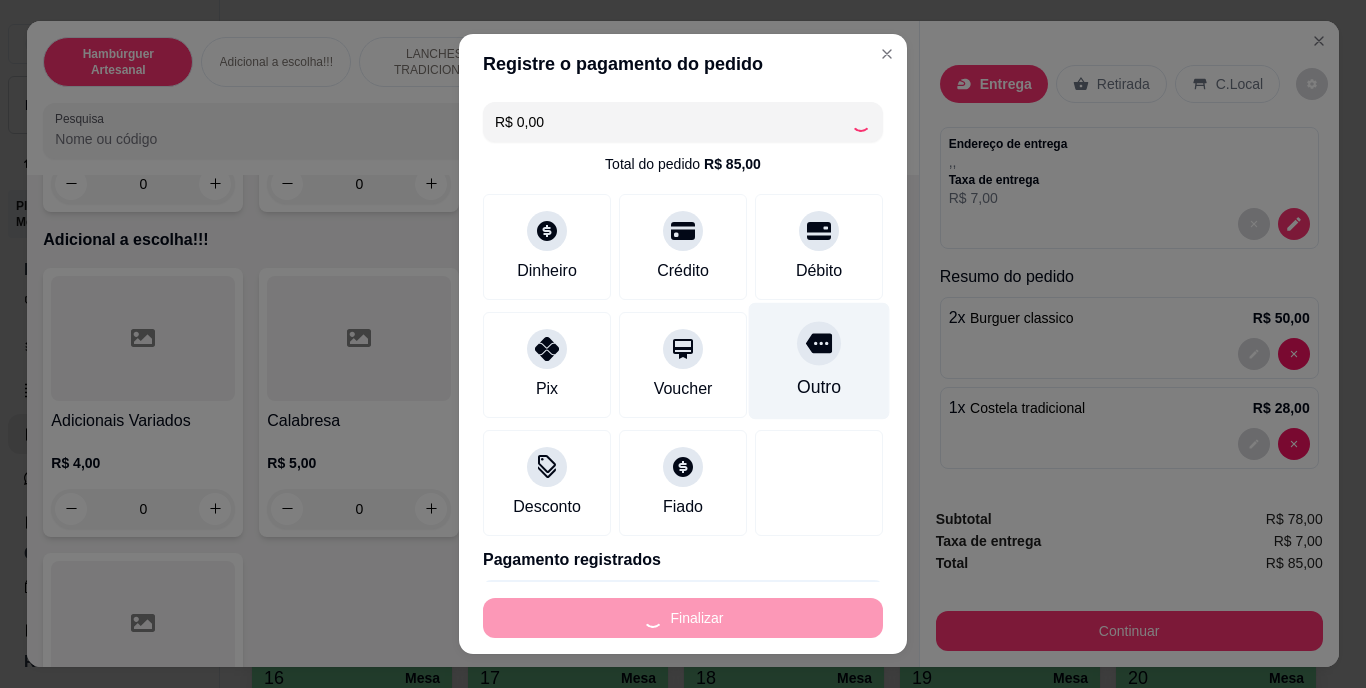 type on "0" 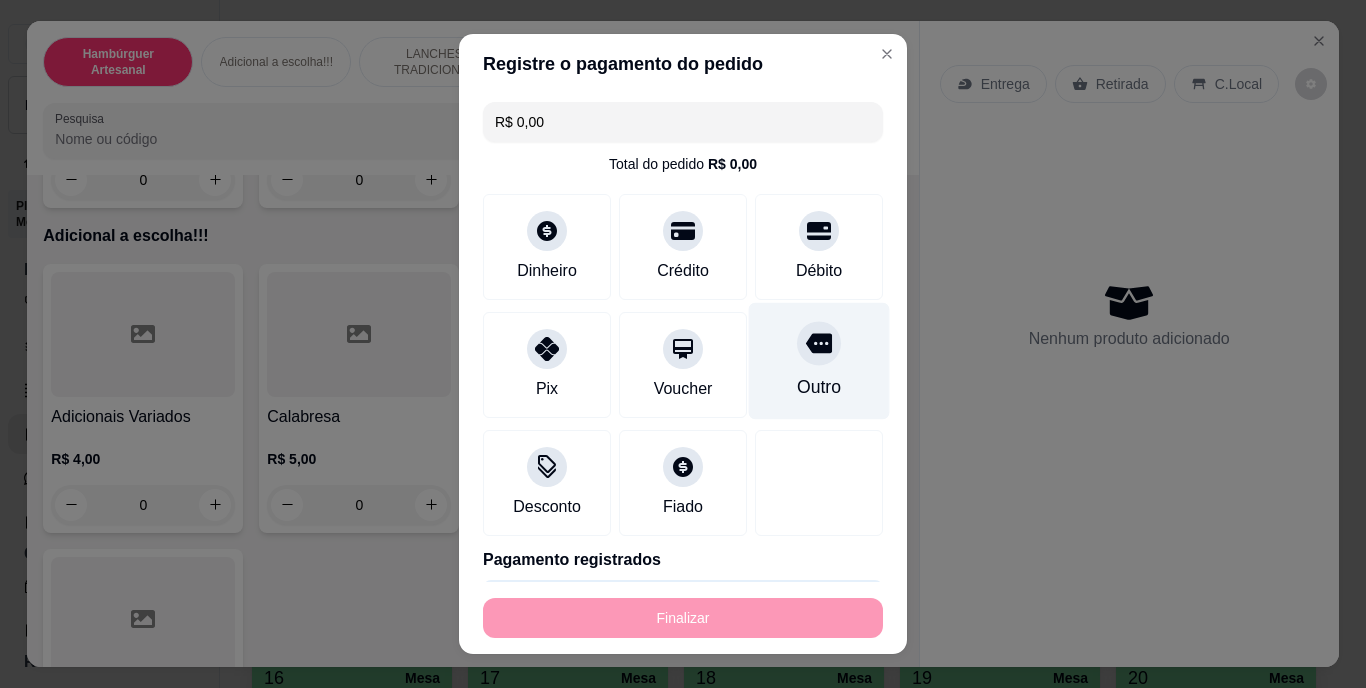 type on "-R$ 85,00" 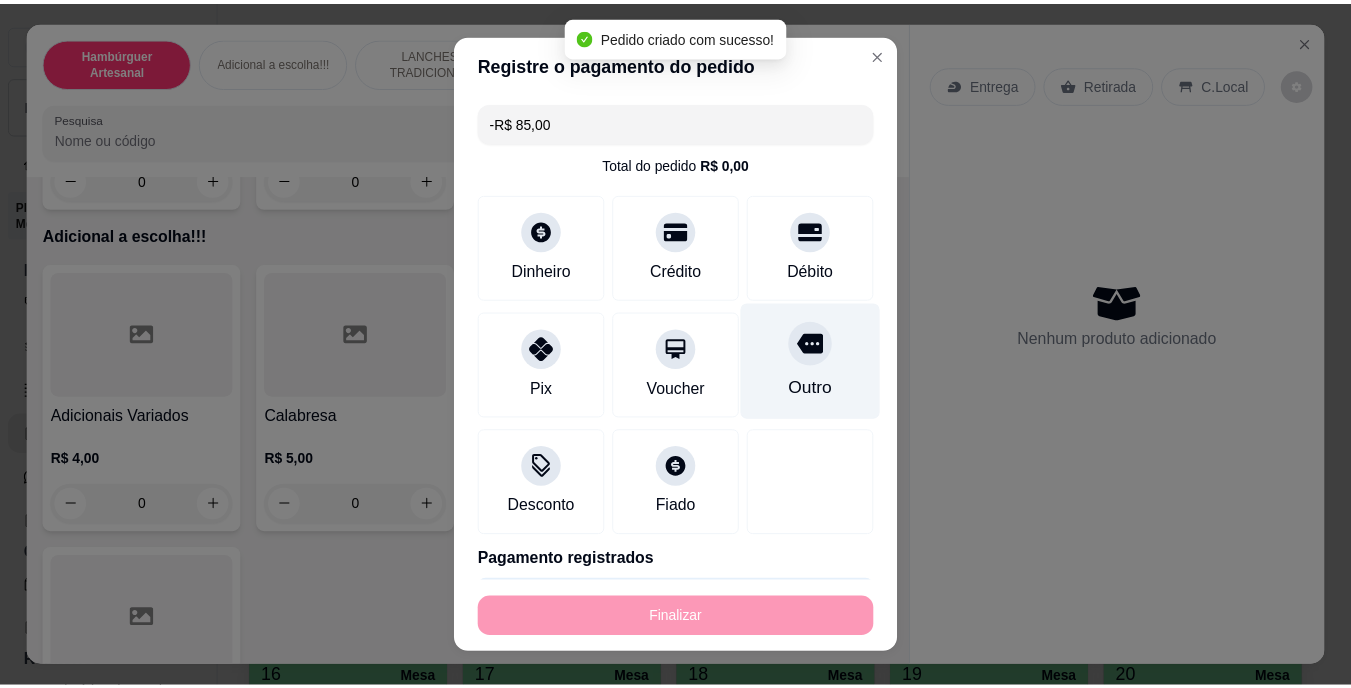 scroll, scrollTop: 2098, scrollLeft: 0, axis: vertical 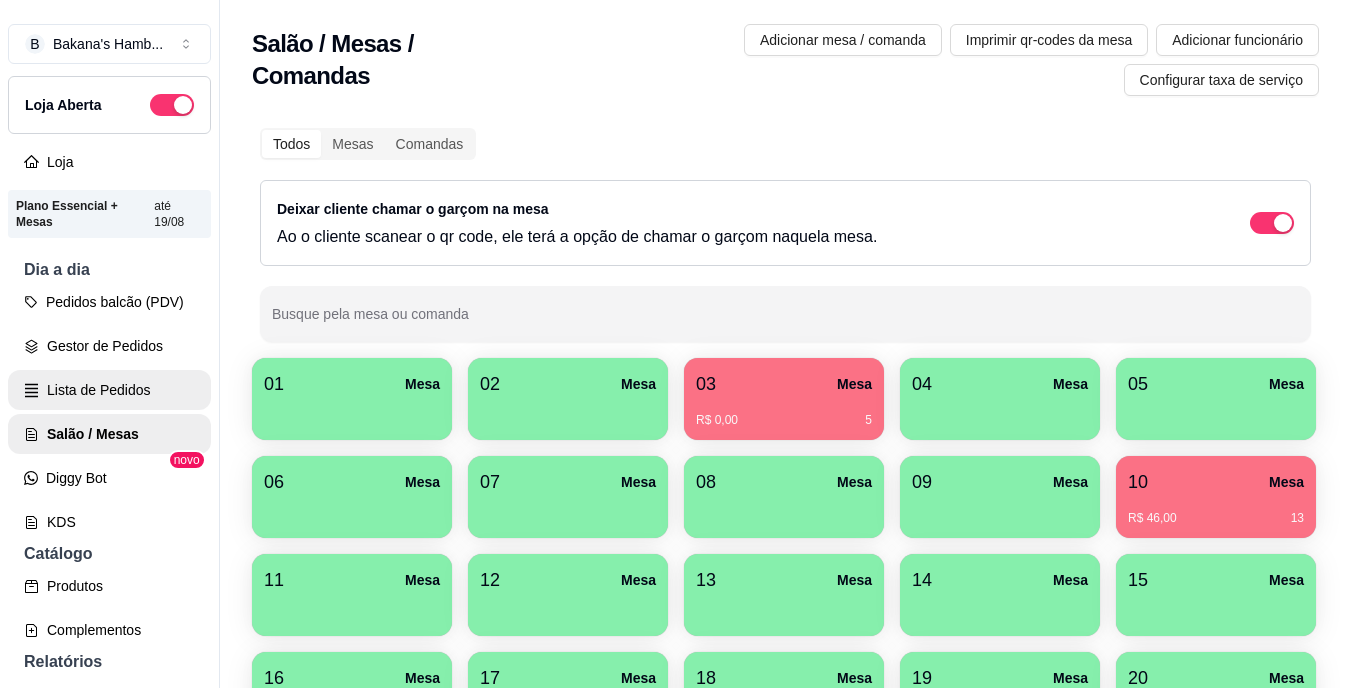 click on "Lista de Pedidos" at bounding box center (109, 390) 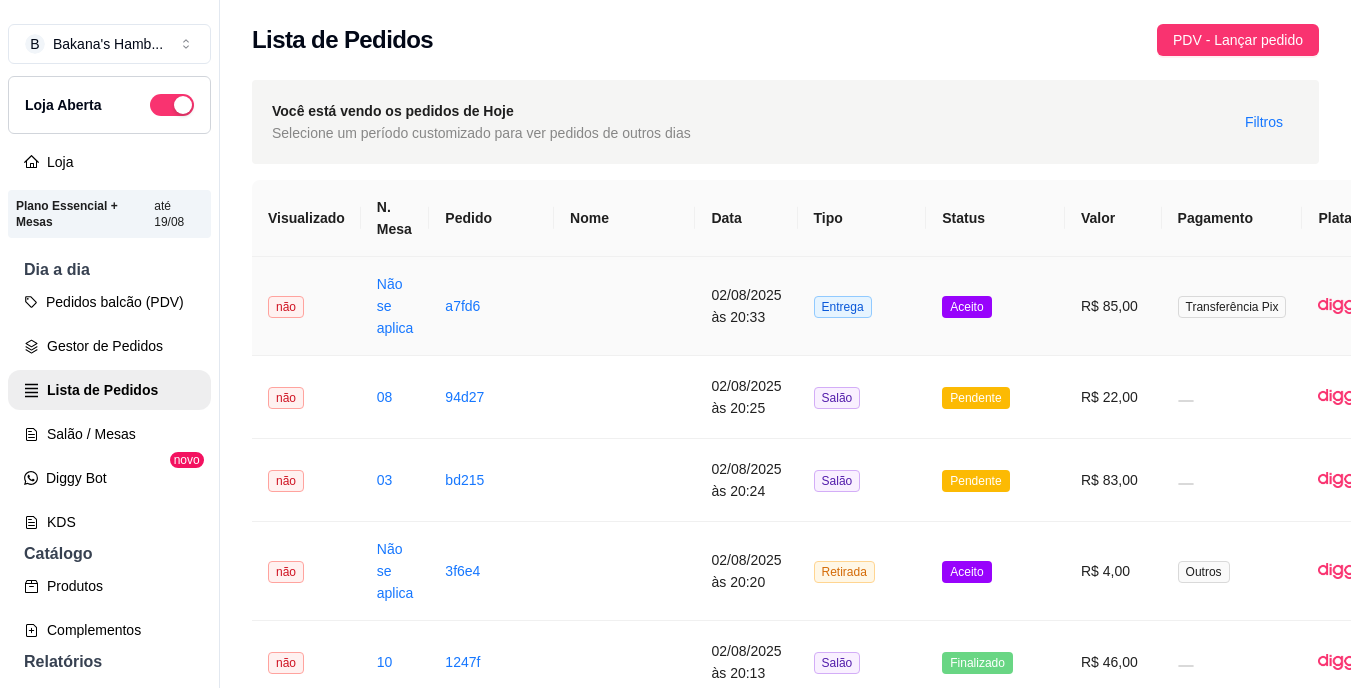 click at bounding box center (1354, 306) 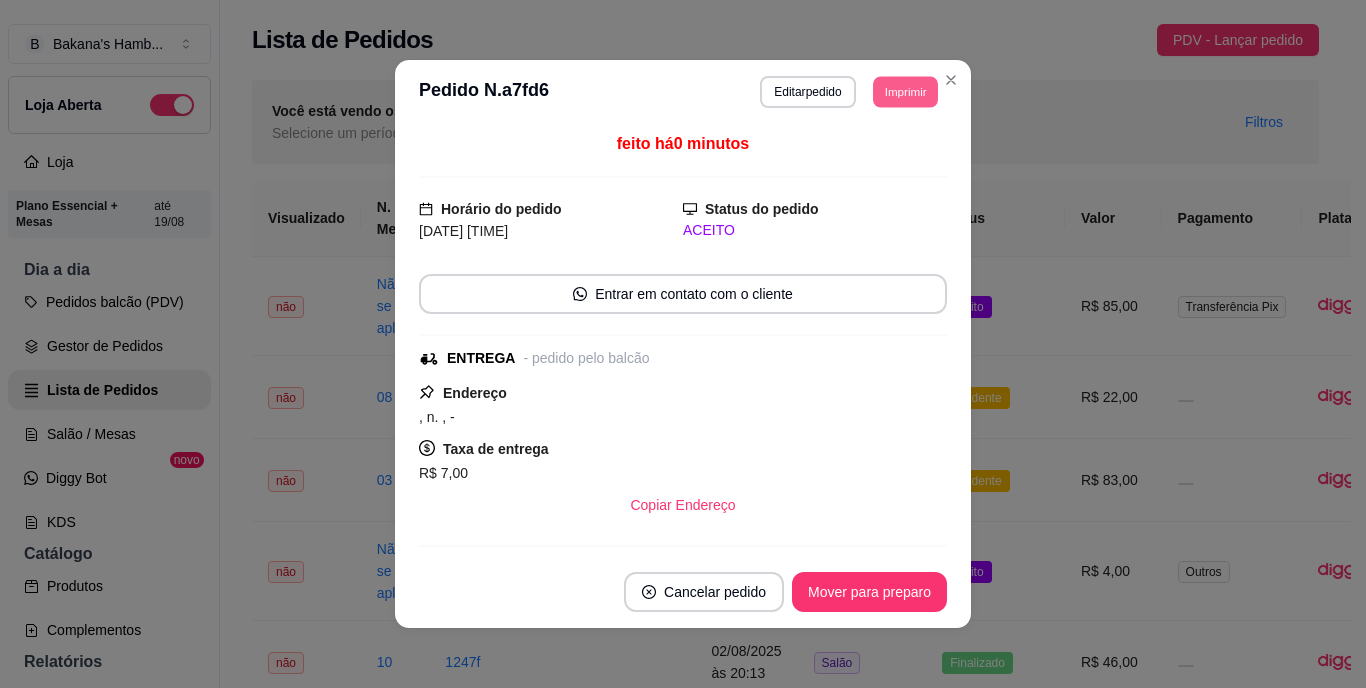 click on "Imprimir" at bounding box center [905, 91] 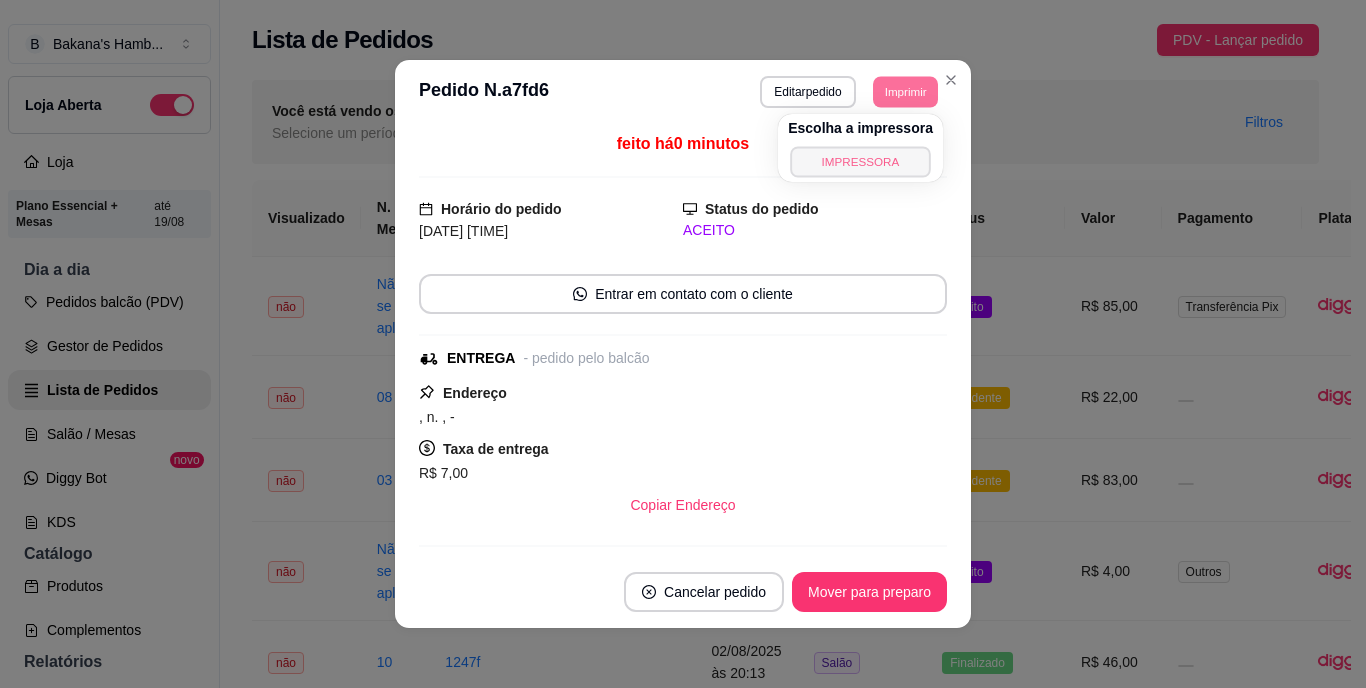 click on "IMPRESSORA" at bounding box center [860, 161] 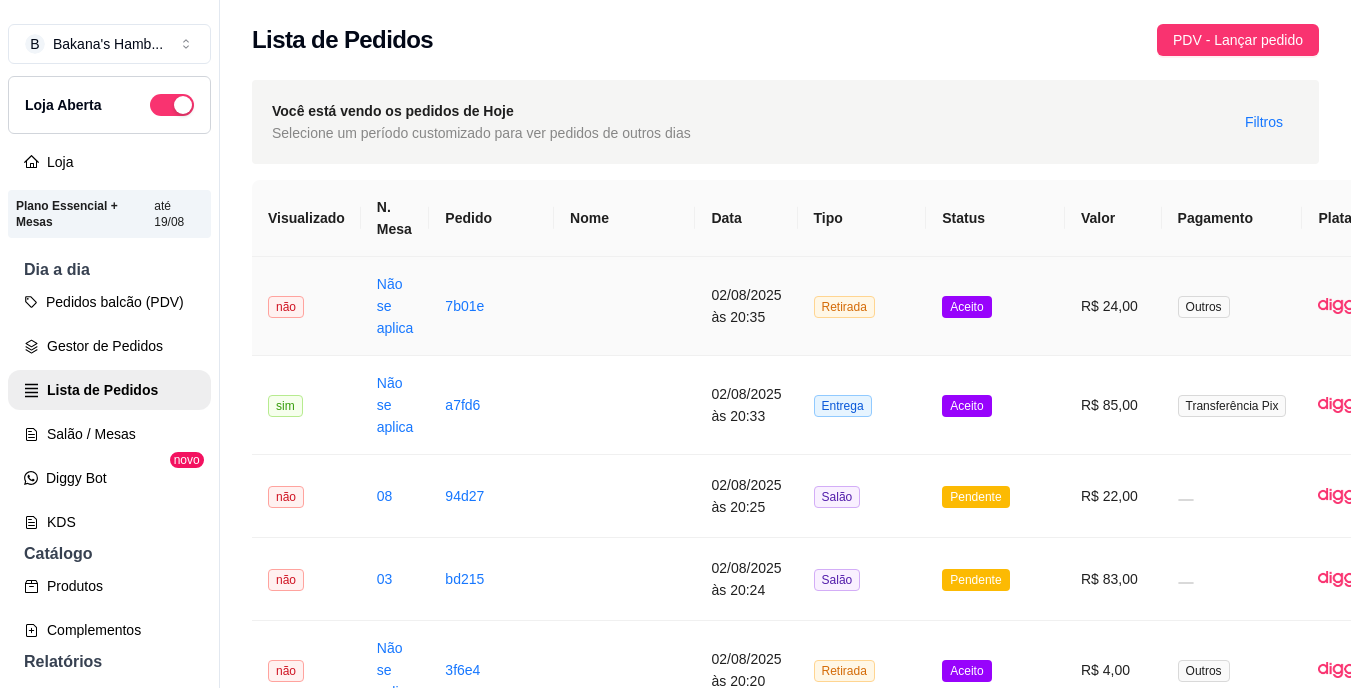 scroll, scrollTop: 0, scrollLeft: 112, axis: horizontal 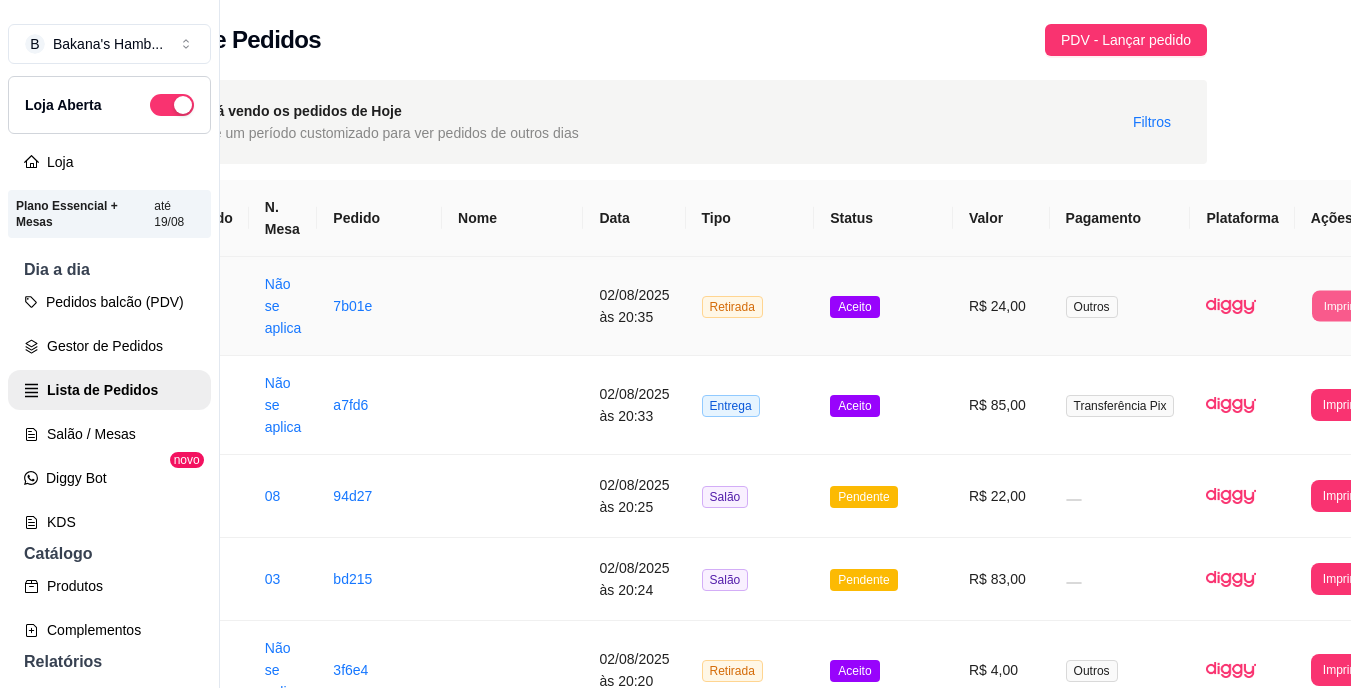 click on "Imprimir" at bounding box center (1344, 305) 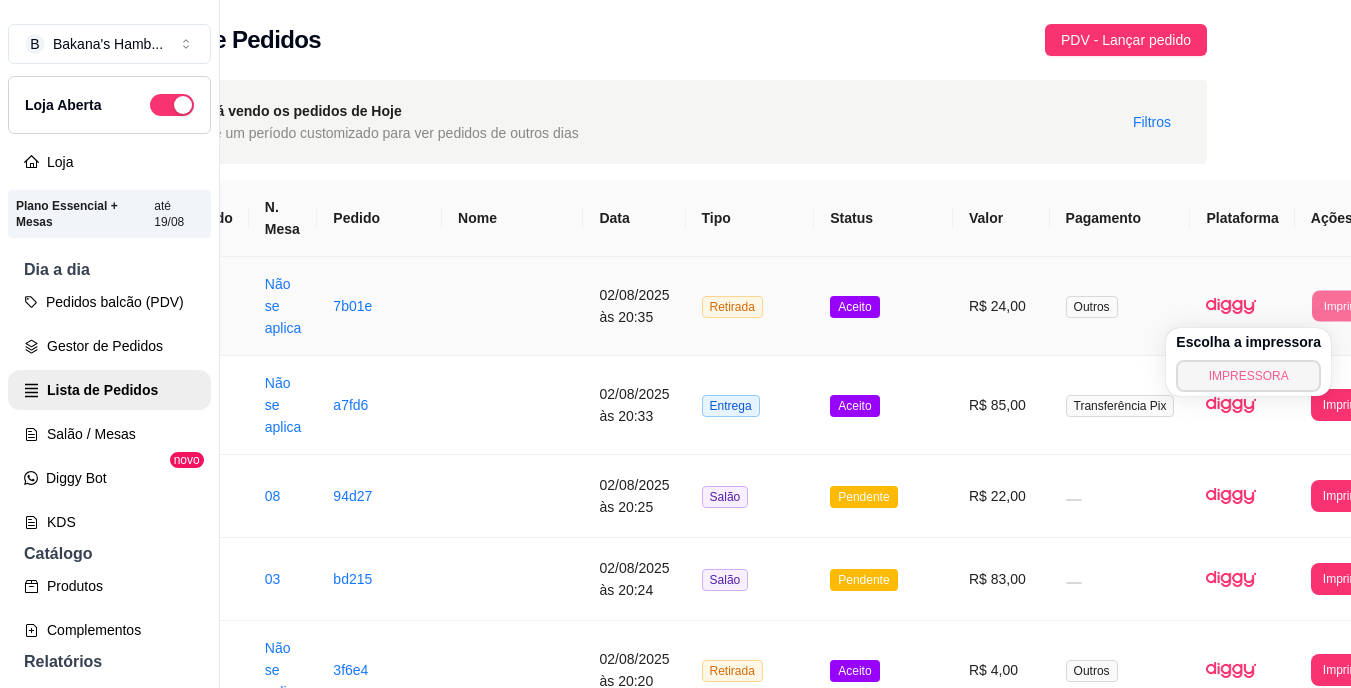 click on "IMPRESSORA" at bounding box center [1248, 376] 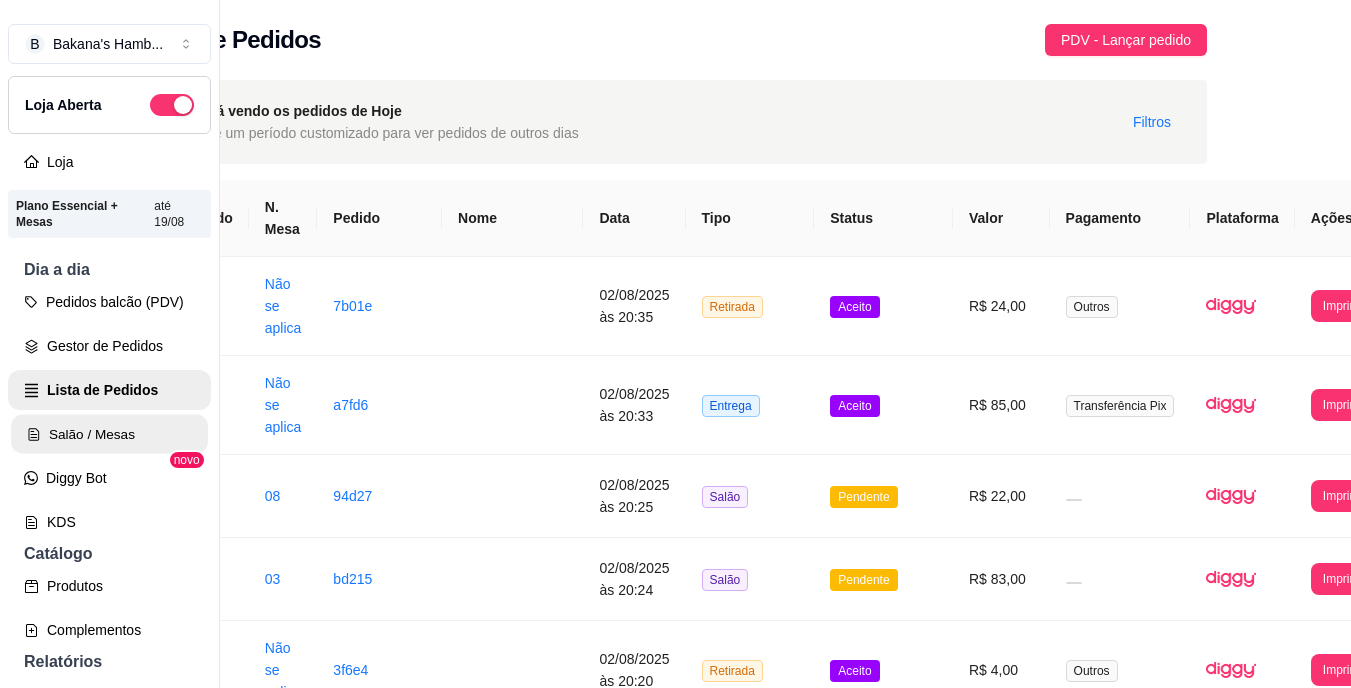 click on "Salão / Mesas" at bounding box center (109, 434) 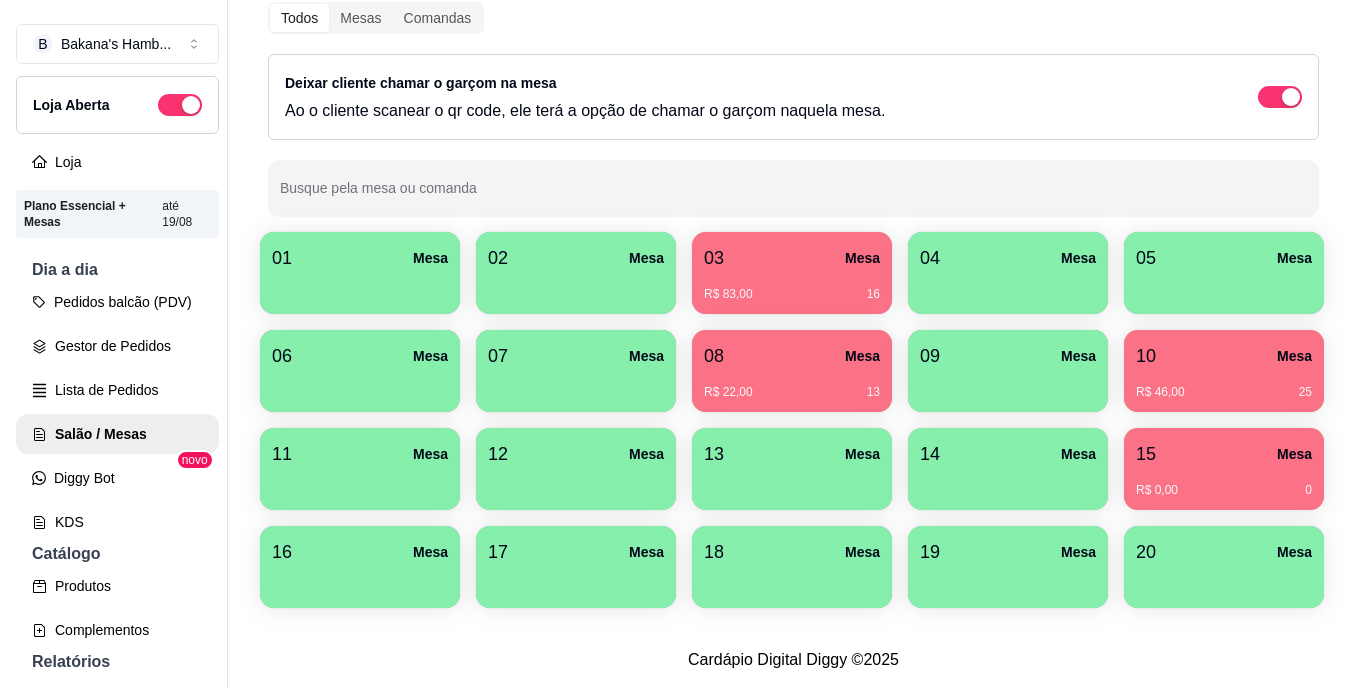 scroll, scrollTop: 201, scrollLeft: 0, axis: vertical 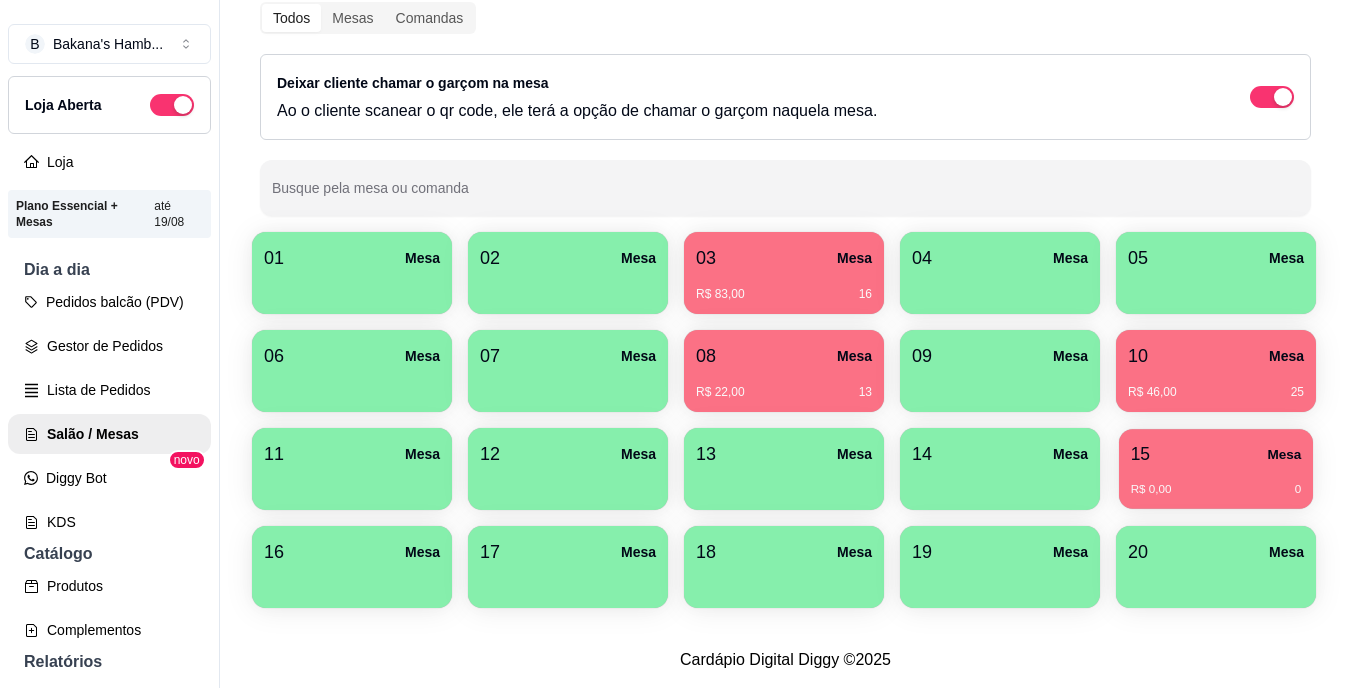 click on "15 Mesa" at bounding box center [1216, 454] 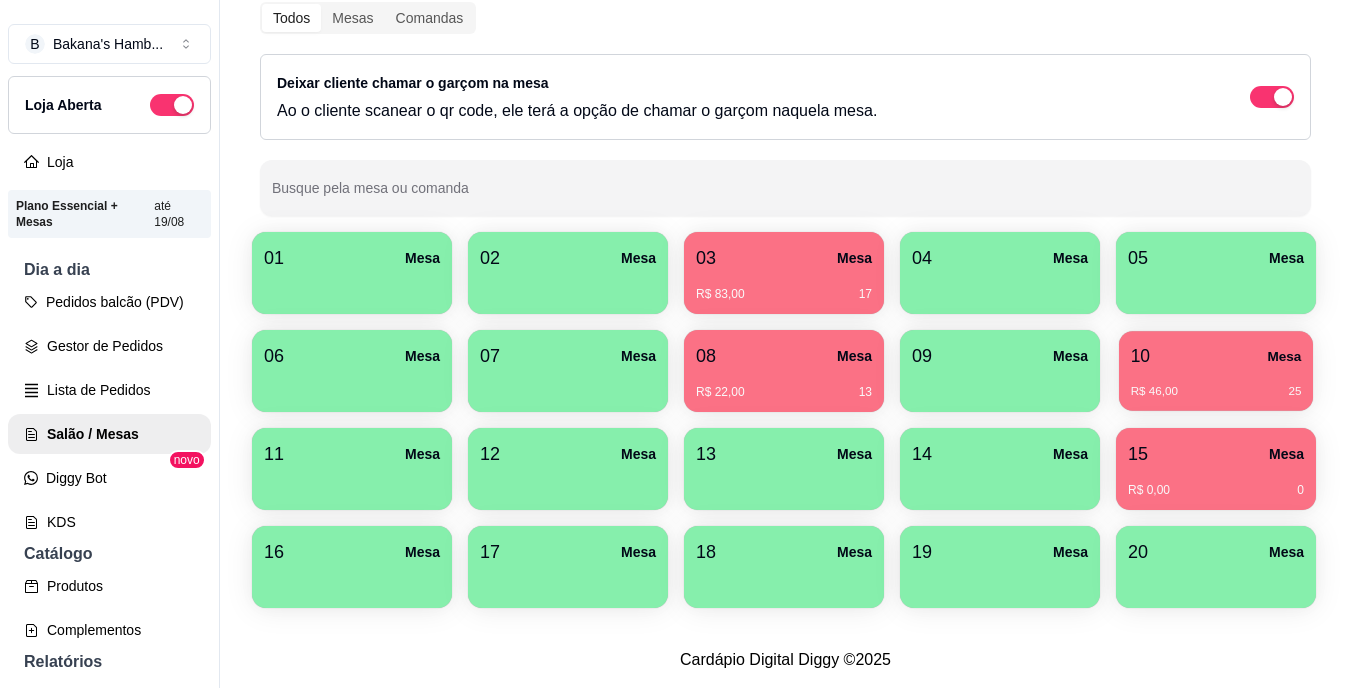 click on "10 Mesa" at bounding box center (1216, 356) 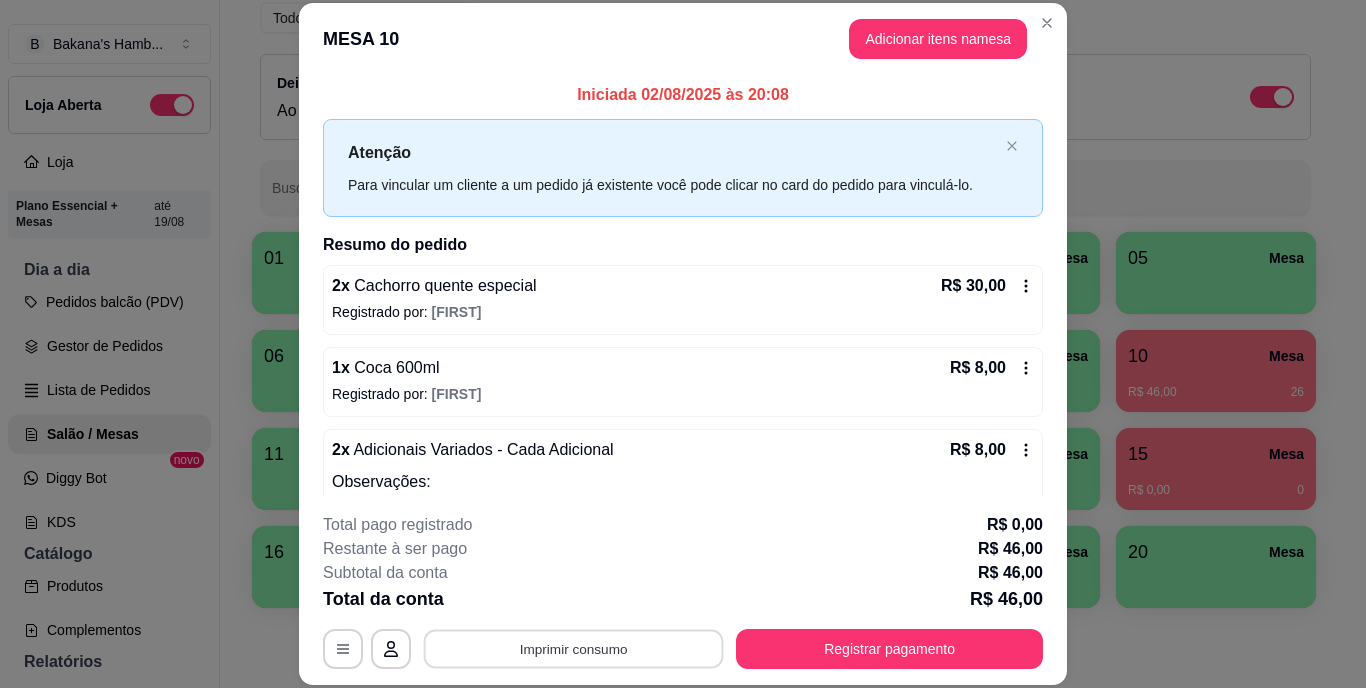 click on "Imprimir consumo" at bounding box center (574, 648) 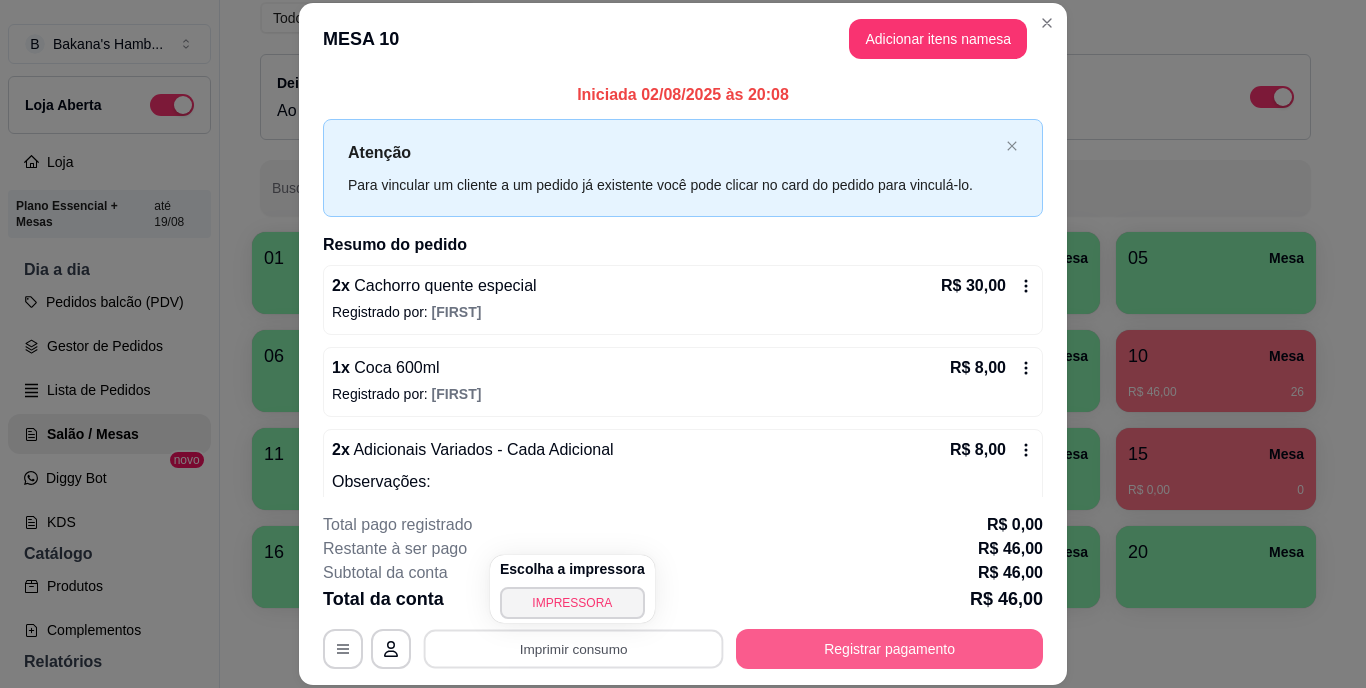 click on "Registrar pagamento" at bounding box center (889, 649) 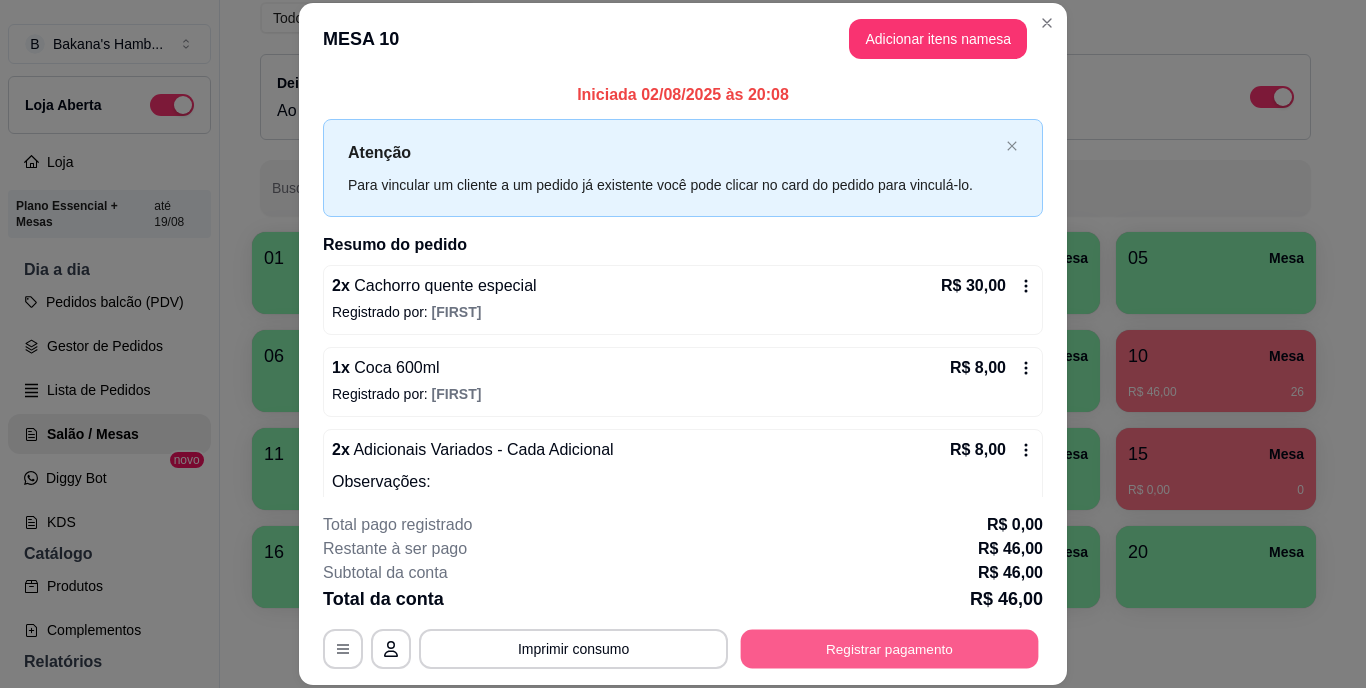 click on "Registrar pagamento" at bounding box center (890, 648) 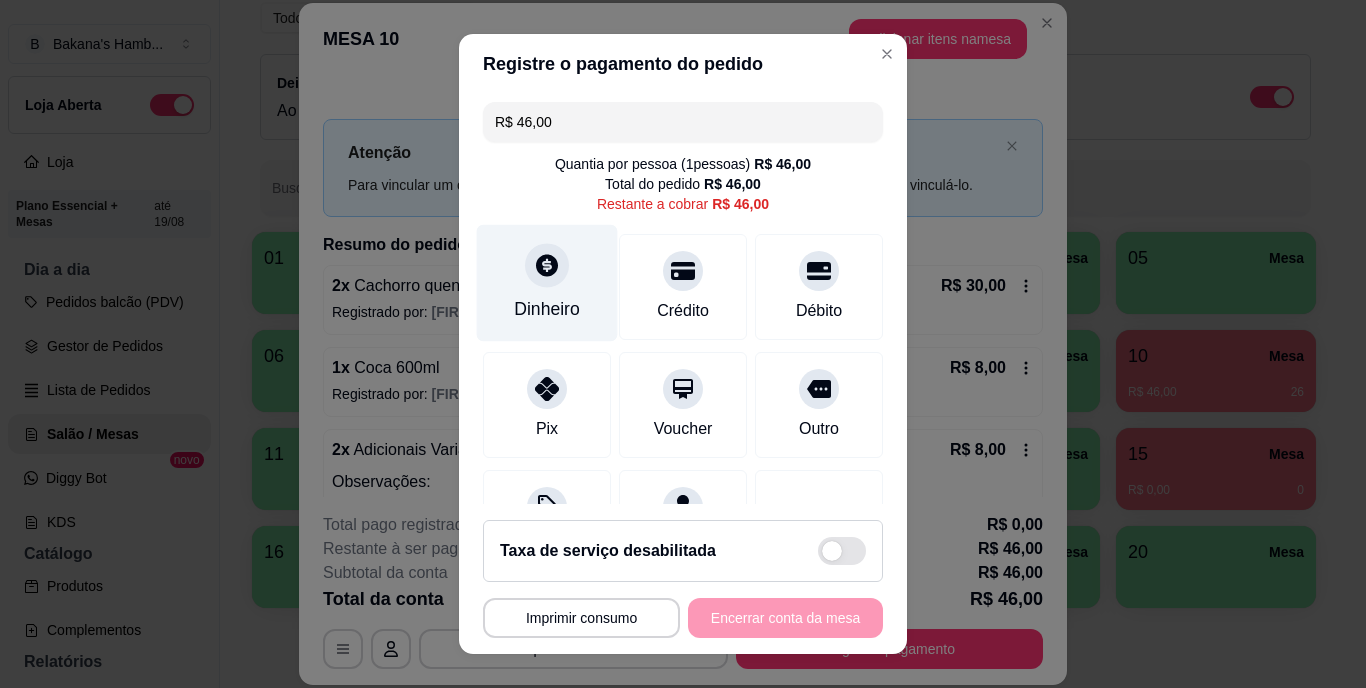 click on "Dinheiro" at bounding box center [547, 283] 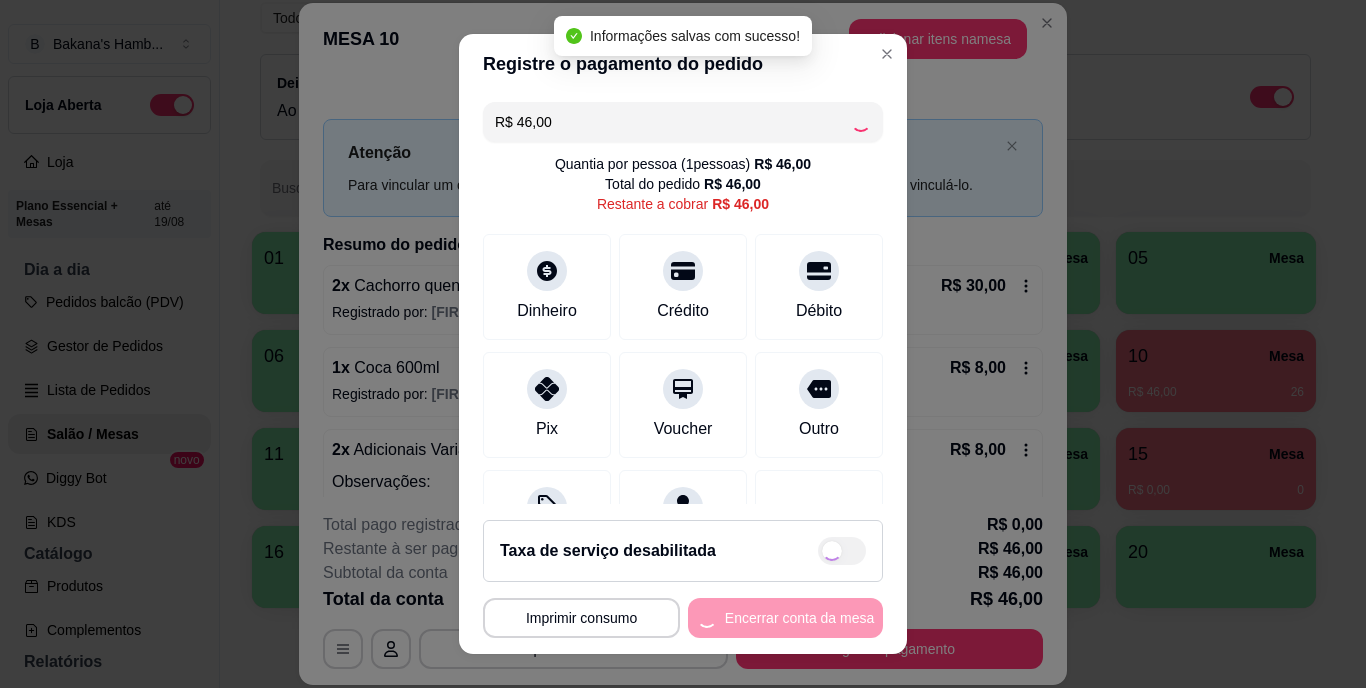 type on "R$ 0,00" 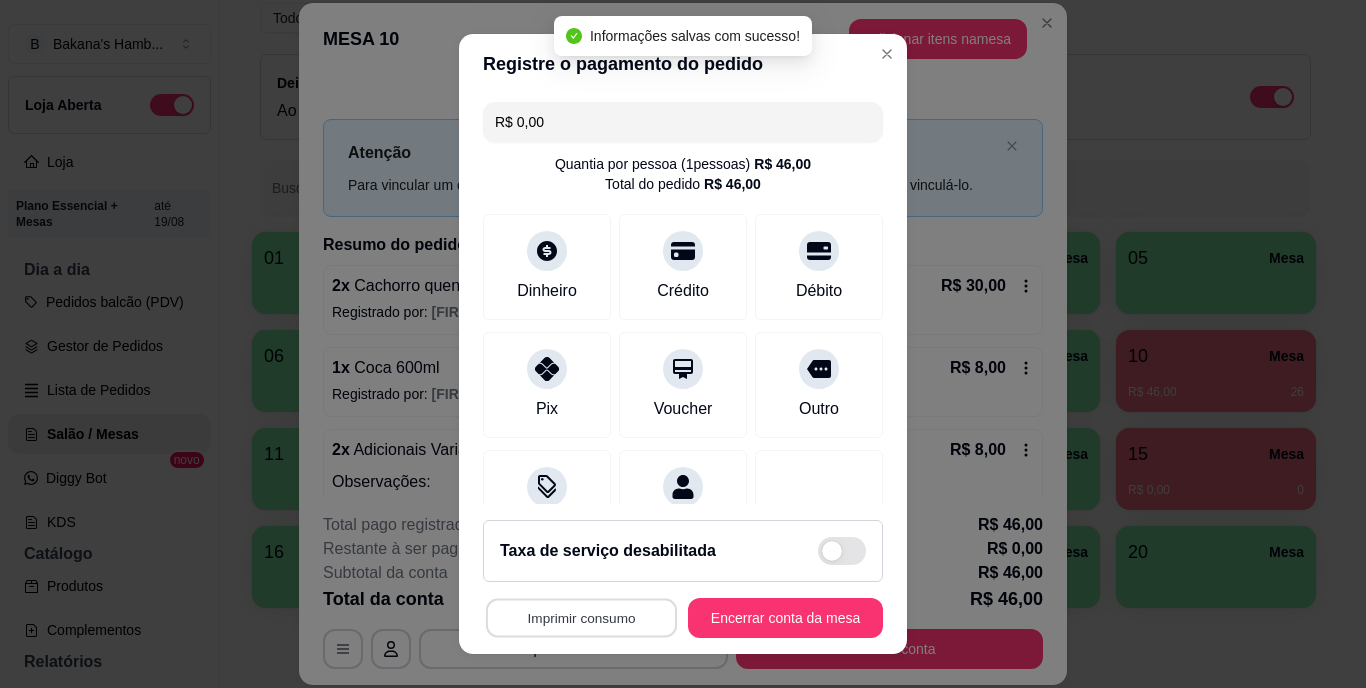 click on "Imprimir consumo" at bounding box center [581, 617] 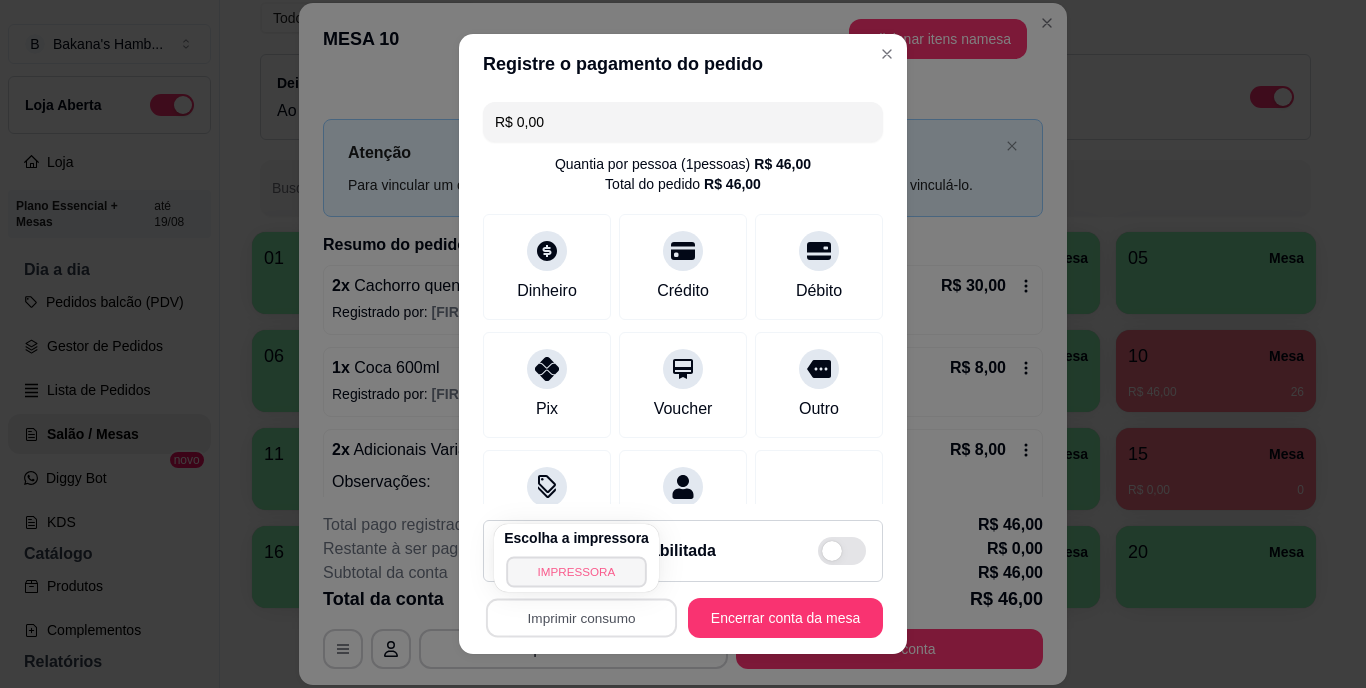 click on "IMPRESSORA" at bounding box center [576, 571] 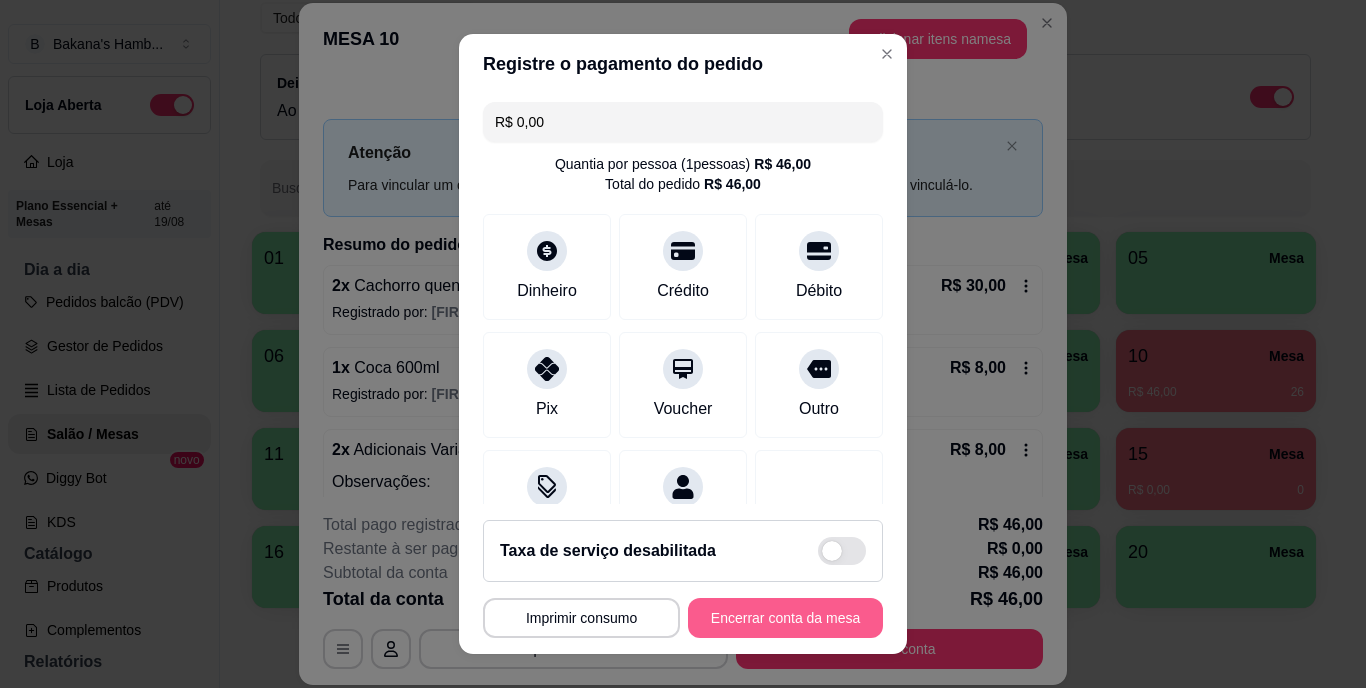 click on "Encerrar conta da mesa" at bounding box center (785, 618) 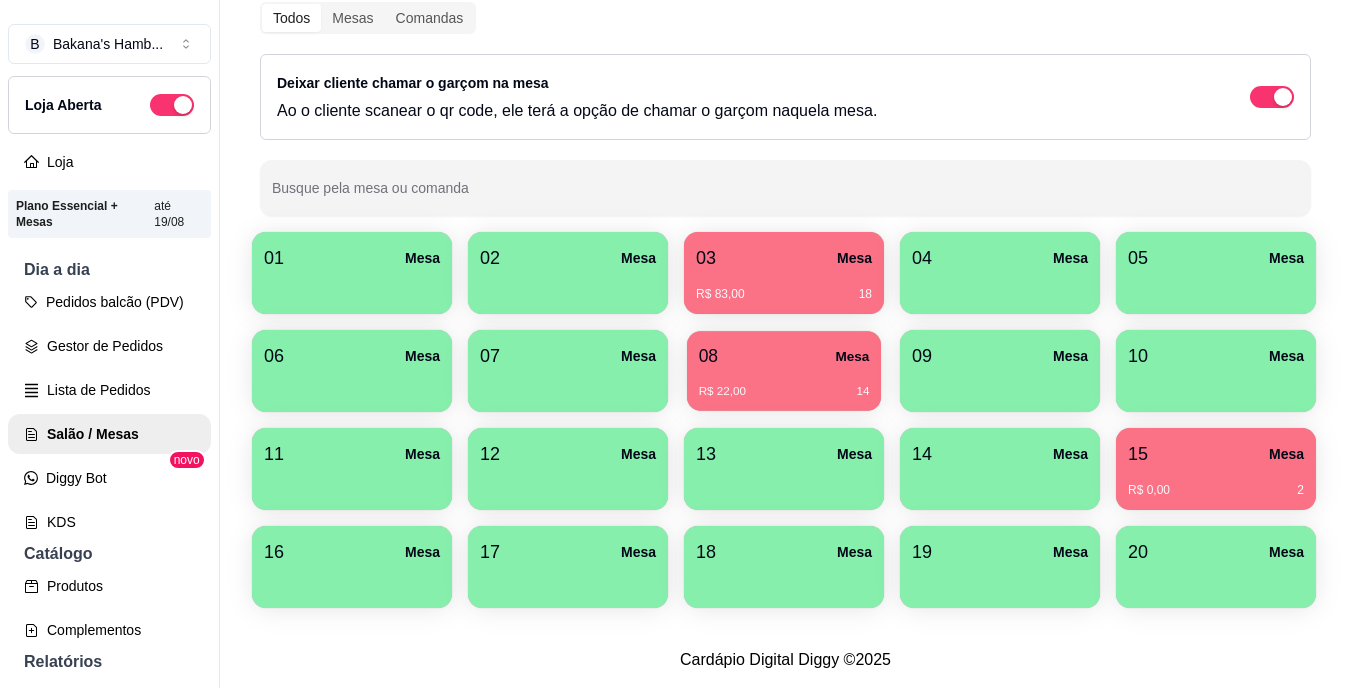 click on "08" at bounding box center [708, 356] 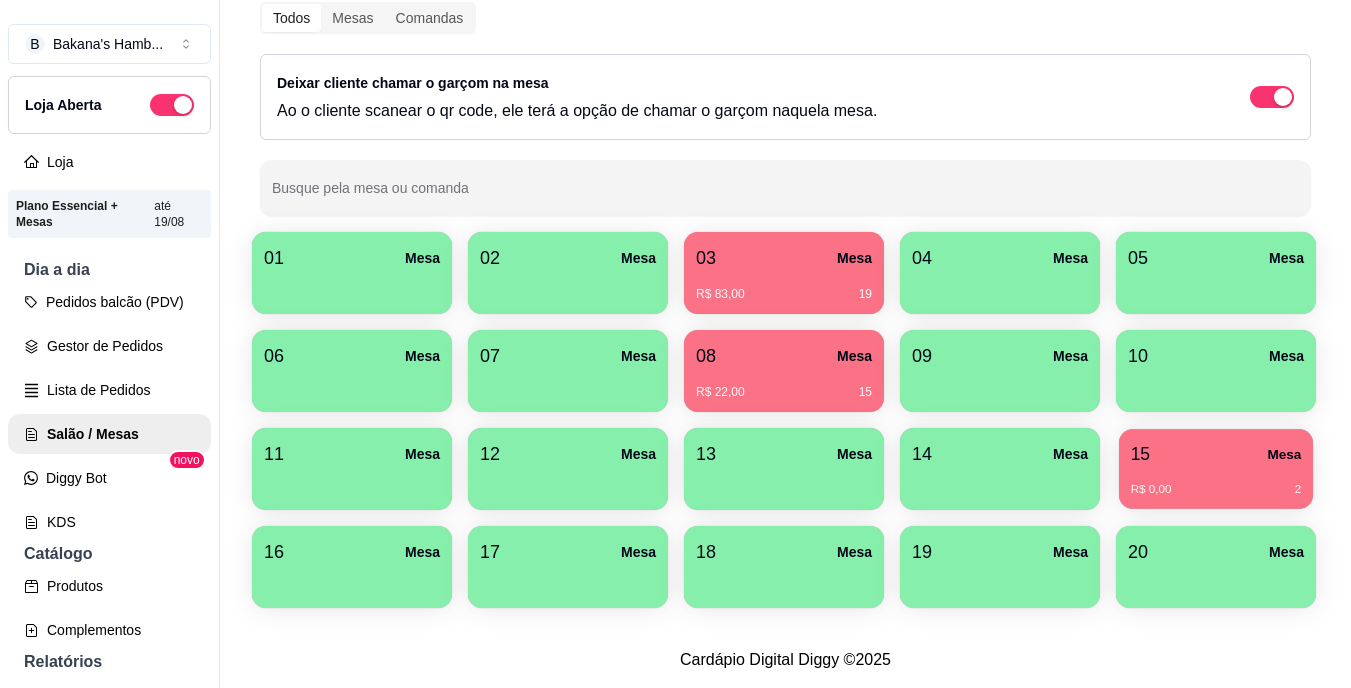 click on "15 Mesa" at bounding box center (1216, 454) 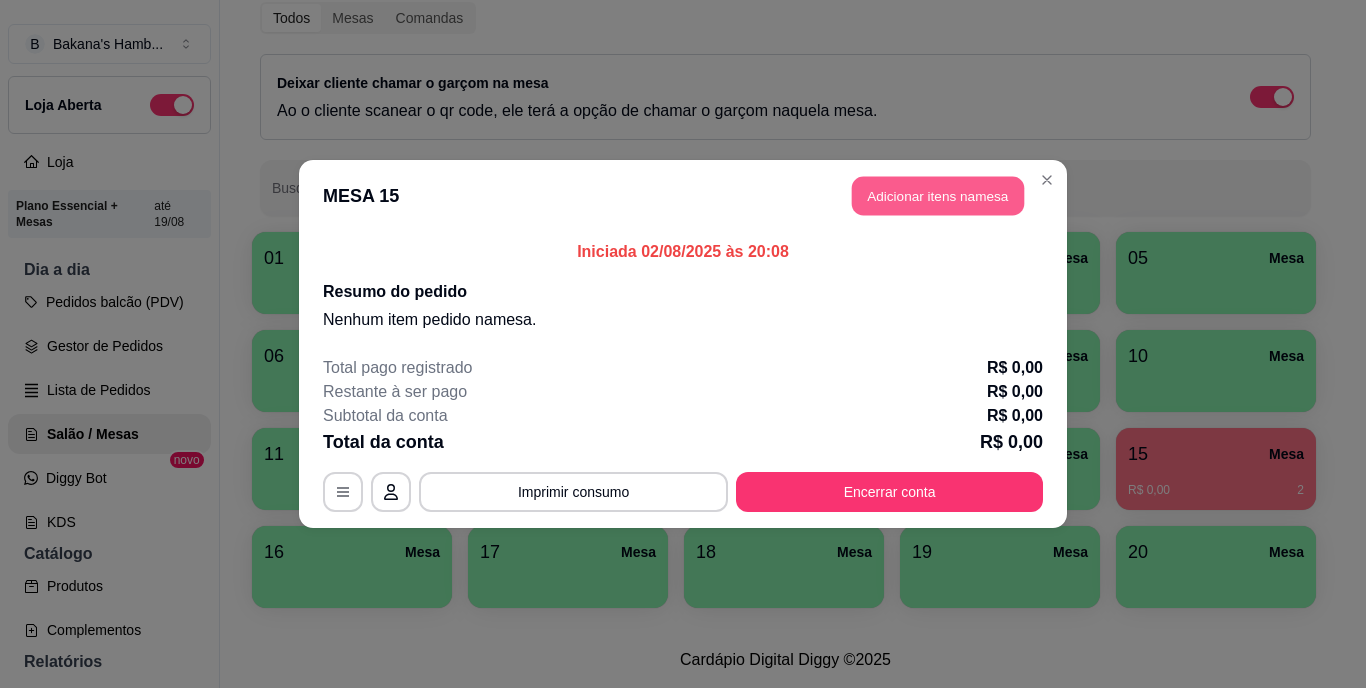 click on "Adicionar itens na  mesa" at bounding box center (938, 196) 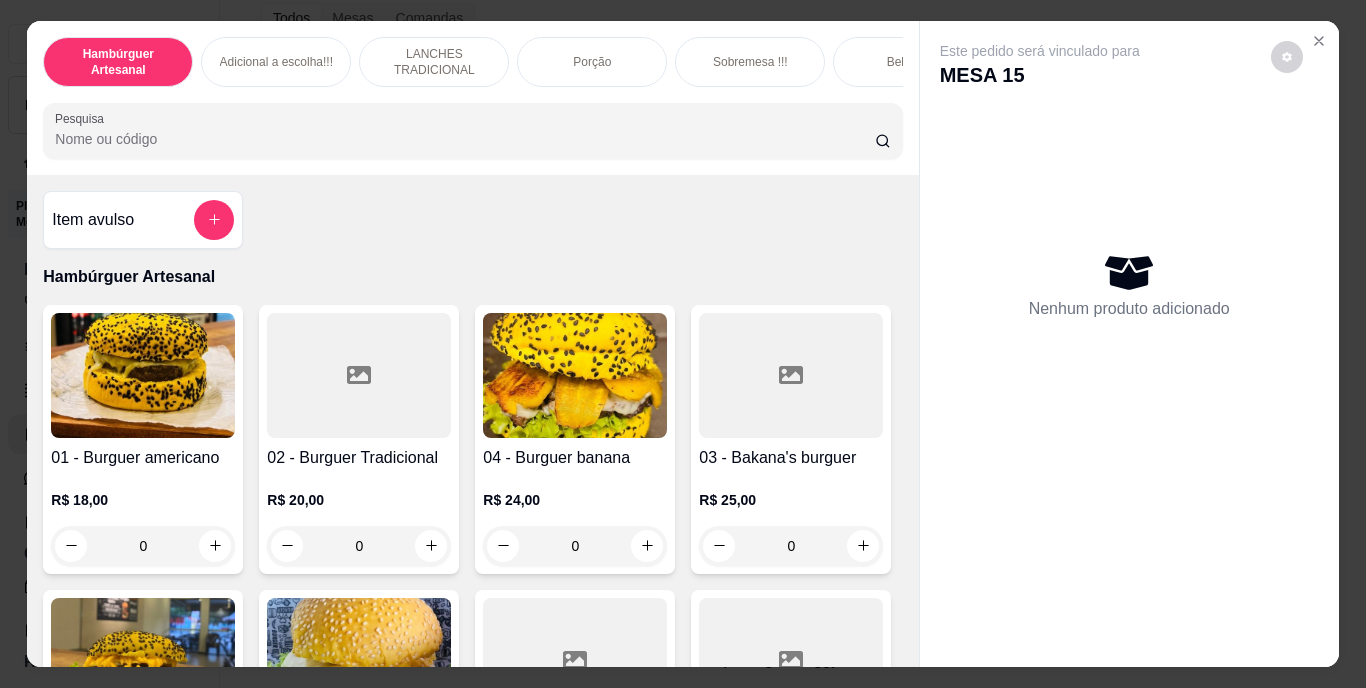 click on "Pesquisa" at bounding box center [465, 139] 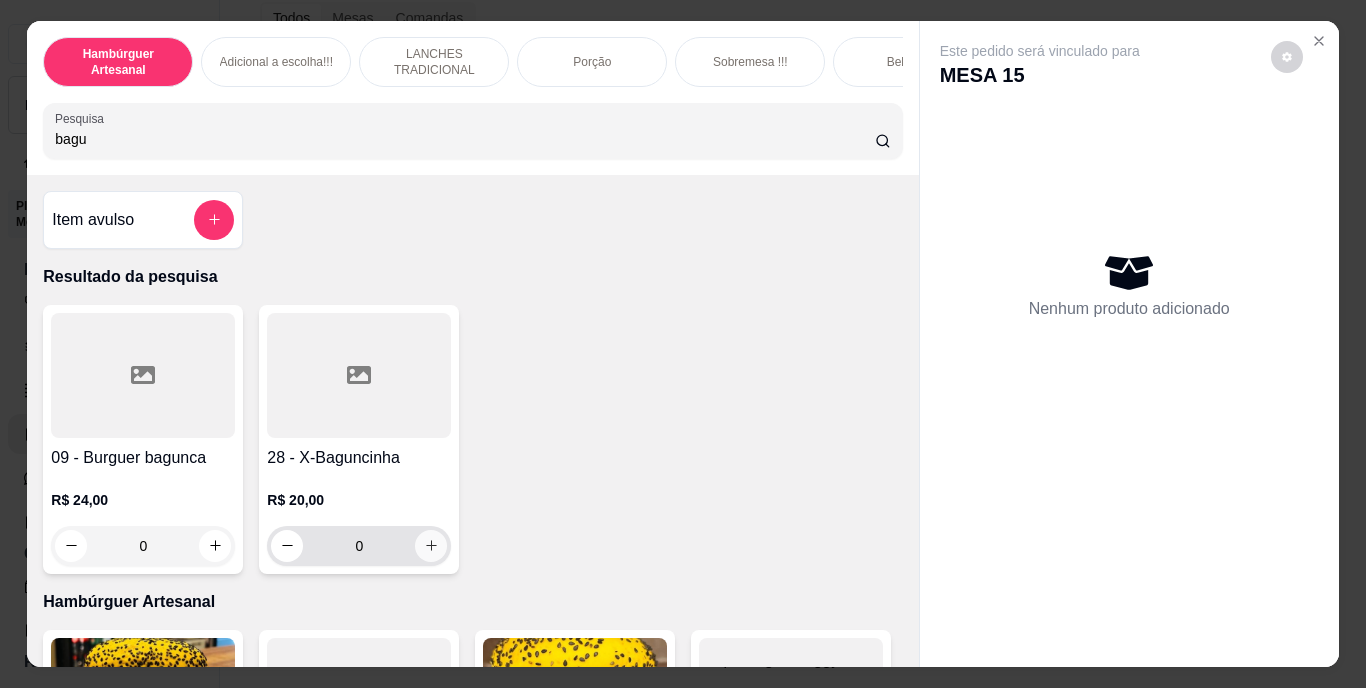 type on "bagu" 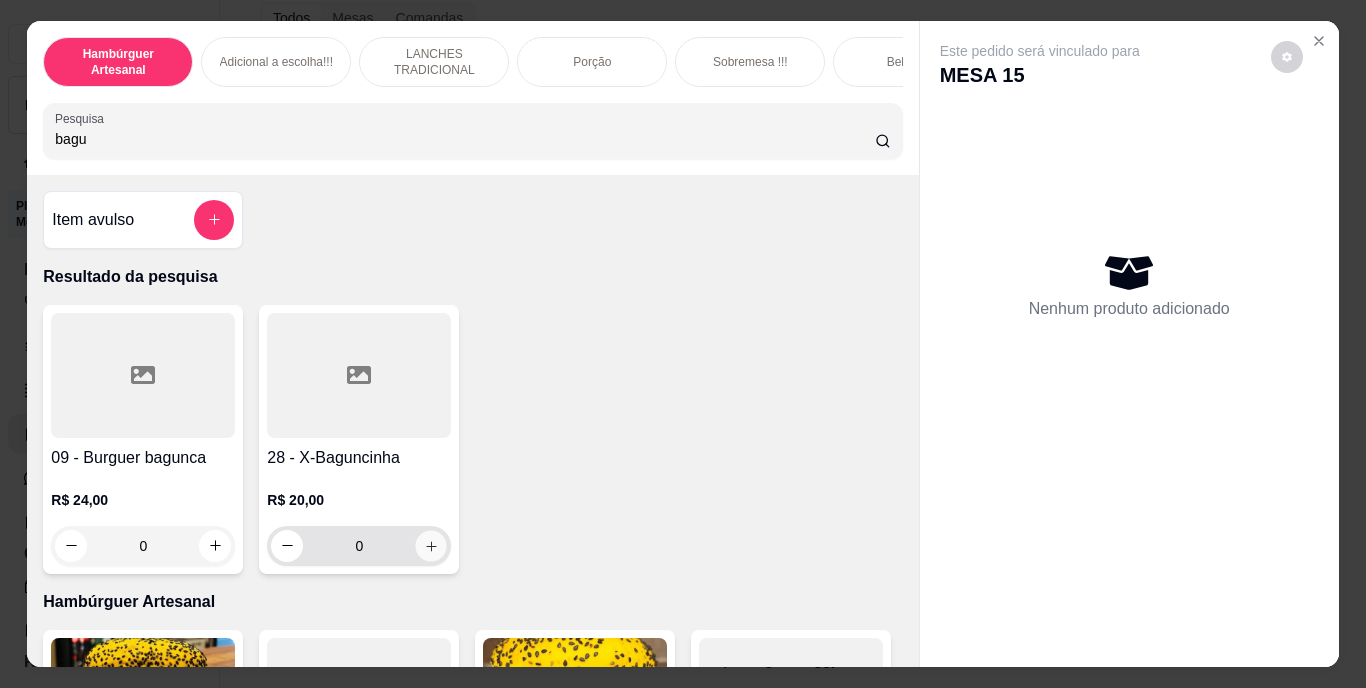 click at bounding box center (431, 545) 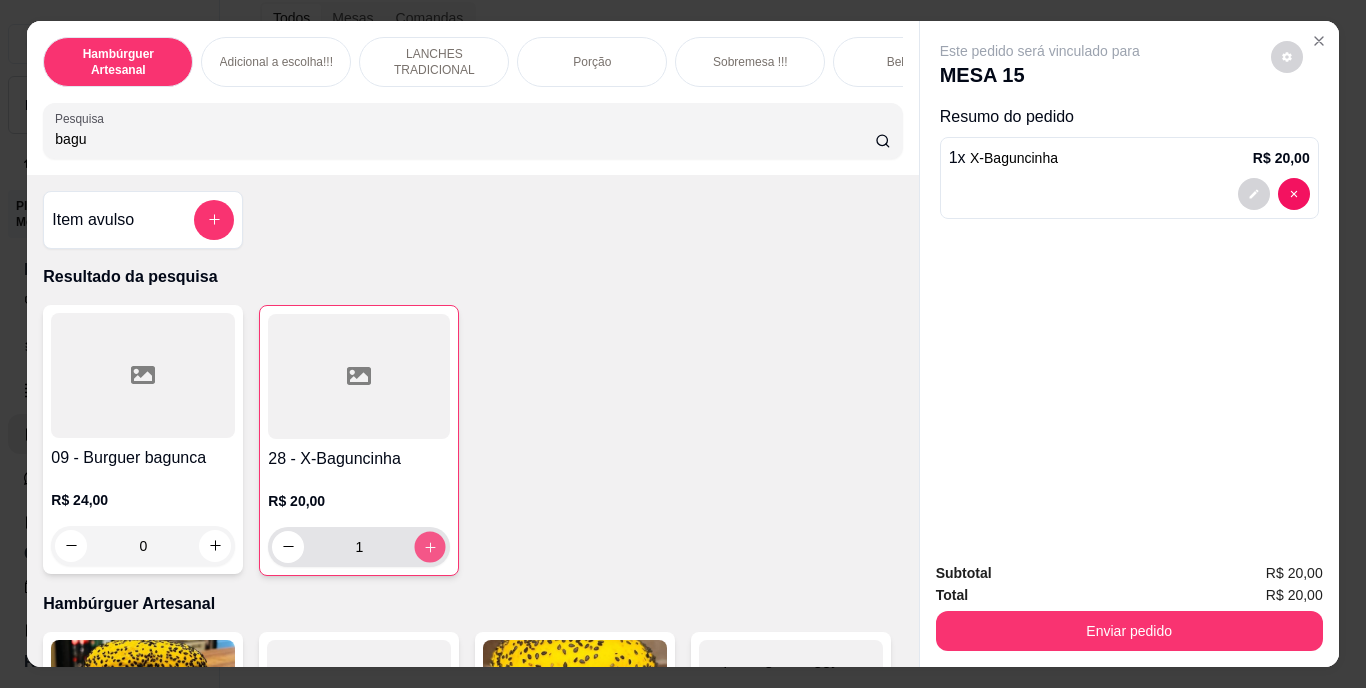 click 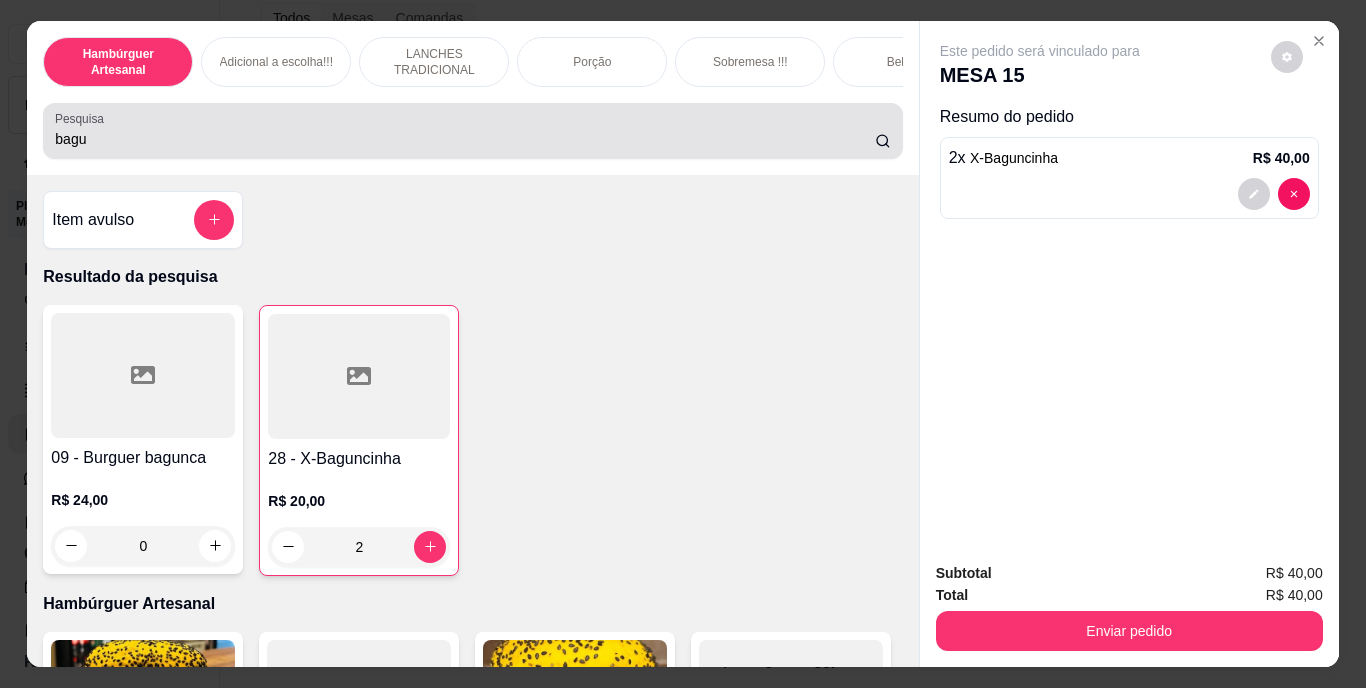 click on "Pesquisa bagu" at bounding box center (472, 131) 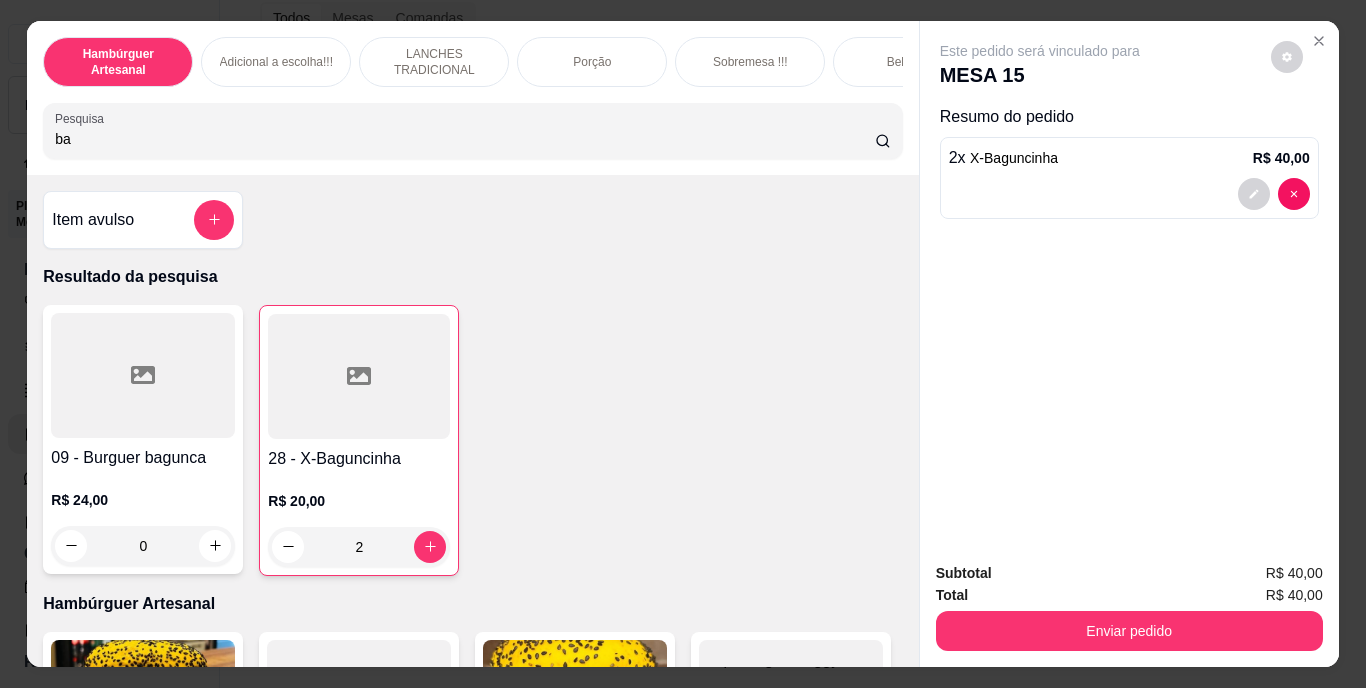 type on "b" 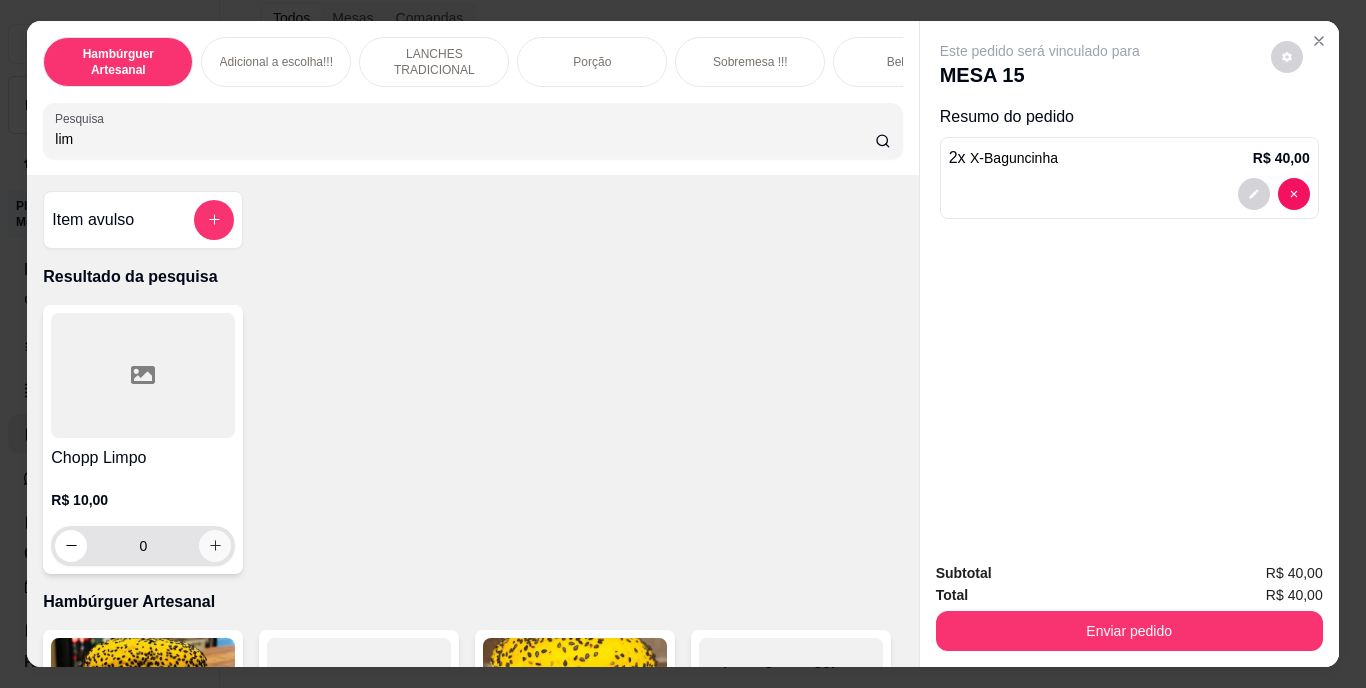 type on "lim" 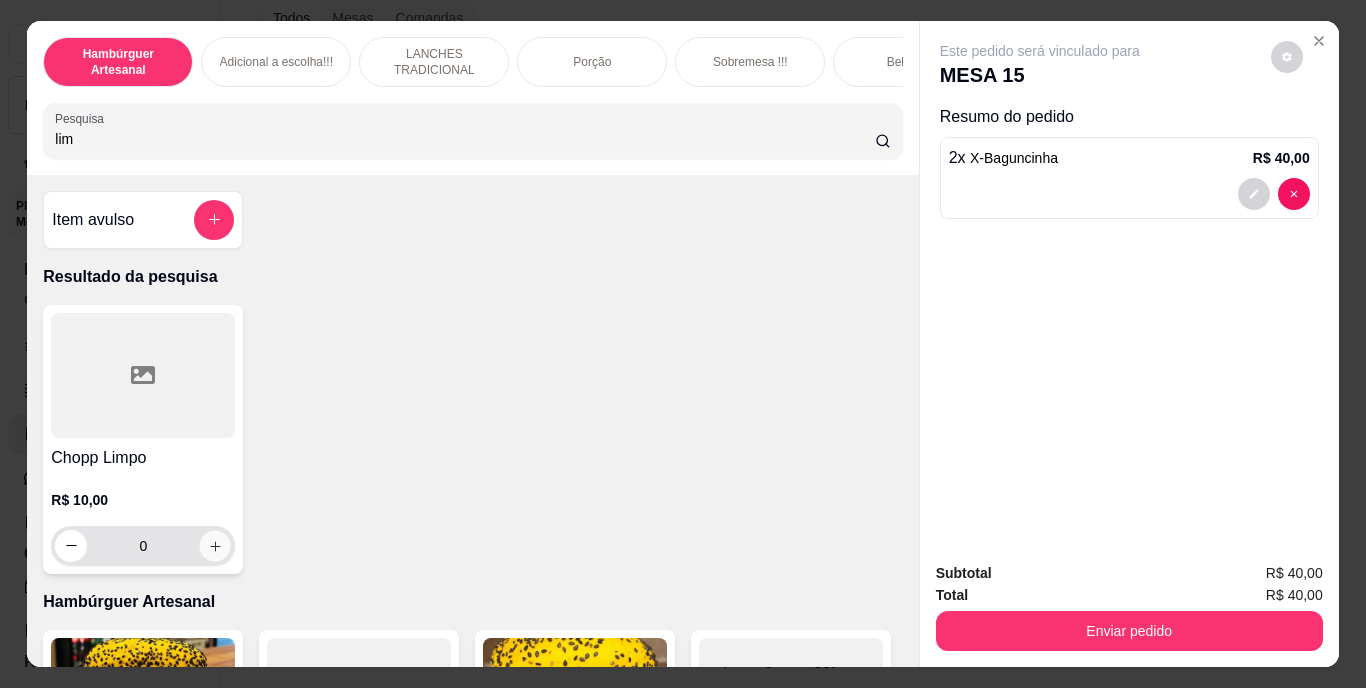 click 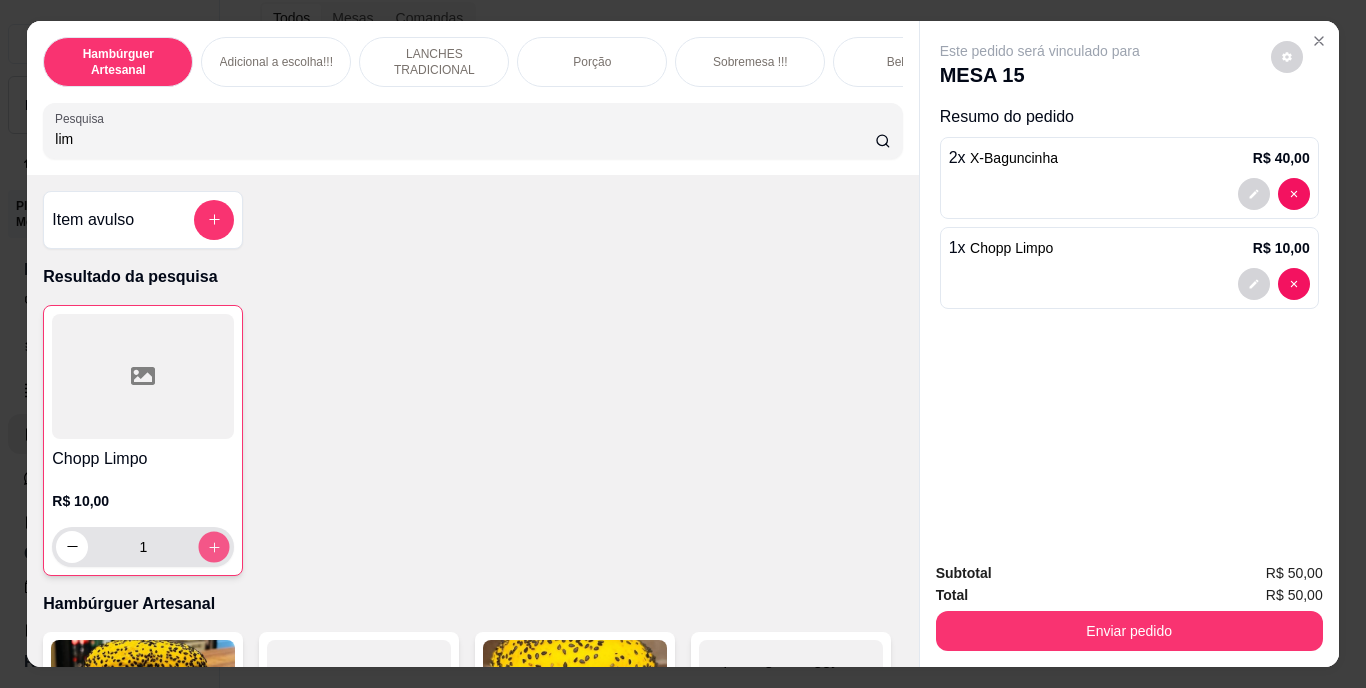 click 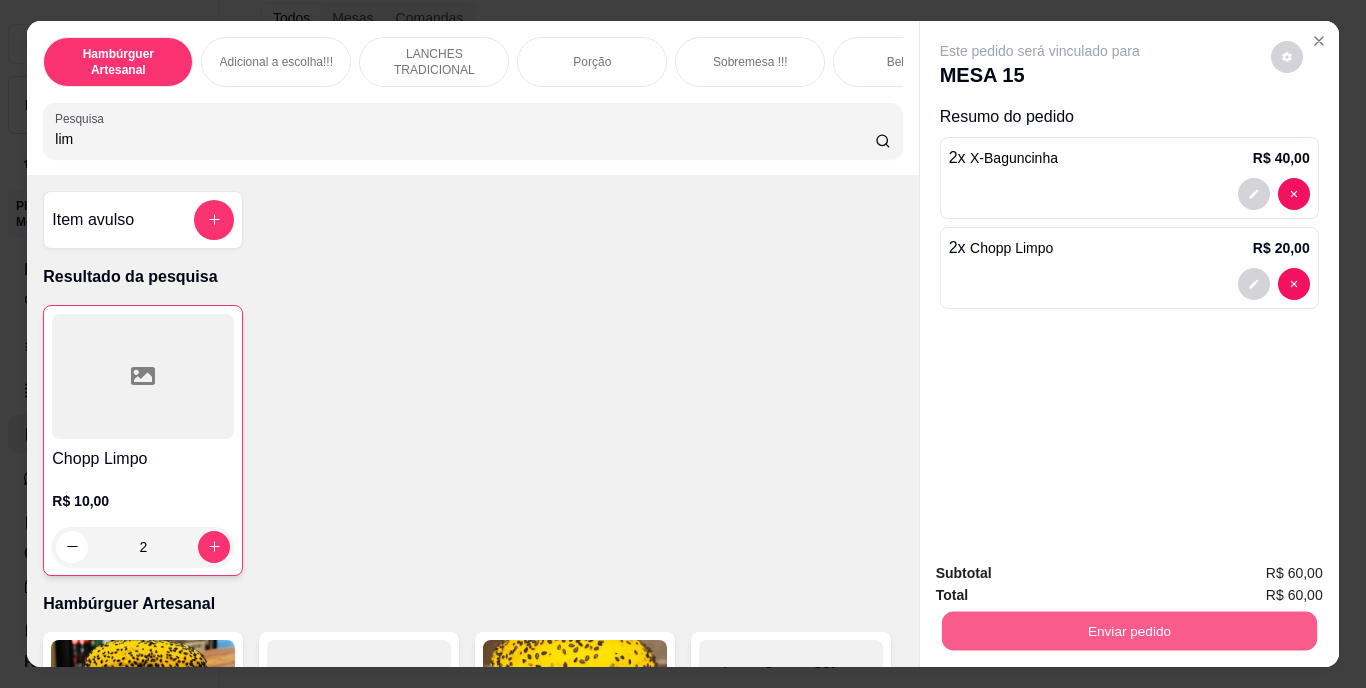 click on "Enviar pedido" at bounding box center (1128, 631) 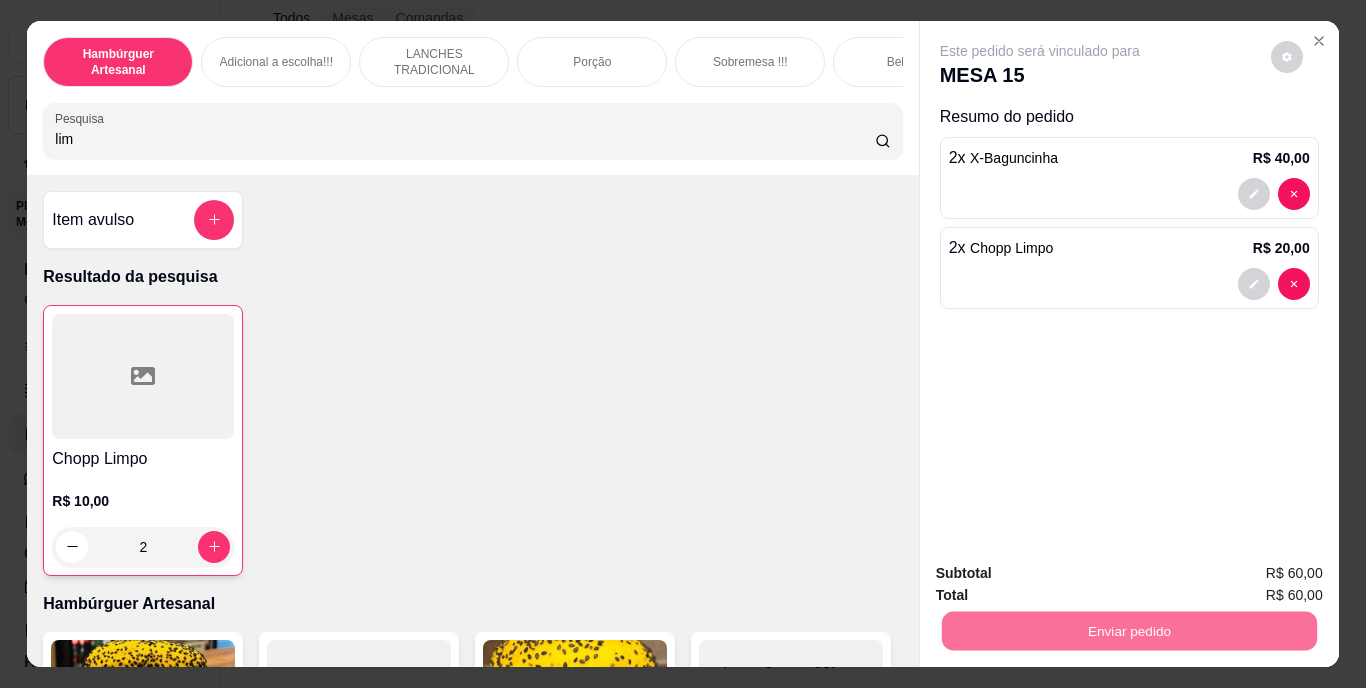 click on "Não registrar e enviar pedido" at bounding box center [1063, 574] 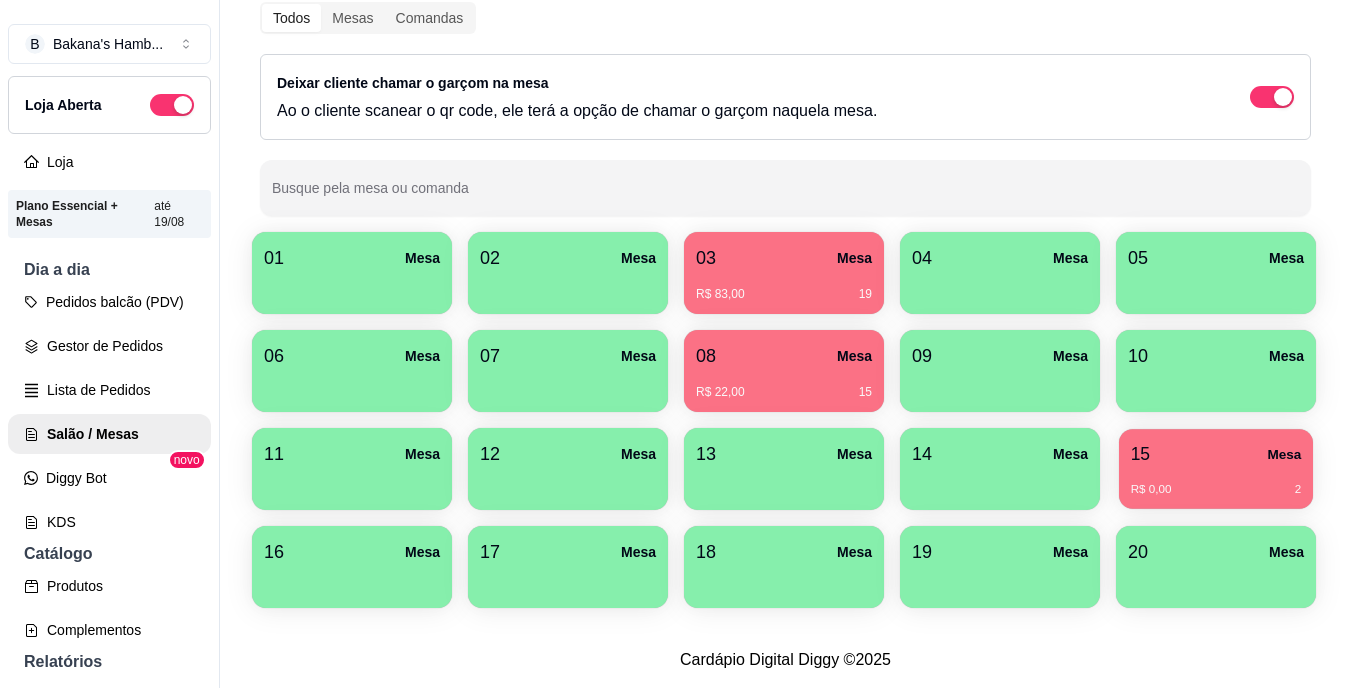 click on "15 Mesa R$ 0,00 2" at bounding box center [1216, 469] 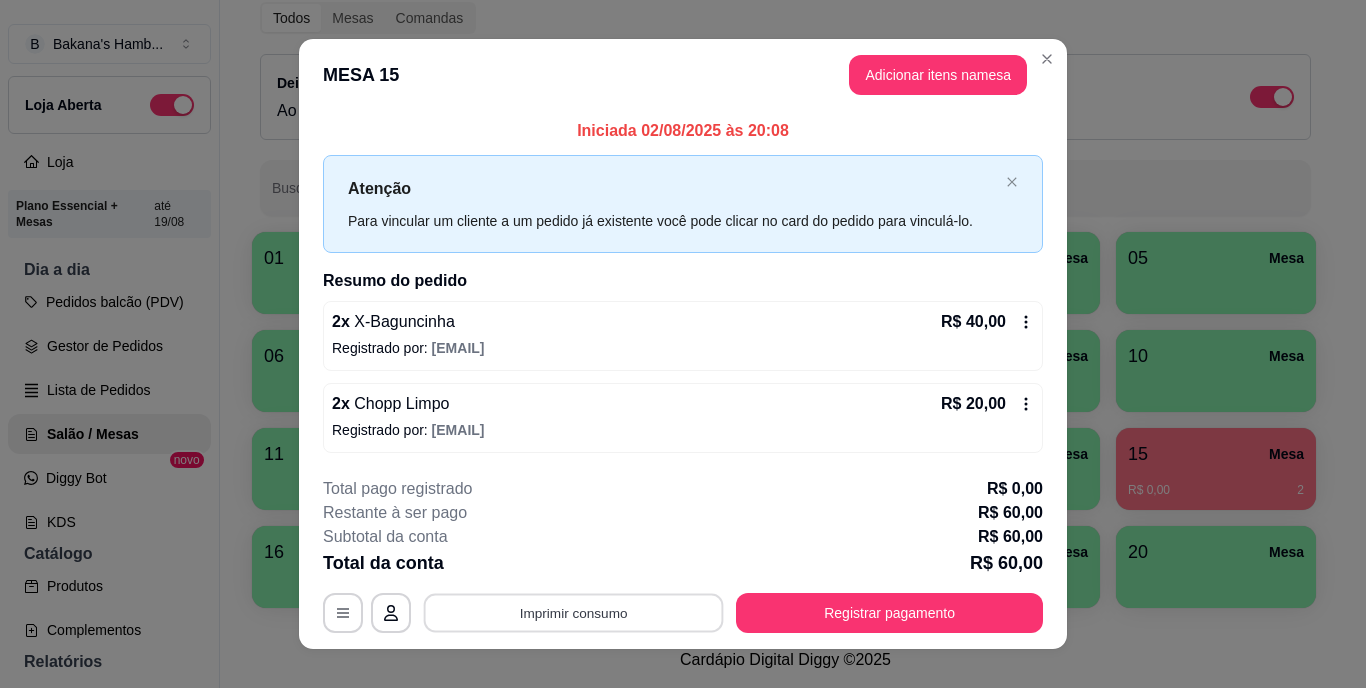 click on "Imprimir consumo" at bounding box center (574, 612) 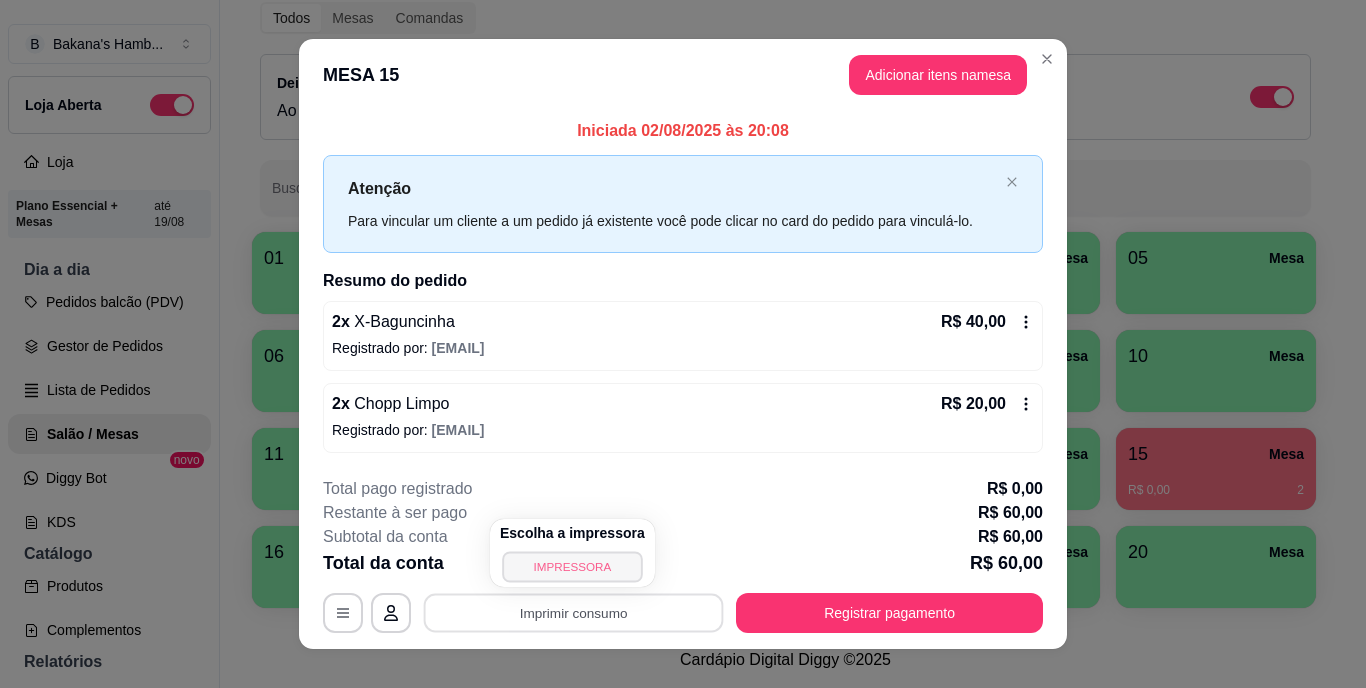 click on "IMPRESSORA" at bounding box center [572, 566] 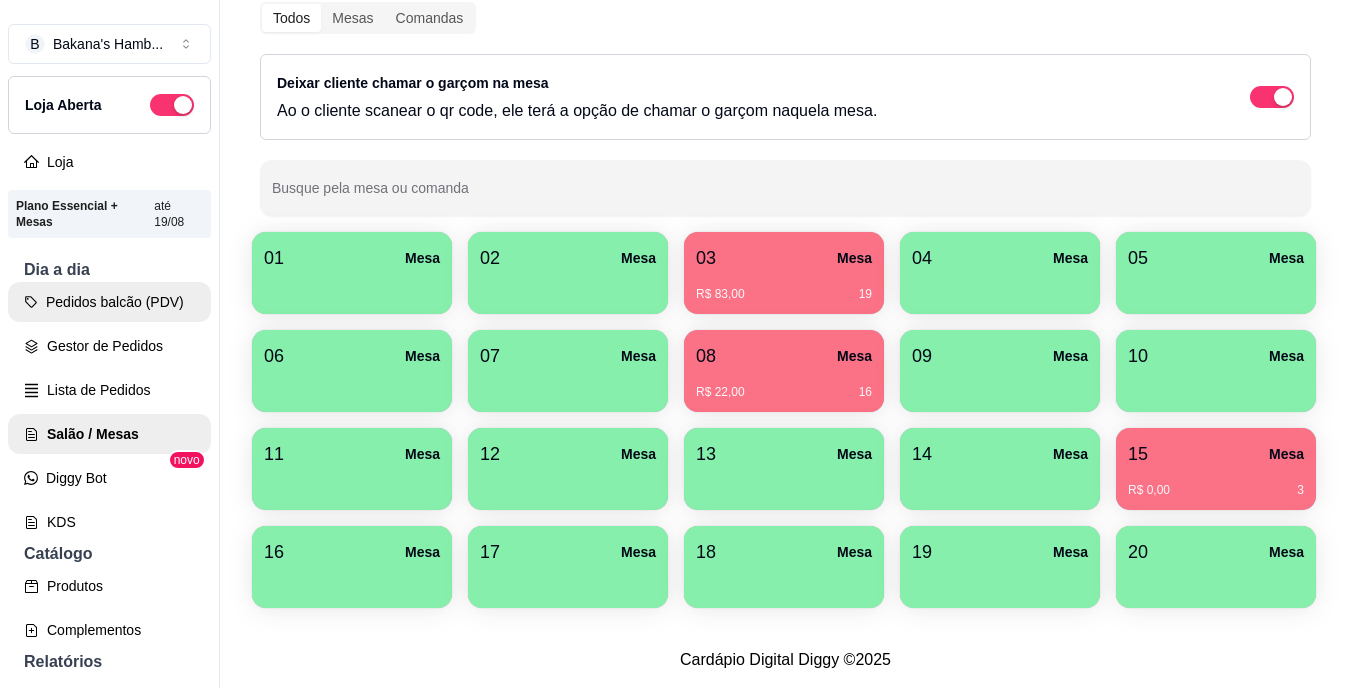 click on "Pedidos balcão (PDV)" at bounding box center [109, 302] 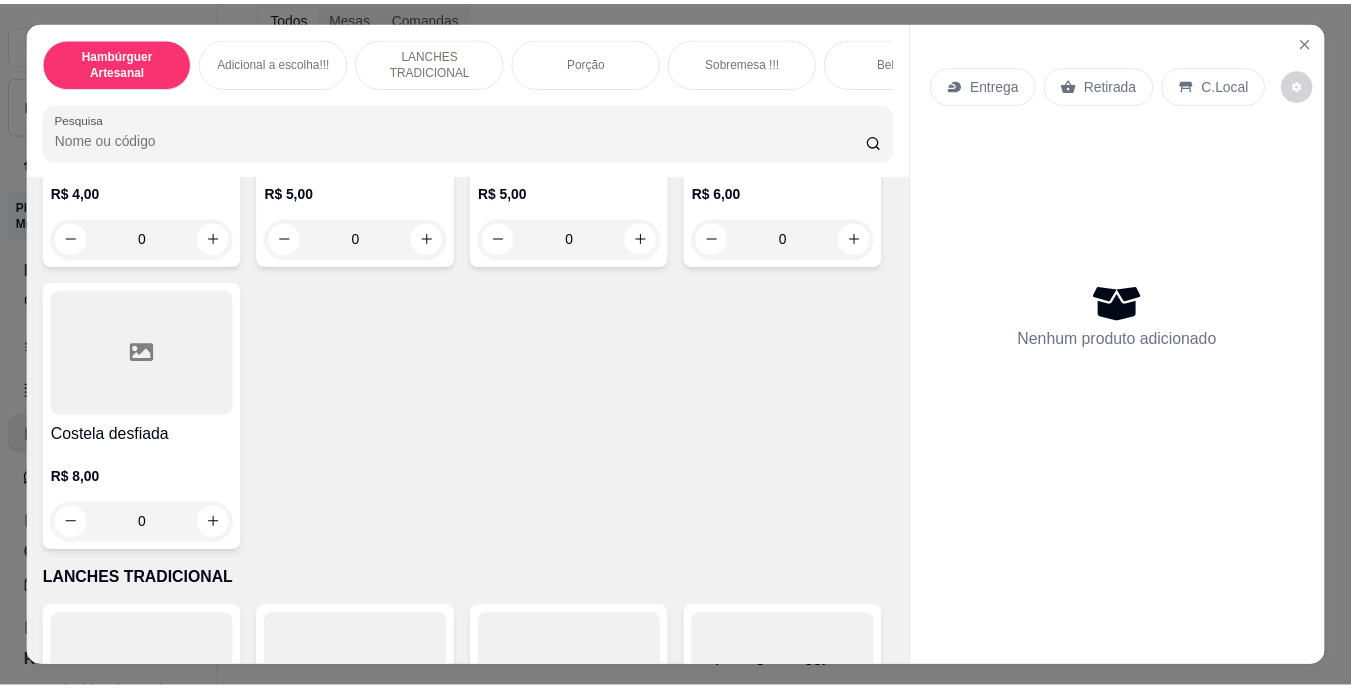 scroll, scrollTop: 2366, scrollLeft: 0, axis: vertical 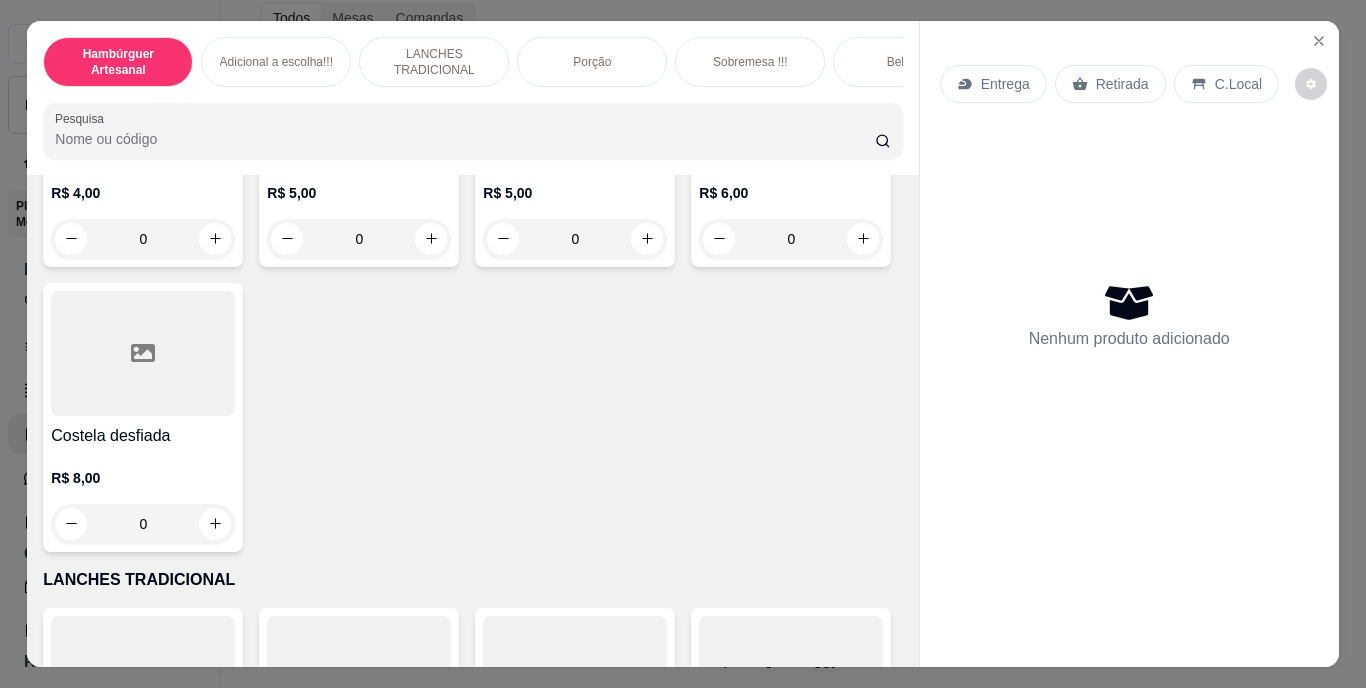 click 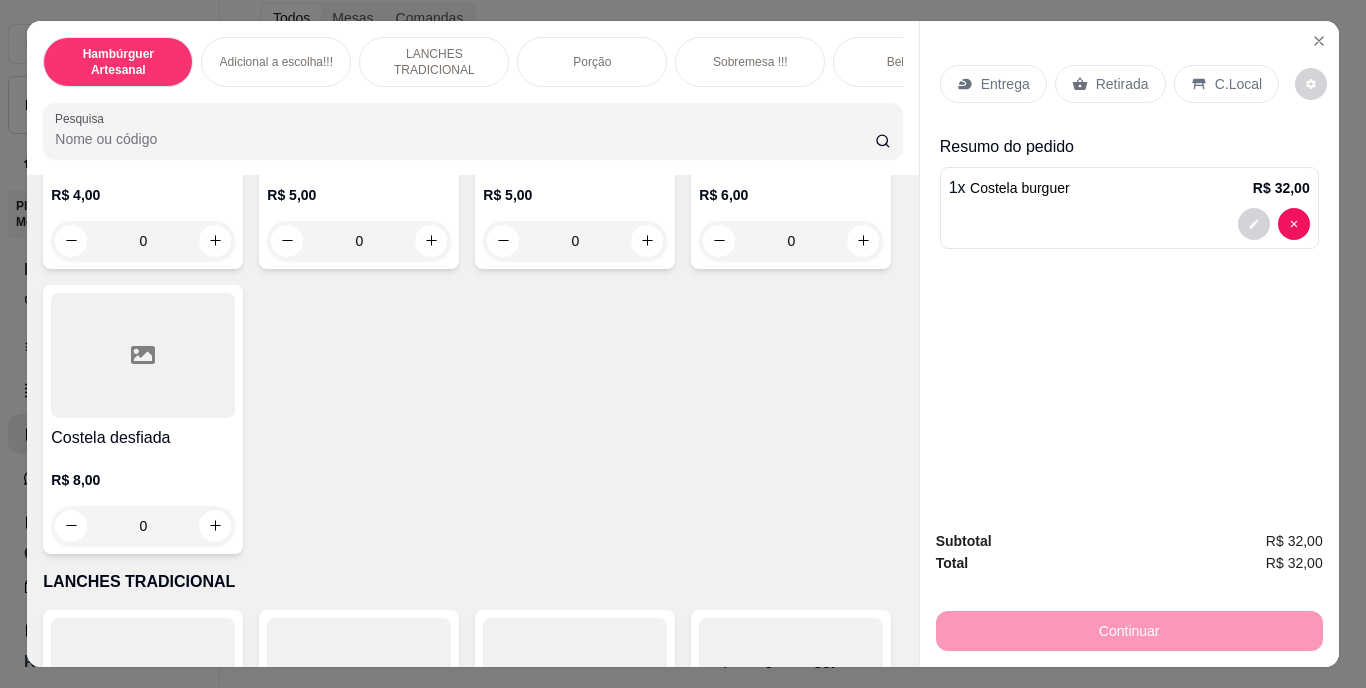 click 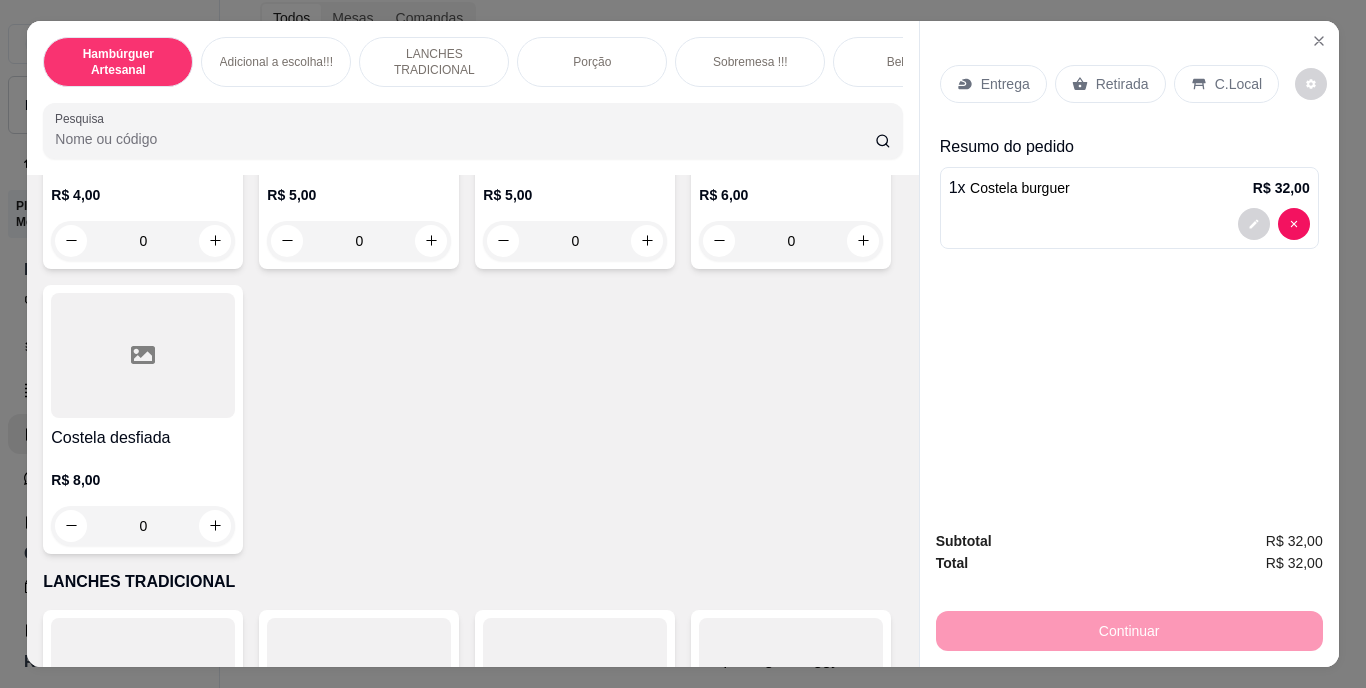 type on "2" 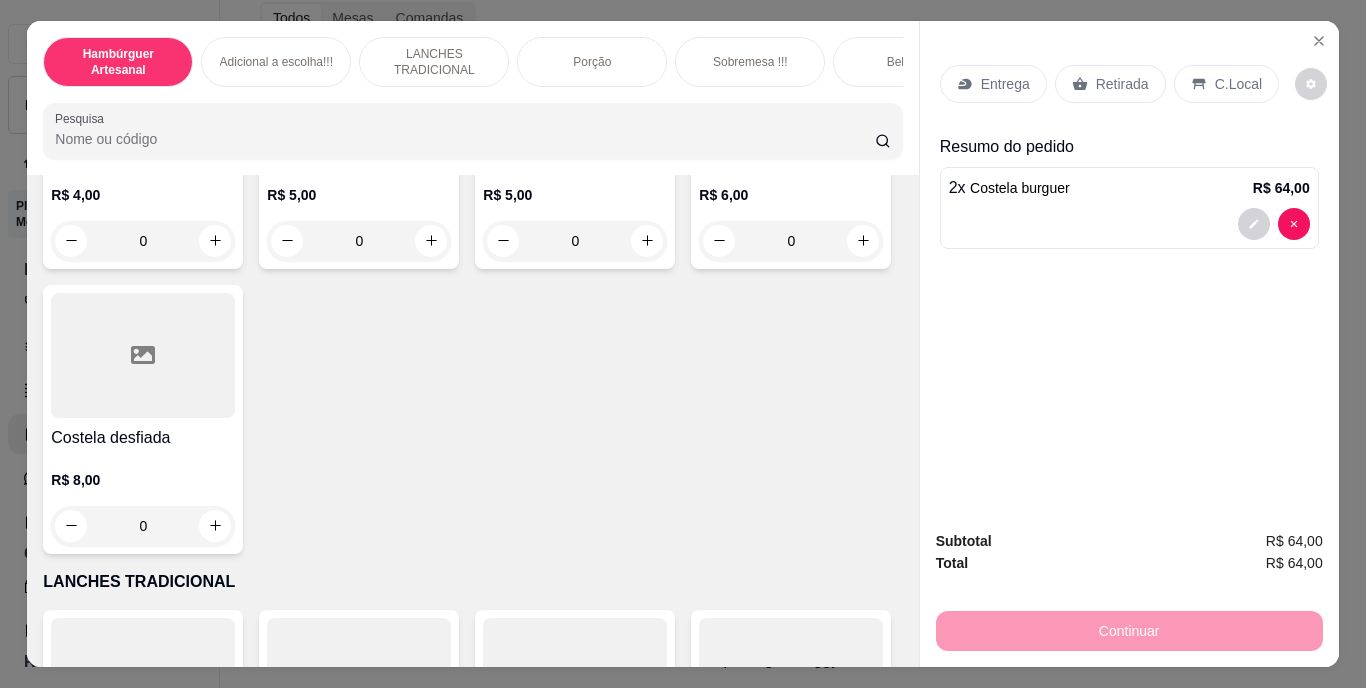 click on "Retirada" at bounding box center [1110, 84] 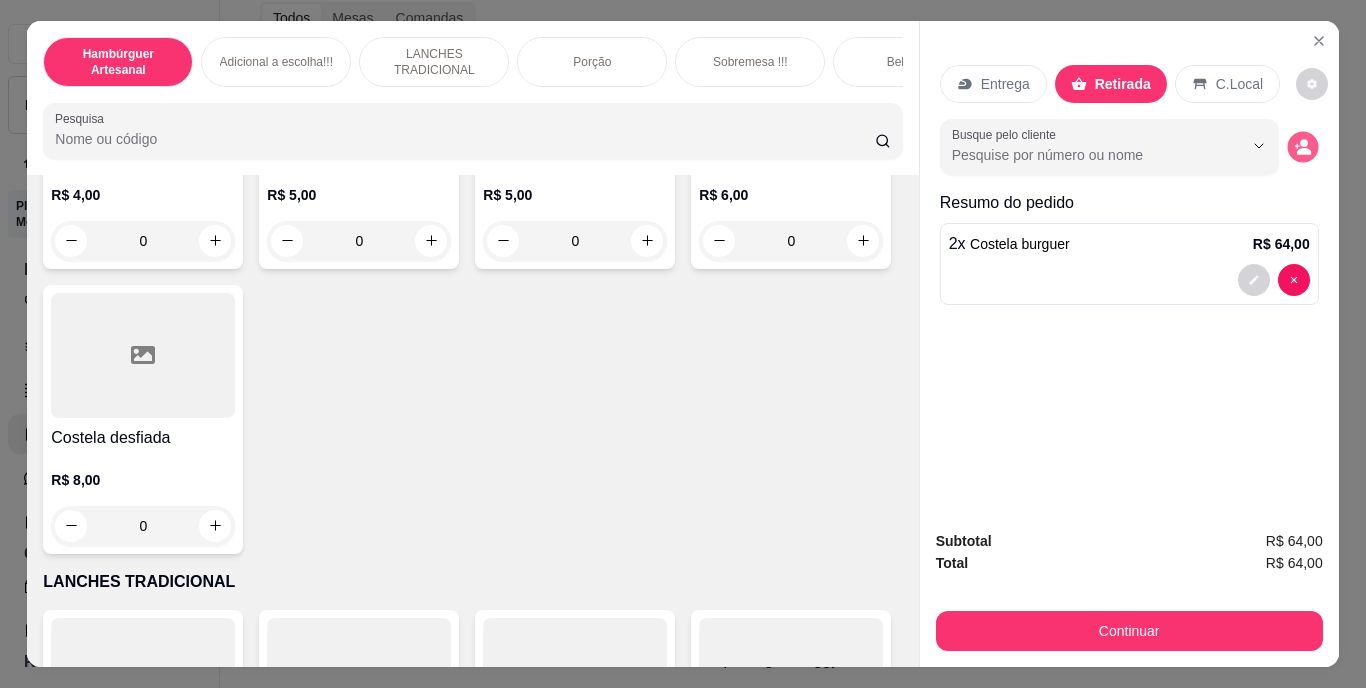 click at bounding box center (1302, 146) 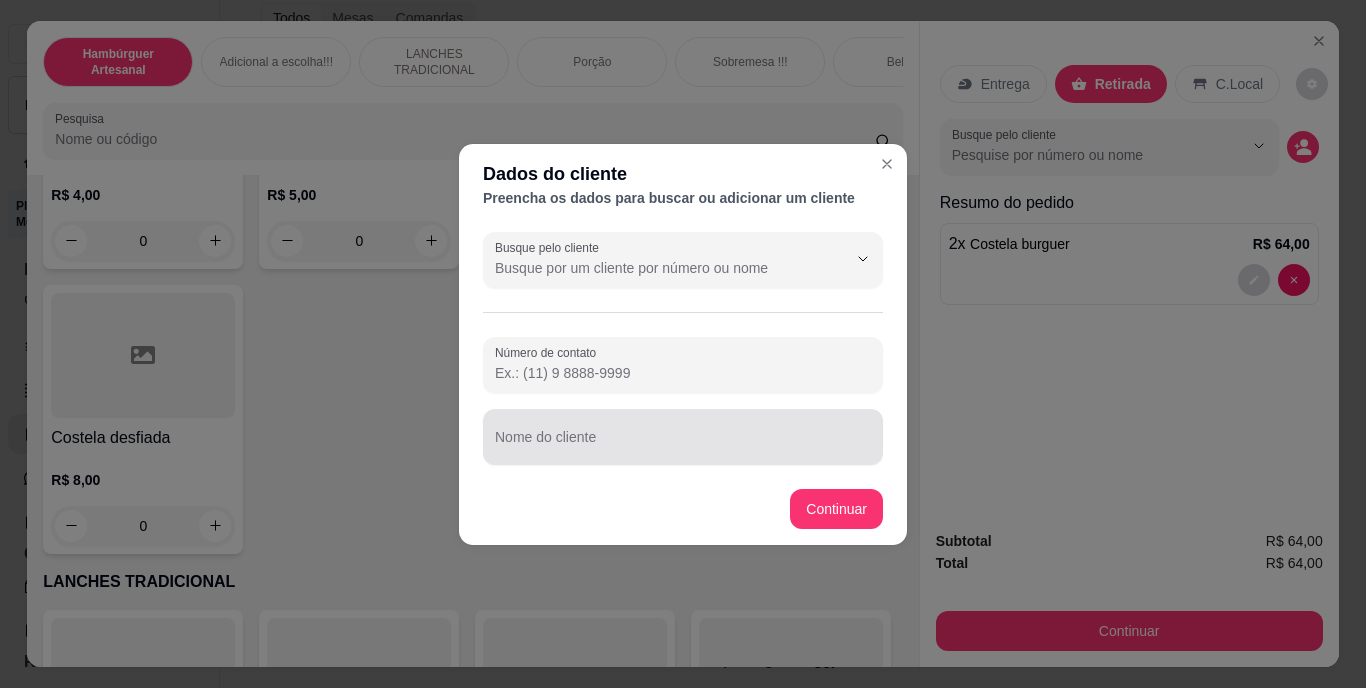 click on "Nome do cliente" at bounding box center [683, 437] 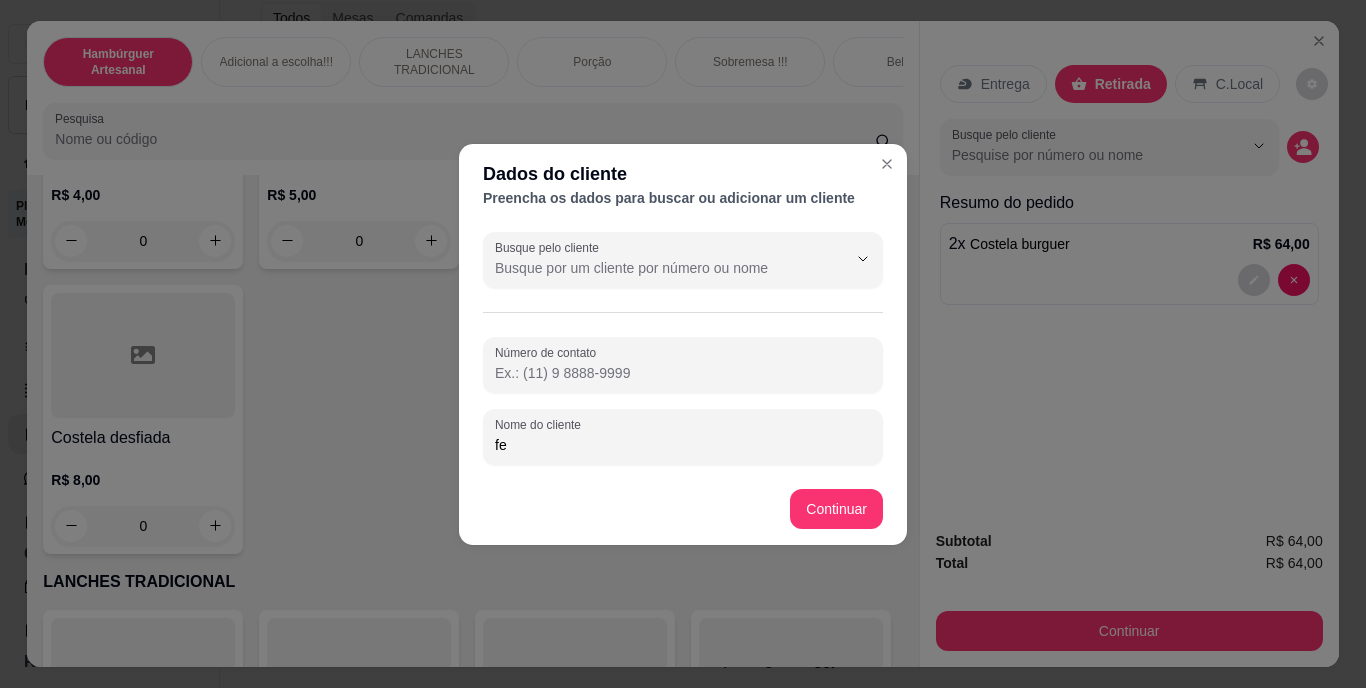 type on "f" 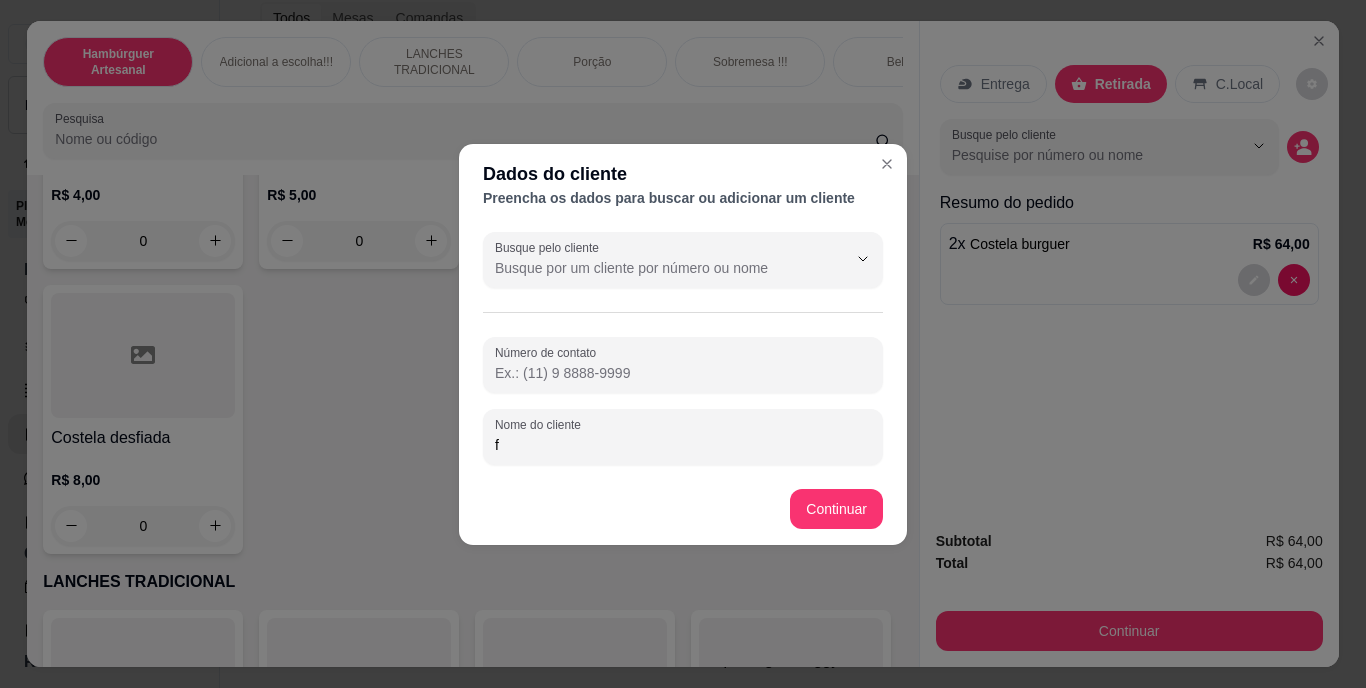 type 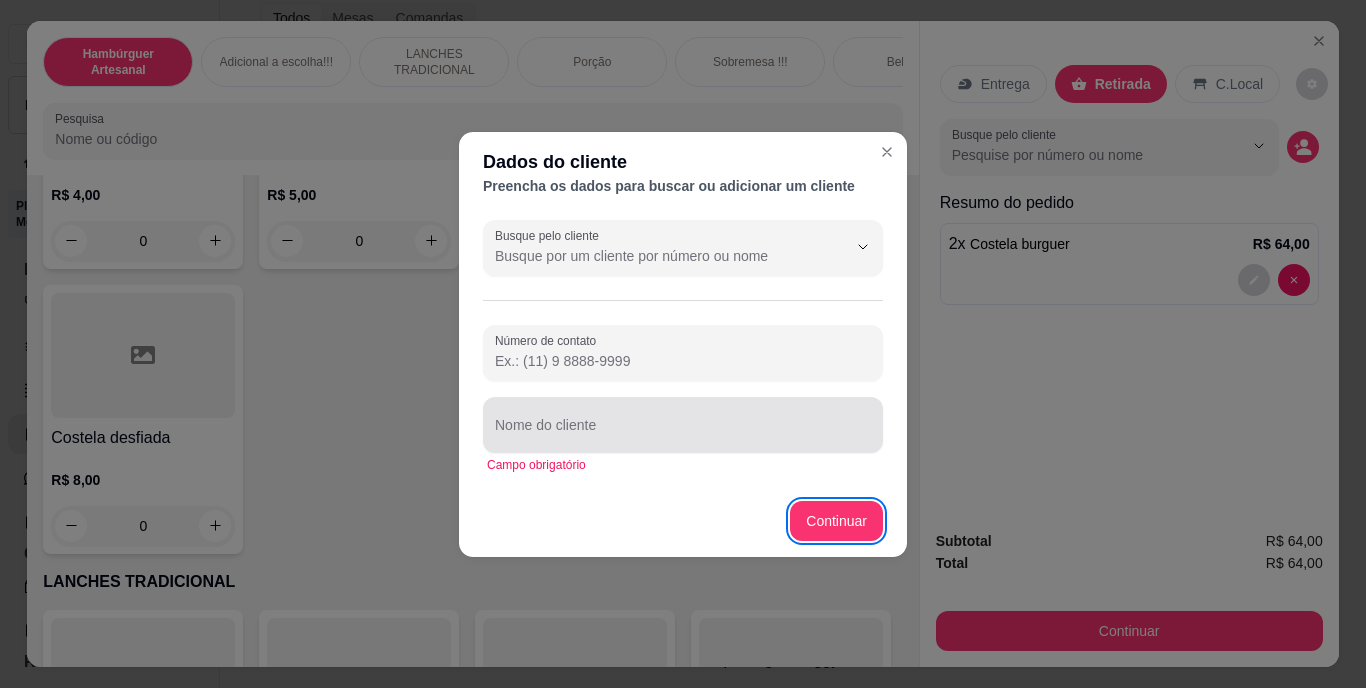 type 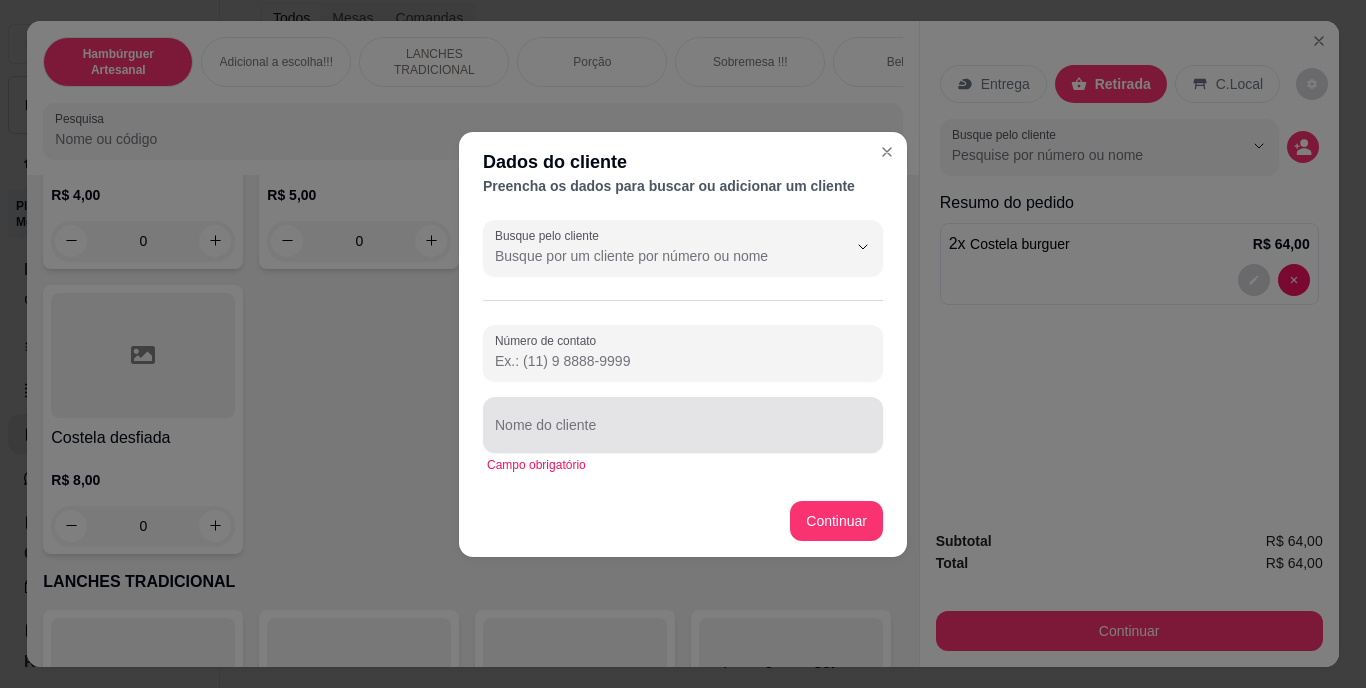 click at bounding box center (683, 425) 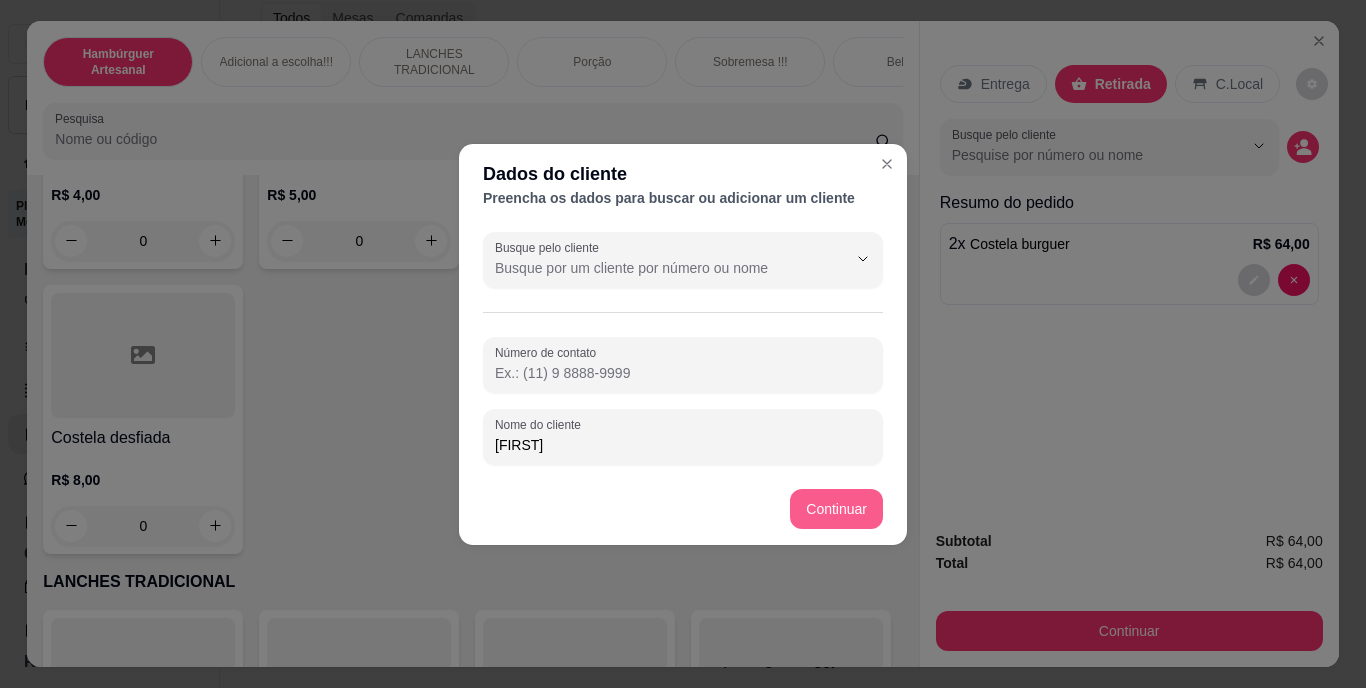 type on "[FIRST]" 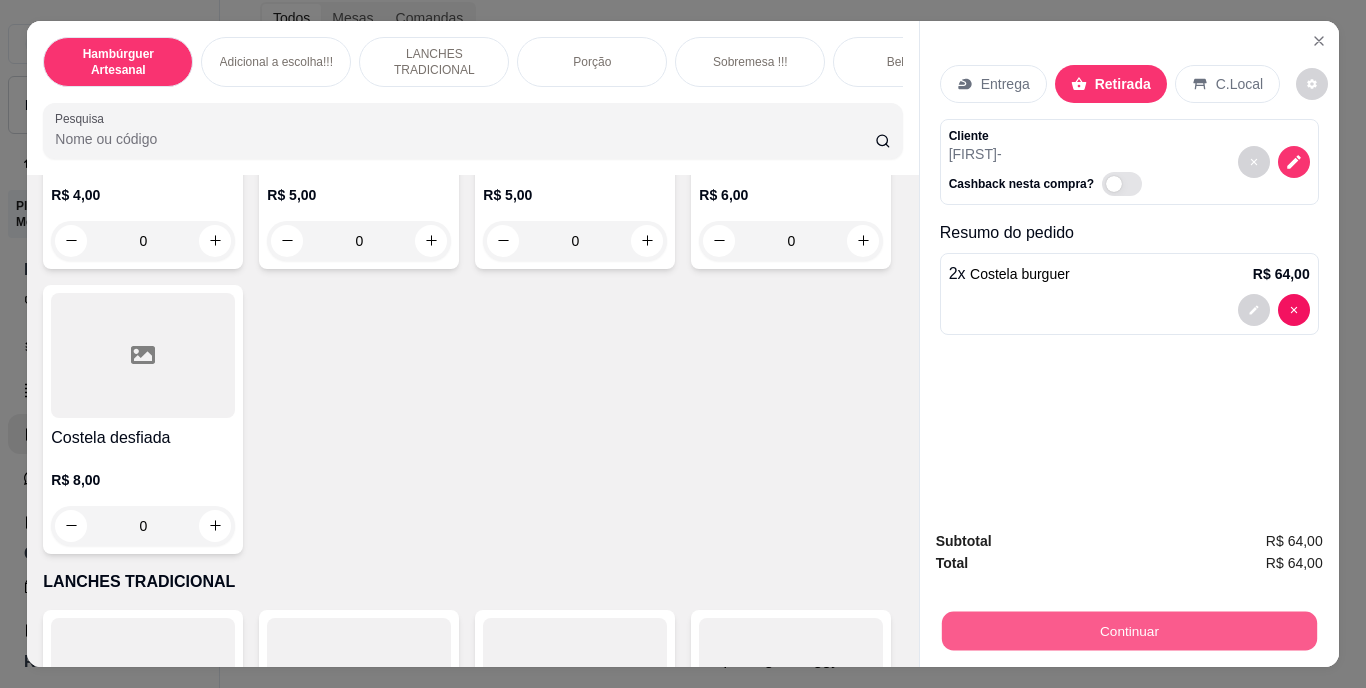 click on "Continuar" at bounding box center (1128, 631) 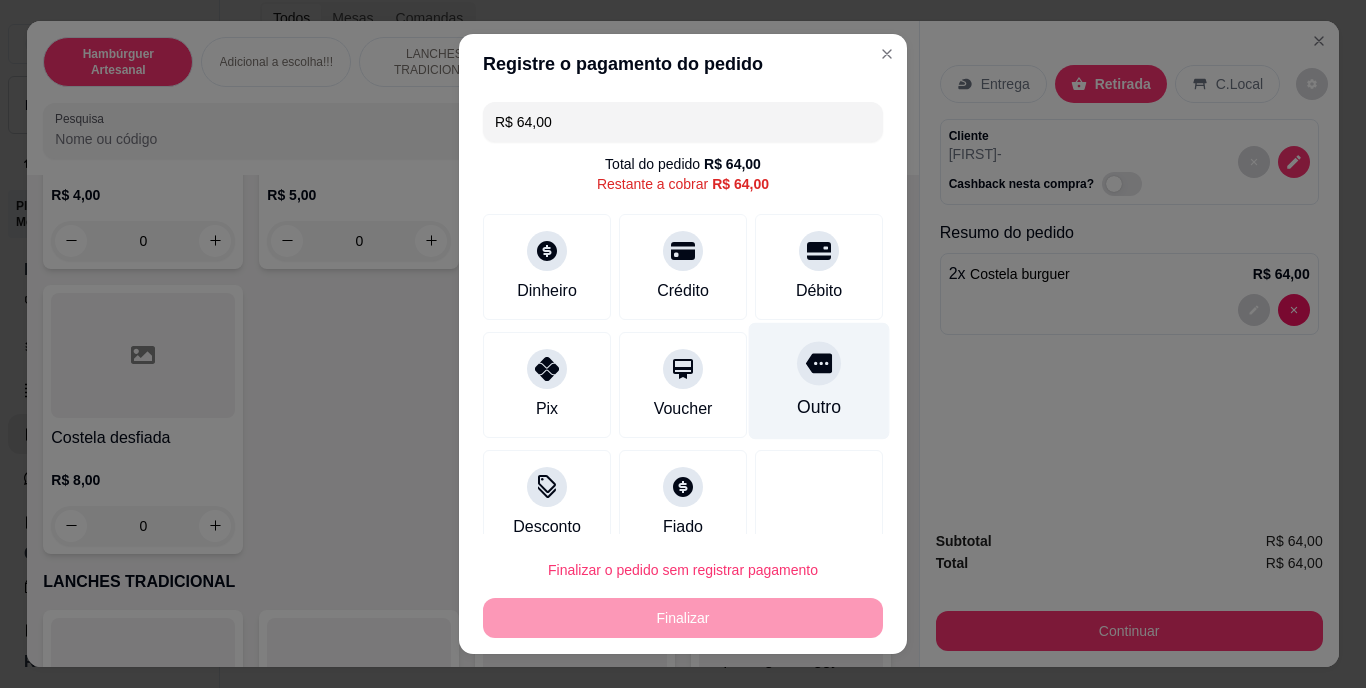 click on "Outro" at bounding box center [819, 381] 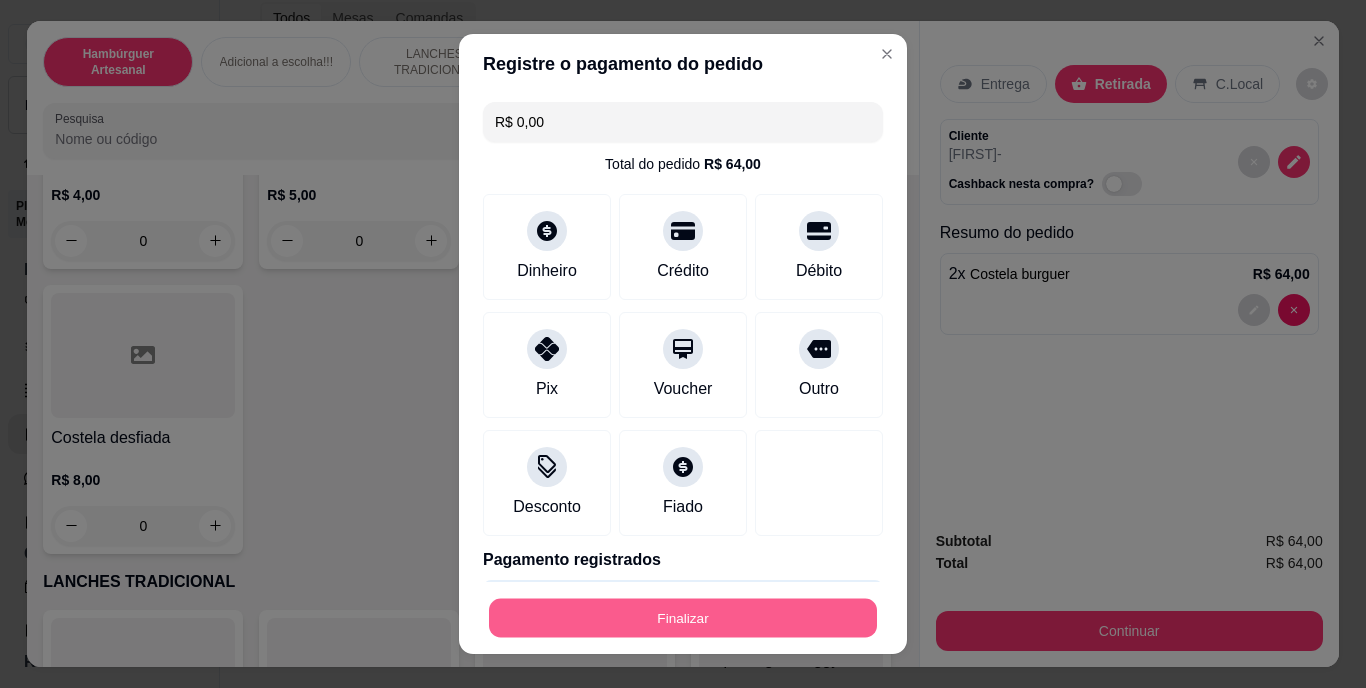 click on "Finalizar" at bounding box center [683, 617] 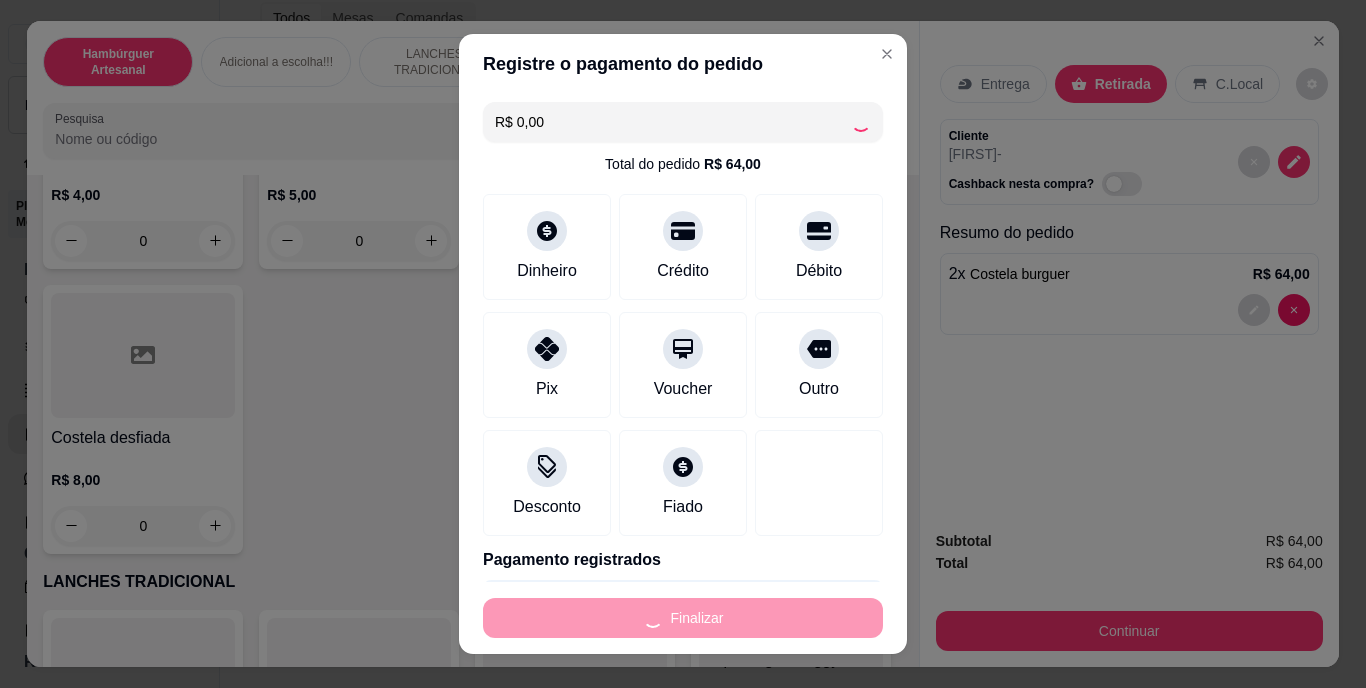 type on "0" 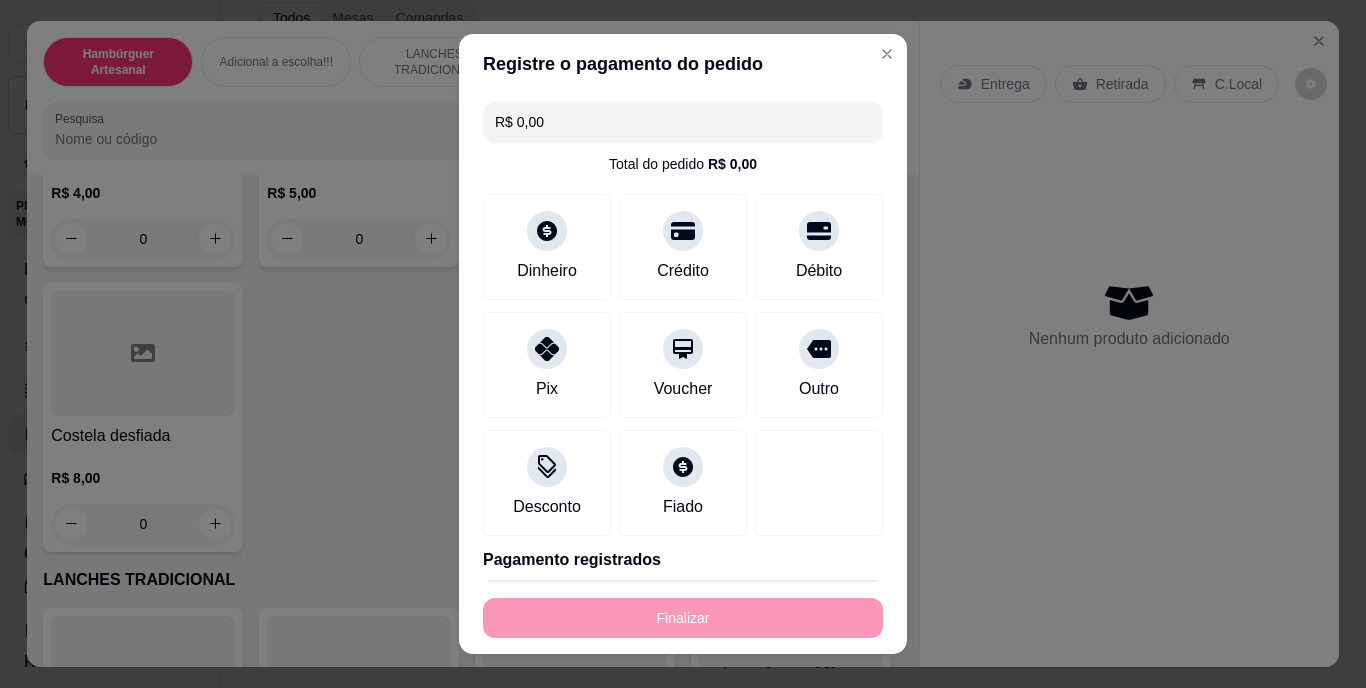 type on "-R$ 64,00" 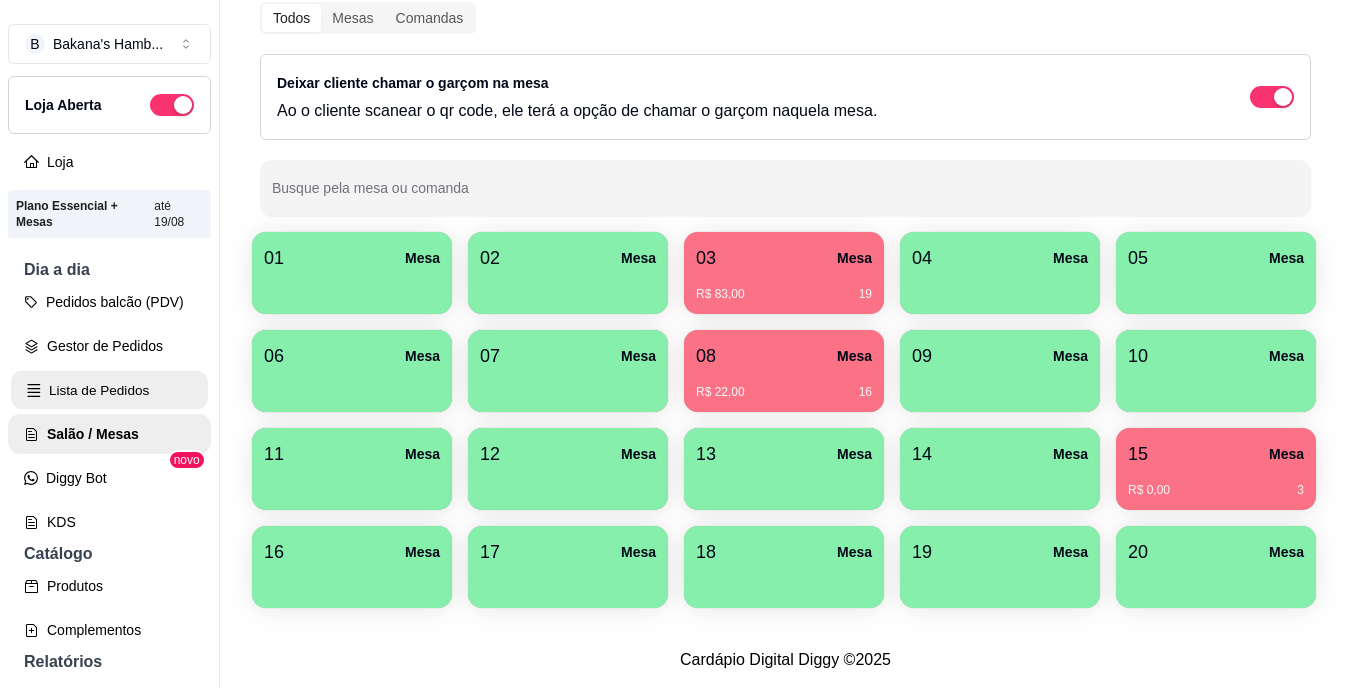 click on "Lista de Pedidos" at bounding box center (109, 390) 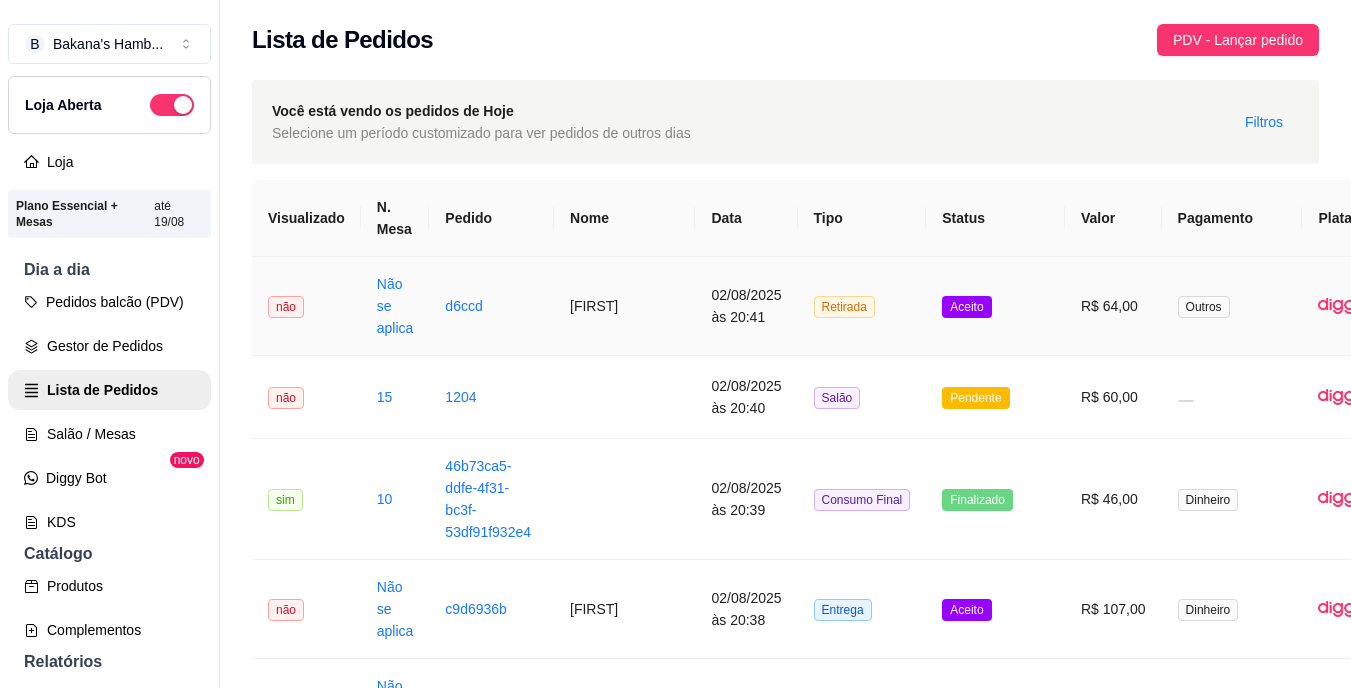 scroll, scrollTop: 0, scrollLeft: 140, axis: horizontal 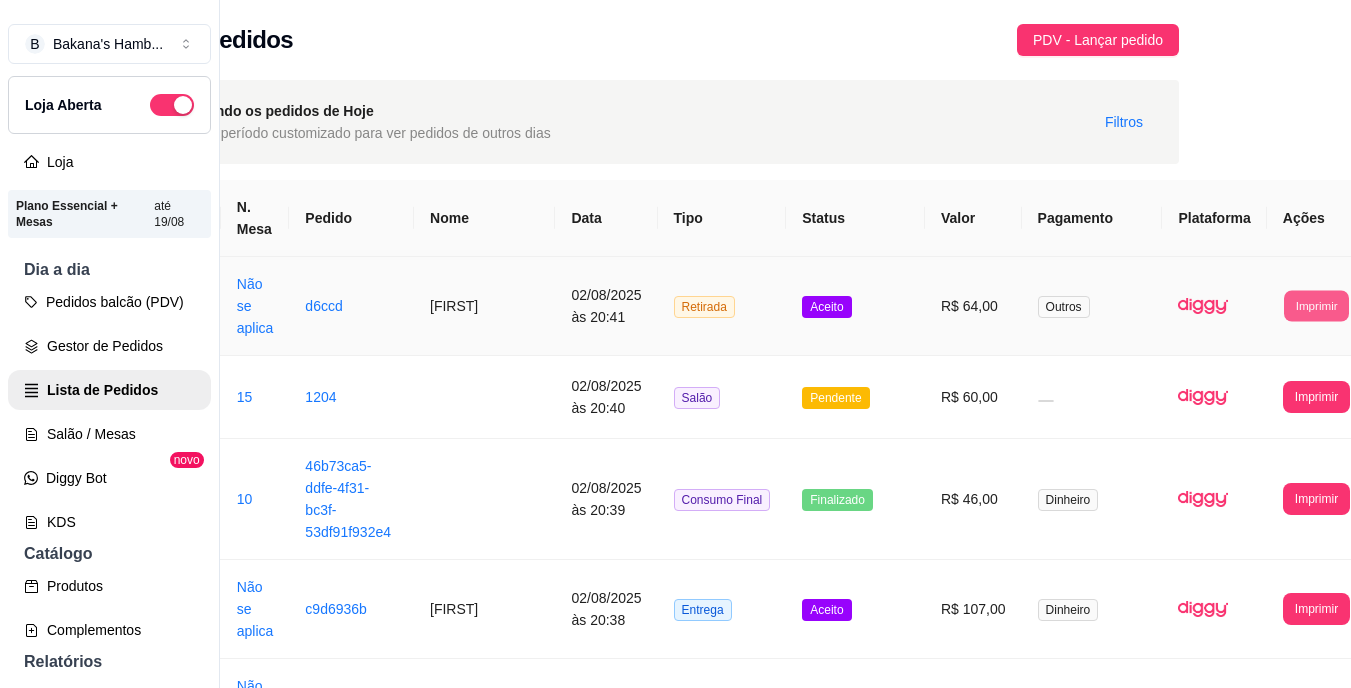 click on "Imprimir" at bounding box center [1316, 305] 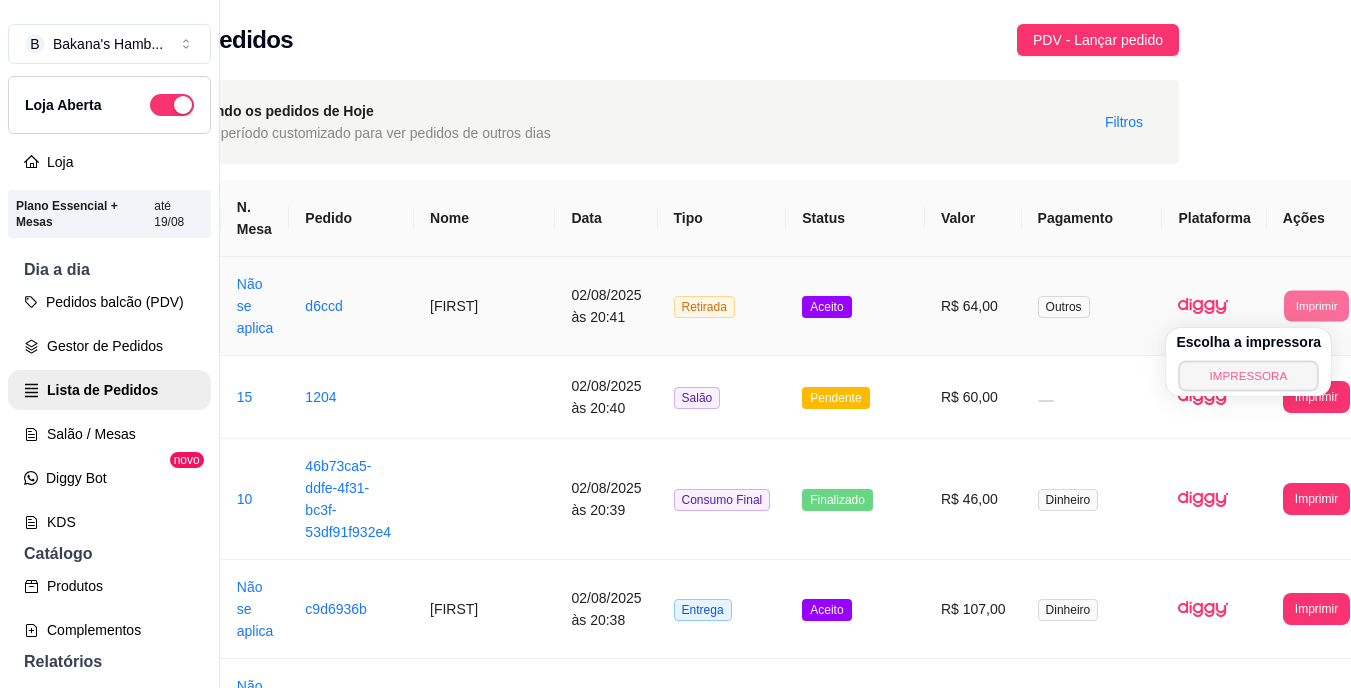 click on "IMPRESSORA" at bounding box center [1249, 375] 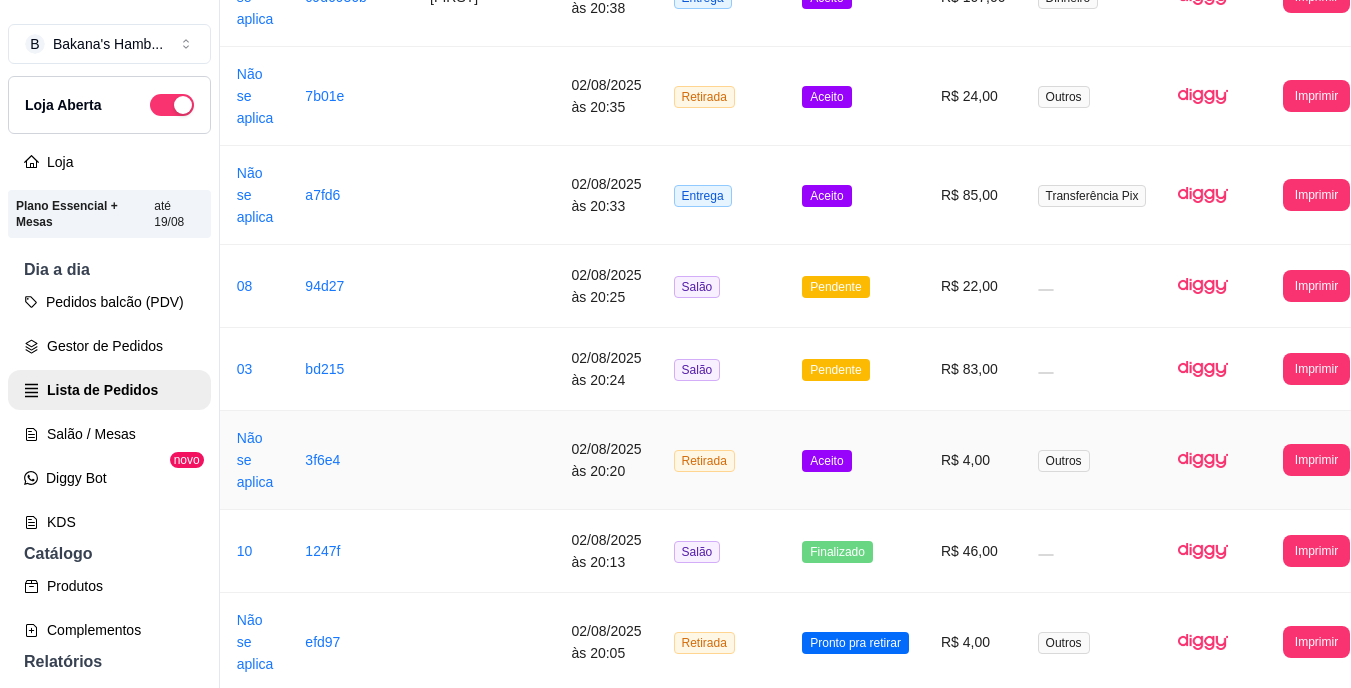 scroll, scrollTop: 617, scrollLeft: 140, axis: both 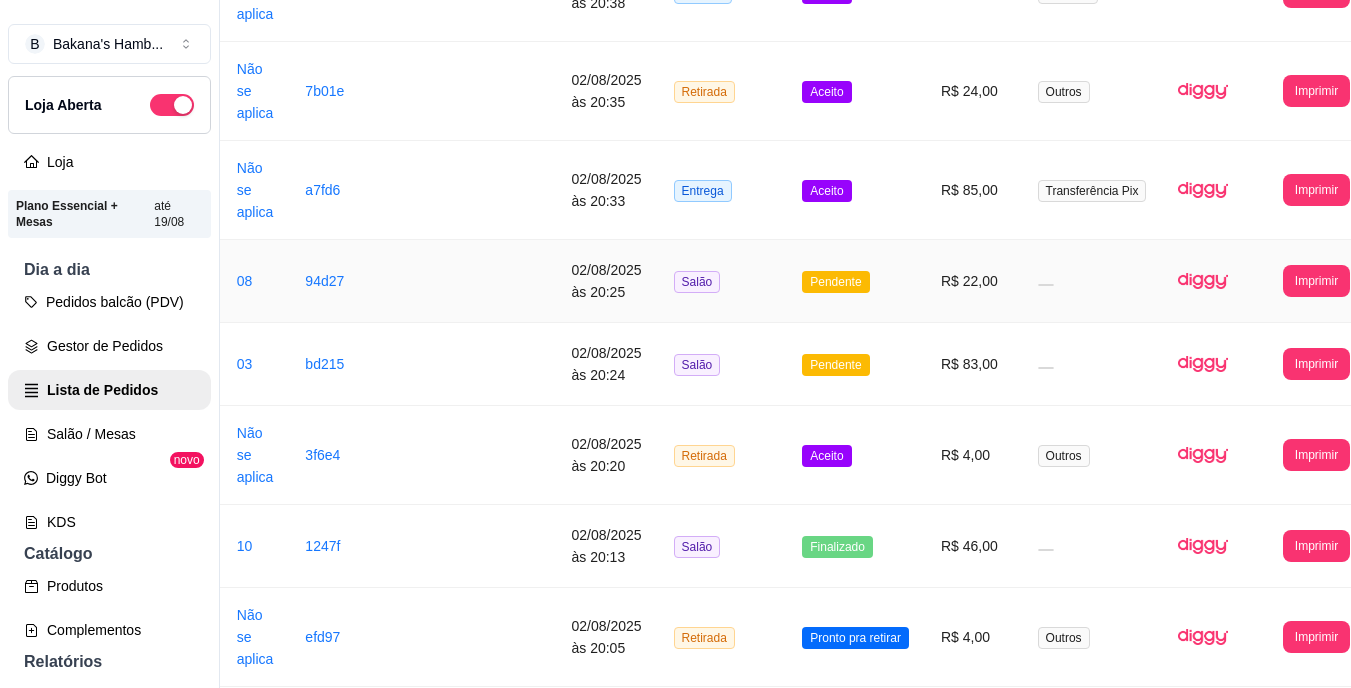 click on "R$ 22,00" at bounding box center (973, 281) 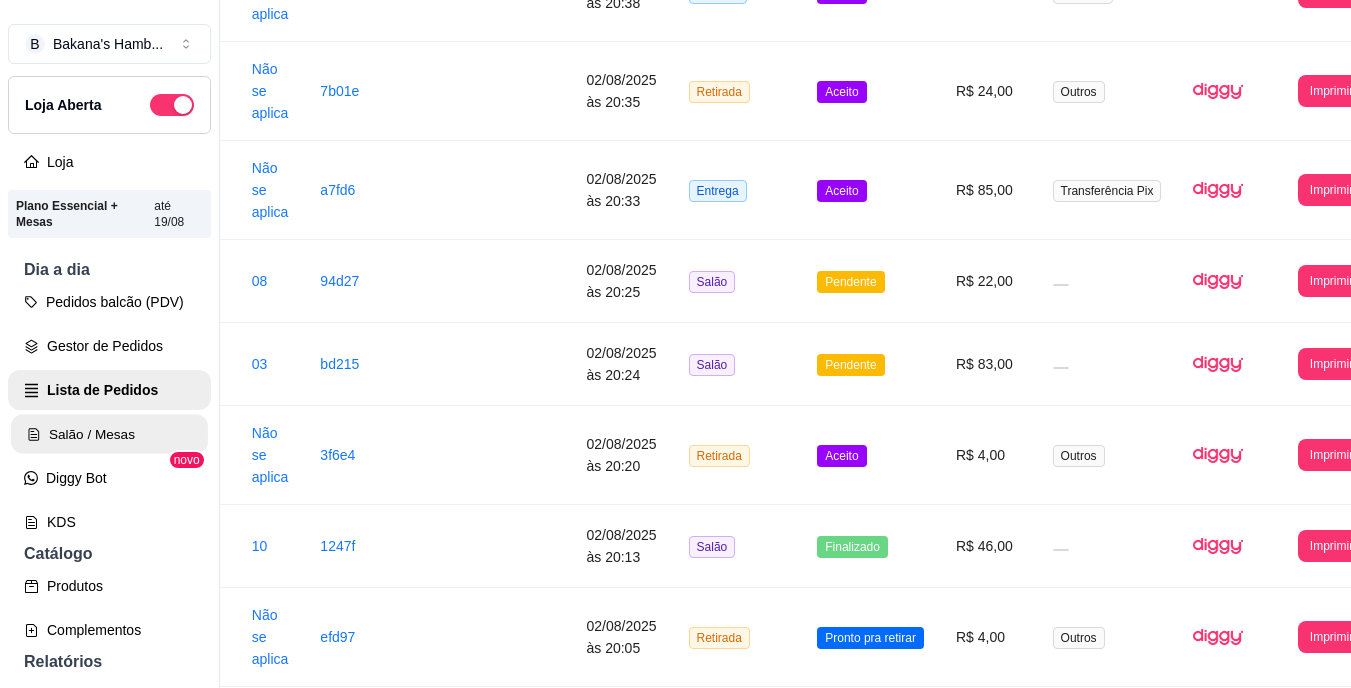 click on "Salão / Mesas" at bounding box center [109, 434] 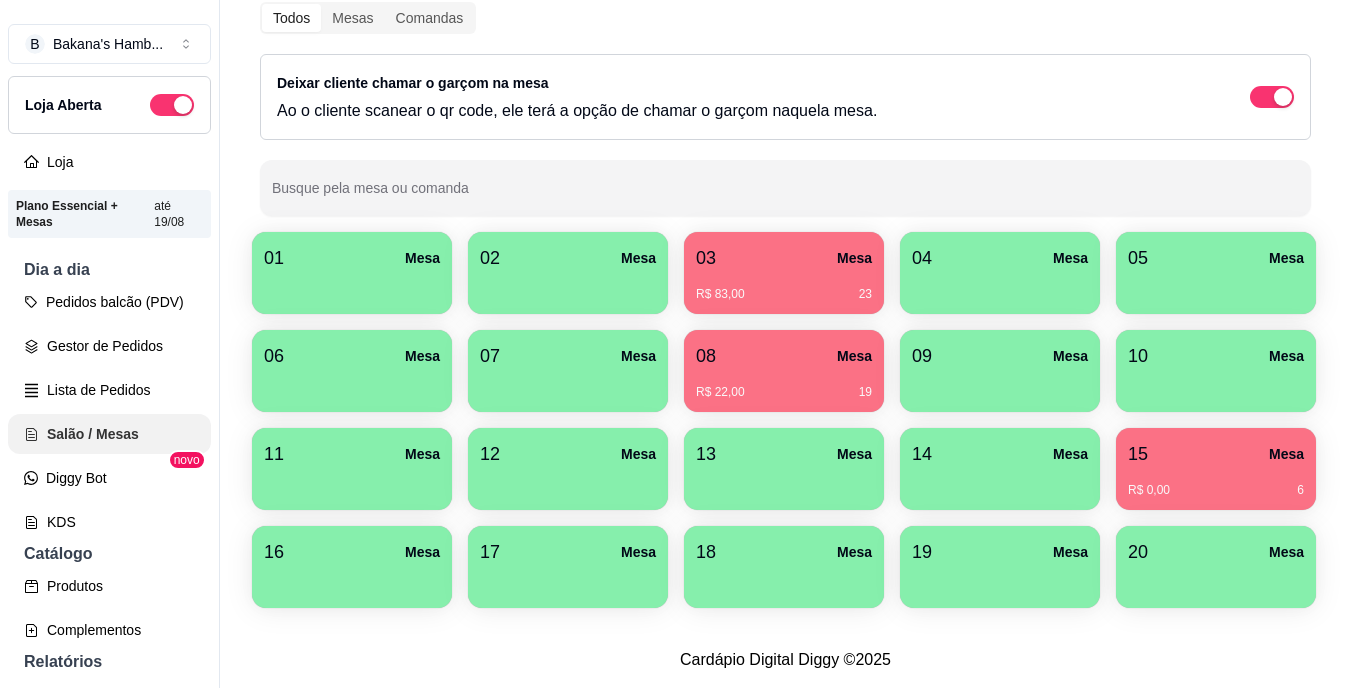 scroll, scrollTop: 0, scrollLeft: 0, axis: both 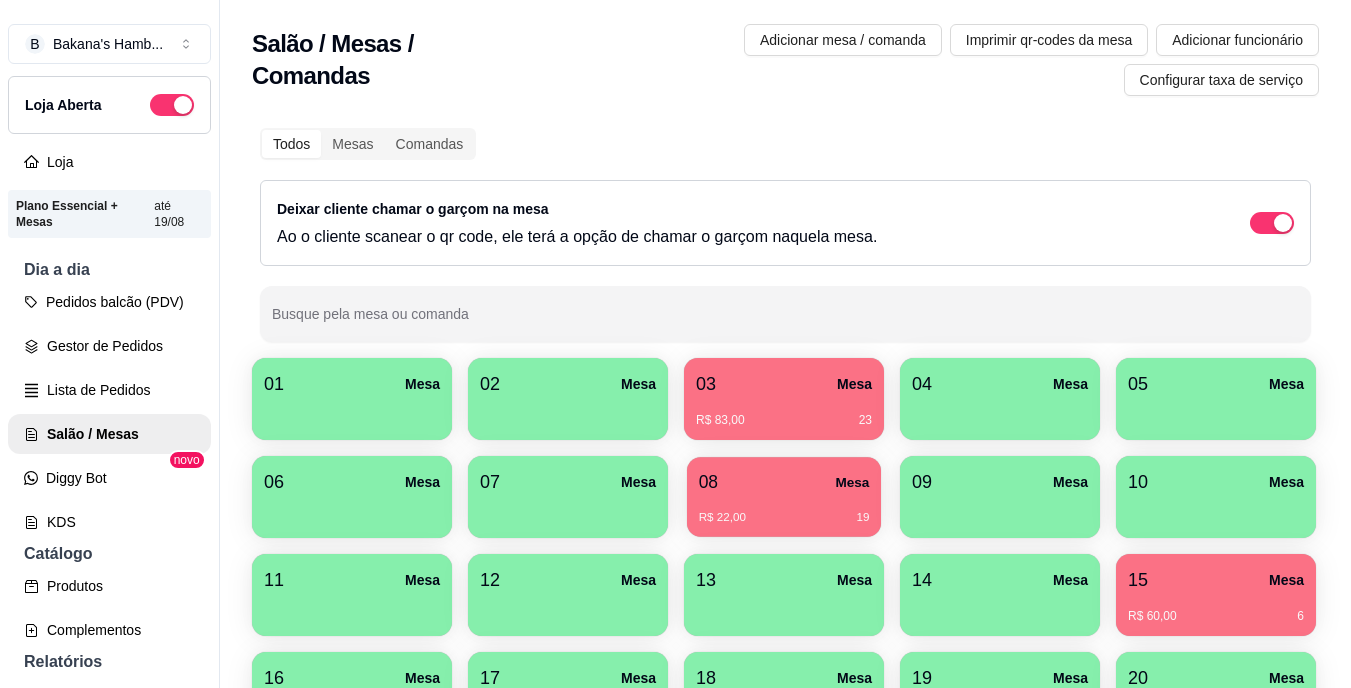 click on "Mesa" at bounding box center [852, 482] 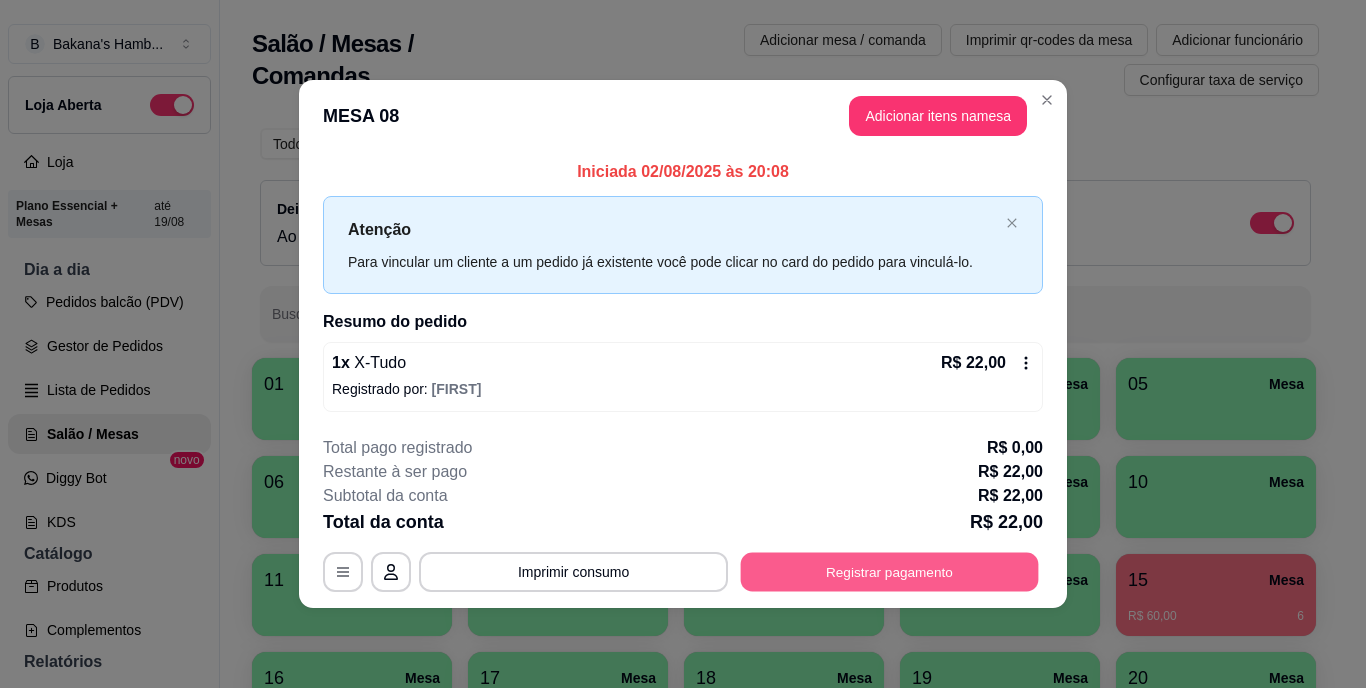 click on "Registrar pagamento" at bounding box center [890, 571] 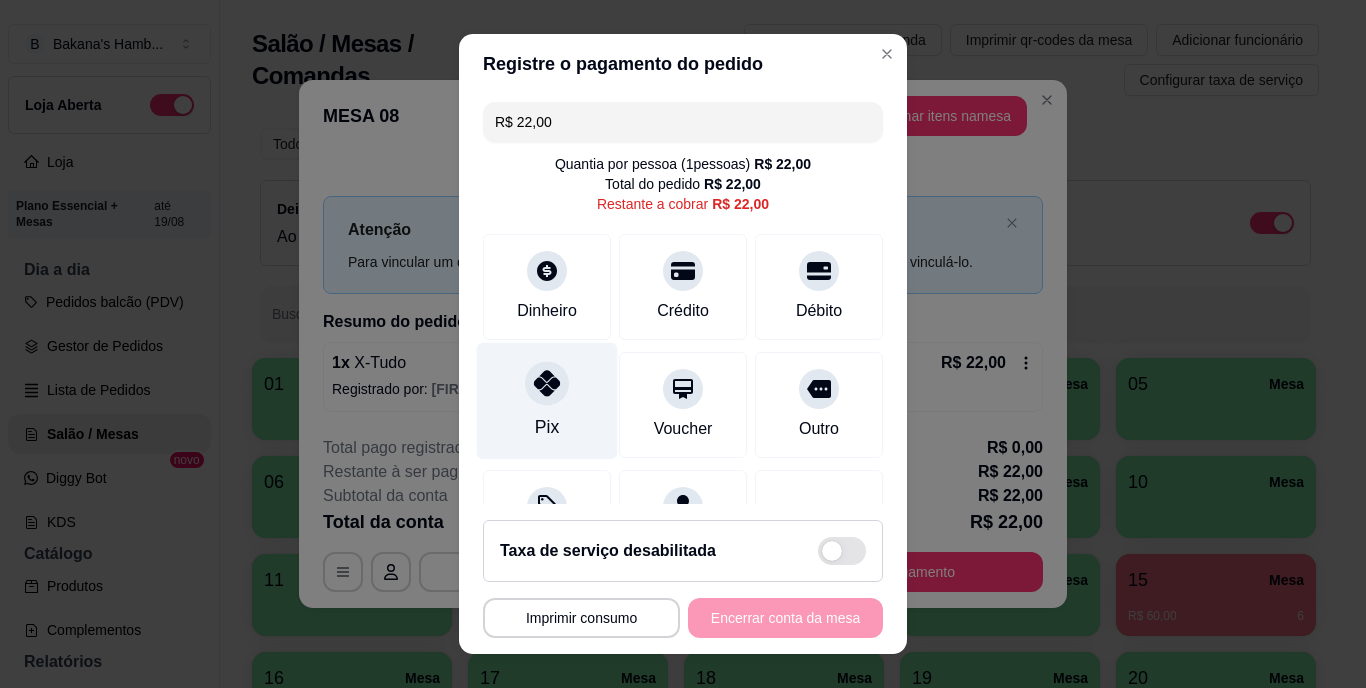 click 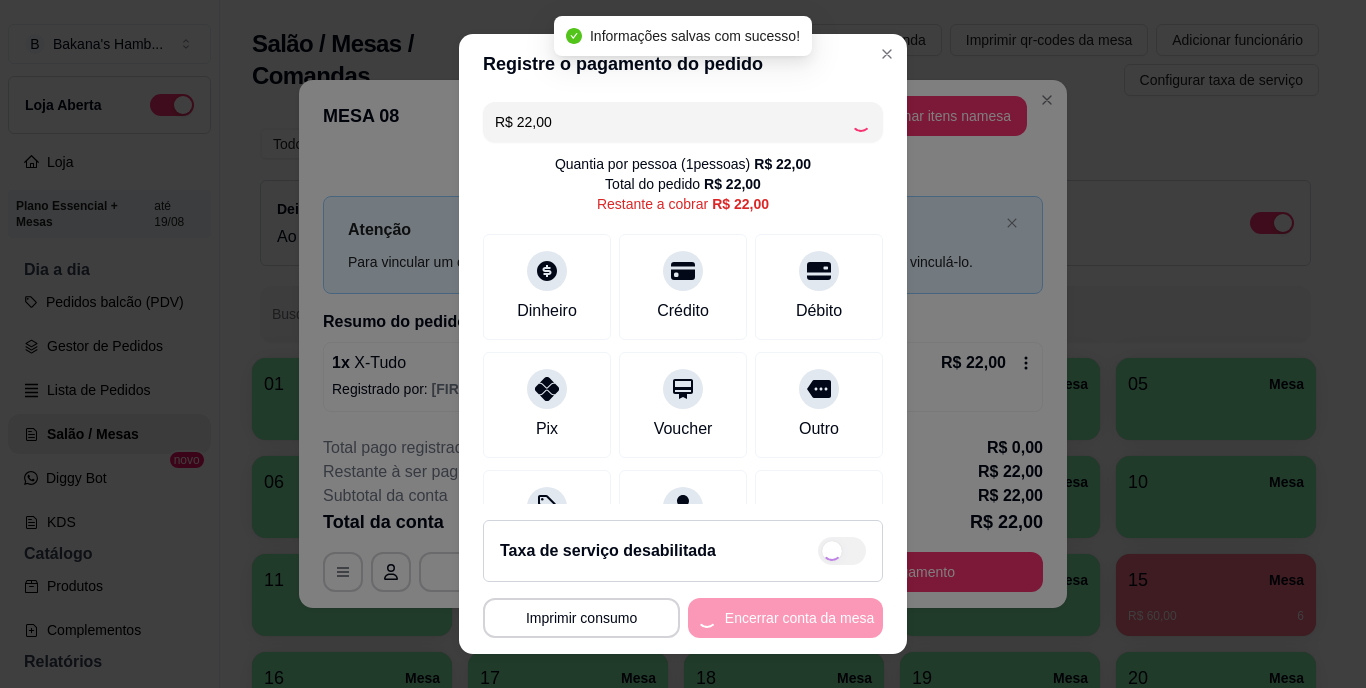 type on "R$ 0,00" 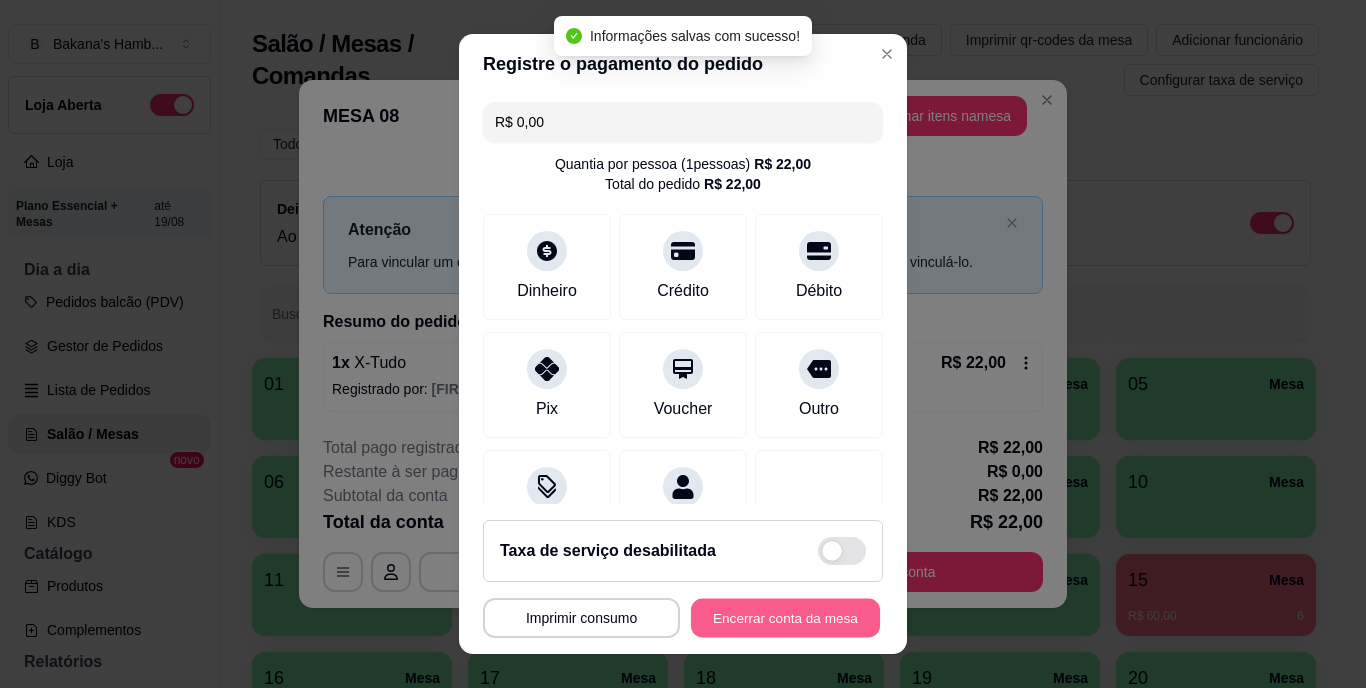 click on "Encerrar conta da mesa" at bounding box center [785, 617] 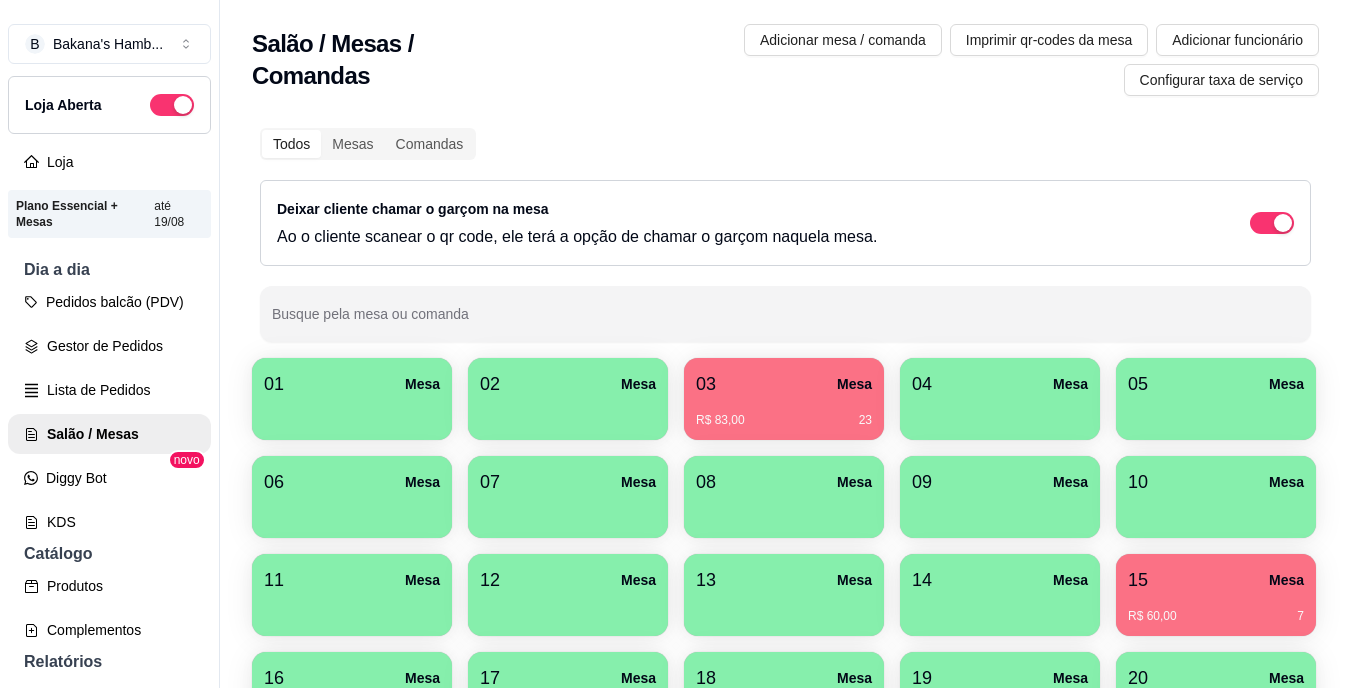 scroll, scrollTop: 78, scrollLeft: 0, axis: vertical 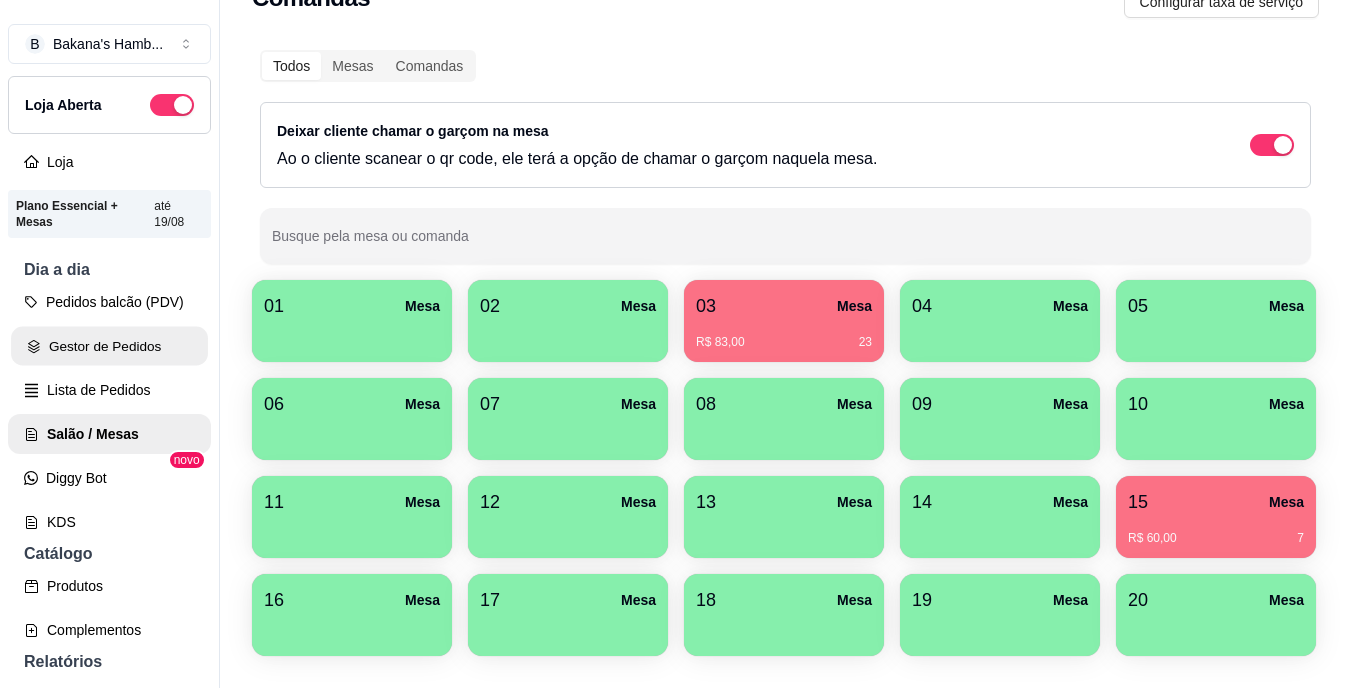 click on "Gestor de Pedidos" at bounding box center (109, 346) 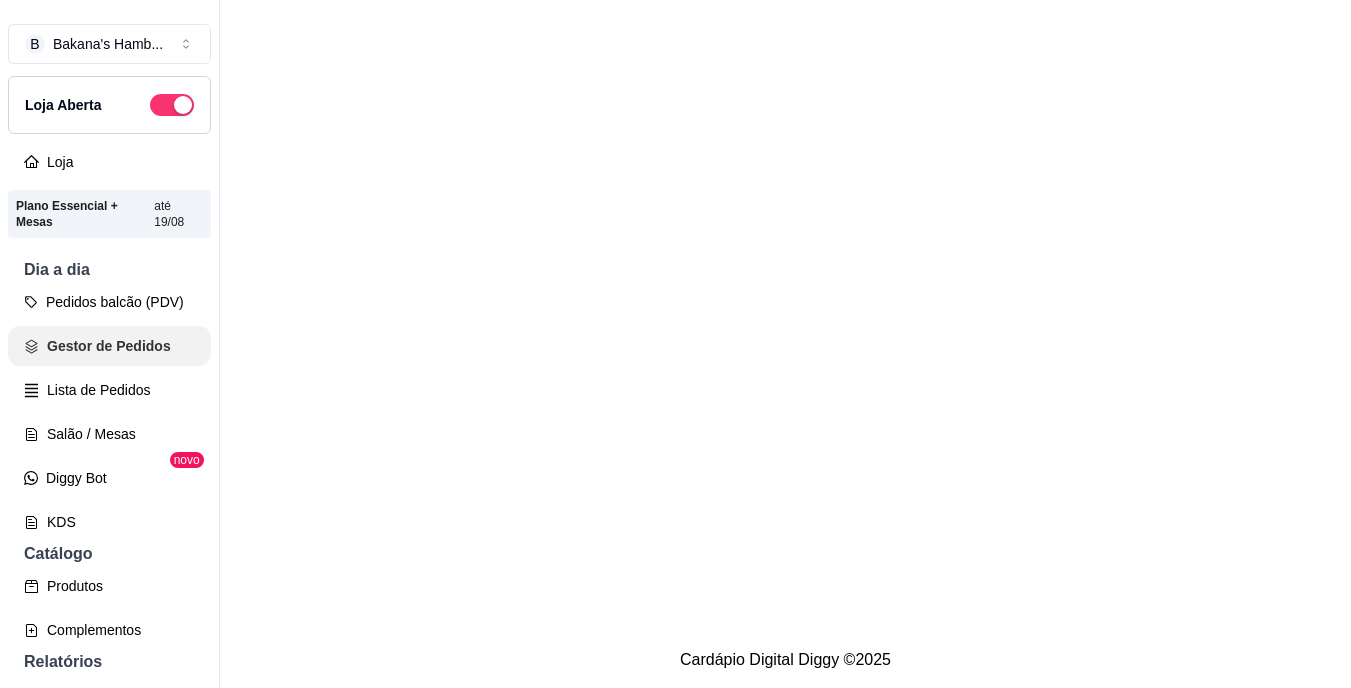 scroll, scrollTop: 0, scrollLeft: 0, axis: both 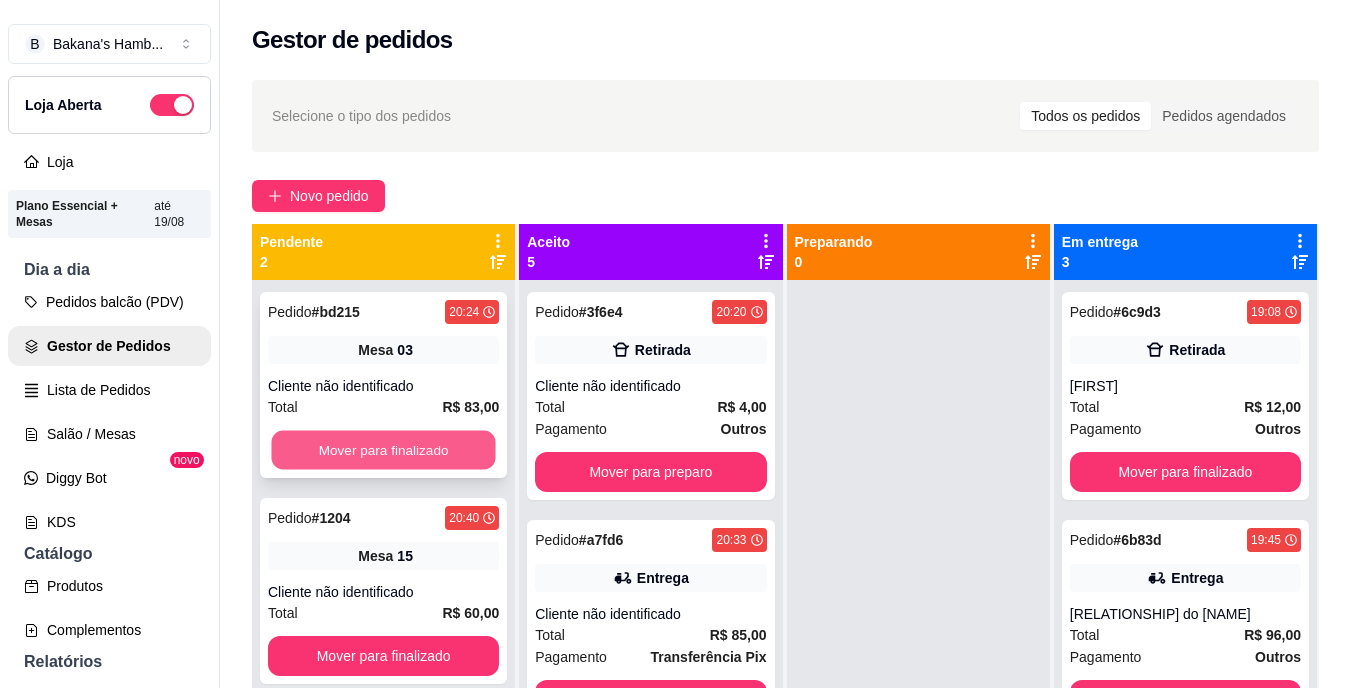 click on "Mover para finalizado" at bounding box center [383, 450] 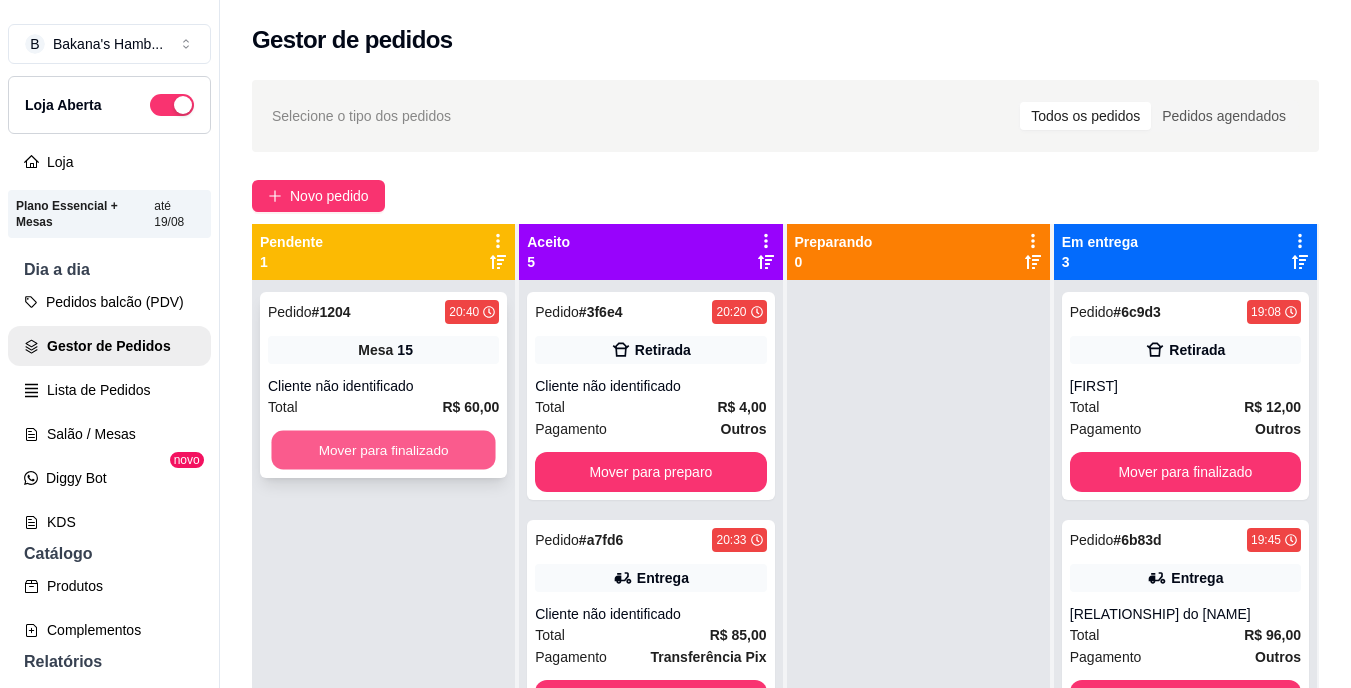 click on "Mover para finalizado" at bounding box center (383, 450) 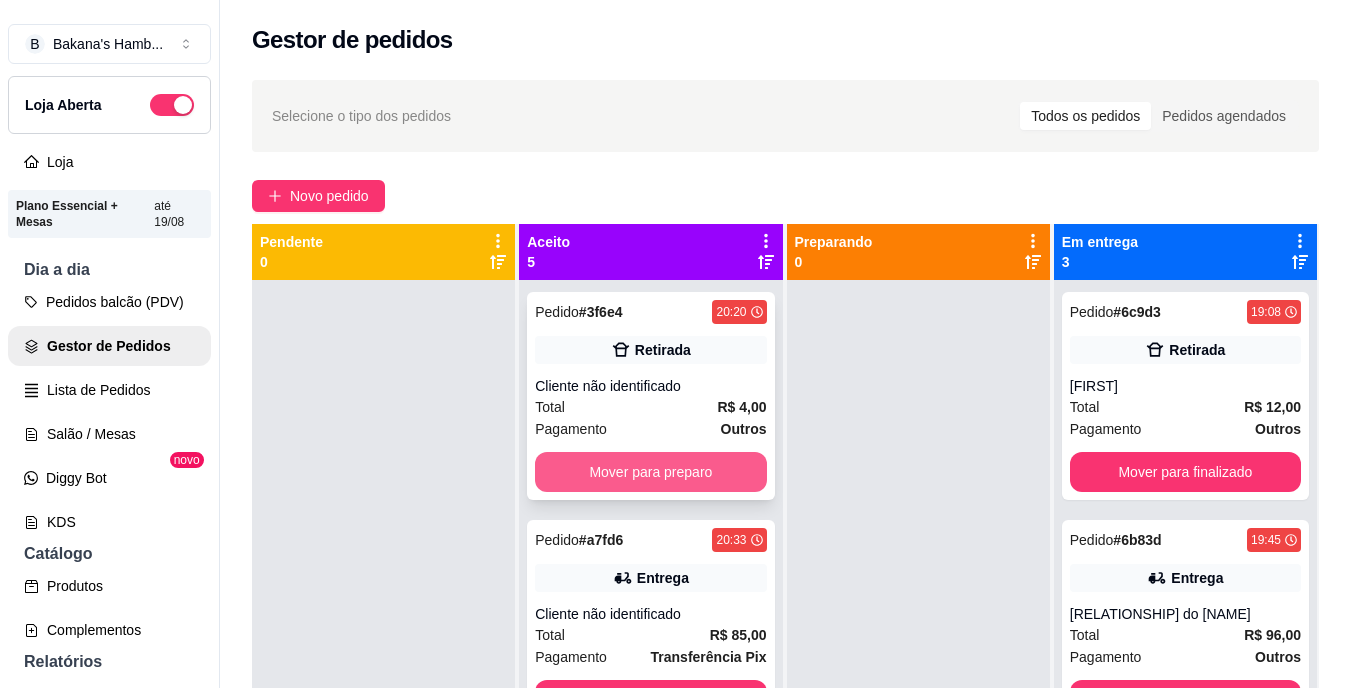 click on "Mover para preparo" at bounding box center (650, 472) 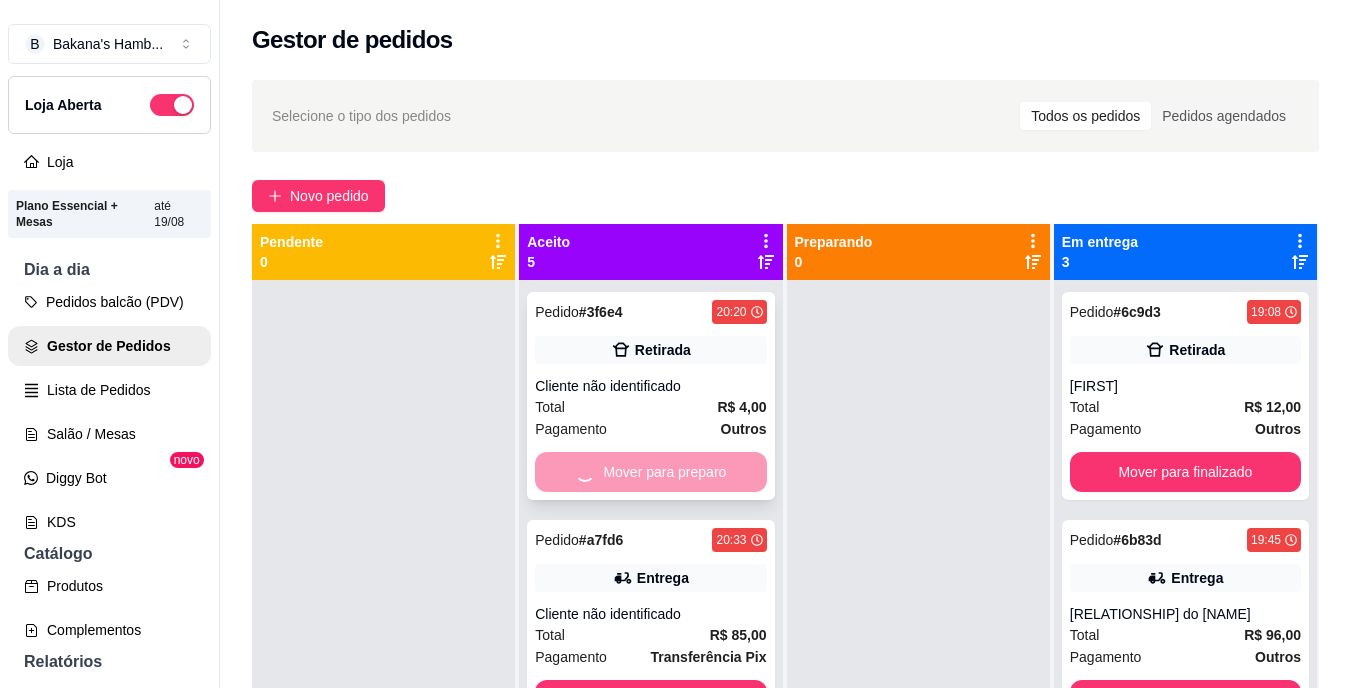 click on "Mover para preparo" at bounding box center [650, 472] 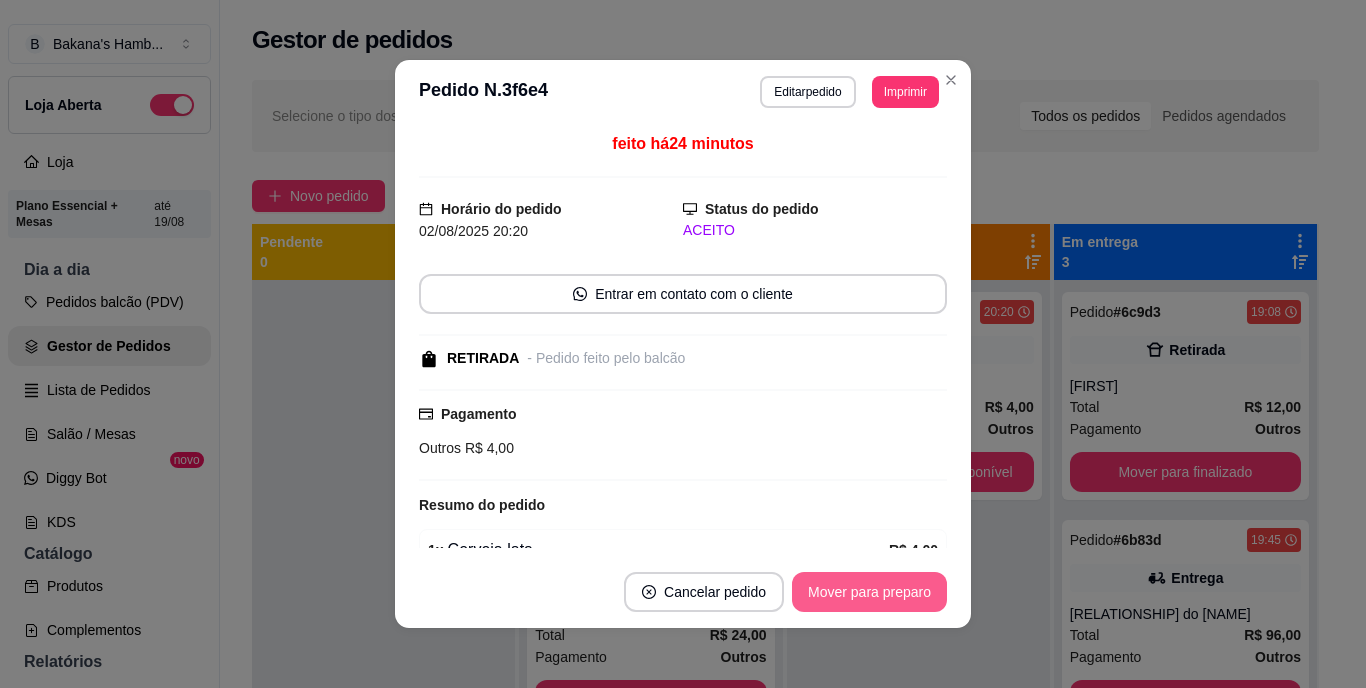 click on "Mover para preparo" at bounding box center [869, 592] 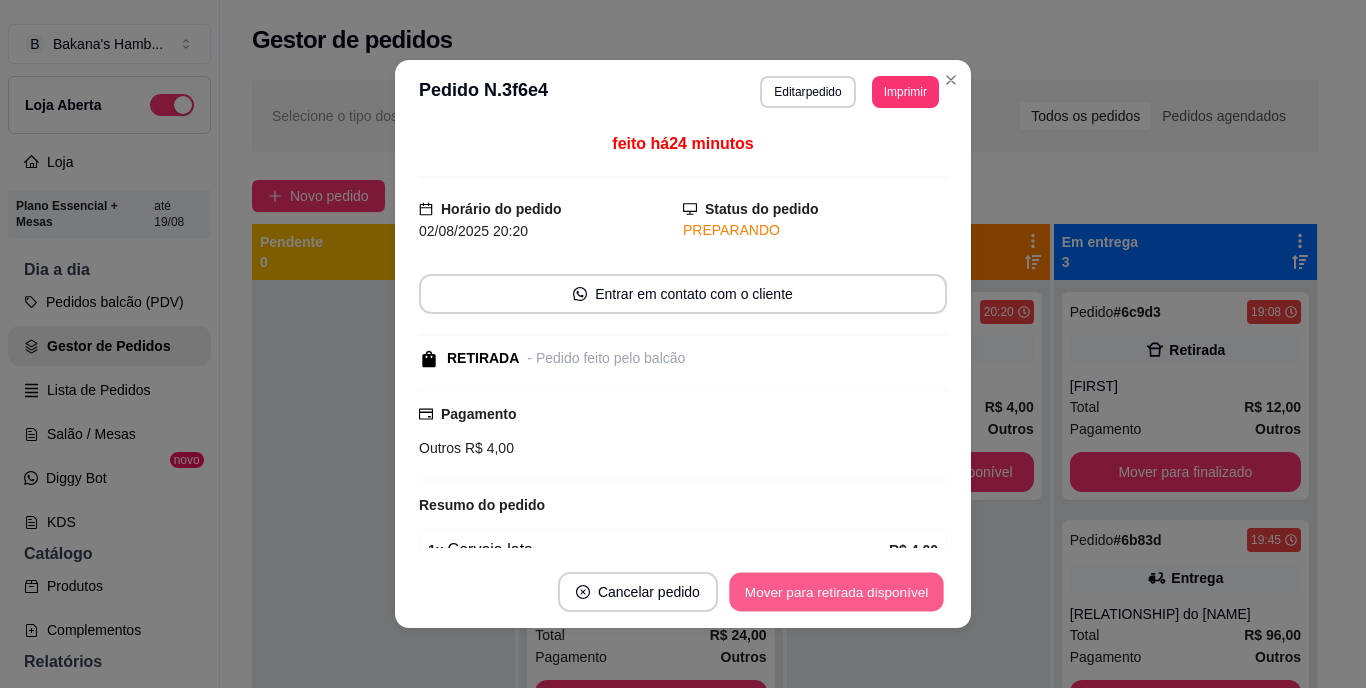 click on "Mover para retirada disponível" at bounding box center [836, 592] 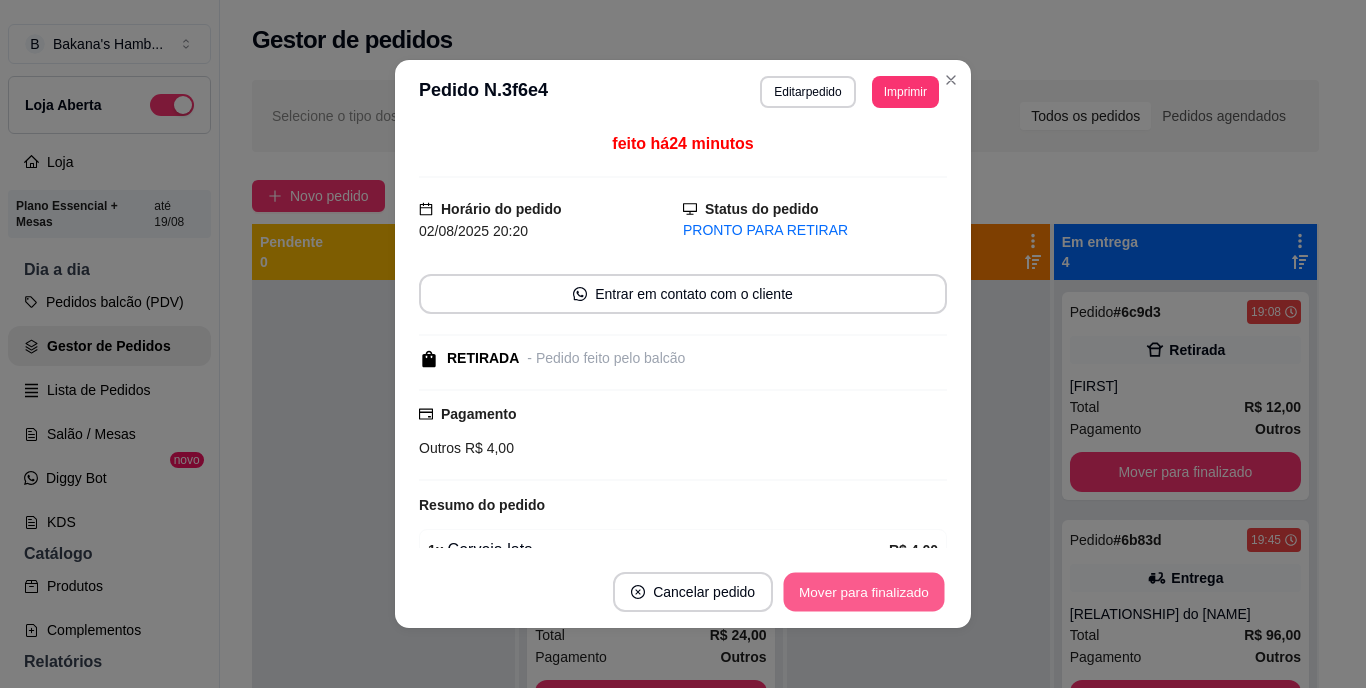 click on "Mover para finalizado" at bounding box center [864, 592] 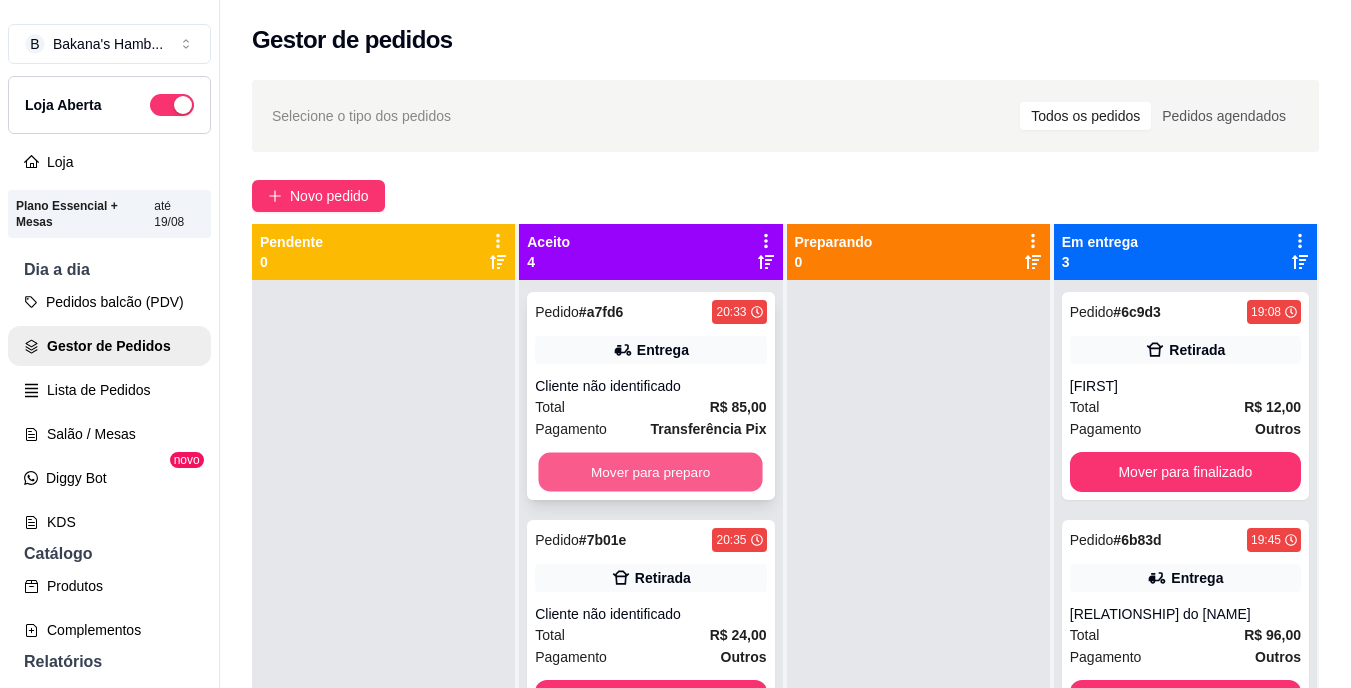 click on "Mover para preparo" at bounding box center [651, 472] 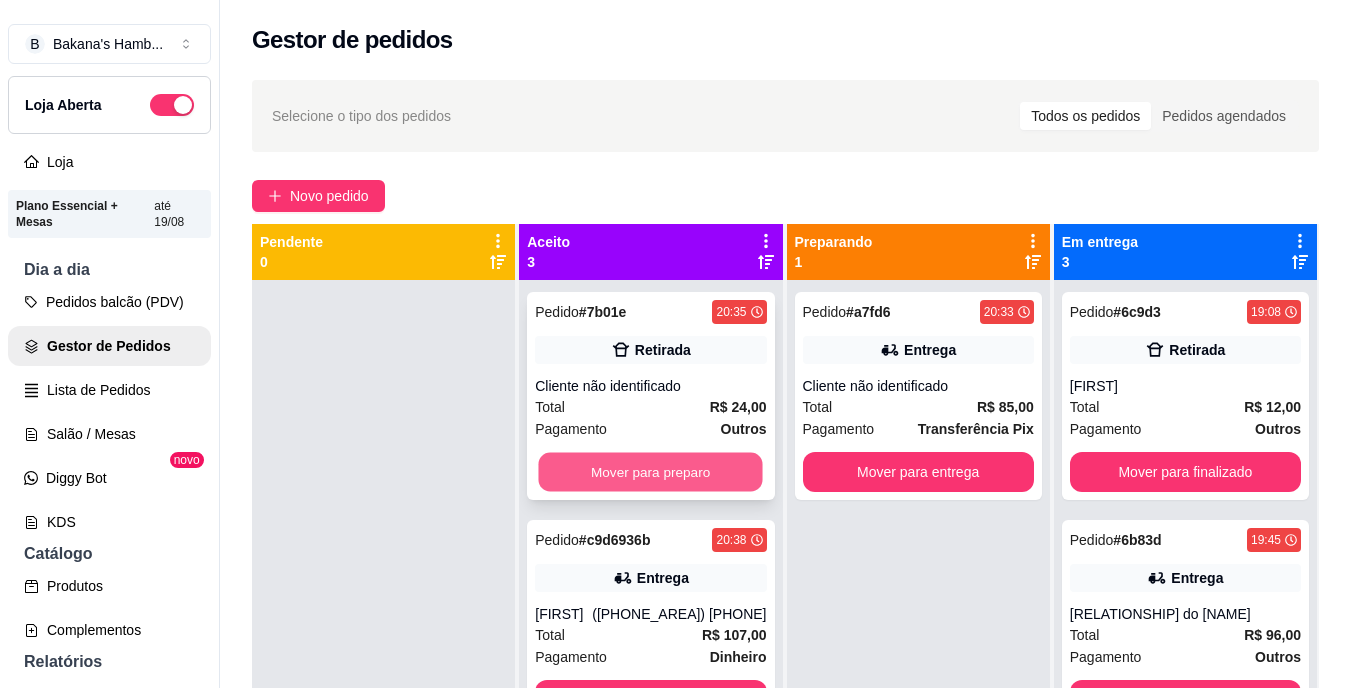 click on "Mover para preparo" at bounding box center [651, 472] 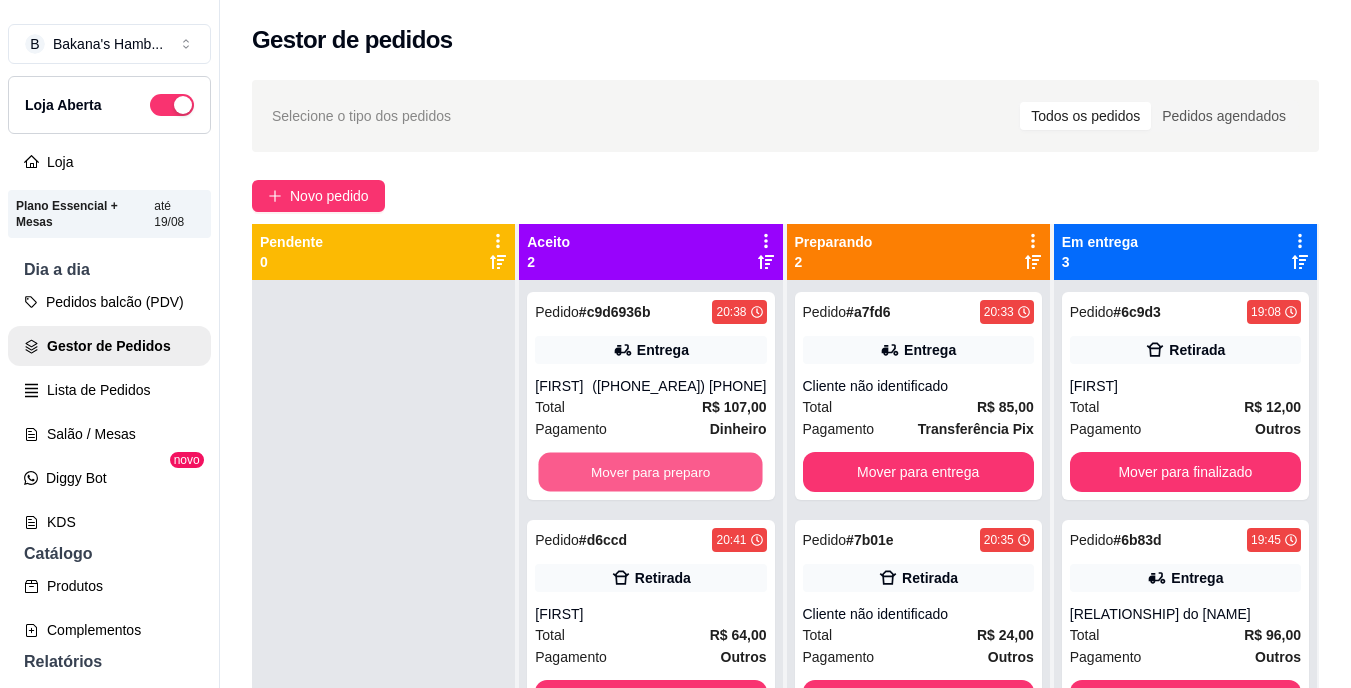 click on "Mover para preparo" at bounding box center (651, 472) 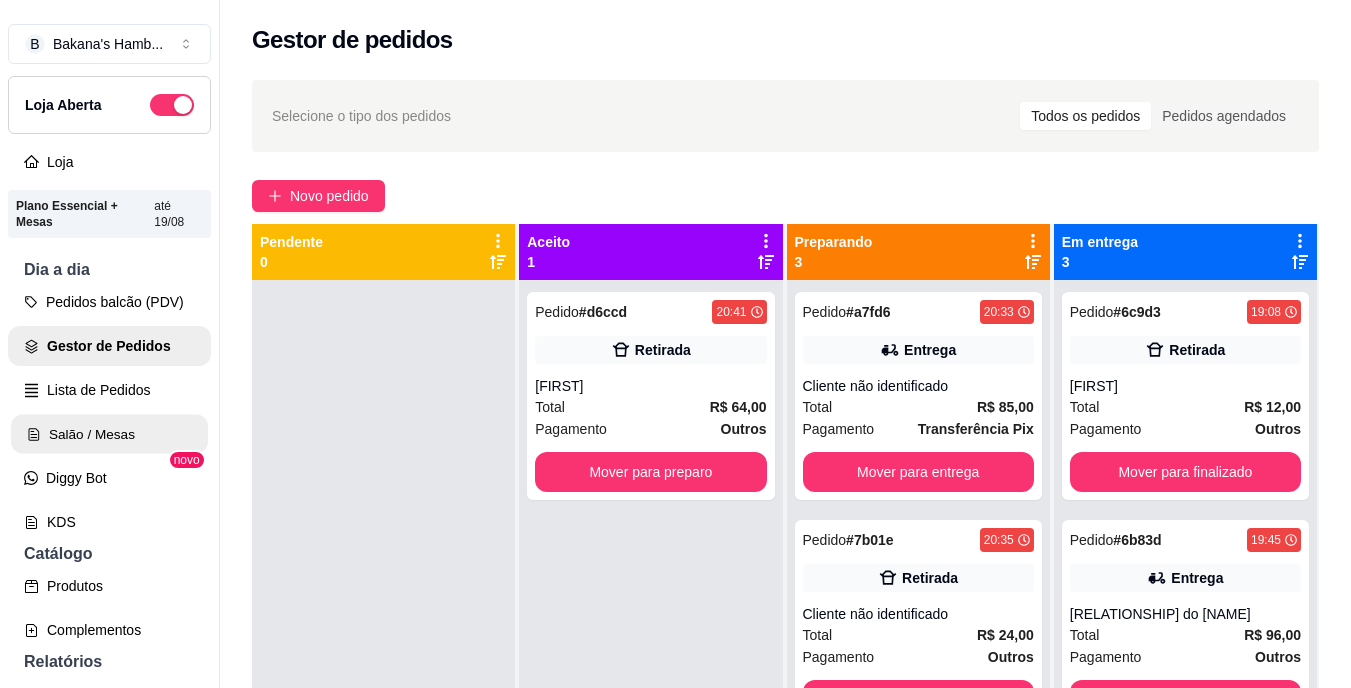 click on "Salão / Mesas" at bounding box center (109, 434) 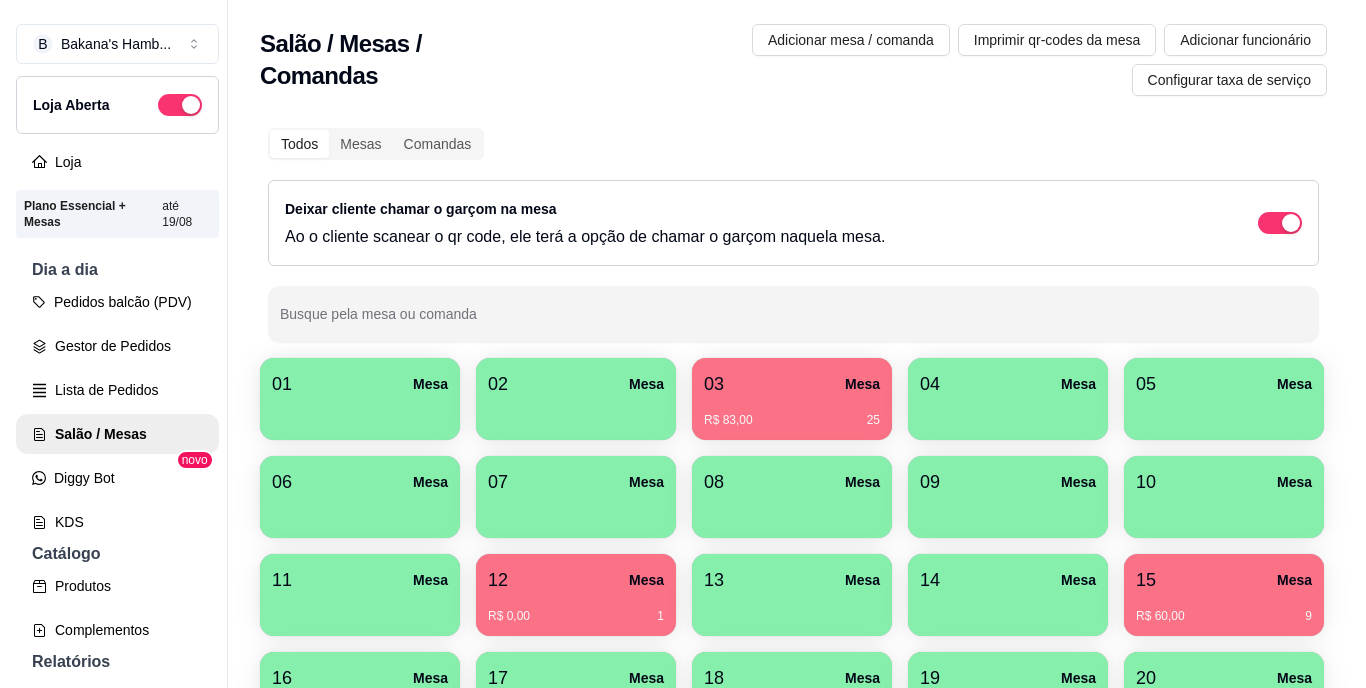 scroll, scrollTop: 206, scrollLeft: 0, axis: vertical 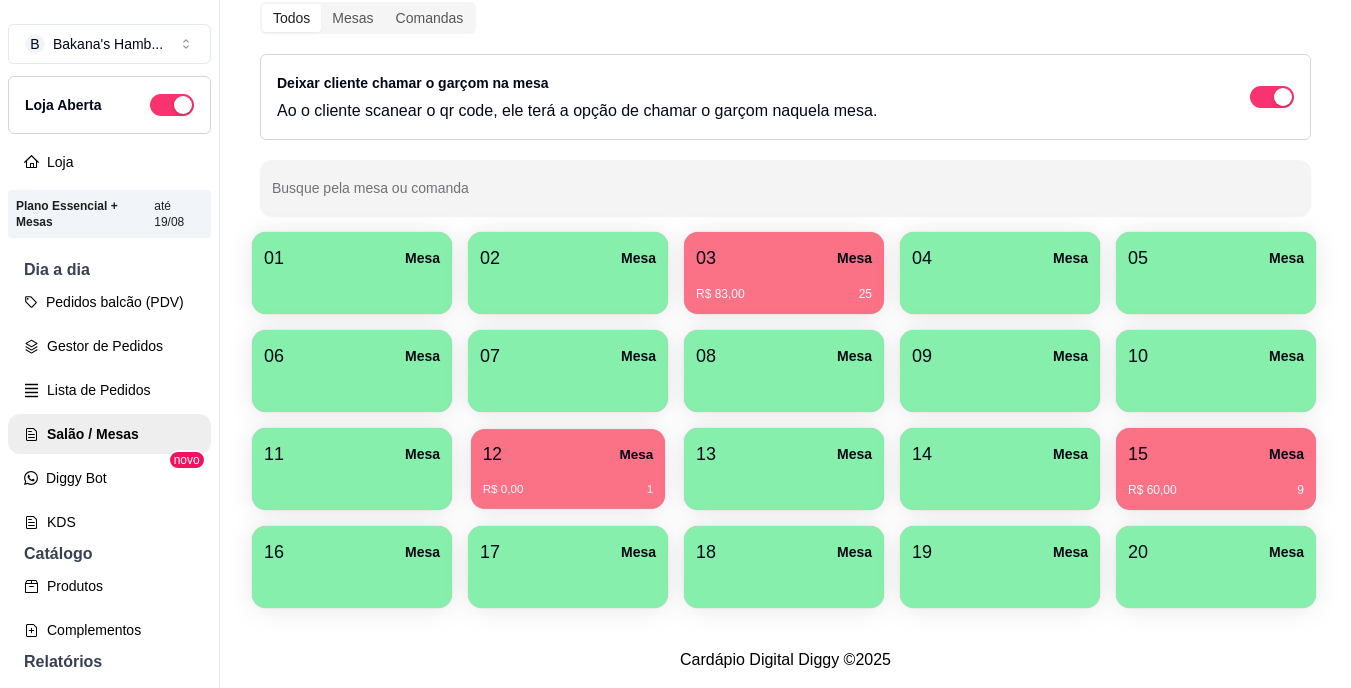 click on "12 Mesa" at bounding box center (568, 454) 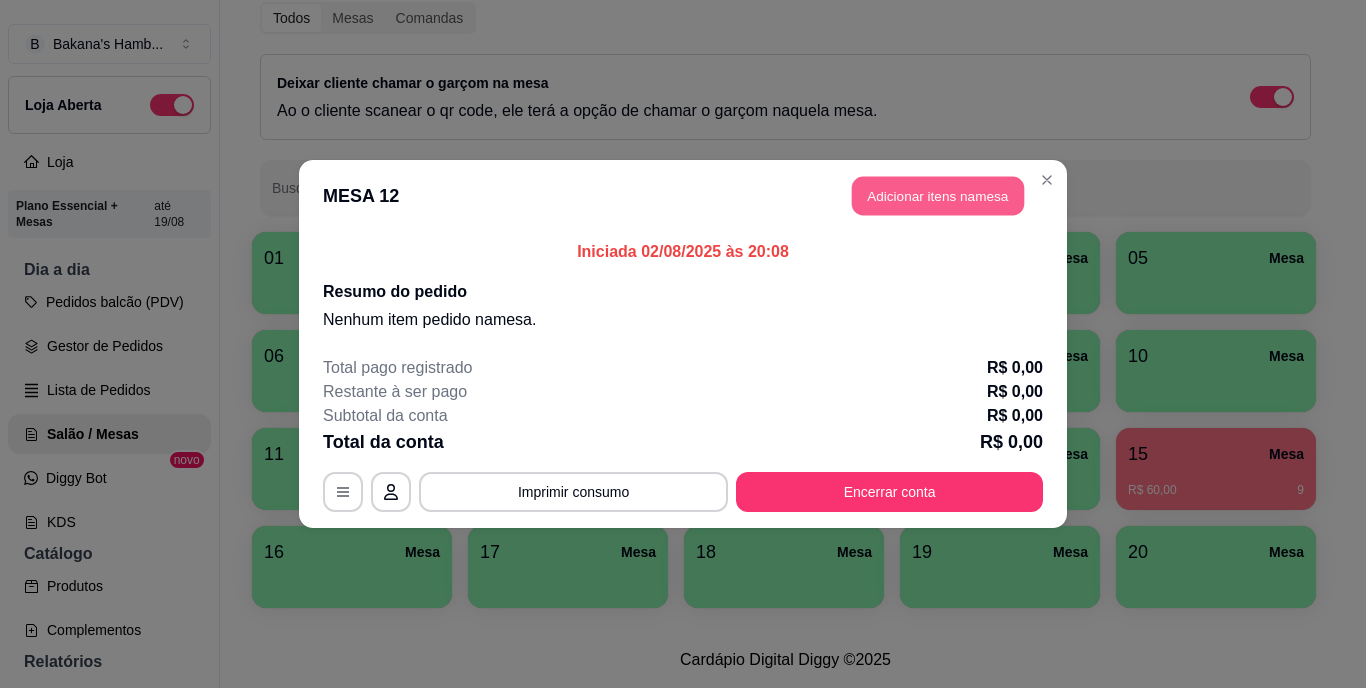 click on "Adicionar itens na  mesa" at bounding box center [938, 196] 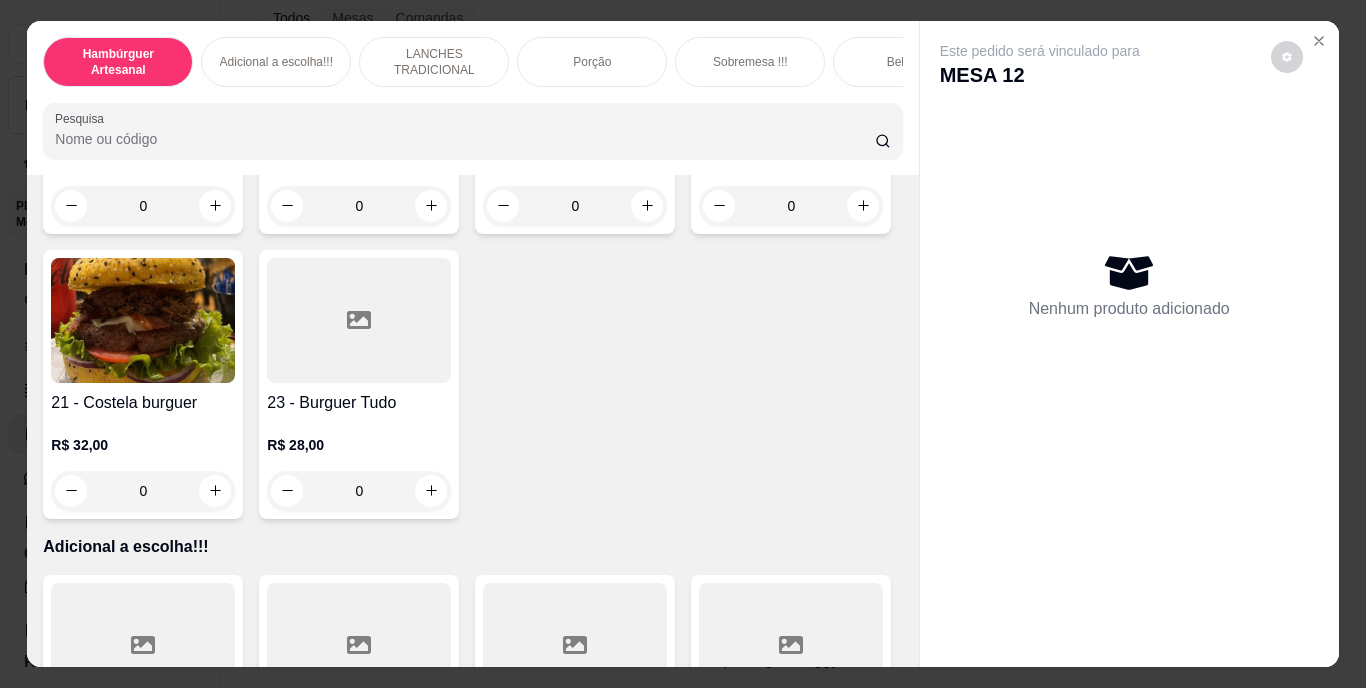 scroll, scrollTop: 1791, scrollLeft: 0, axis: vertical 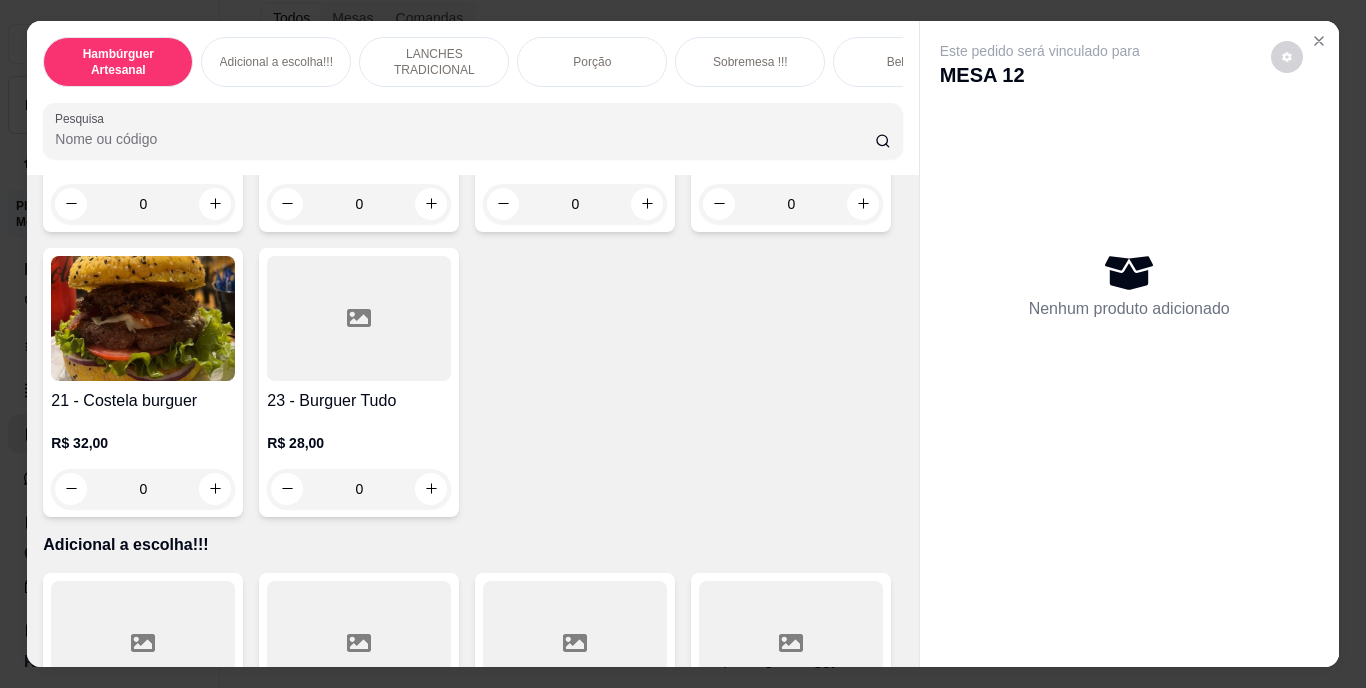 click at bounding box center [647, -82] 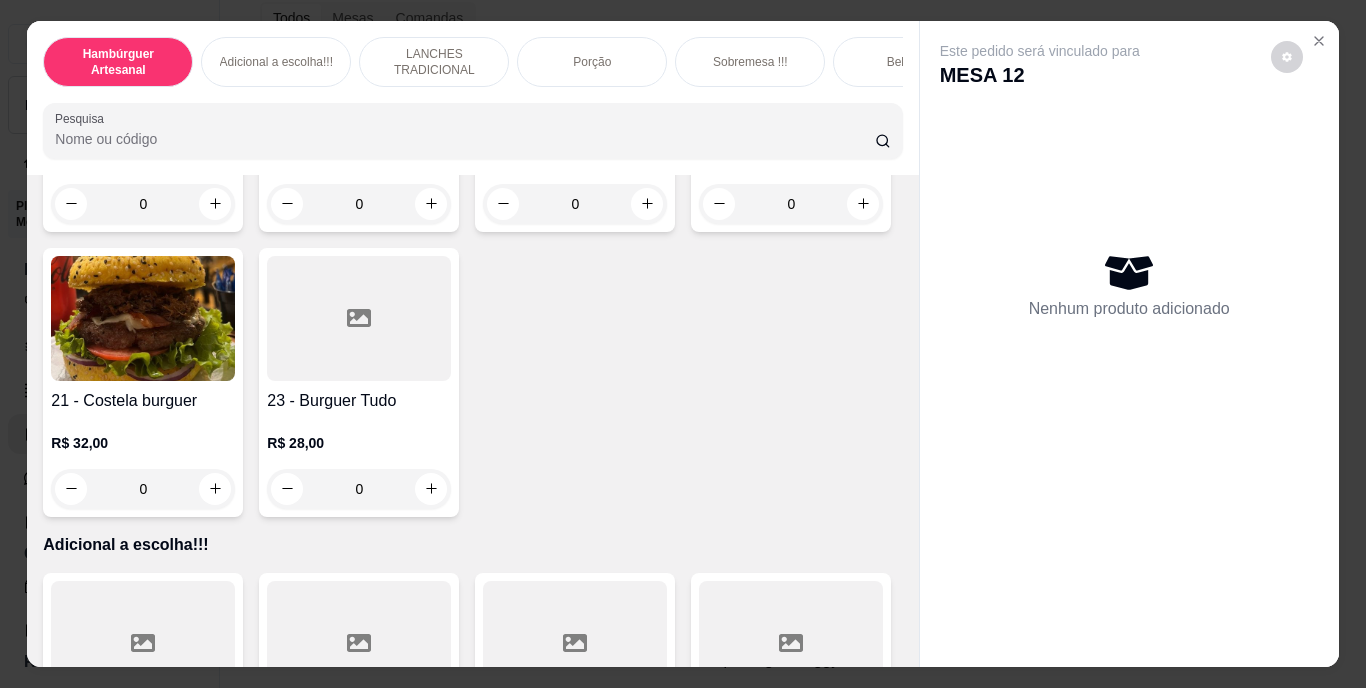 type on "1" 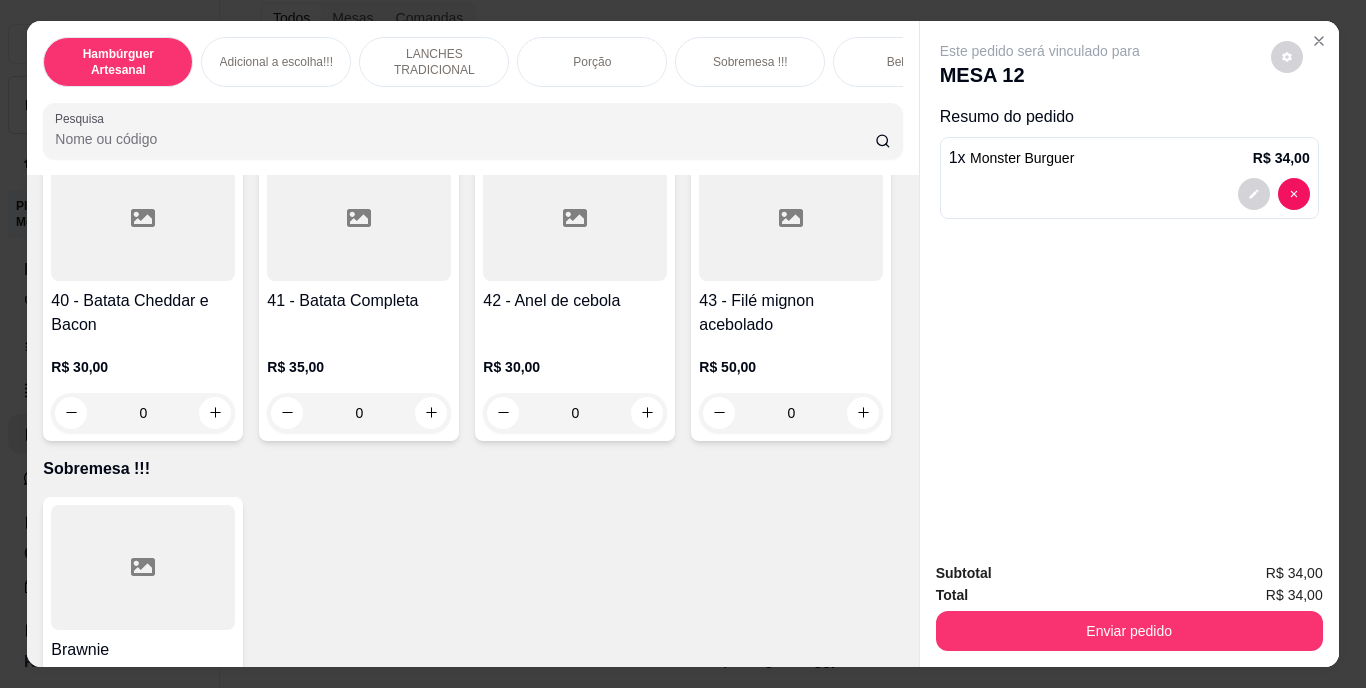 scroll, scrollTop: 4093, scrollLeft: 0, axis: vertical 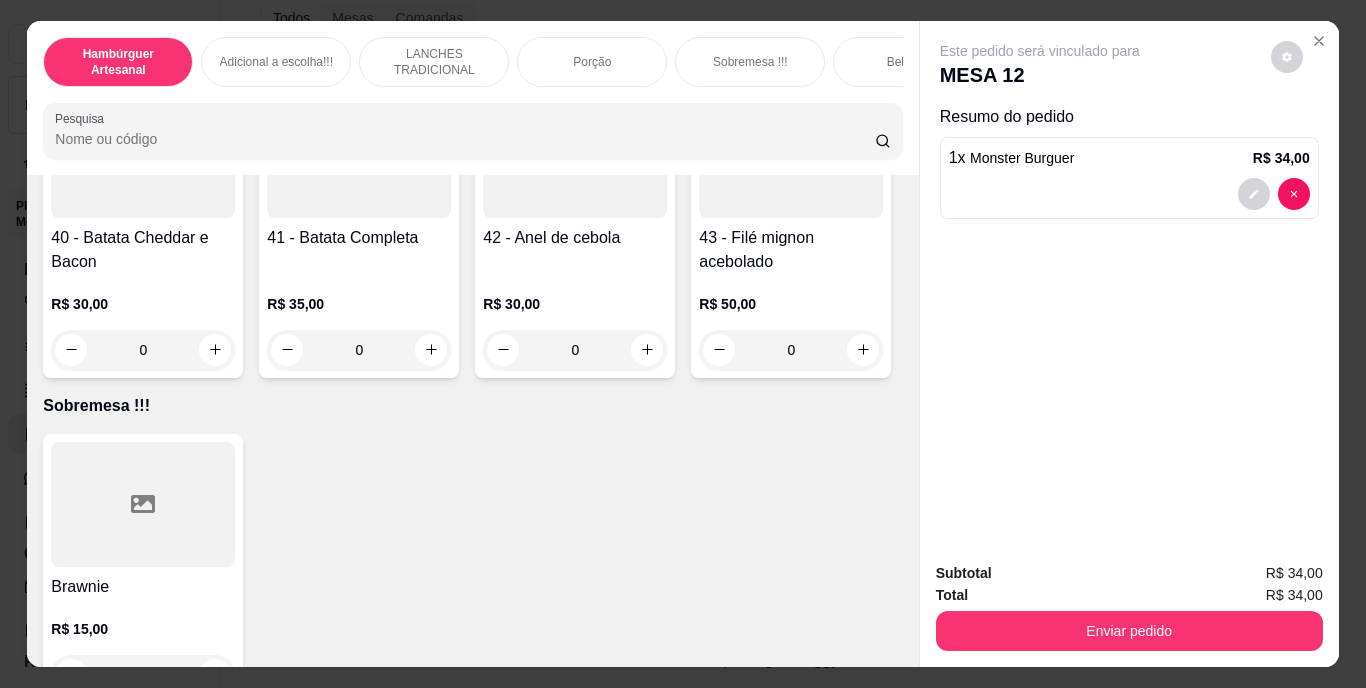 click 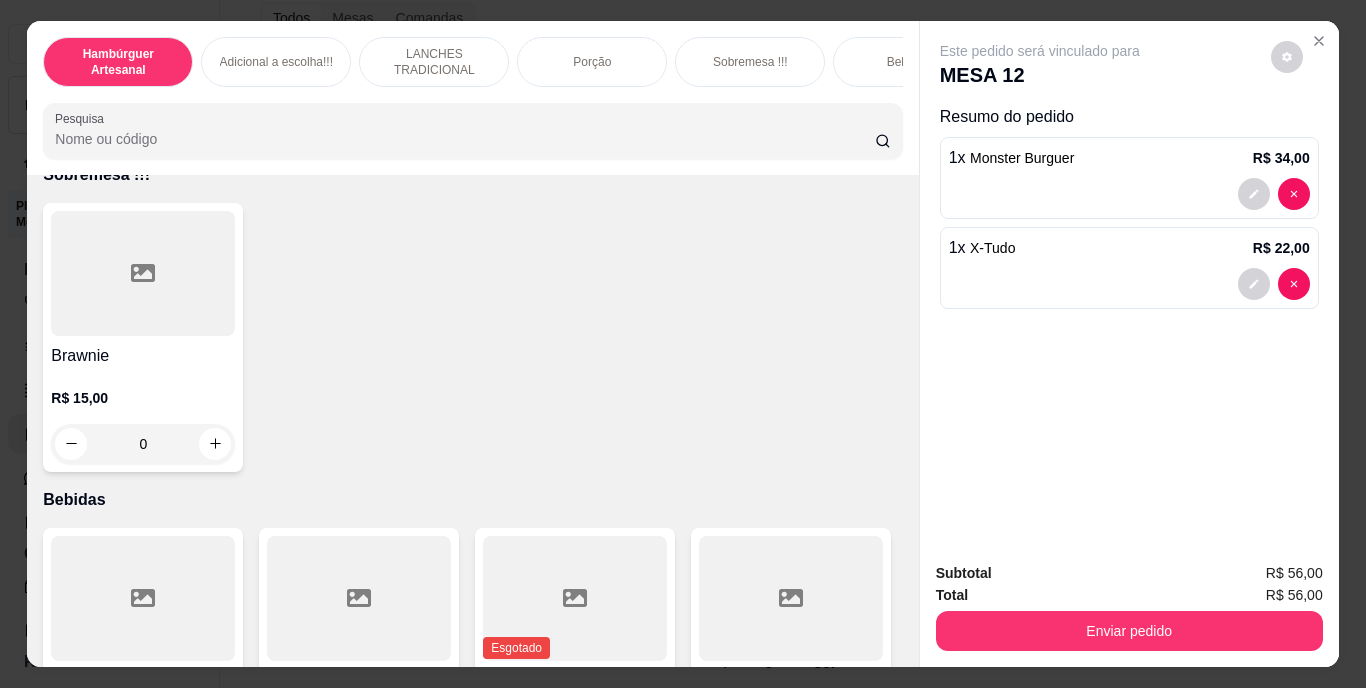 scroll, scrollTop: 4478, scrollLeft: 0, axis: vertical 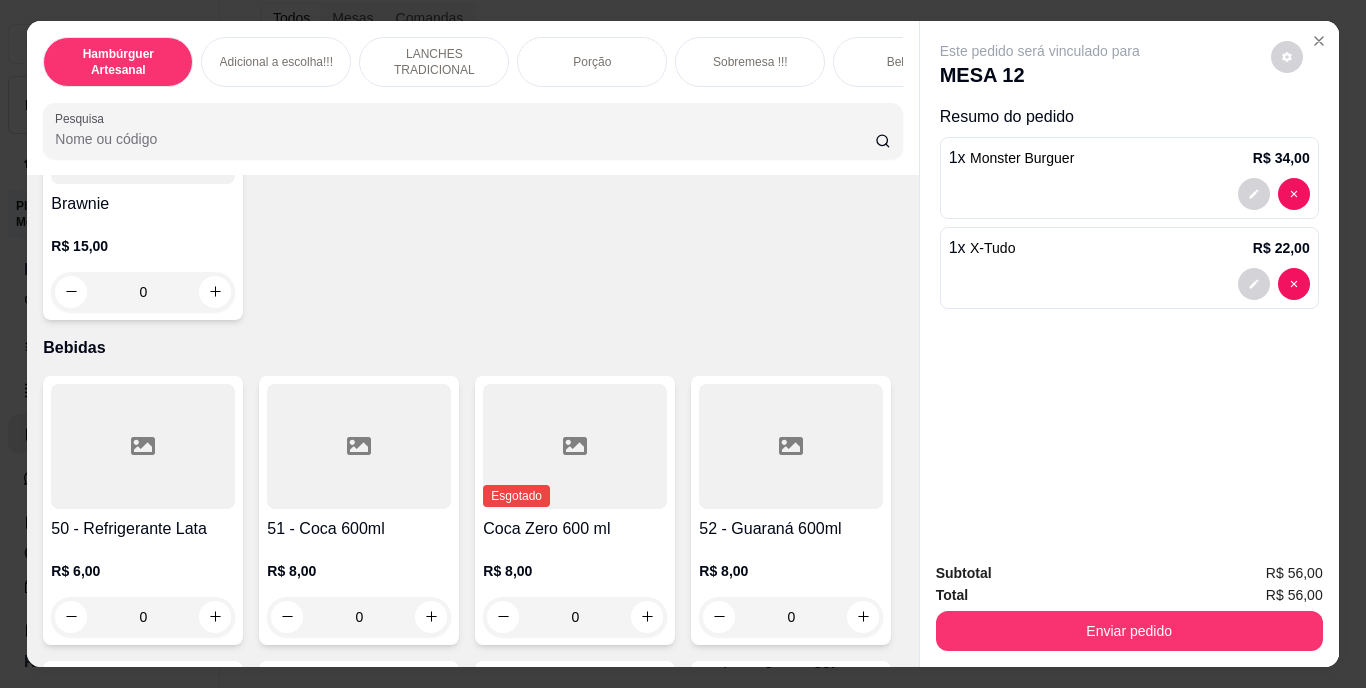 click 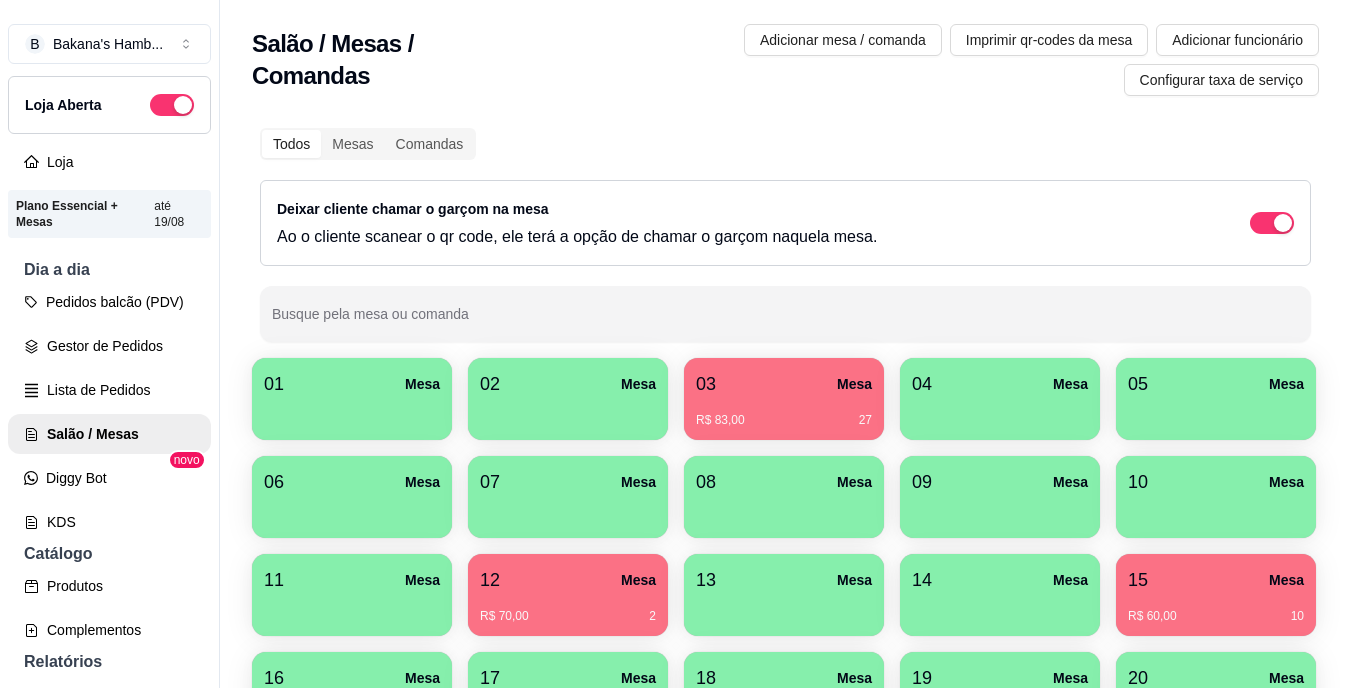scroll, scrollTop: 0, scrollLeft: 0, axis: both 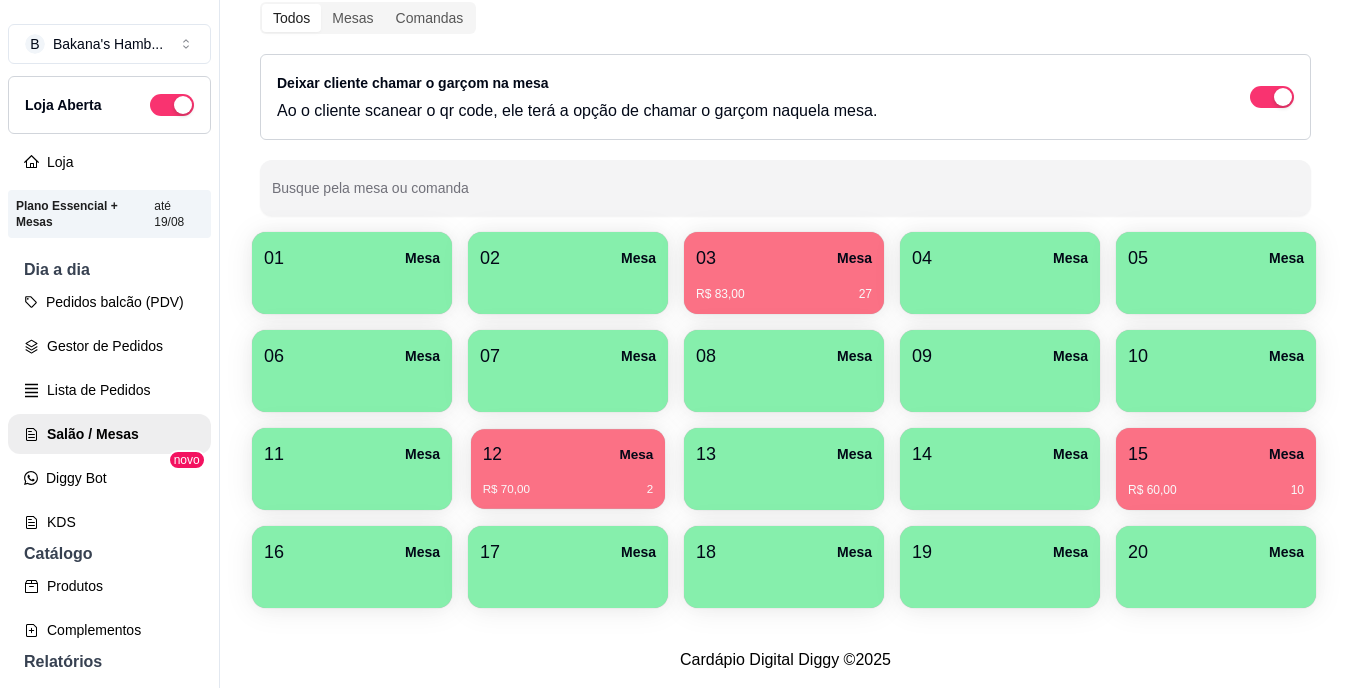 click on "R$ 70,00 2" at bounding box center [568, 482] 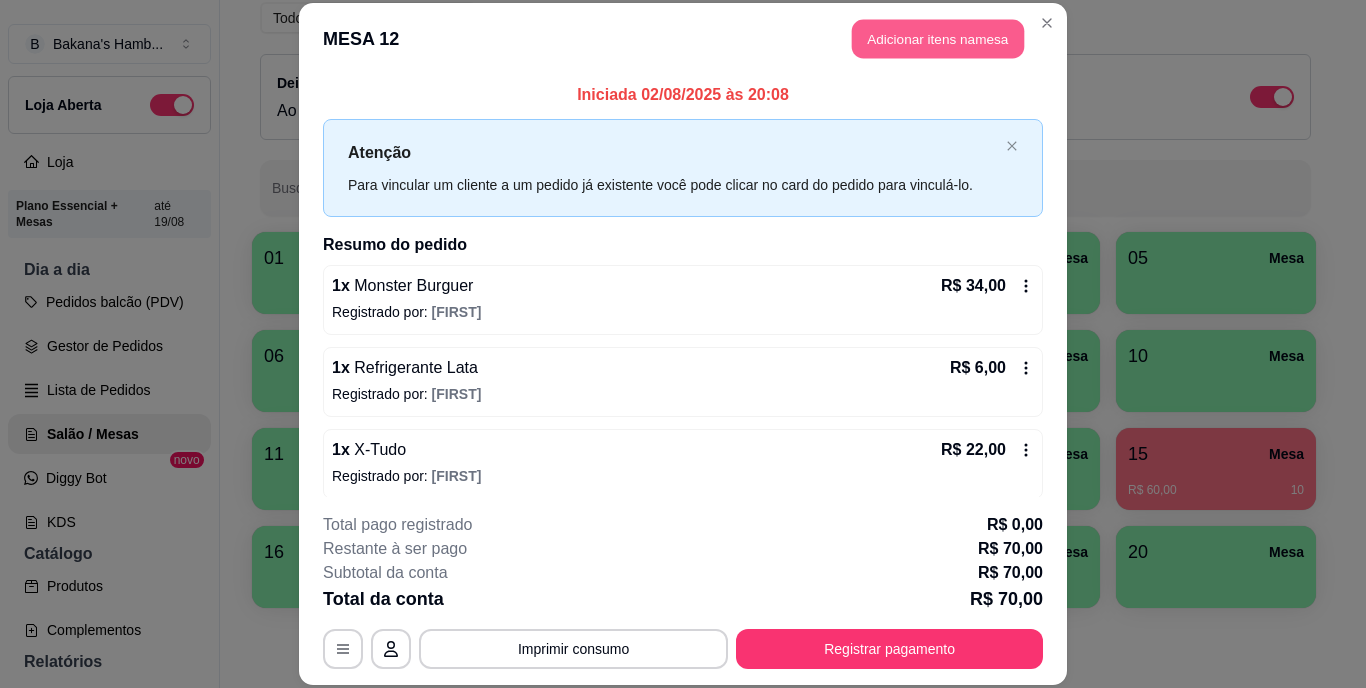click on "Adicionar itens na  mesa" at bounding box center (938, 39) 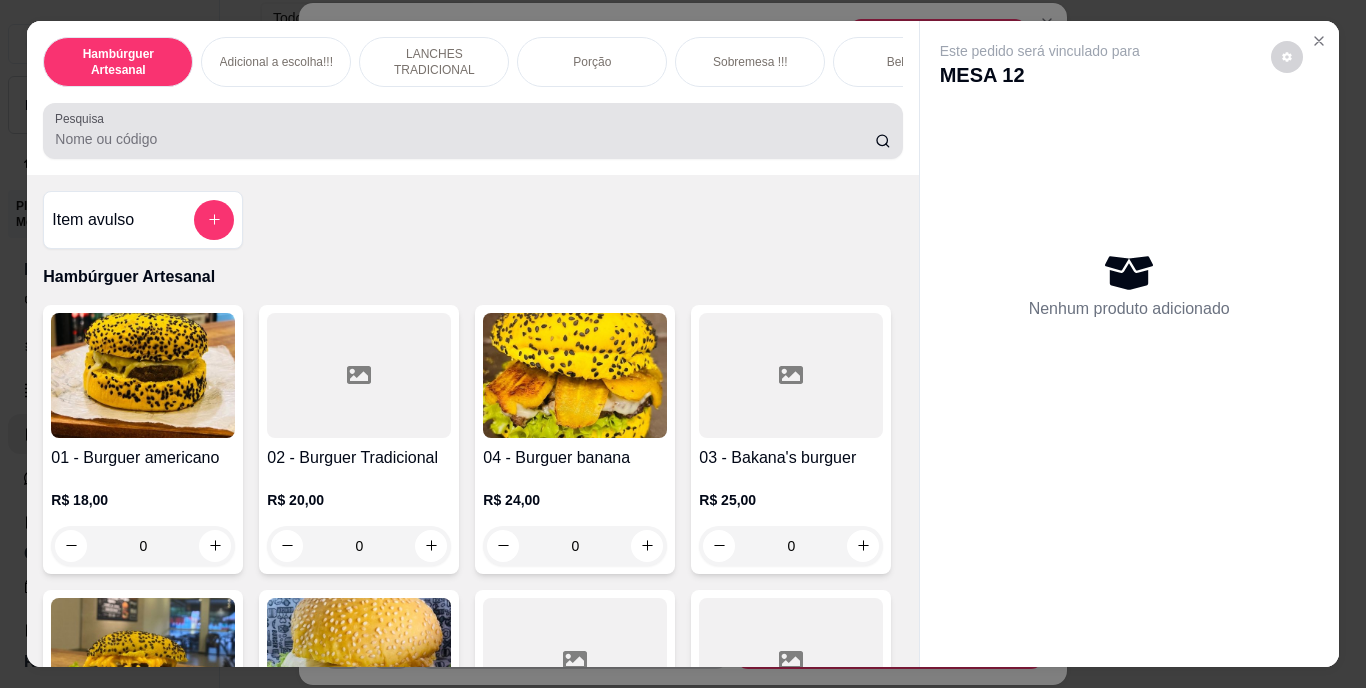 click at bounding box center [472, 131] 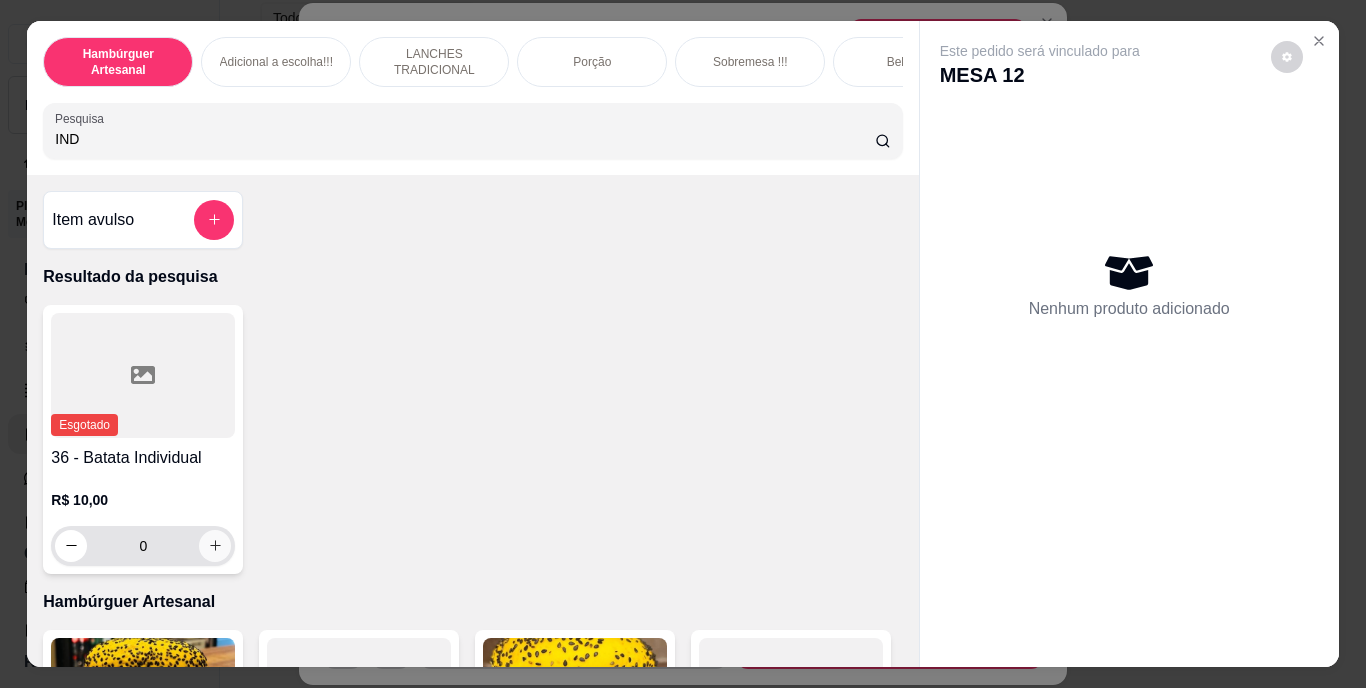 type on "IND" 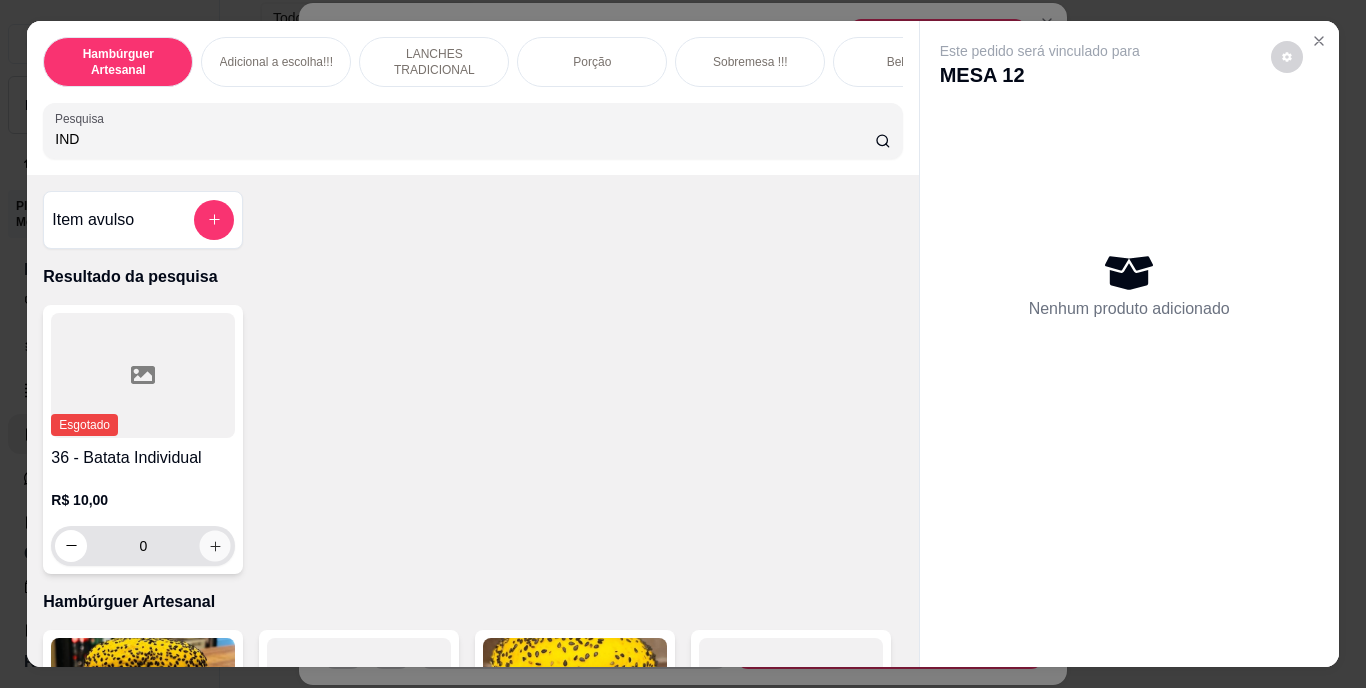 click 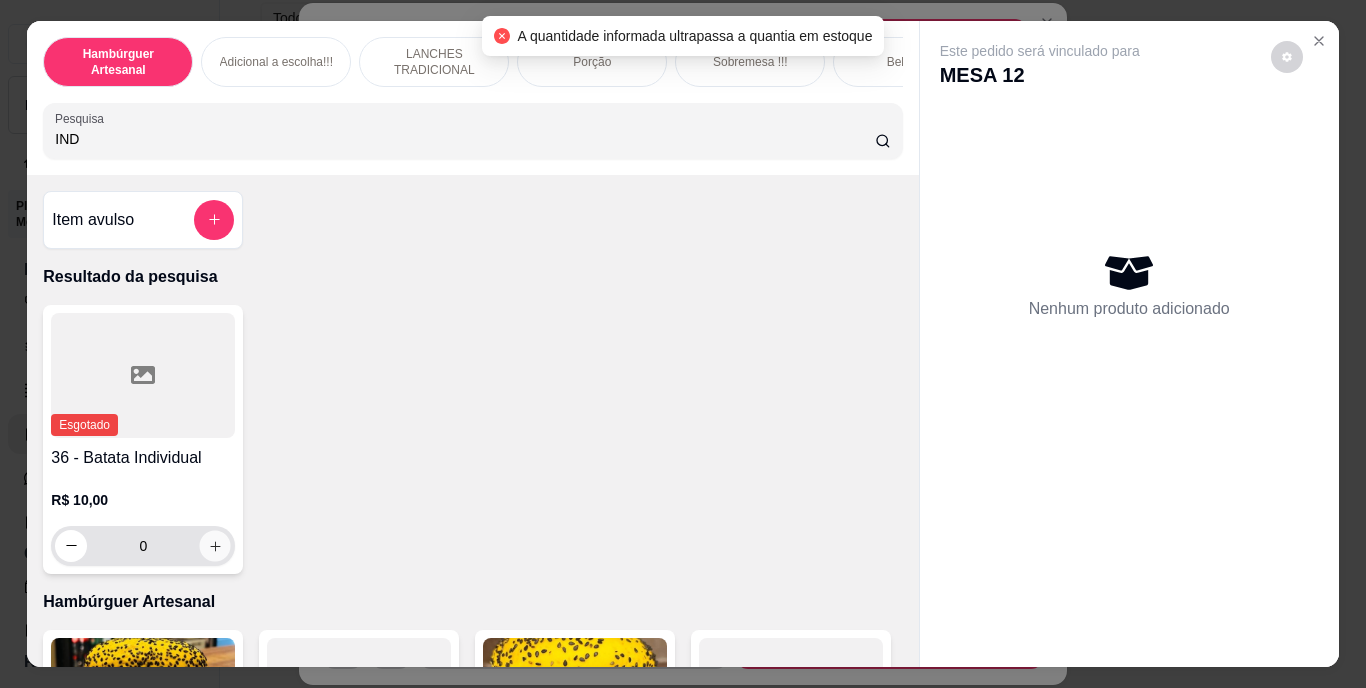 click 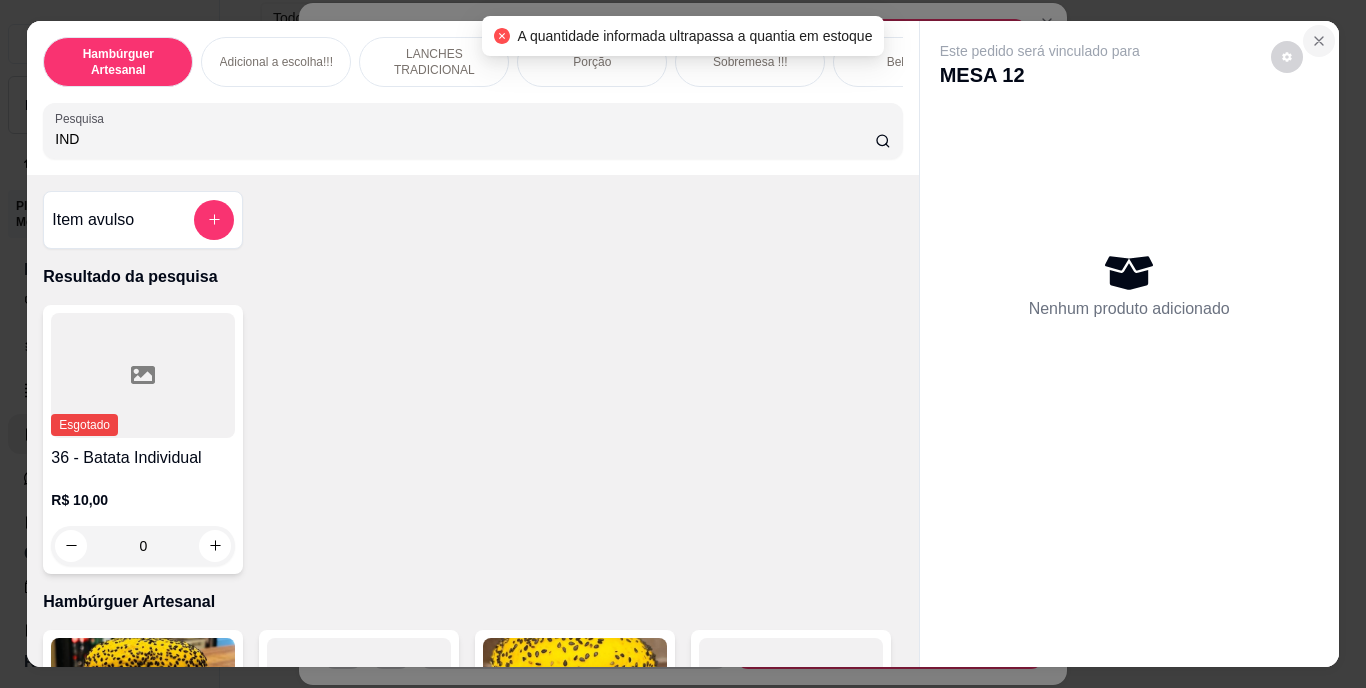 click 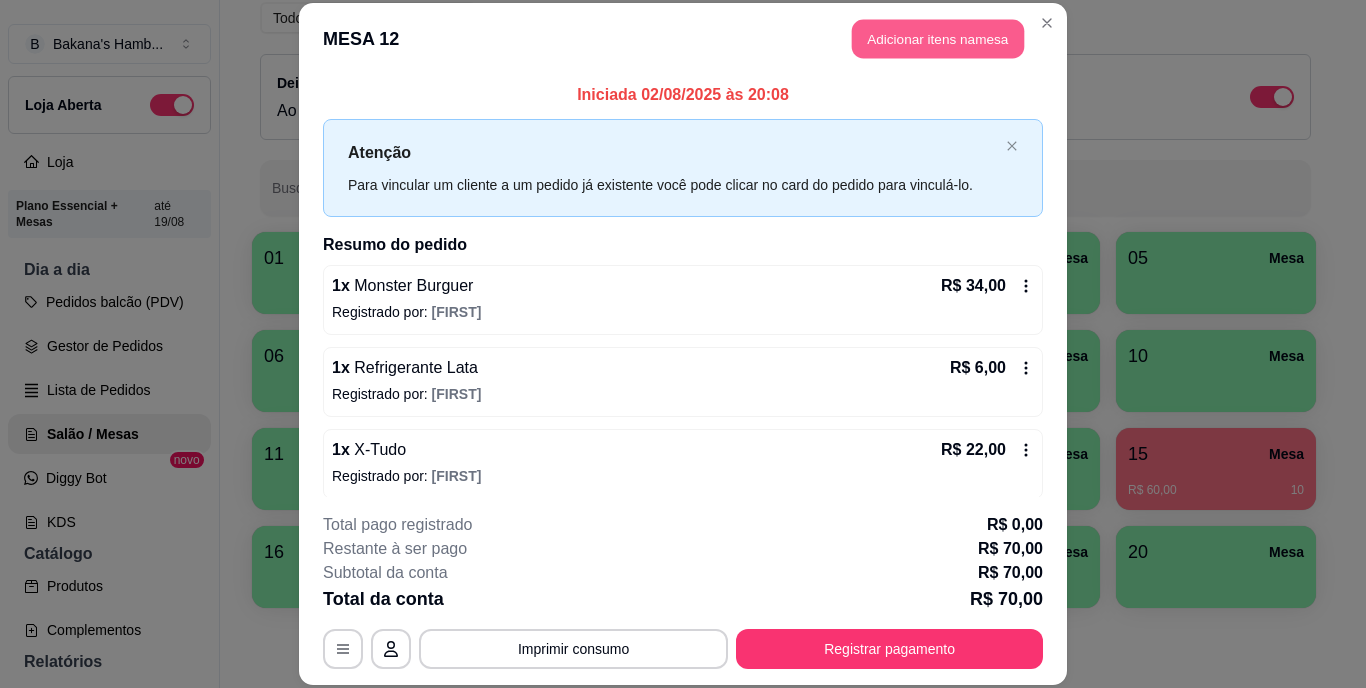 click on "Adicionar itens na  mesa" at bounding box center [938, 39] 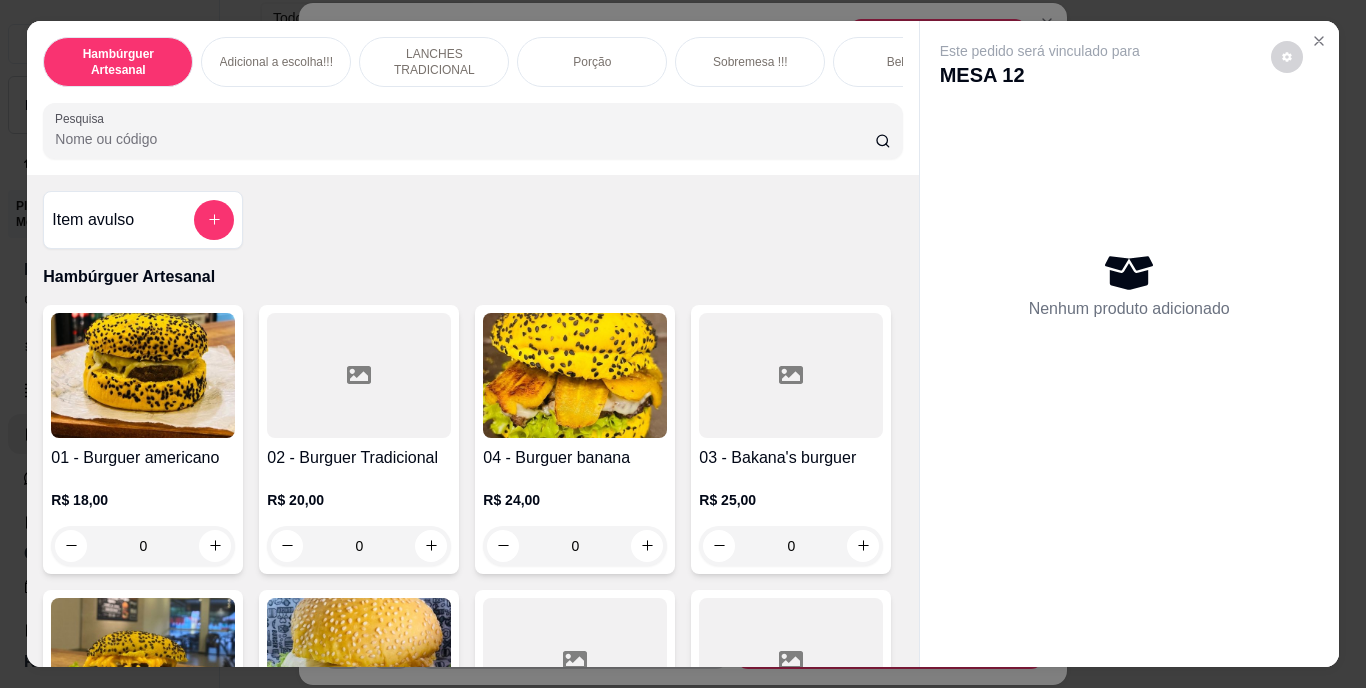 click on "Pesquisa" at bounding box center (465, 139) 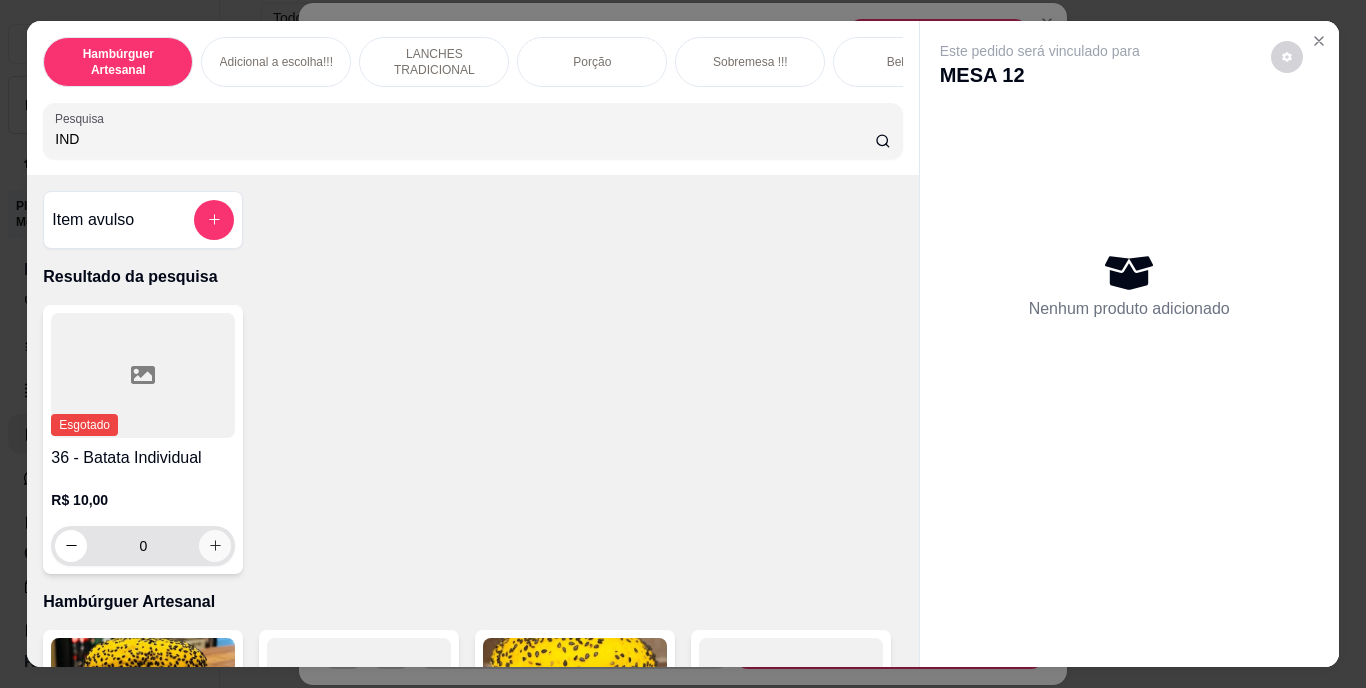 type on "IND" 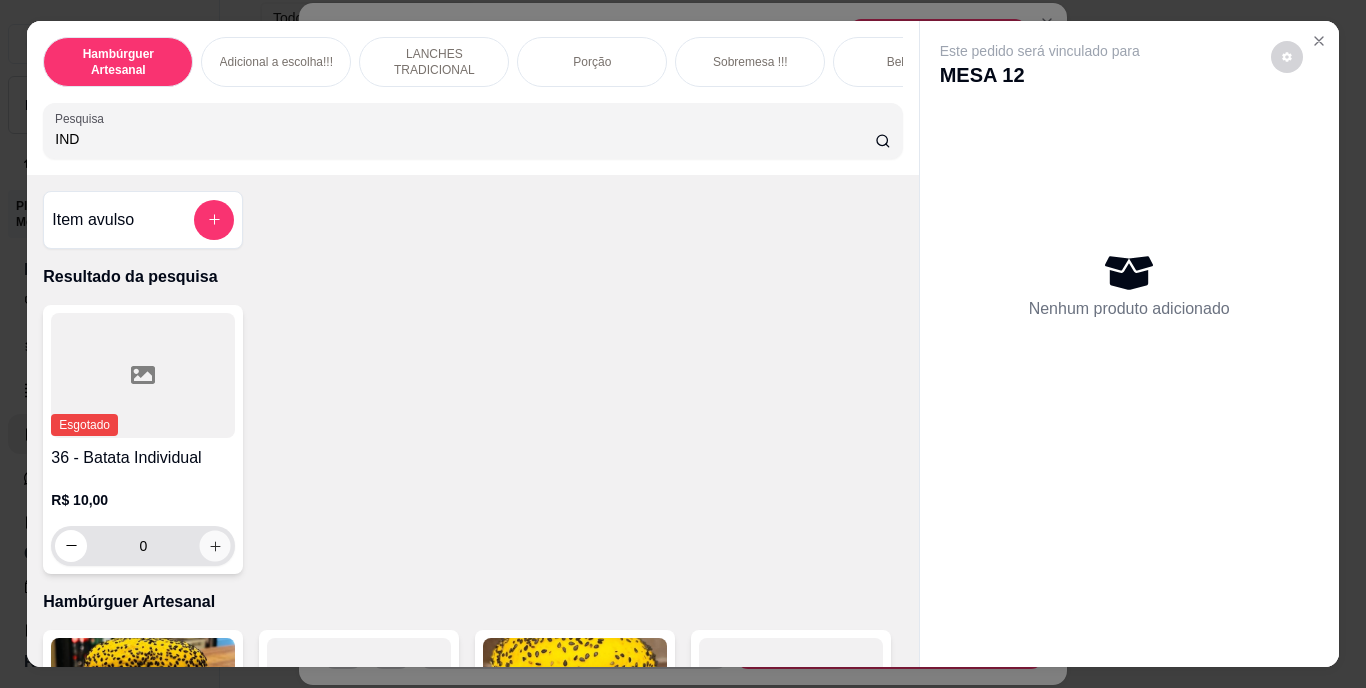 click 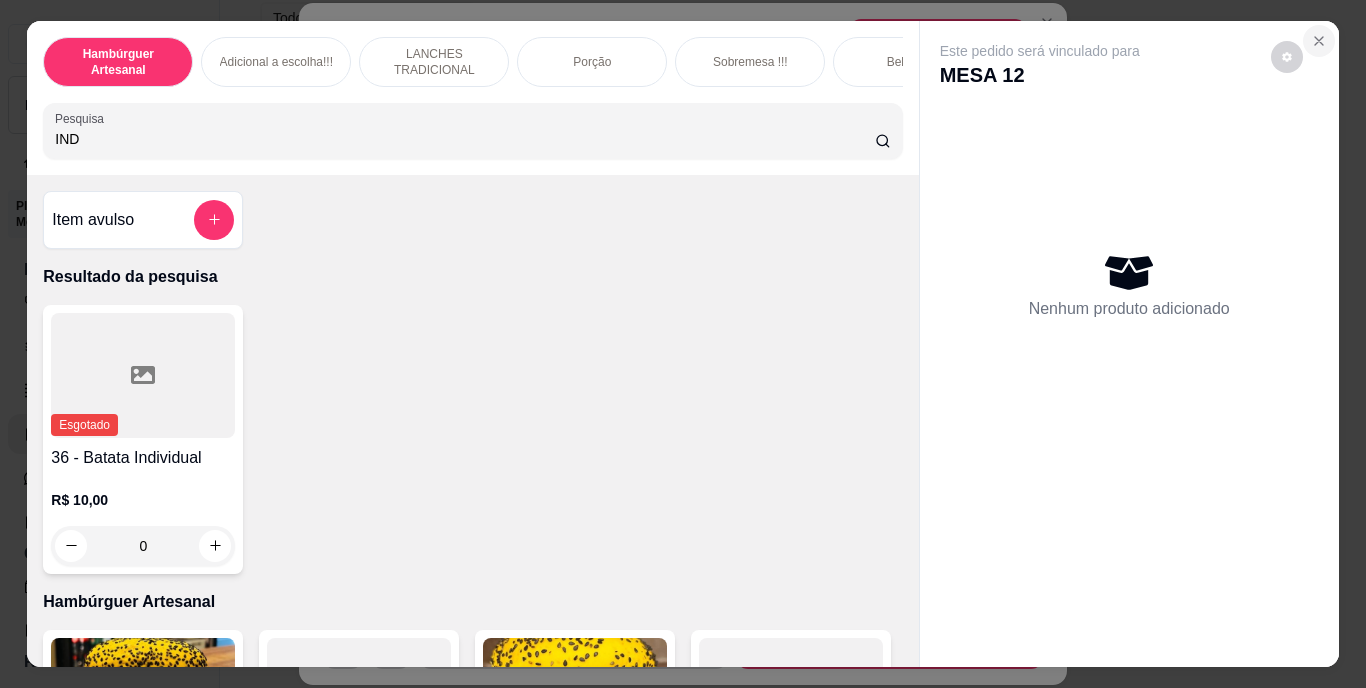 click 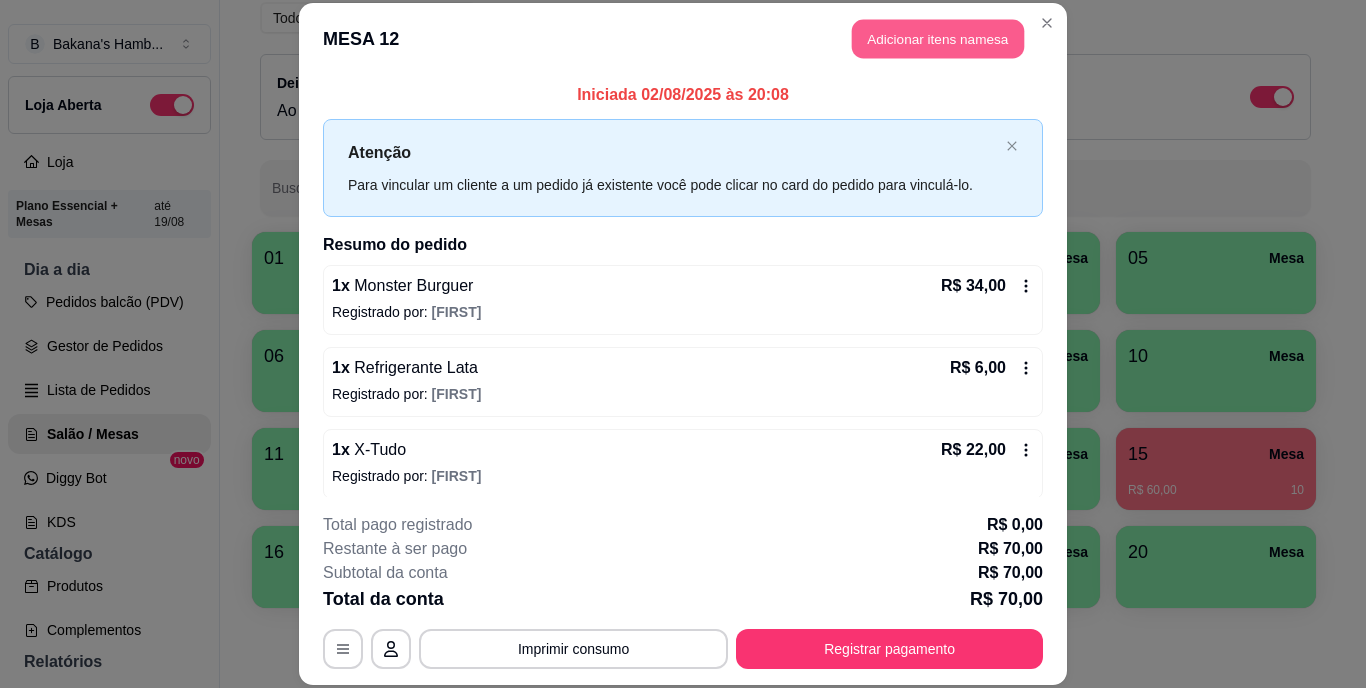 click on "Adicionar itens na  mesa" at bounding box center (938, 39) 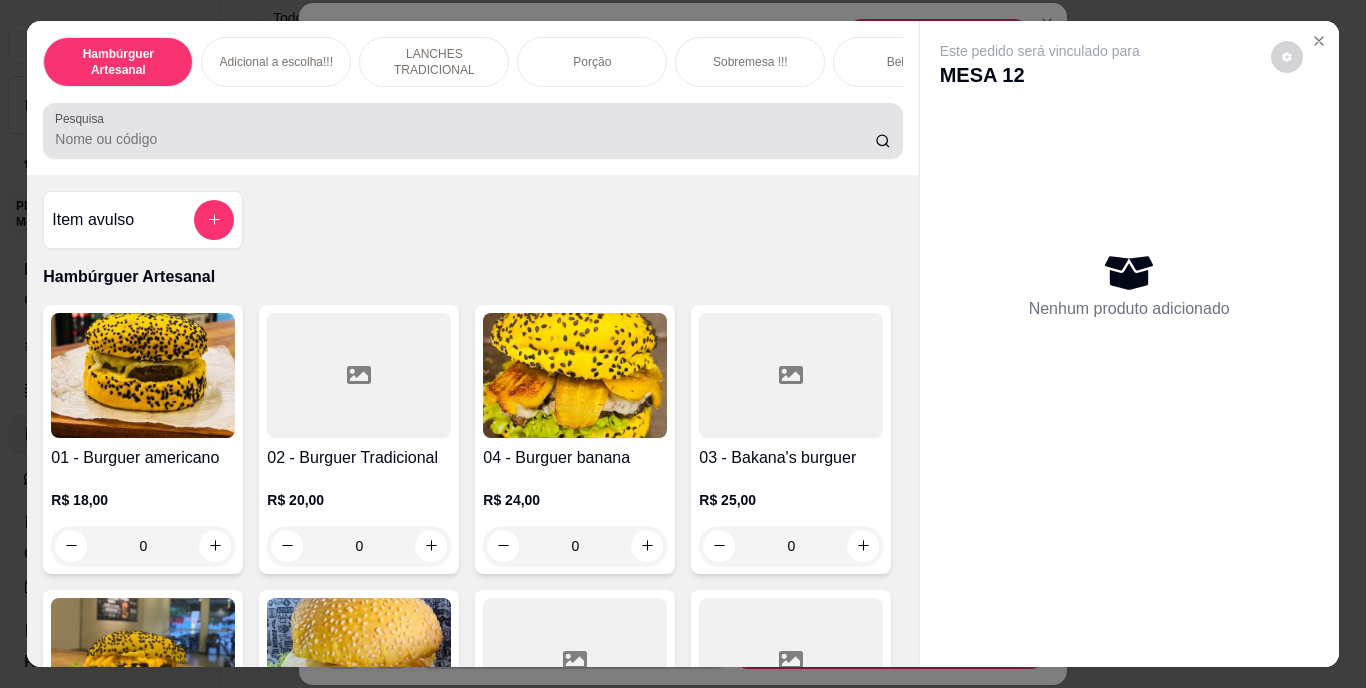 click at bounding box center [472, 131] 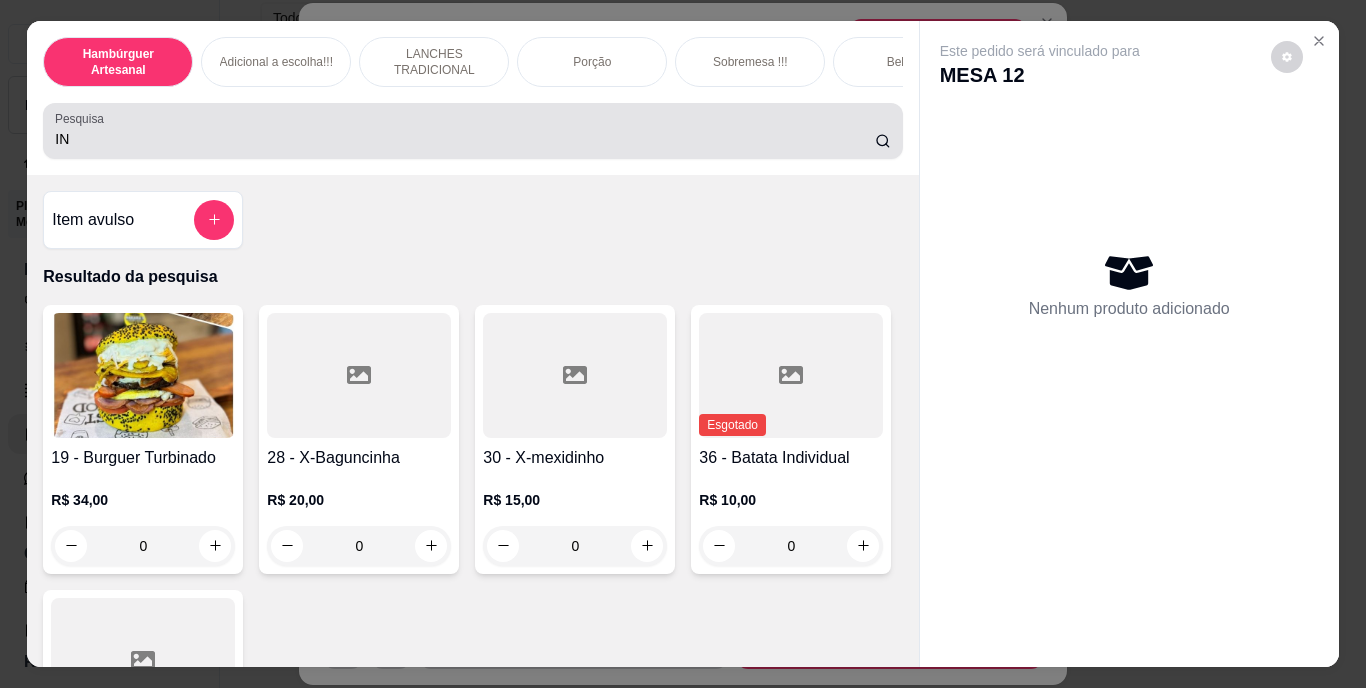 click on "IN" at bounding box center (472, 131) 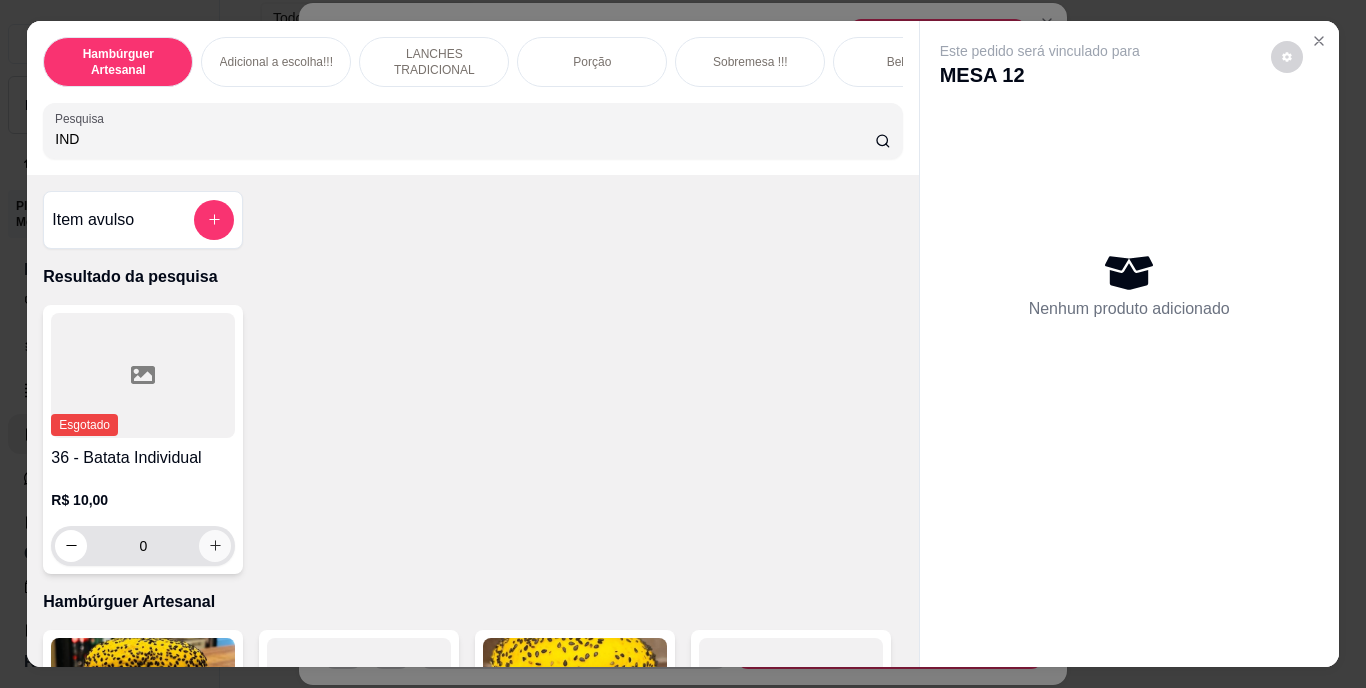 type on "IND" 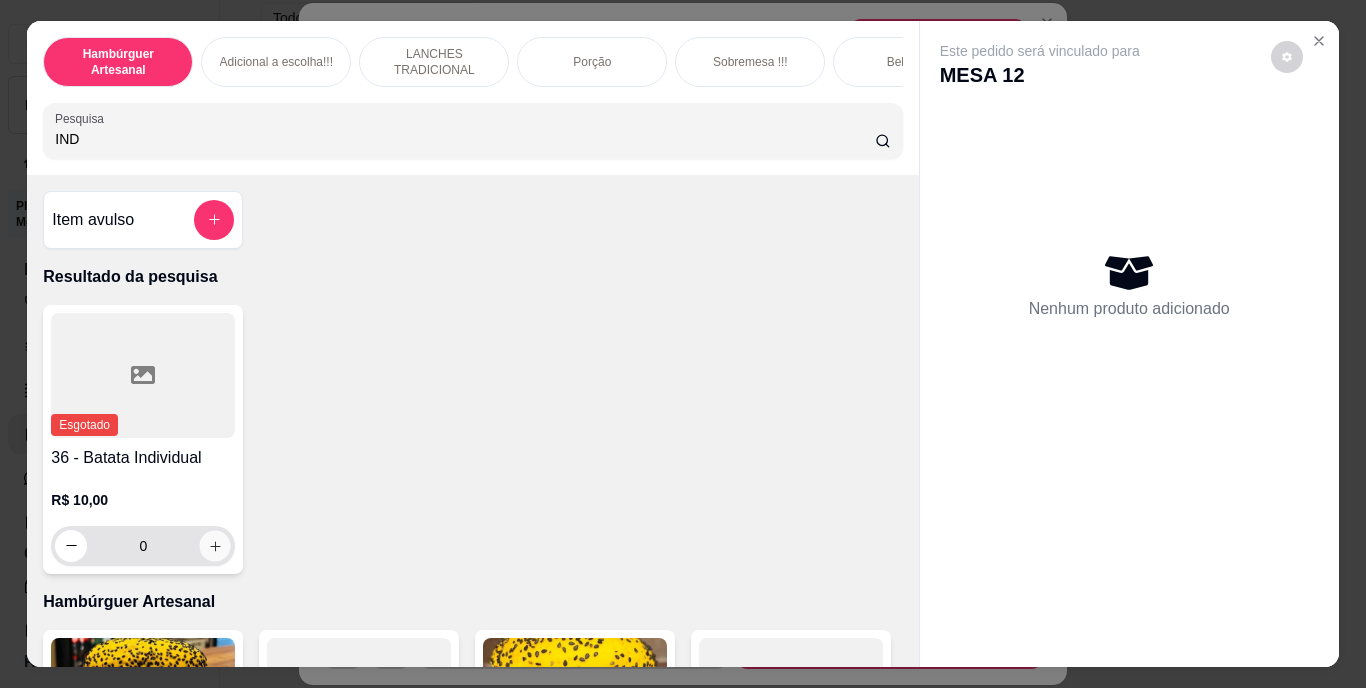 click 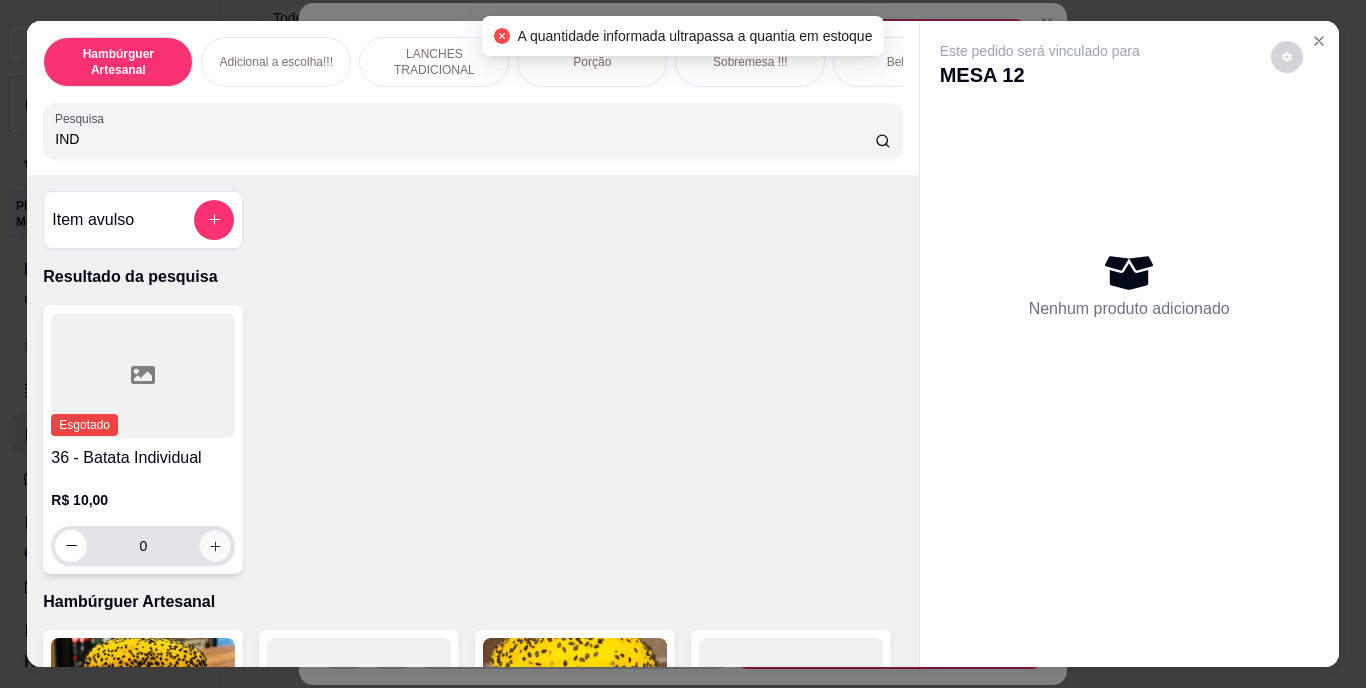 click 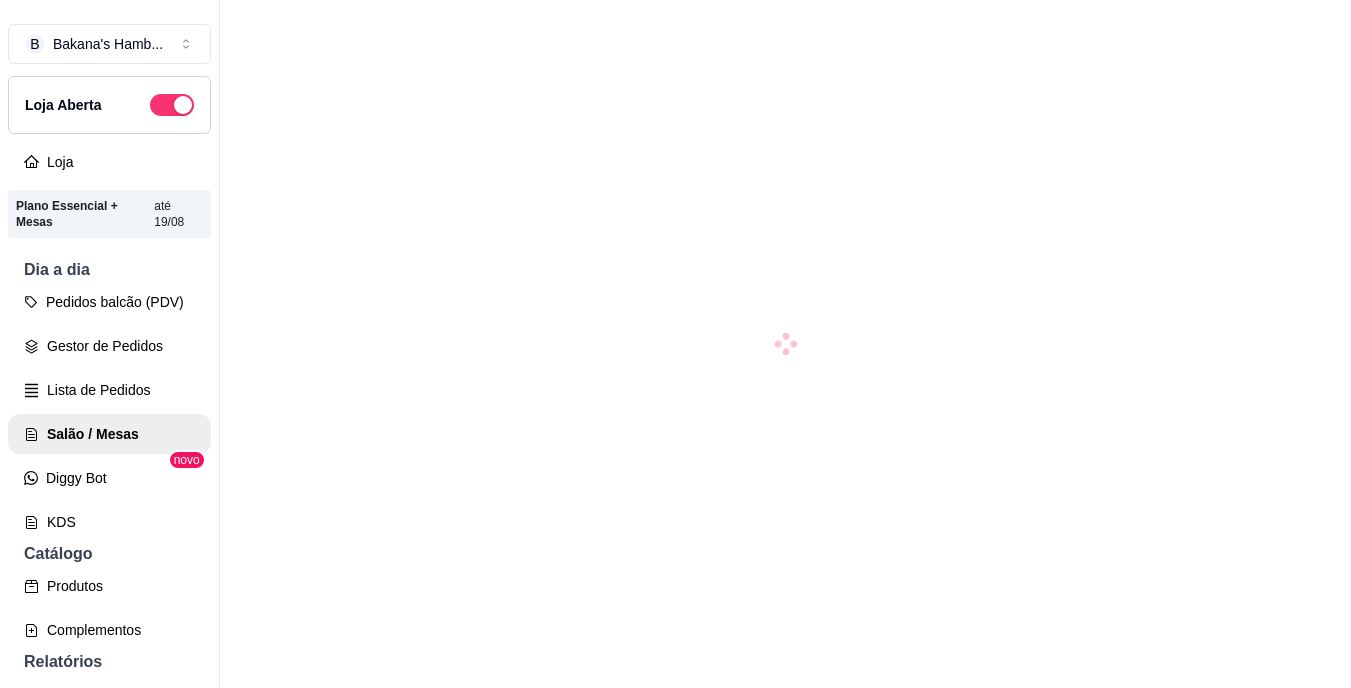 scroll, scrollTop: 0, scrollLeft: 0, axis: both 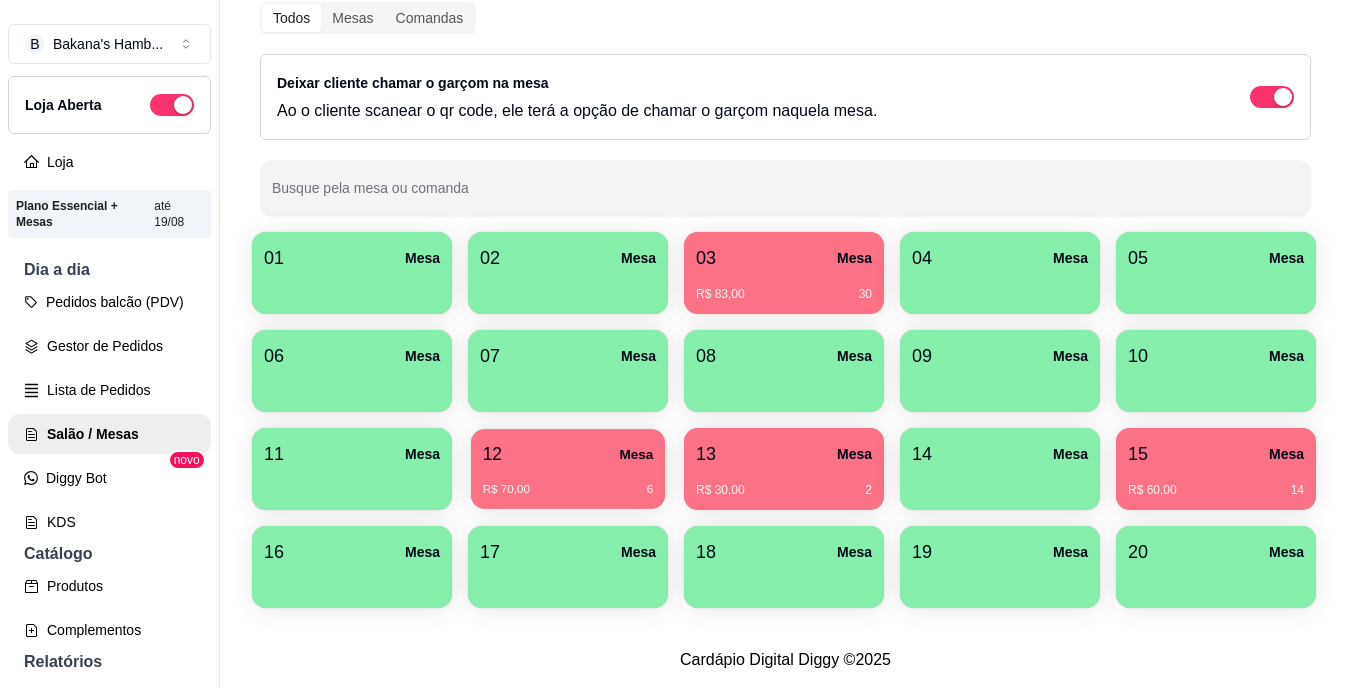 click on "R$ 70,00 [NUMBER]" at bounding box center [568, 482] 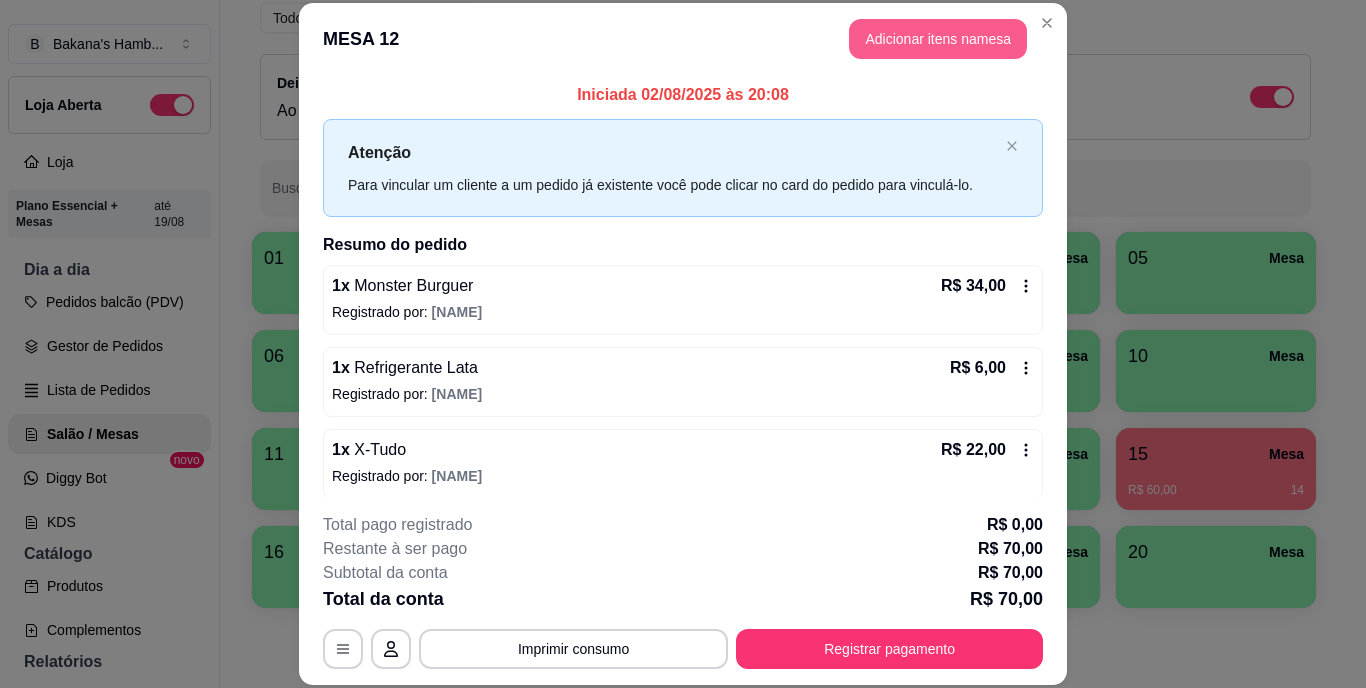 click on "Adicionar itens na  mesa" at bounding box center (938, 39) 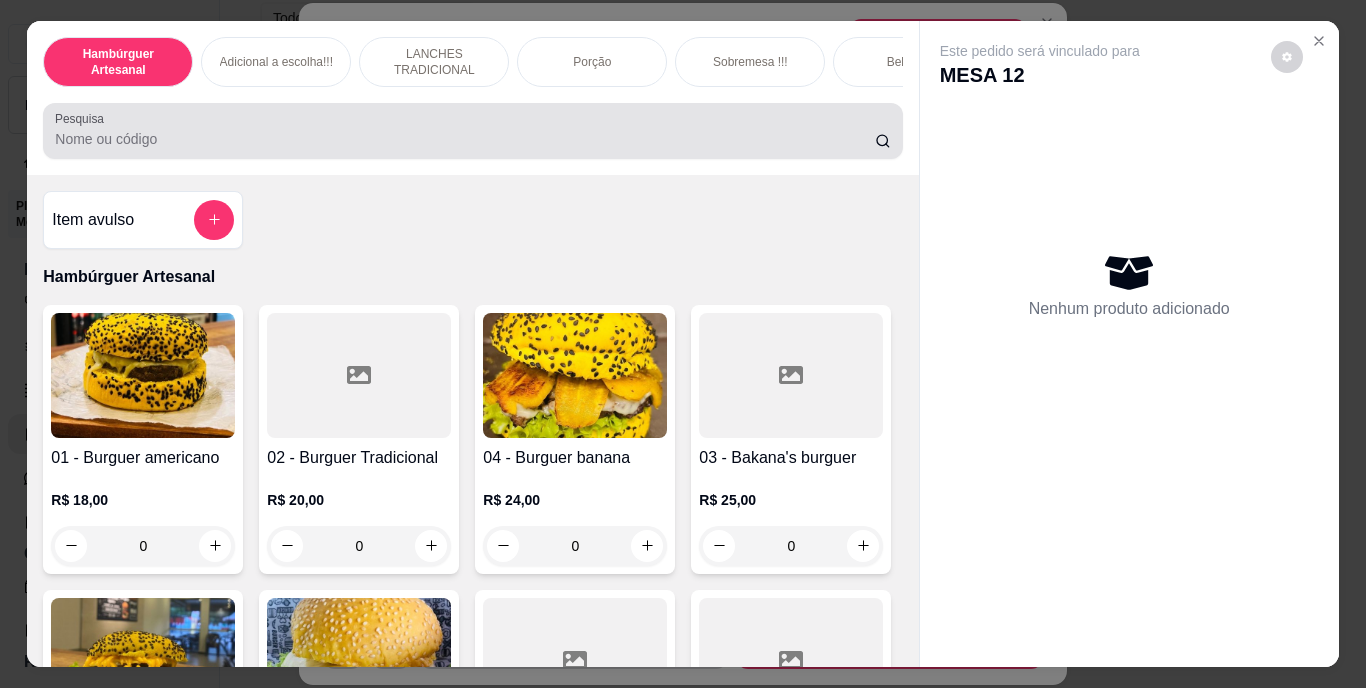 click at bounding box center (472, 131) 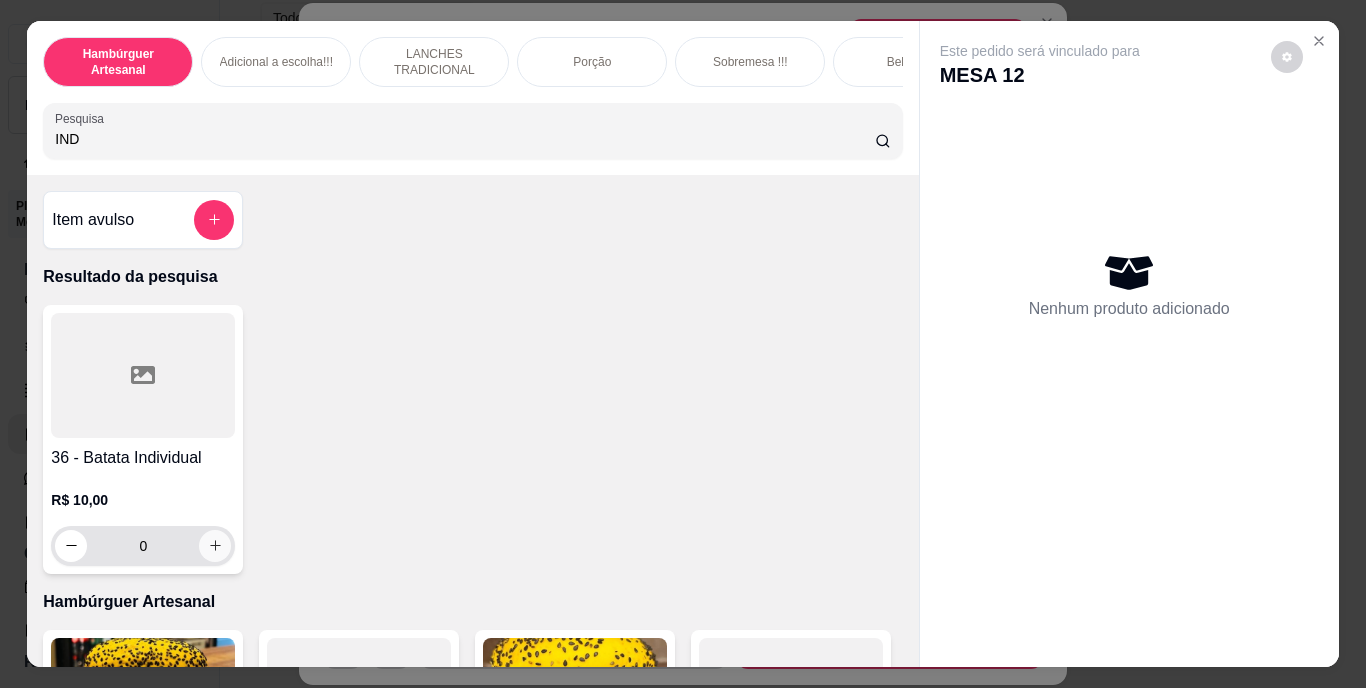 type on "IND" 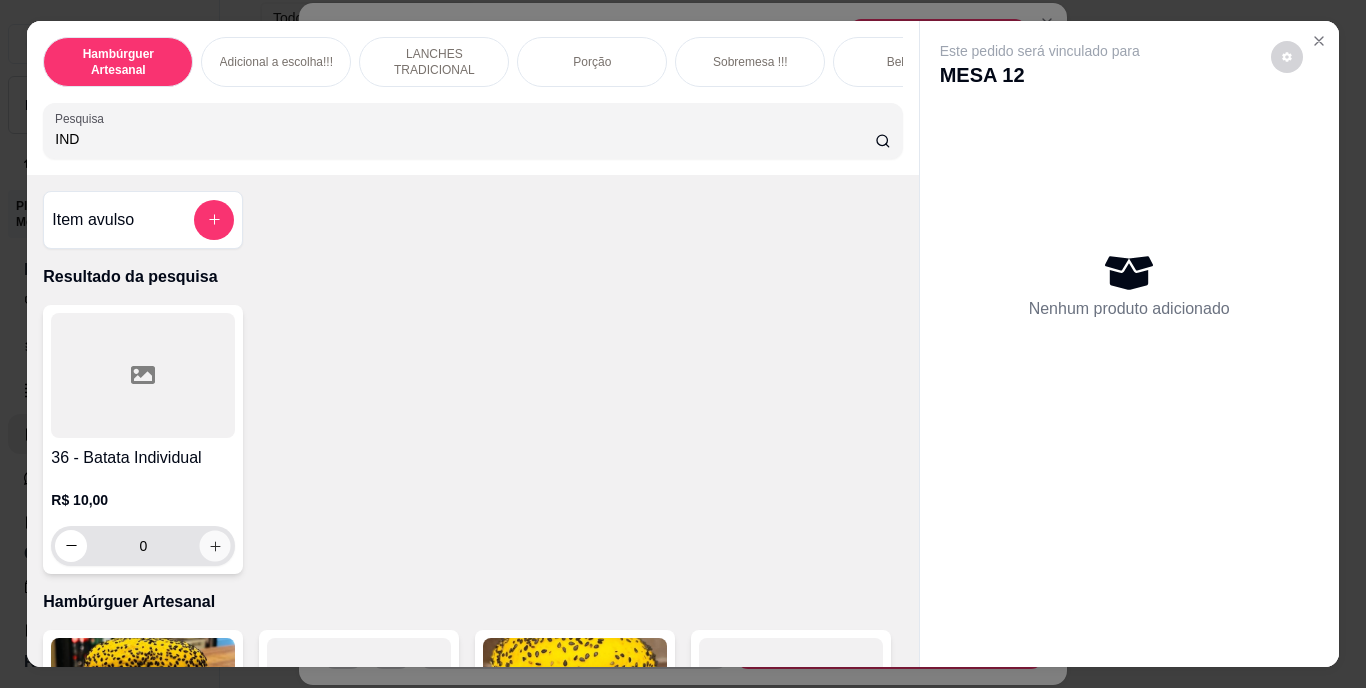click 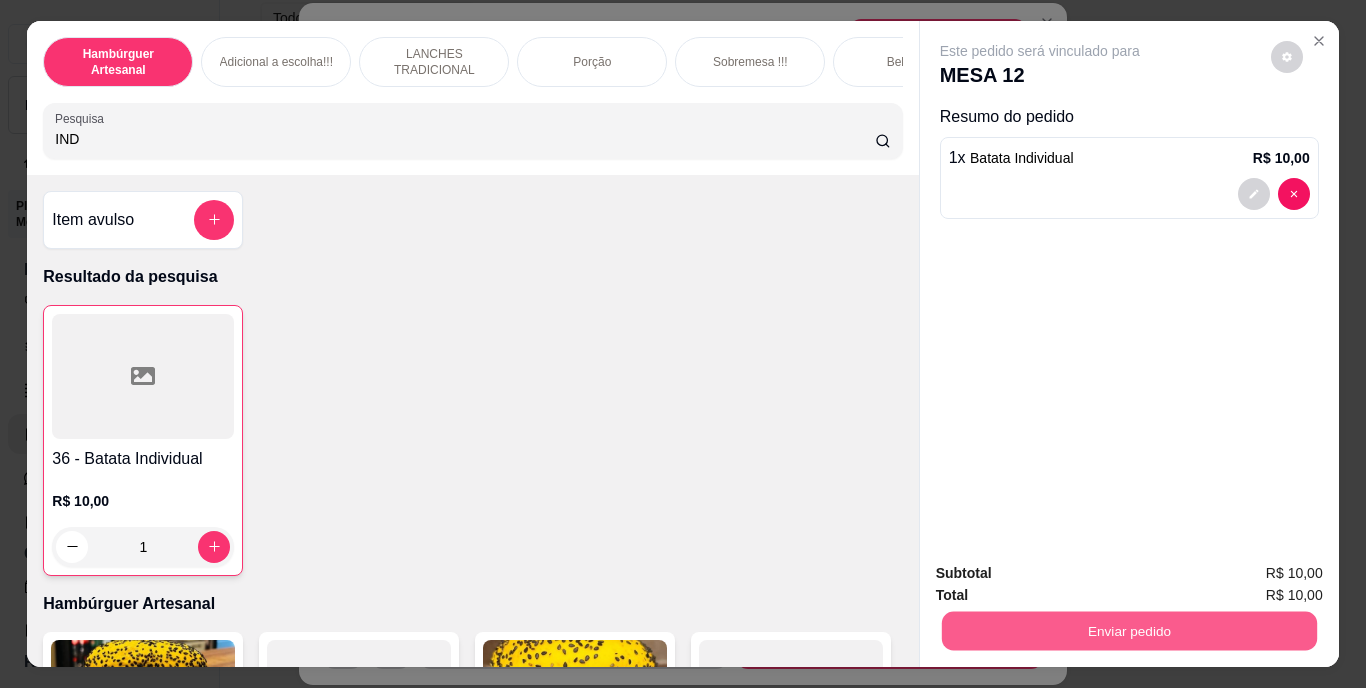 click on "Enviar pedido" at bounding box center (1128, 631) 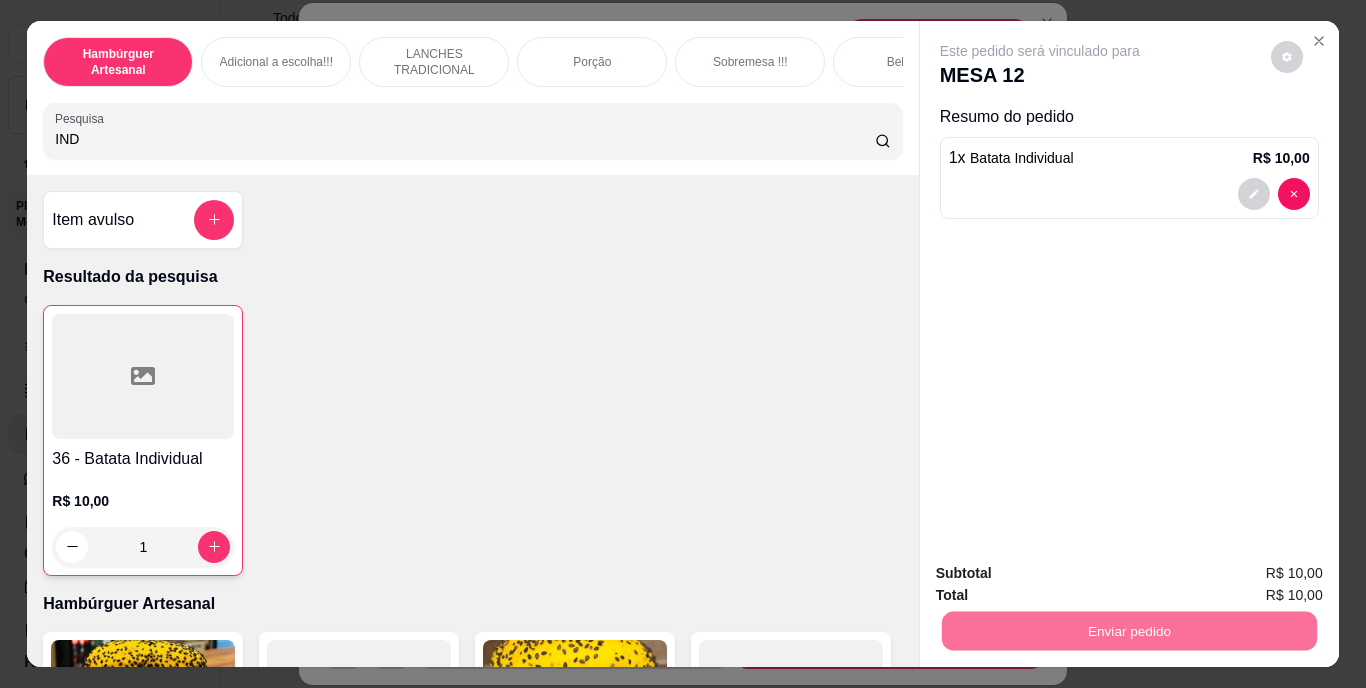 click on "Não registrar e enviar pedido" at bounding box center [1063, 574] 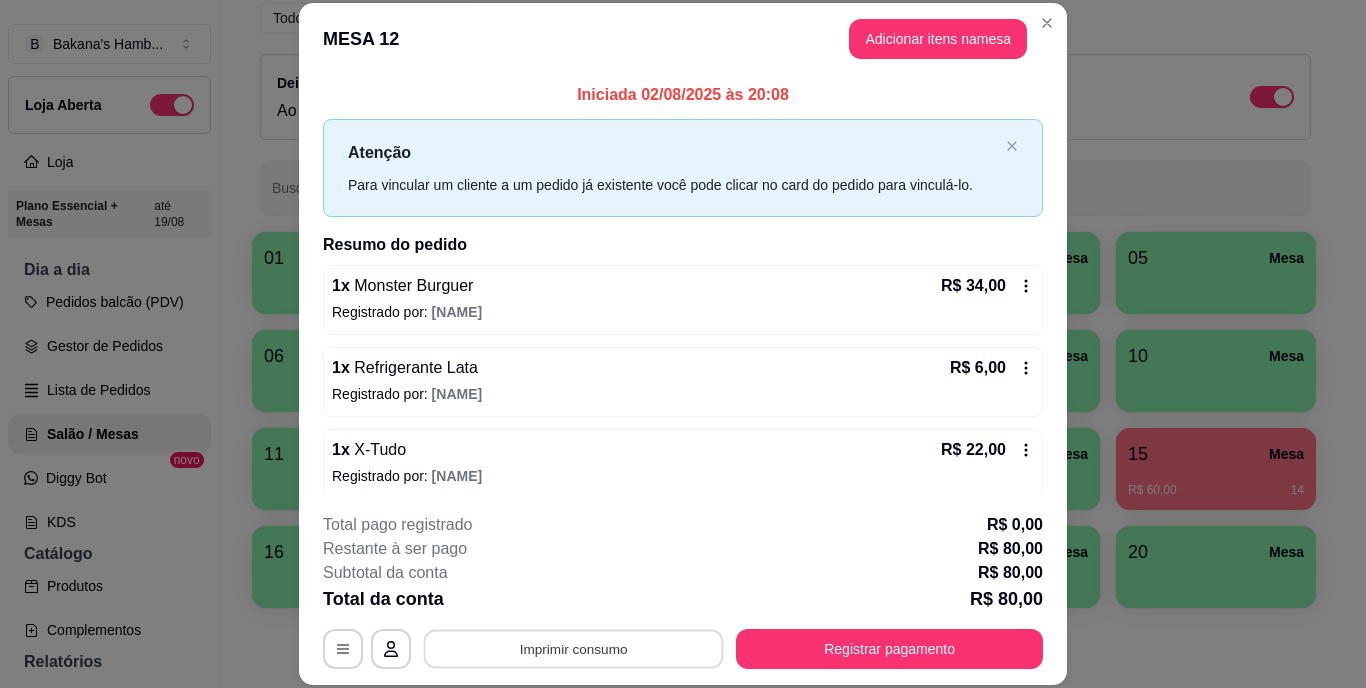 click on "Imprimir consumo" at bounding box center (574, 648) 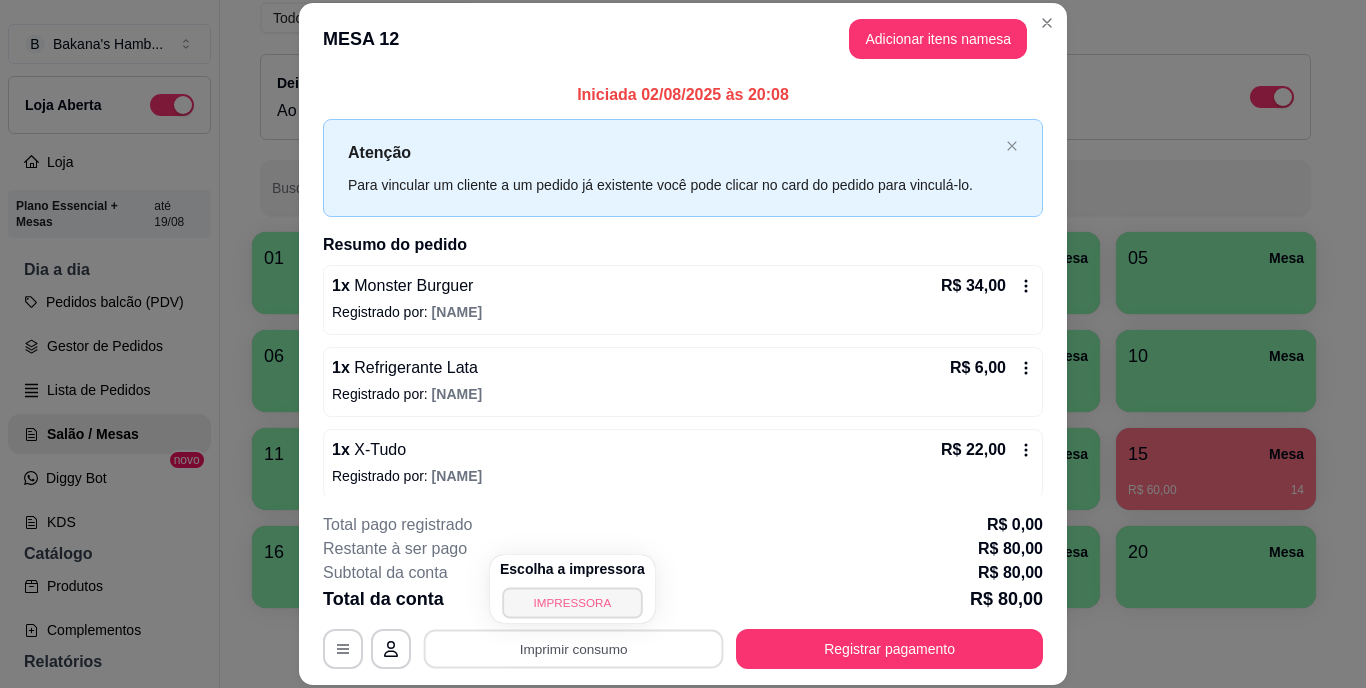 click on "IMPRESSORA" at bounding box center [572, 602] 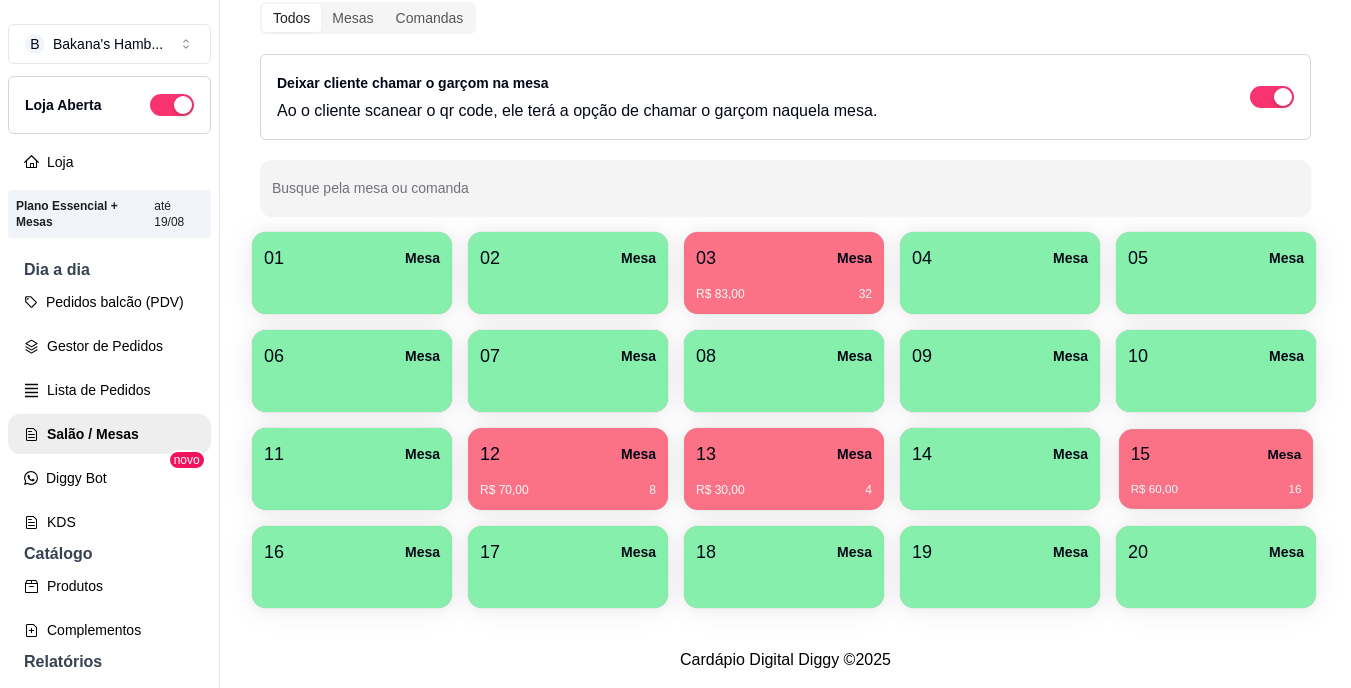click on "15 Mesa" at bounding box center [1216, 454] 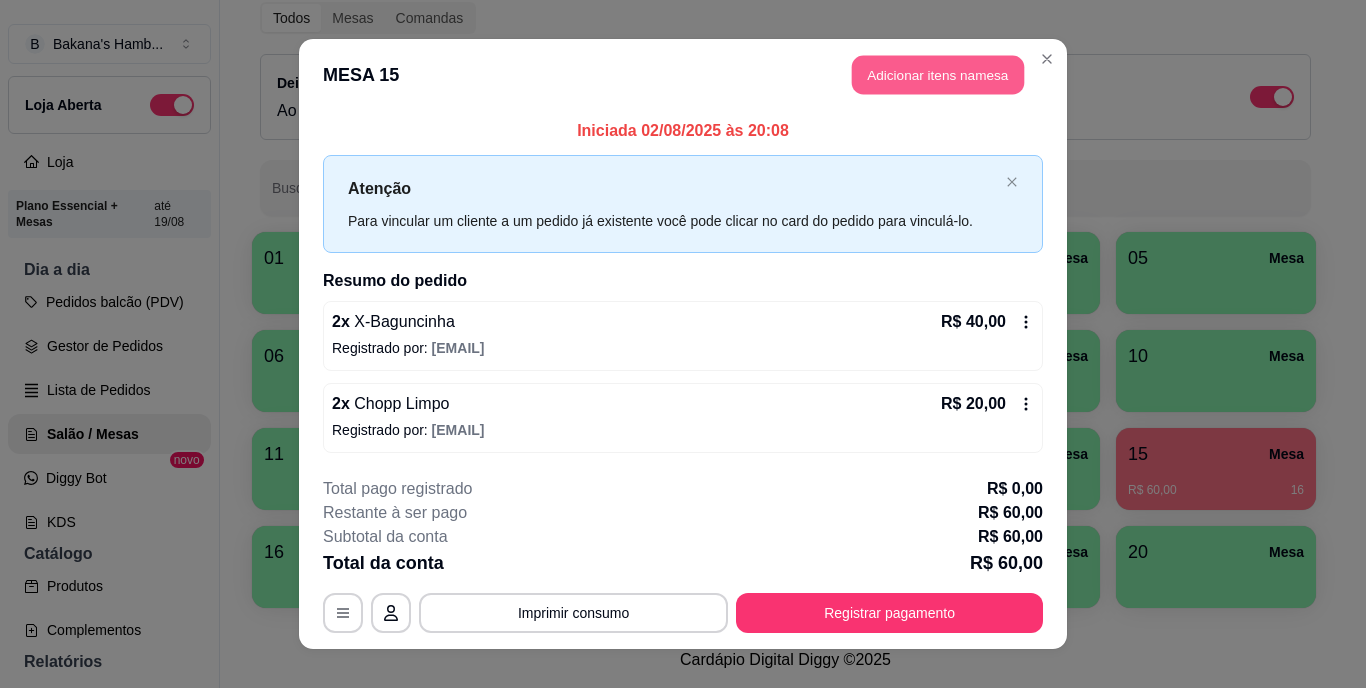 click on "Adicionar itens na  mesa" at bounding box center (938, 75) 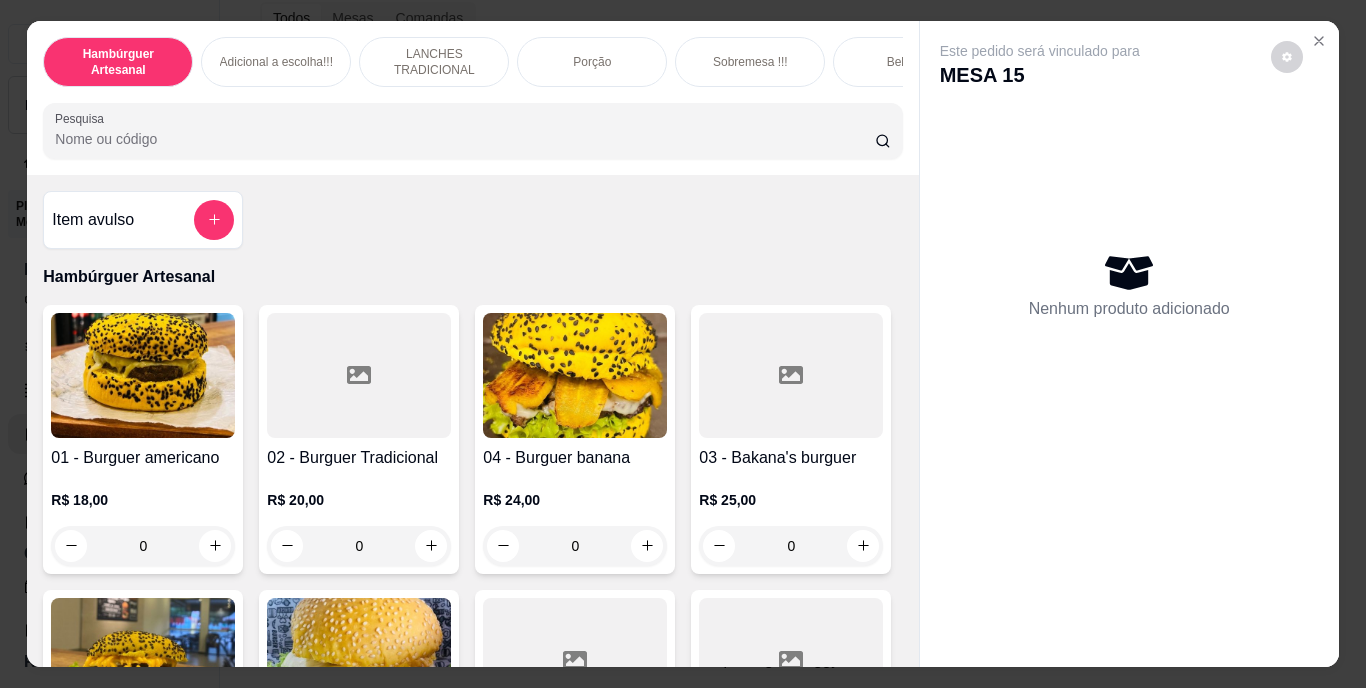 click on "Pesquisa" at bounding box center (465, 139) 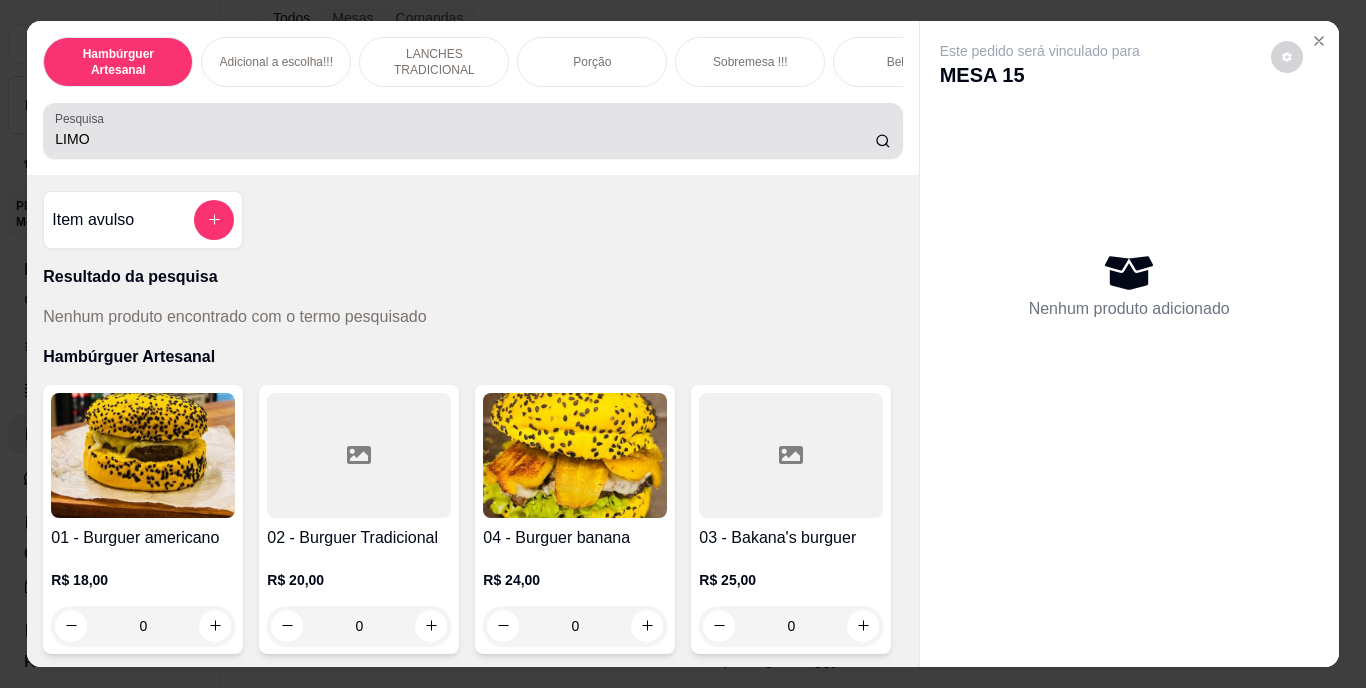 click on "Pesquisa LIMO" at bounding box center (472, 131) 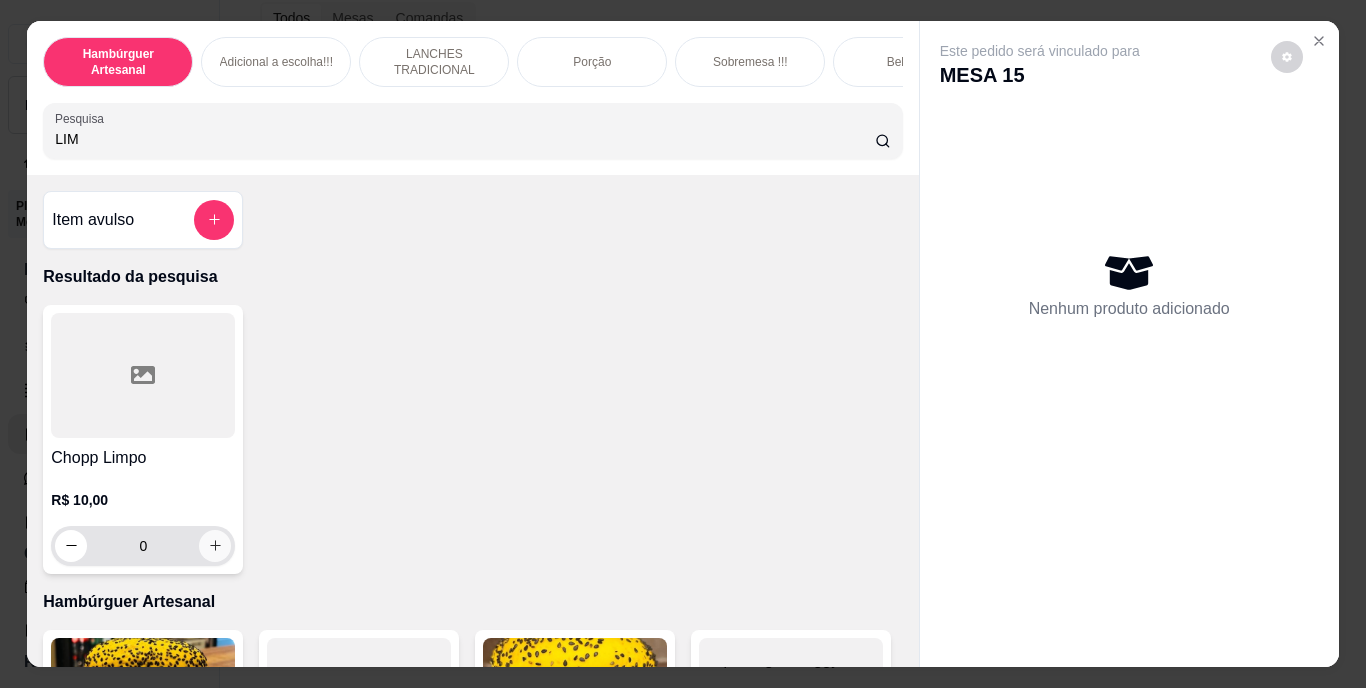 type on "LIM" 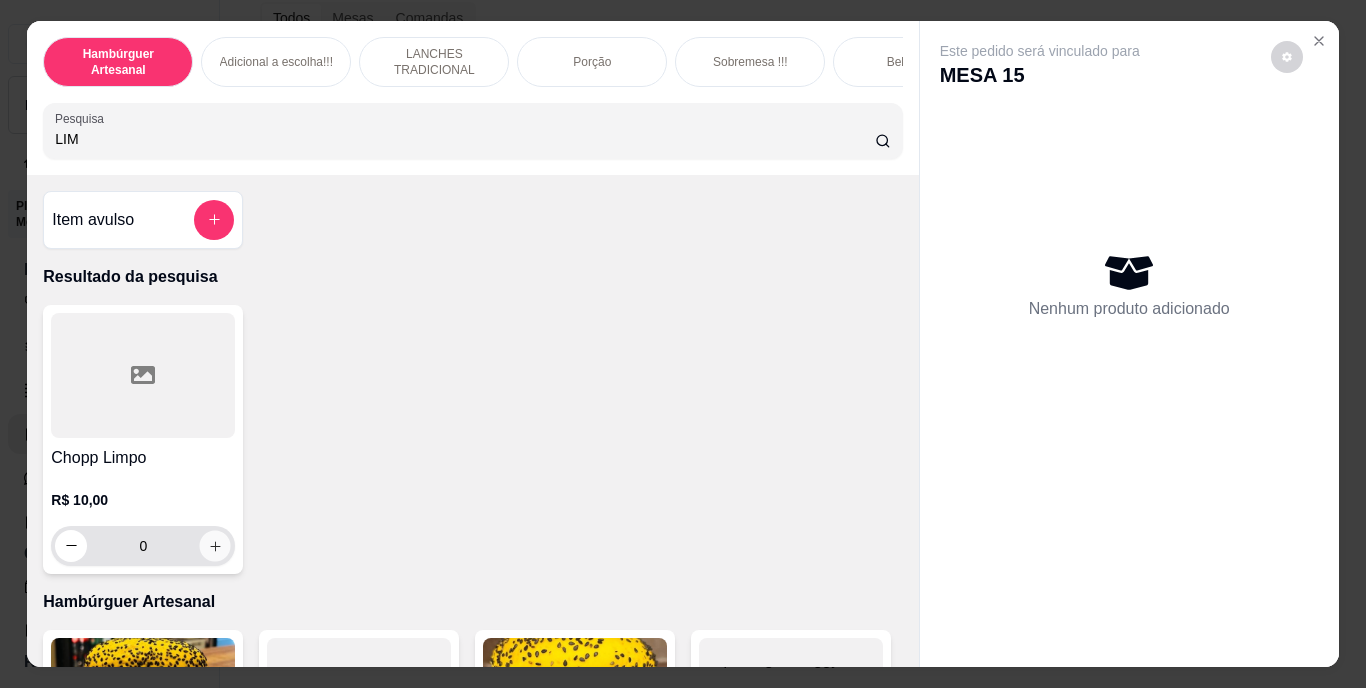 click 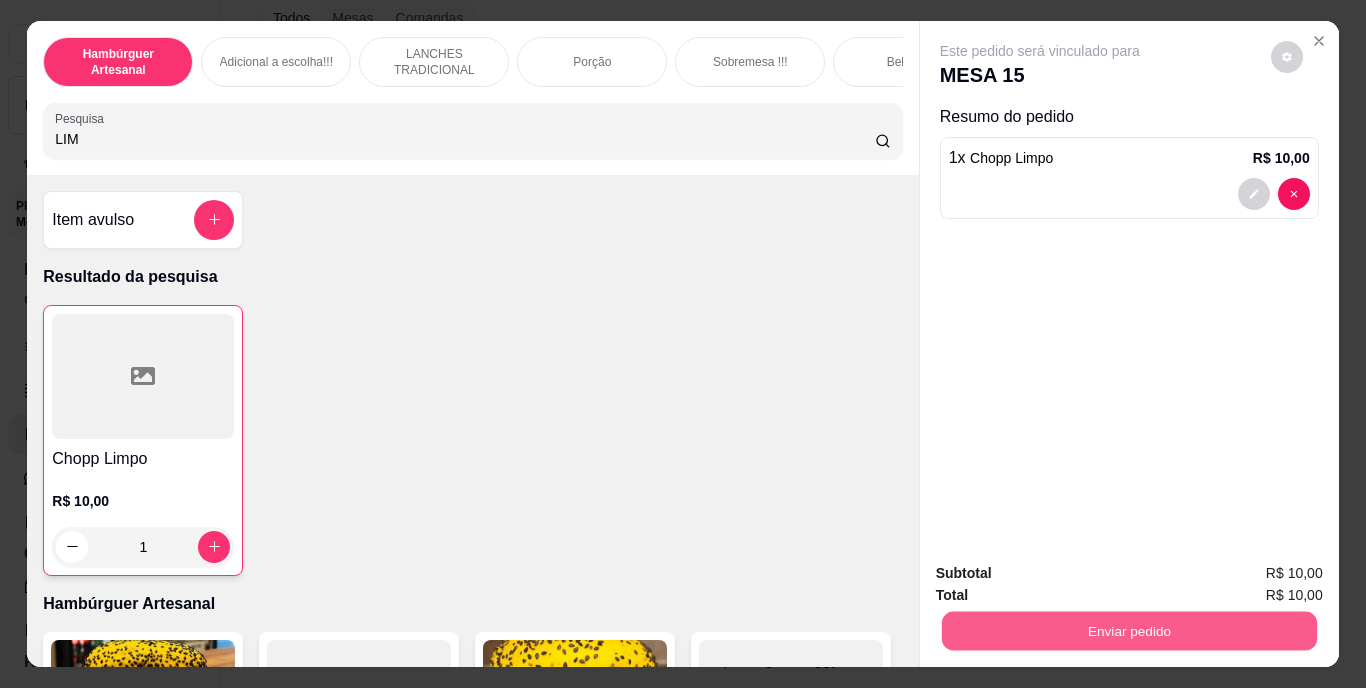 click on "Enviar pedido" at bounding box center [1128, 631] 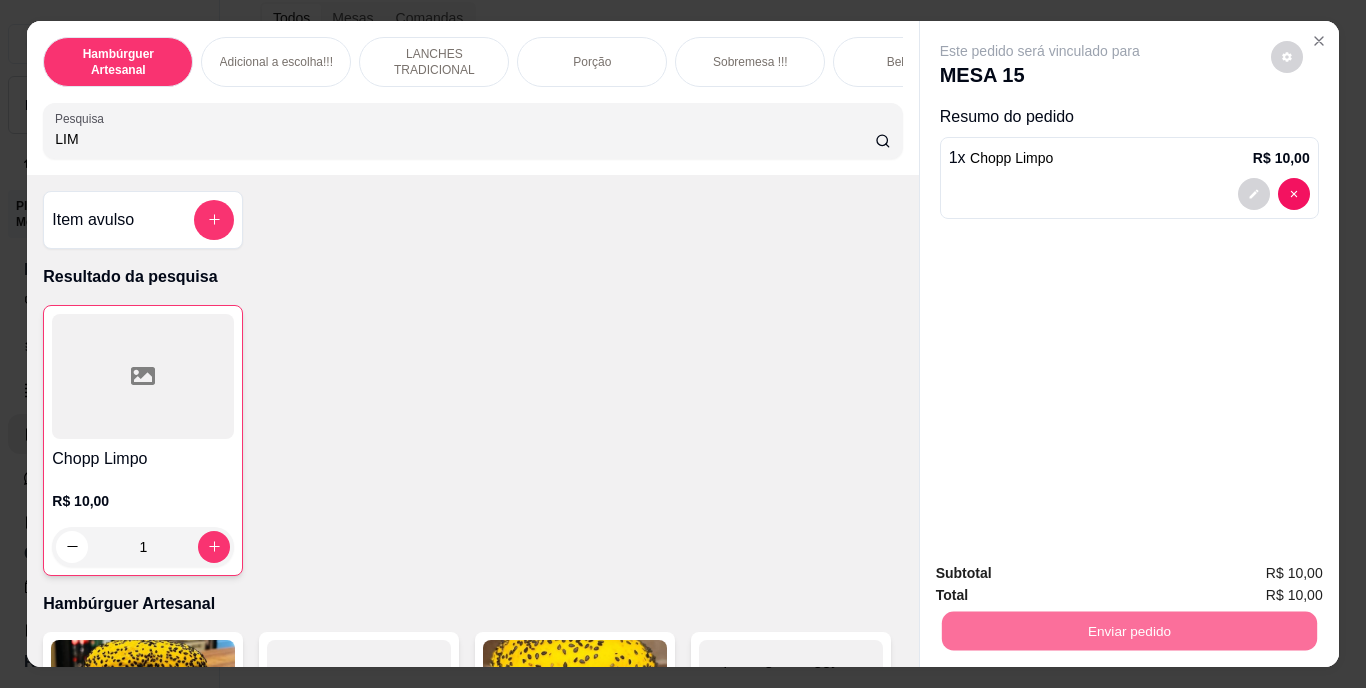 click on "Não registrar e enviar pedido" at bounding box center (1063, 574) 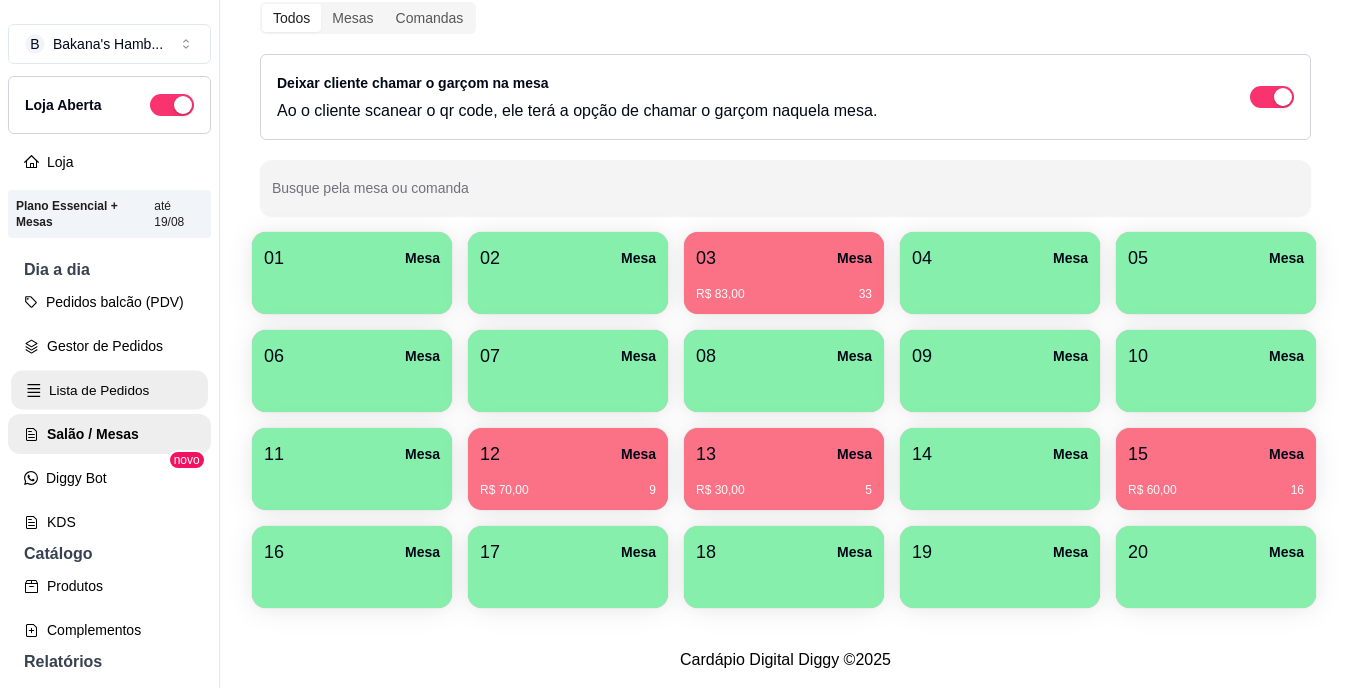 click on "Lista de Pedidos" at bounding box center (109, 390) 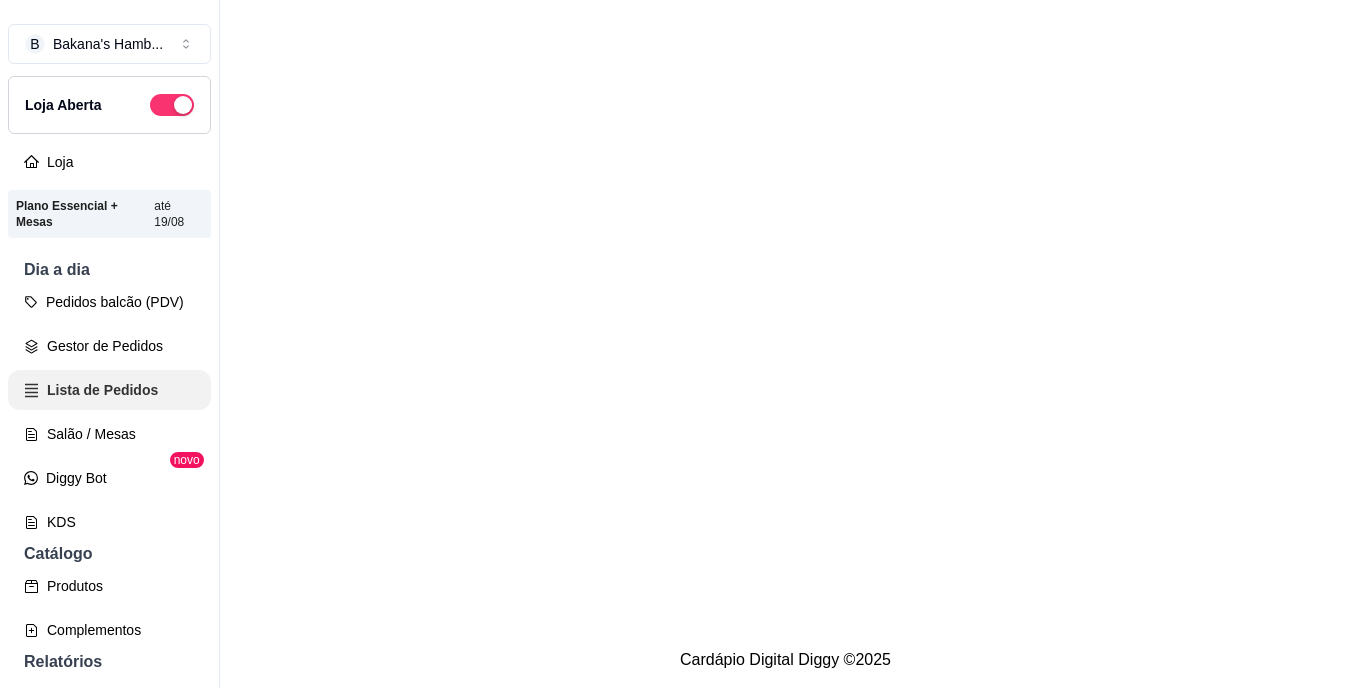 scroll, scrollTop: 0, scrollLeft: 0, axis: both 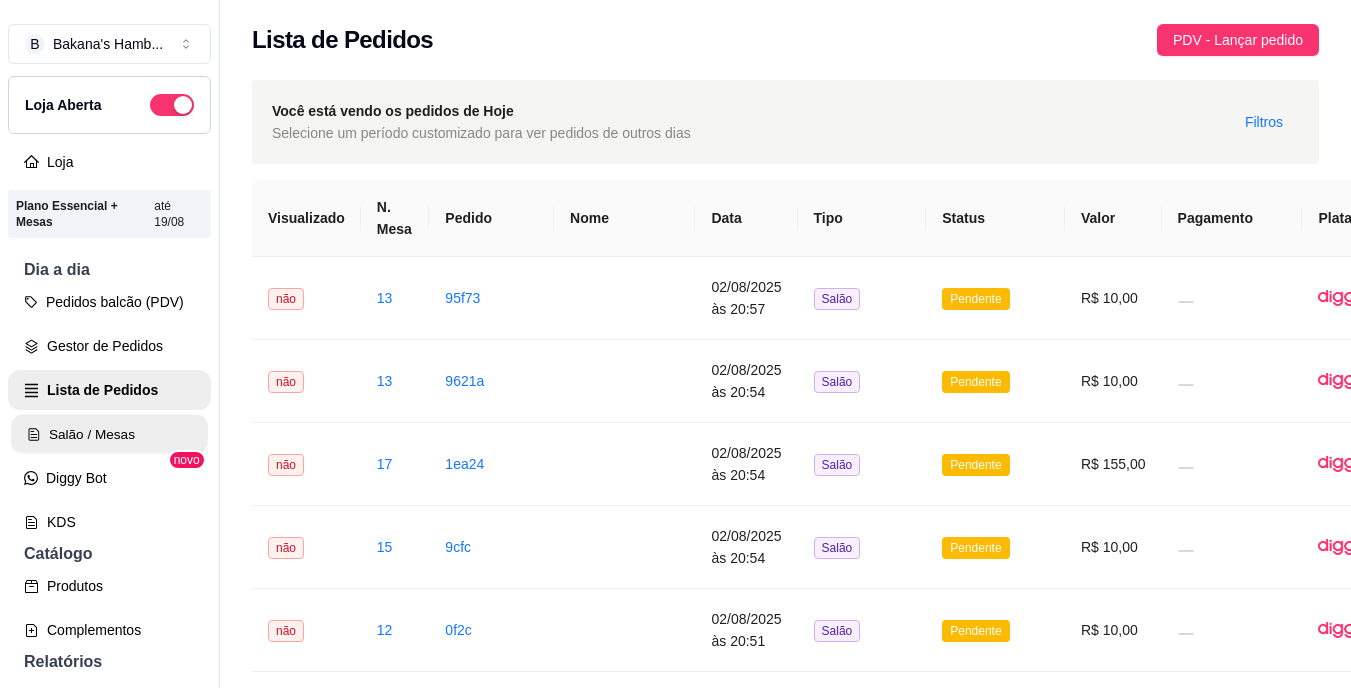 click on "Salão / Mesas" at bounding box center (109, 434) 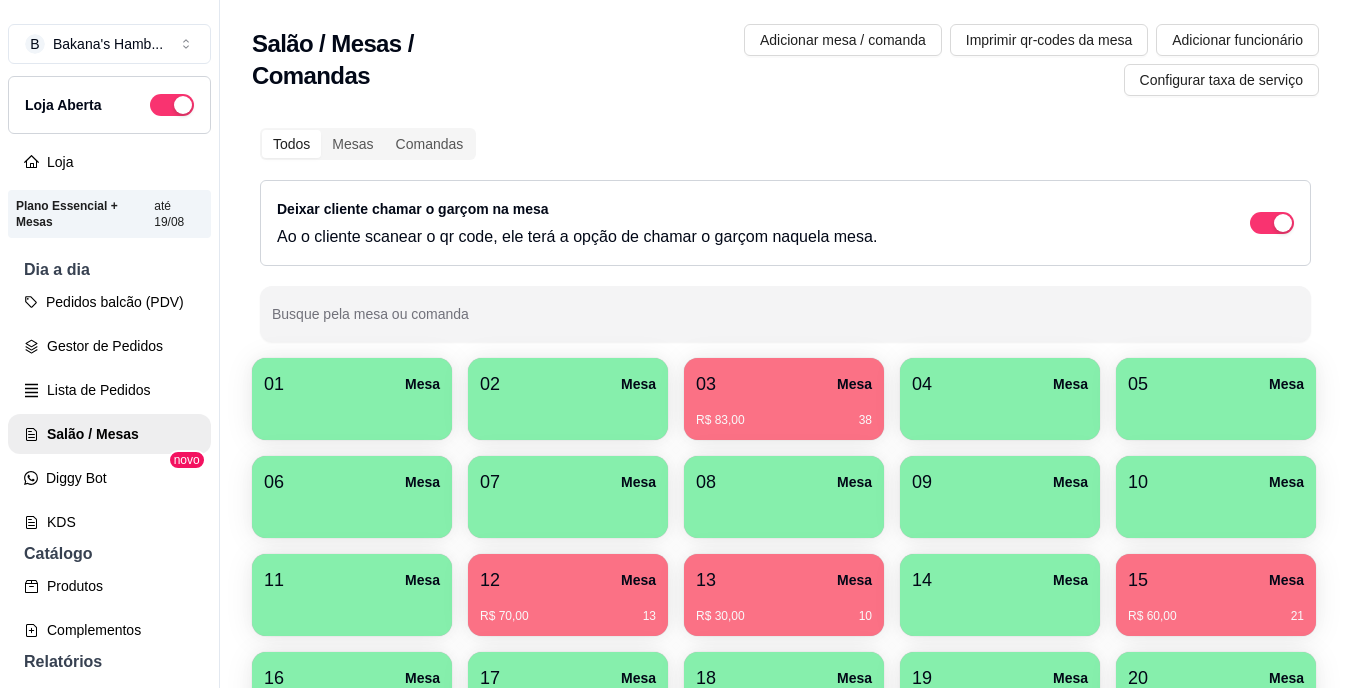 scroll, scrollTop: 121, scrollLeft: 0, axis: vertical 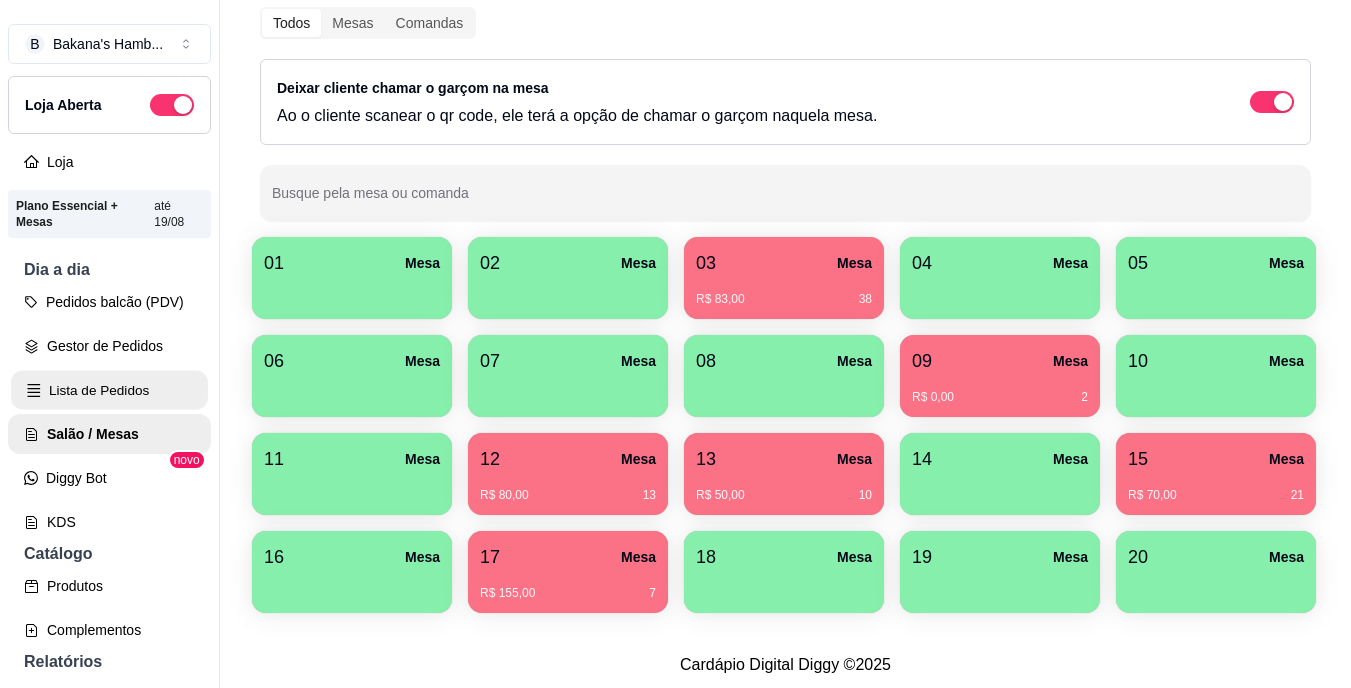 click on "Lista de Pedidos" at bounding box center [109, 390] 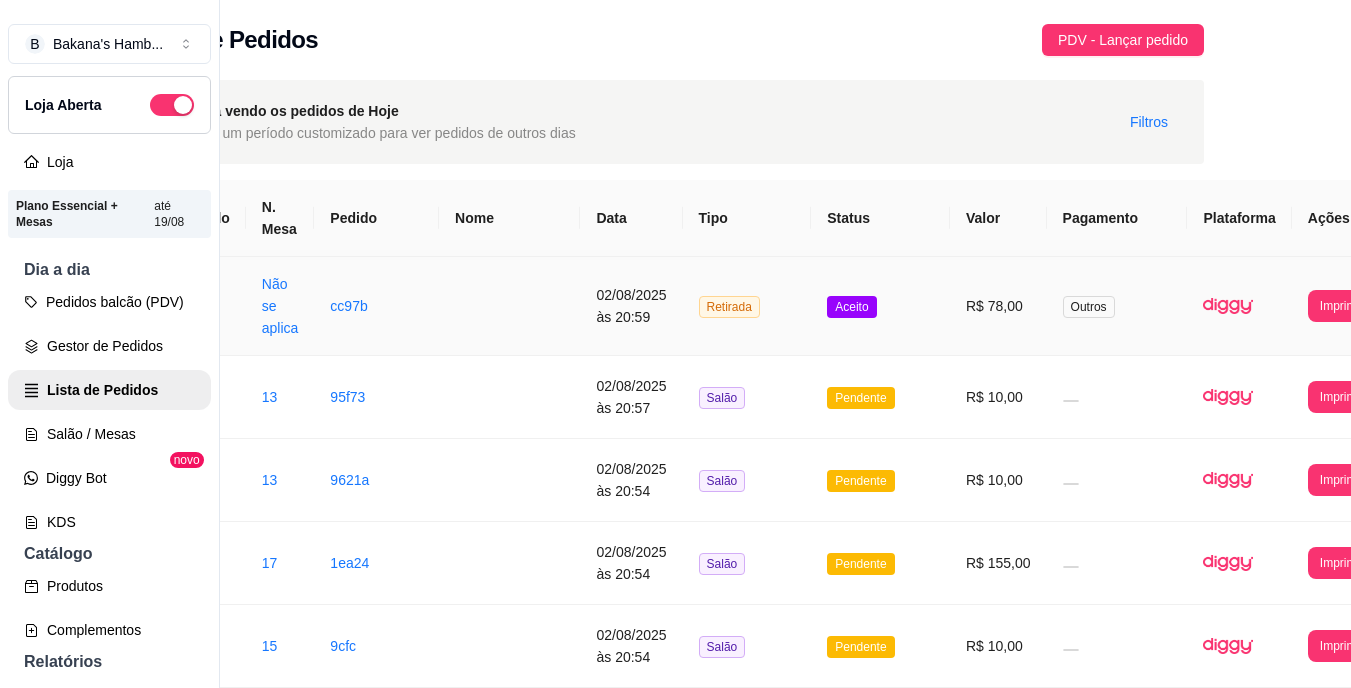 scroll, scrollTop: 0, scrollLeft: 140, axis: horizontal 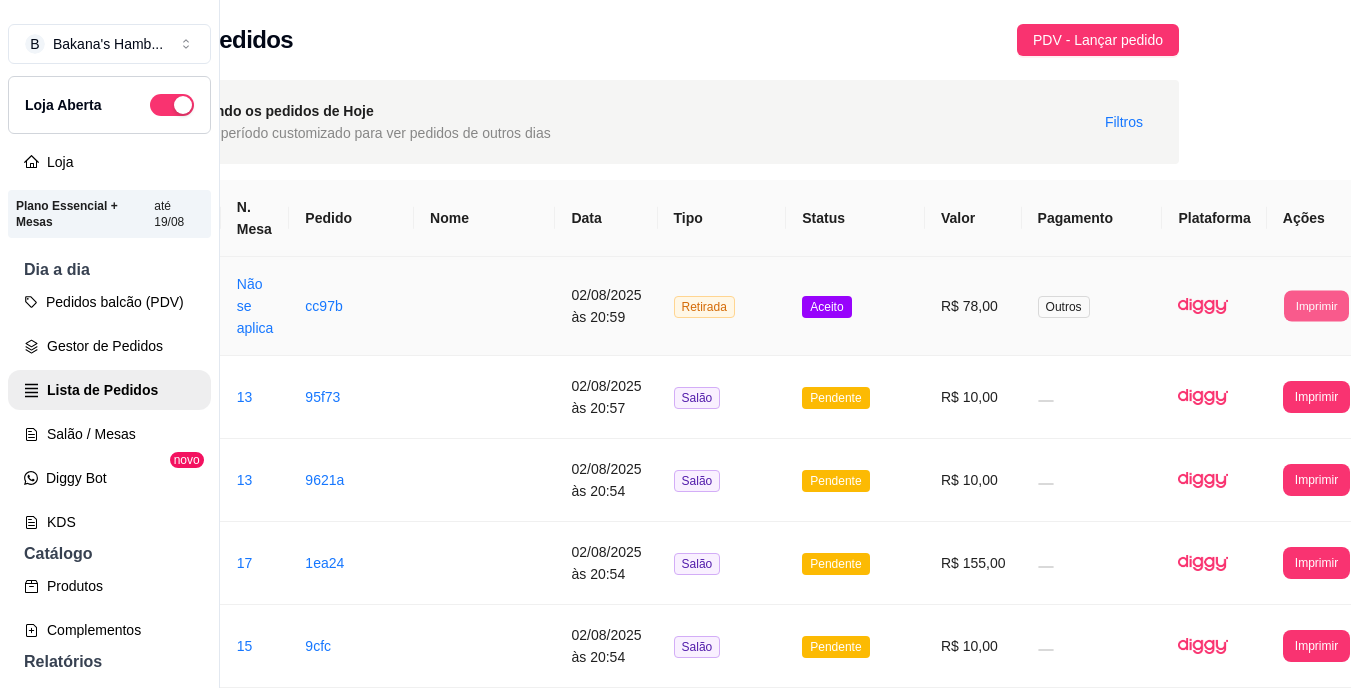 click on "Imprimir" at bounding box center [1316, 305] 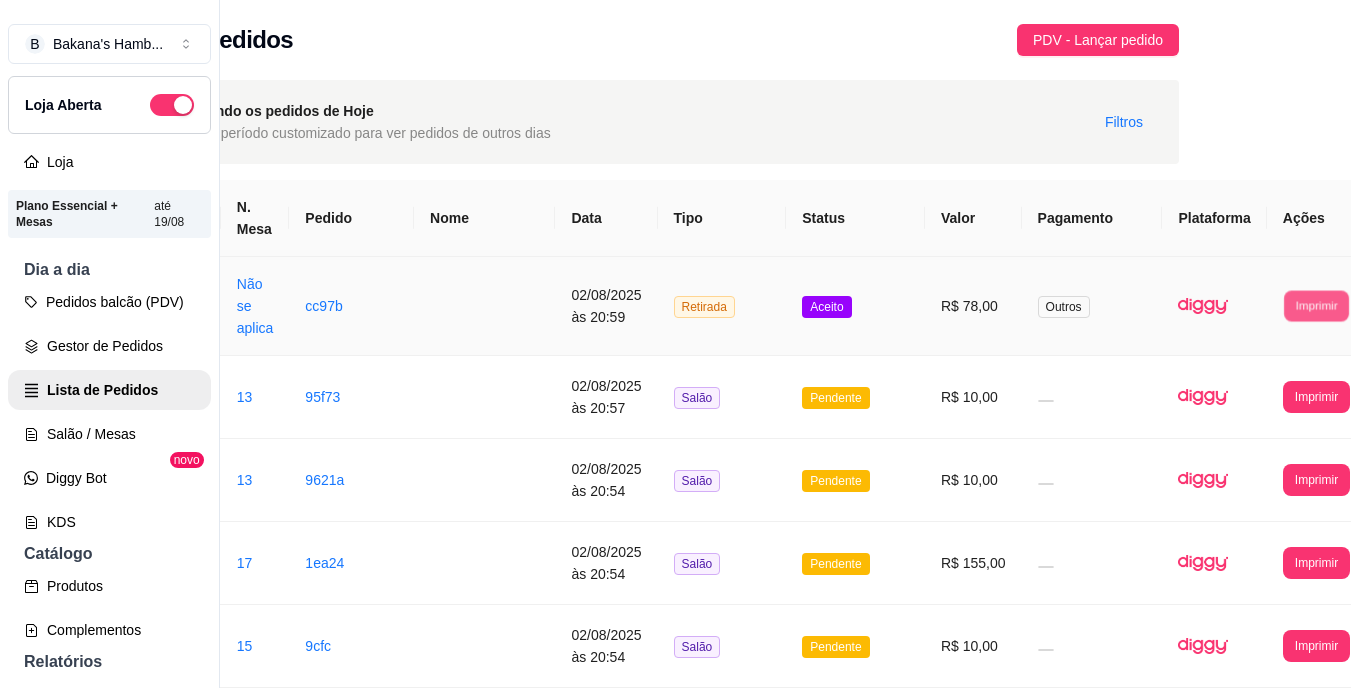 click on "Imprimir" at bounding box center (1316, 305) 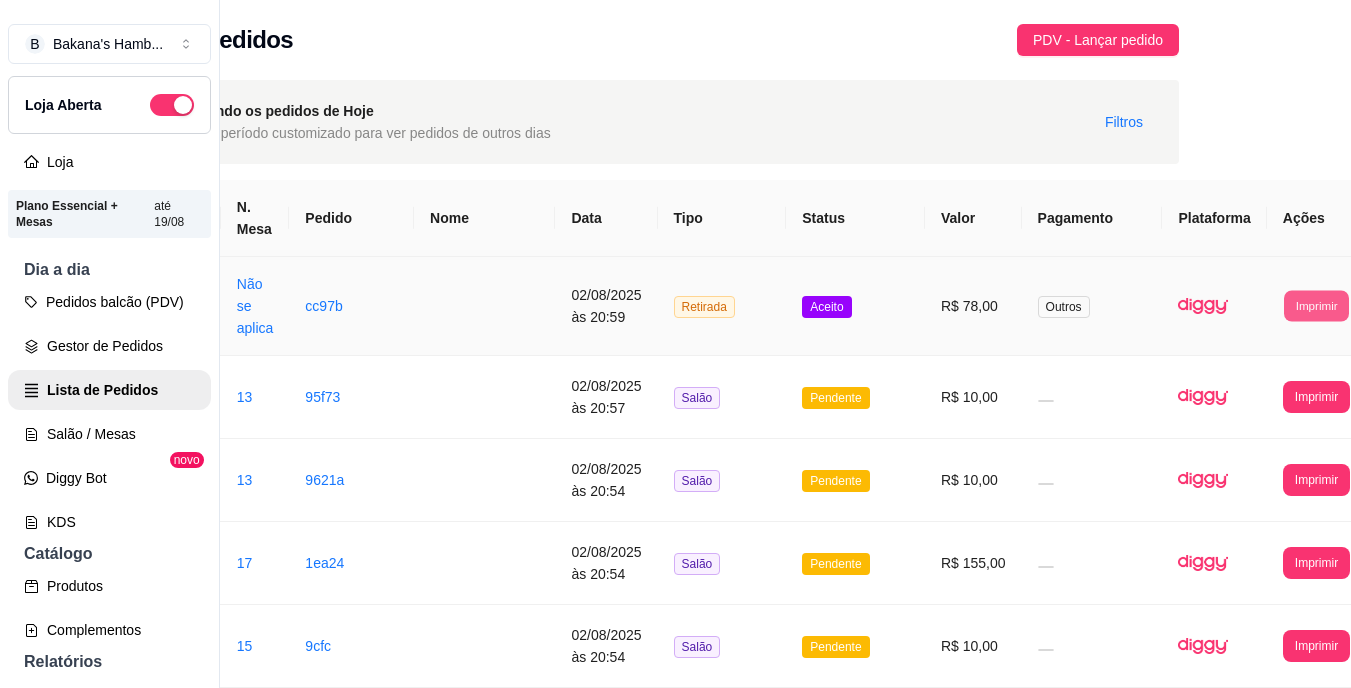 click on "Imprimir" at bounding box center [1316, 305] 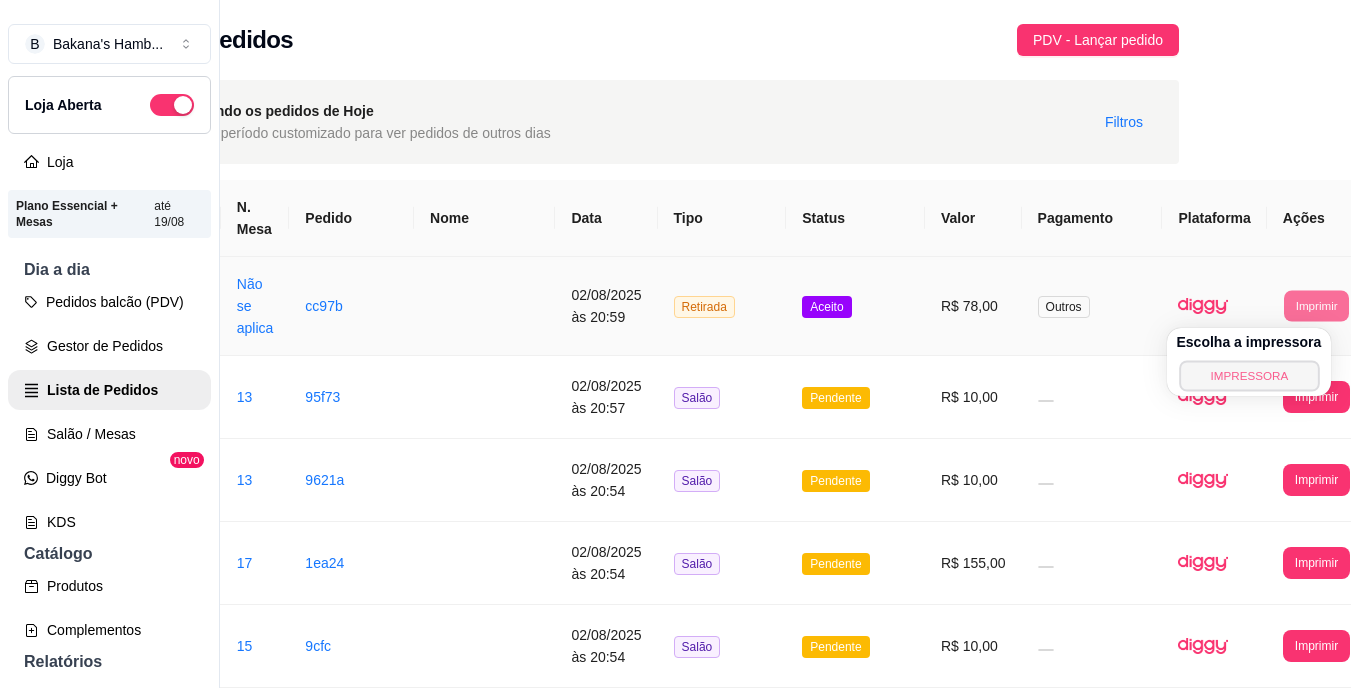 click on "IMPRESSORA" at bounding box center [1249, 375] 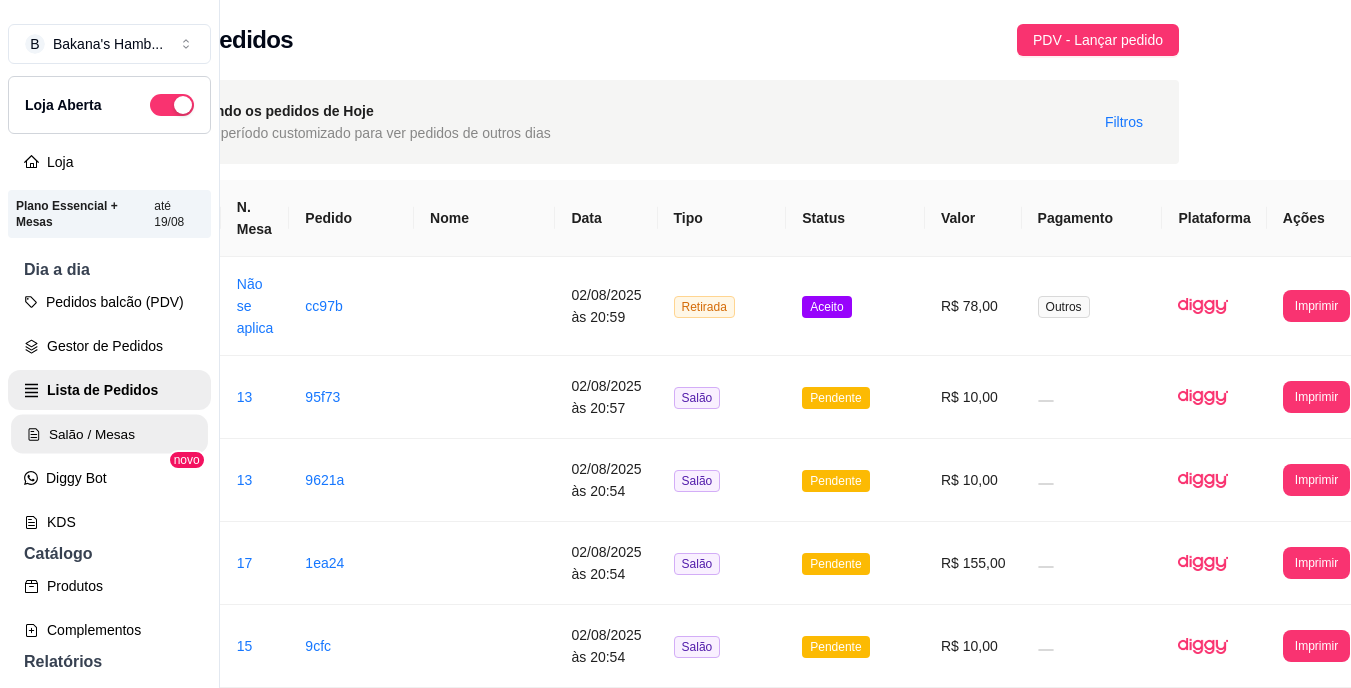 click on "Salão / Mesas" at bounding box center [109, 434] 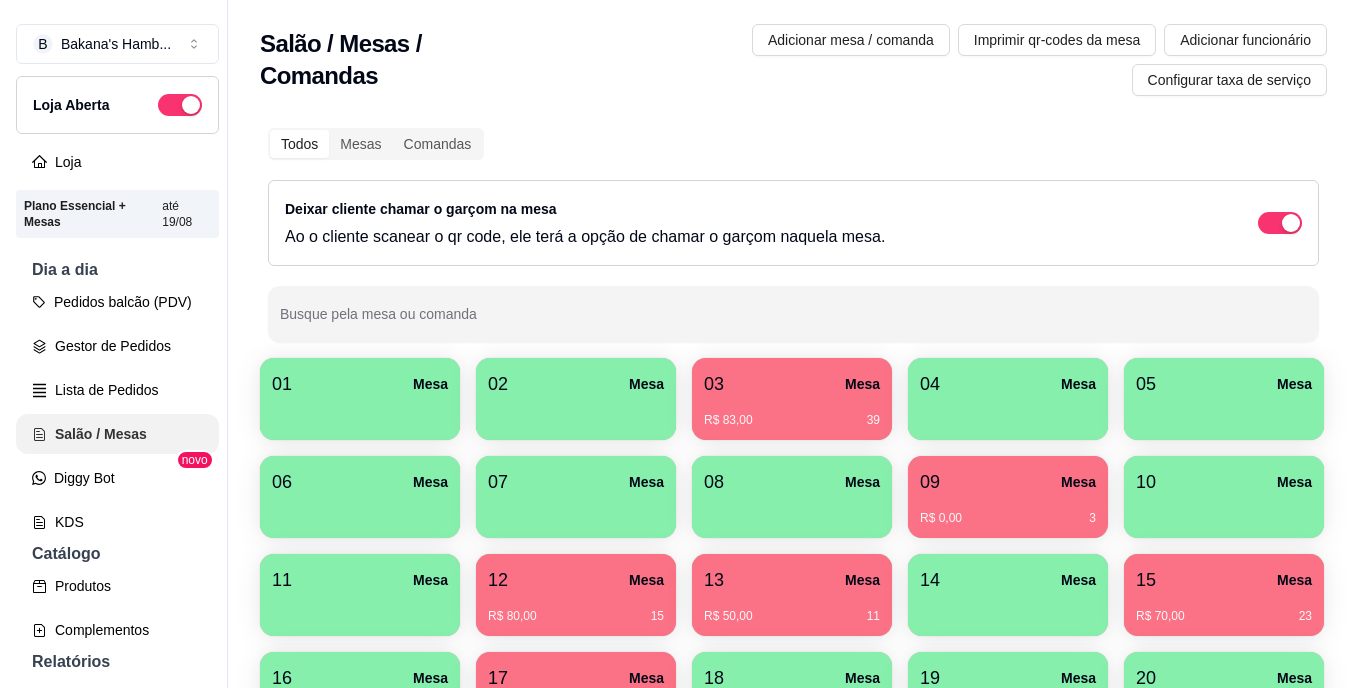 scroll, scrollTop: 0, scrollLeft: 0, axis: both 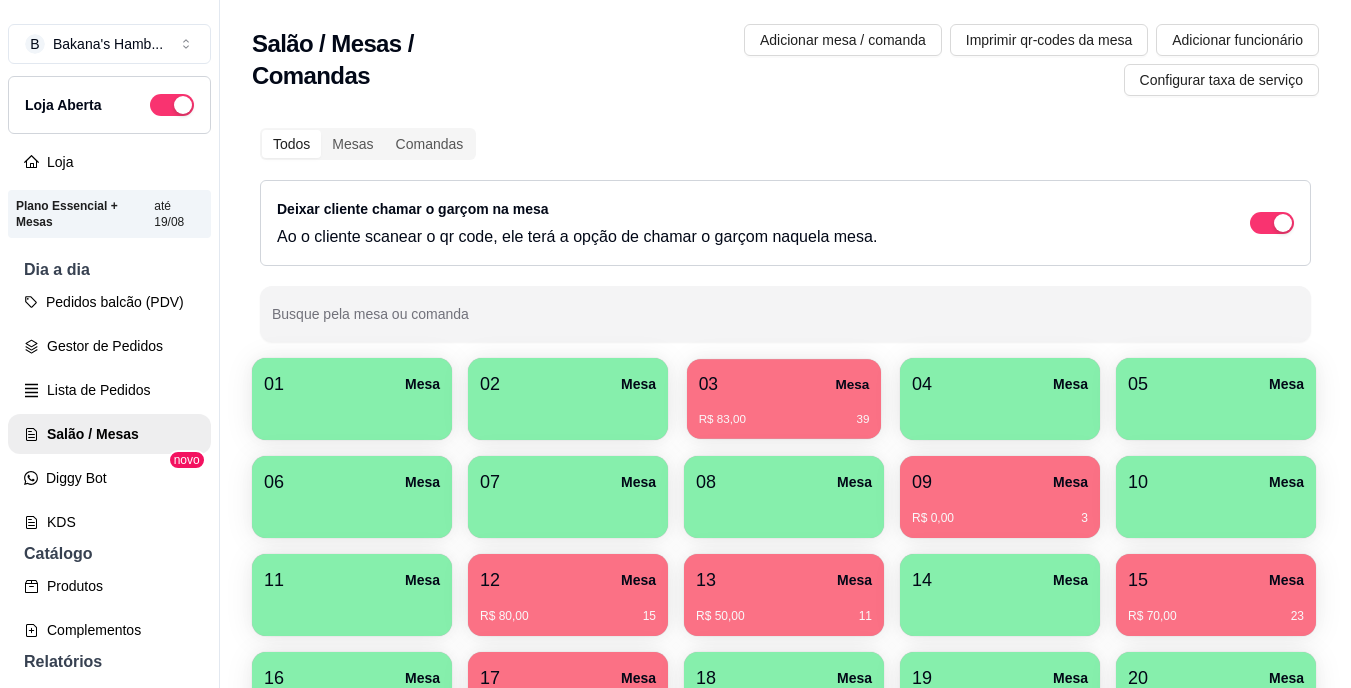 click on "R$ 83,00 [NUMBER]" at bounding box center [784, 412] 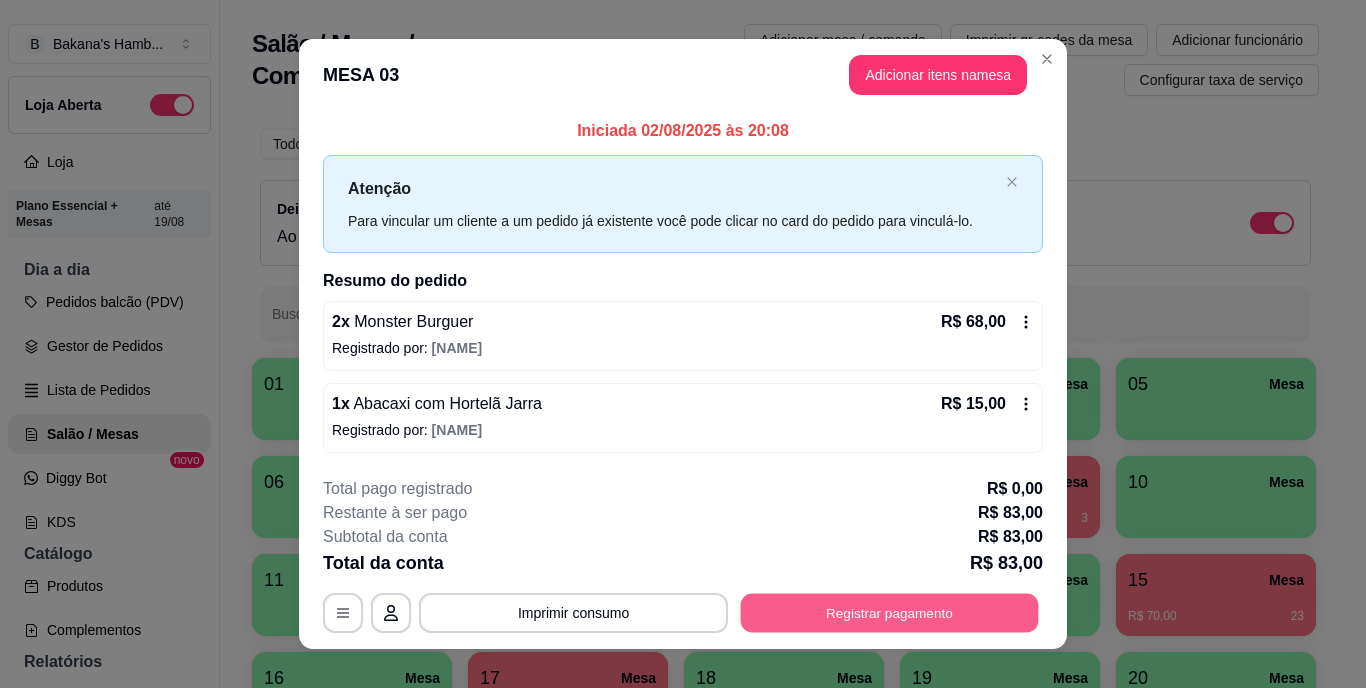 click on "Registrar pagamento" at bounding box center (890, 612) 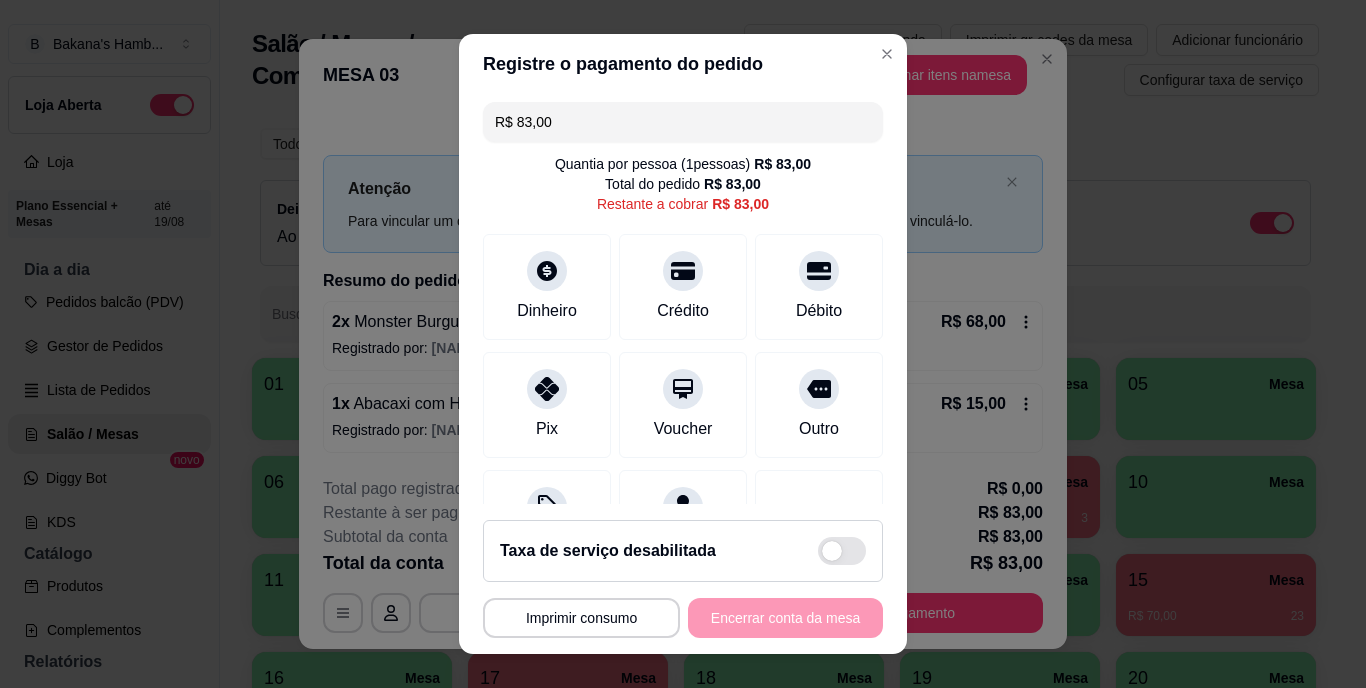 scroll, scrollTop: 30, scrollLeft: 0, axis: vertical 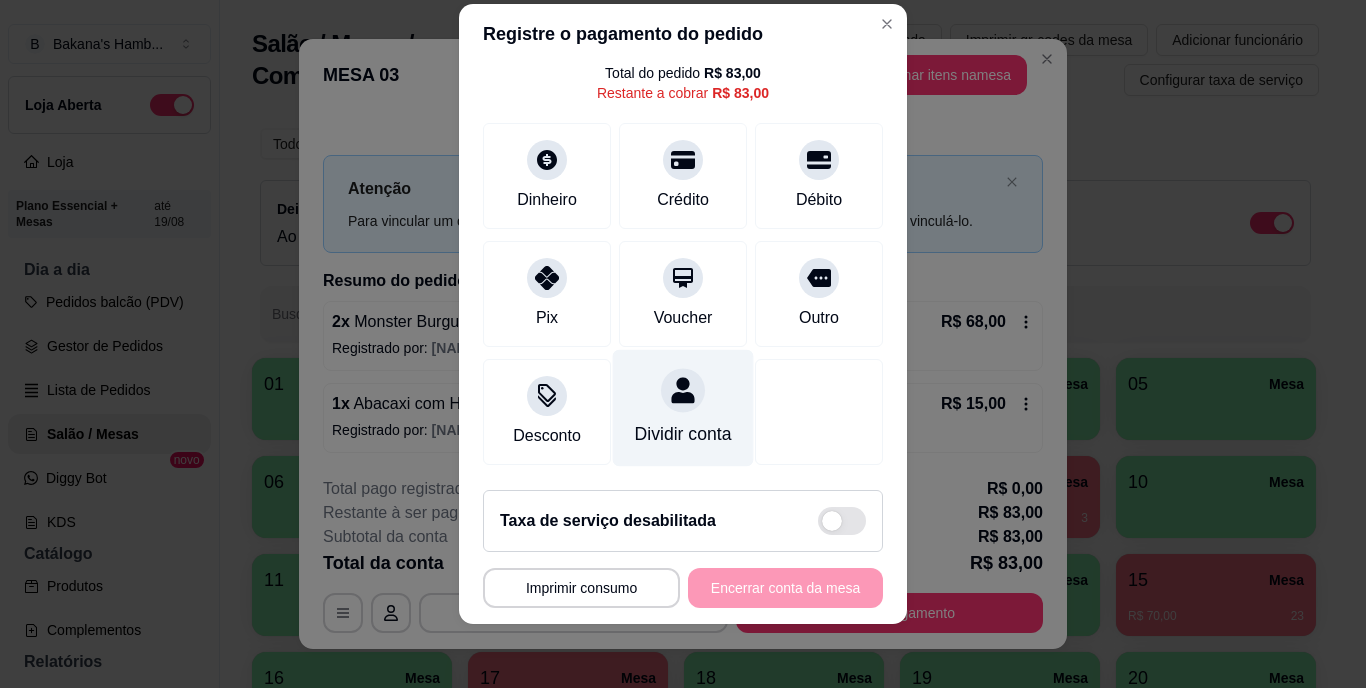 click on "Dividir conta" at bounding box center (683, 408) 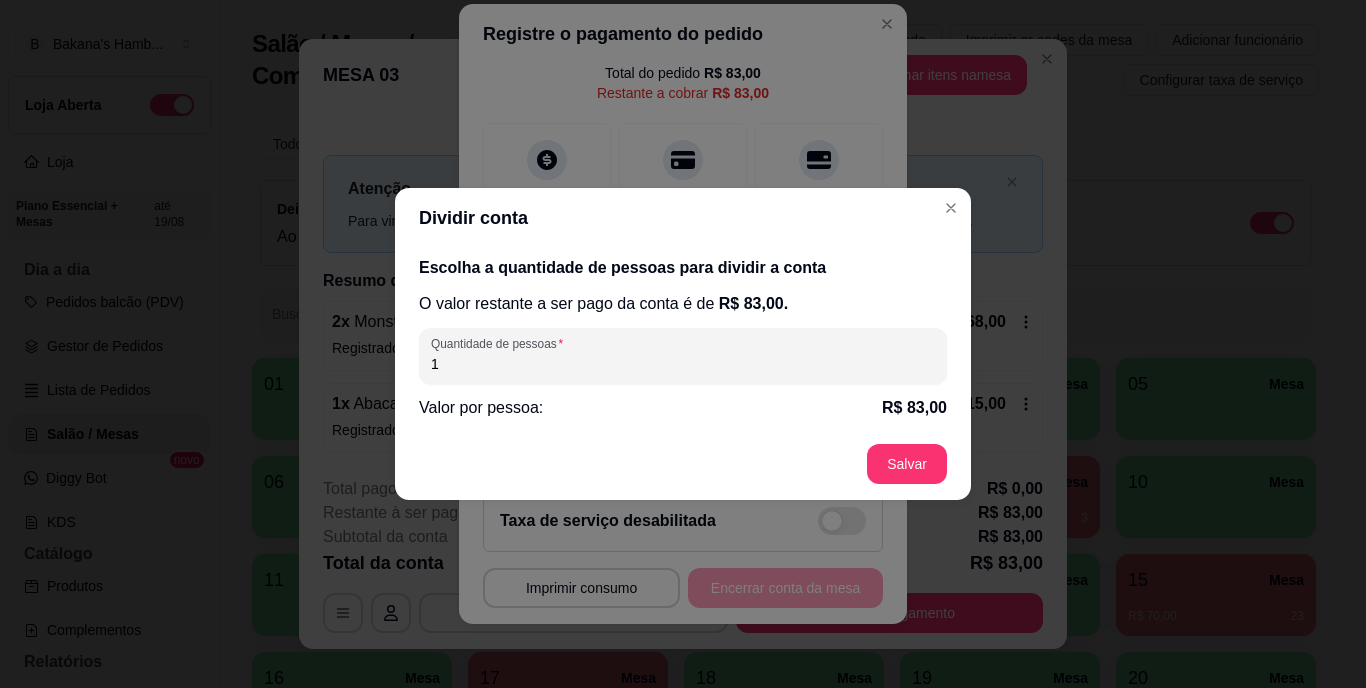 click on "1" at bounding box center [683, 364] 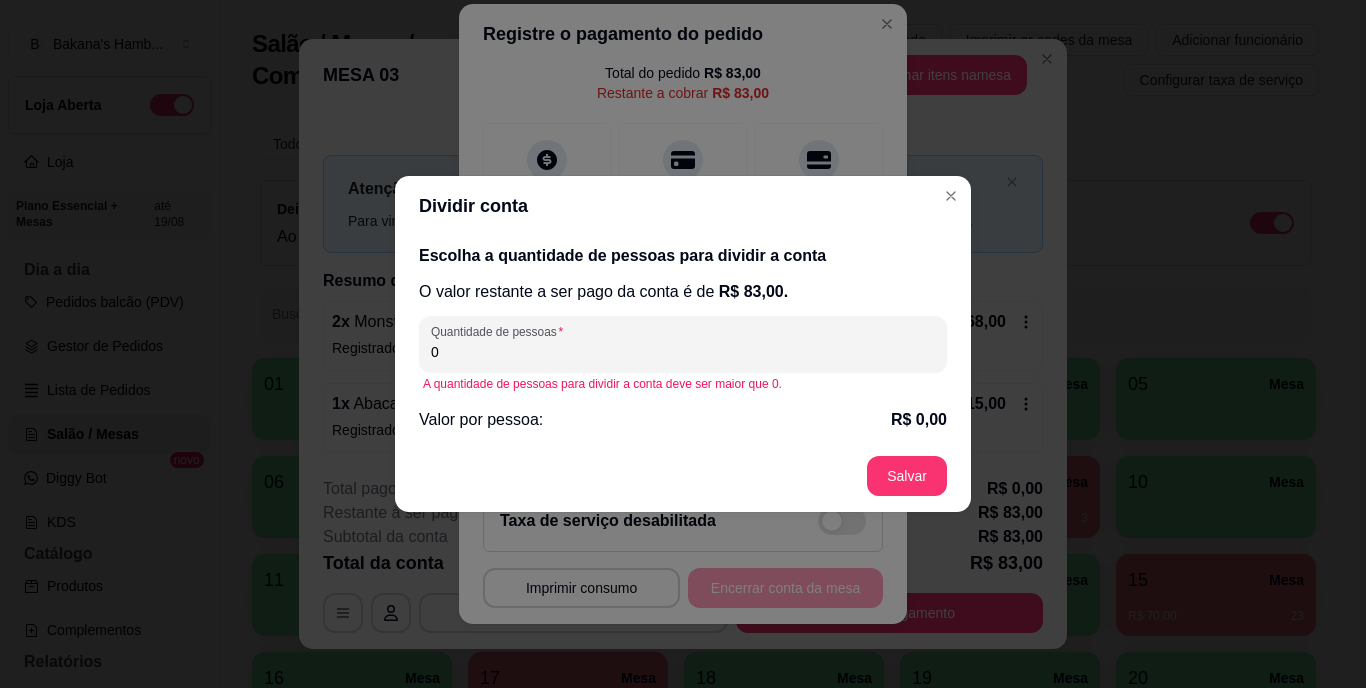 type on "2" 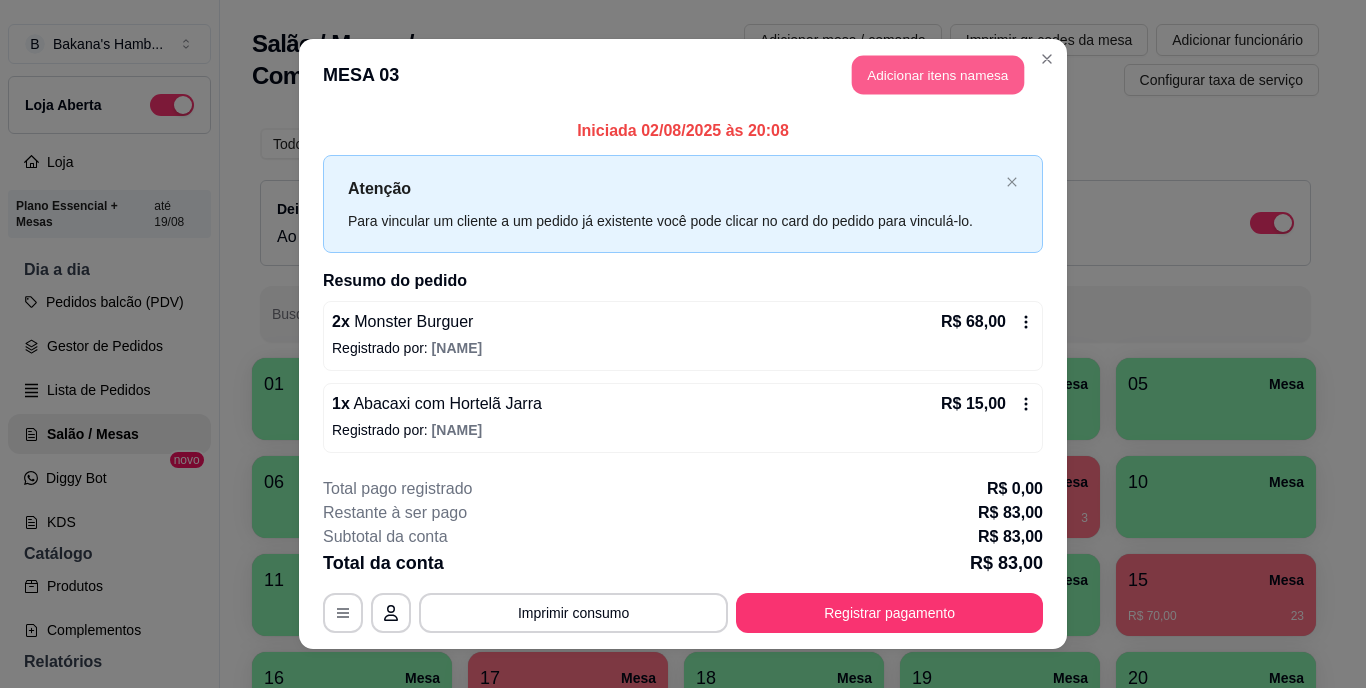 click on "Adicionar itens na  mesa" at bounding box center [938, 75] 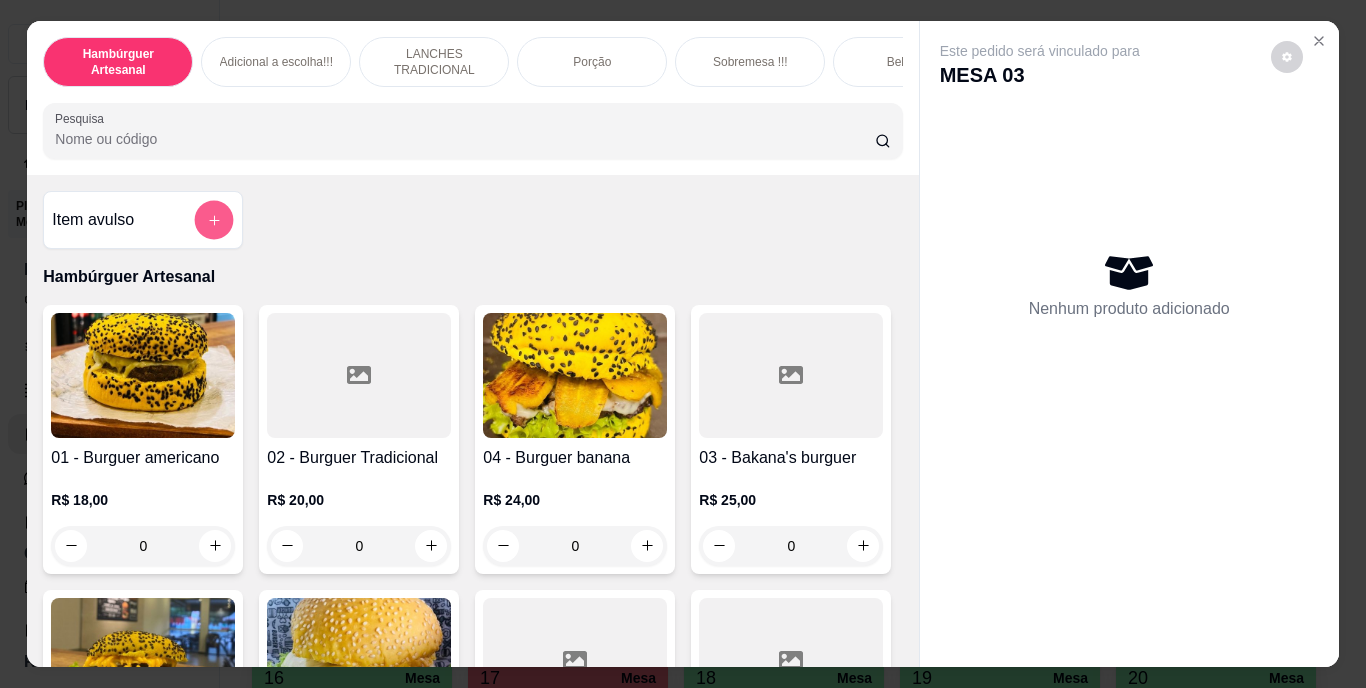 click at bounding box center [214, 219] 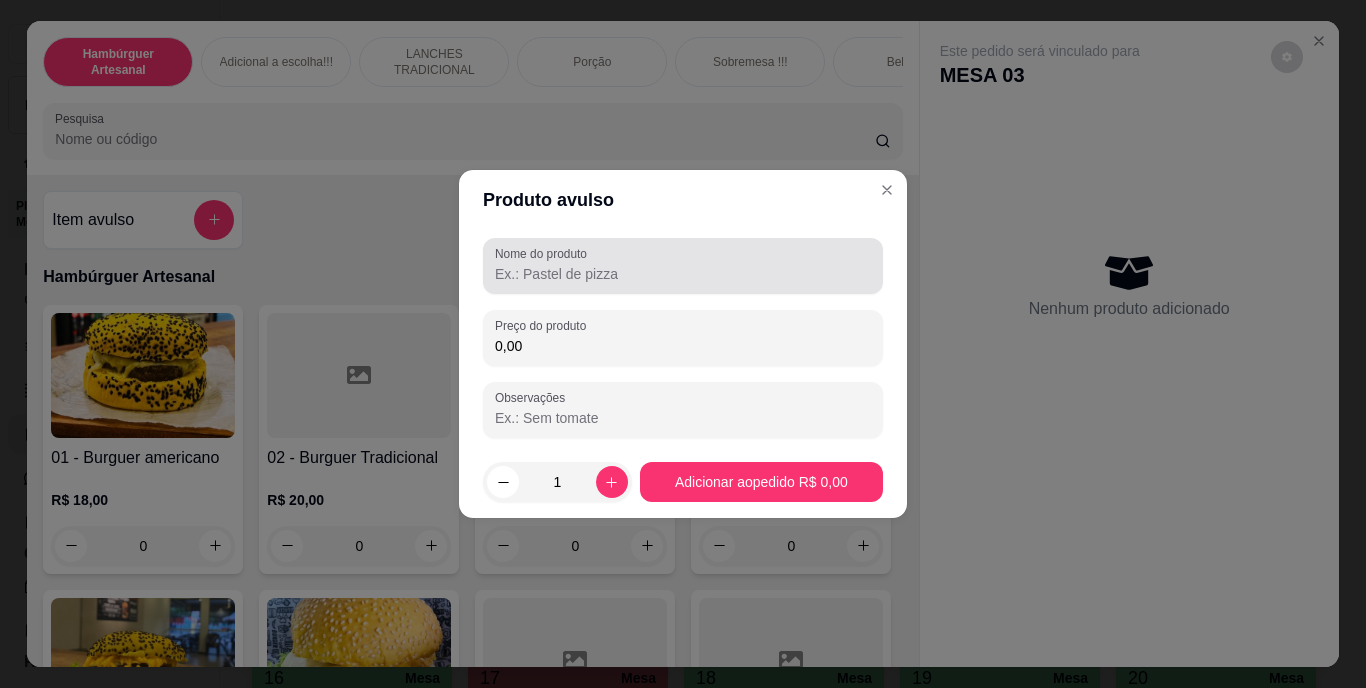 click at bounding box center [683, 266] 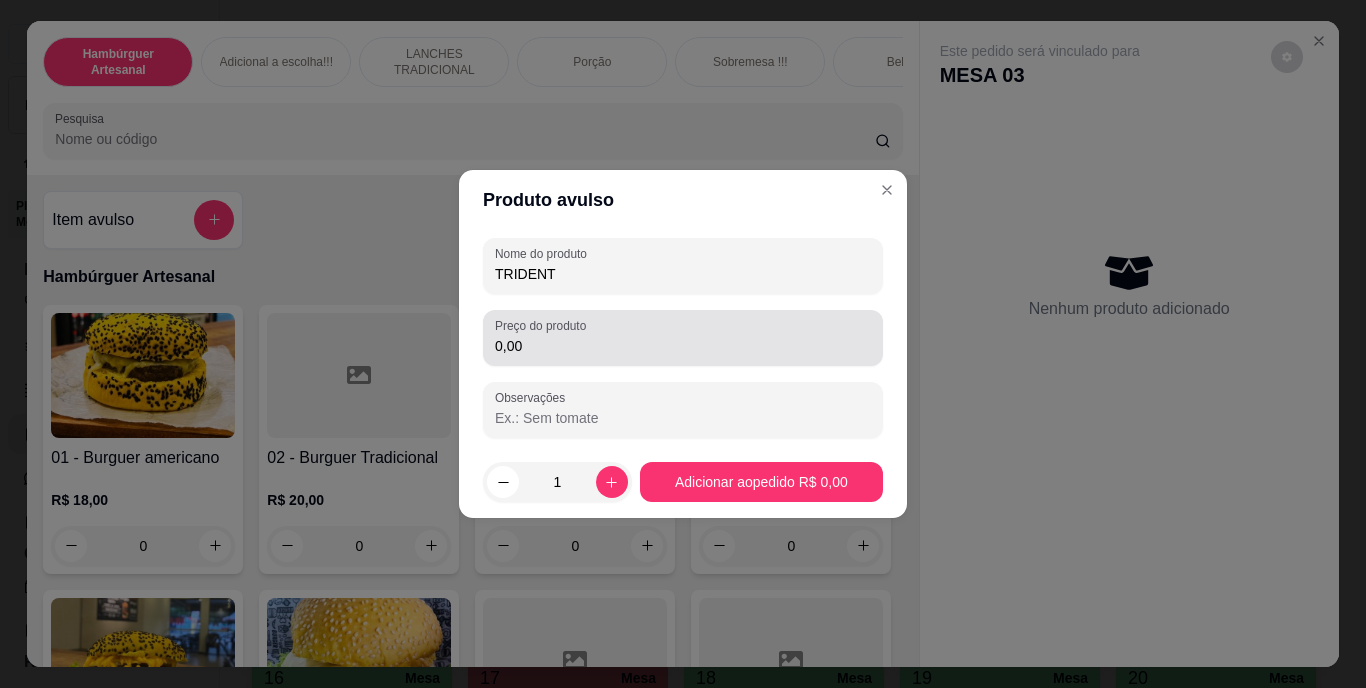 type on "TRIDENT" 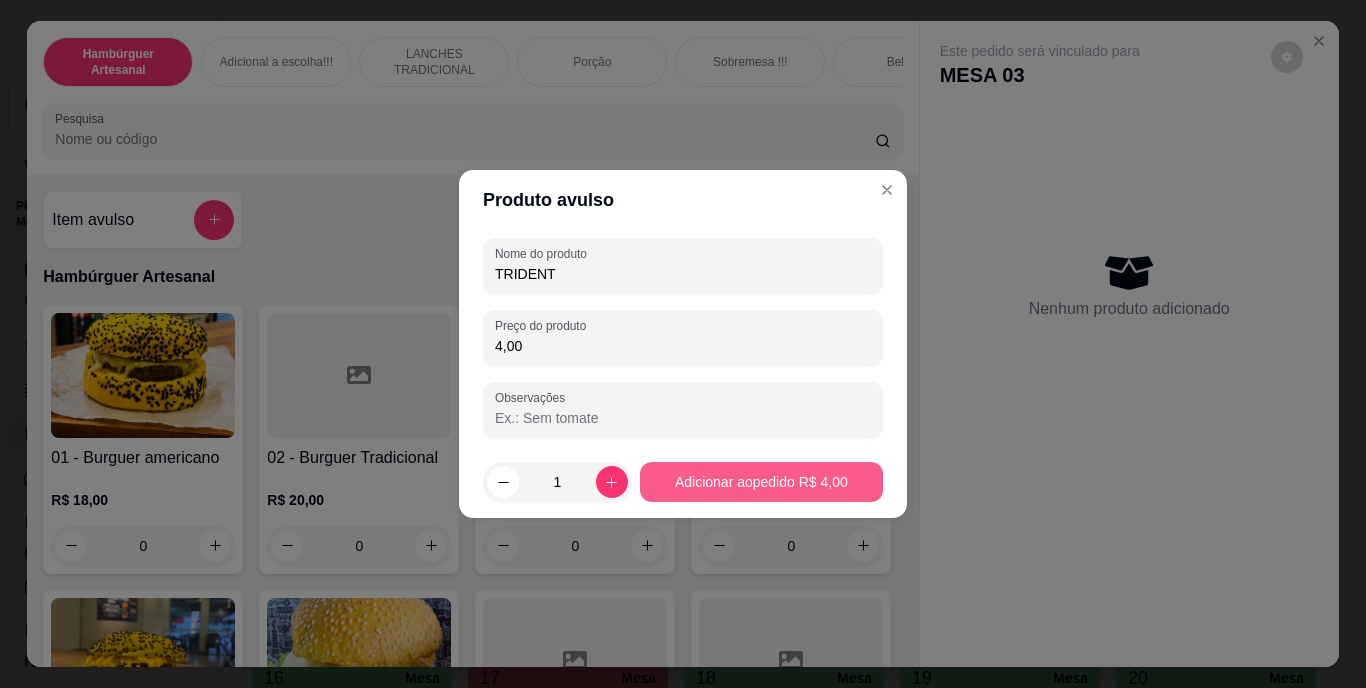 type on "4,00" 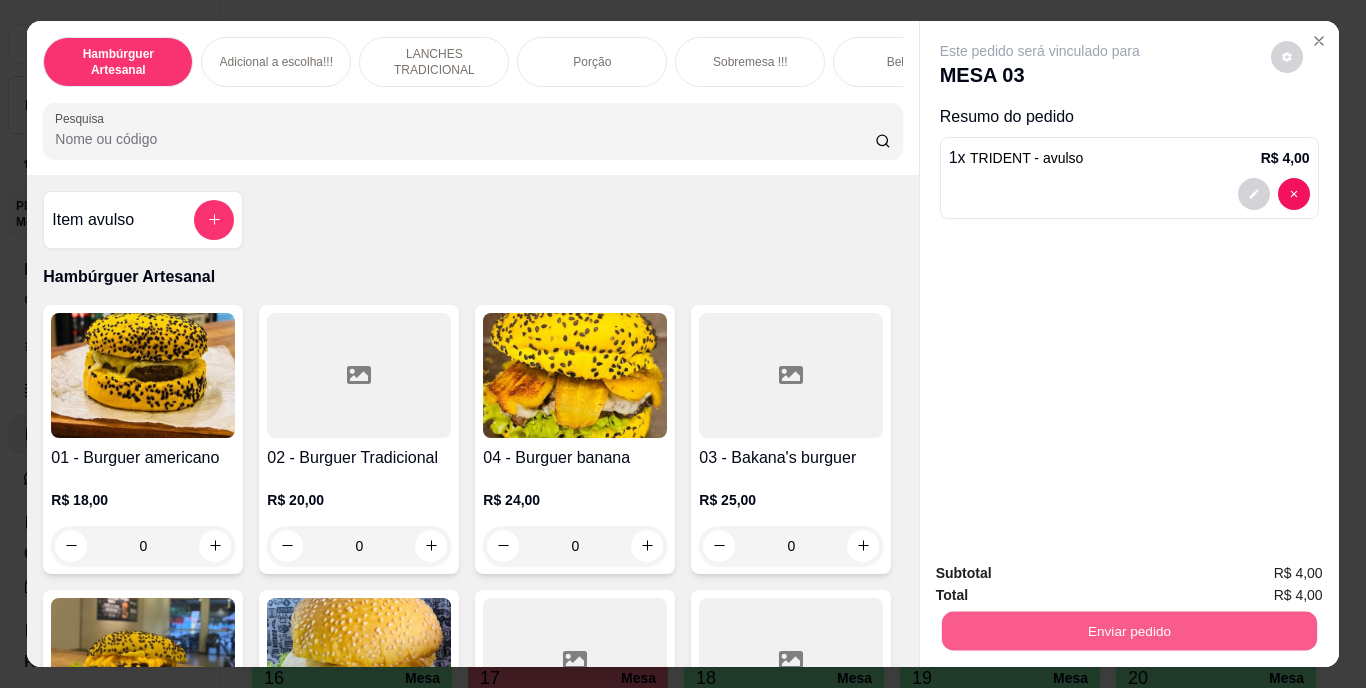 click on "Enviar pedido" at bounding box center [1128, 631] 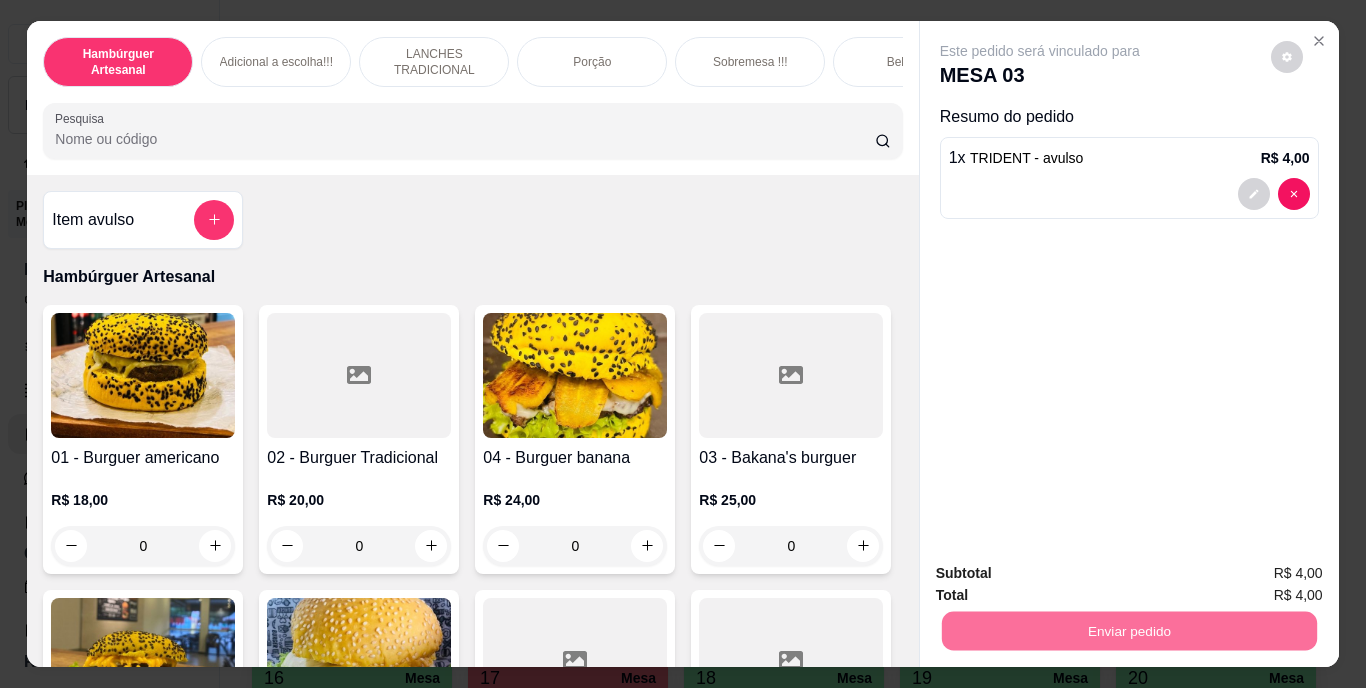 click on "Não registrar e enviar pedido" at bounding box center [1063, 574] 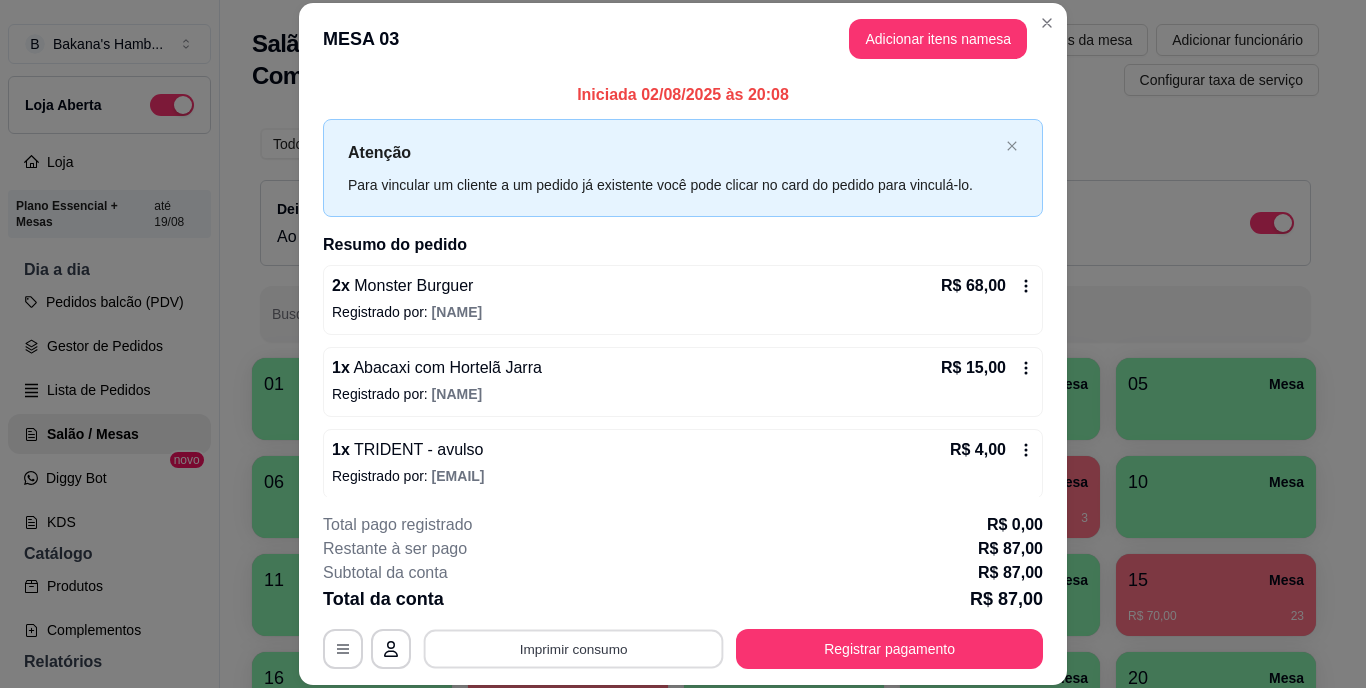click on "Imprimir consumo" at bounding box center (574, 648) 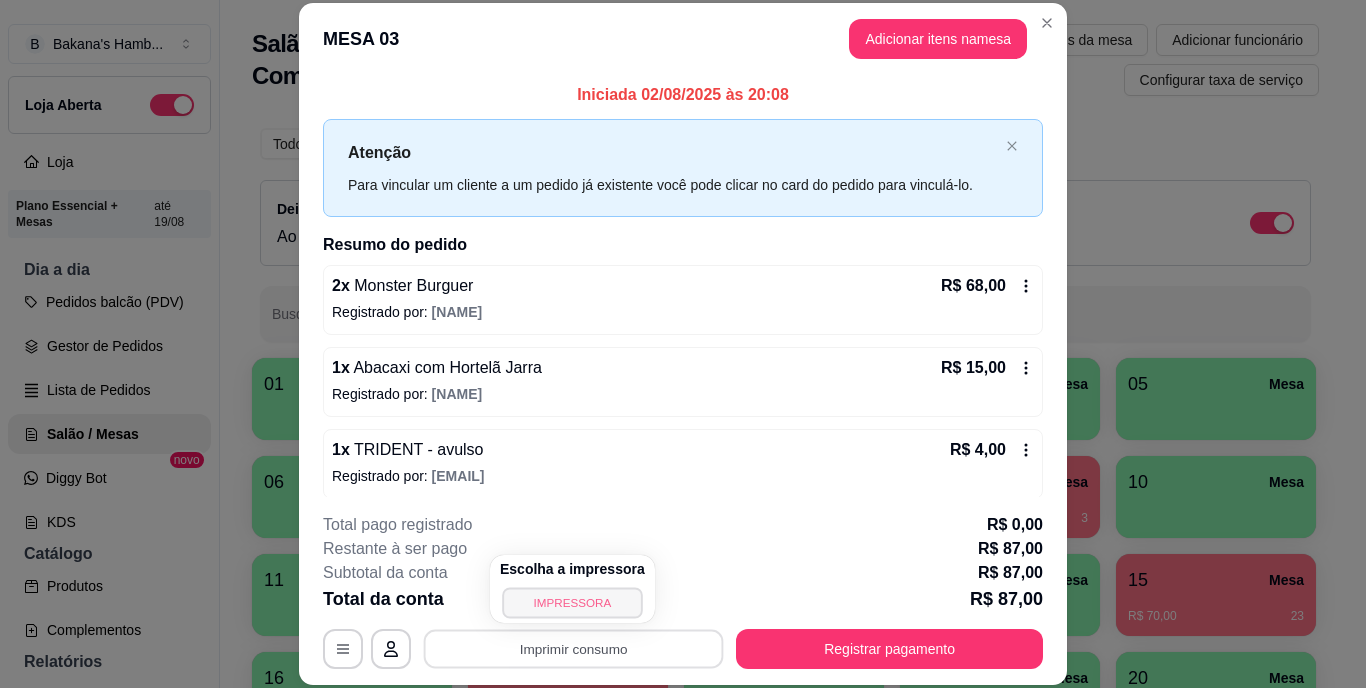 click on "IMPRESSORA" at bounding box center [572, 602] 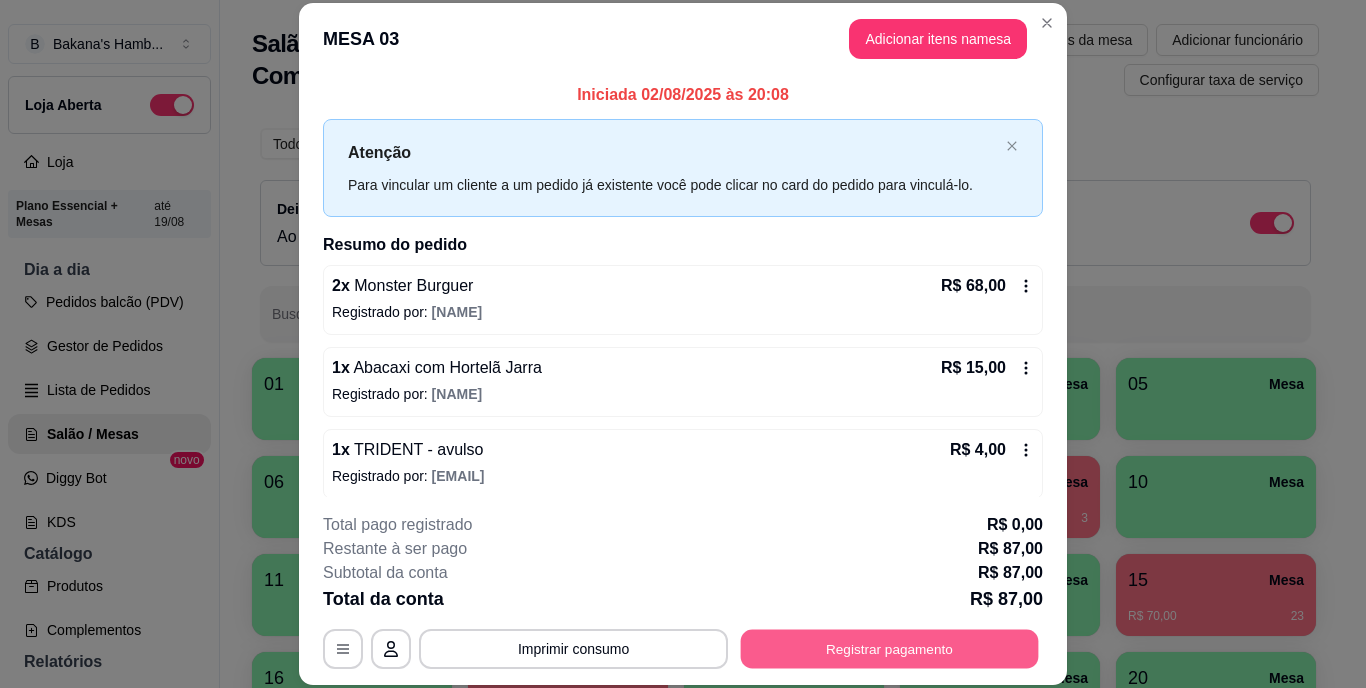 click on "Registrar pagamento" at bounding box center (890, 648) 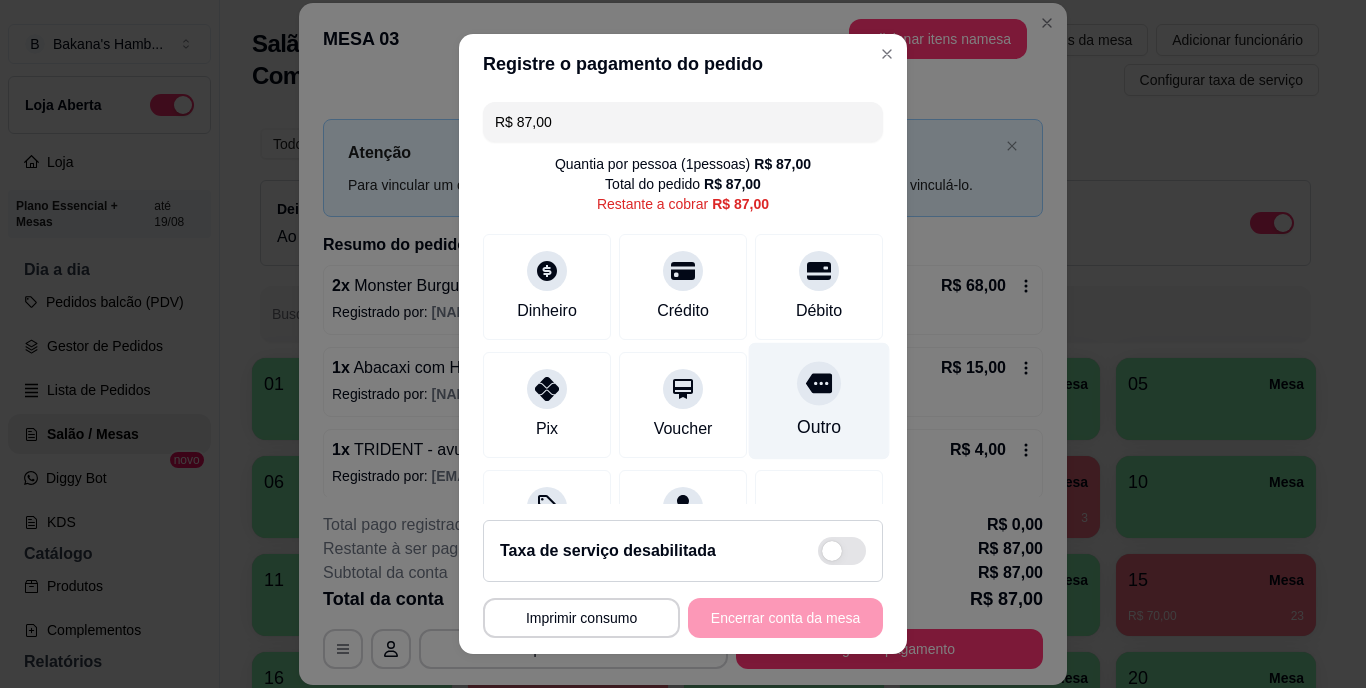 click on "Outro" at bounding box center (819, 428) 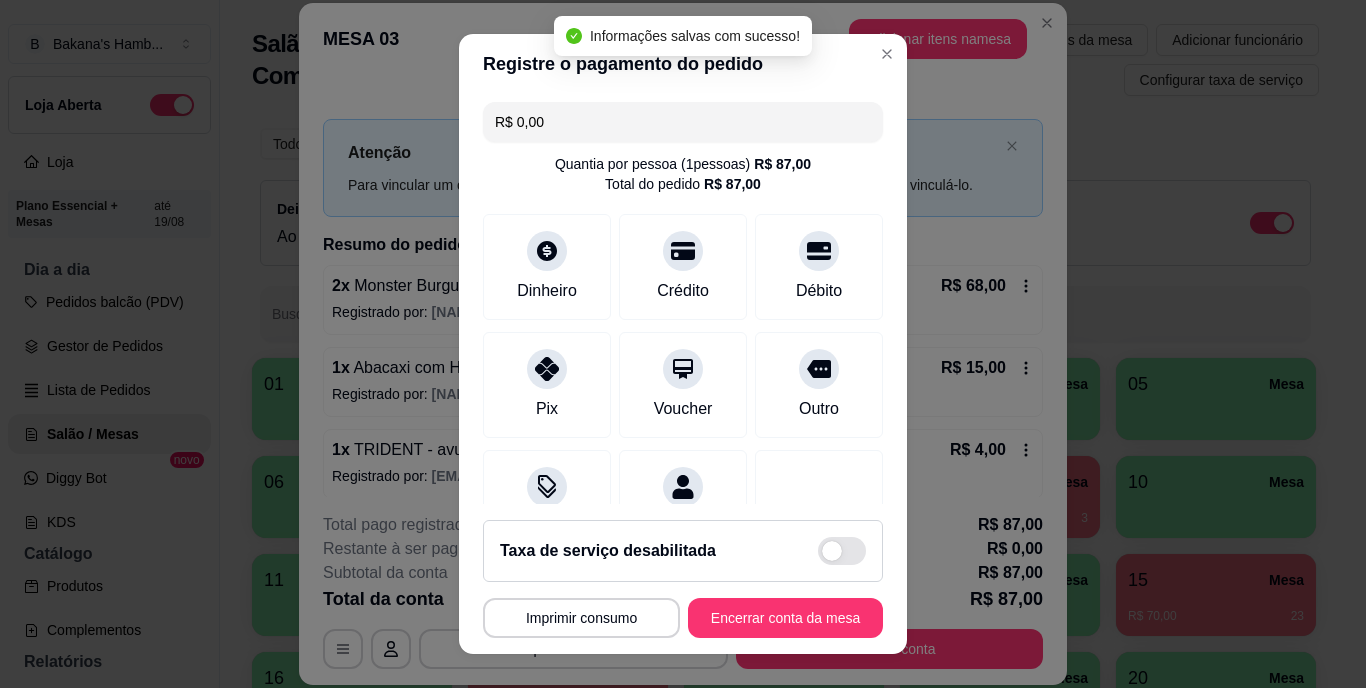 type on "R$ 0,00" 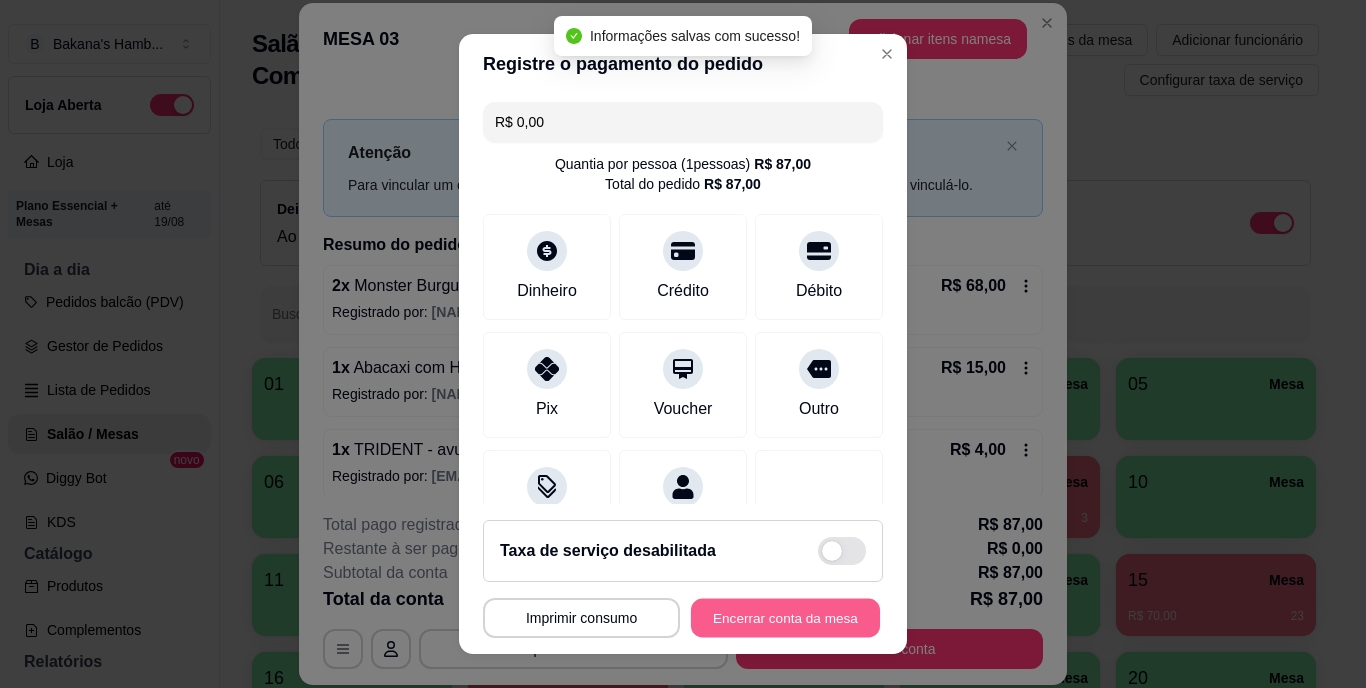 click on "Encerrar conta da mesa" at bounding box center [785, 617] 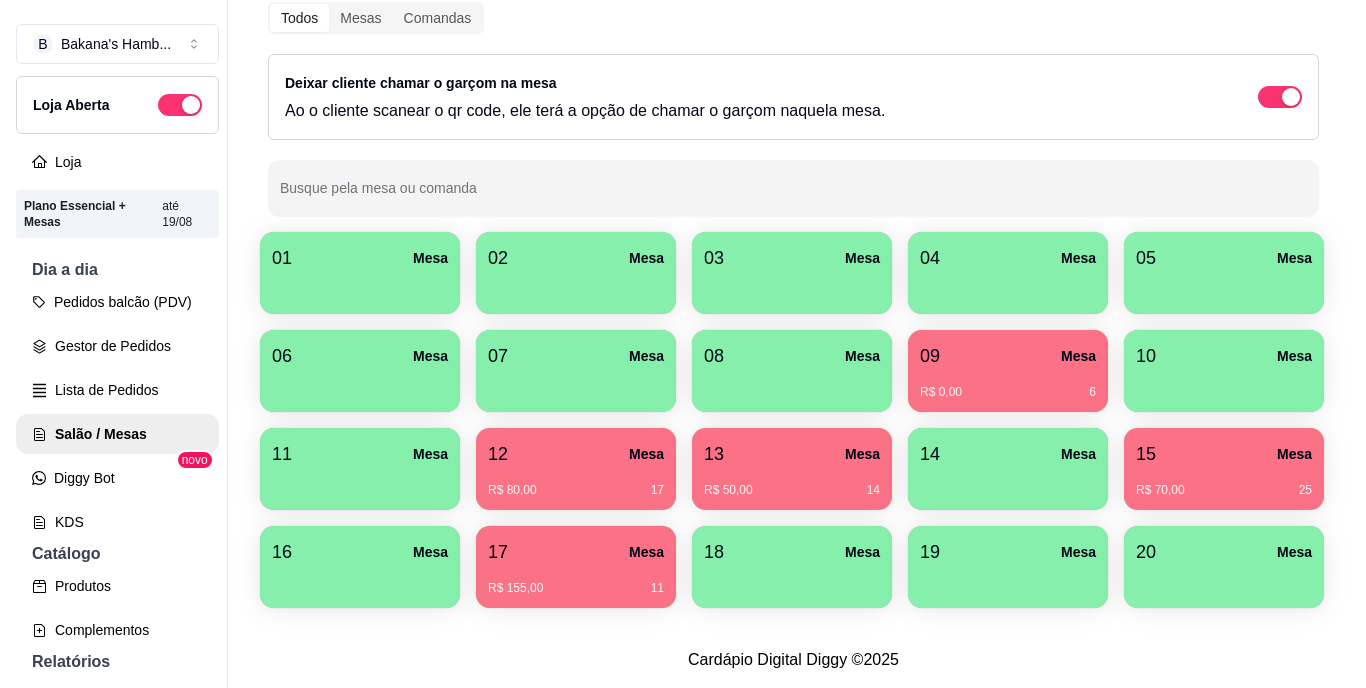 scroll, scrollTop: 239, scrollLeft: 0, axis: vertical 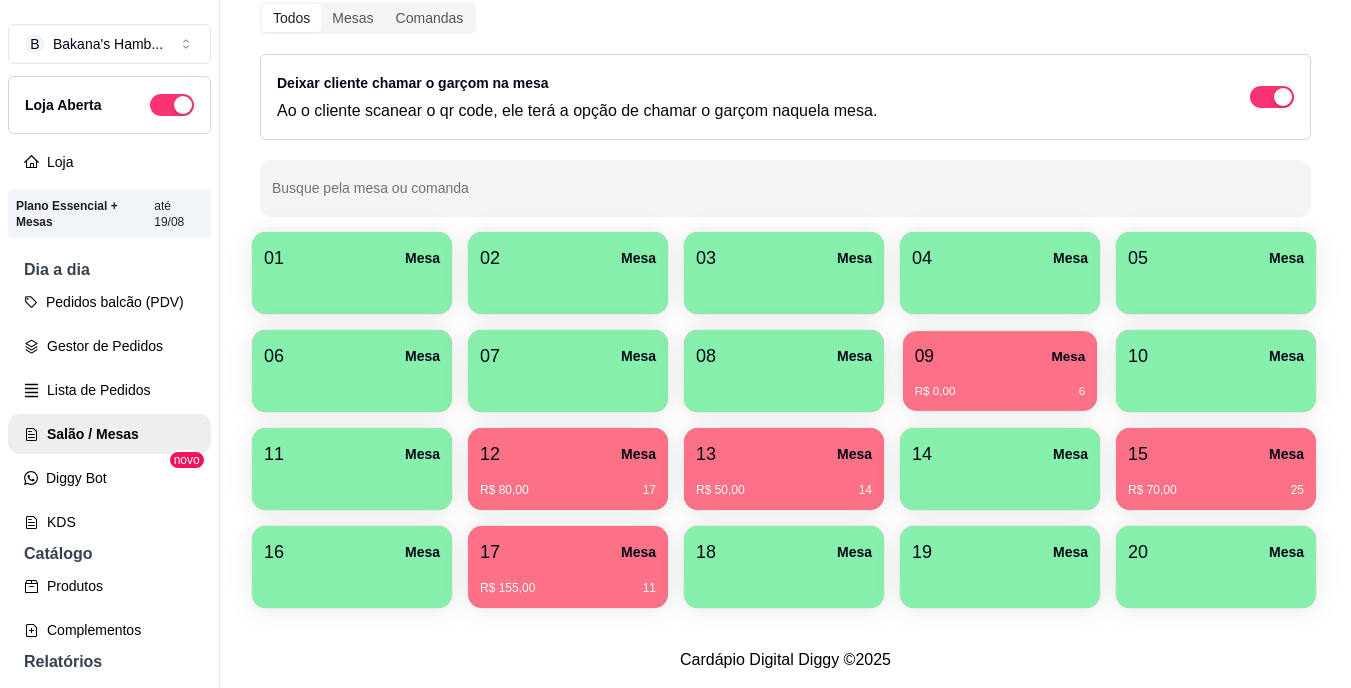 click on "09 Mesa" at bounding box center (1000, 356) 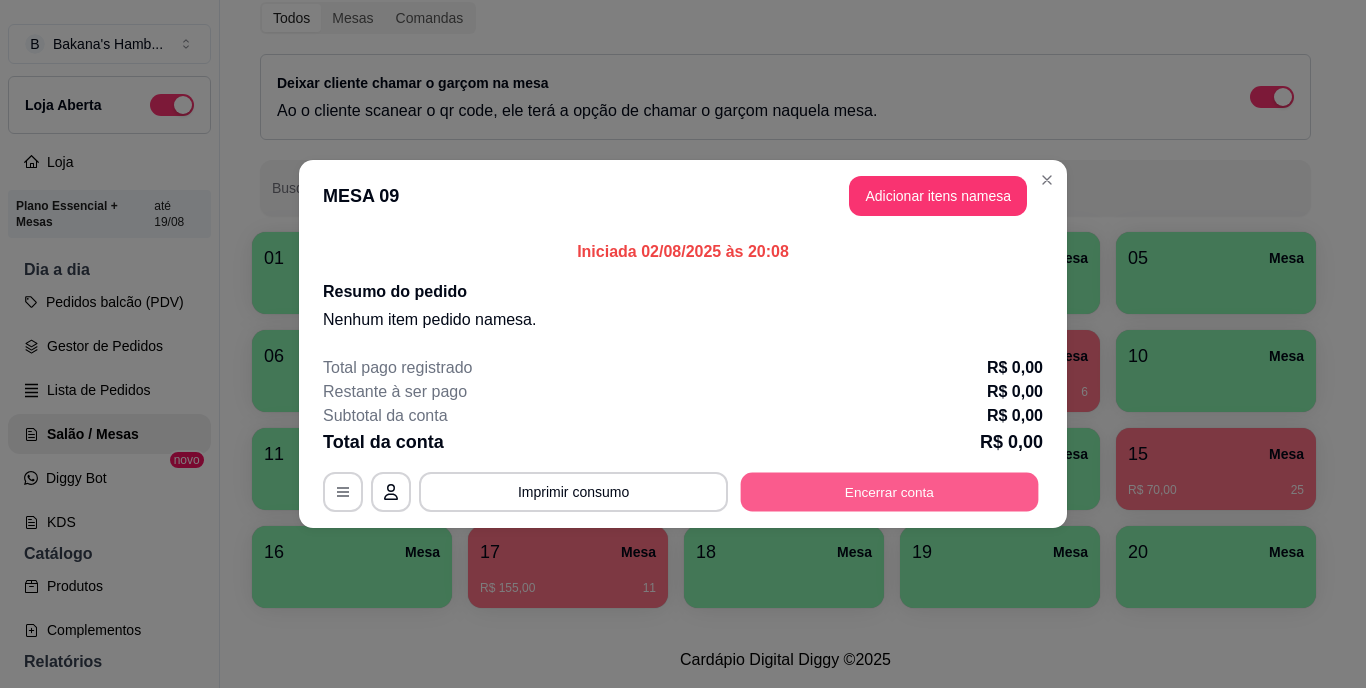 click on "Encerrar conta" at bounding box center (890, 492) 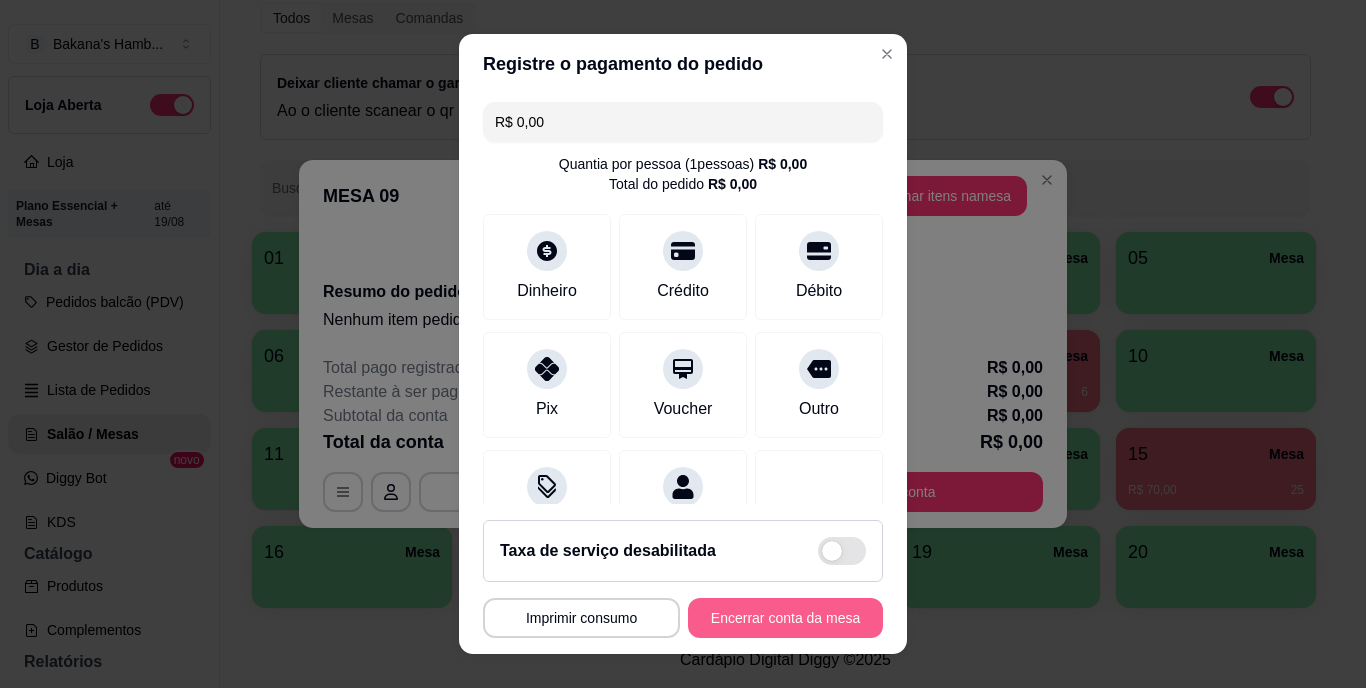 click on "Encerrar conta da mesa" at bounding box center [785, 618] 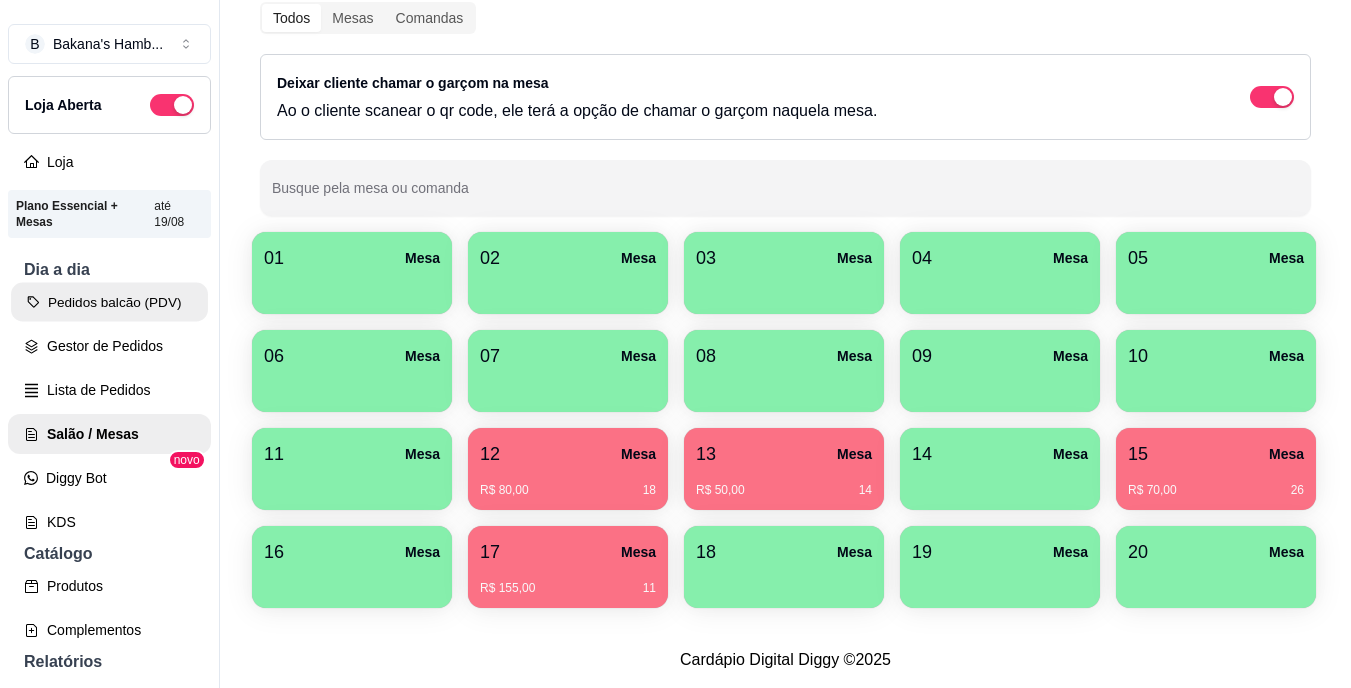 click on "Pedidos balcão (PDV)" at bounding box center (109, 302) 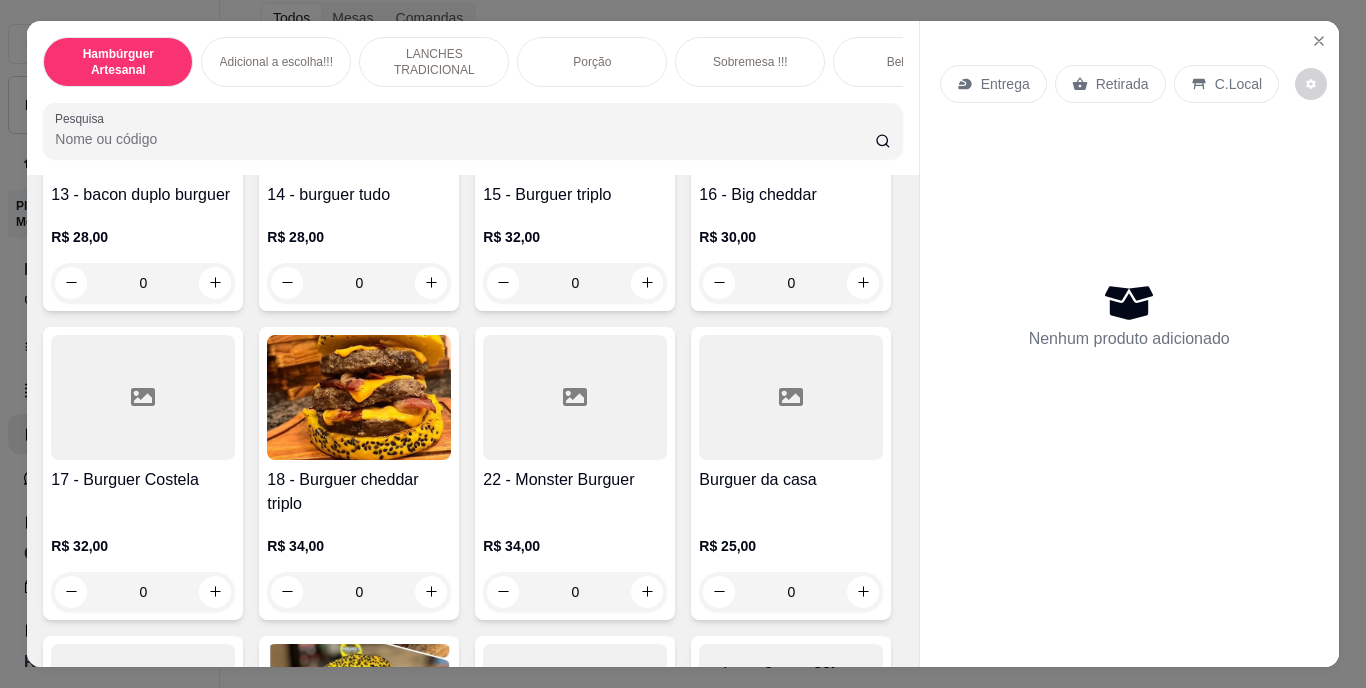 scroll, scrollTop: 1374, scrollLeft: 0, axis: vertical 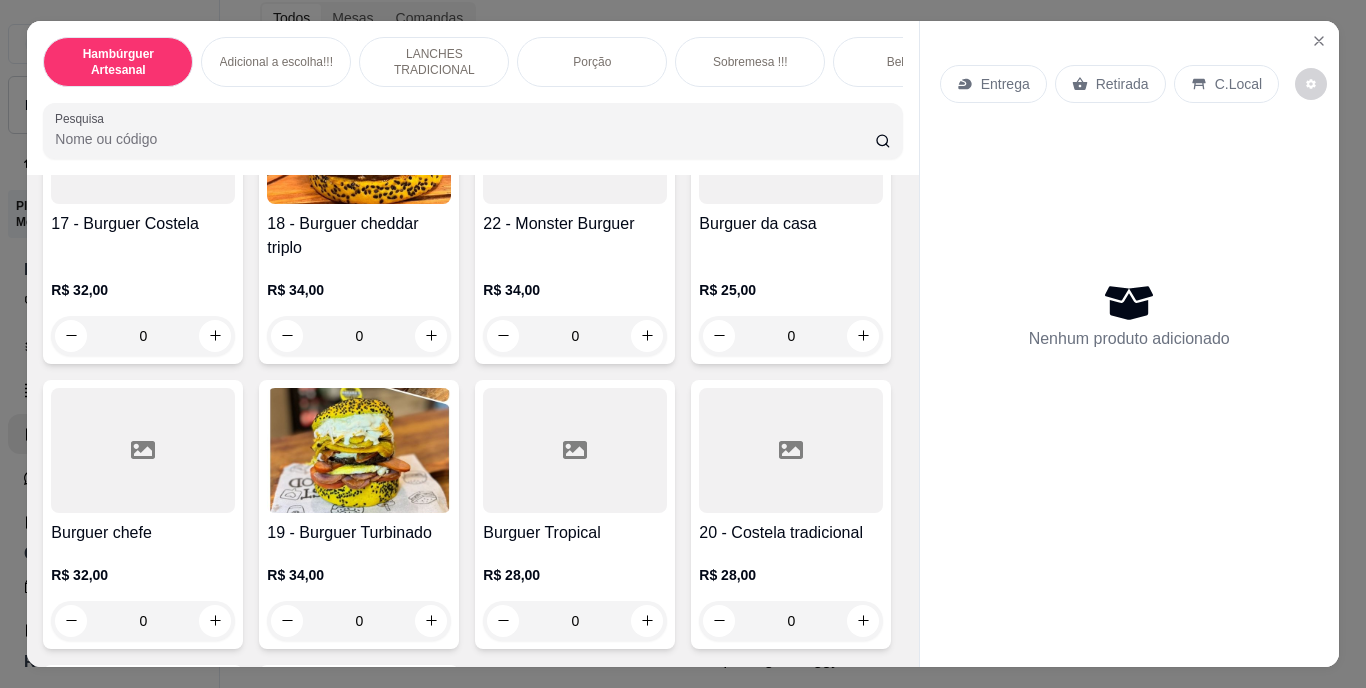 click at bounding box center [215, 26] 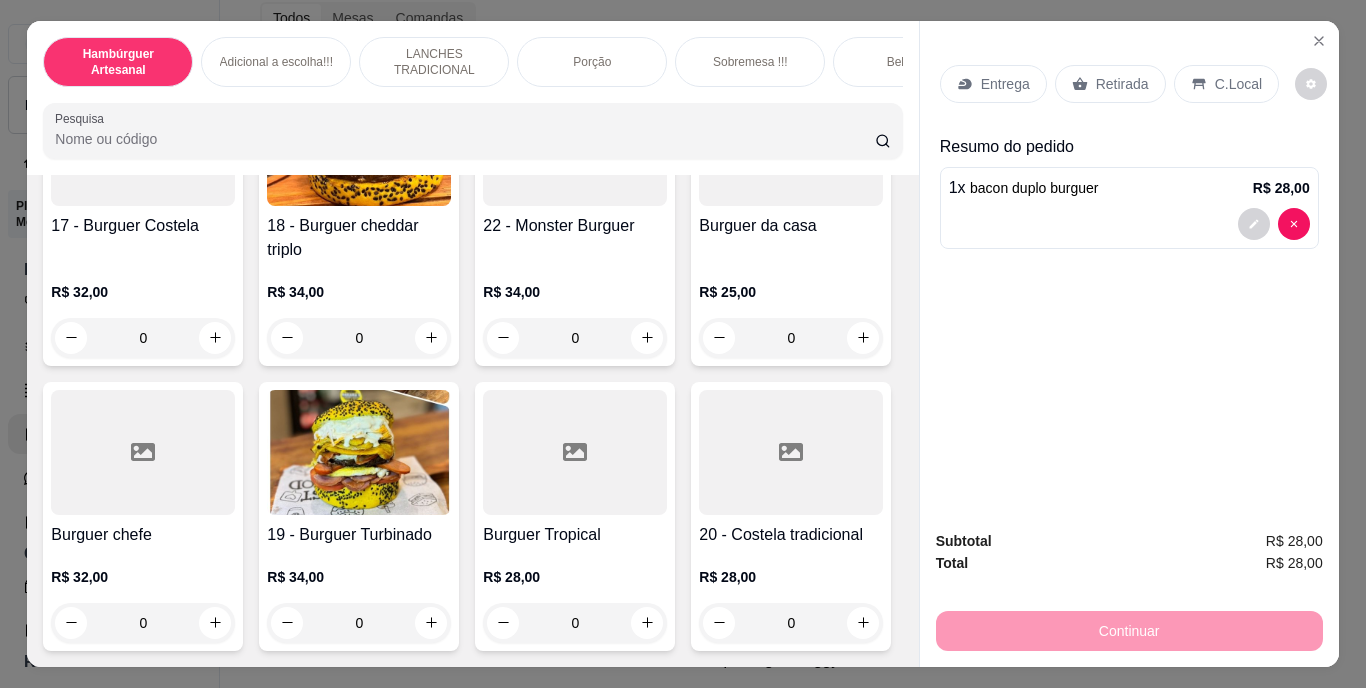 scroll, scrollTop: 1375, scrollLeft: 0, axis: vertical 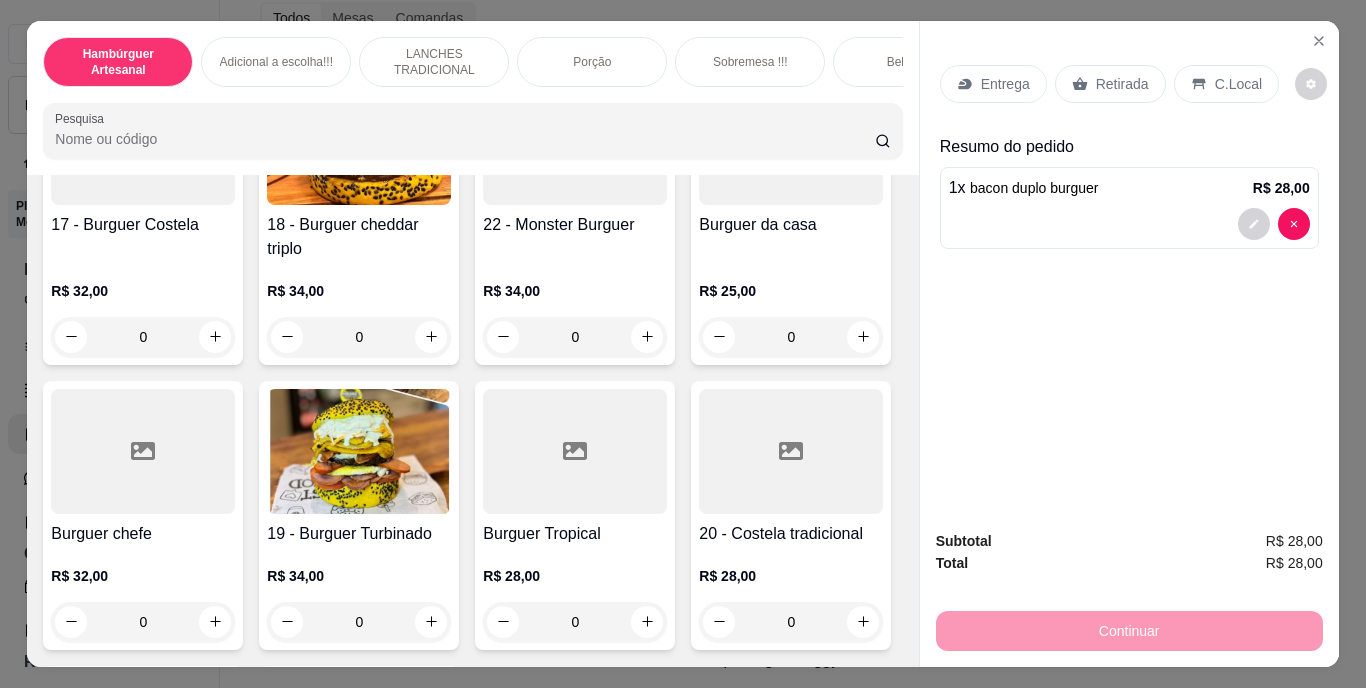 click on "R$ 28,00 1" at bounding box center (143, 9) 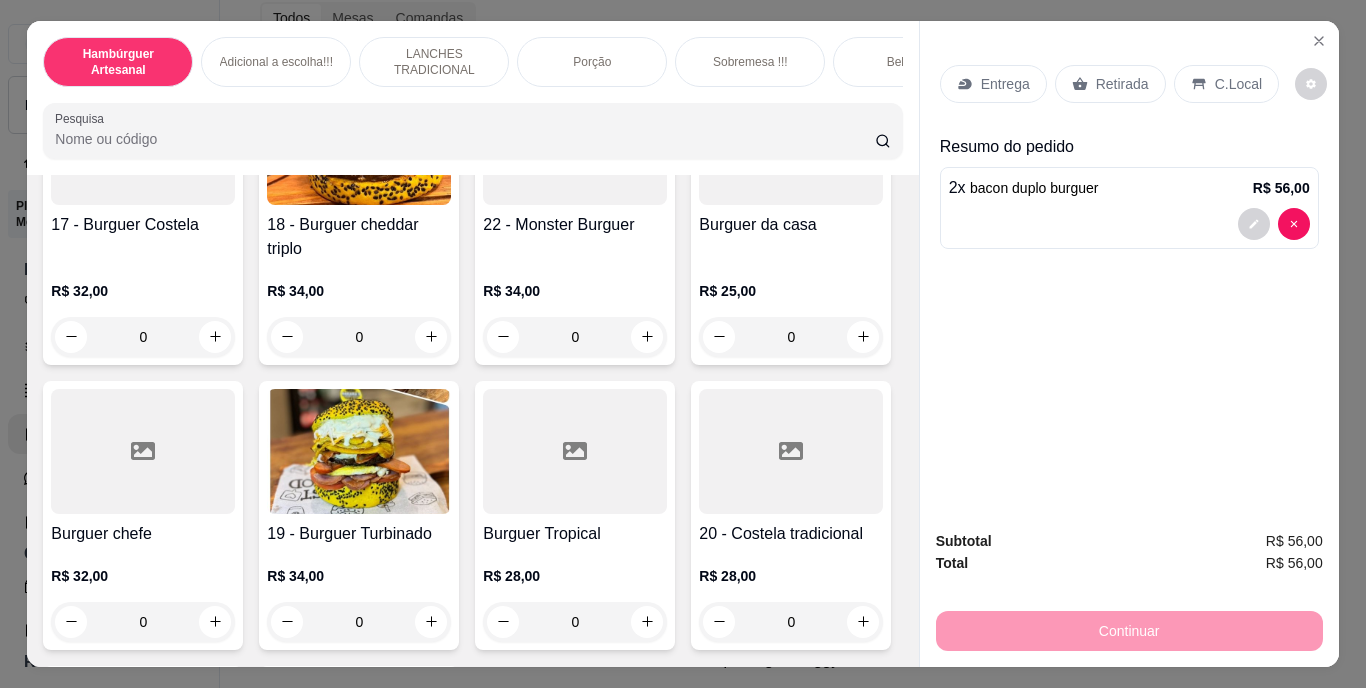 click 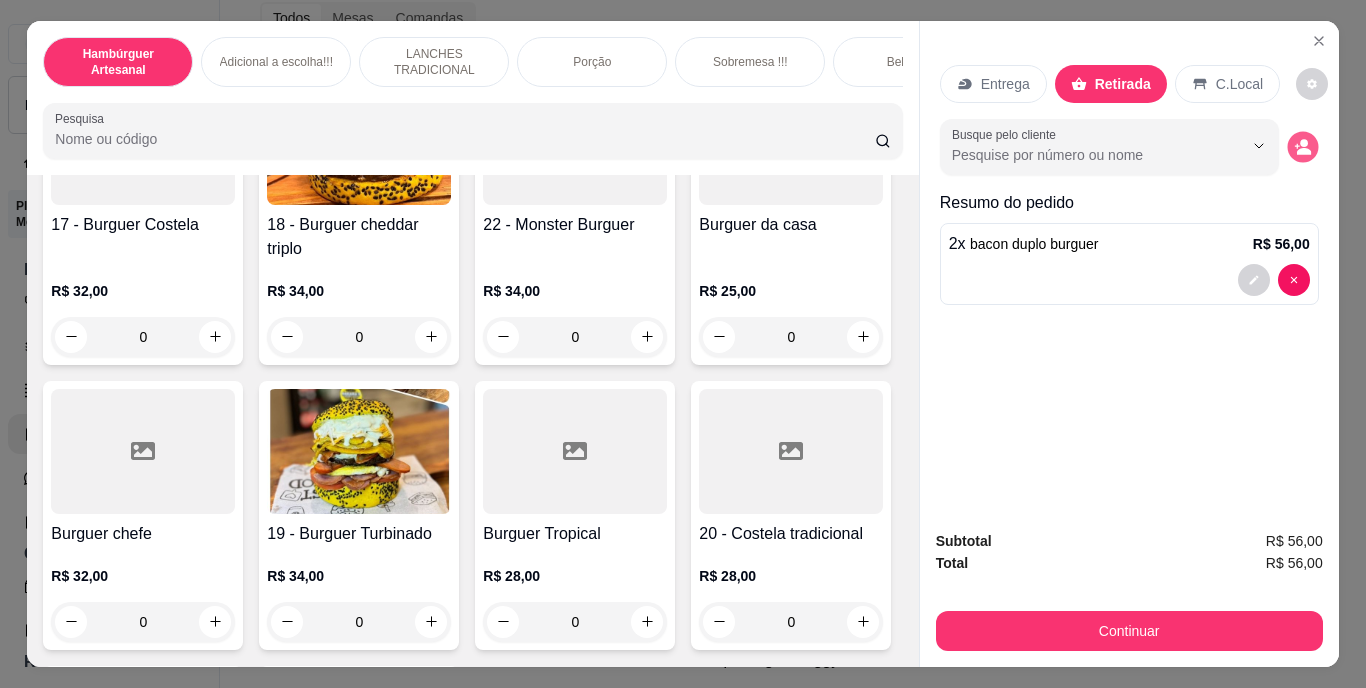 click 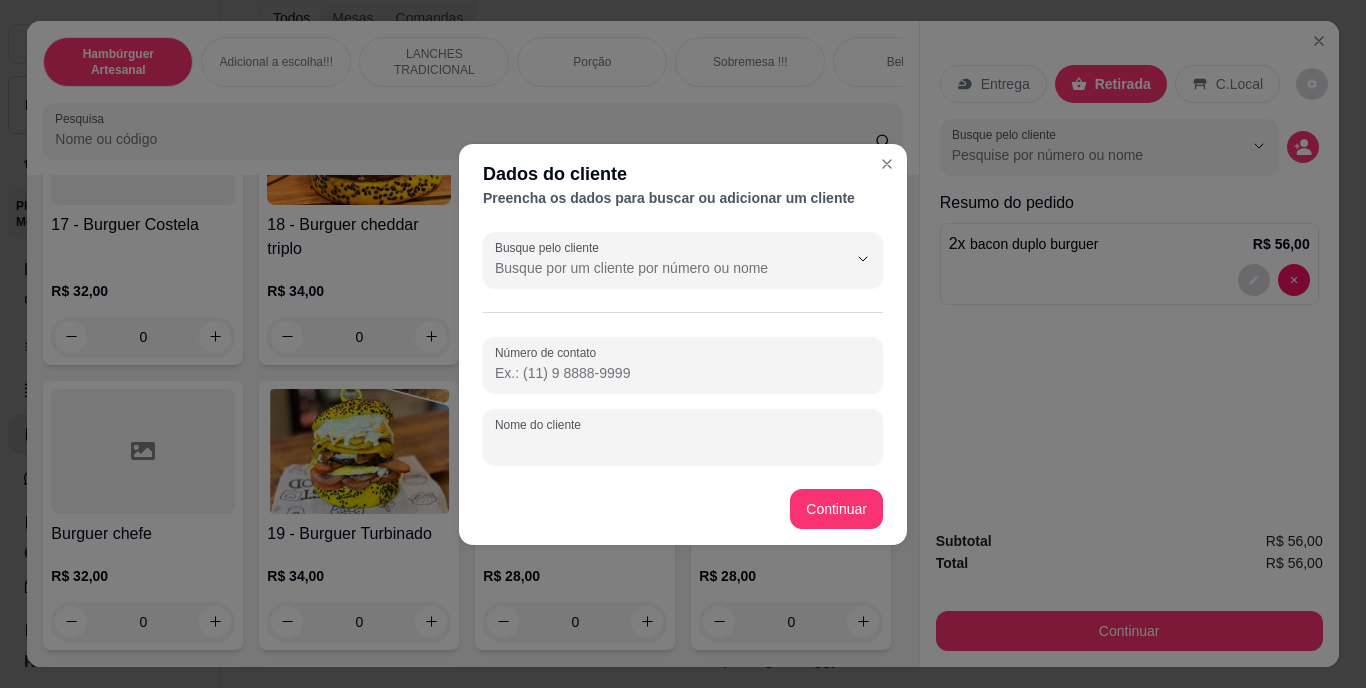 click on "Nome do cliente" at bounding box center [683, 445] 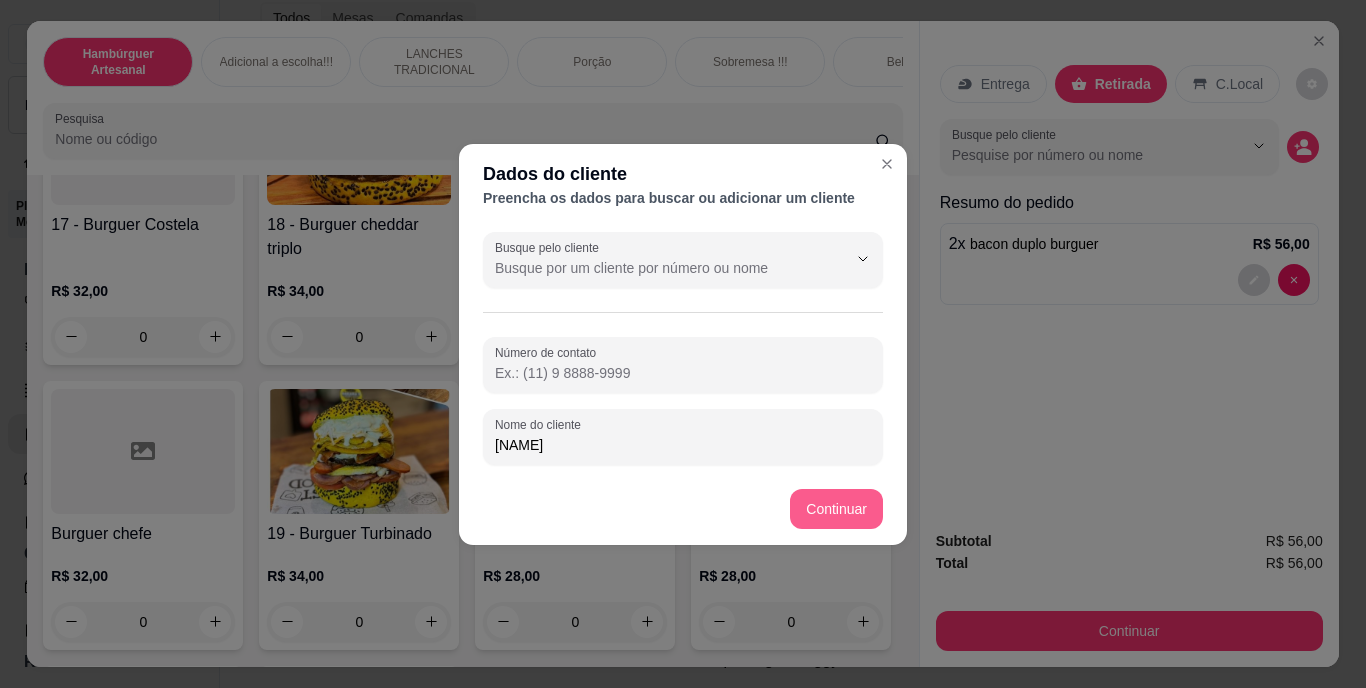 type on "[NAME]" 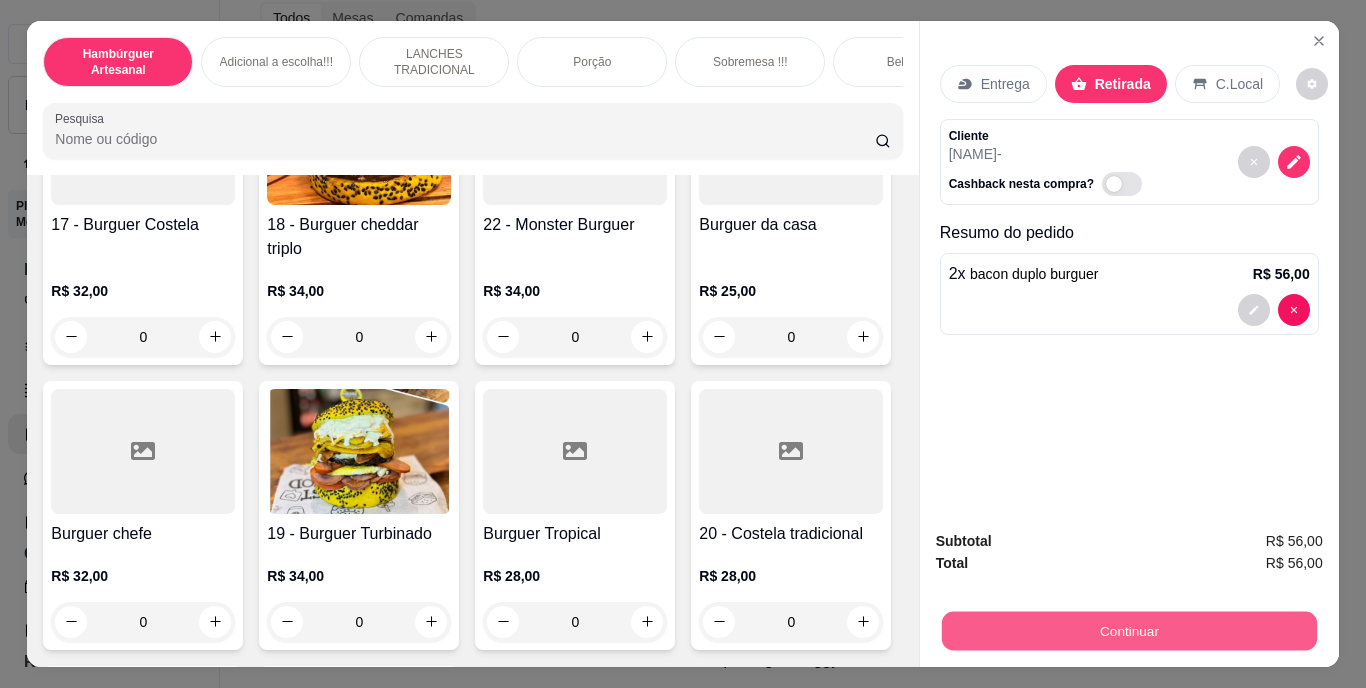 click on "Continuar" at bounding box center (1128, 631) 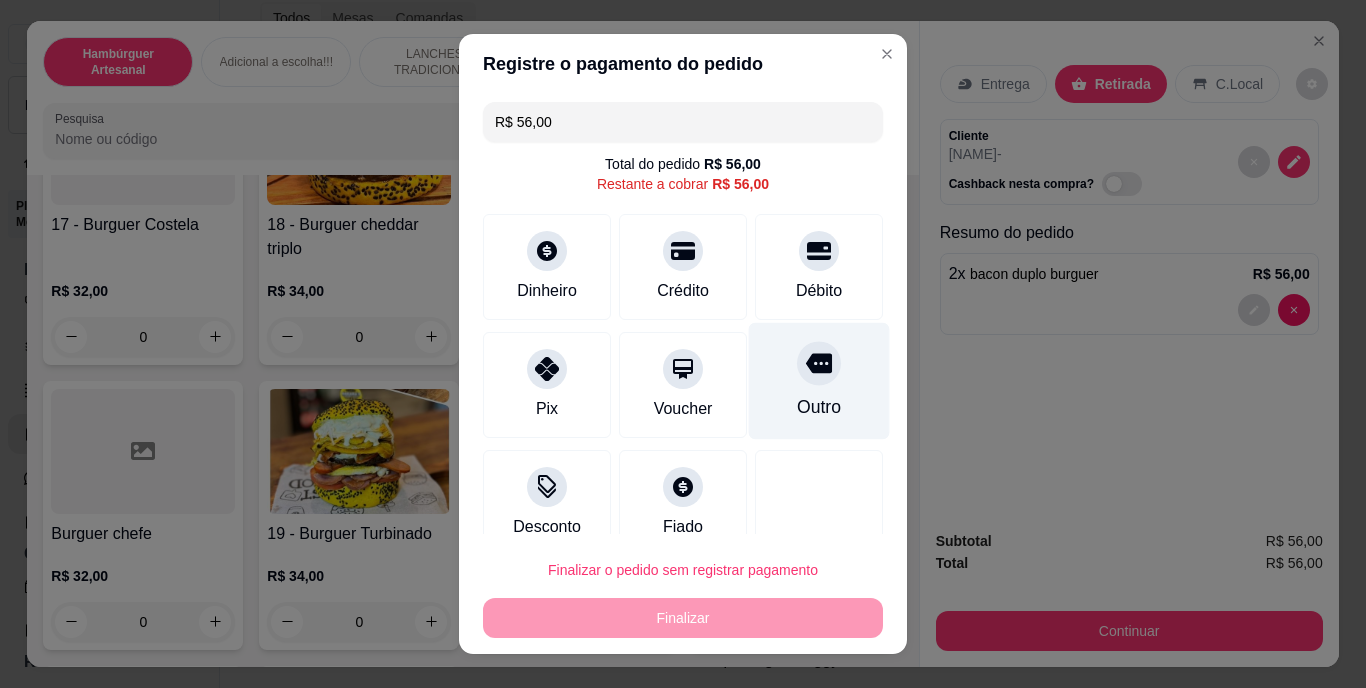 click 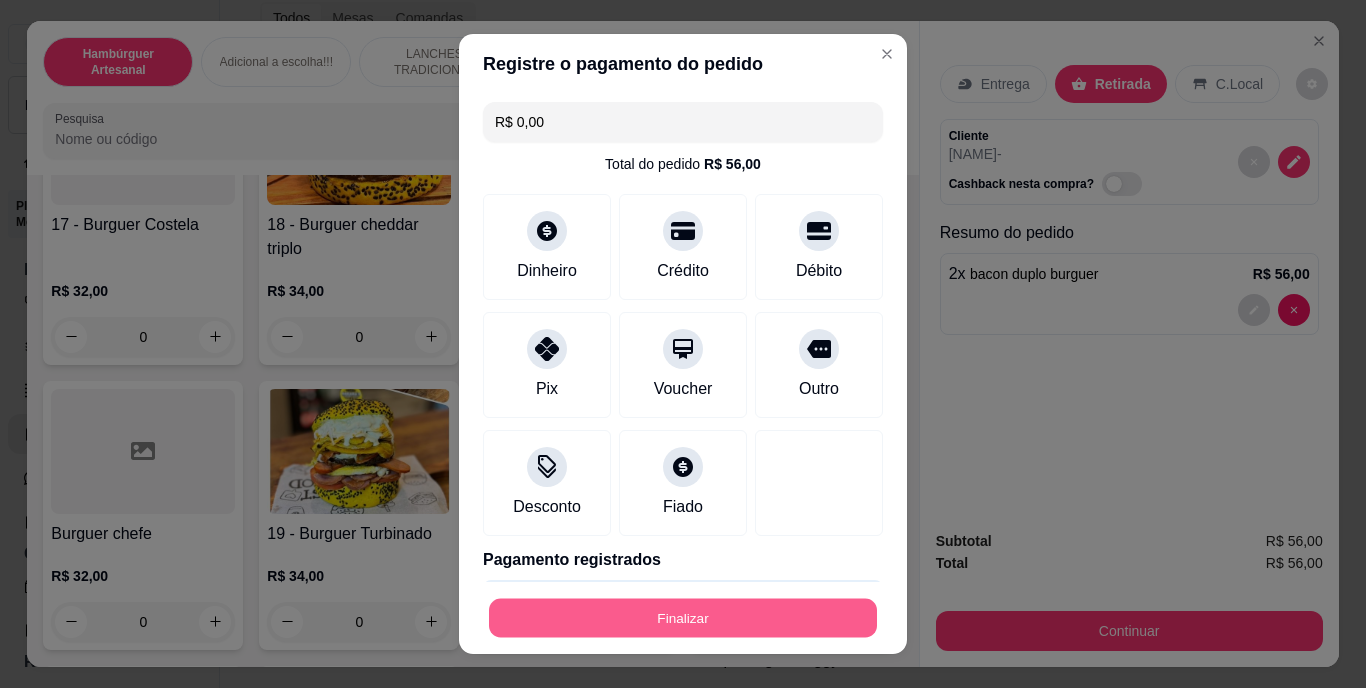 click on "Finalizar" at bounding box center (683, 617) 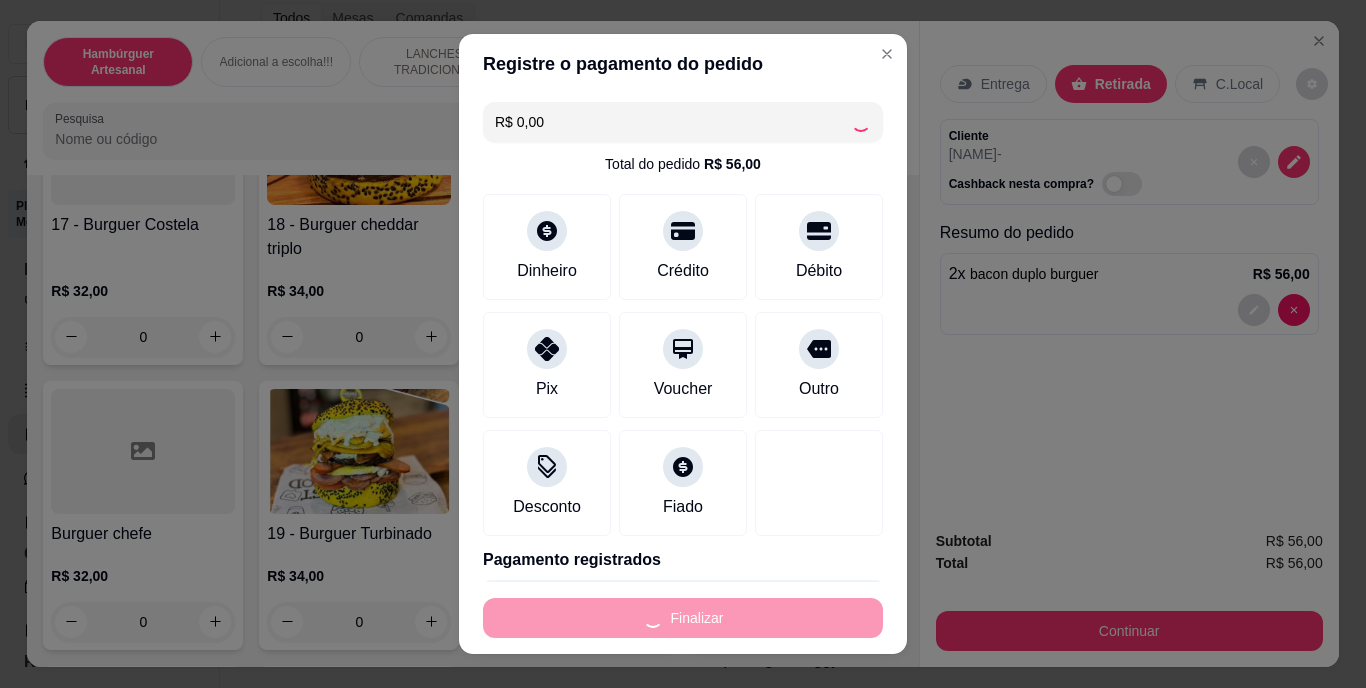type on "0" 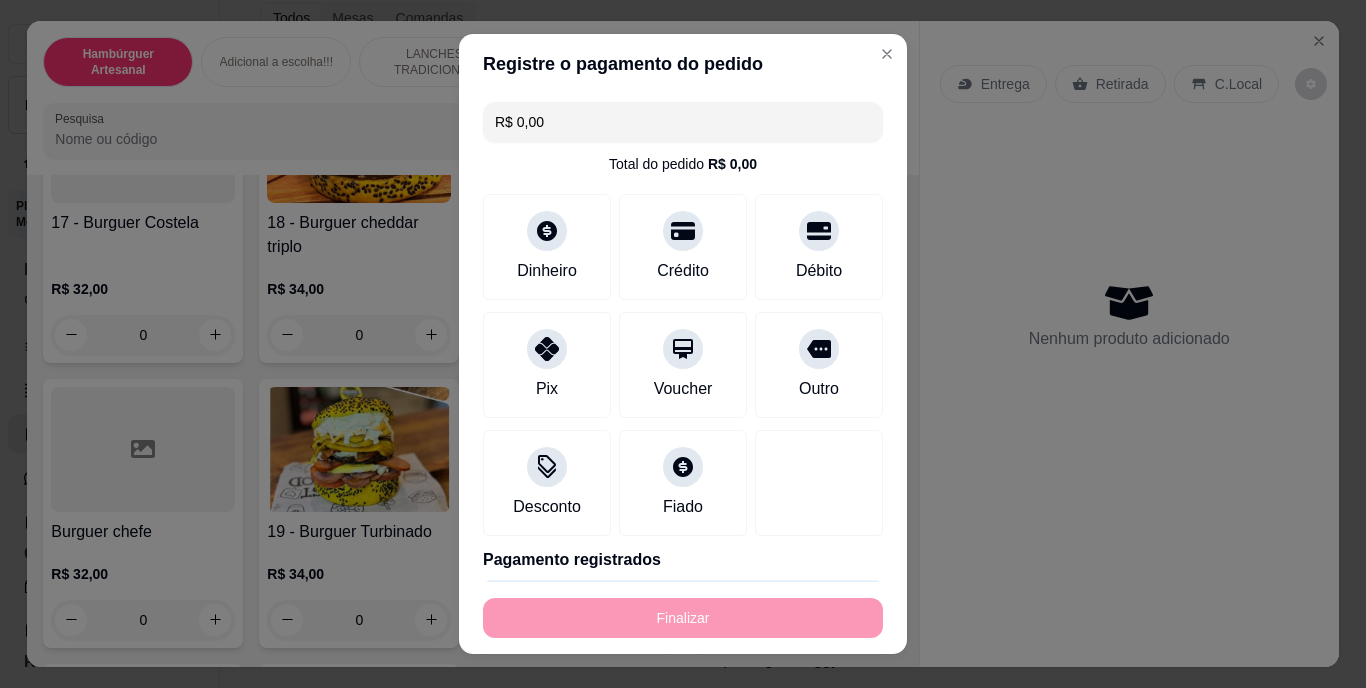 type on "-R$ 56,00" 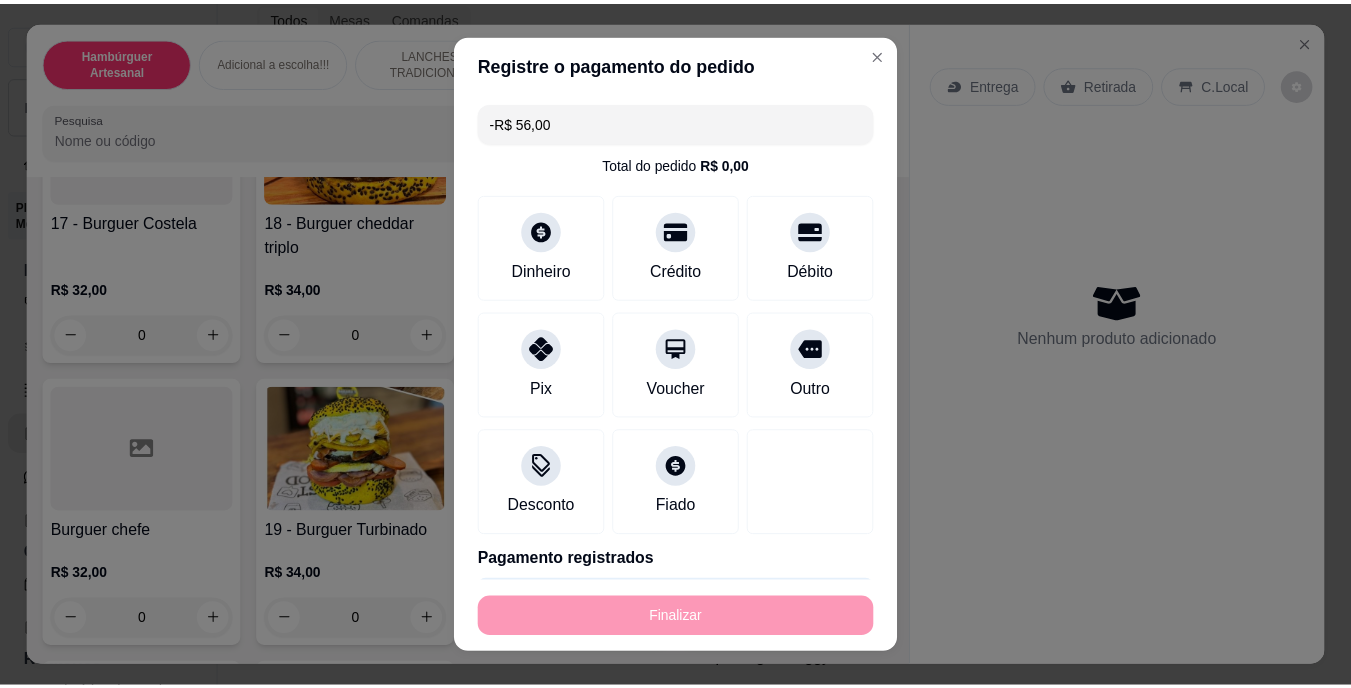 scroll, scrollTop: 1374, scrollLeft: 0, axis: vertical 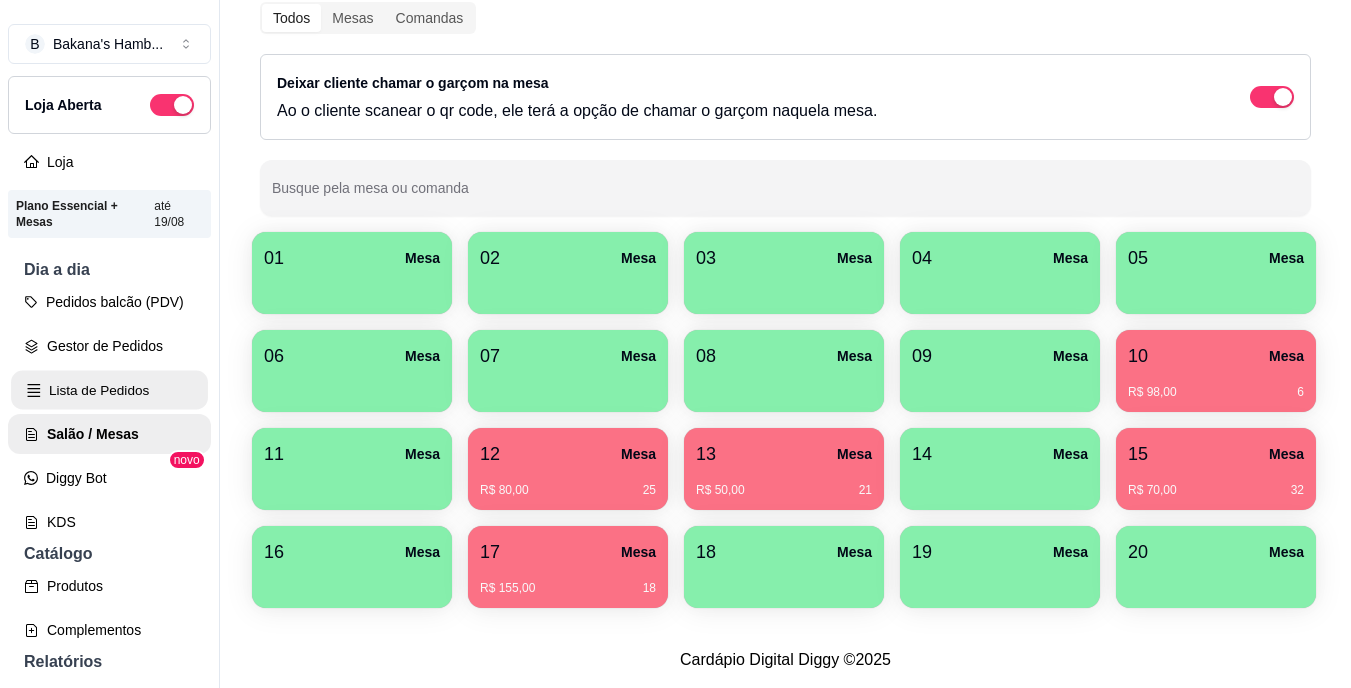 click on "Lista de Pedidos" at bounding box center (109, 390) 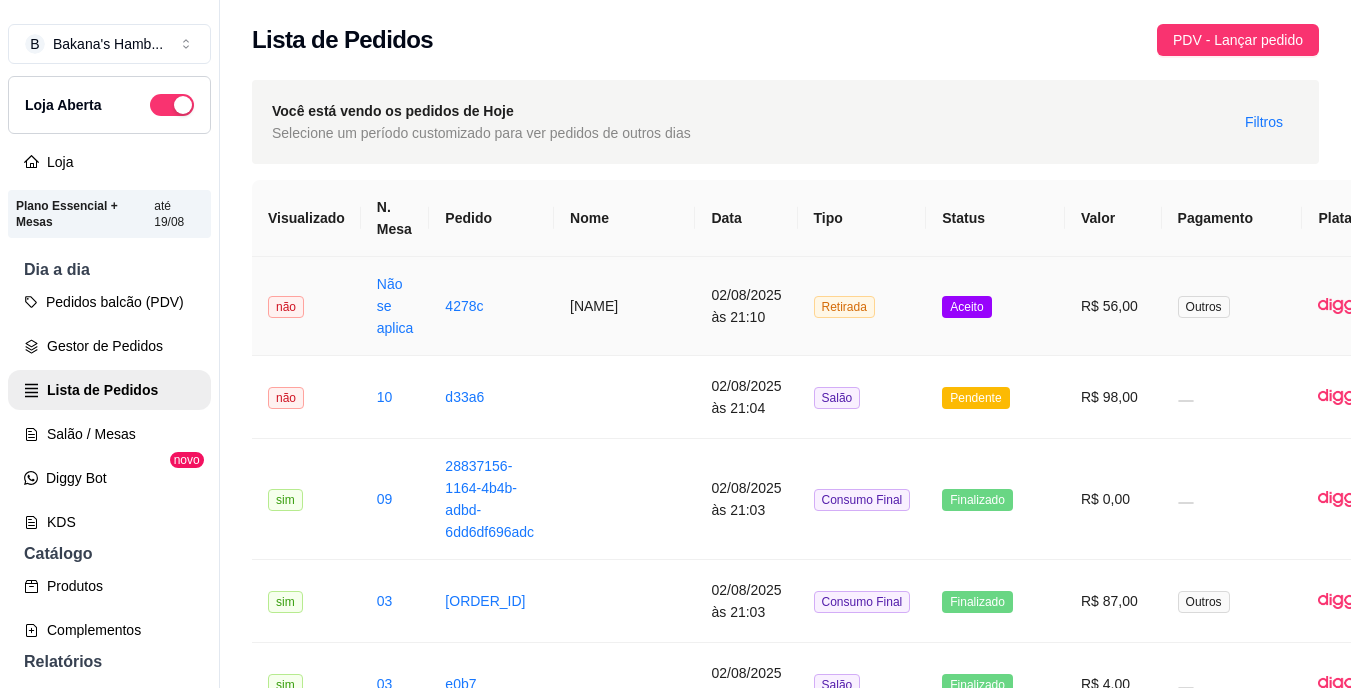 scroll, scrollTop: 0, scrollLeft: 140, axis: horizontal 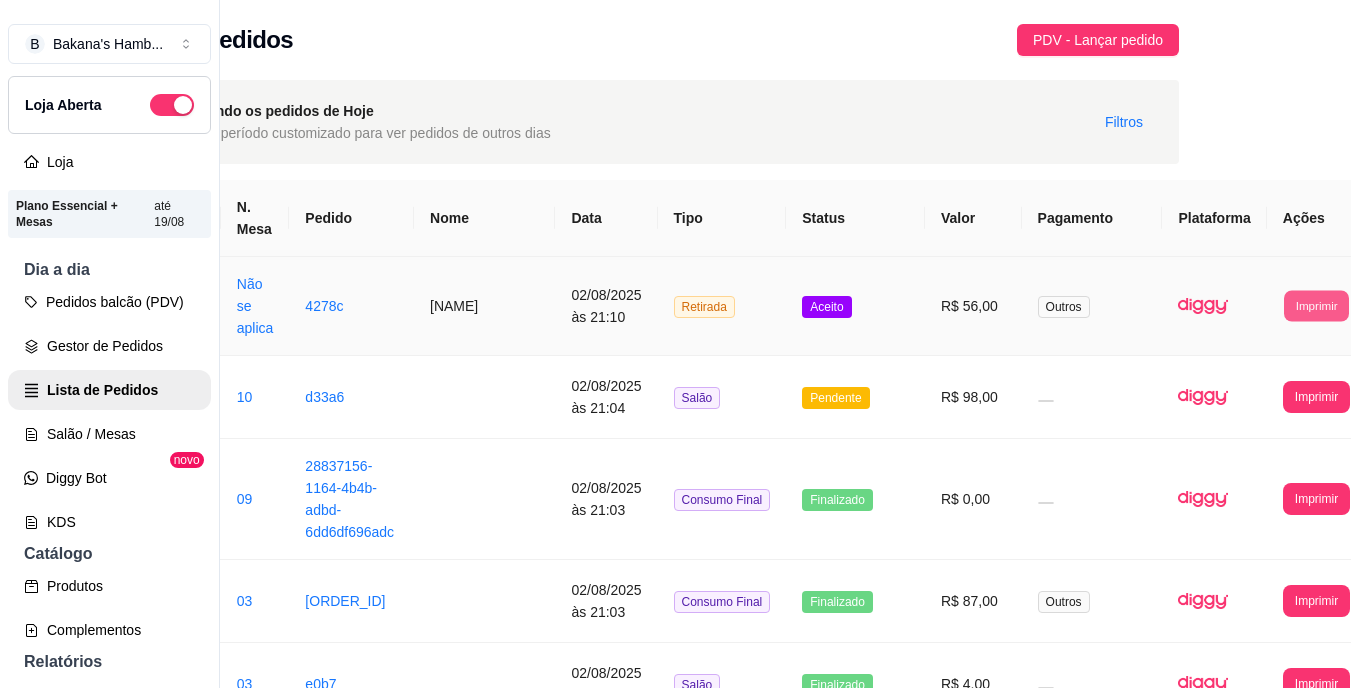 click on "Imprimir" at bounding box center (1316, 305) 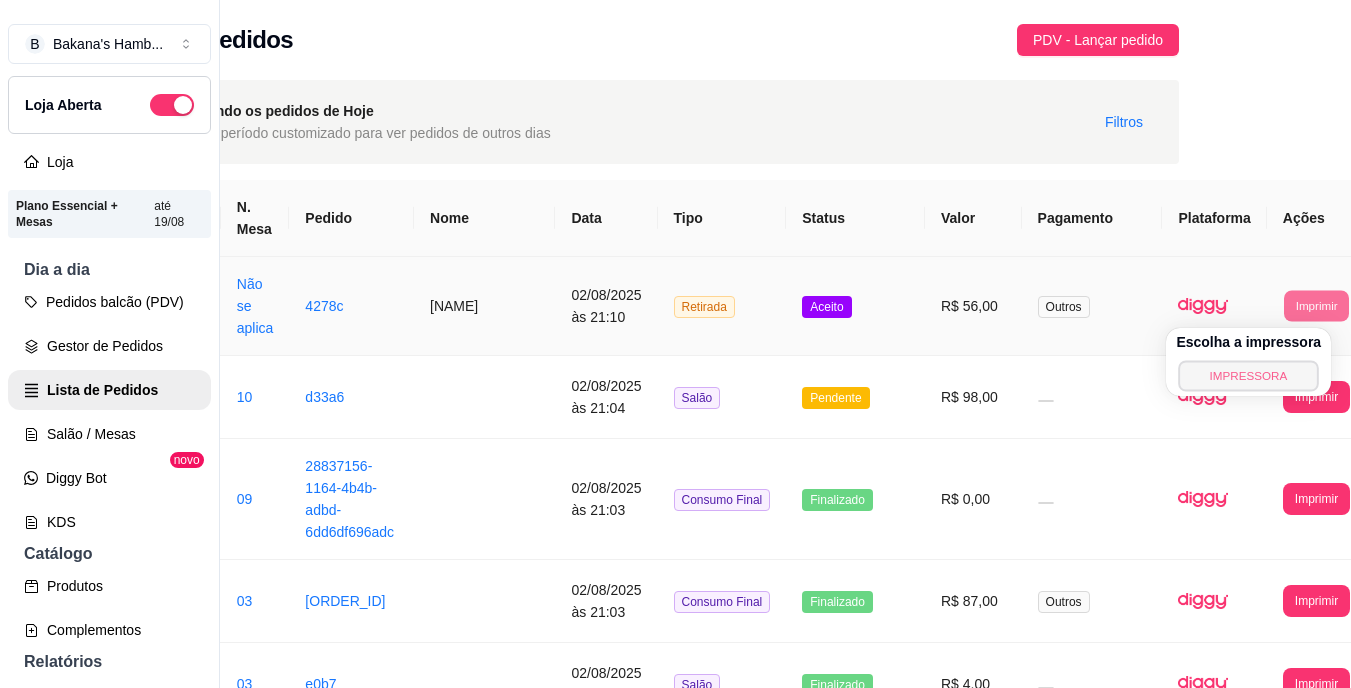 click on "IMPRESSORA" at bounding box center (1249, 375) 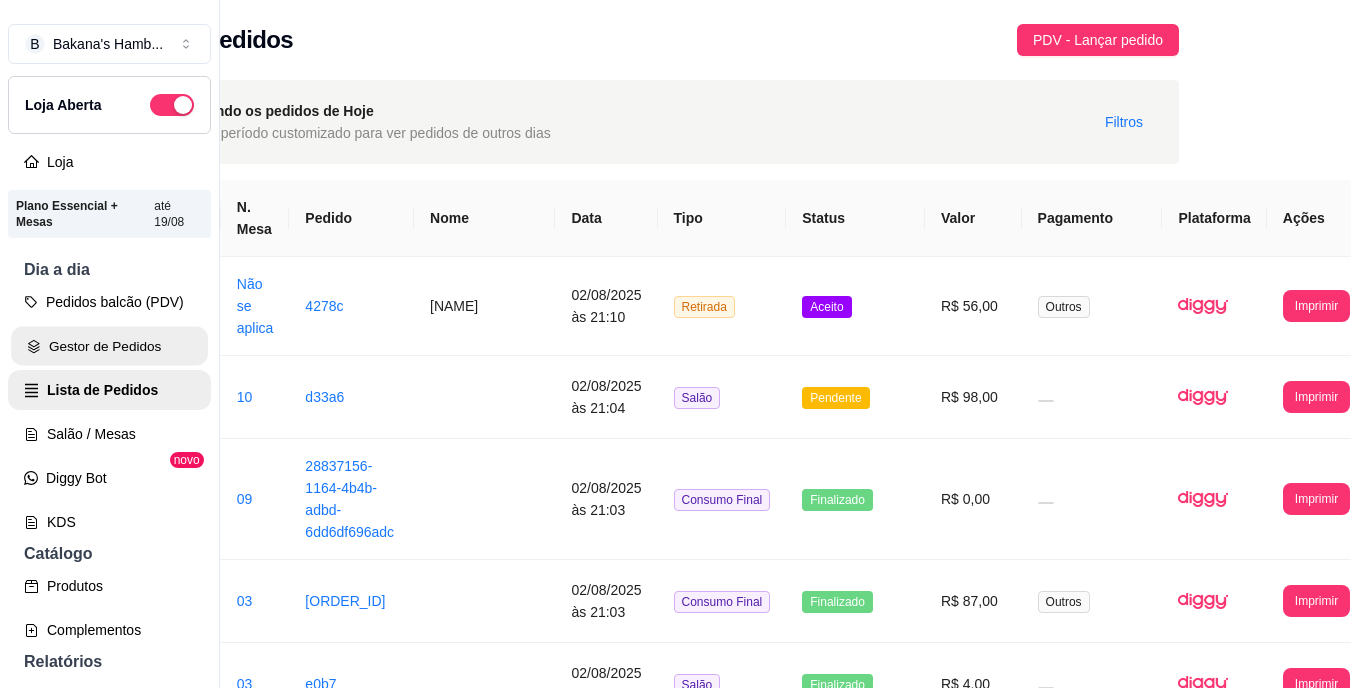 click on "Gestor de Pedidos" at bounding box center [109, 346] 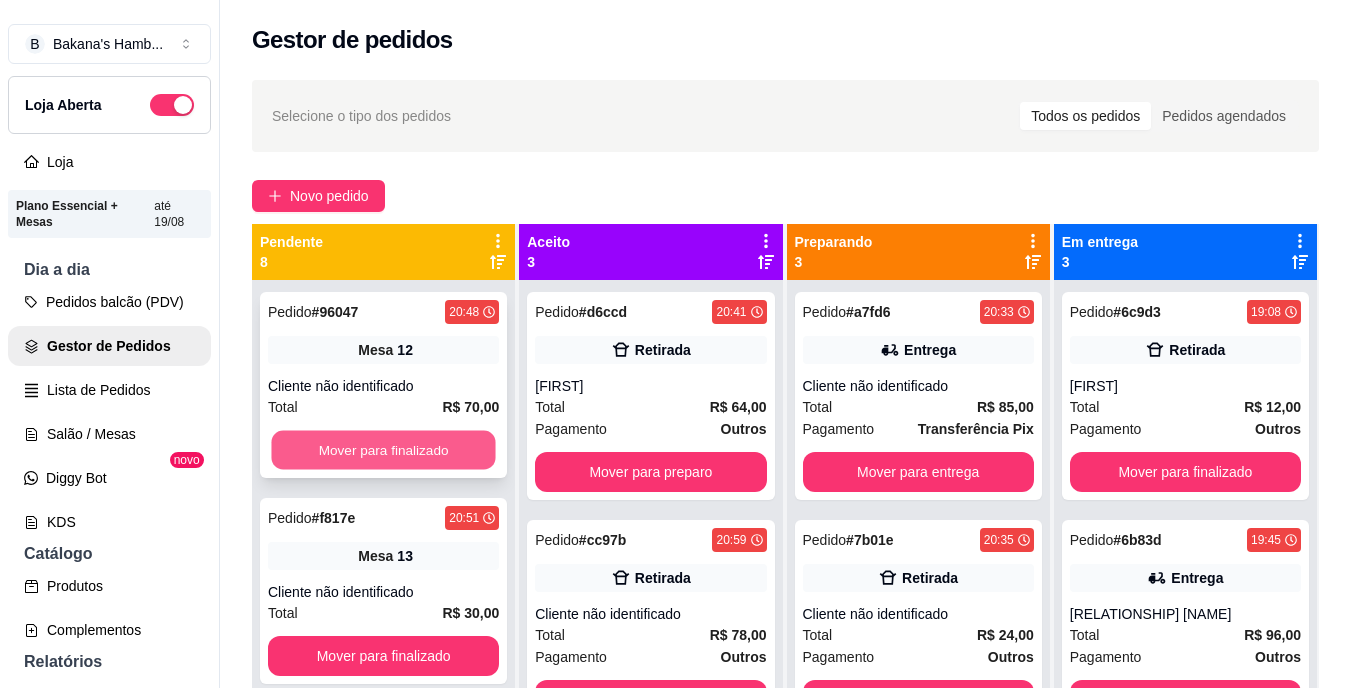 click on "Mover para finalizado" at bounding box center [383, 450] 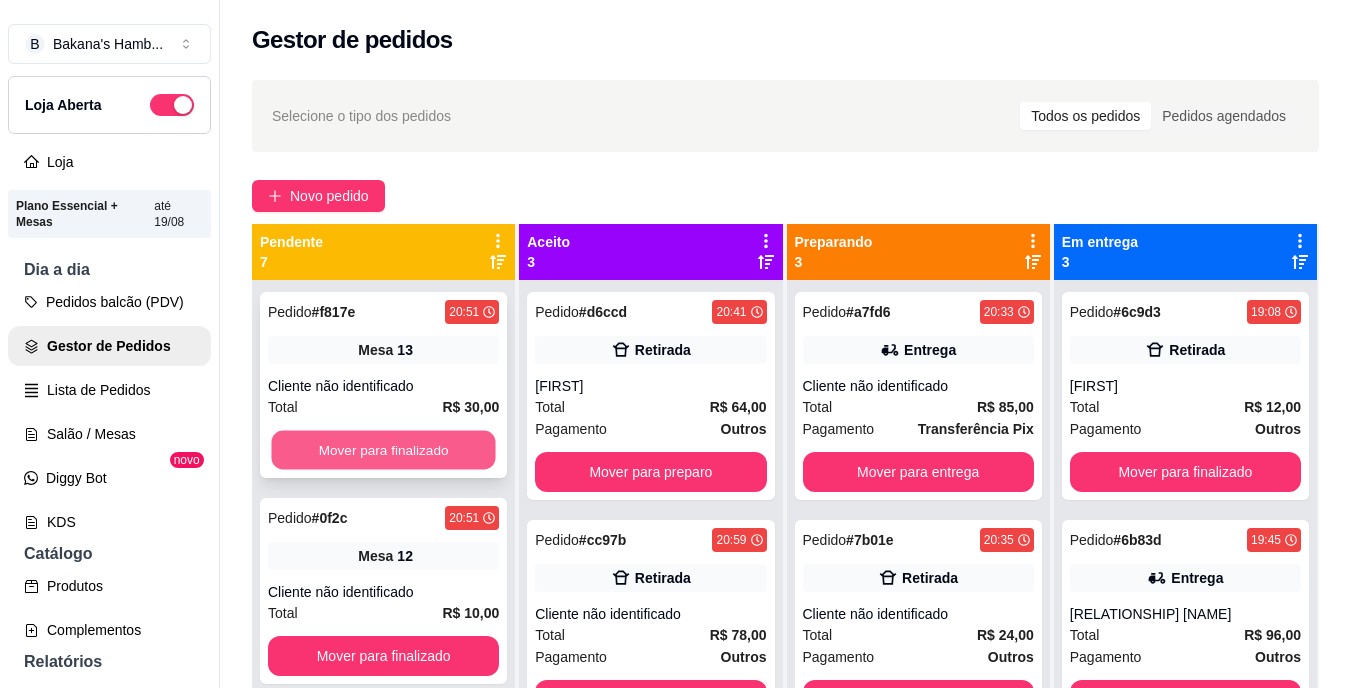 click on "Mover para finalizado" at bounding box center (383, 450) 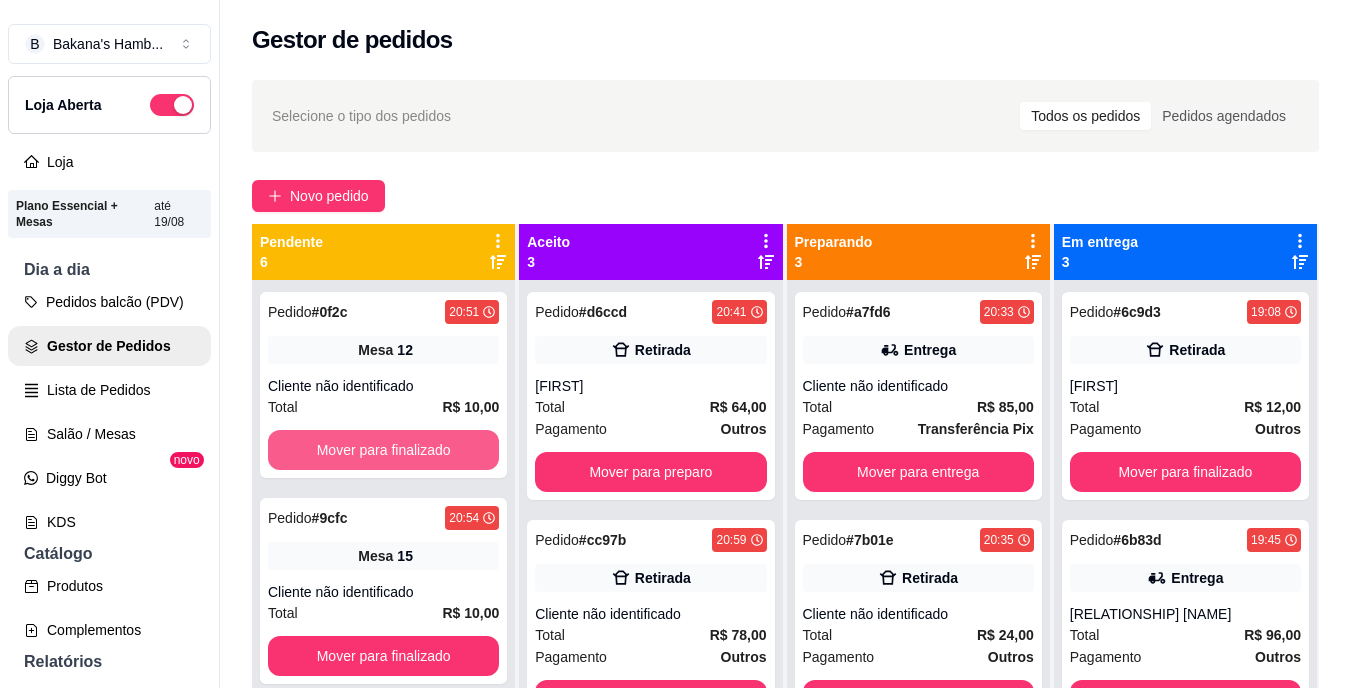 click on "Mover para finalizado" at bounding box center [383, 450] 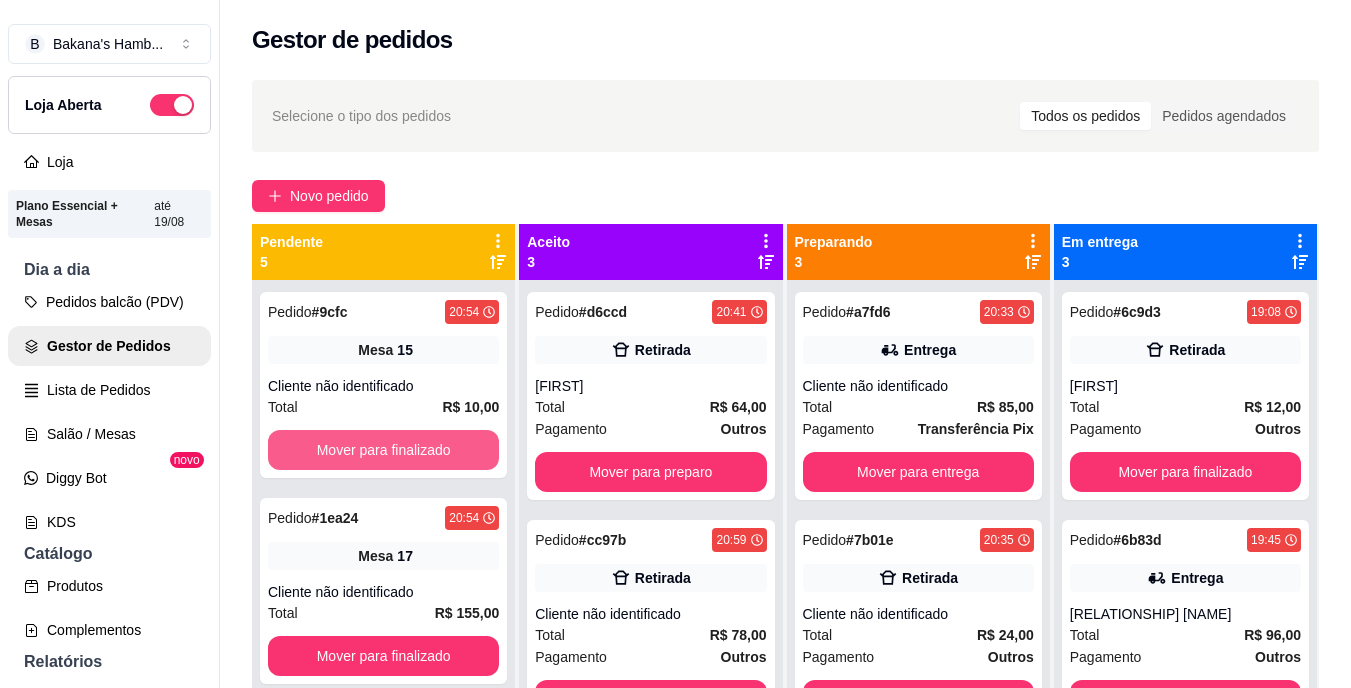 click on "Mover para finalizado" at bounding box center [383, 450] 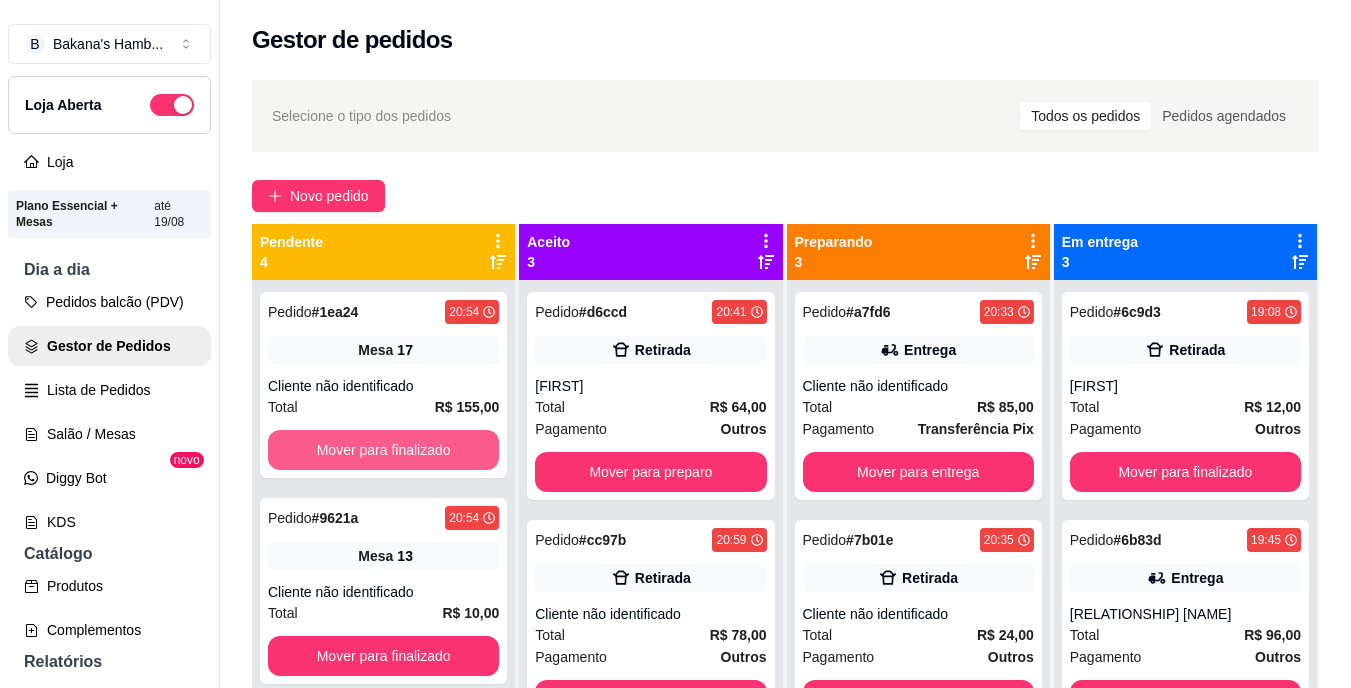 click on "Mover para finalizado" at bounding box center (383, 450) 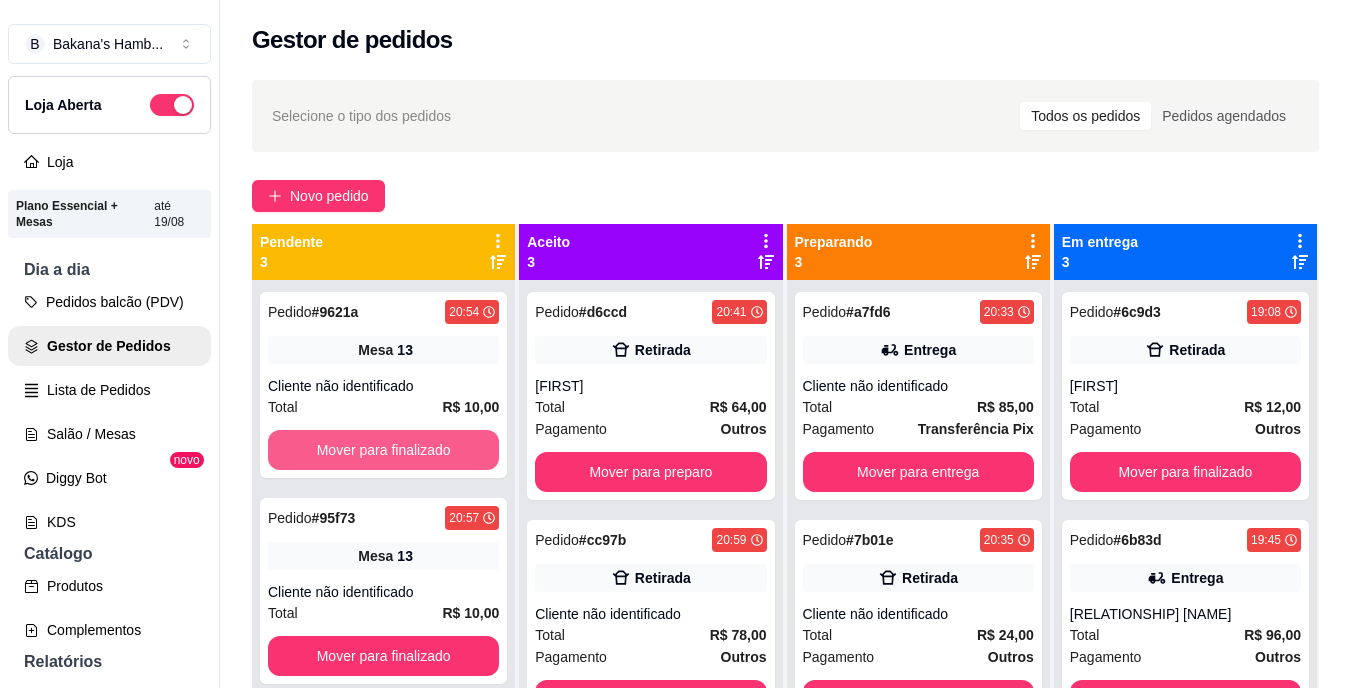 click on "Mover para finalizado" at bounding box center (383, 450) 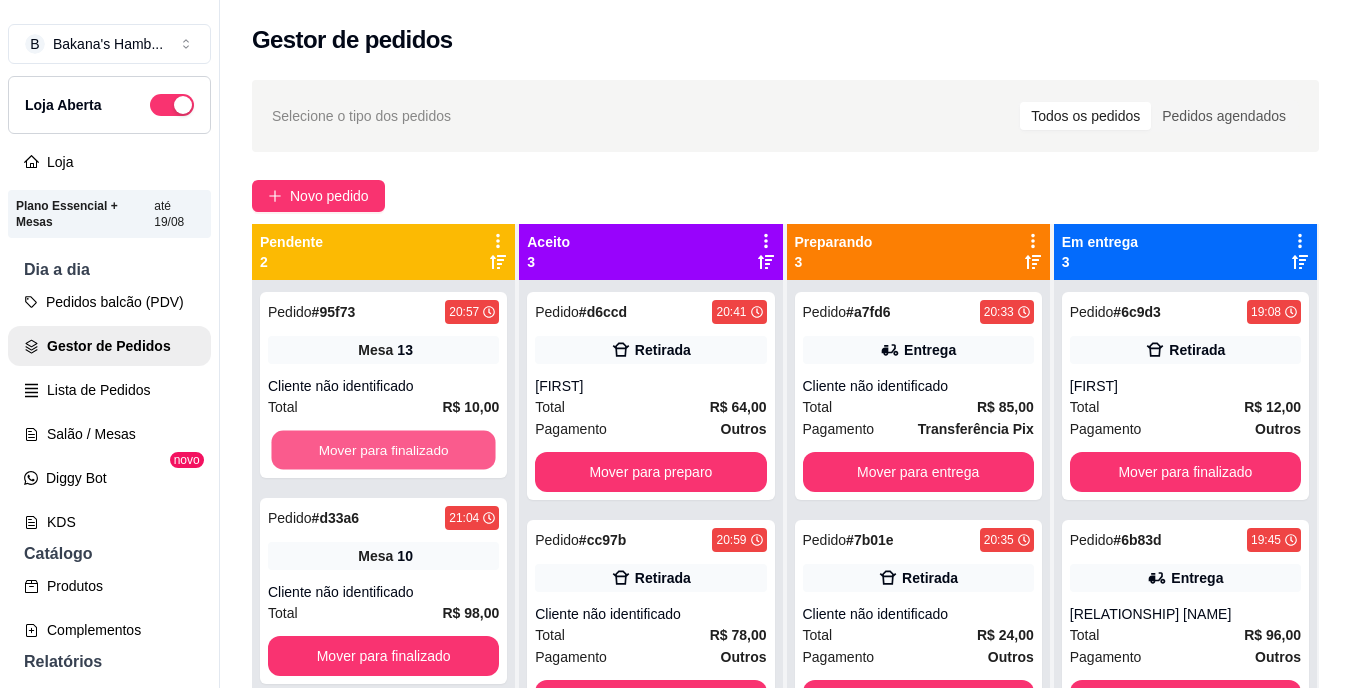 click on "Mover para finalizado" at bounding box center (383, 450) 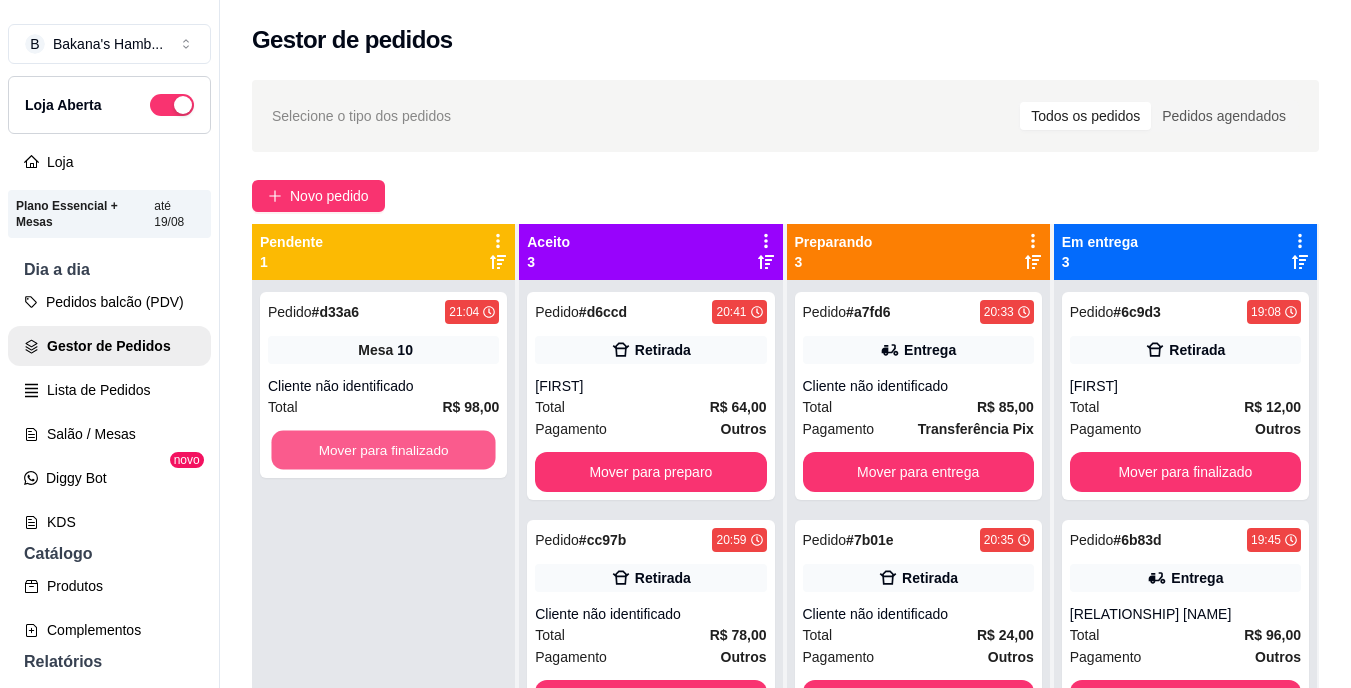 click on "Mover para finalizado" at bounding box center [383, 450] 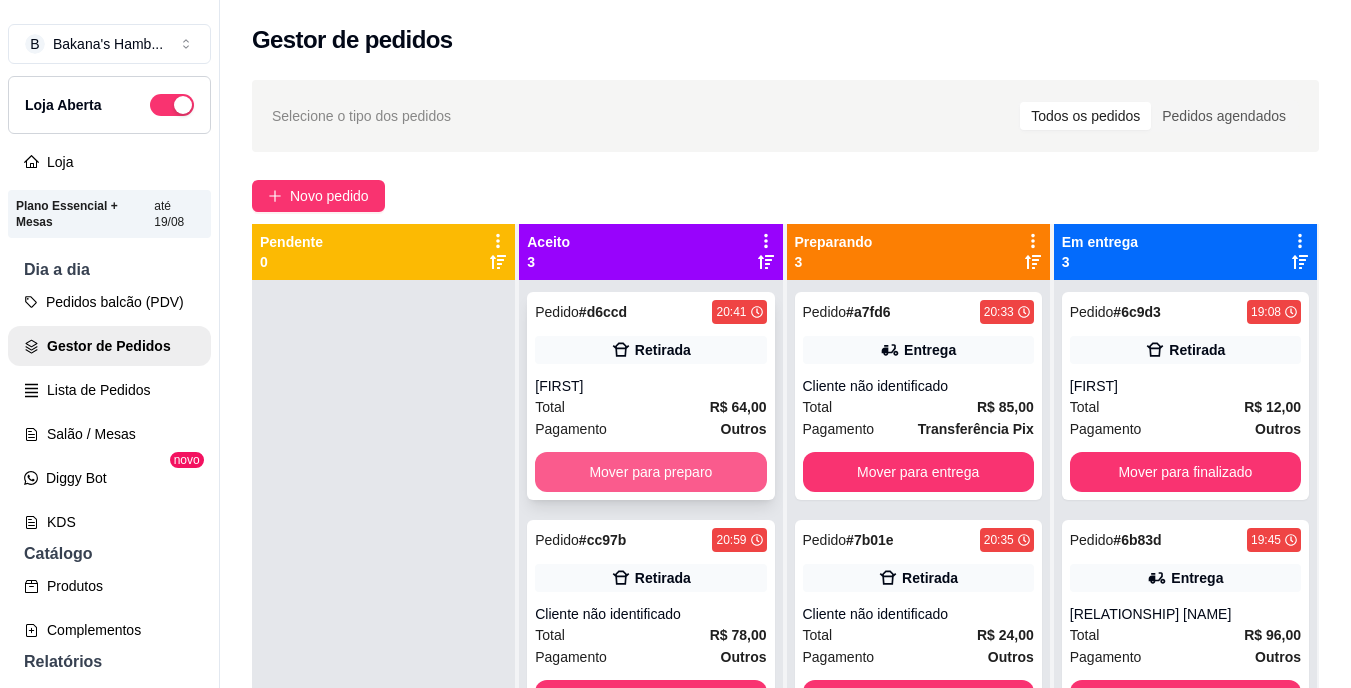 click on "Mover para preparo" at bounding box center [650, 472] 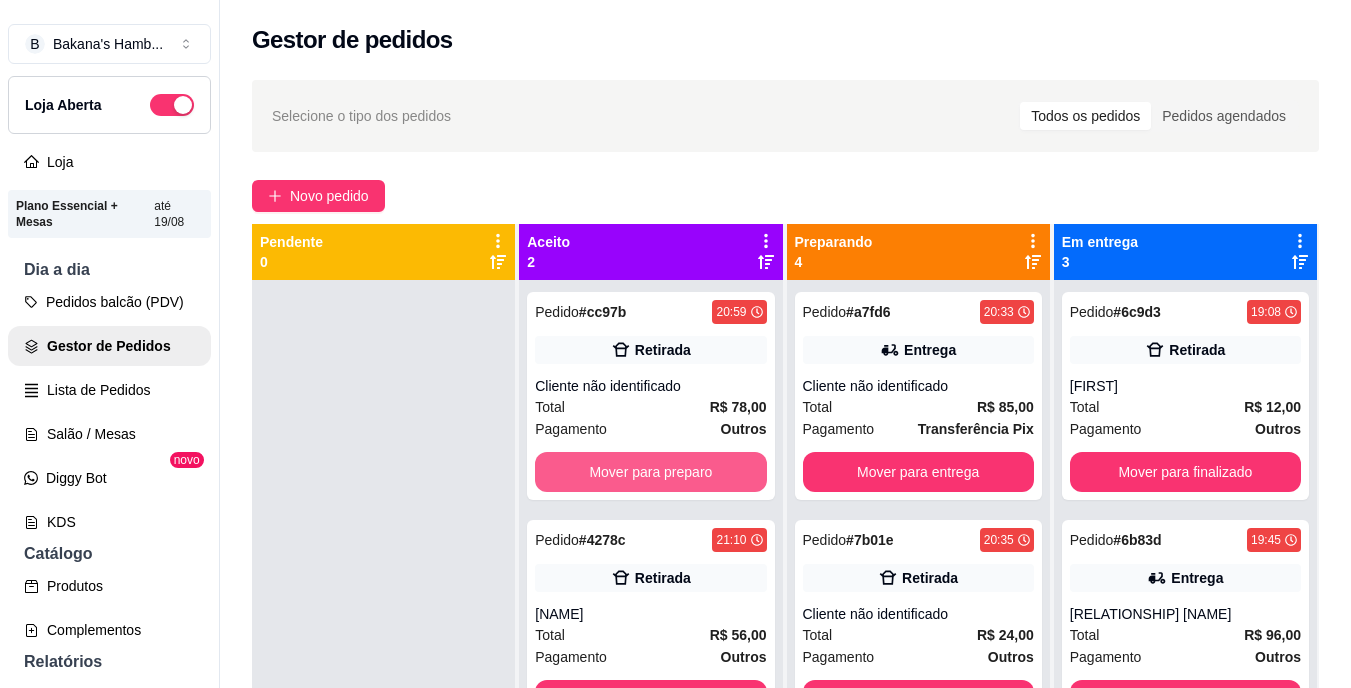 click on "Mover para preparo" at bounding box center (650, 472) 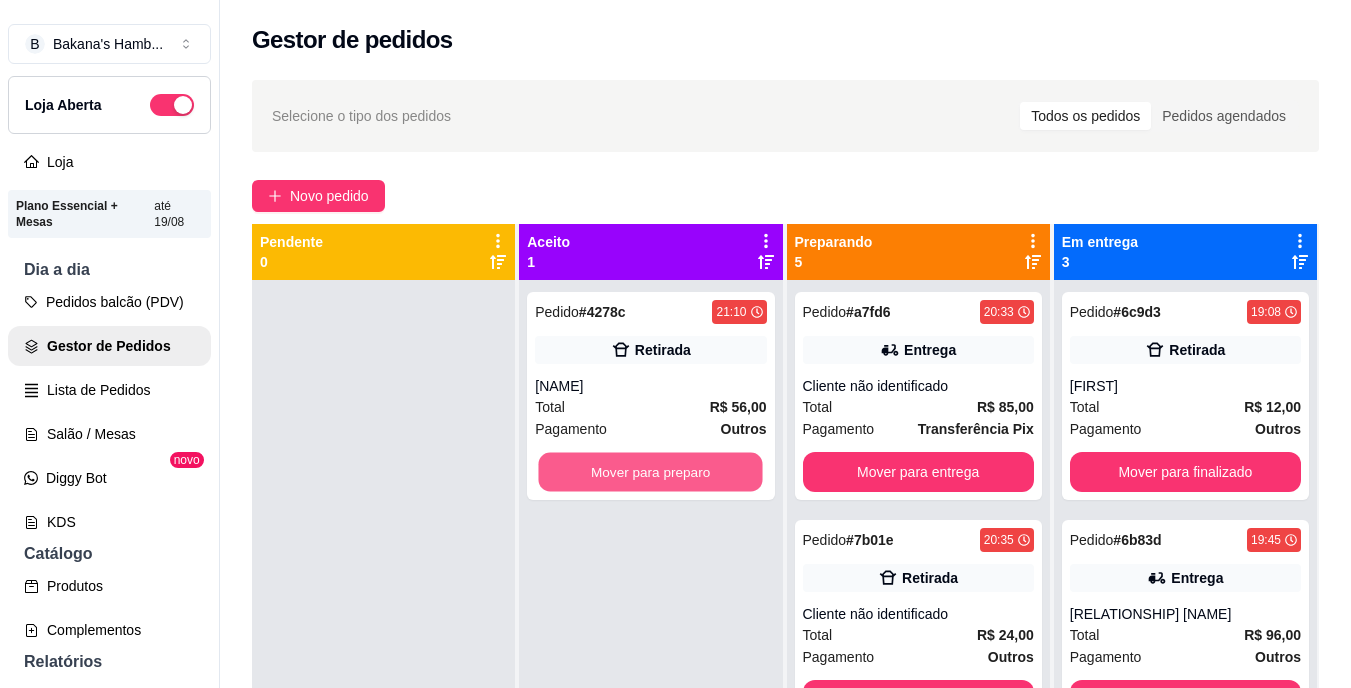 click on "Mover para preparo" at bounding box center [651, 472] 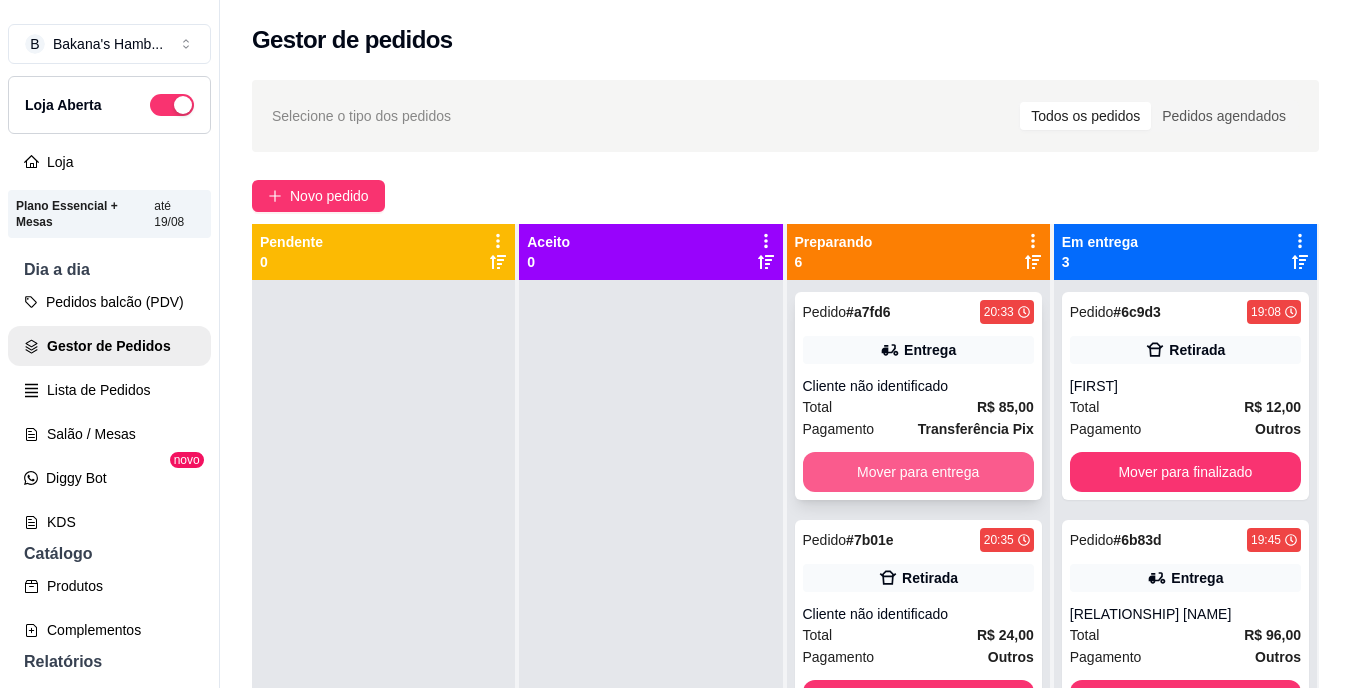 click on "Mover para entrega" at bounding box center (918, 472) 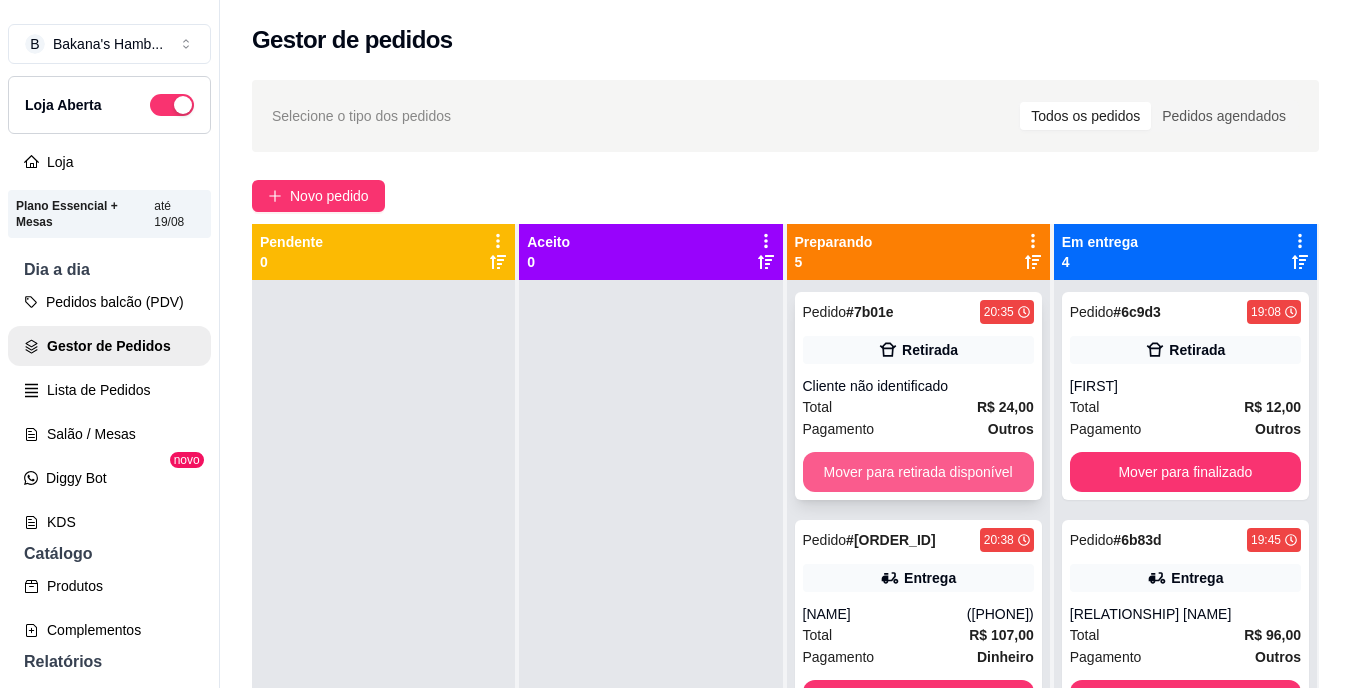 click on "Mover para retirada disponível" at bounding box center [918, 472] 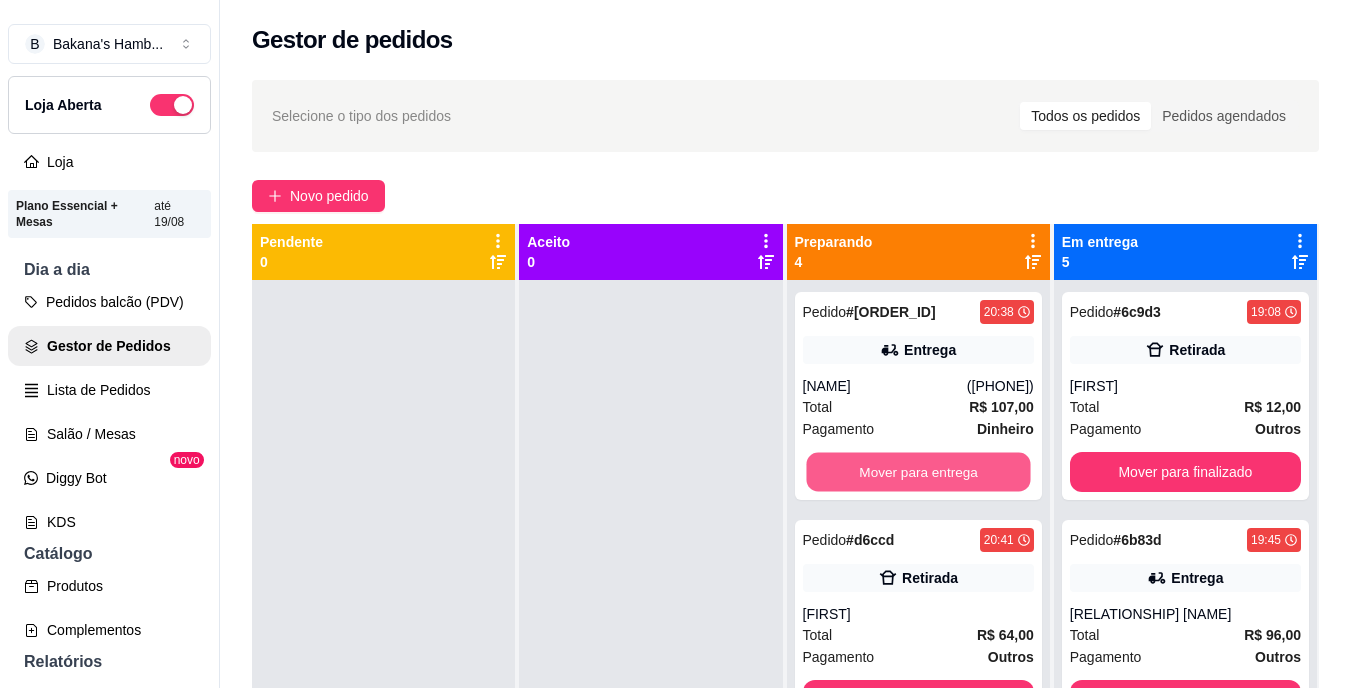 click on "Mover para entrega" at bounding box center (918, 472) 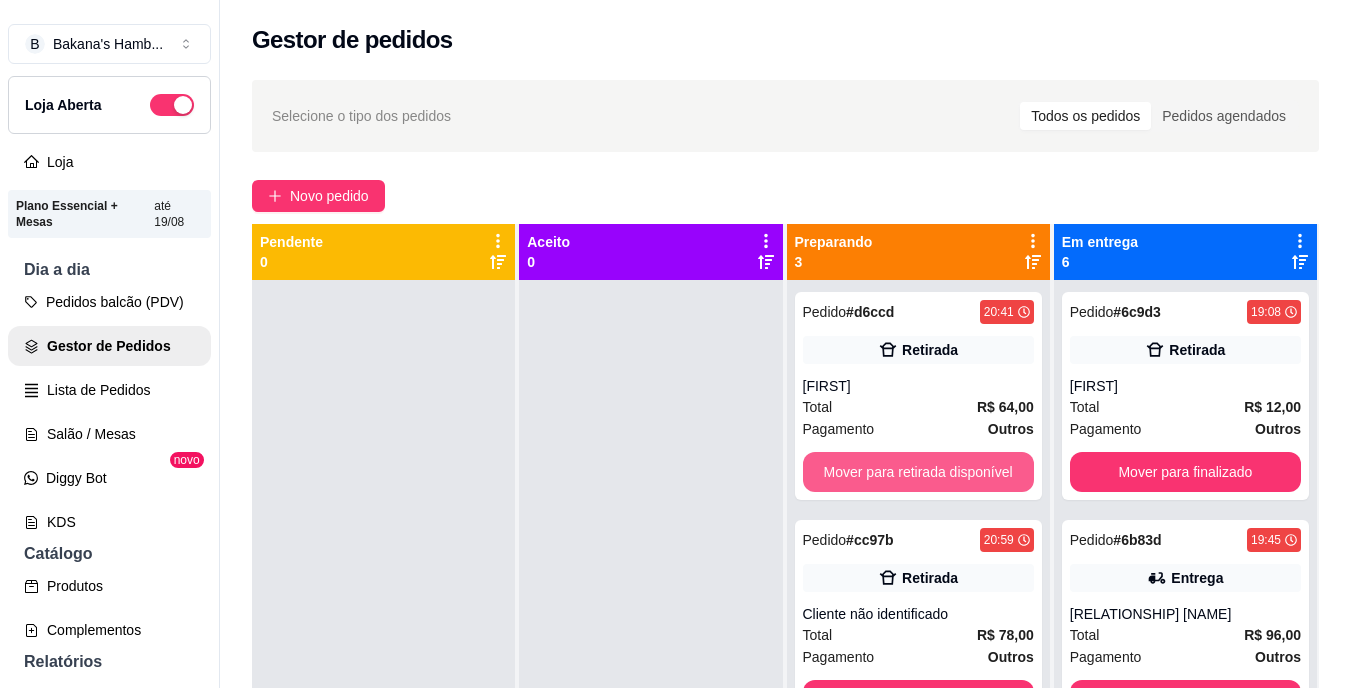 click on "Mover para retirada disponível" at bounding box center [918, 472] 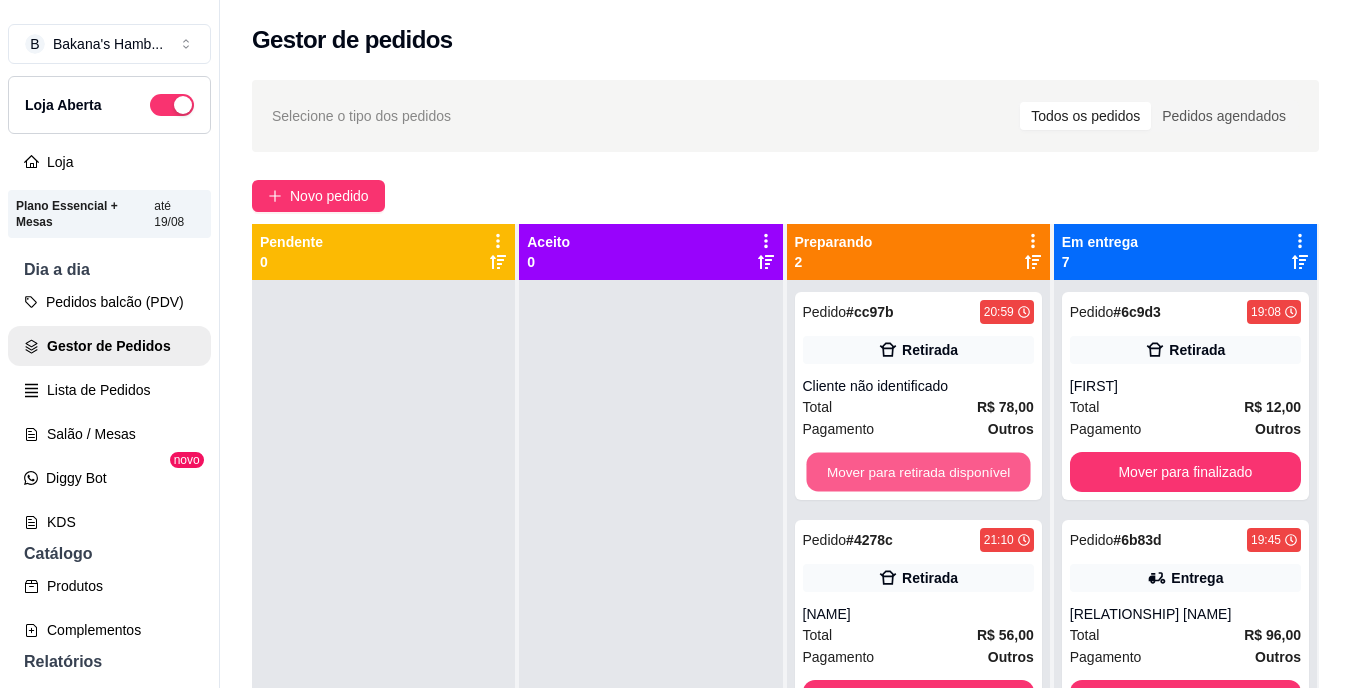 click on "Mover para retirada disponível" at bounding box center (918, 472) 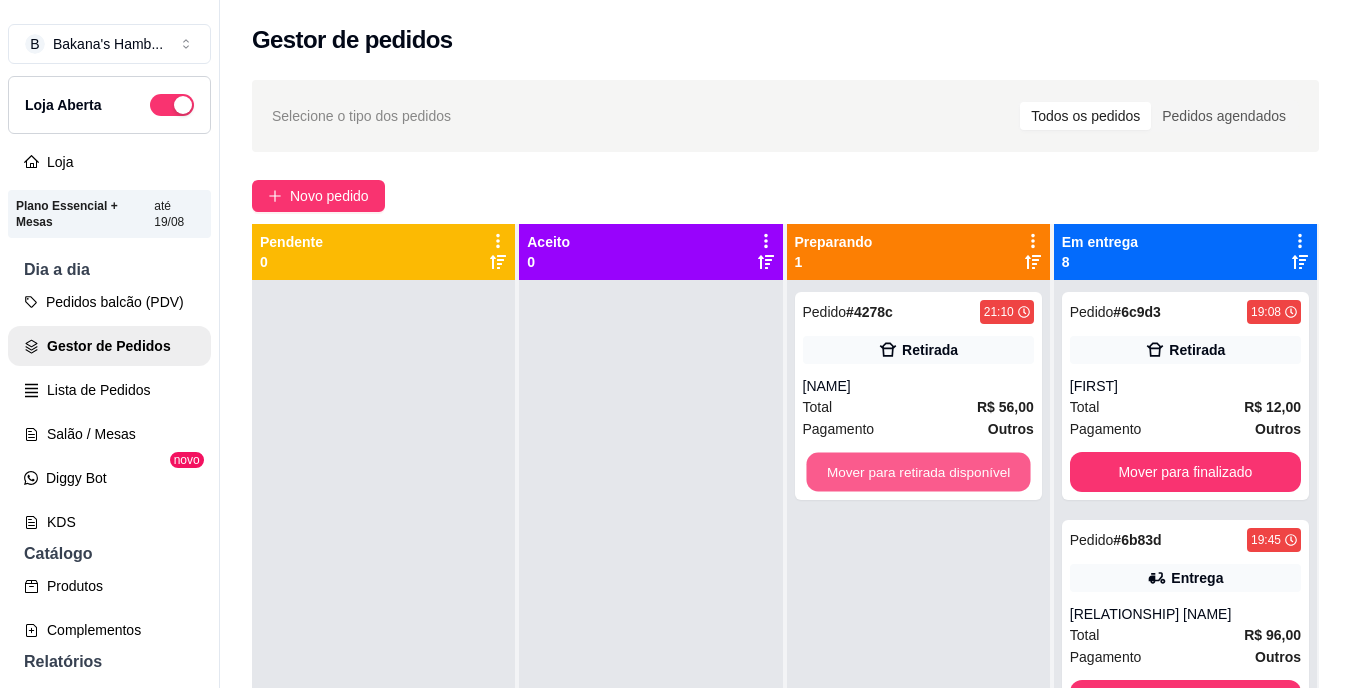 click on "Mover para retirada disponível" at bounding box center [918, 472] 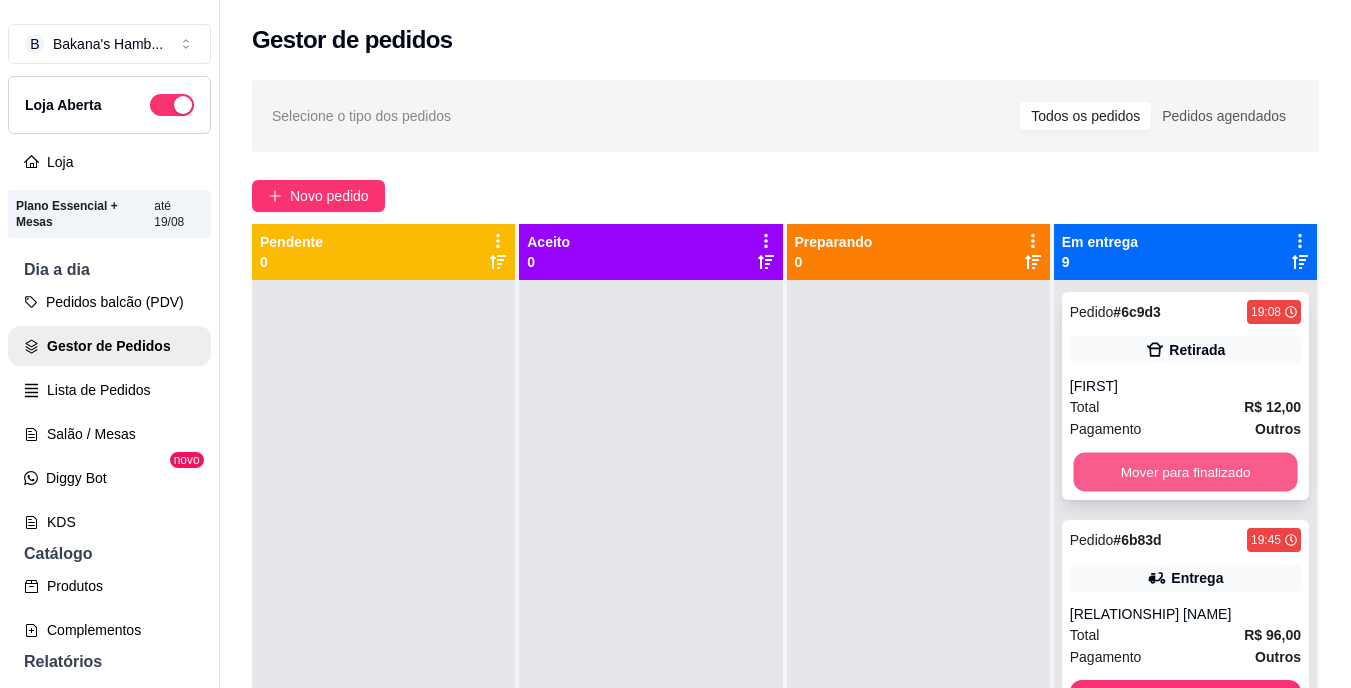 click on "Mover para finalizado" at bounding box center (1185, 472) 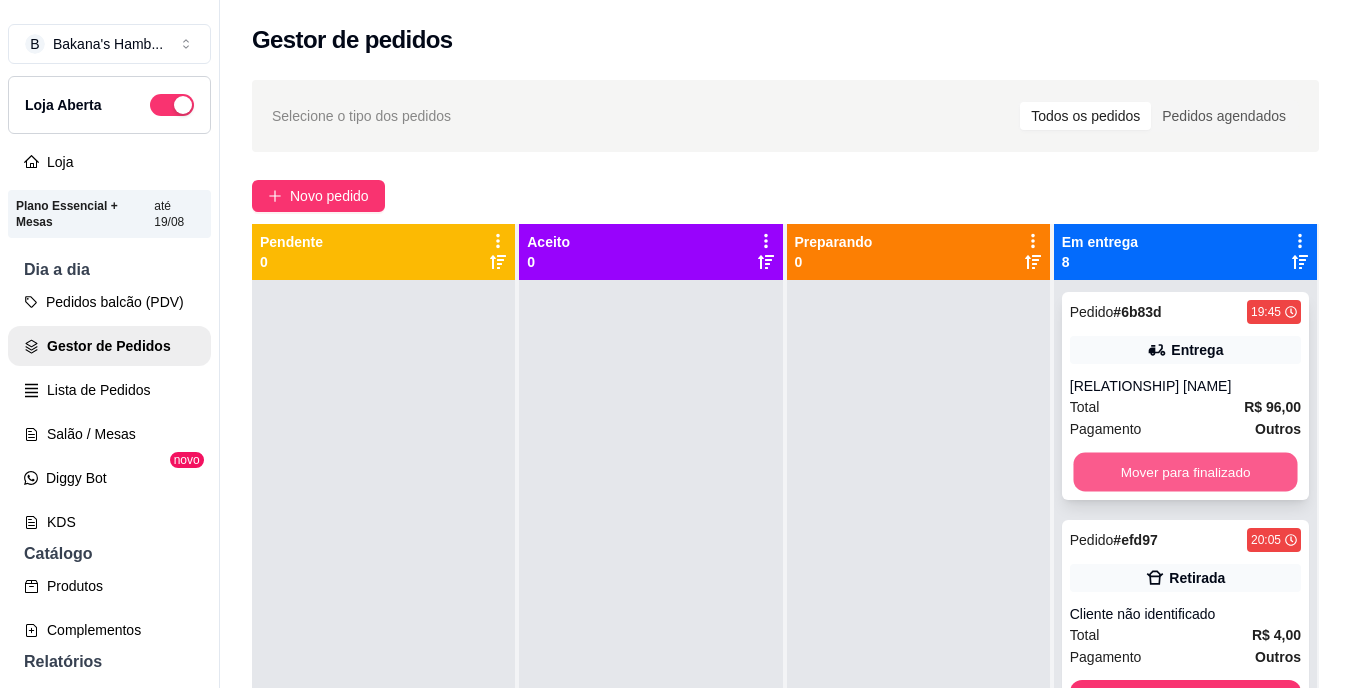 click on "Mover para finalizado" at bounding box center (1185, 472) 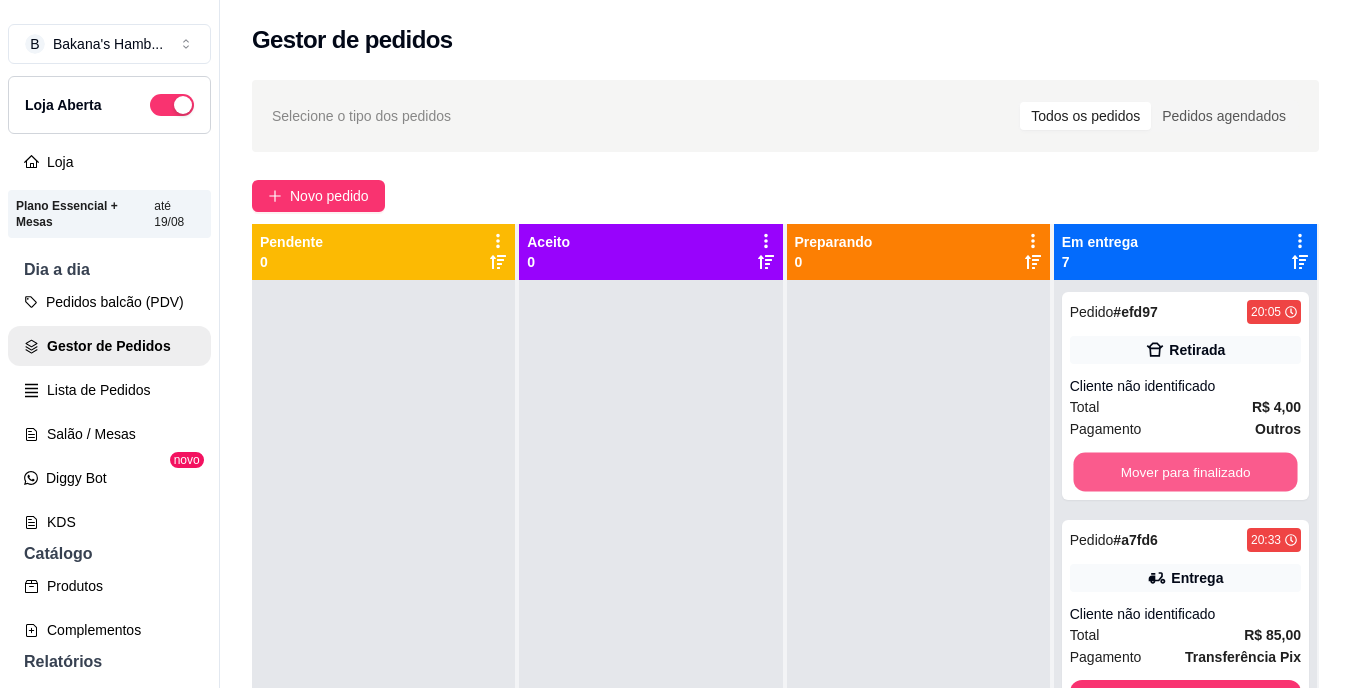 click on "Mover para finalizado" at bounding box center (1185, 472) 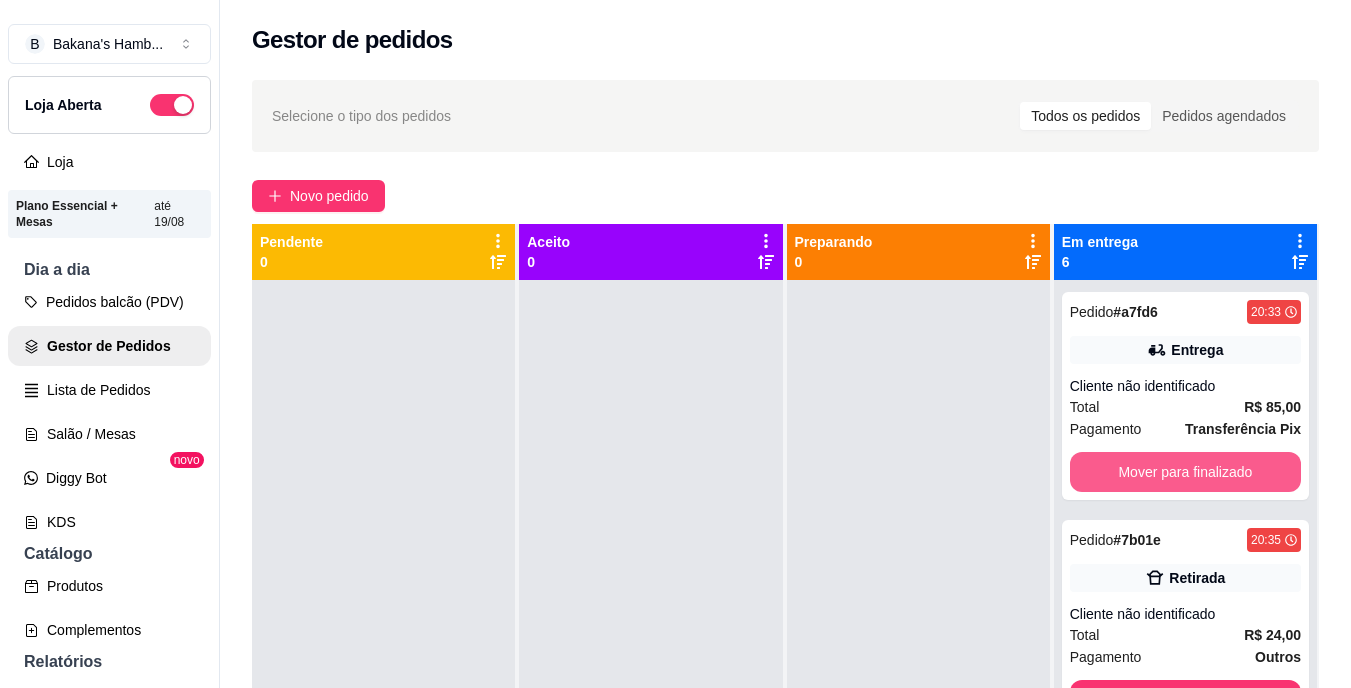 click on "Mover para finalizado" at bounding box center (1185, 472) 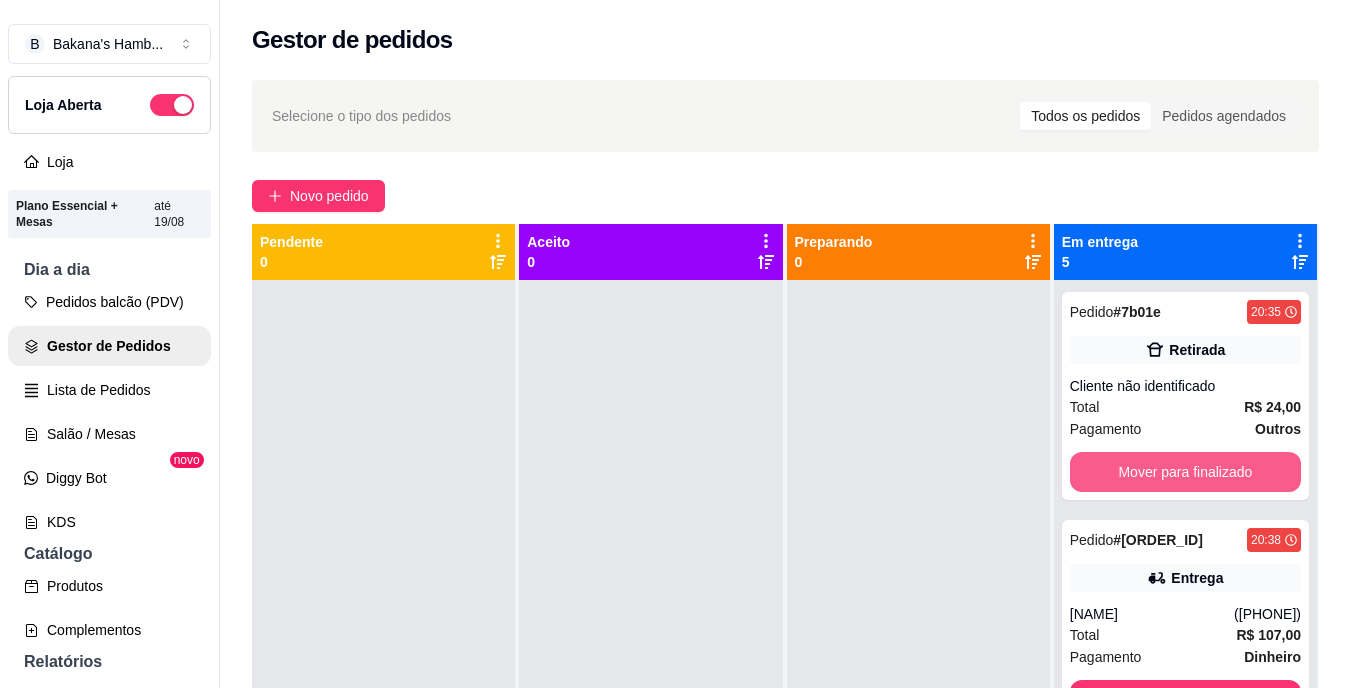 click on "Mover para finalizado" at bounding box center (1185, 472) 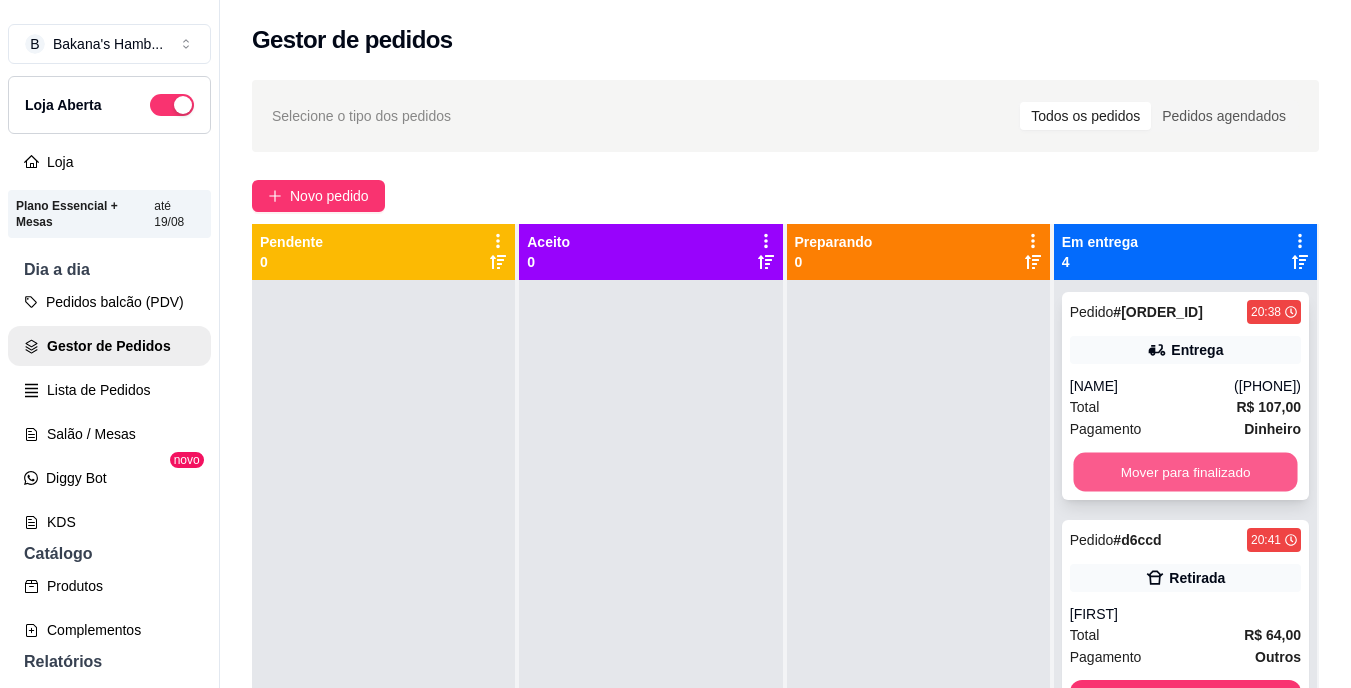 click on "Mover para finalizado" at bounding box center [1185, 472] 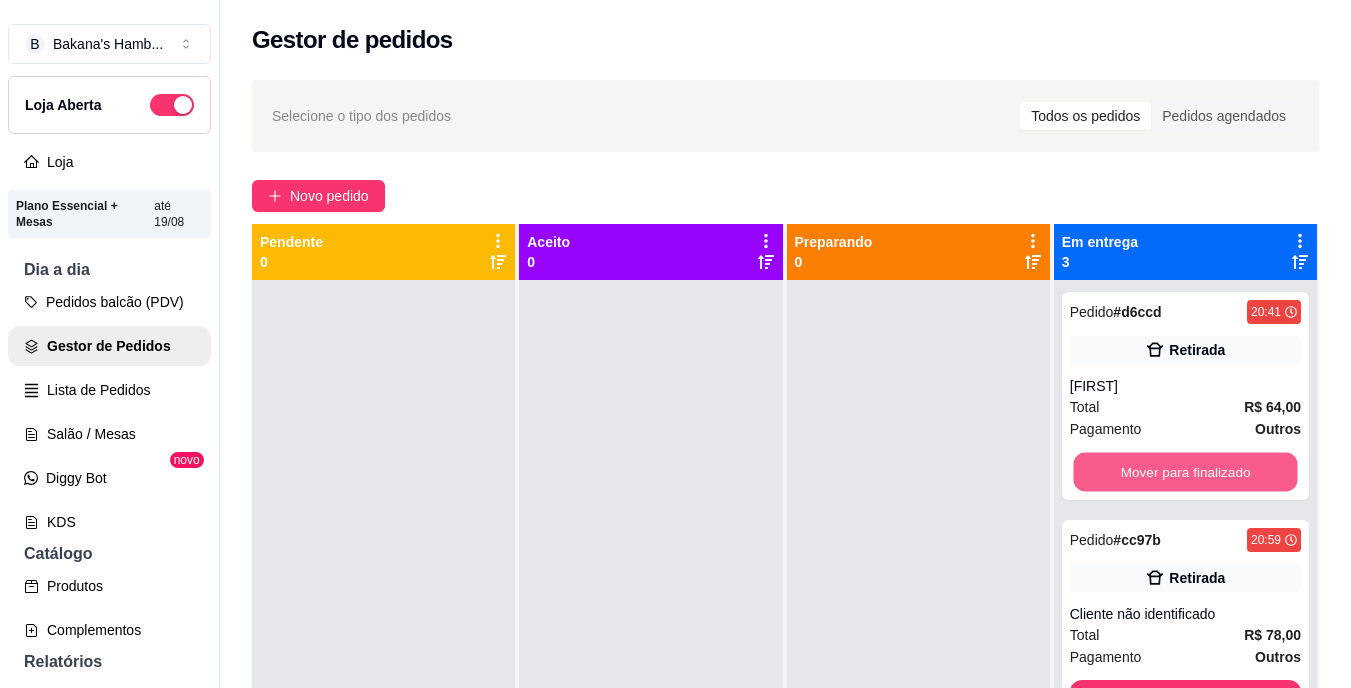 click on "Mover para finalizado" at bounding box center [1185, 472] 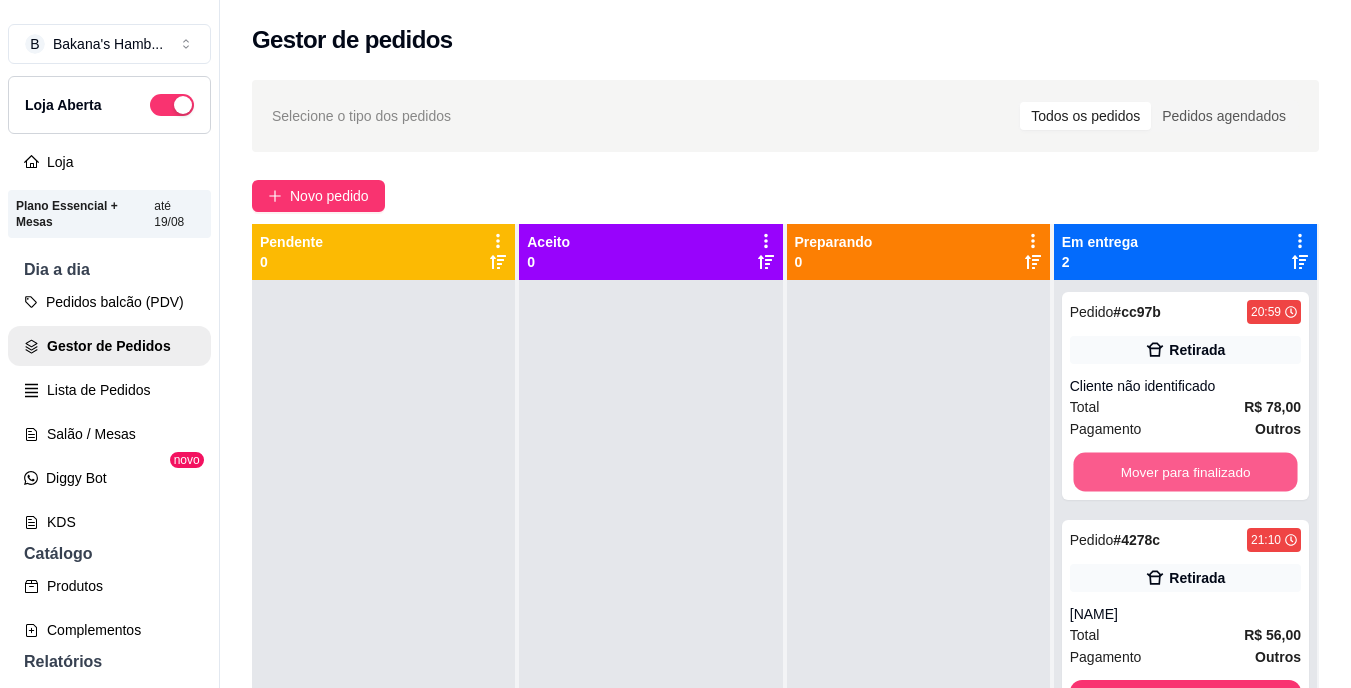 click on "Mover para finalizado" at bounding box center [1185, 472] 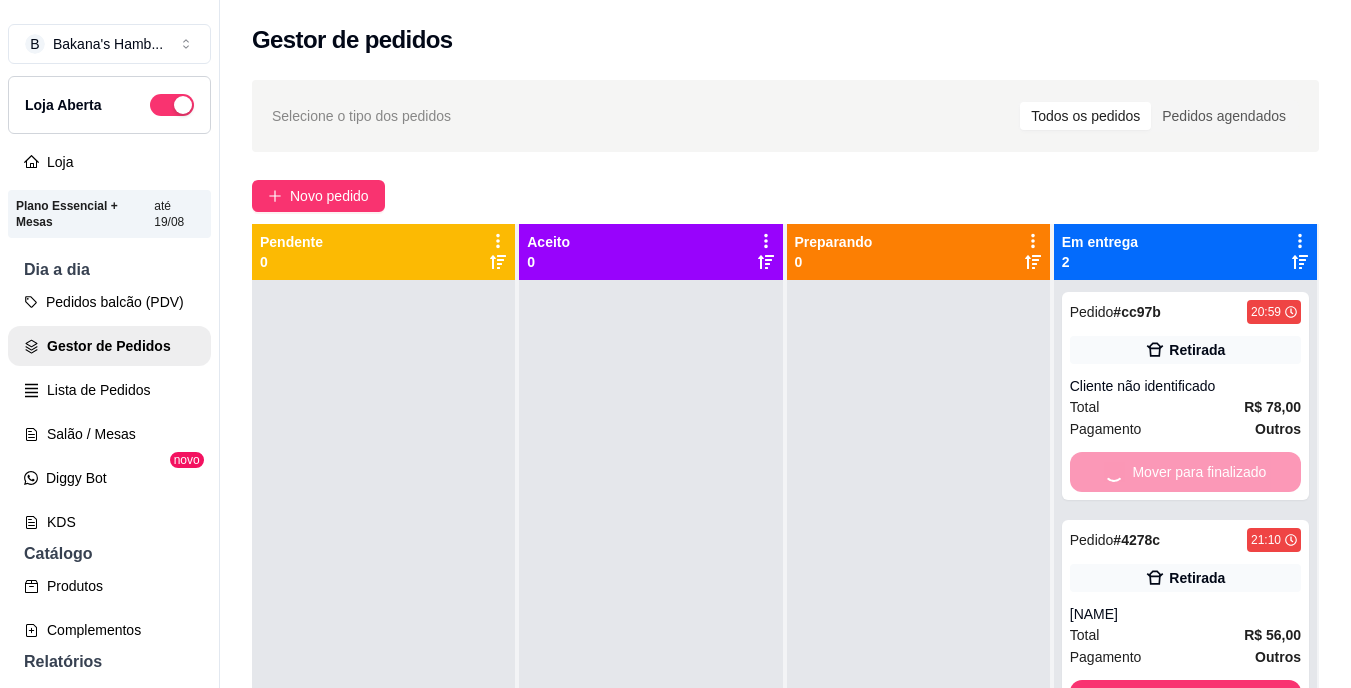 click on "Mover para finalizado" at bounding box center (1185, 472) 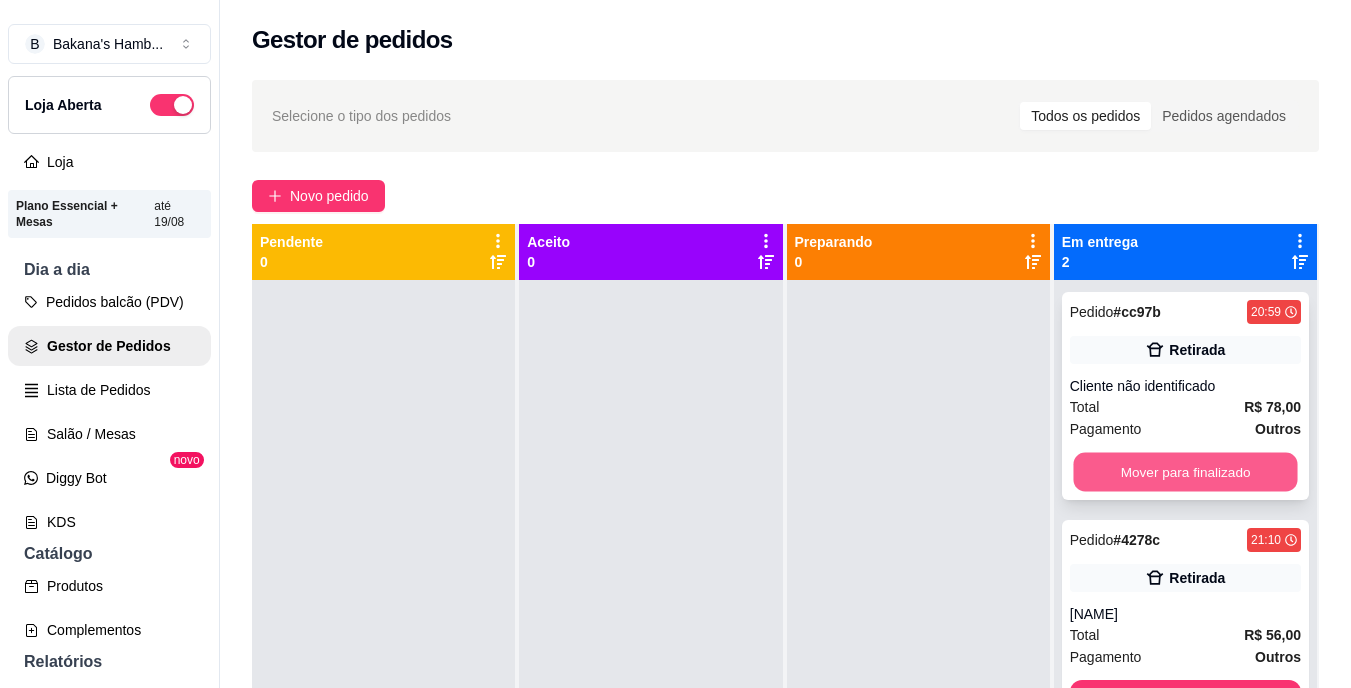 click on "Mover para finalizado" at bounding box center (1185, 472) 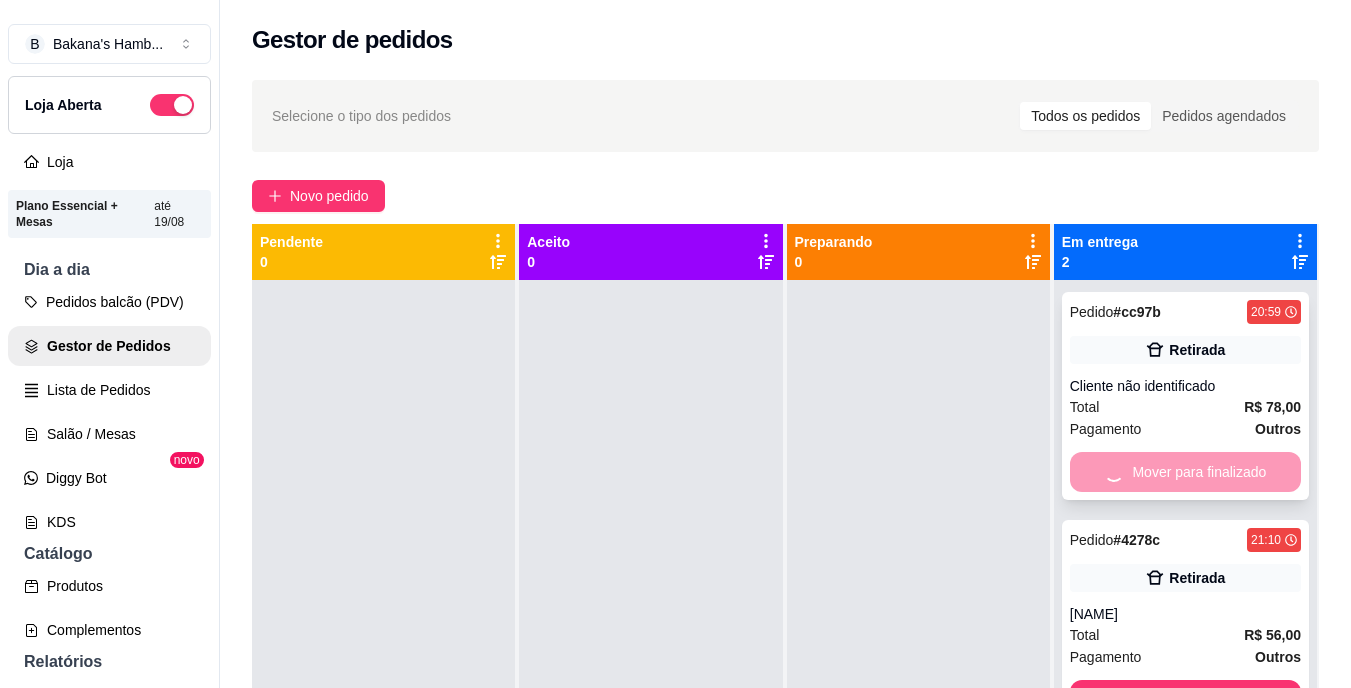 click on "Mover para finalizado" at bounding box center [1185, 472] 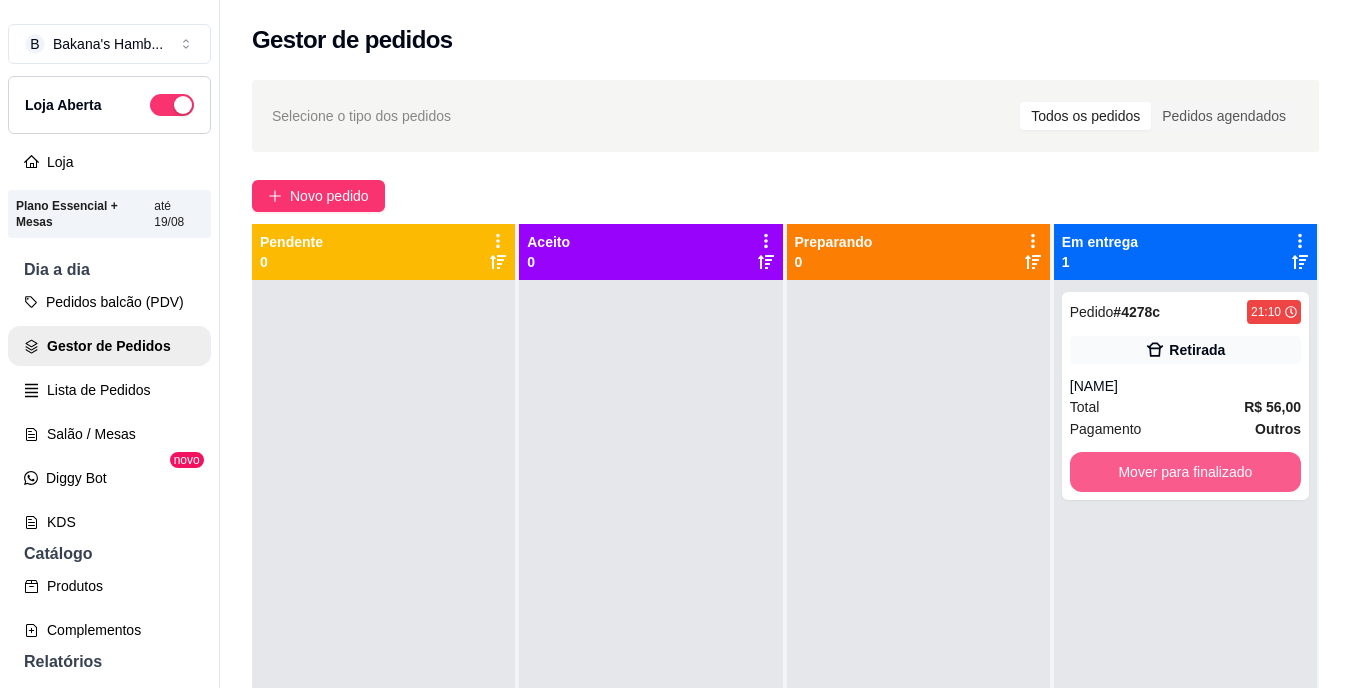click on "Mover para finalizado" at bounding box center (1185, 472) 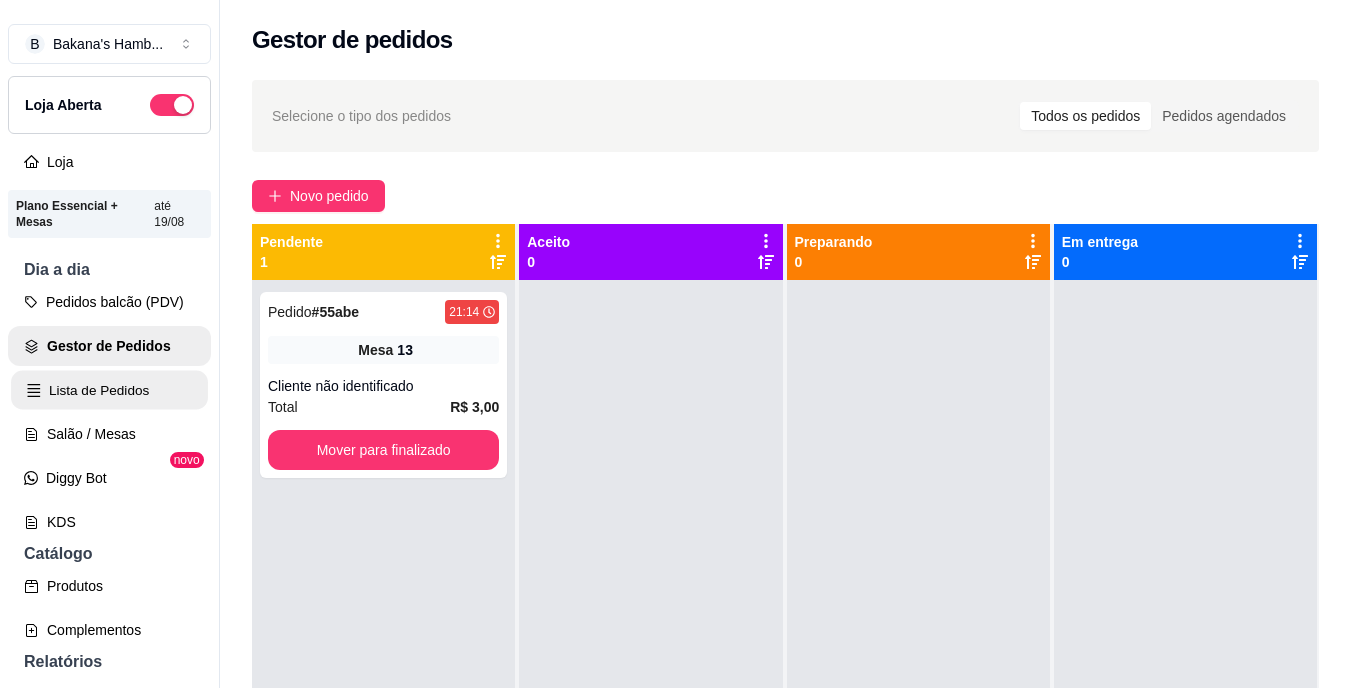 click on "Lista de Pedidos" at bounding box center [109, 390] 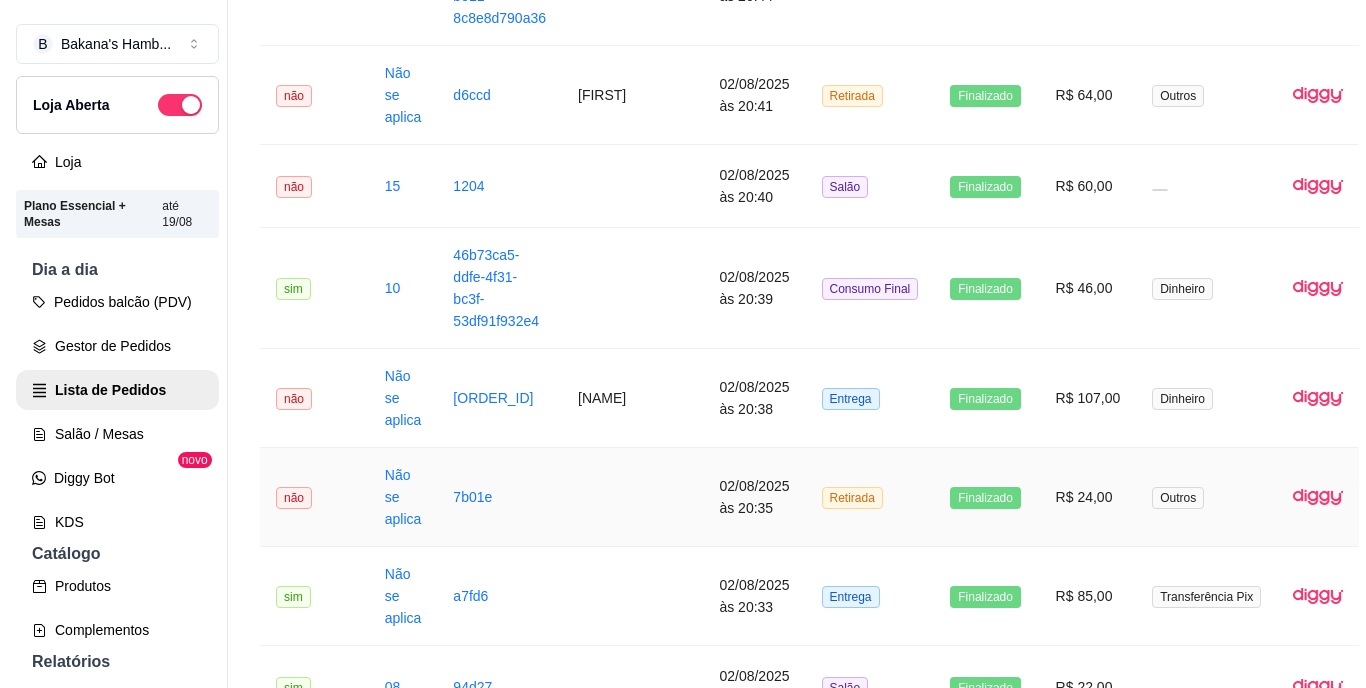 scroll, scrollTop: 1565, scrollLeft: 0, axis: vertical 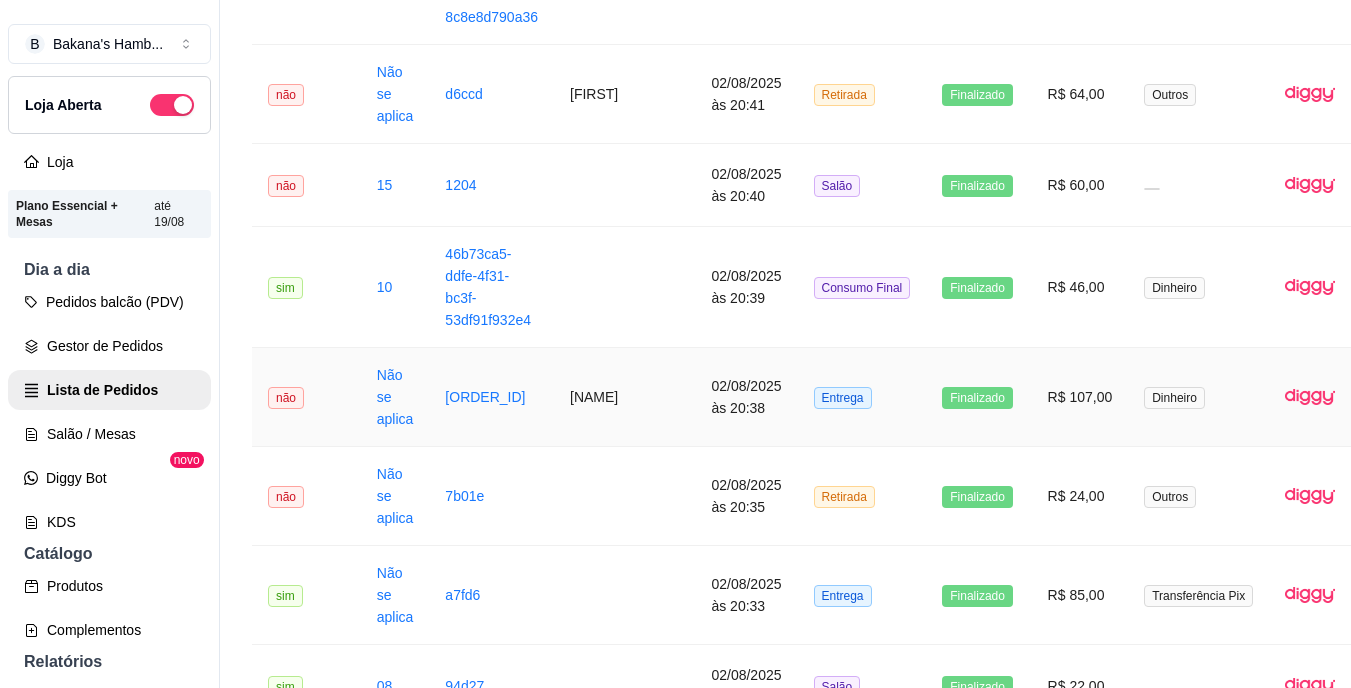 click on "Entrega" at bounding box center (862, 397) 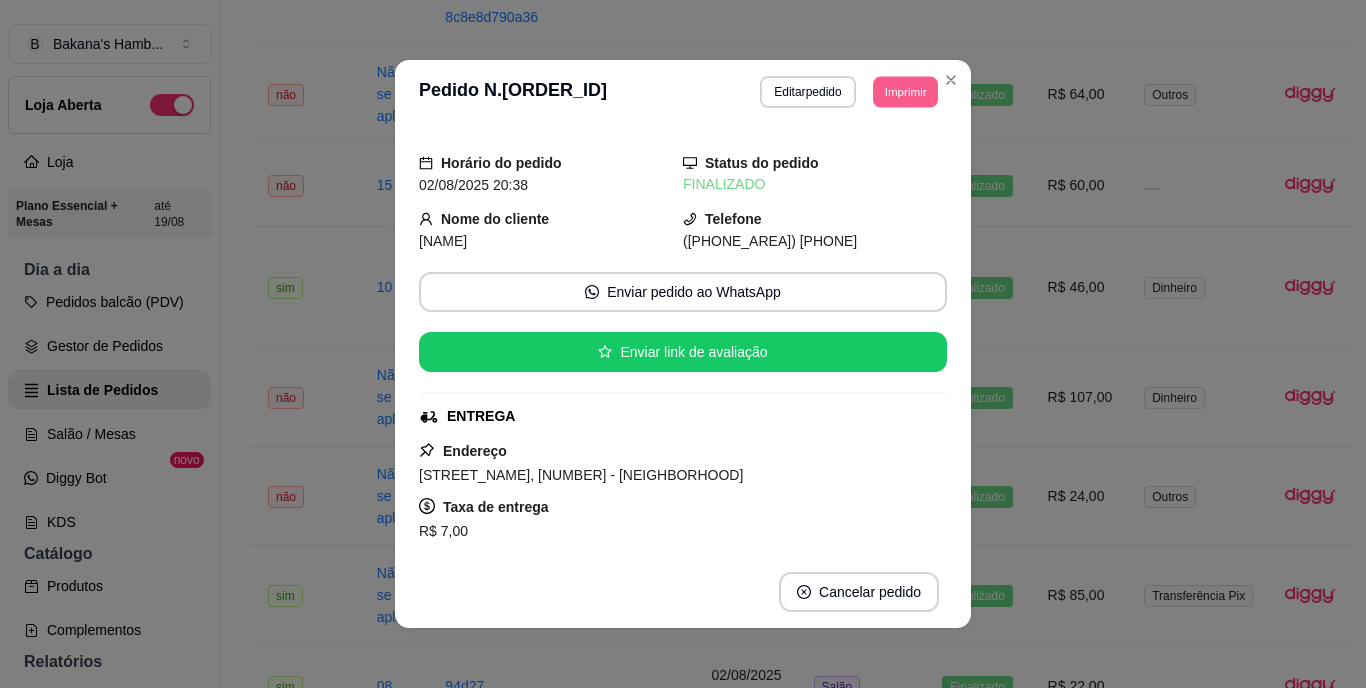 click on "Imprimir" at bounding box center (905, 91) 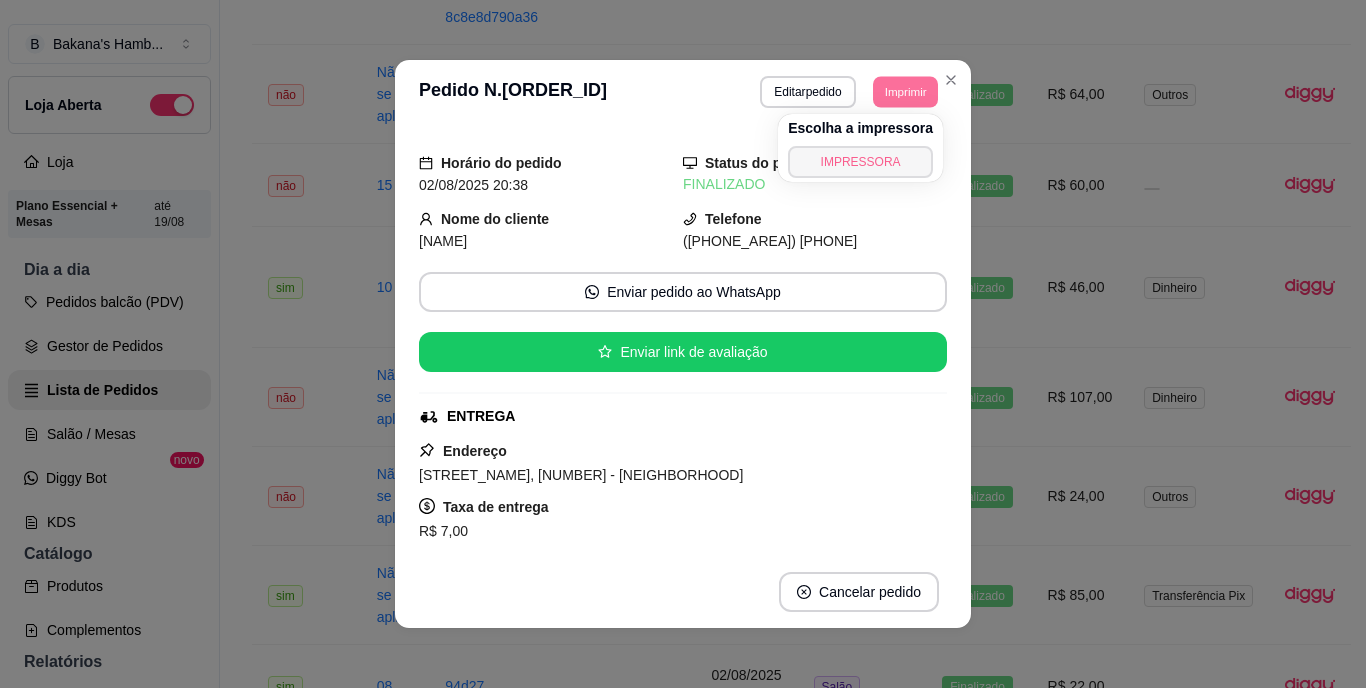 click on "IMPRESSORA" at bounding box center (860, 162) 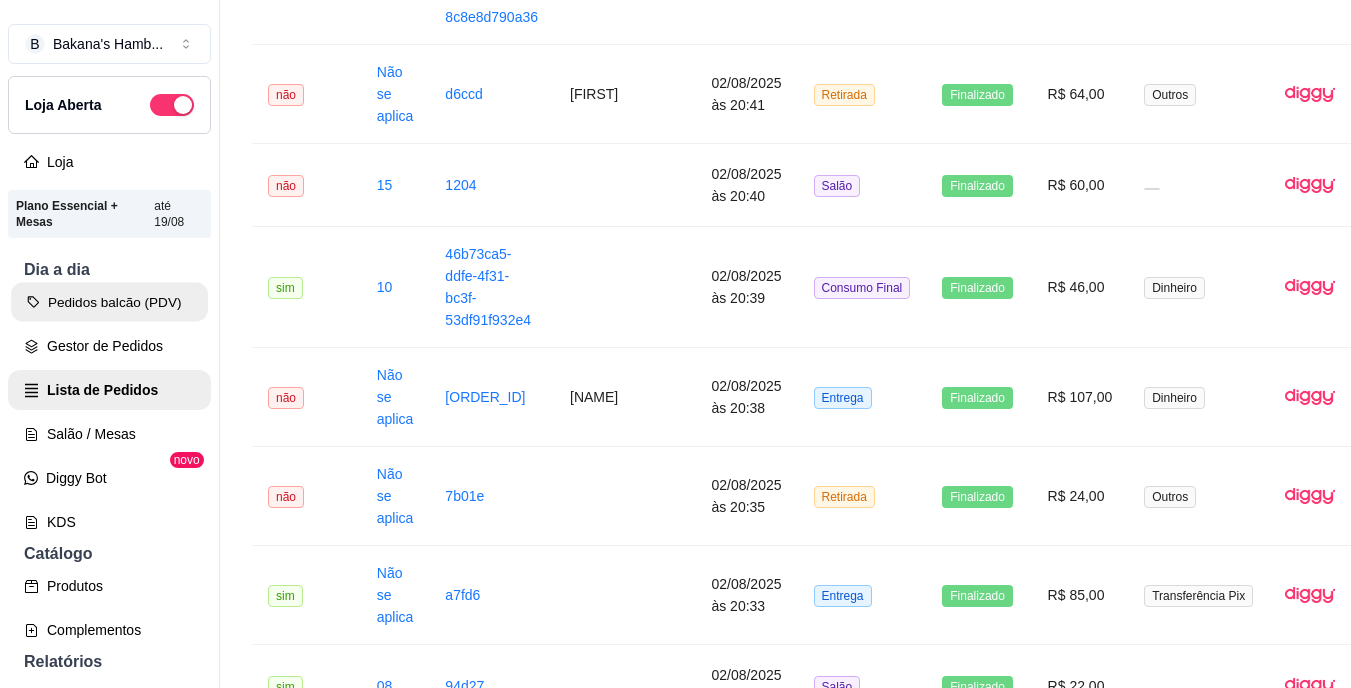 click on "Pedidos balcão (PDV)" at bounding box center [109, 302] 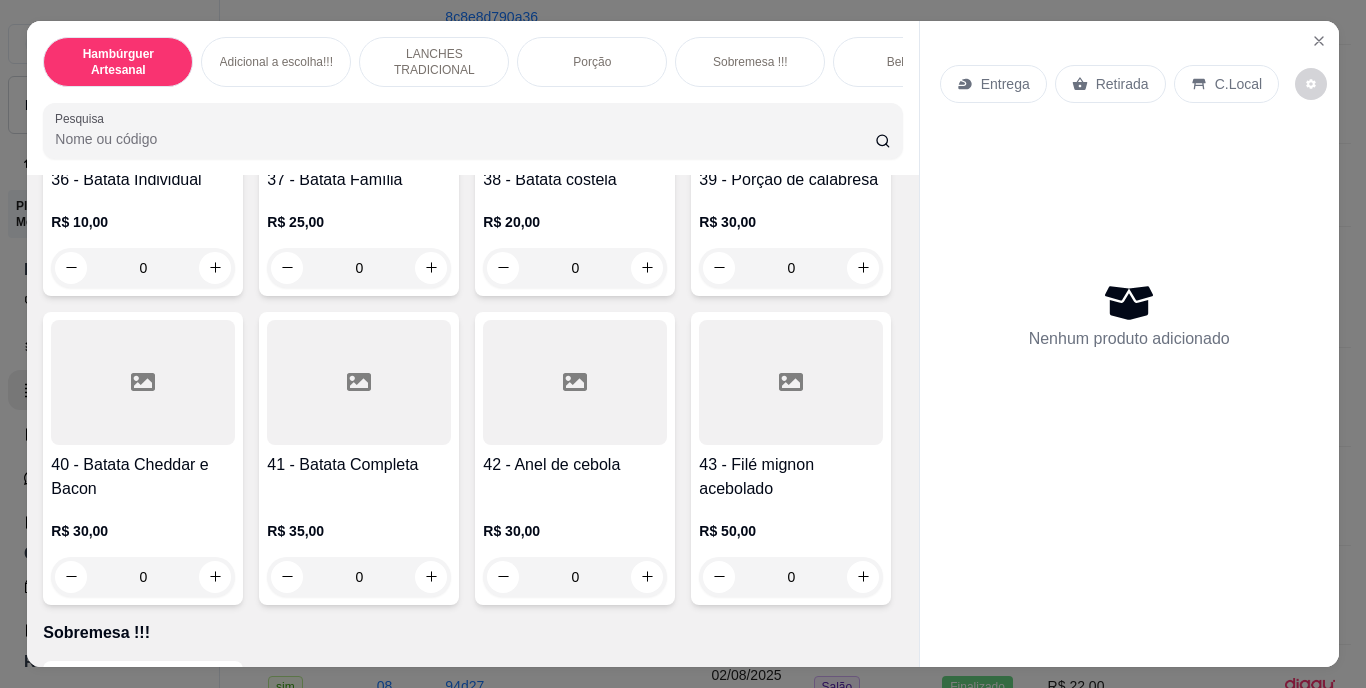 scroll, scrollTop: 4127, scrollLeft: 0, axis: vertical 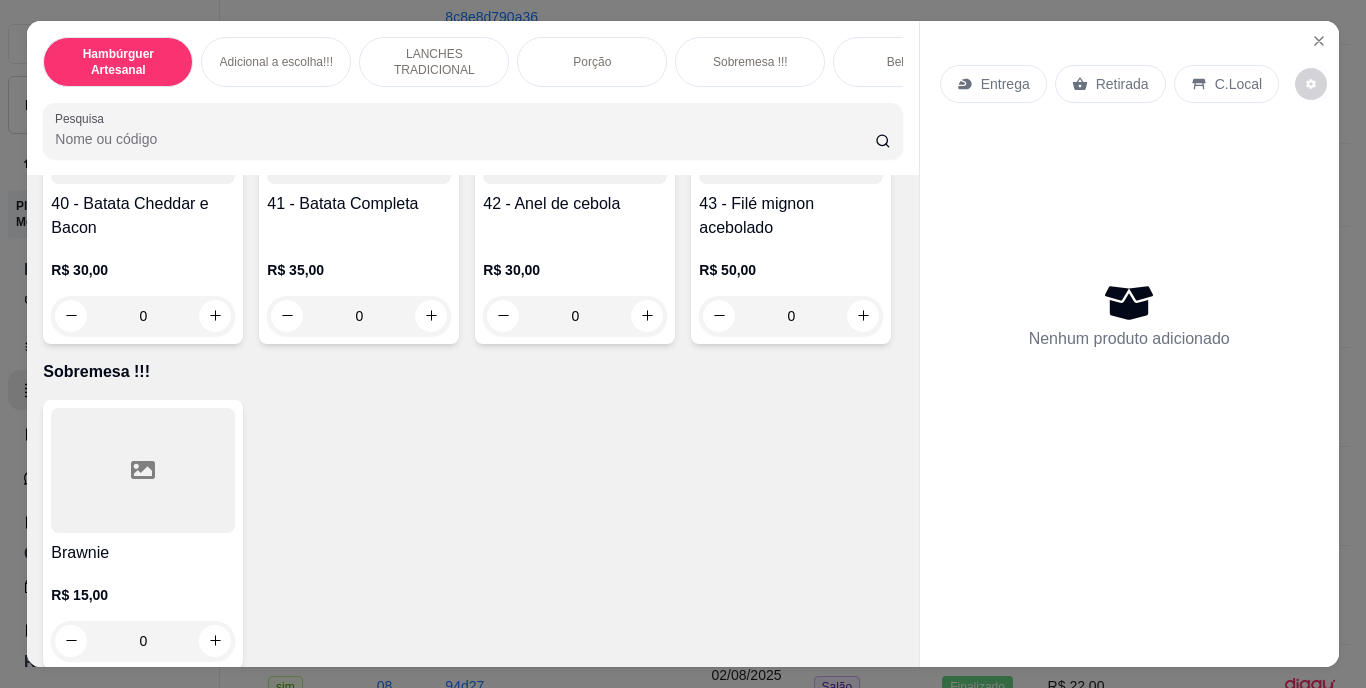 click 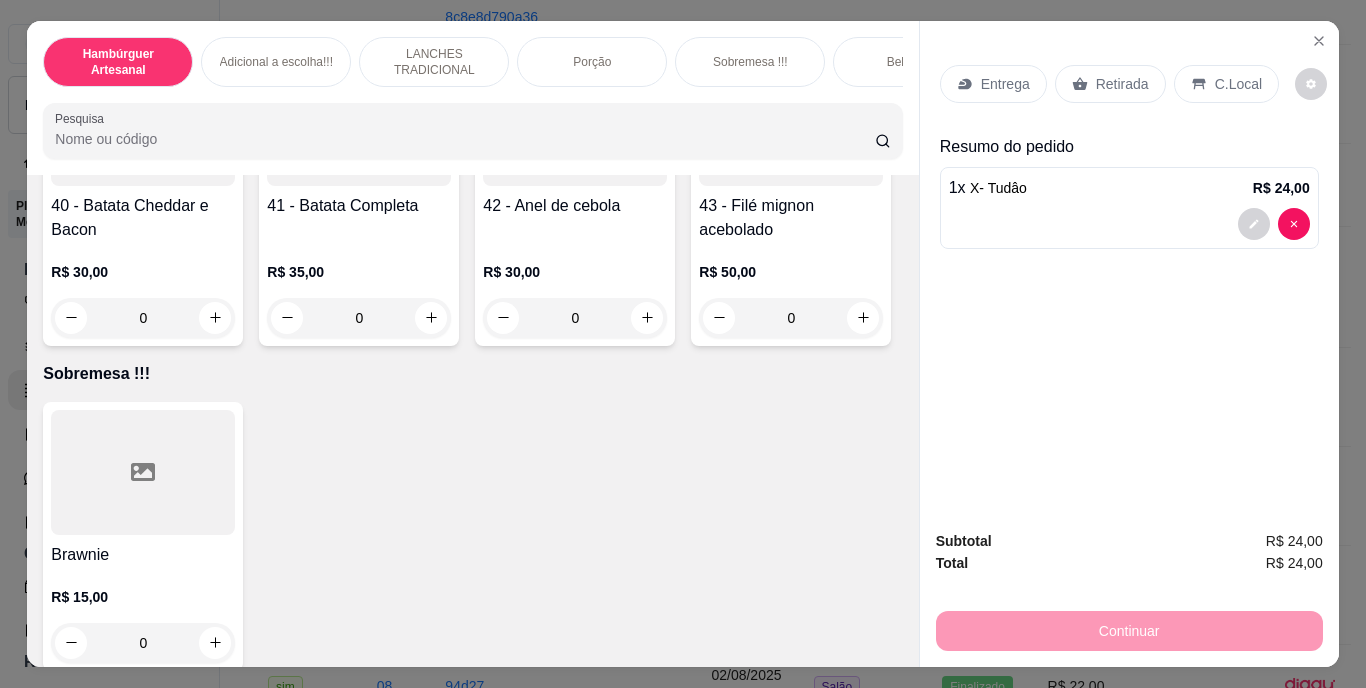 click 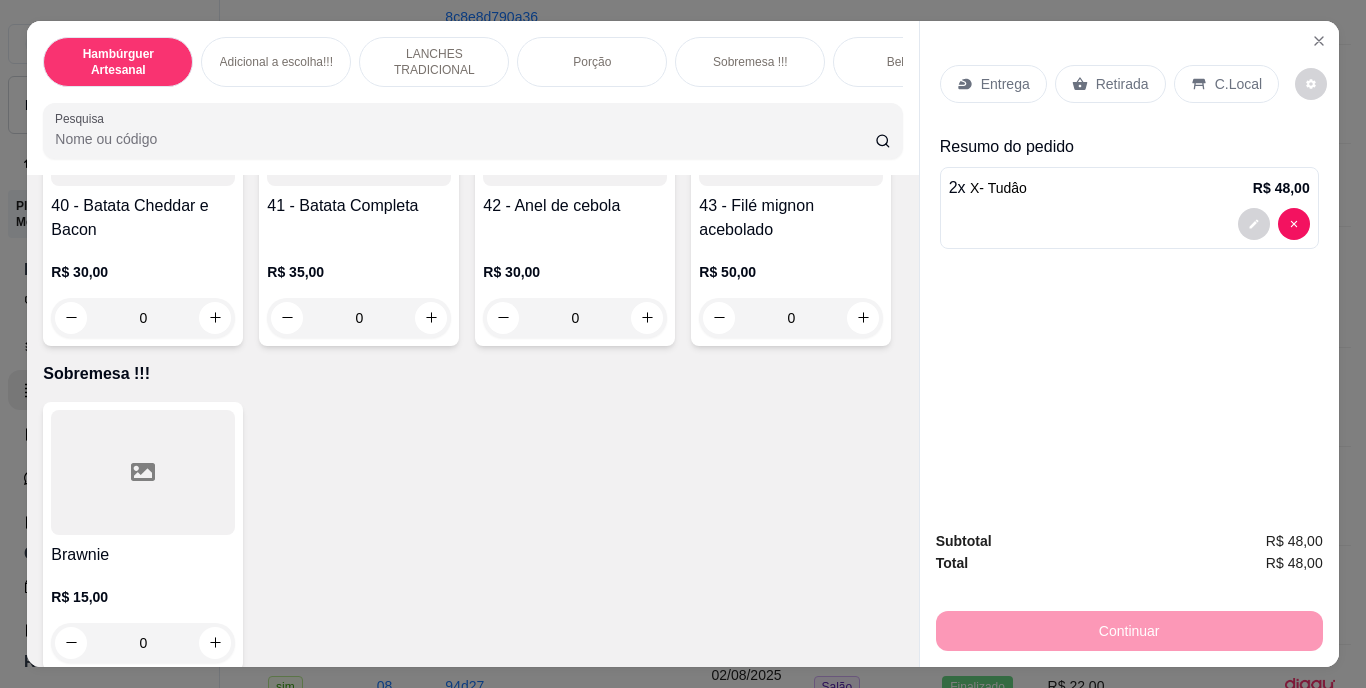 click 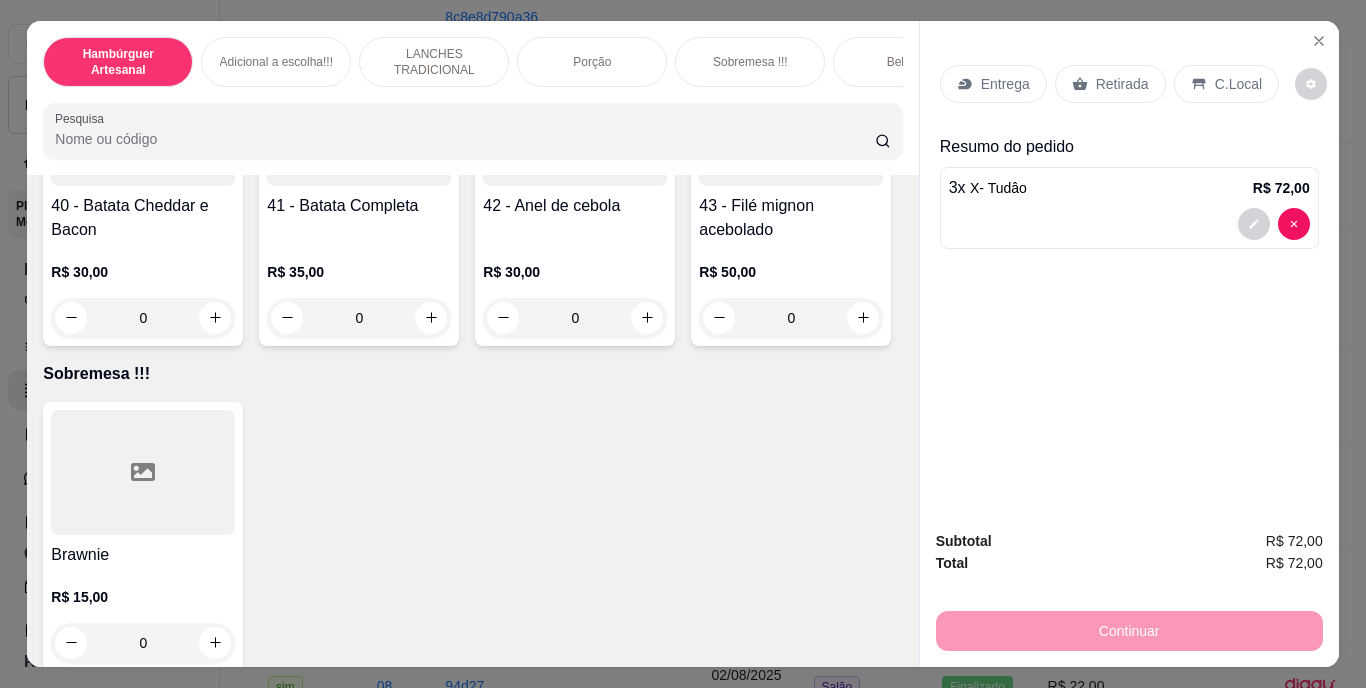 click on "Retirada" at bounding box center [1122, 84] 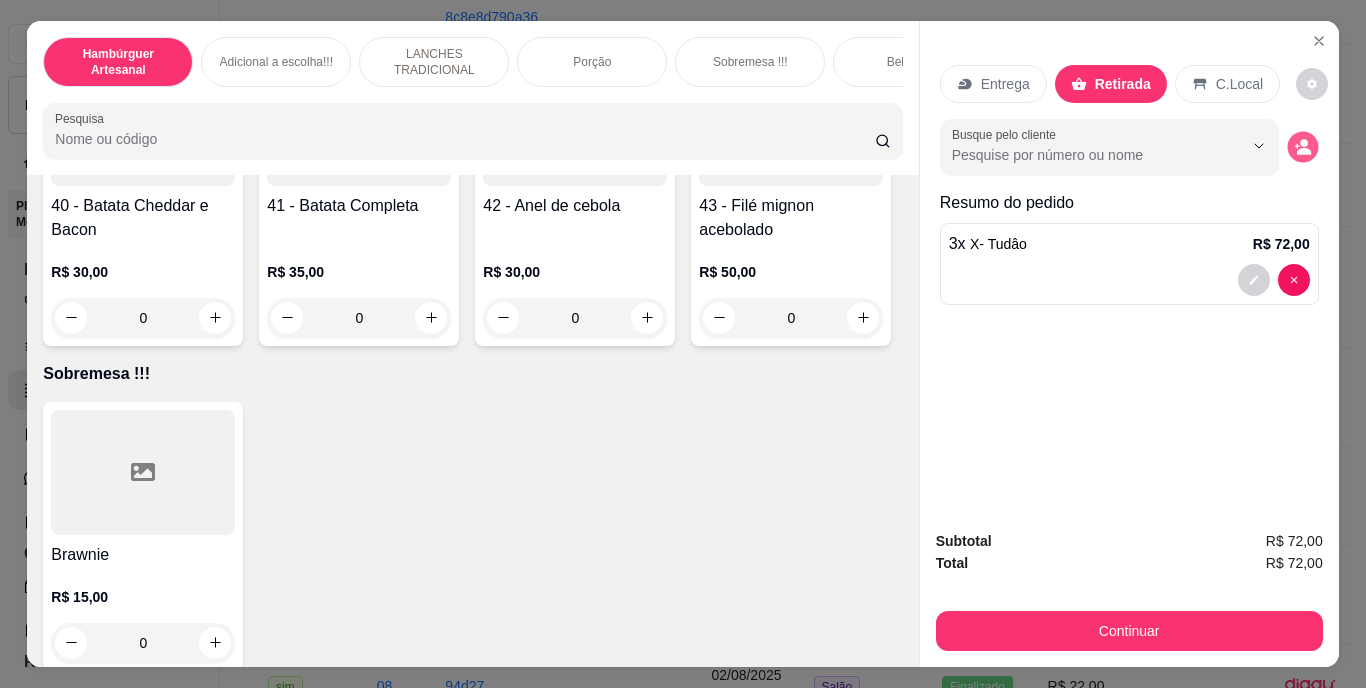 click 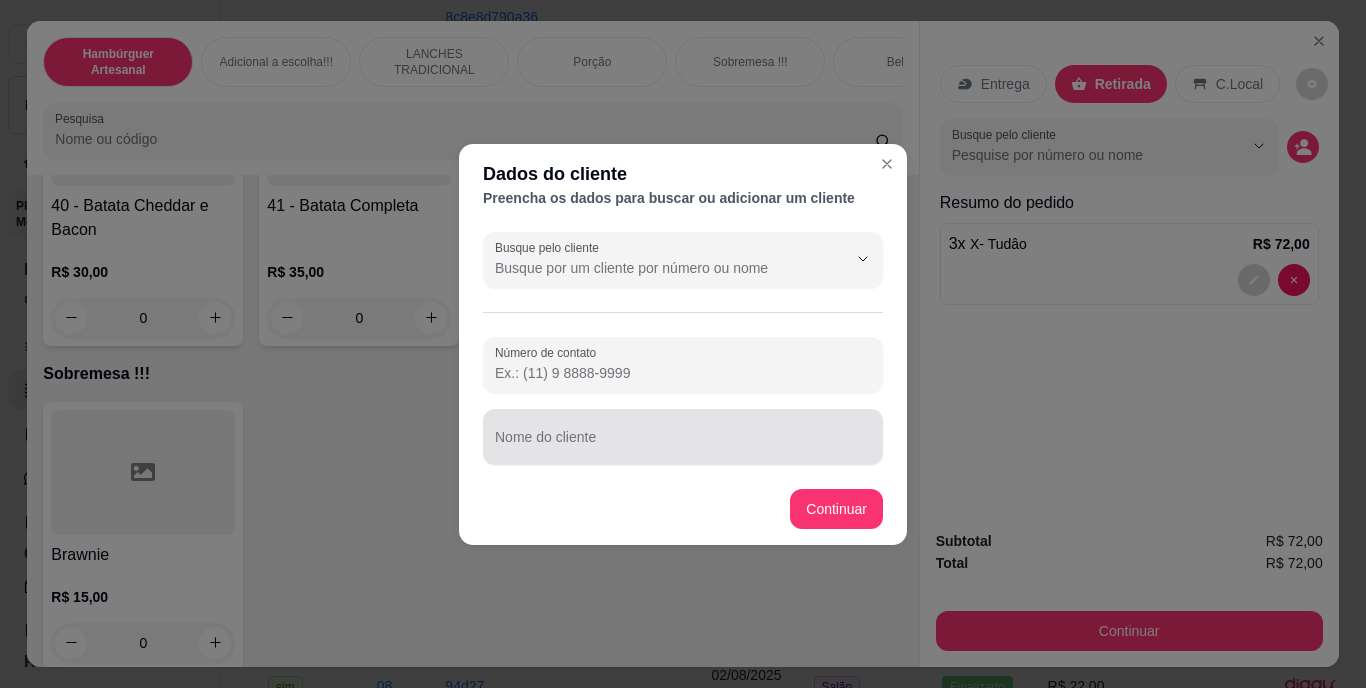 click at bounding box center (683, 437) 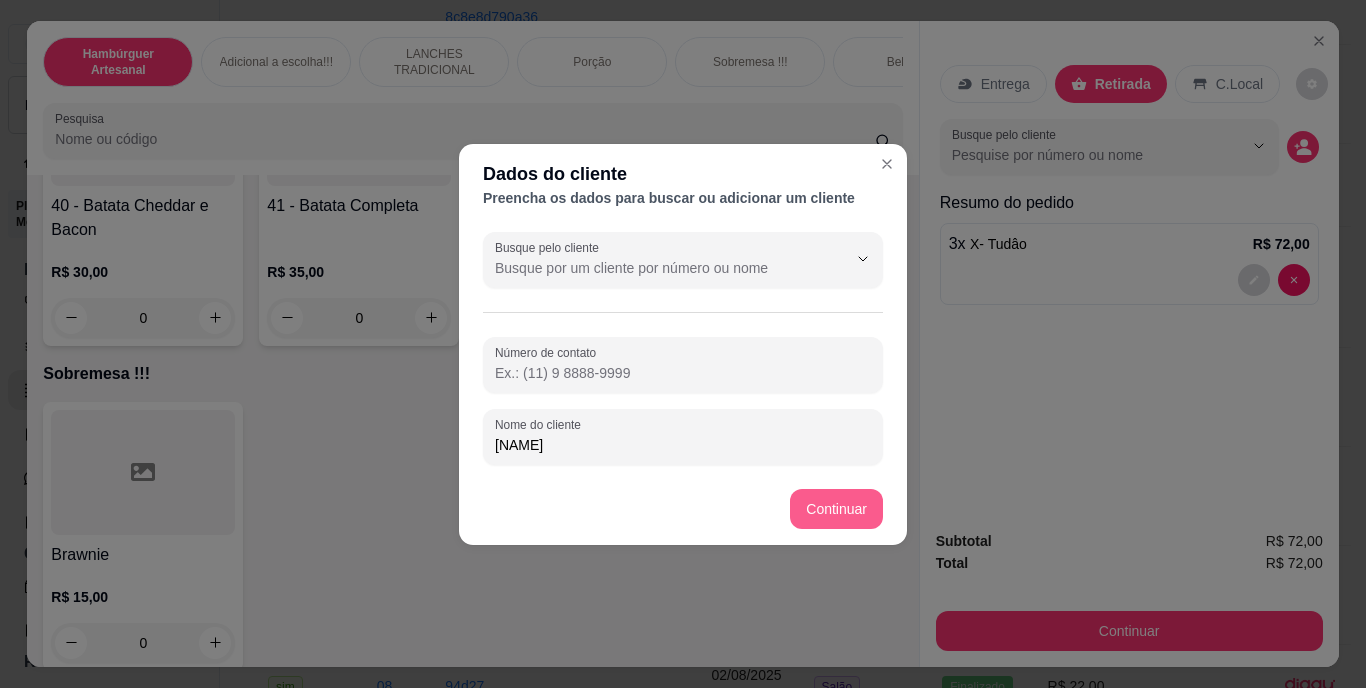 type on "[NAME]" 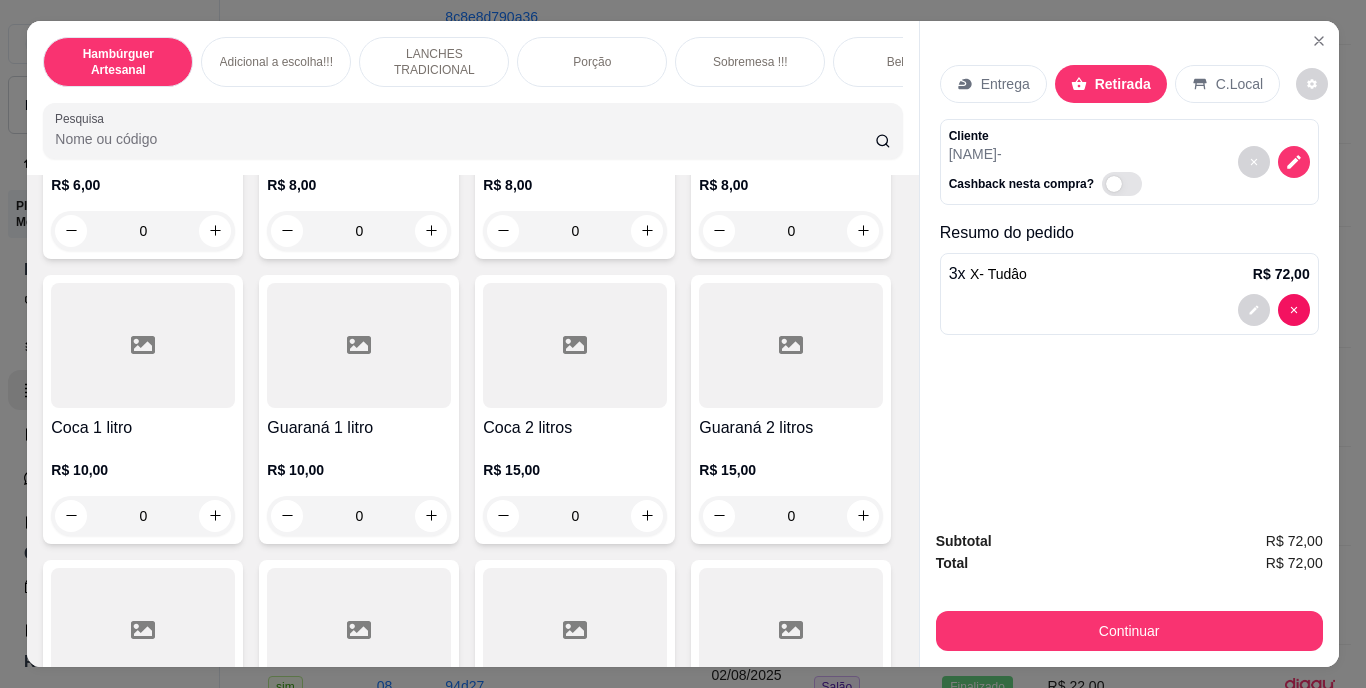 scroll, scrollTop: 4621, scrollLeft: 0, axis: vertical 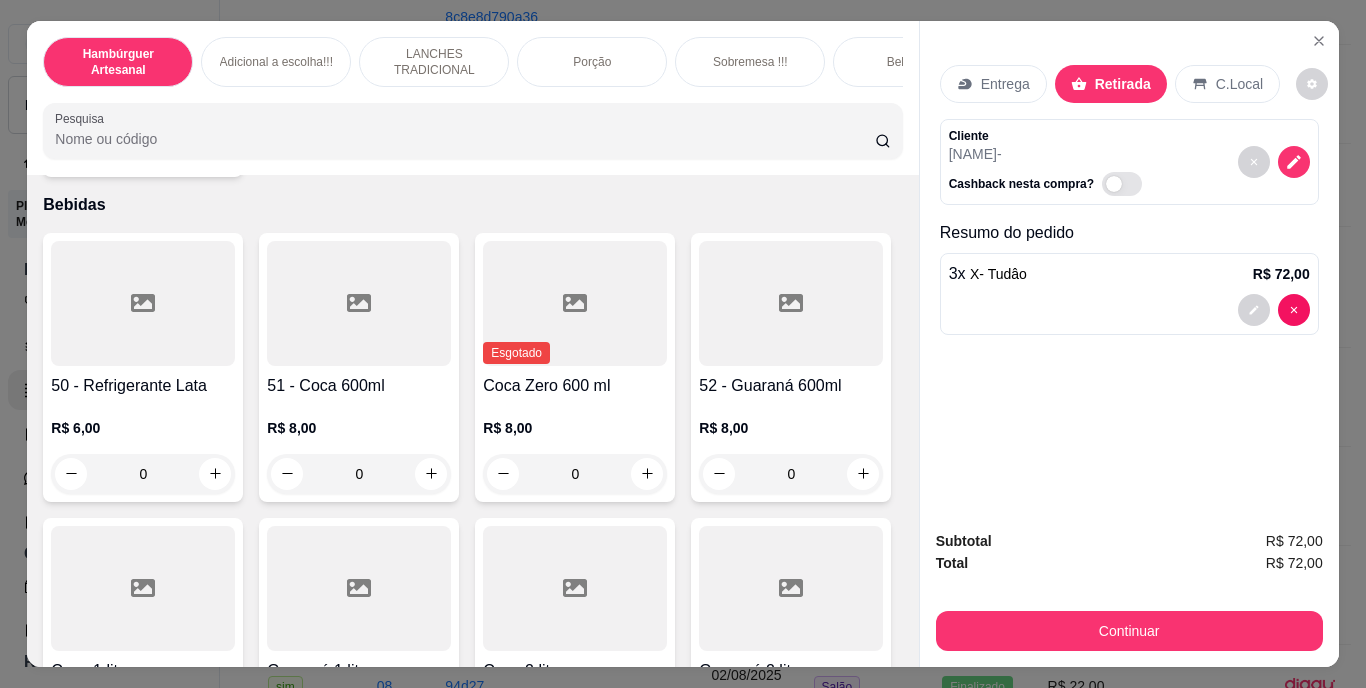 click 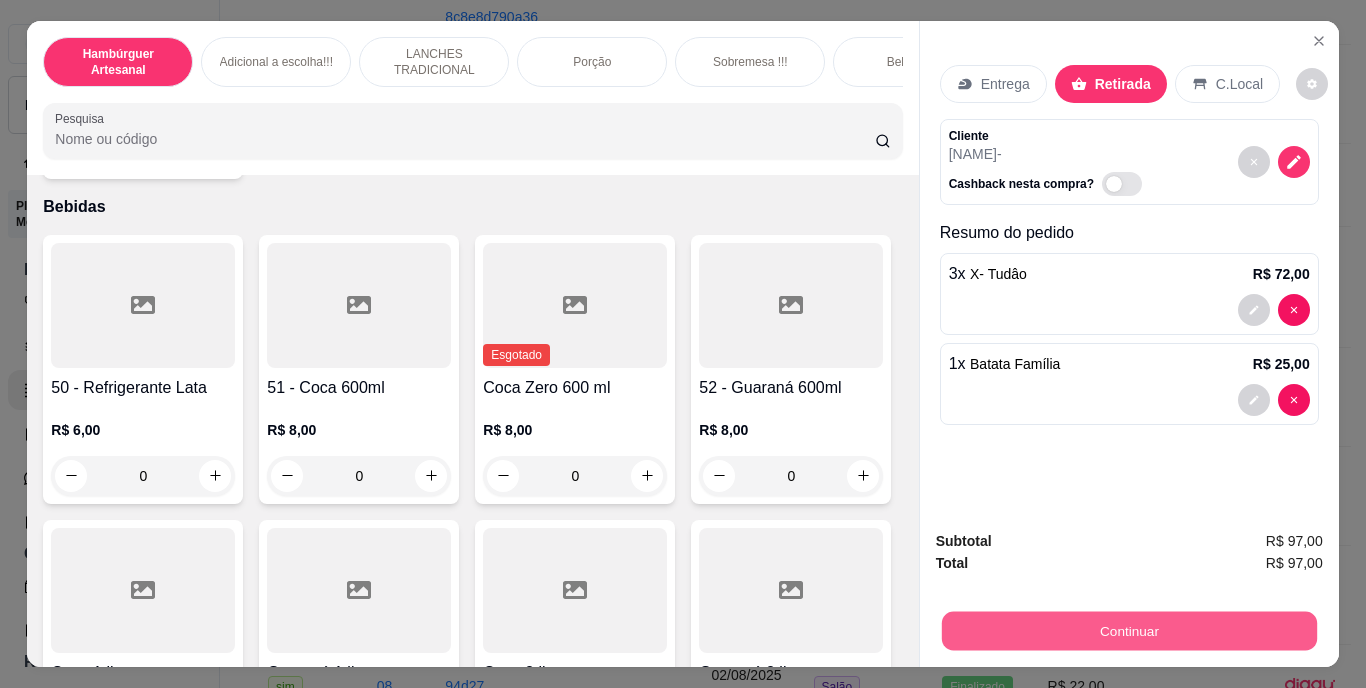 click on "Continuar" at bounding box center (1128, 631) 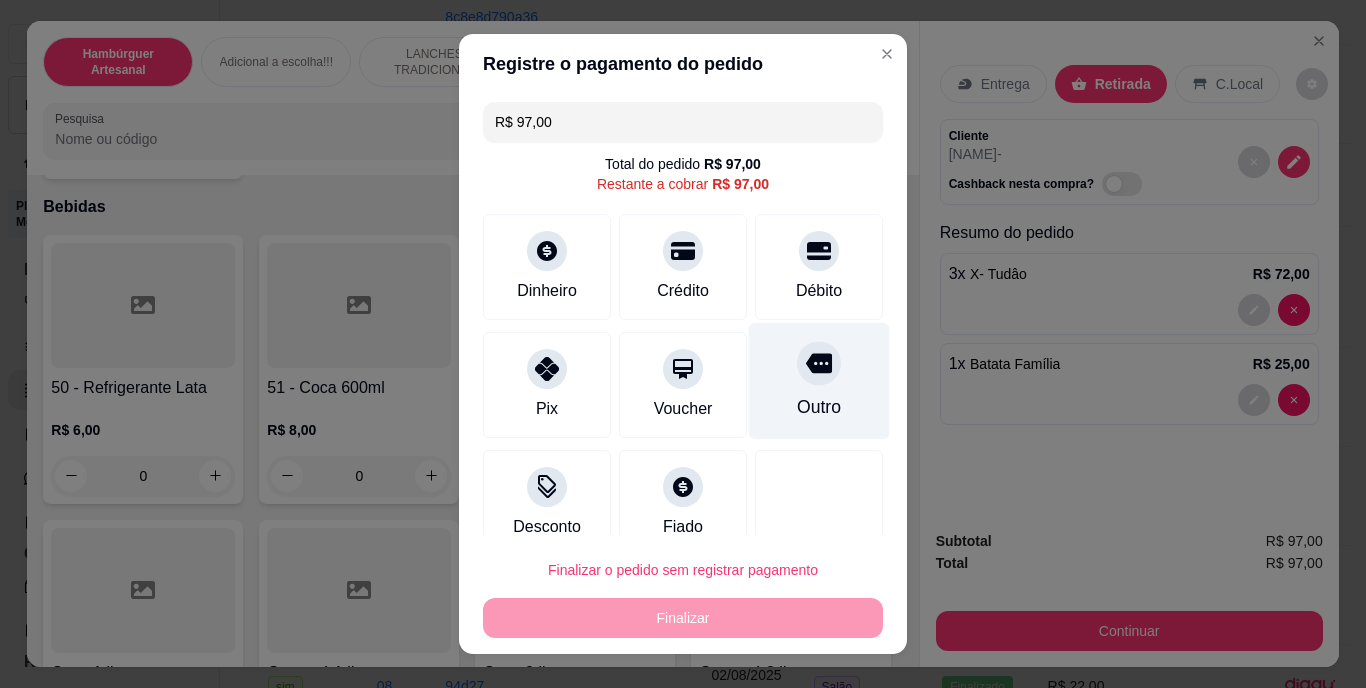 click at bounding box center [819, 364] 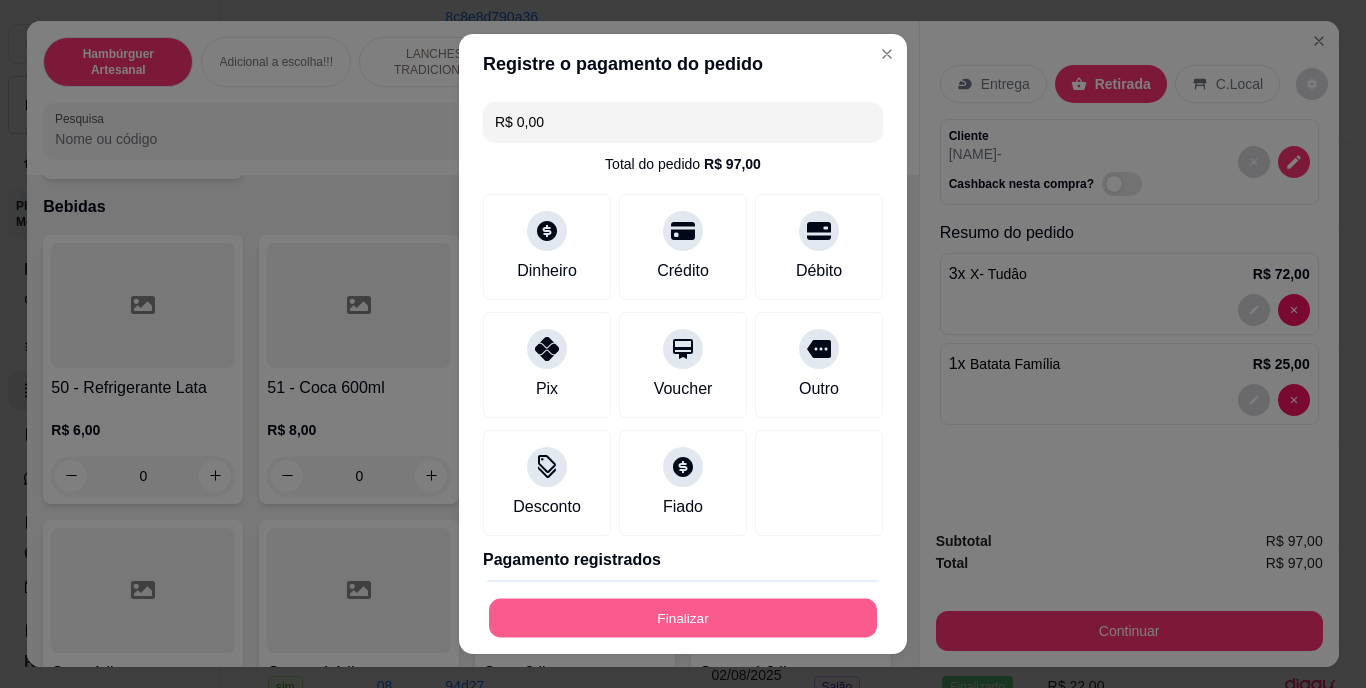 click on "Finalizar" at bounding box center (683, 617) 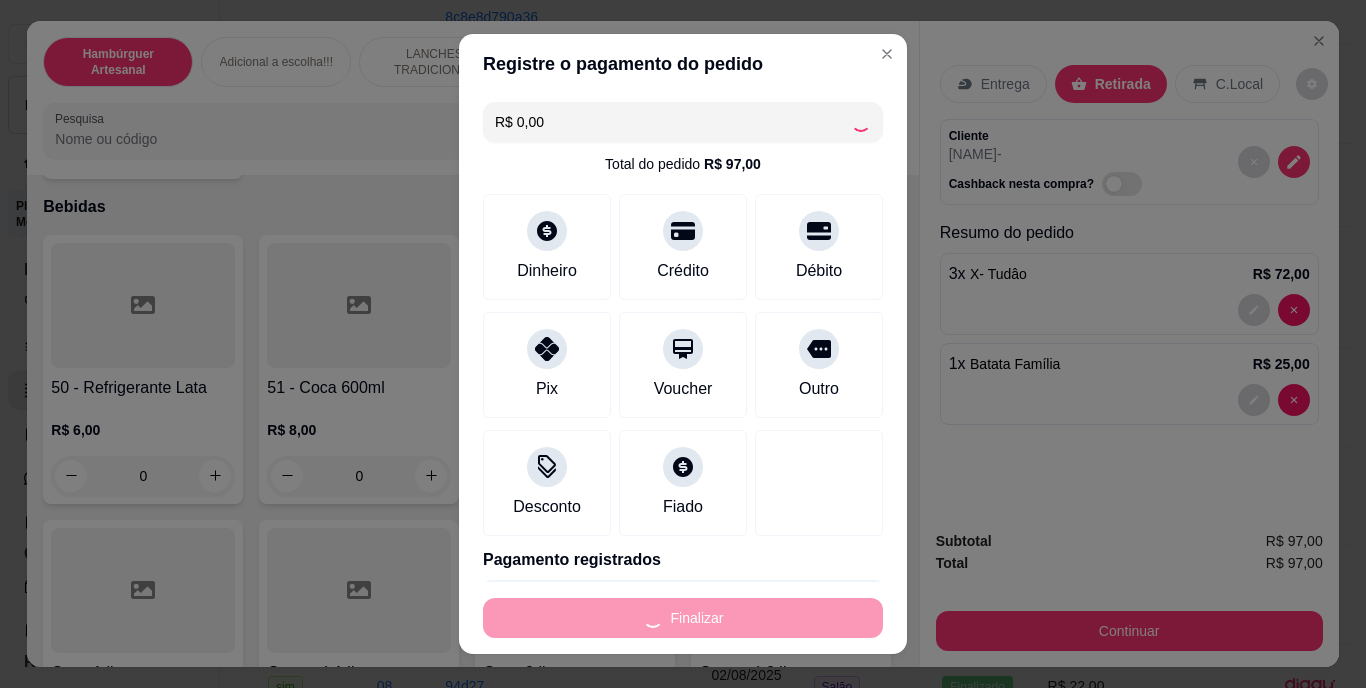 type on "0" 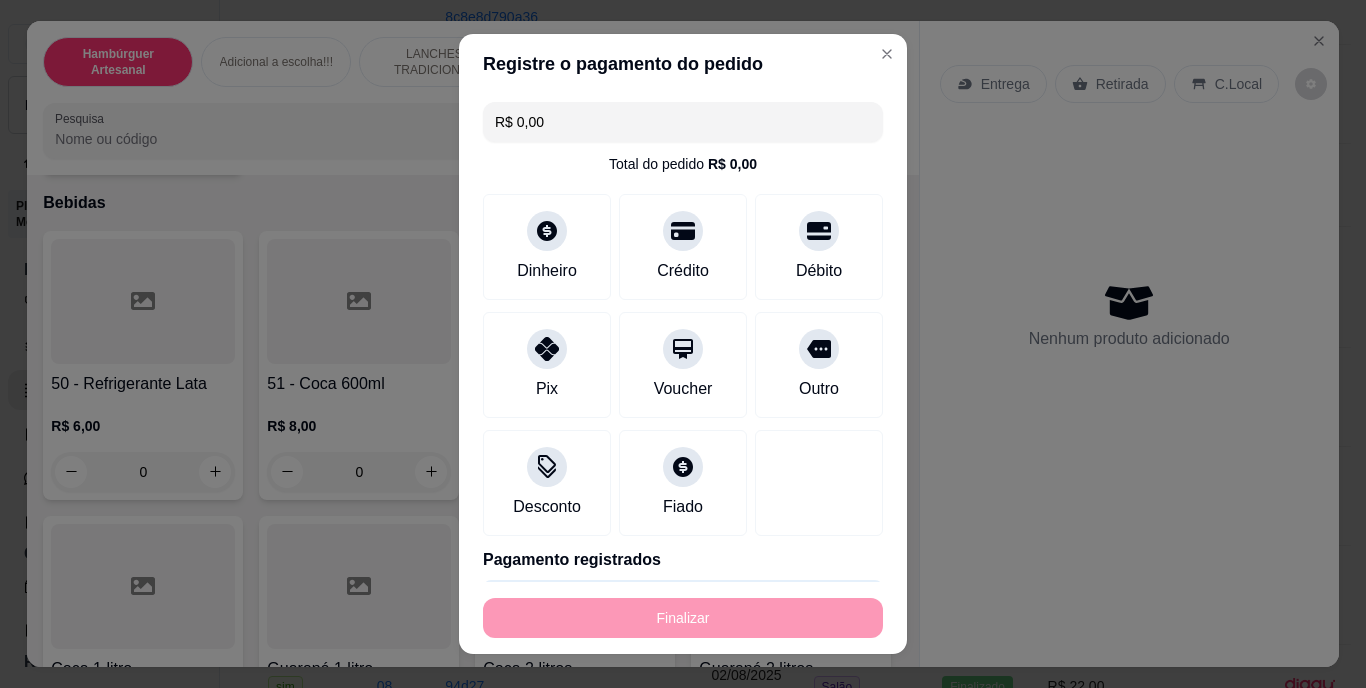type on "-R$ 97,00" 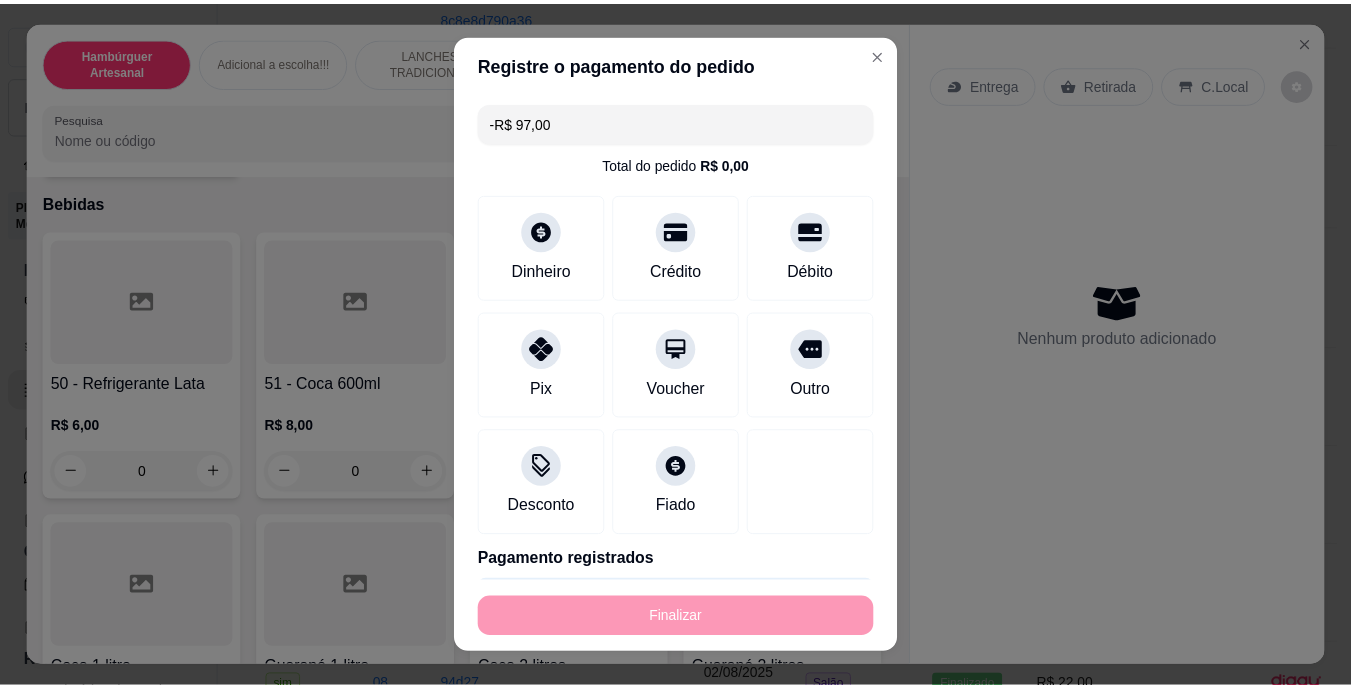 scroll, scrollTop: 4619, scrollLeft: 0, axis: vertical 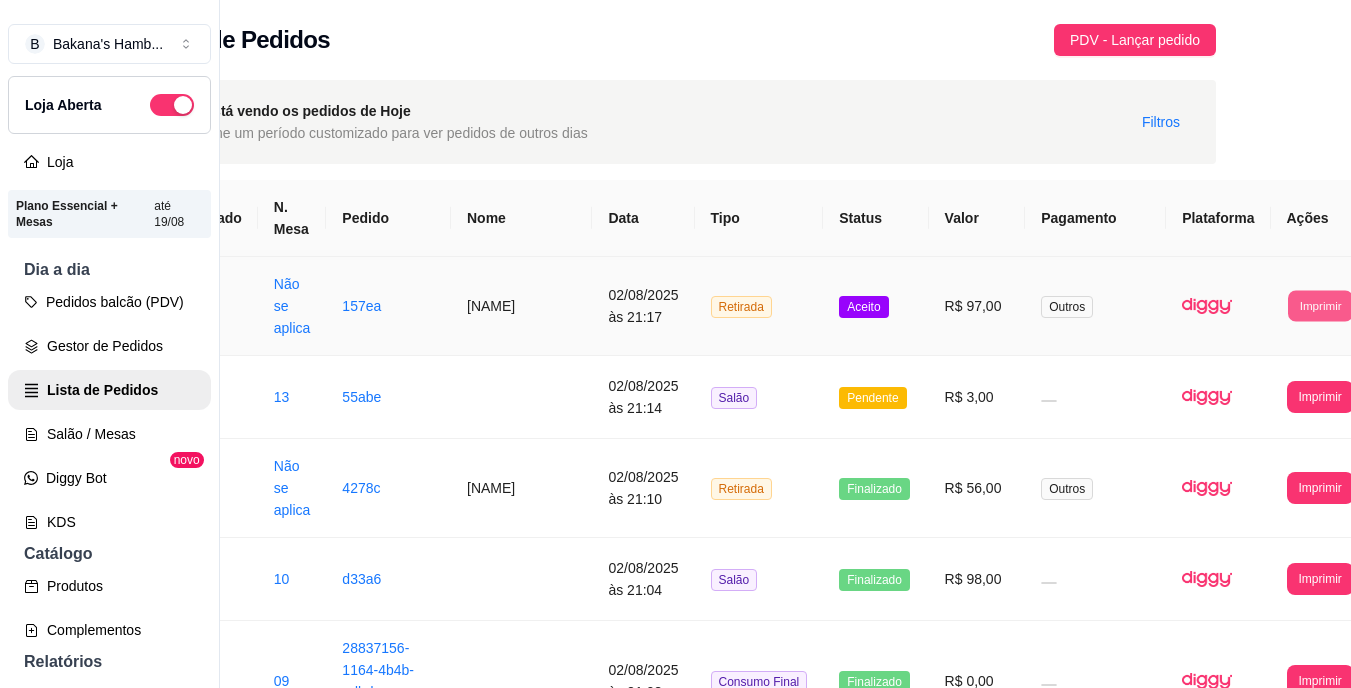 click on "Imprimir" at bounding box center (1320, 305) 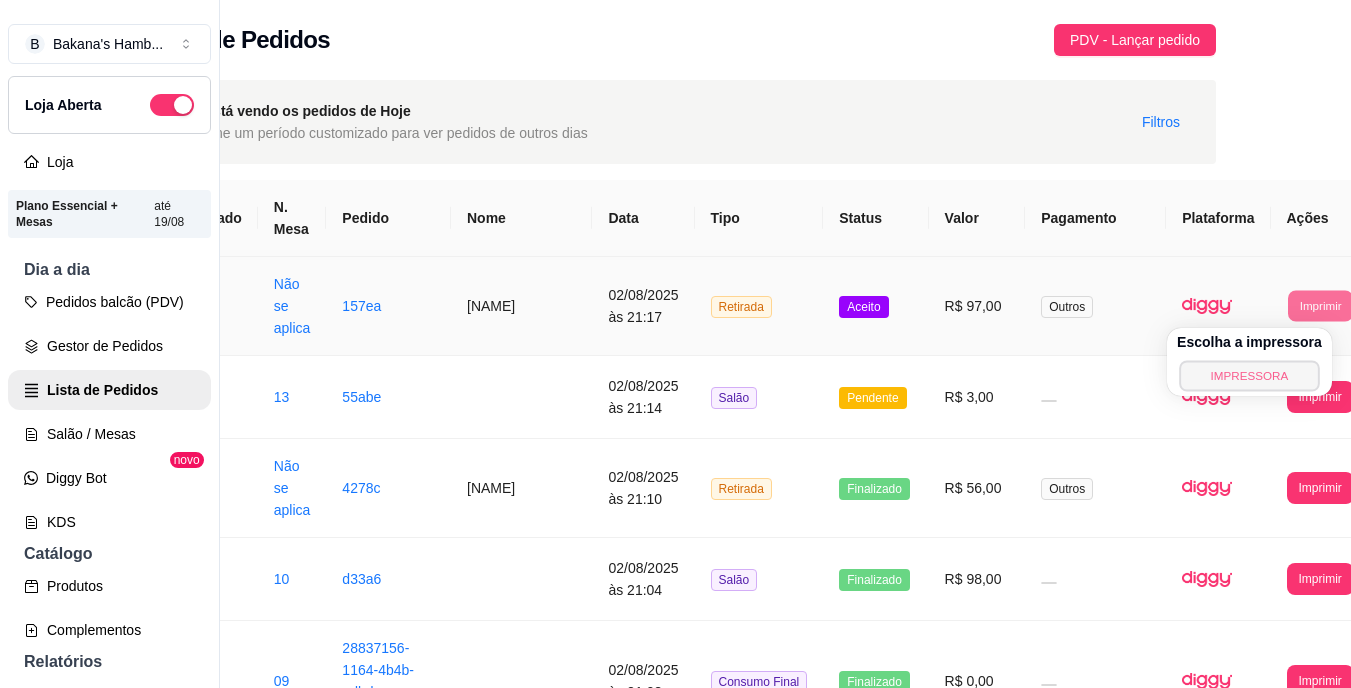 click on "IMPRESSORA" at bounding box center [1249, 375] 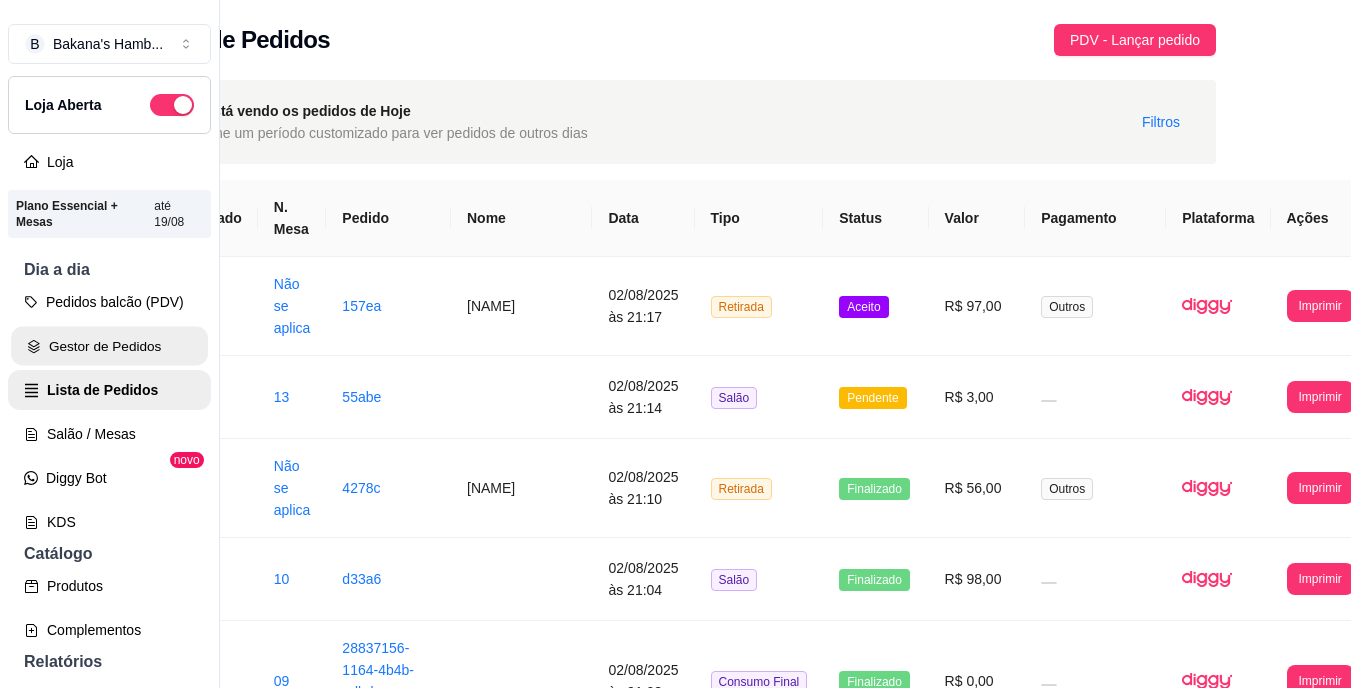 click on "Gestor de Pedidos" at bounding box center (109, 346) 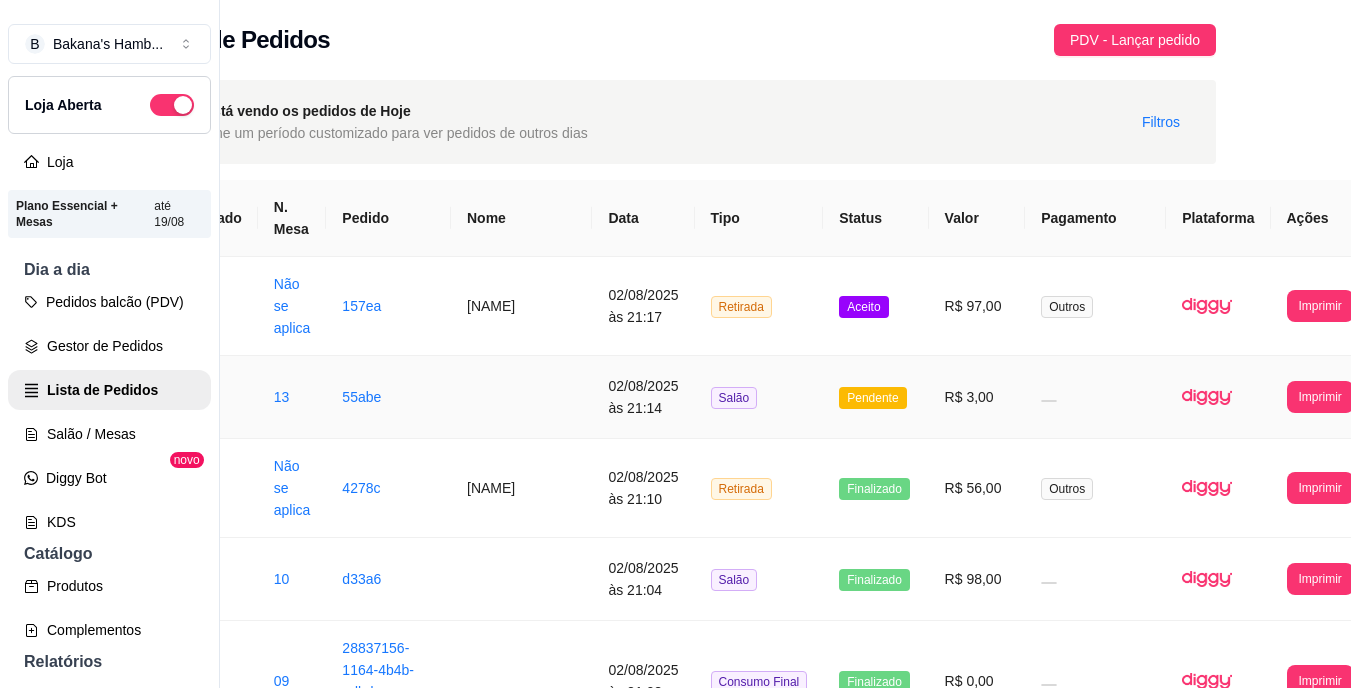 scroll, scrollTop: 0, scrollLeft: 0, axis: both 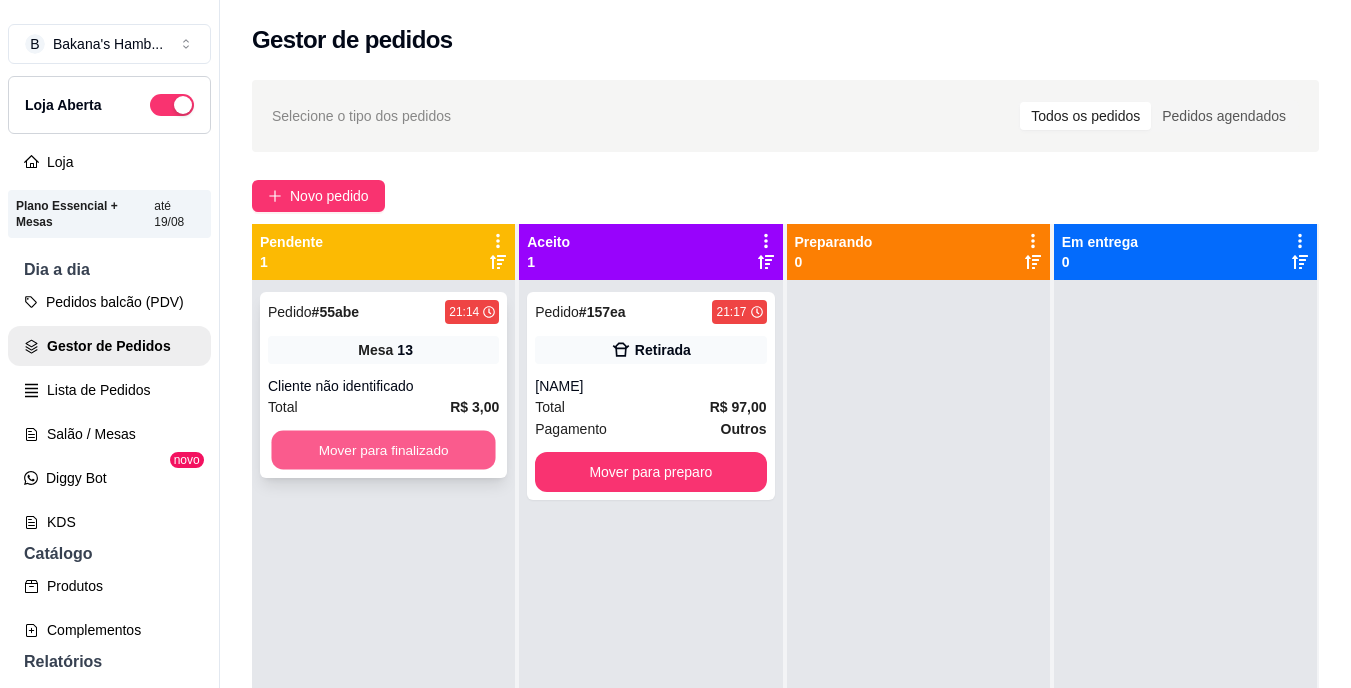 click on "Mover para finalizado" at bounding box center (383, 450) 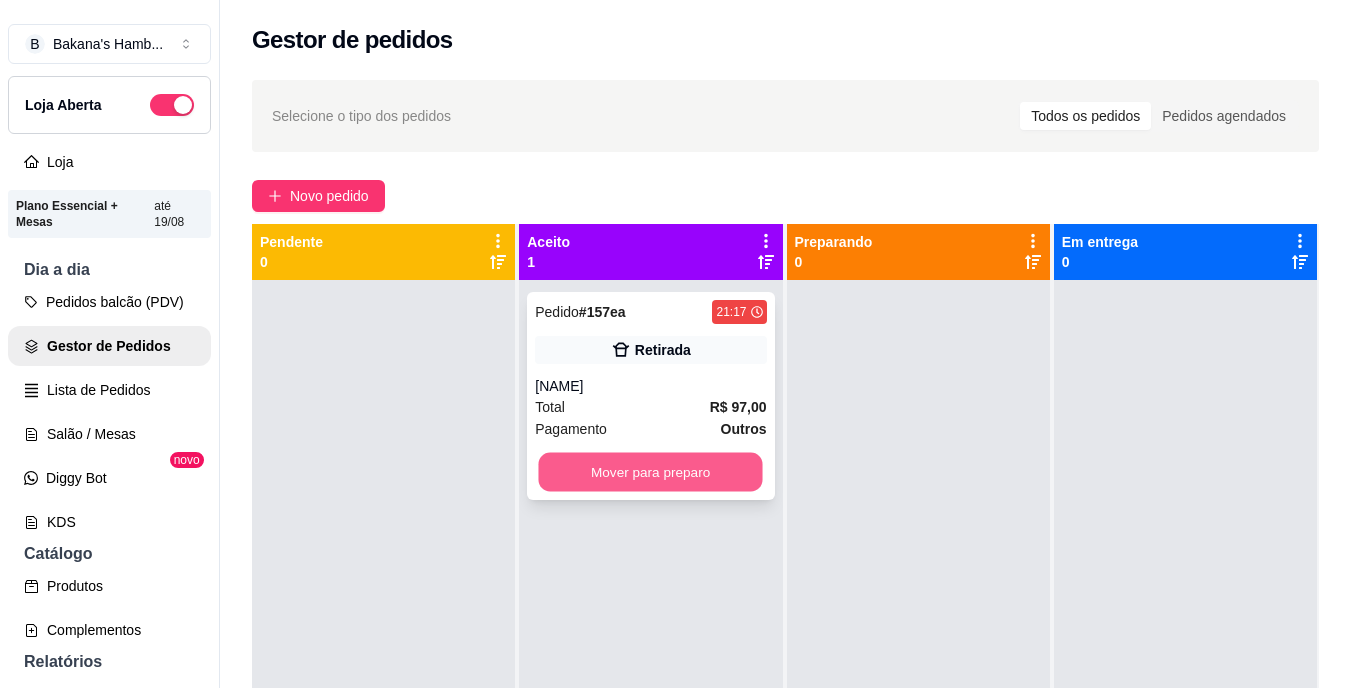 click on "Mover para preparo" at bounding box center (651, 472) 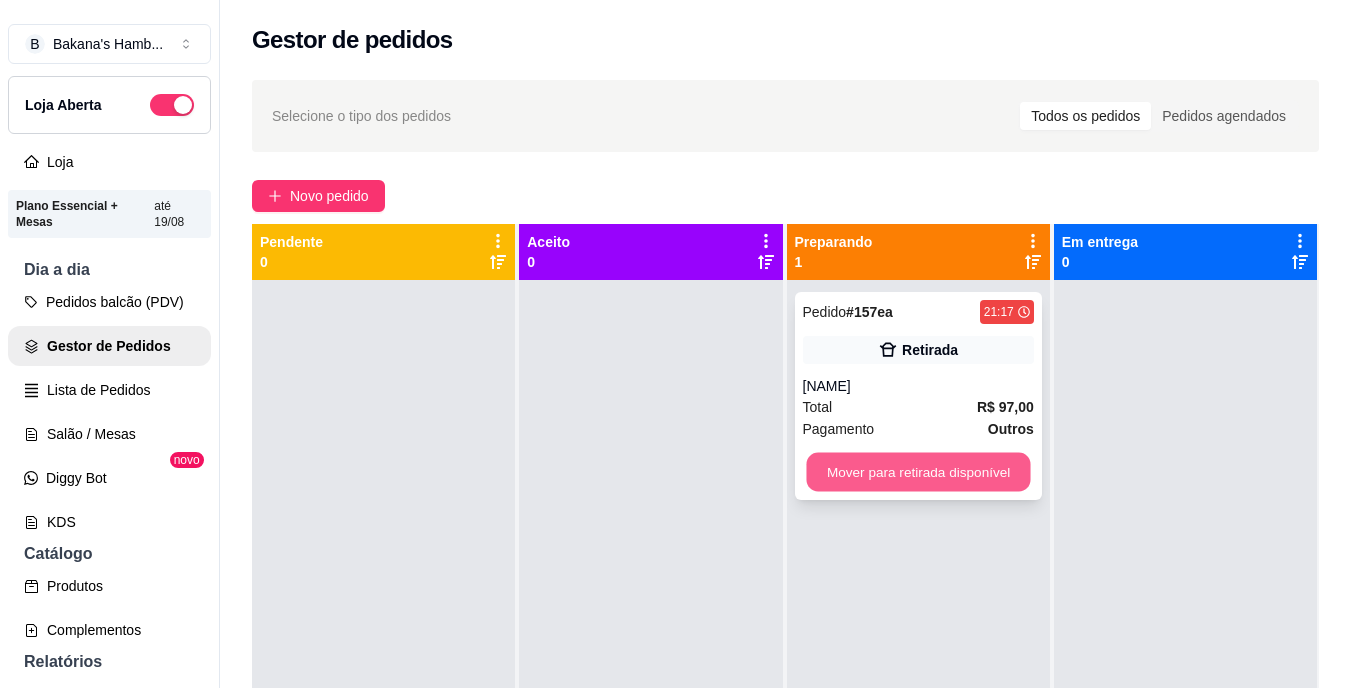 click on "Mover para retirada disponível" at bounding box center [918, 472] 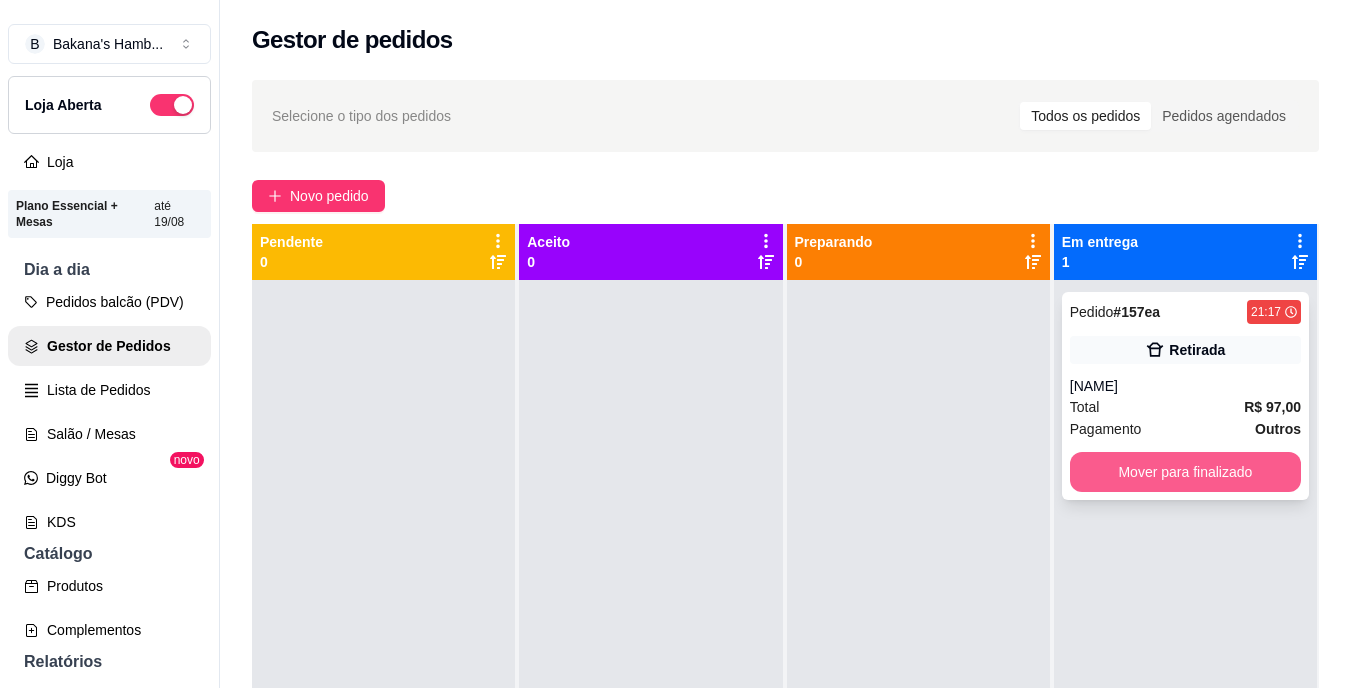 click on "Mover para finalizado" at bounding box center [1185, 472] 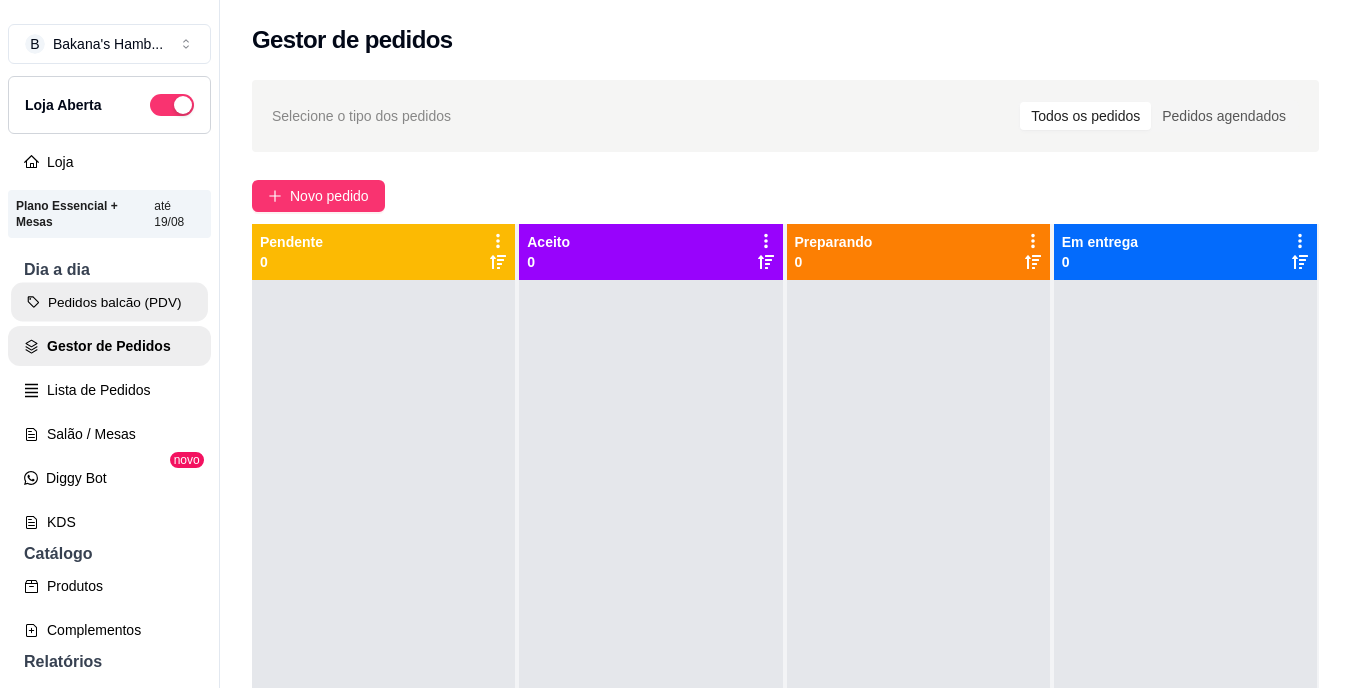 click on "Pedidos balcão (PDV)" at bounding box center [109, 302] 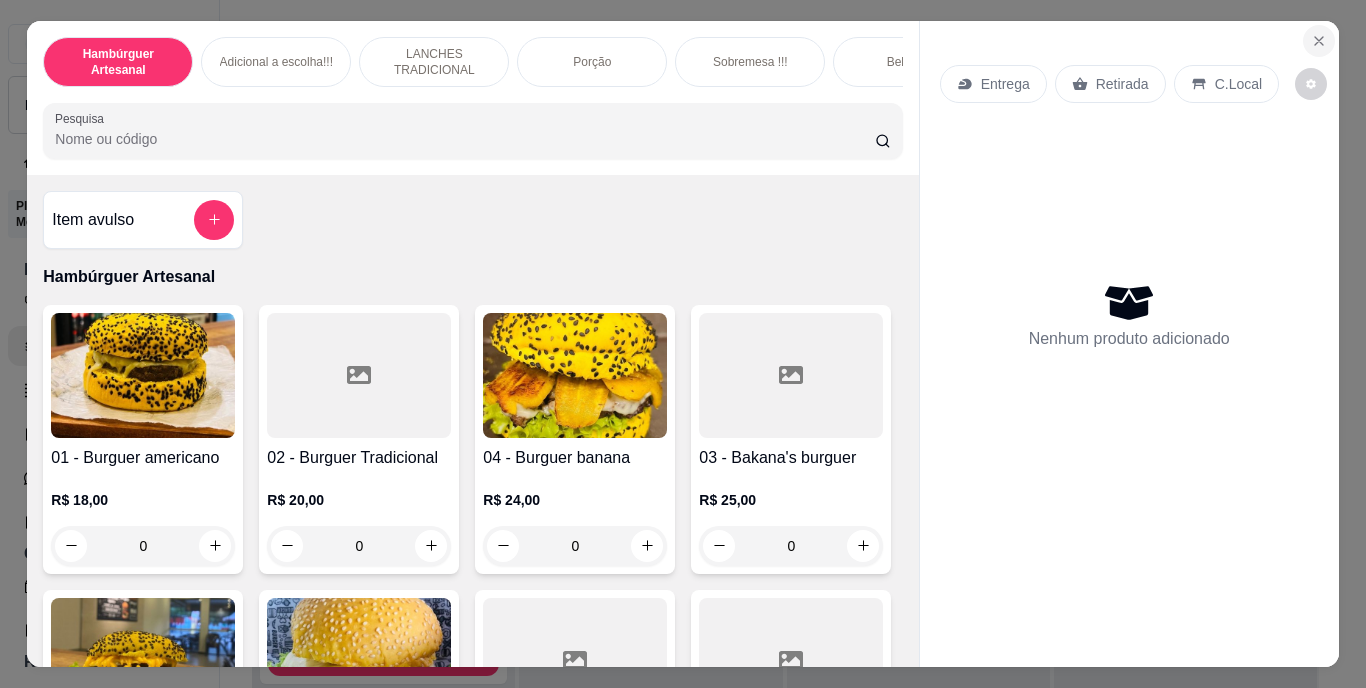 click 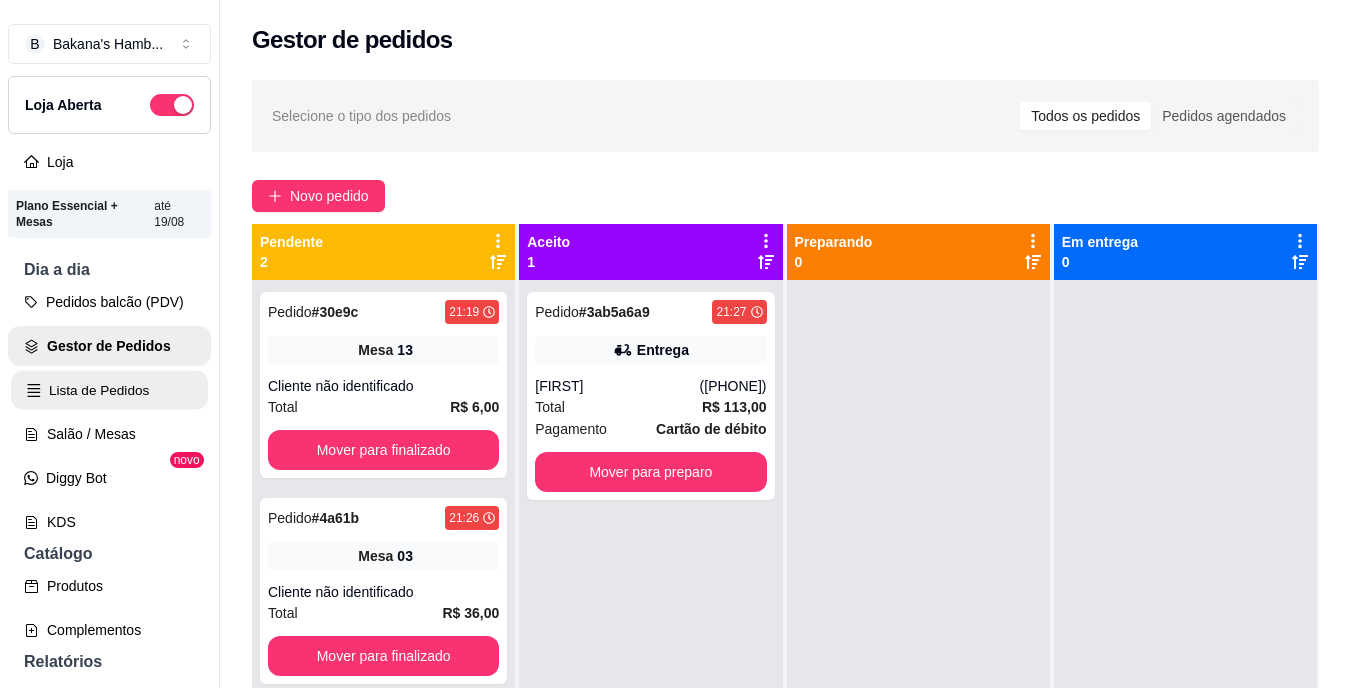 click on "Lista de Pedidos" at bounding box center (109, 390) 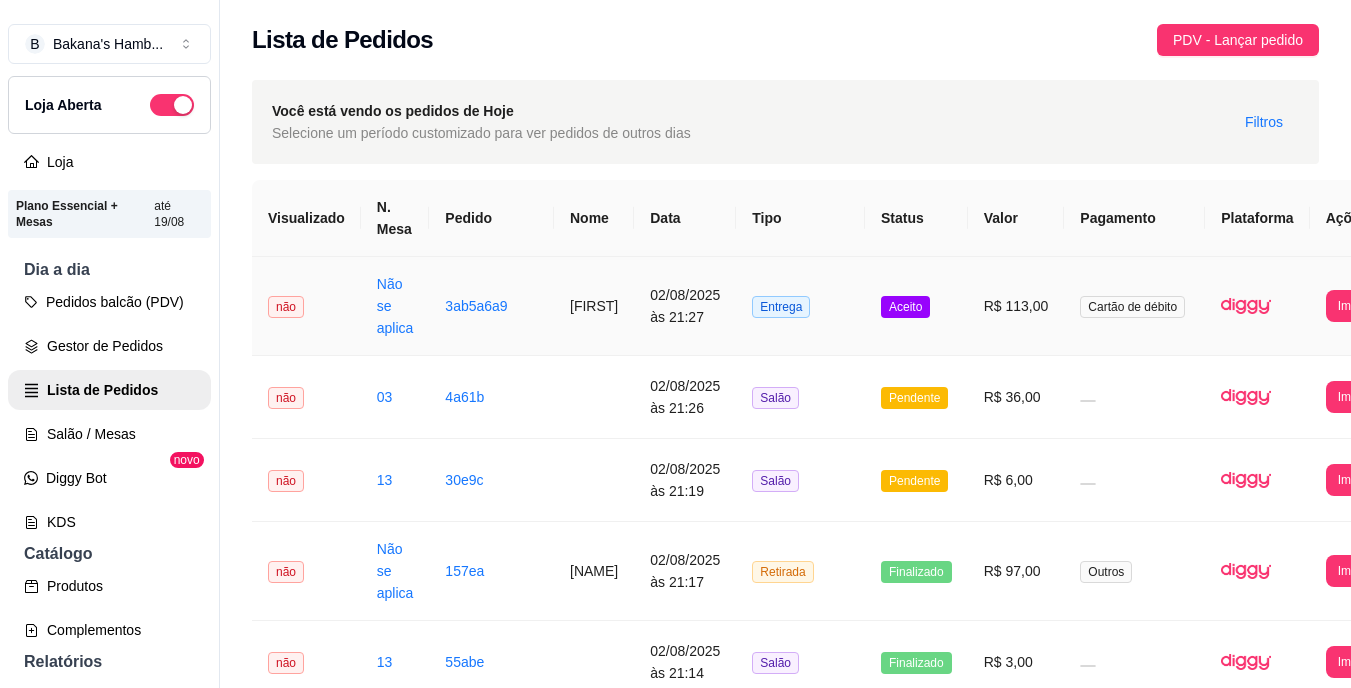 scroll, scrollTop: 0, scrollLeft: 103, axis: horizontal 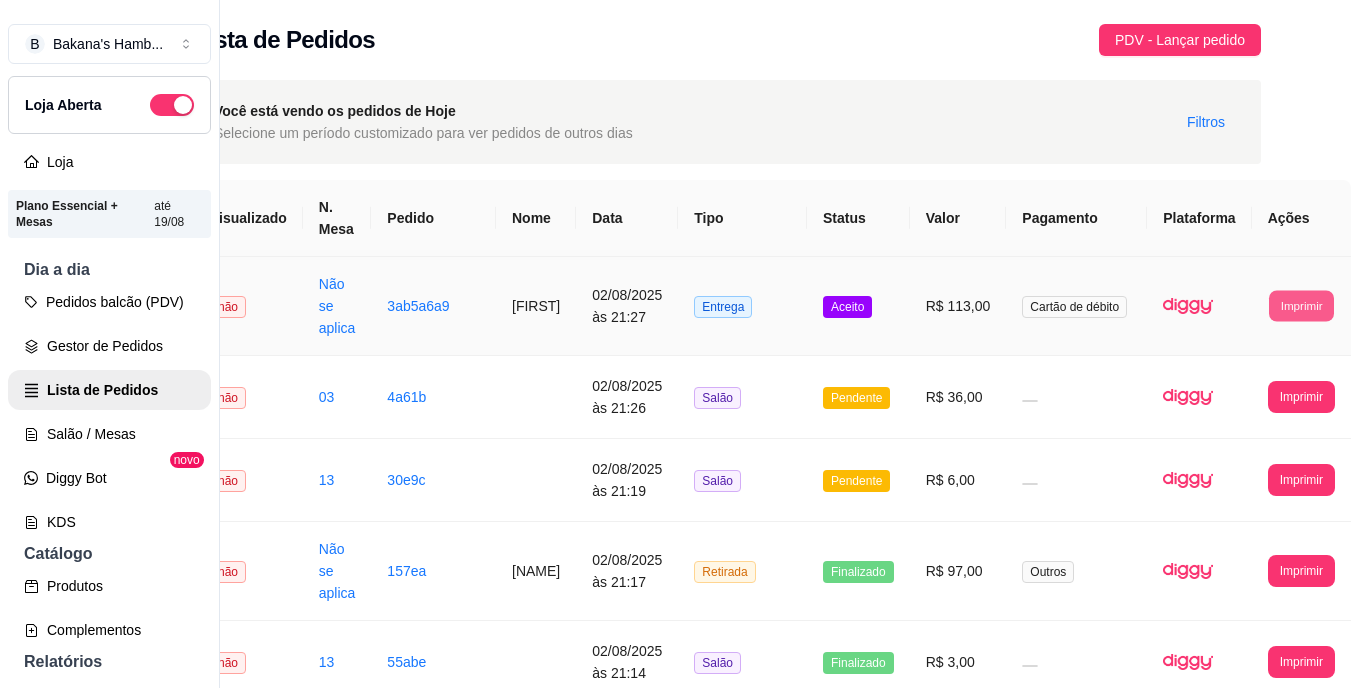 click on "Imprimir" at bounding box center (1301, 305) 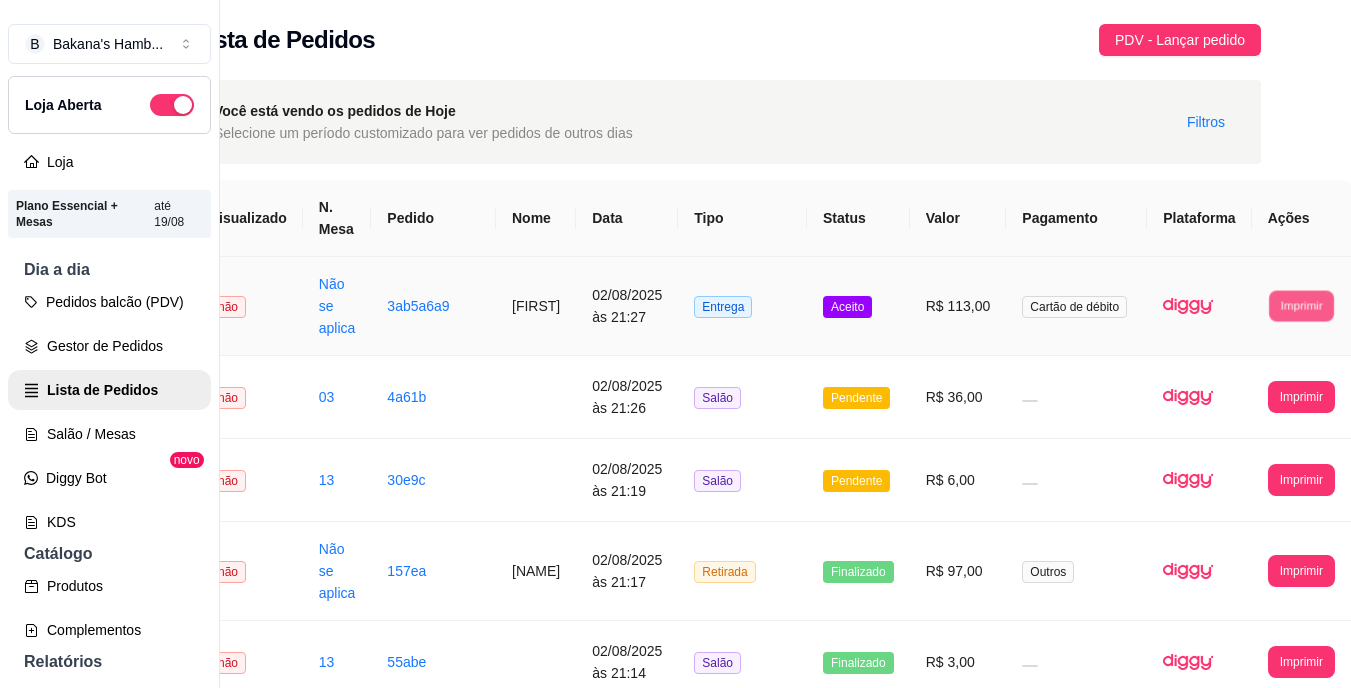 click on "Imprimir" at bounding box center (1301, 305) 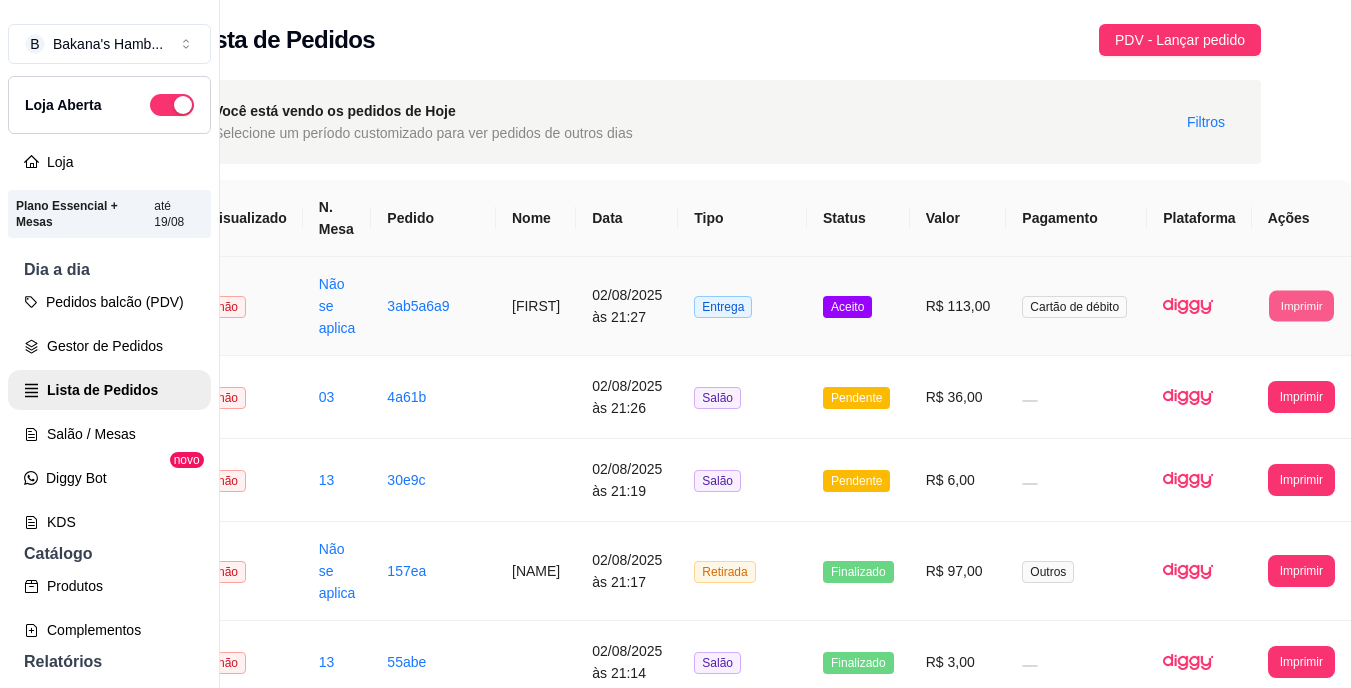 click on "Imprimir" at bounding box center (1301, 305) 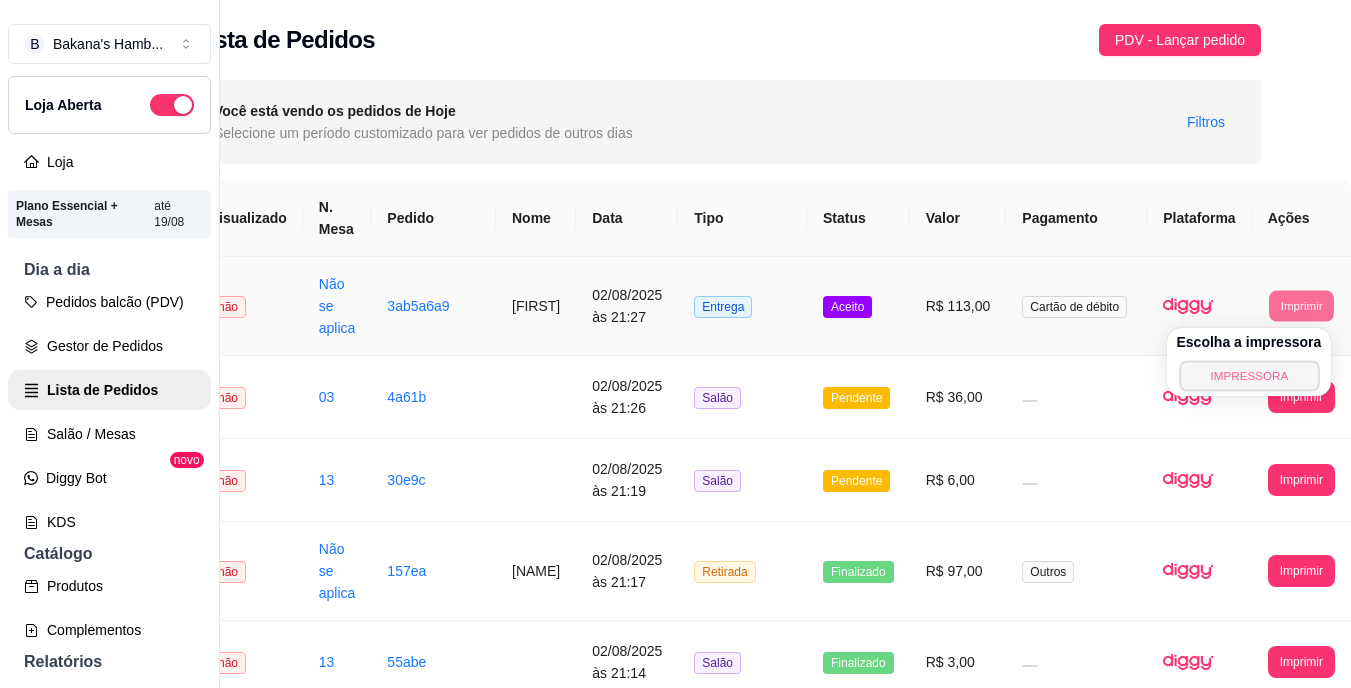 click on "IMPRESSORA" at bounding box center (1249, 375) 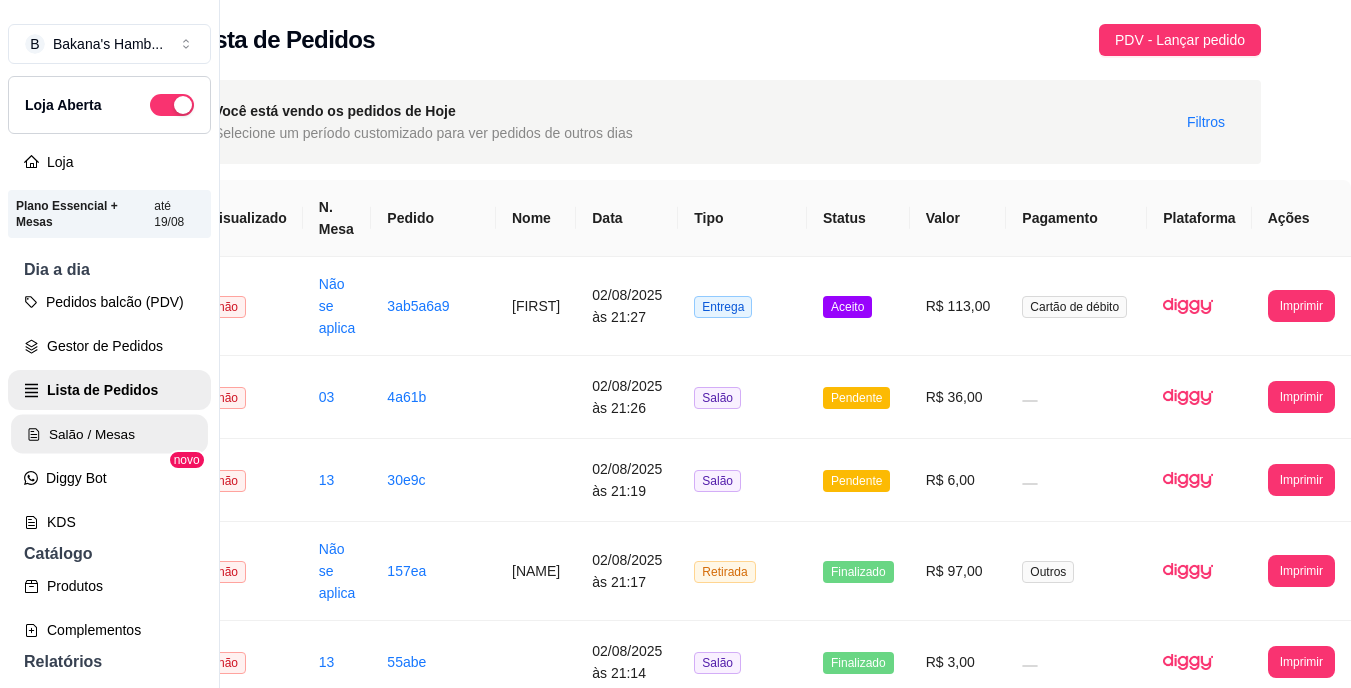 click on "Salão / Mesas" at bounding box center (109, 434) 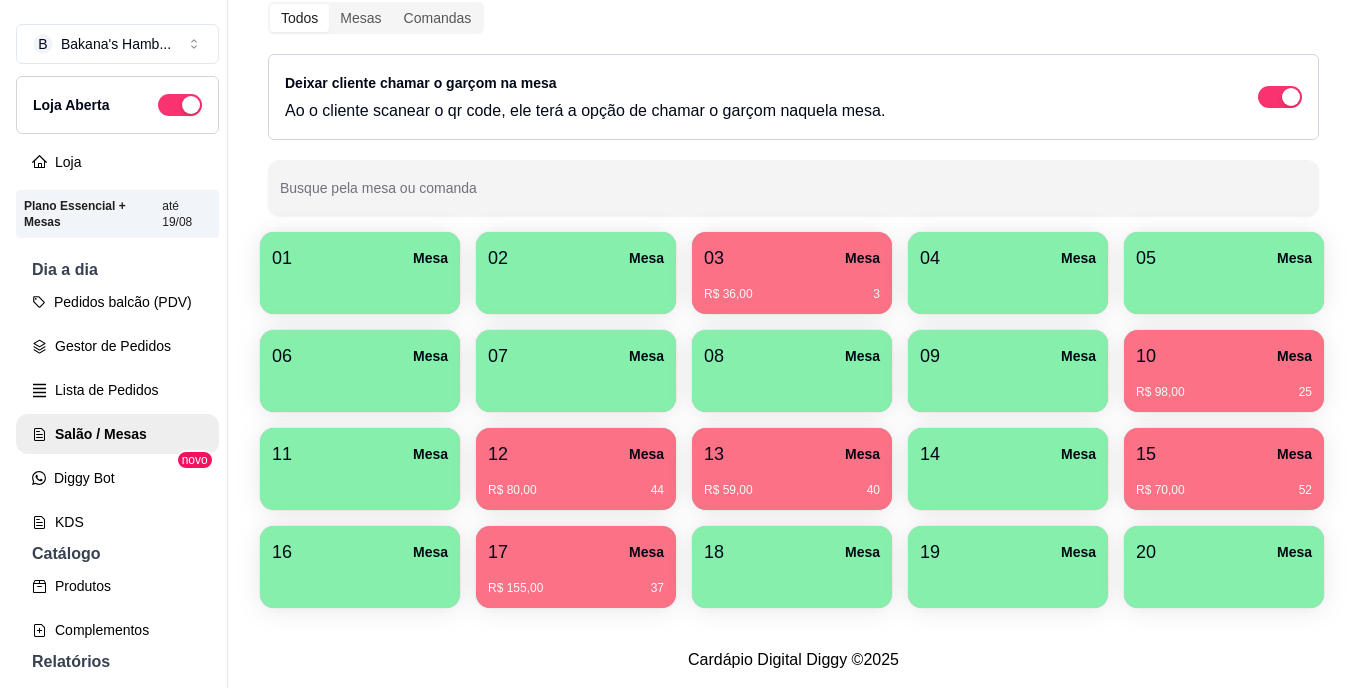 scroll, scrollTop: 175, scrollLeft: 0, axis: vertical 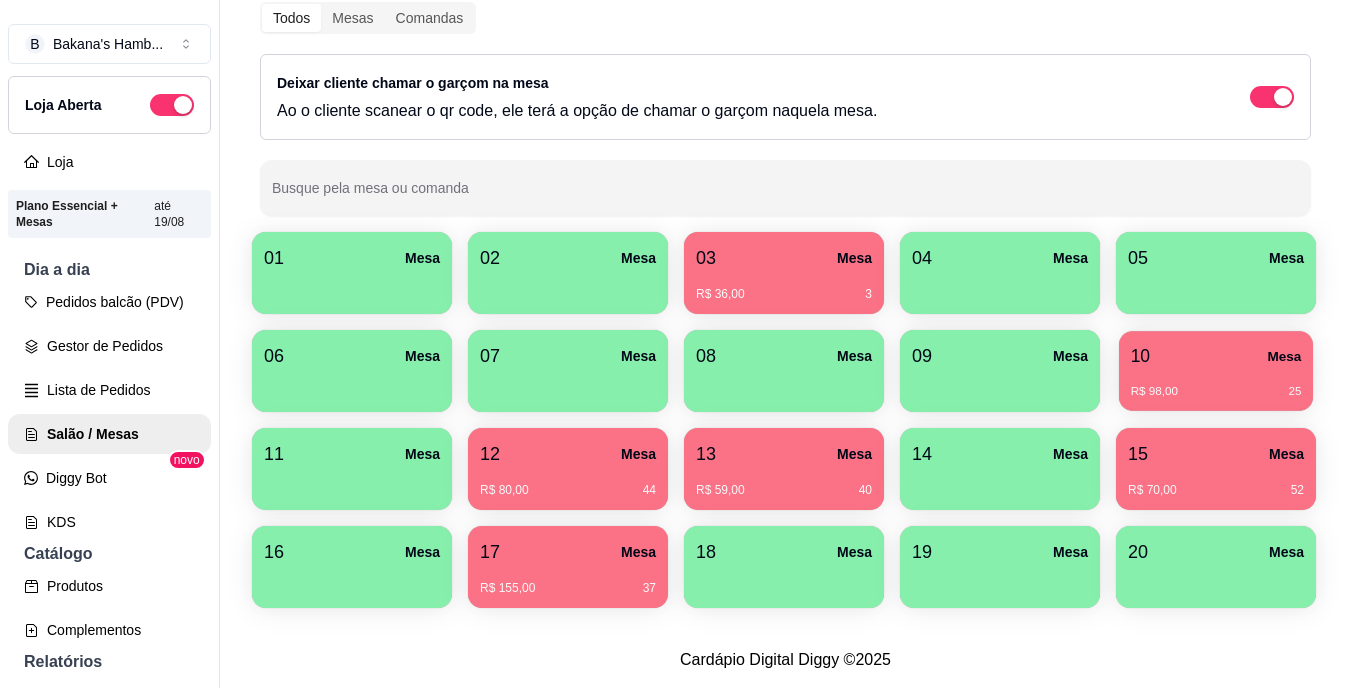 click on "R$ 98,00 [NUMBER]" at bounding box center (1216, 384) 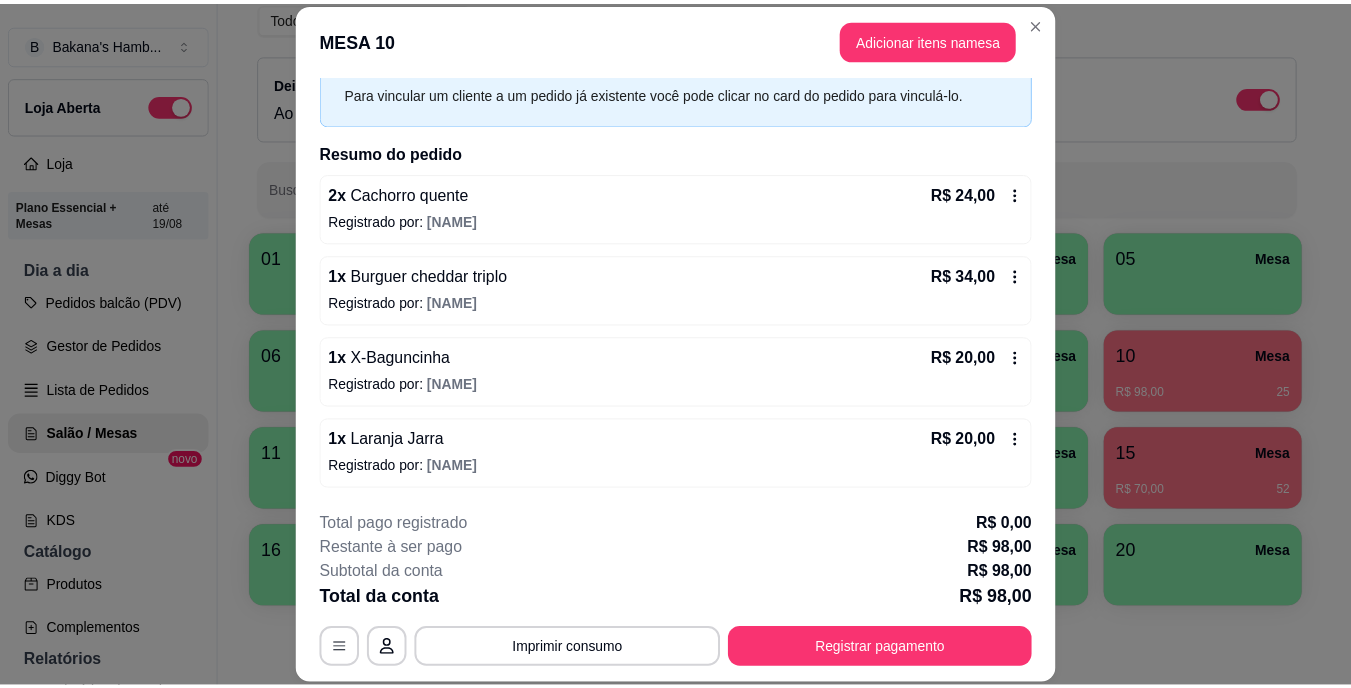 scroll, scrollTop: 91, scrollLeft: 0, axis: vertical 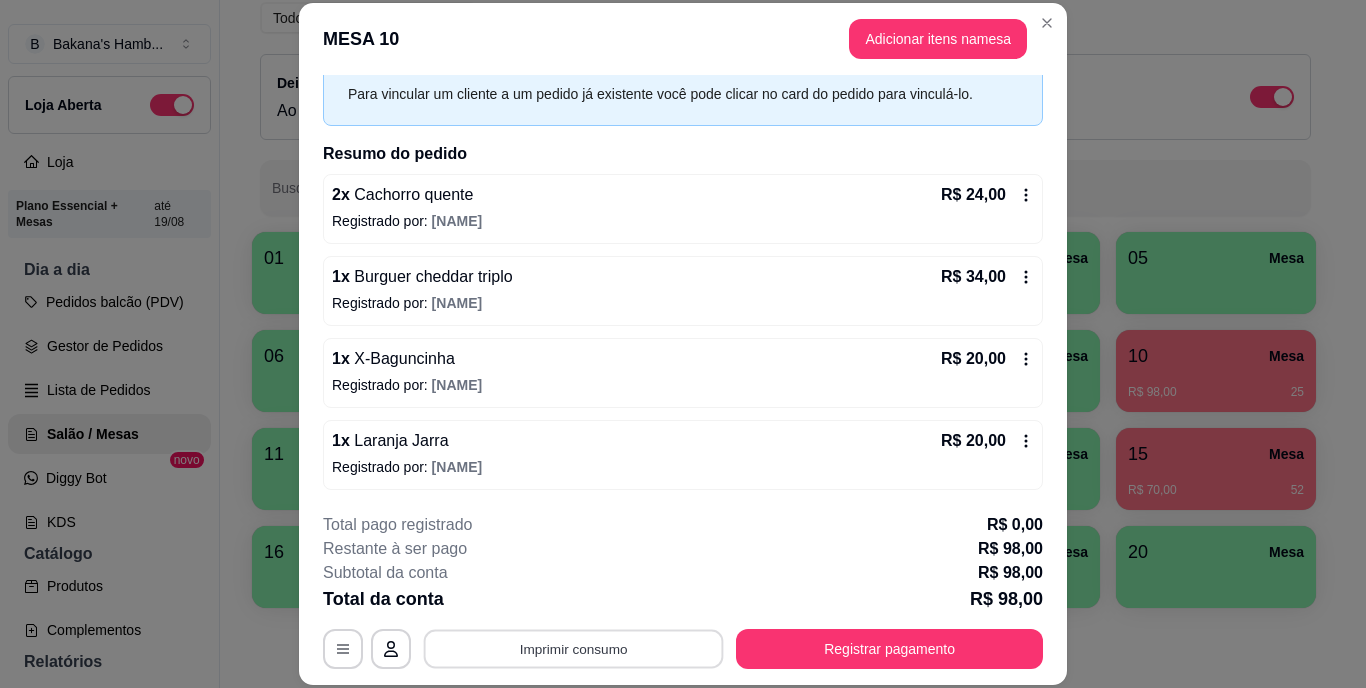 click on "Imprimir consumo" at bounding box center (574, 648) 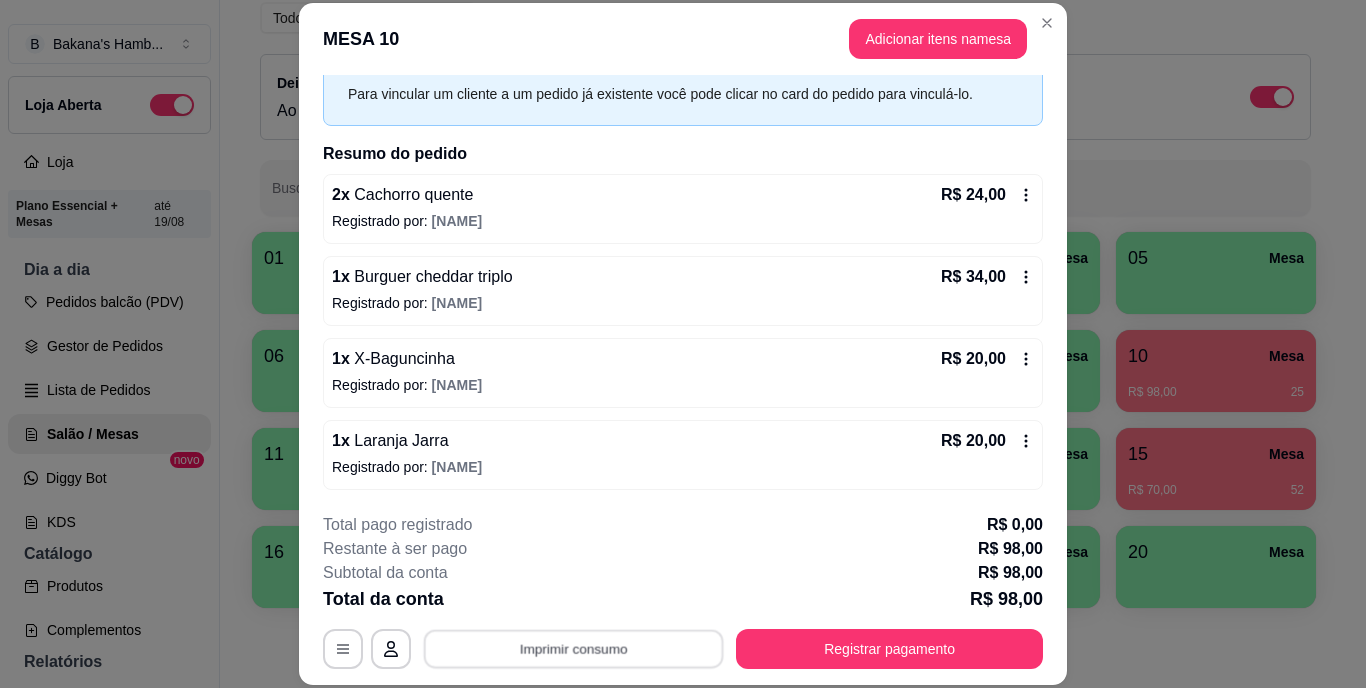click on "Imprimir consumo" at bounding box center (574, 648) 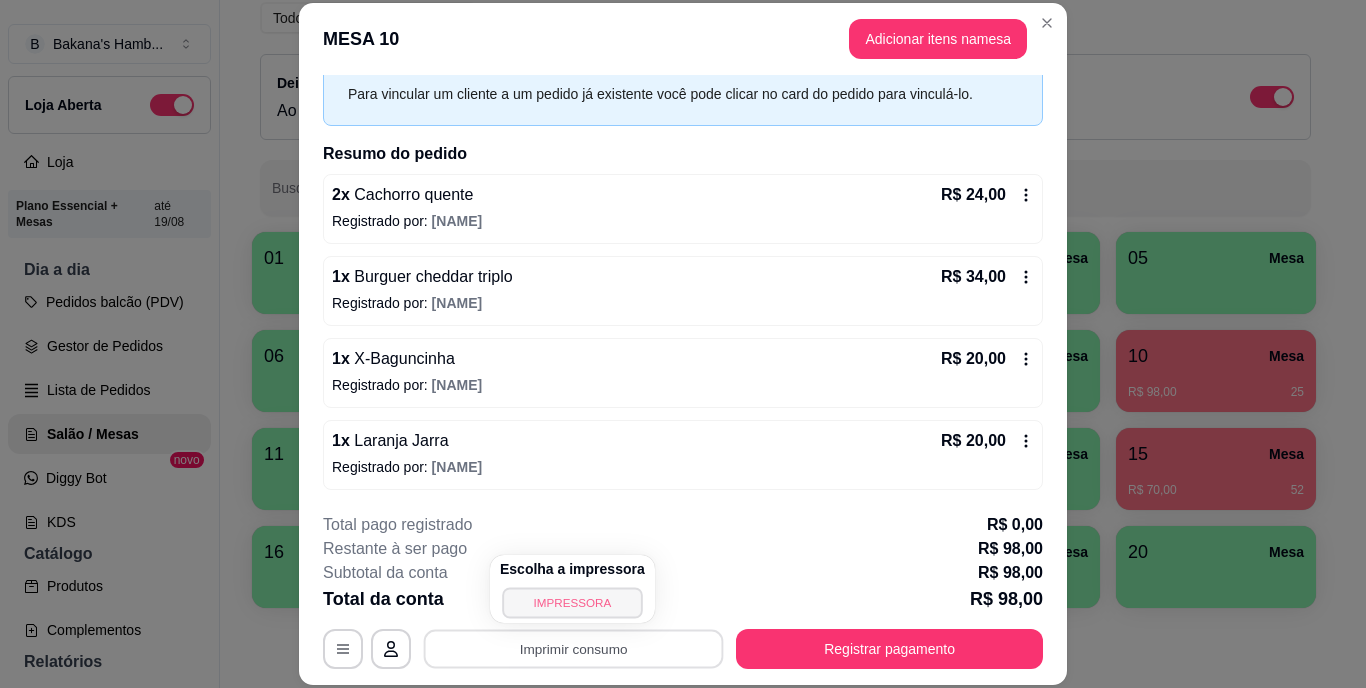 click on "IMPRESSORA" at bounding box center (572, 602) 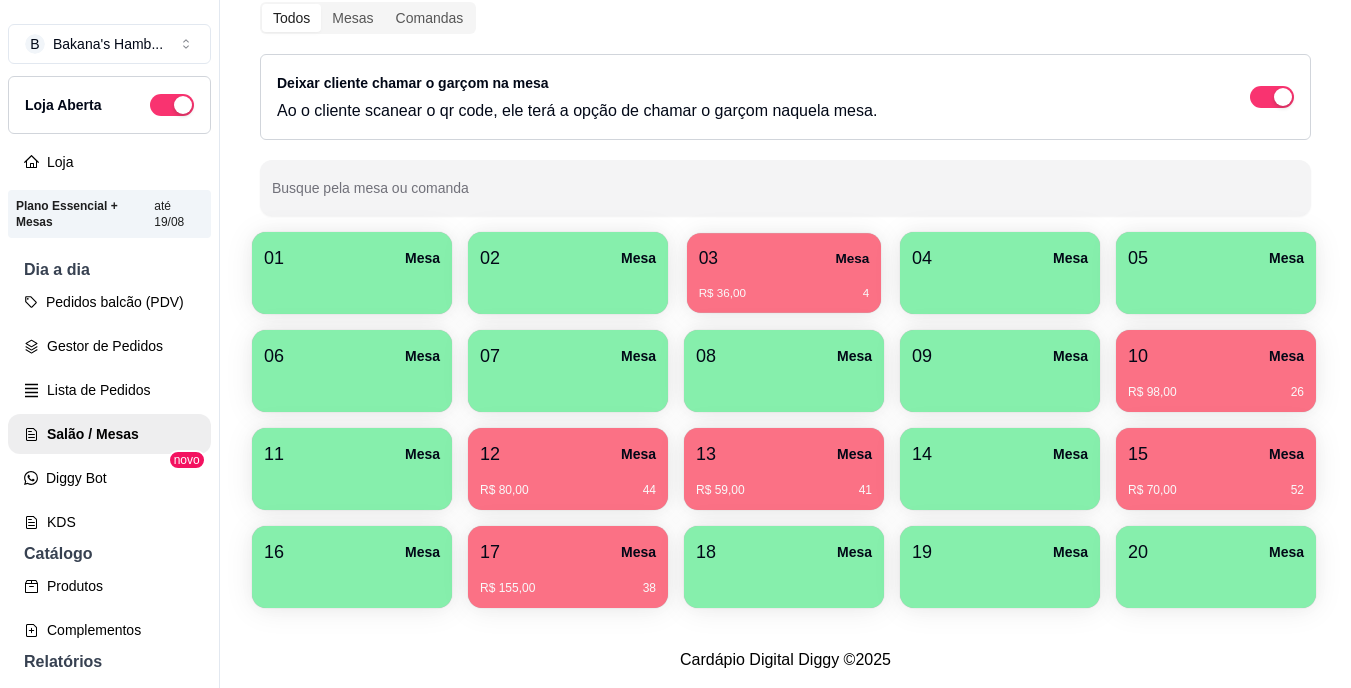 click on "03 Mesa" at bounding box center [784, 258] 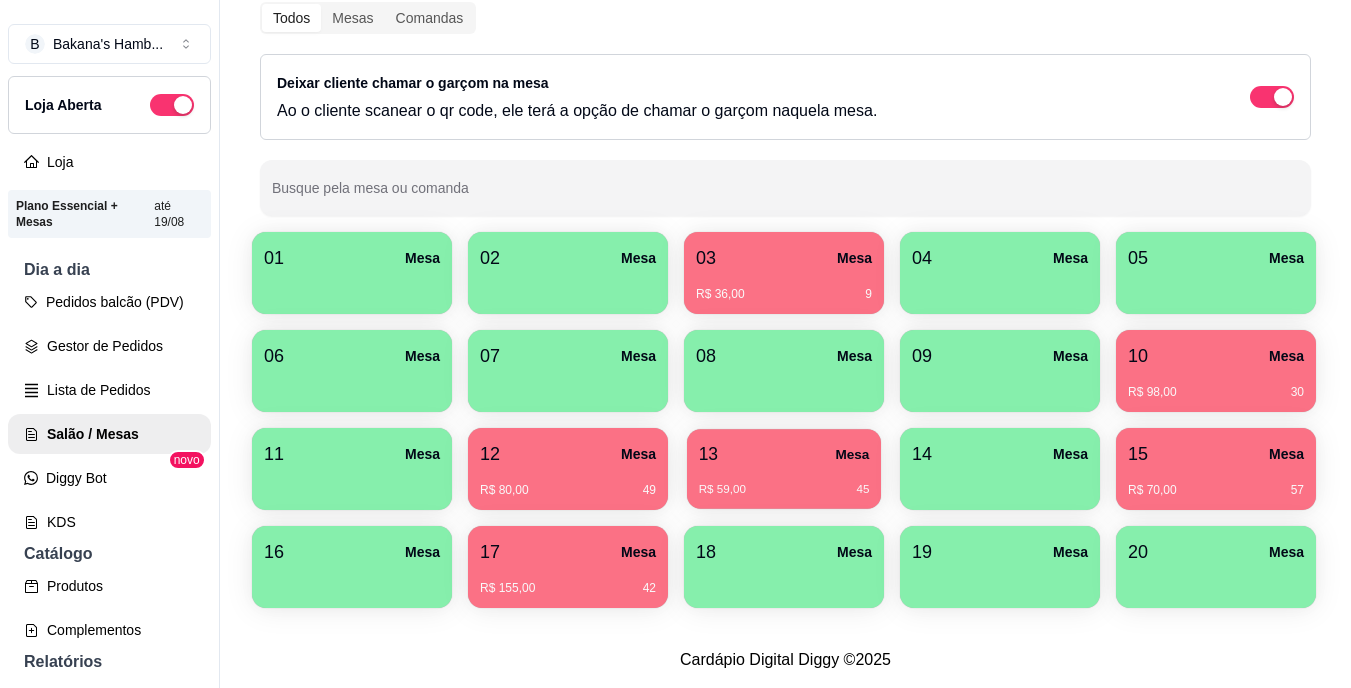 click on "R$ 59,00 45" at bounding box center [784, 482] 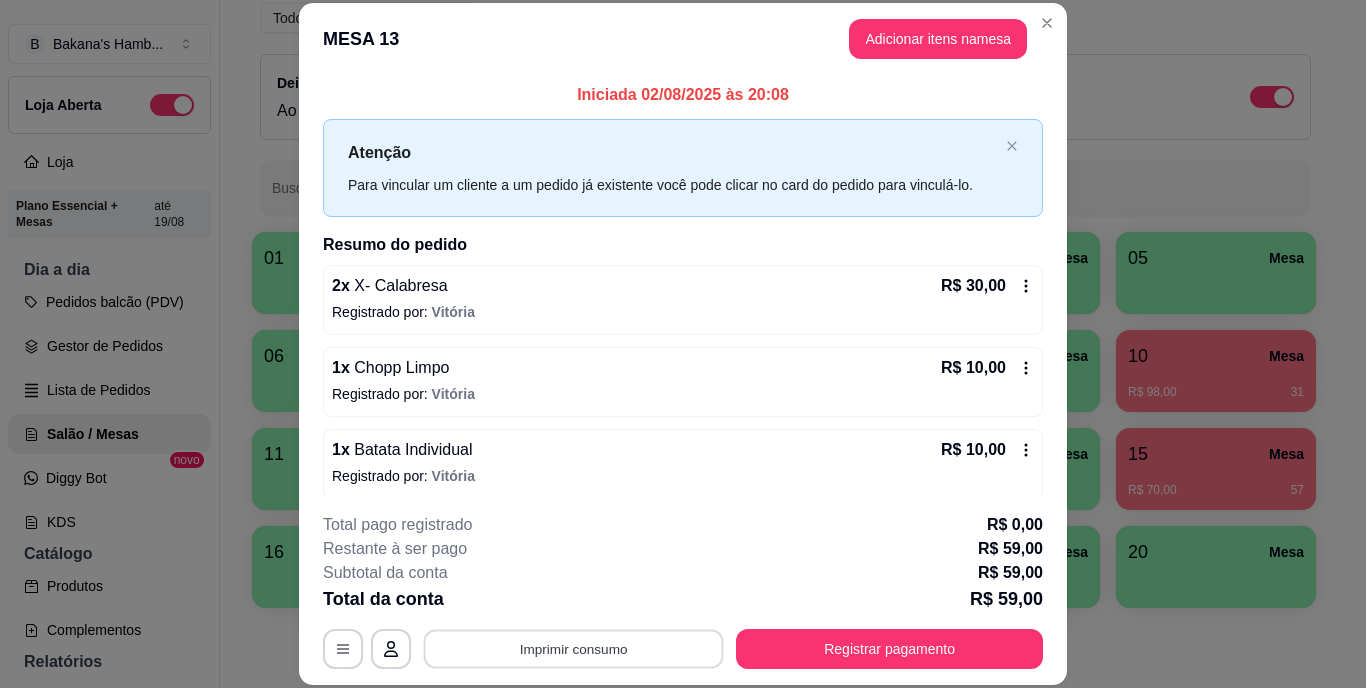 click on "Imprimir consumo" at bounding box center (574, 648) 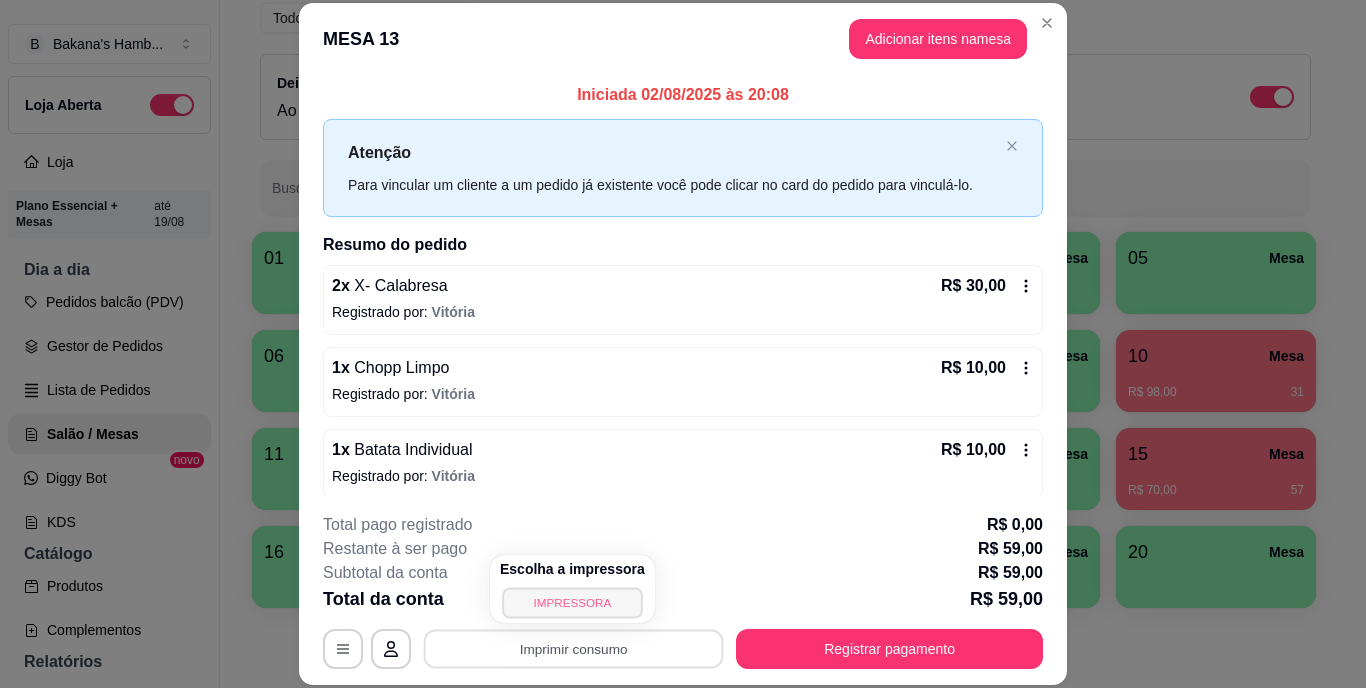 click on "IMPRESSORA" at bounding box center (572, 602) 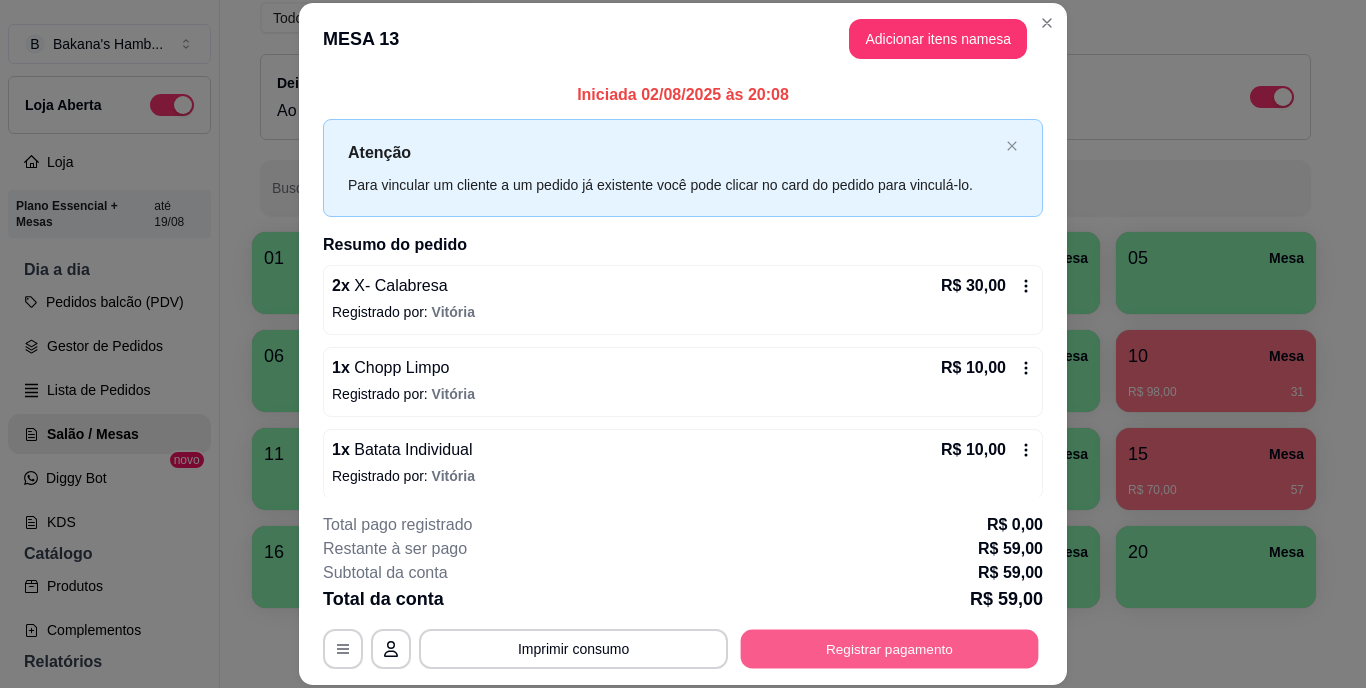 click on "Registrar pagamento" at bounding box center (890, 648) 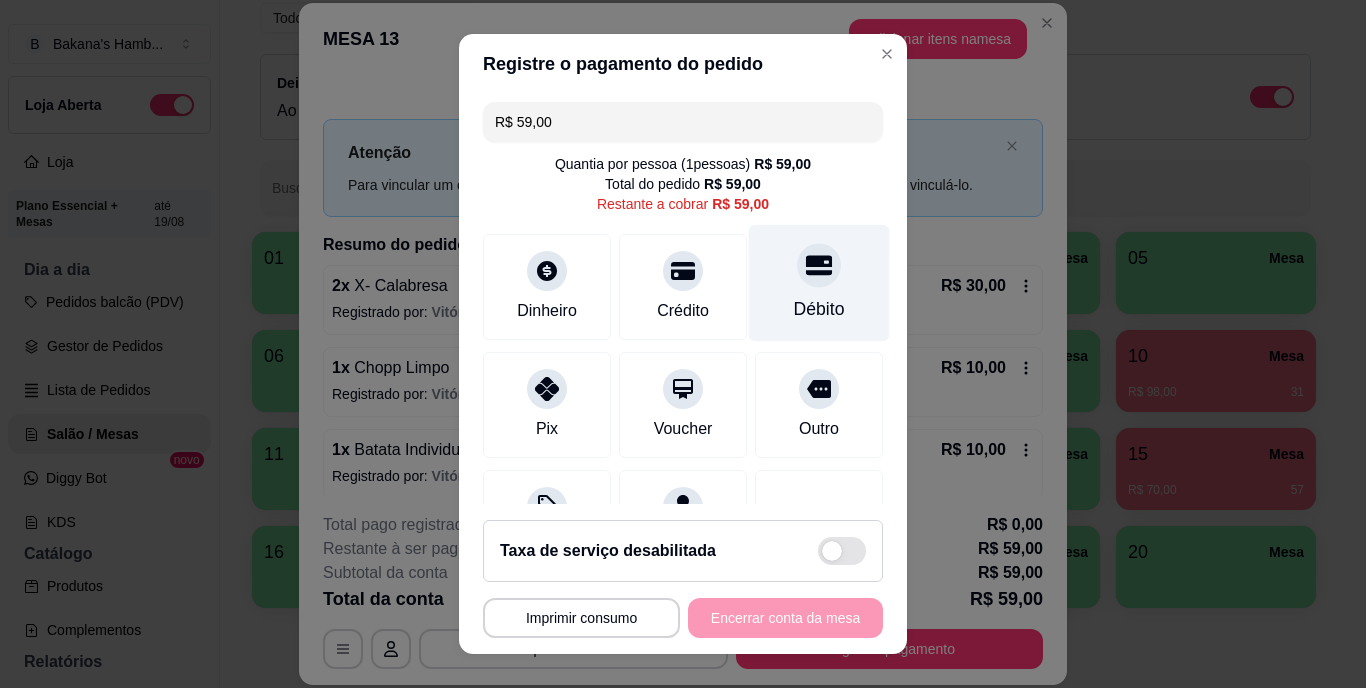 click 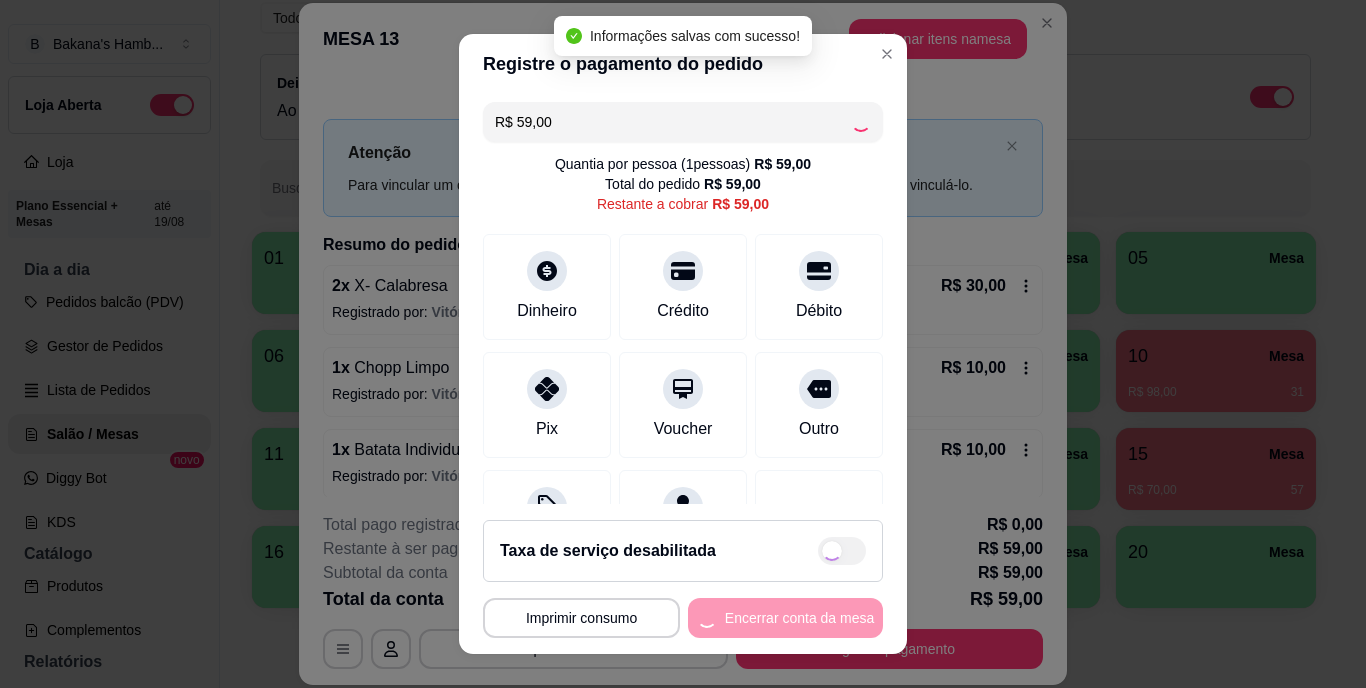 type on "R$ 0,00" 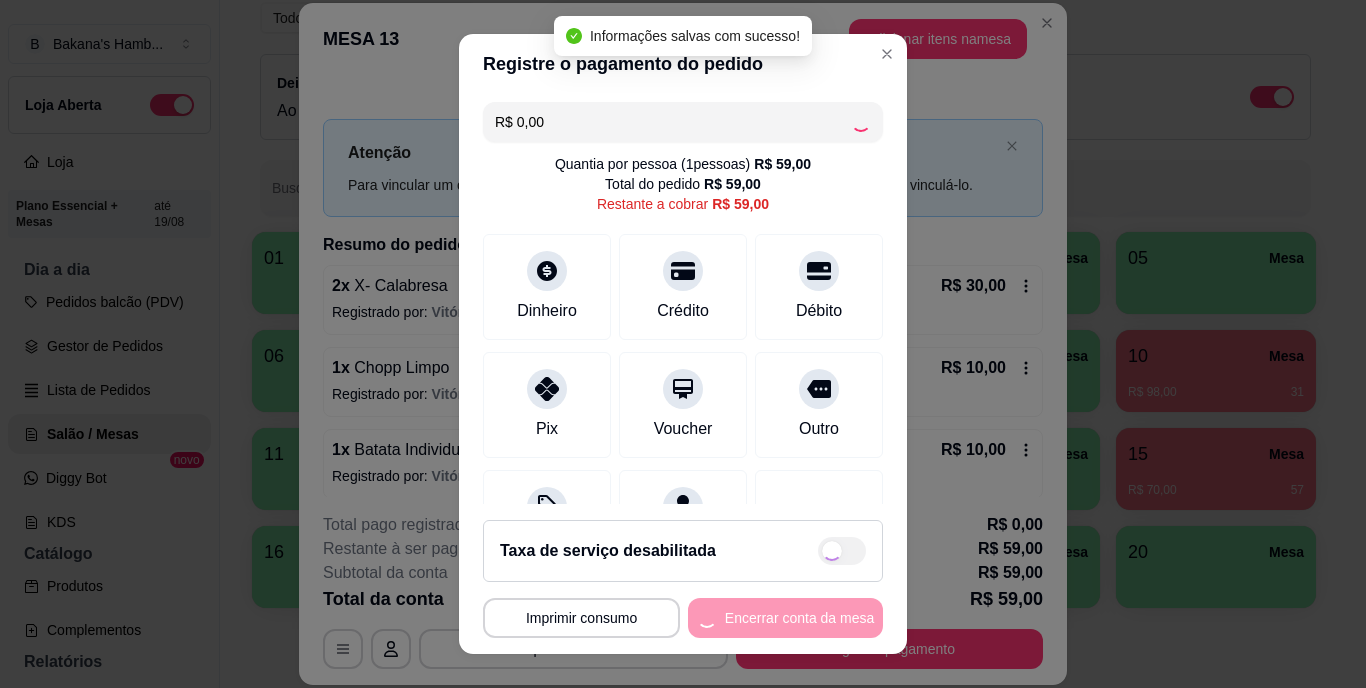click on "**********" at bounding box center (683, 618) 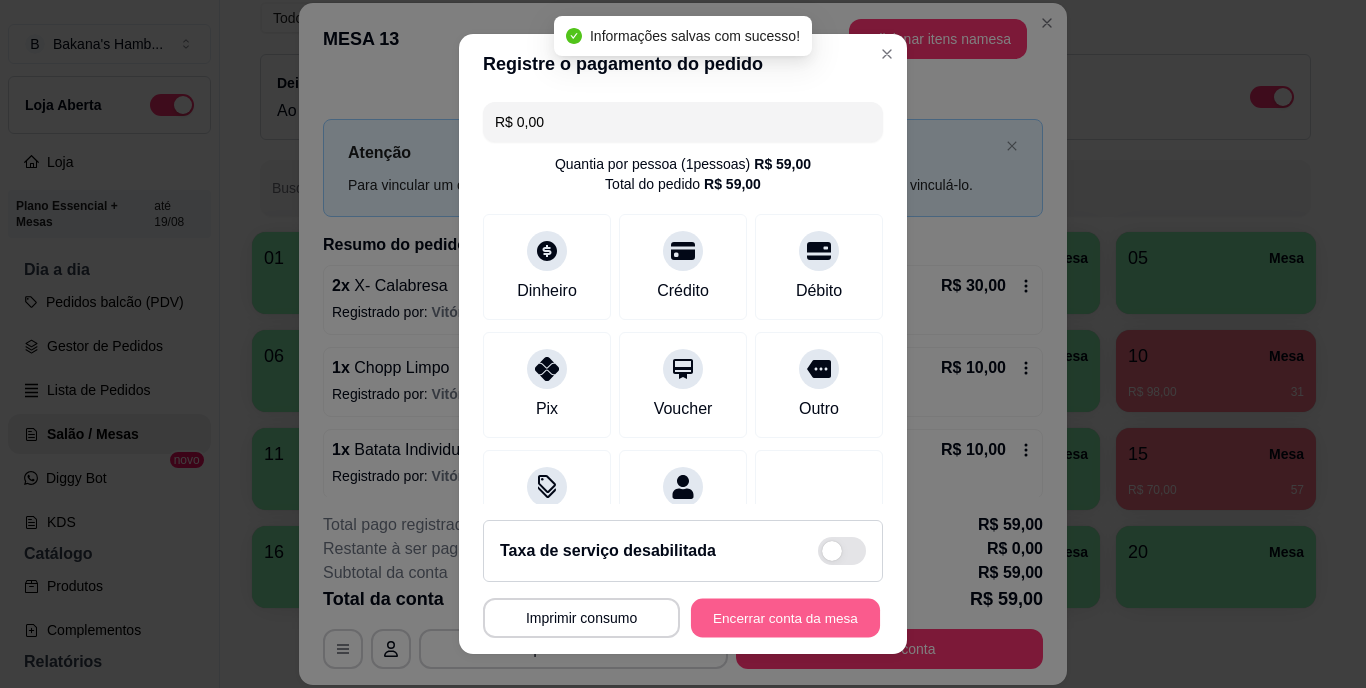 click on "Encerrar conta da mesa" at bounding box center [785, 617] 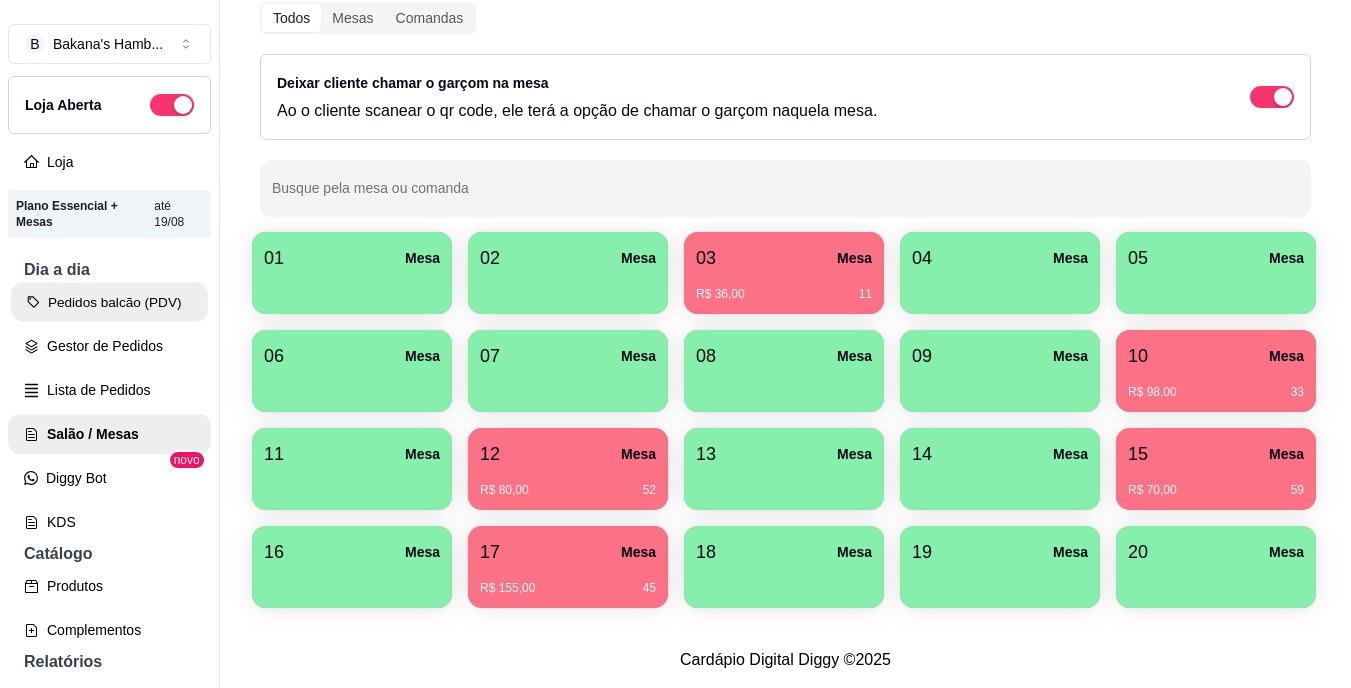 click on "Pedidos balcão (PDV)" at bounding box center (109, 302) 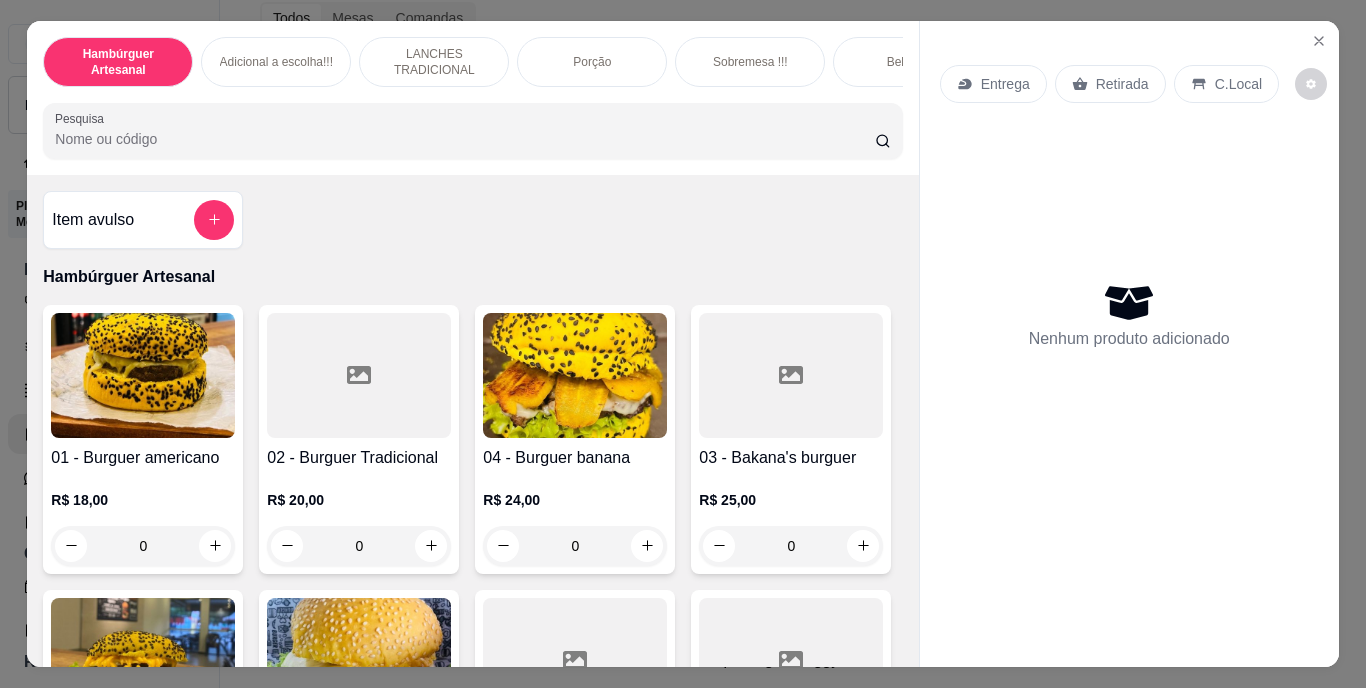 click on "Pesquisa" at bounding box center [465, 139] 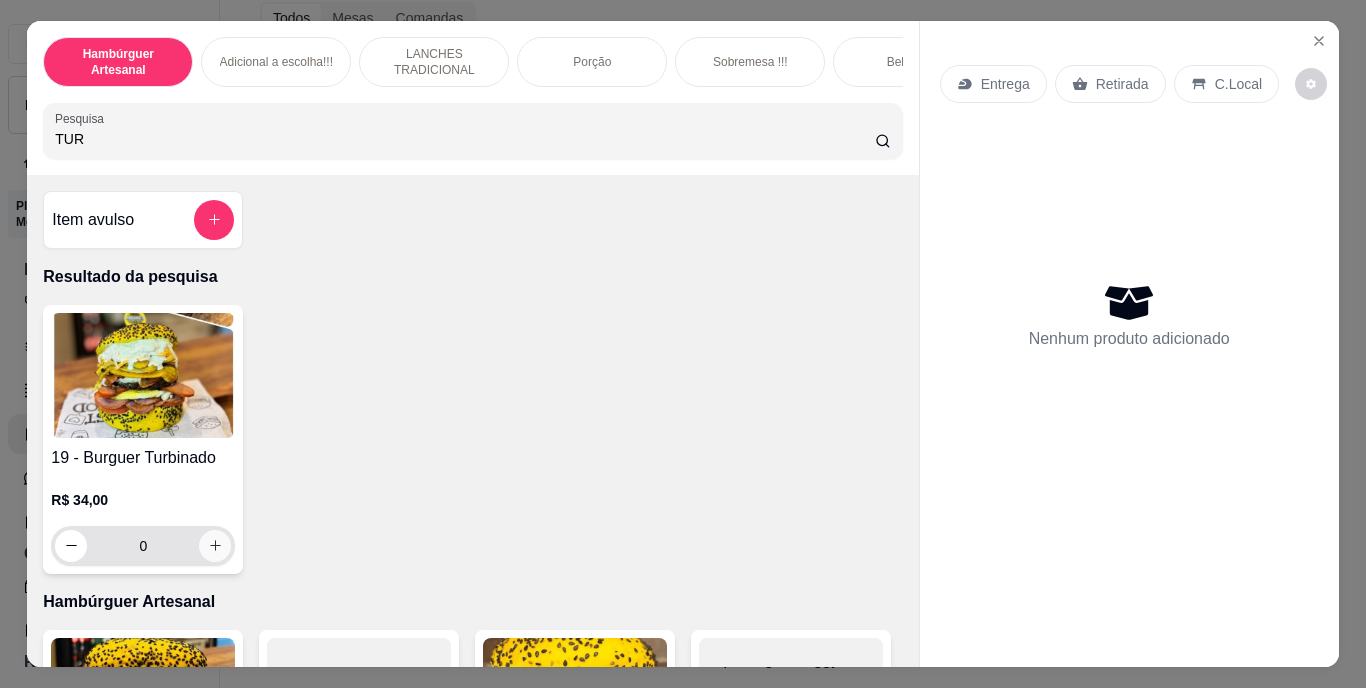 type on "TUR" 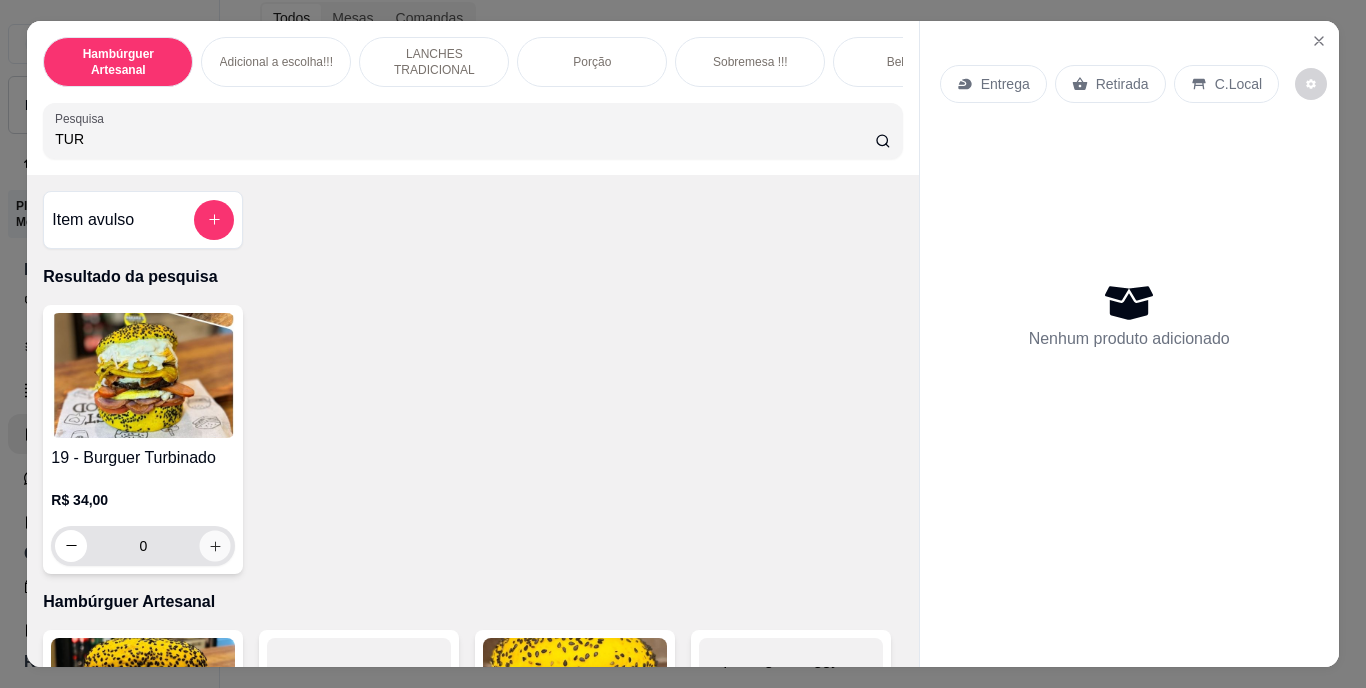 click at bounding box center [215, 545] 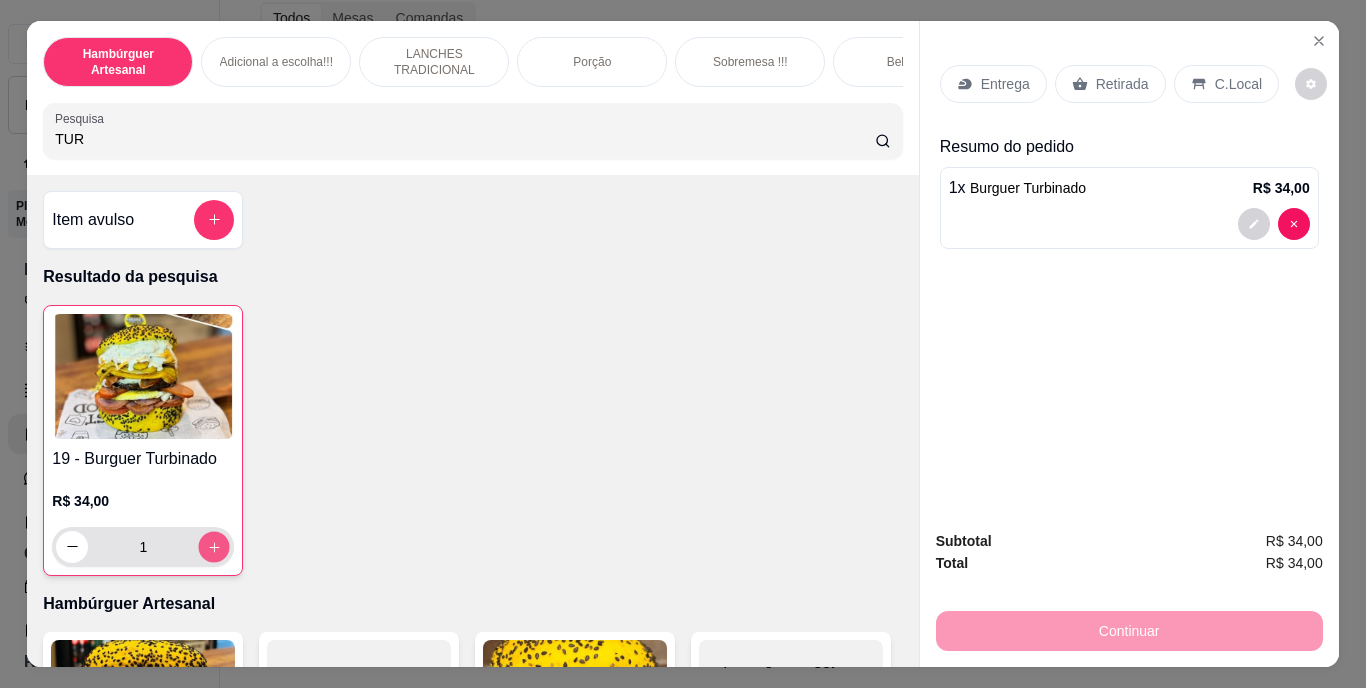 click at bounding box center (214, 546) 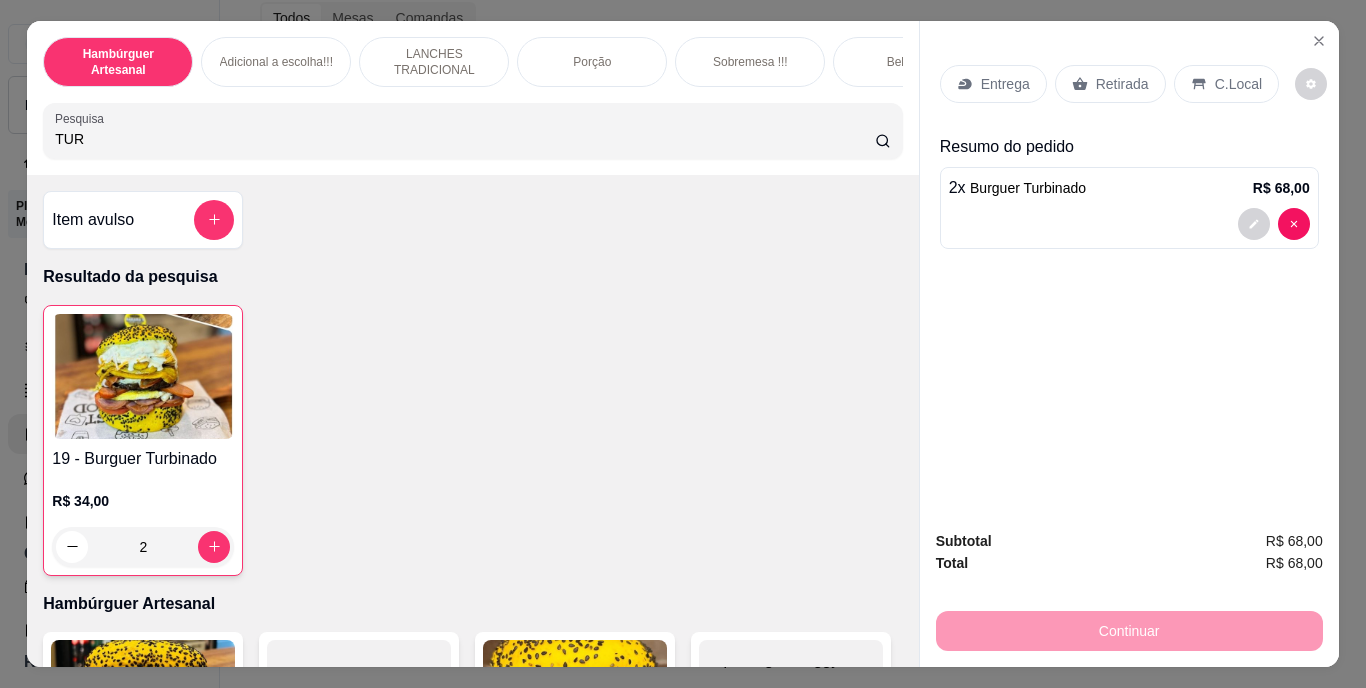 click on "Retirada" at bounding box center [1122, 84] 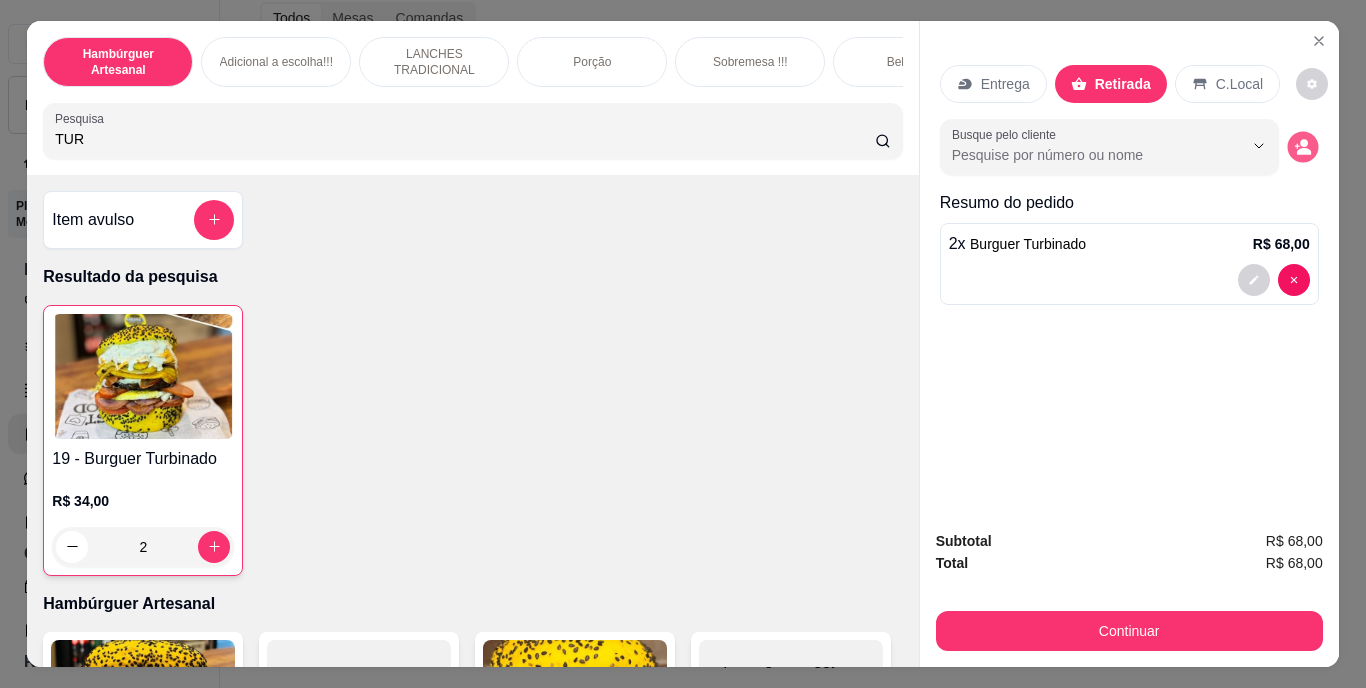click 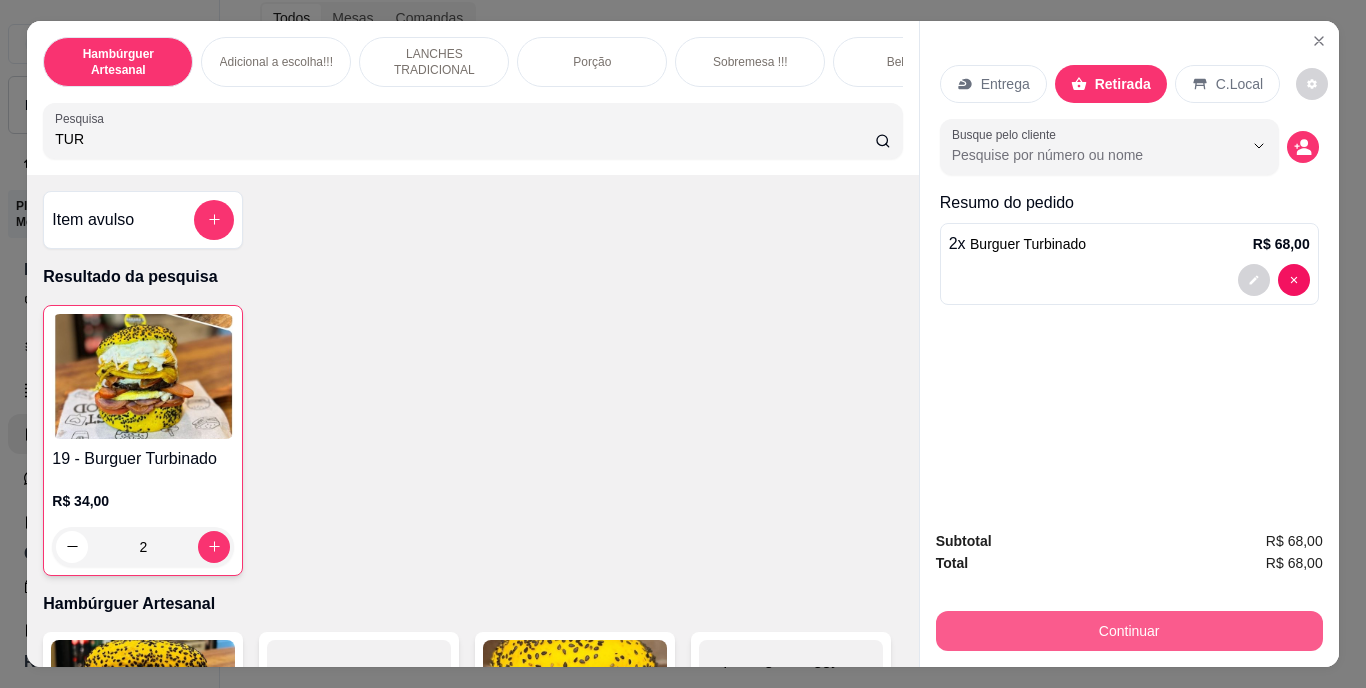 click on "Continuar" at bounding box center [1129, 631] 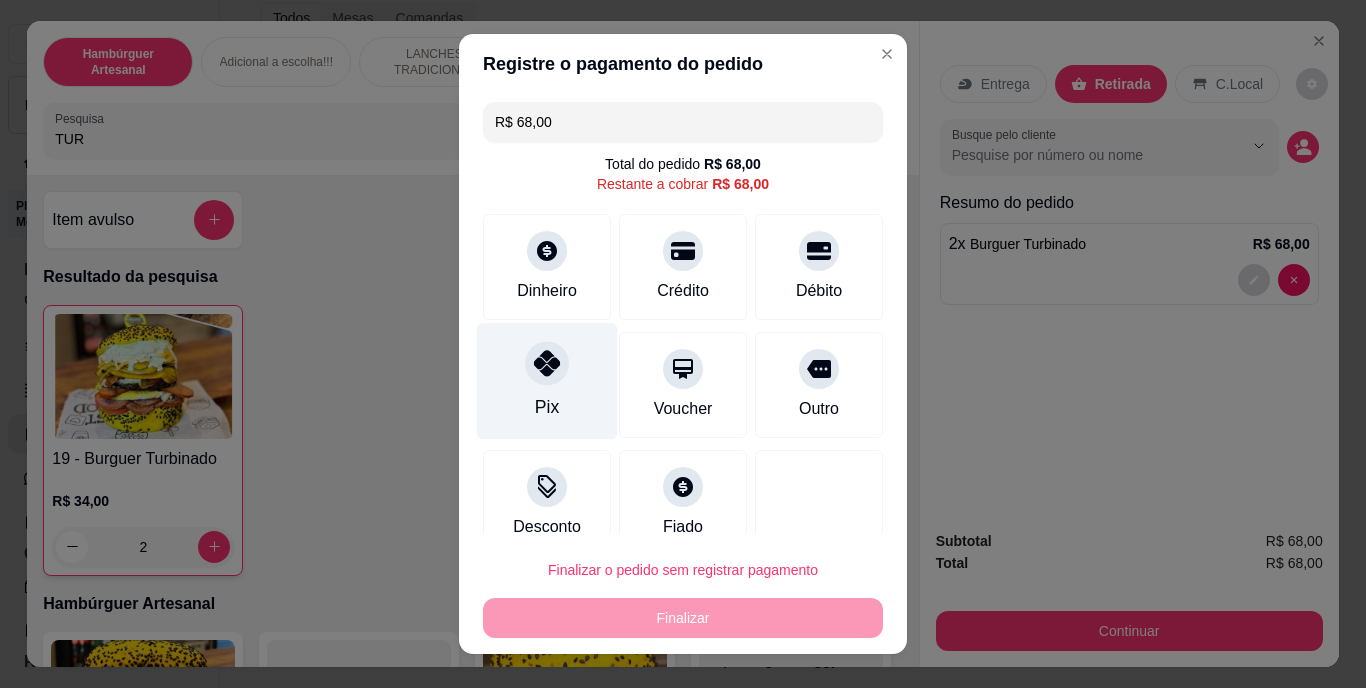 click on "Pix" at bounding box center [547, 381] 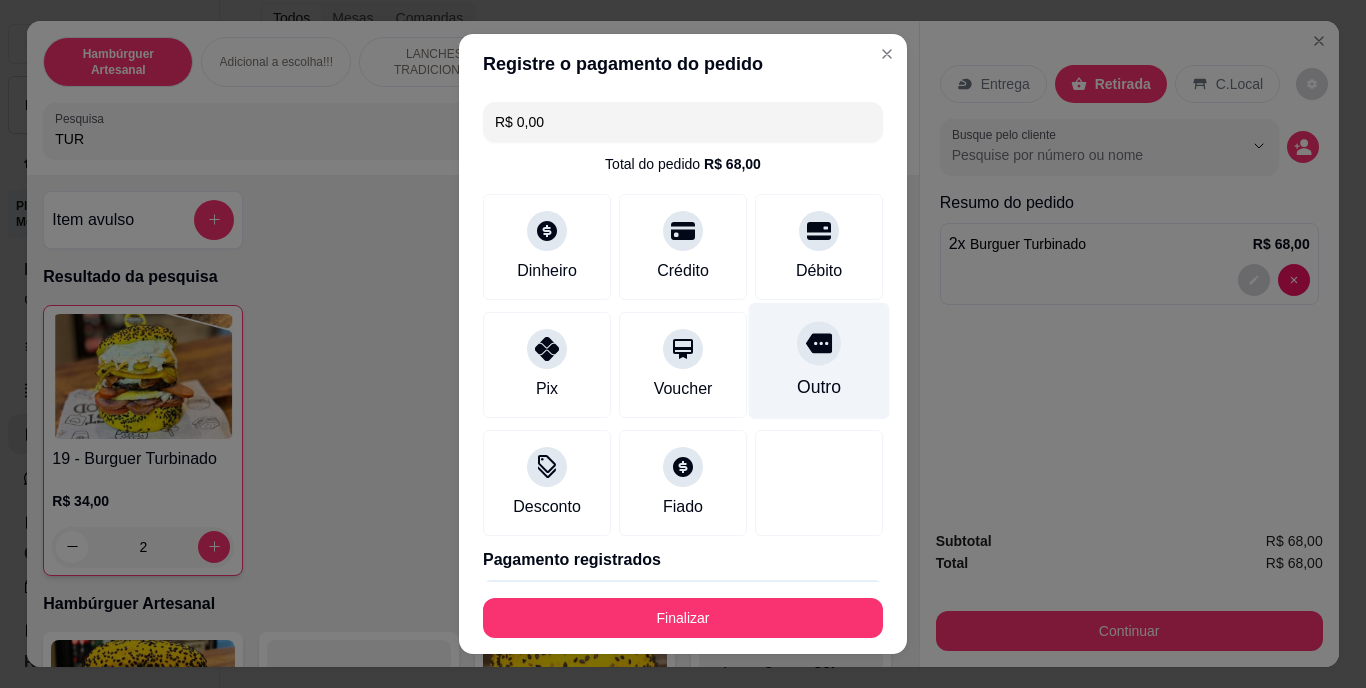 click on "Outro" at bounding box center [819, 388] 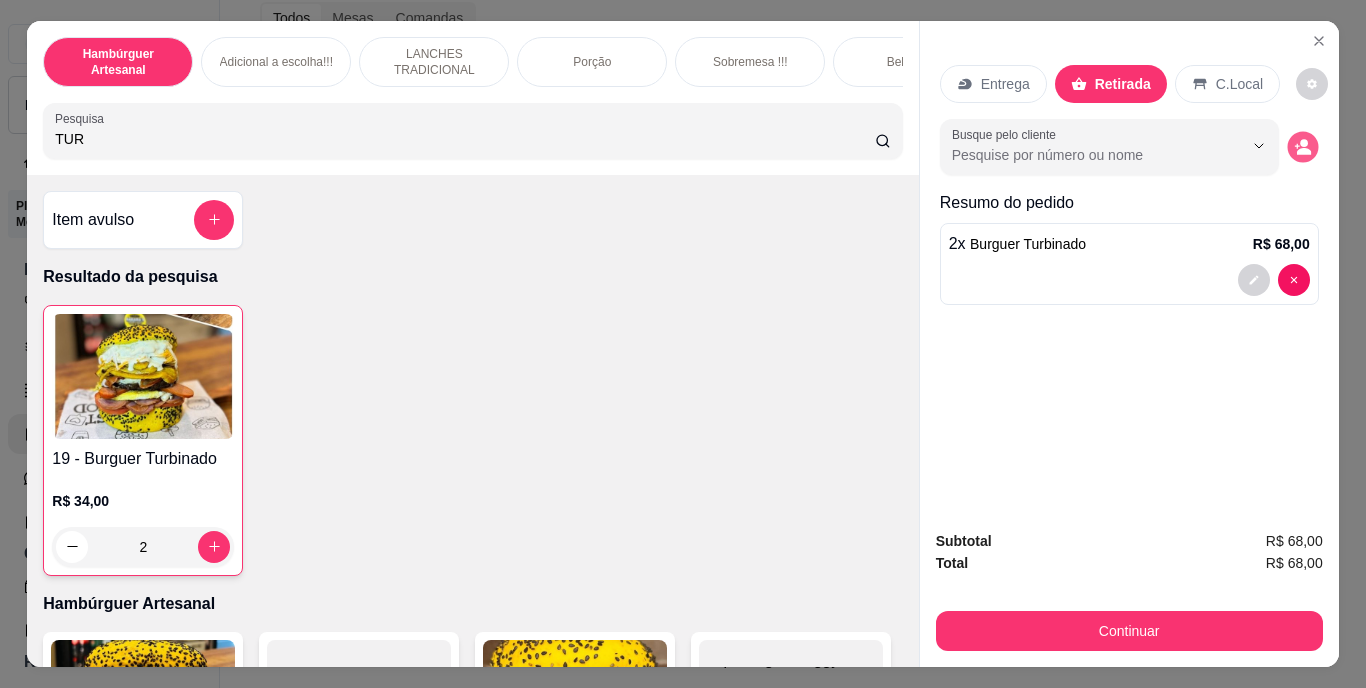 click at bounding box center (1302, 146) 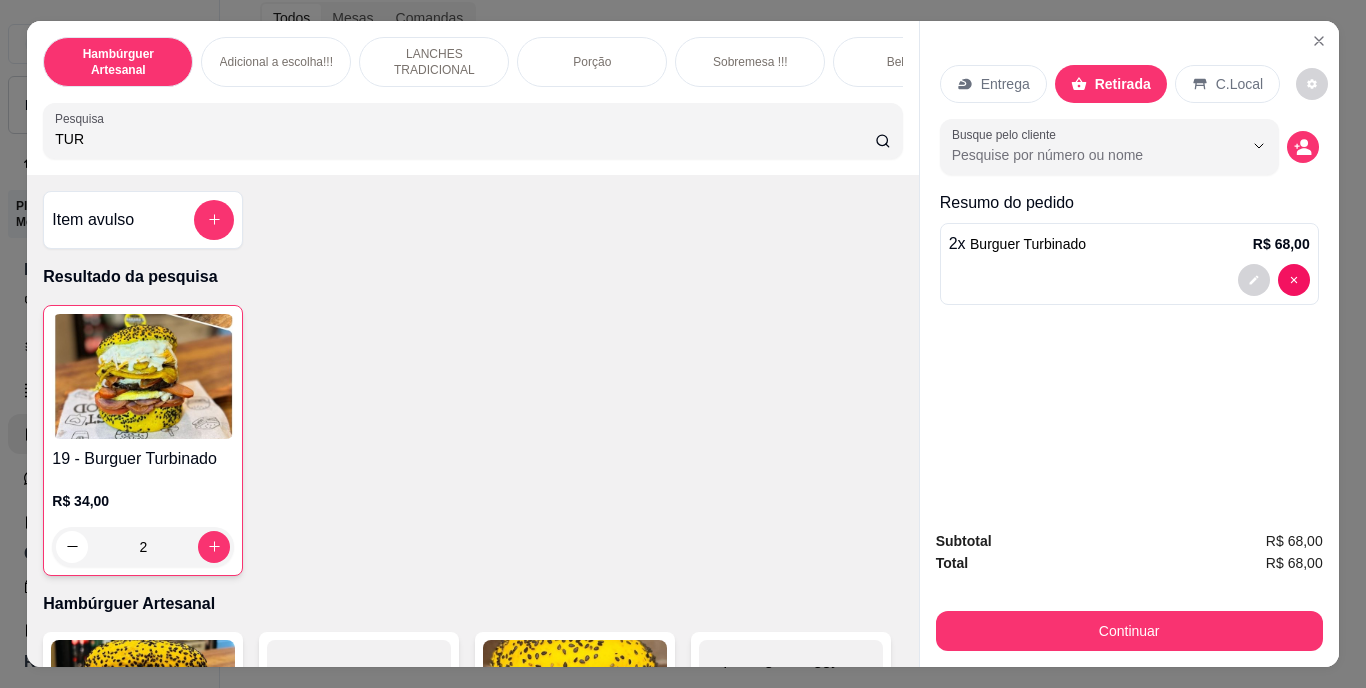 click on "Busque pelo cliente" at bounding box center (1129, 147) 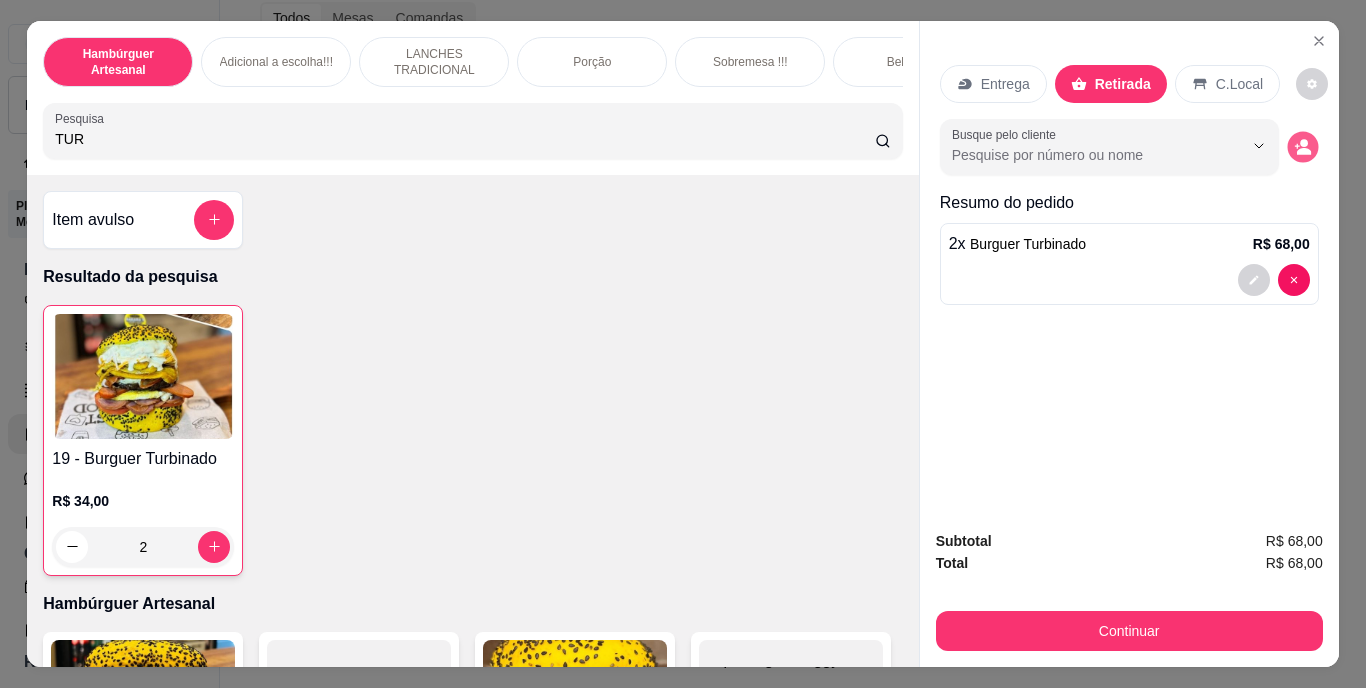 click at bounding box center [1302, 146] 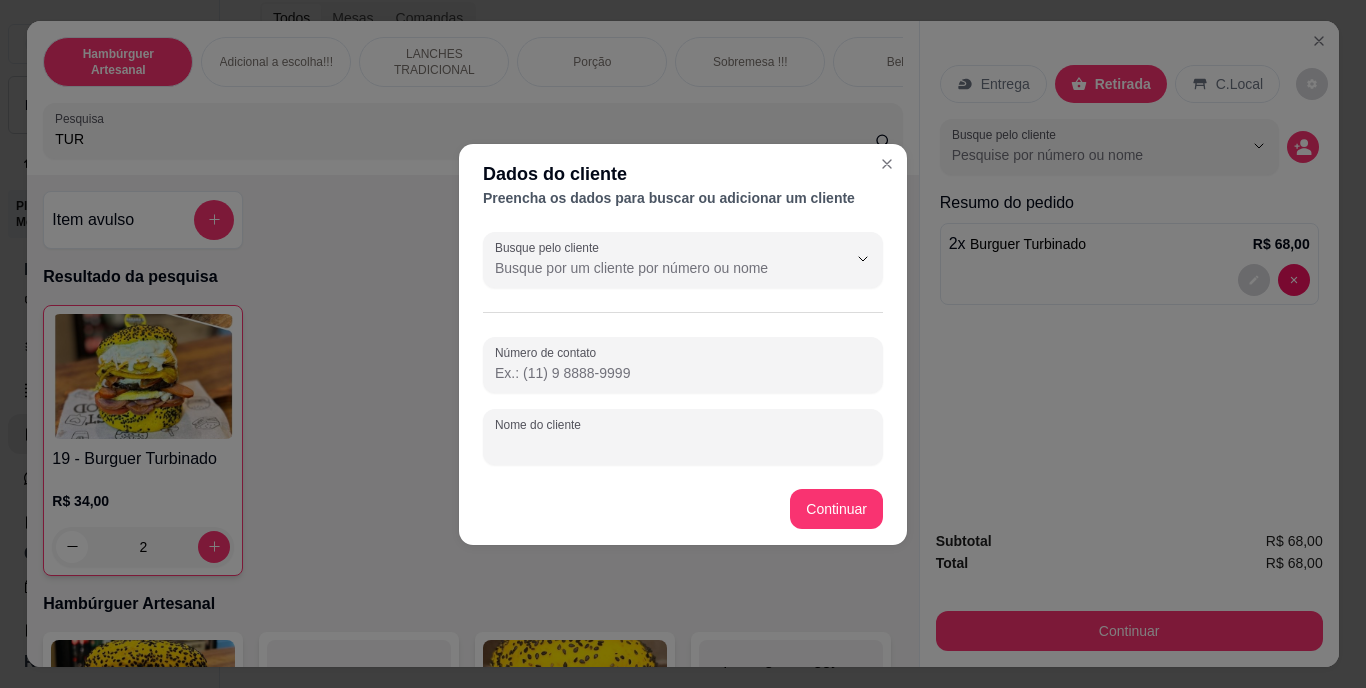click on "Nome do cliente" at bounding box center (683, 445) 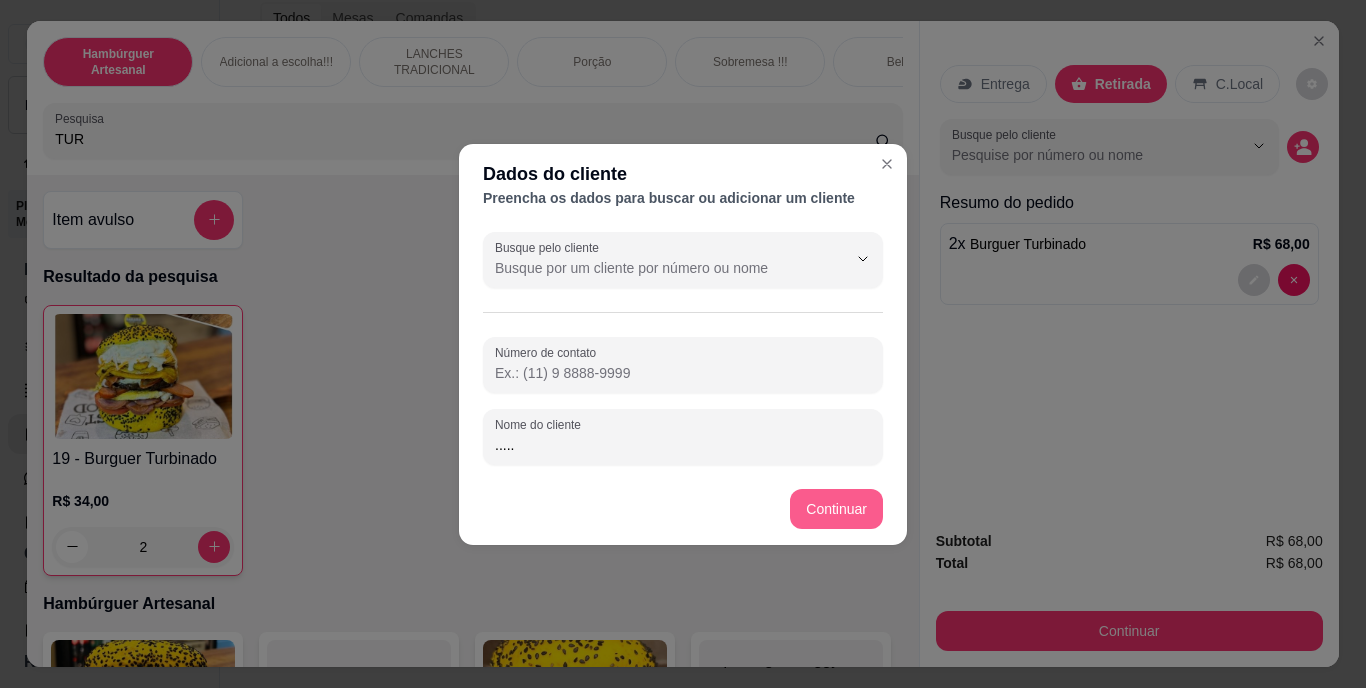 type on "....." 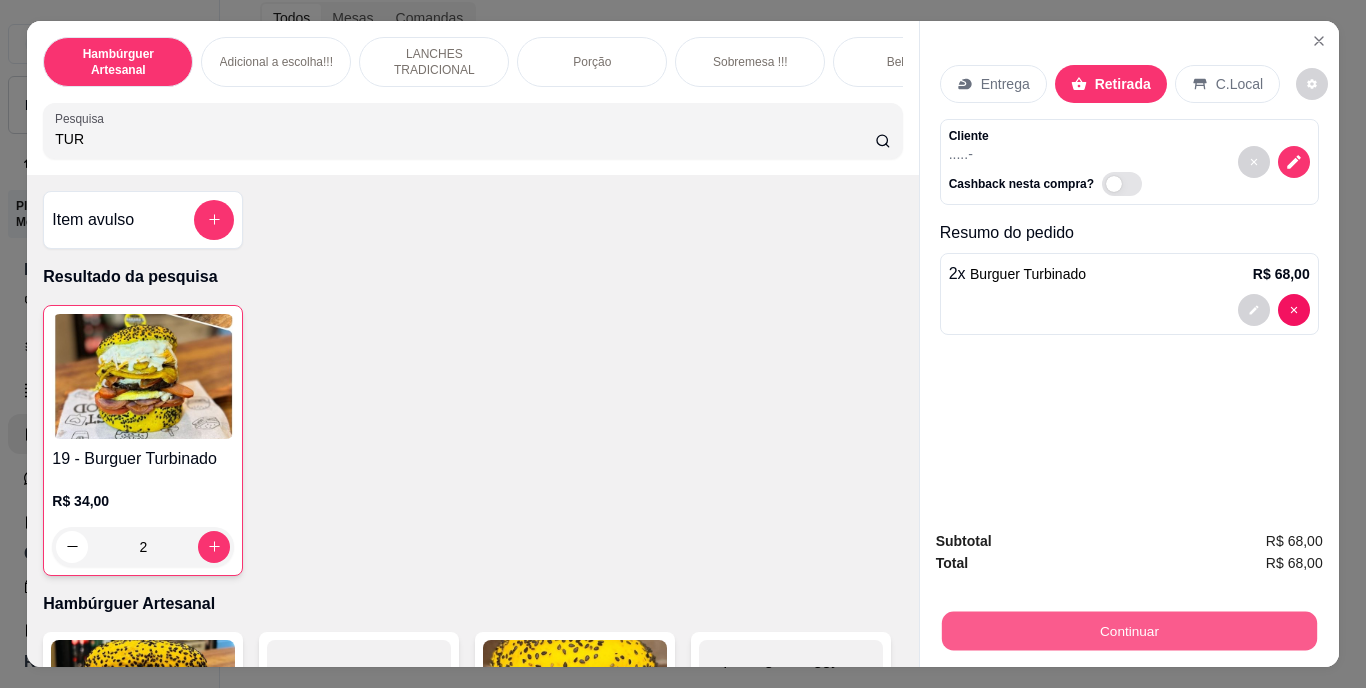 click on "Continuar" at bounding box center [1128, 631] 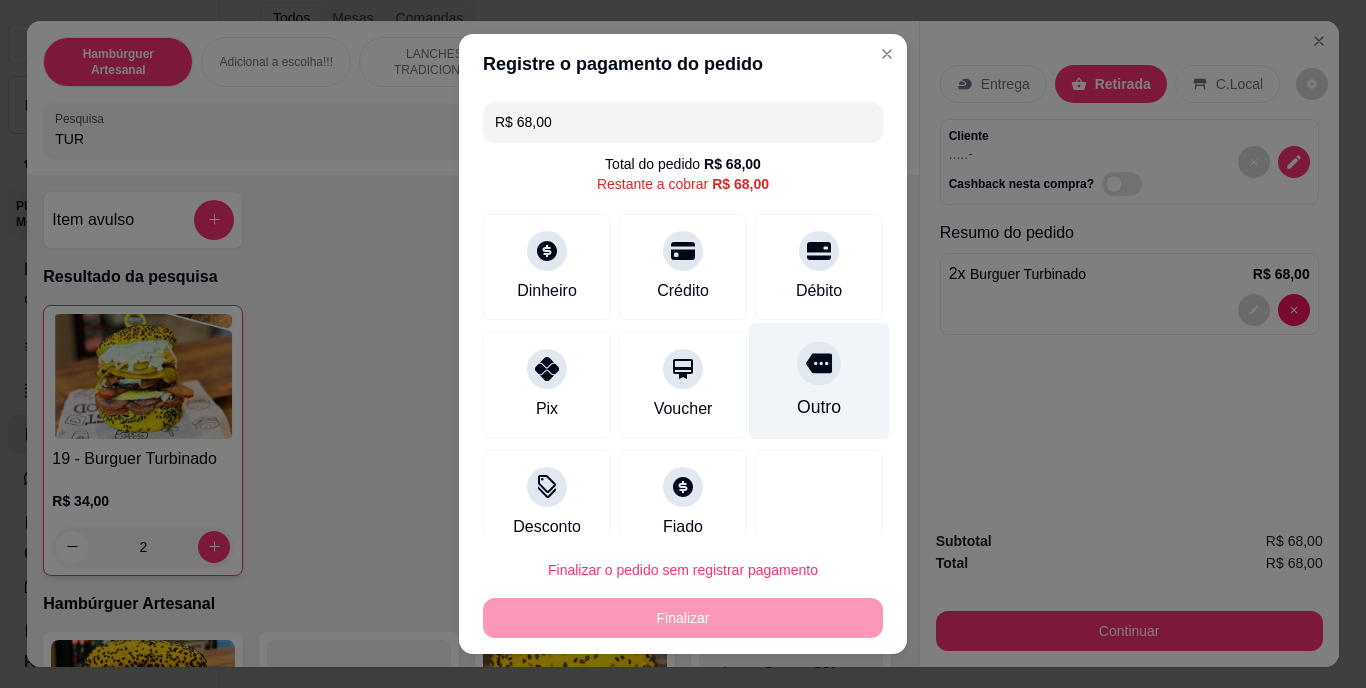 click on "Outro" at bounding box center (819, 408) 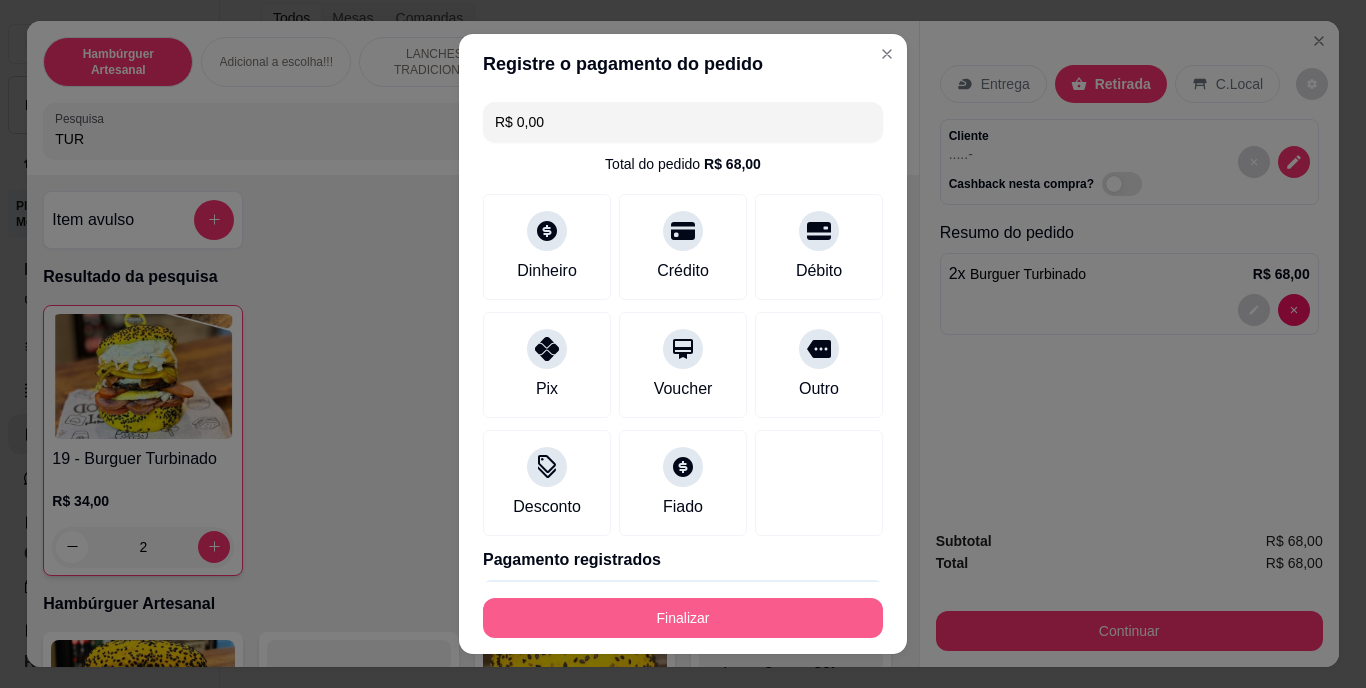 click on "Finalizar" at bounding box center [683, 618] 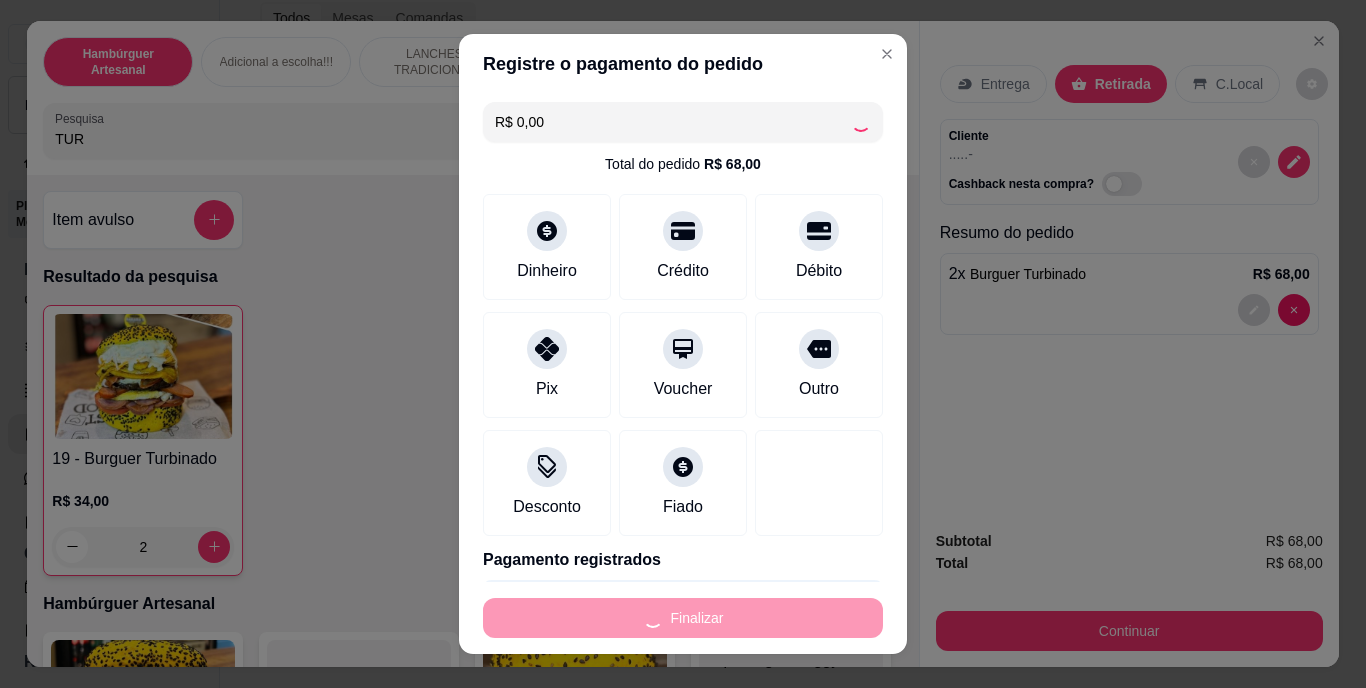 type on "0" 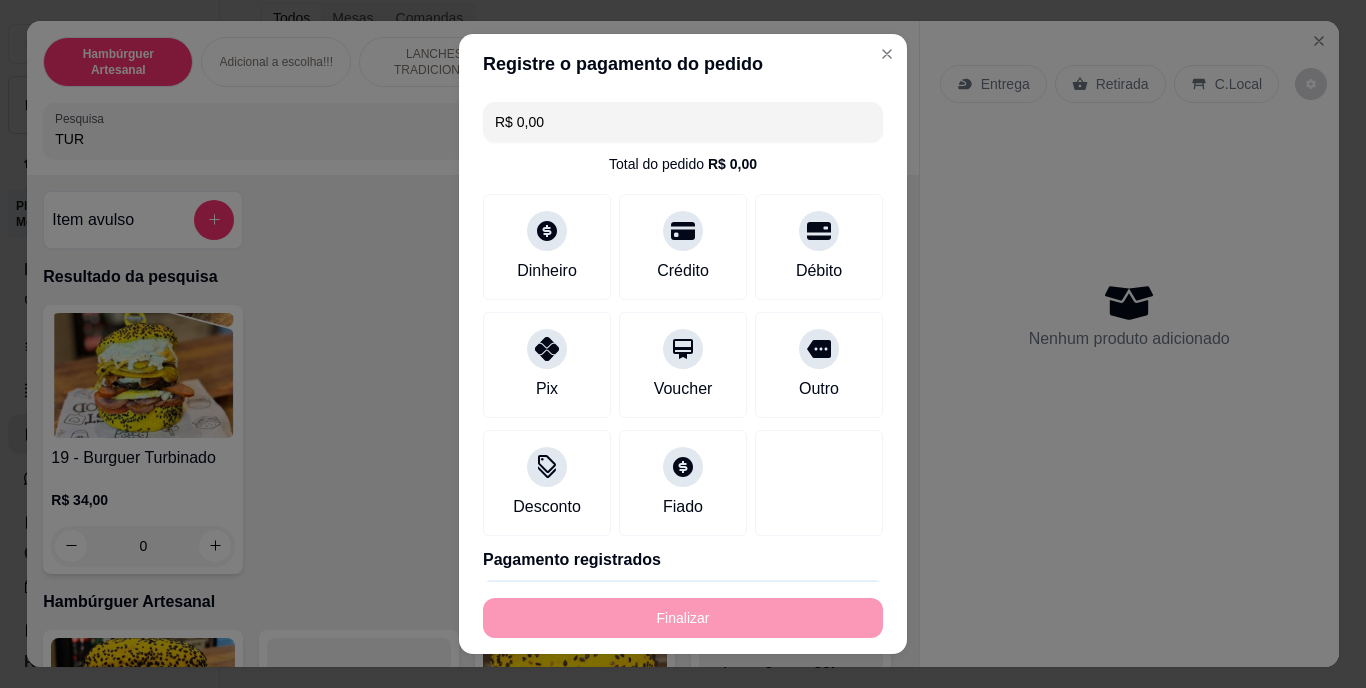 type on "-R$ 68,00" 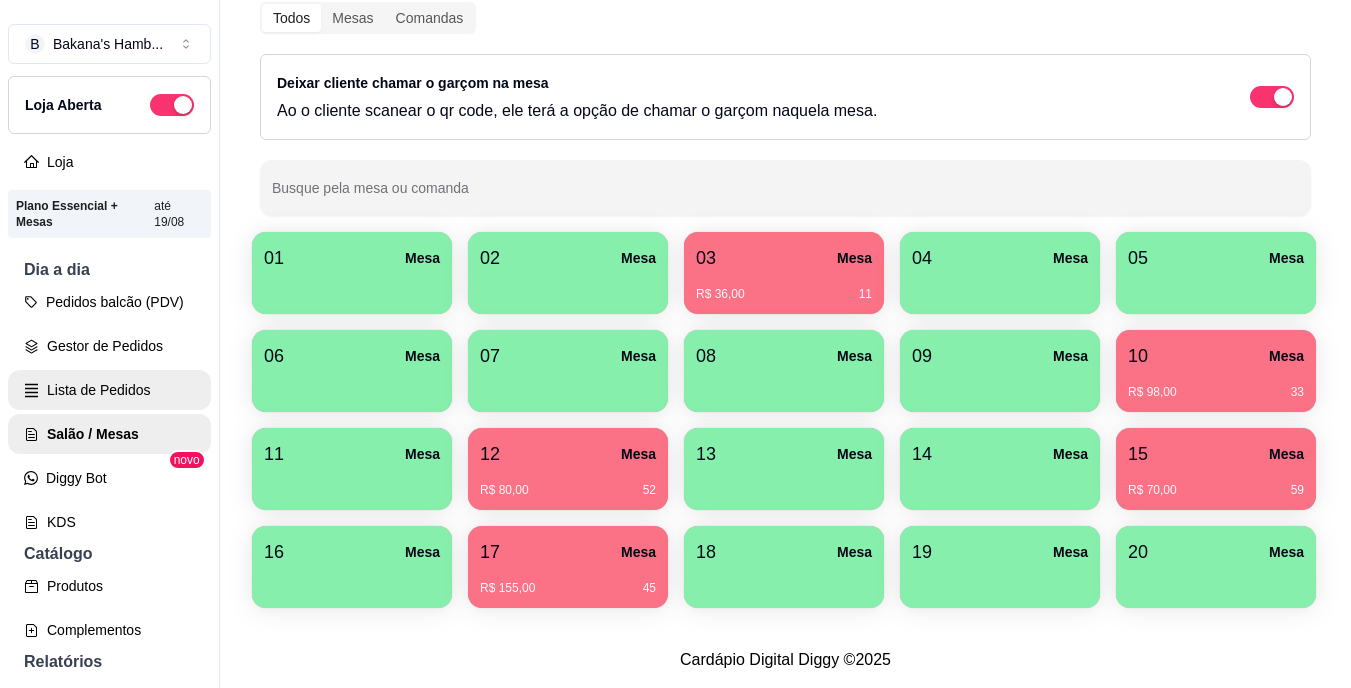 click on "Lista de Pedidos" at bounding box center [109, 390] 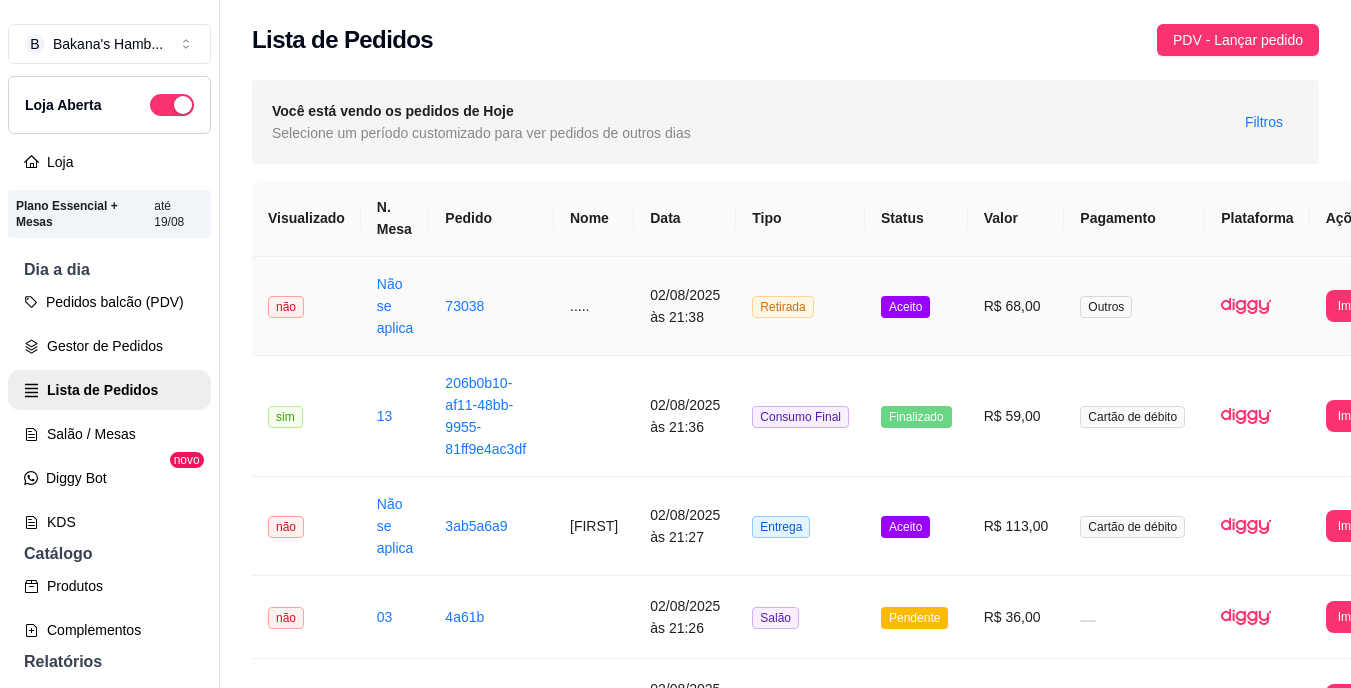 scroll, scrollTop: 0, scrollLeft: 103, axis: horizontal 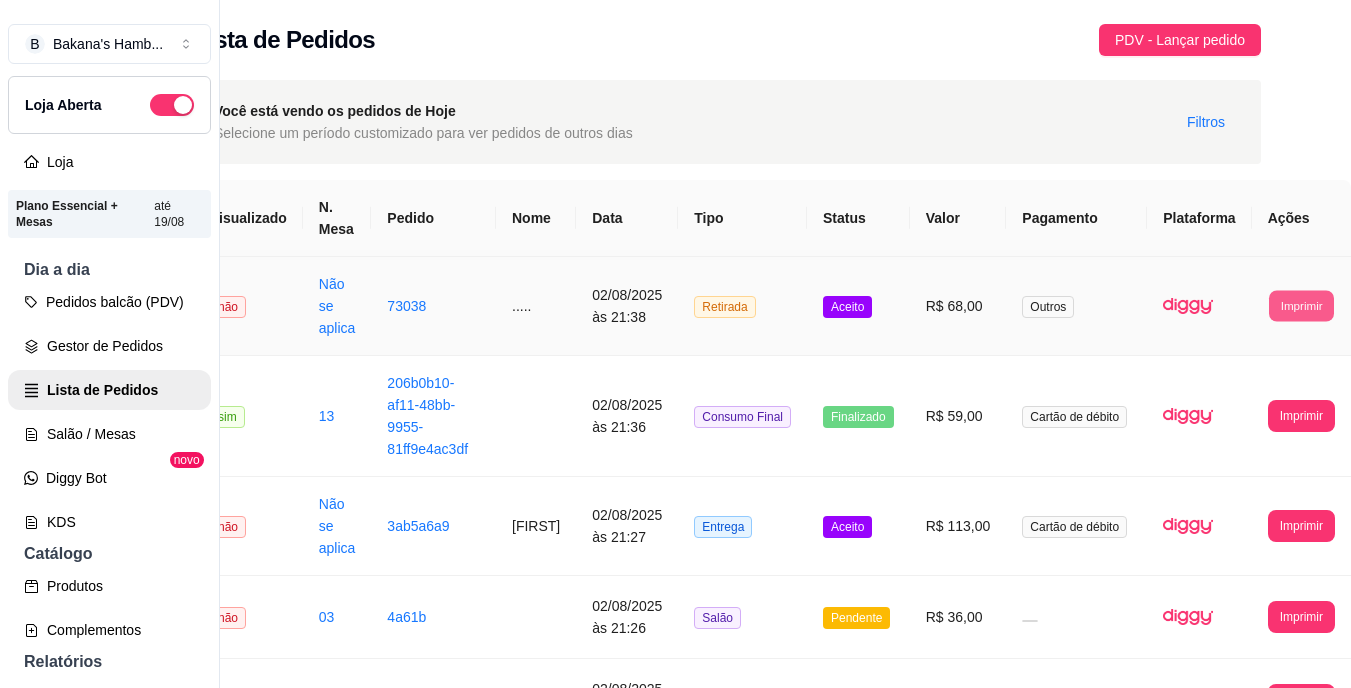 click on "Imprimir" at bounding box center (1301, 305) 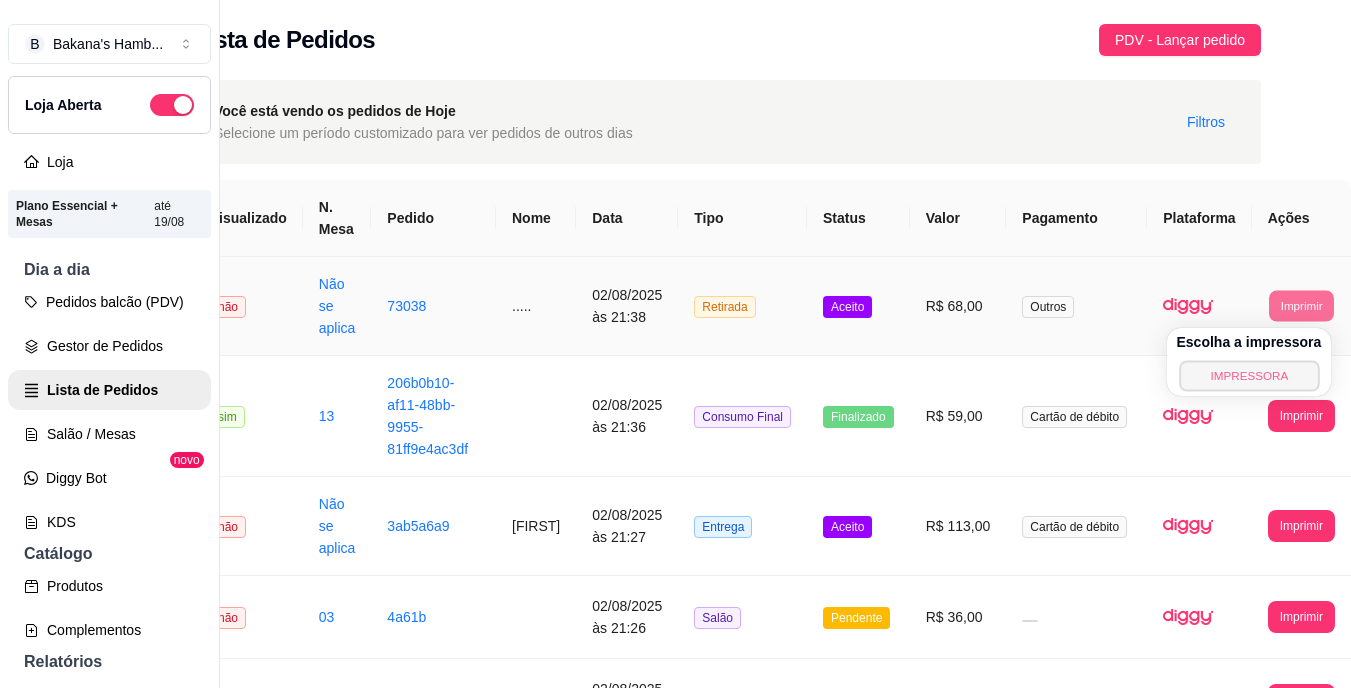 click on "IMPRESSORA" at bounding box center [1249, 375] 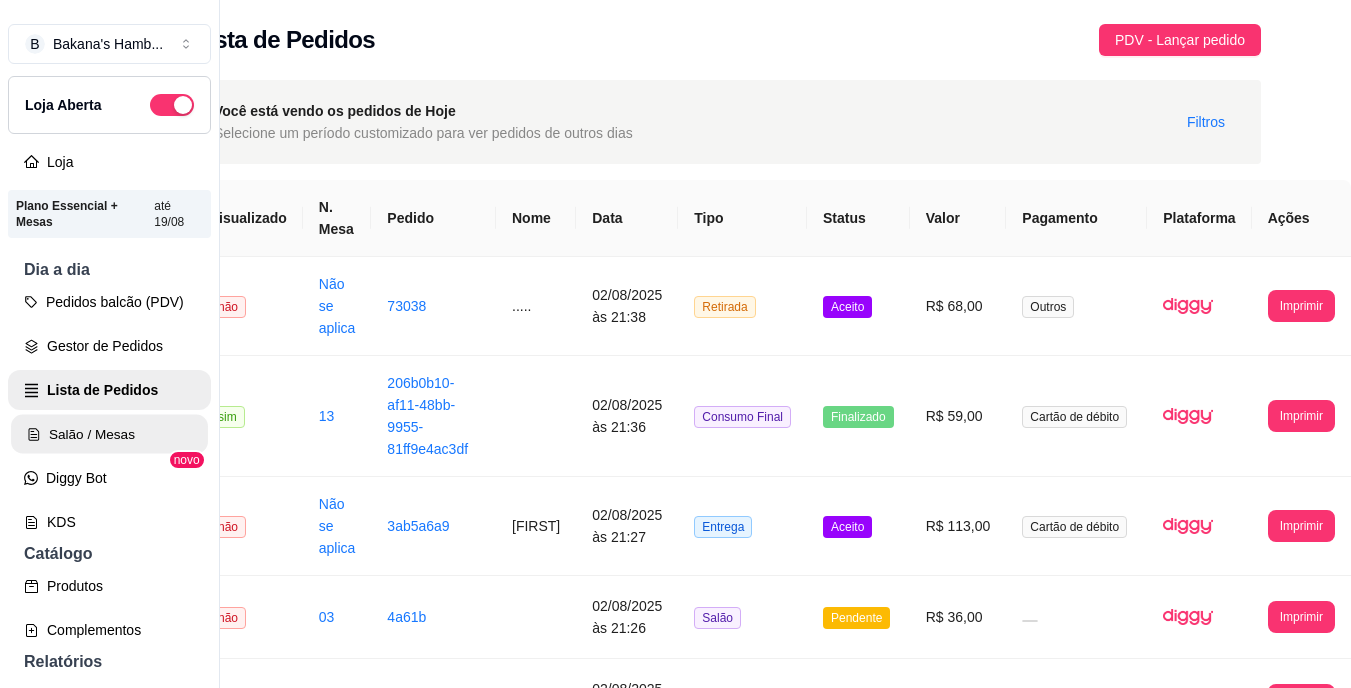 click on "Salão / Mesas" at bounding box center [109, 434] 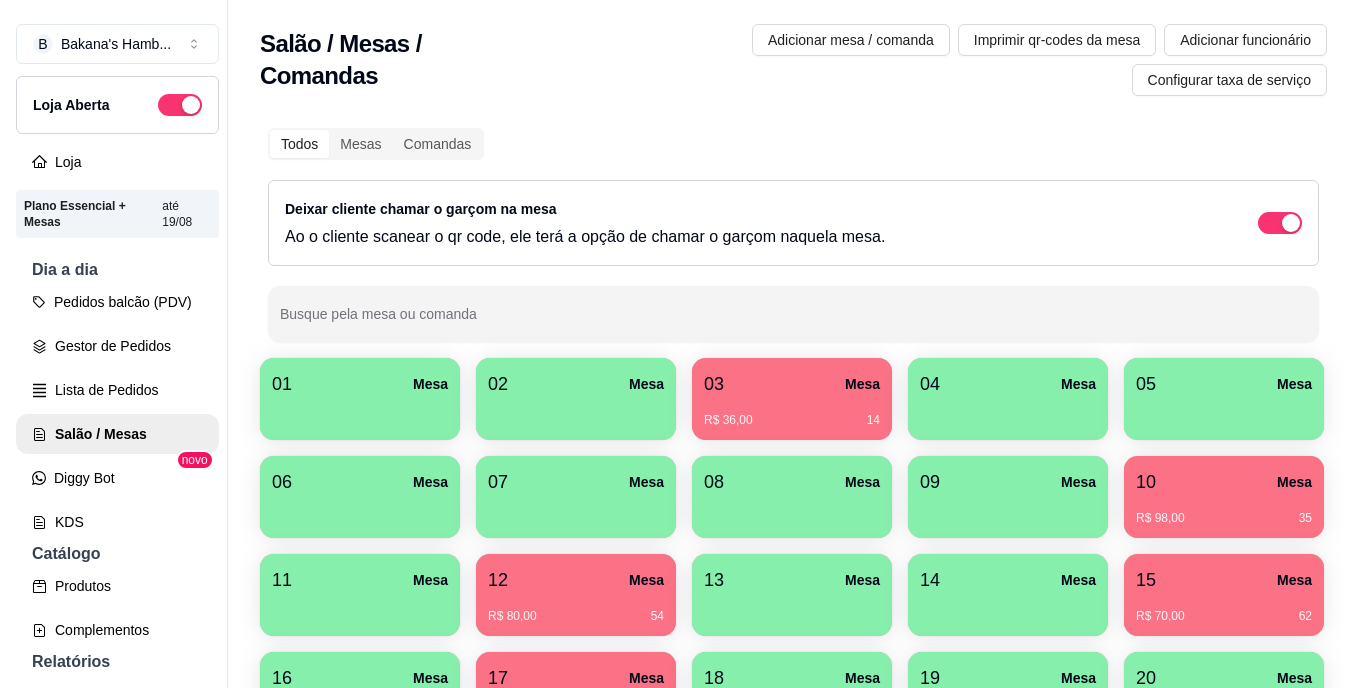 scroll, scrollTop: 239, scrollLeft: 0, axis: vertical 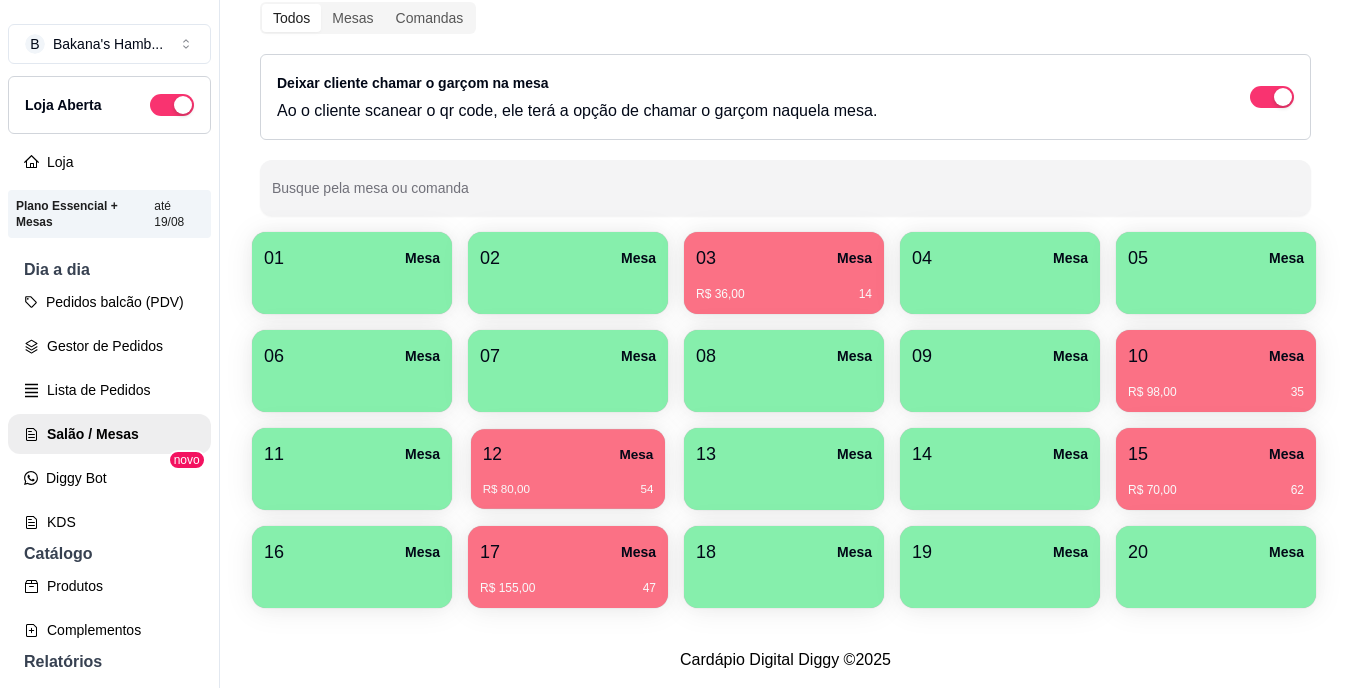 click on "12 Mesa" at bounding box center [568, 454] 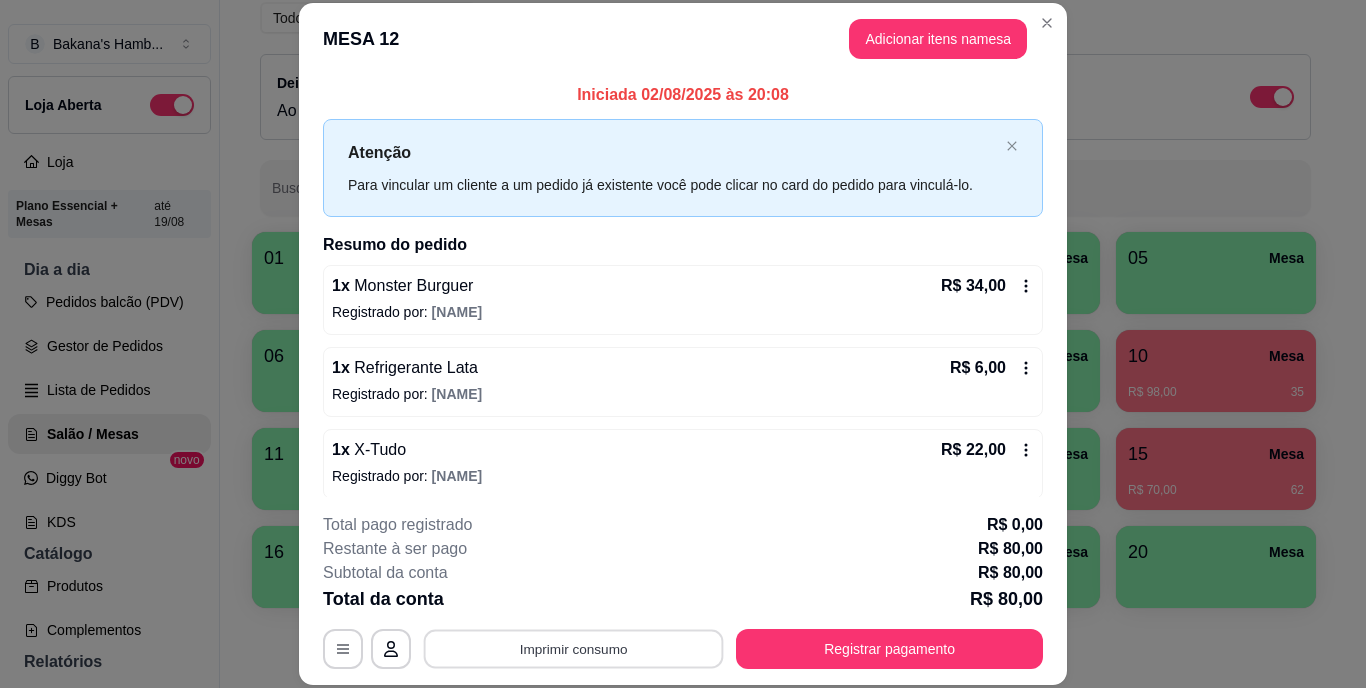 click on "Imprimir consumo" at bounding box center [574, 648] 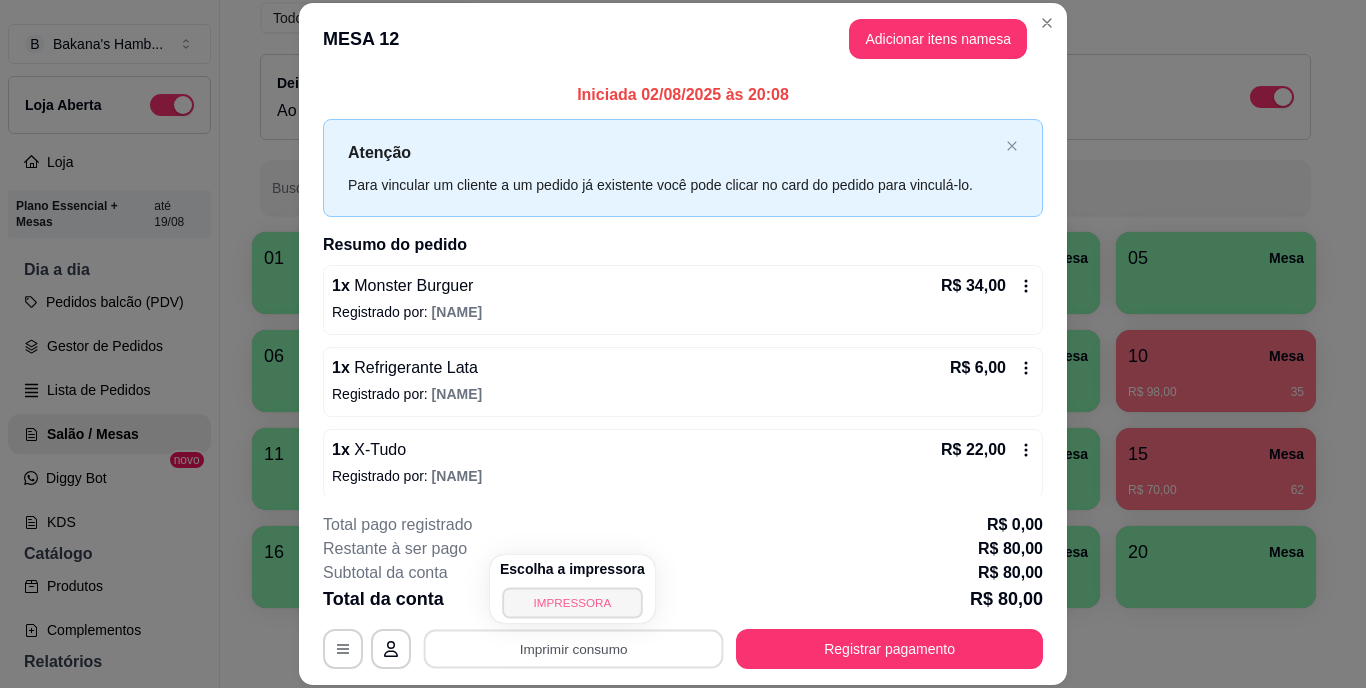 click on "IMPRESSORA" at bounding box center [572, 602] 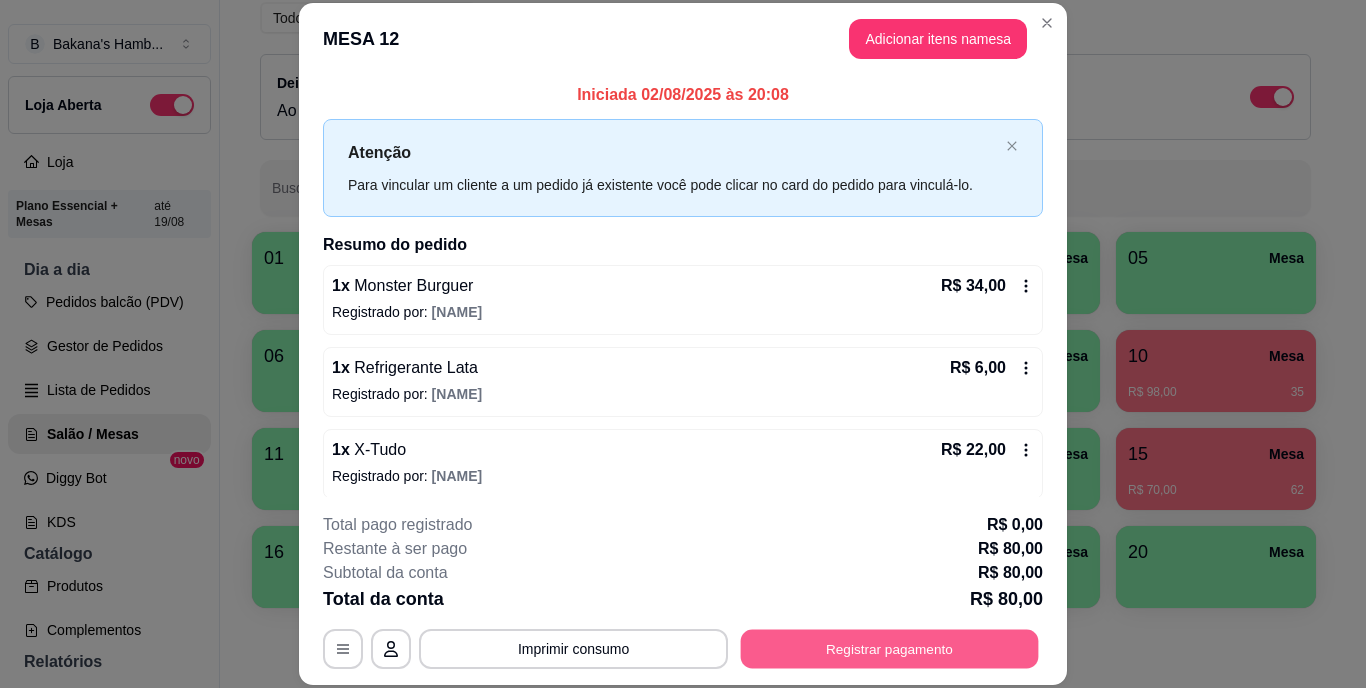 click on "Registrar pagamento" at bounding box center [890, 648] 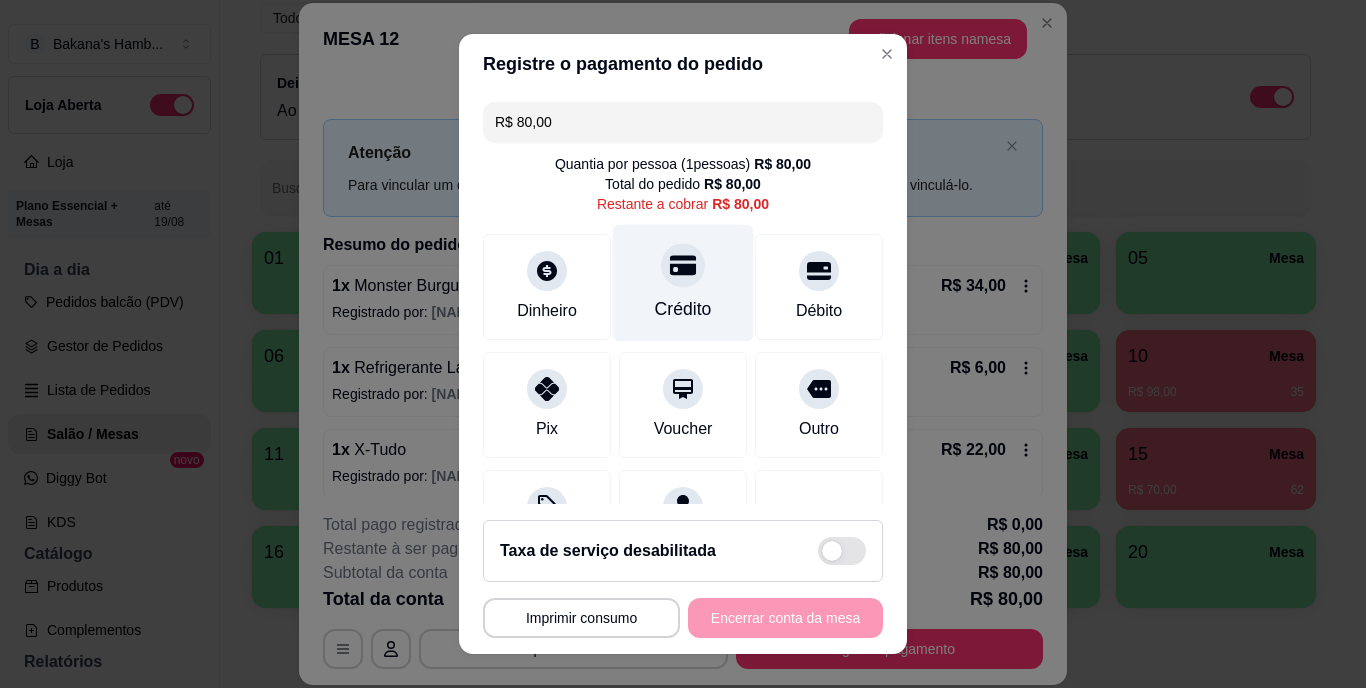 click on "Crédito" at bounding box center (683, 310) 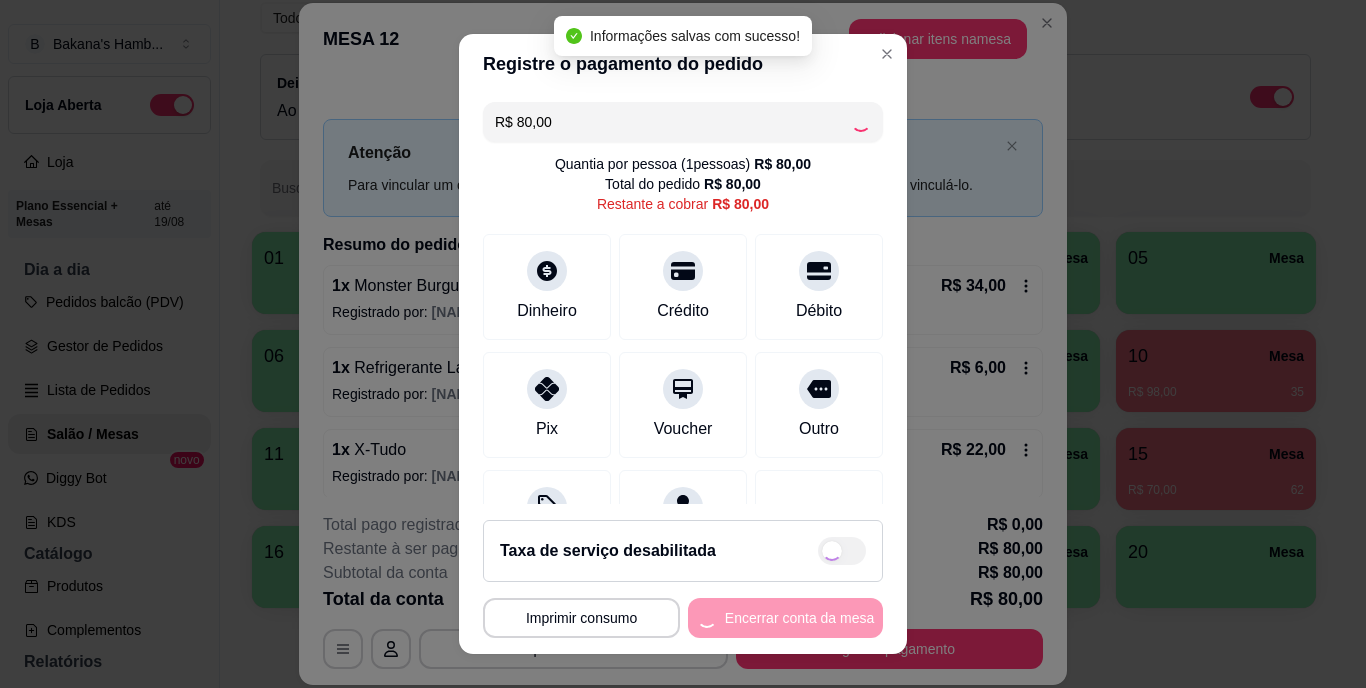 type on "R$ 0,00" 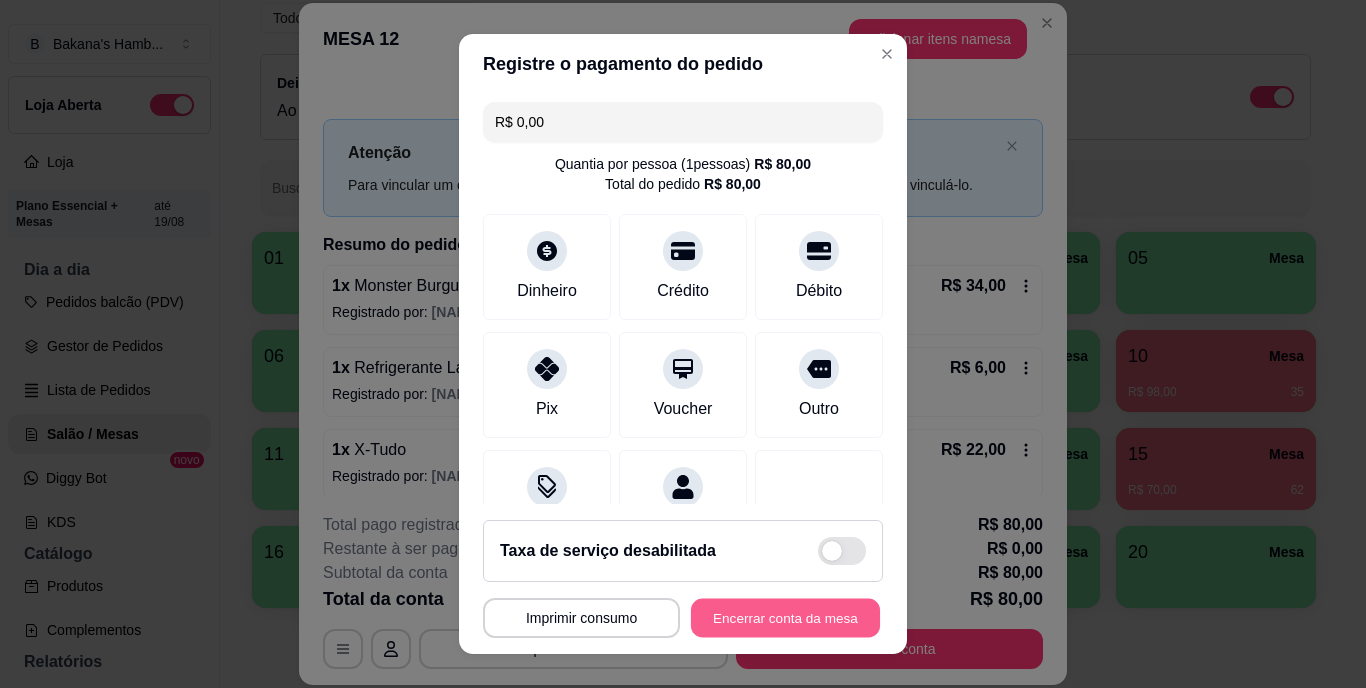 click on "Encerrar conta da mesa" at bounding box center [785, 617] 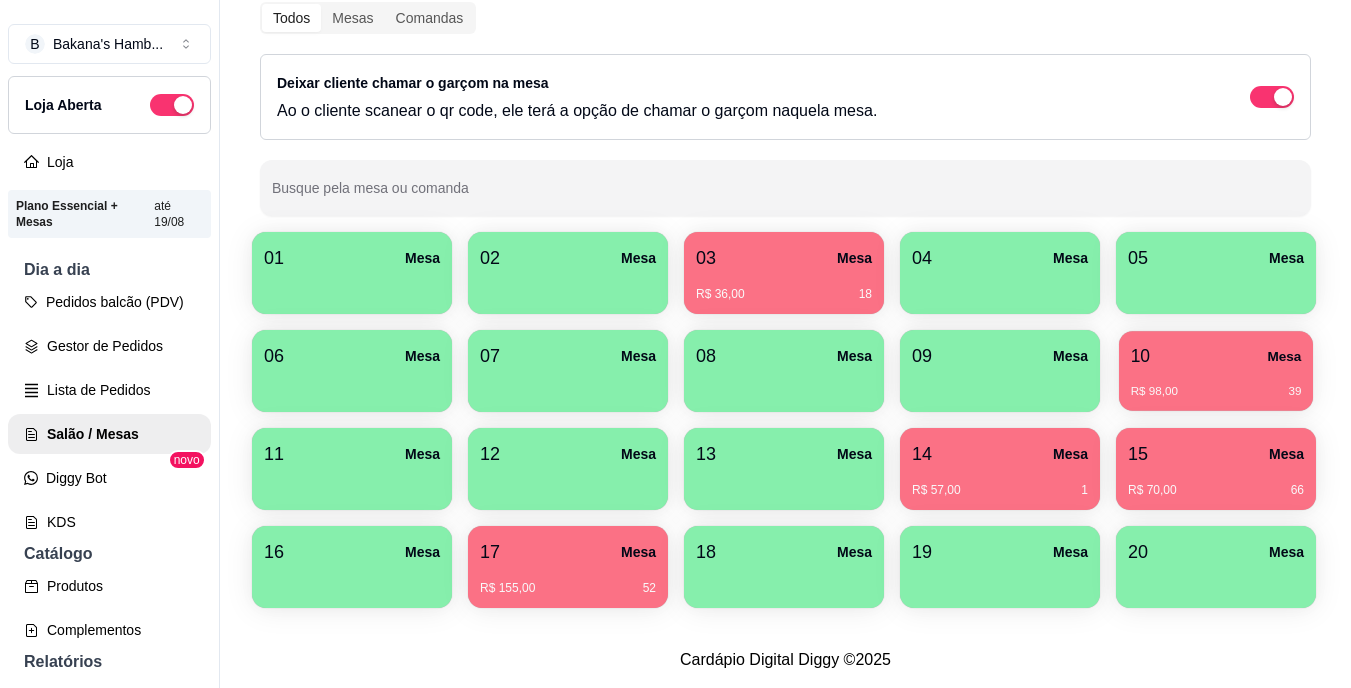 click on "10 Mesa" at bounding box center [1216, 356] 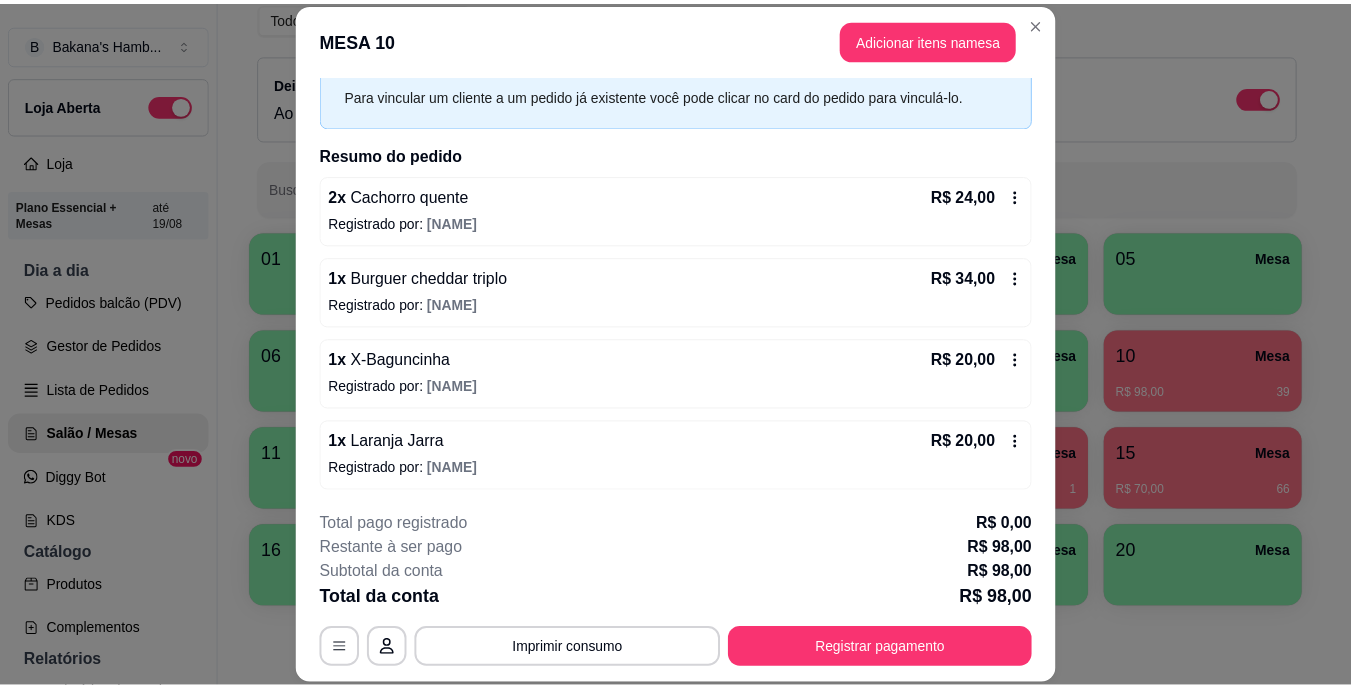 scroll, scrollTop: 91, scrollLeft: 0, axis: vertical 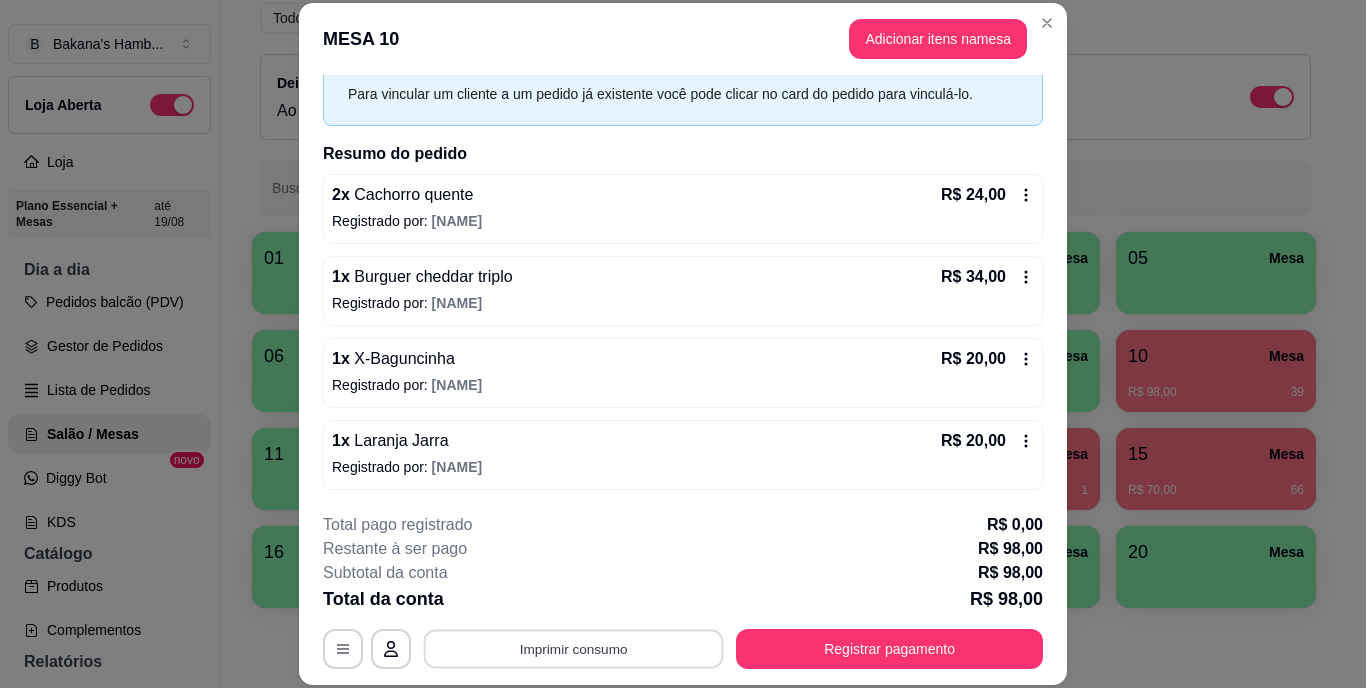 click on "Imprimir consumo" at bounding box center (574, 648) 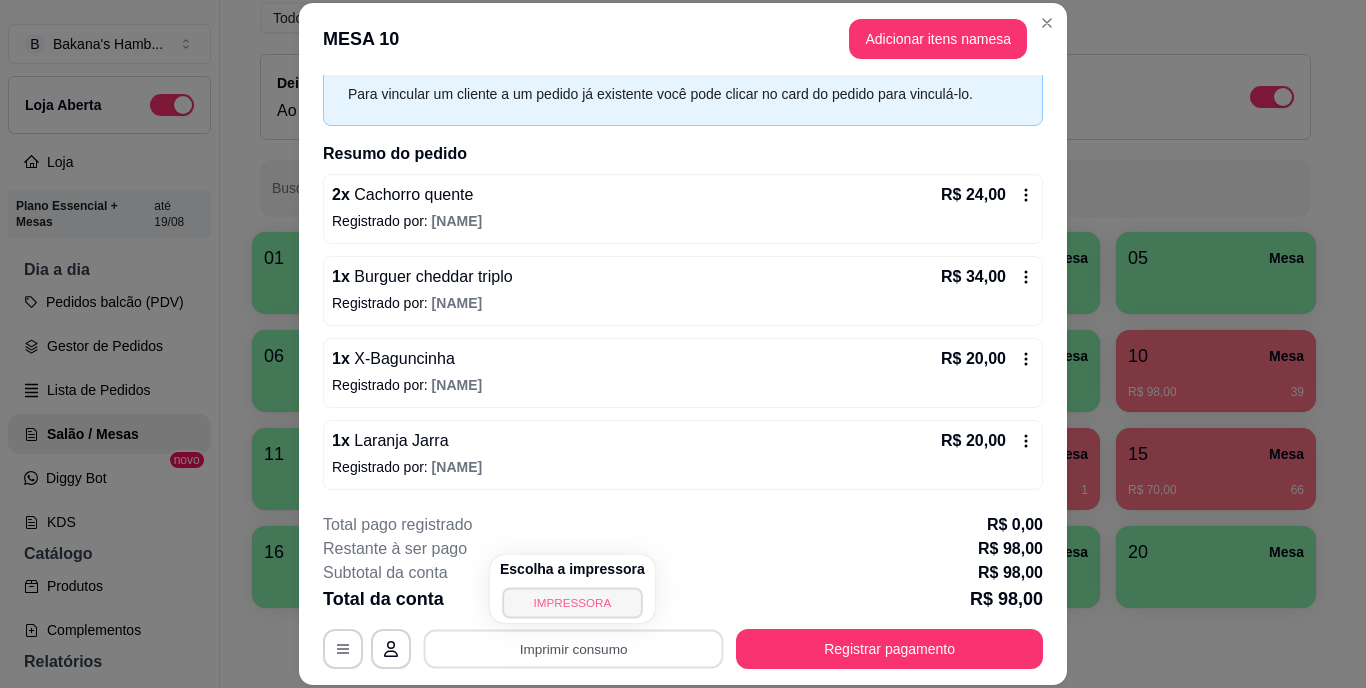 click on "IMPRESSORA" at bounding box center [572, 602] 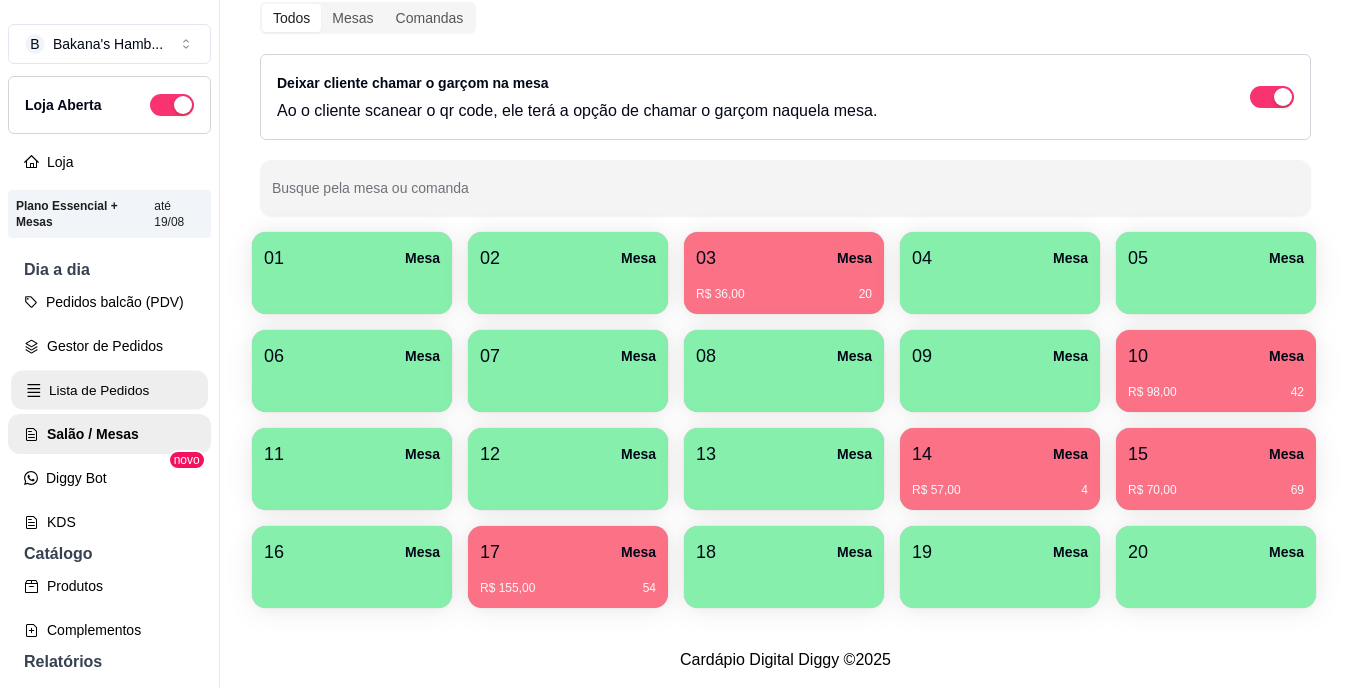 click on "Lista de Pedidos" at bounding box center [109, 390] 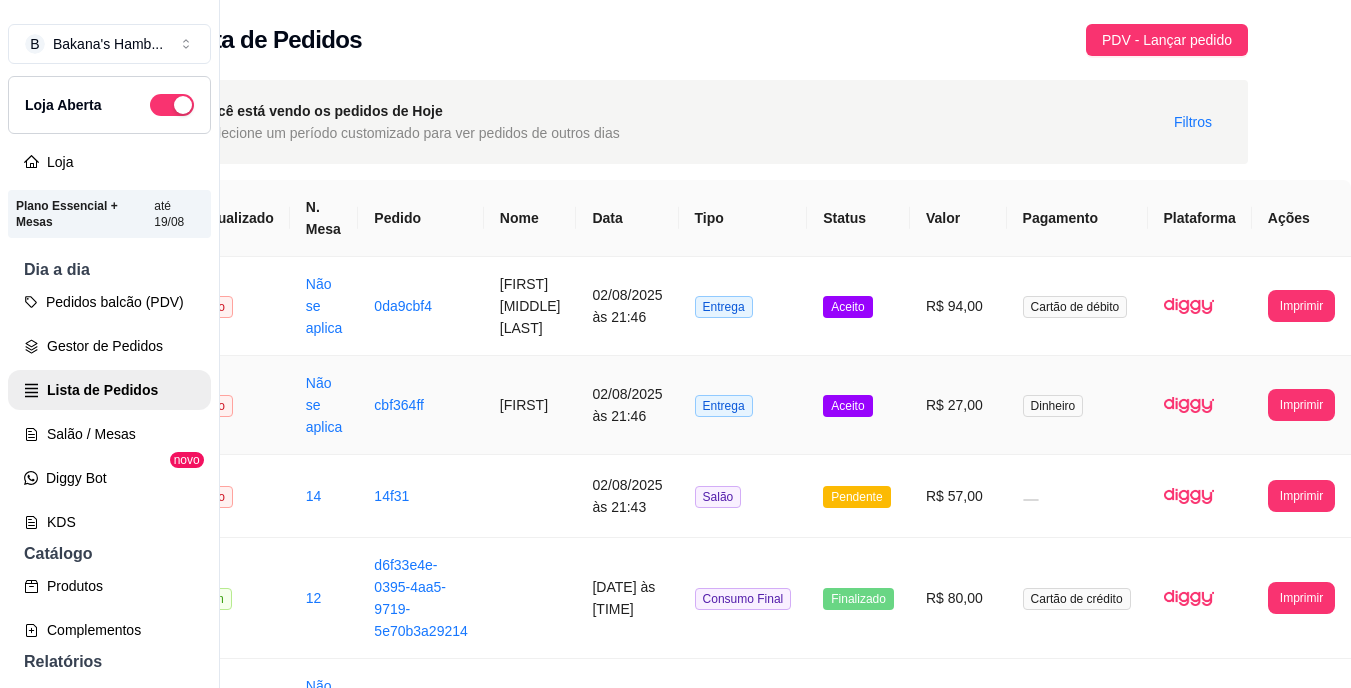 scroll, scrollTop: 0, scrollLeft: 105, axis: horizontal 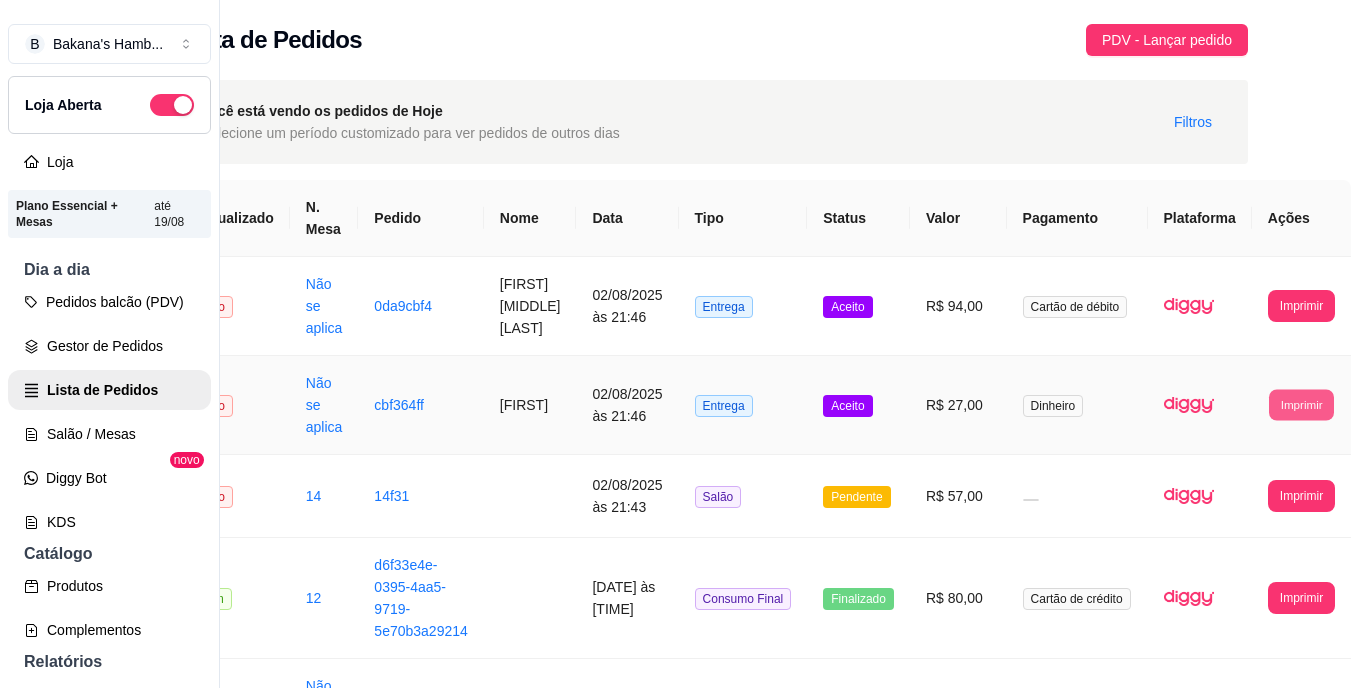 click on "Imprimir" at bounding box center (1301, 404) 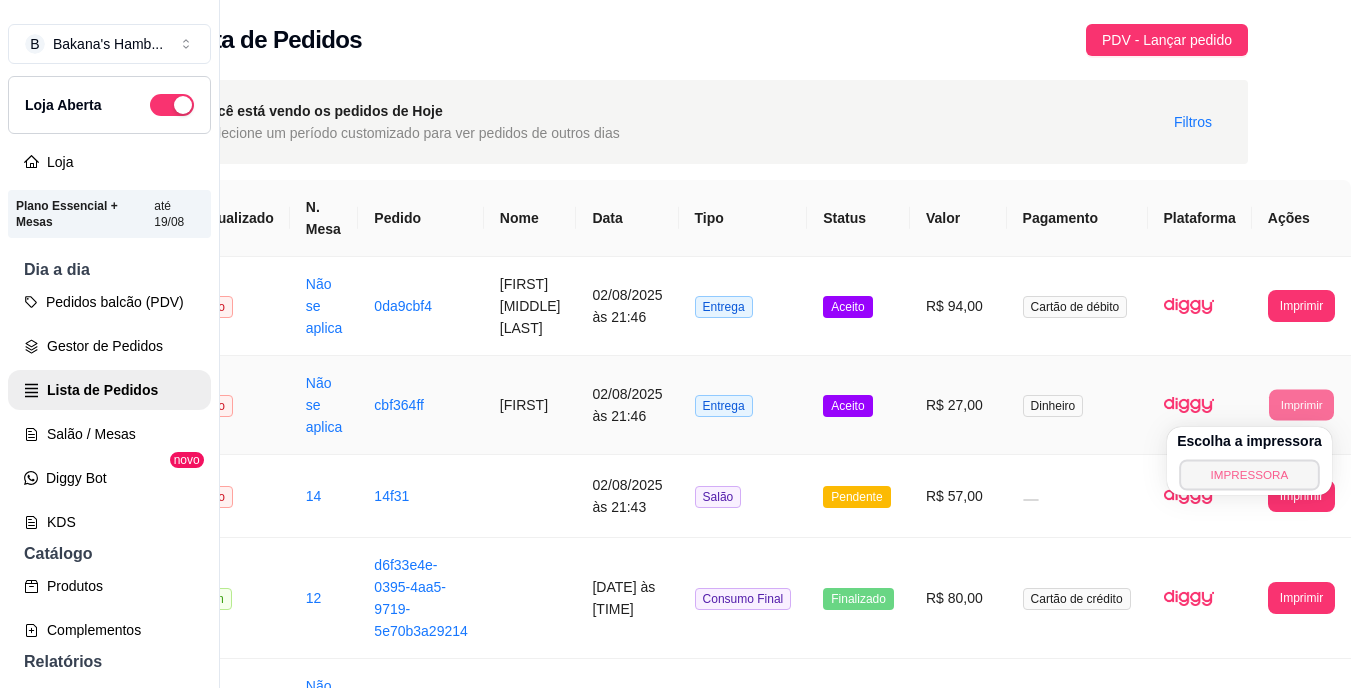 click on "IMPRESSORA" at bounding box center (1249, 474) 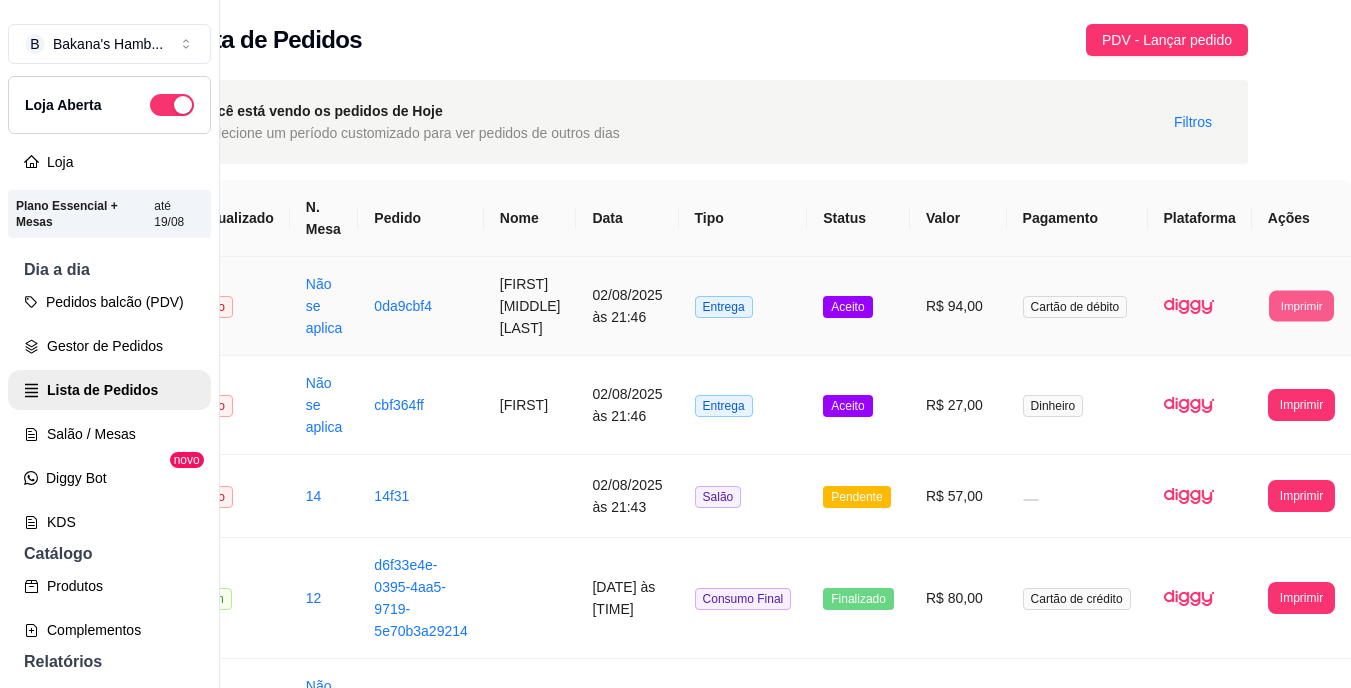 click on "Imprimir" at bounding box center [1301, 305] 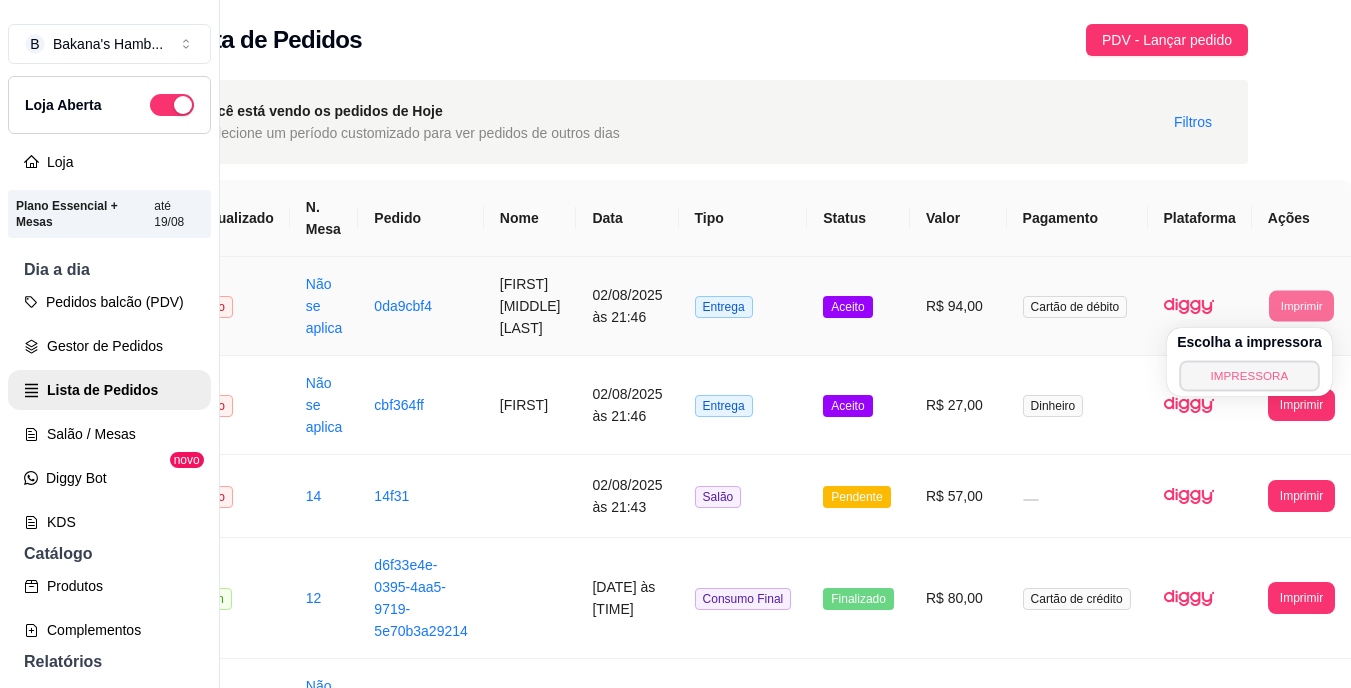 click on "IMPRESSORA" at bounding box center [1249, 375] 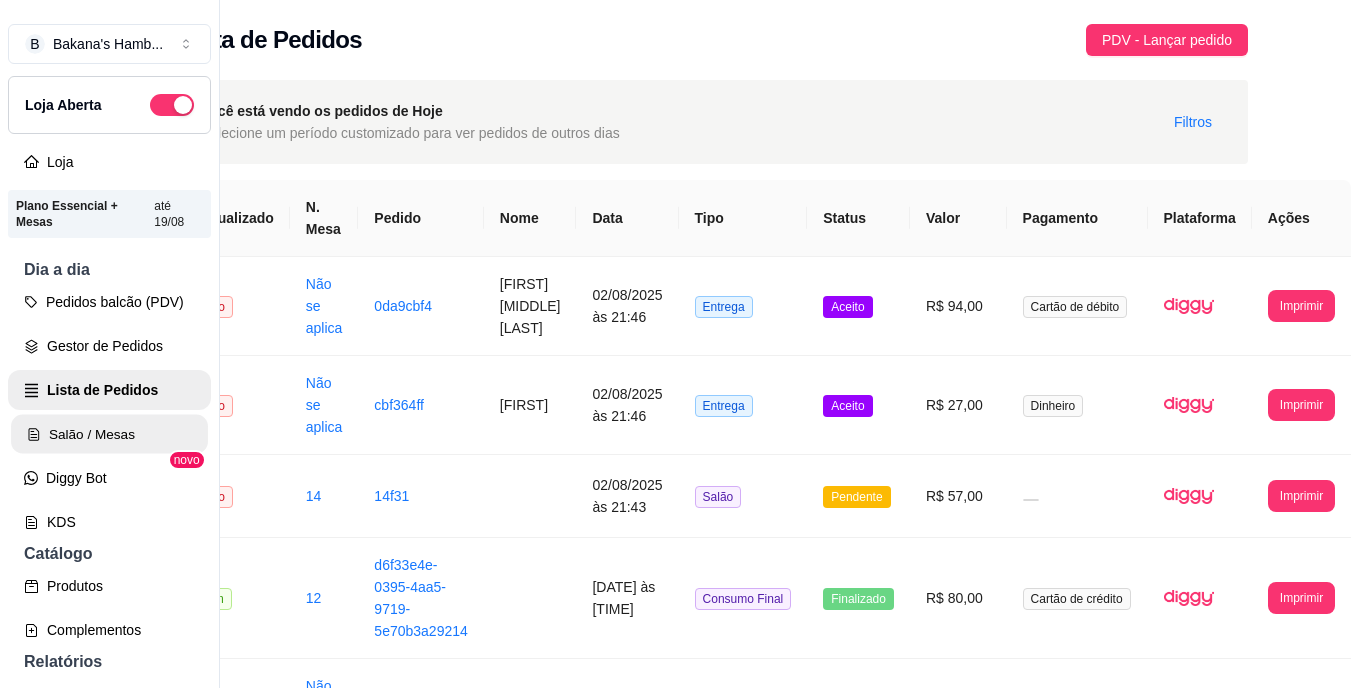 click on "Salão / Mesas" at bounding box center [109, 434] 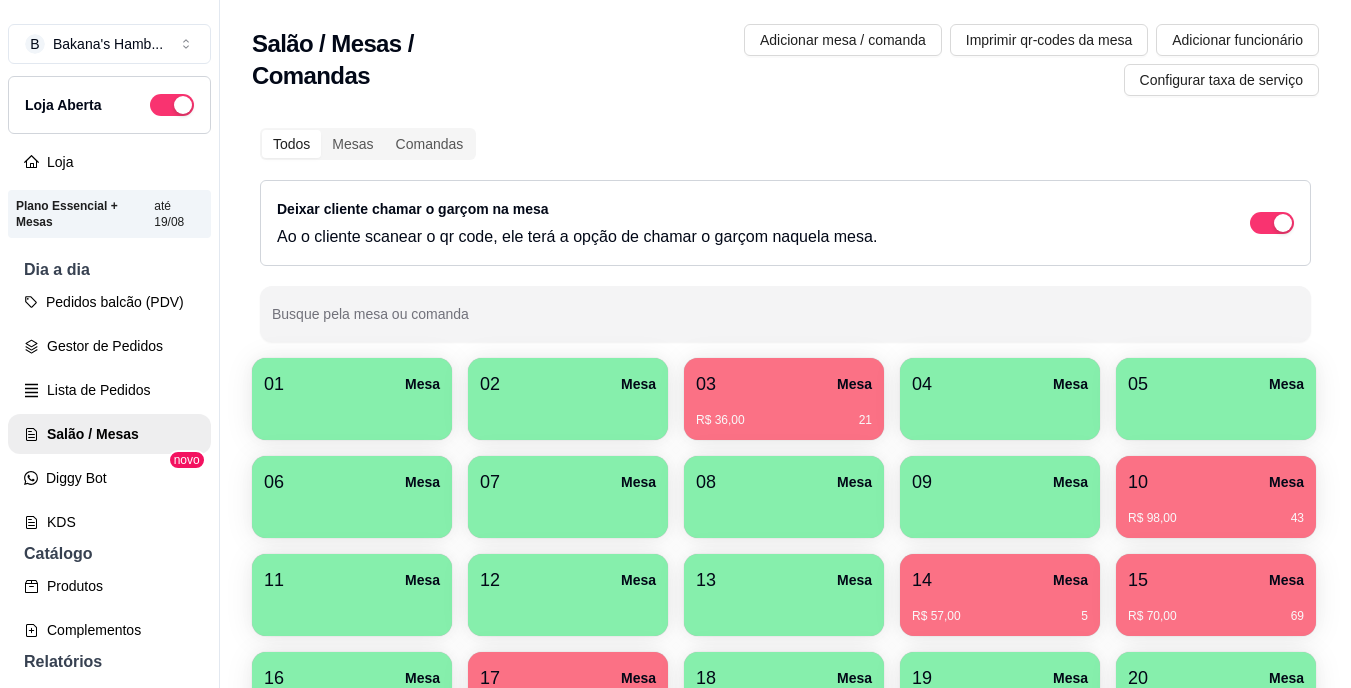scroll, scrollTop: 239, scrollLeft: 0, axis: vertical 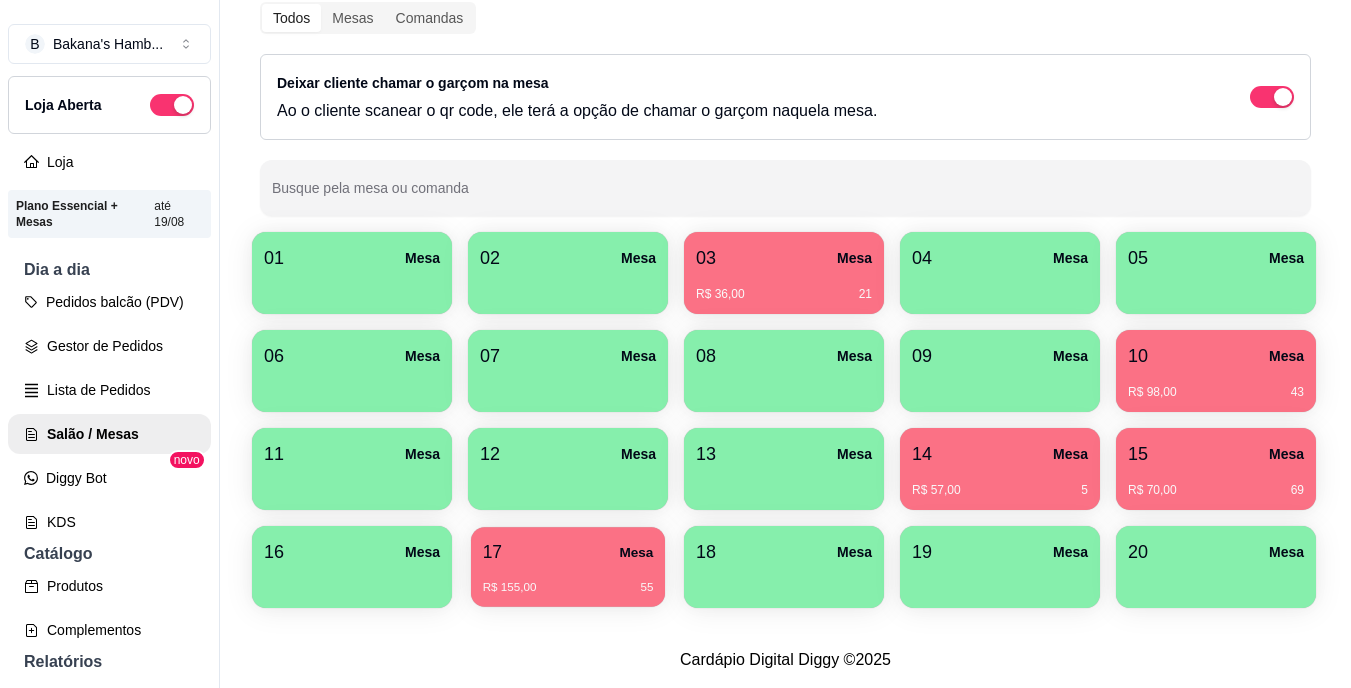 click on "R$ 155,00 55" at bounding box center (568, 580) 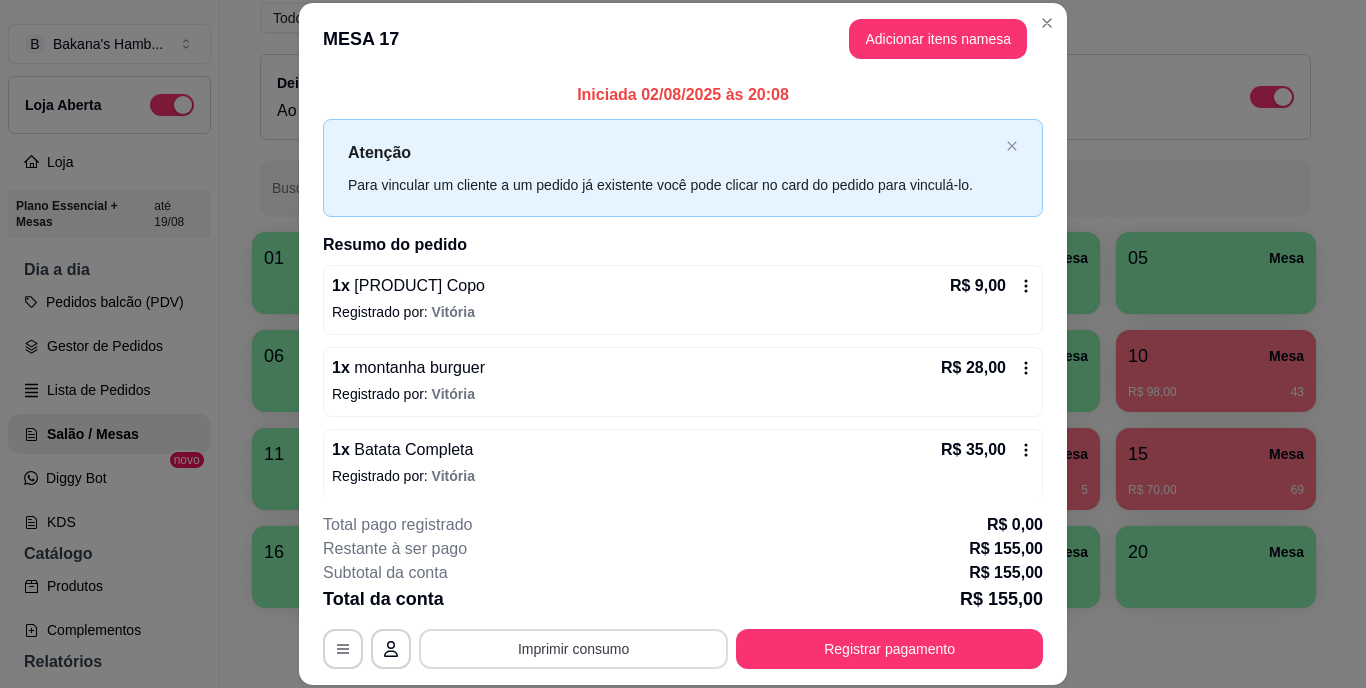 click on "Imprimir consumo" at bounding box center [573, 649] 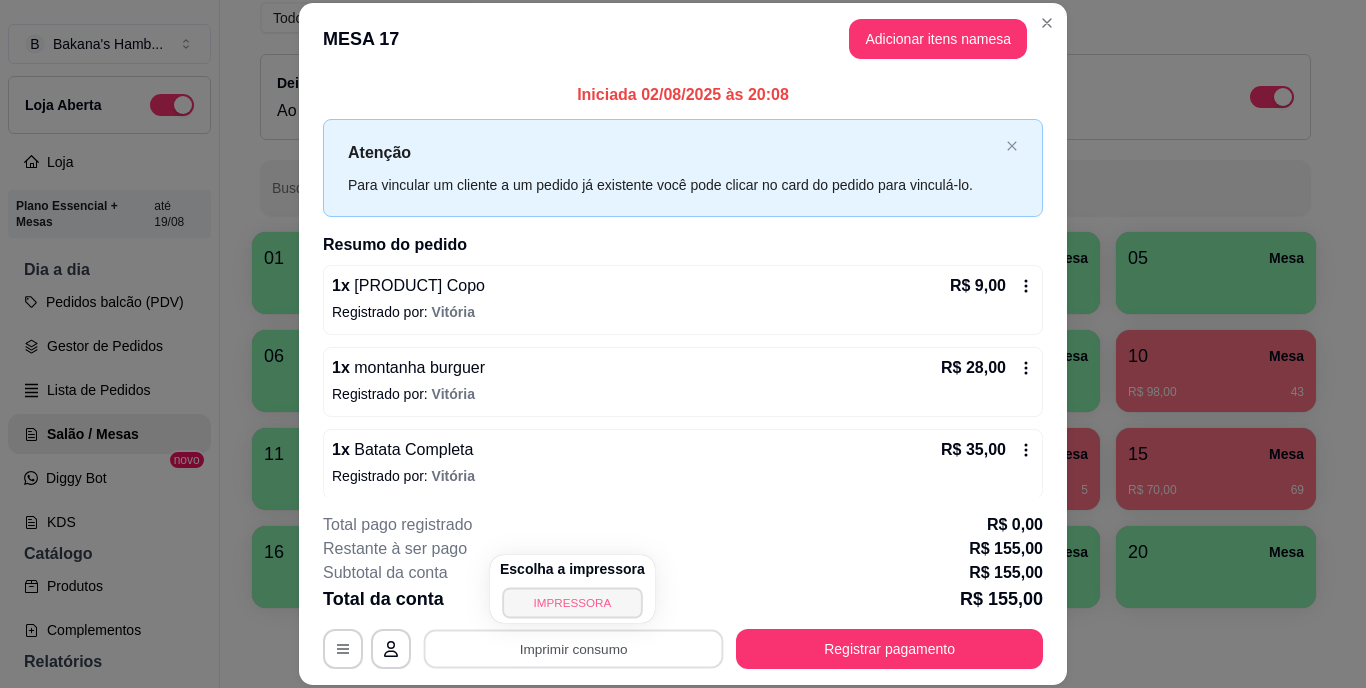 click on "IMPRESSORA" at bounding box center [572, 602] 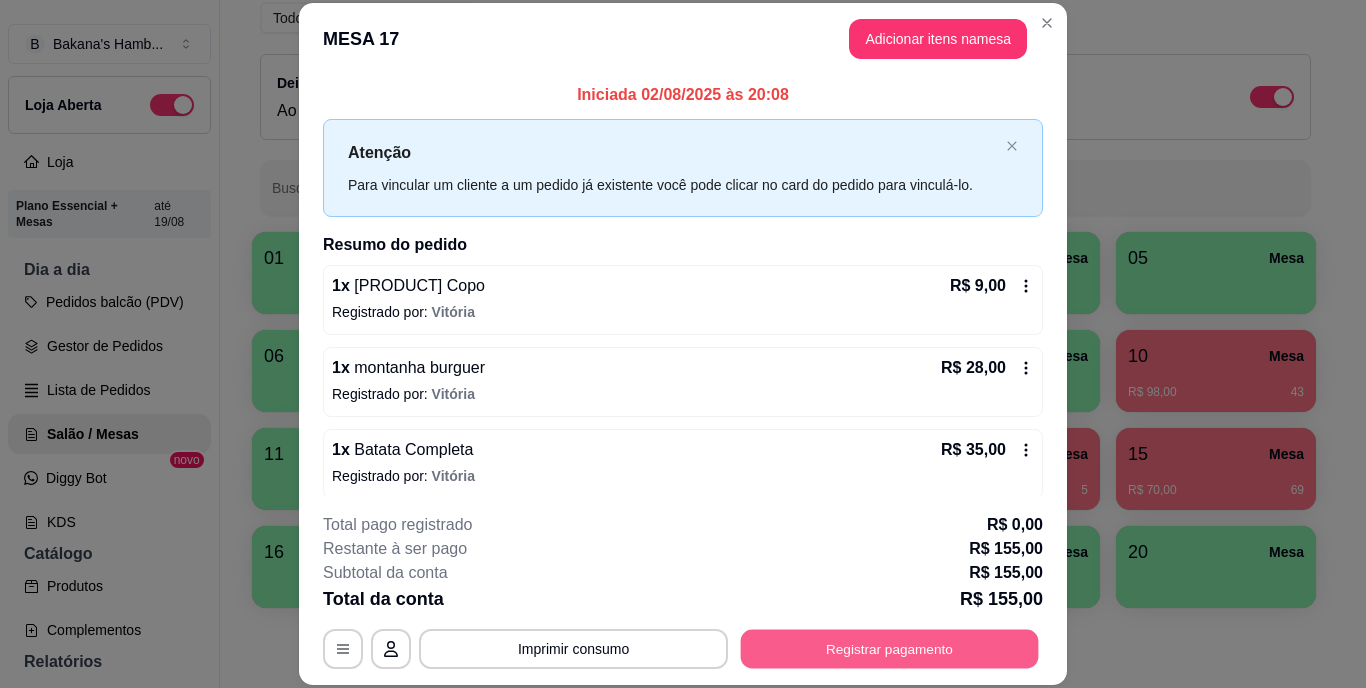 click on "Registrar pagamento" at bounding box center (890, 648) 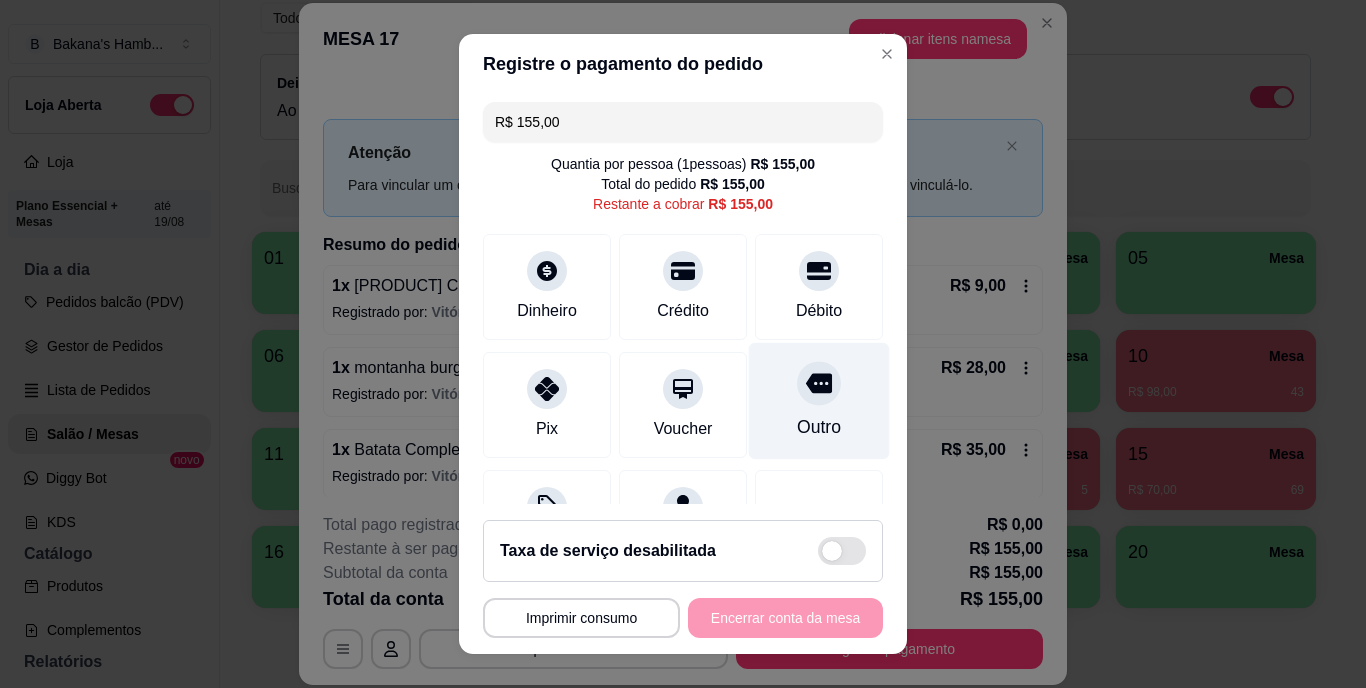 click 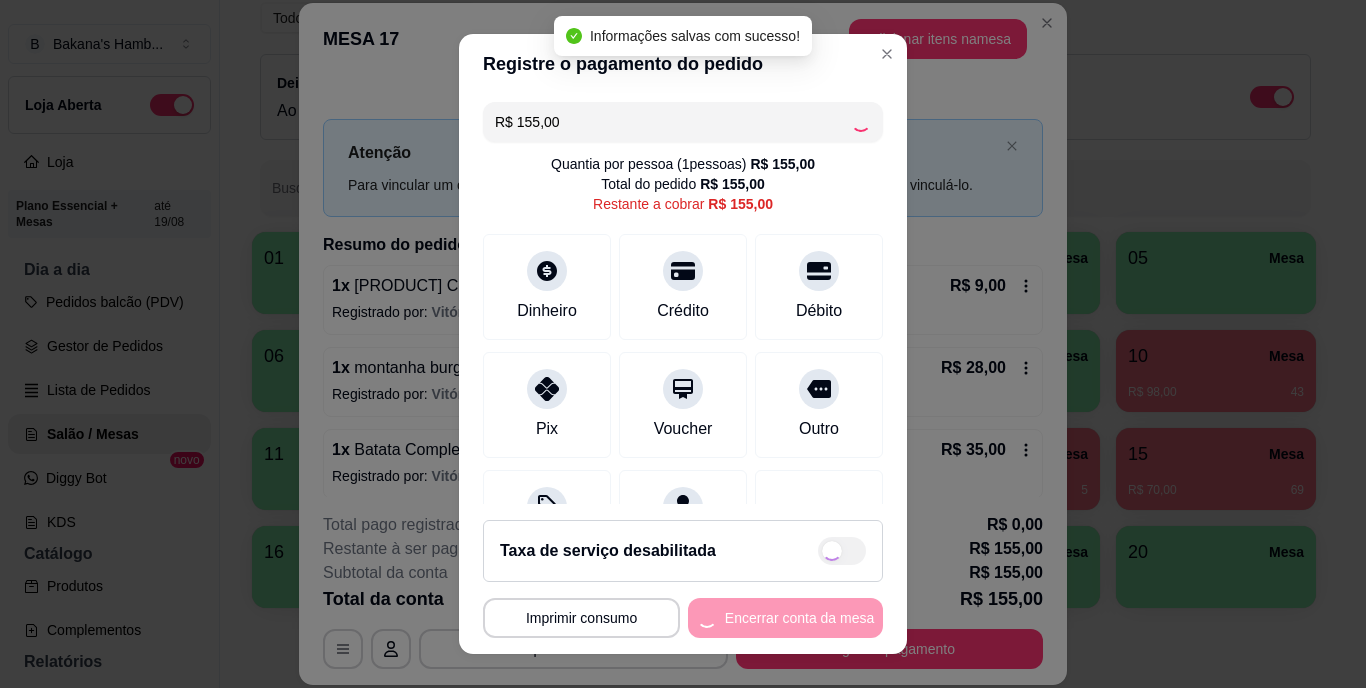 type on "R$ 0,00" 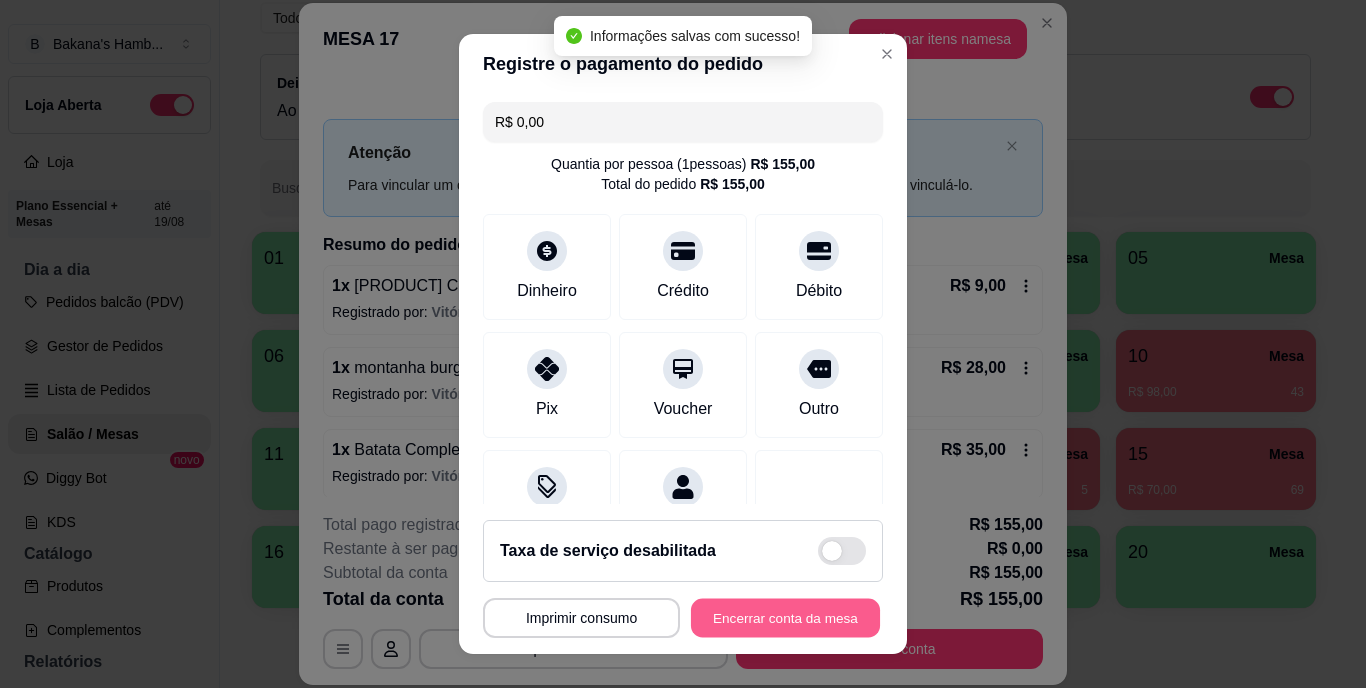 click on "Encerrar conta da mesa" at bounding box center [785, 617] 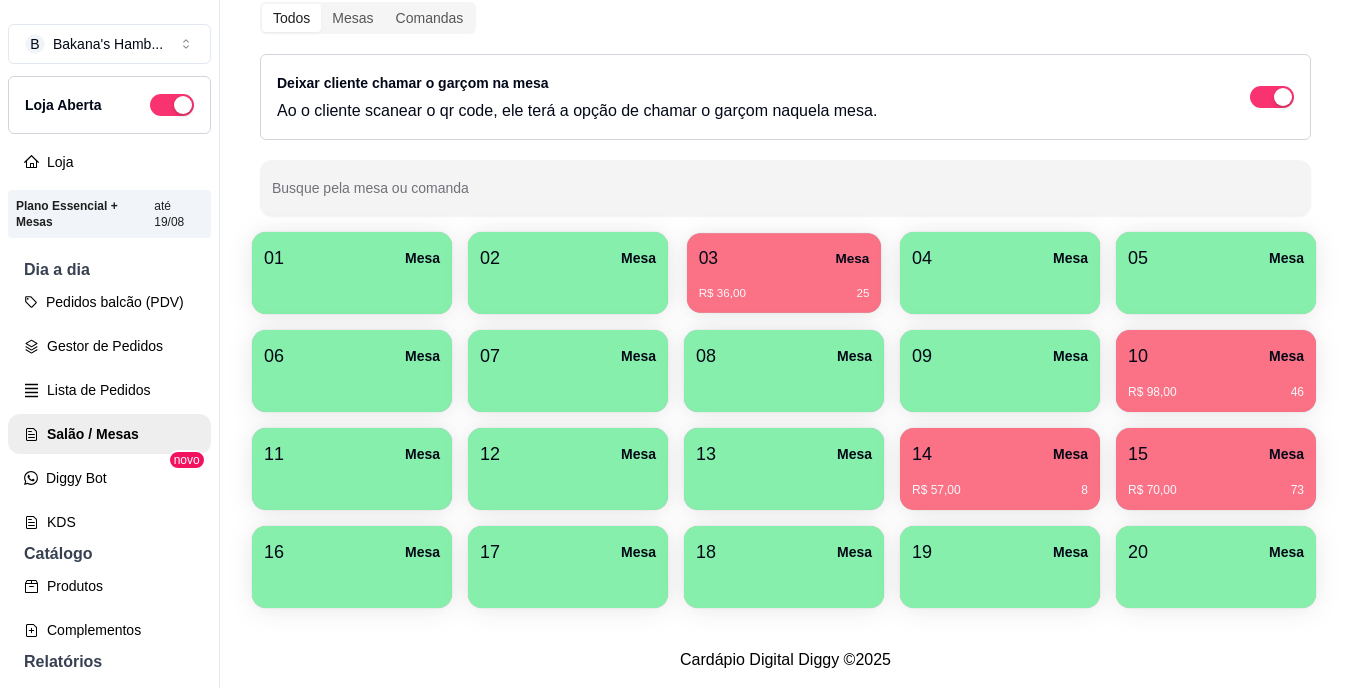 click on "R$ 36,00" at bounding box center [722, 294] 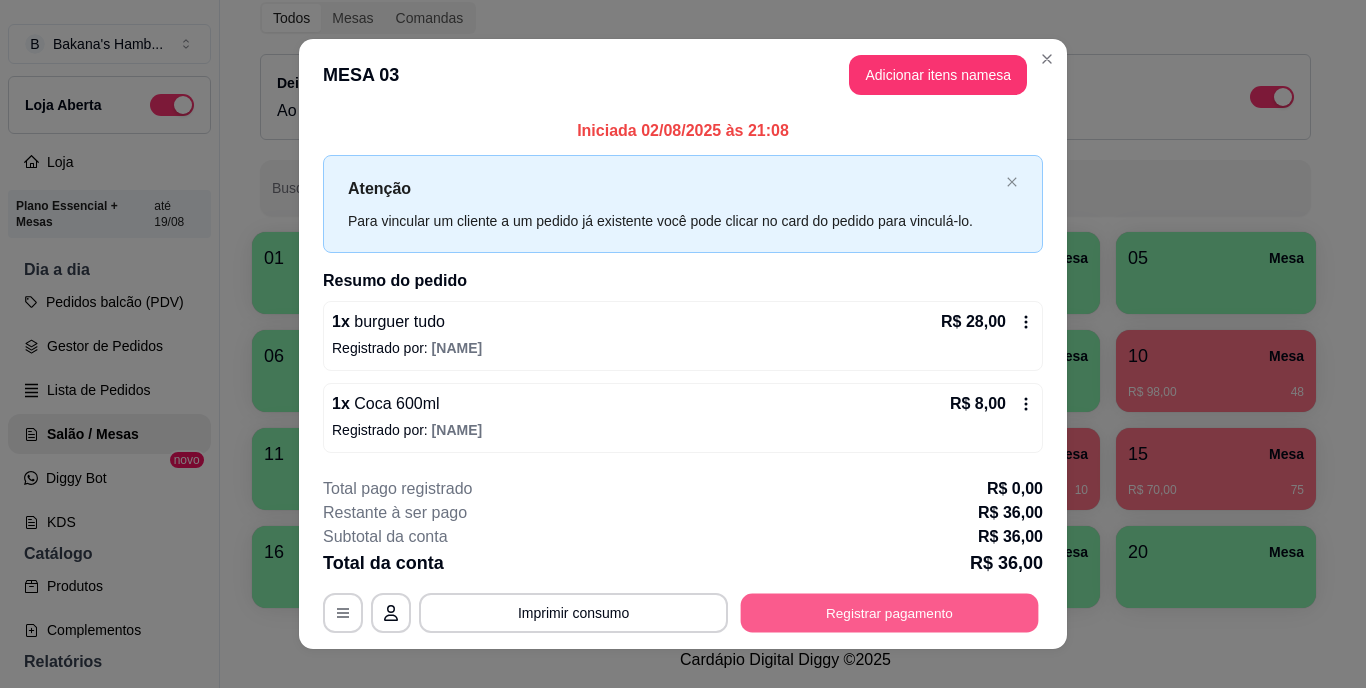 click on "Registrar pagamento" at bounding box center (890, 612) 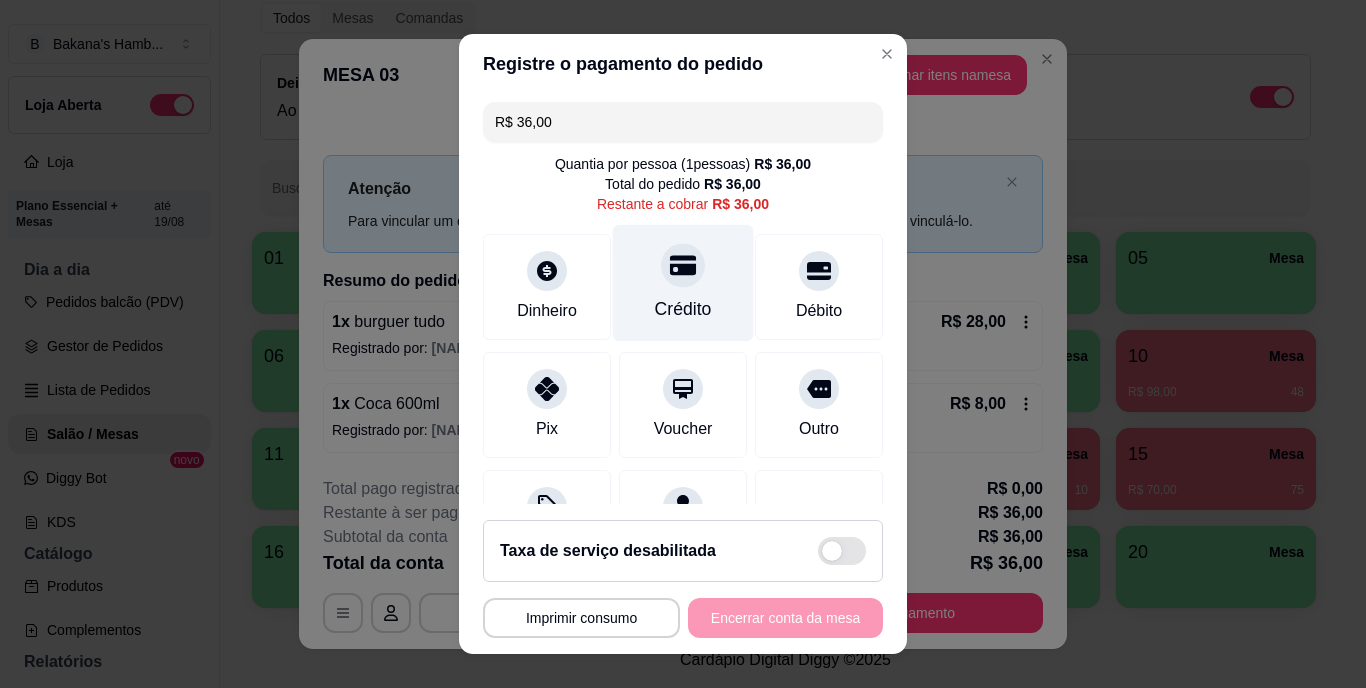 click on "Crédito" at bounding box center (683, 283) 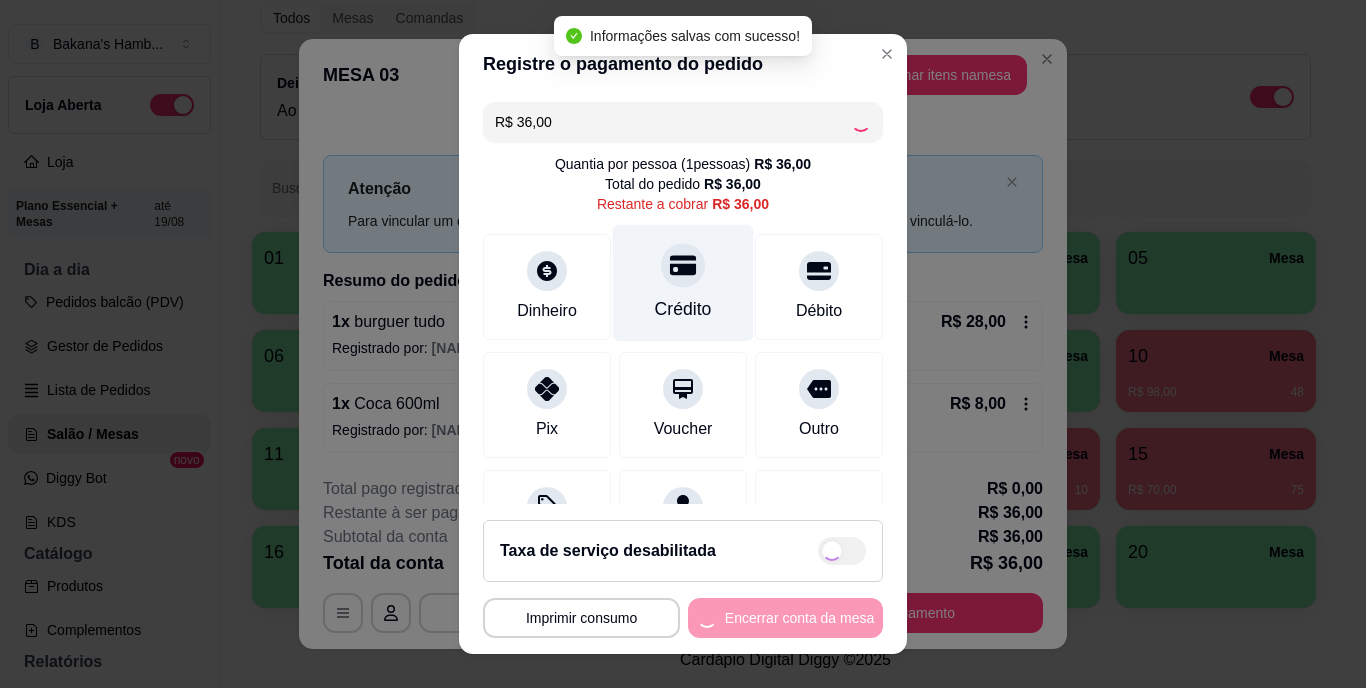 type on "R$ 0,00" 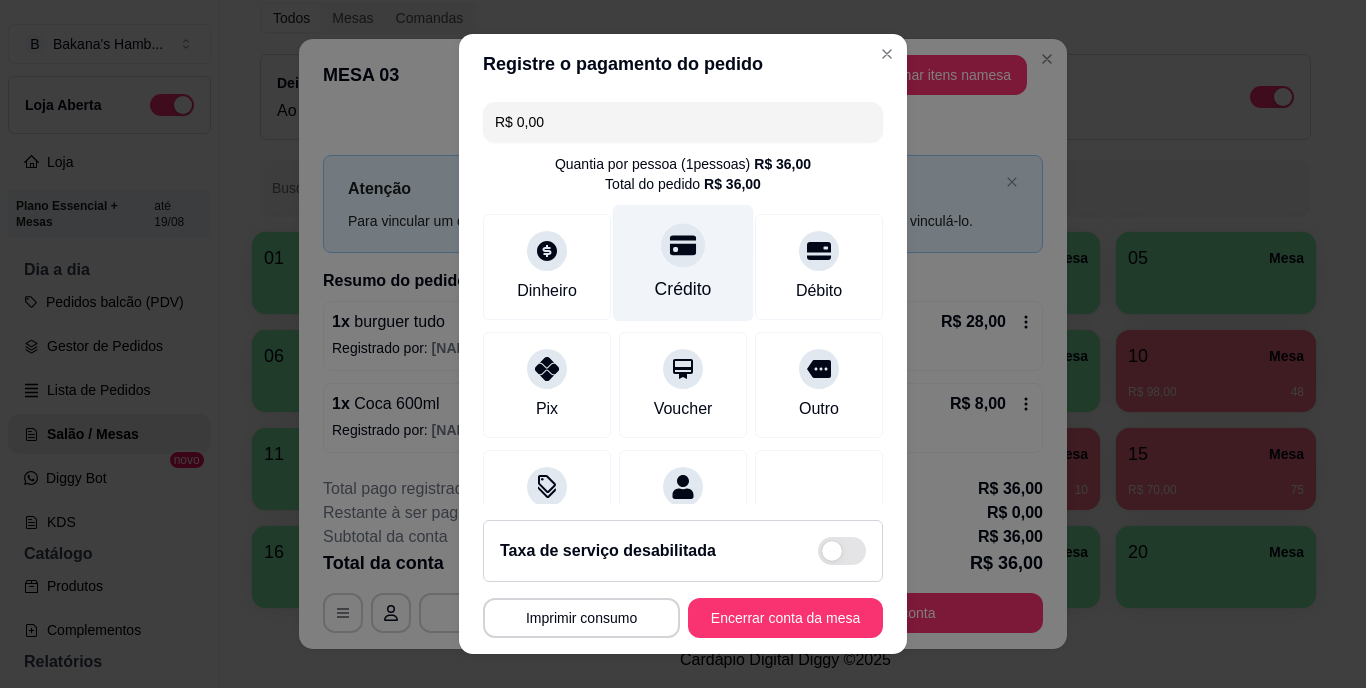 click on "Crédito" at bounding box center [683, 290] 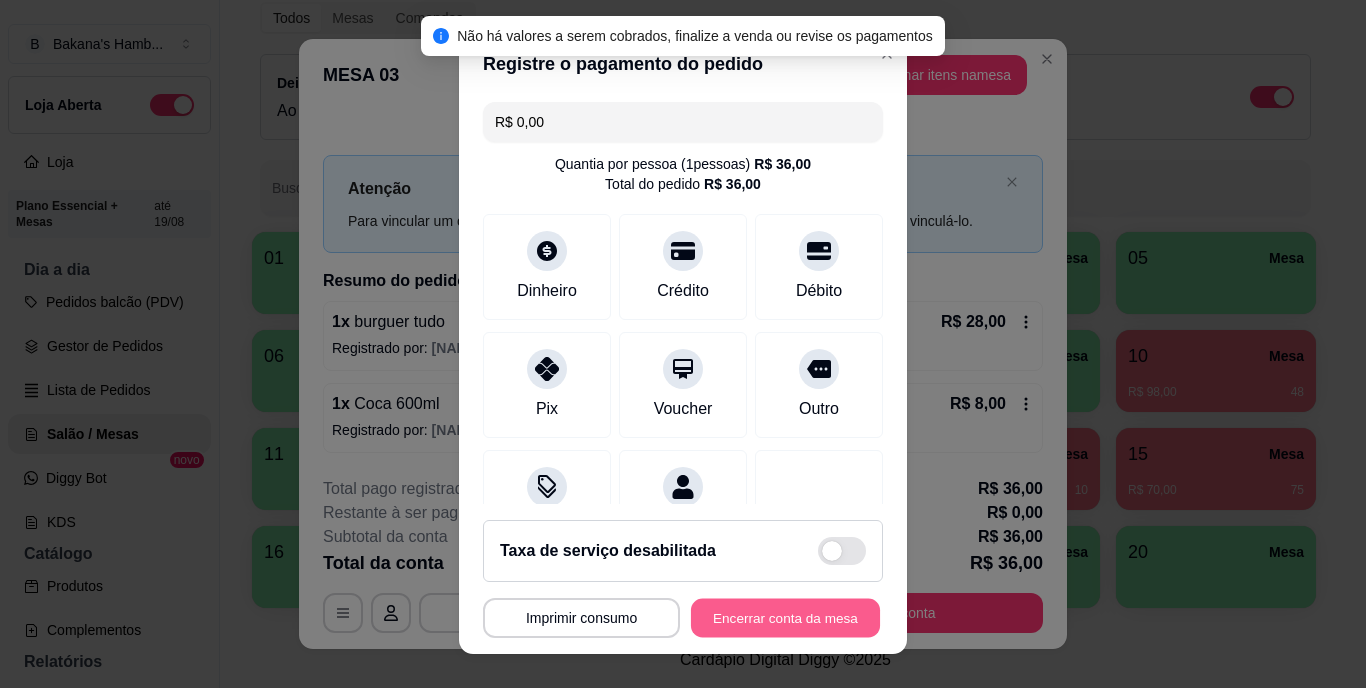 click on "Encerrar conta da mesa" at bounding box center (785, 617) 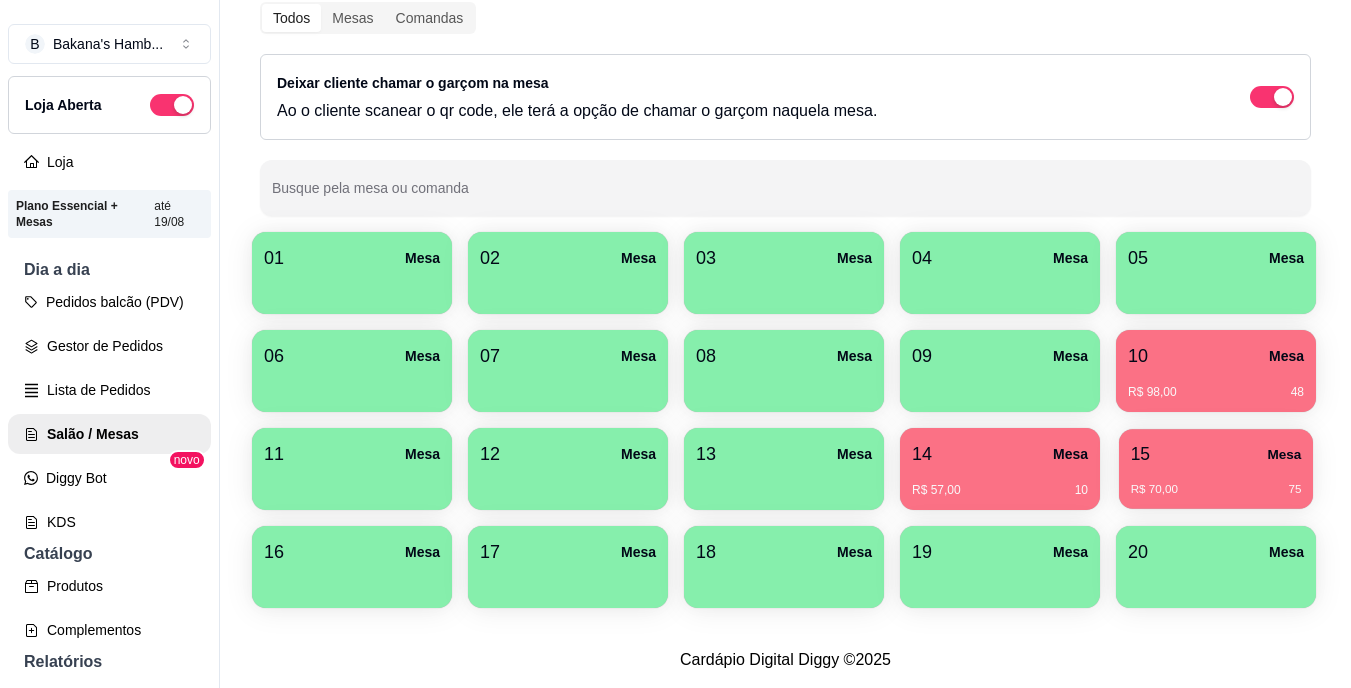 click on "R$ 70,00 75" at bounding box center [1216, 490] 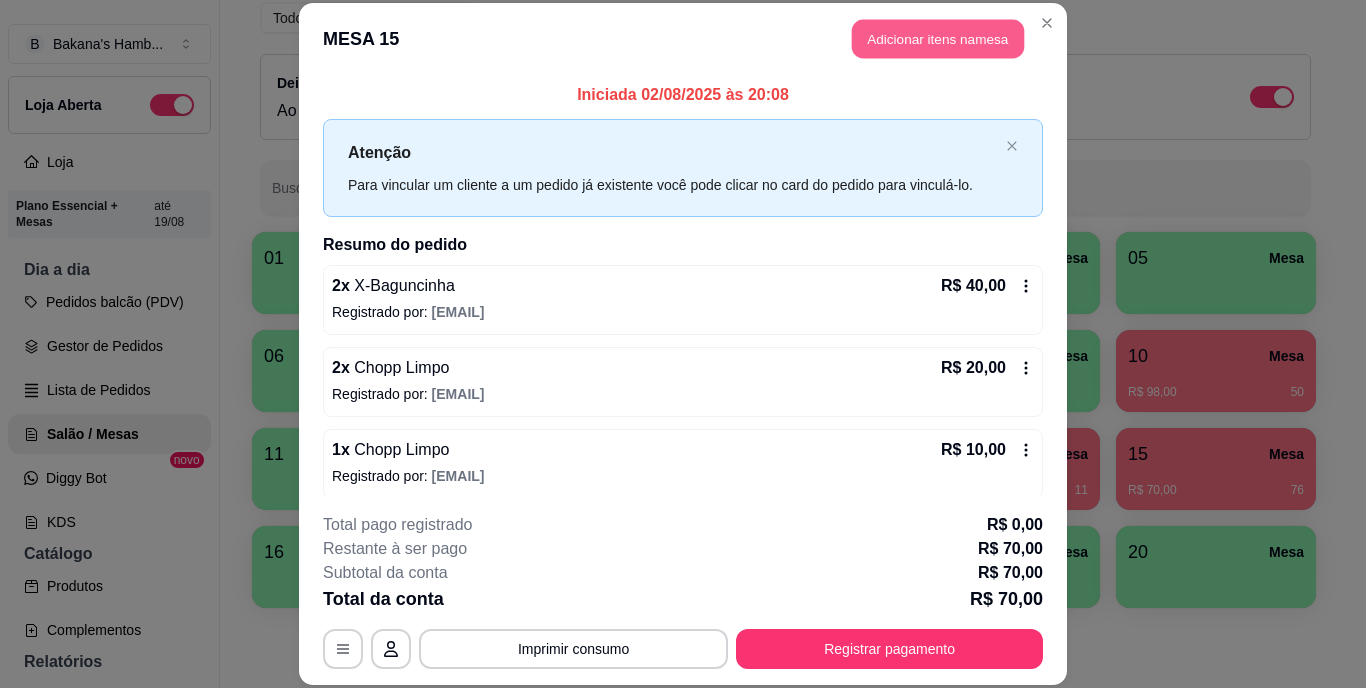 click on "Adicionar itens na  mesa" at bounding box center (938, 39) 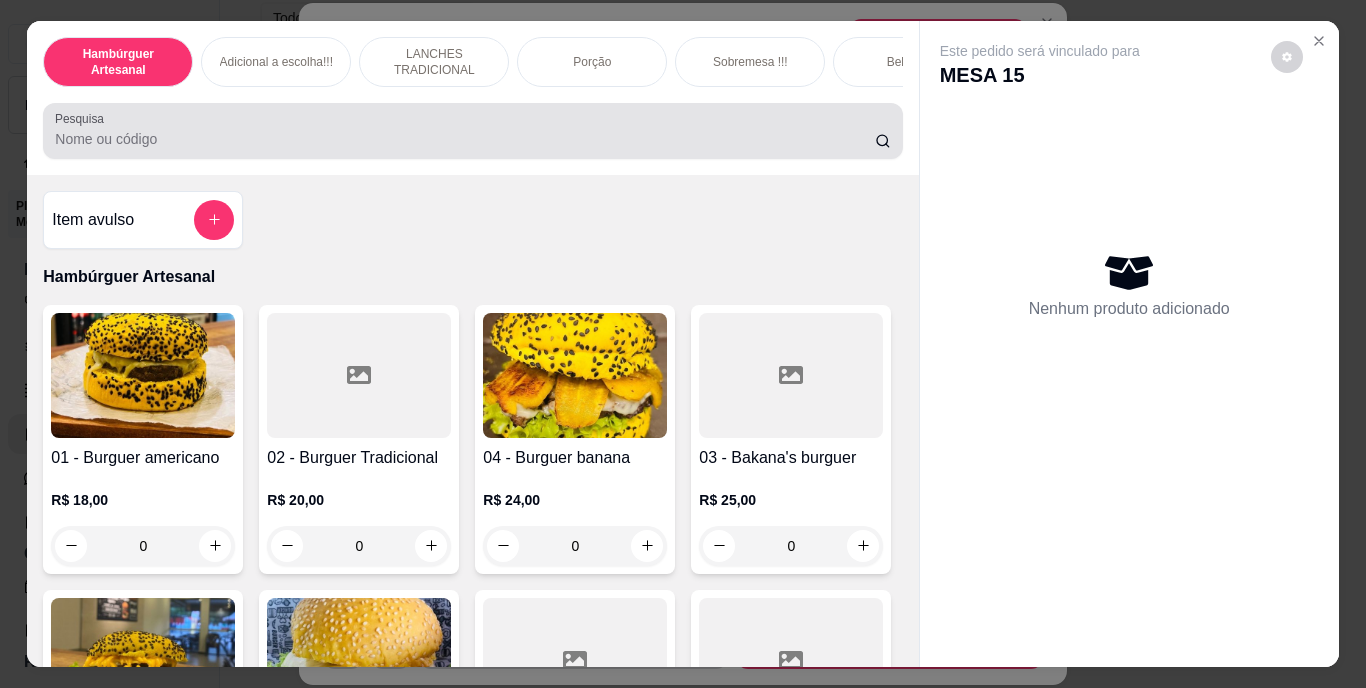 click at bounding box center (472, 131) 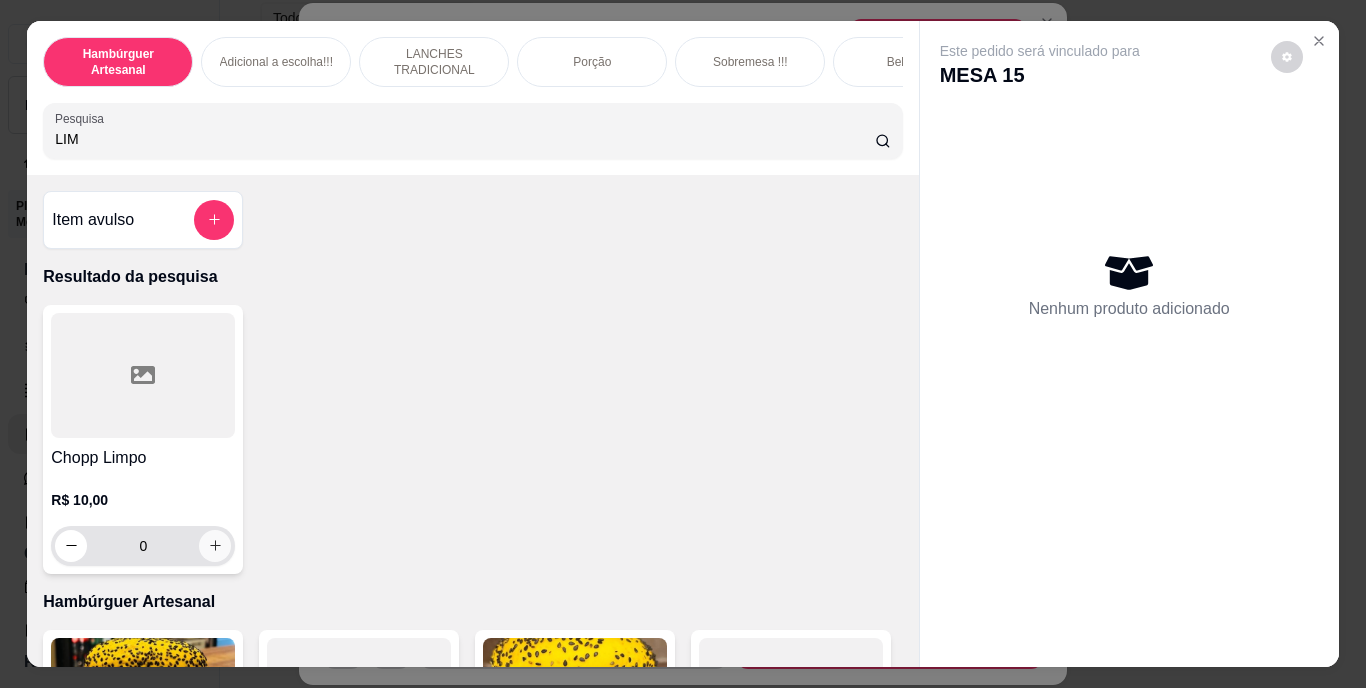 type on "LIM" 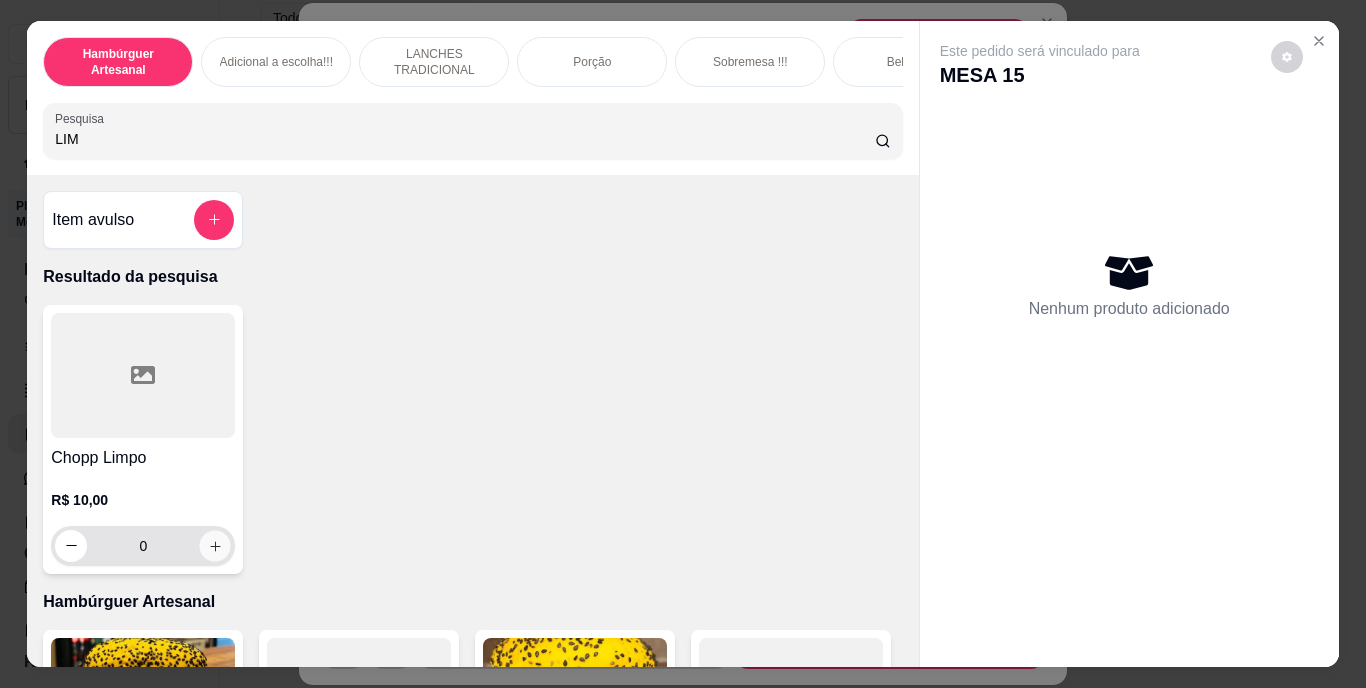 click 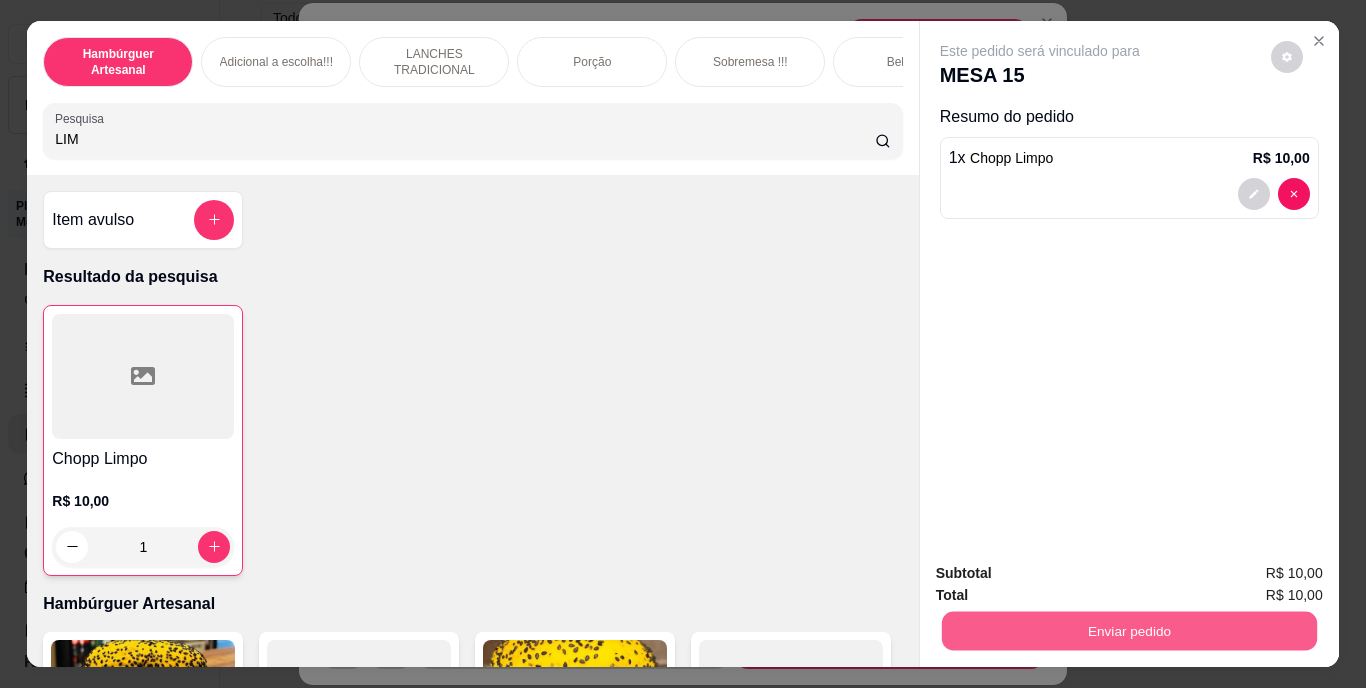 click on "Enviar pedido" at bounding box center [1128, 631] 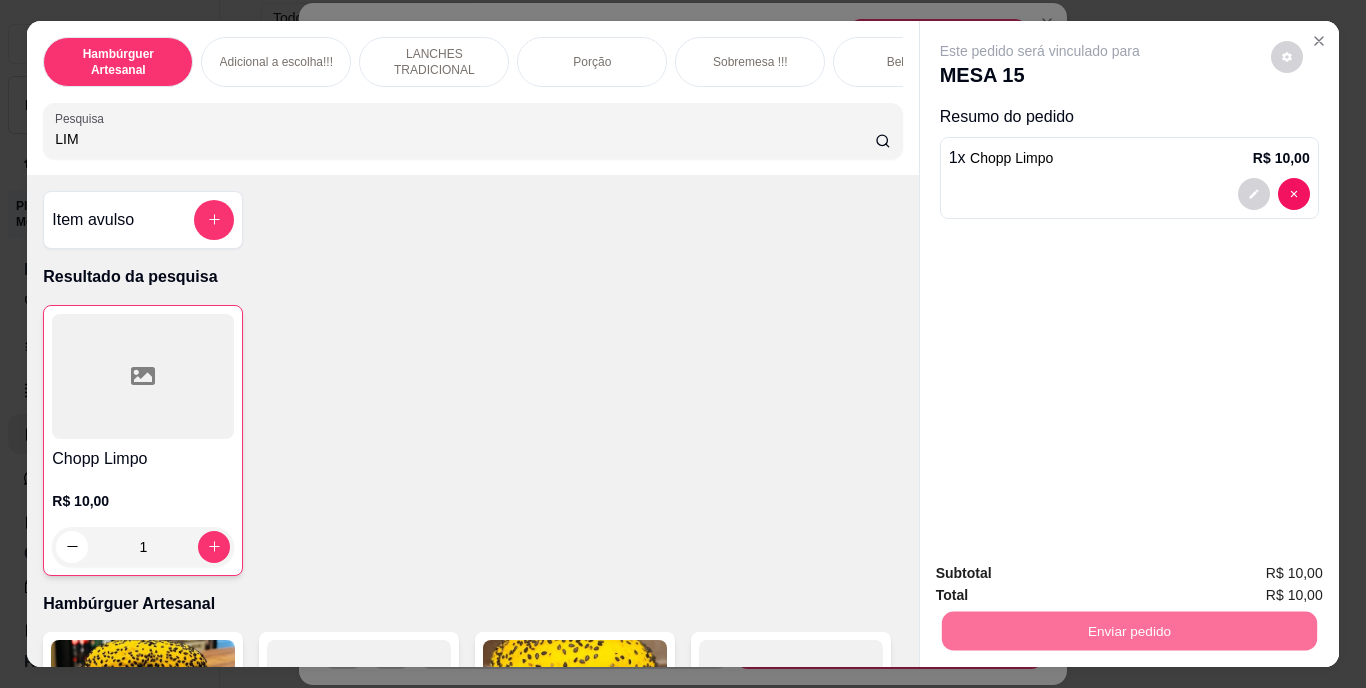 click on "Não registrar e enviar pedido" at bounding box center (1063, 575) 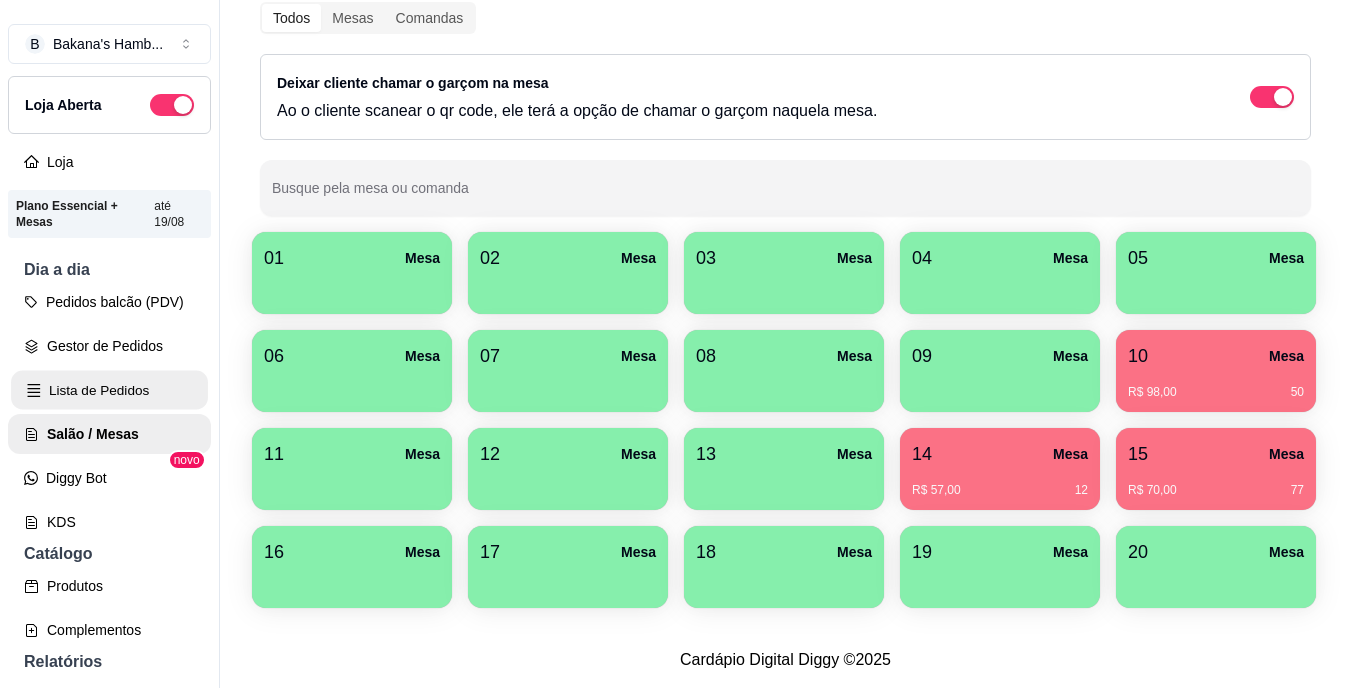 click on "Lista de Pedidos" at bounding box center [109, 390] 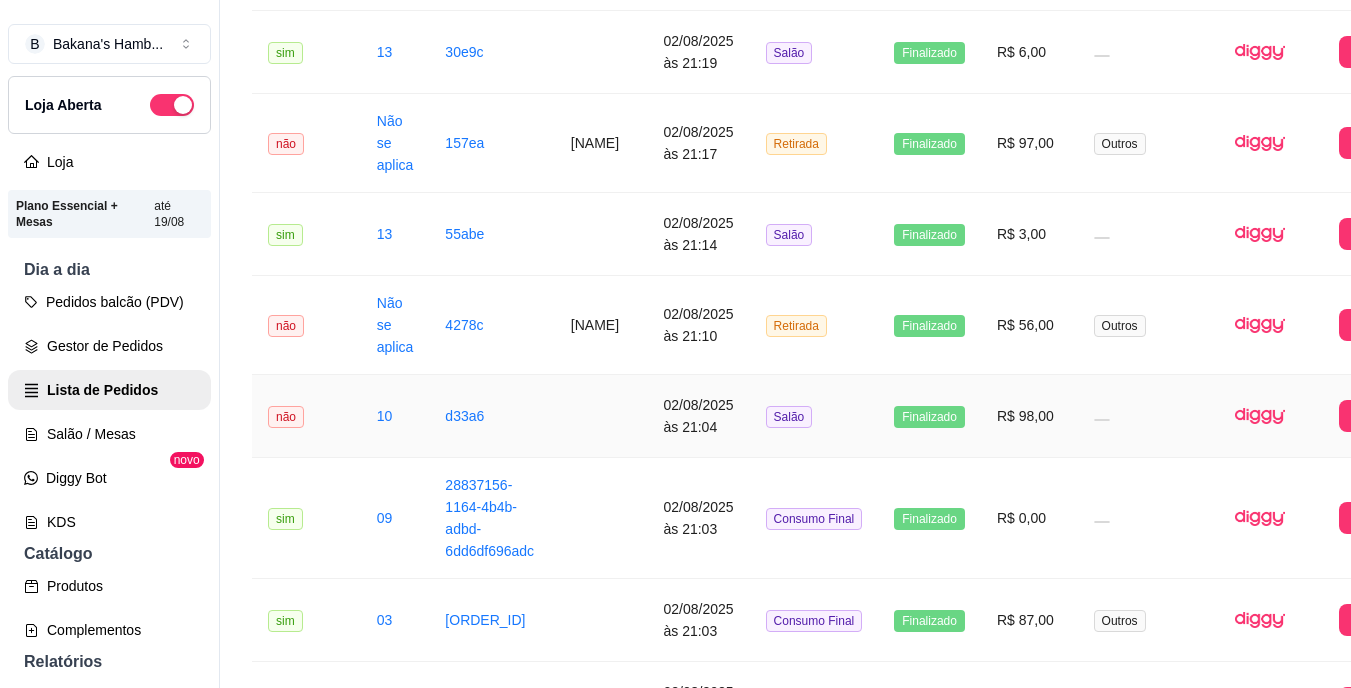 scroll, scrollTop: 1375, scrollLeft: 0, axis: vertical 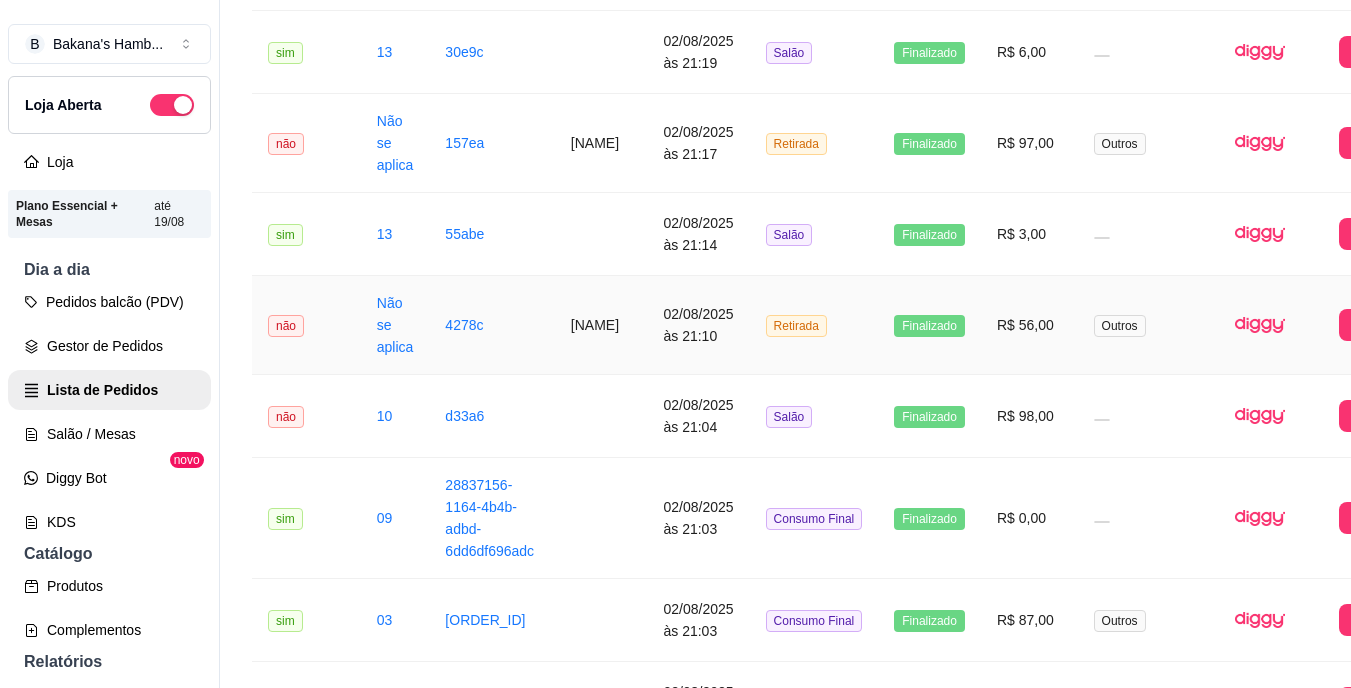 click on "[NAME]" at bounding box center [601, 325] 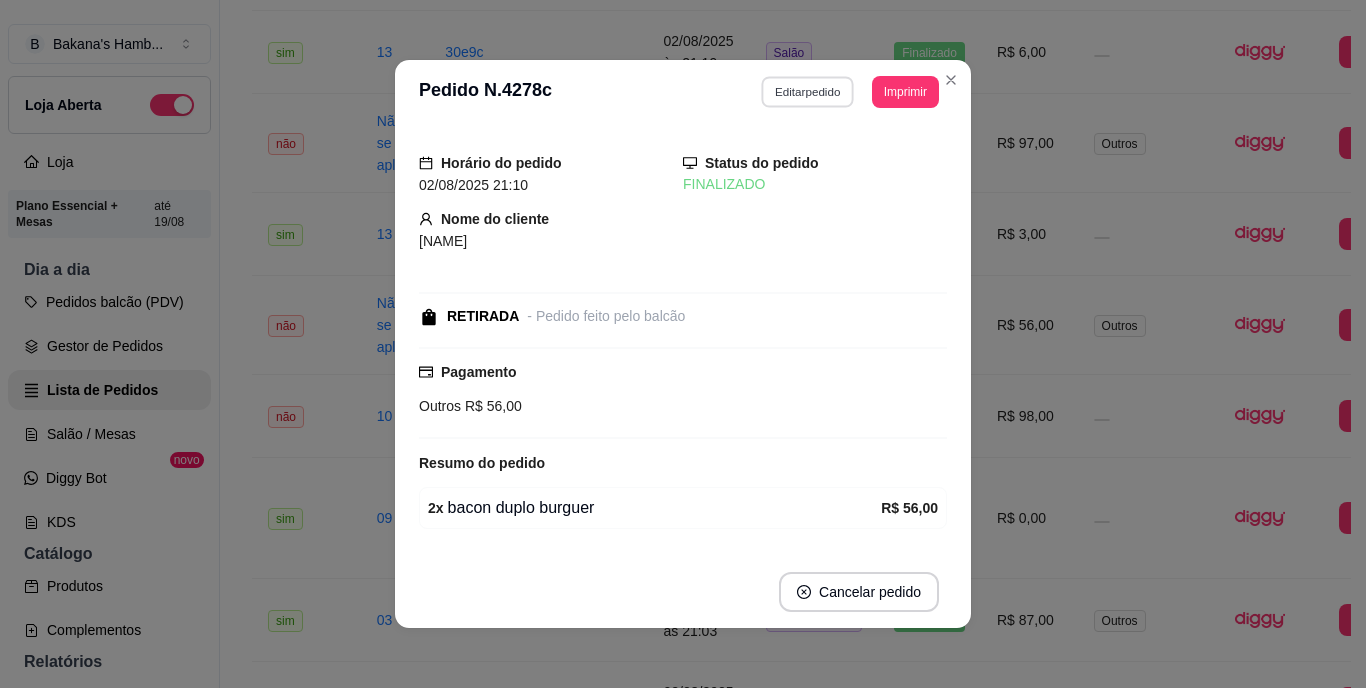 click on "Editar  pedido" at bounding box center (808, 91) 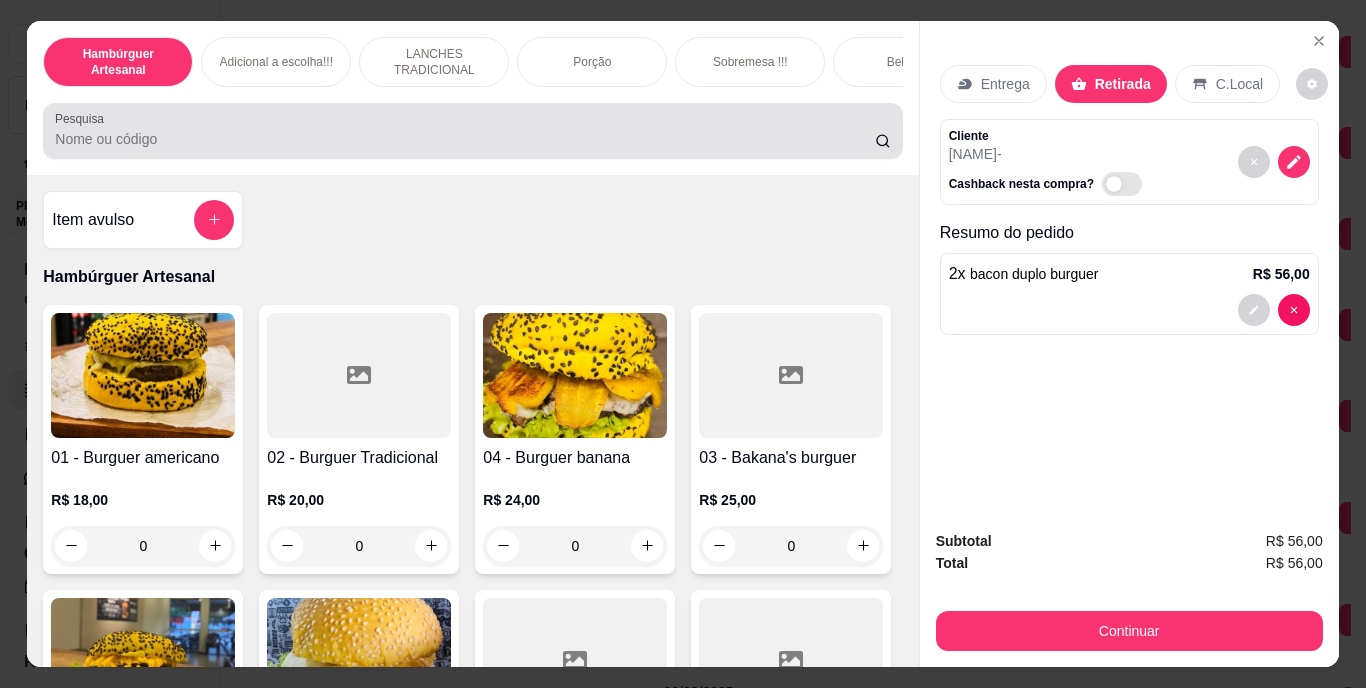 click at bounding box center [472, 131] 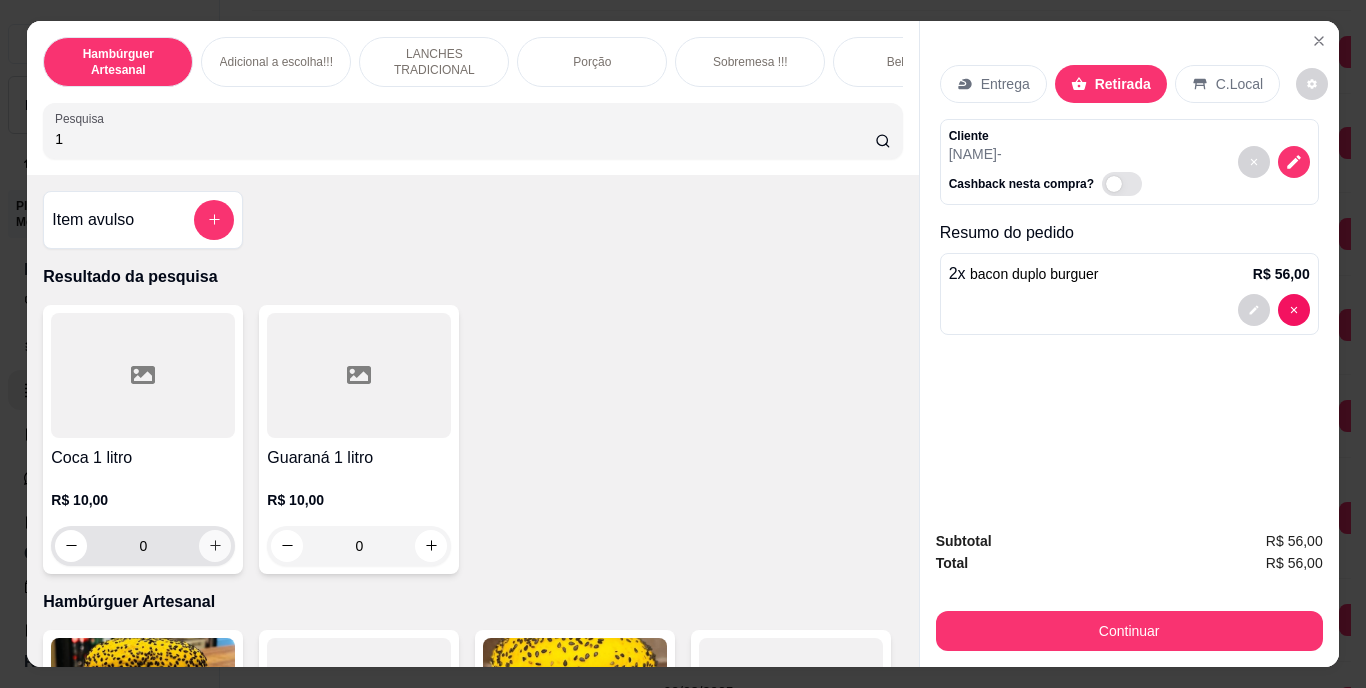 type on "1" 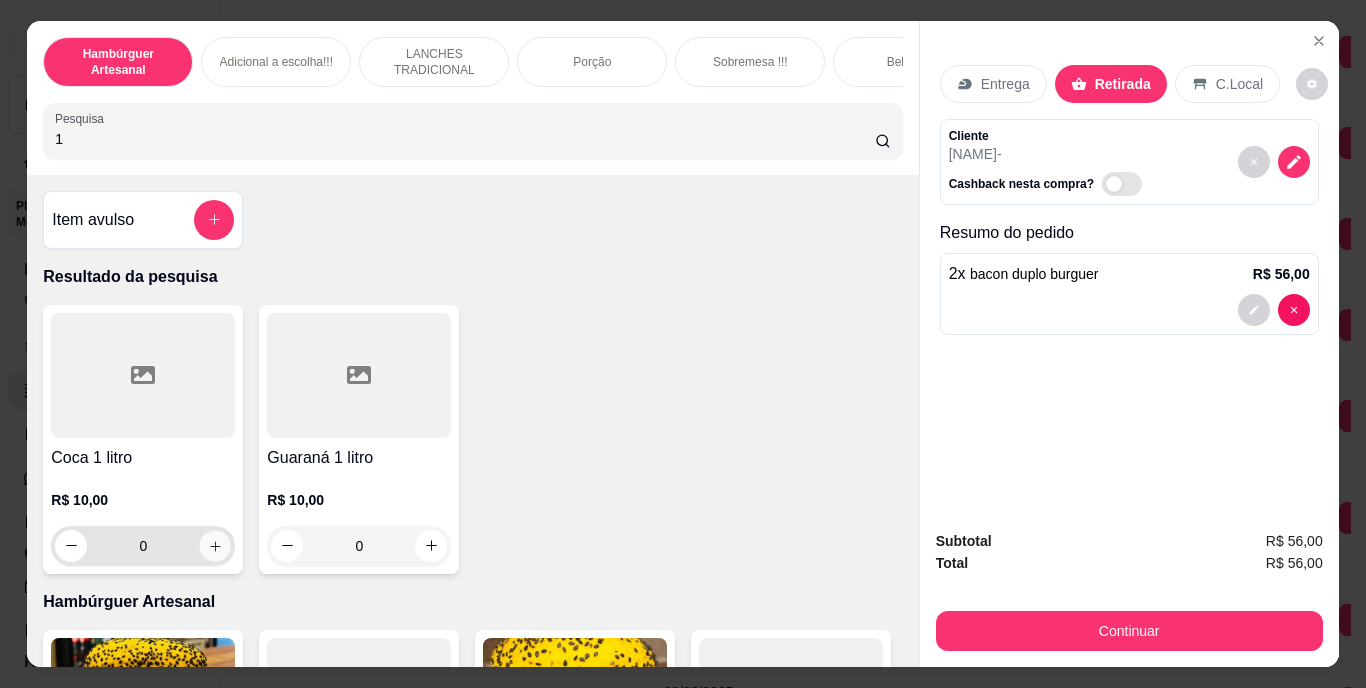 click 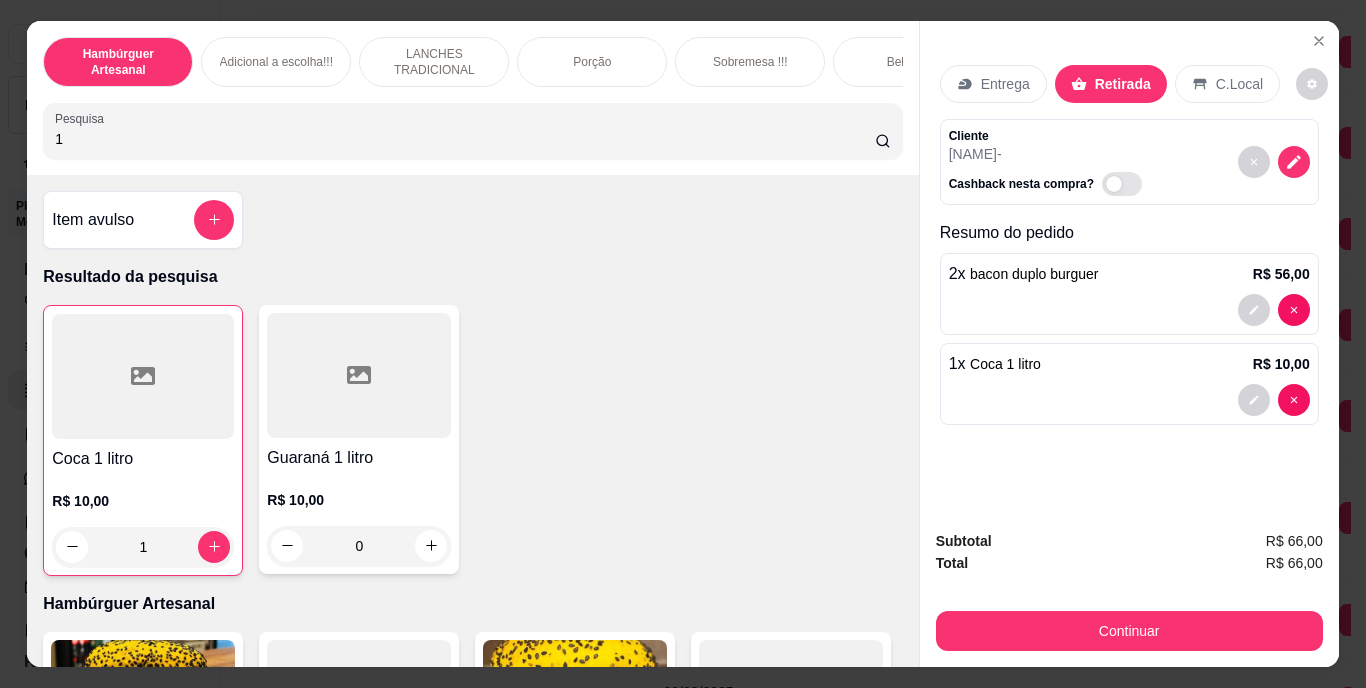 click on "Subtotal R$ 66,00 Total R$ 66,00 Continuar" at bounding box center [1129, 590] 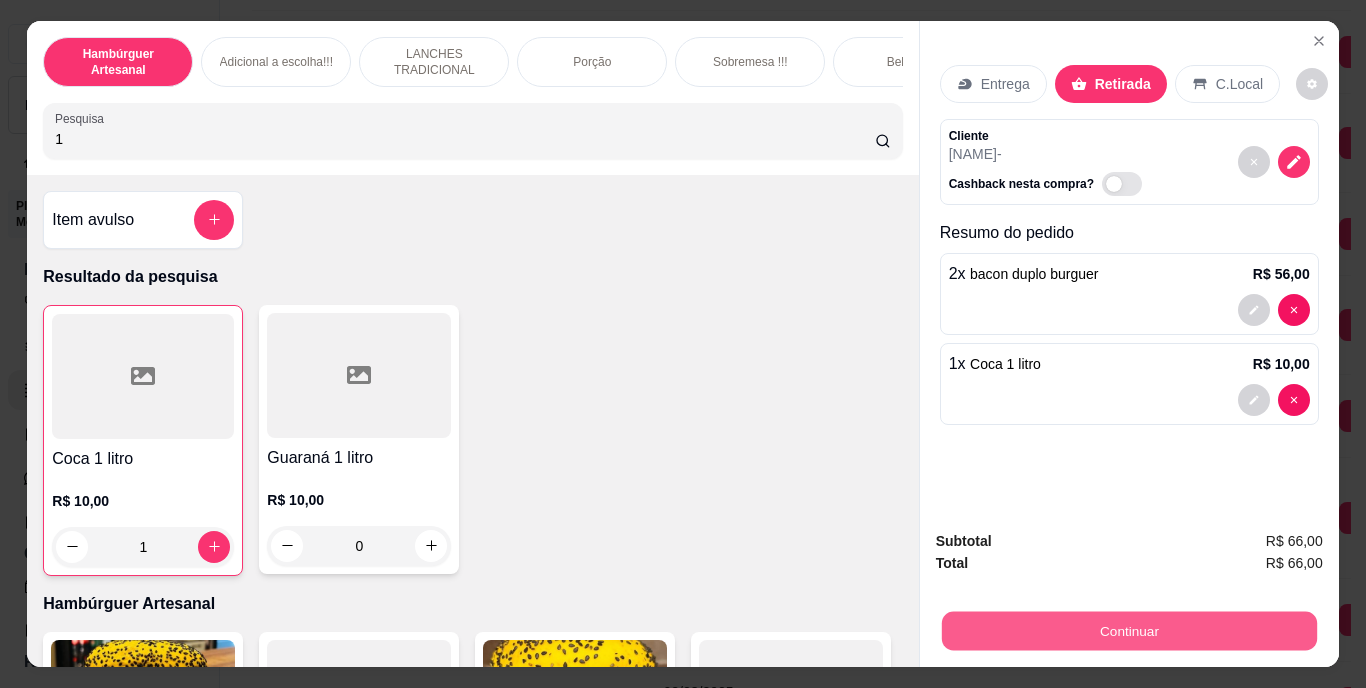 click on "Continuar" at bounding box center (1128, 631) 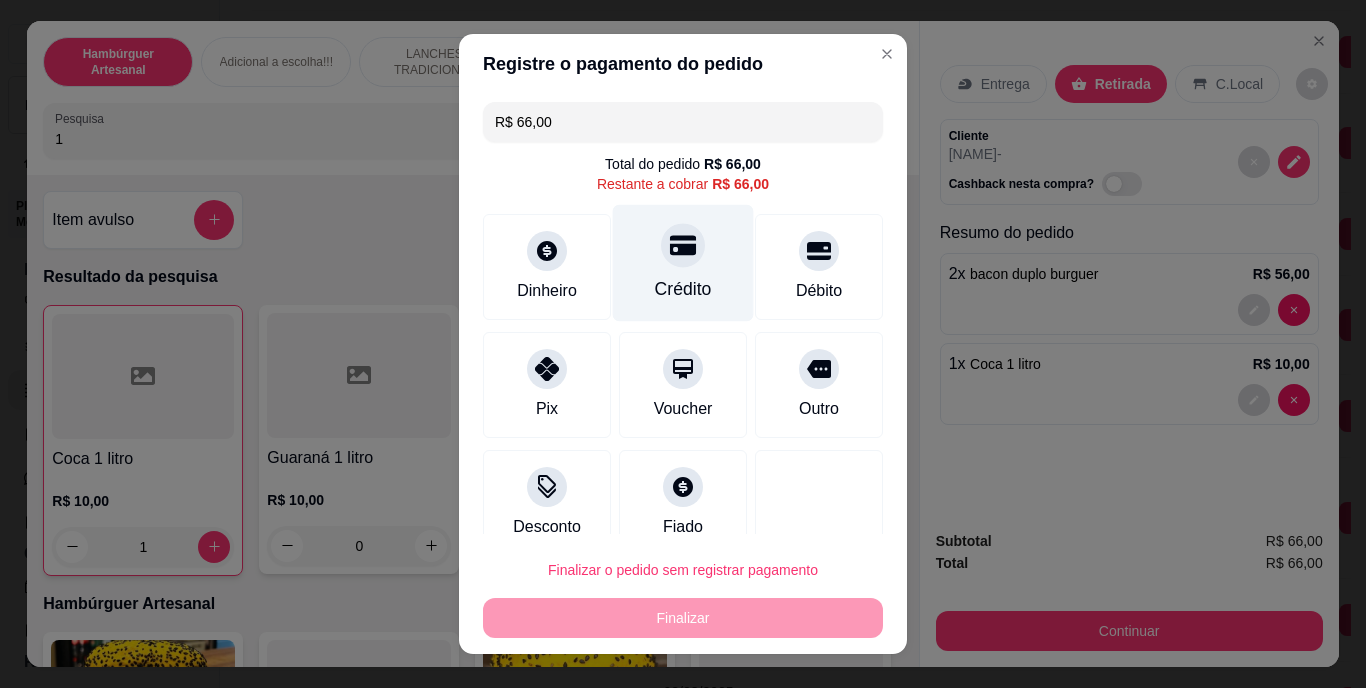 click on "Crédito" at bounding box center (683, 290) 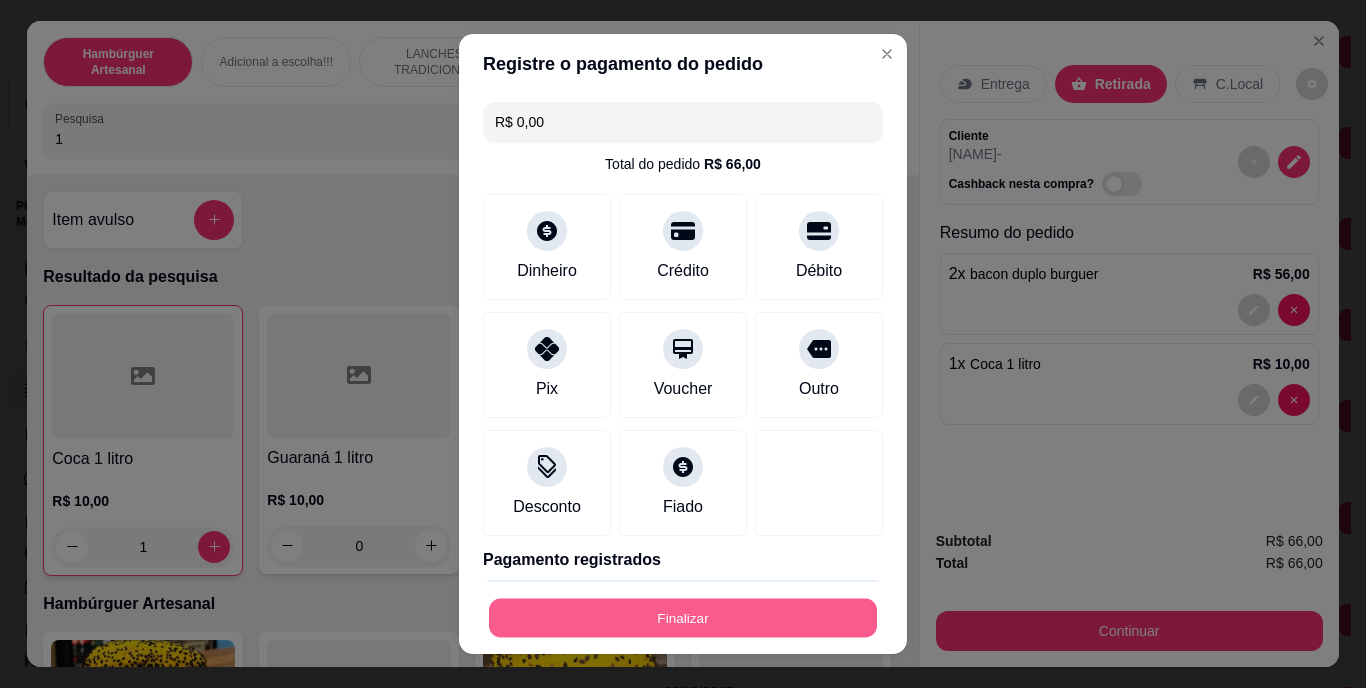 click on "Finalizar" at bounding box center [683, 617] 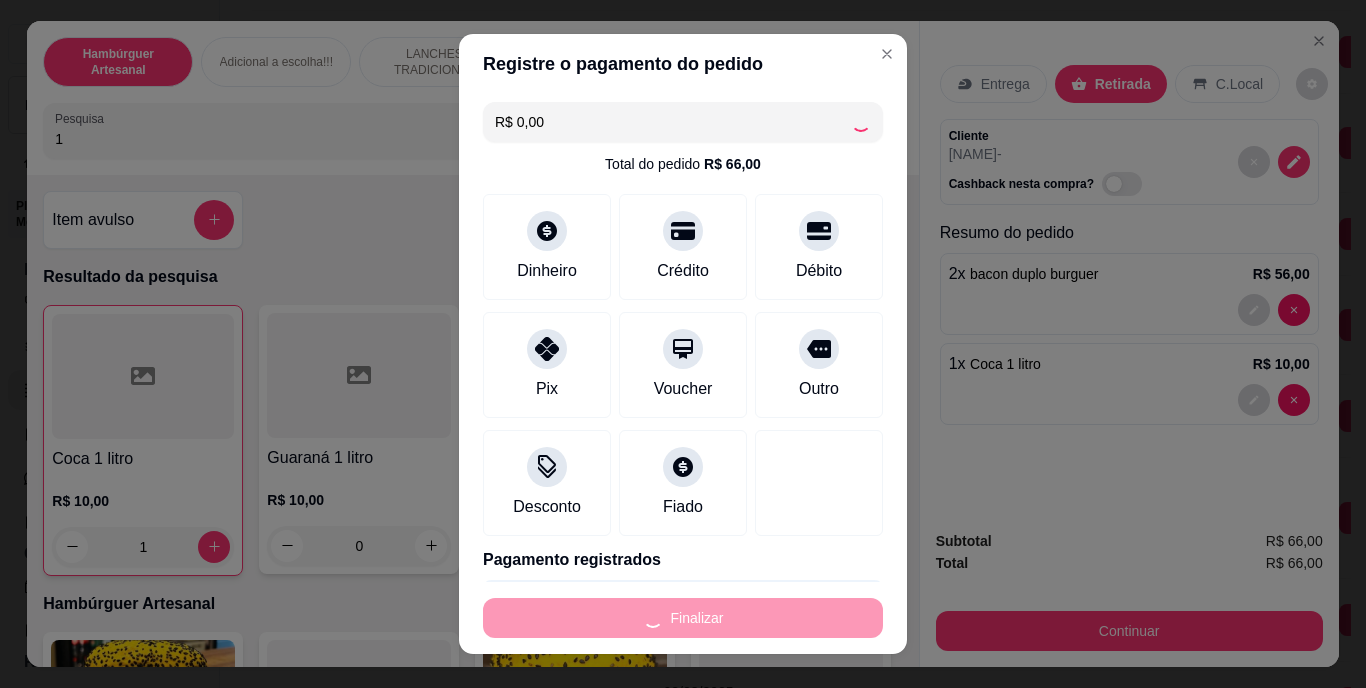 type on "0" 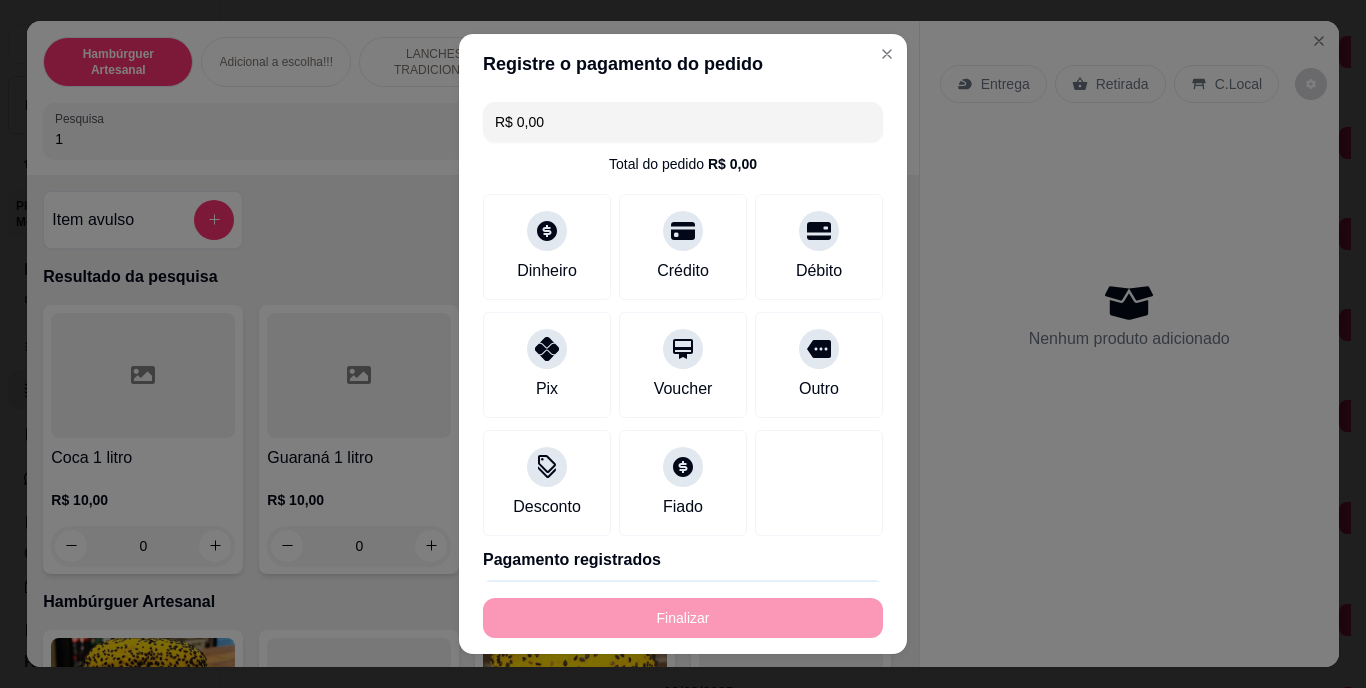 type on "-R$ 66,00" 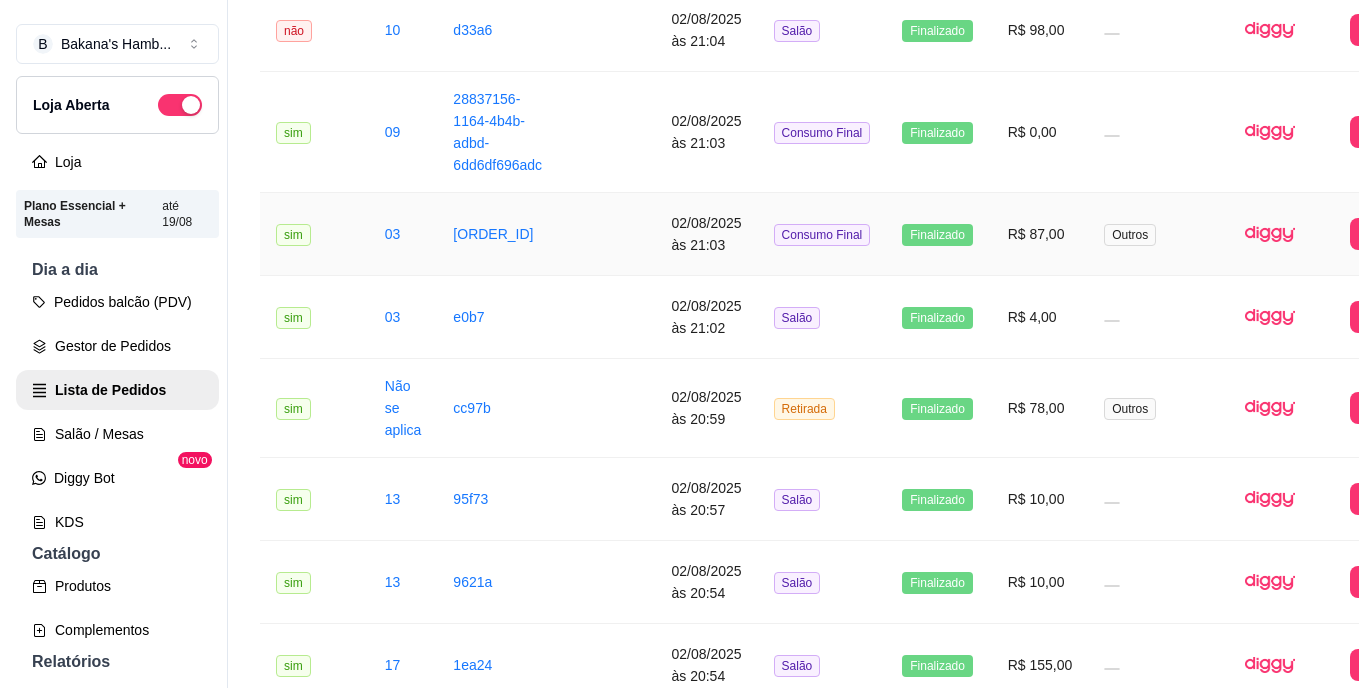 scroll, scrollTop: 2035, scrollLeft: 0, axis: vertical 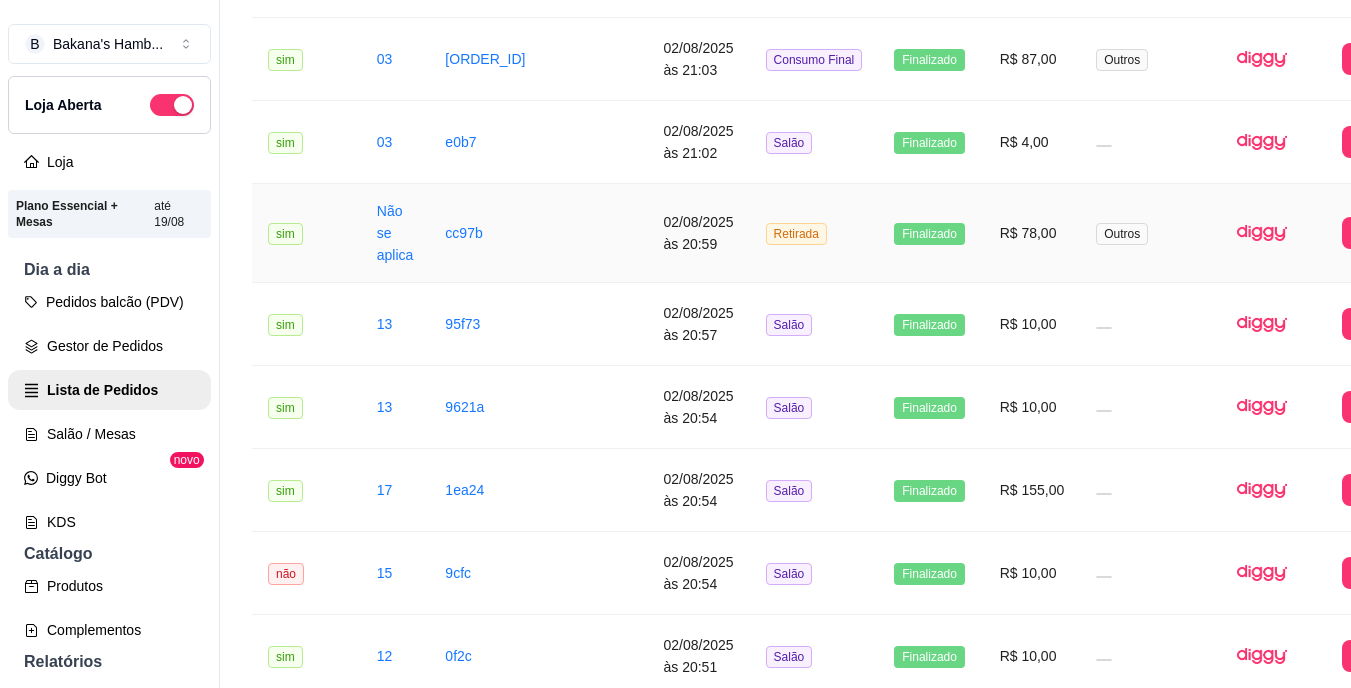 click on "R$ 78,00" at bounding box center [1032, 233] 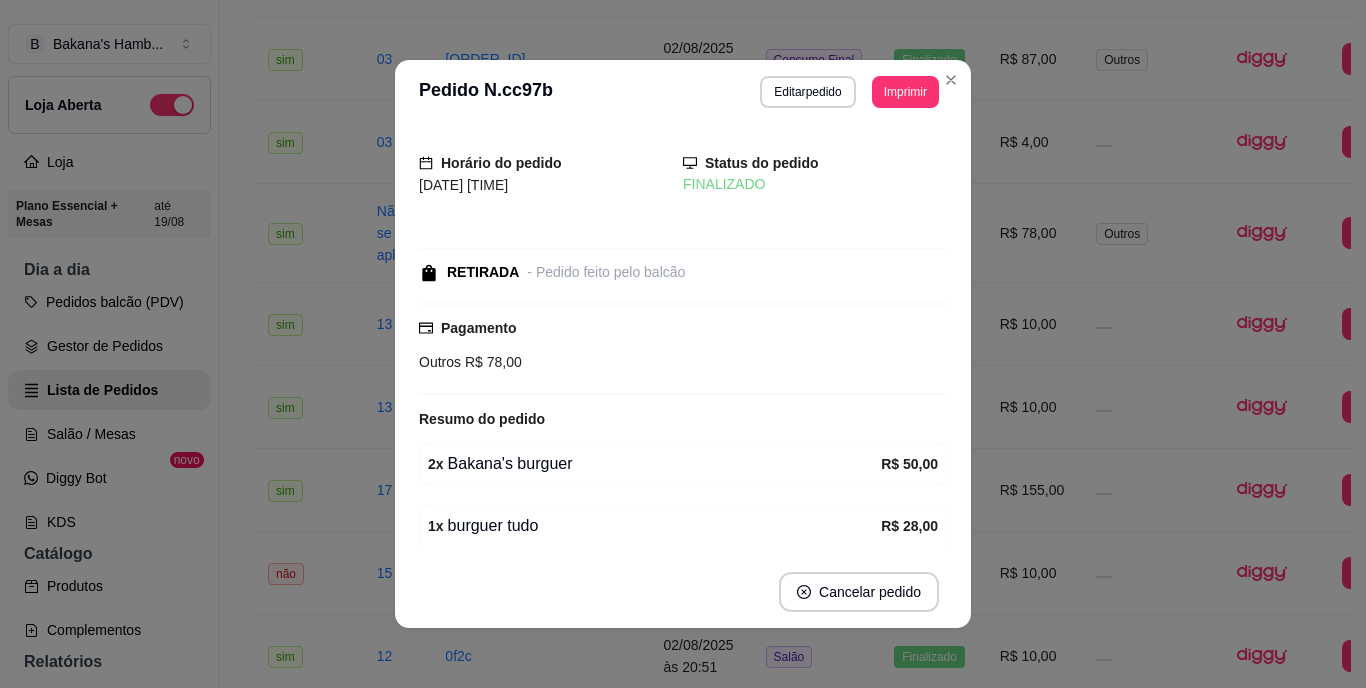 scroll, scrollTop: 129, scrollLeft: 0, axis: vertical 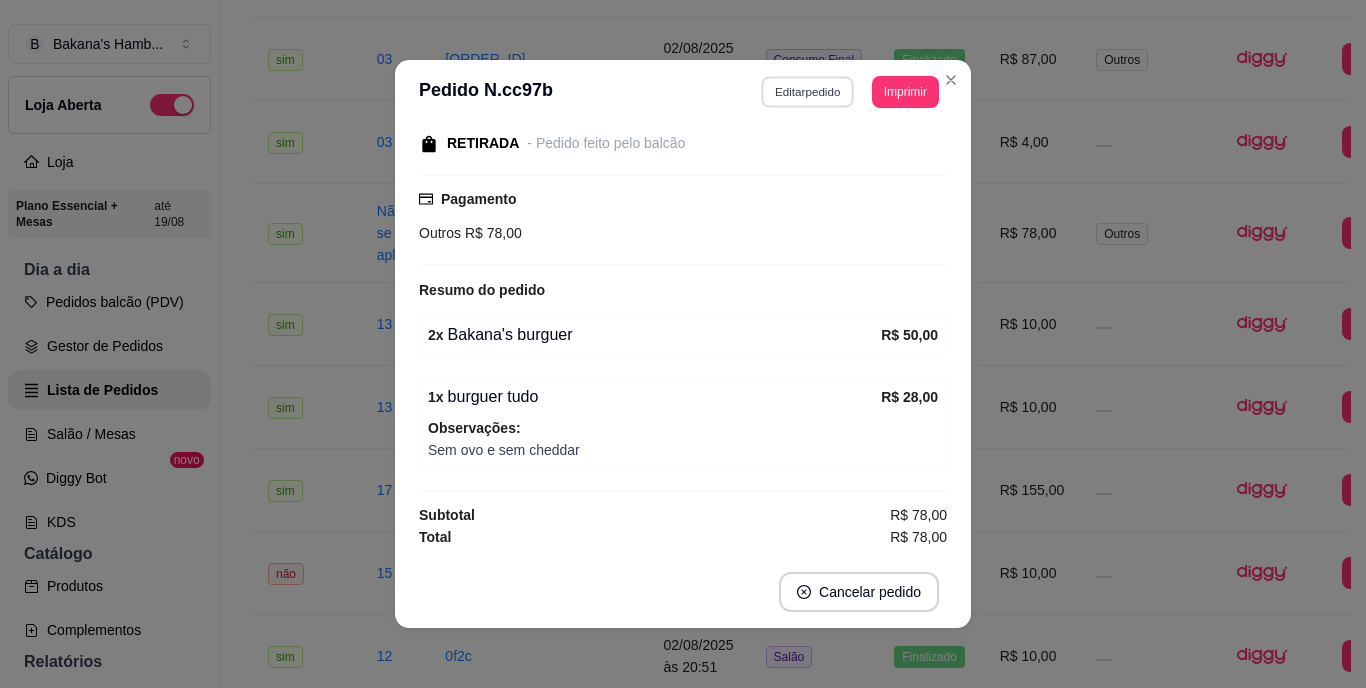 click on "Editar  pedido" at bounding box center (808, 91) 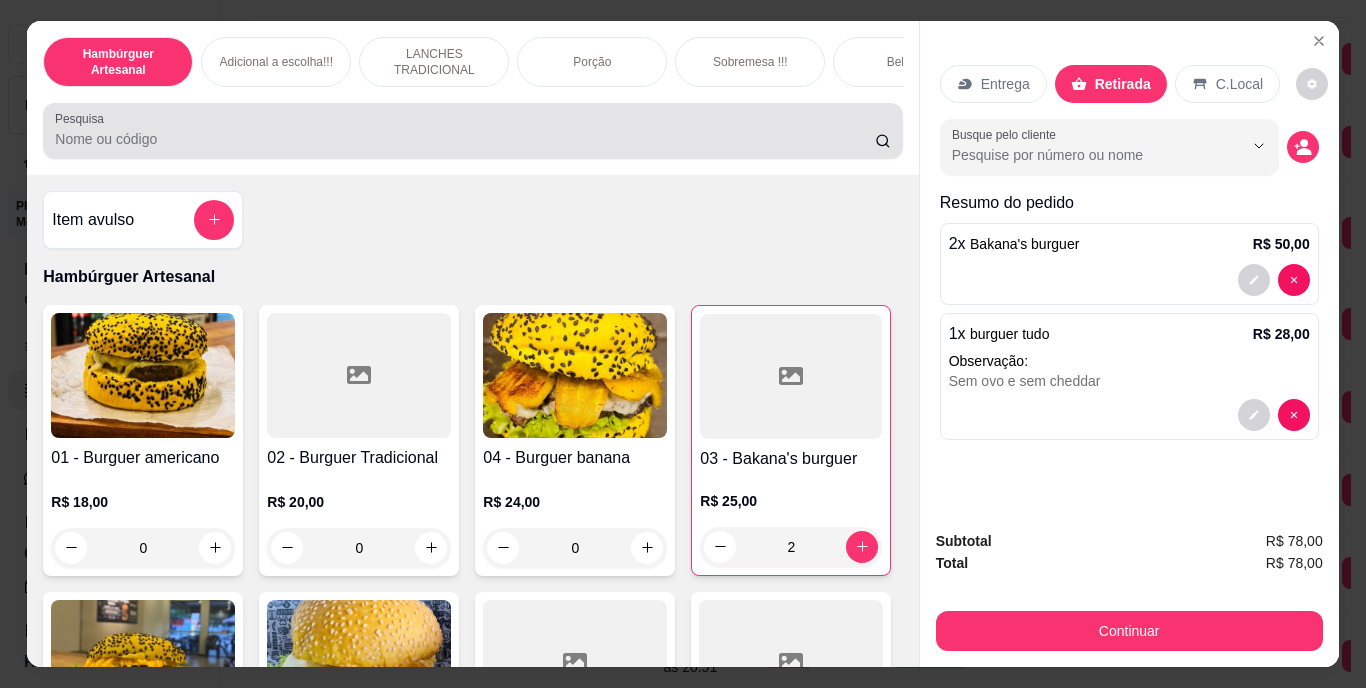 click at bounding box center [472, 131] 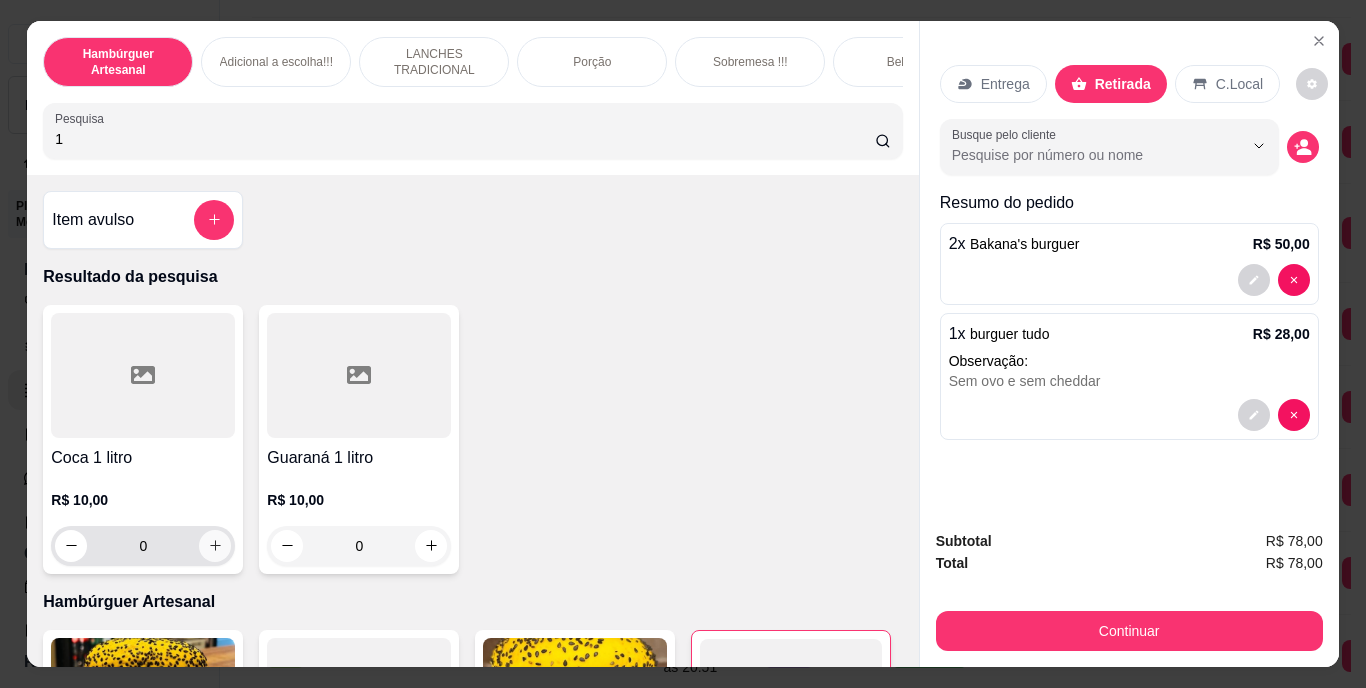 type on "1" 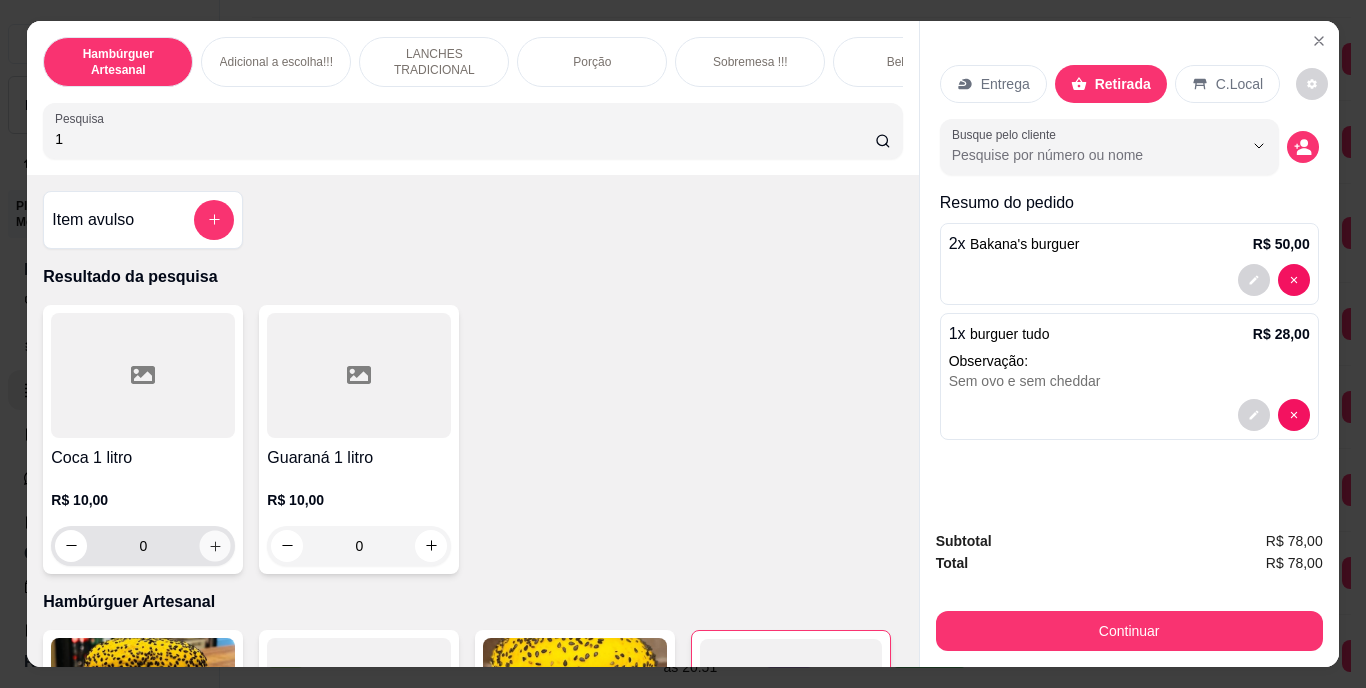 click 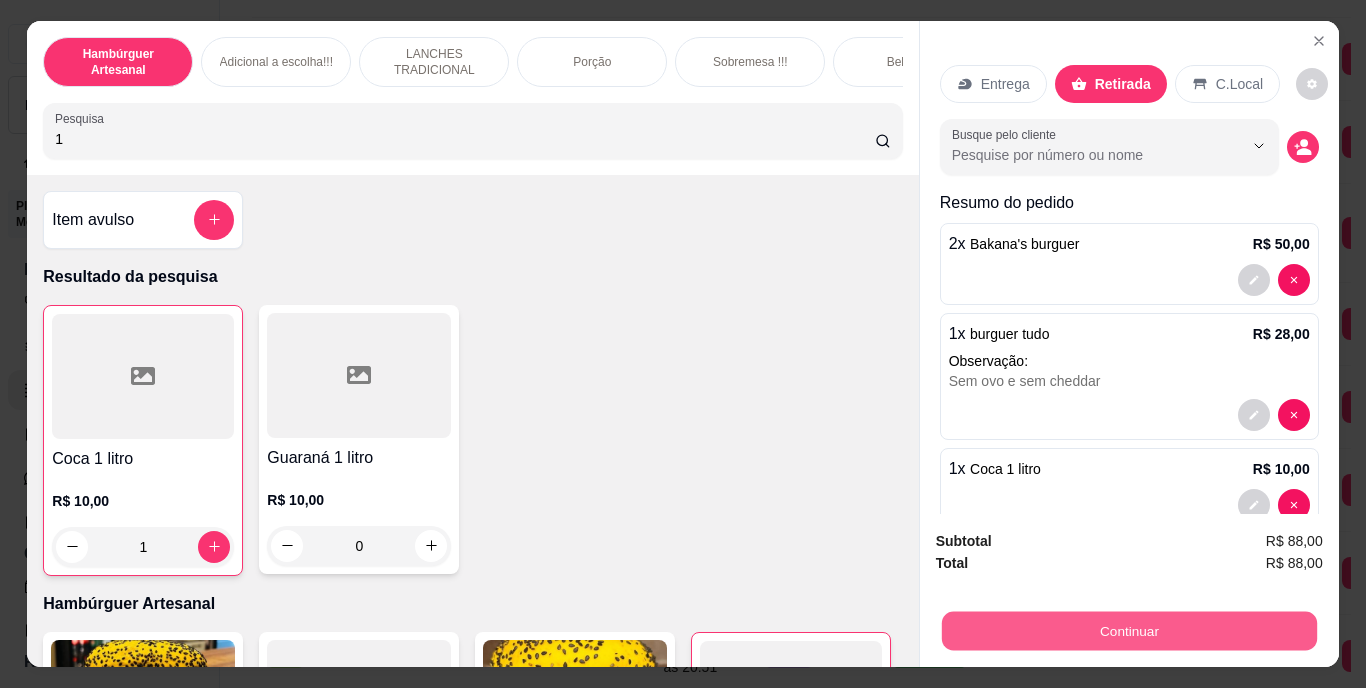 click on "Continuar" at bounding box center (1128, 631) 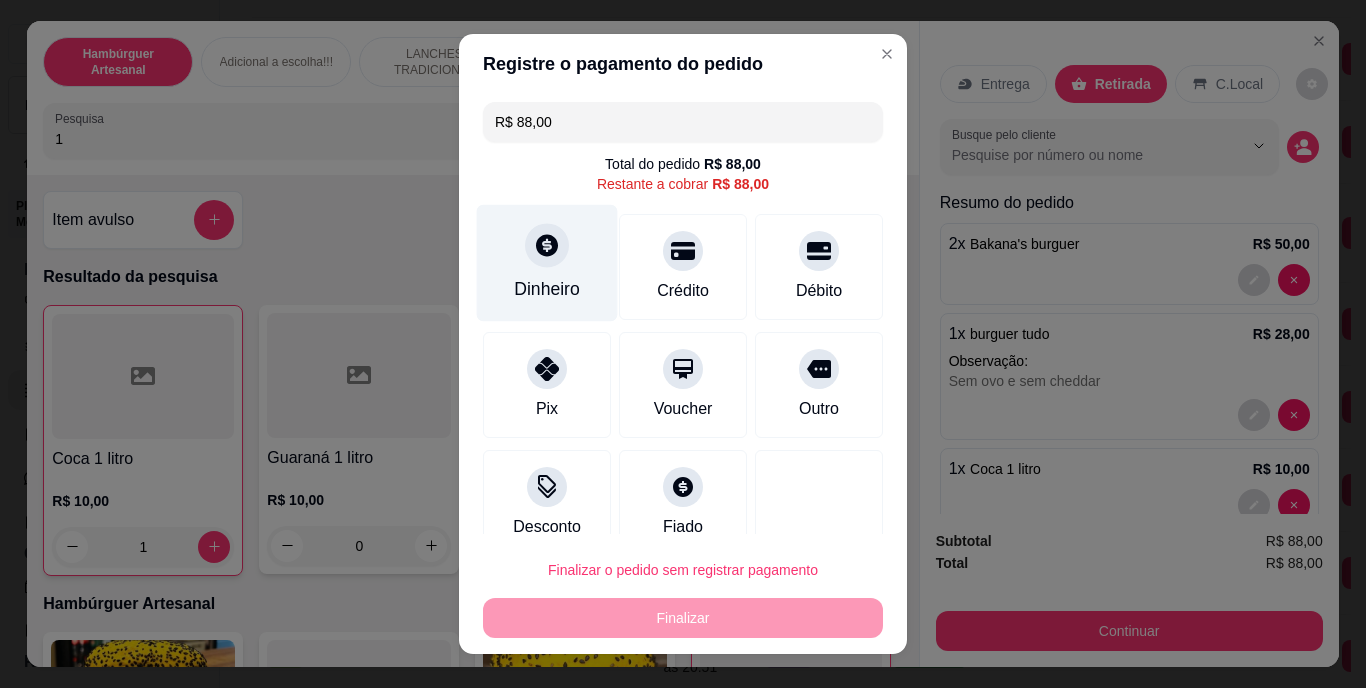 click on "Dinheiro" at bounding box center (547, 290) 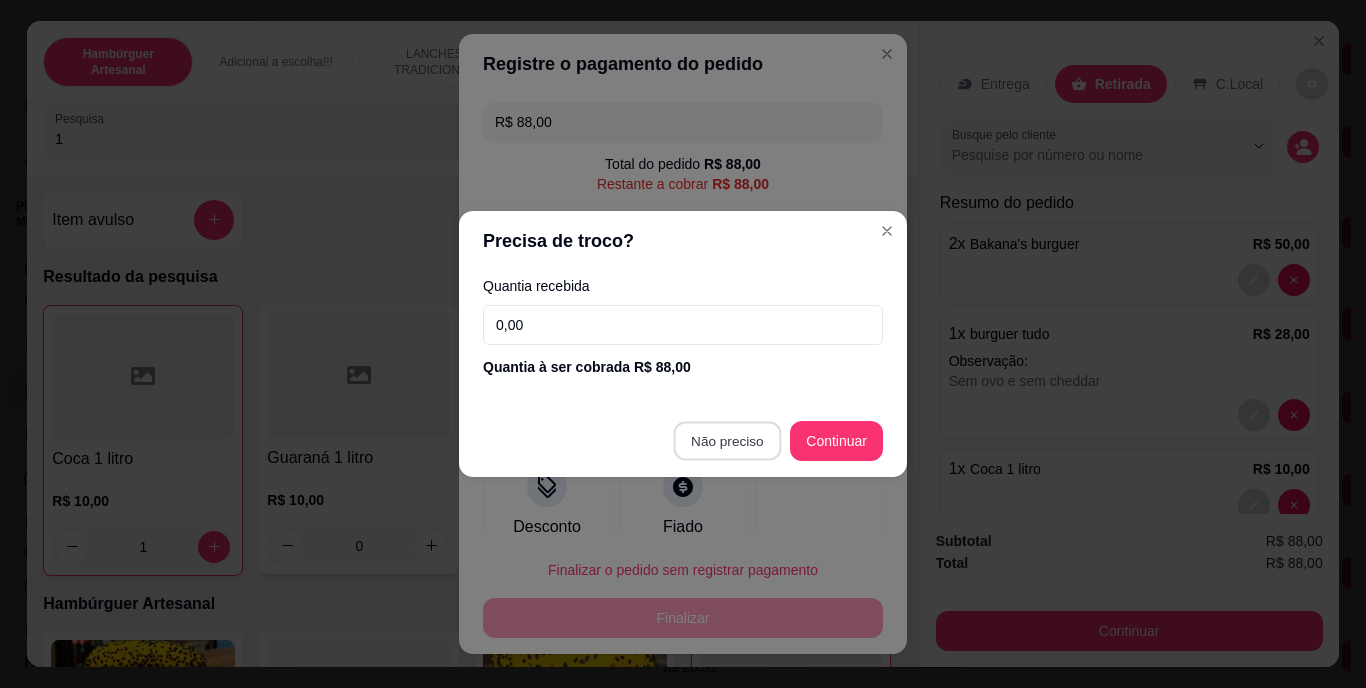 type on "R$ 0,00" 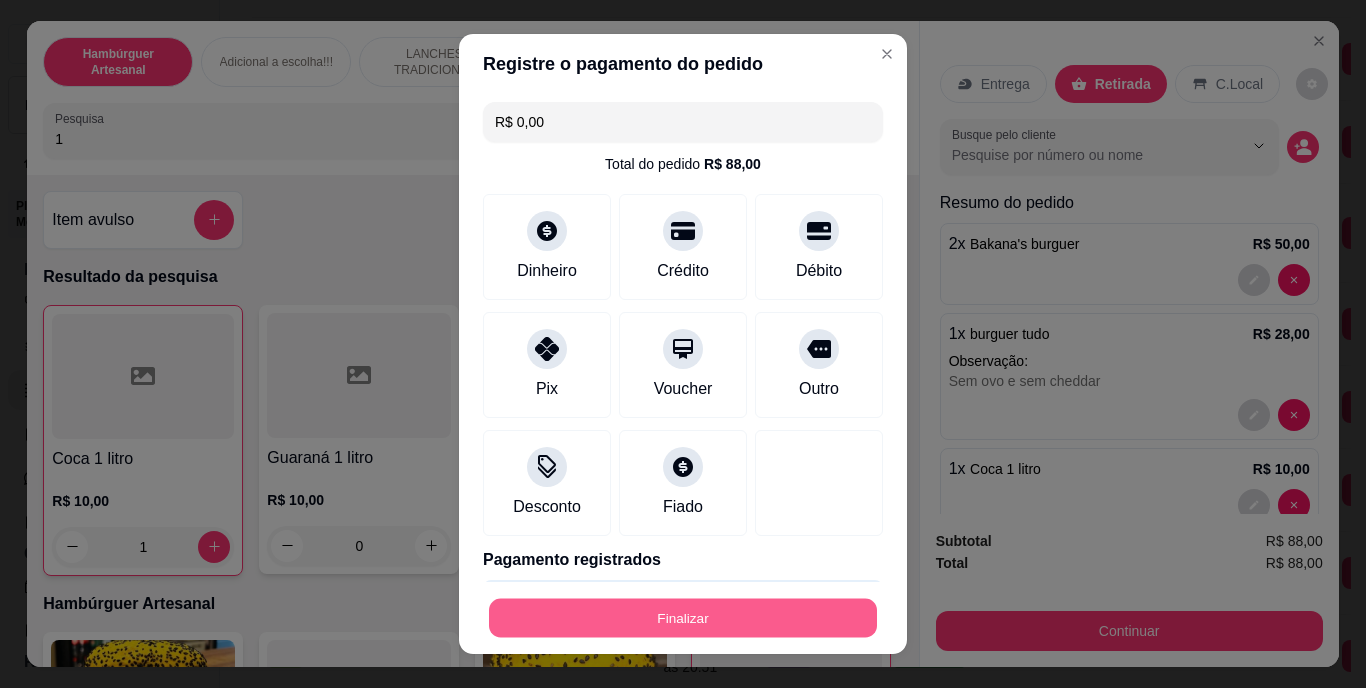 click on "Finalizar" at bounding box center (683, 617) 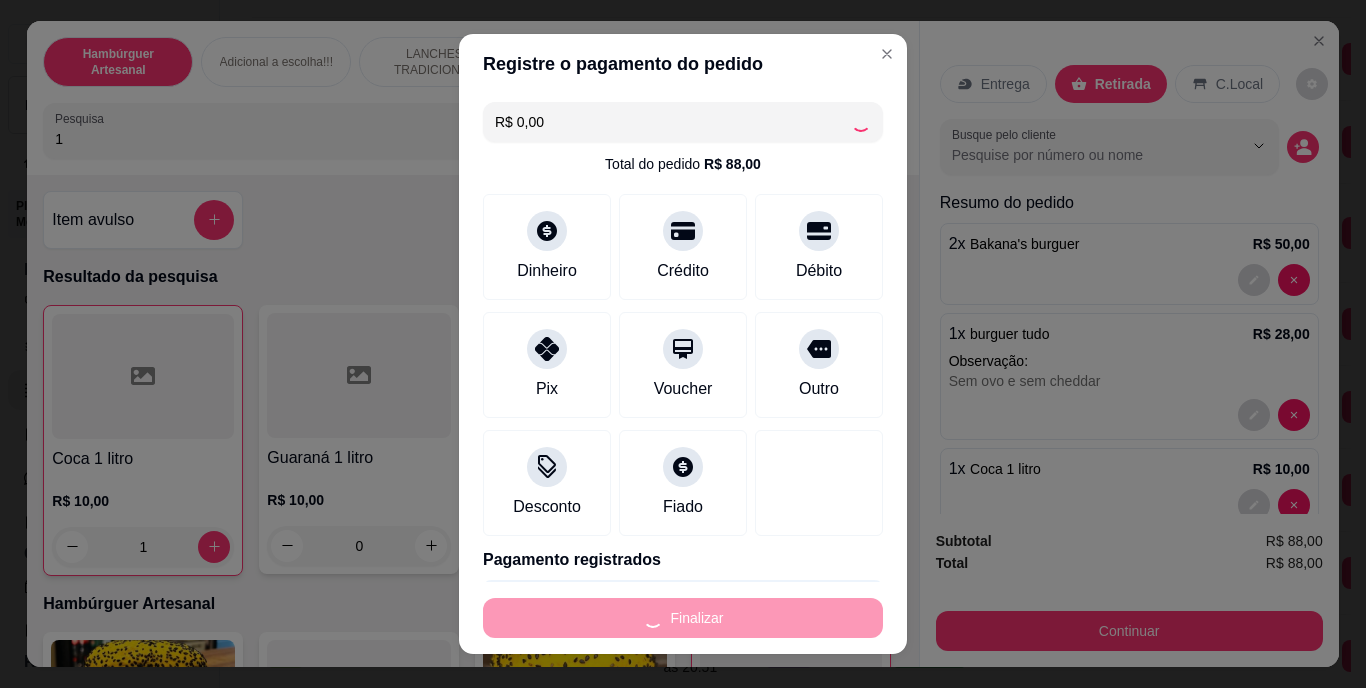 type on "0" 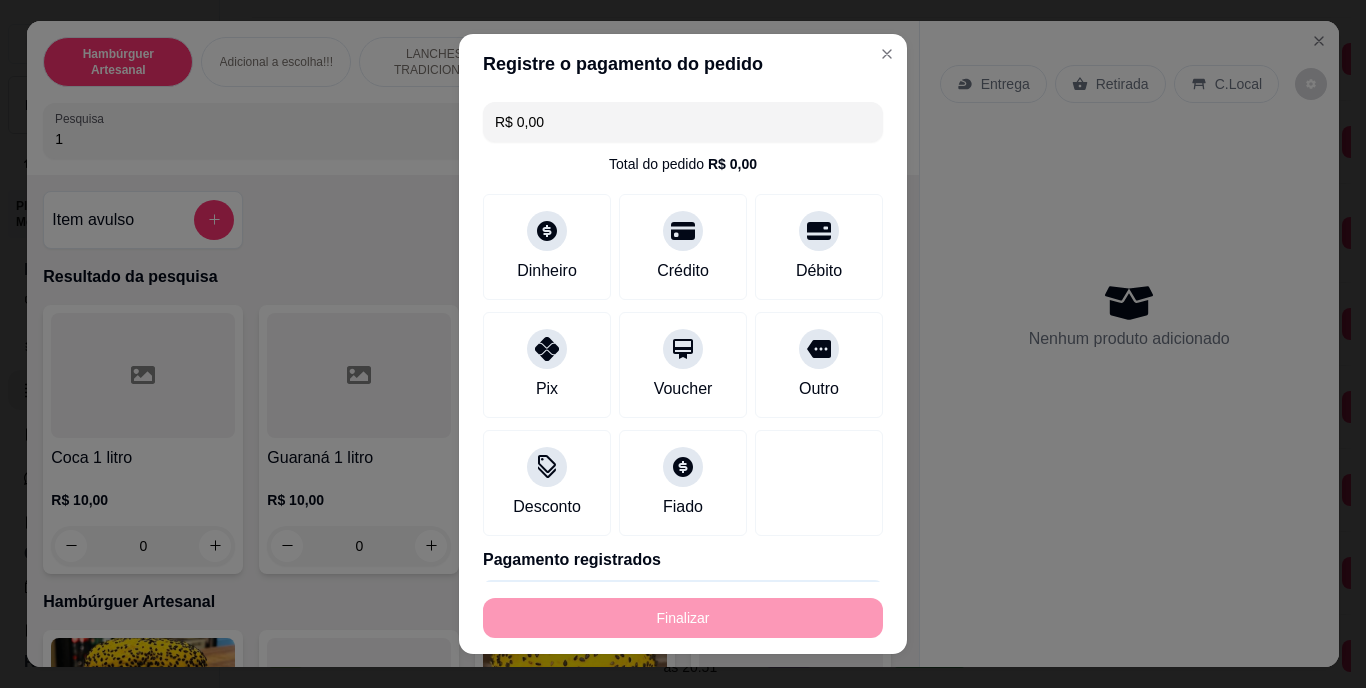 type on "-R$ 88,00" 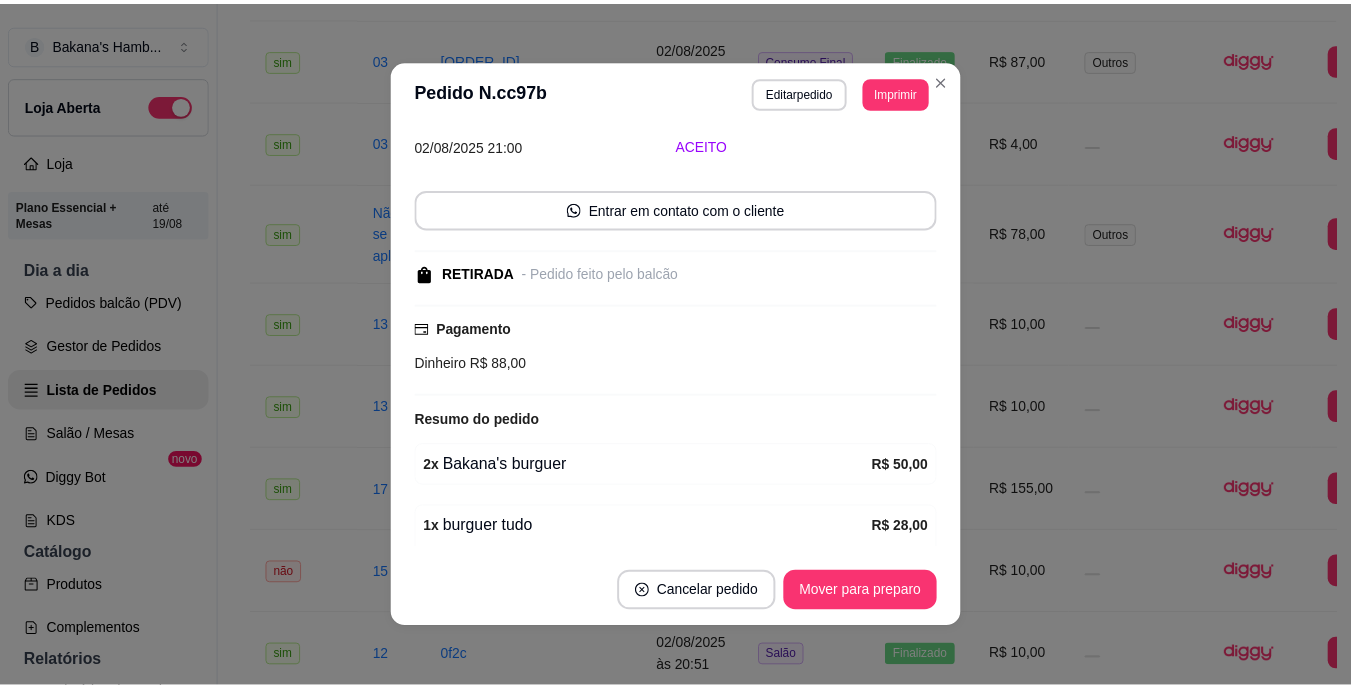 scroll, scrollTop: 259, scrollLeft: 0, axis: vertical 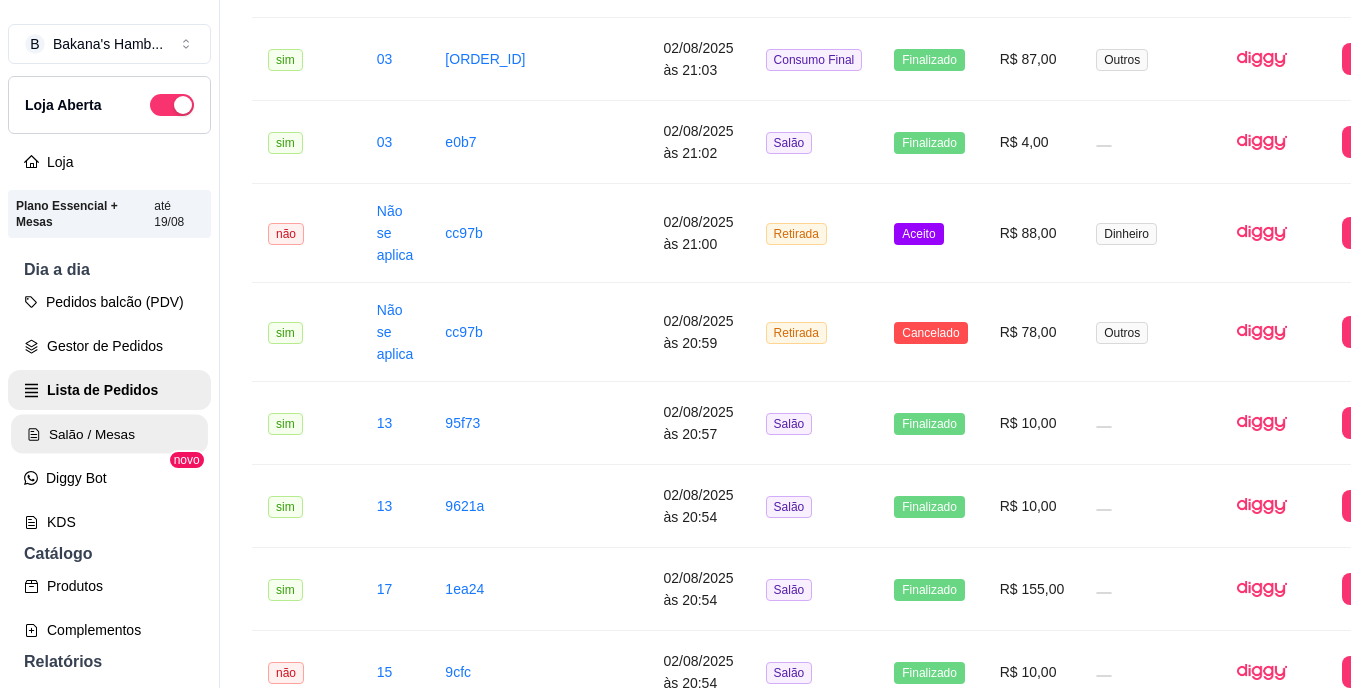 click on "Salão / Mesas" at bounding box center [109, 434] 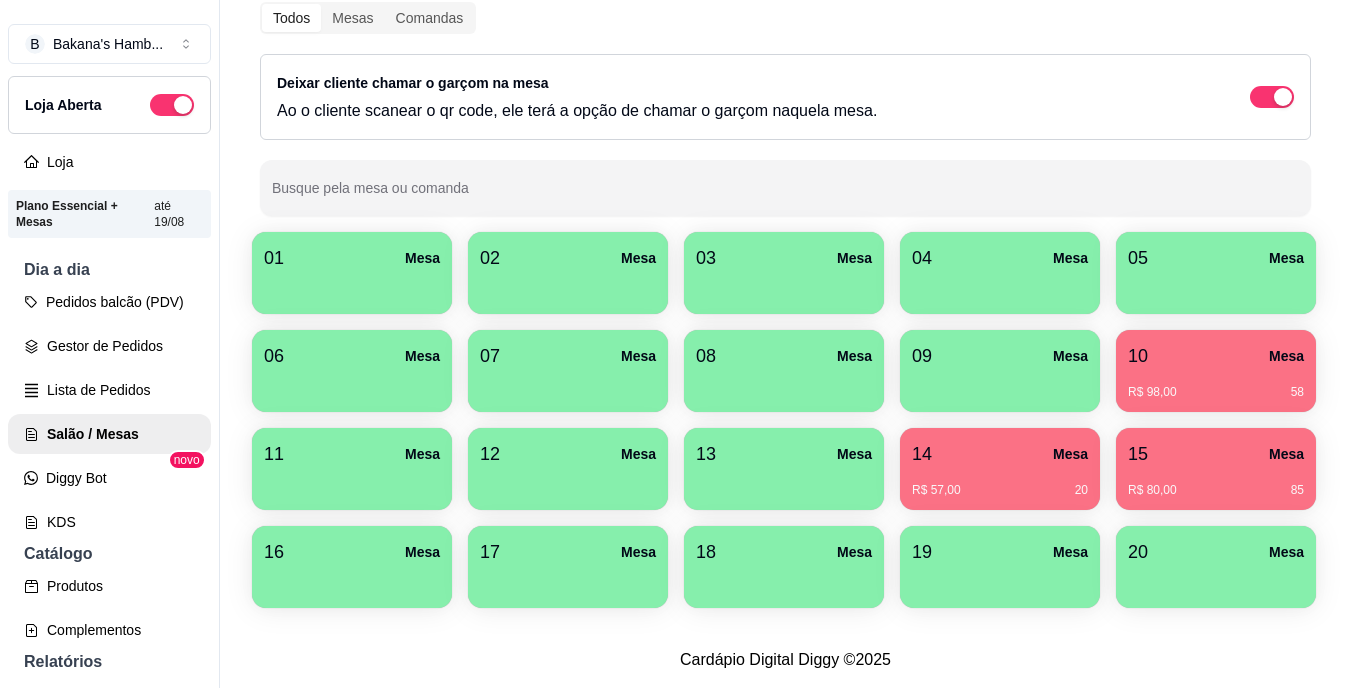 scroll, scrollTop: 199, scrollLeft: 0, axis: vertical 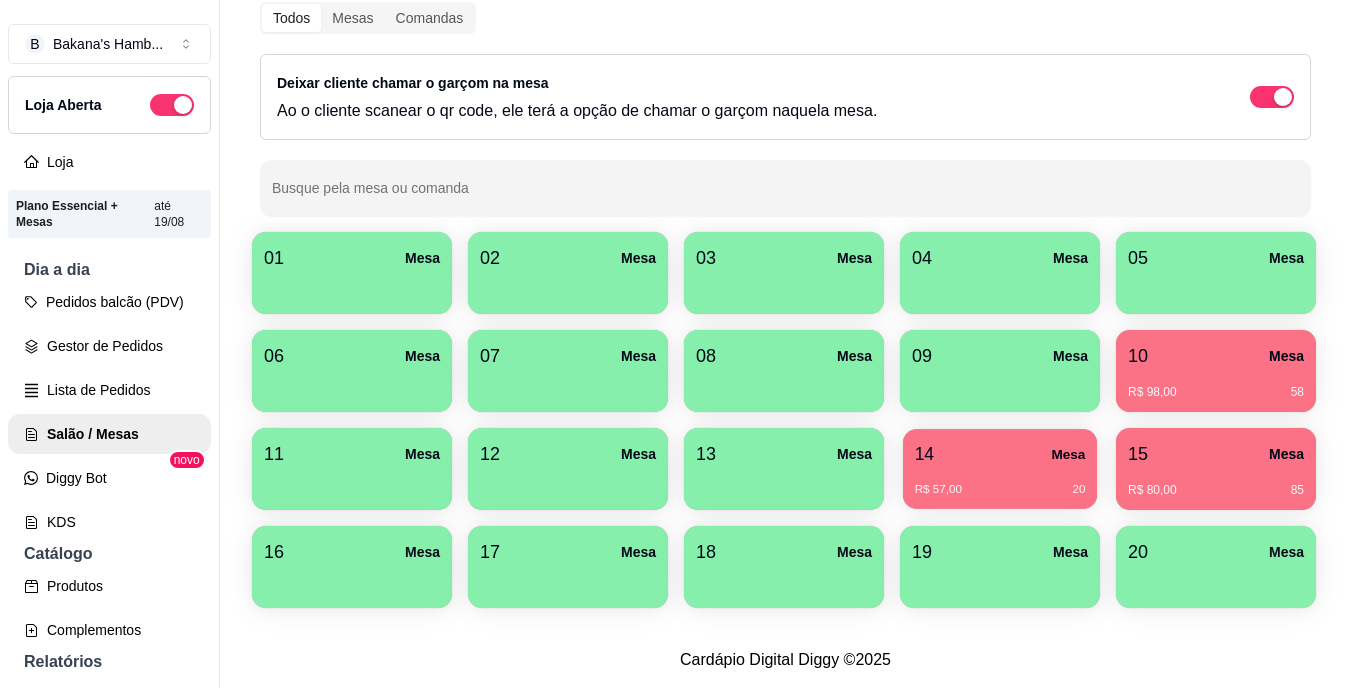 click on "Mesa" at bounding box center (1068, 454) 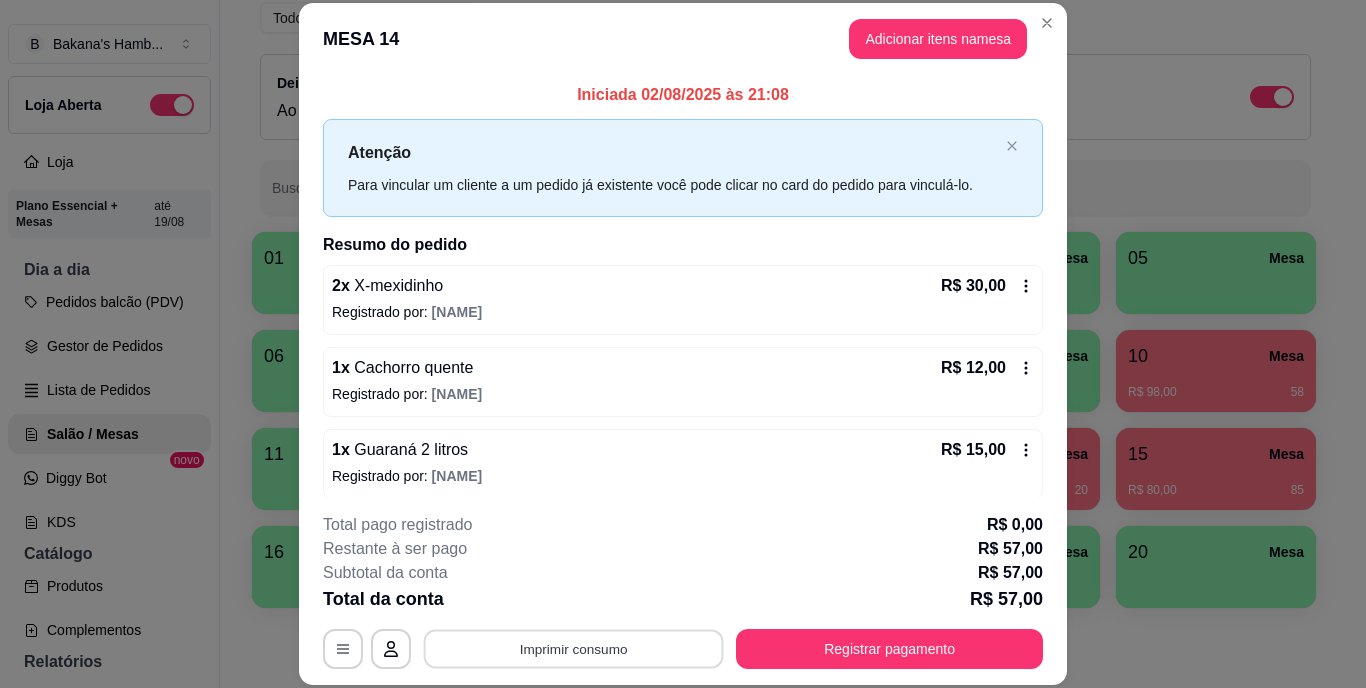 click on "Imprimir consumo" at bounding box center (574, 648) 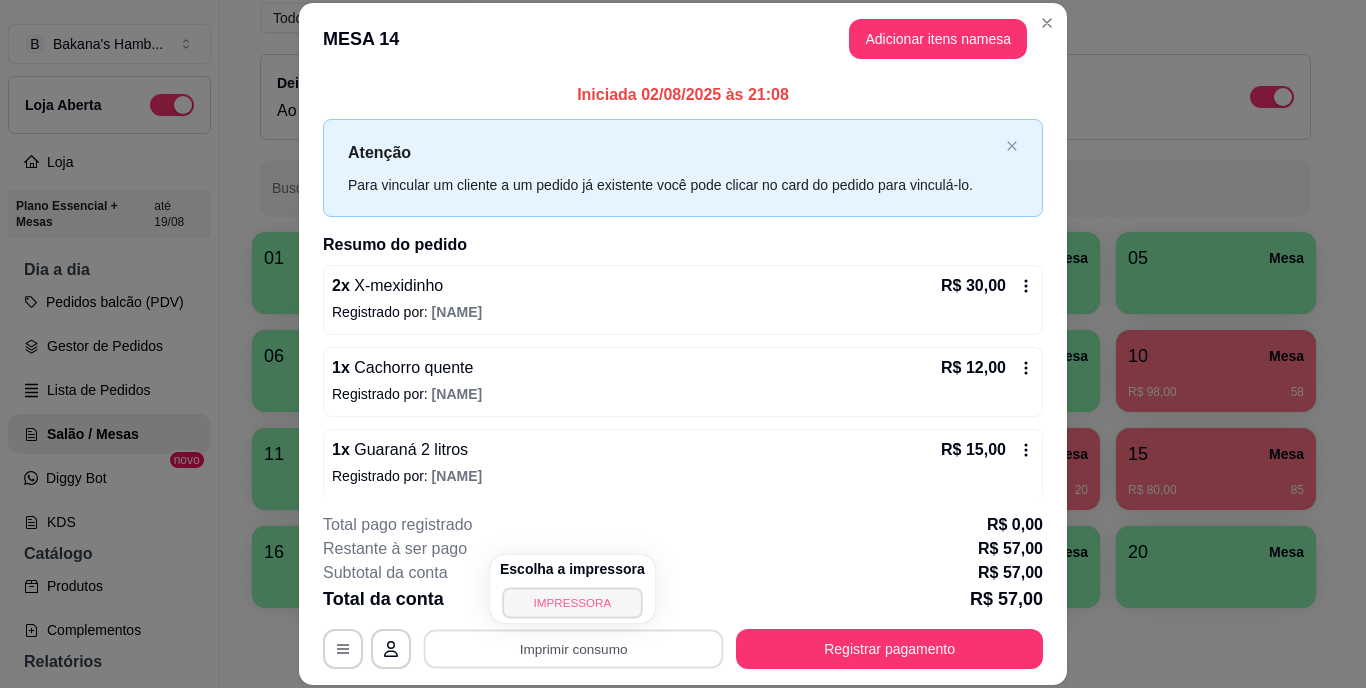 click on "IMPRESSORA" at bounding box center [572, 602] 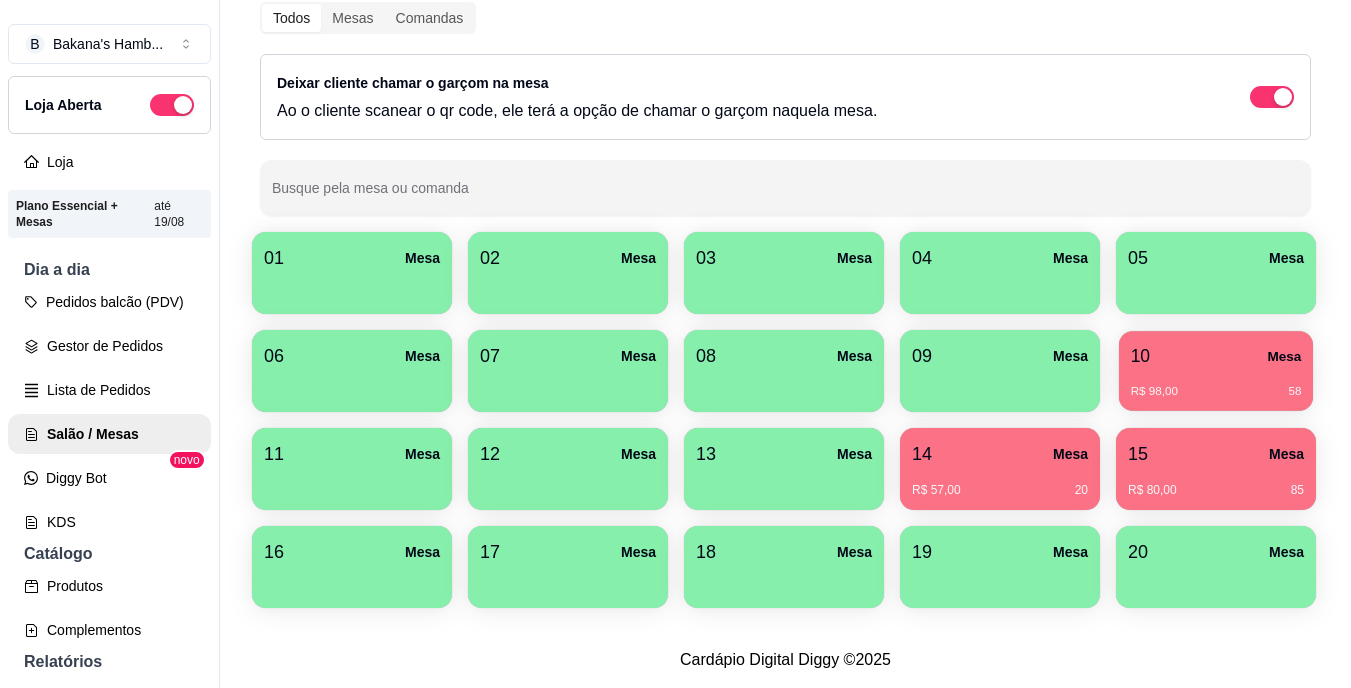 click on "10 Mesa" at bounding box center [1216, 356] 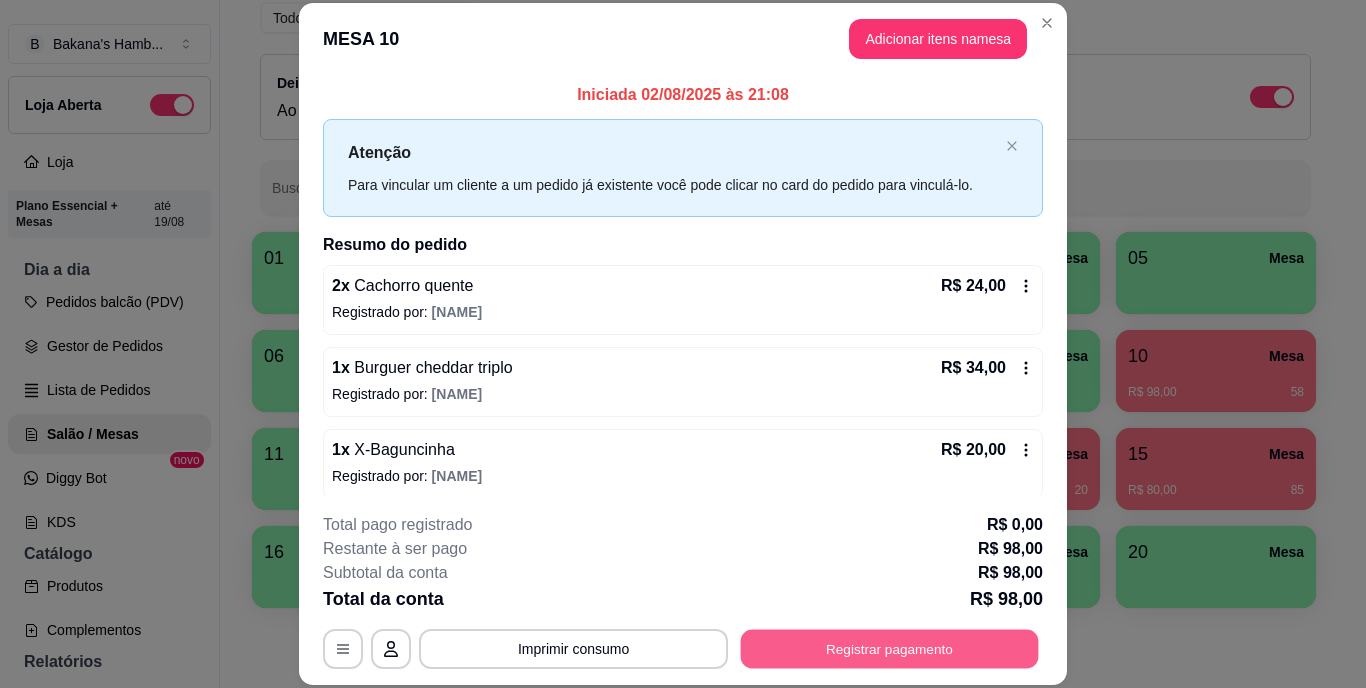 click on "Registrar pagamento" at bounding box center (890, 648) 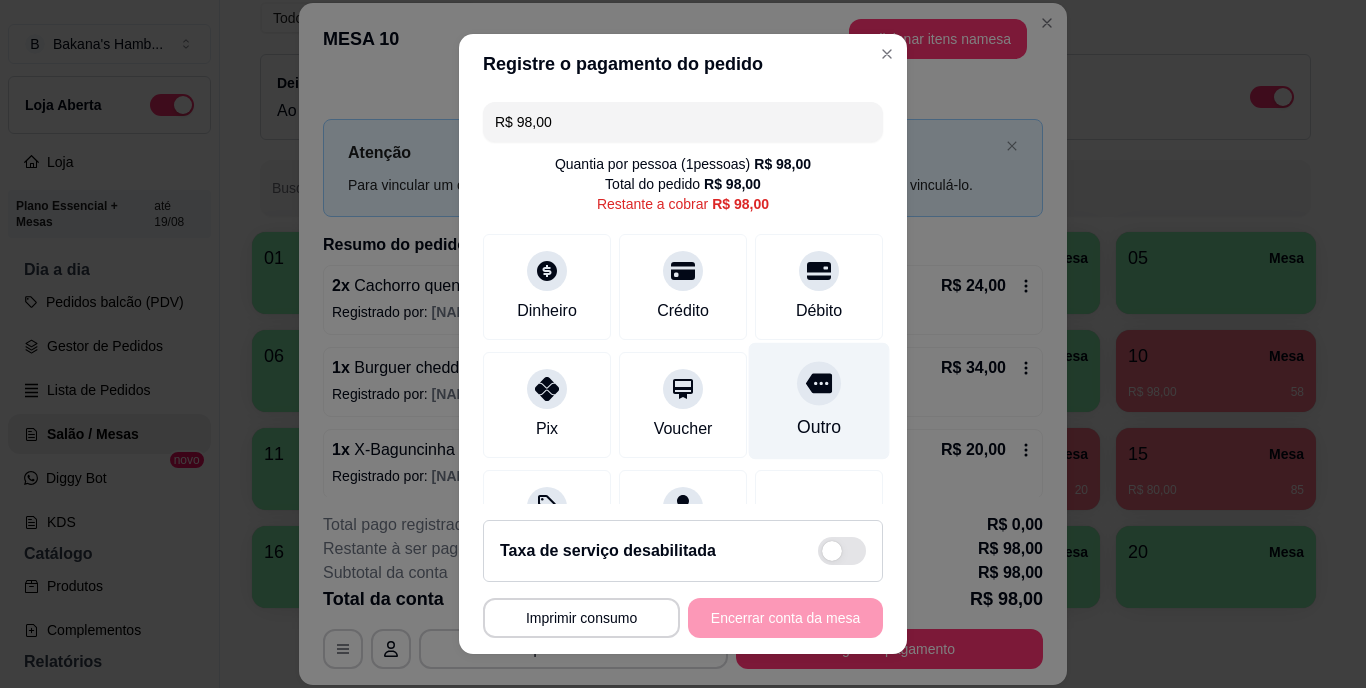 click on "Outro" at bounding box center (819, 401) 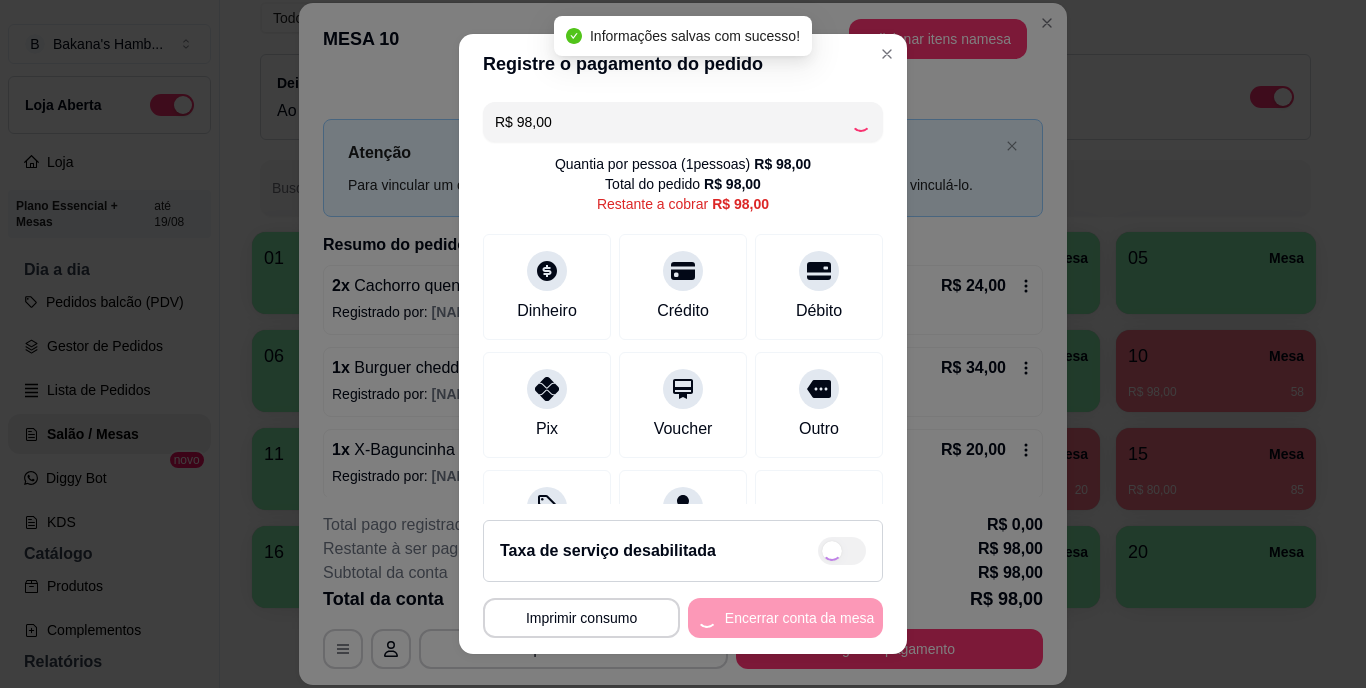 type on "R$ 0,00" 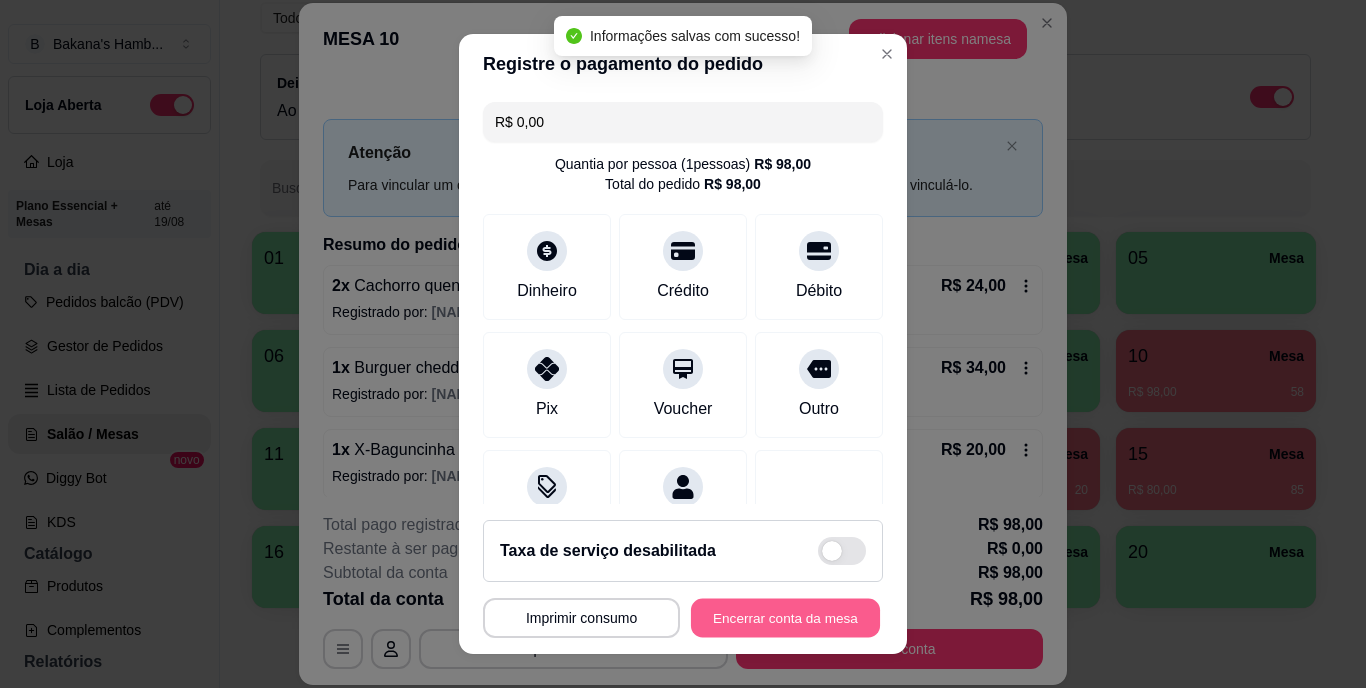 click on "Encerrar conta da mesa" at bounding box center [785, 617] 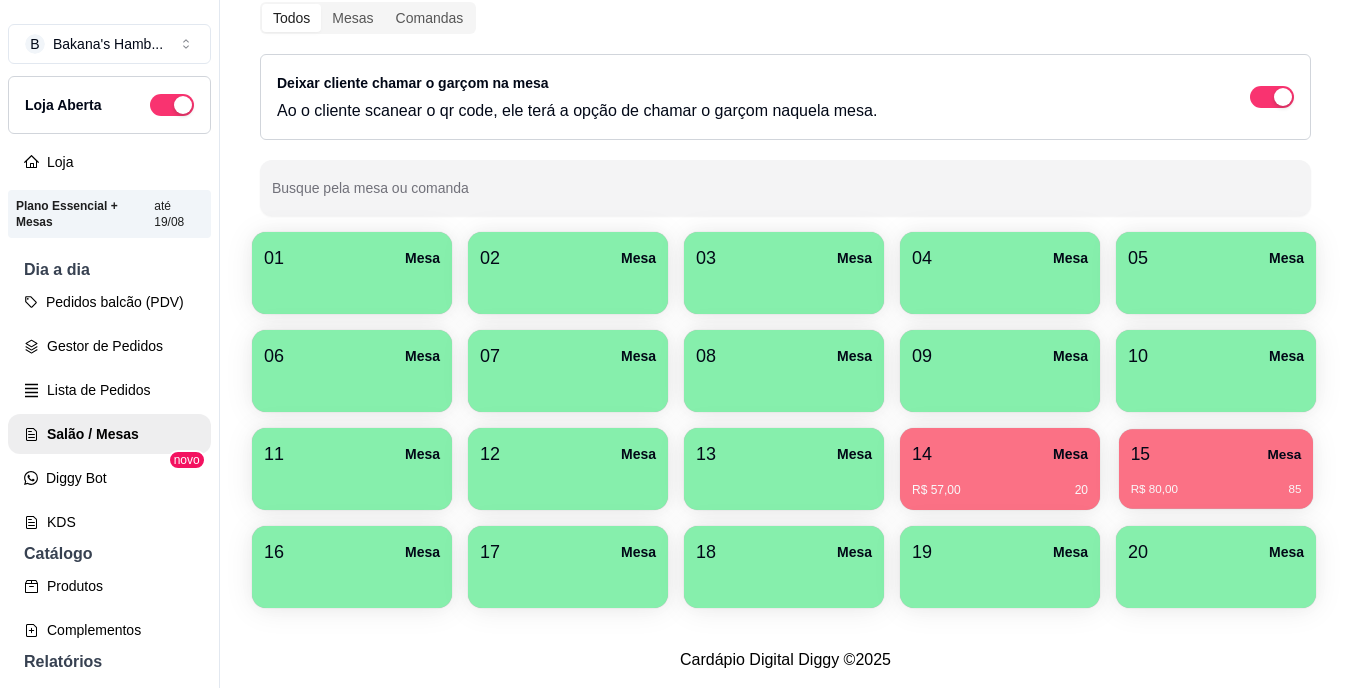 click on "R$ 80,00 85" at bounding box center (1216, 482) 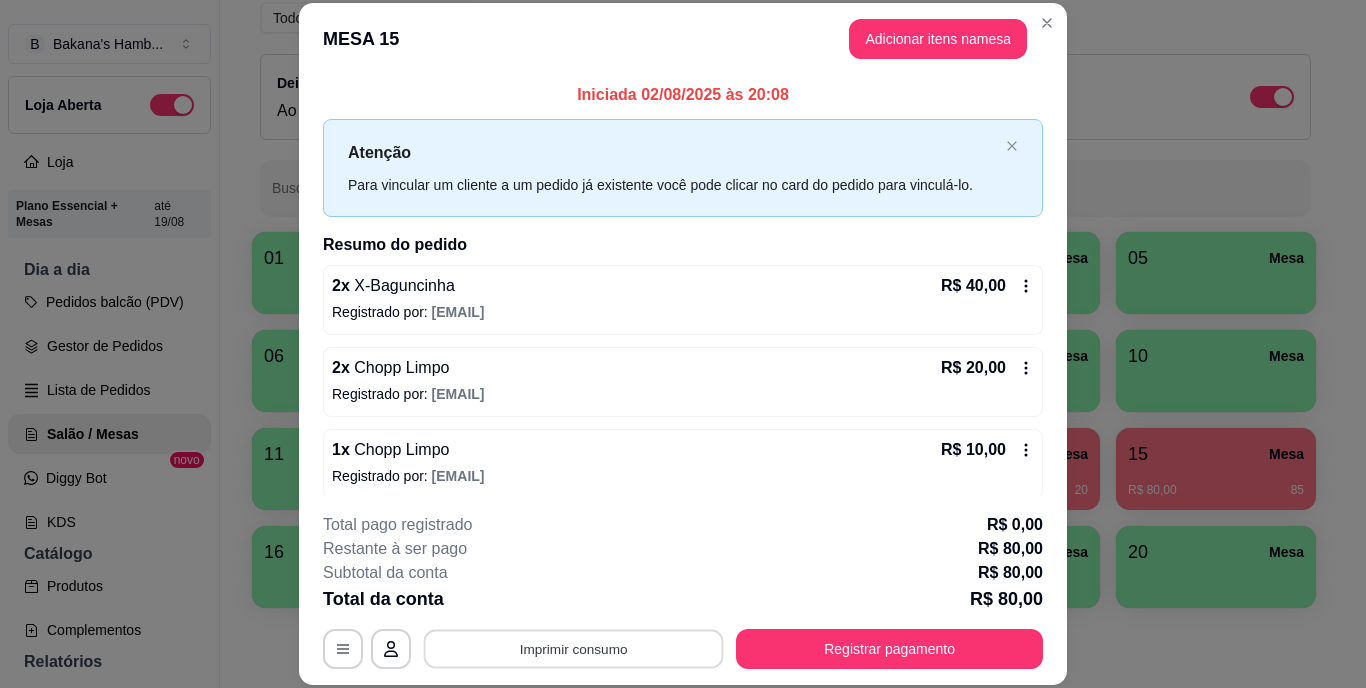 click on "Imprimir consumo" at bounding box center (574, 648) 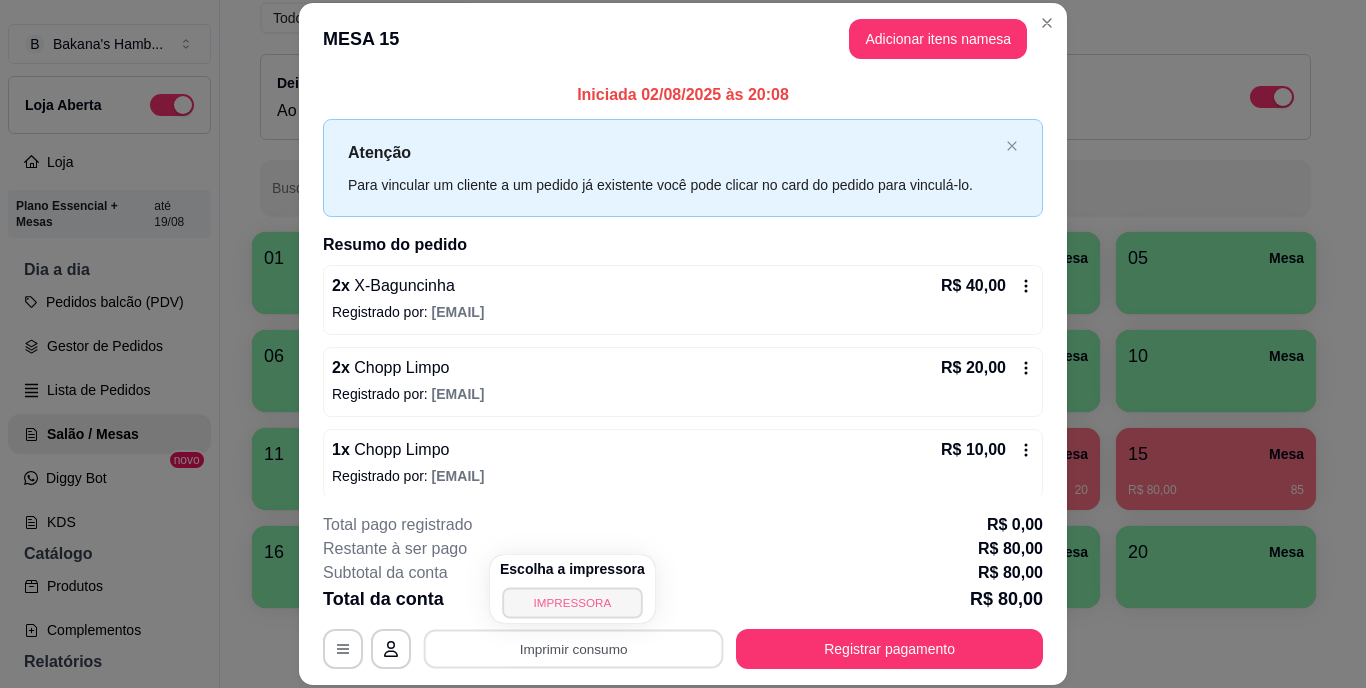 click on "IMPRESSORA" at bounding box center [572, 602] 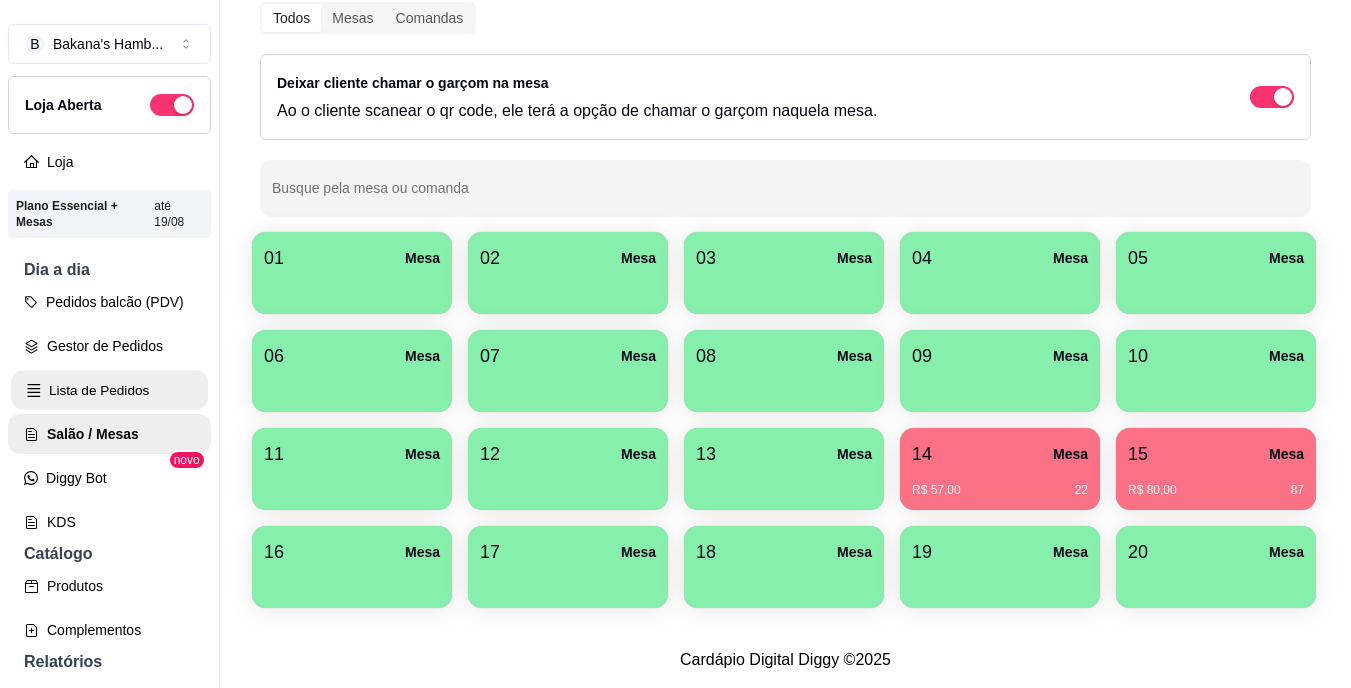 click on "Lista de Pedidos" at bounding box center [109, 390] 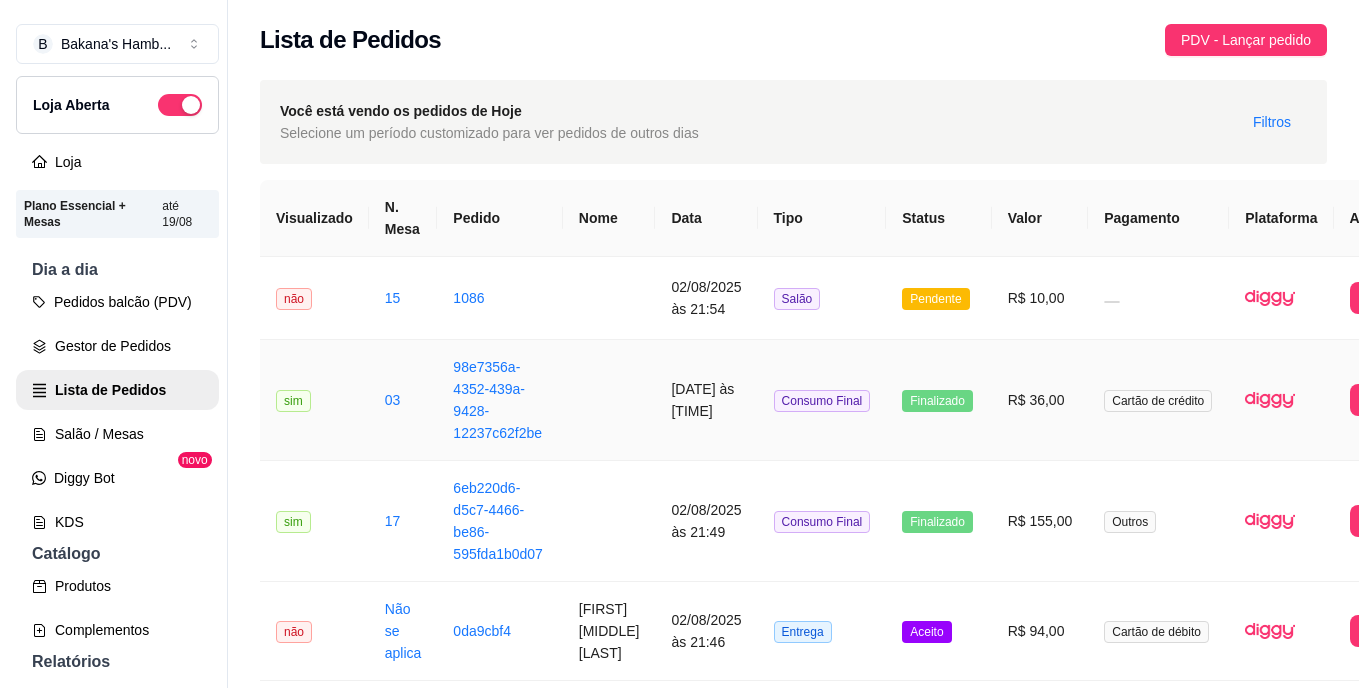 scroll, scrollTop: 0, scrollLeft: 67, axis: horizontal 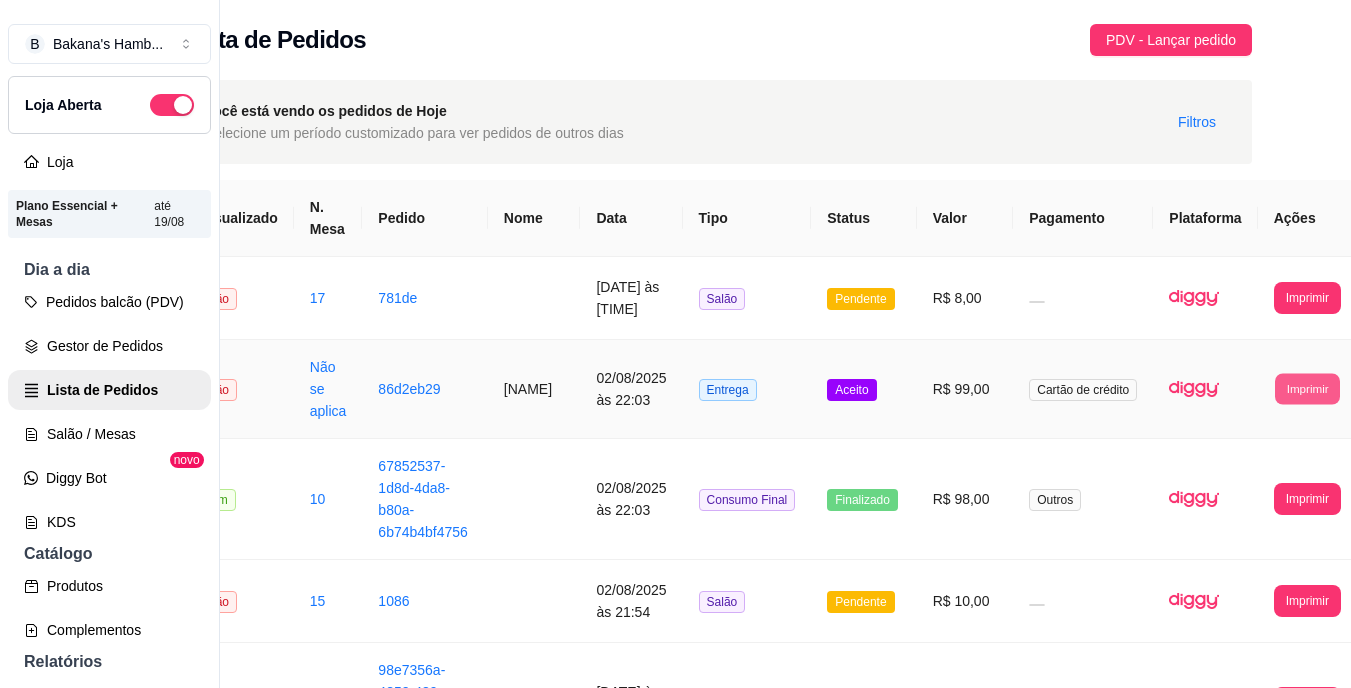 click on "Imprimir" at bounding box center [1307, 388] 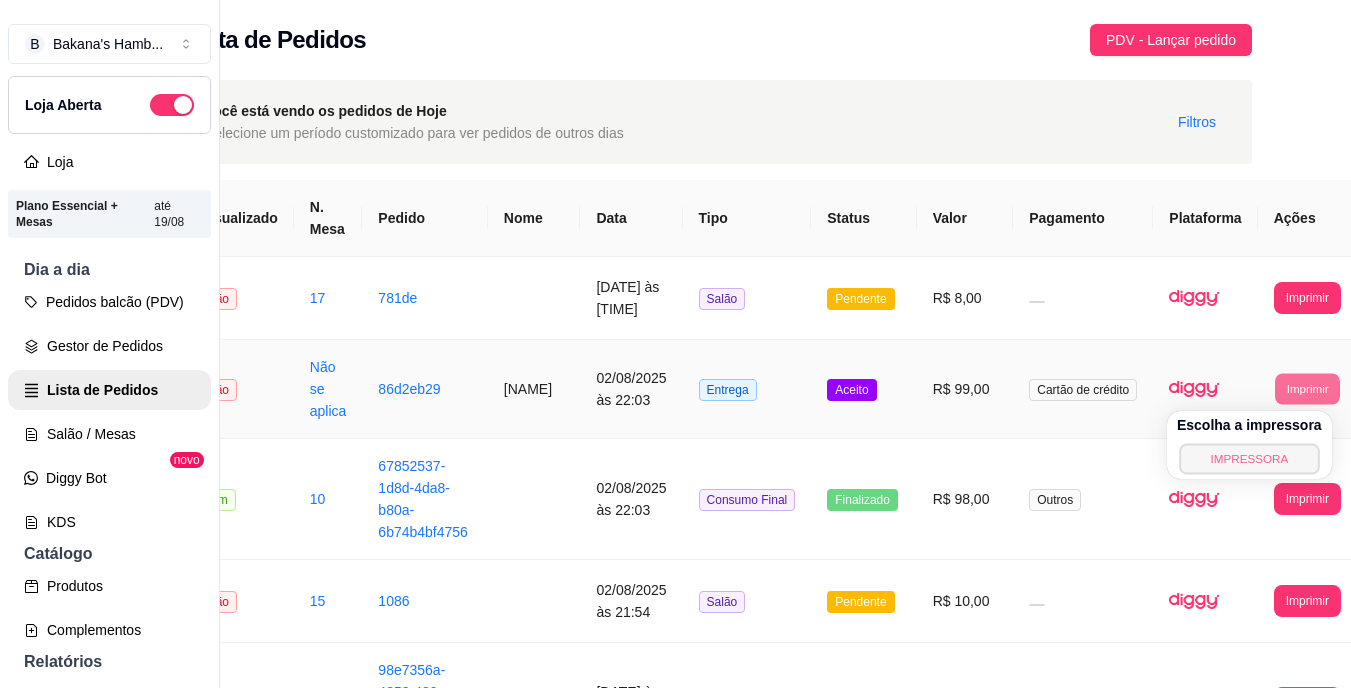 click on "IMPRESSORA" at bounding box center (1249, 458) 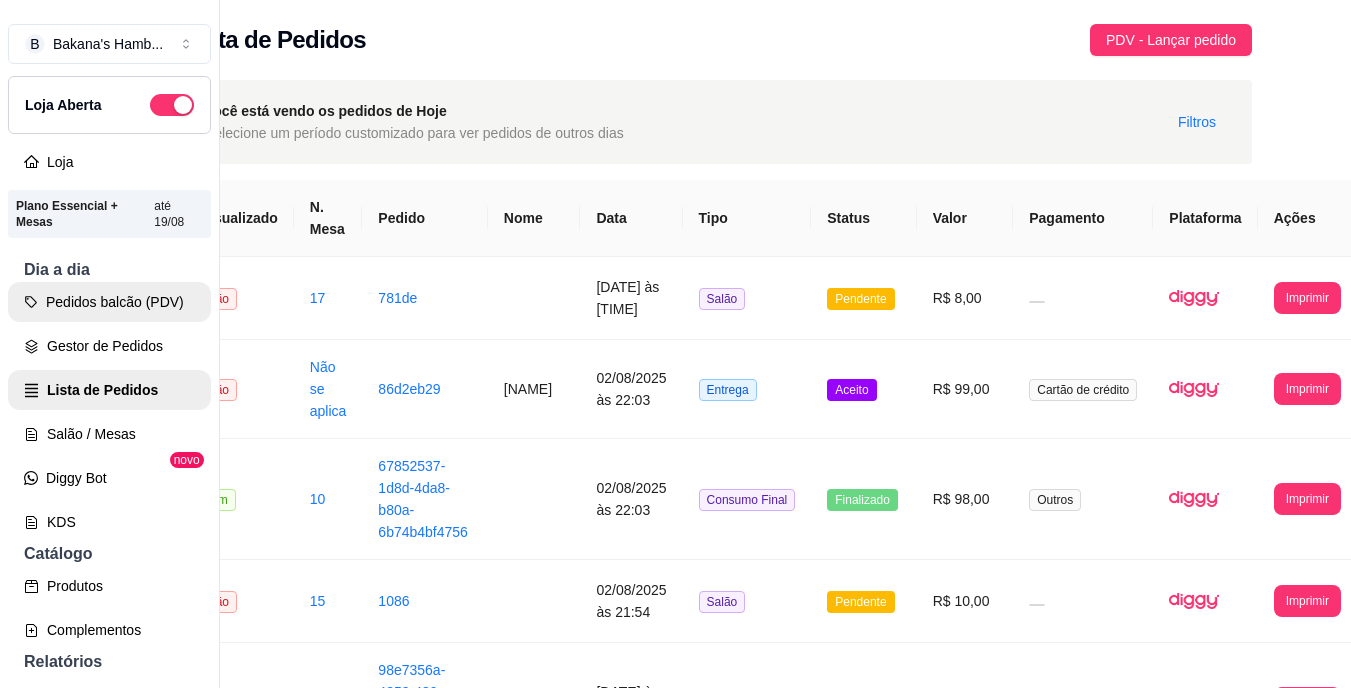 click on "Pedidos balcão (PDV)" at bounding box center [109, 302] 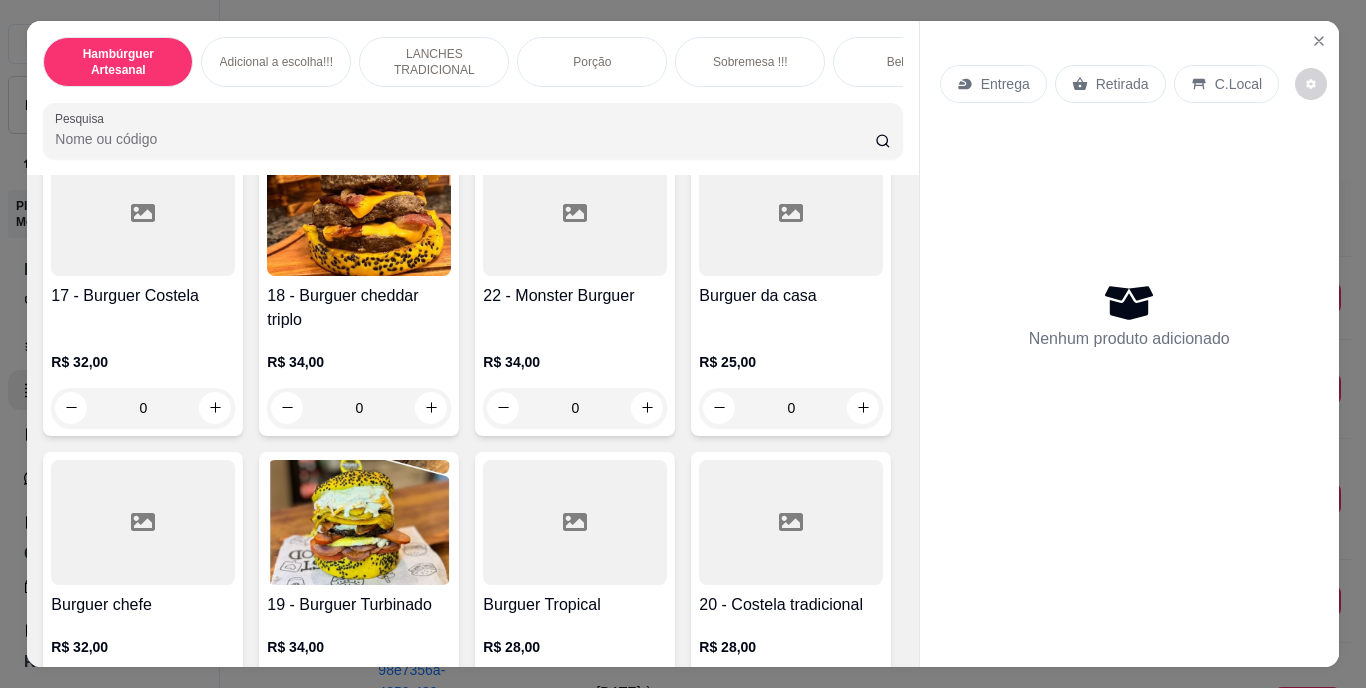 scroll, scrollTop: 1301, scrollLeft: 0, axis: vertical 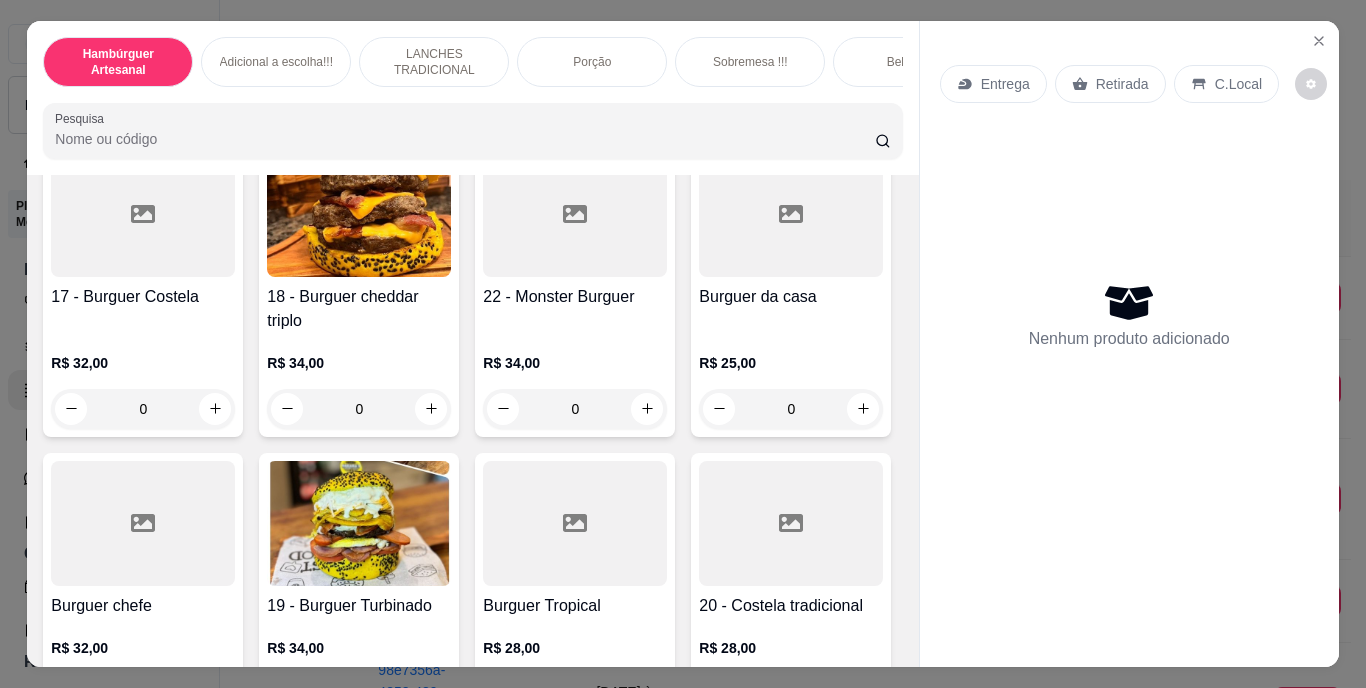 click 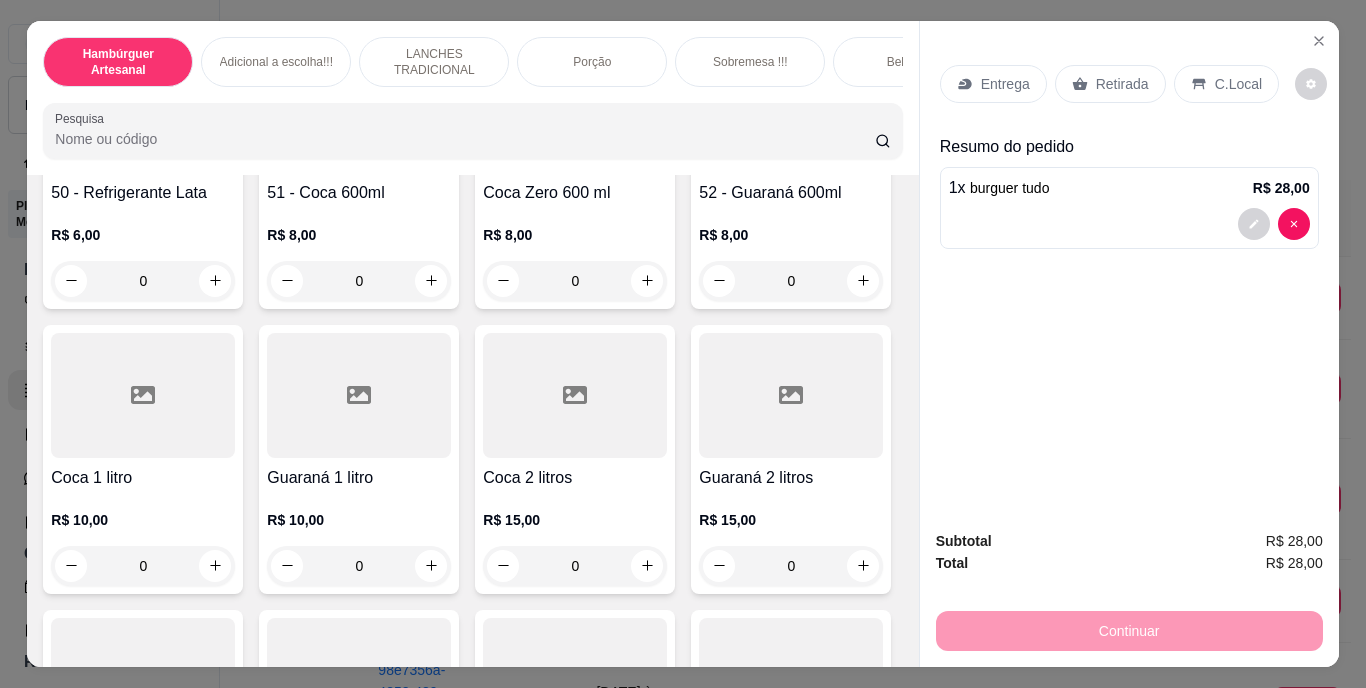 scroll, scrollTop: 4823, scrollLeft: 0, axis: vertical 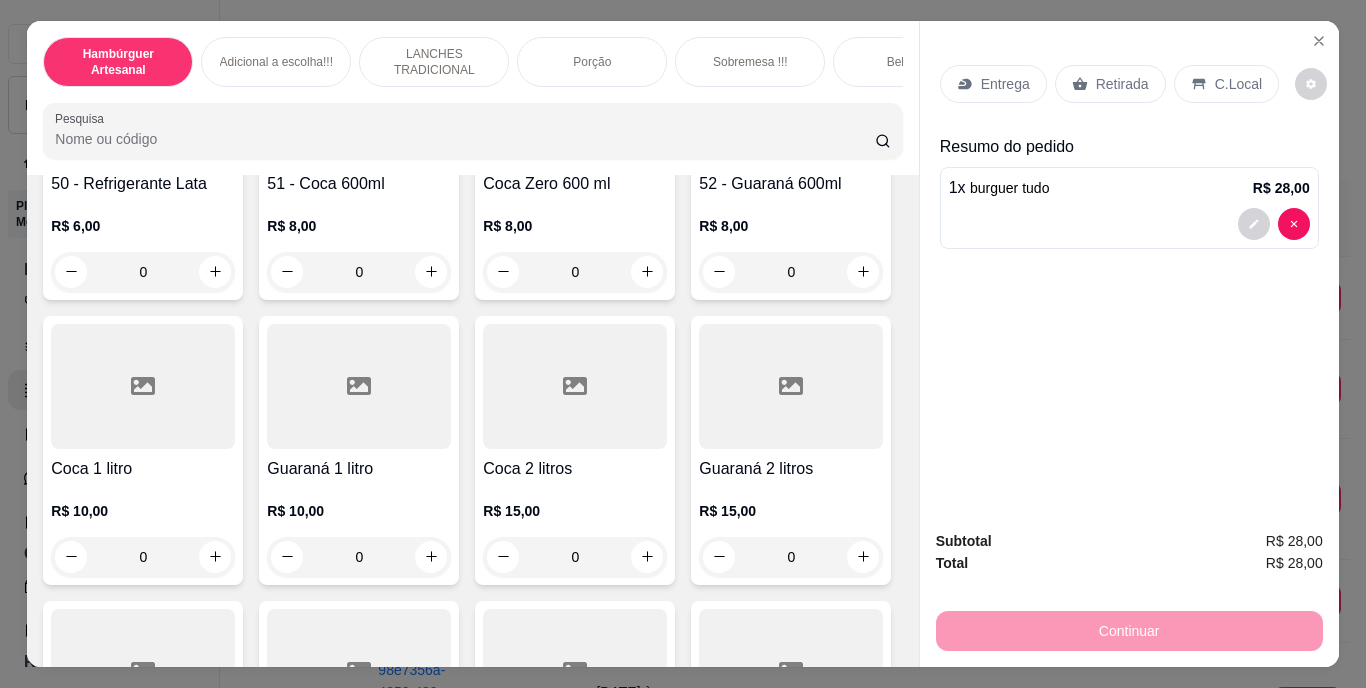 click at bounding box center [215, -379] 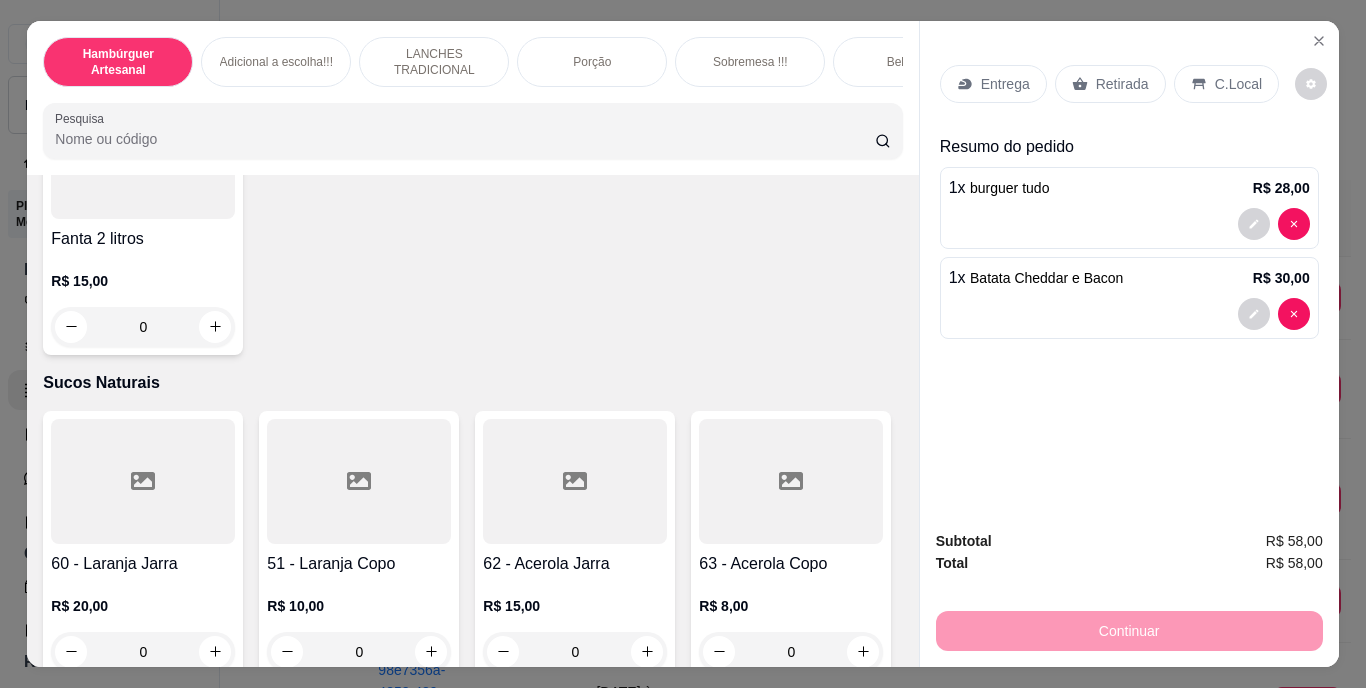 scroll, scrollTop: 6230, scrollLeft: 0, axis: vertical 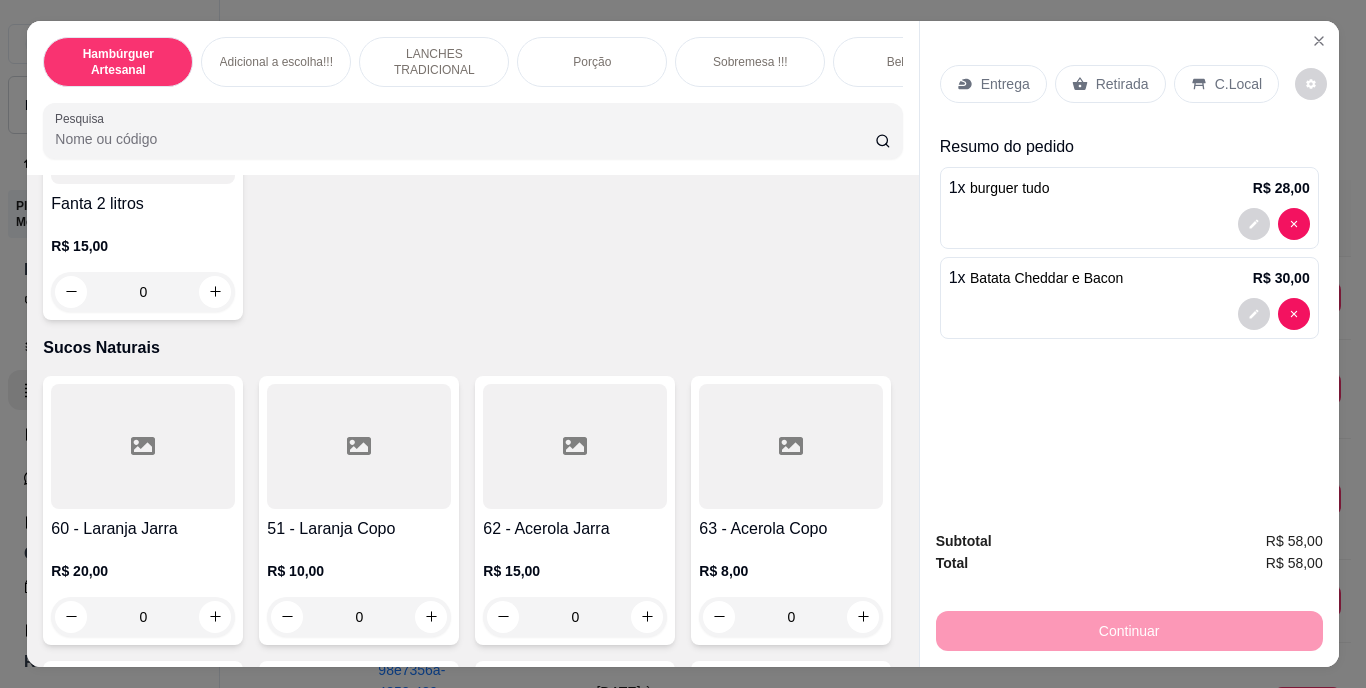 click 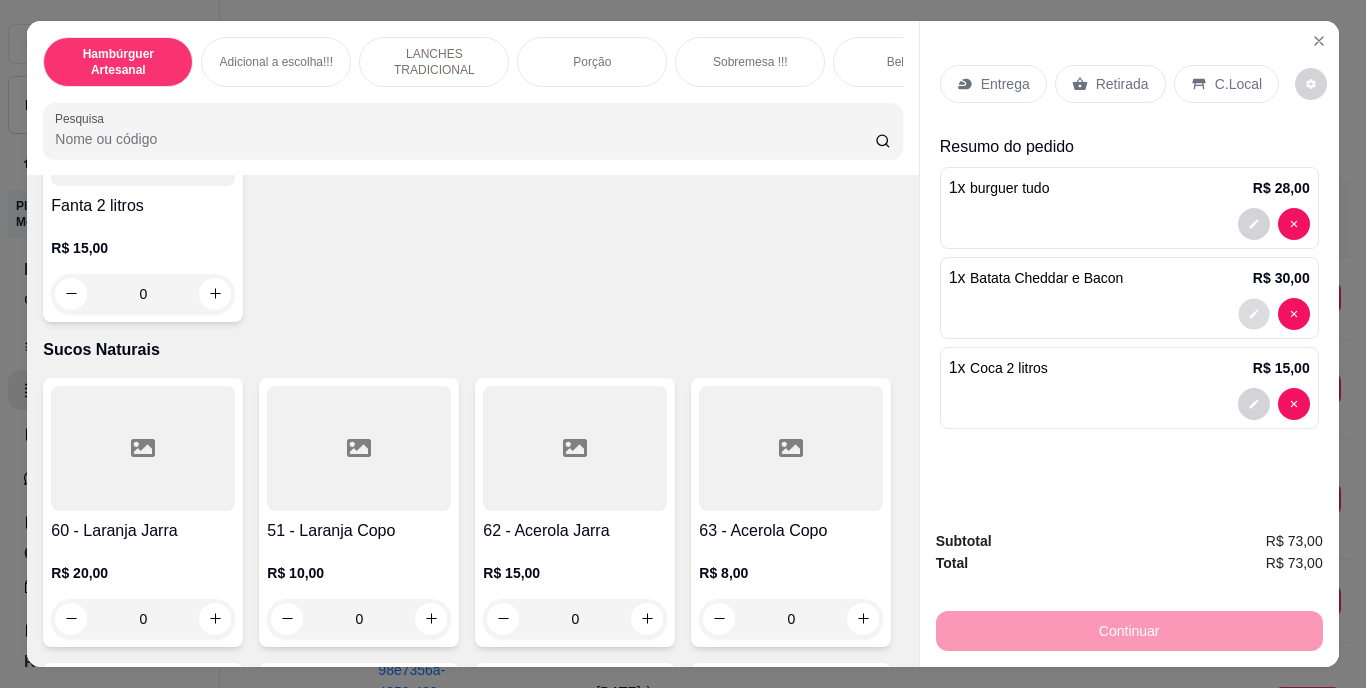 click at bounding box center (1253, 313) 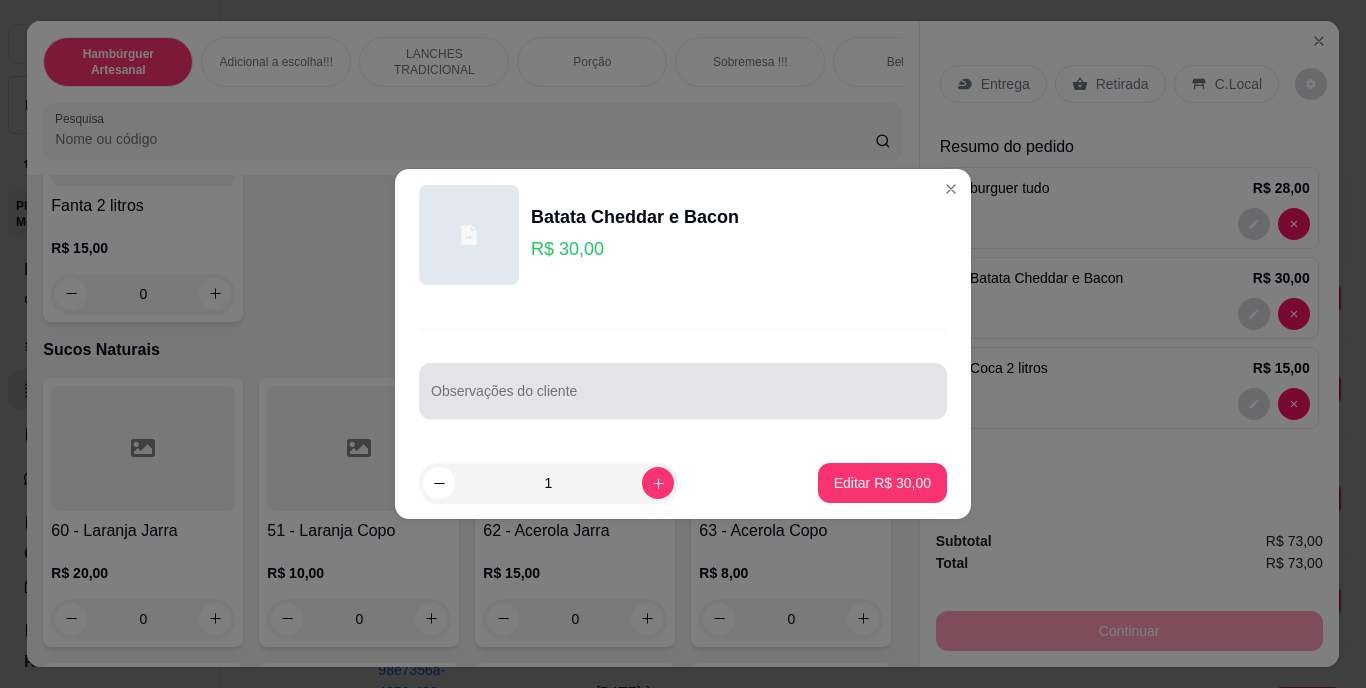 click at bounding box center [683, 391] 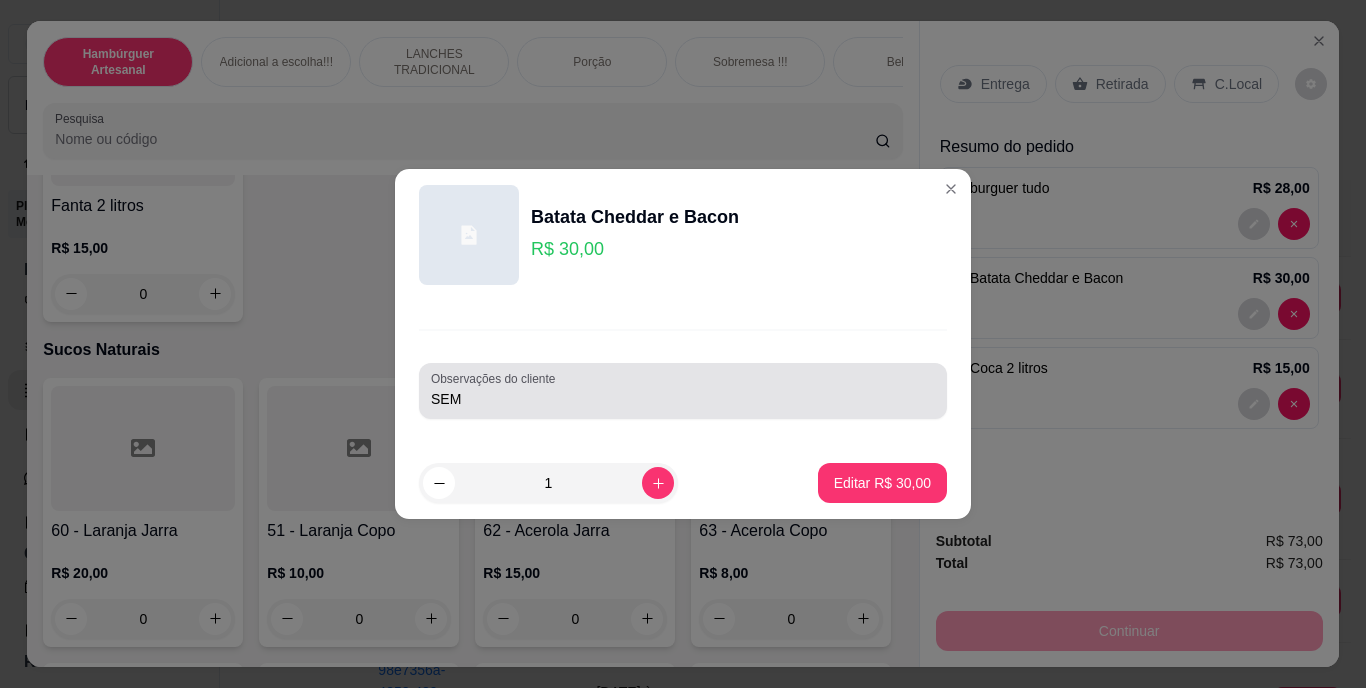 click on "SEM" at bounding box center (683, 391) 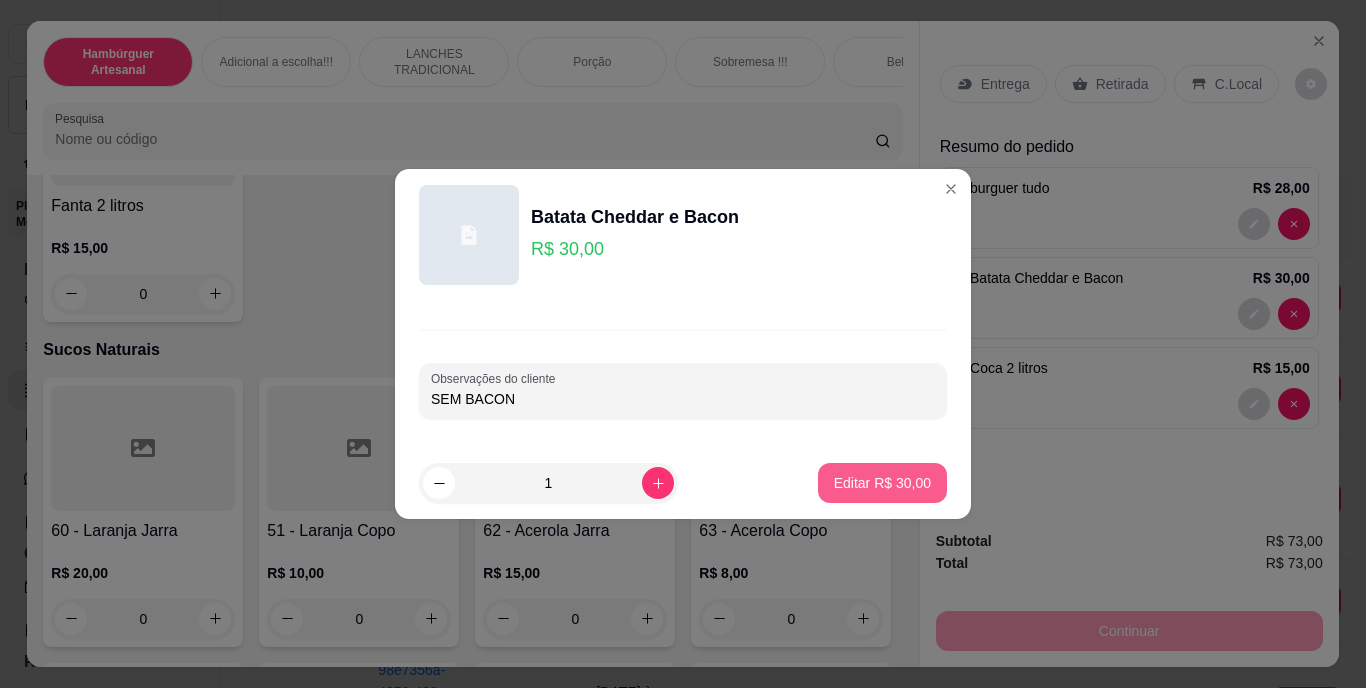 type on "SEM BACON" 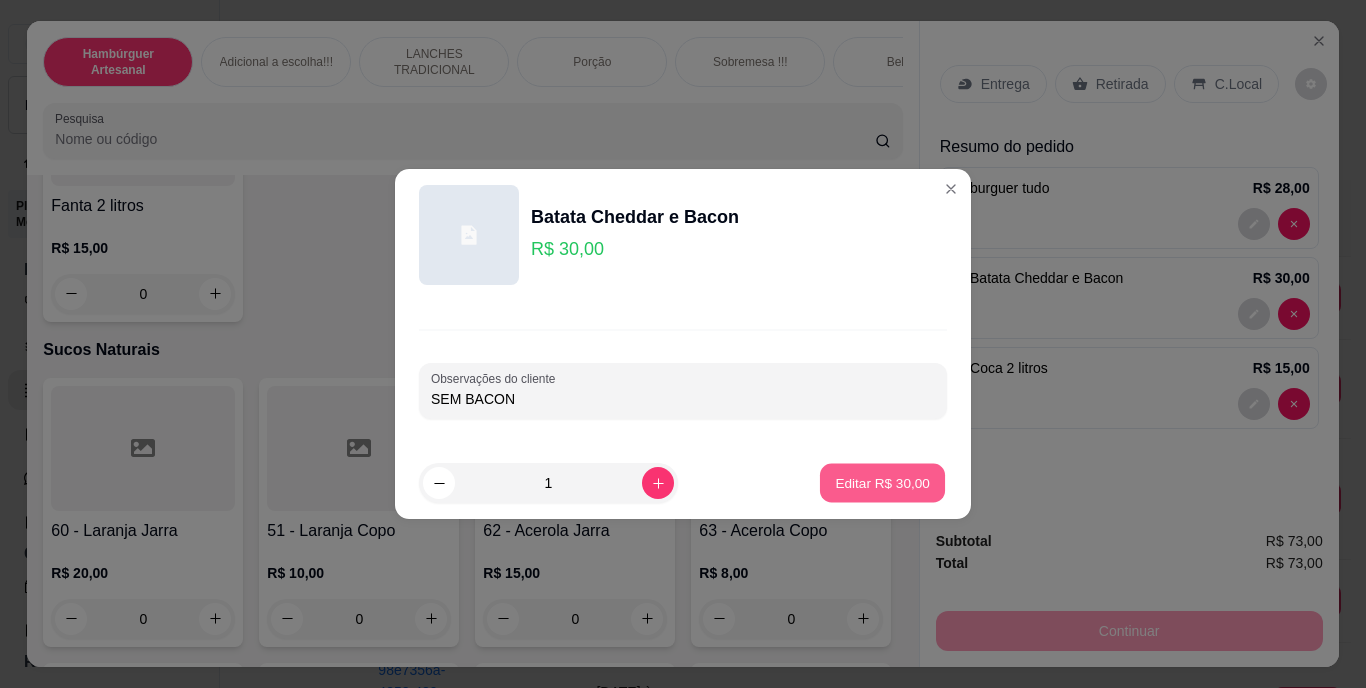click on "Editar   R$ 30,00" at bounding box center [882, 482] 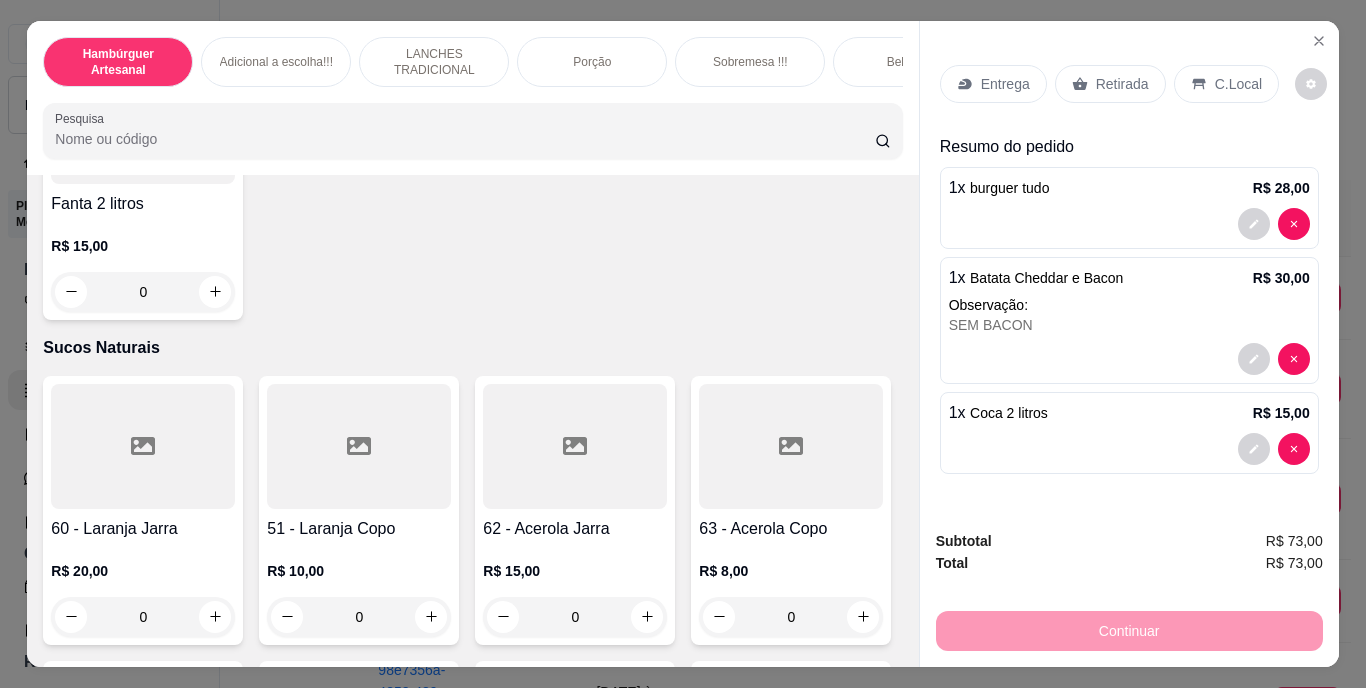scroll, scrollTop: 6228, scrollLeft: 0, axis: vertical 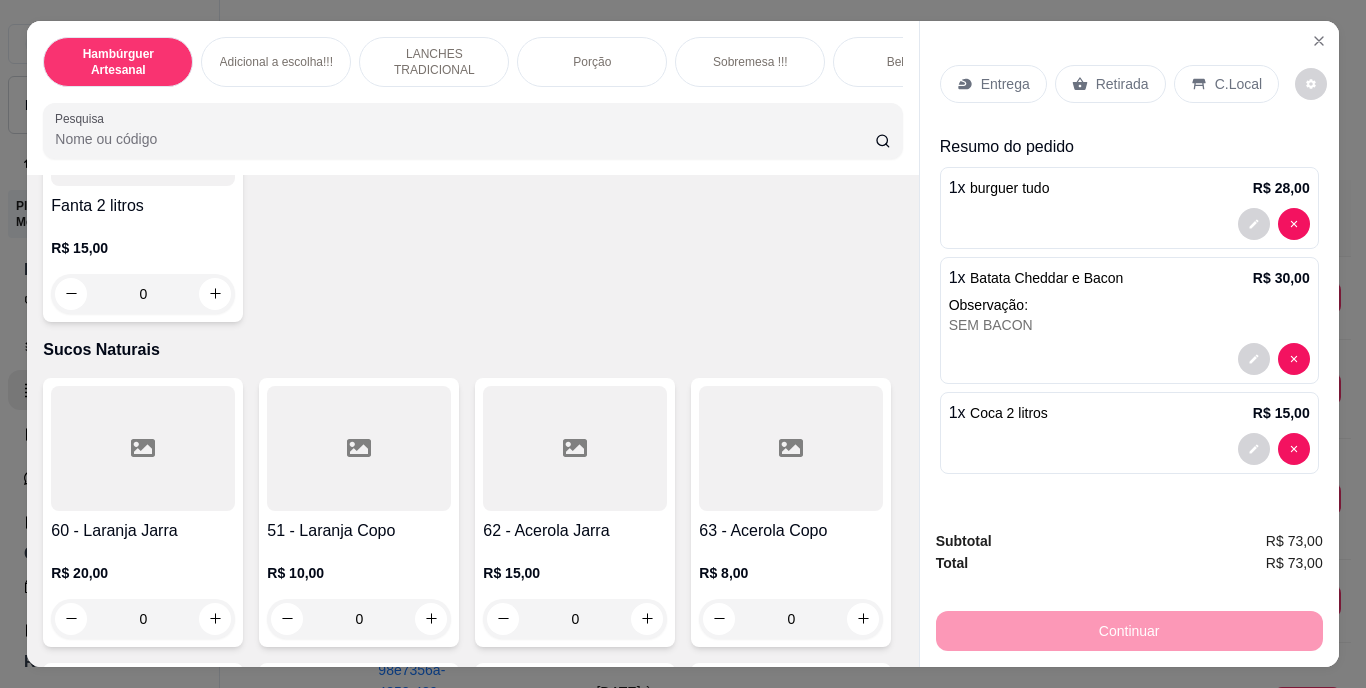 click on "C.Local" at bounding box center [1238, 84] 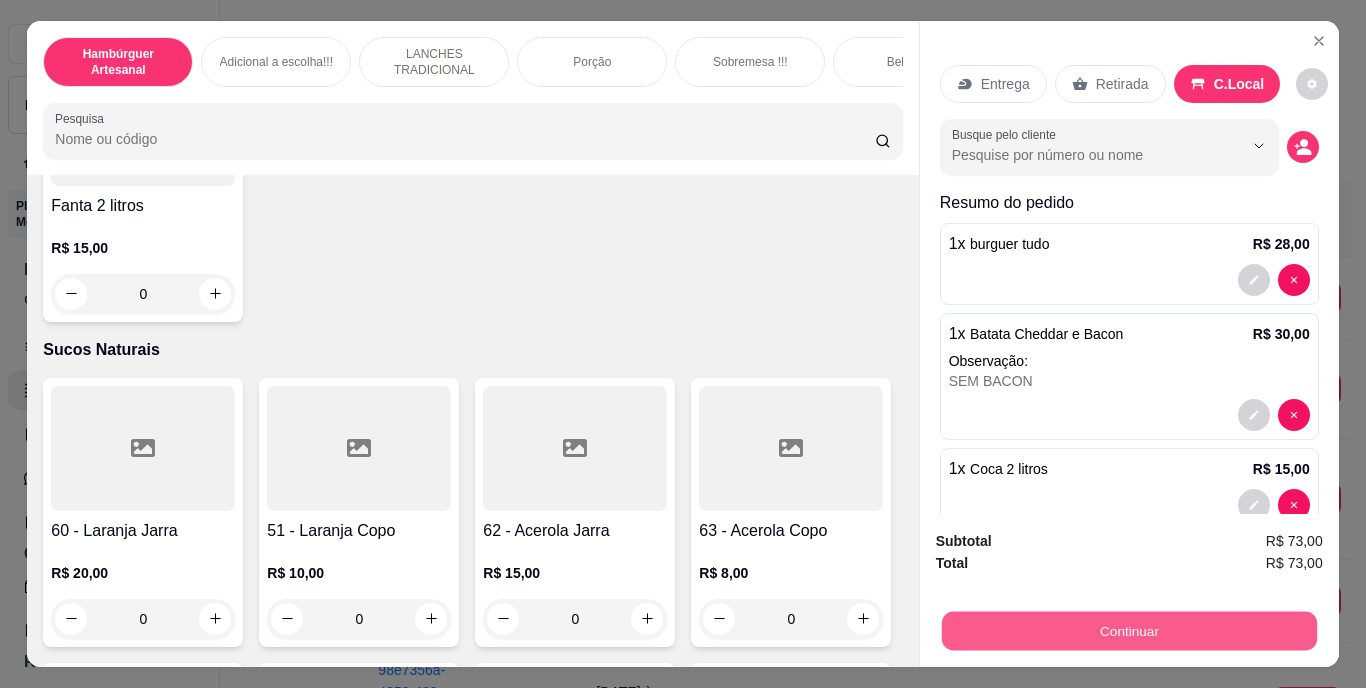 click on "Continuar" at bounding box center [1128, 631] 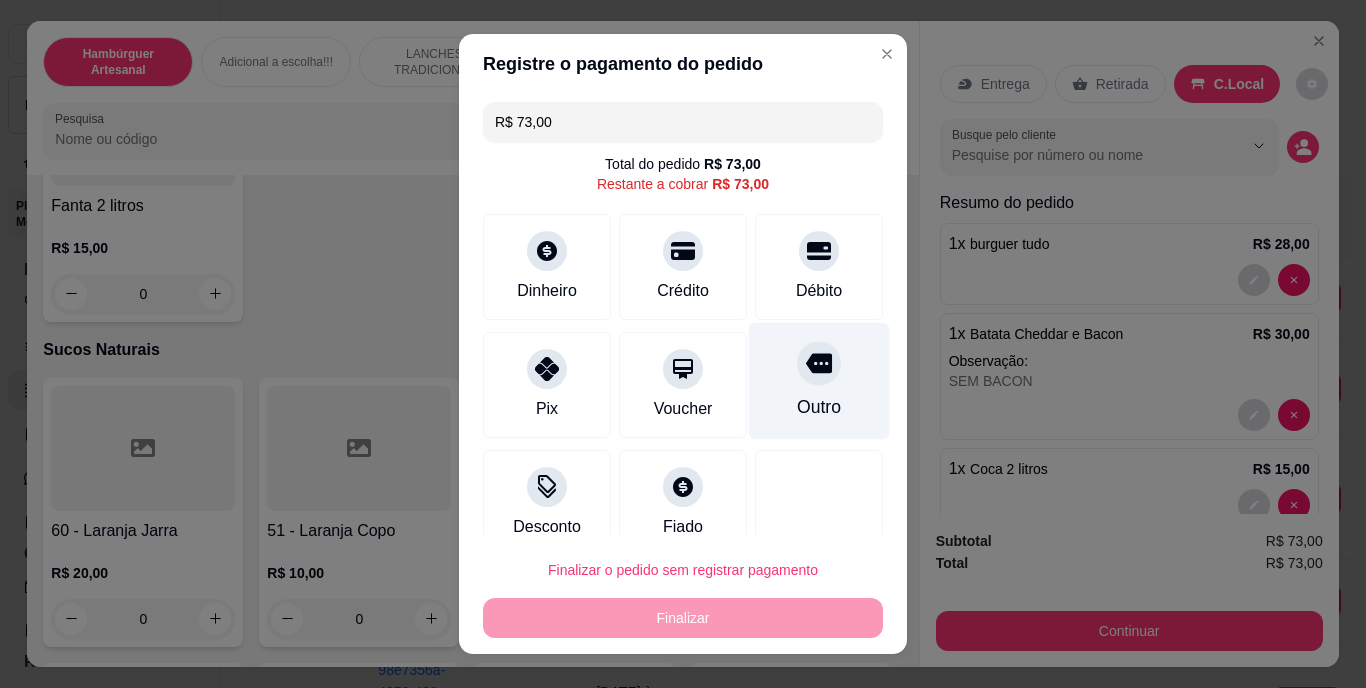 click on "Outro" at bounding box center [819, 381] 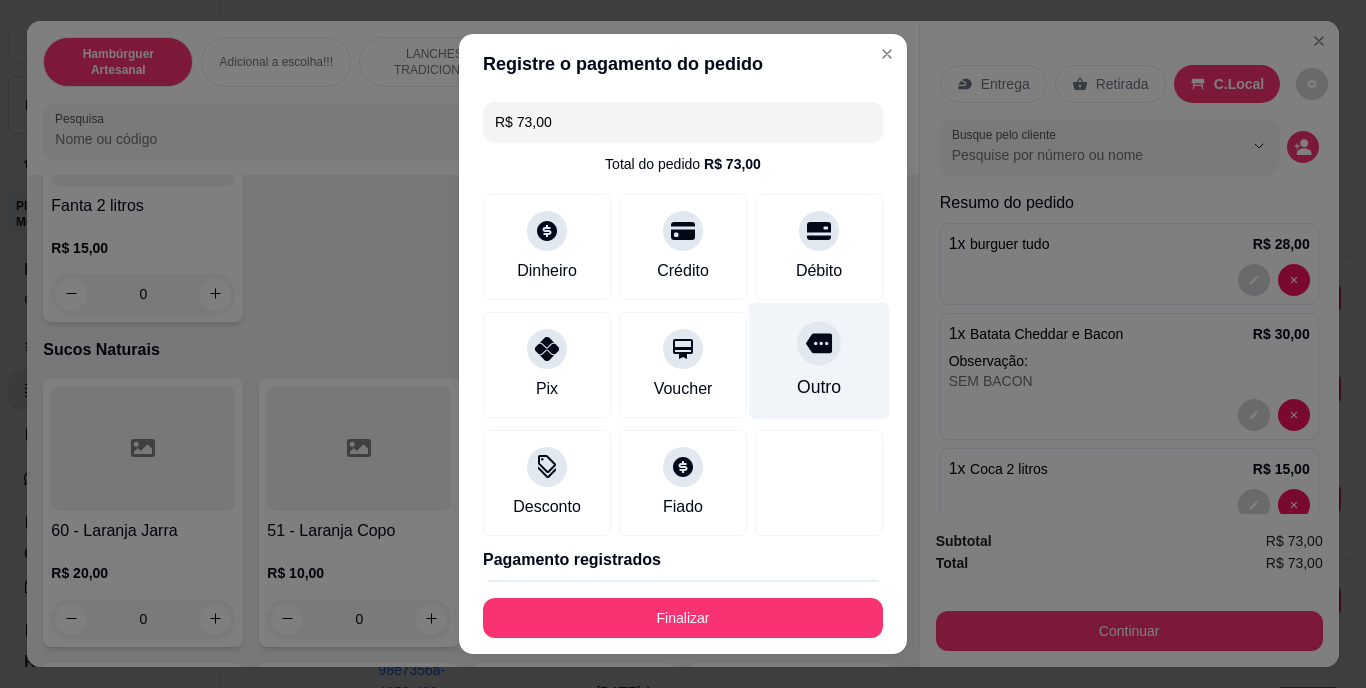type on "R$ 0,00" 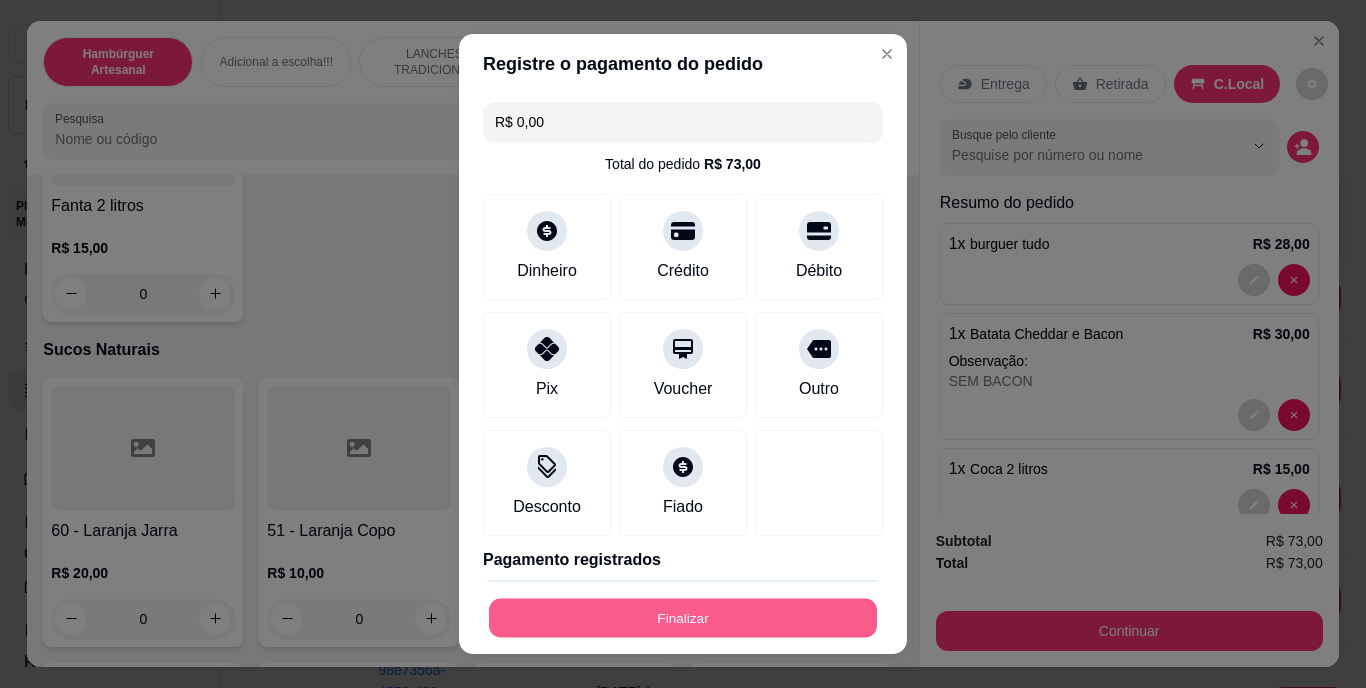 click on "Finalizar" at bounding box center (683, 617) 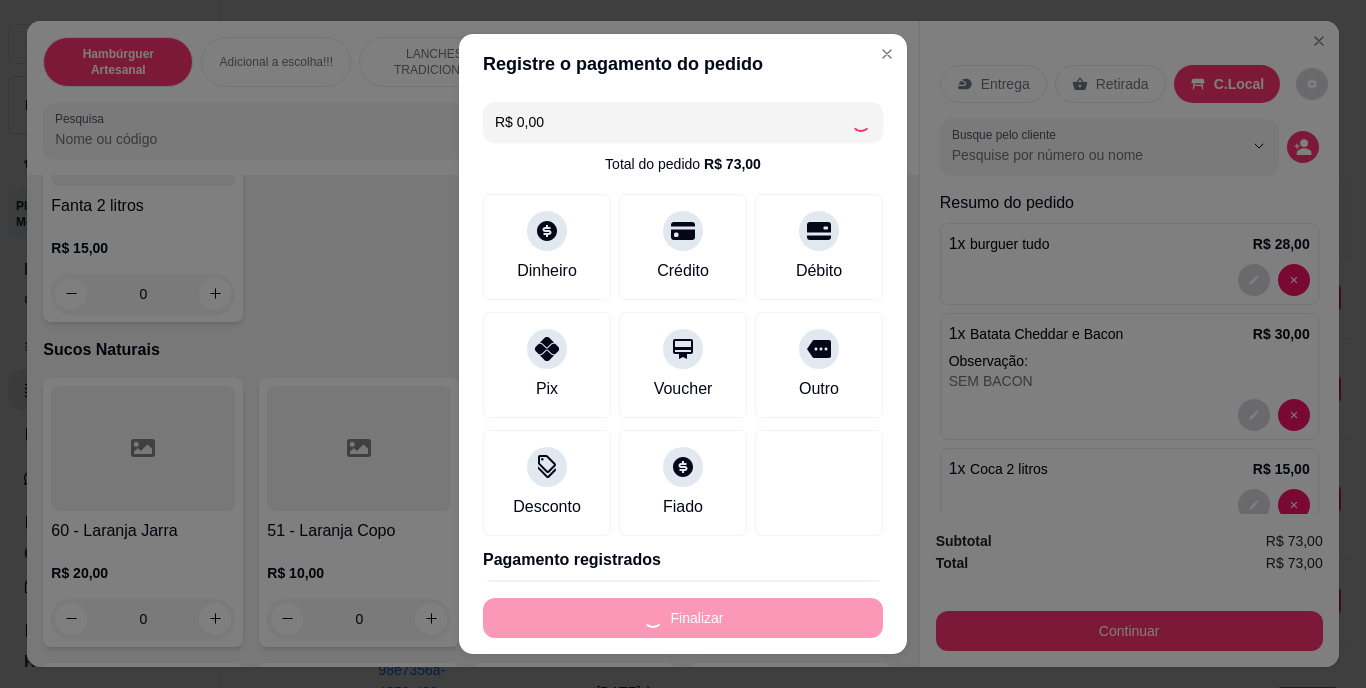 type on "0" 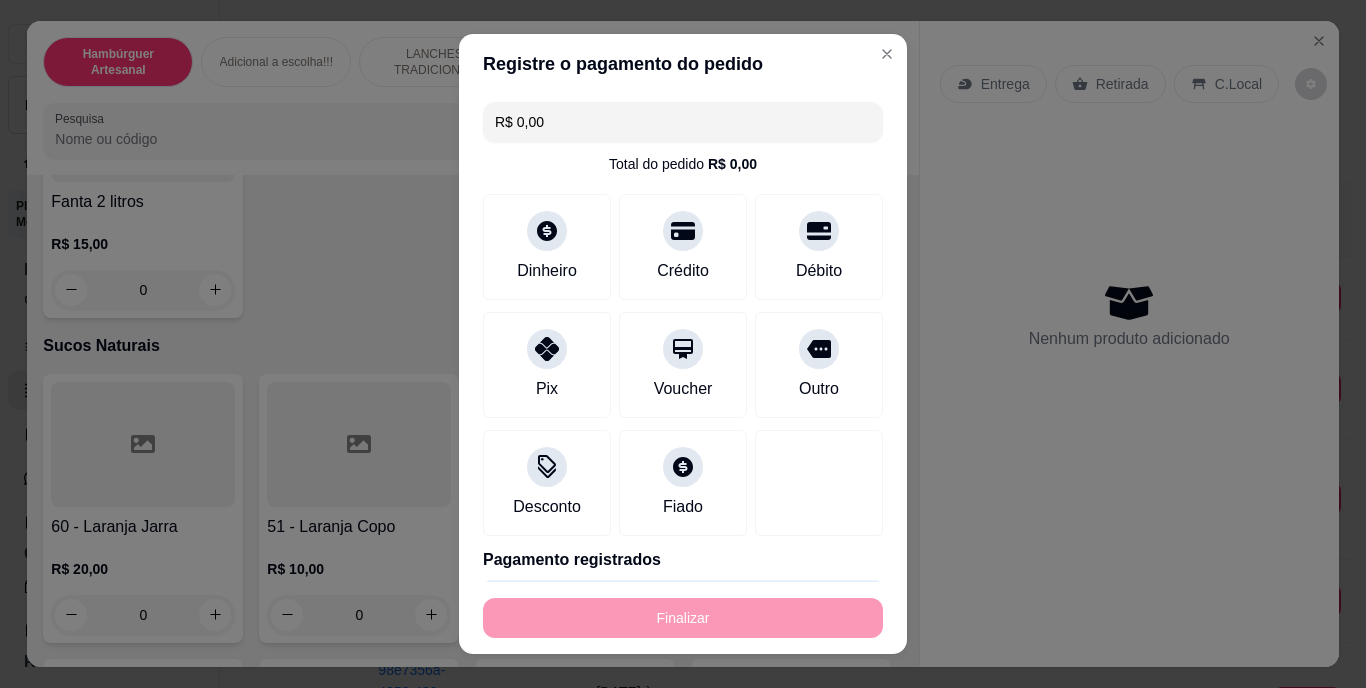 type on "-R$ 73,00" 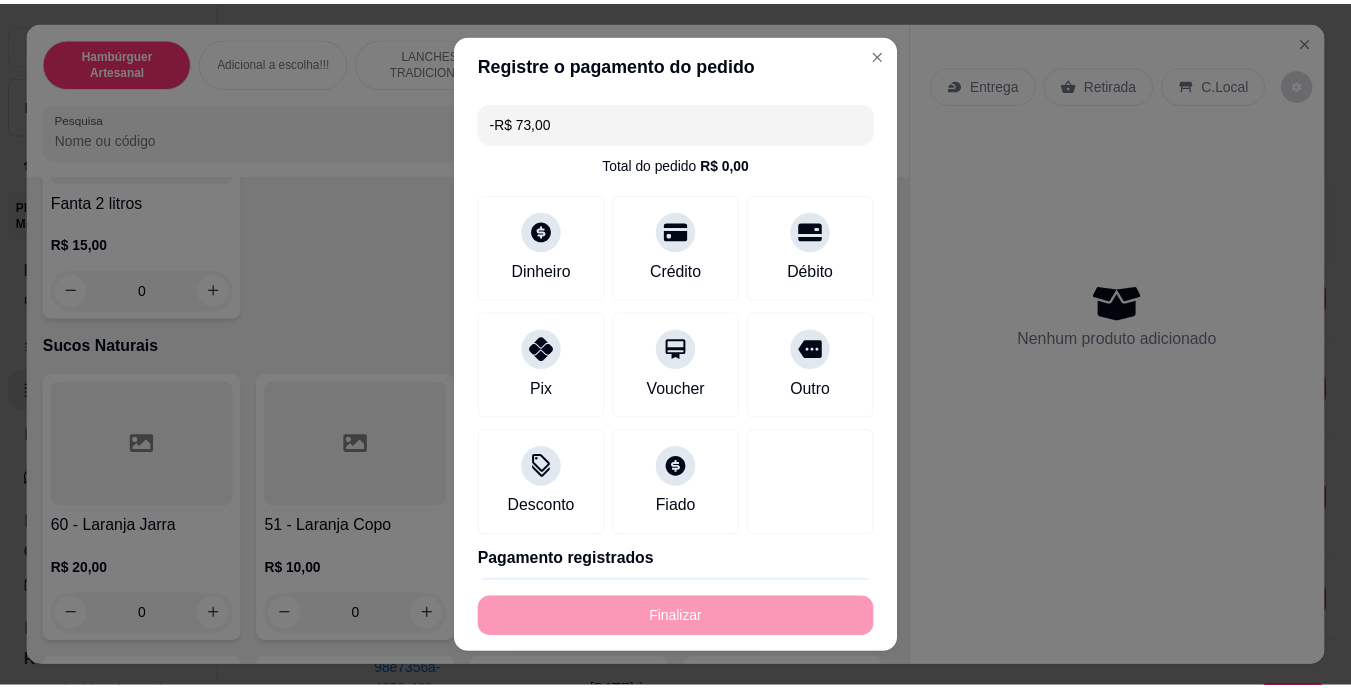 scroll, scrollTop: 6226, scrollLeft: 0, axis: vertical 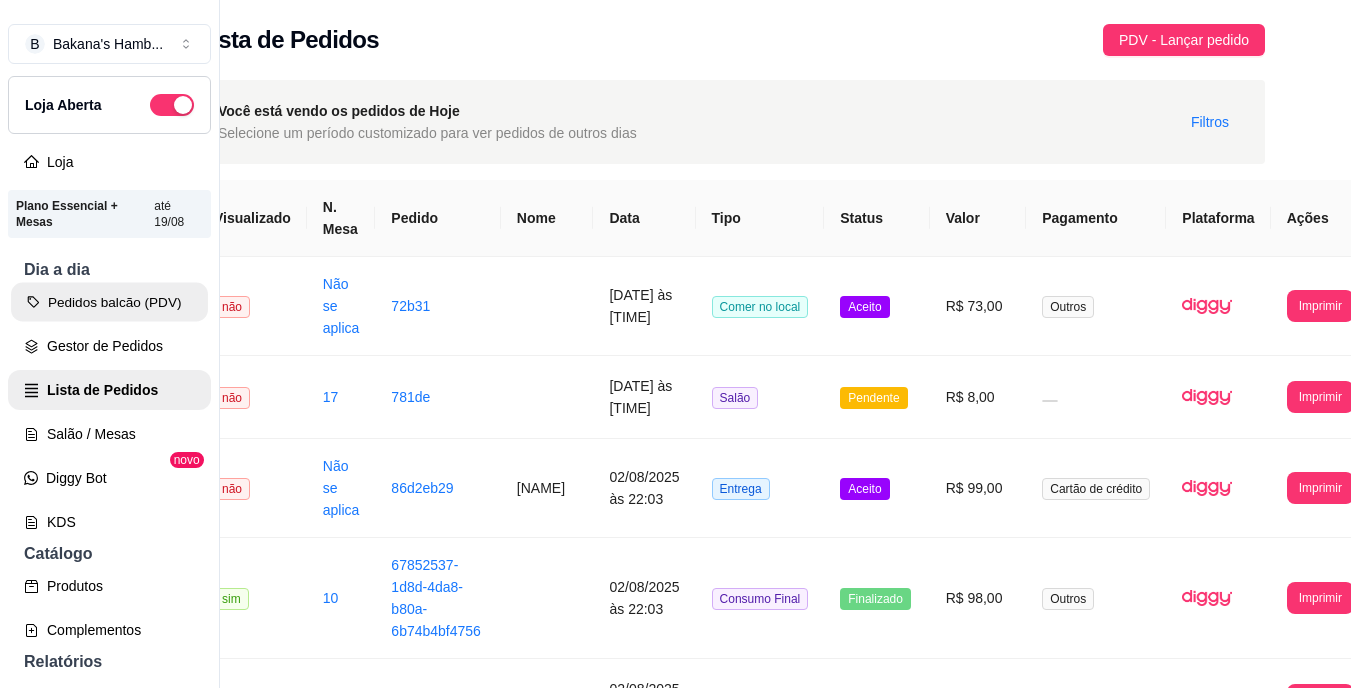 click on "Pedidos balcão (PDV)" at bounding box center (109, 302) 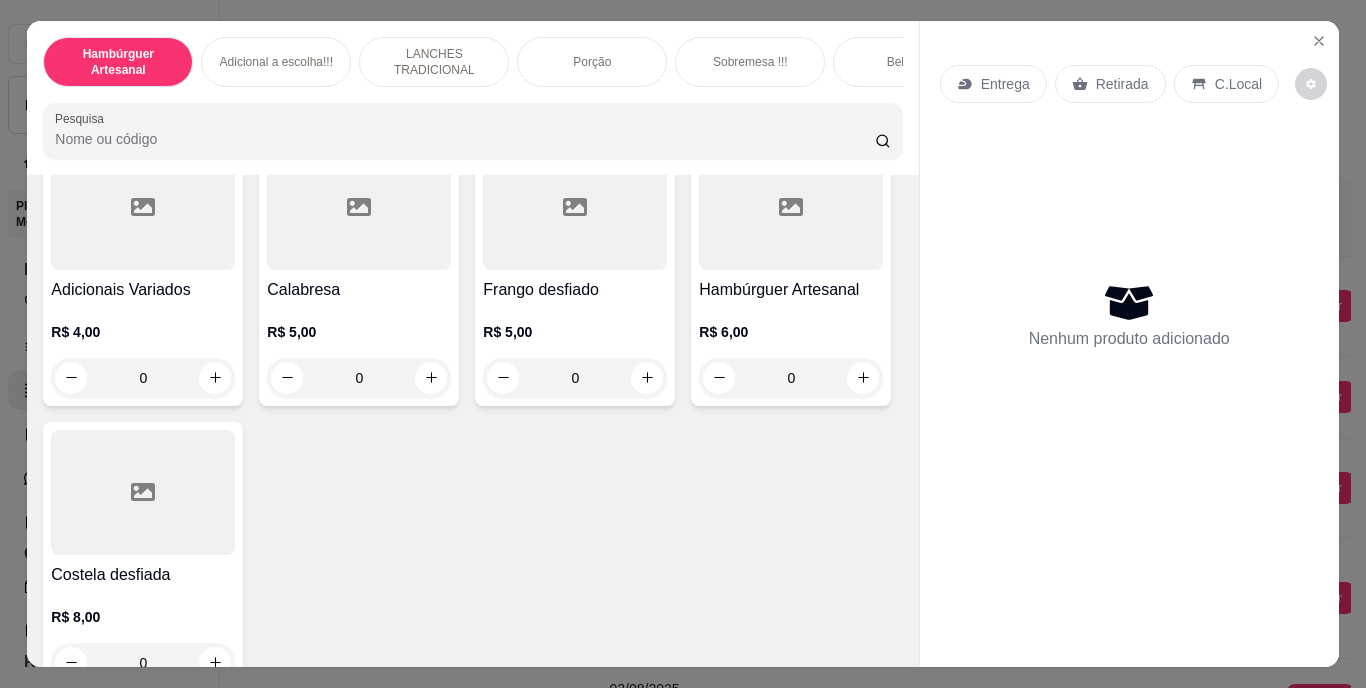 scroll, scrollTop: 2229, scrollLeft: 0, axis: vertical 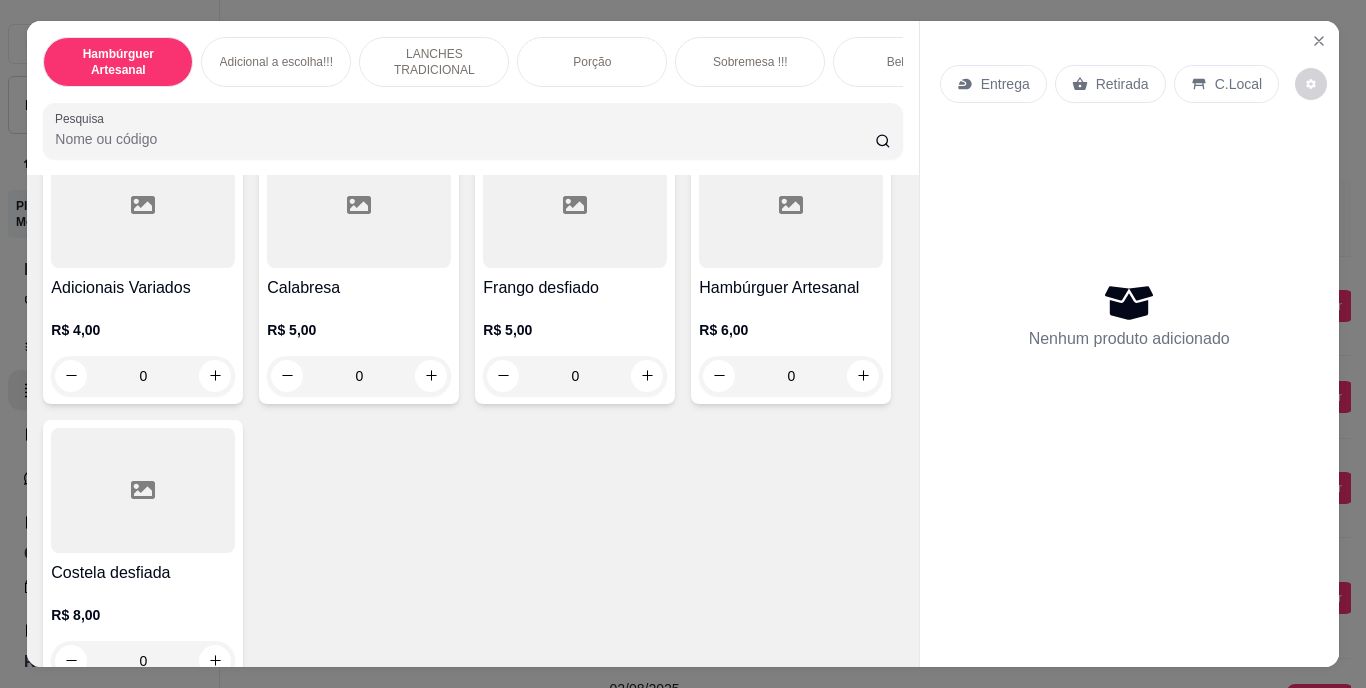 click 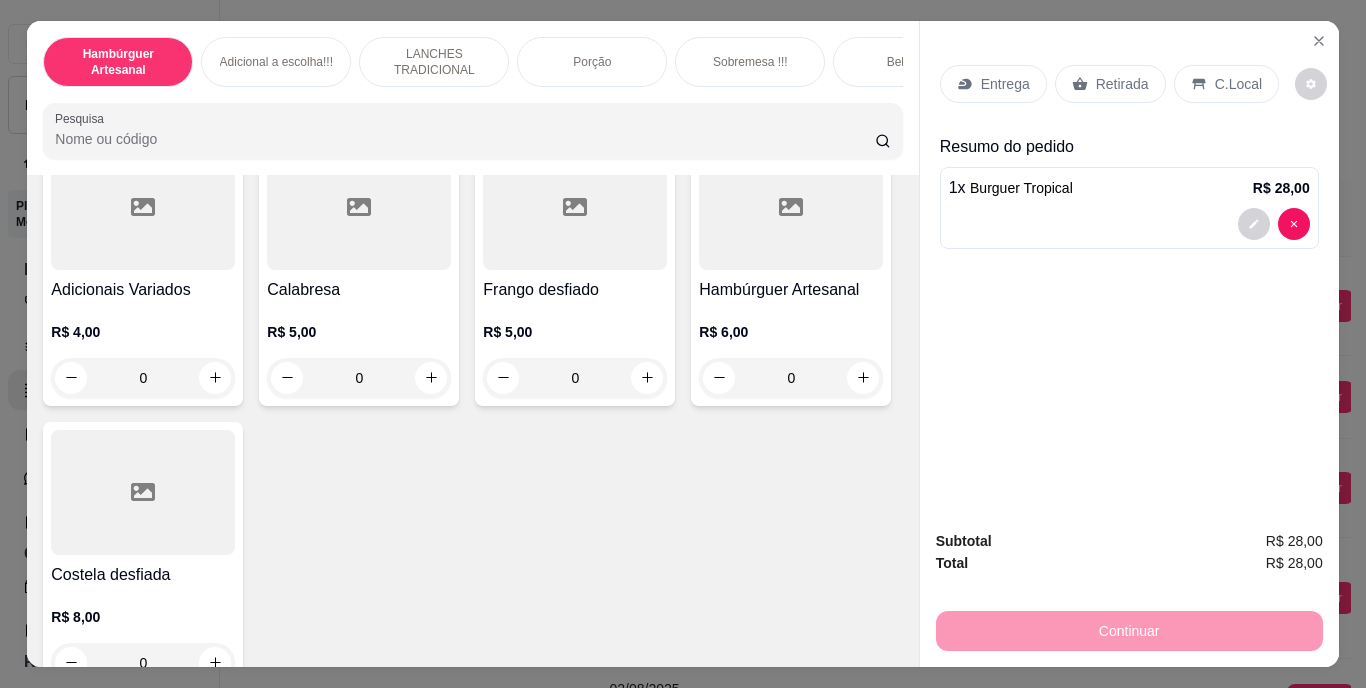 click 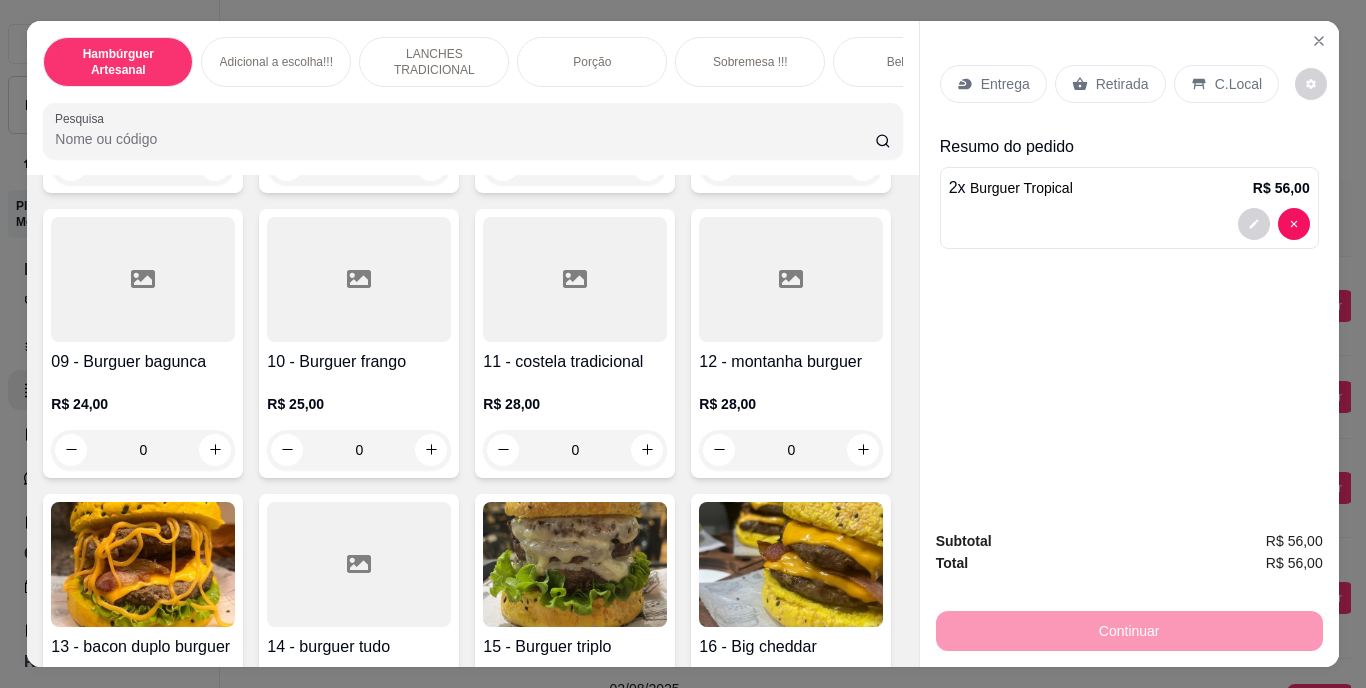 scroll, scrollTop: 626, scrollLeft: 0, axis: vertical 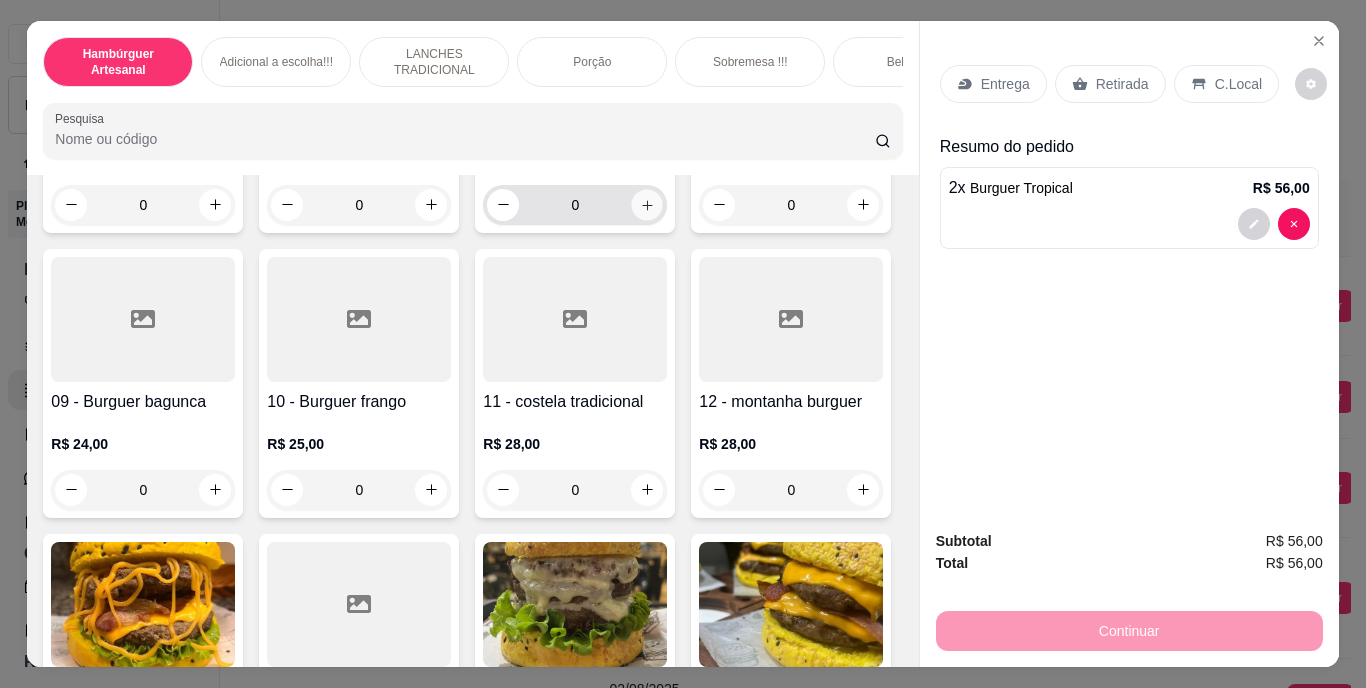 click 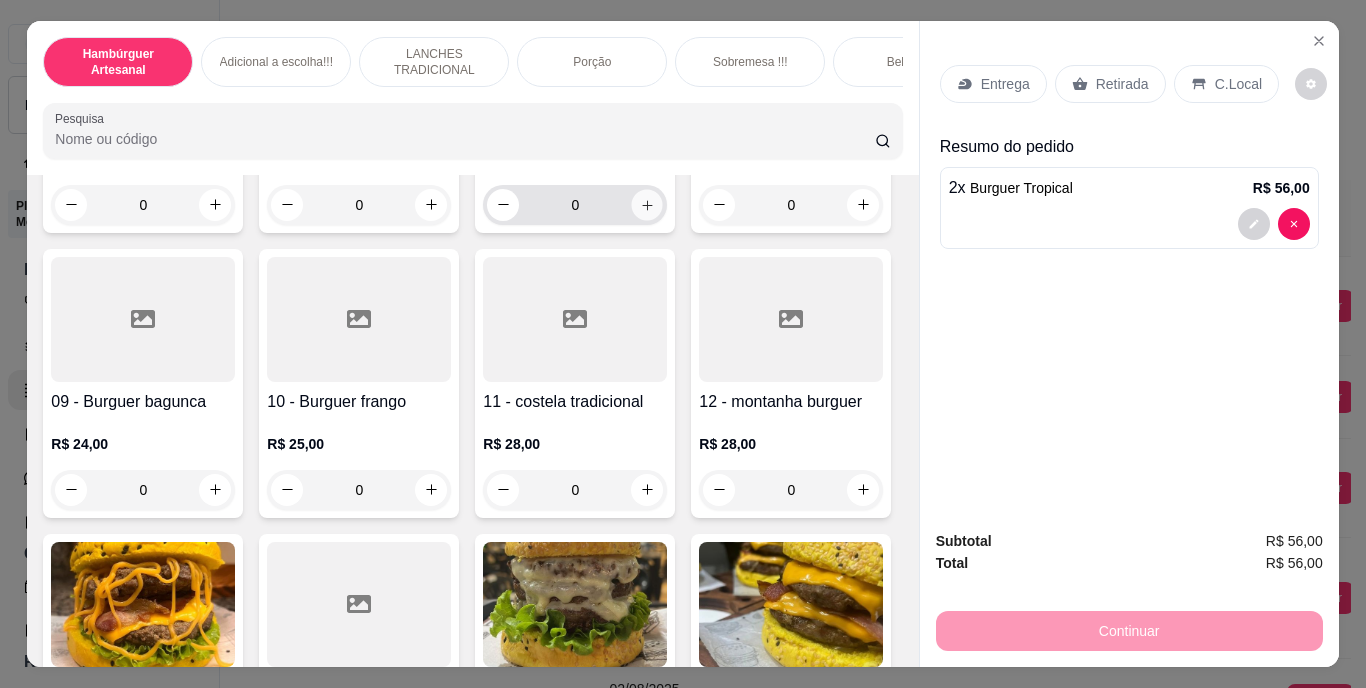 type on "1" 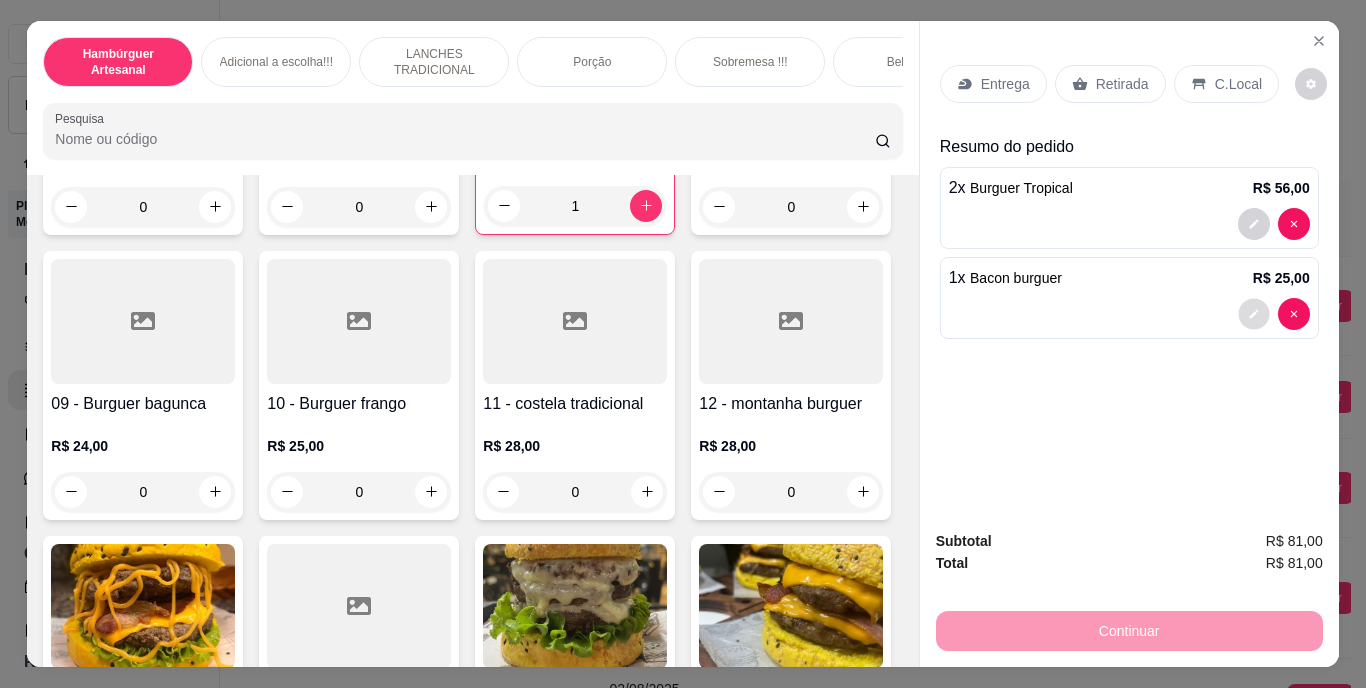 click at bounding box center (1253, 313) 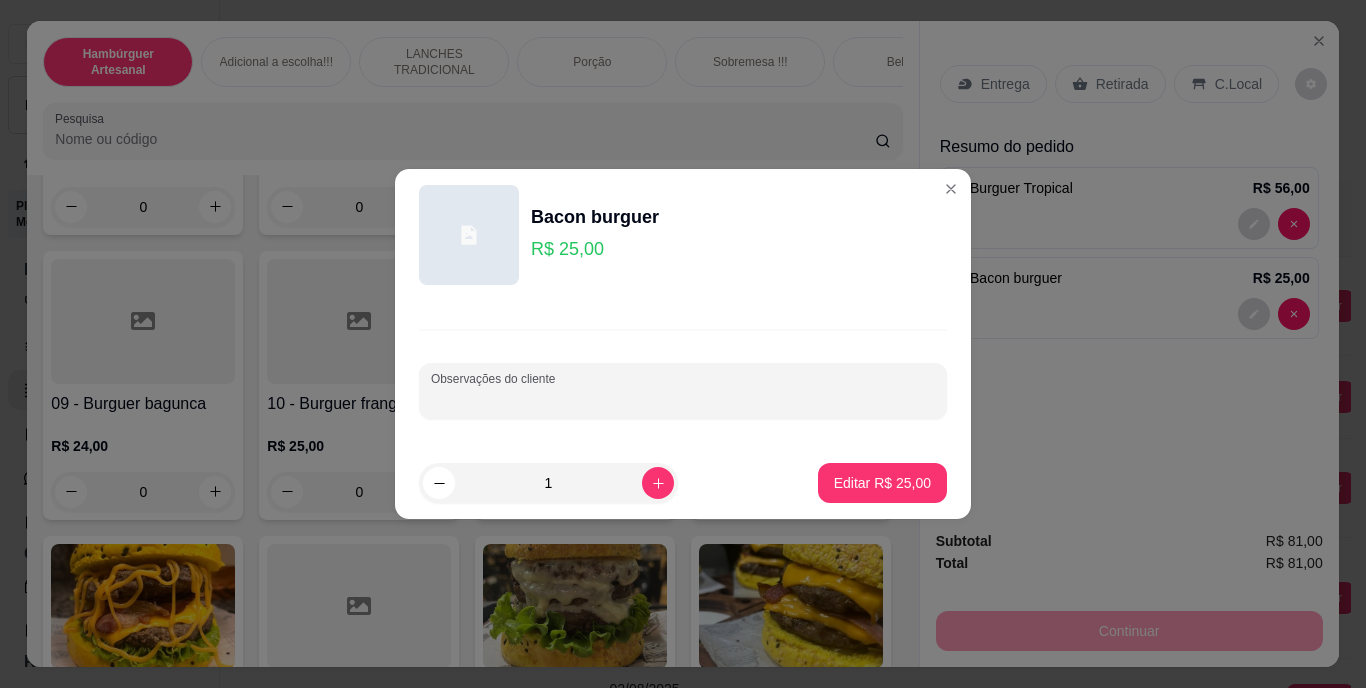 click on "Observações do cliente" at bounding box center [683, 399] 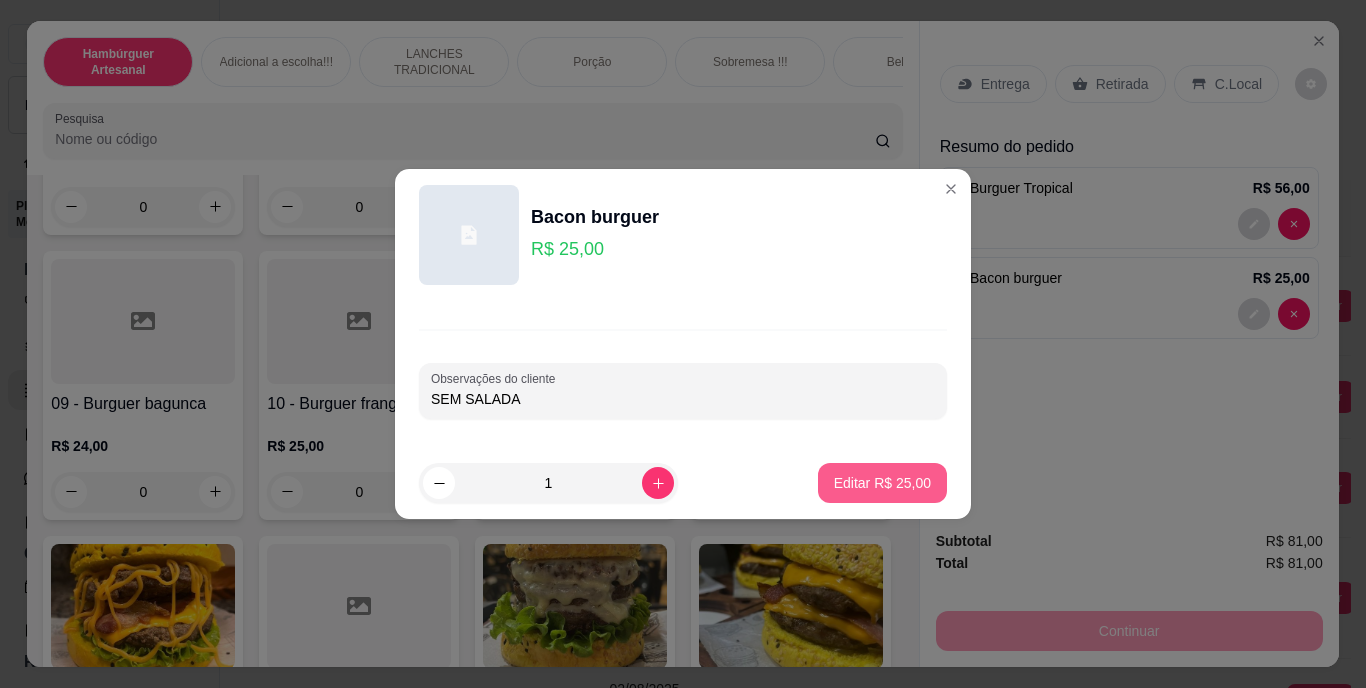 type on "SEM SALADA" 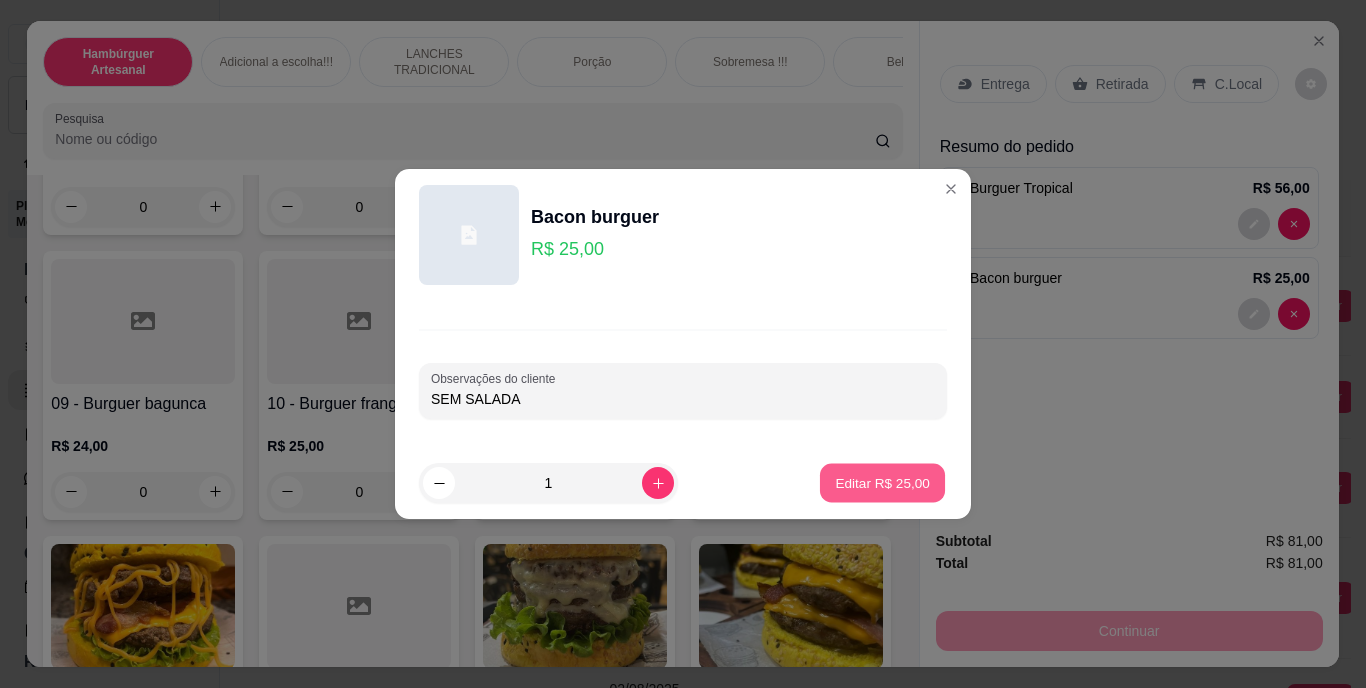 click on "Editar   R$ 25,00" at bounding box center [882, 483] 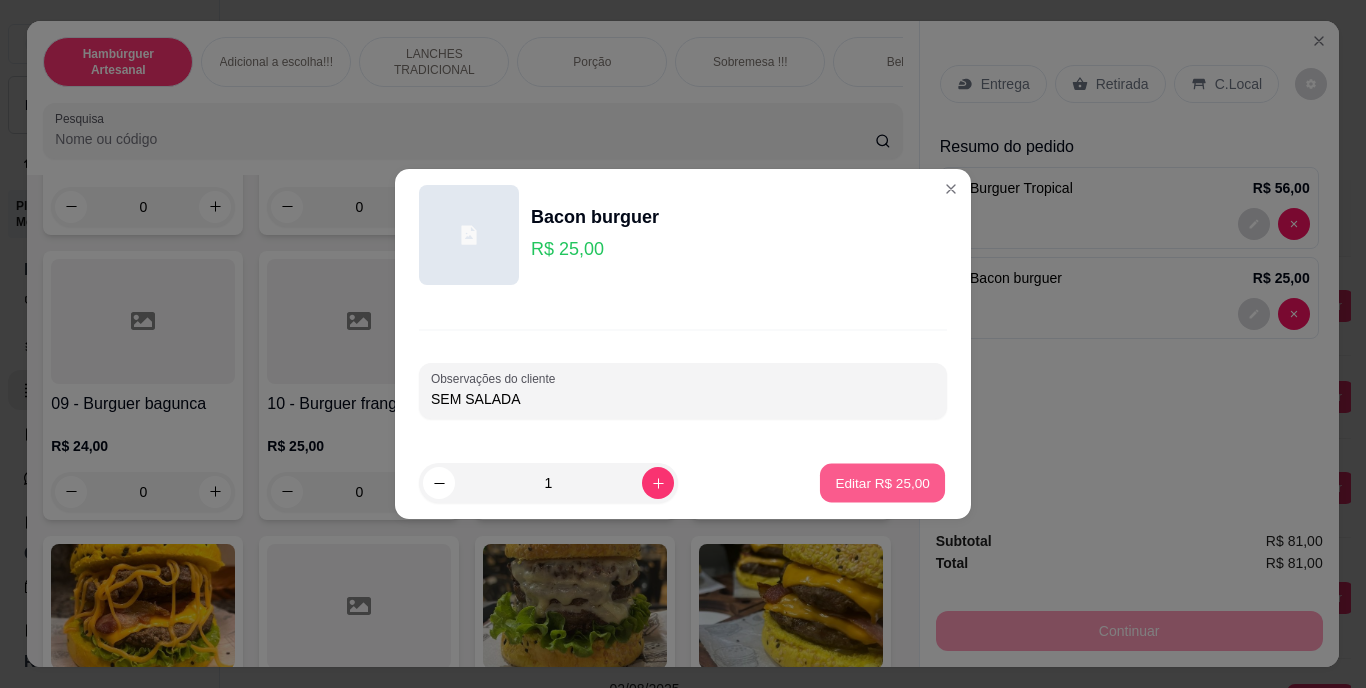 type on "0" 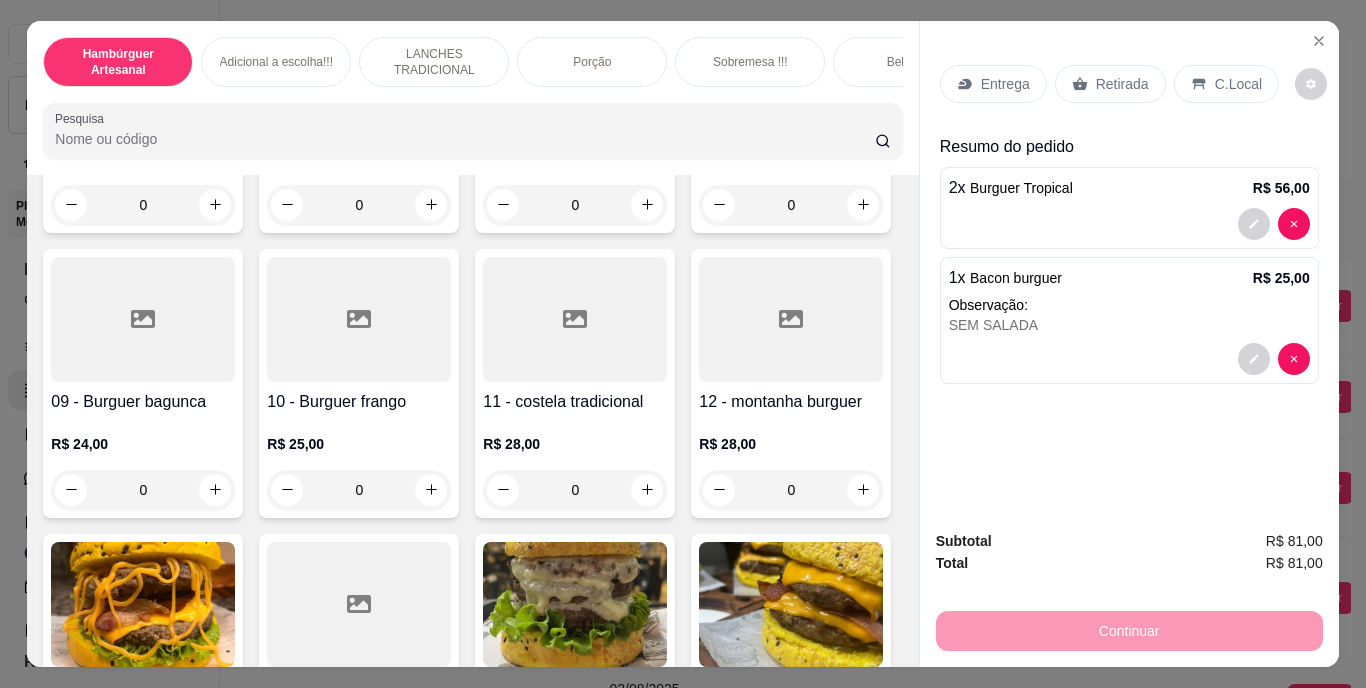 click on "Retirada" at bounding box center (1122, 84) 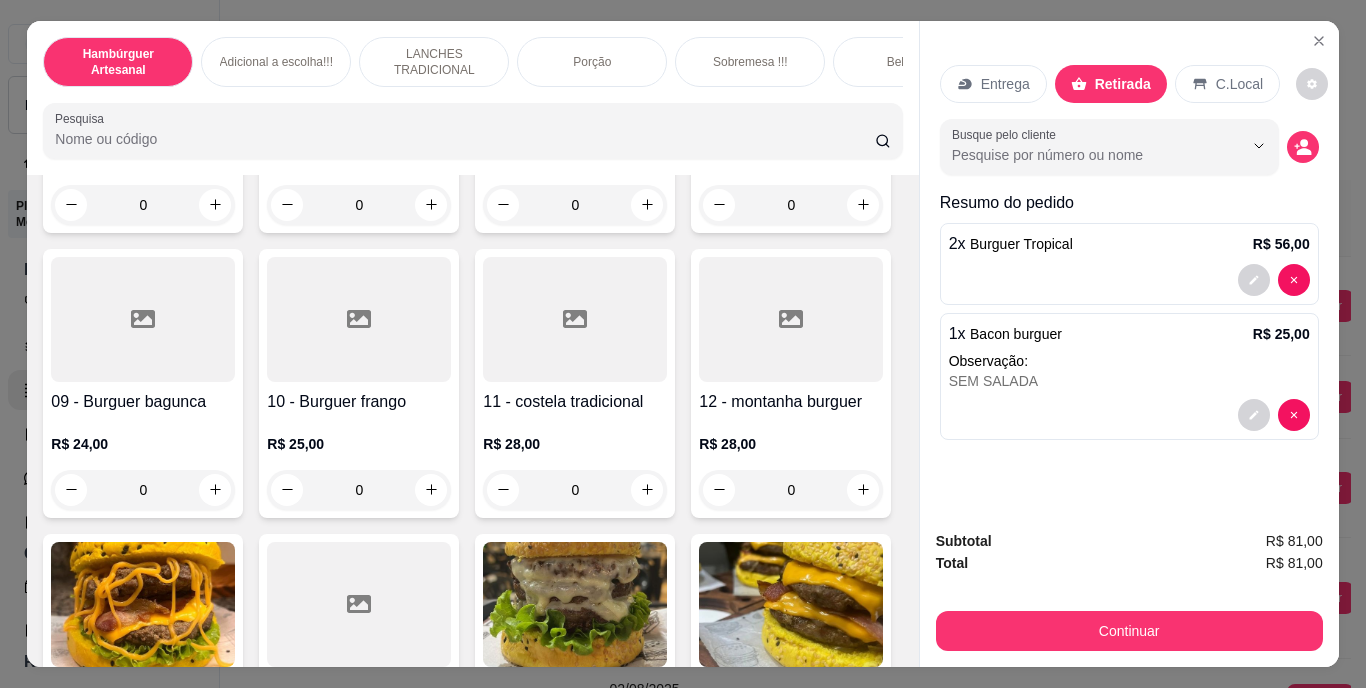 click on "01 - Burguer americano    R$ 18,00 0 02 - Burguer Tradicional    R$ 20,00 0 04 - Burguer banana   R$ 24,00 0 03 - Bakana's burguer    R$ 25,00 0 05 - Cheddar burguer    R$ 25,00 0 06 - Qui Frango Burguer    R$ 24,00 0 07 - Bacon burguer   R$ 25,00 0 08 - Burguer classico   R$ 25,00 0 09 - Burguer bagunca   R$ 24,00 0 10 - Burguer frango   R$ 25,00 0 11 - costela tradicional   R$ 28,00 0 12 - montanha burguer   R$ 28,00 0 13 - bacon duplo burguer   R$ 28,00 0 14 - burguer tudo   R$ 28,00 0 15 - Burguer triplo    R$ 32,00 0 16 - Big cheddar   R$ 30,00 0 17 - Burguer Costela    R$ 32,00 0 18 - Burguer cheddar triplo   R$ 34,00 0 22 - Monster Burguer    R$ 34,00 0 Burguer da casa    R$ 25,00 0 Burguer chefe   R$ 32,00 0 19 - Burguer Turbinado   R$ 34,00 0 Burguer Tropical    R$ 28,00 2 20 - Costela tradicional    R$ 28,00 0 21 - Costela burguer    R$ 32,00 0 23 - Burguer Tudo   R$ 28,00 0" at bounding box center [472, 681] 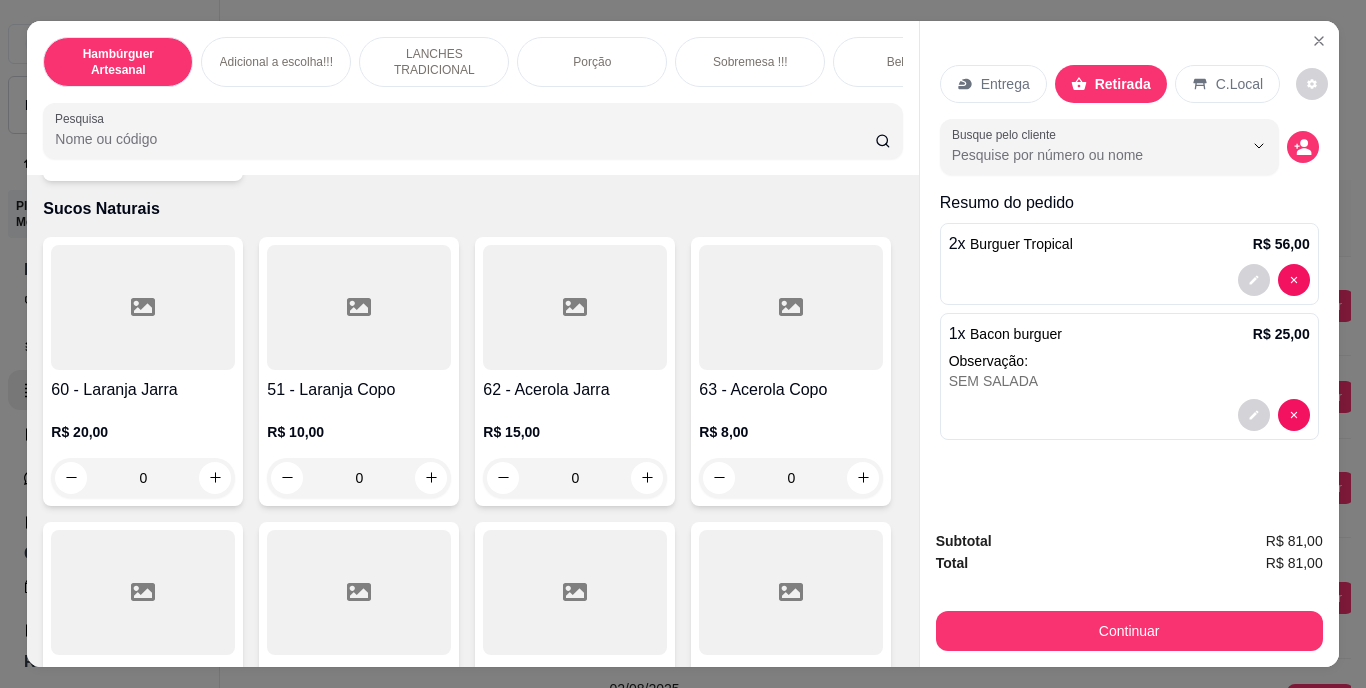 scroll, scrollTop: 6368, scrollLeft: 0, axis: vertical 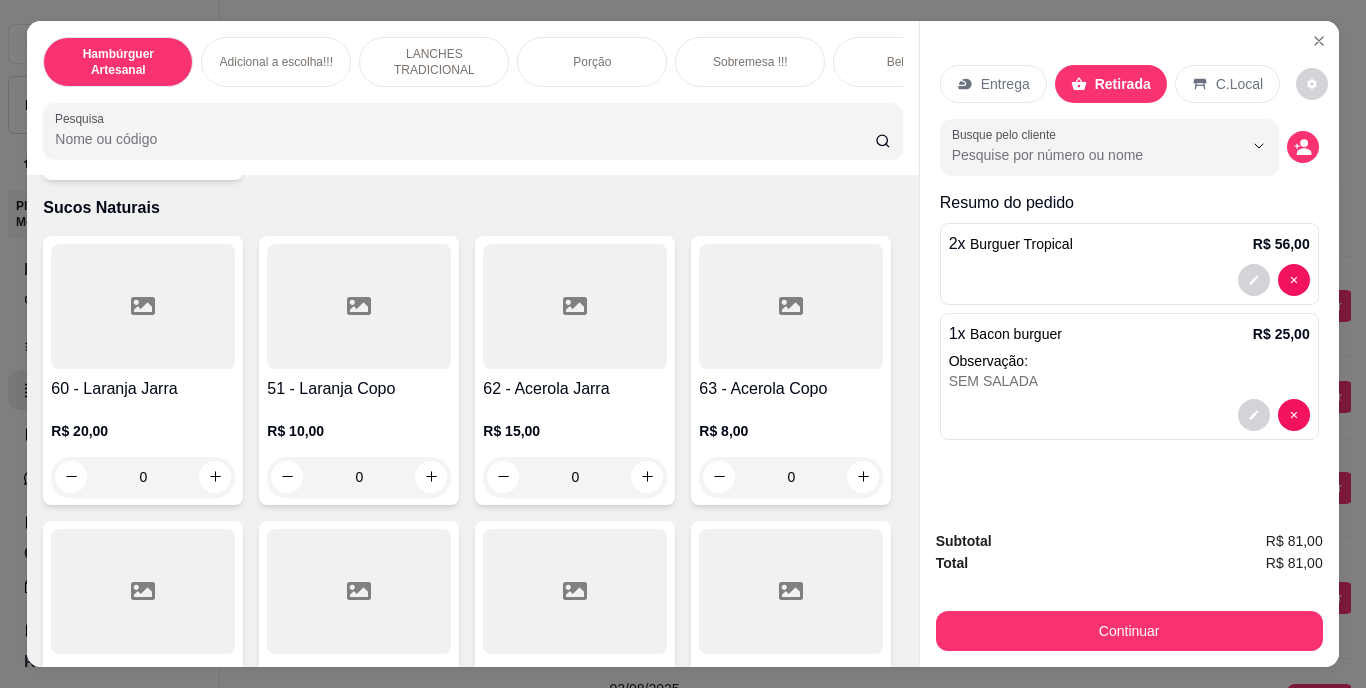 click 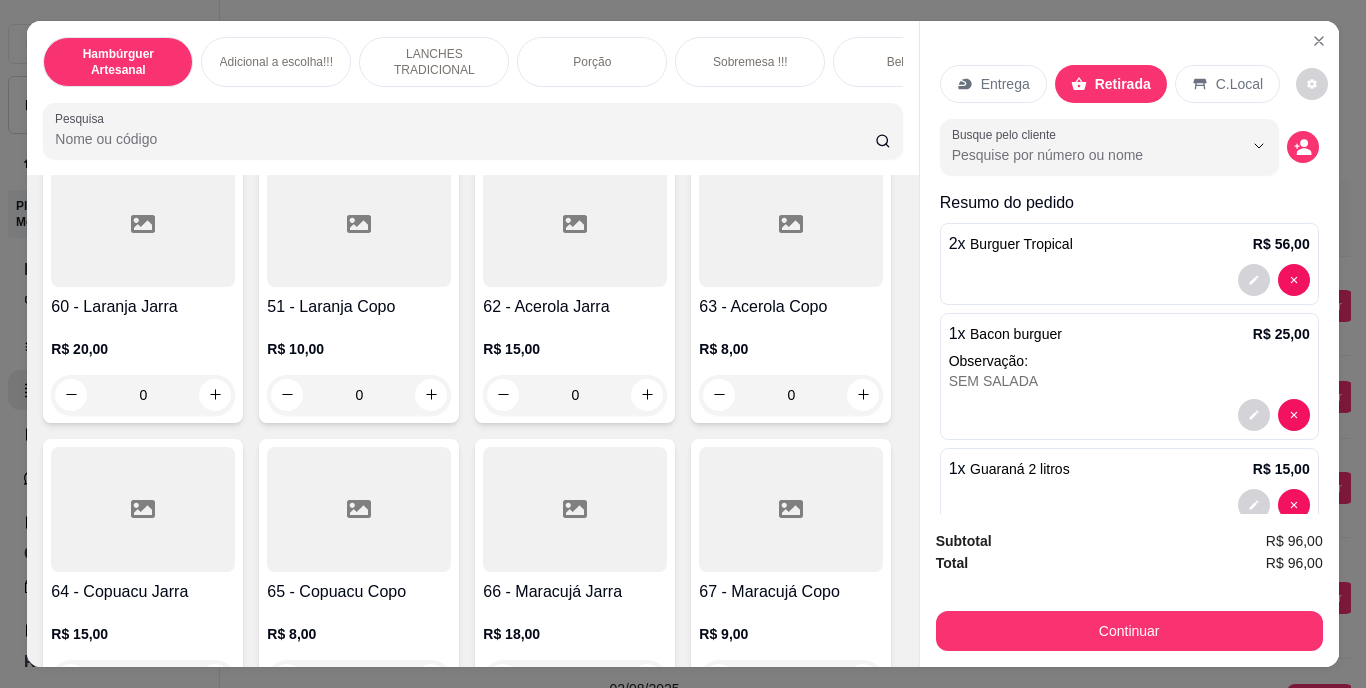 scroll, scrollTop: 6454, scrollLeft: 0, axis: vertical 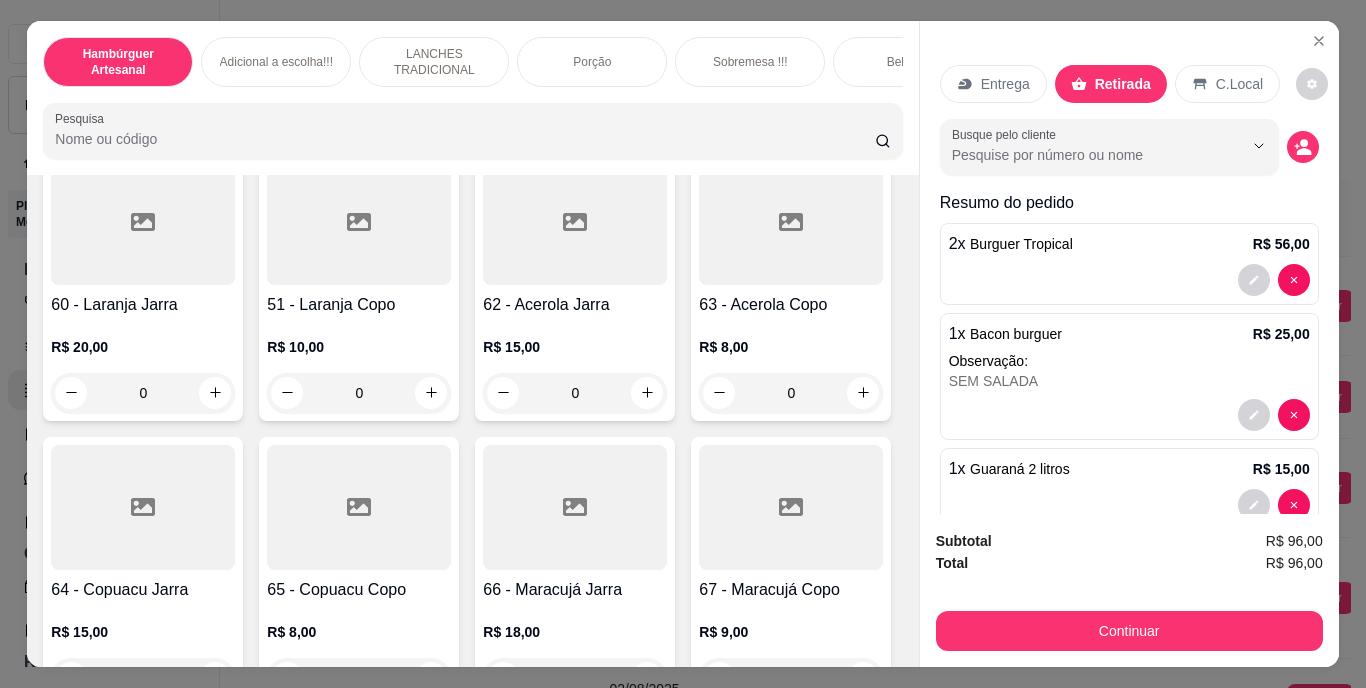 click on "Pesquisa" at bounding box center [465, 139] 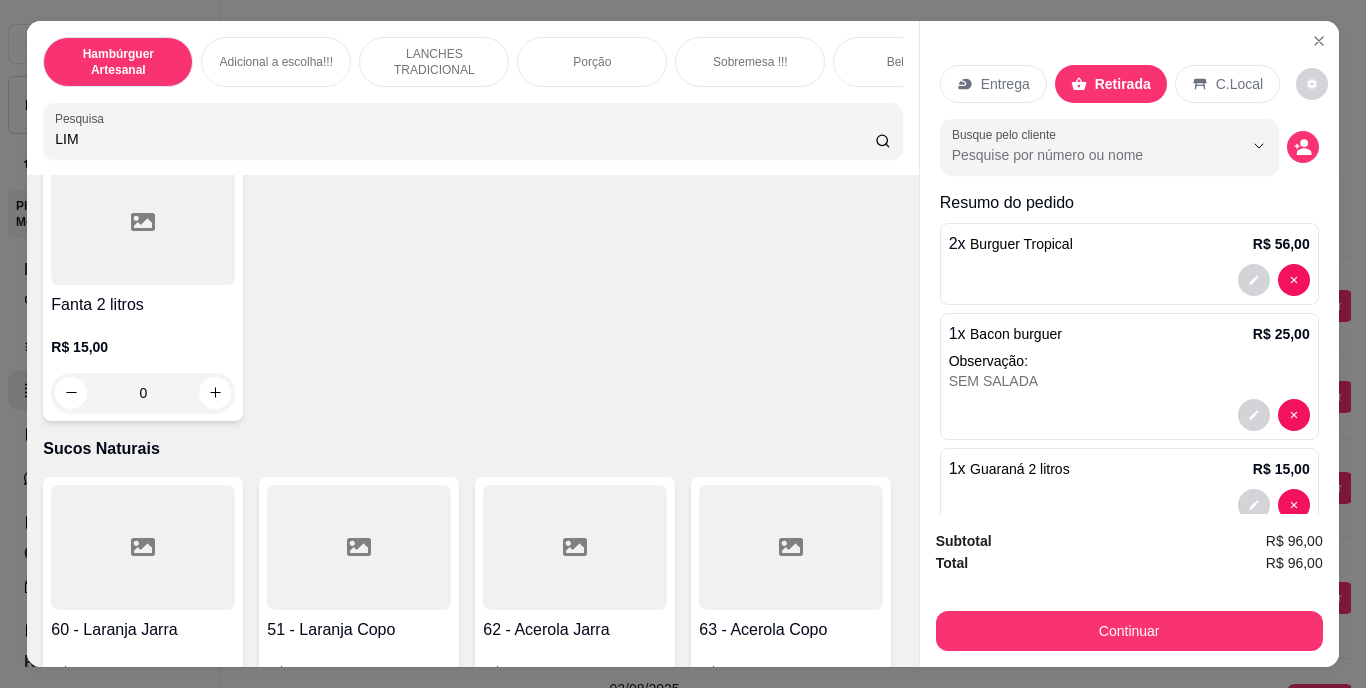 scroll, scrollTop: 6779, scrollLeft: 0, axis: vertical 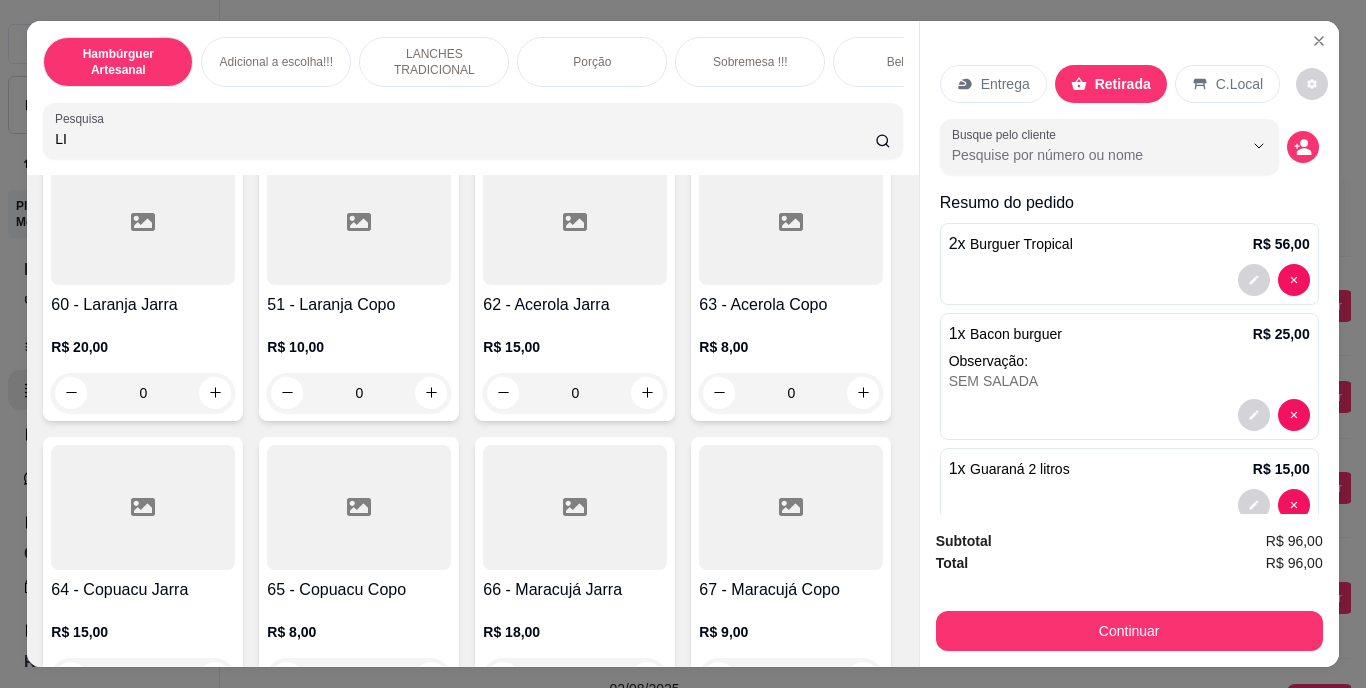 type on "L" 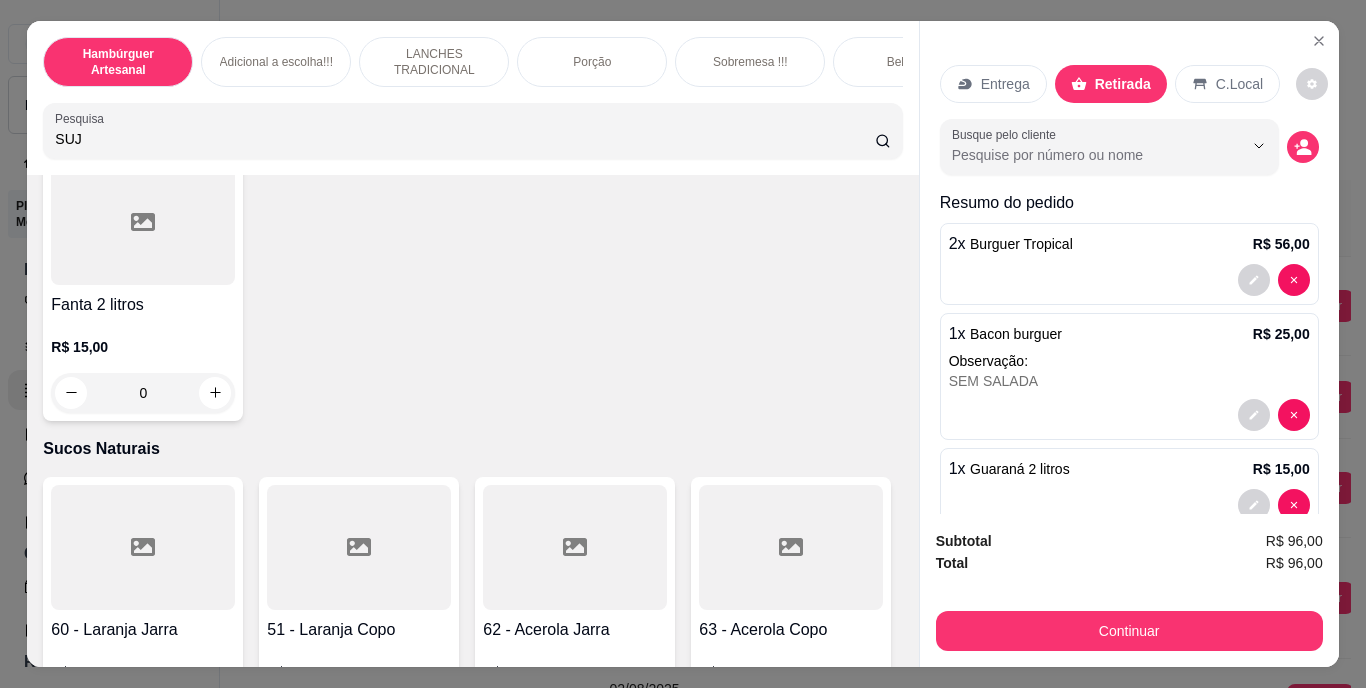 scroll, scrollTop: 6779, scrollLeft: 0, axis: vertical 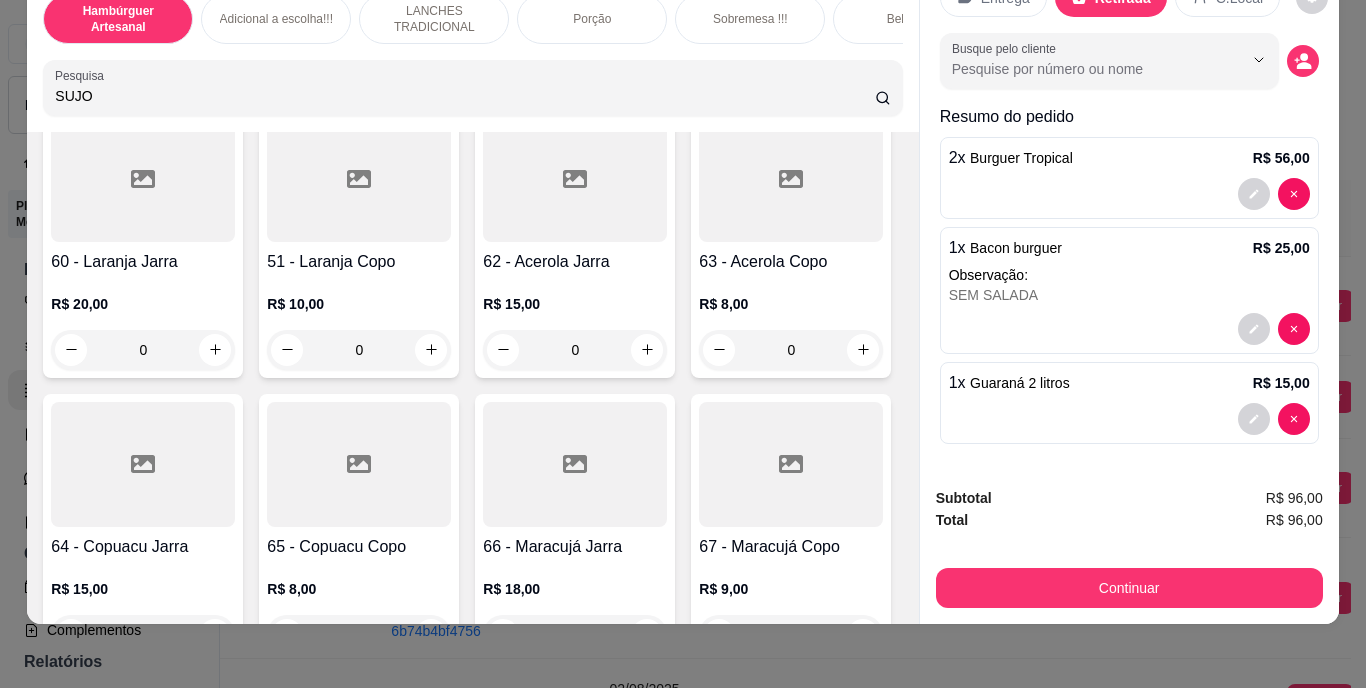 type on "SUJO" 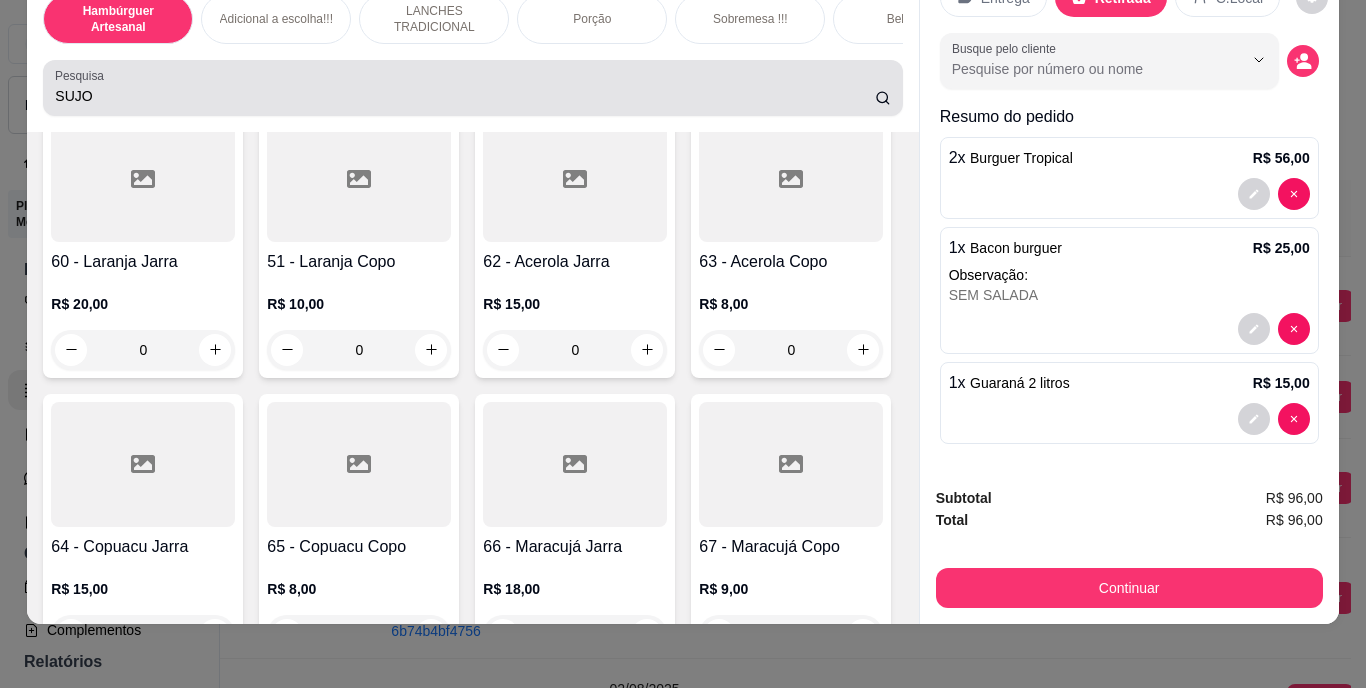 click on "SUJO" at bounding box center (472, 88) 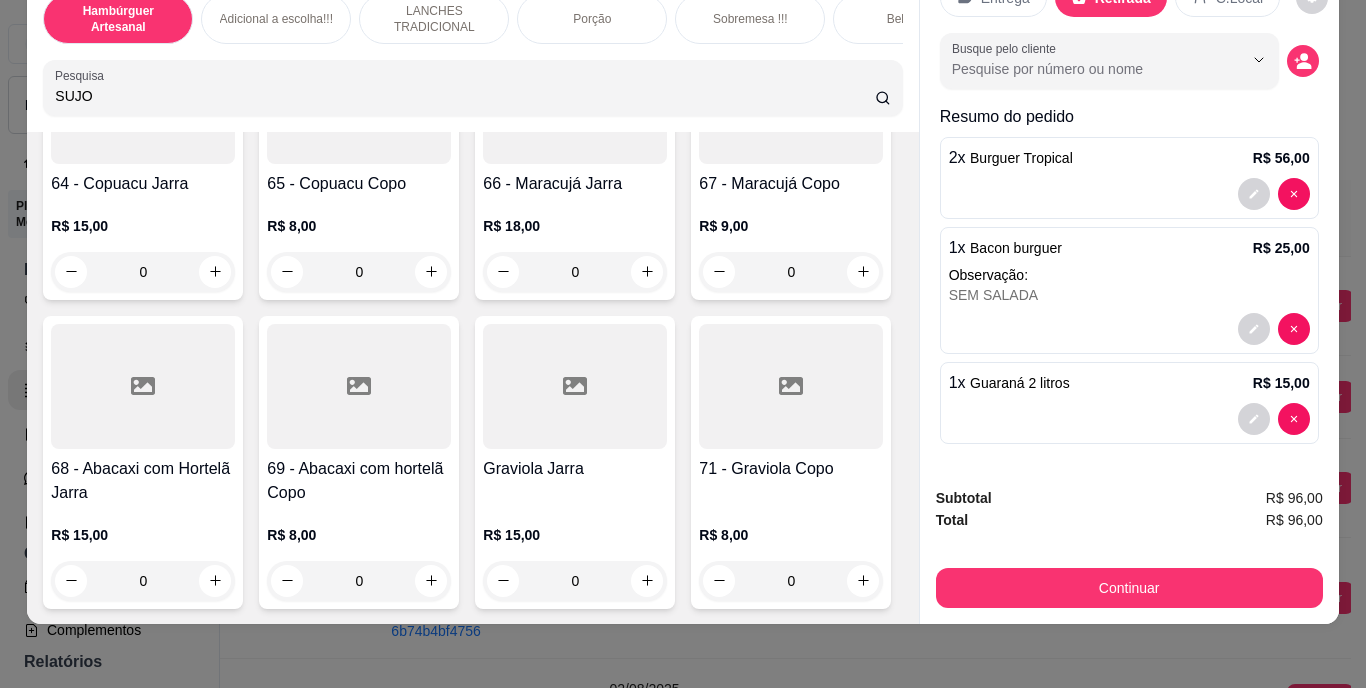 scroll, scrollTop: 7269, scrollLeft: 0, axis: vertical 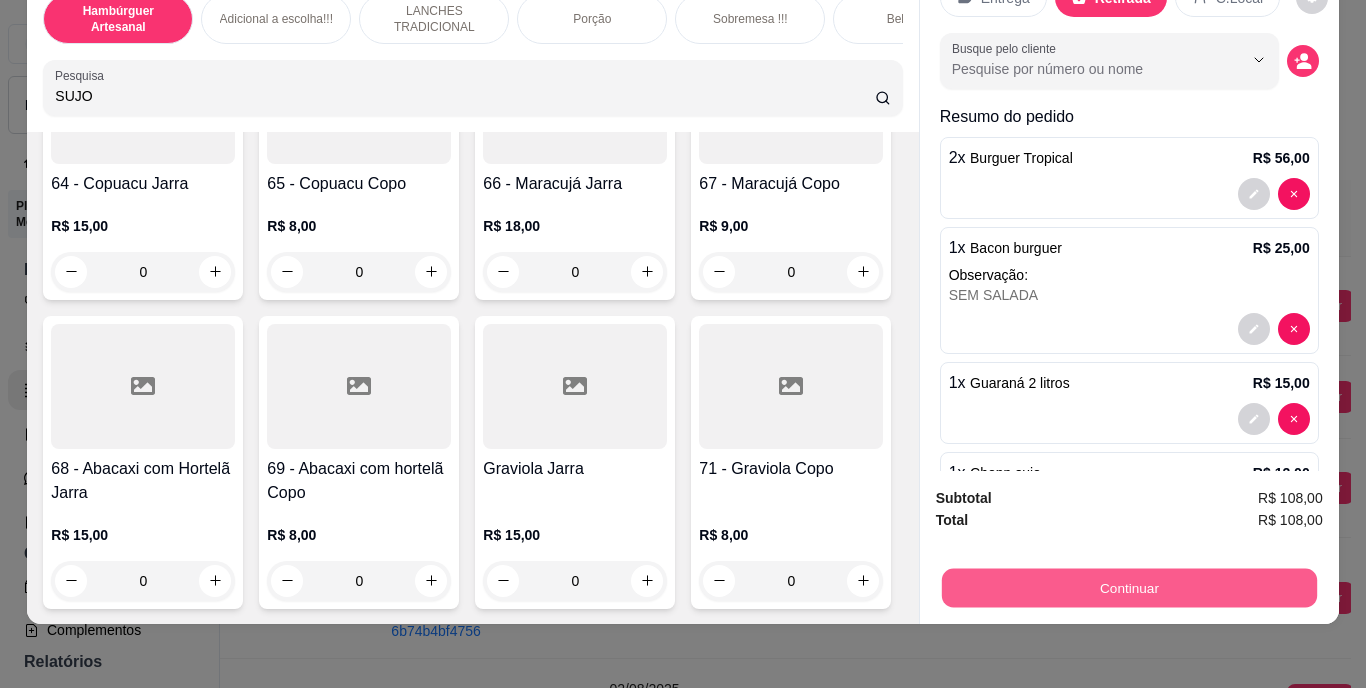 click on "Continuar" at bounding box center [1128, 588] 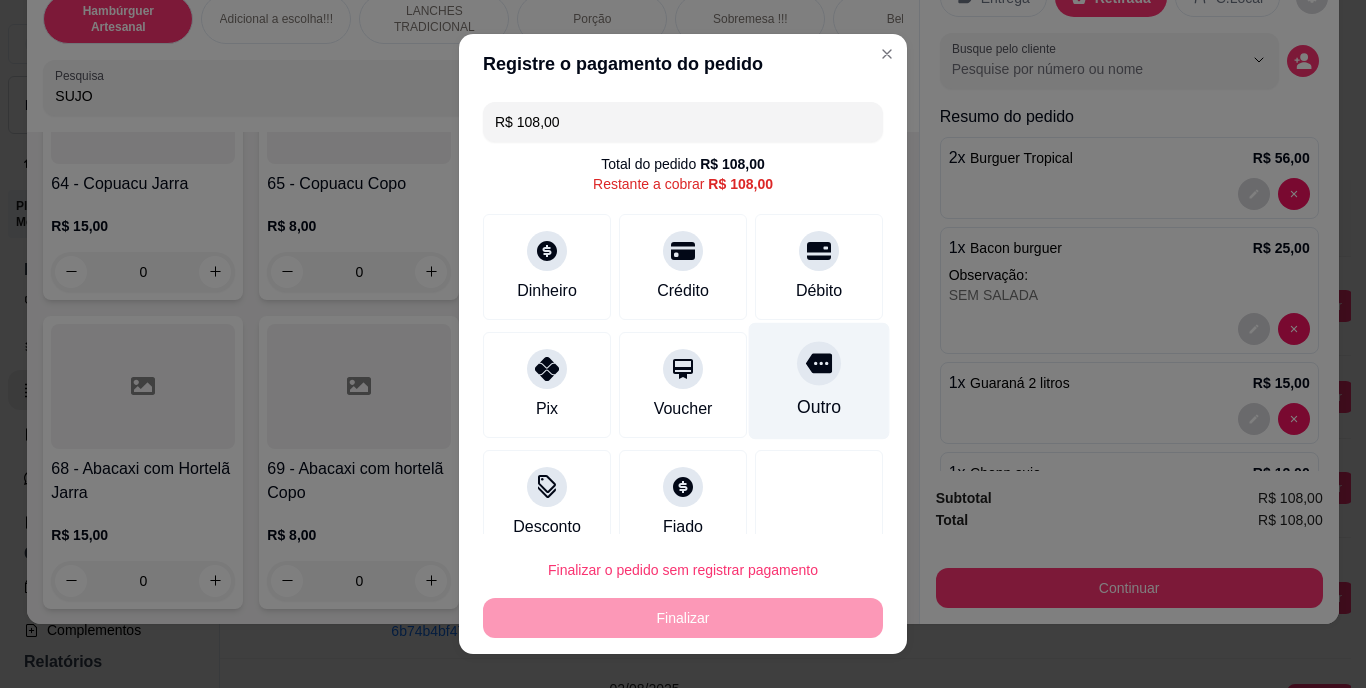 click on "Outro" at bounding box center [819, 381] 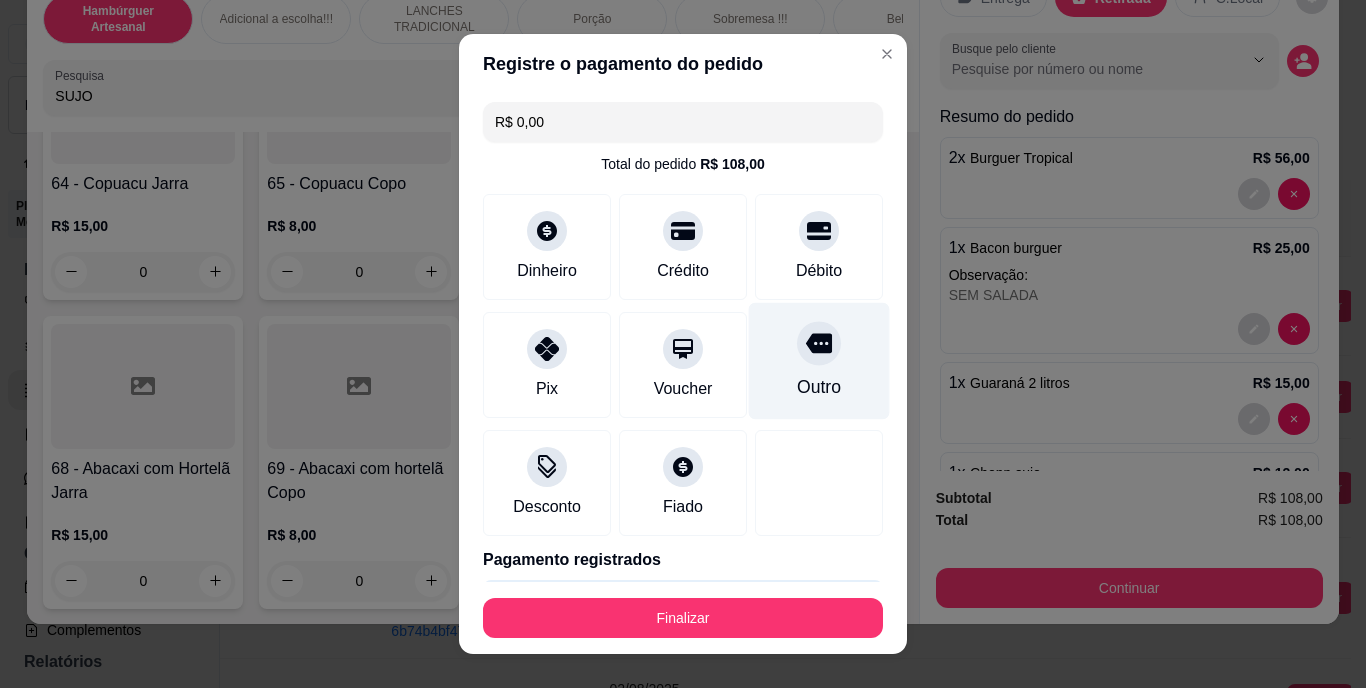 type on "R$ 0,00" 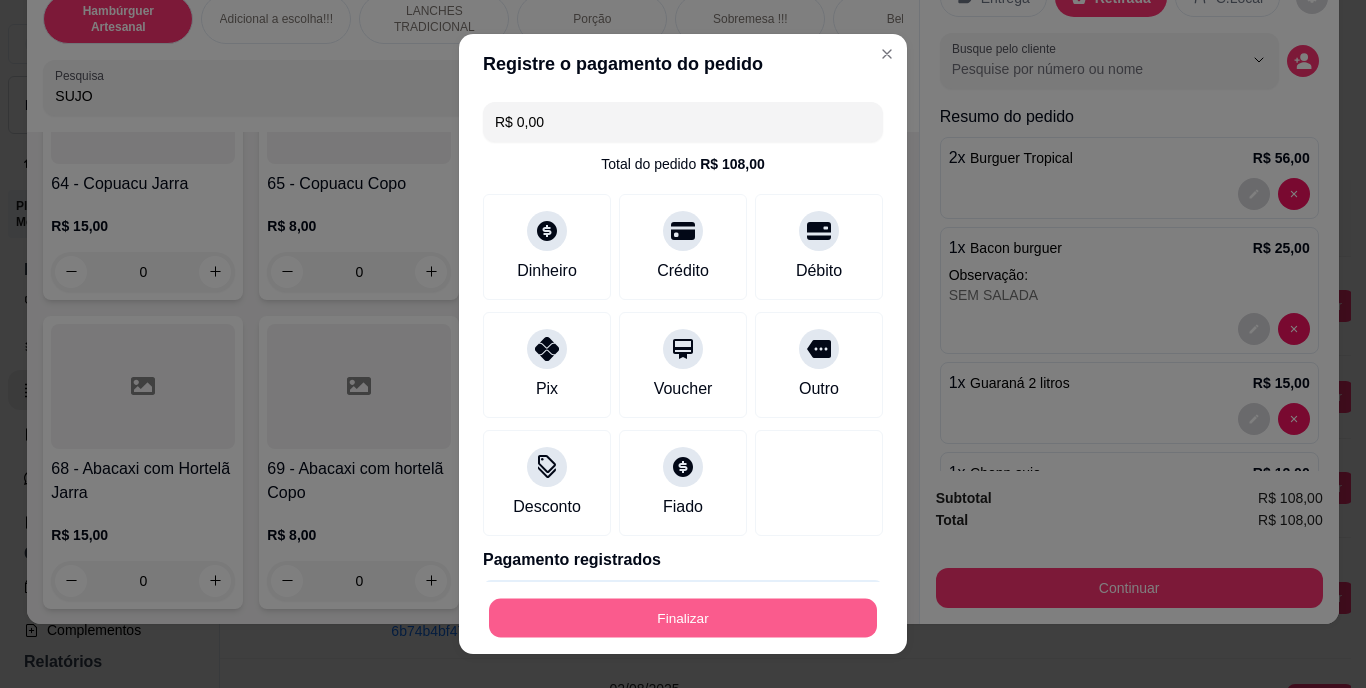 click on "Finalizar" at bounding box center (683, 617) 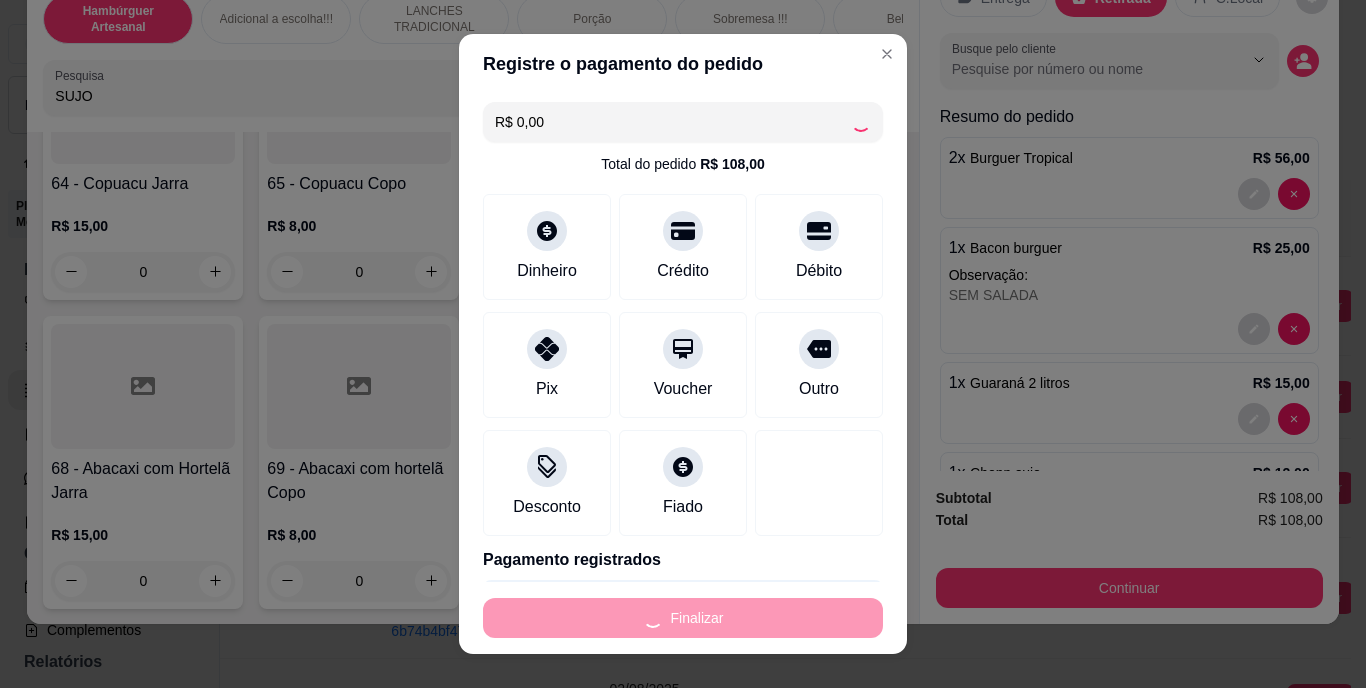 type on "0" 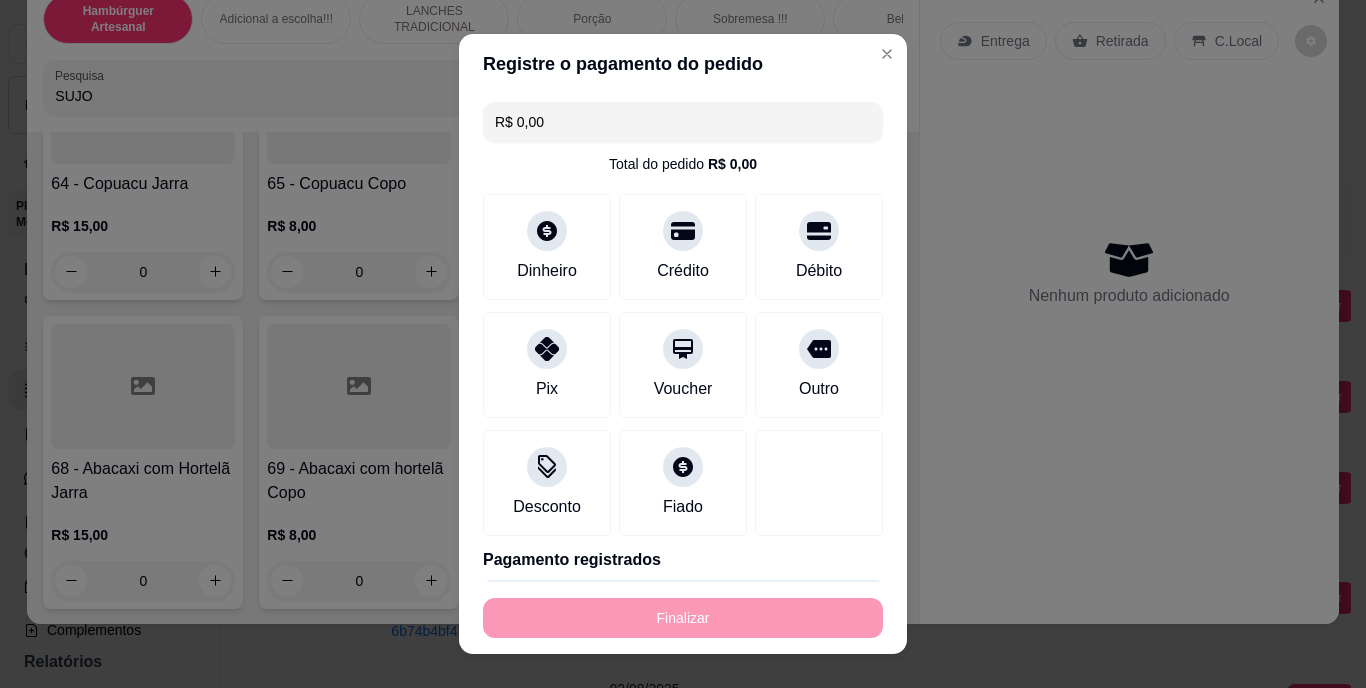 type on "-R$ 108,00" 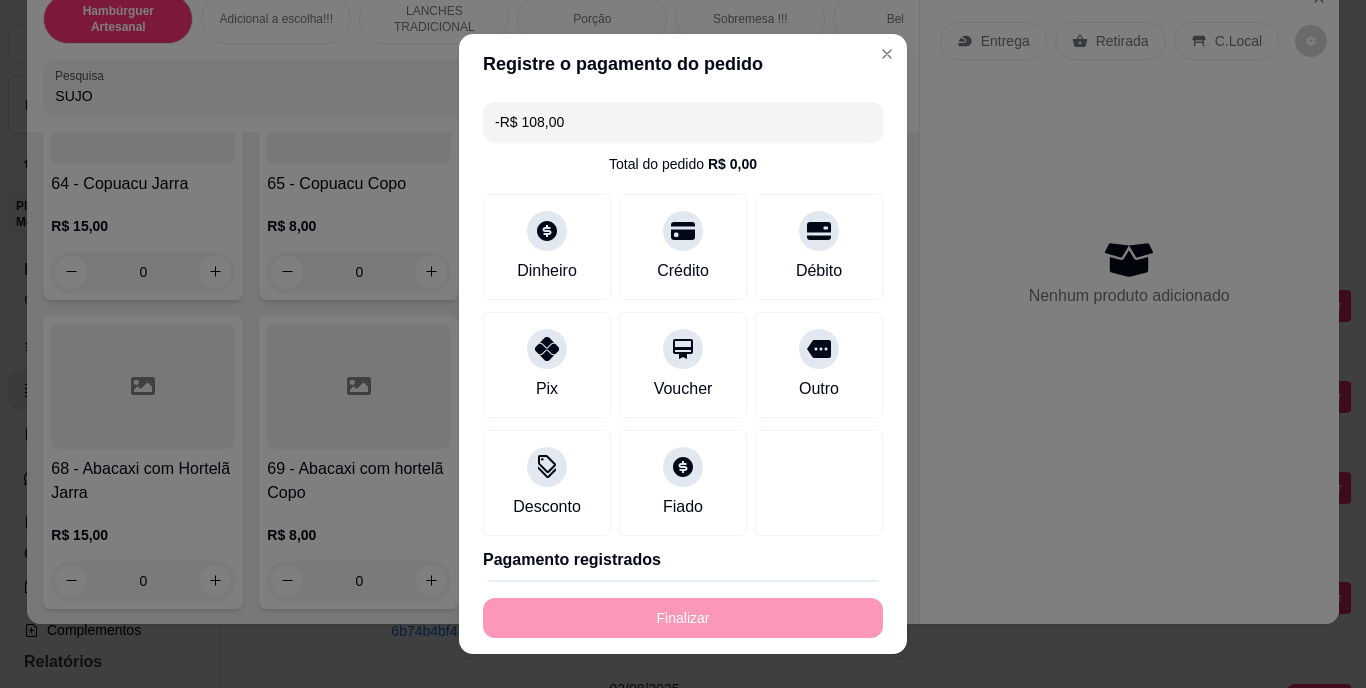 scroll, scrollTop: 0, scrollLeft: 0, axis: both 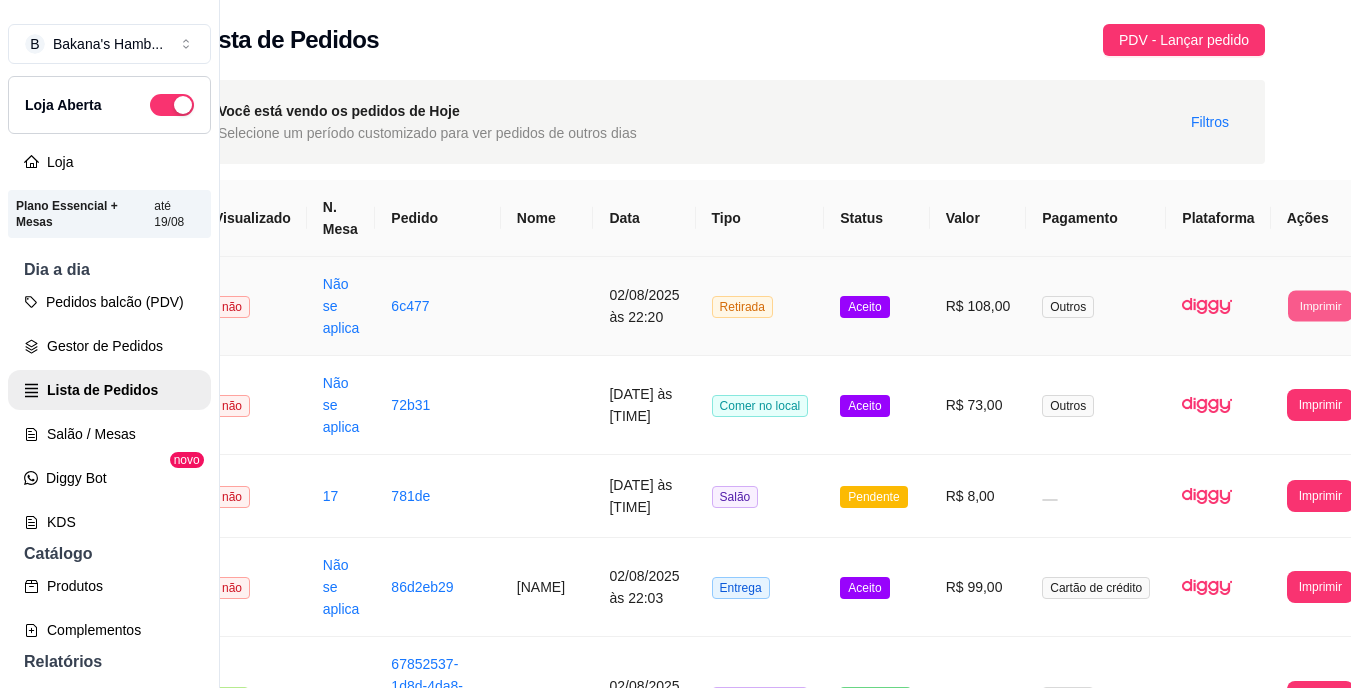 click on "Imprimir" at bounding box center (1320, 305) 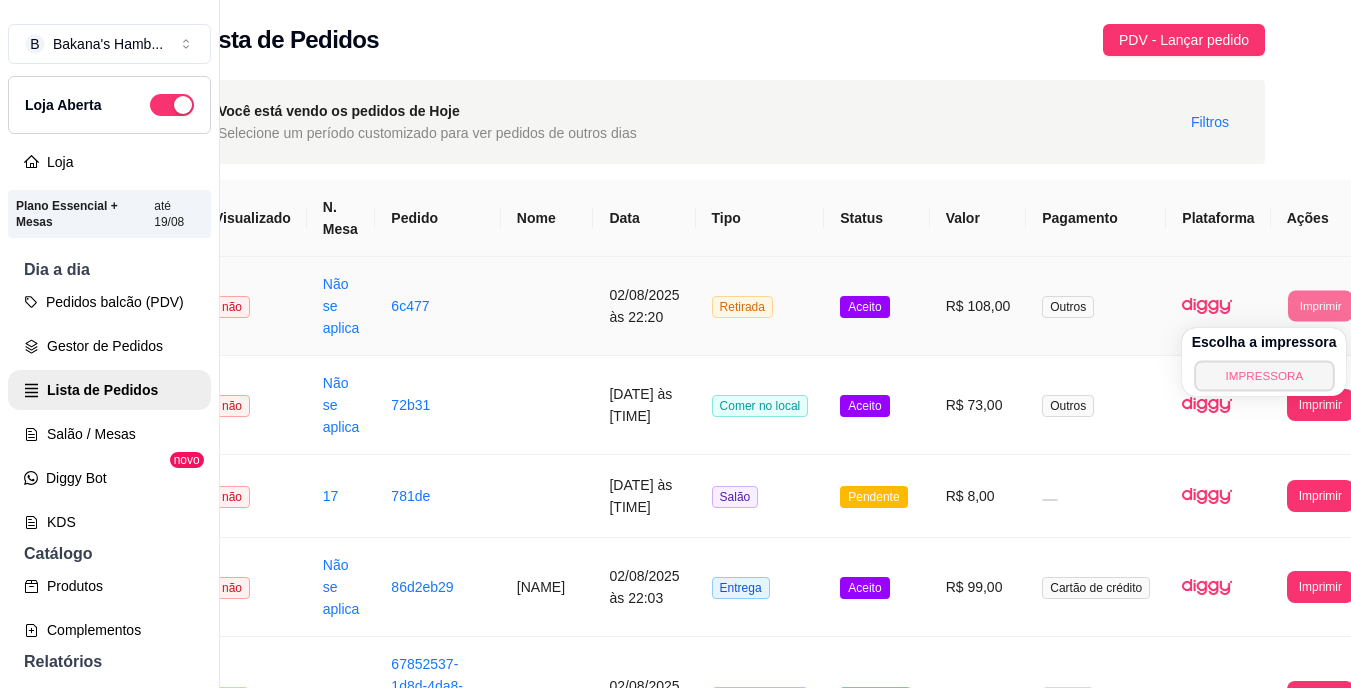 click on "IMPRESSORA" at bounding box center [1264, 375] 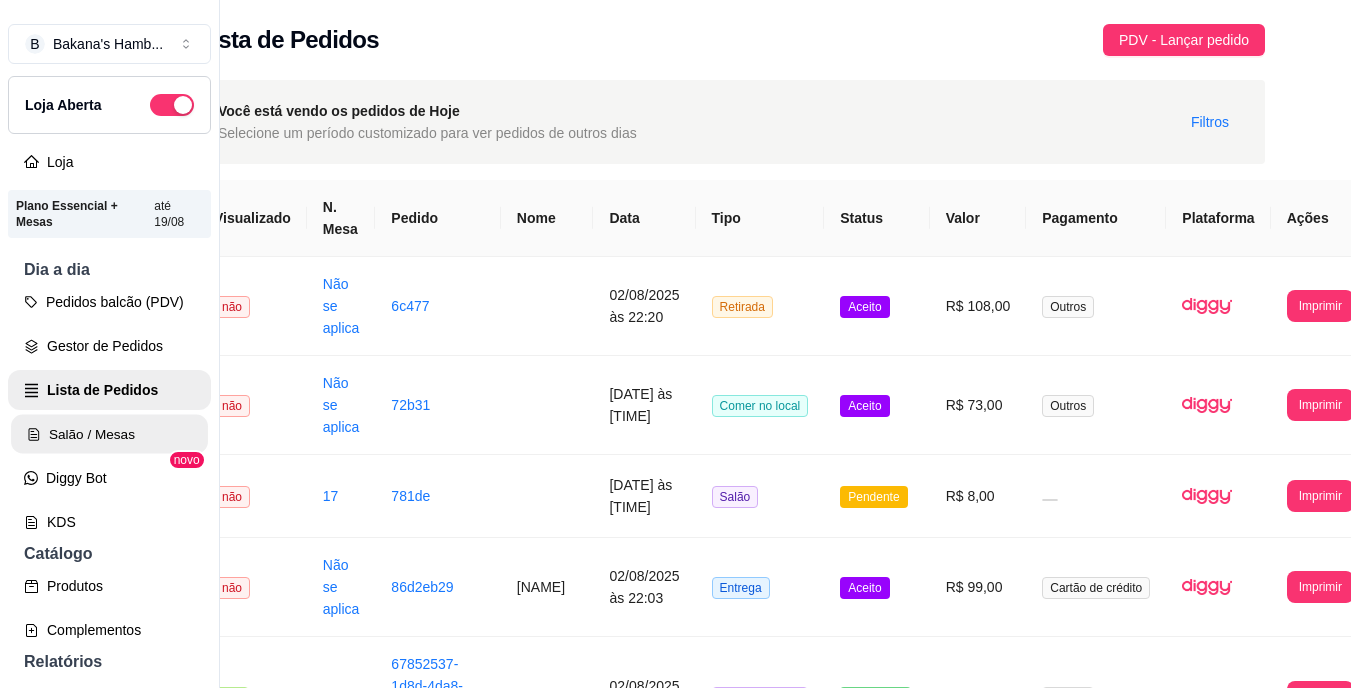 click on "Salão / Mesas" at bounding box center (109, 434) 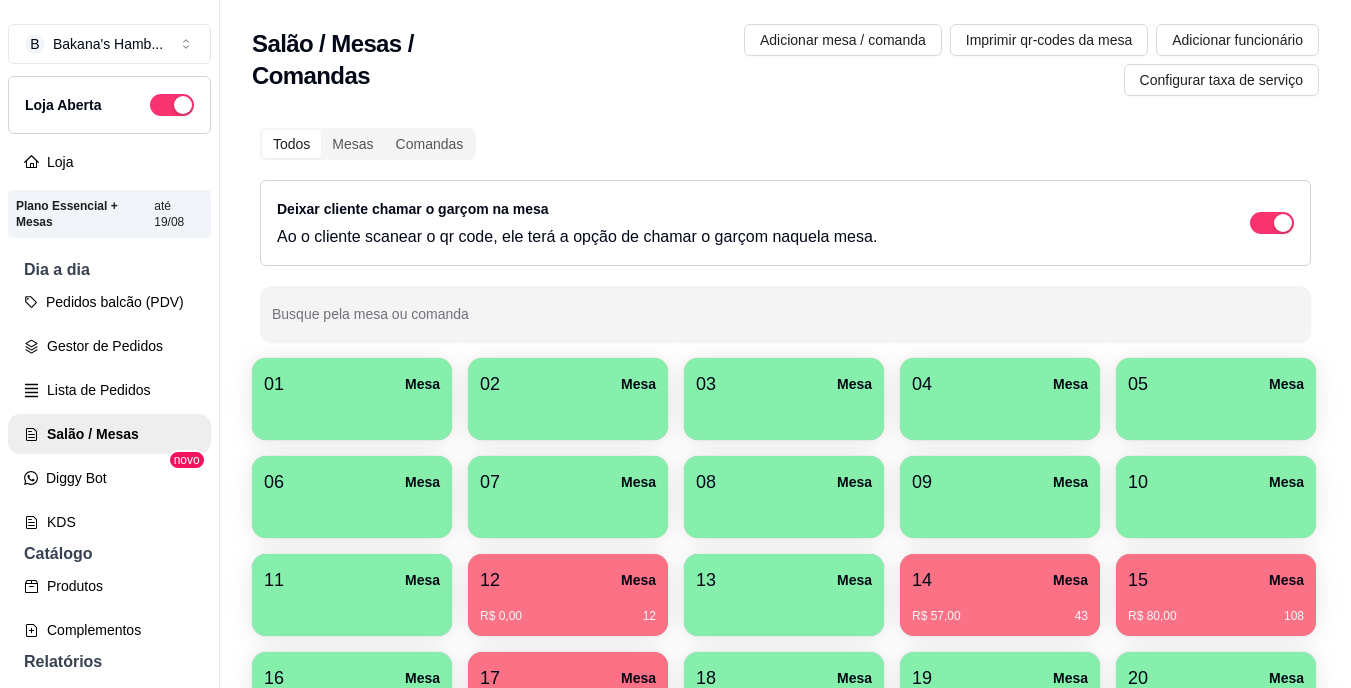 scroll, scrollTop: 239, scrollLeft: 0, axis: vertical 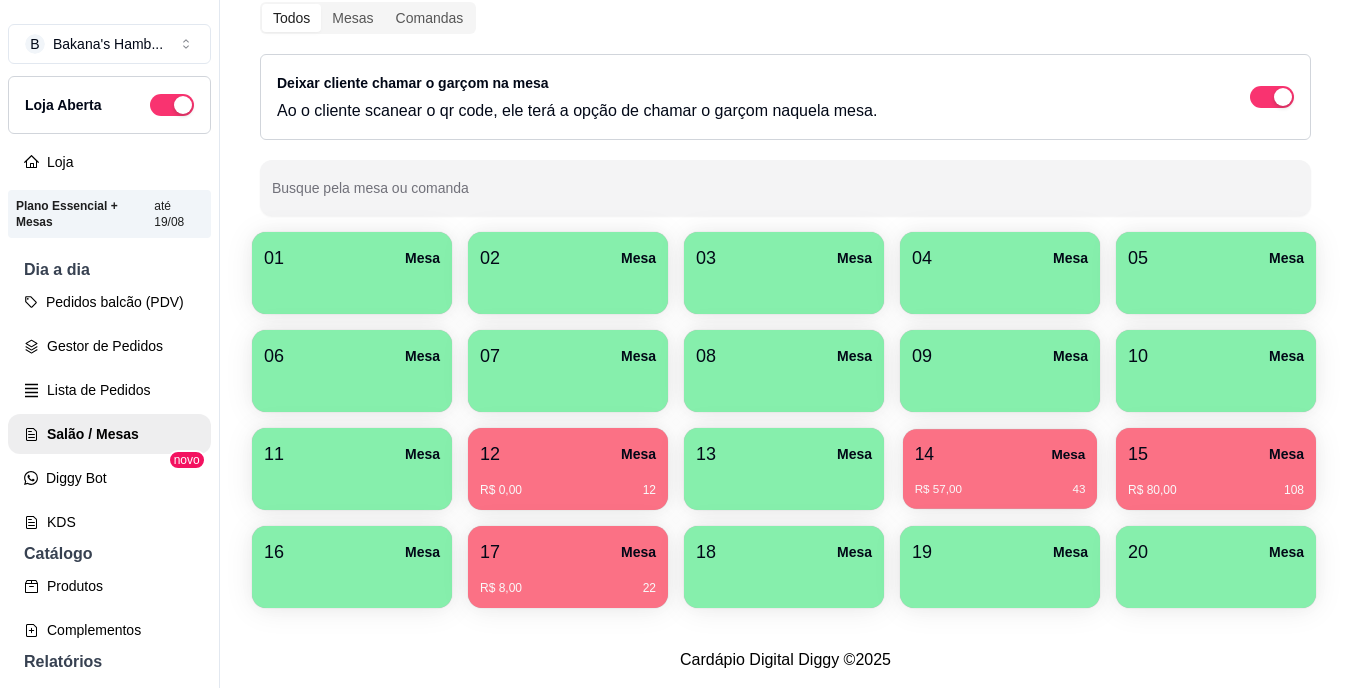click on "R$ 57,00 43" at bounding box center (1000, 482) 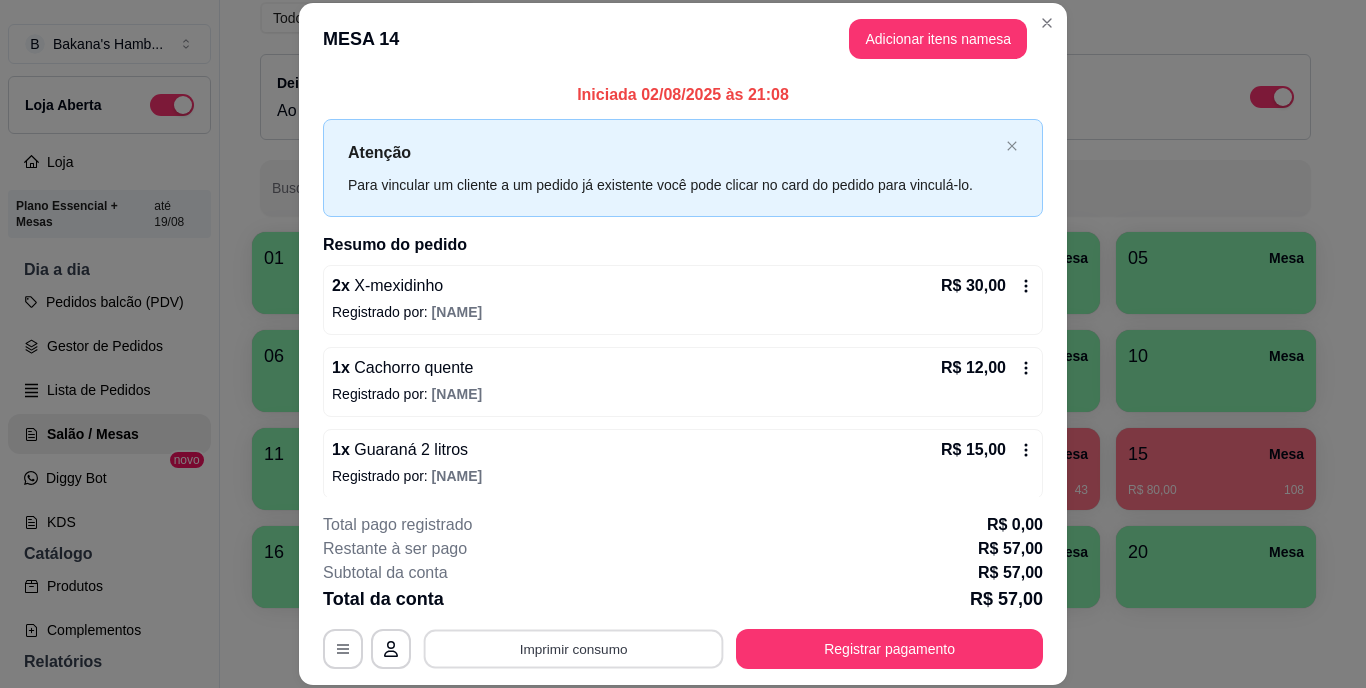 click on "Imprimir consumo" at bounding box center [574, 648] 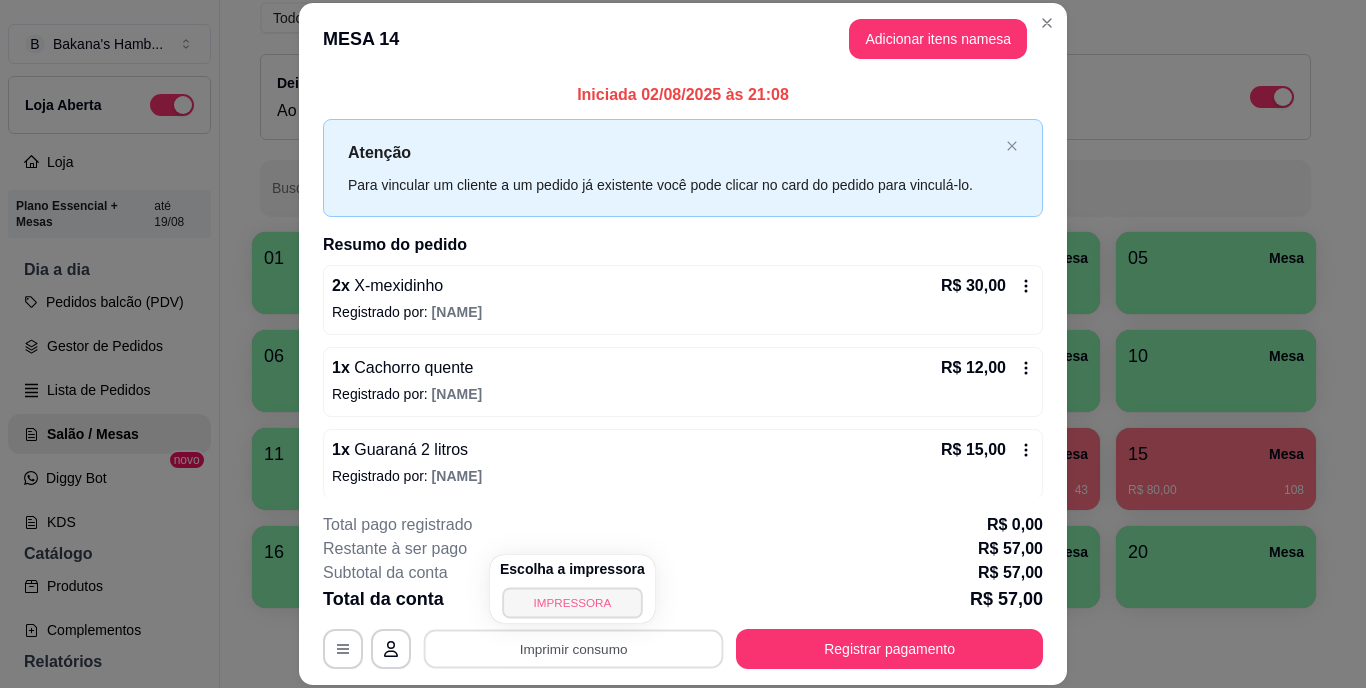 click on "IMPRESSORA" at bounding box center [572, 602] 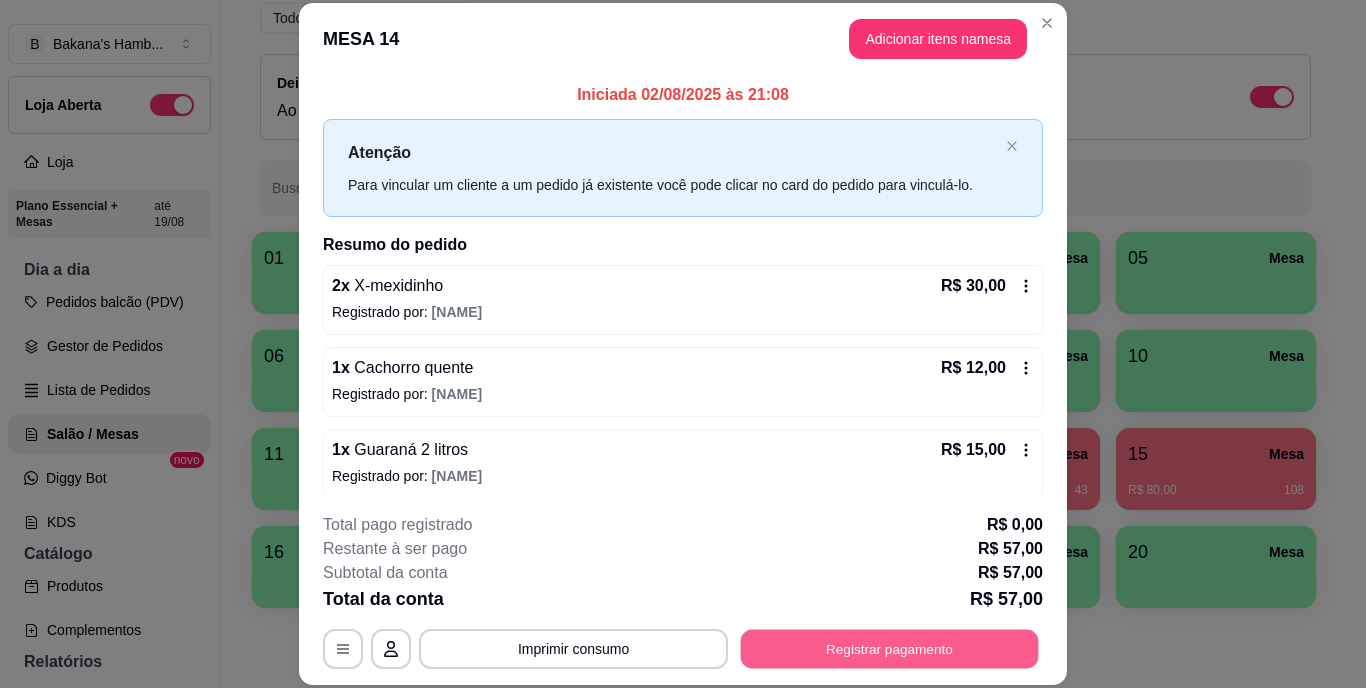 click on "Registrar pagamento" at bounding box center (890, 648) 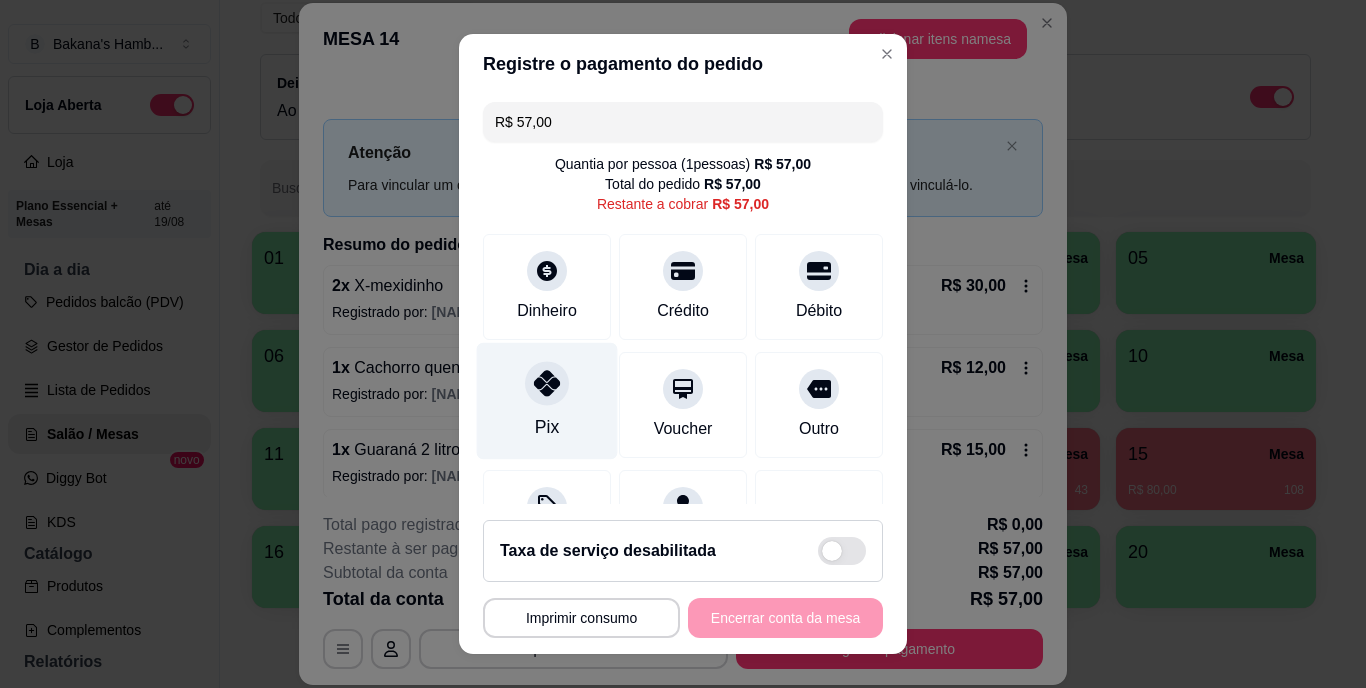 click 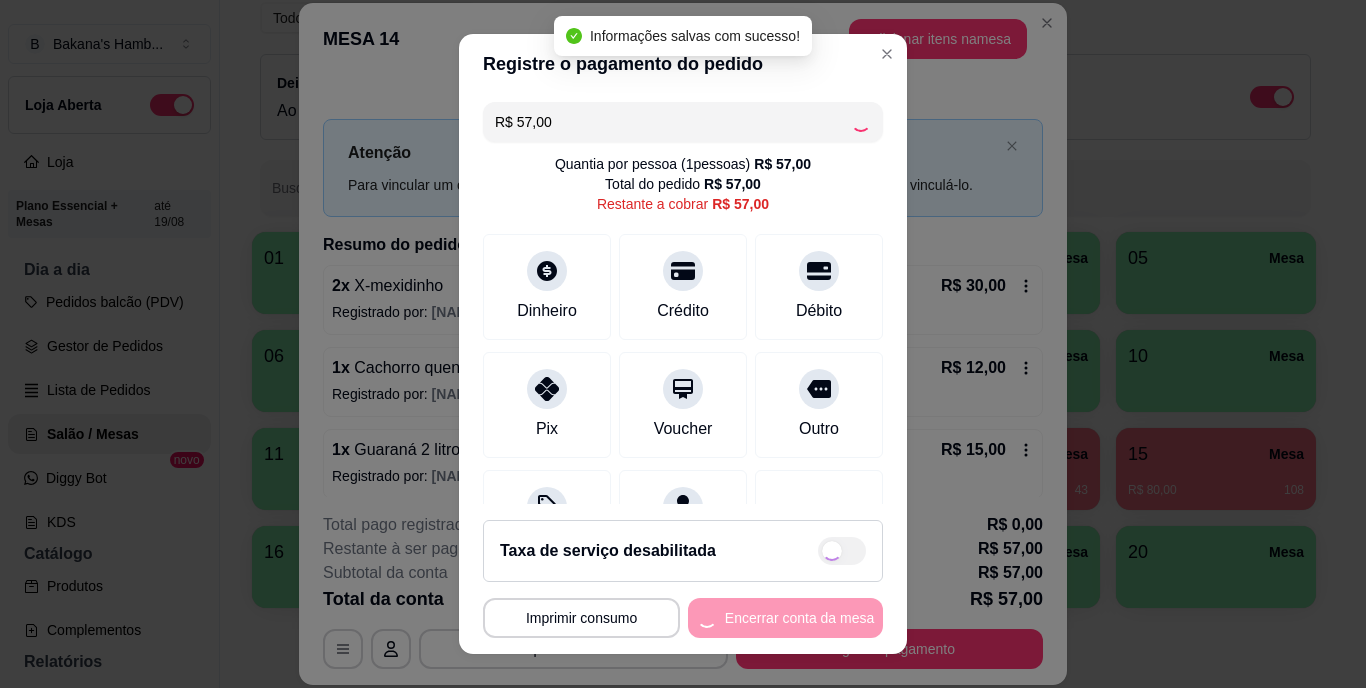 type on "R$ 0,00" 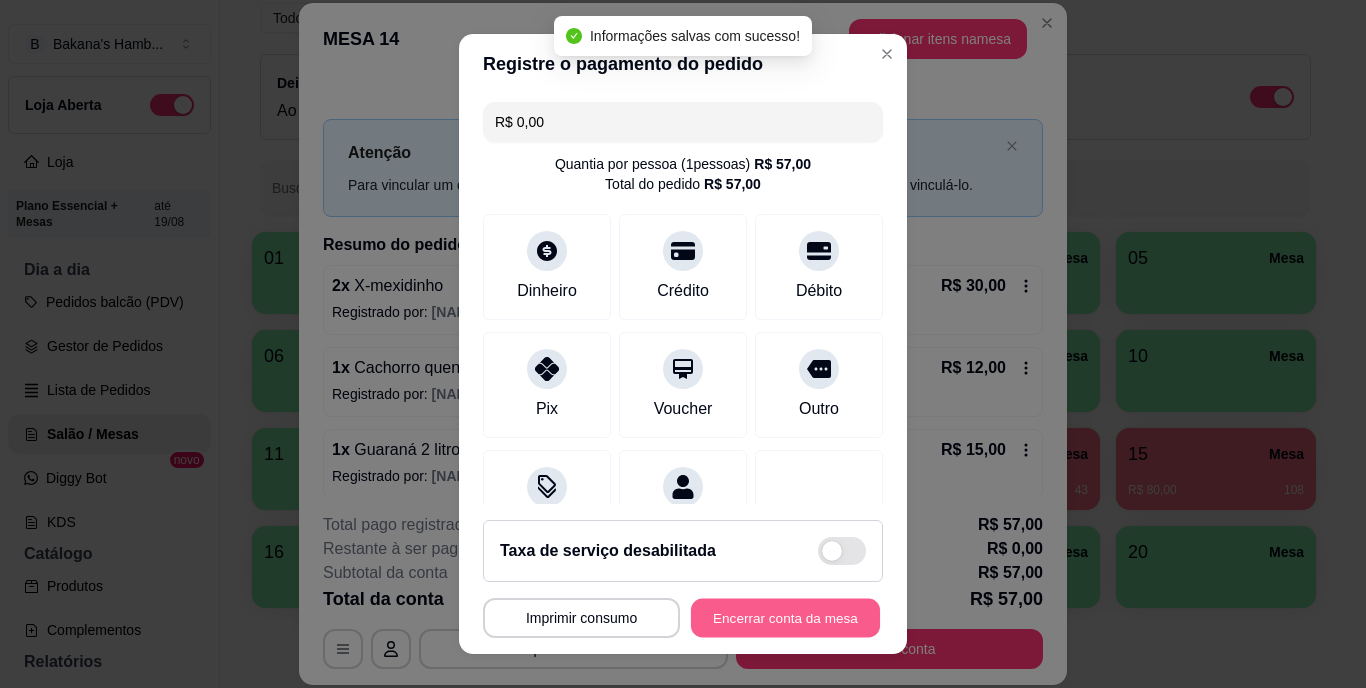 click on "Encerrar conta da mesa" at bounding box center (785, 617) 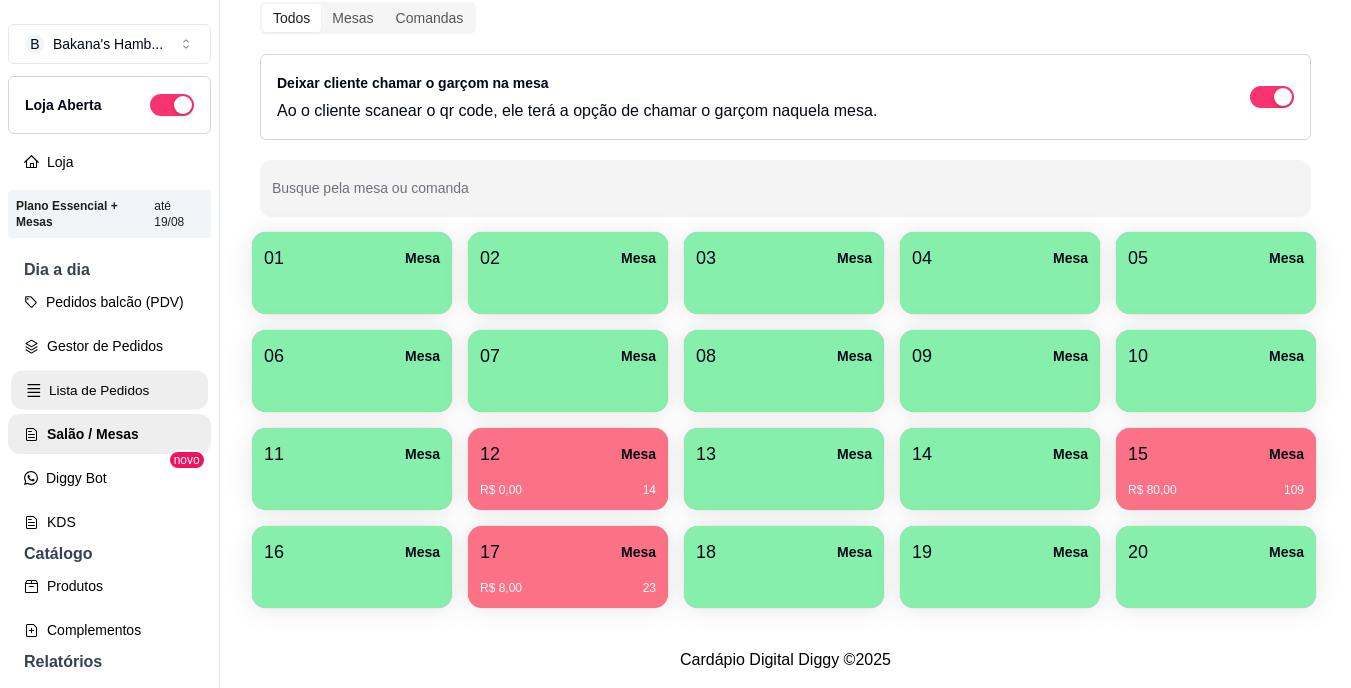 click on "Lista de Pedidos" at bounding box center (109, 390) 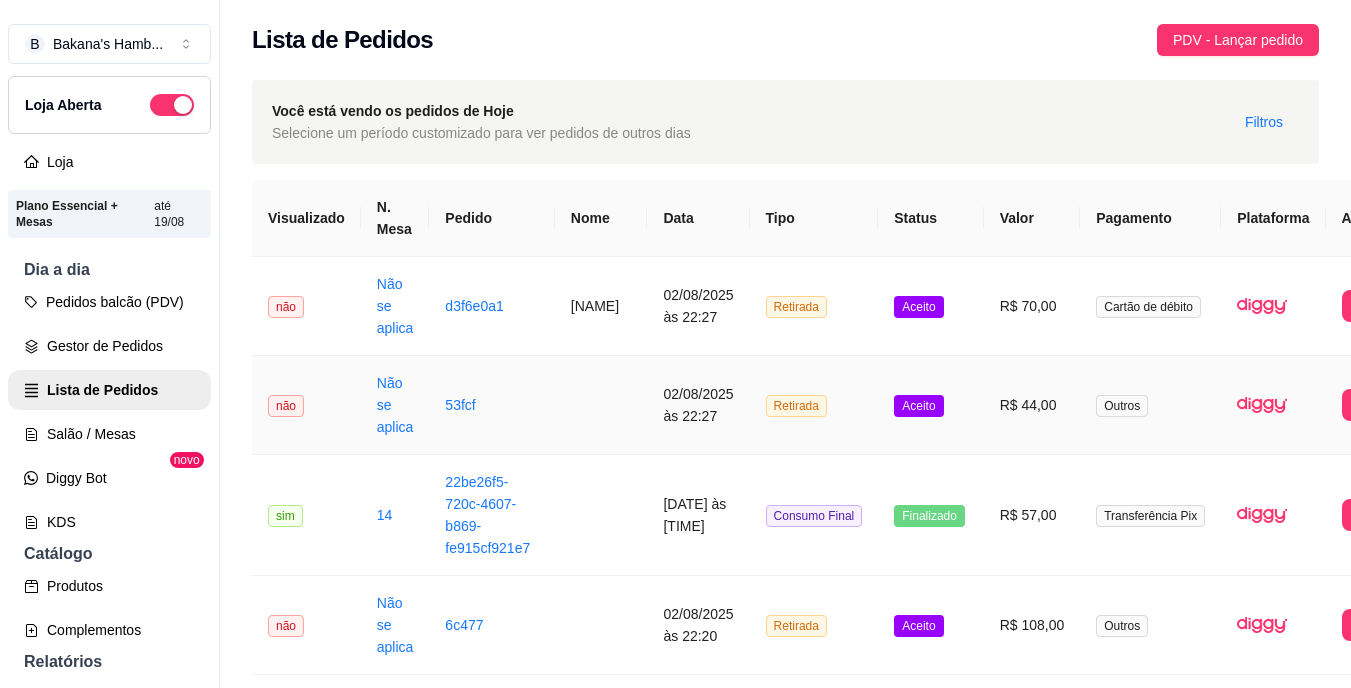 scroll, scrollTop: 0, scrollLeft: 69, axis: horizontal 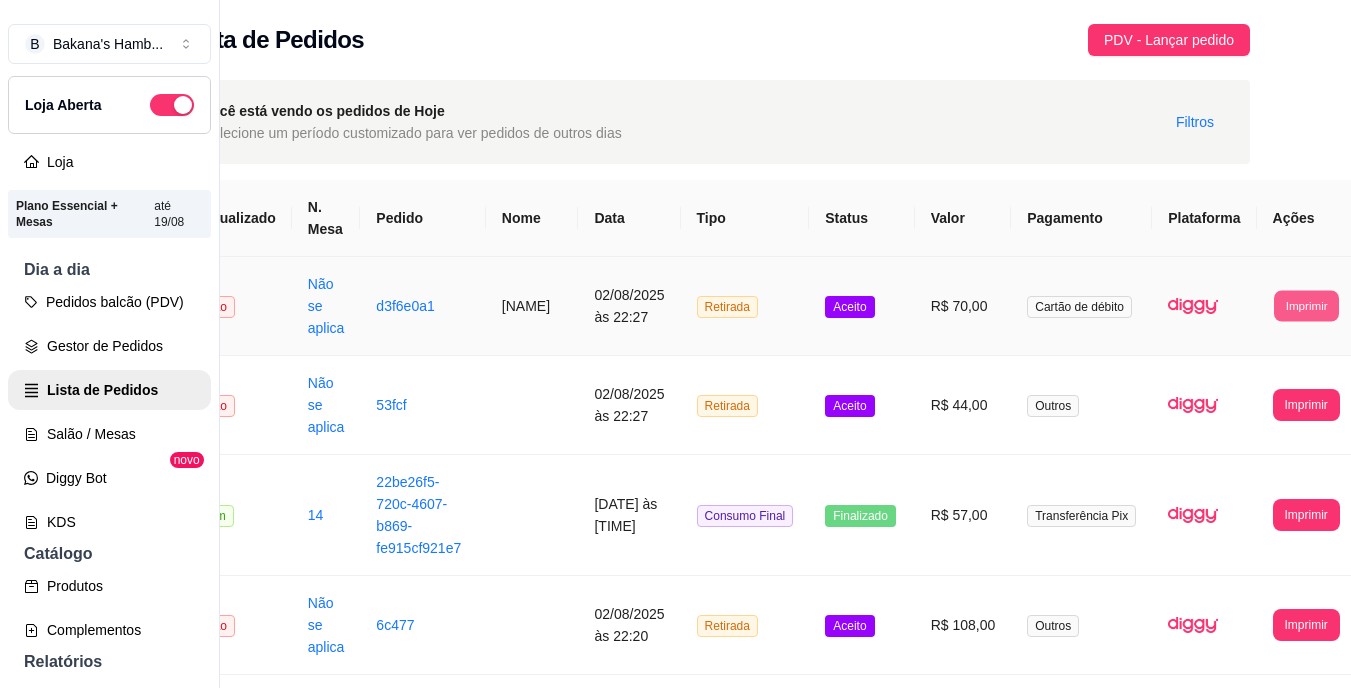 click on "Imprimir" at bounding box center [1306, 305] 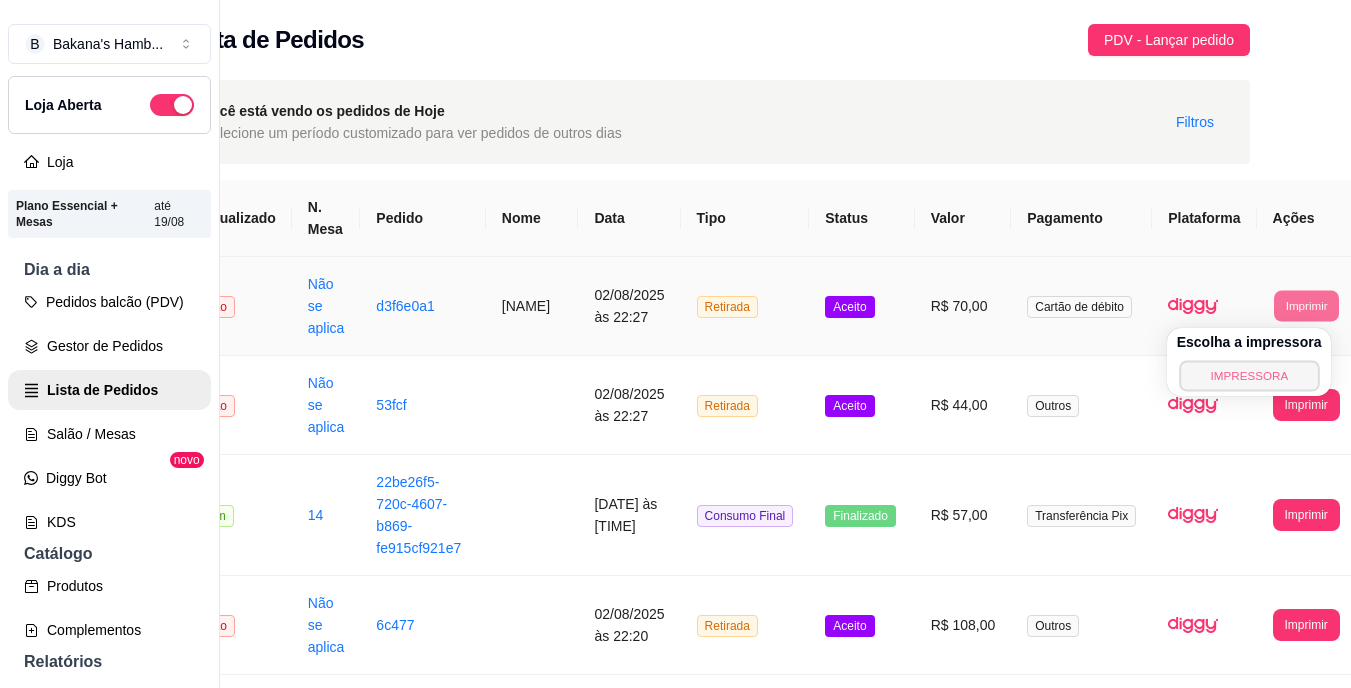 click on "IMPRESSORA" at bounding box center [1249, 375] 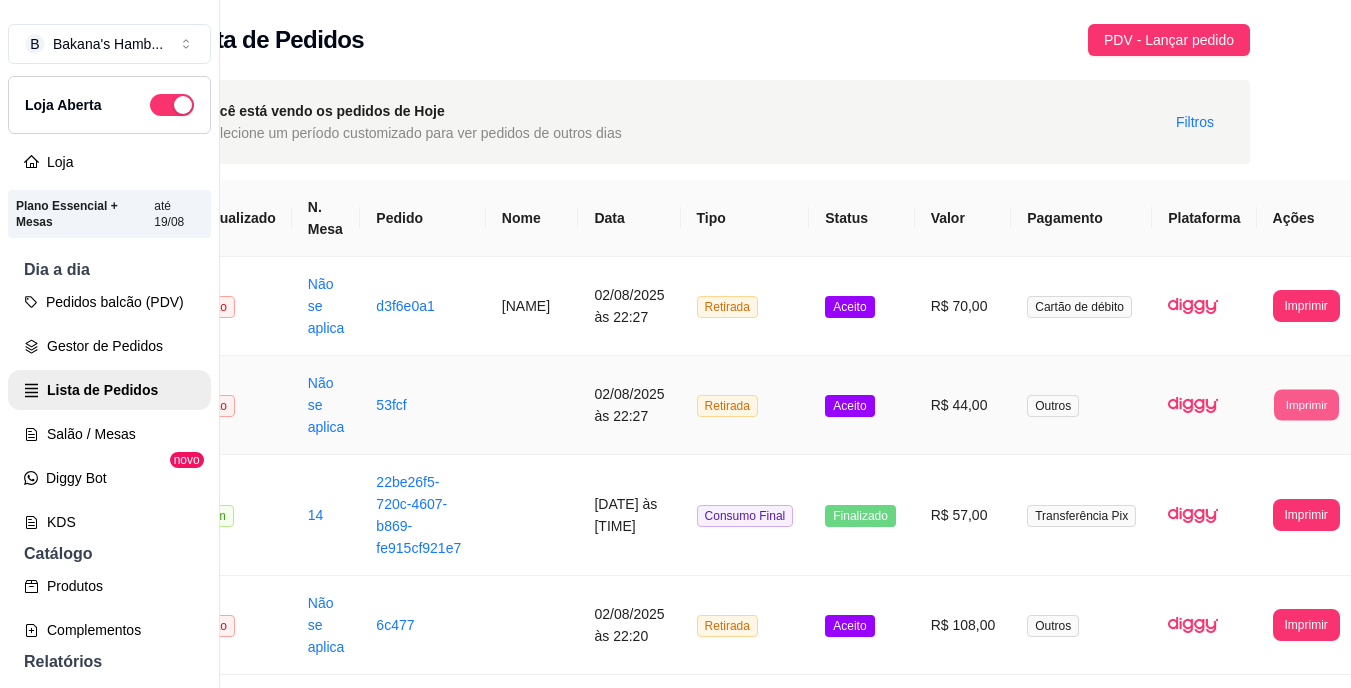 click on "Imprimir" at bounding box center (1306, 404) 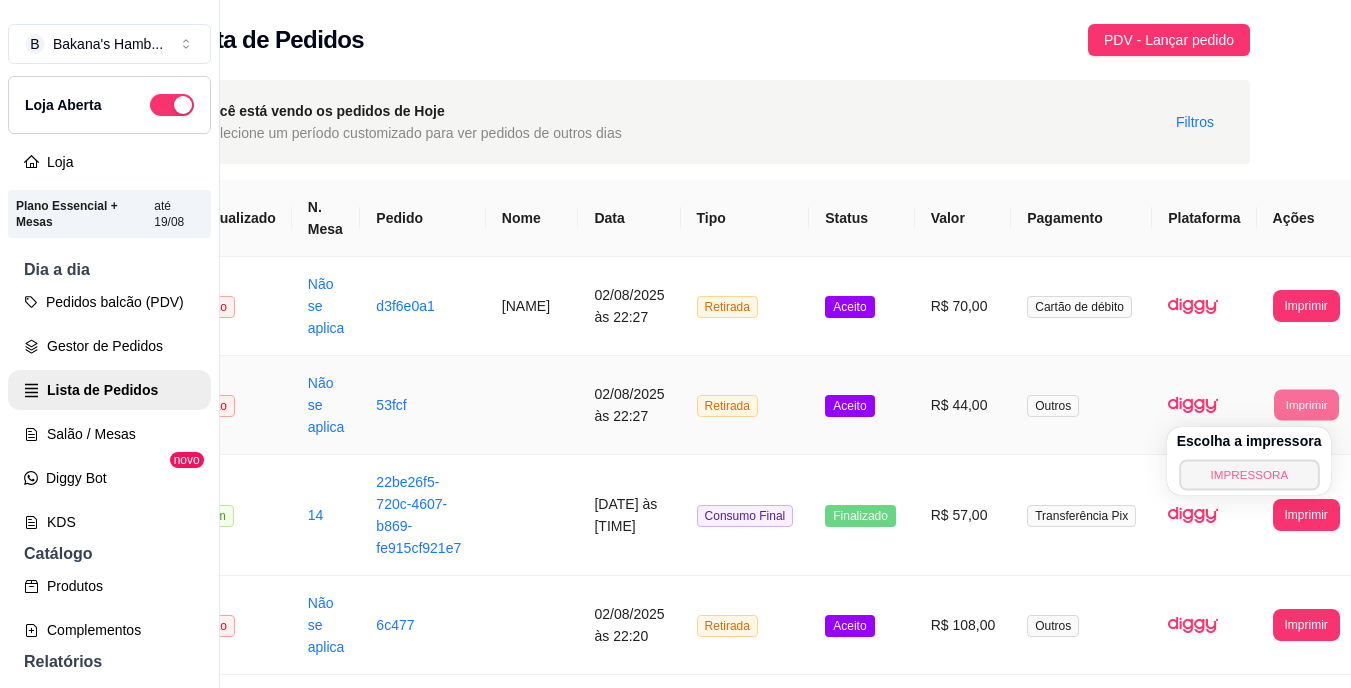 click on "IMPRESSORA" at bounding box center (1249, 474) 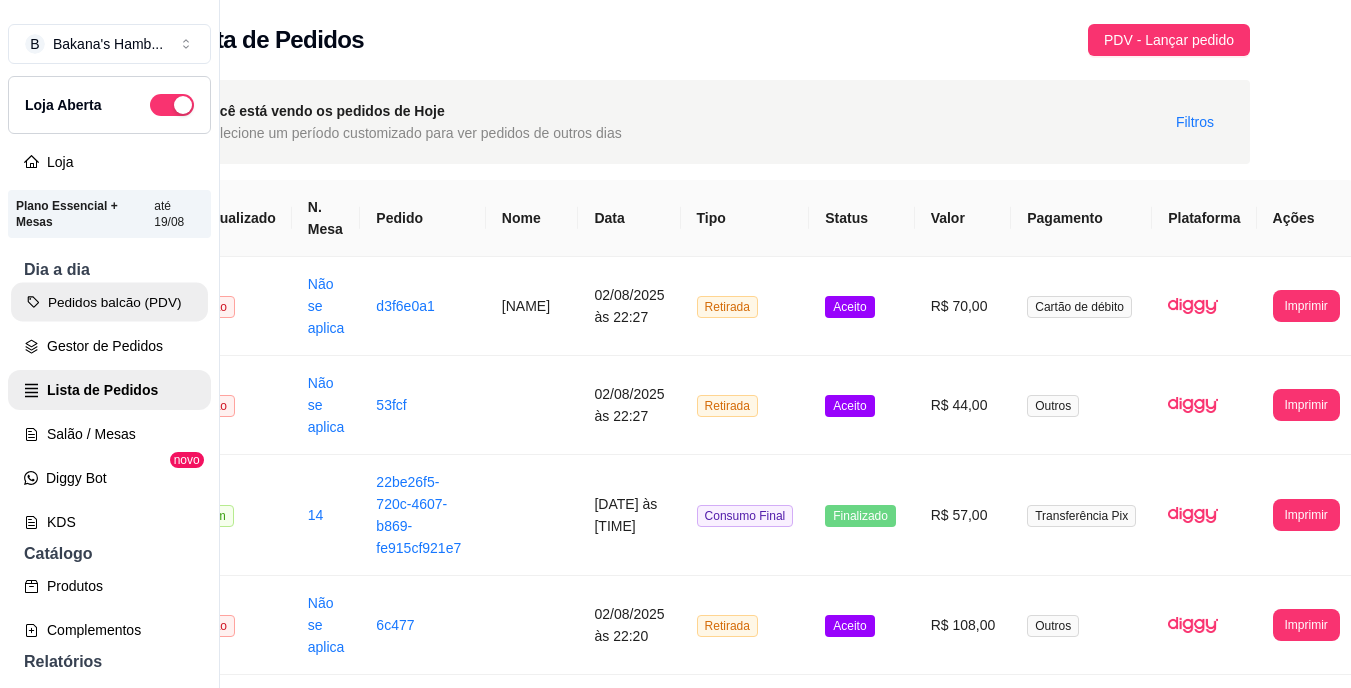 click on "Pedidos balcão (PDV)" at bounding box center [109, 302] 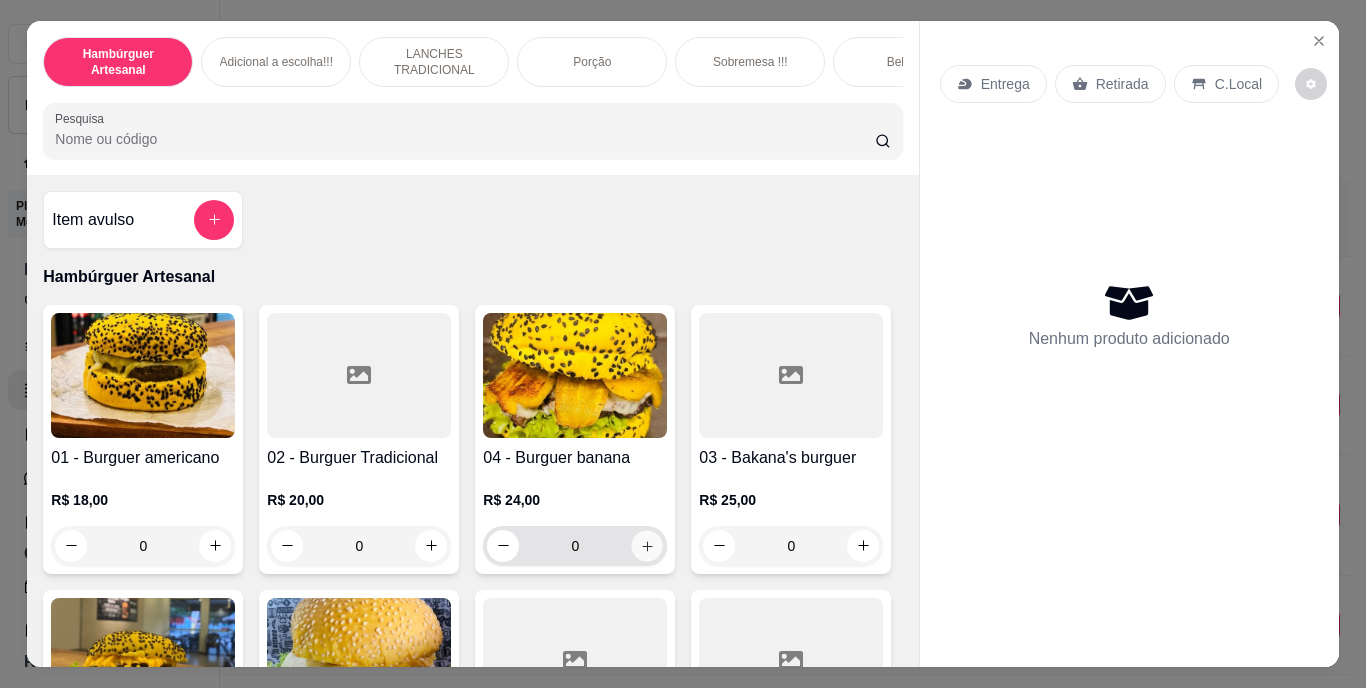 click 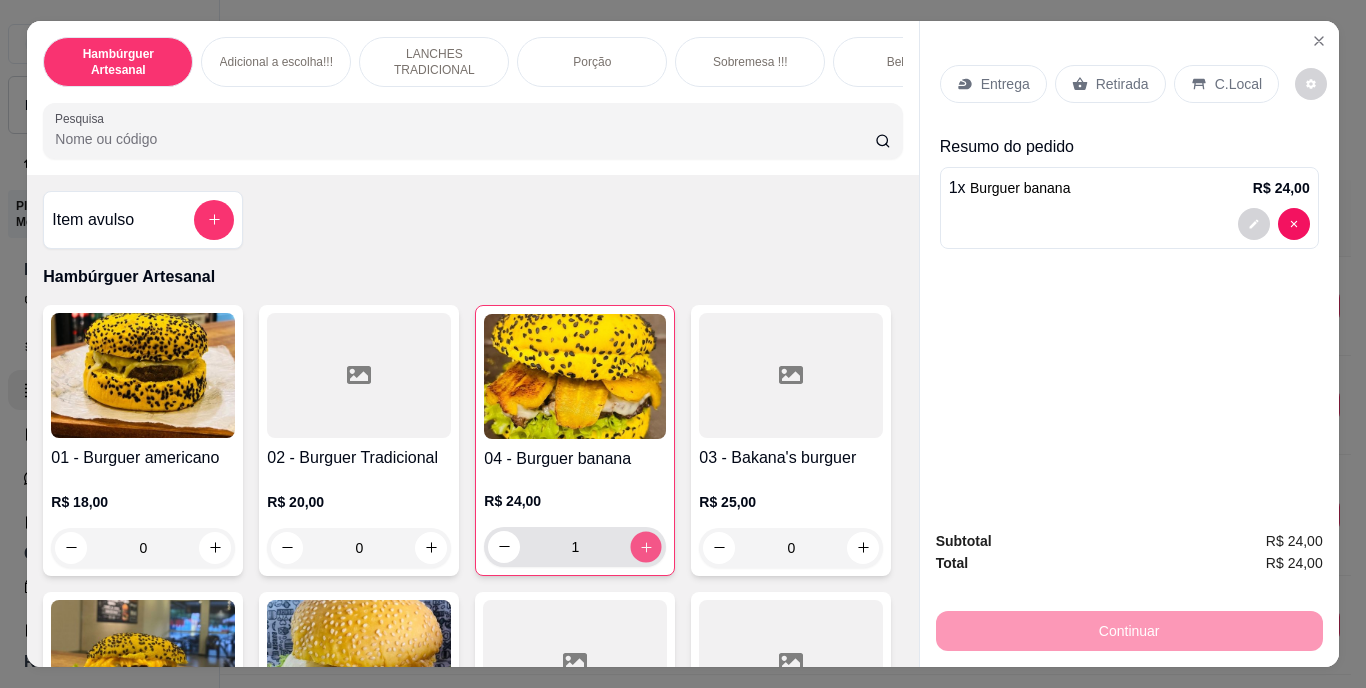 click 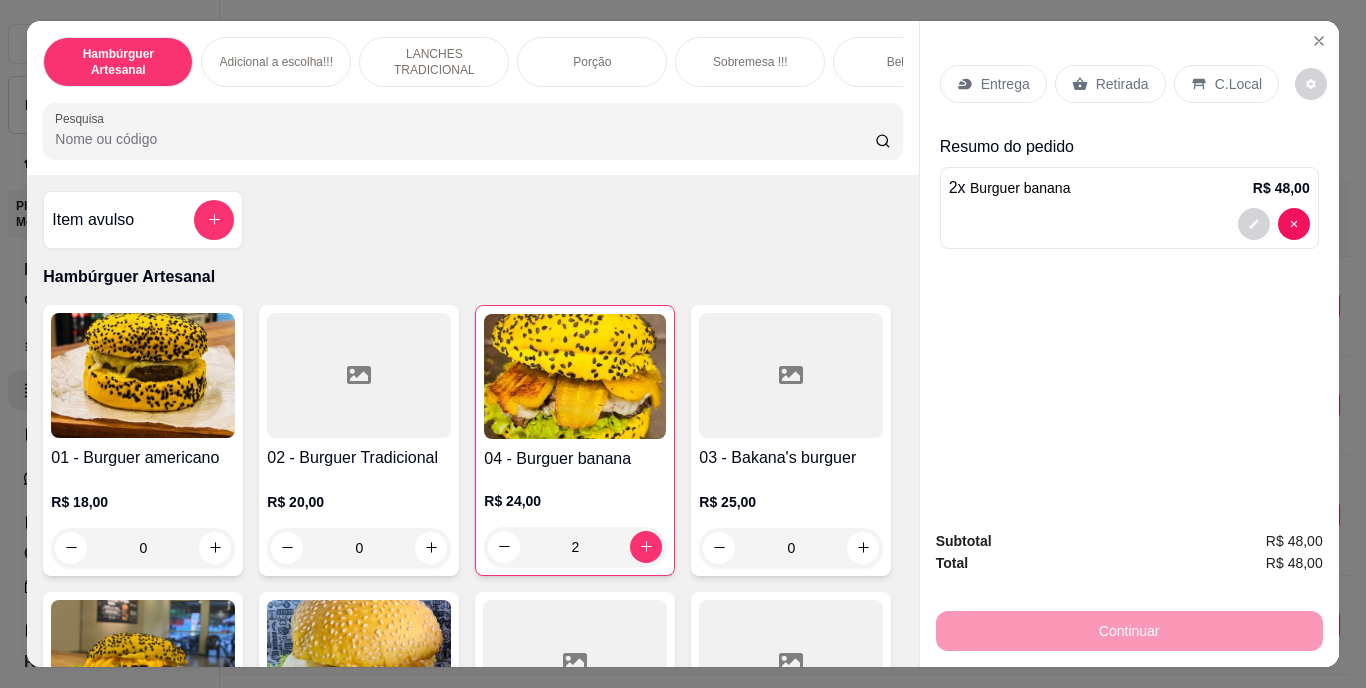 click on "Retirada" at bounding box center [1122, 84] 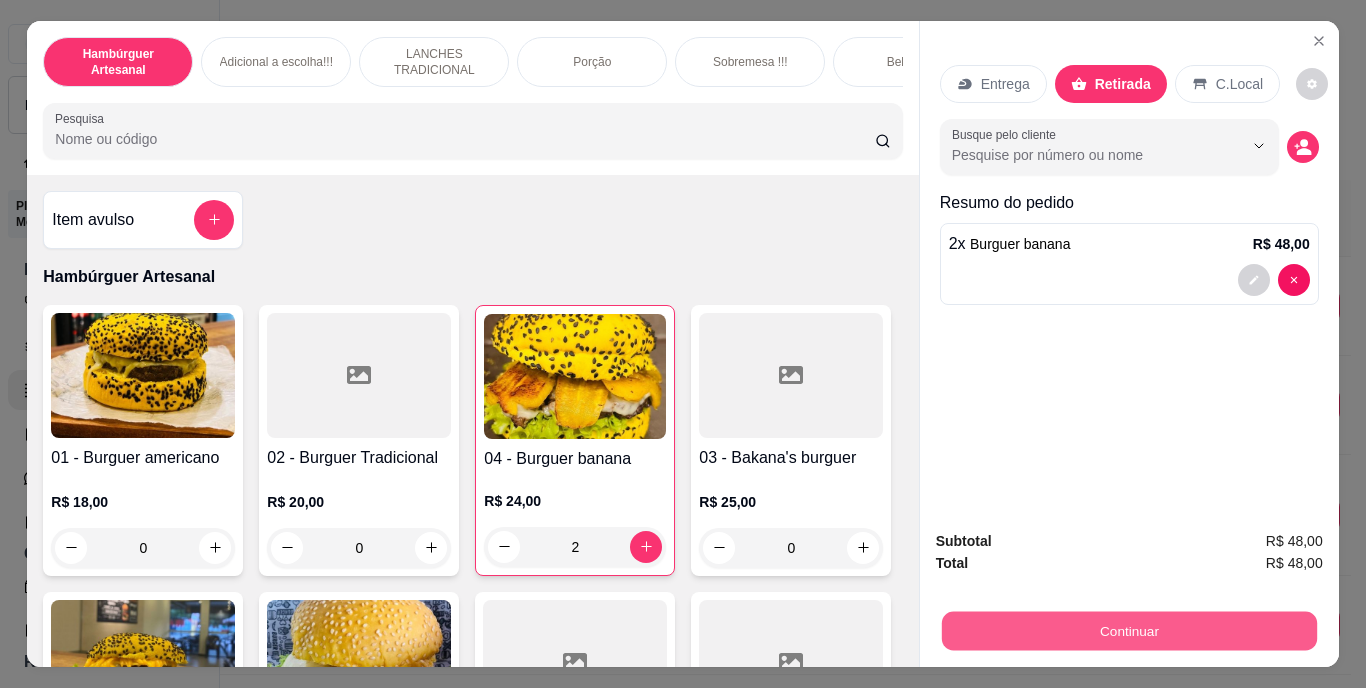 click on "Continuar" at bounding box center [1128, 631] 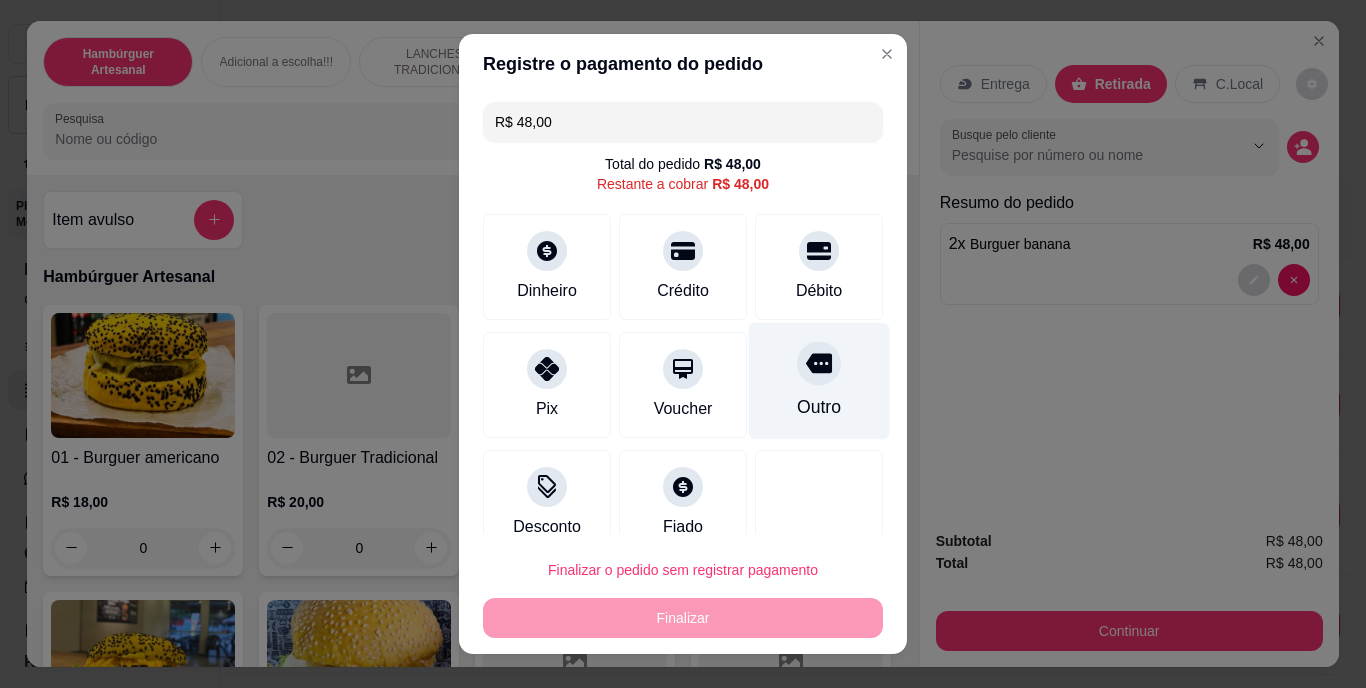 click on "Outro" at bounding box center (819, 381) 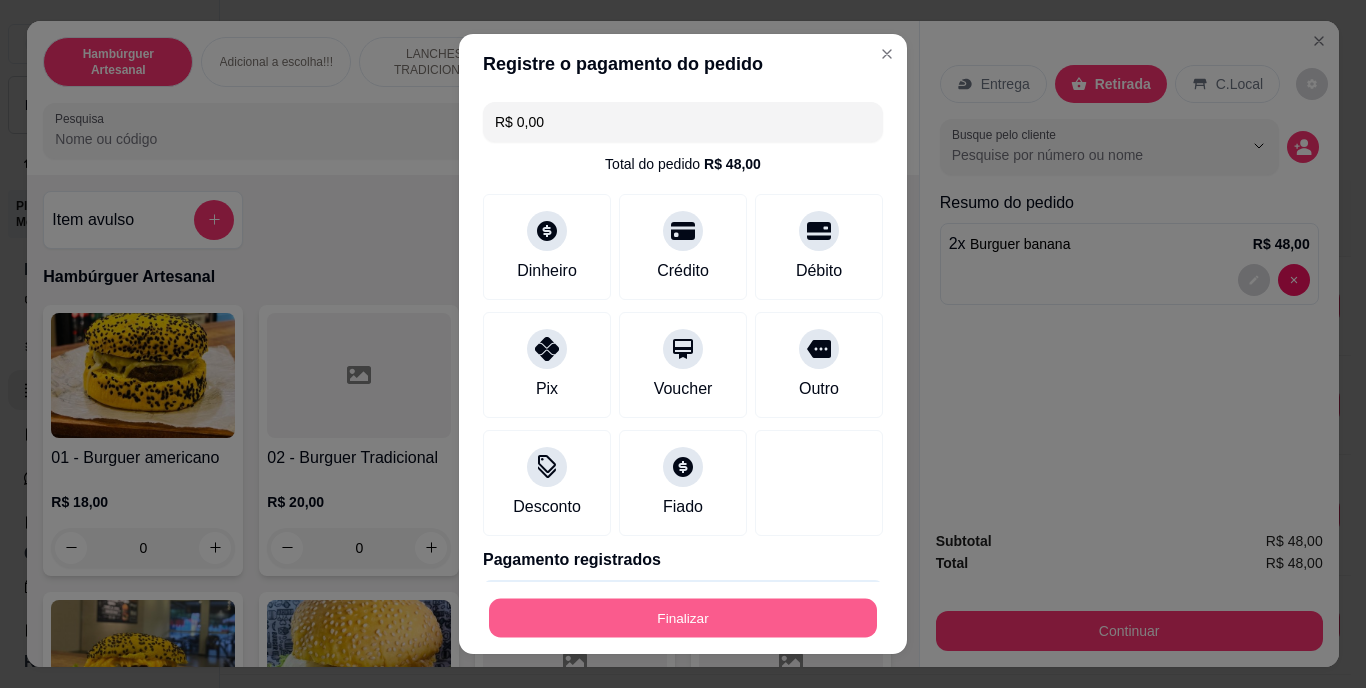 click on "Finalizar" at bounding box center (683, 617) 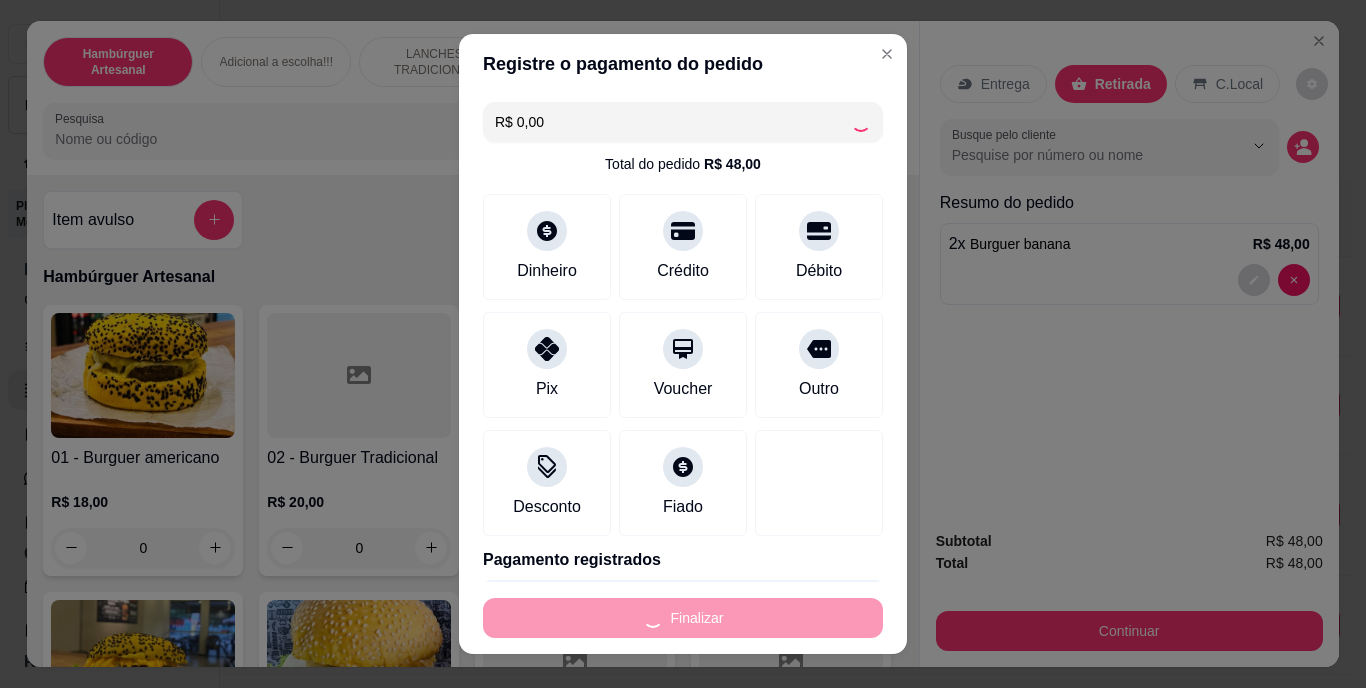 type on "0" 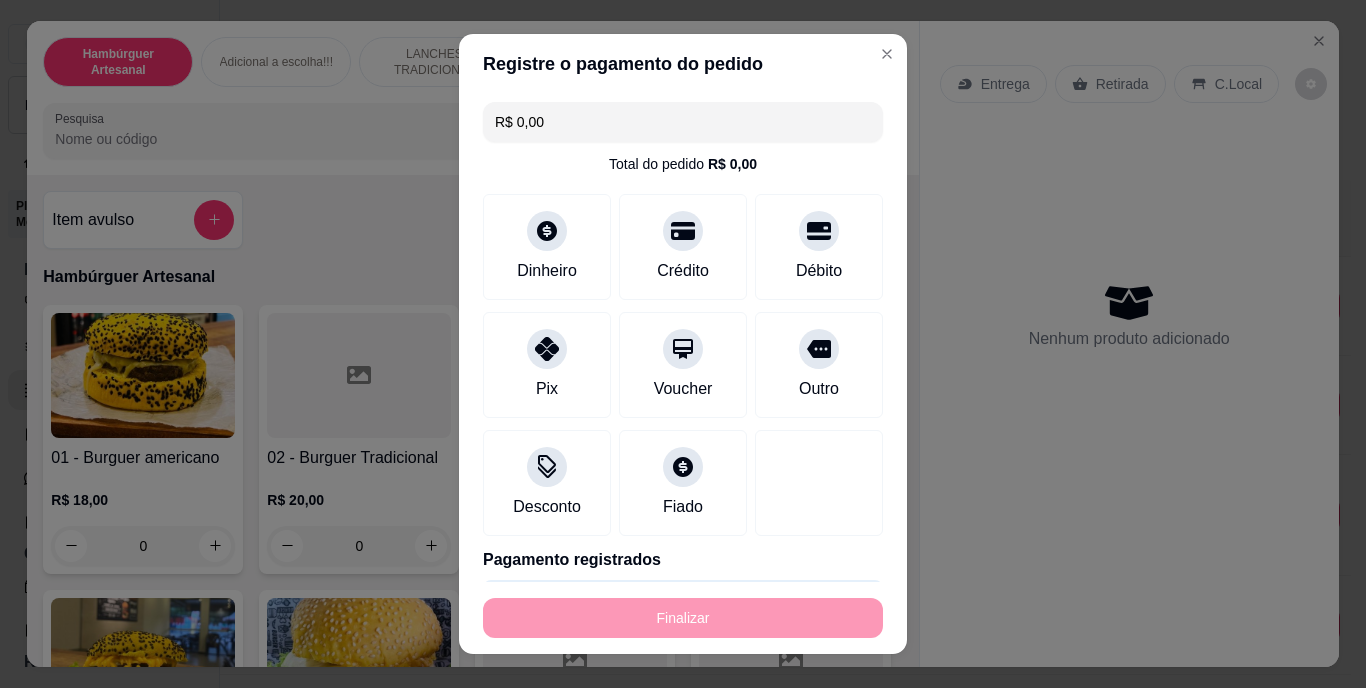 type on "-R$ 48,00" 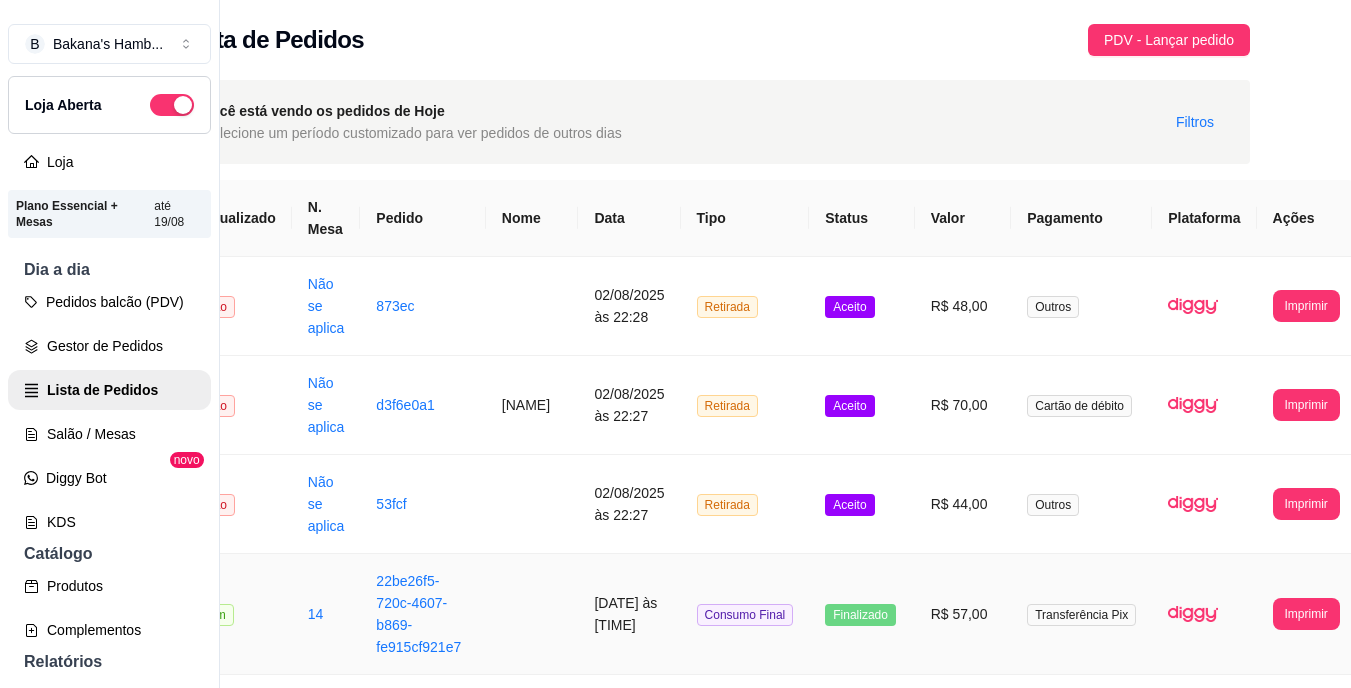 scroll, scrollTop: 0, scrollLeft: 54, axis: horizontal 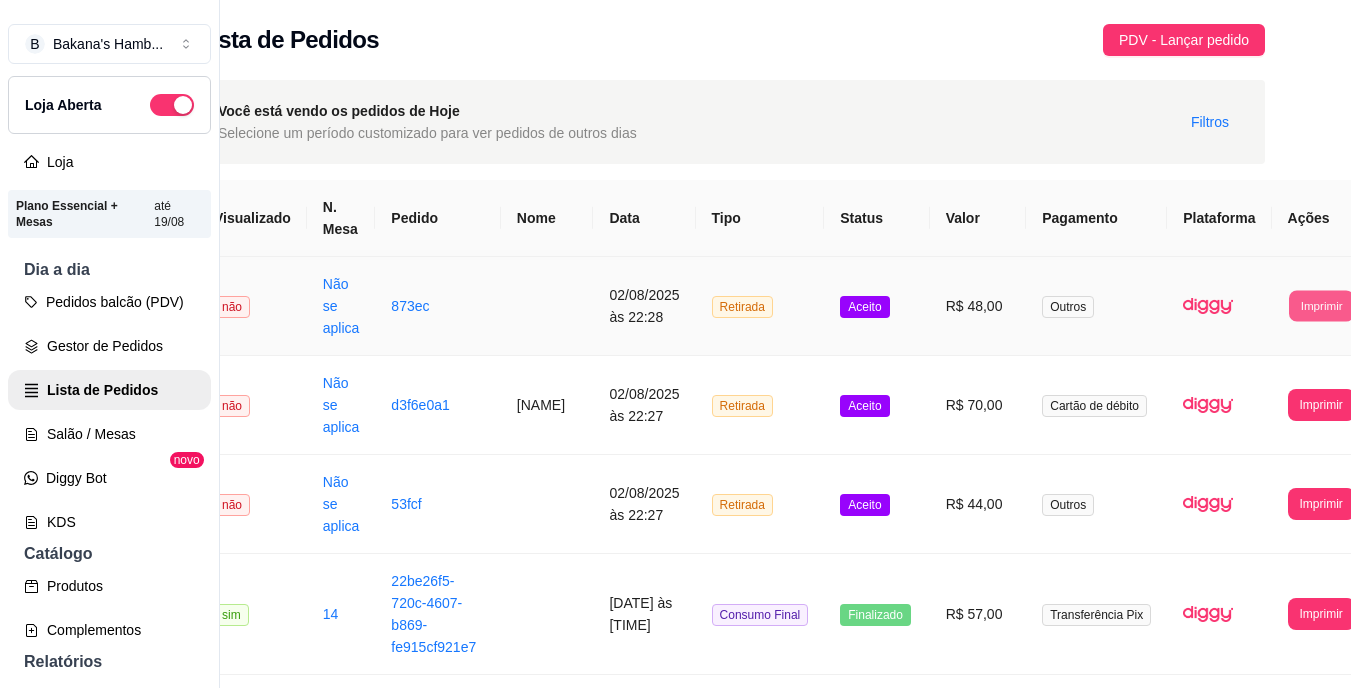 click on "Imprimir" at bounding box center [1321, 305] 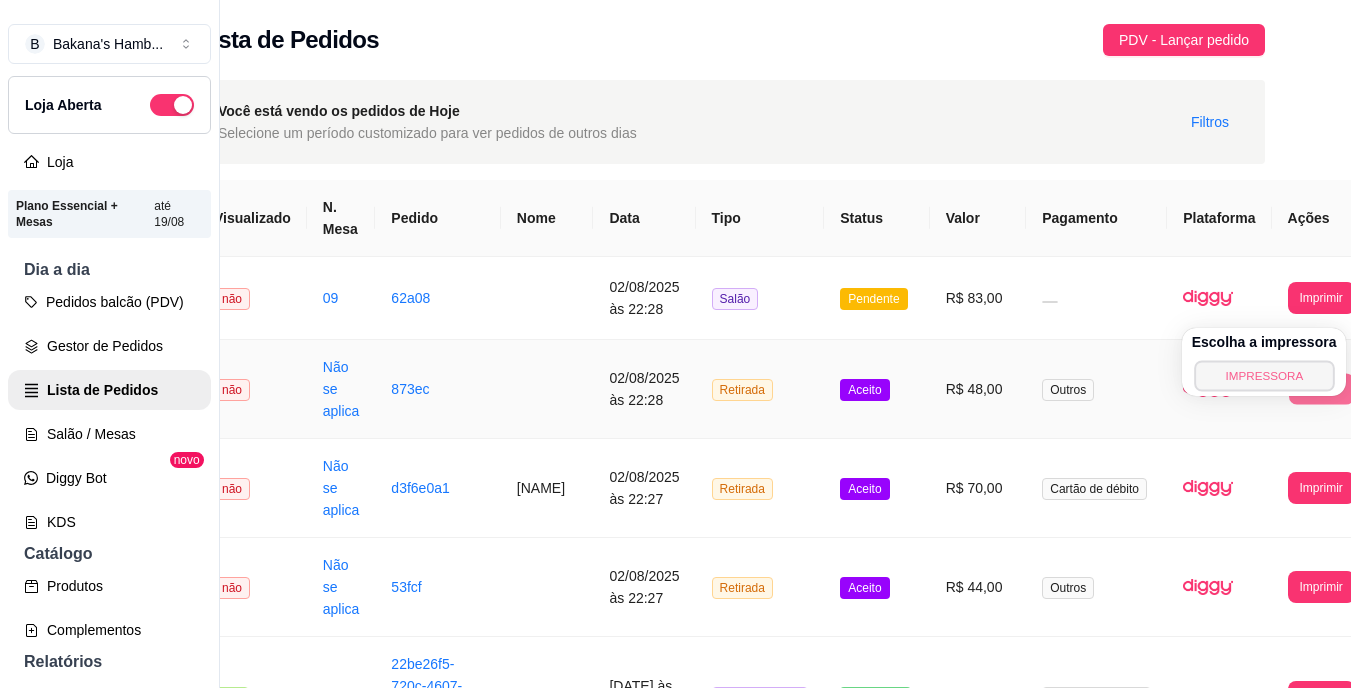 click on "IMPRESSORA" at bounding box center [1264, 375] 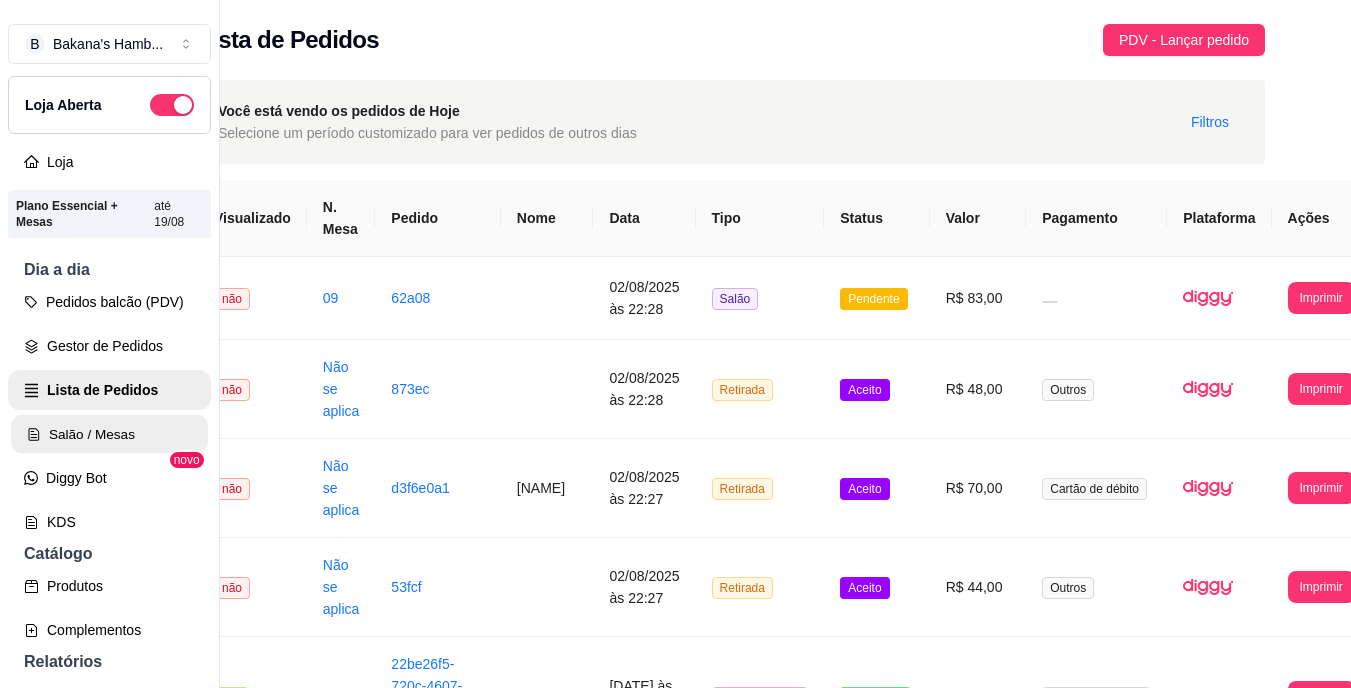 click on "Salão / Mesas" at bounding box center [109, 434] 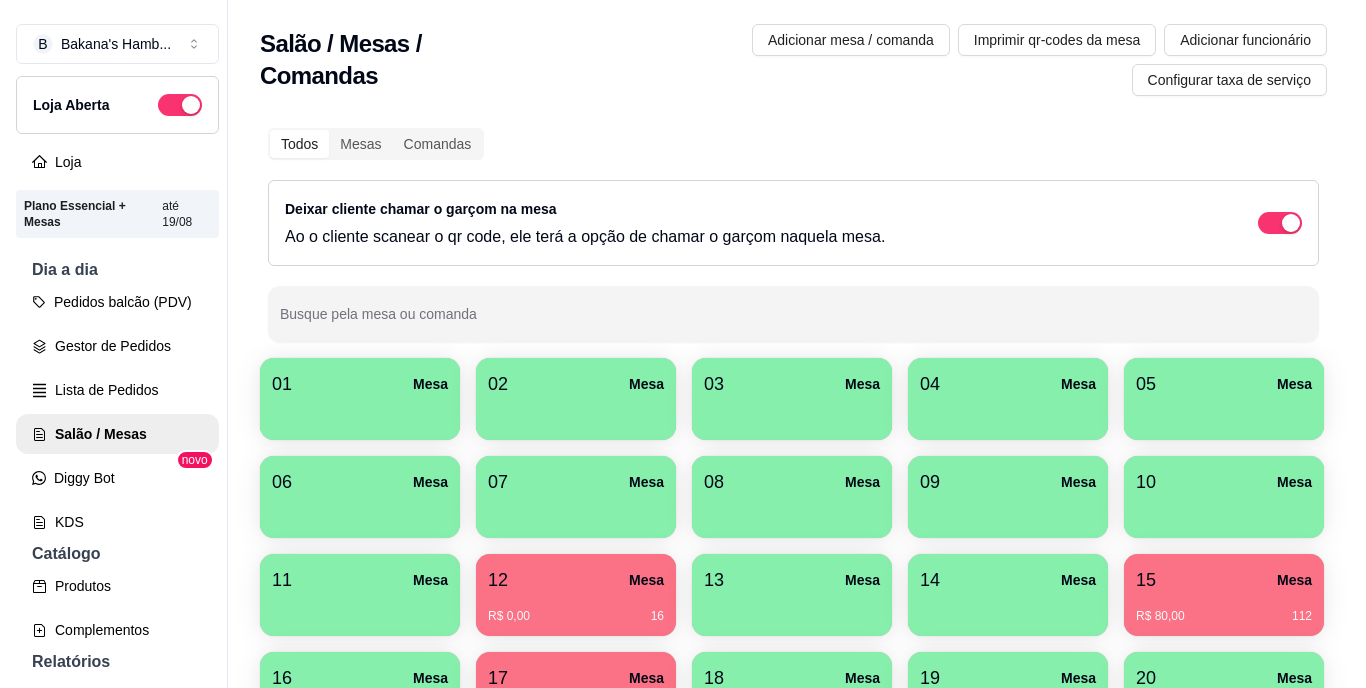 scroll, scrollTop: 239, scrollLeft: 0, axis: vertical 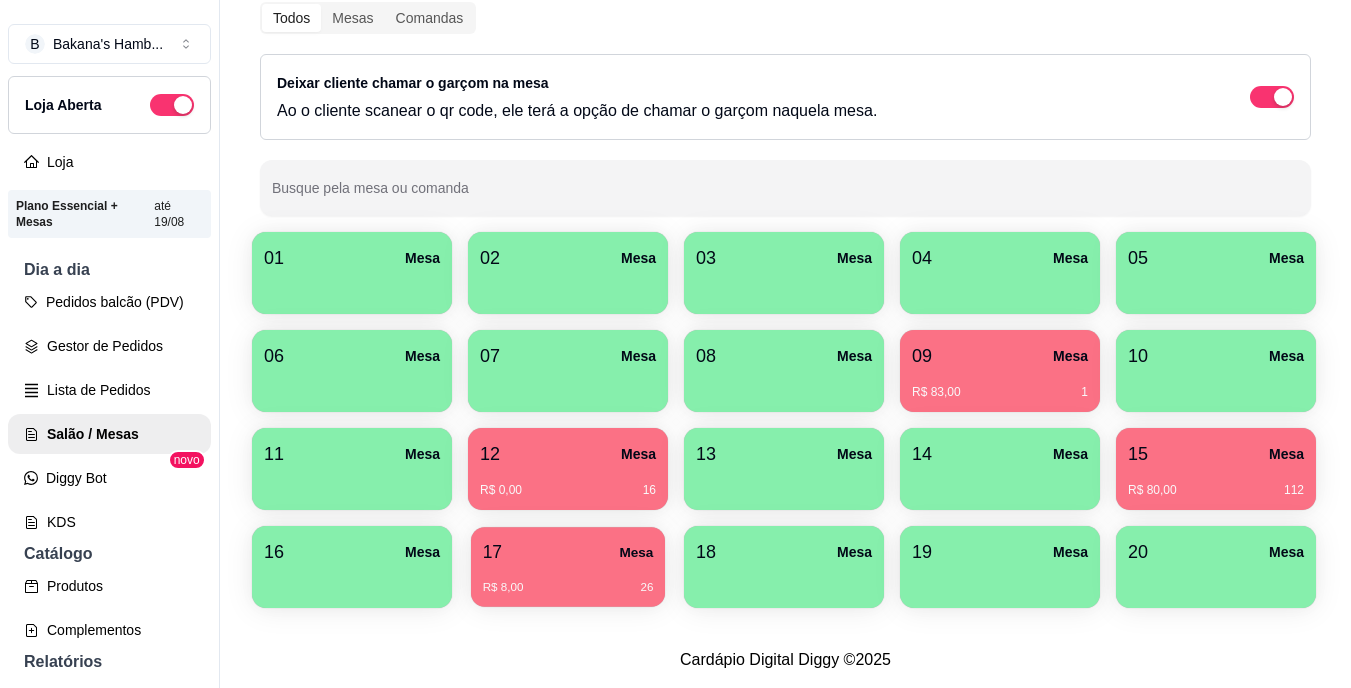 click on "R$ 8,00 26" at bounding box center (568, 580) 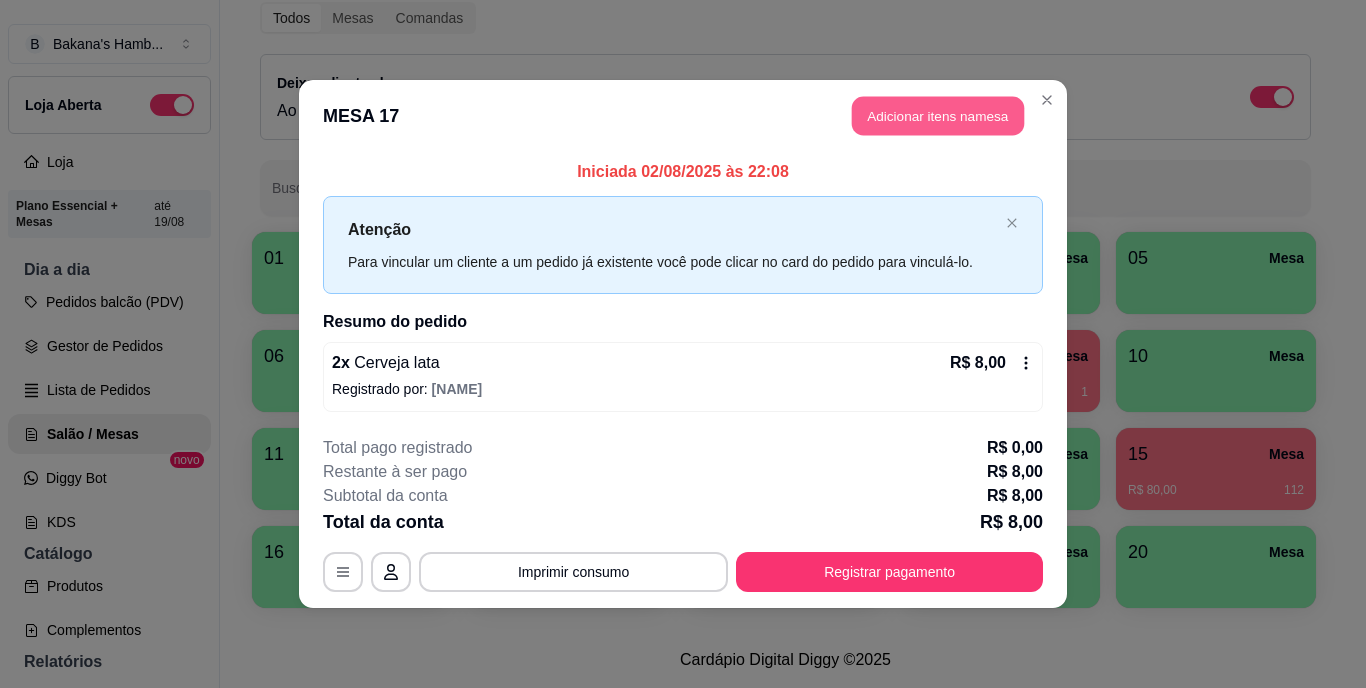 click on "Adicionar itens na  mesa" at bounding box center (938, 116) 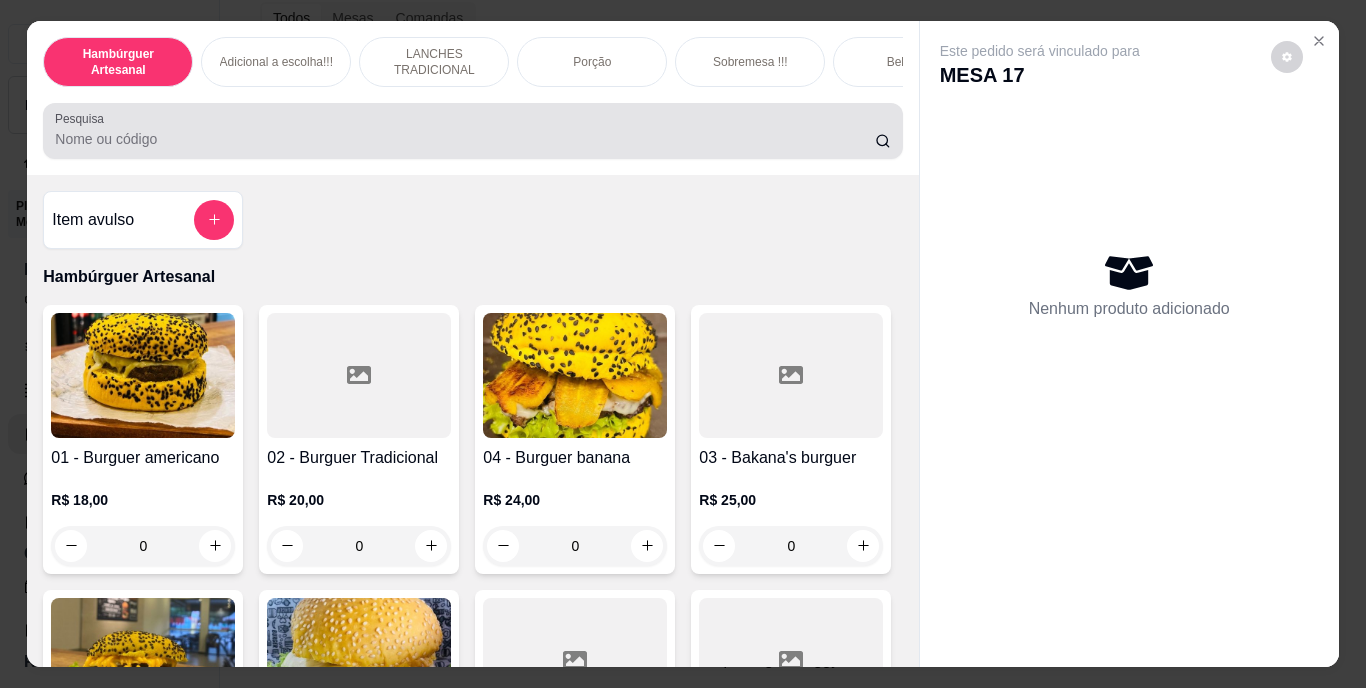 click at bounding box center (472, 131) 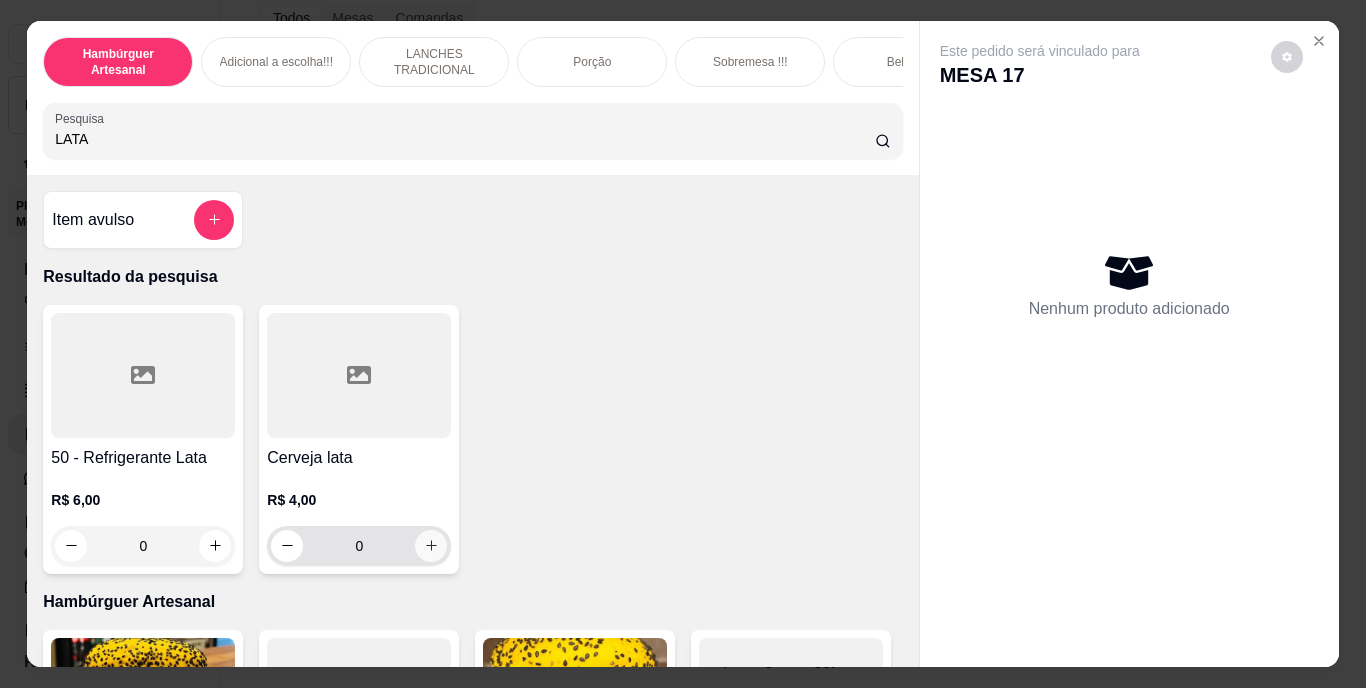 type on "LATA" 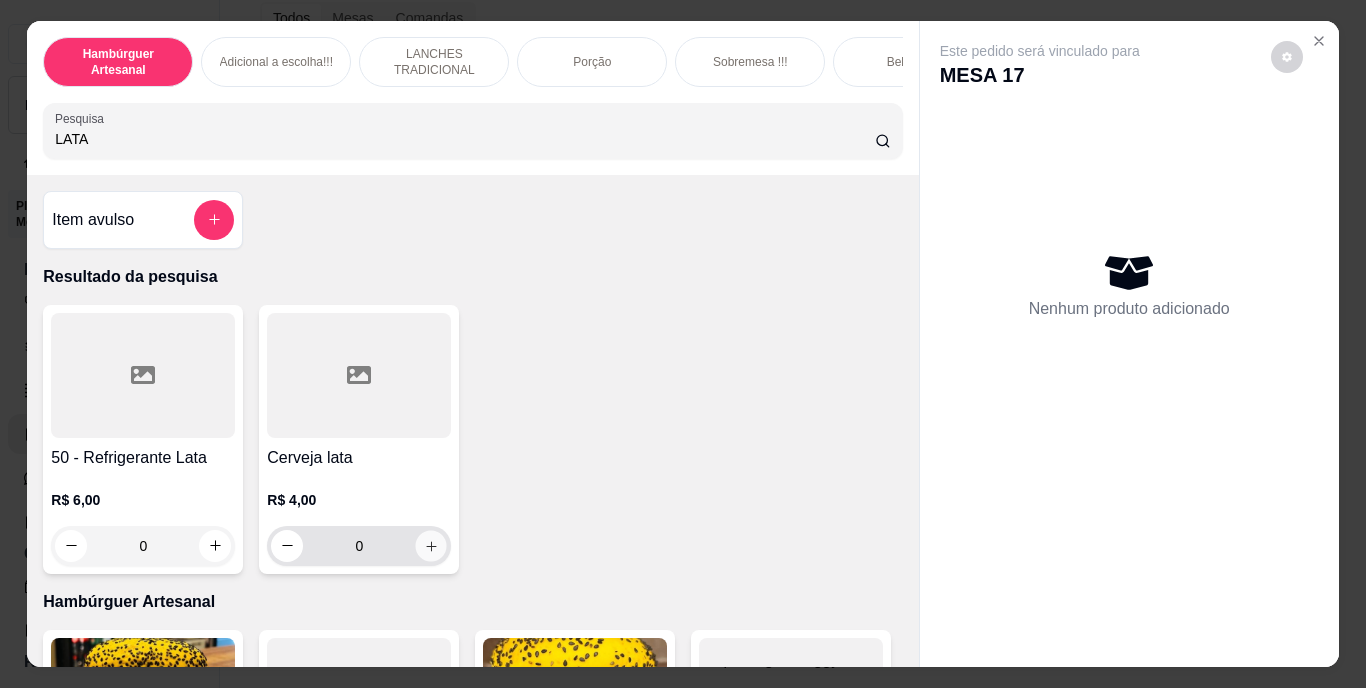 click 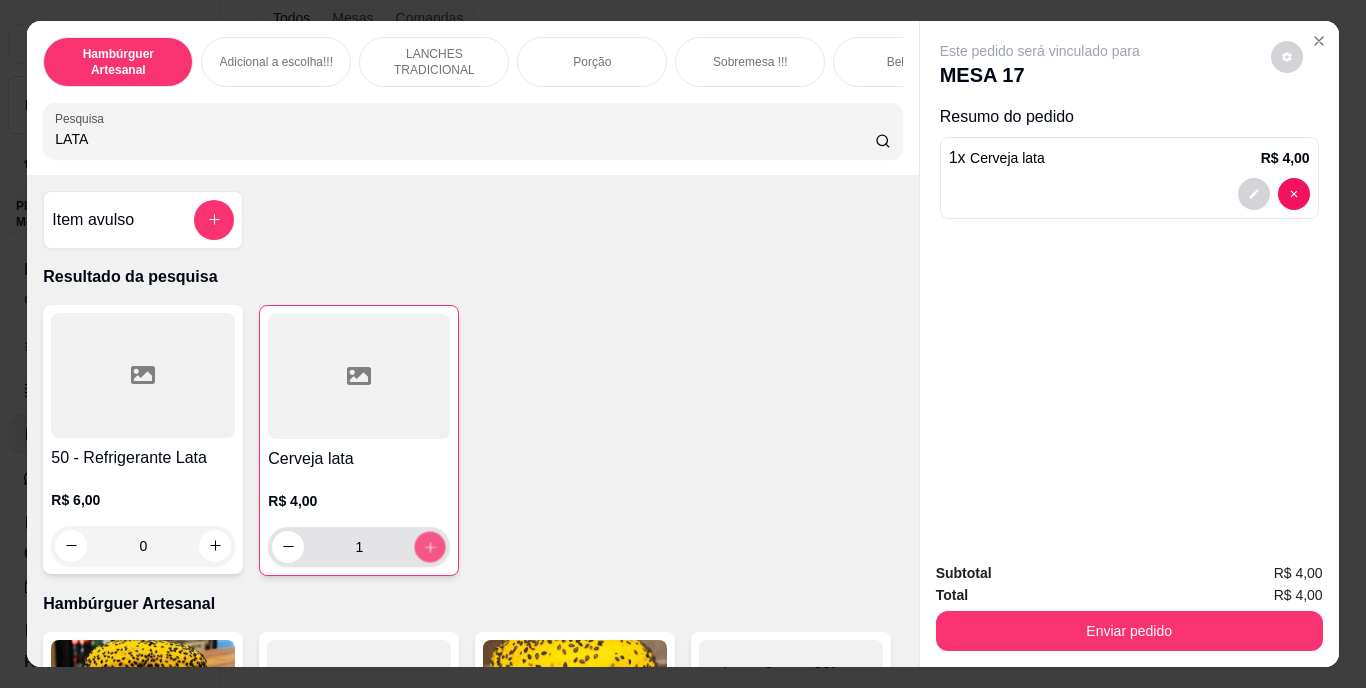 click 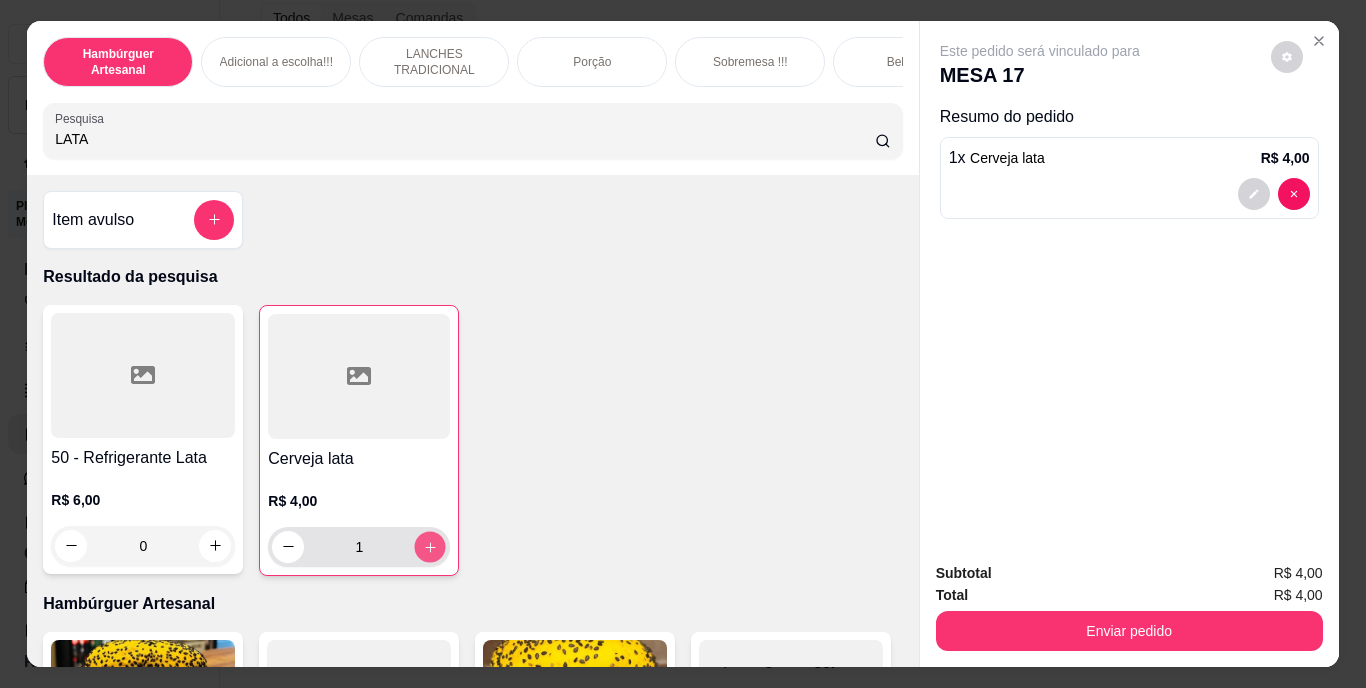 type on "2" 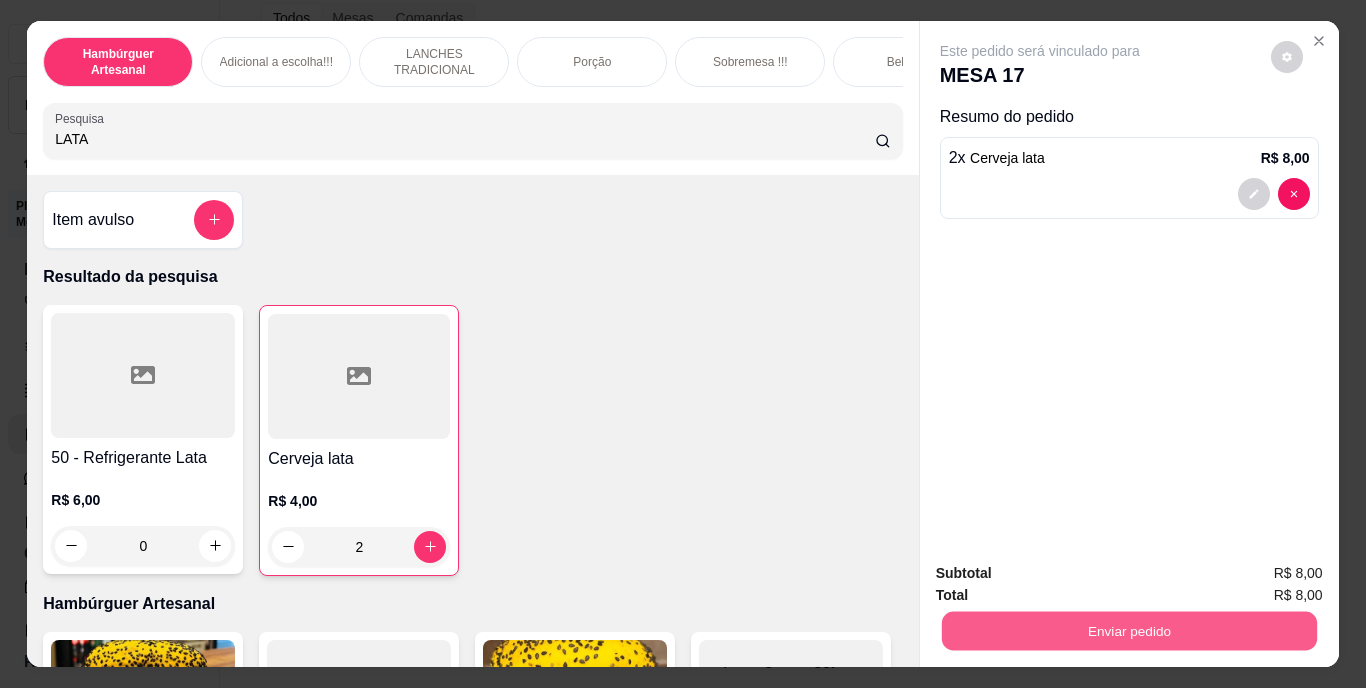 click on "Enviar pedido" at bounding box center (1128, 631) 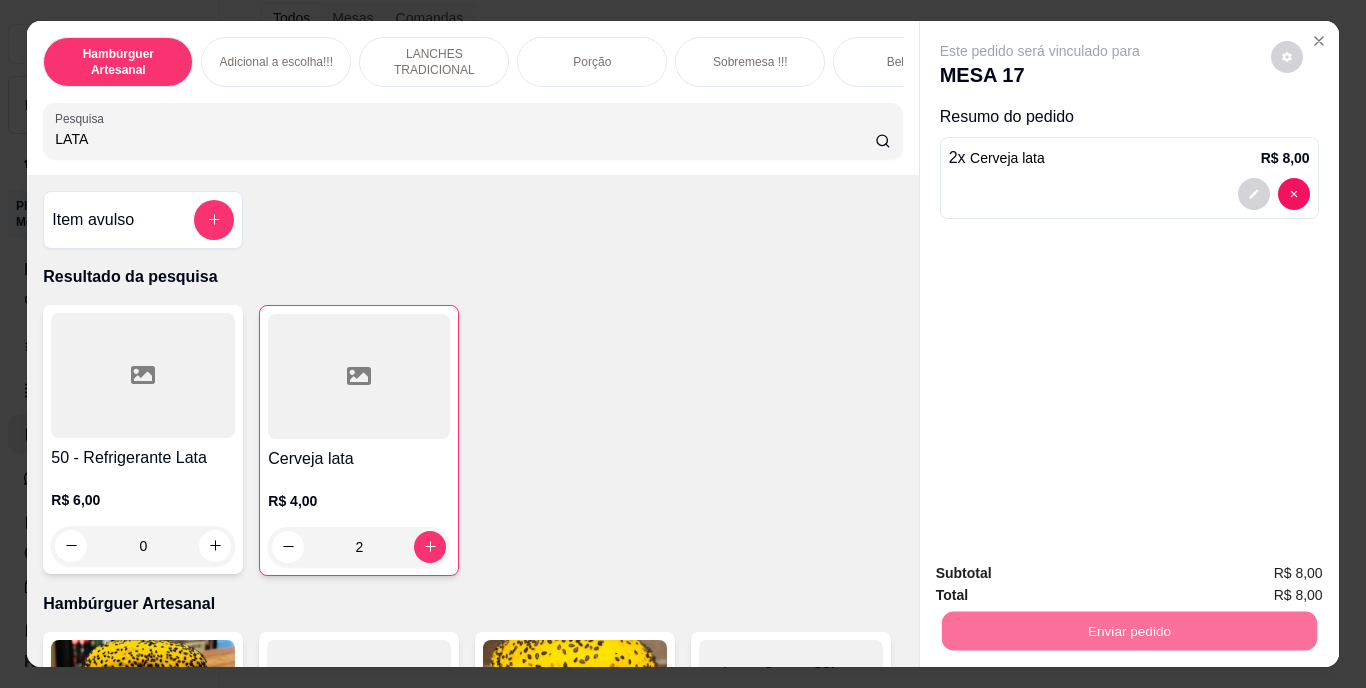 click on "Não registrar e enviar pedido" at bounding box center [1063, 574] 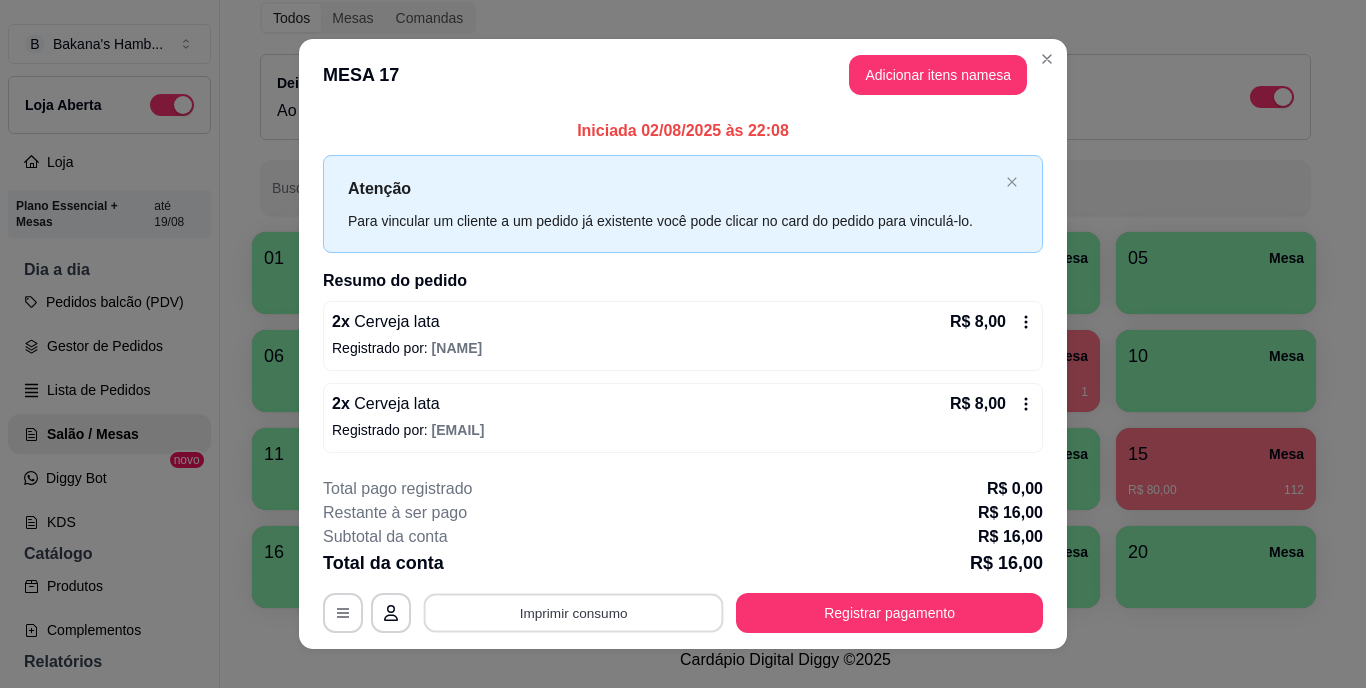 click on "Imprimir consumo" at bounding box center [574, 612] 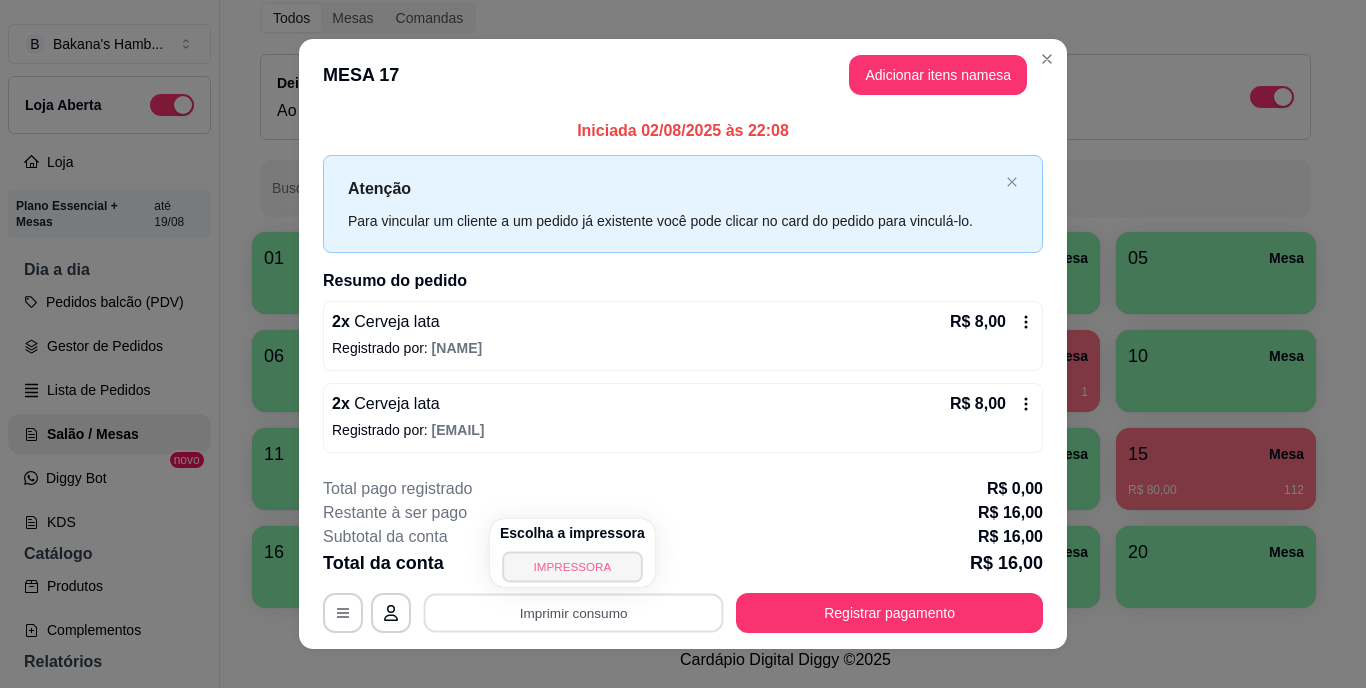 click on "IMPRESSORA" at bounding box center (572, 566) 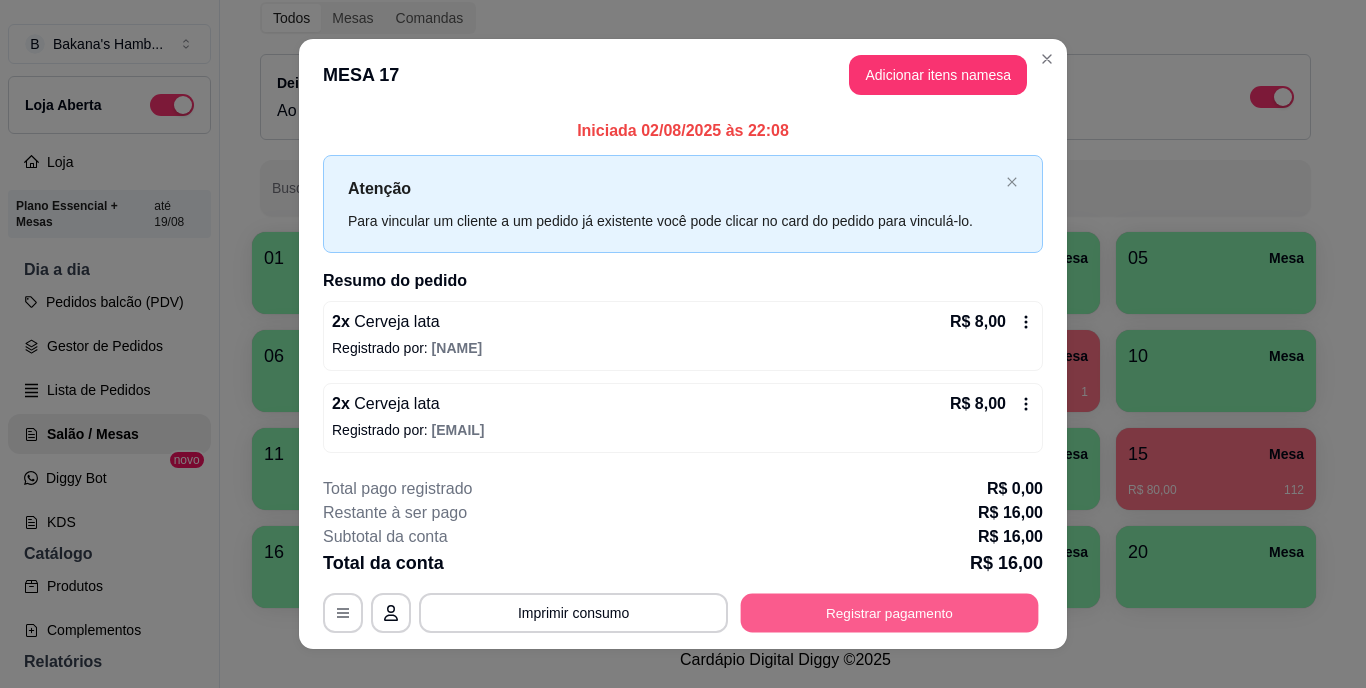 click on "Registrar pagamento" at bounding box center (890, 612) 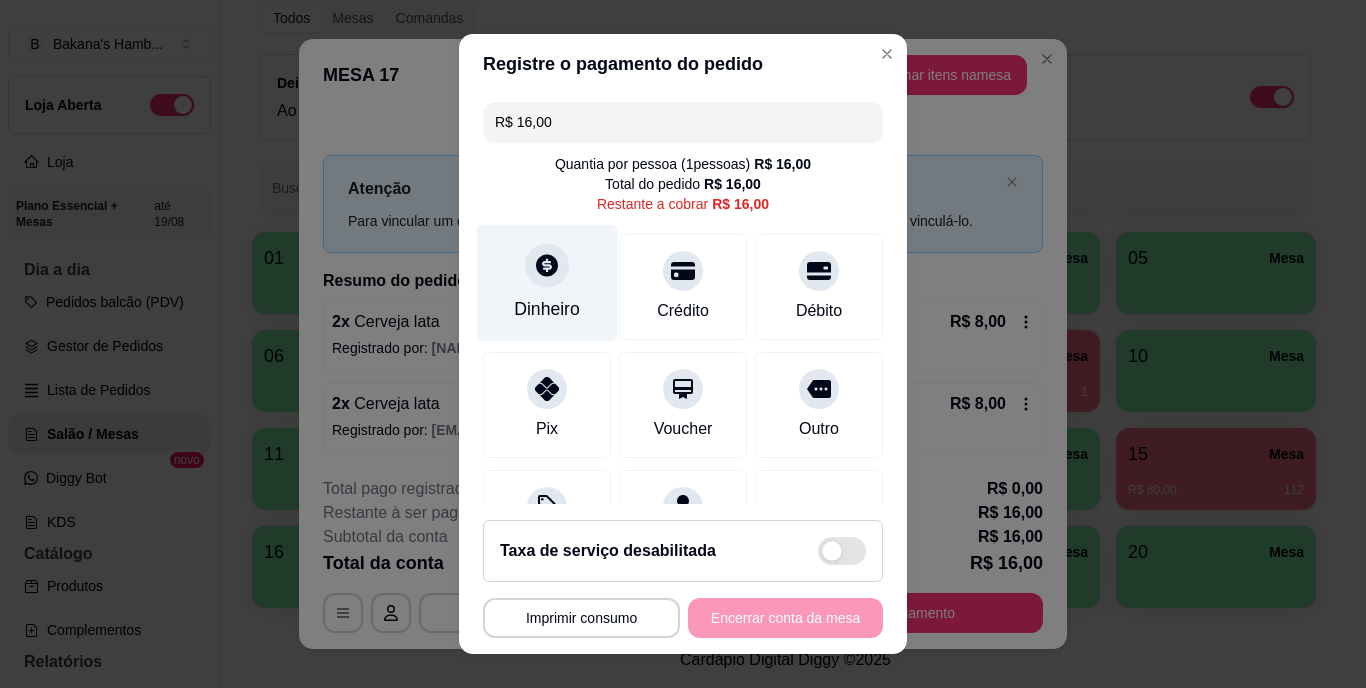 click on "Dinheiro" at bounding box center [547, 283] 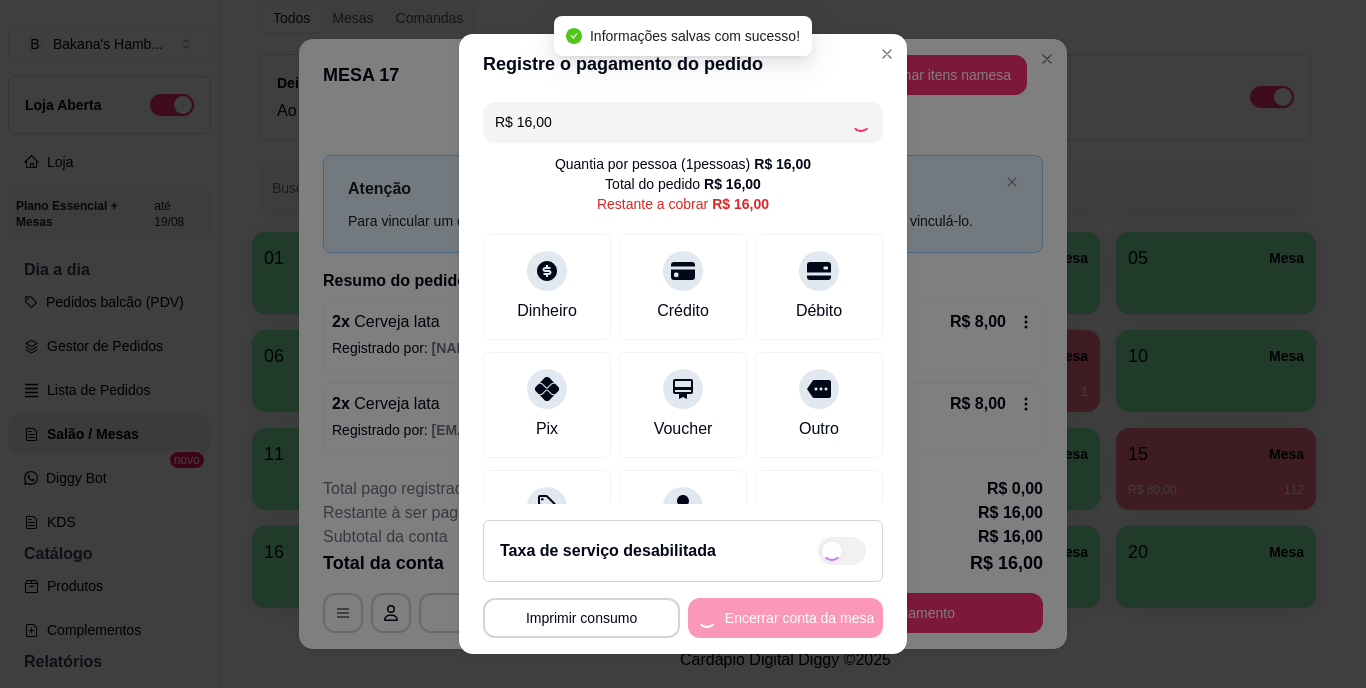 type on "R$ 0,00" 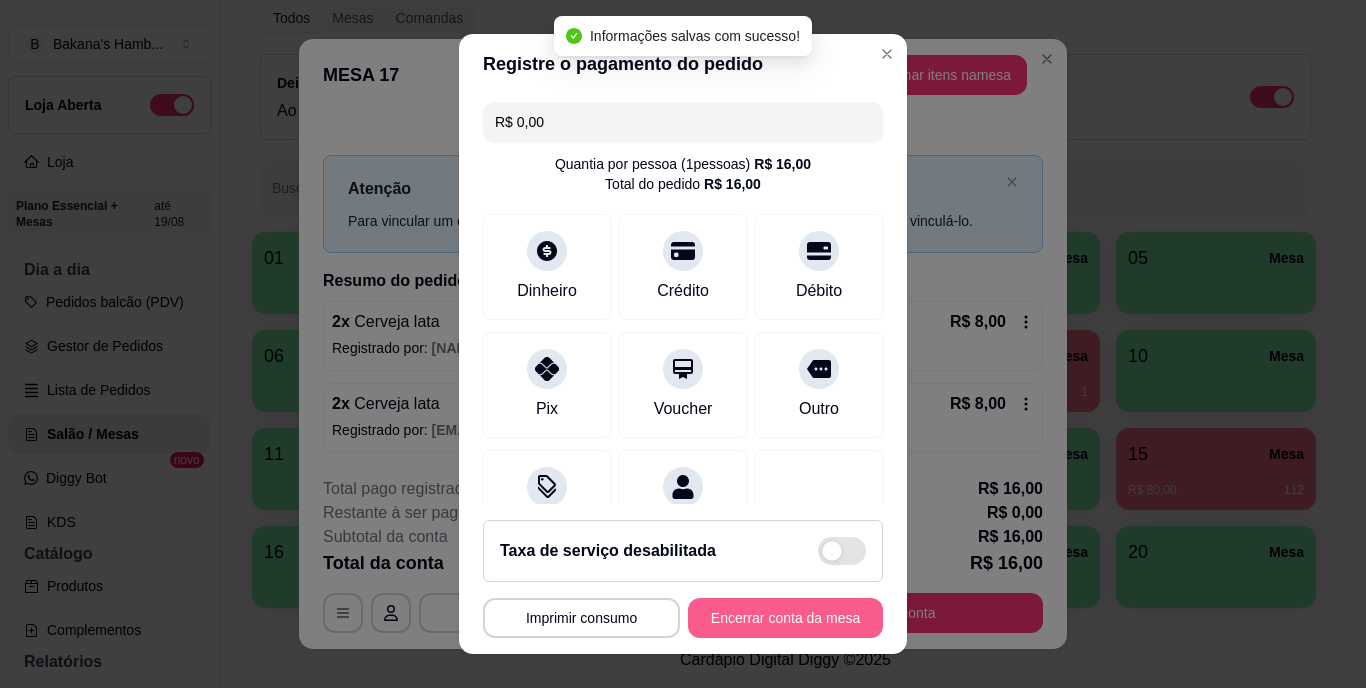 click on "Encerrar conta da mesa" at bounding box center [785, 618] 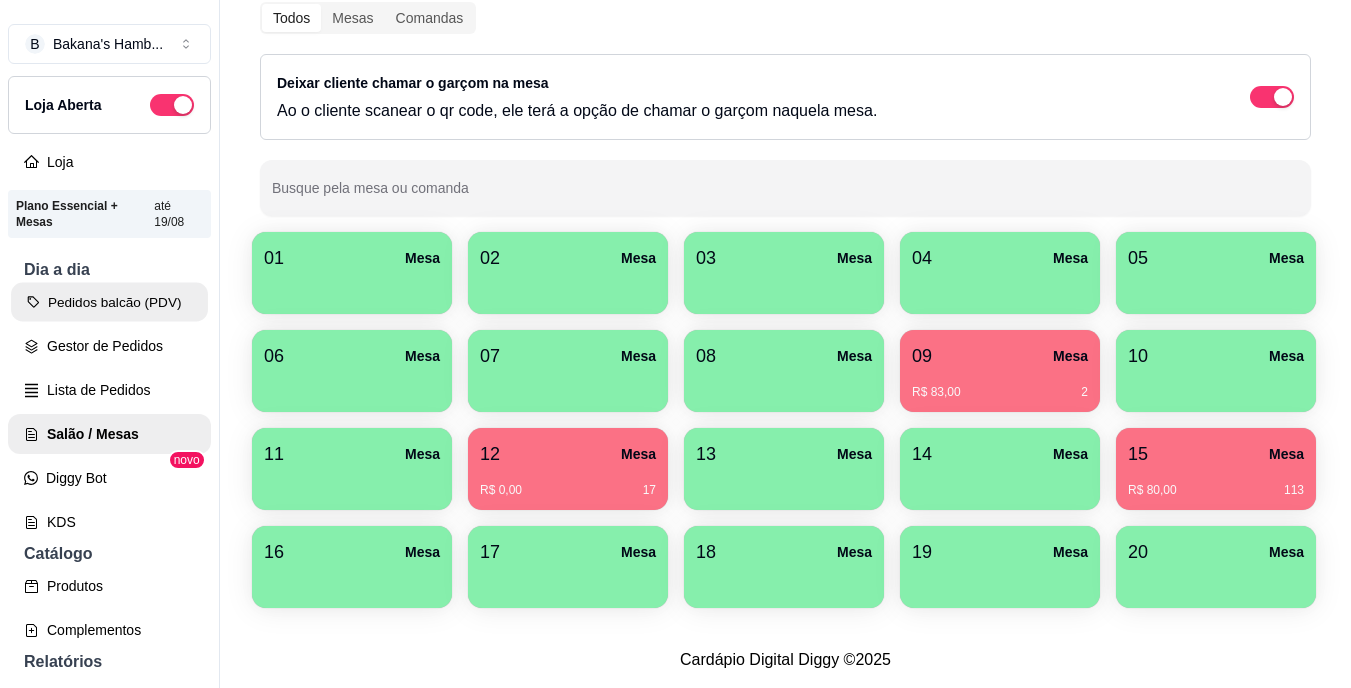 click on "Pedidos balcão (PDV)" at bounding box center (109, 302) 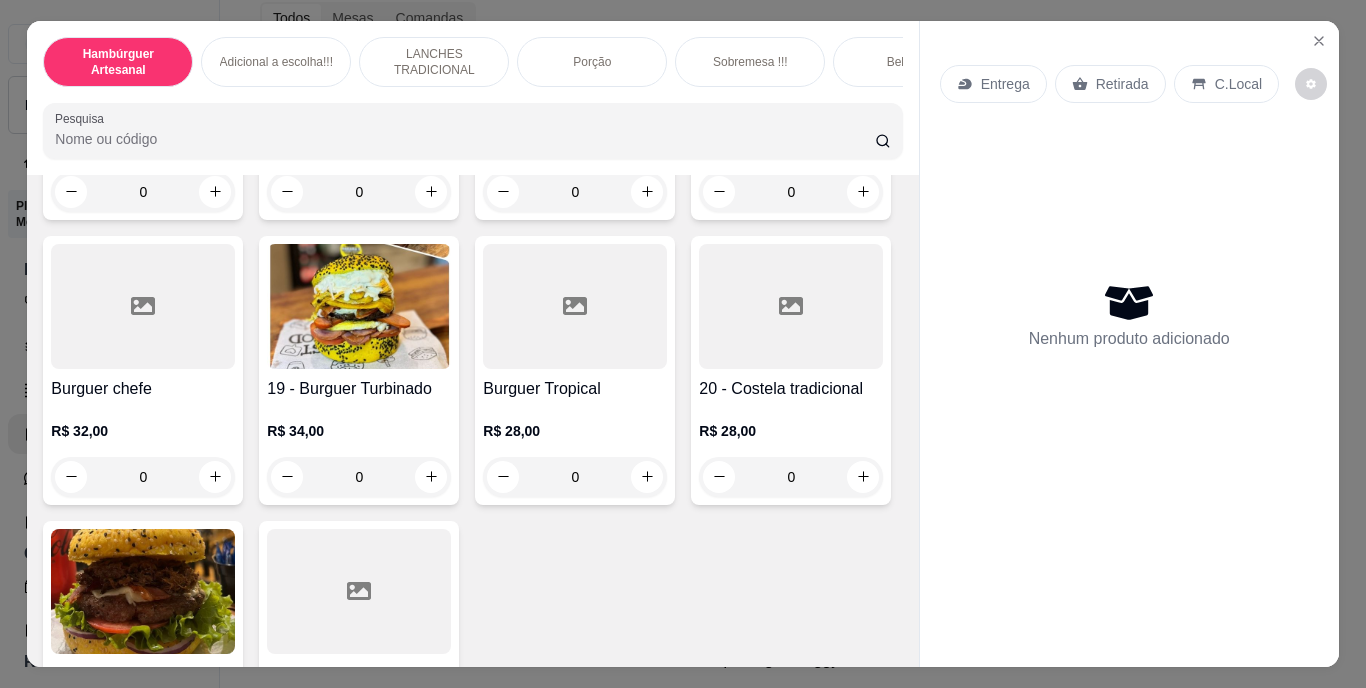 scroll, scrollTop: 1519, scrollLeft: 0, axis: vertical 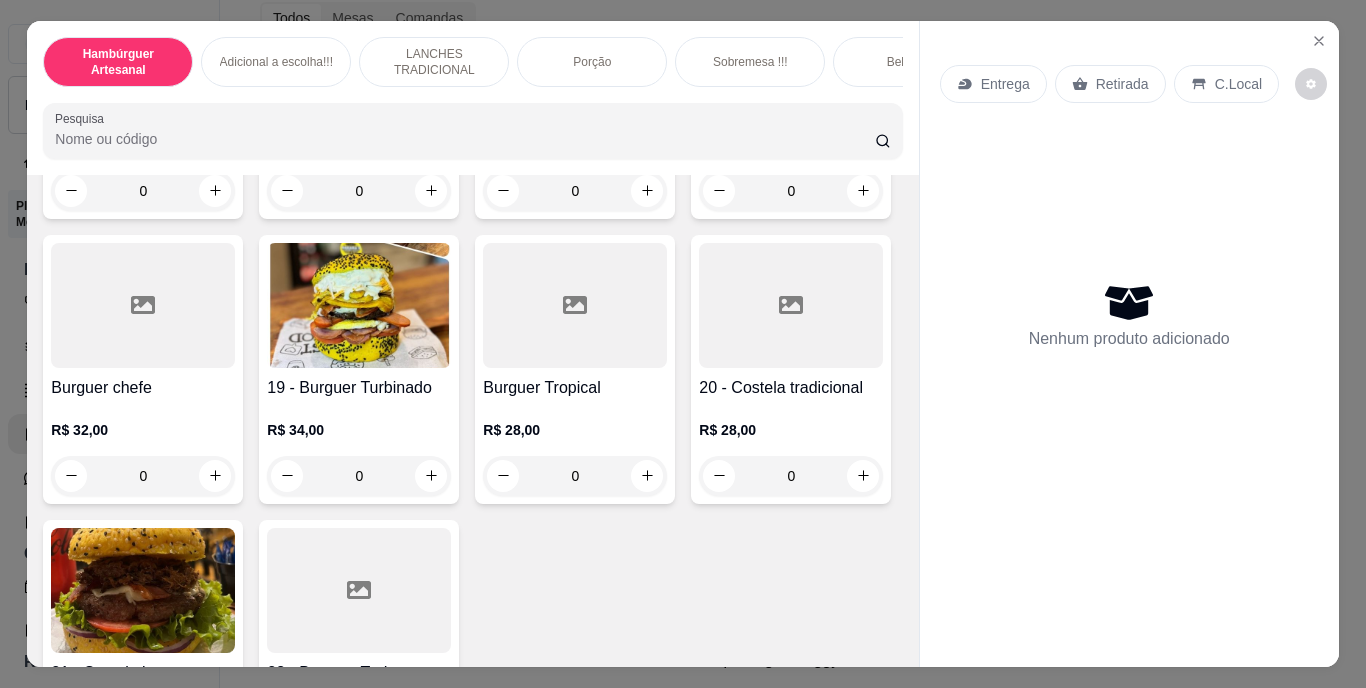 click 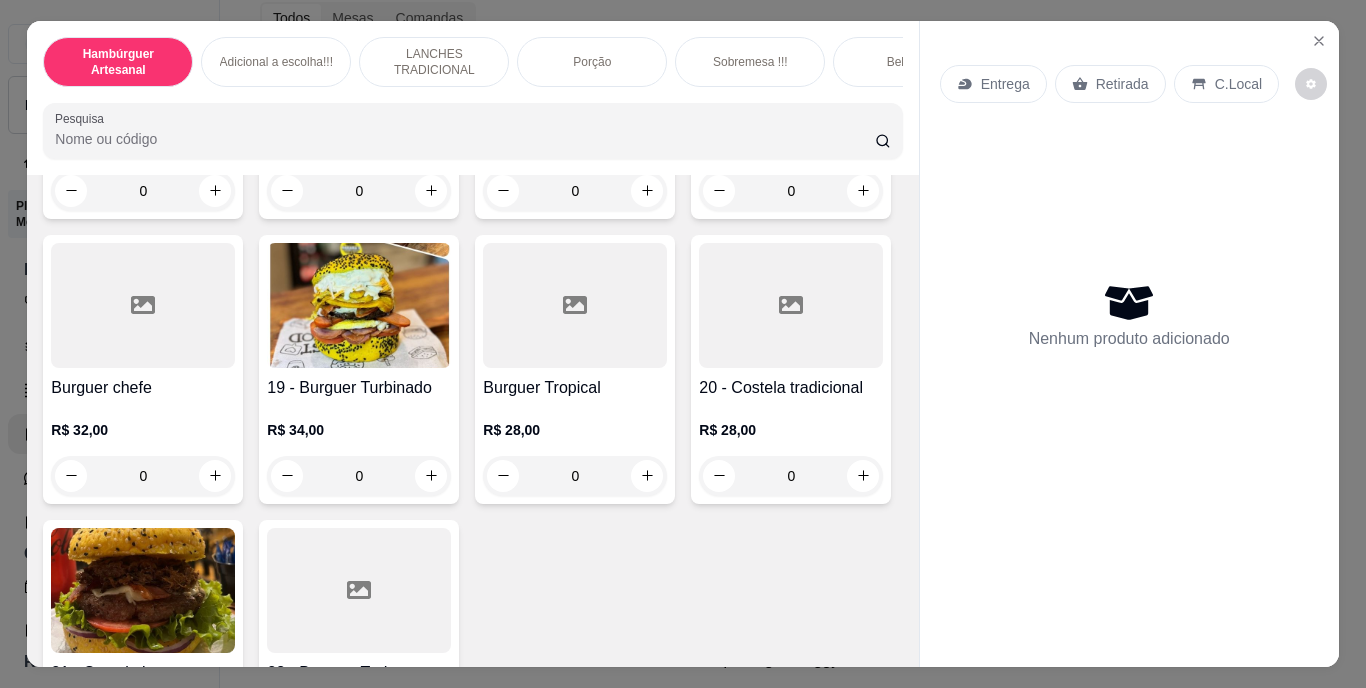 type on "1" 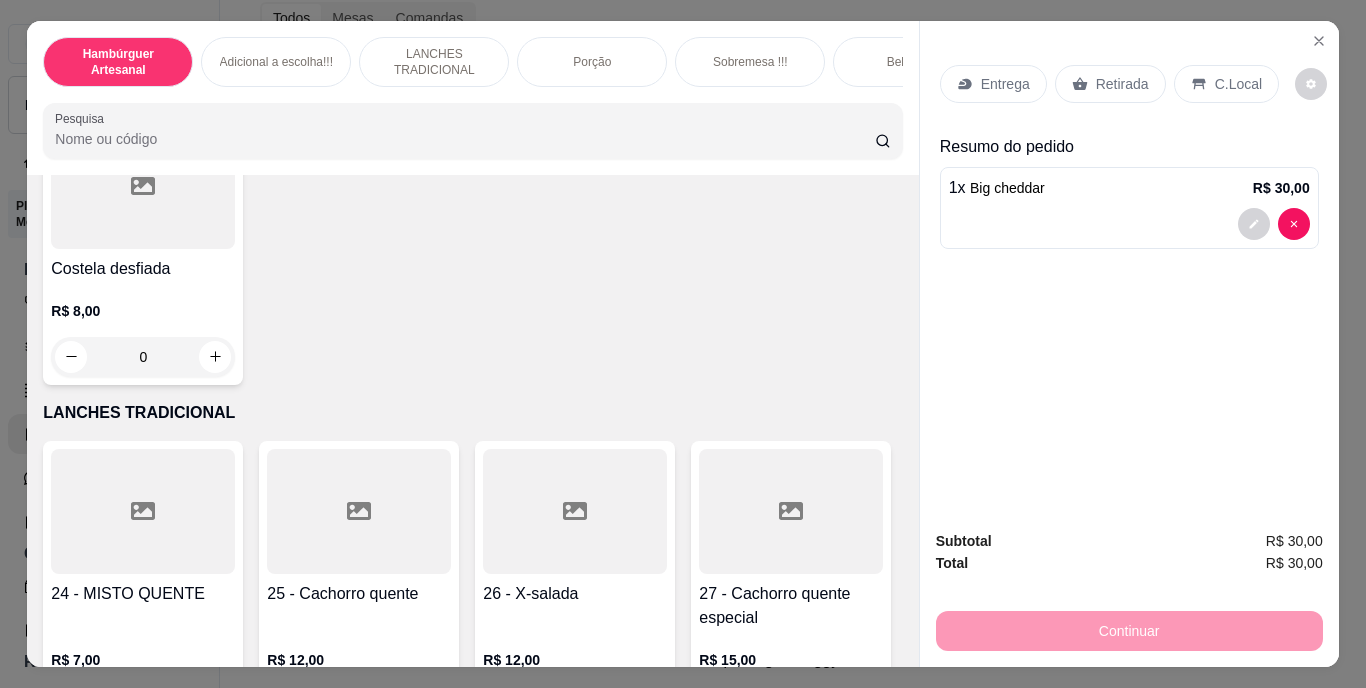 scroll, scrollTop: 2566, scrollLeft: 0, axis: vertical 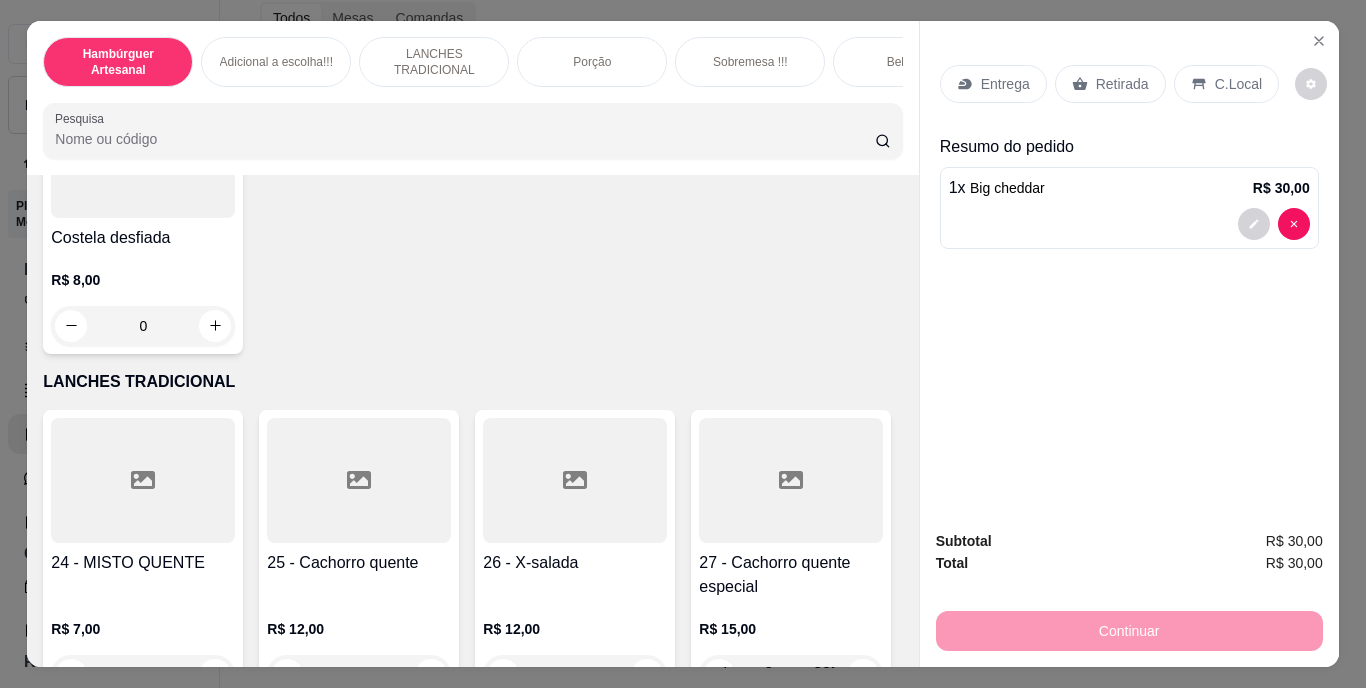 click on "0" at bounding box center (143, 41) 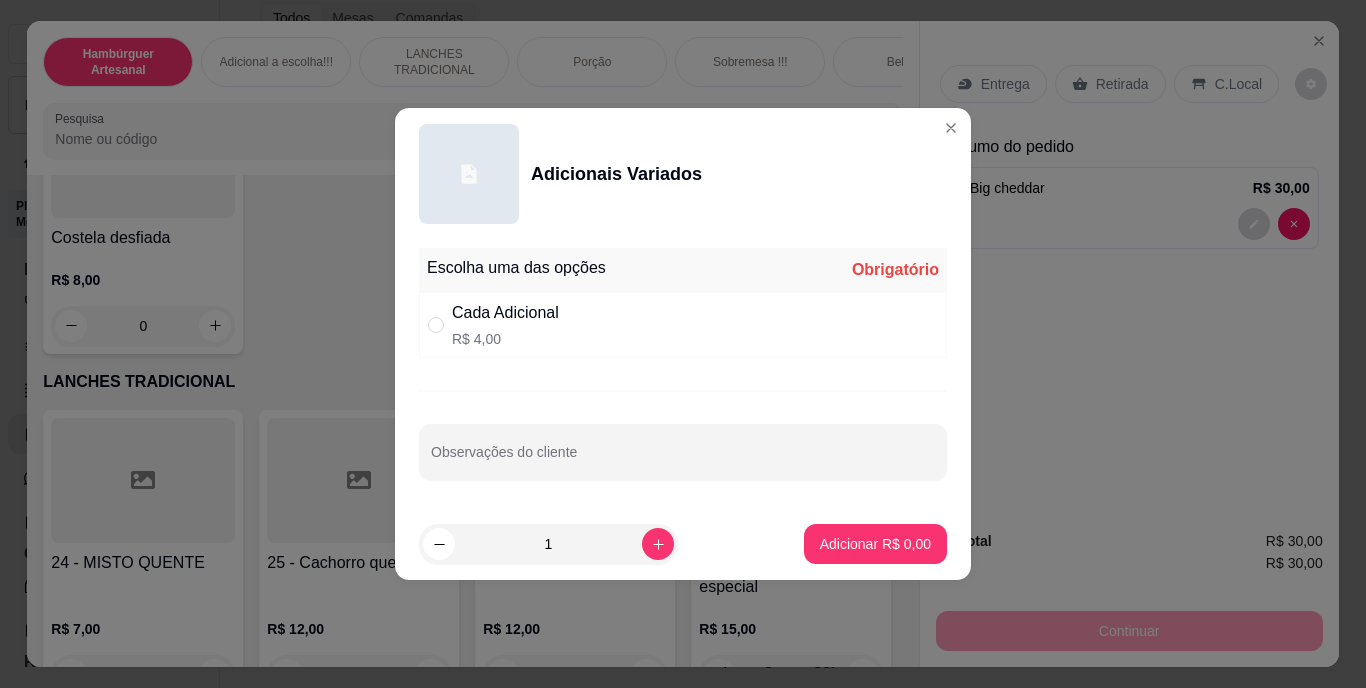 click at bounding box center (440, 325) 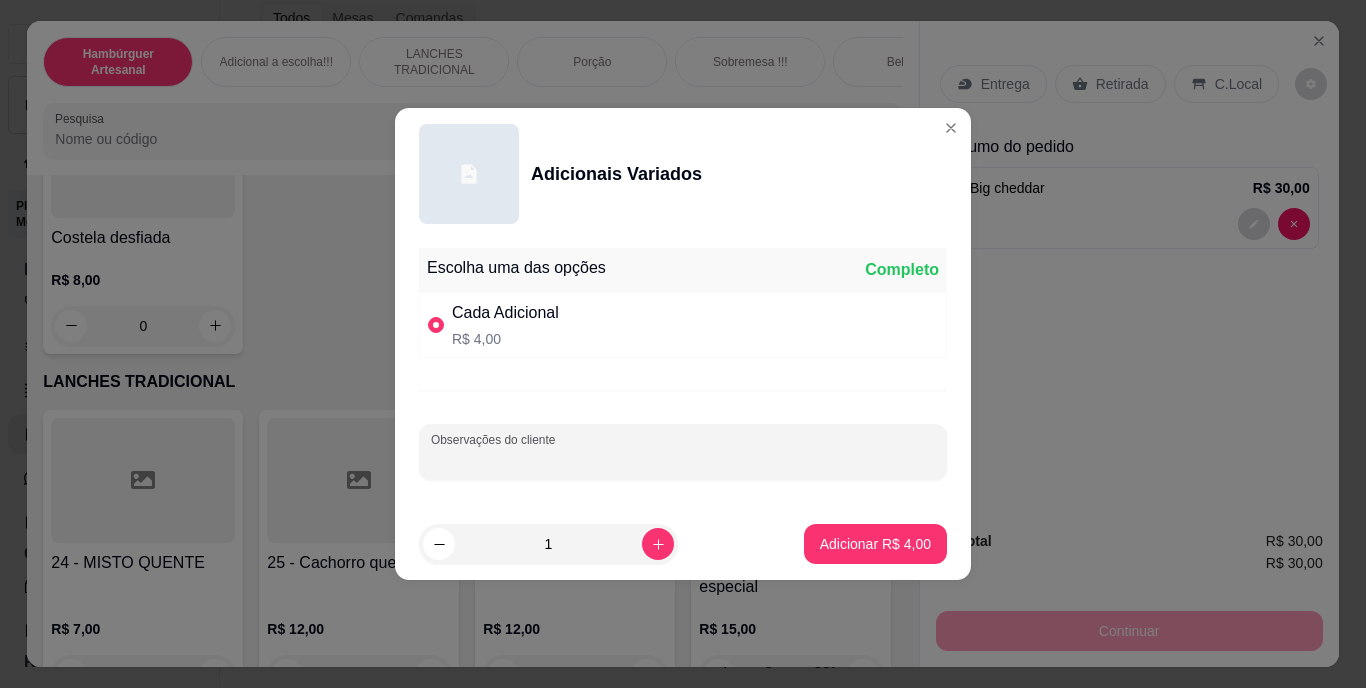click on "Observações do cliente" at bounding box center (683, 460) 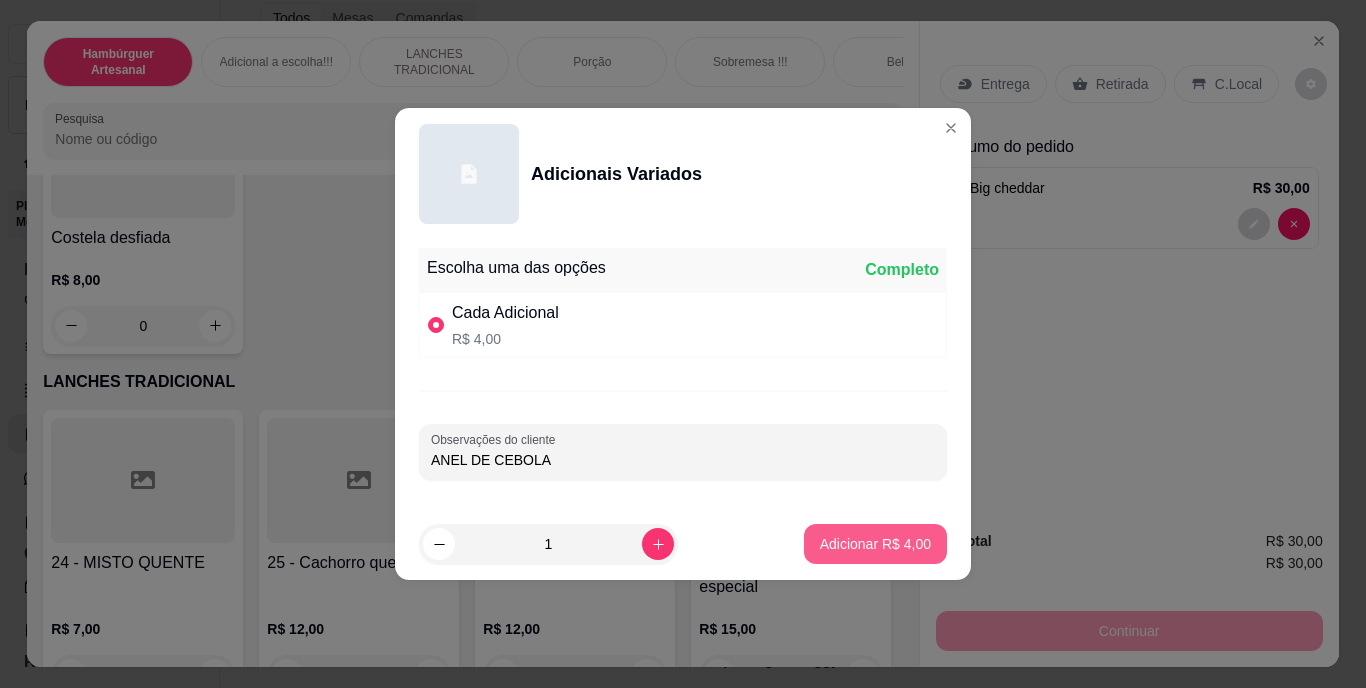 type on "ANEL DE CEBOLA" 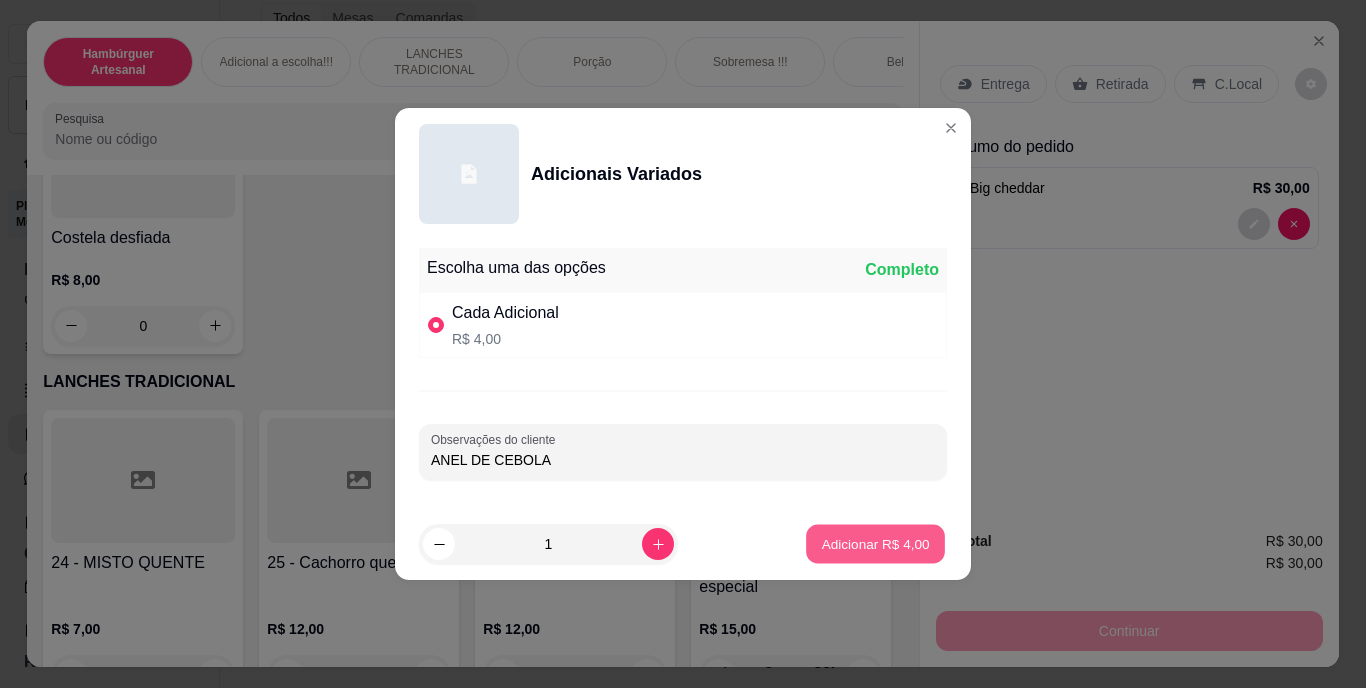 click on "Adicionar   R$ 4,00" at bounding box center (875, 544) 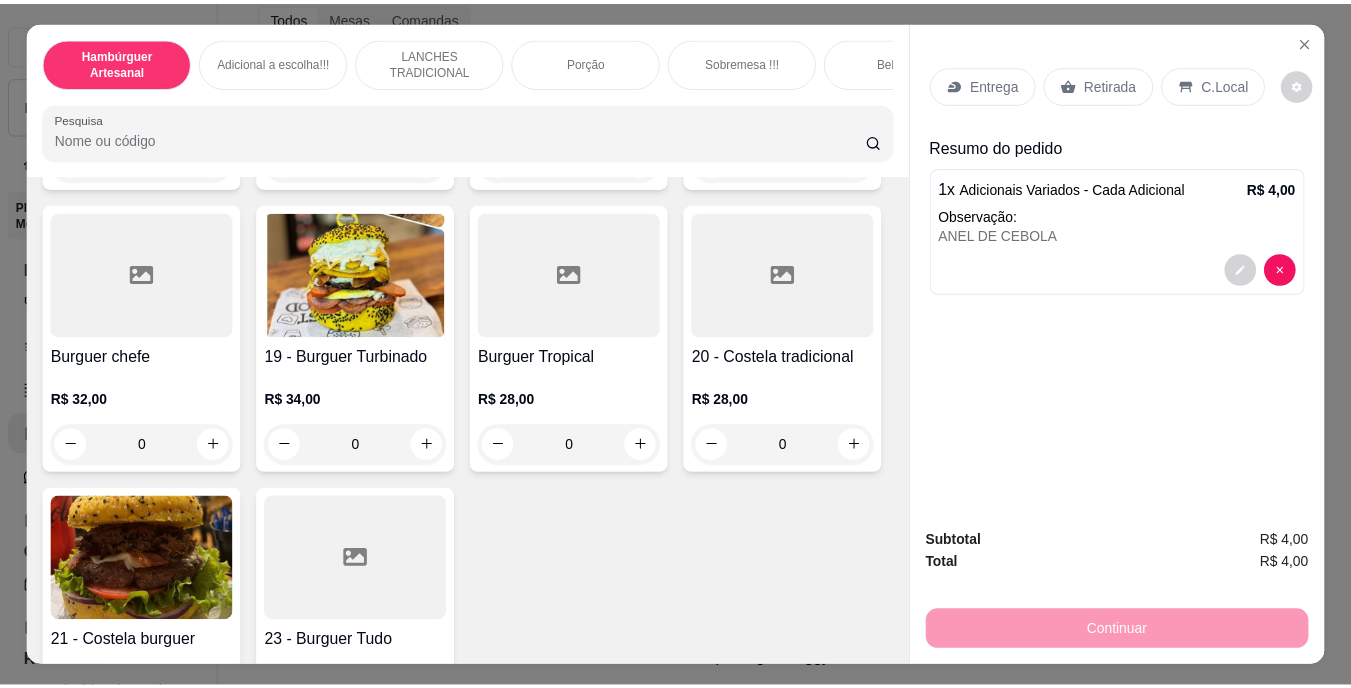 scroll, scrollTop: 1542, scrollLeft: 0, axis: vertical 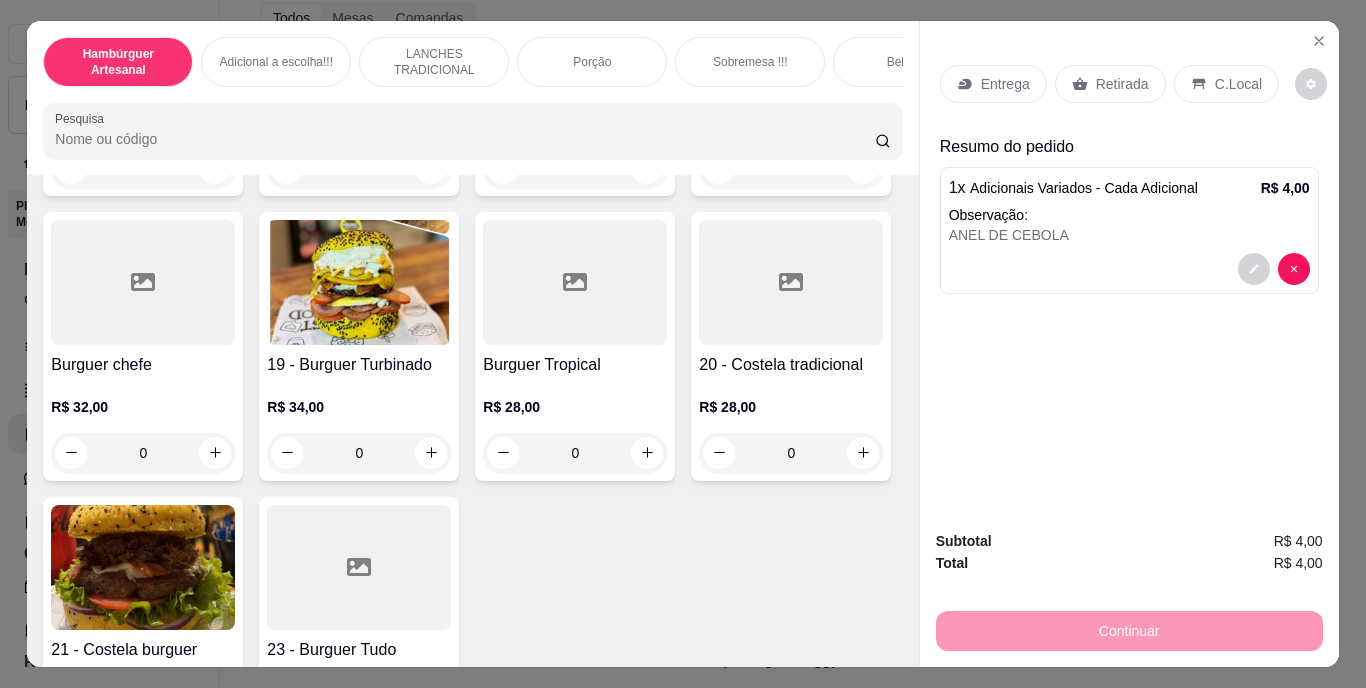 click 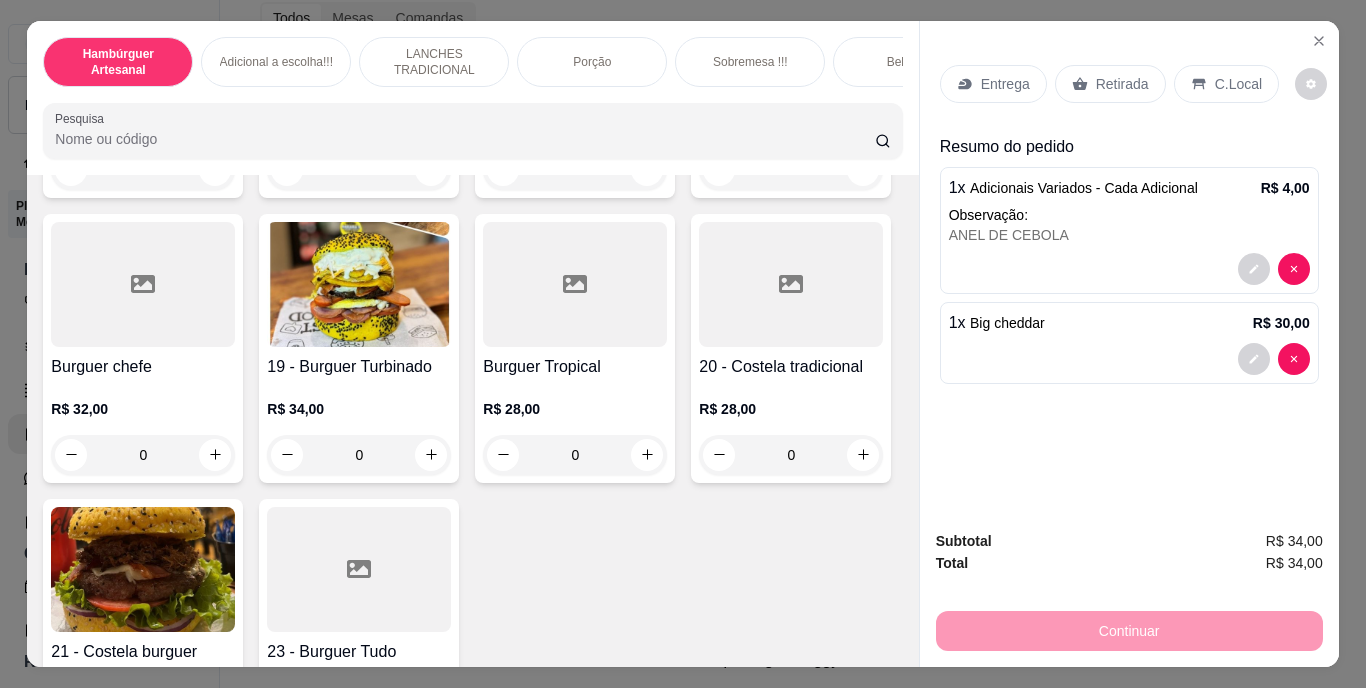 click on "Retirada" at bounding box center (1122, 84) 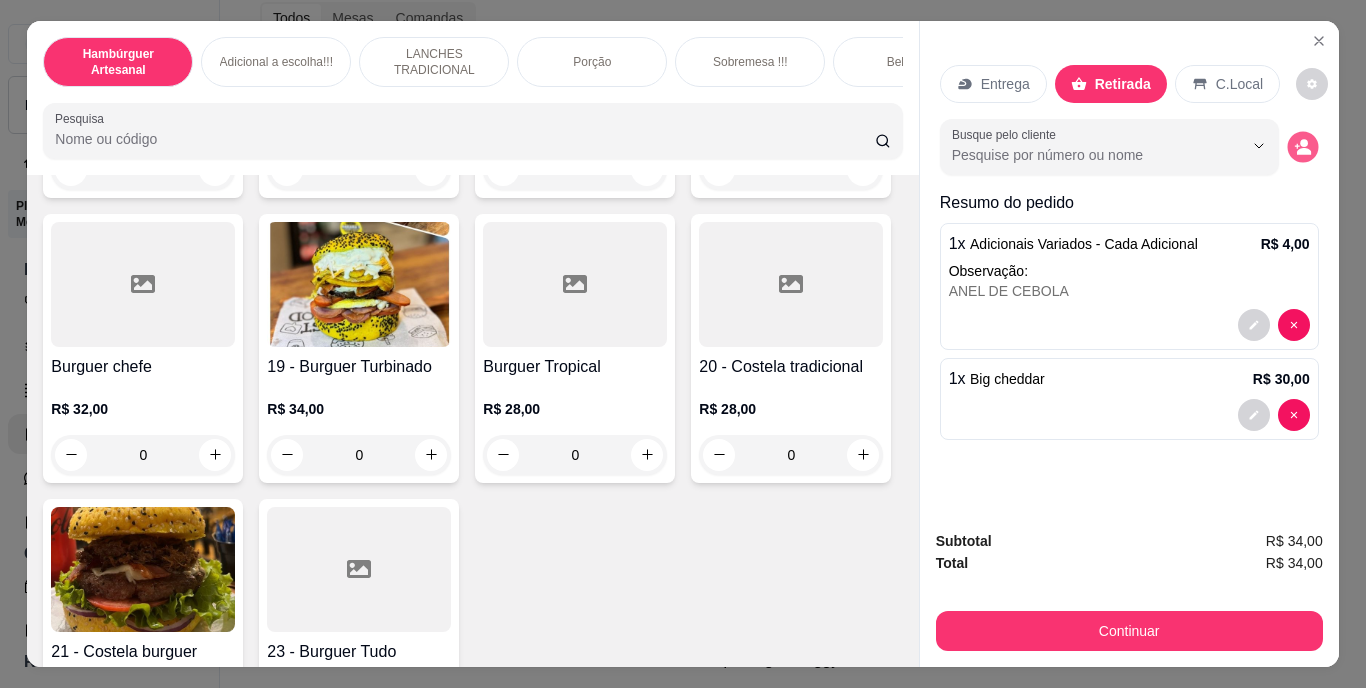 click 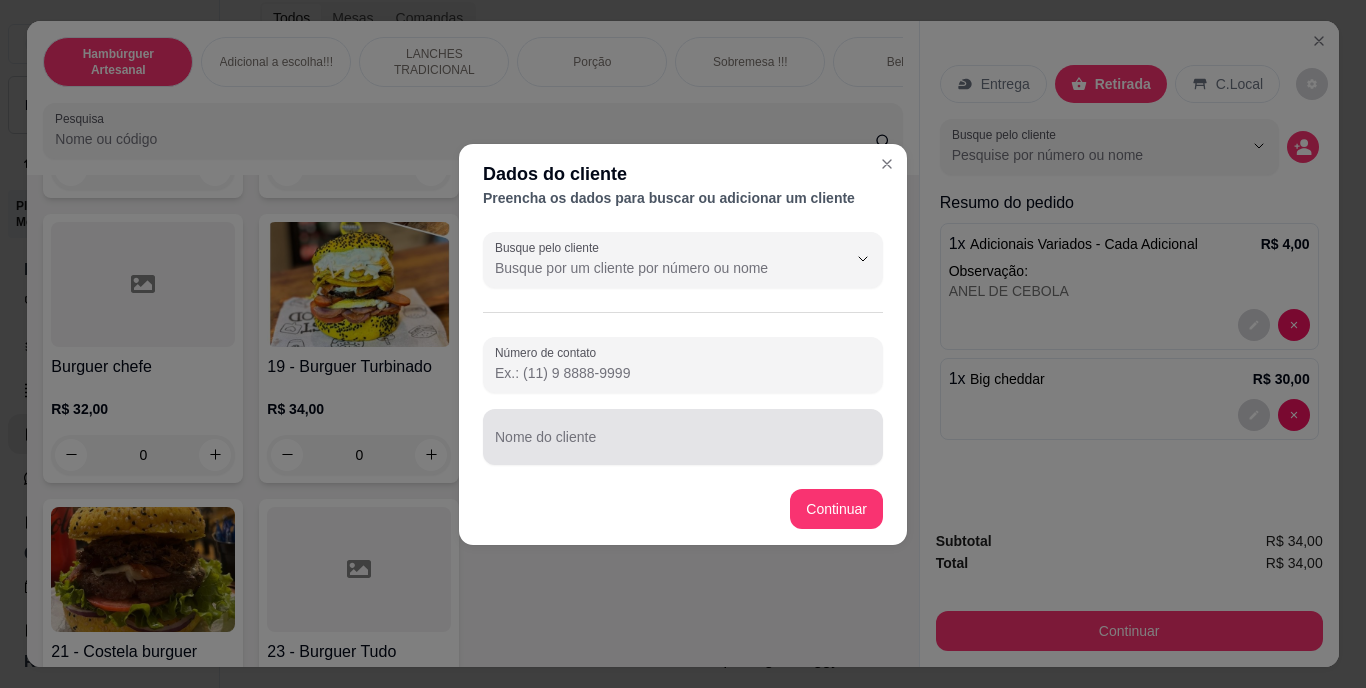 click at bounding box center (683, 437) 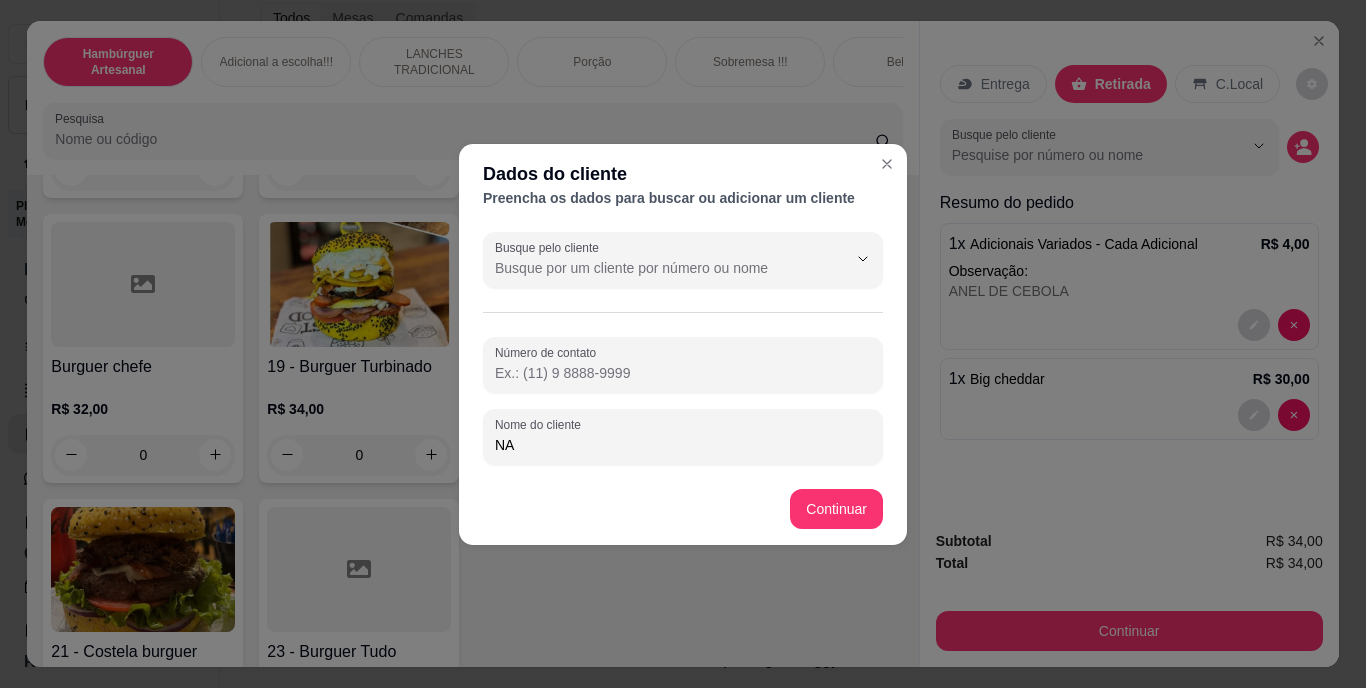 type on "N" 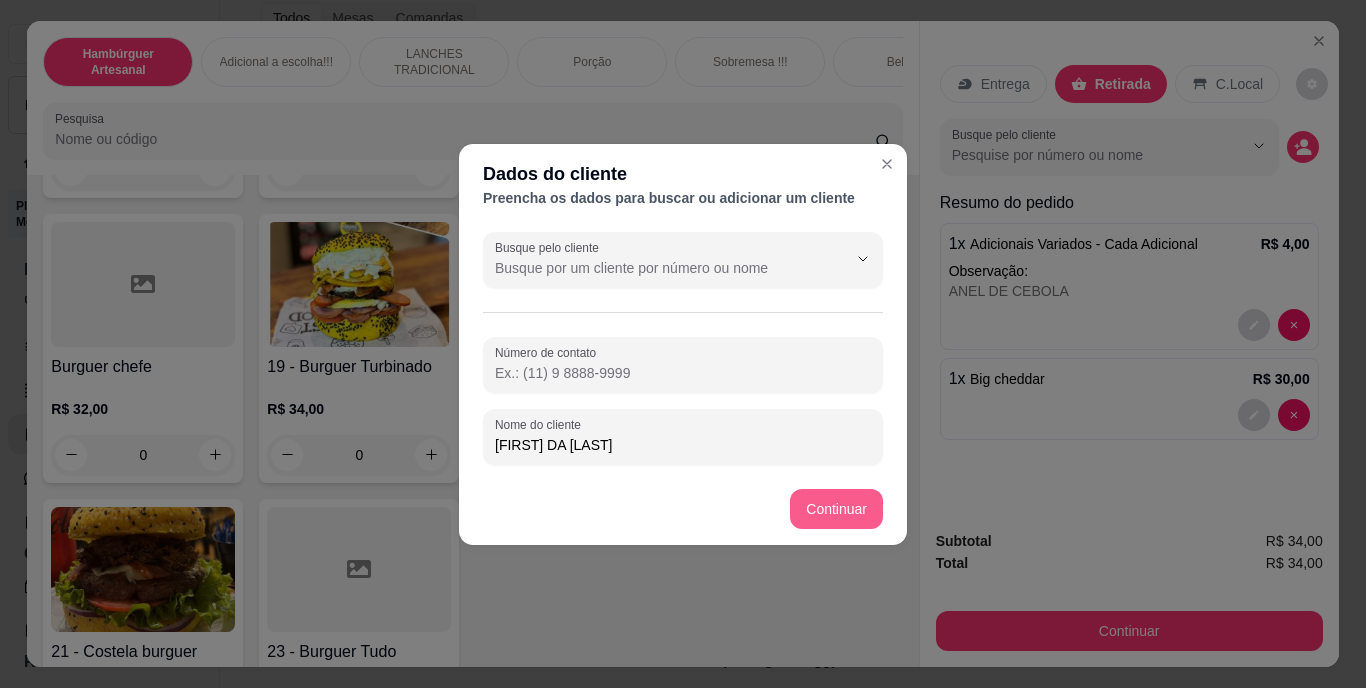 type on "[FIRST] DA [LAST]" 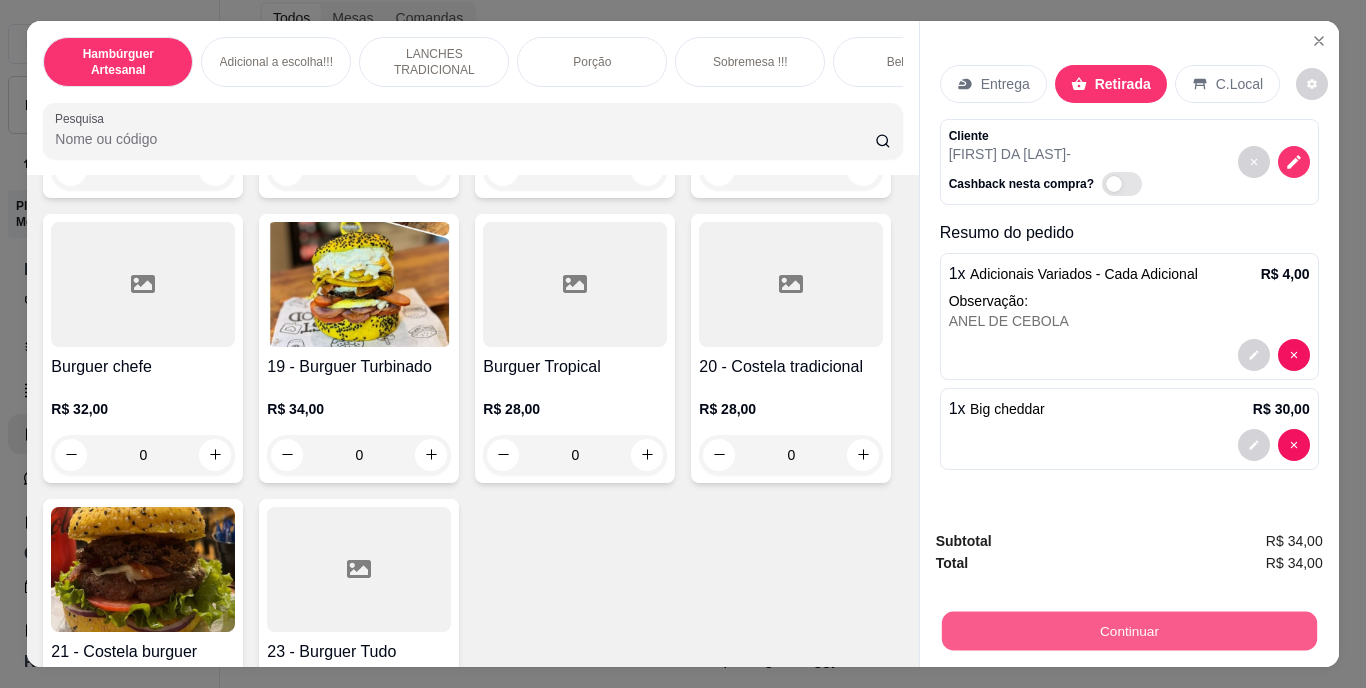 click on "Continuar" at bounding box center (1128, 631) 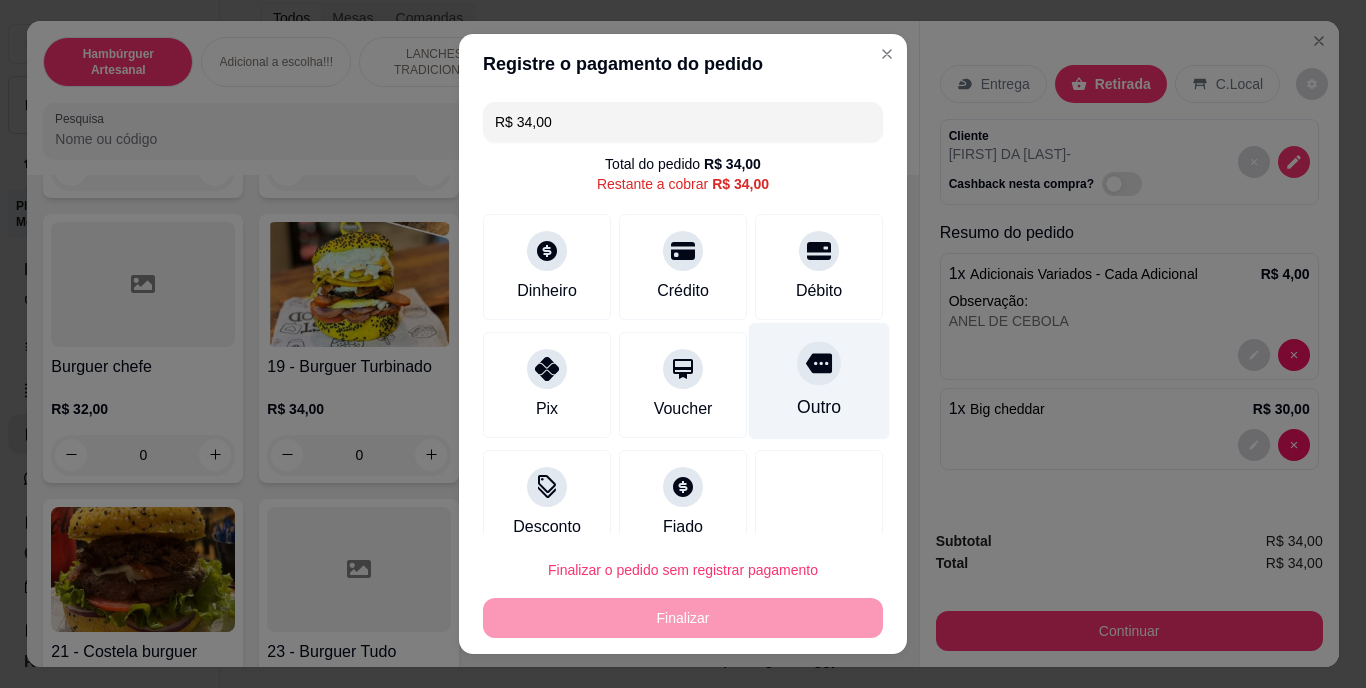 click on "Outro" at bounding box center (819, 381) 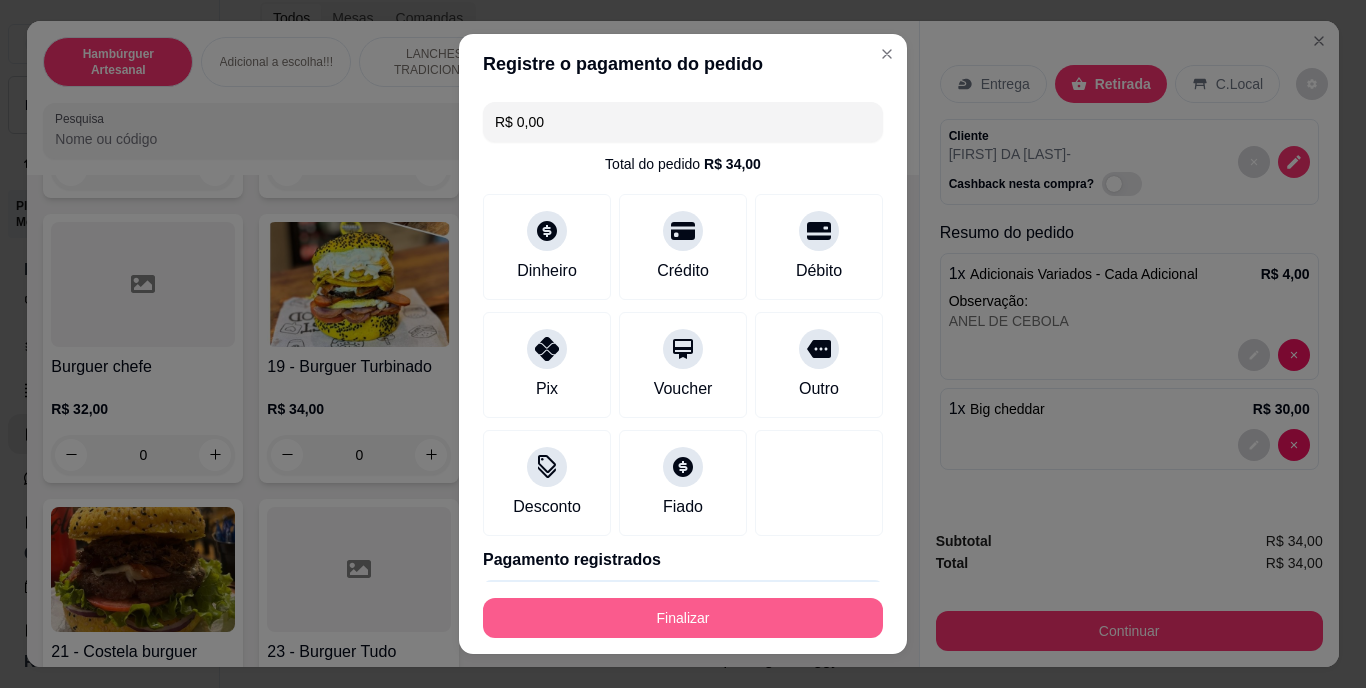 click on "Finalizar" at bounding box center [683, 618] 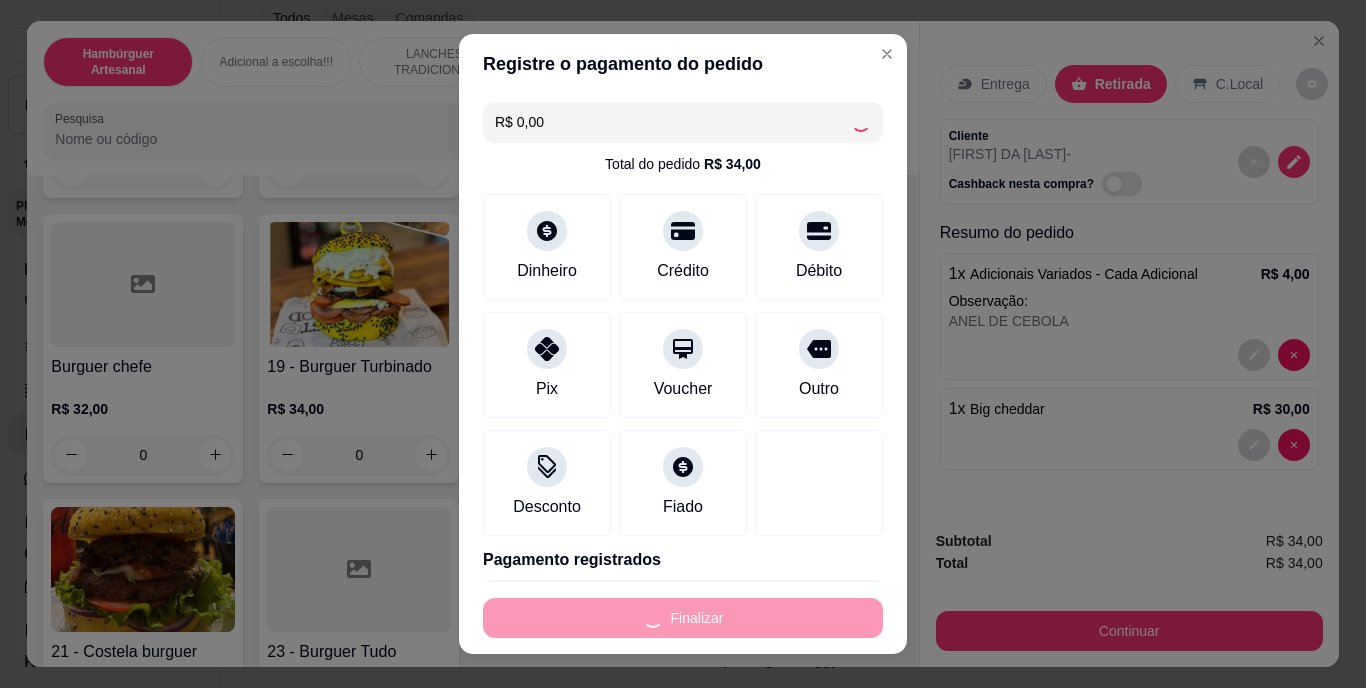 type on "0" 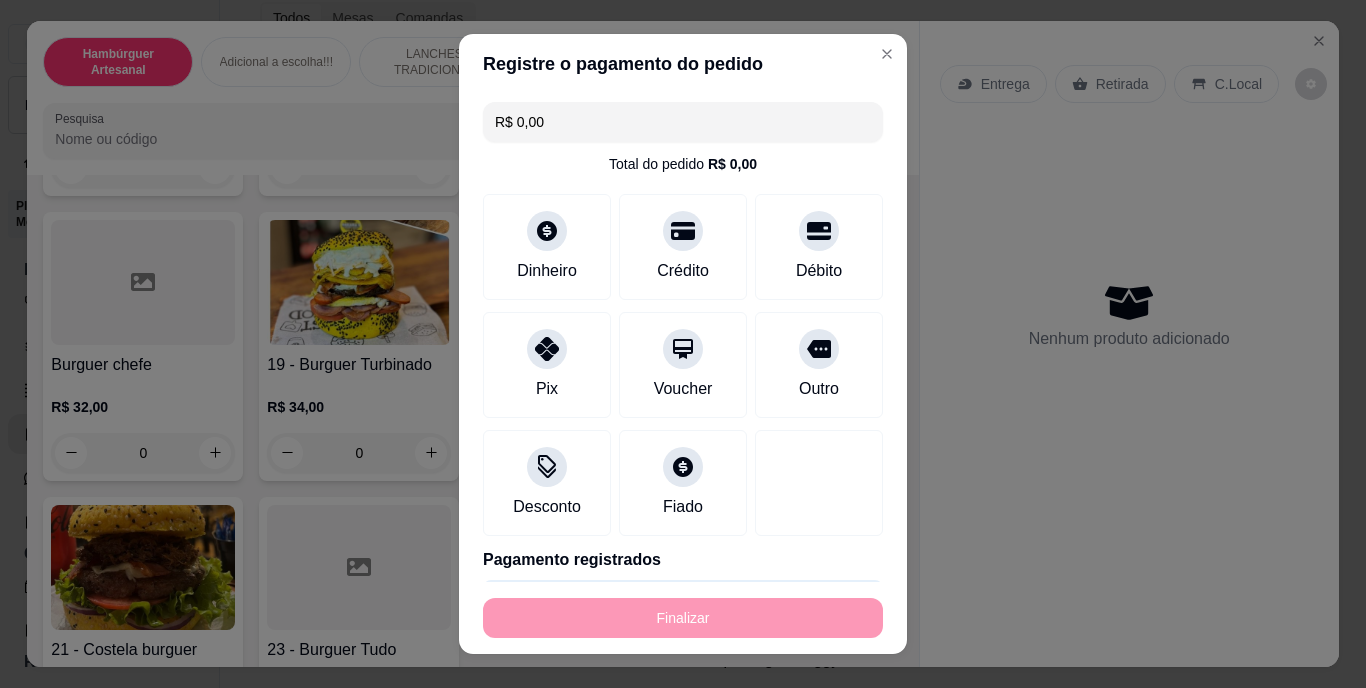 type on "-R$ 34,00" 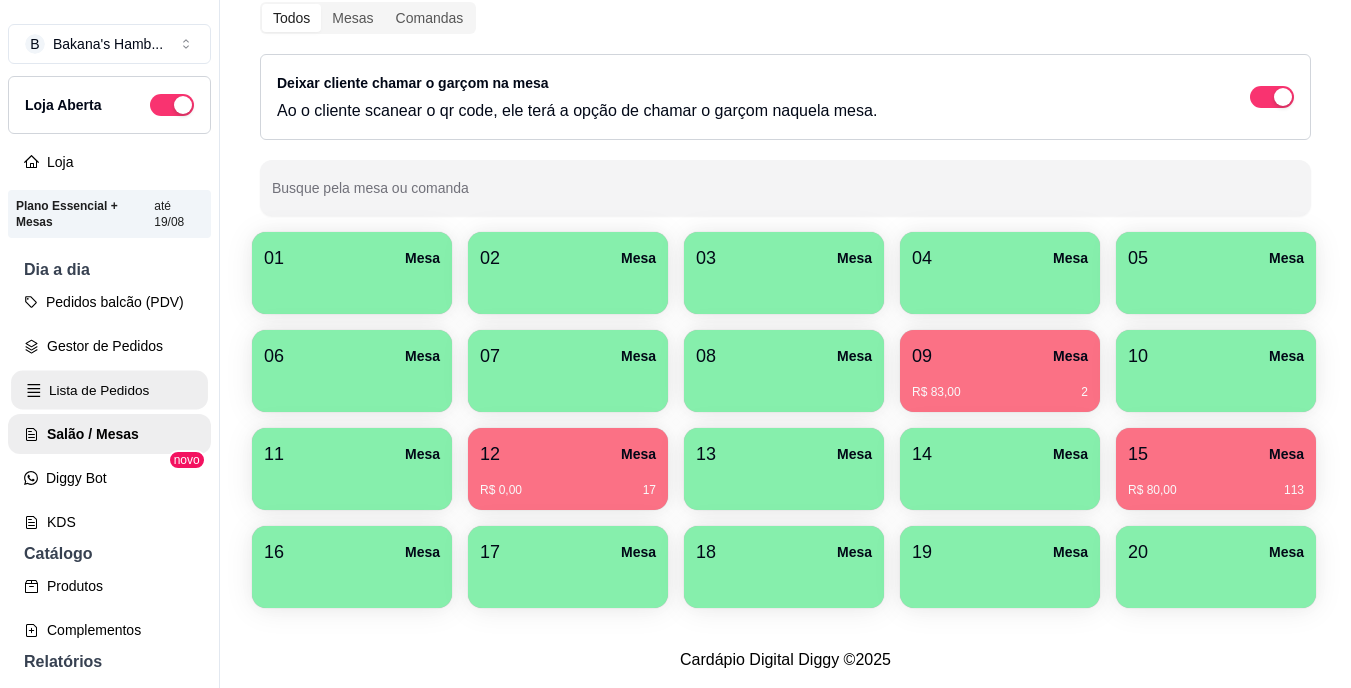click on "Lista de Pedidos" at bounding box center (109, 390) 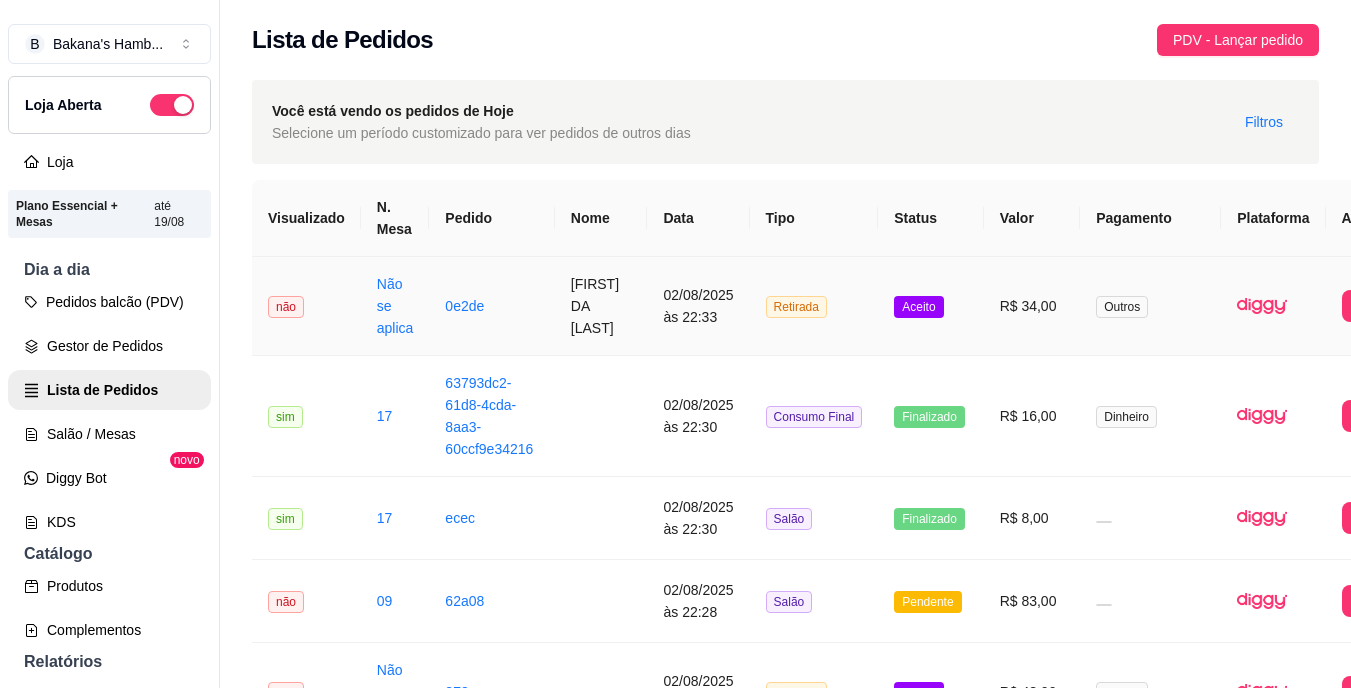 scroll, scrollTop: 0, scrollLeft: 58, axis: horizontal 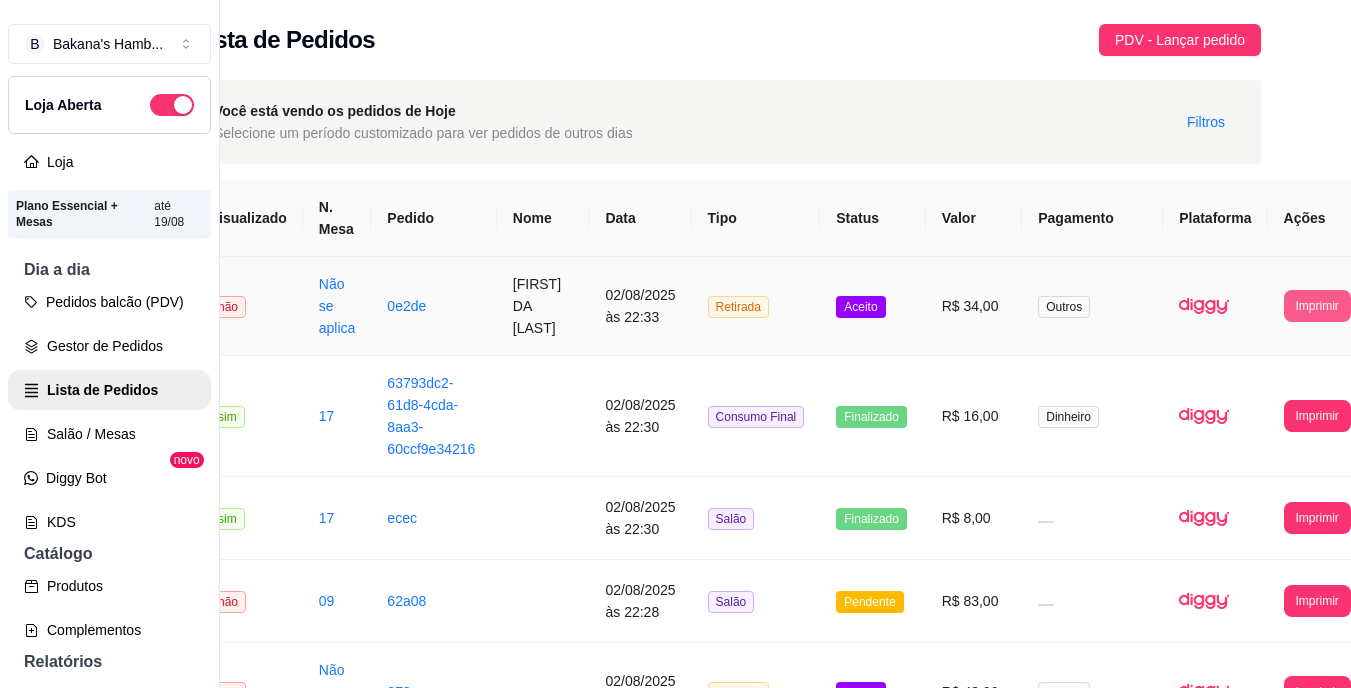 click on "Imprimir" at bounding box center (1317, 306) 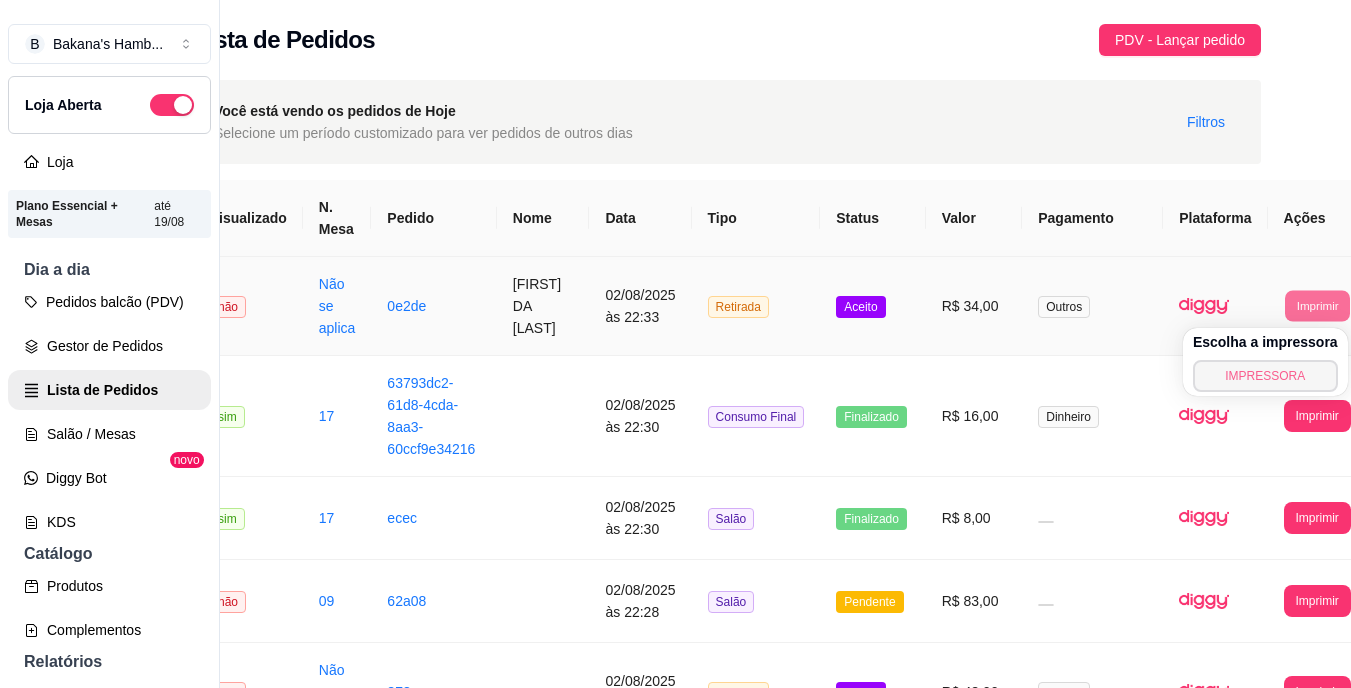click on "IMPRESSORA" at bounding box center (1265, 376) 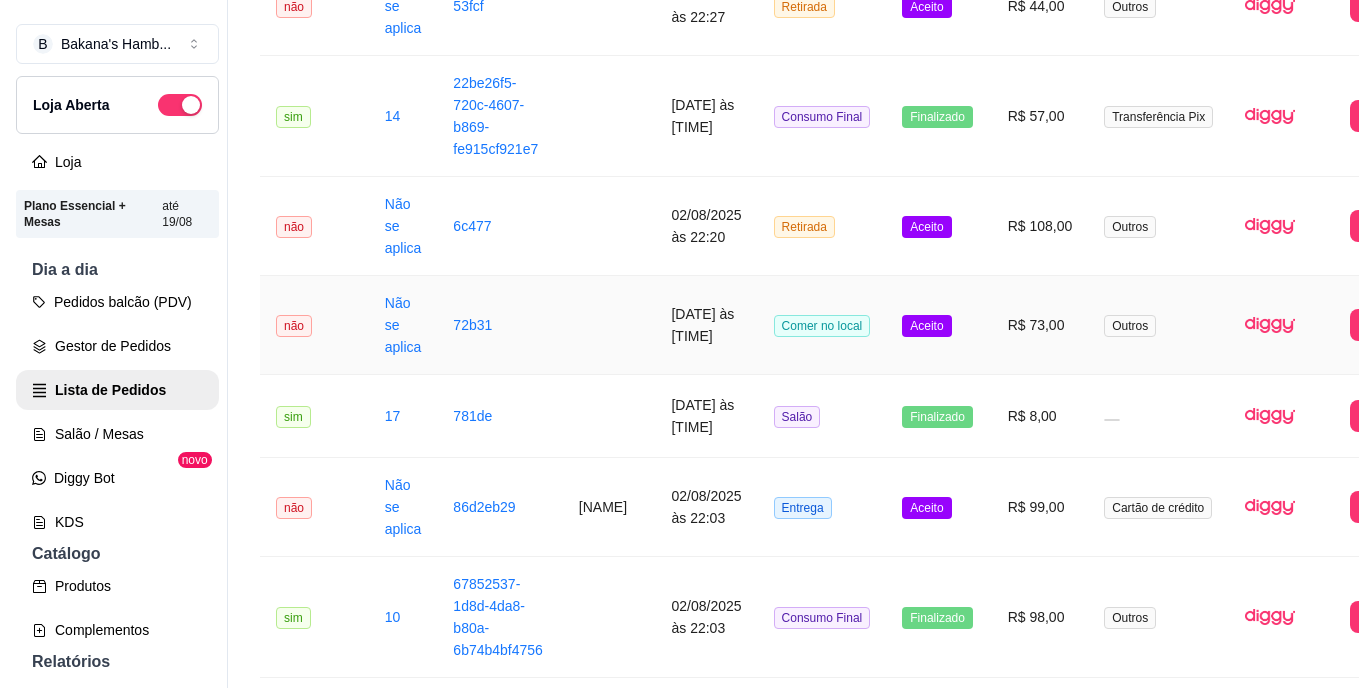 scroll, scrollTop: 884, scrollLeft: 0, axis: vertical 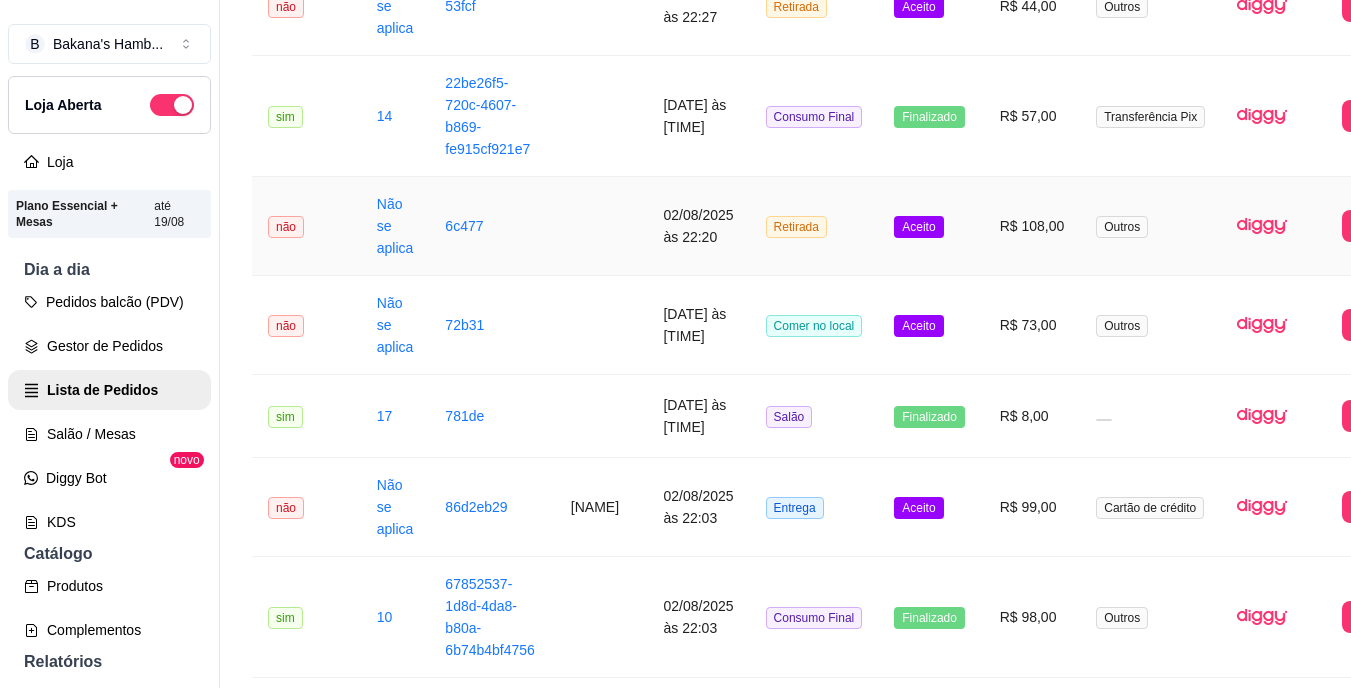 click on "R$ 108,00" at bounding box center (1032, 226) 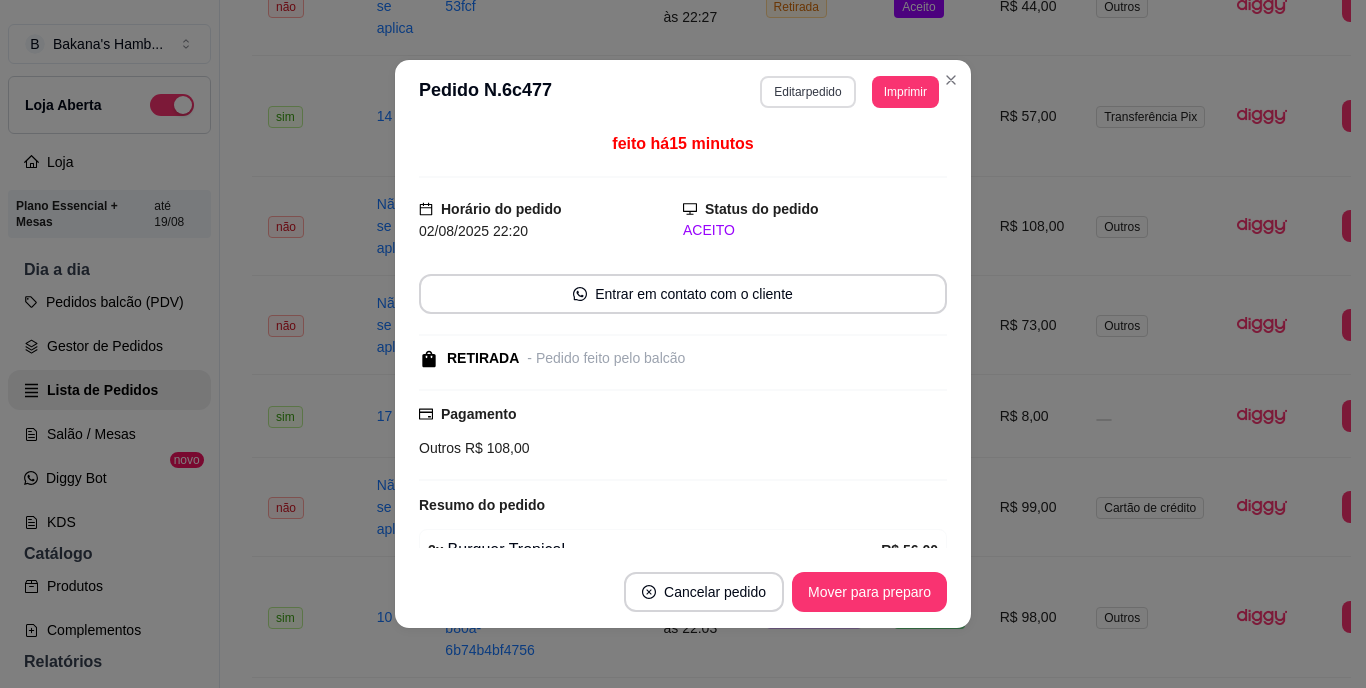 click on "Editar  pedido" at bounding box center (807, 92) 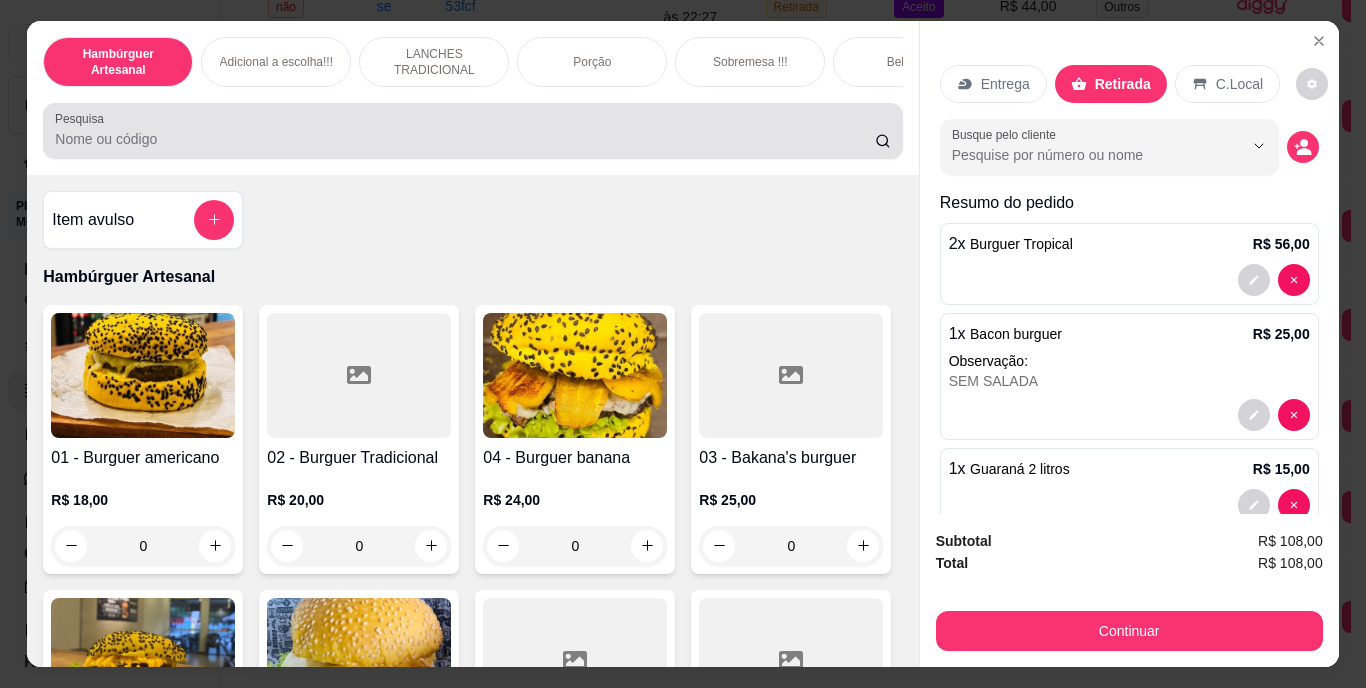 click at bounding box center (472, 131) 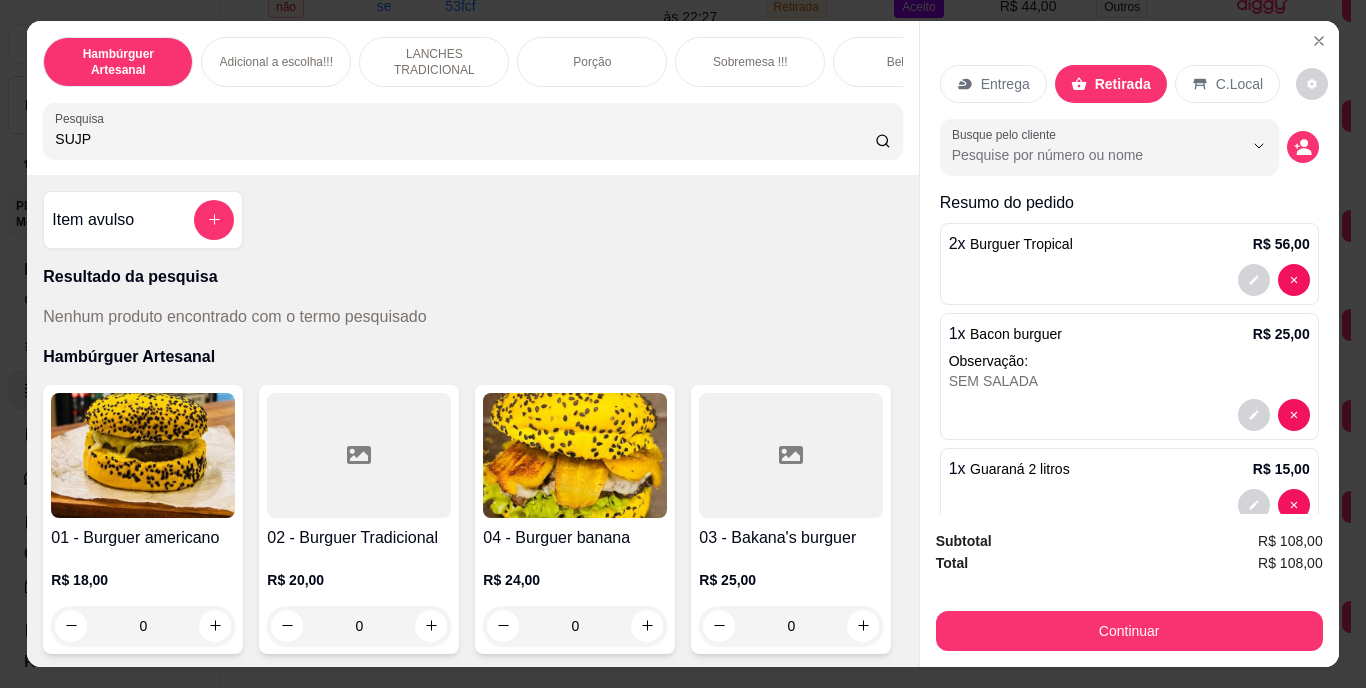 click on "SUJP" at bounding box center (465, 139) 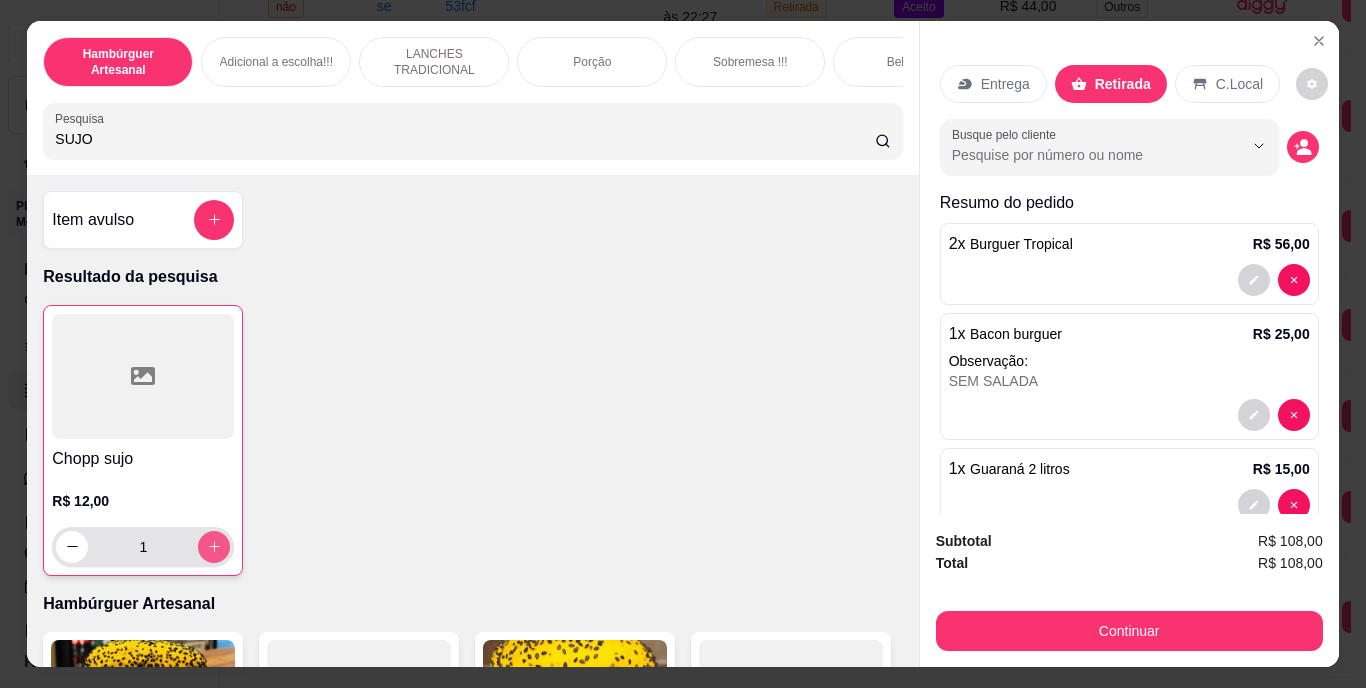 type on "SUJO" 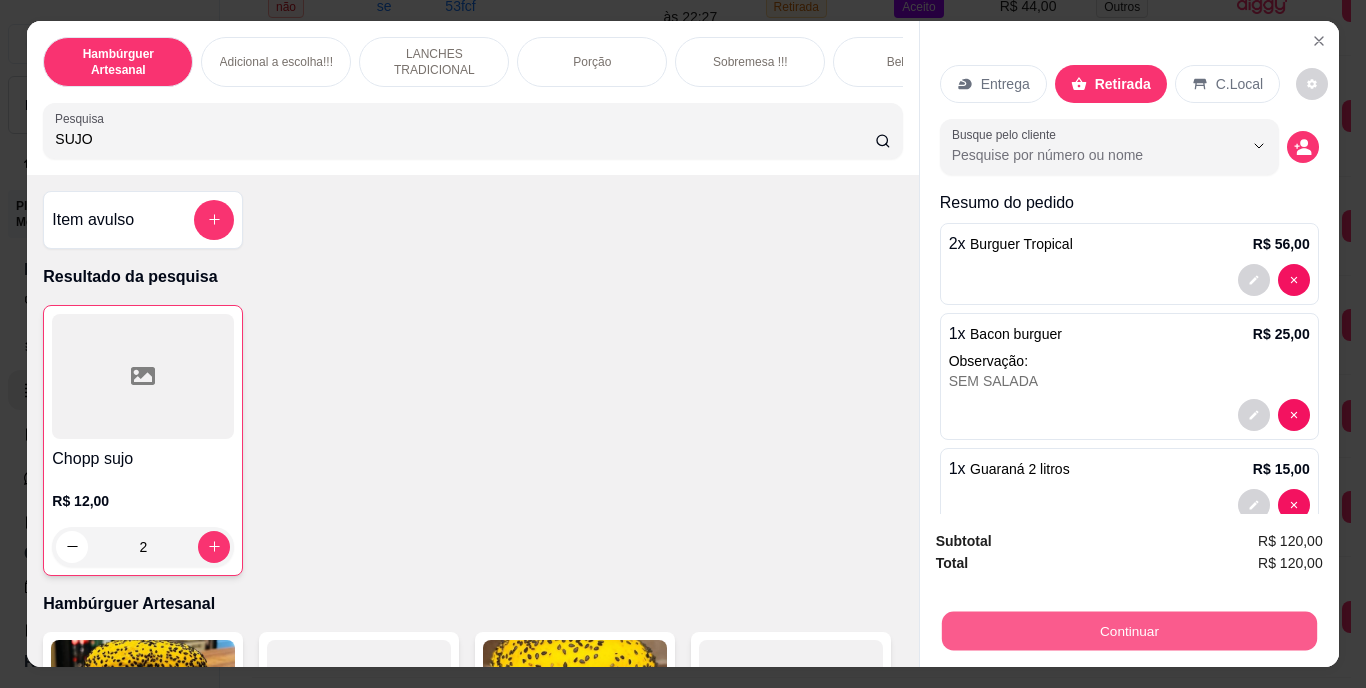click on "Continuar" at bounding box center (1128, 631) 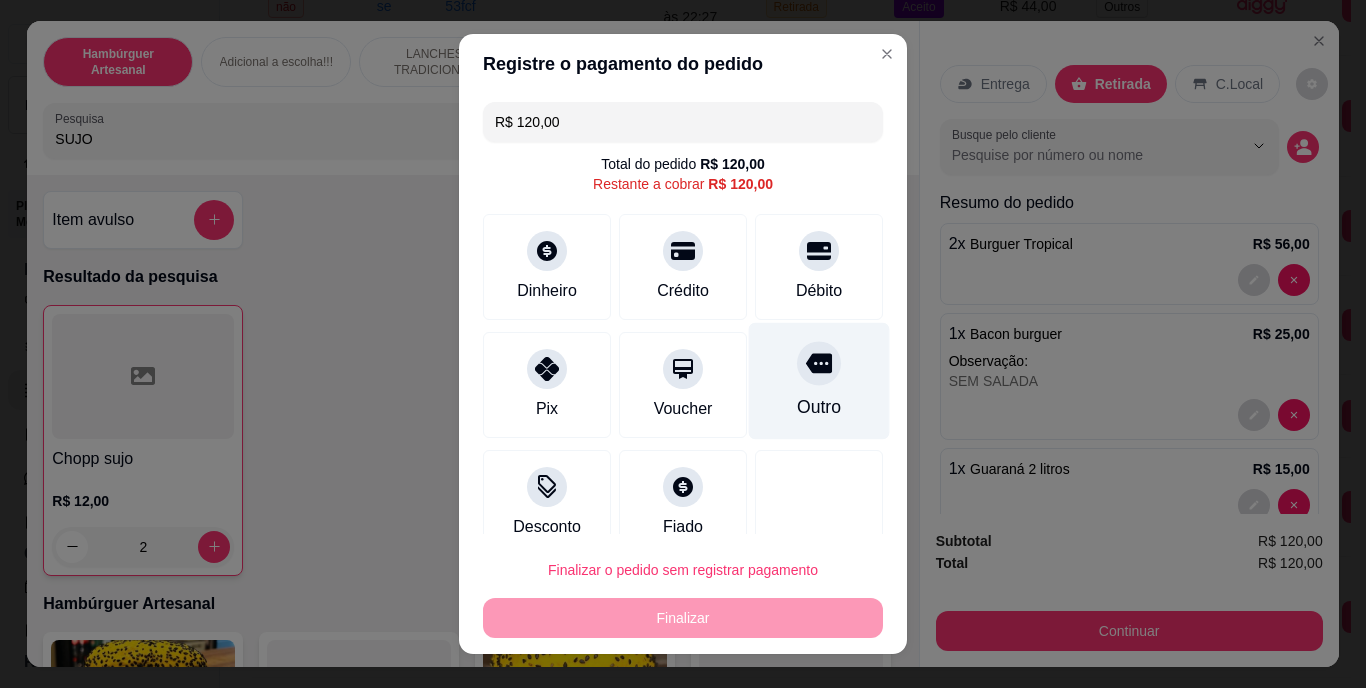 click on "Outro" at bounding box center [819, 408] 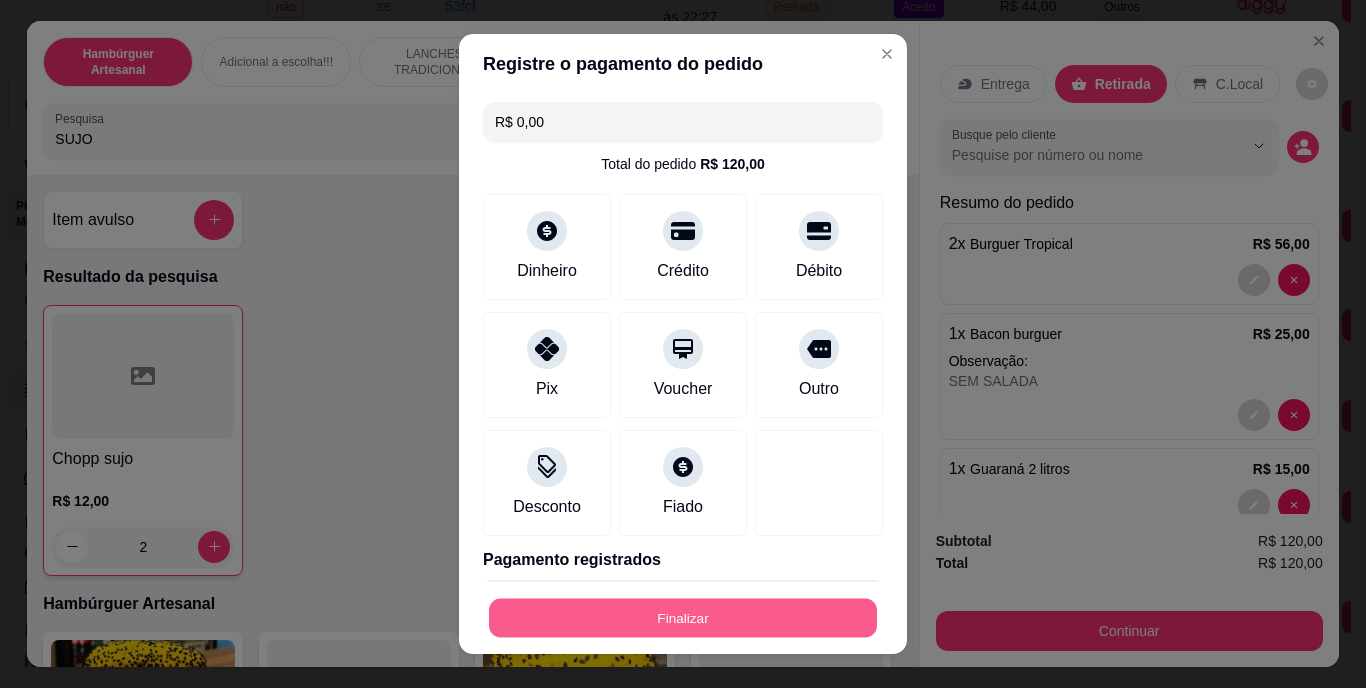 click on "Finalizar" at bounding box center (683, 617) 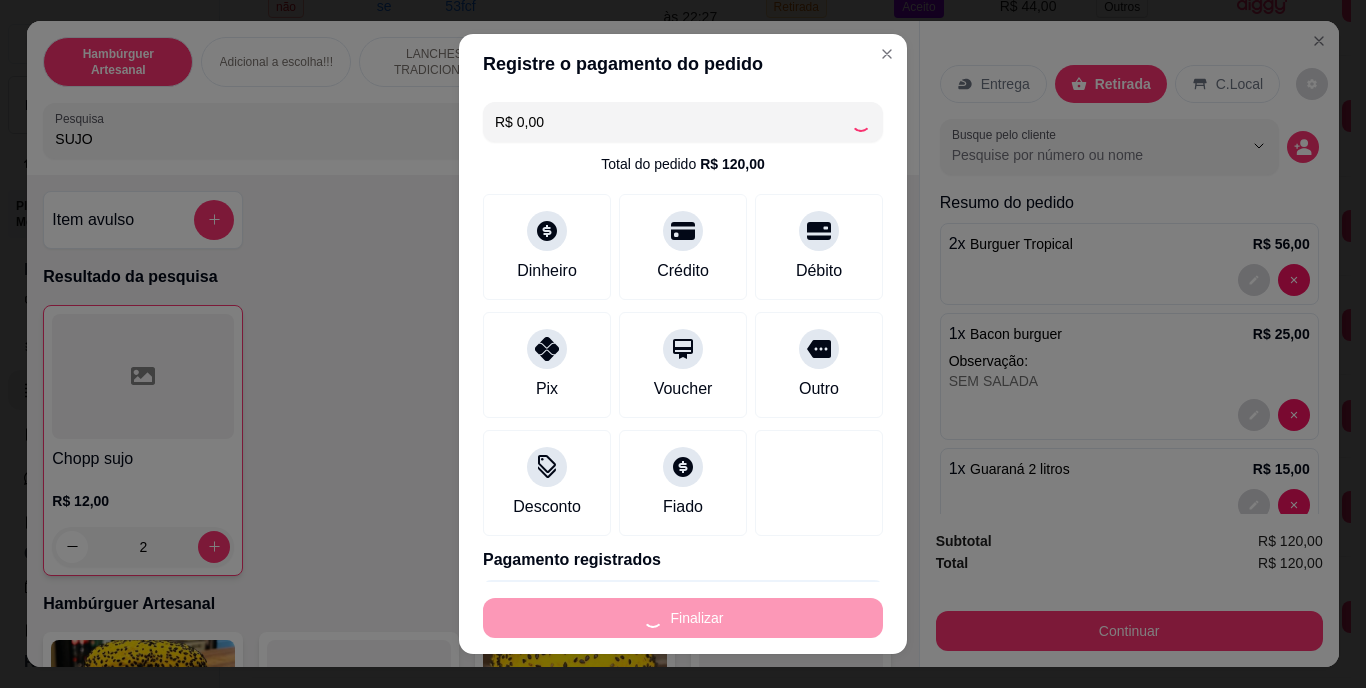 type on "0" 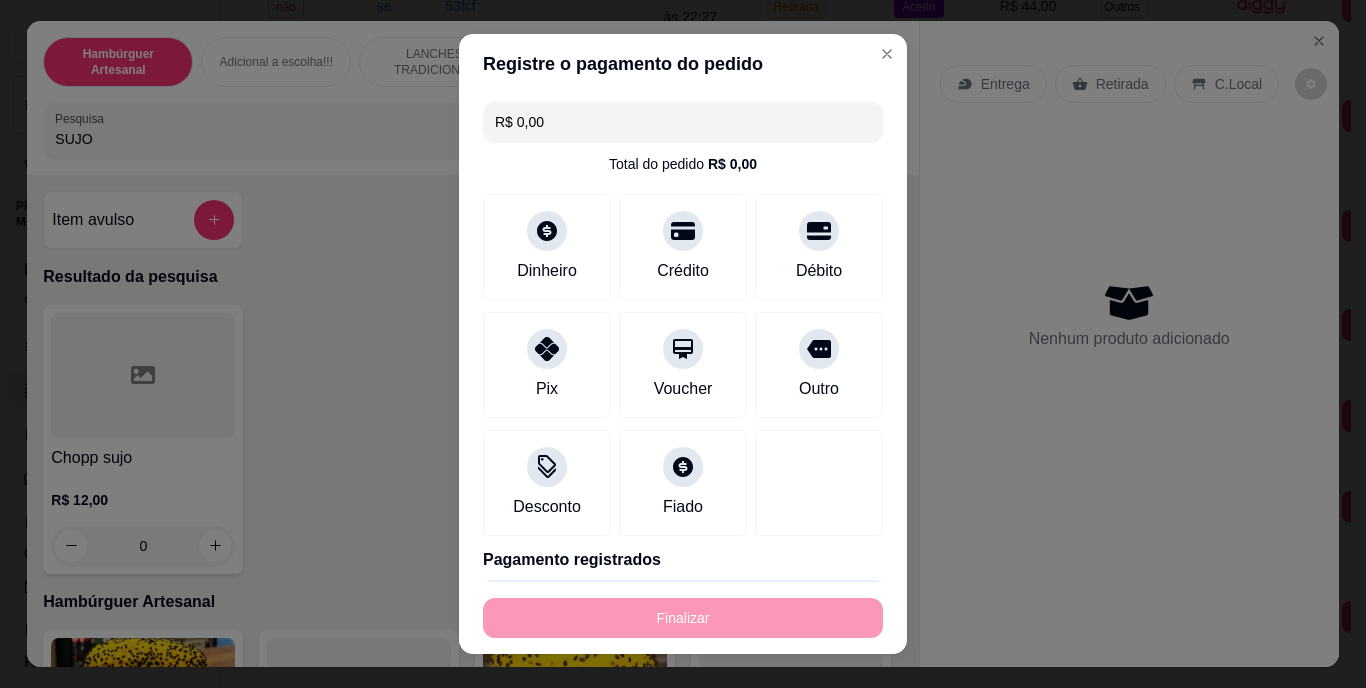 type on "-R$ 120,00" 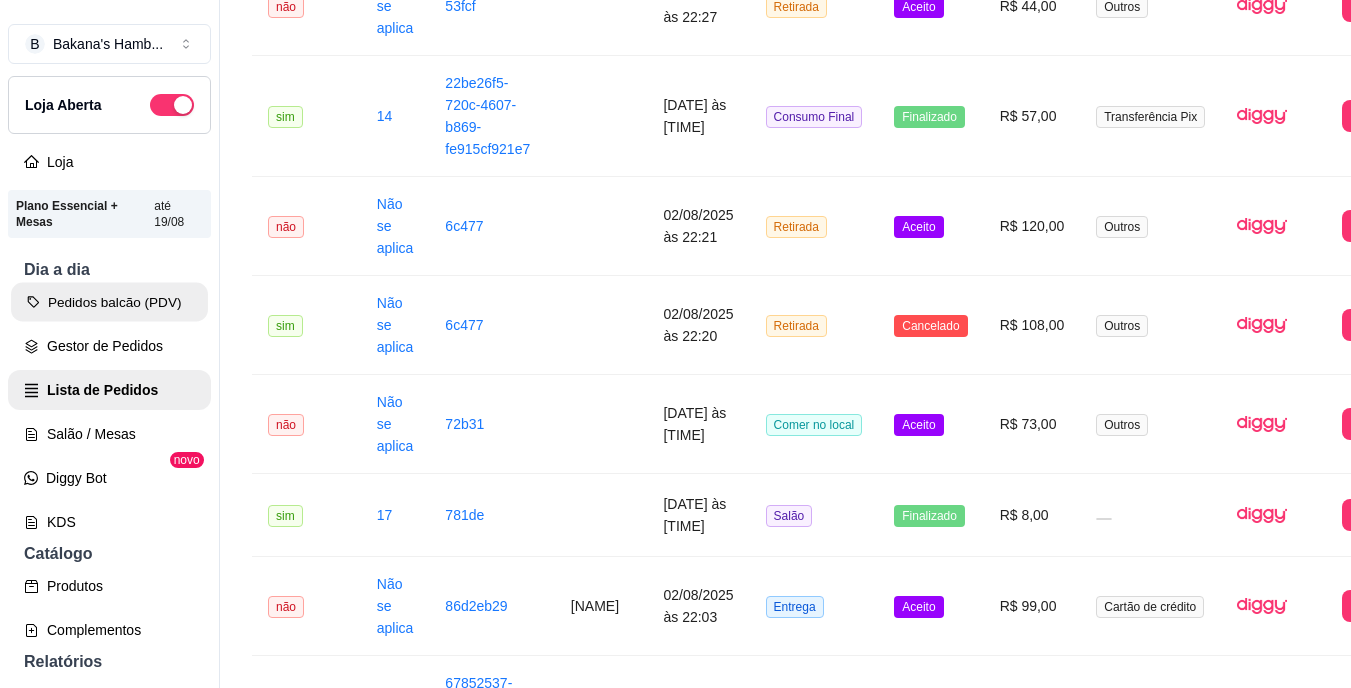 click on "Pedidos balcão (PDV)" at bounding box center (109, 302) 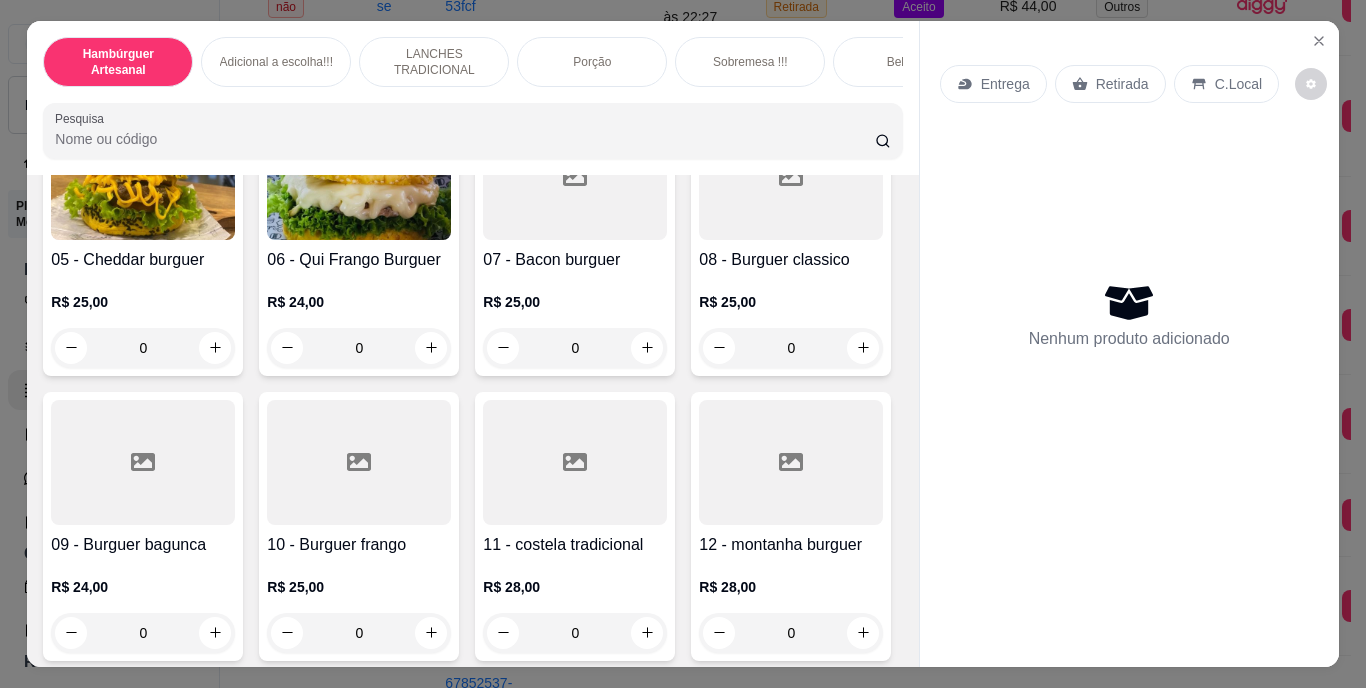 scroll, scrollTop: 666, scrollLeft: 0, axis: vertical 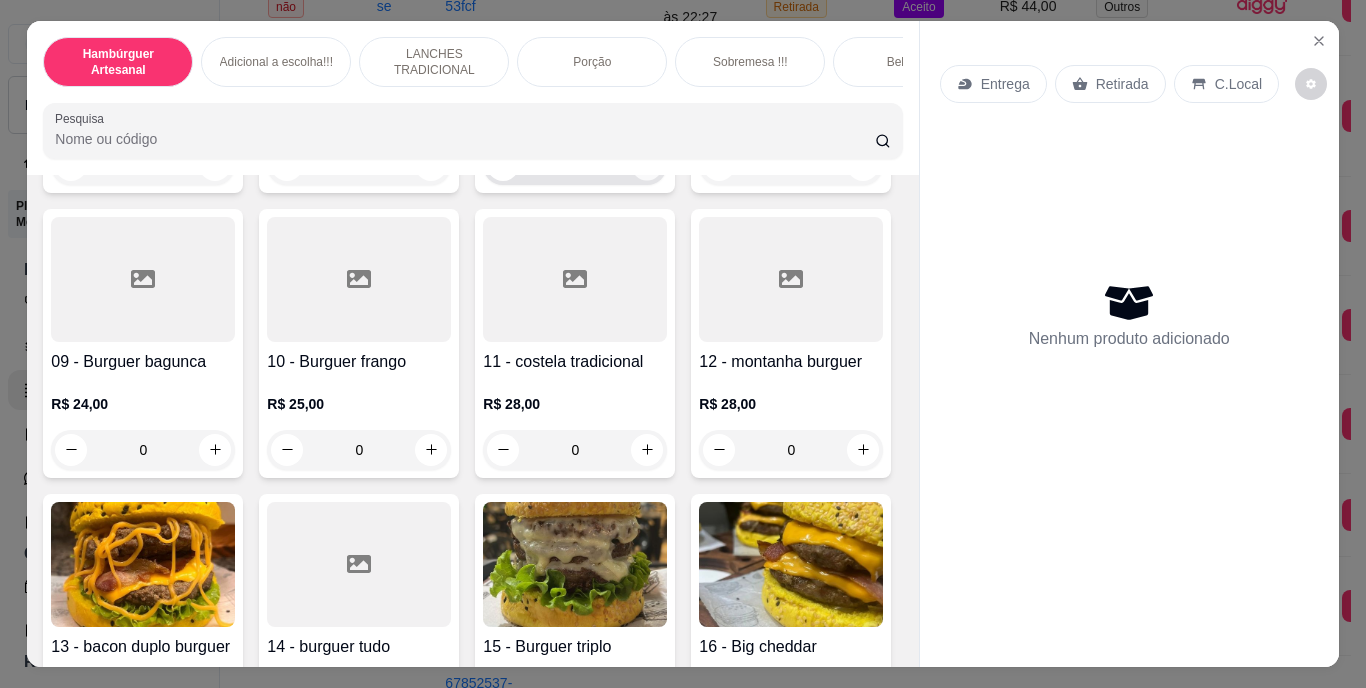 click 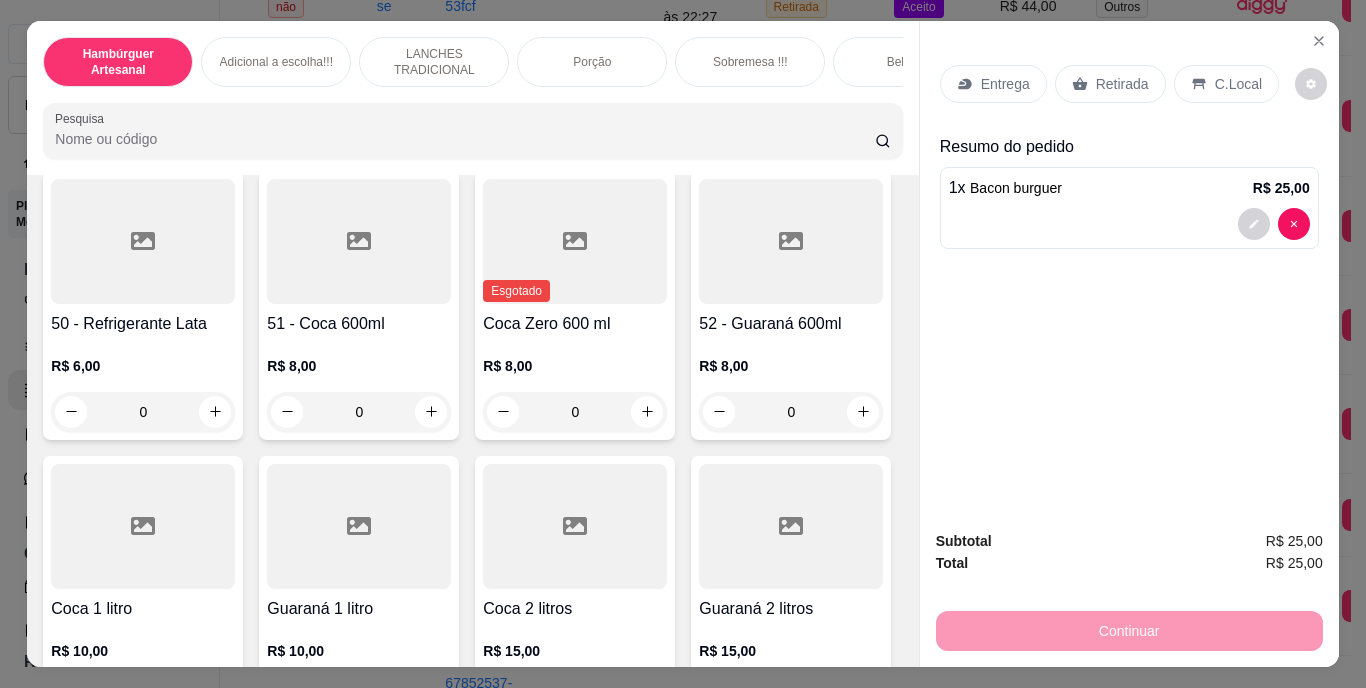 scroll, scrollTop: 4775, scrollLeft: 0, axis: vertical 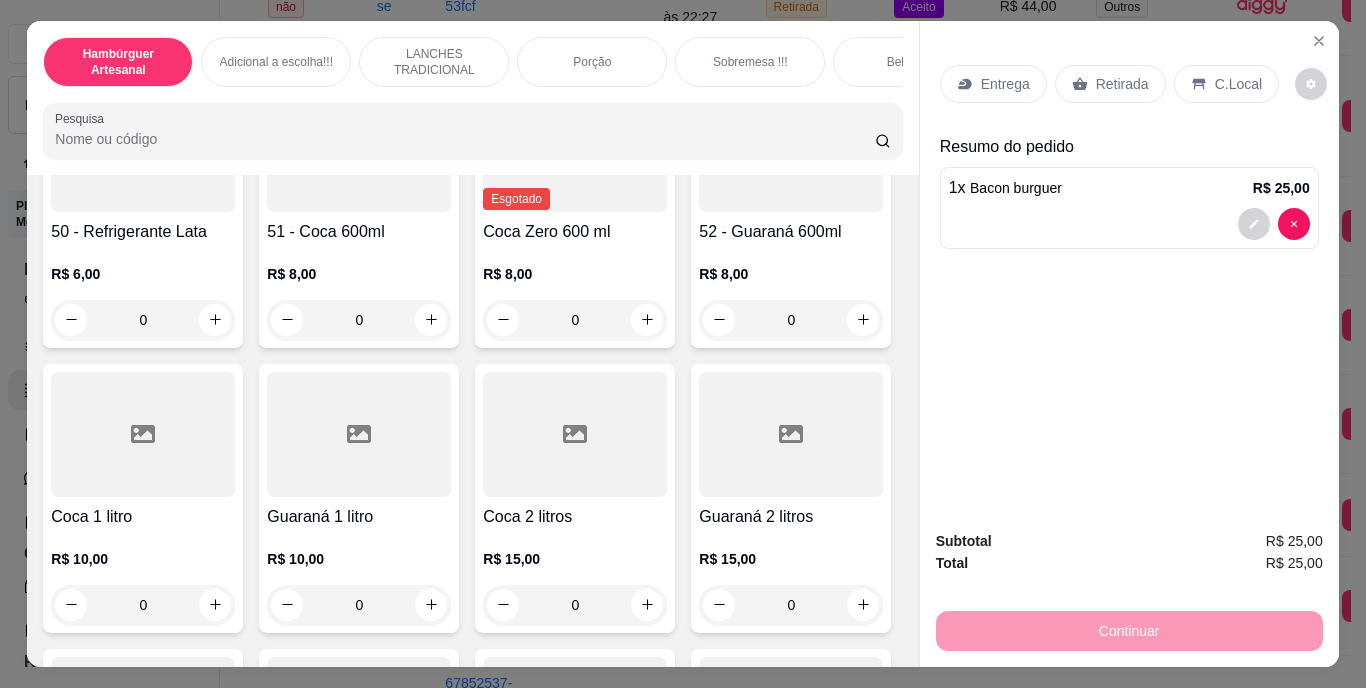 click 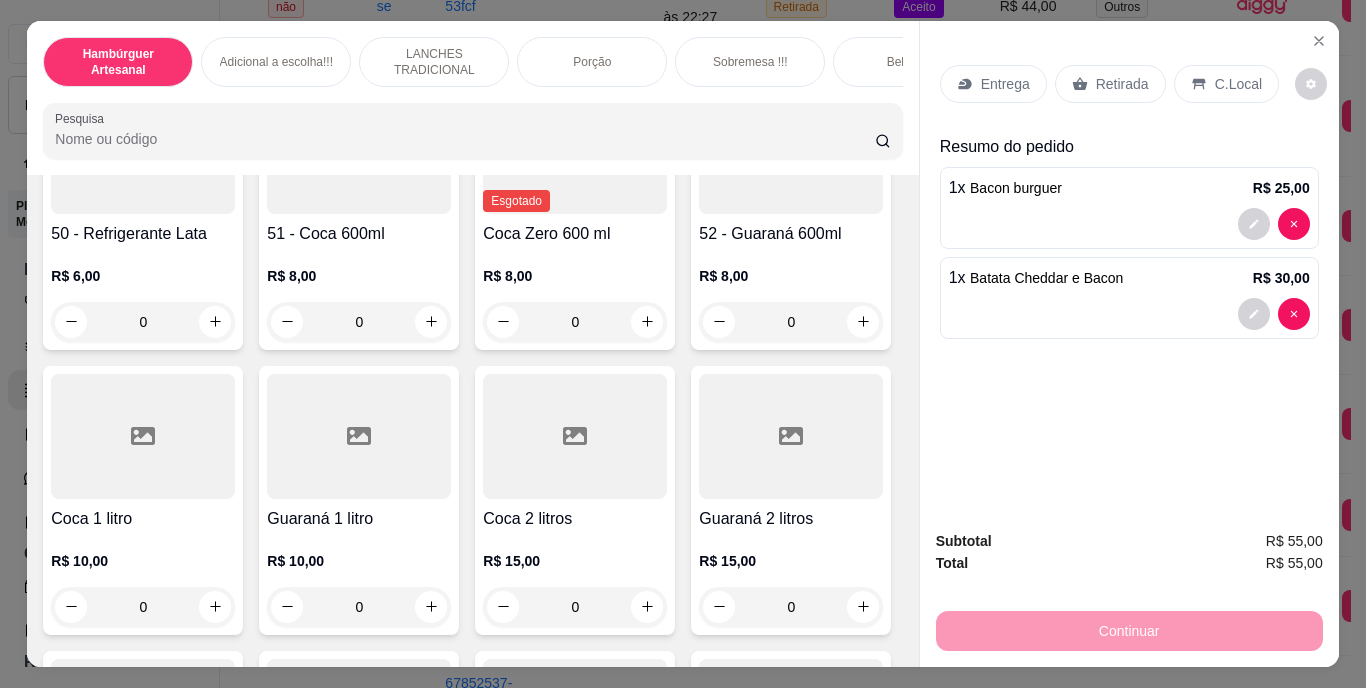 click on "Retirada" at bounding box center [1122, 84] 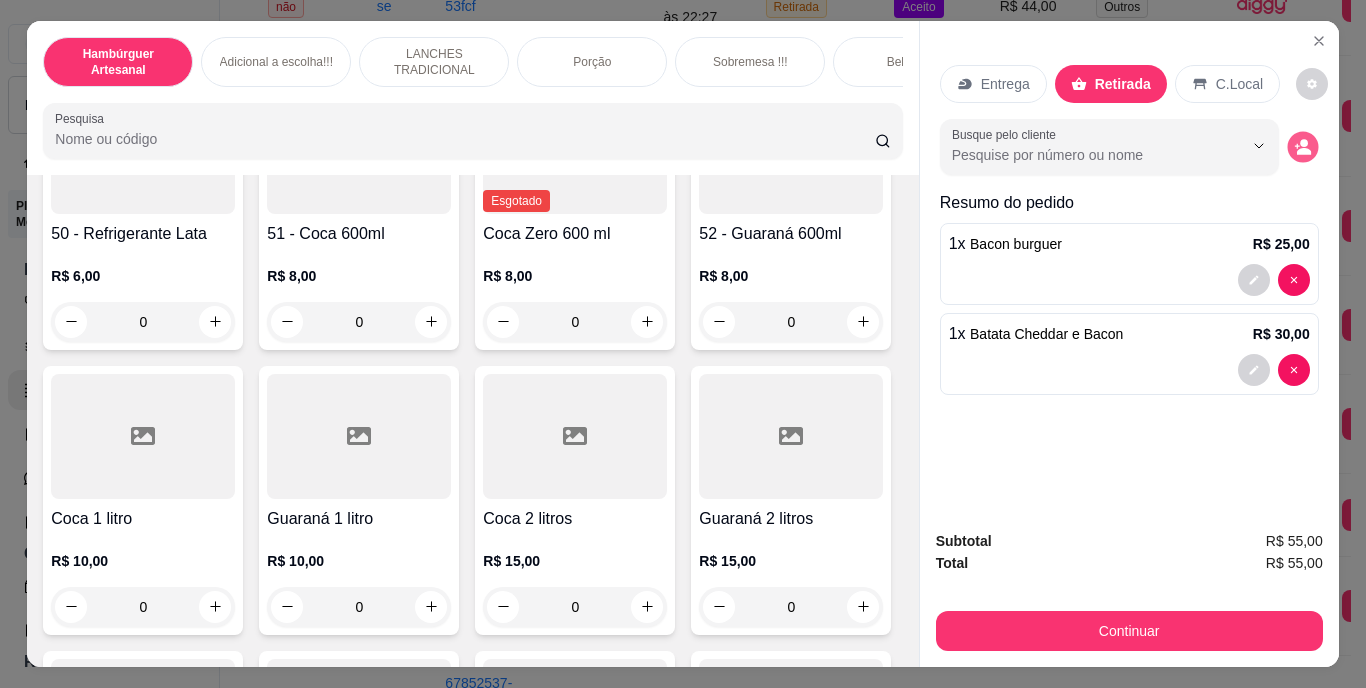 click at bounding box center [1302, 146] 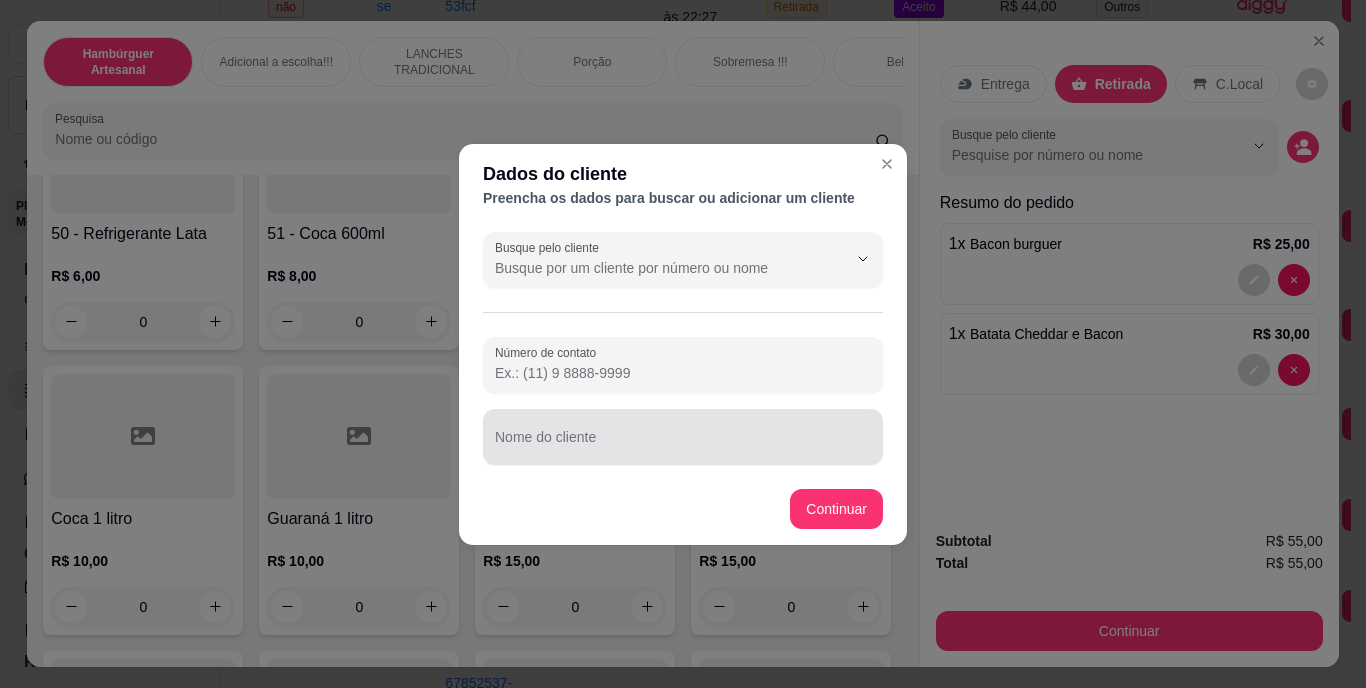 click at bounding box center (683, 437) 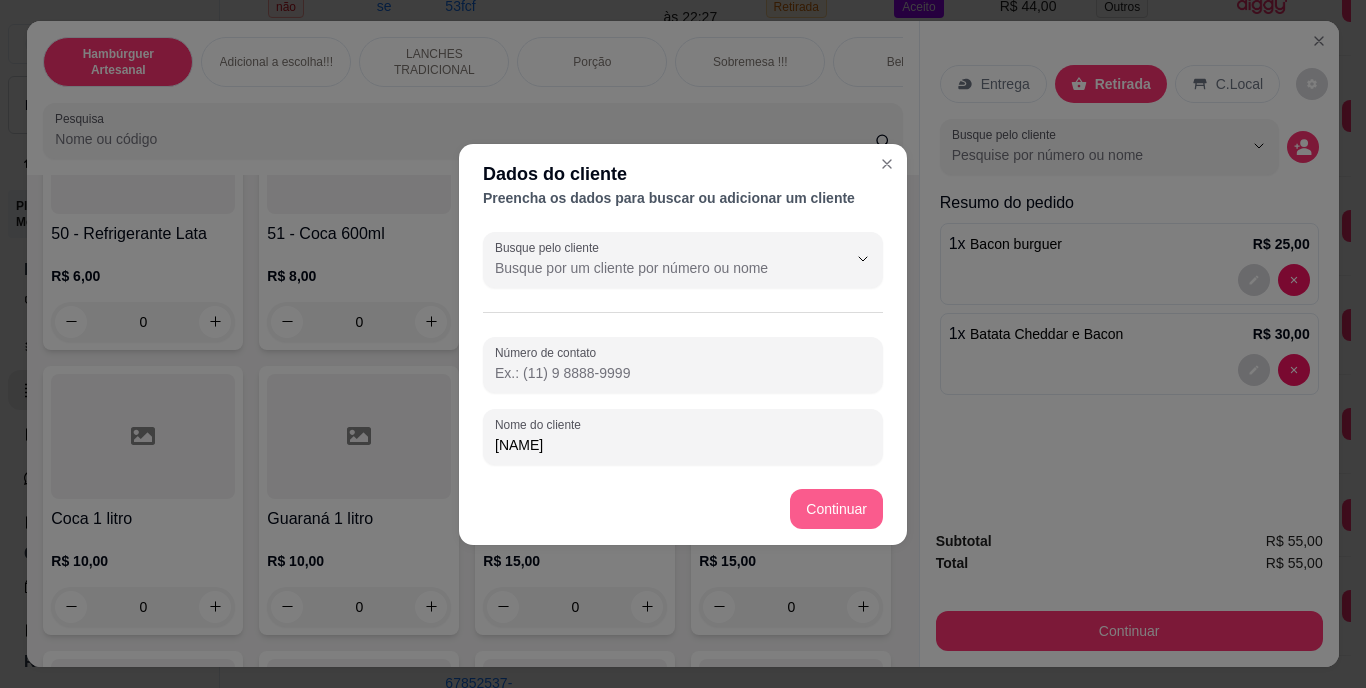 type on "[NAME]" 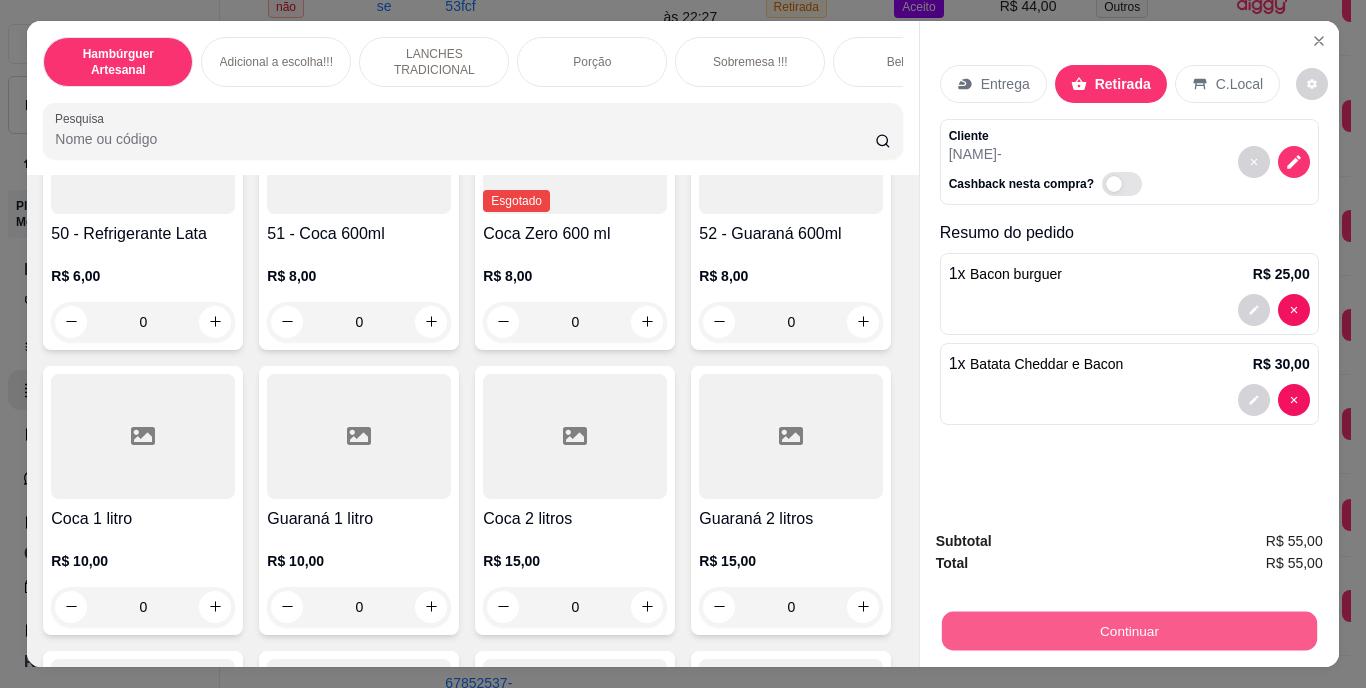 click on "Continuar" at bounding box center (1128, 631) 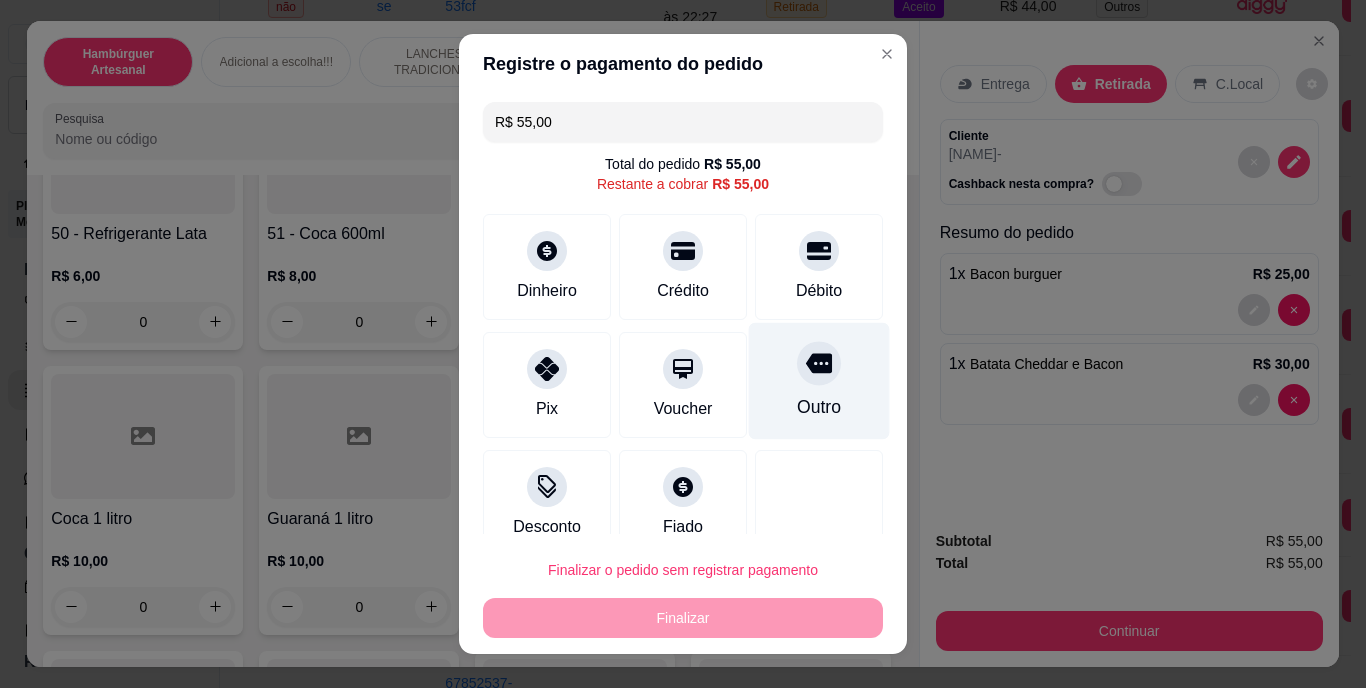 click on "Outro" at bounding box center [819, 381] 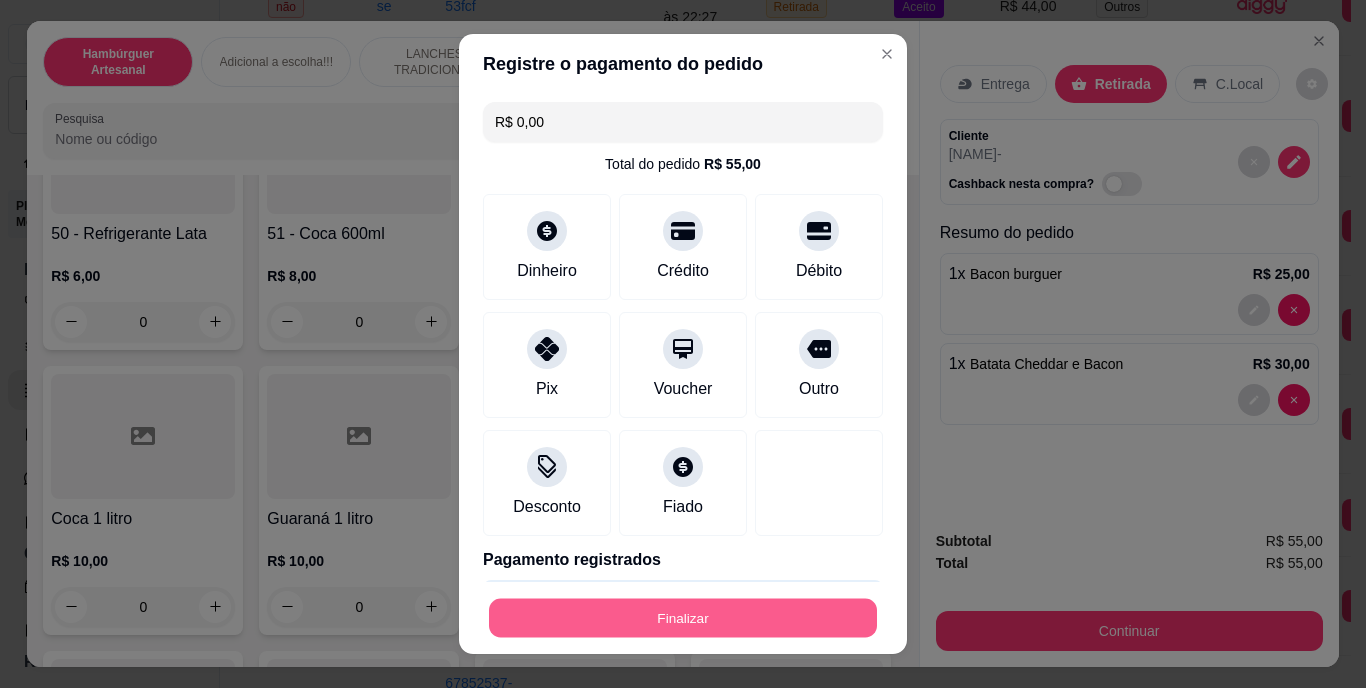 click on "Finalizar" at bounding box center (683, 617) 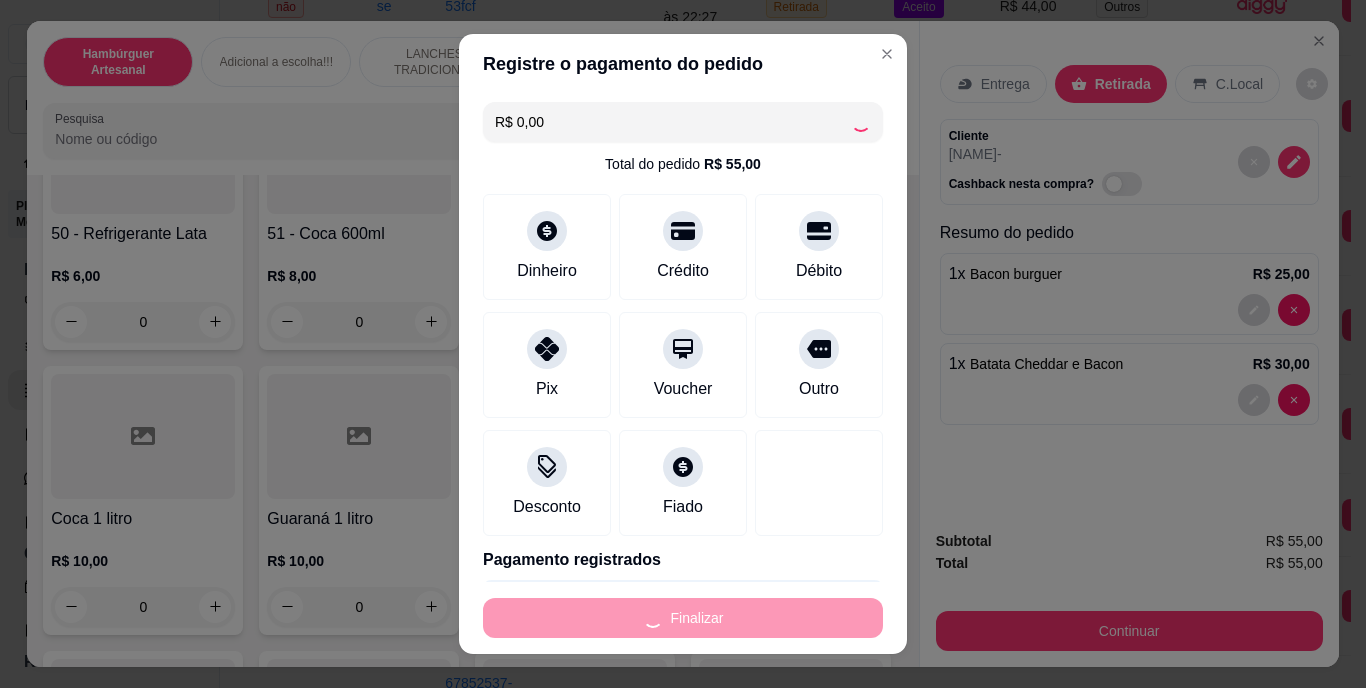 type on "0" 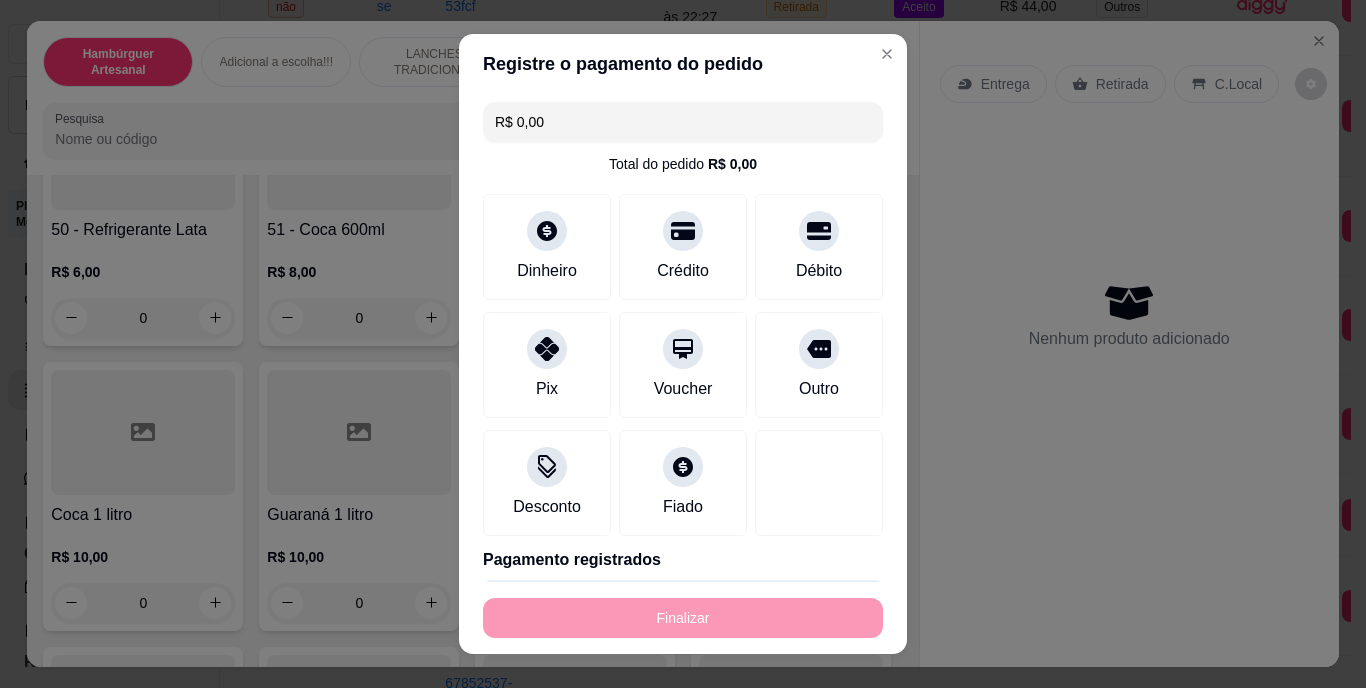 type on "-R$ 55,00" 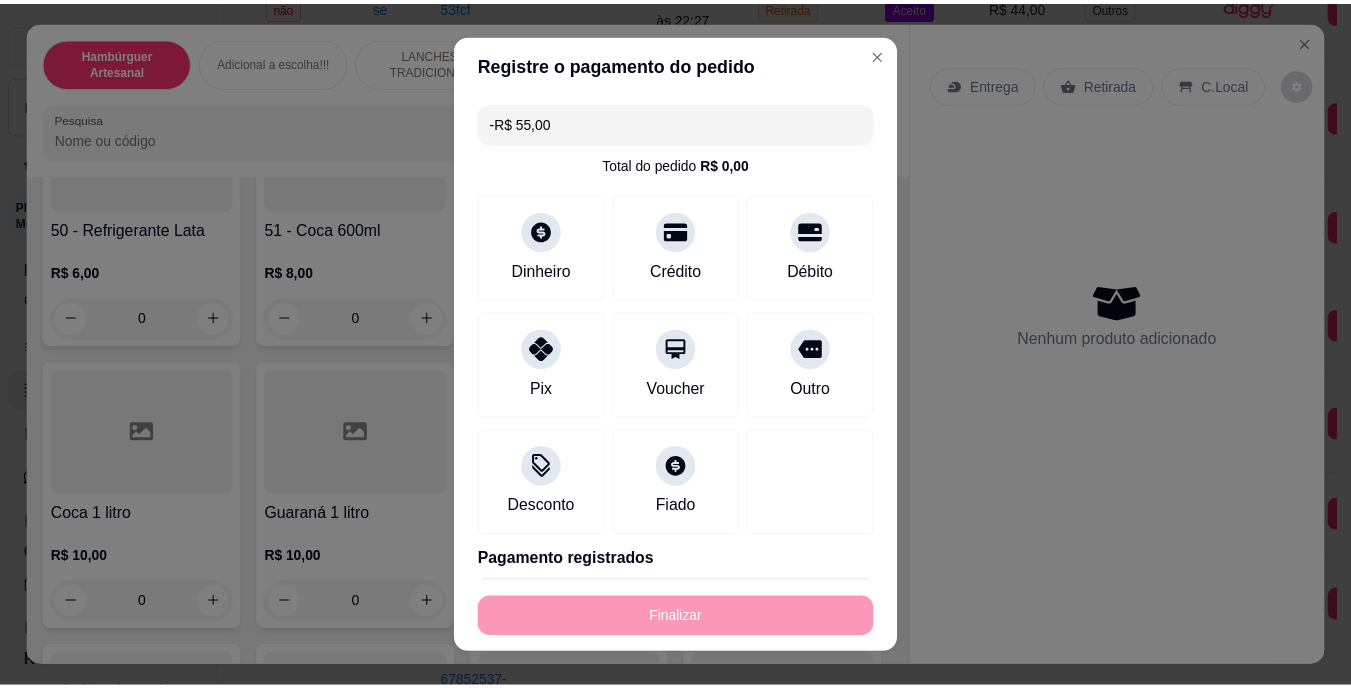 scroll, scrollTop: 4773, scrollLeft: 0, axis: vertical 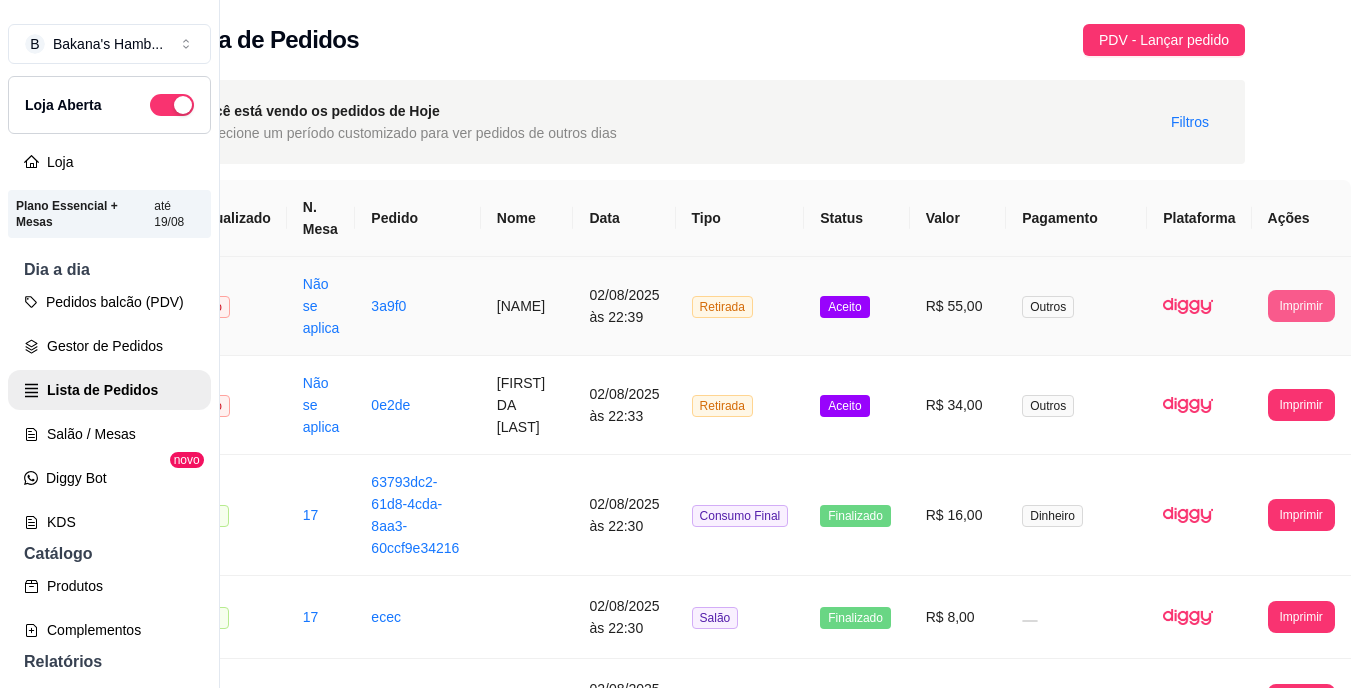 click on "Imprimir" at bounding box center (1301, 306) 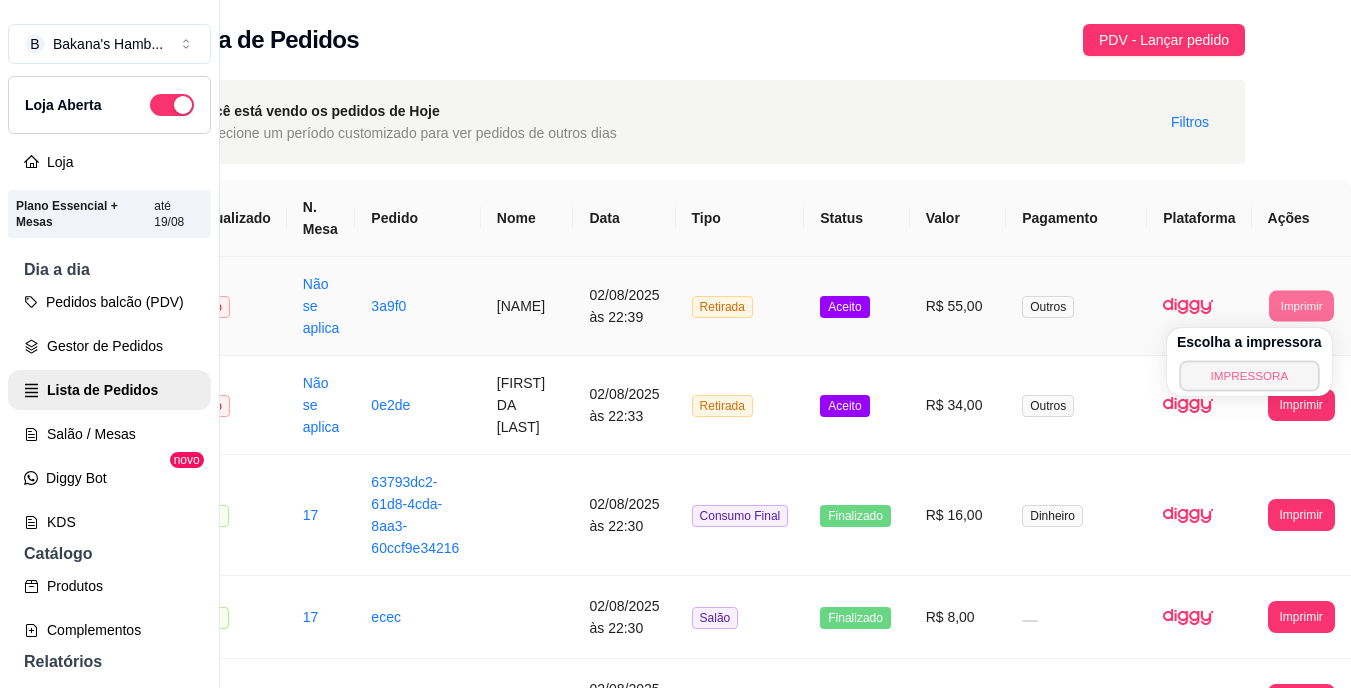 click on "IMPRESSORA" at bounding box center (1249, 375) 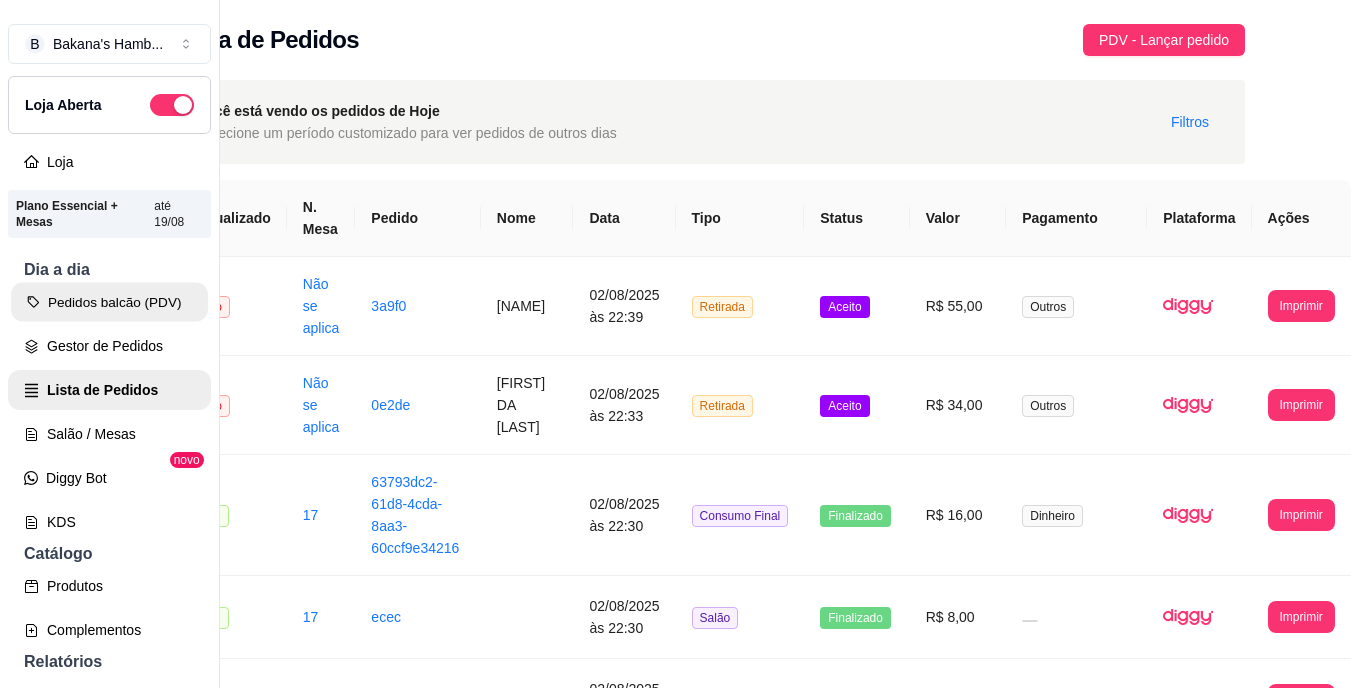 click on "Pedidos balcão (PDV)" at bounding box center [109, 302] 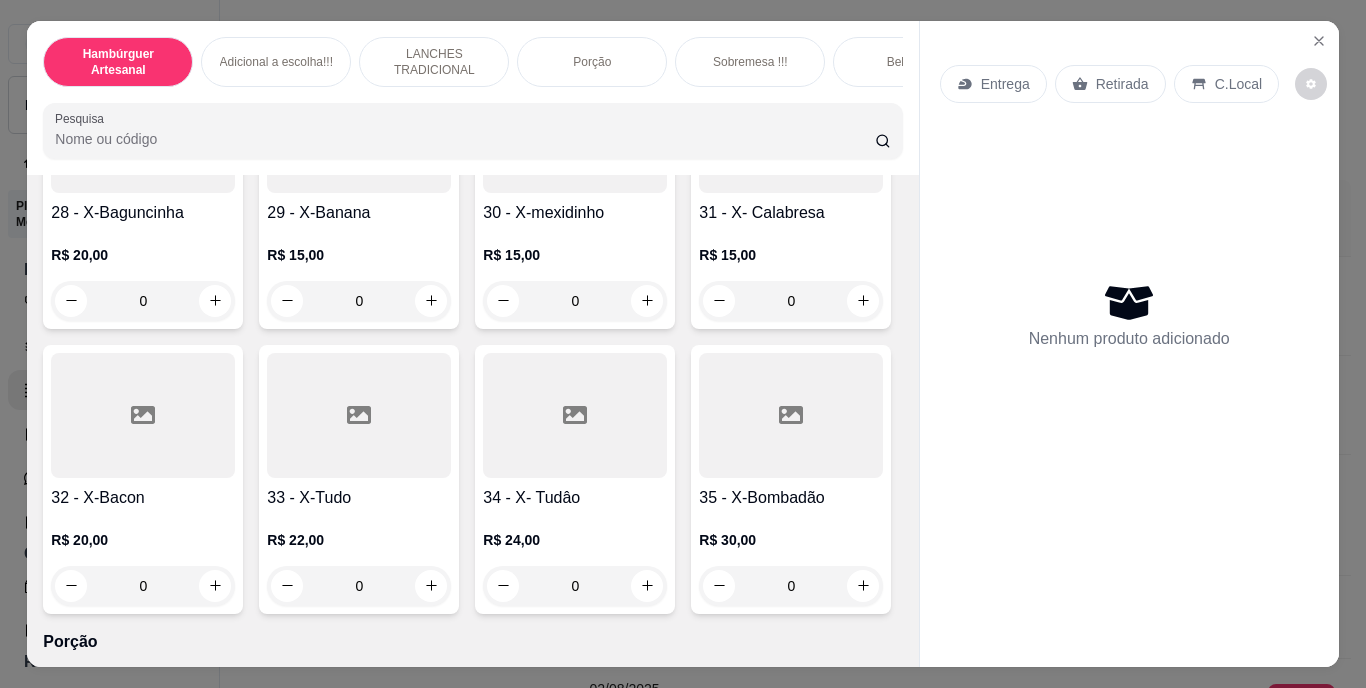 scroll, scrollTop: 3429, scrollLeft: 0, axis: vertical 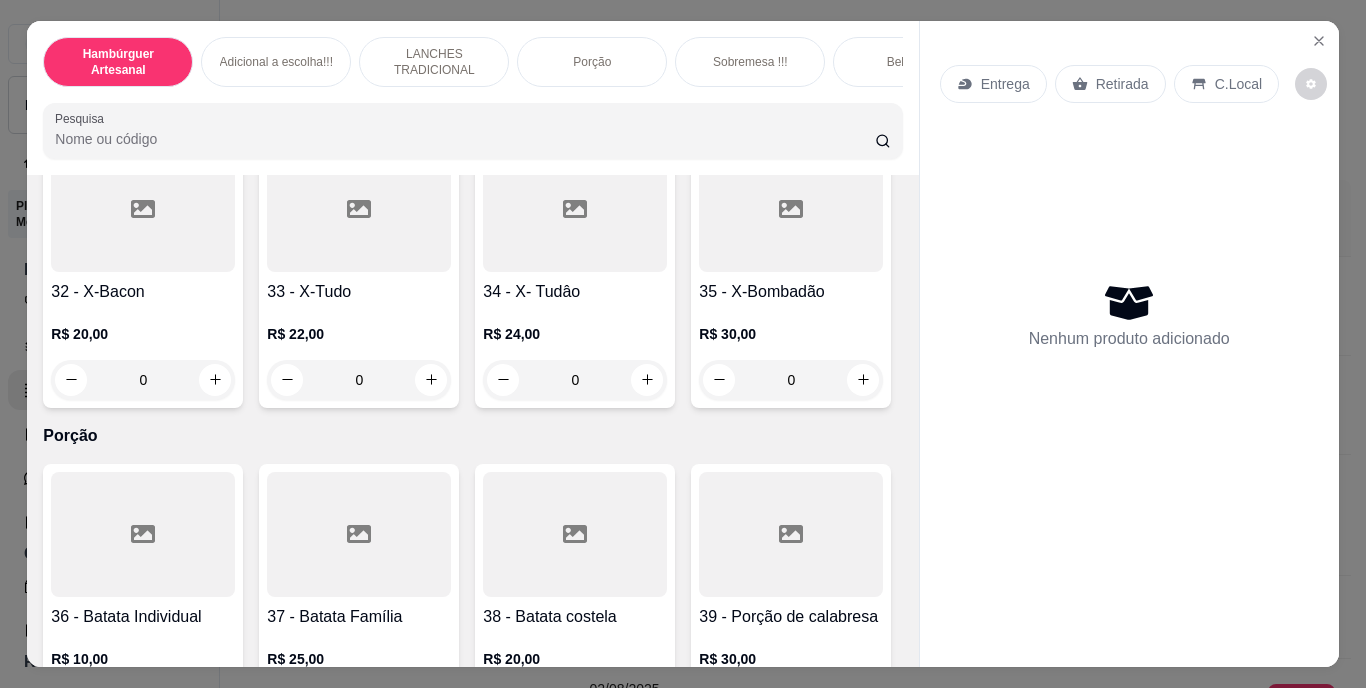 click 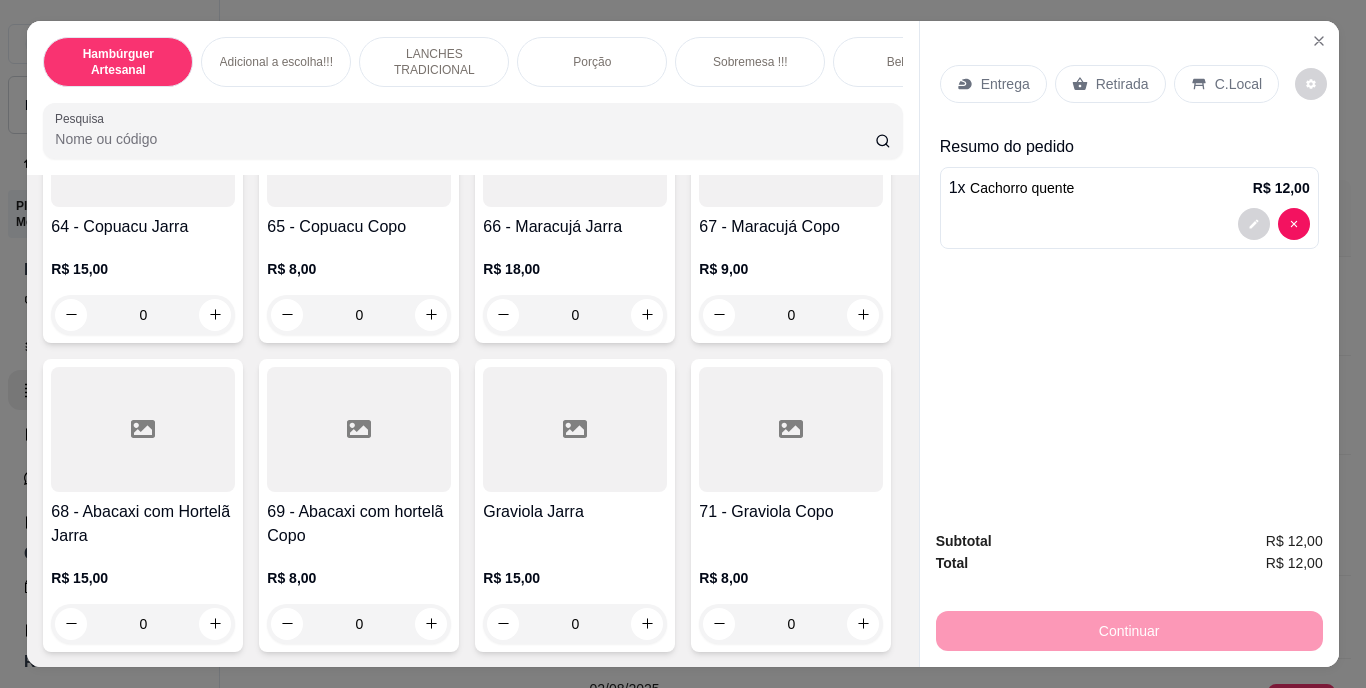 scroll, scrollTop: 8190, scrollLeft: 0, axis: vertical 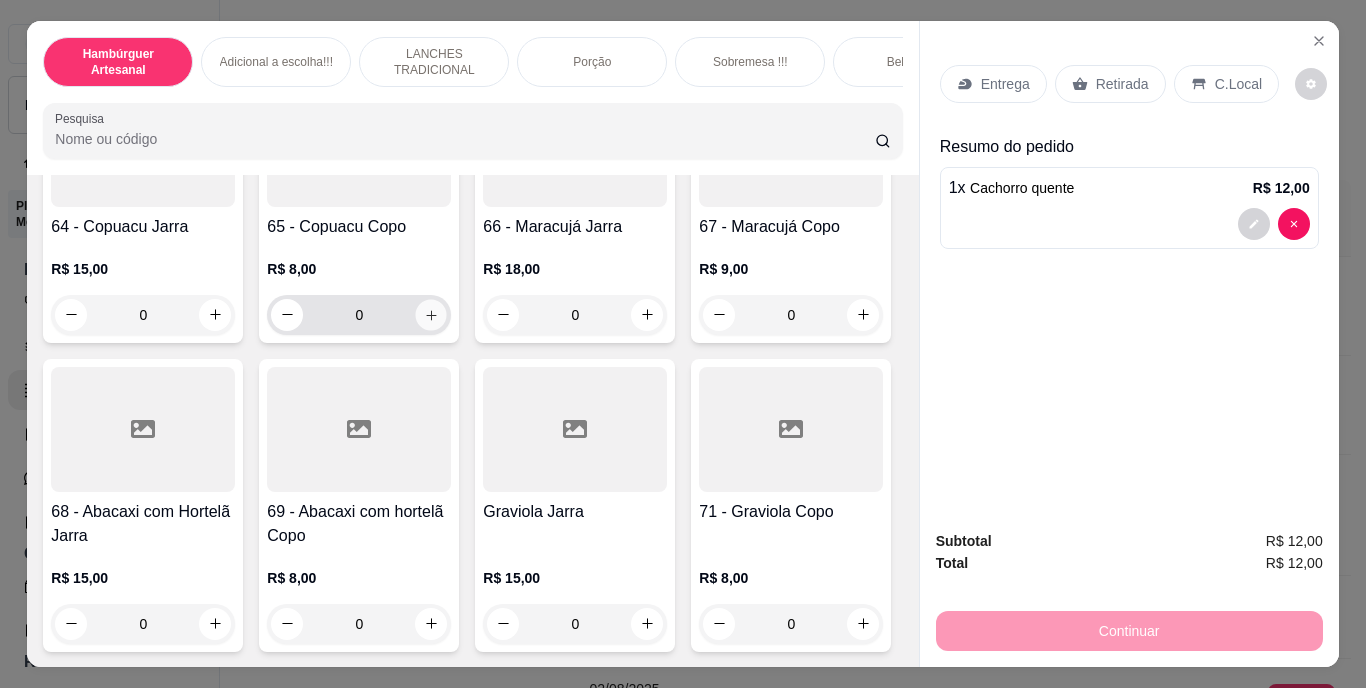click 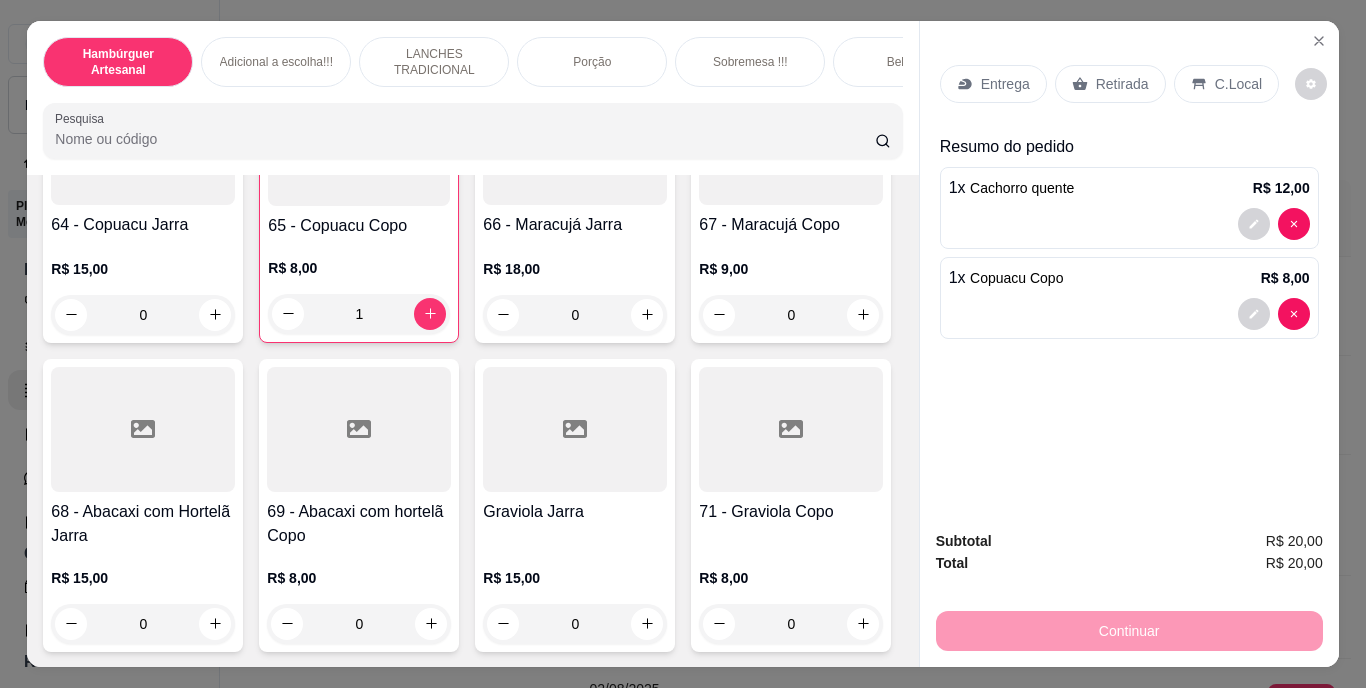 click on "Entrega" at bounding box center [993, 84] 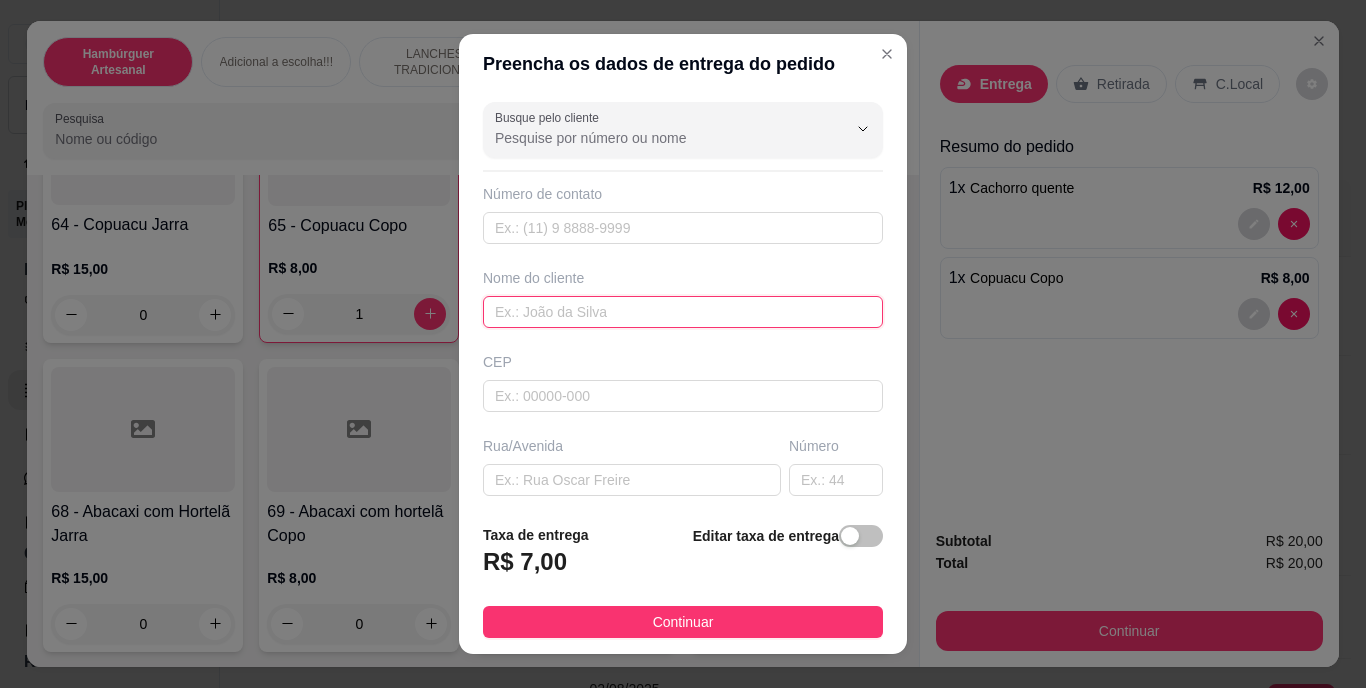 click at bounding box center [683, 312] 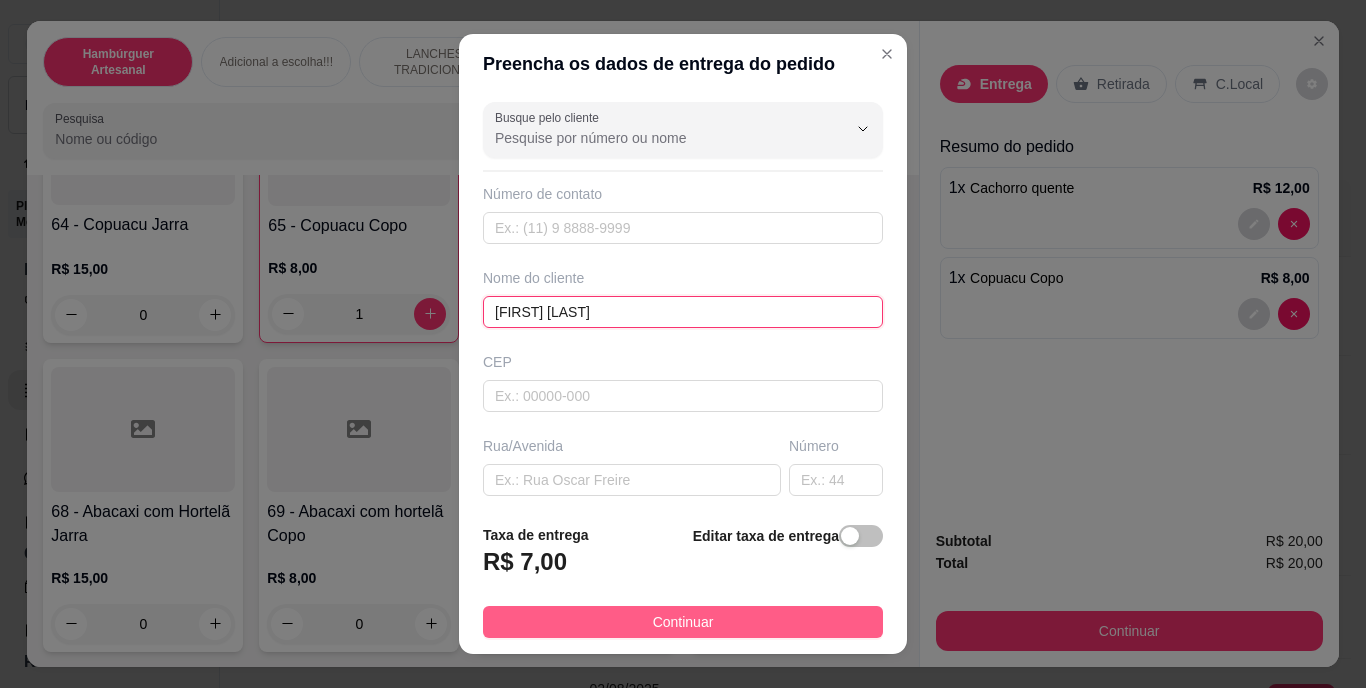 type on "[FIRST] [LAST]" 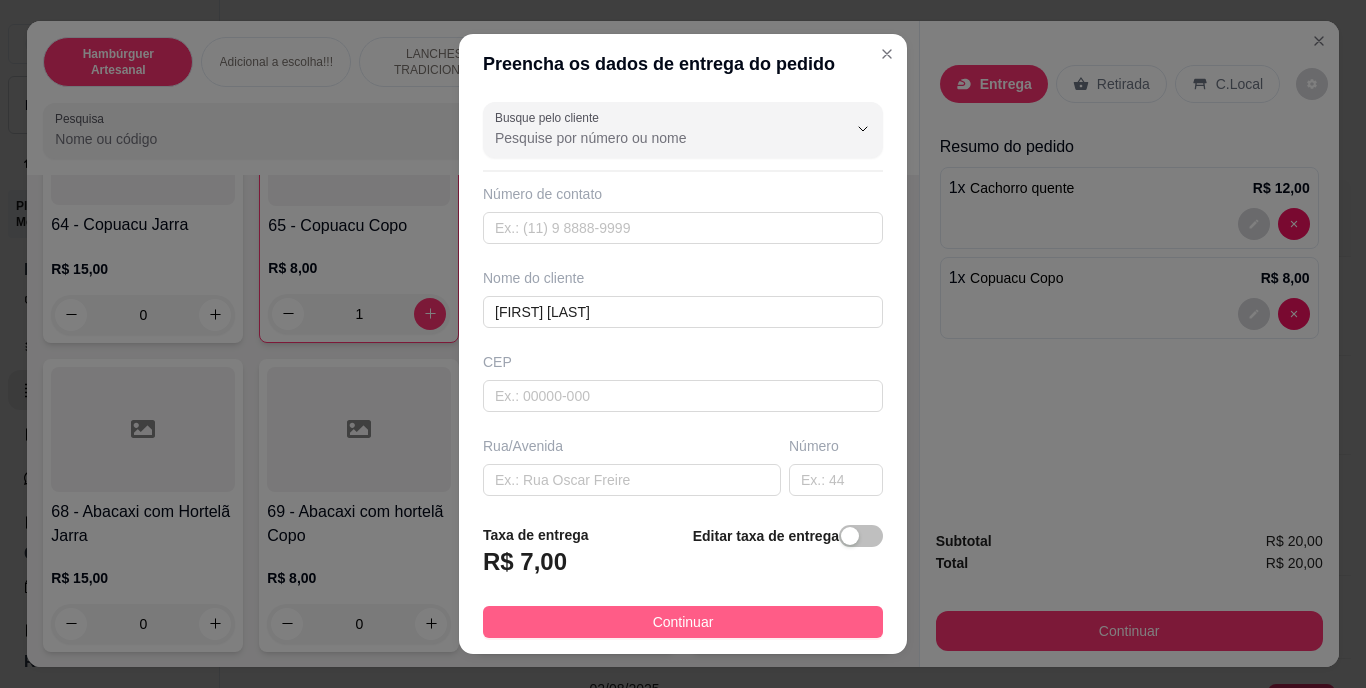 click on "Continuar" at bounding box center [683, 622] 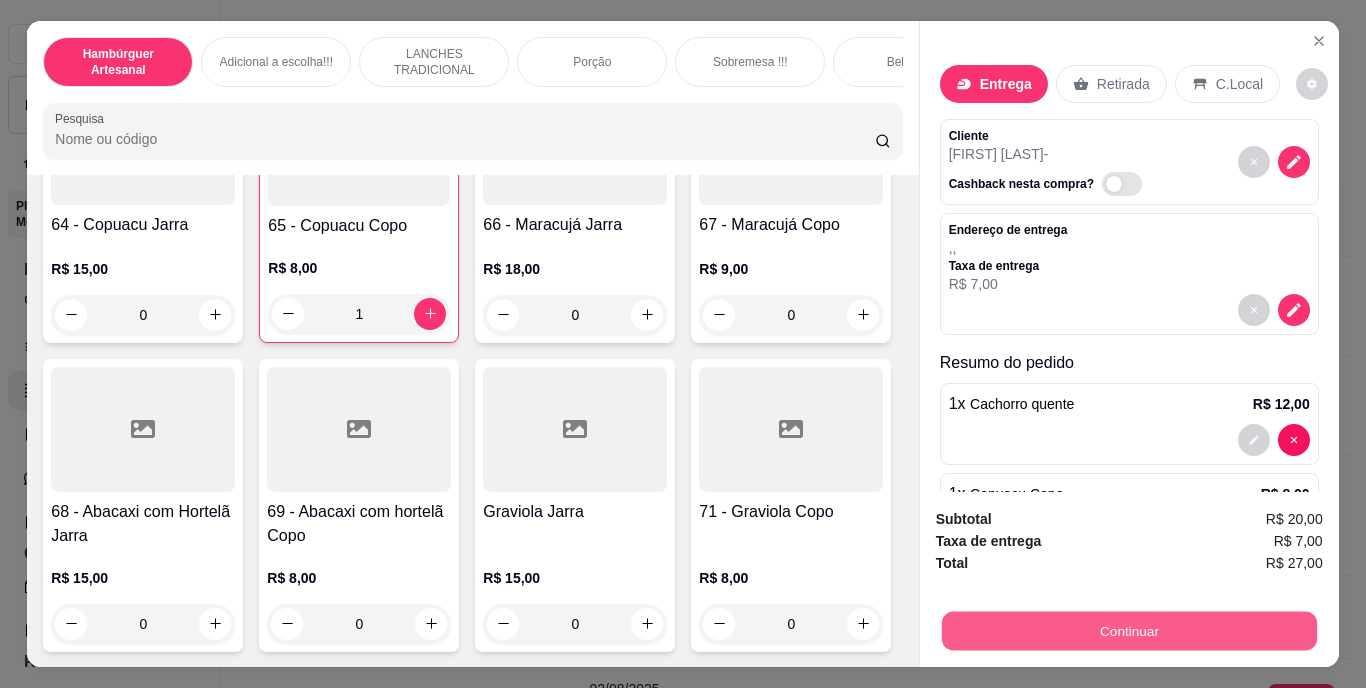 click on "Continuar" at bounding box center [1128, 631] 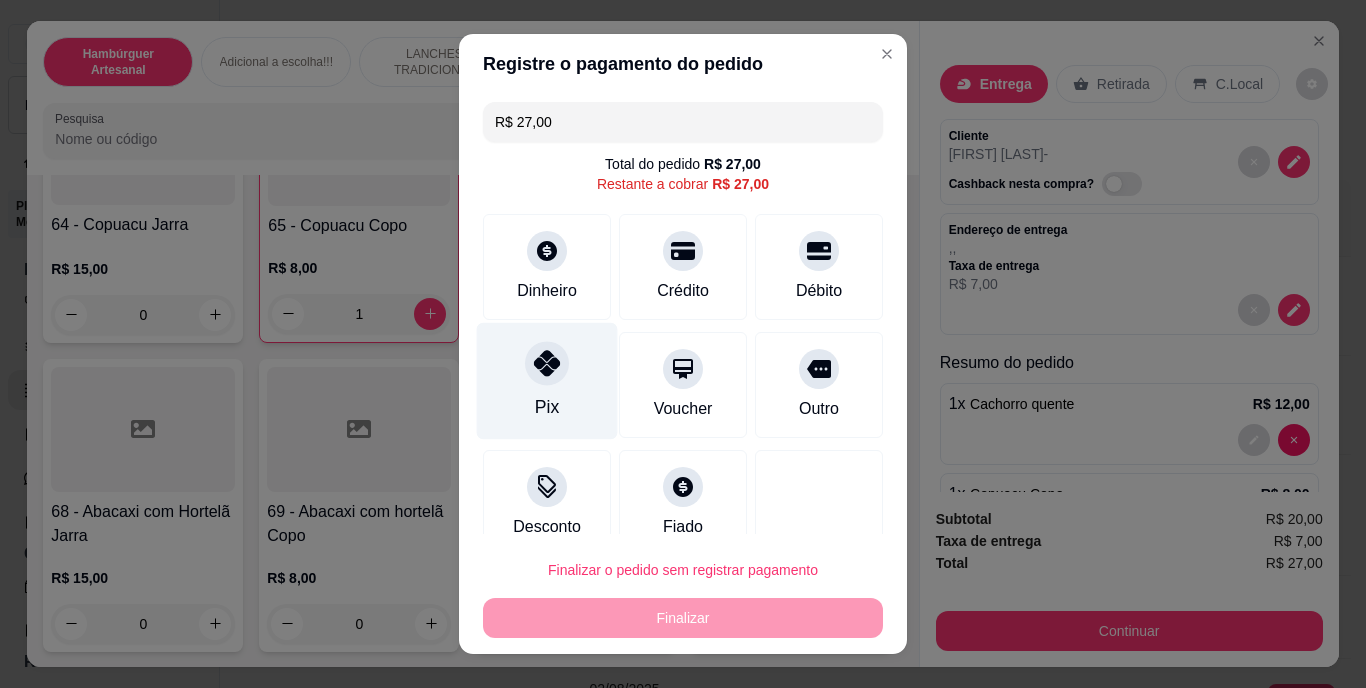 click on "Pix" at bounding box center [547, 381] 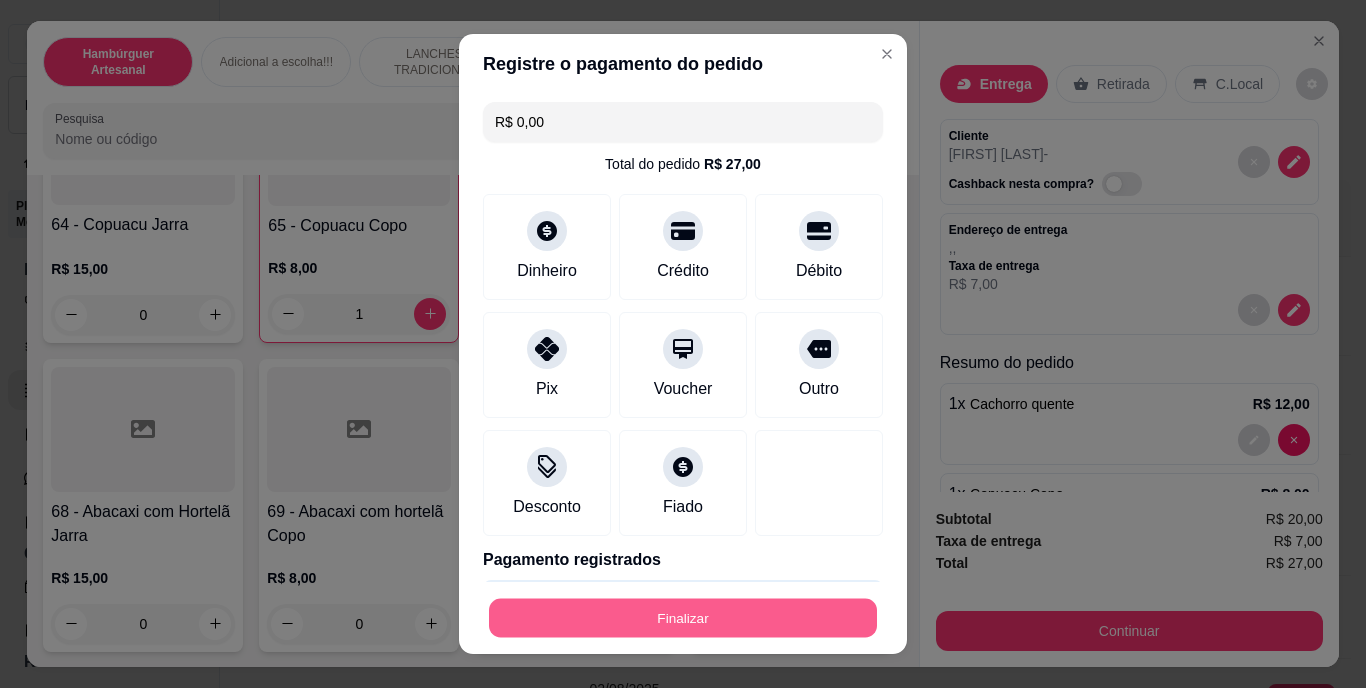 click on "Finalizar" at bounding box center [683, 617] 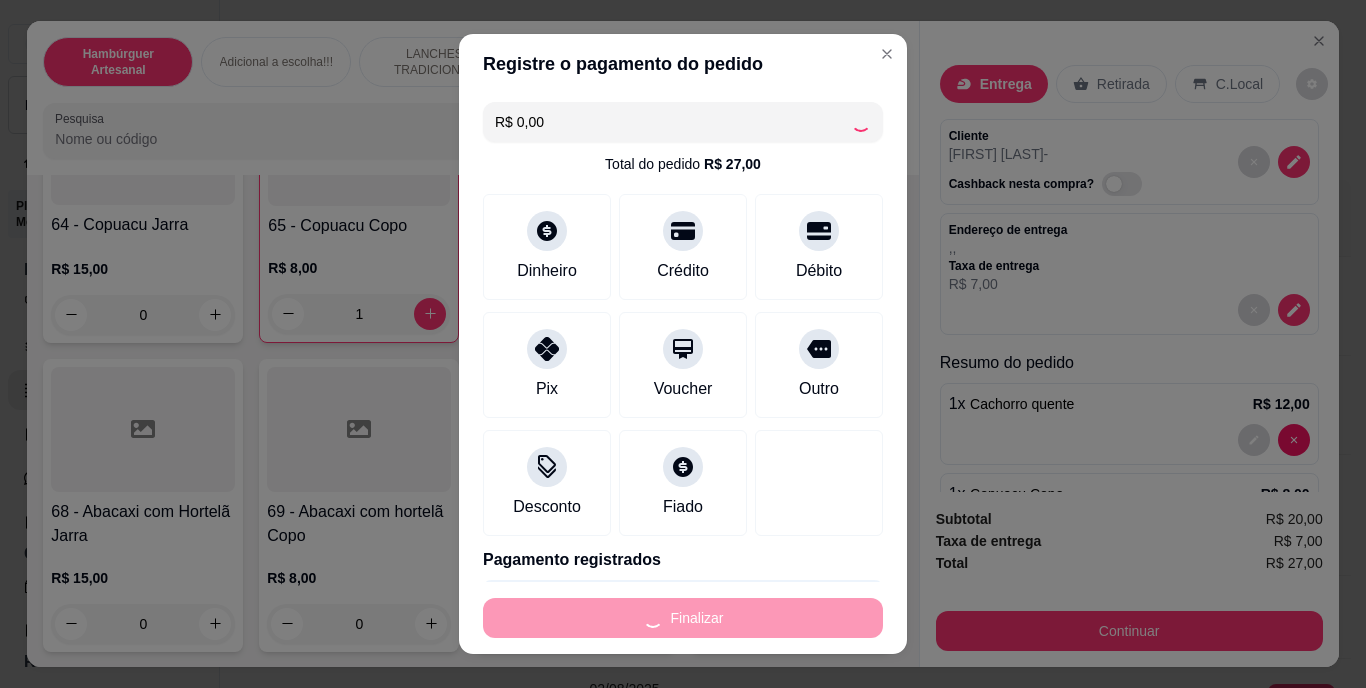 type on "0" 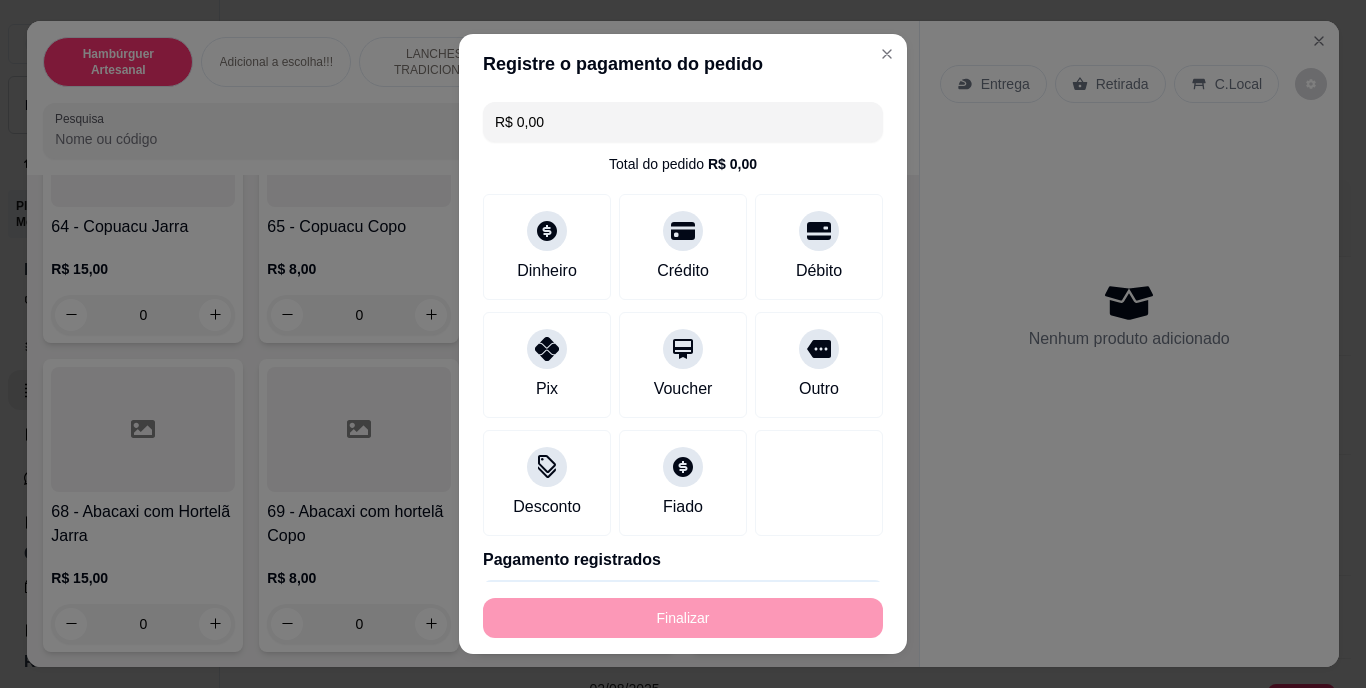 type on "-R$ 27,00" 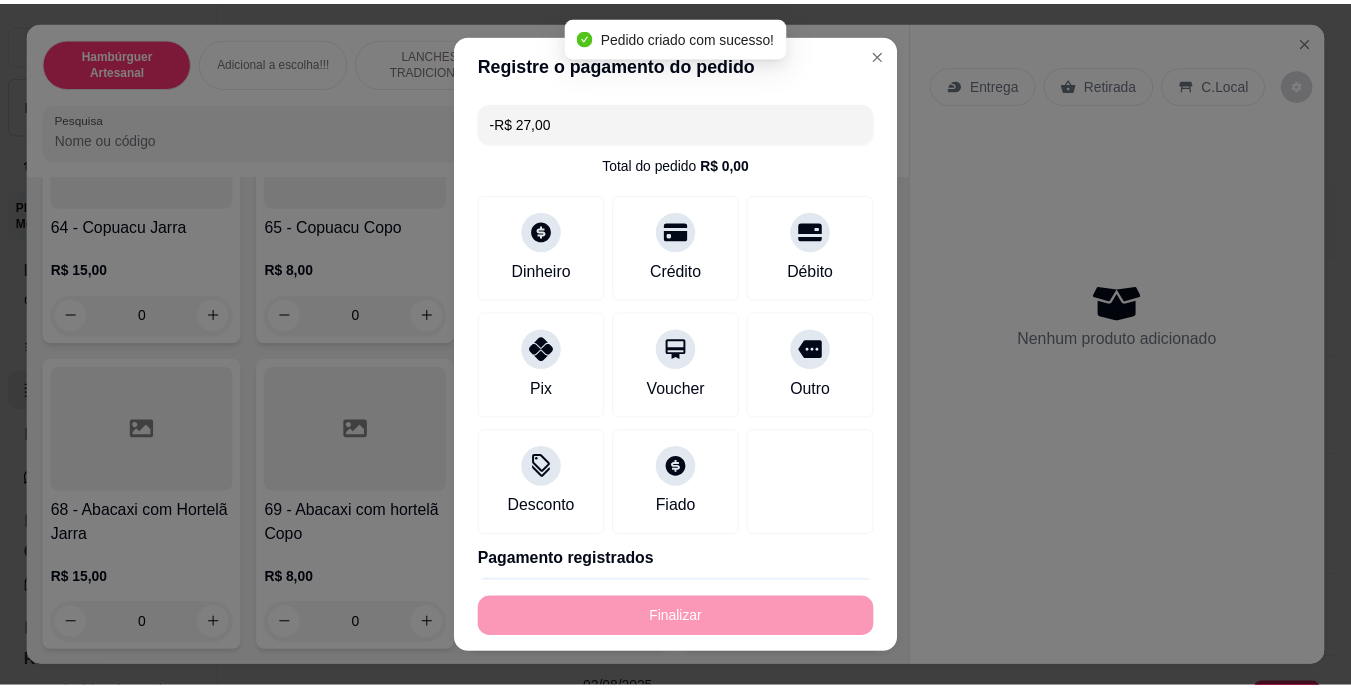 scroll, scrollTop: 8188, scrollLeft: 0, axis: vertical 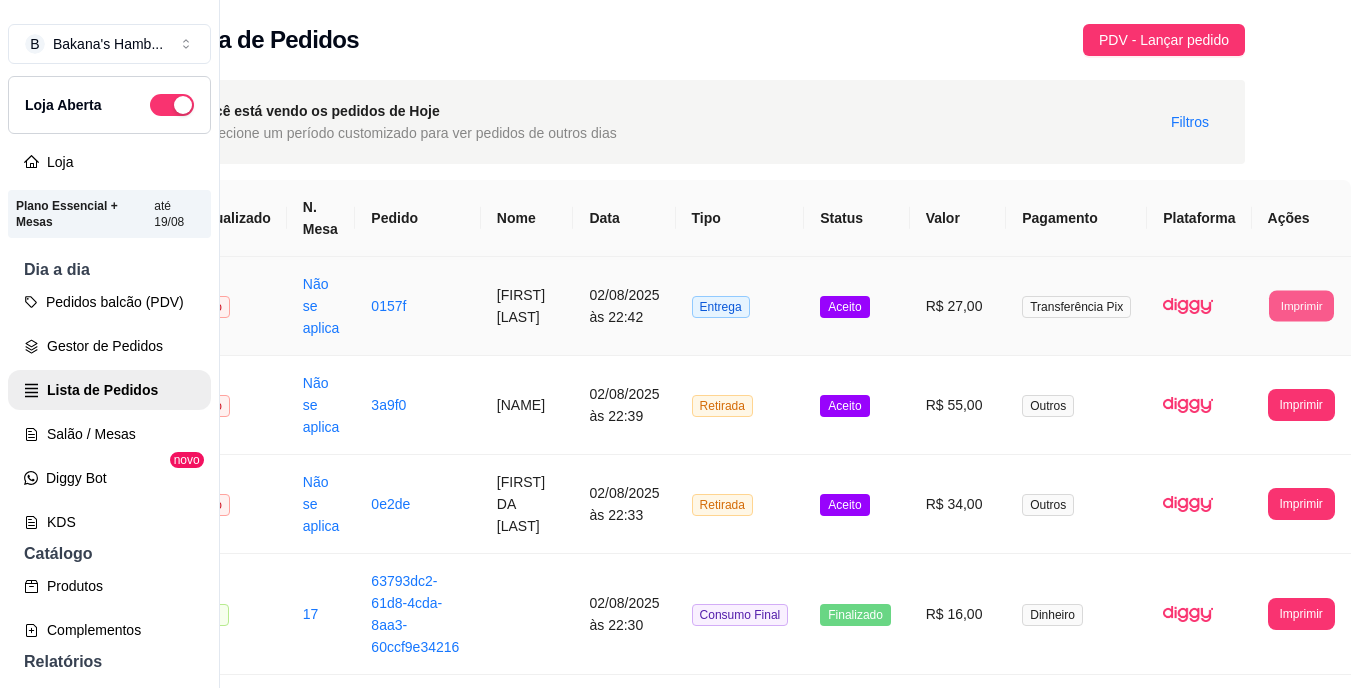 click on "Imprimir" at bounding box center [1301, 305] 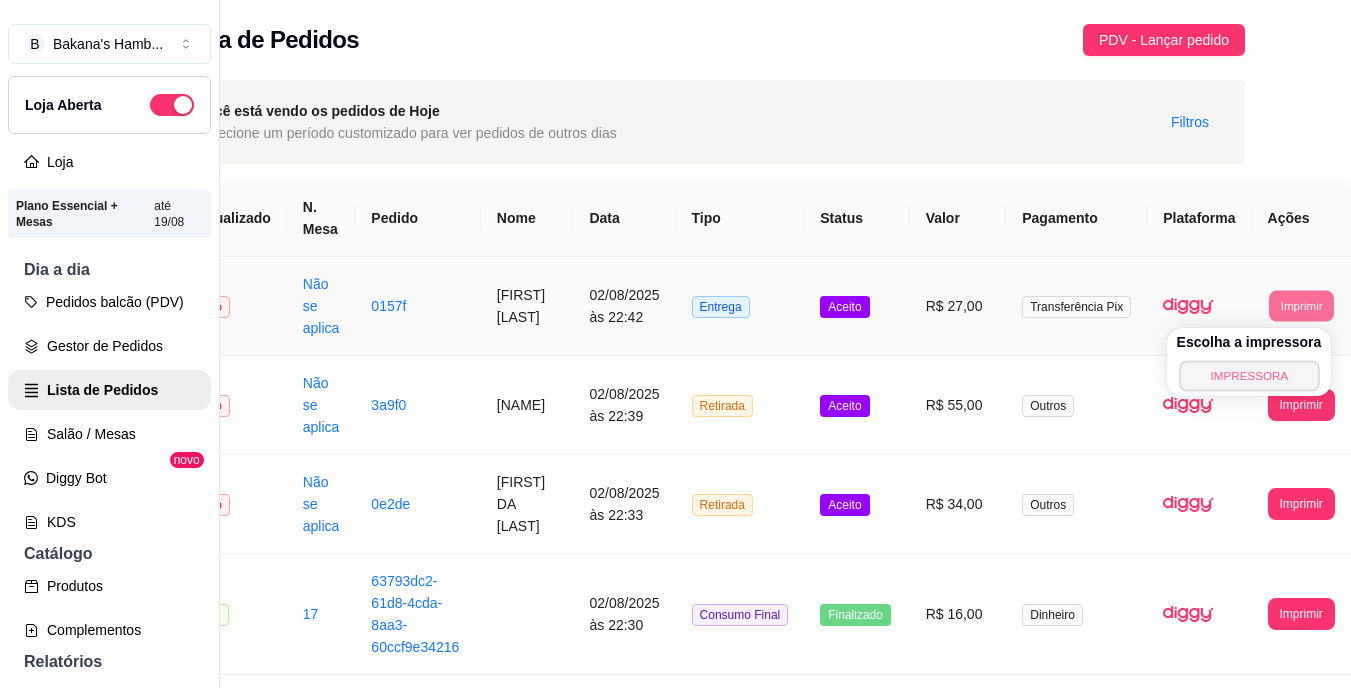 click on "IMPRESSORA" at bounding box center (1249, 375) 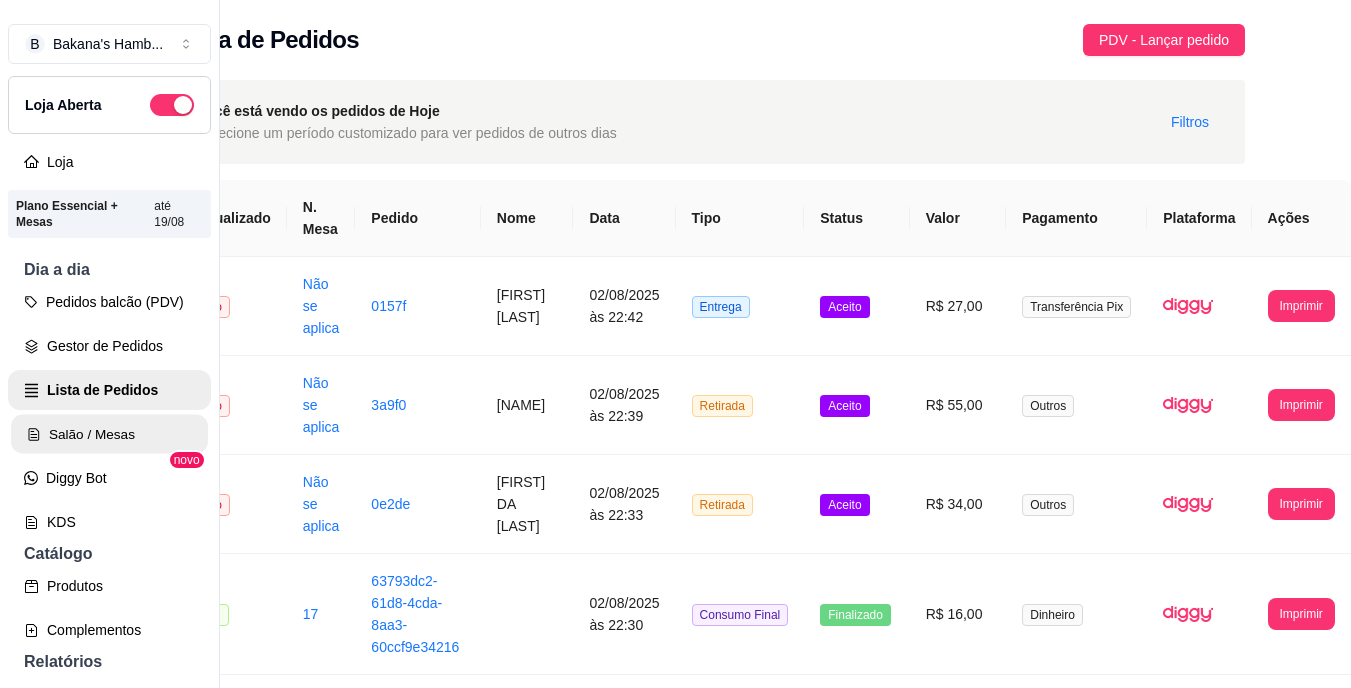 click on "Salão / Mesas" at bounding box center [109, 434] 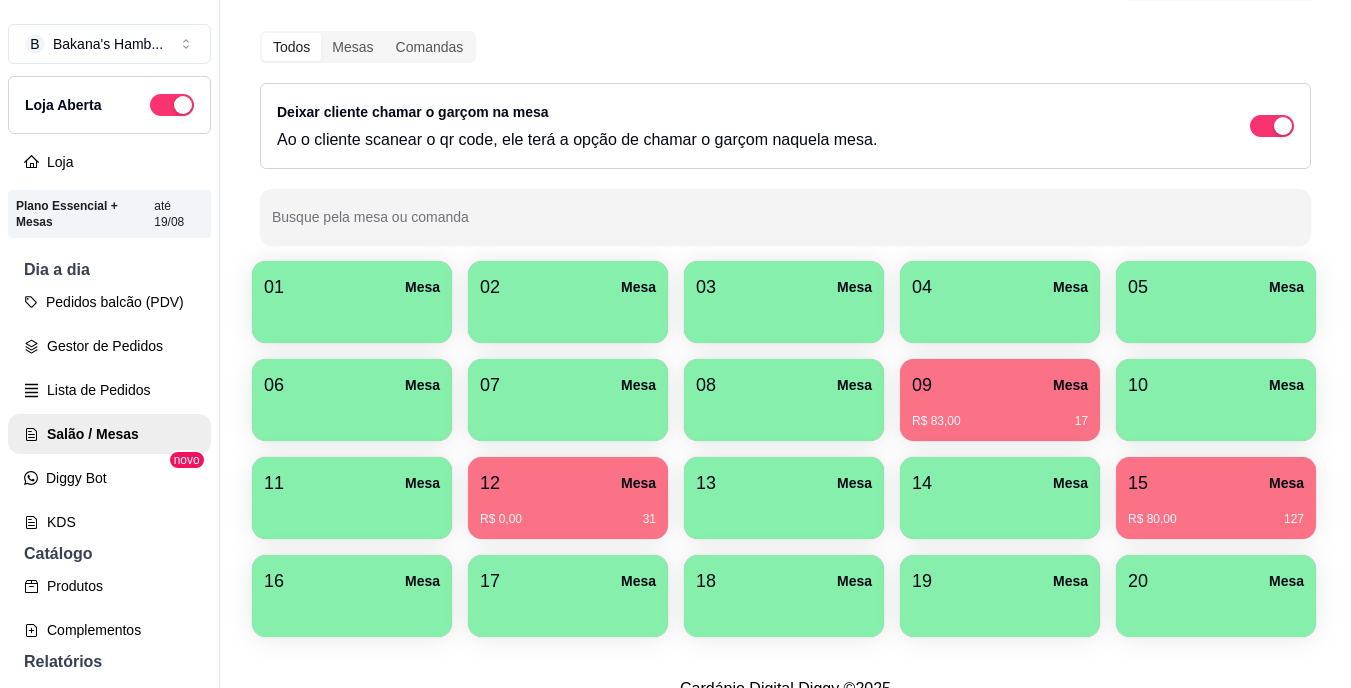 scroll, scrollTop: 100, scrollLeft: 0, axis: vertical 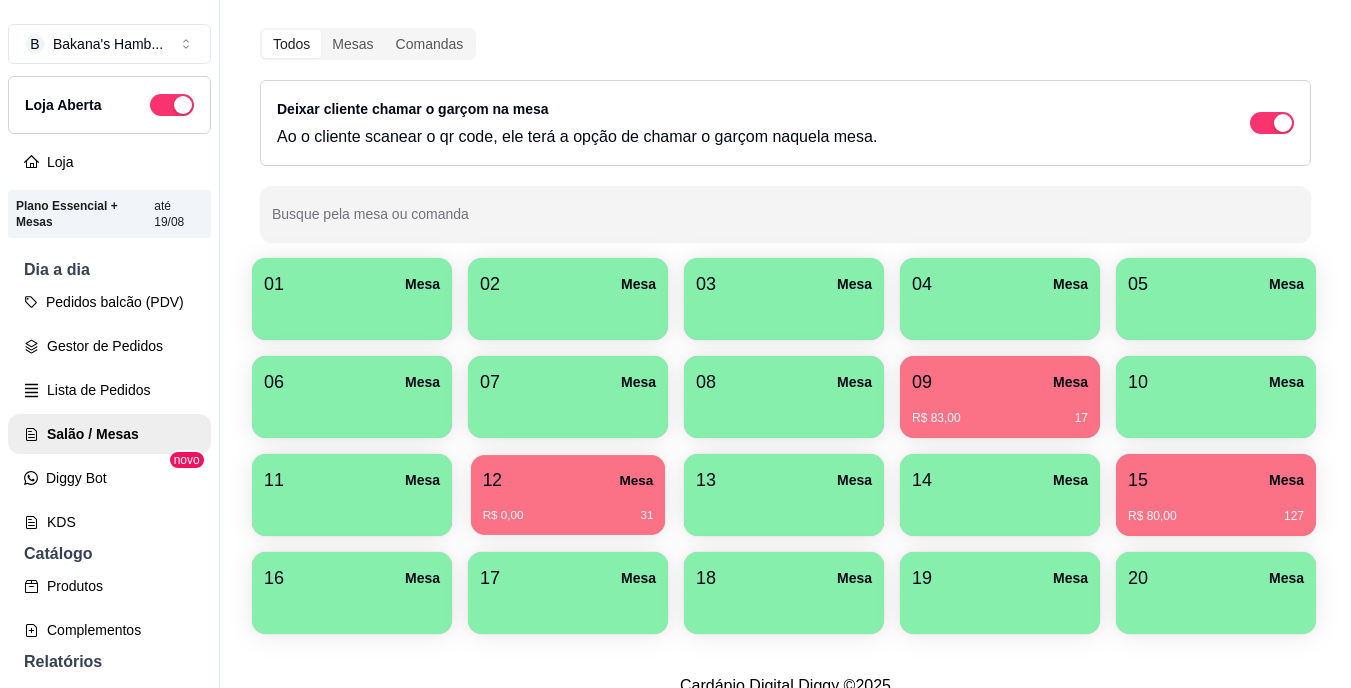 click on "12 Mesa" at bounding box center (568, 480) 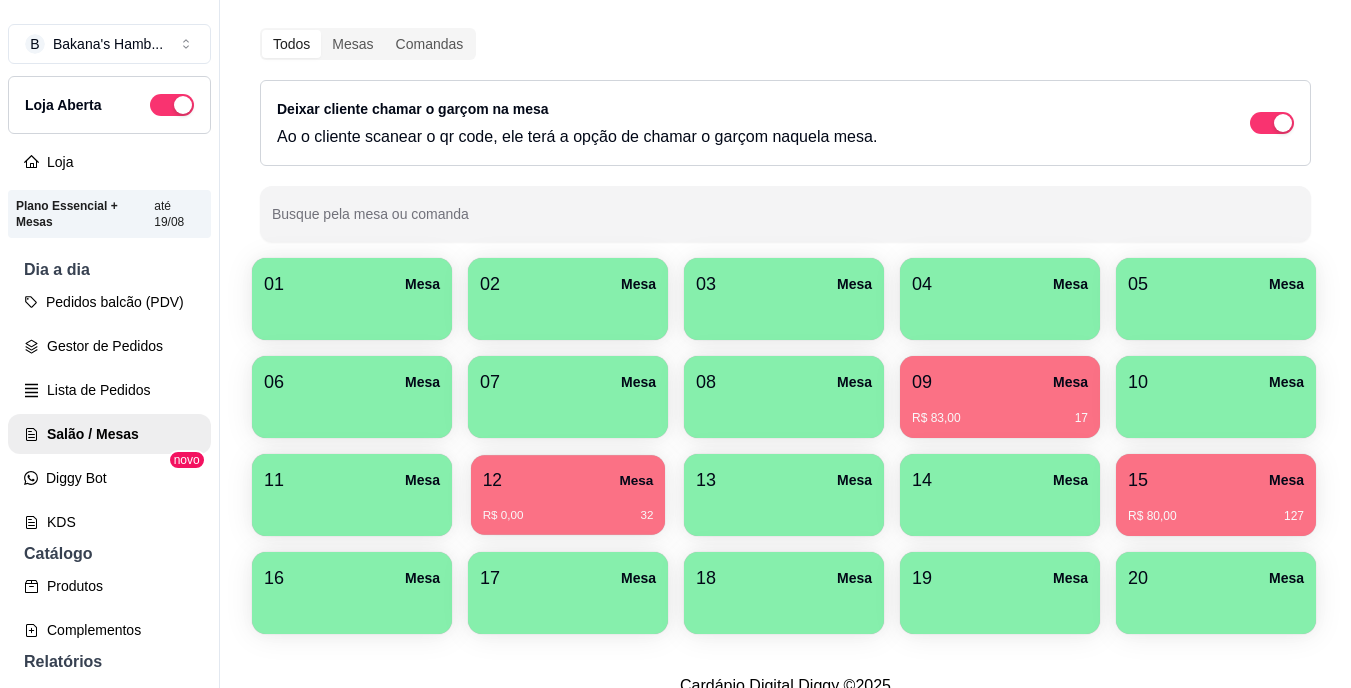 click on "12 Mesa" at bounding box center [568, 480] 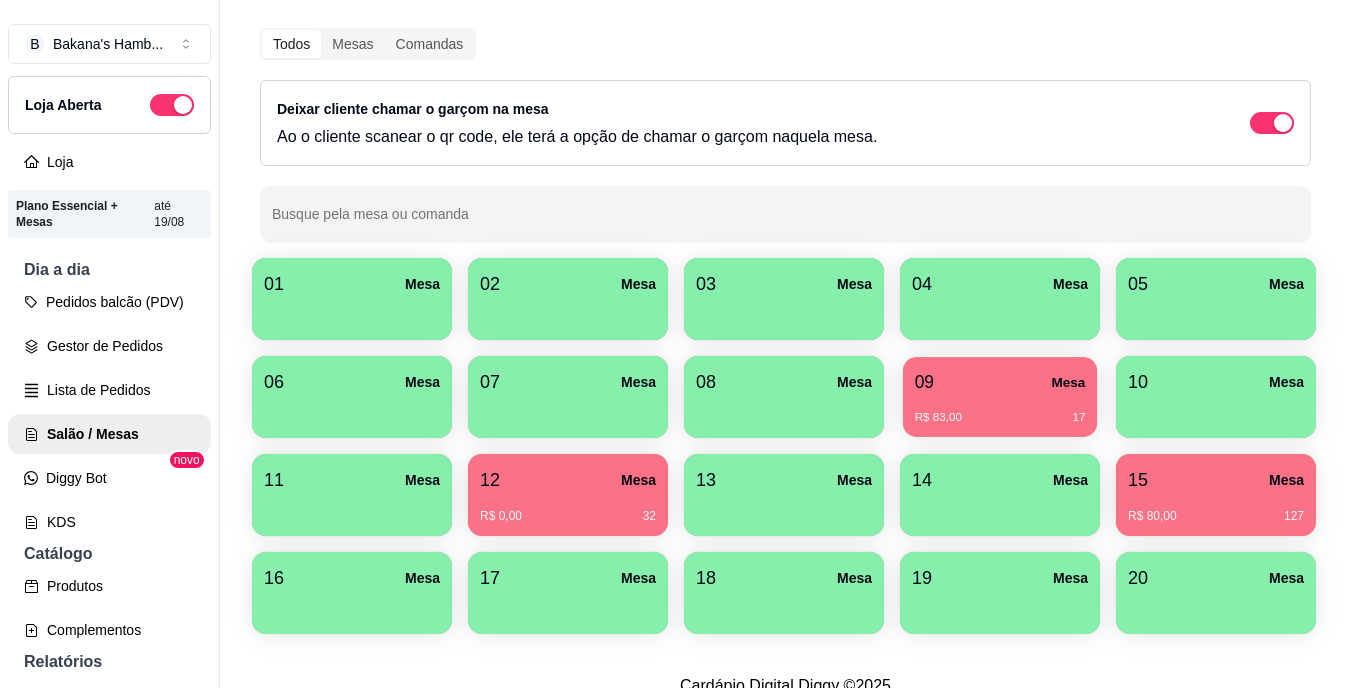 click on "R$ 83,00 17" at bounding box center (1000, 410) 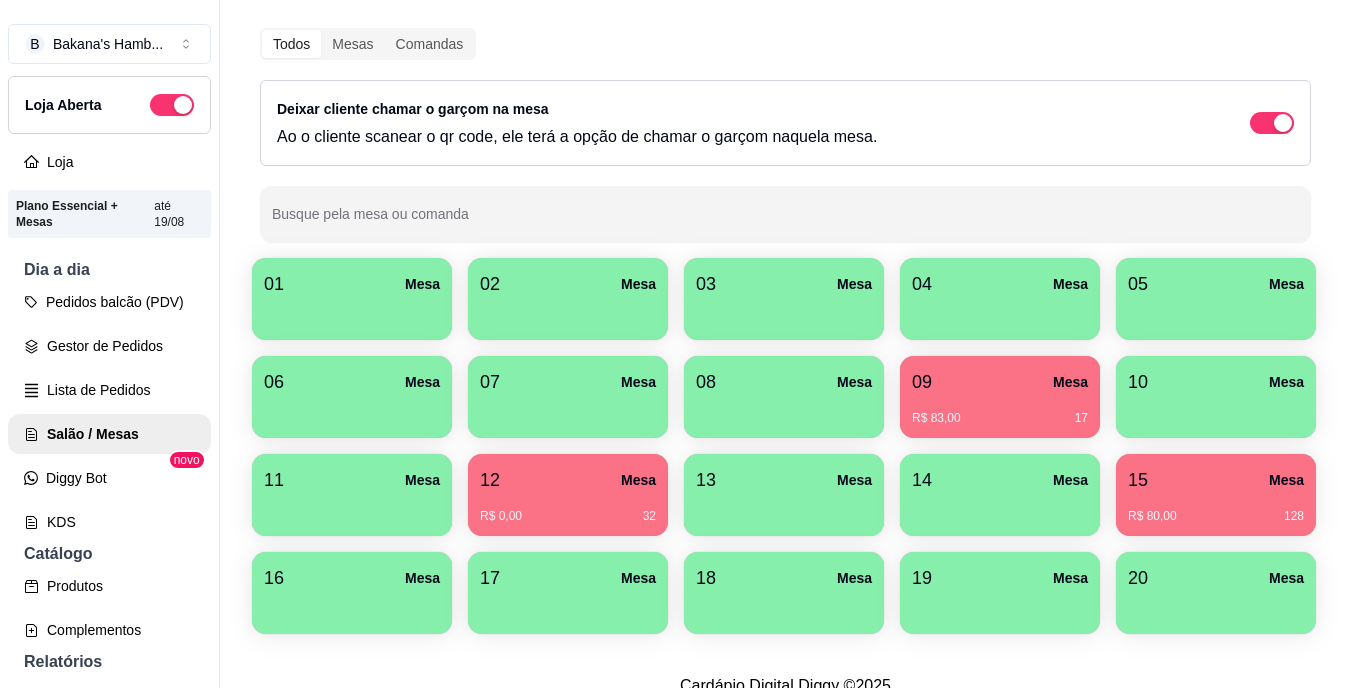 scroll, scrollTop: 239, scrollLeft: 0, axis: vertical 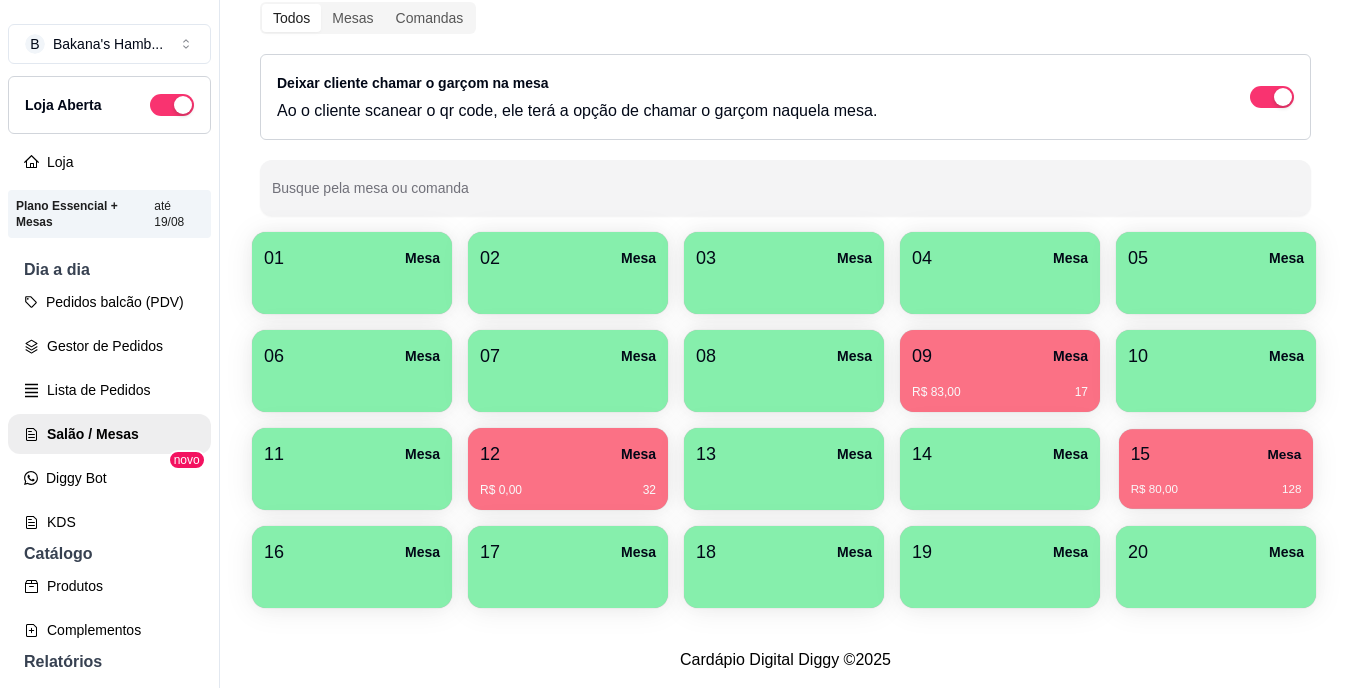 click on "15 Mesa R$ 80,00 128" at bounding box center [1216, 469] 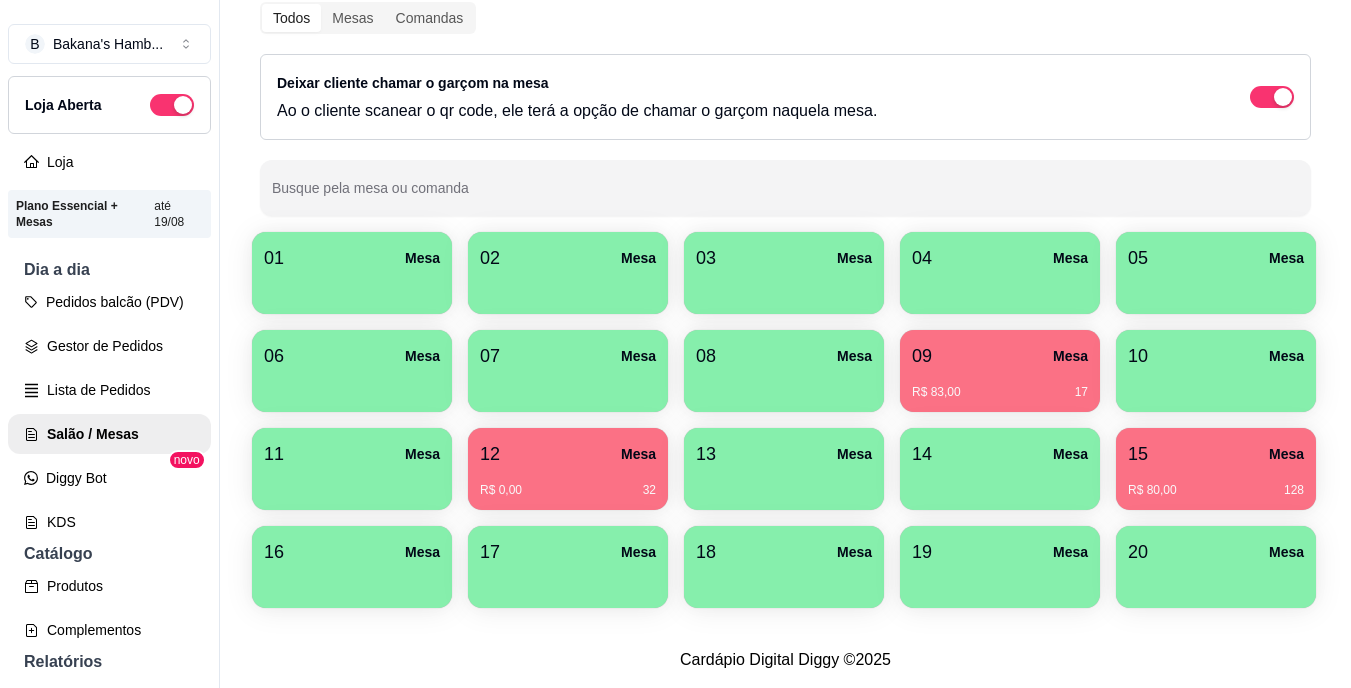 click on "R$ 0,00 32" at bounding box center [568, 483] 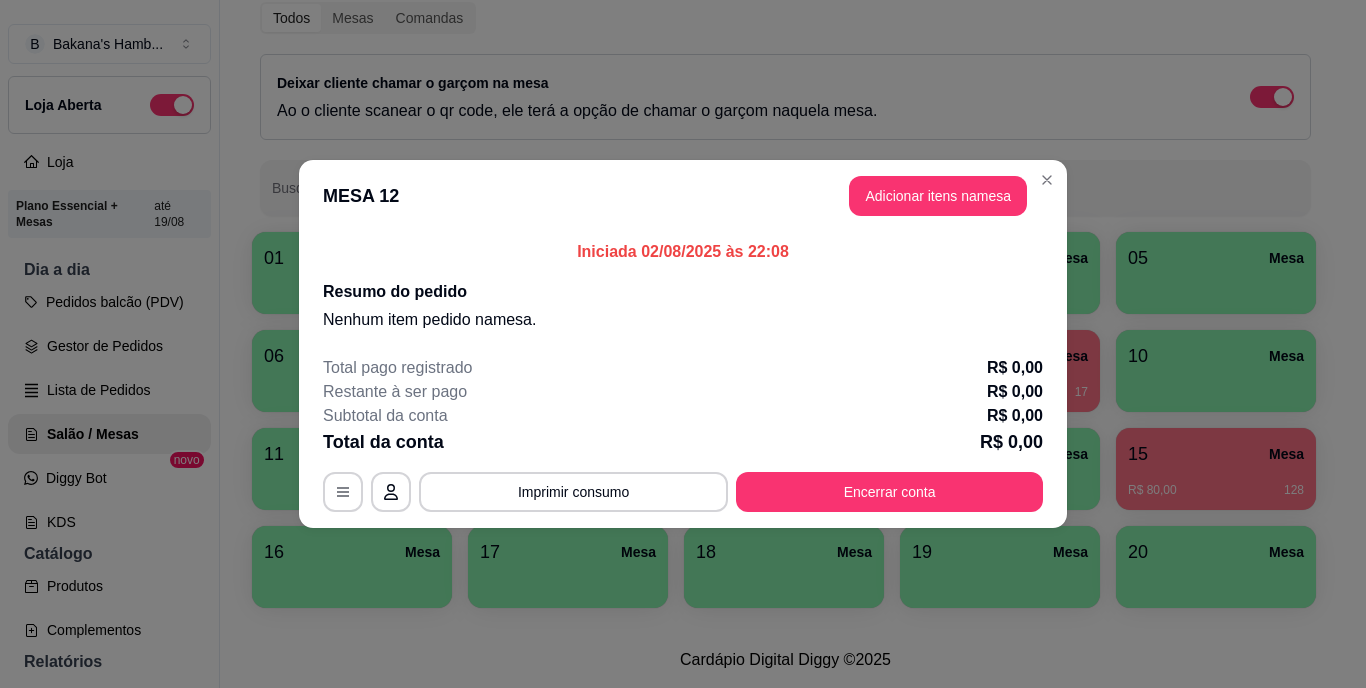 click on "Total pago registrado R$ 0,00 Restante à ser pago R$ 0,00 Subtotal da conta R$ 0,00 Total da conta R$ 0,00 MESA 12 Tempo de permanência: 32 minutos Cod. Segurança: 2025 Qtd. de Pedidos: 0 Clientes da mesa: ** CONSUMO ** ** TOTAL ** Subtotal 0,00 Total 0,00 Imprimir consumo Encerrar conta" at bounding box center [683, 434] 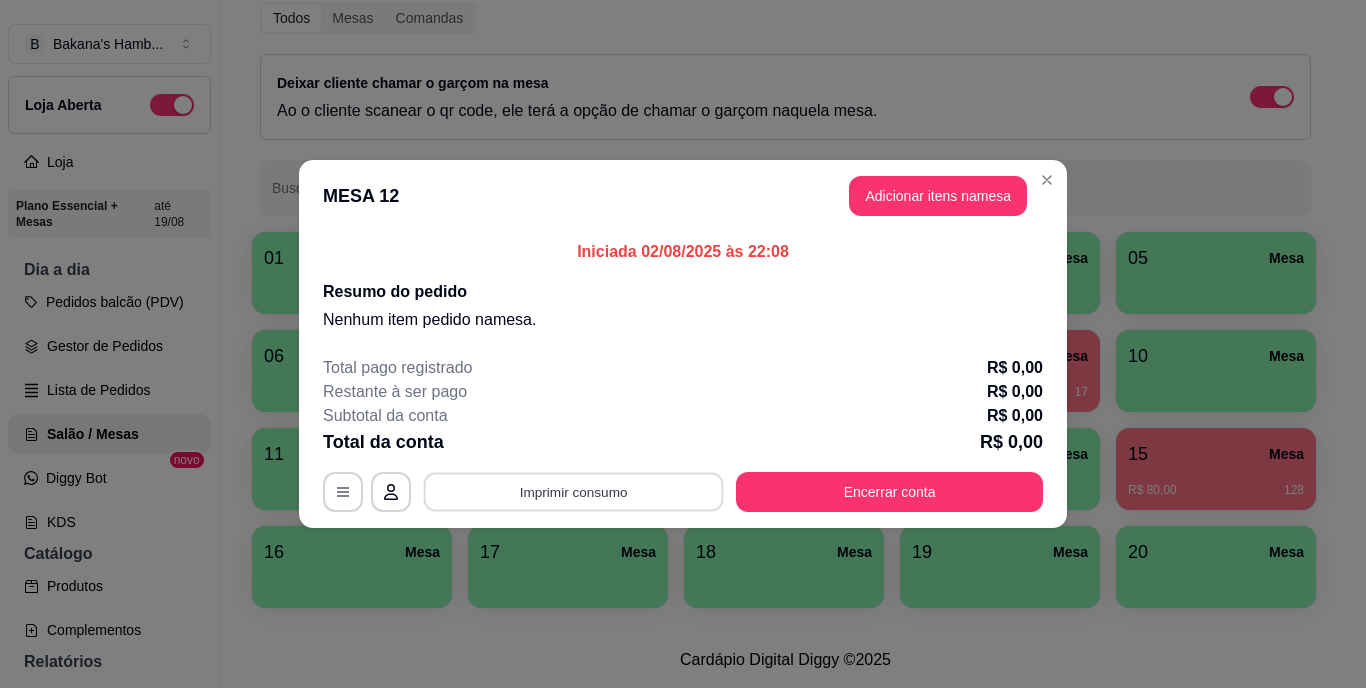 click on "Imprimir consumo" at bounding box center [574, 492] 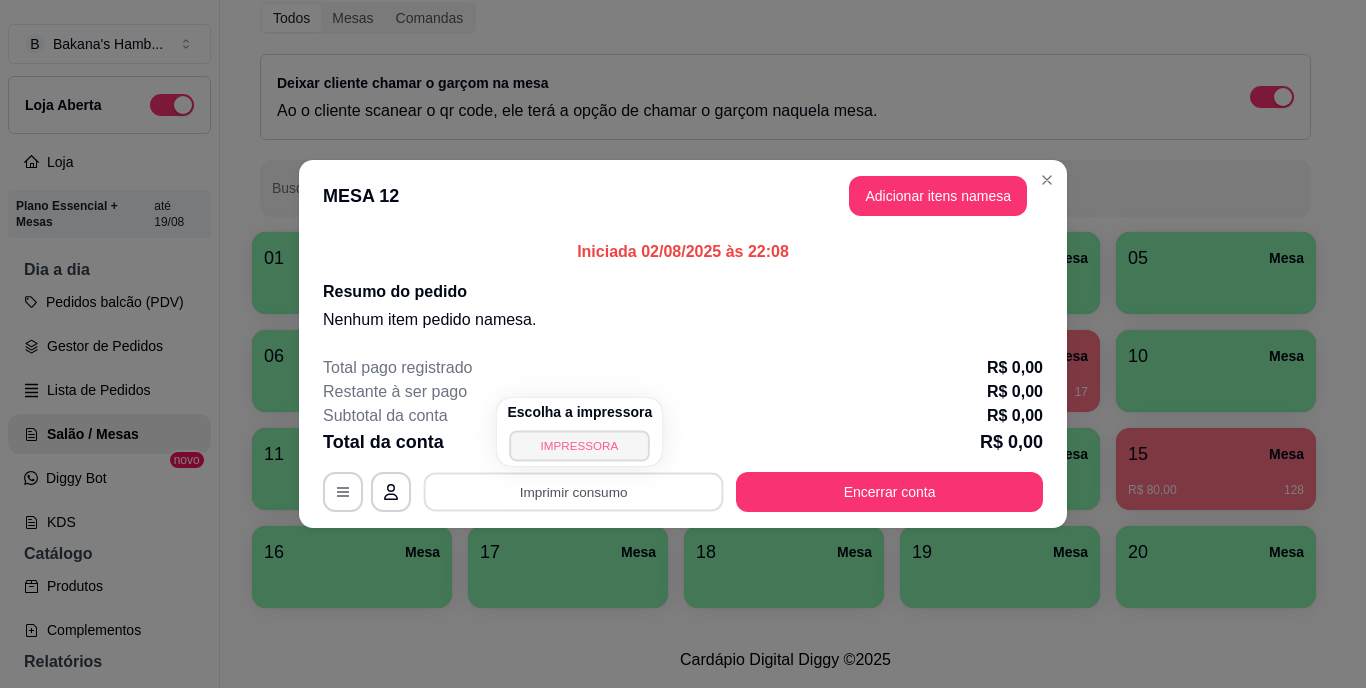 click on "IMPRESSORA" at bounding box center (580, 445) 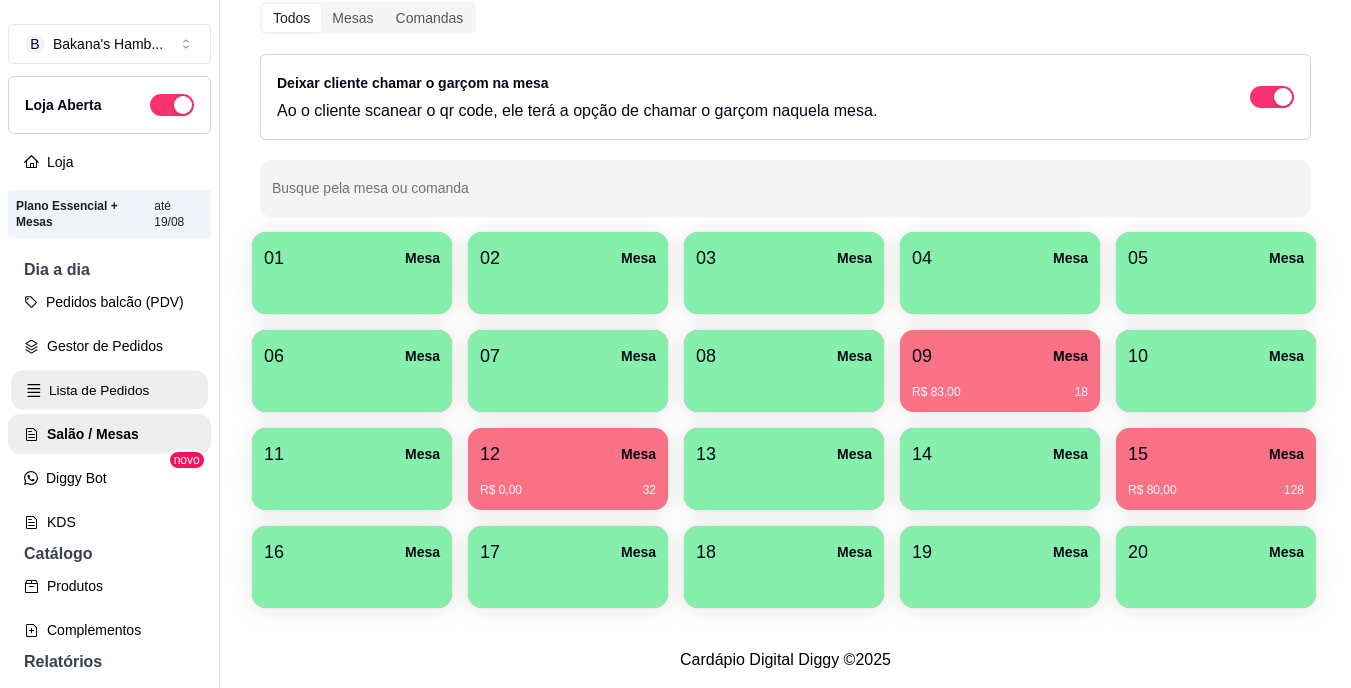click on "Lista de Pedidos" at bounding box center [109, 390] 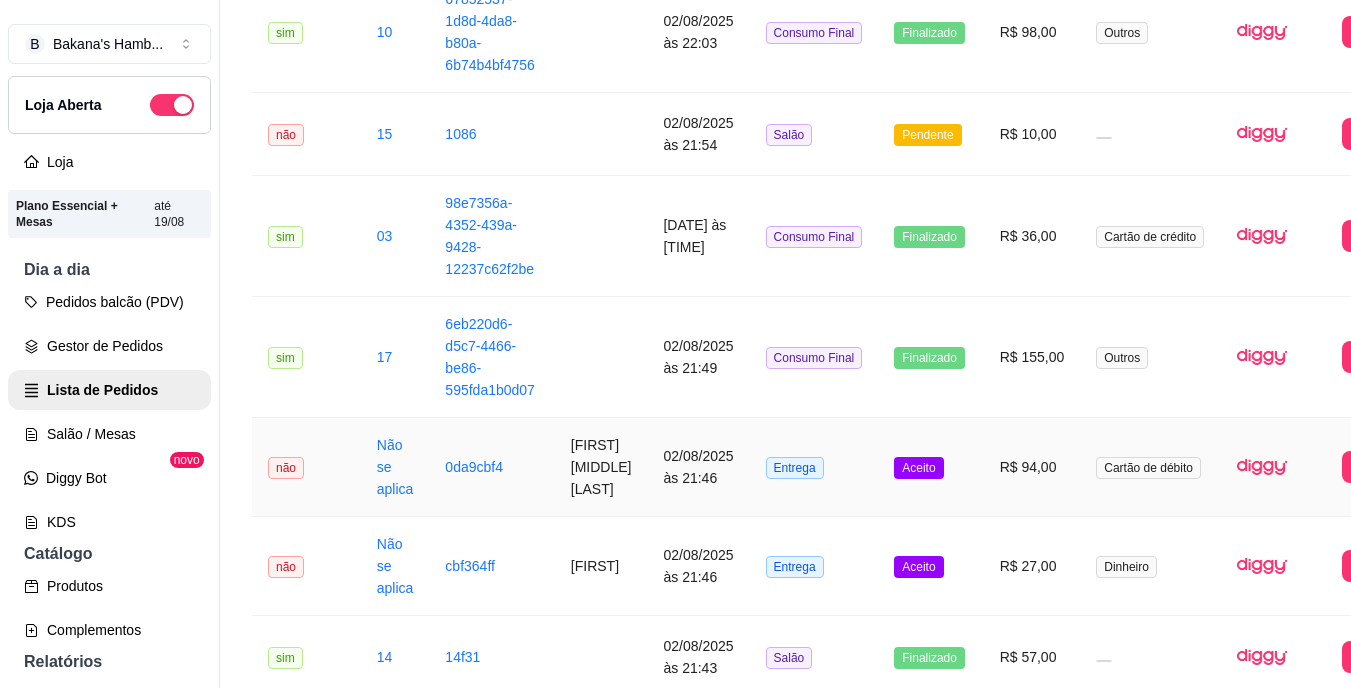 scroll, scrollTop: 1751, scrollLeft: 0, axis: vertical 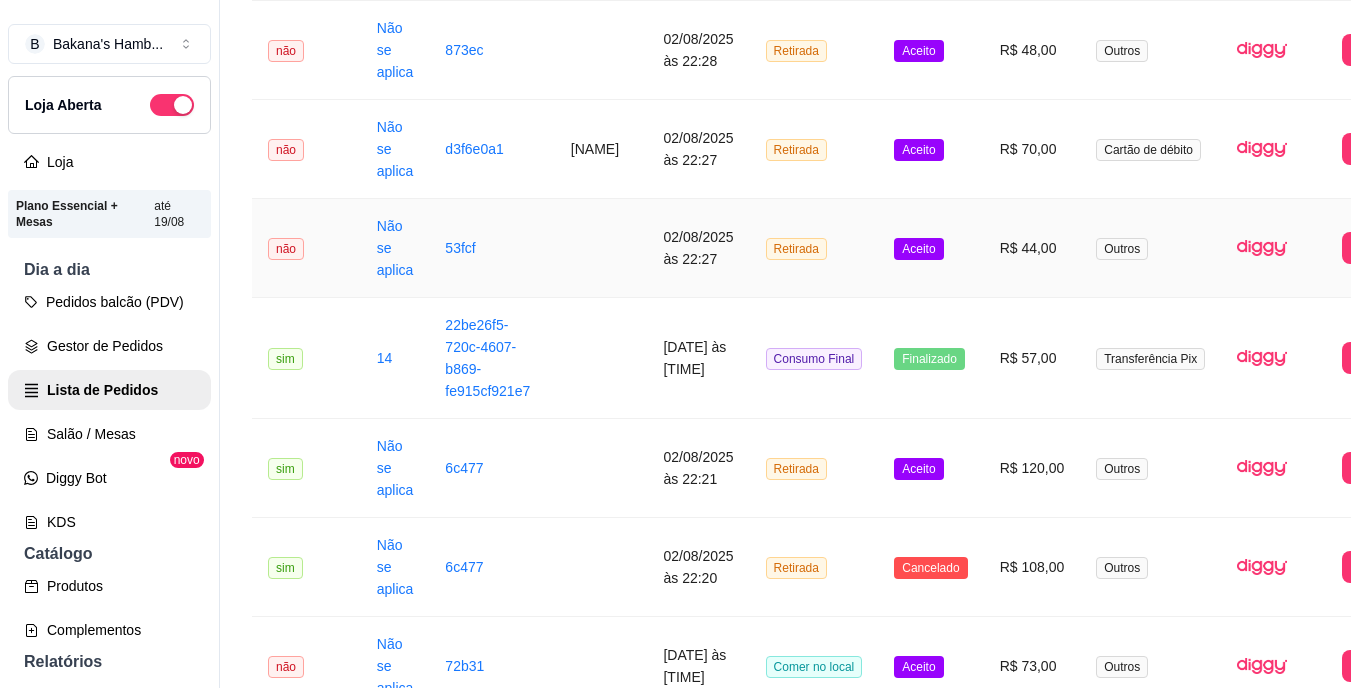 click on "R$ 44,00" at bounding box center [1032, 248] 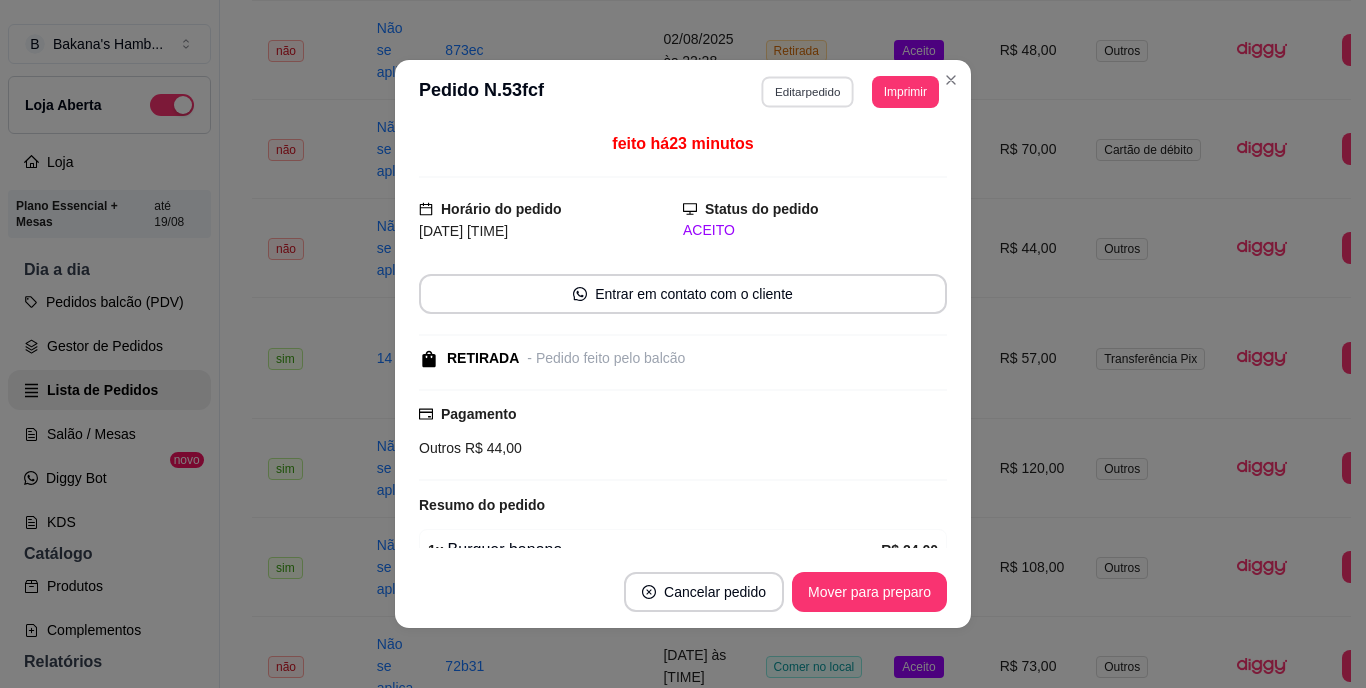 click on "Editar  pedido" at bounding box center (808, 91) 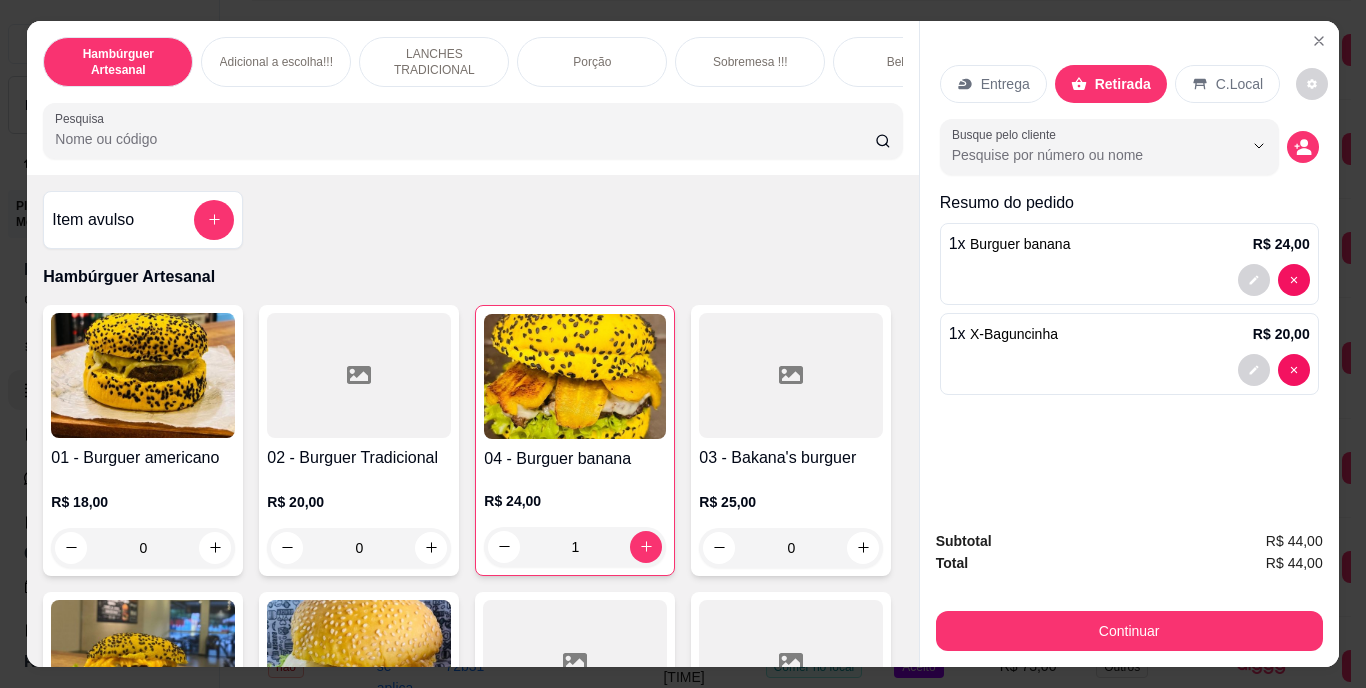 click on "Pesquisa" at bounding box center [465, 139] 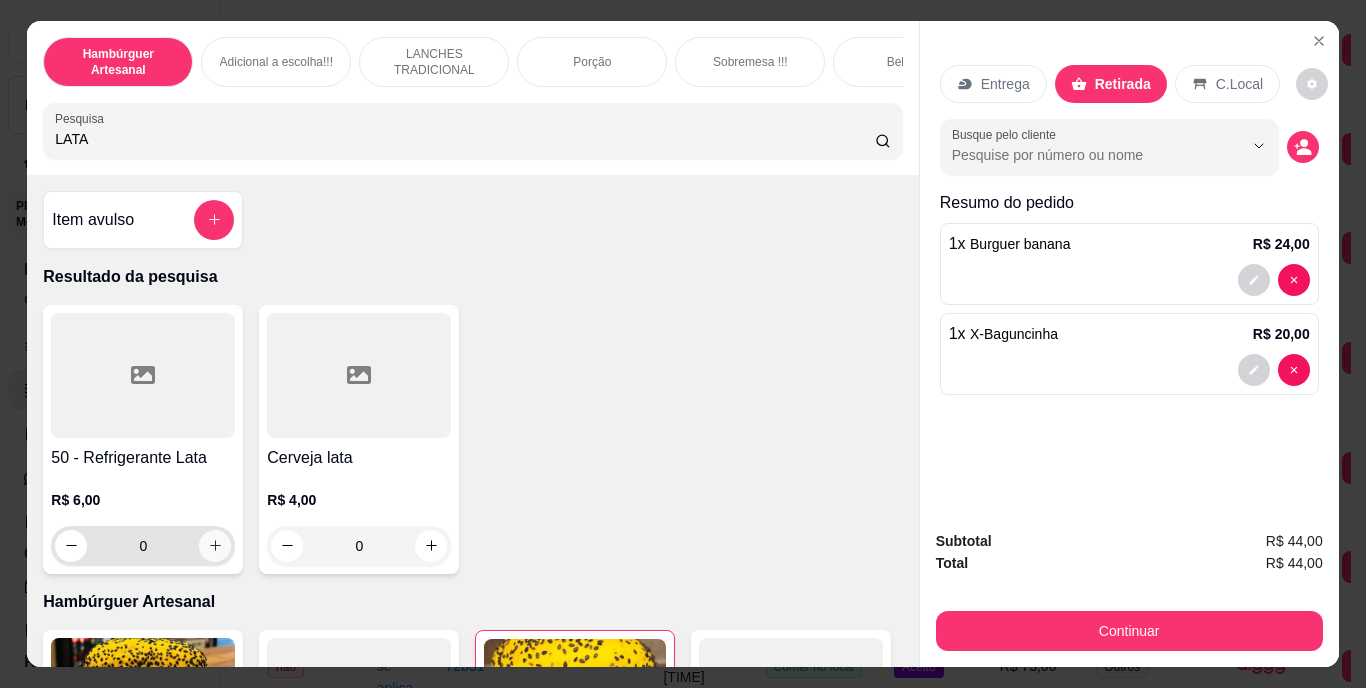type on "LATA" 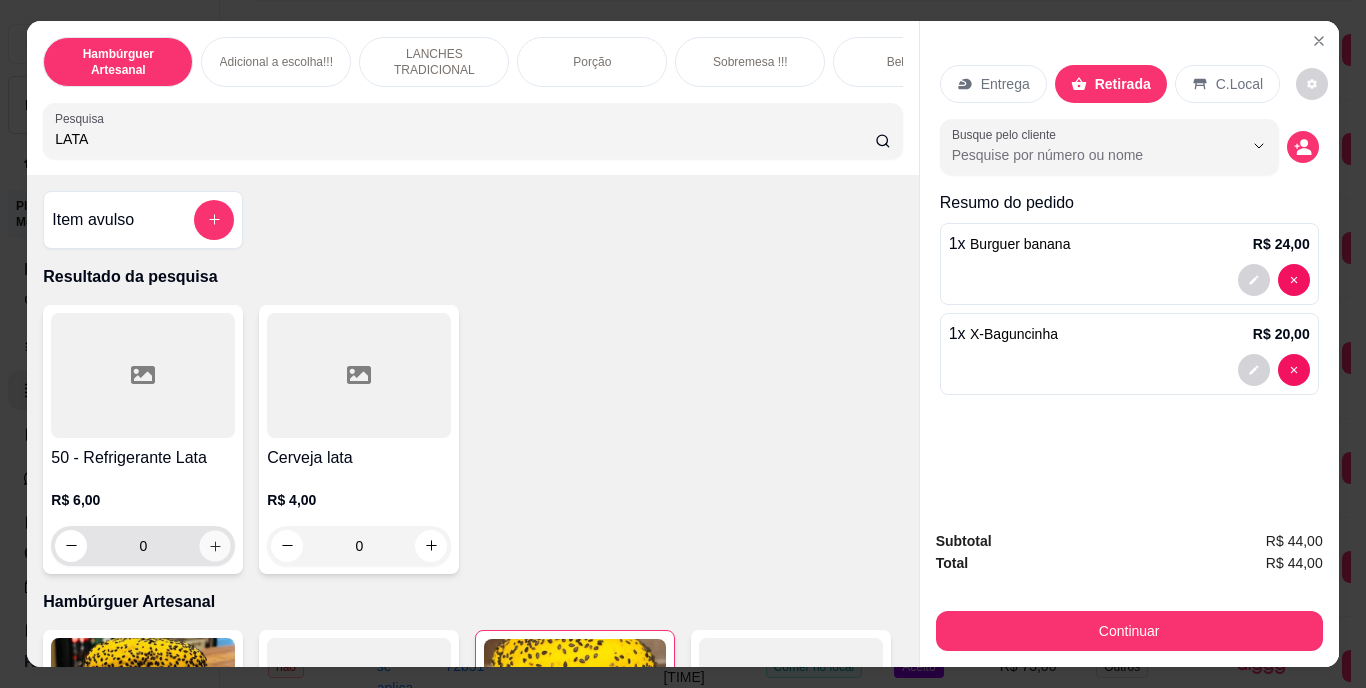 click 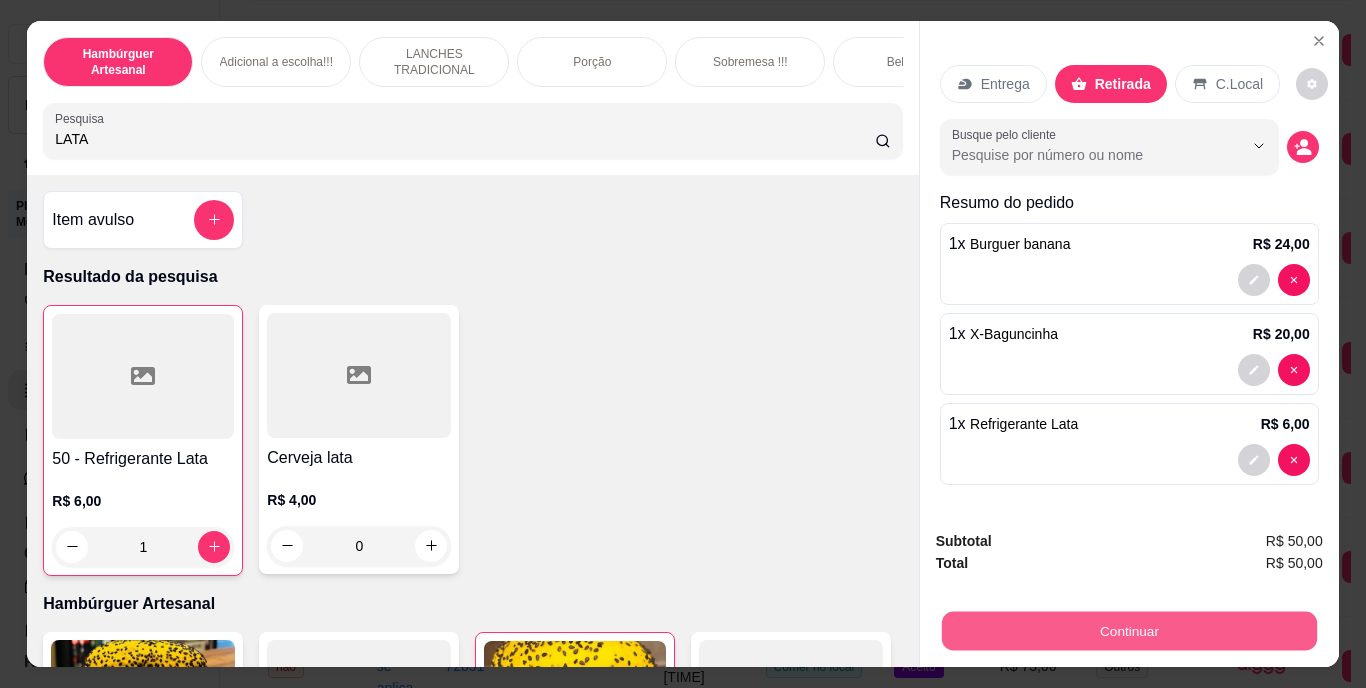 click on "Continuar" at bounding box center [1128, 631] 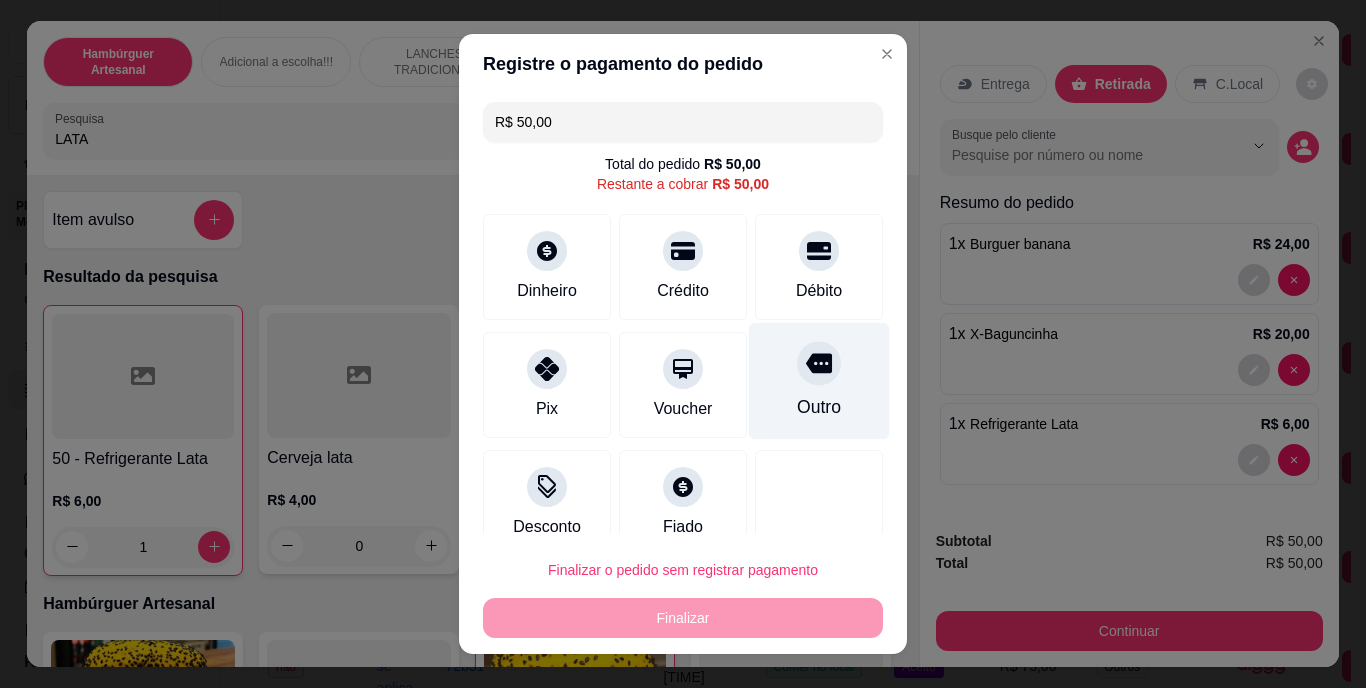 click on "Outro" at bounding box center [819, 381] 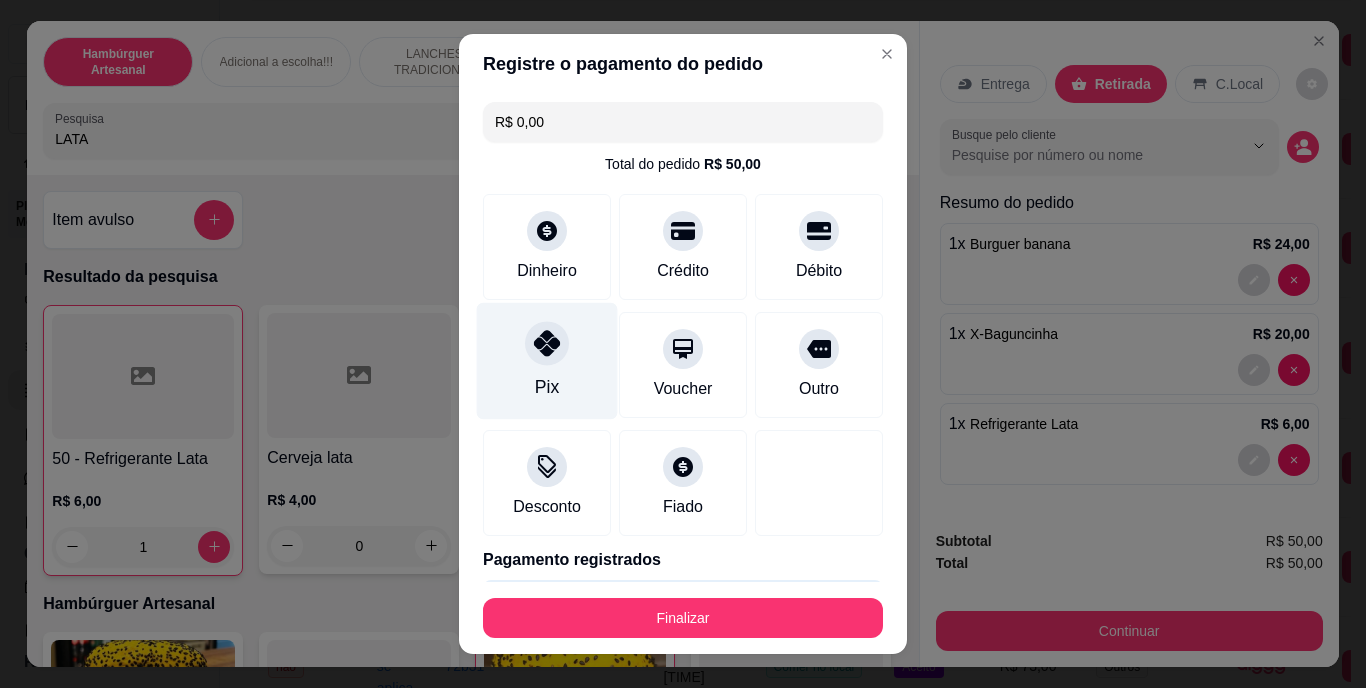 click on "Pix" at bounding box center (547, 388) 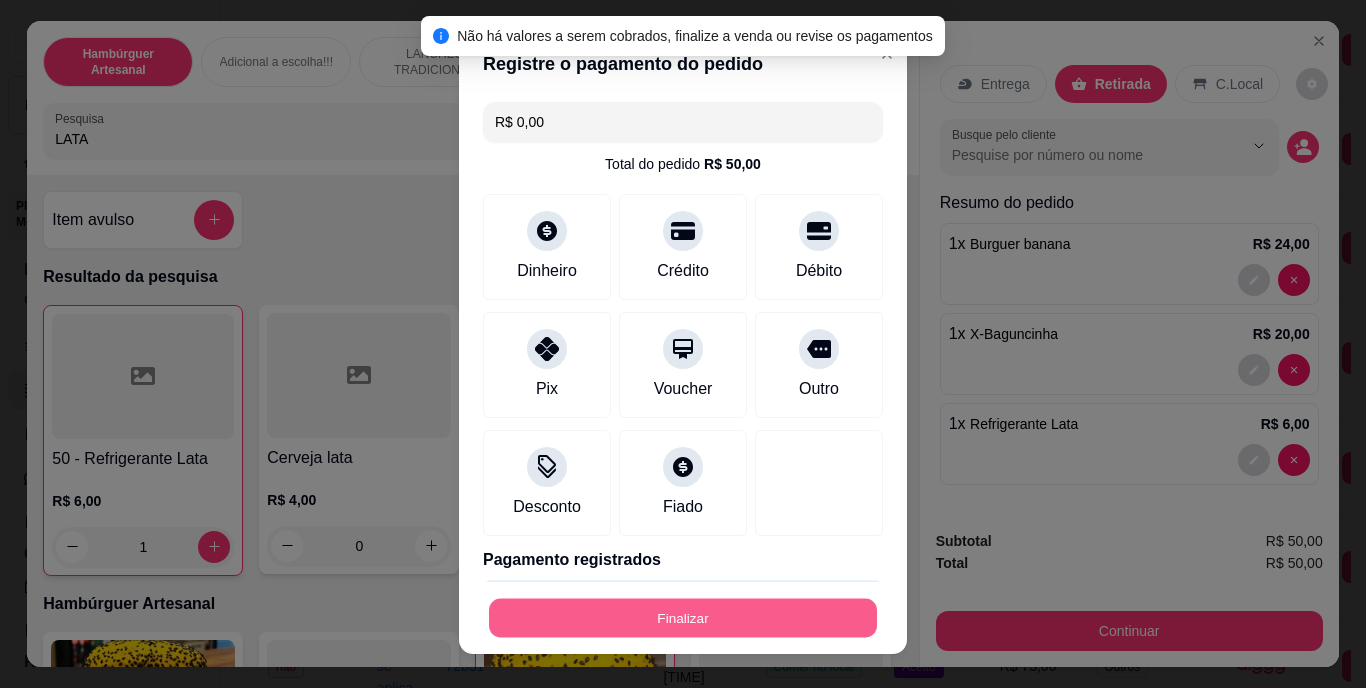 click on "Finalizar" at bounding box center [683, 617] 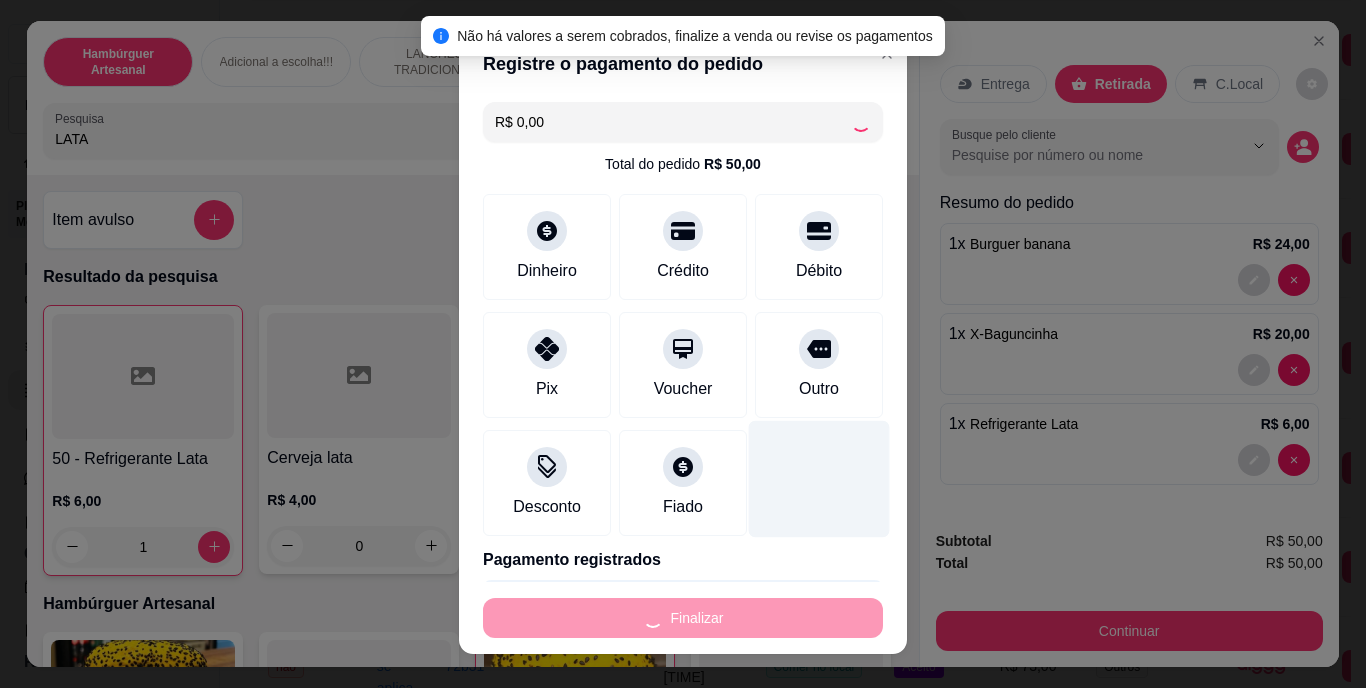 type on "0" 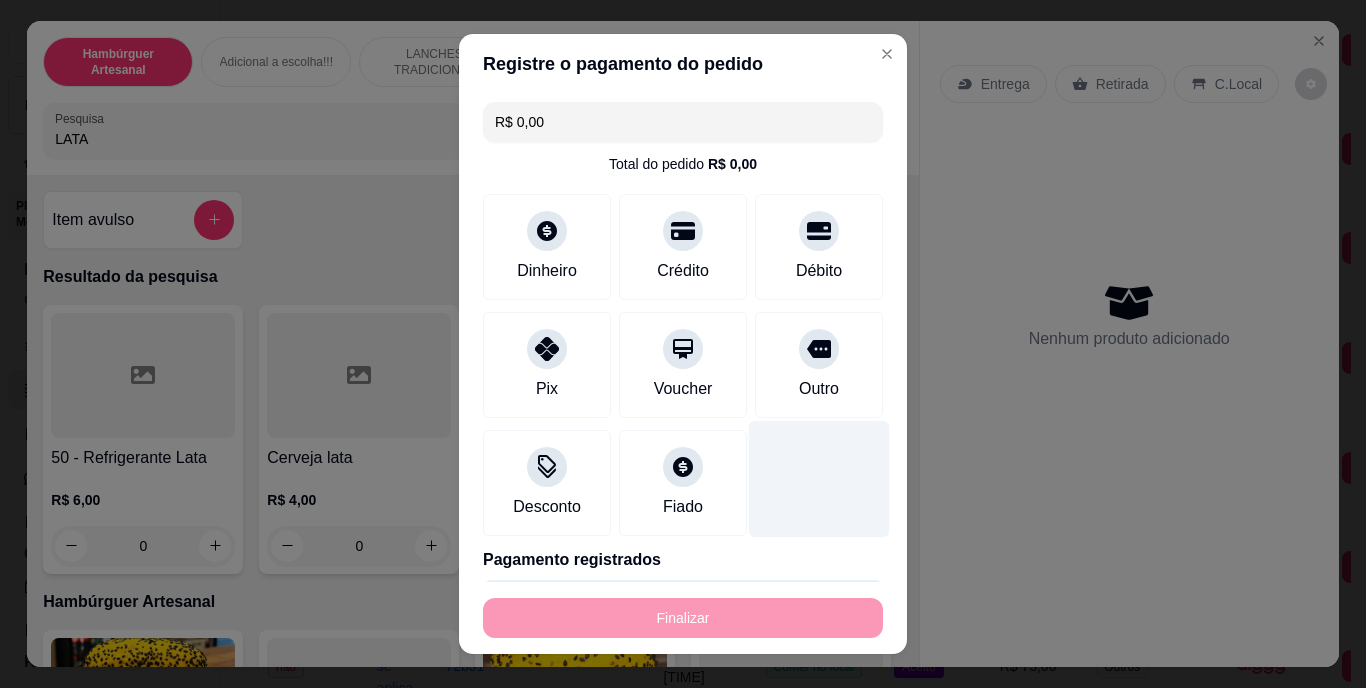 type on "-R$ 50,00" 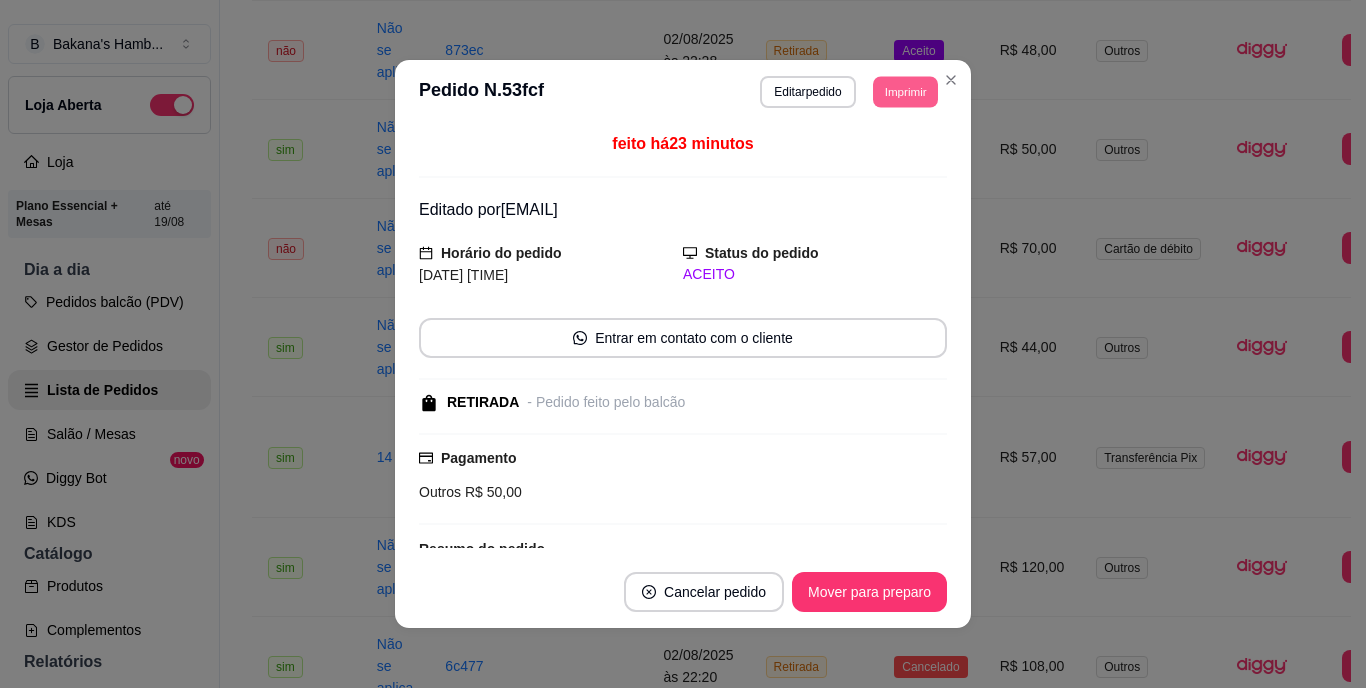 click on "Imprimir" at bounding box center [905, 91] 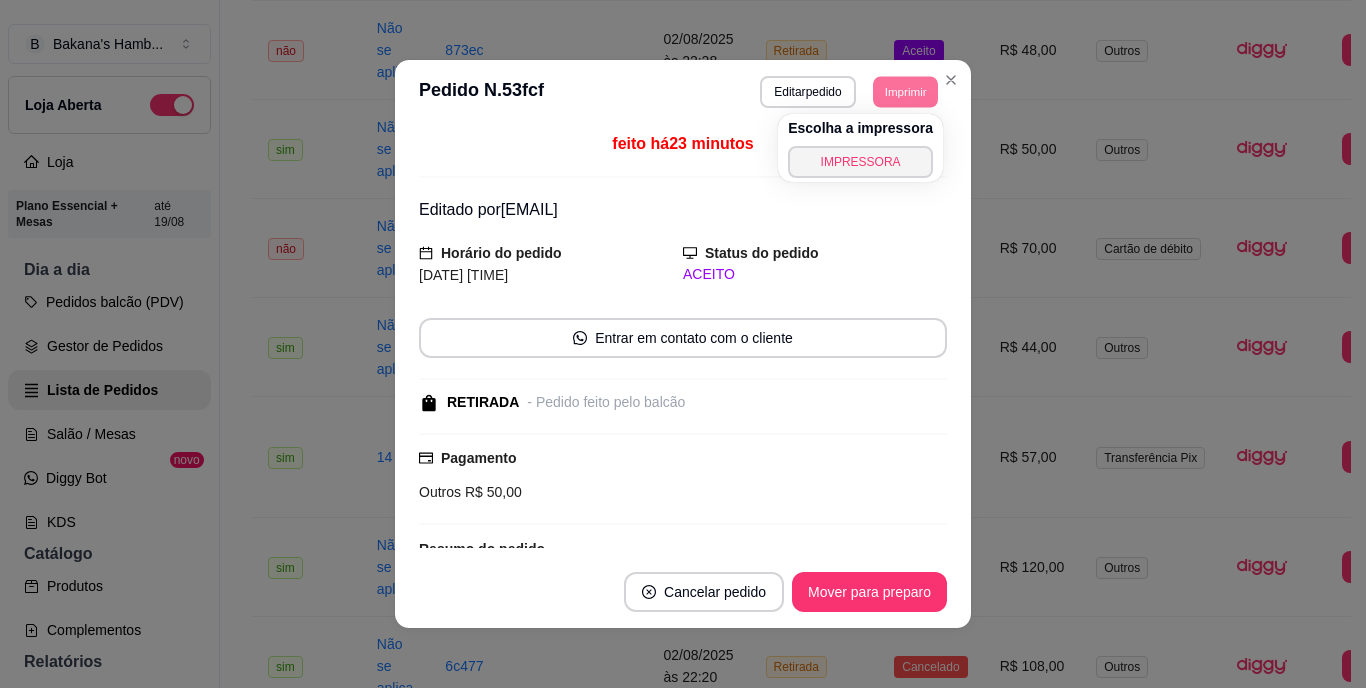 click on "Escolha a impressora IMPRESSORA" at bounding box center (860, 148) 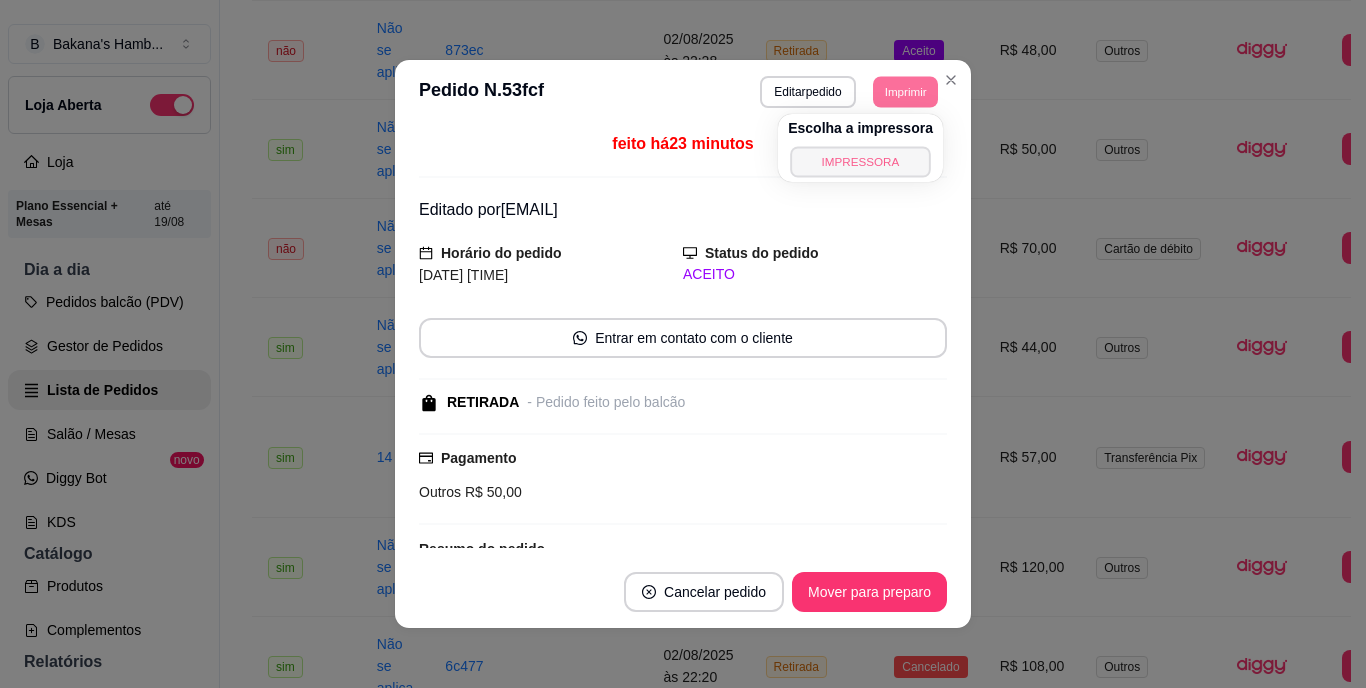 click on "IMPRESSORA" at bounding box center (860, 161) 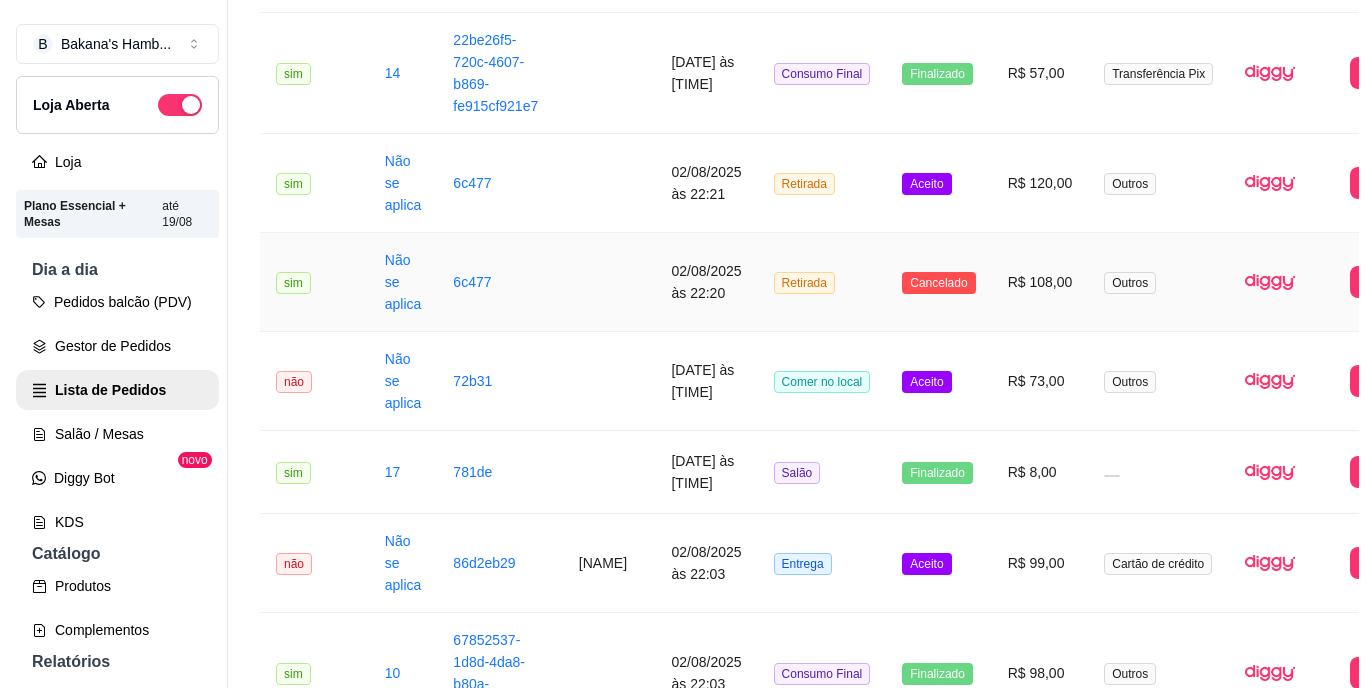 scroll, scrollTop: 1242, scrollLeft: 0, axis: vertical 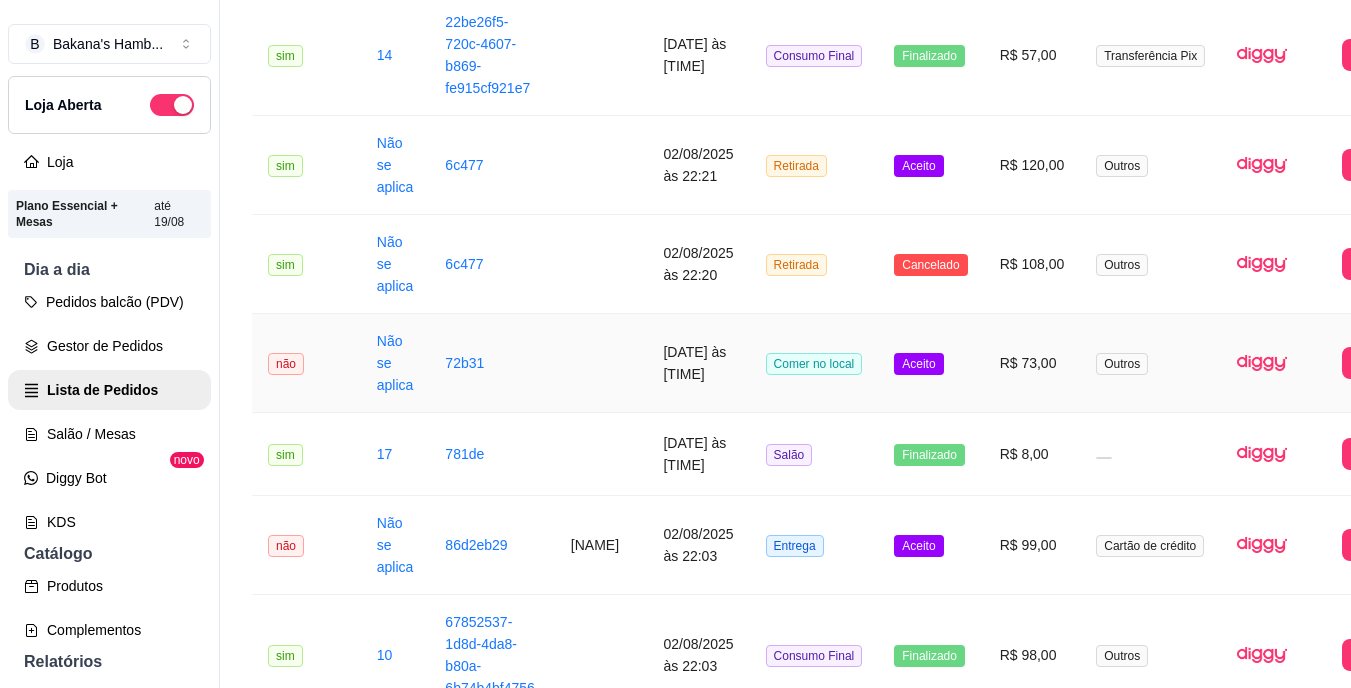 click on "R$ 73,00" at bounding box center (1032, 363) 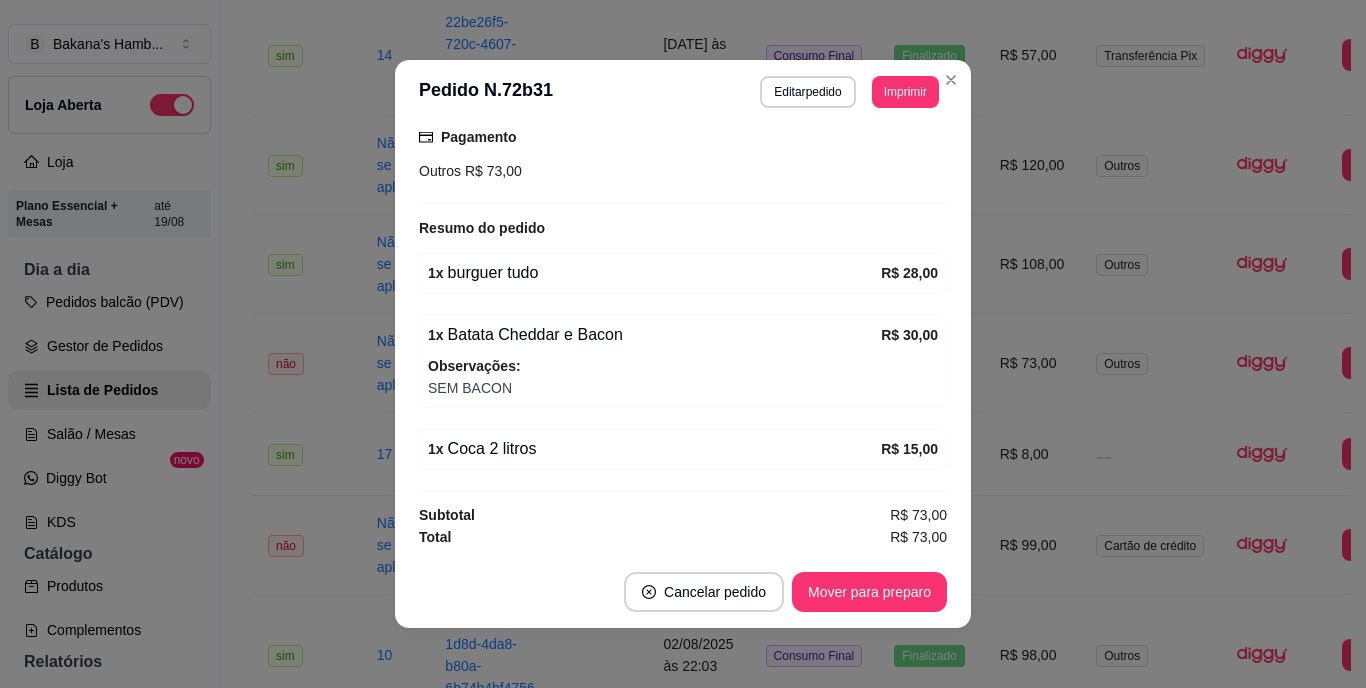 scroll, scrollTop: 277, scrollLeft: 0, axis: vertical 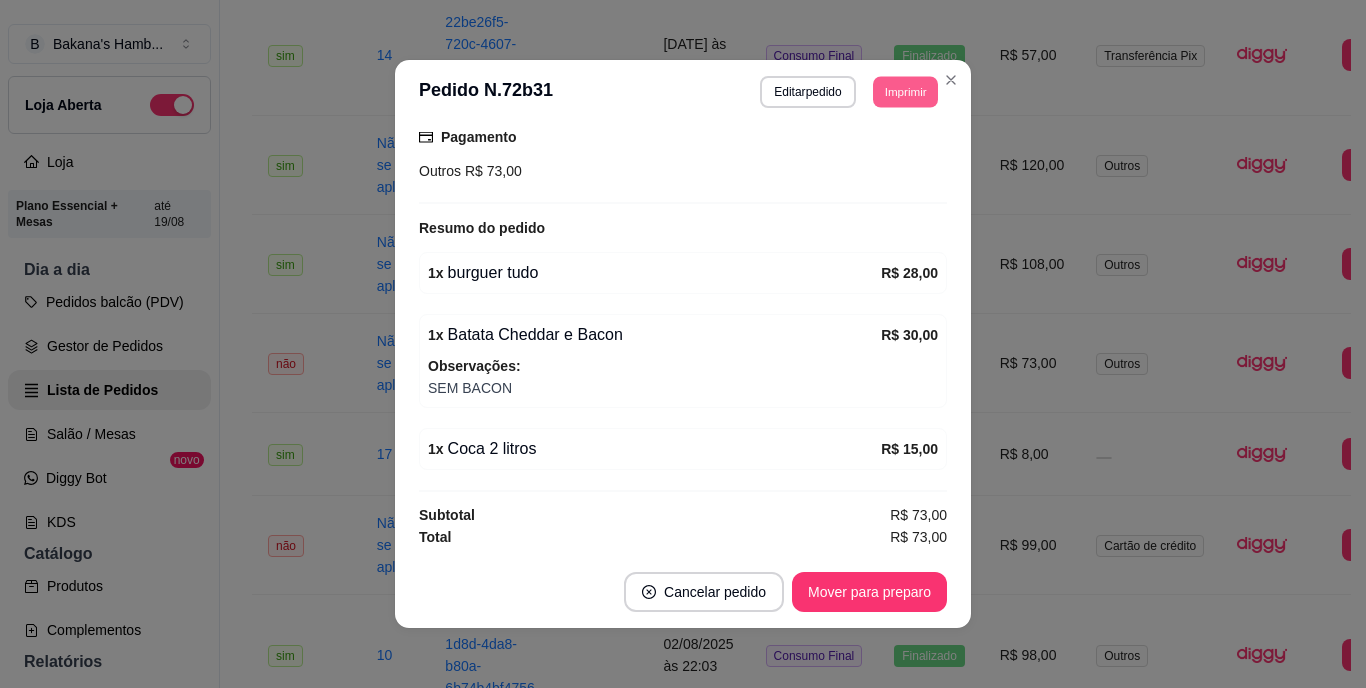 click on "Imprimir" at bounding box center (905, 91) 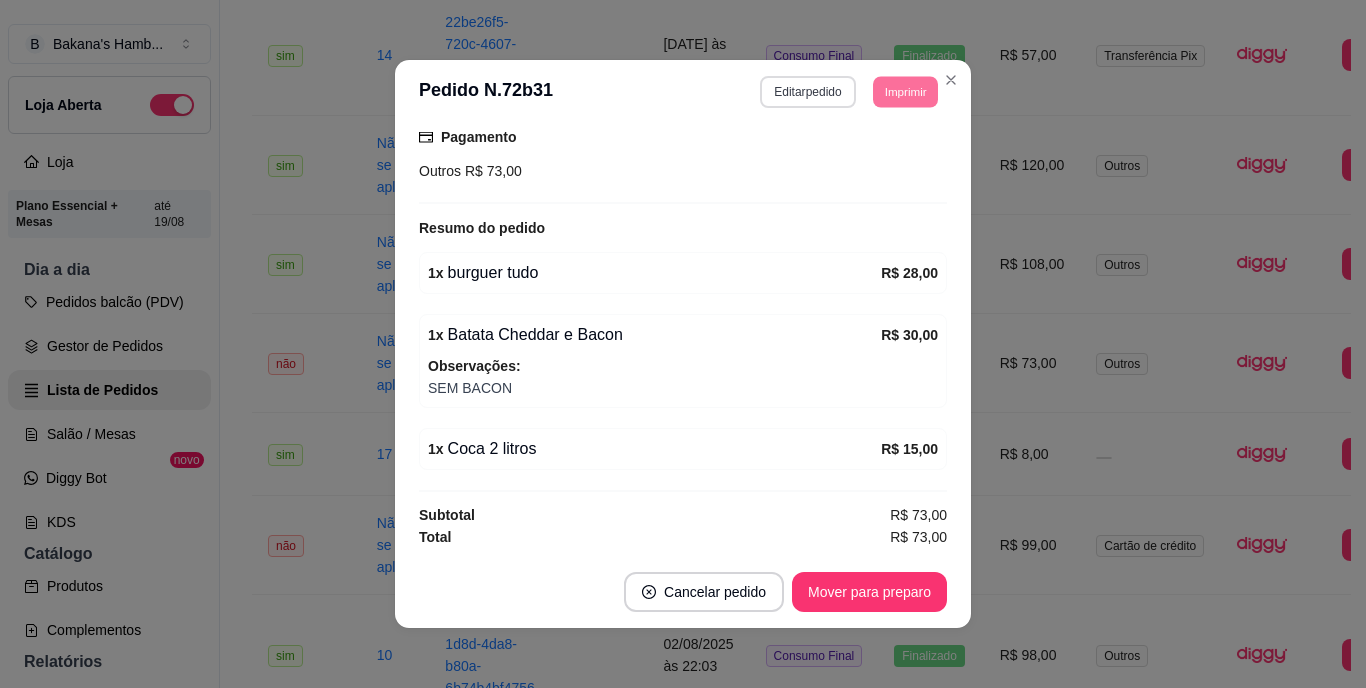 click on "Editar  pedido" at bounding box center (807, 92) 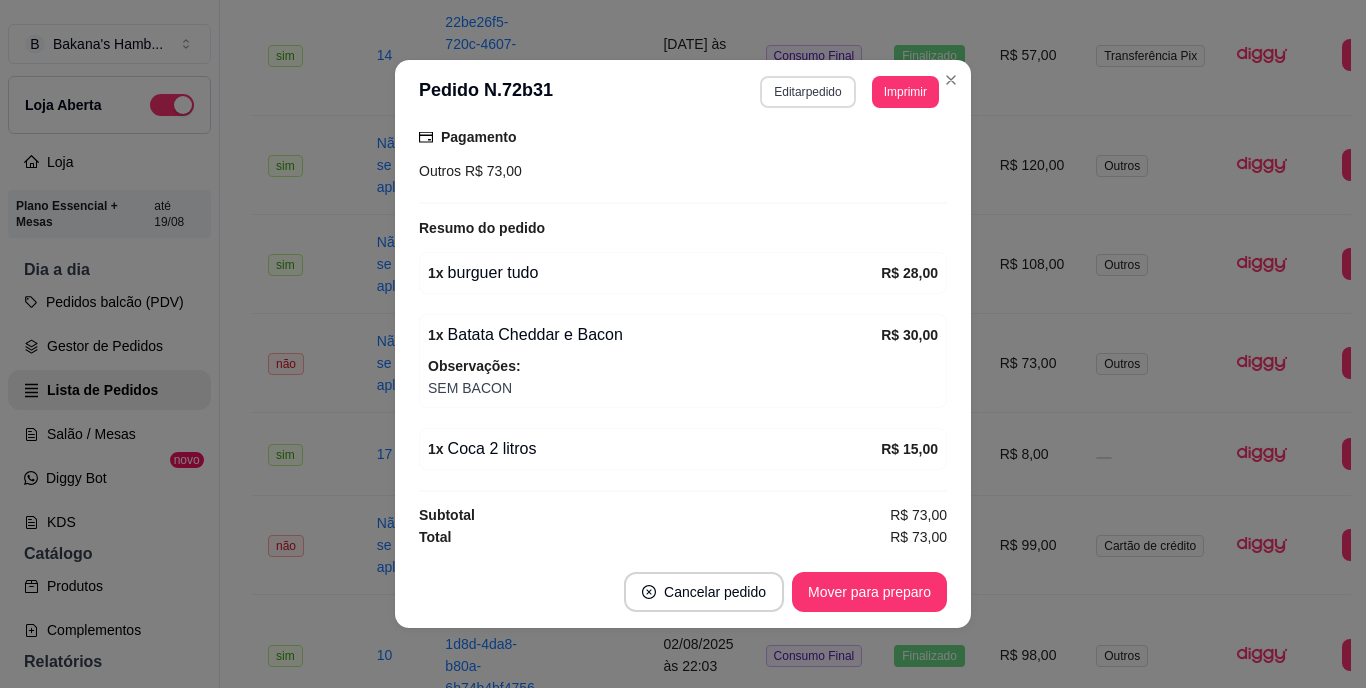 click on "Editar  pedido" at bounding box center (807, 92) 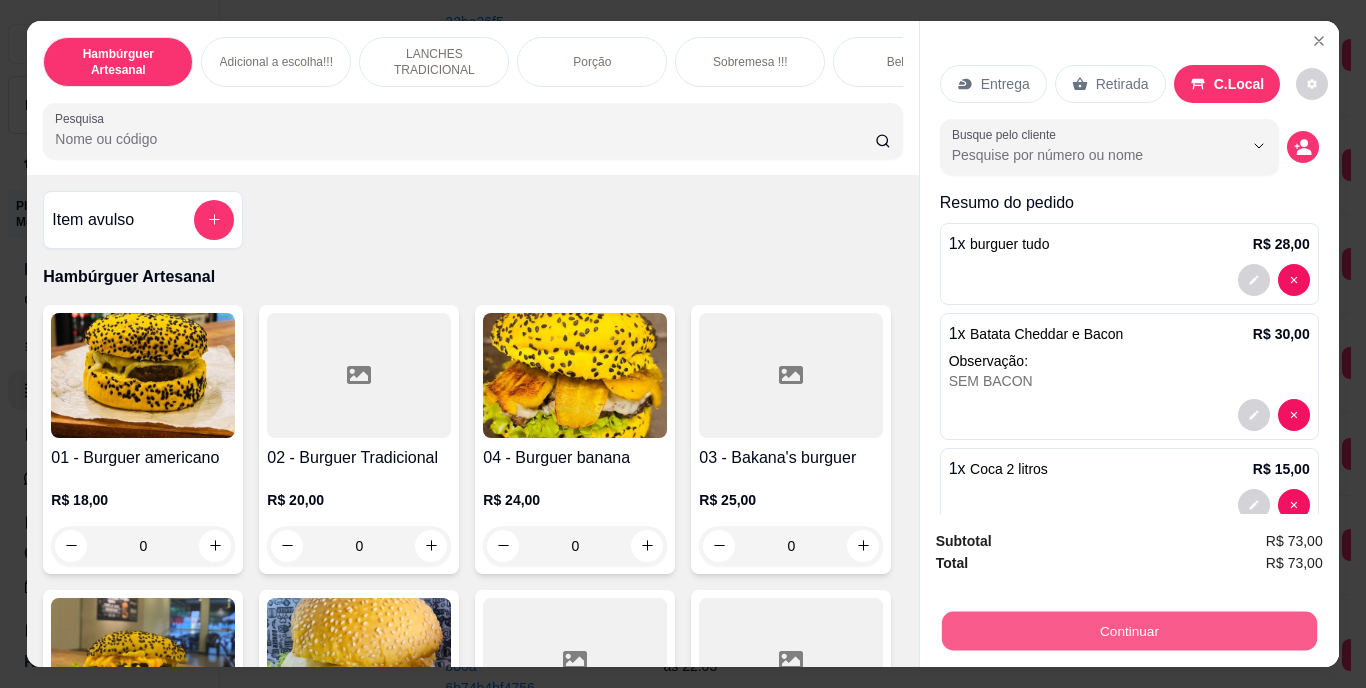 click on "Continuar" at bounding box center [1128, 631] 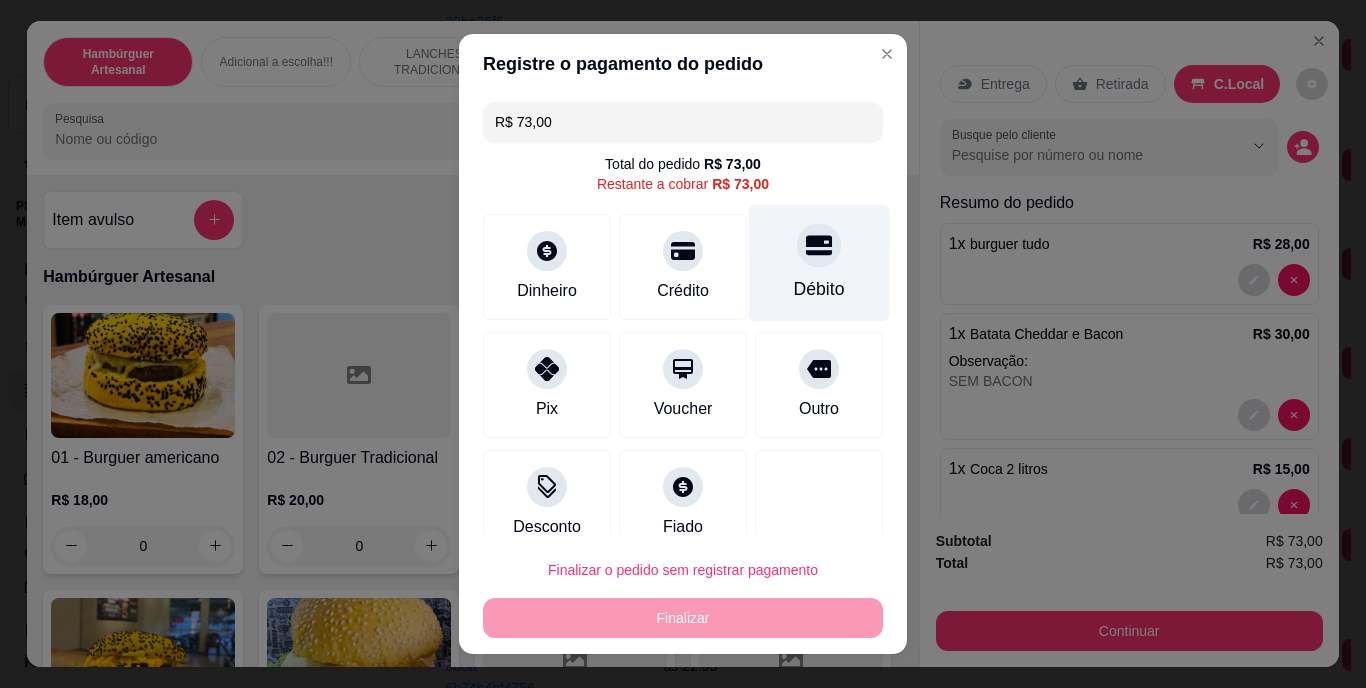 click at bounding box center [819, 246] 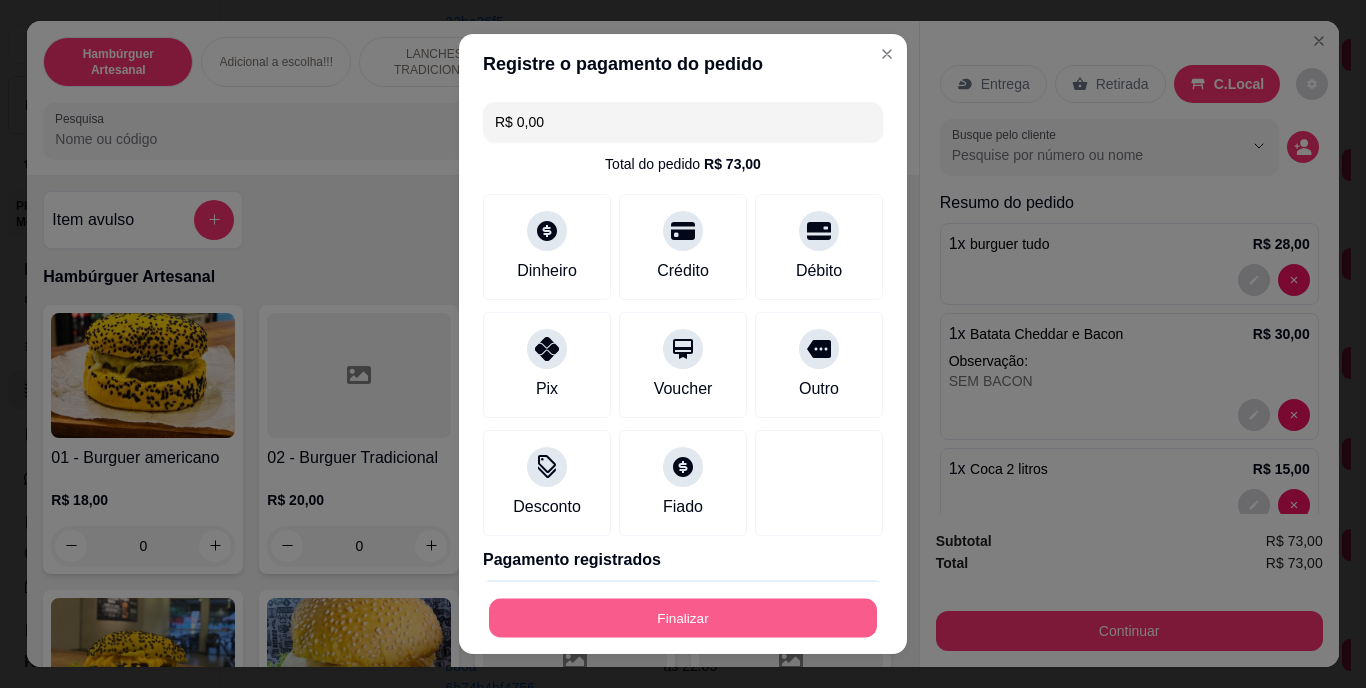 click on "Finalizar" at bounding box center [683, 617] 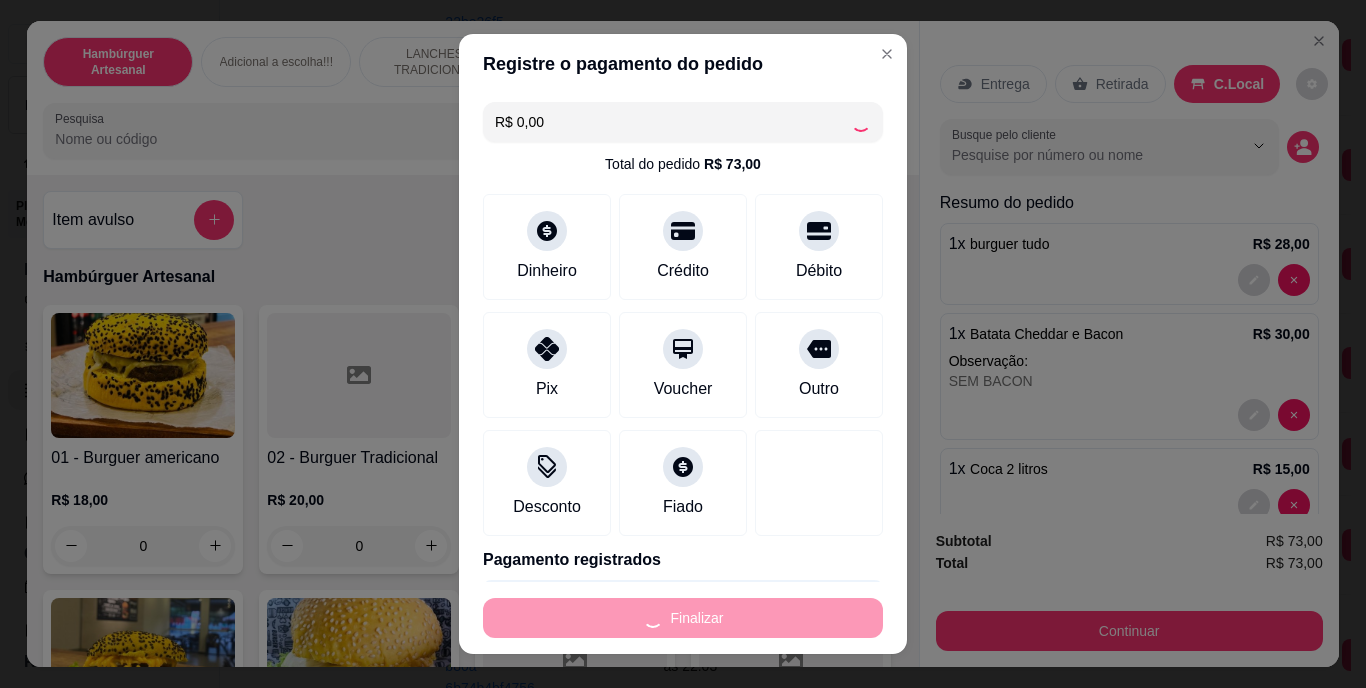 type on "0" 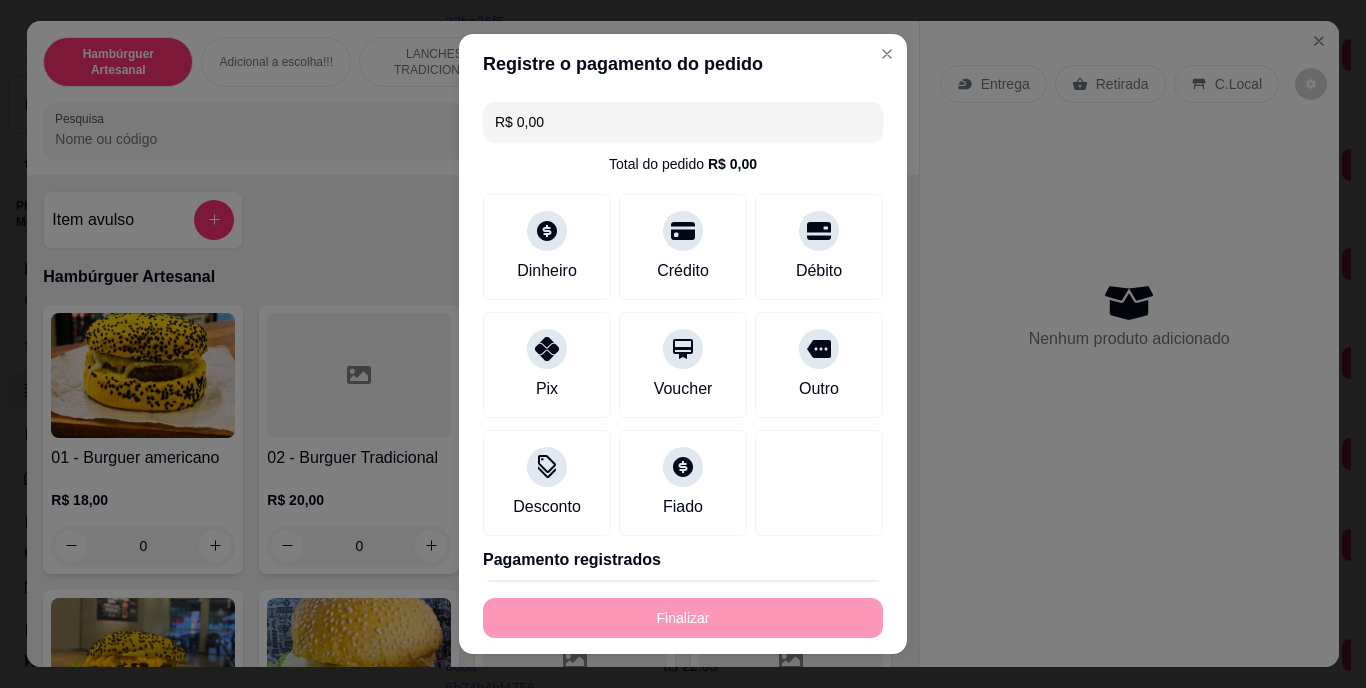 type on "-R$ 73,00" 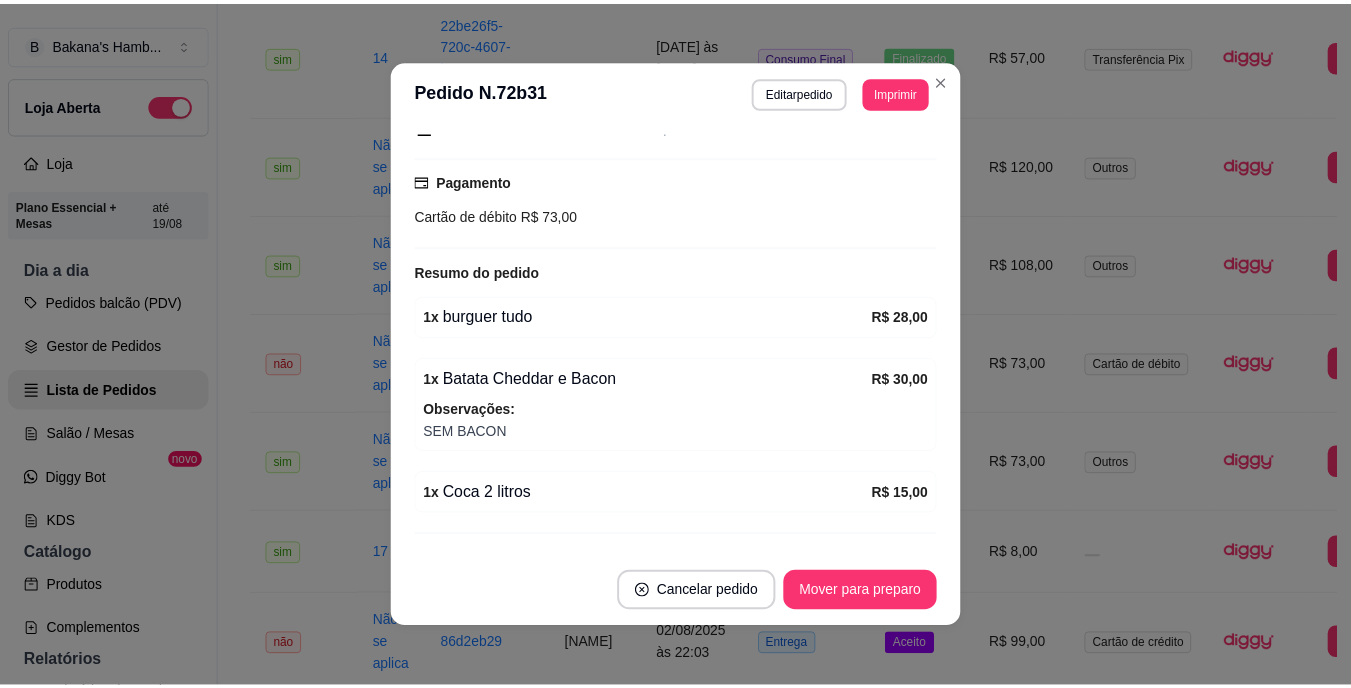 scroll, scrollTop: 321, scrollLeft: 0, axis: vertical 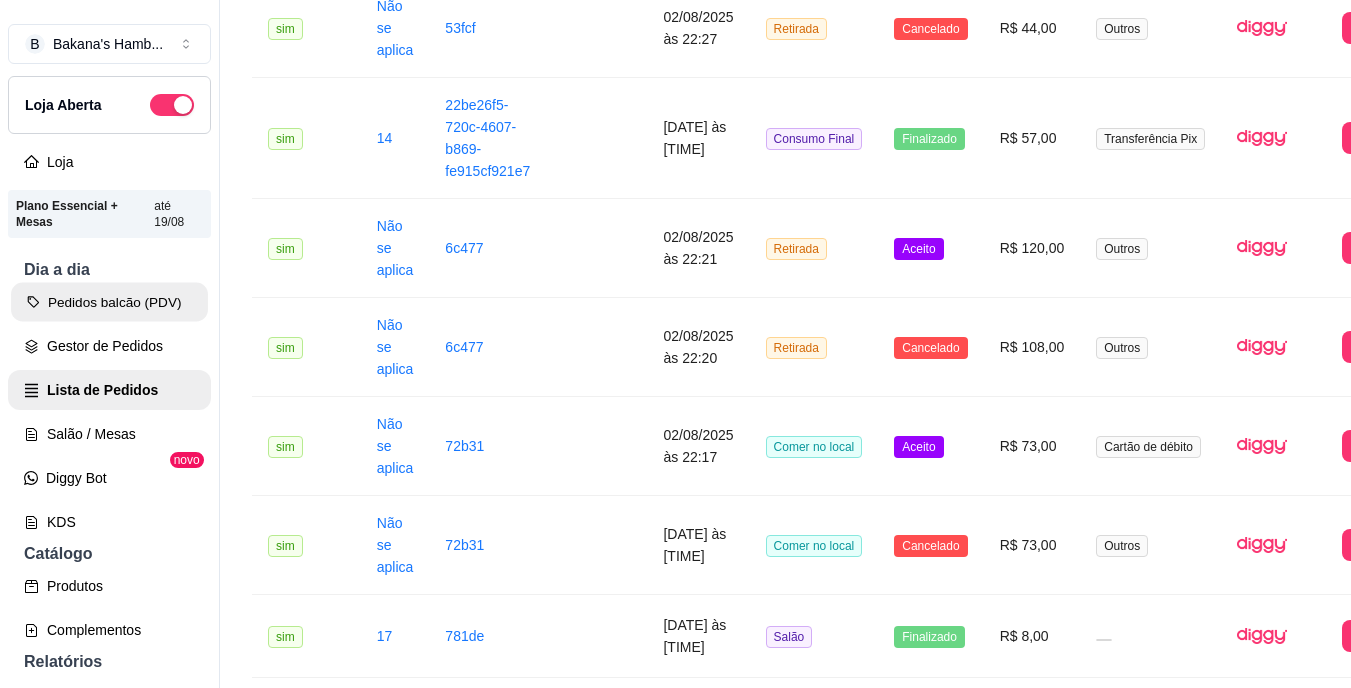 click on "Pedidos balcão (PDV)" at bounding box center [109, 302] 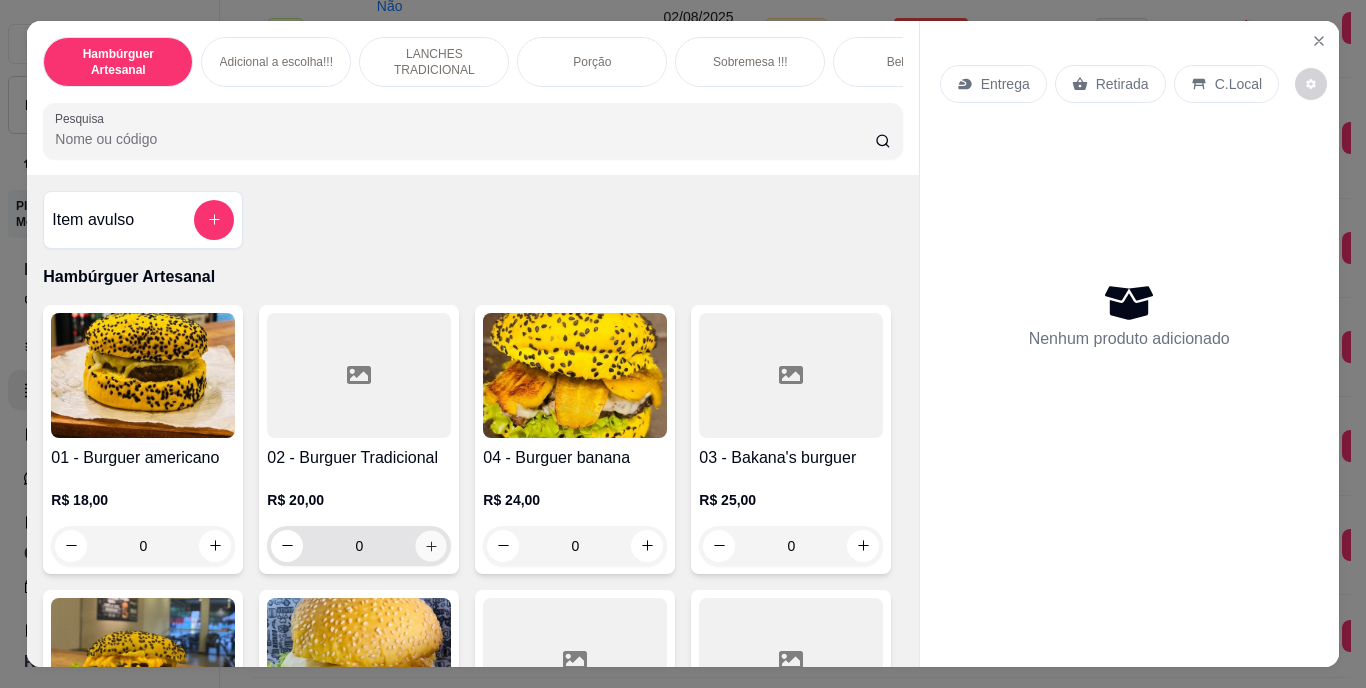 click at bounding box center [431, 545] 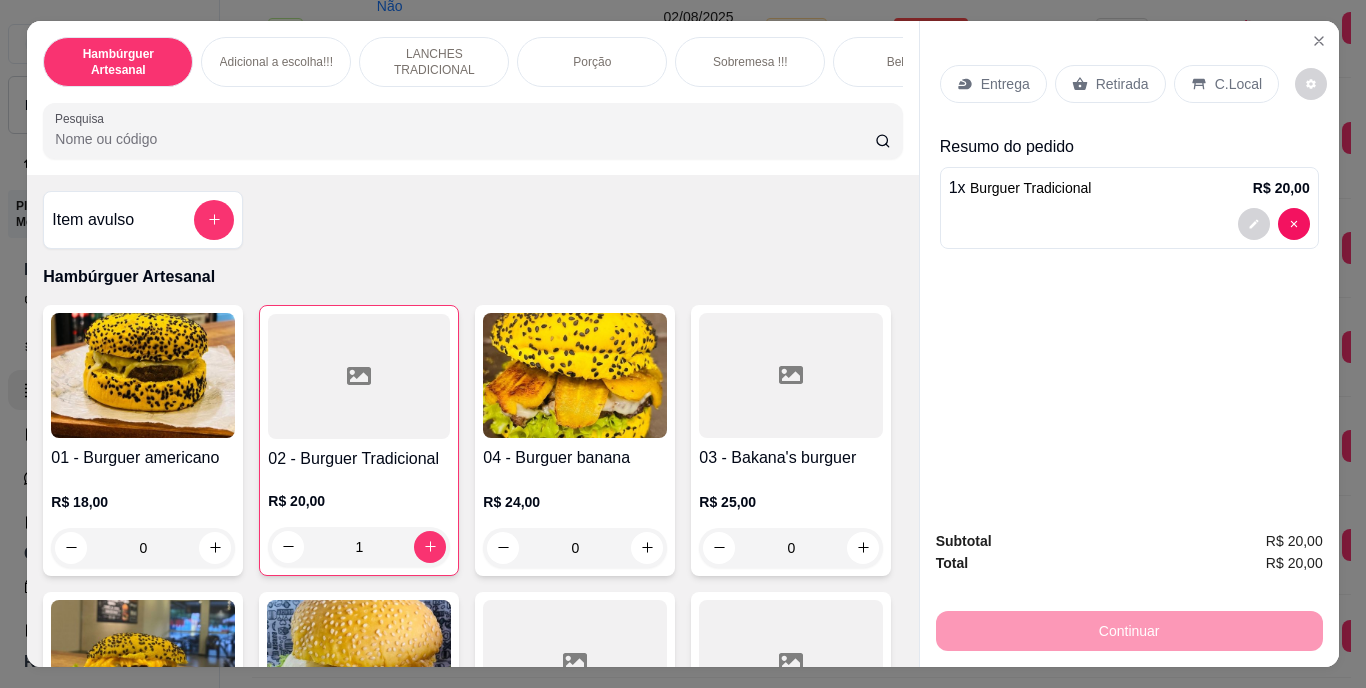 click on "Retirada" at bounding box center (1122, 84) 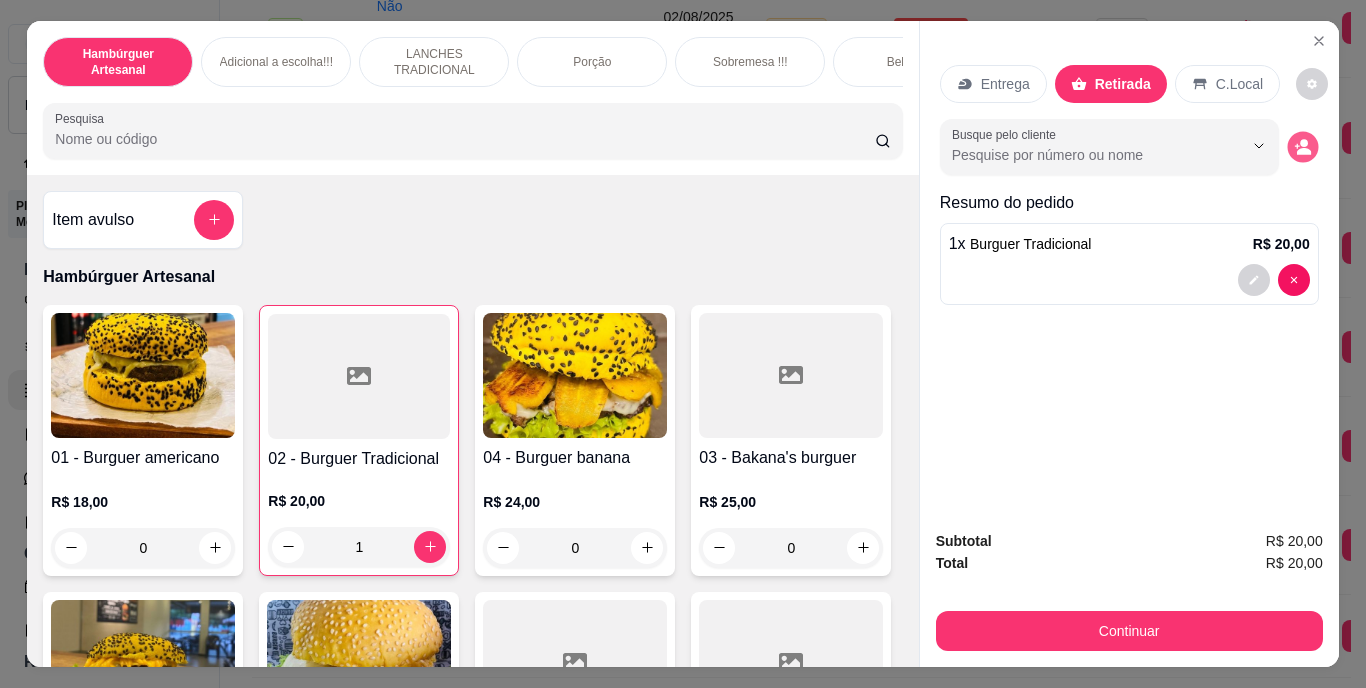 click at bounding box center (1302, 146) 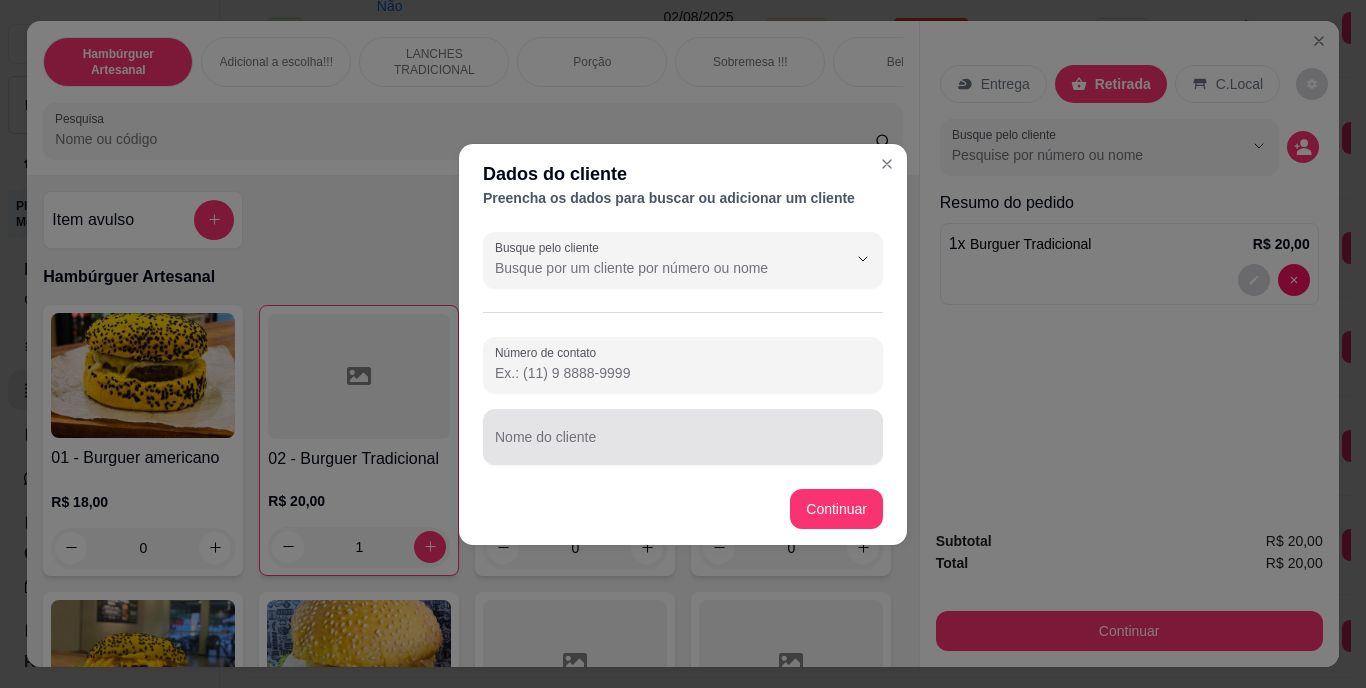 click at bounding box center [683, 437] 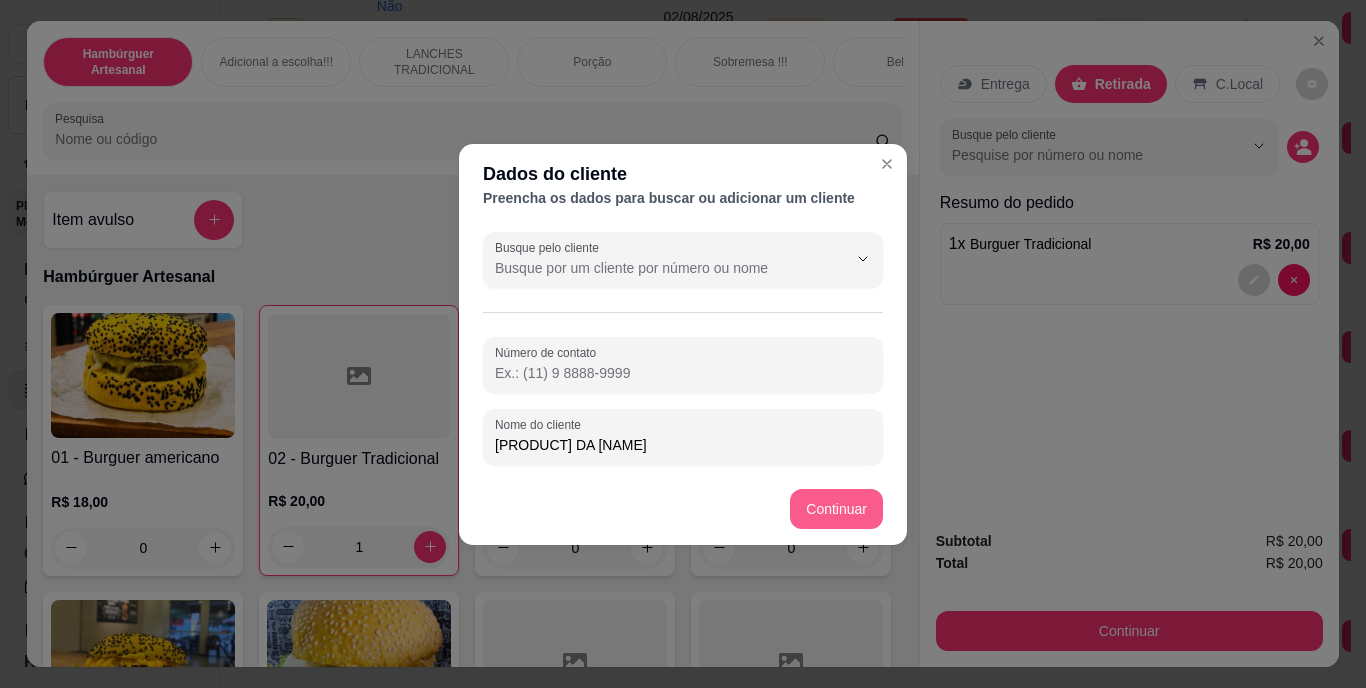 type on "[PRODUCT] DA [NAME]" 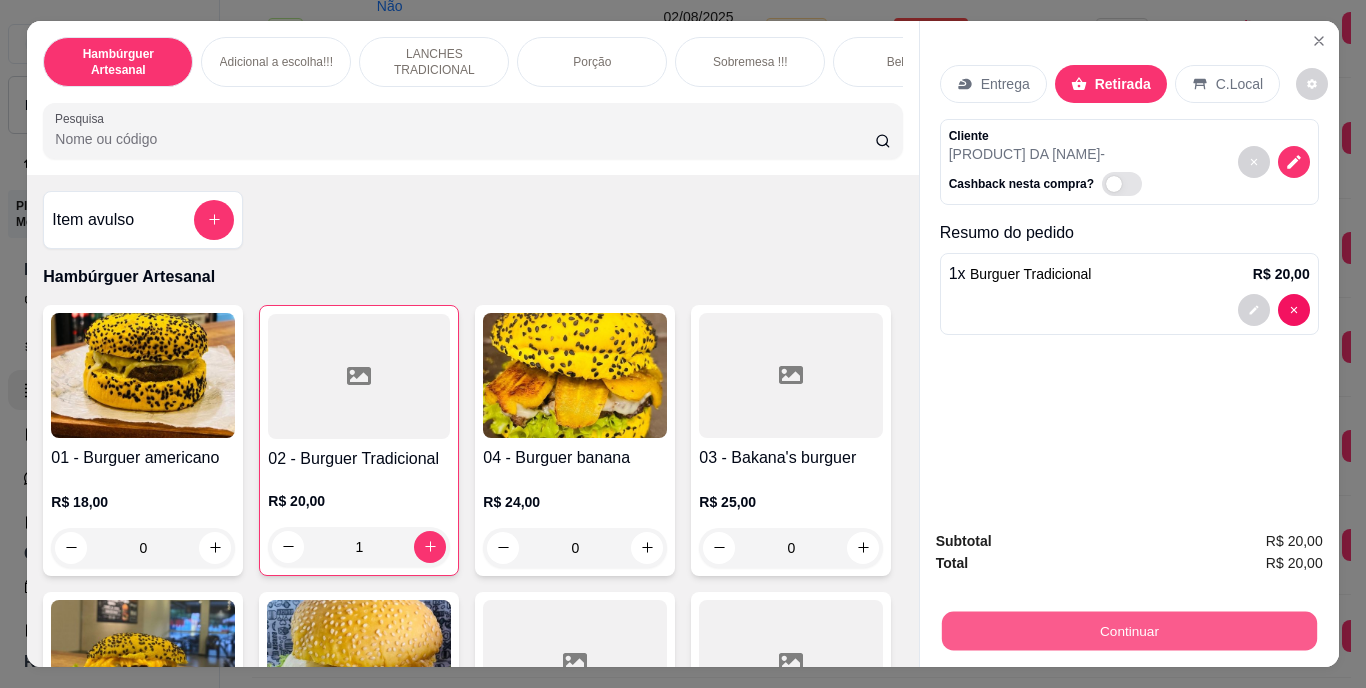 click on "Continuar" at bounding box center [1128, 631] 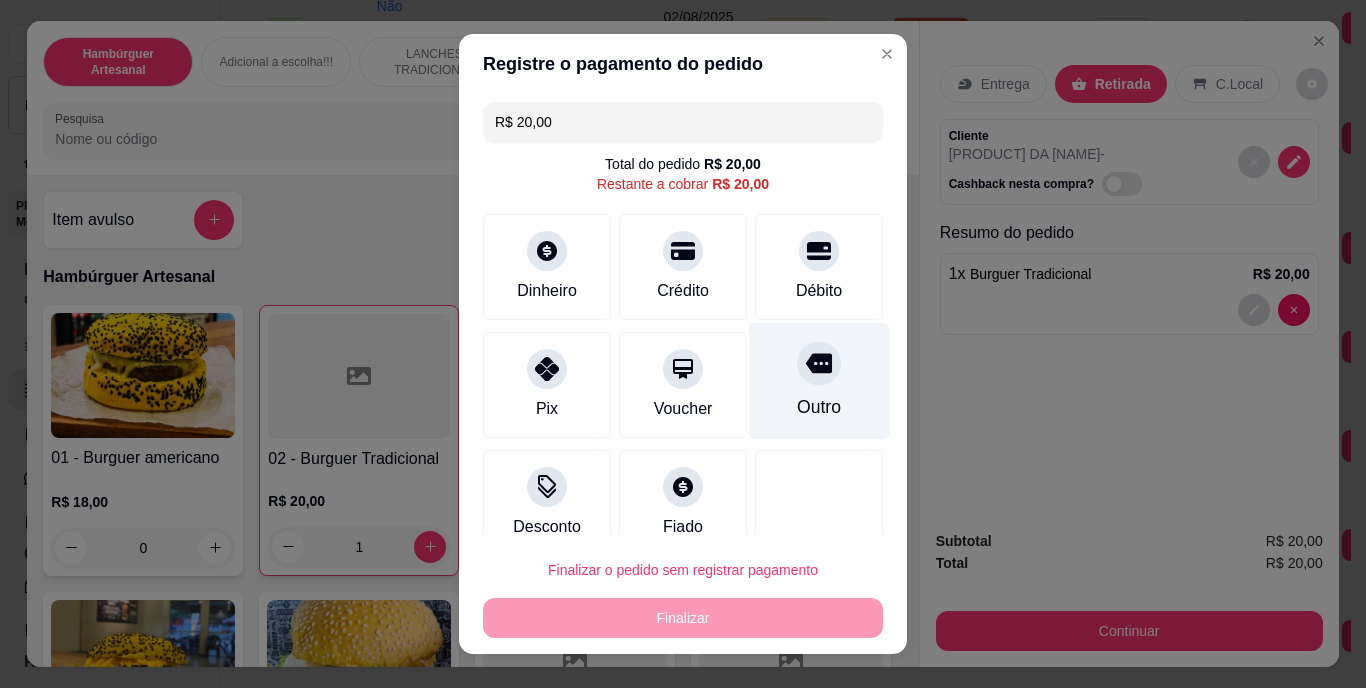 click on "Outro" at bounding box center [819, 381] 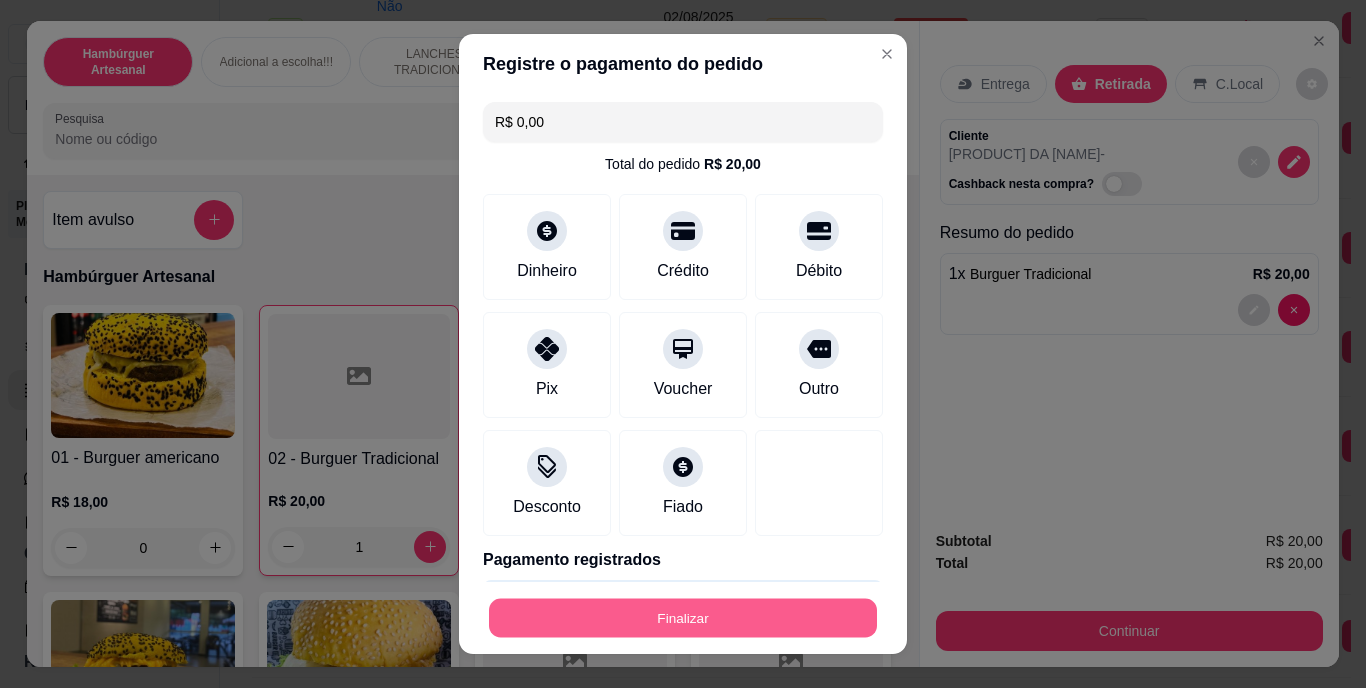 click on "Finalizar" at bounding box center [683, 617] 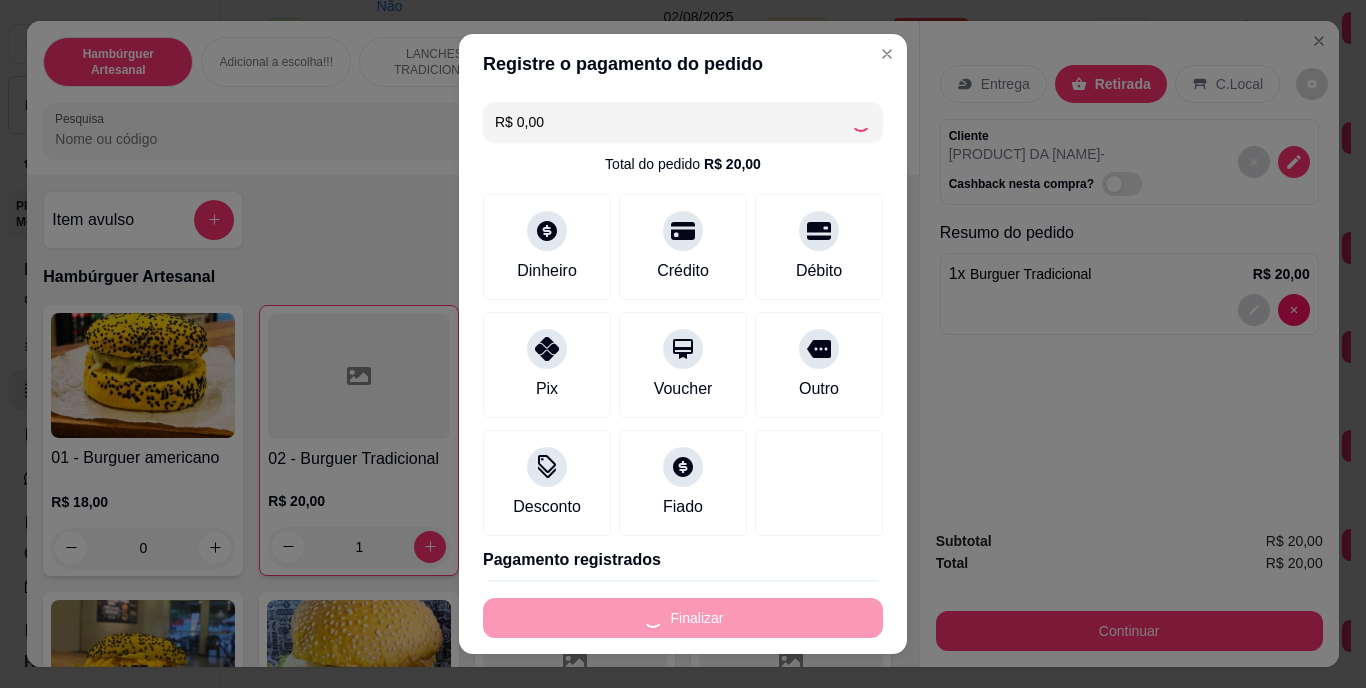 type on "0" 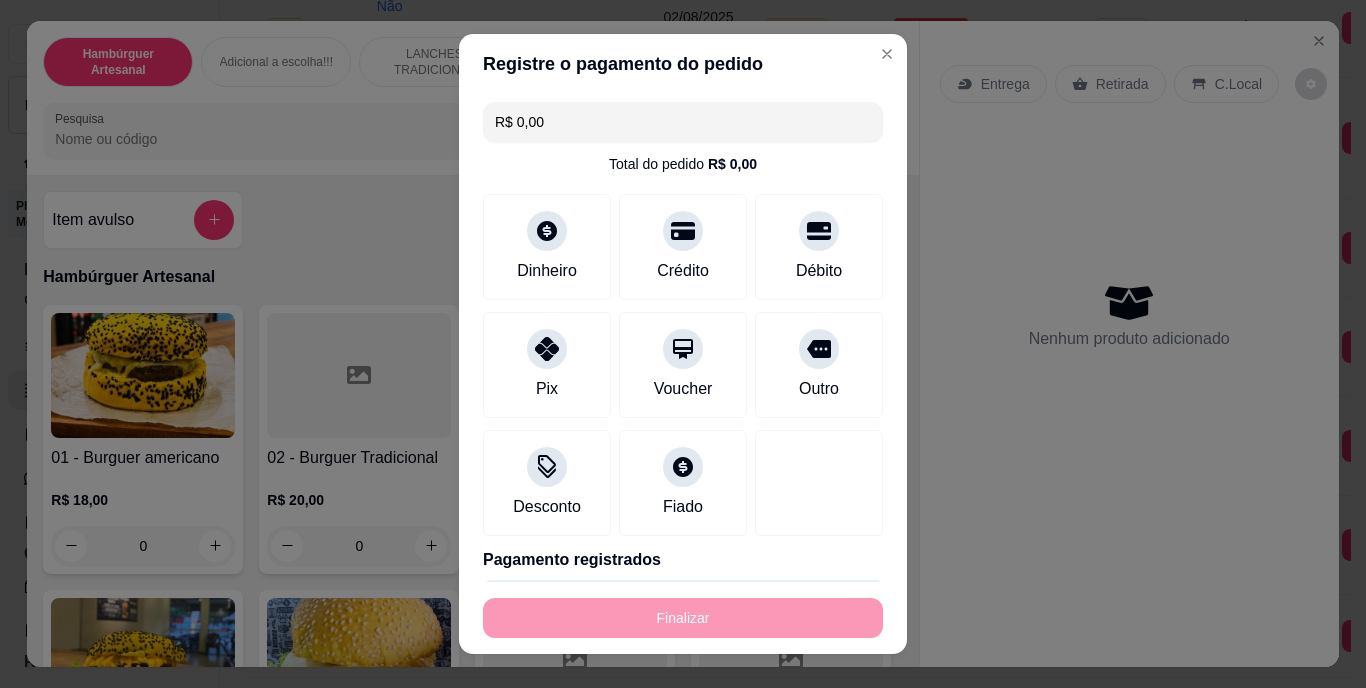 type on "-R$ 20,00" 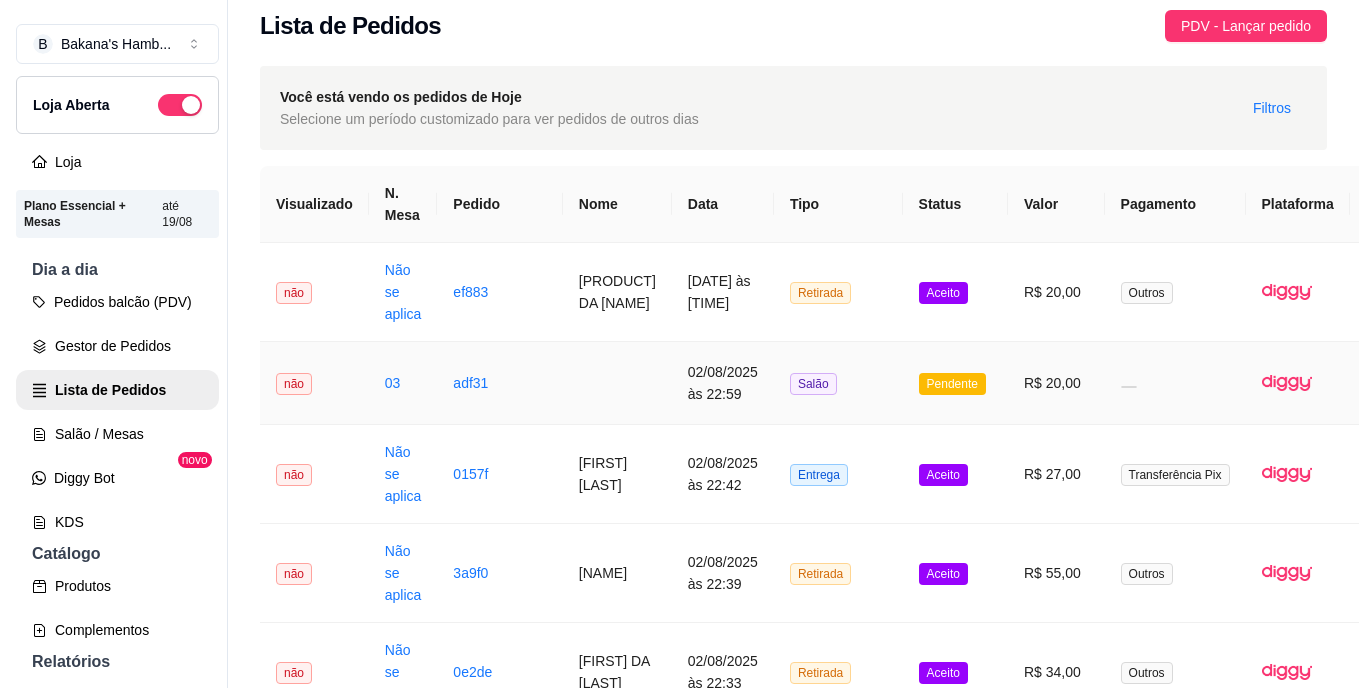 scroll, scrollTop: 12, scrollLeft: 0, axis: vertical 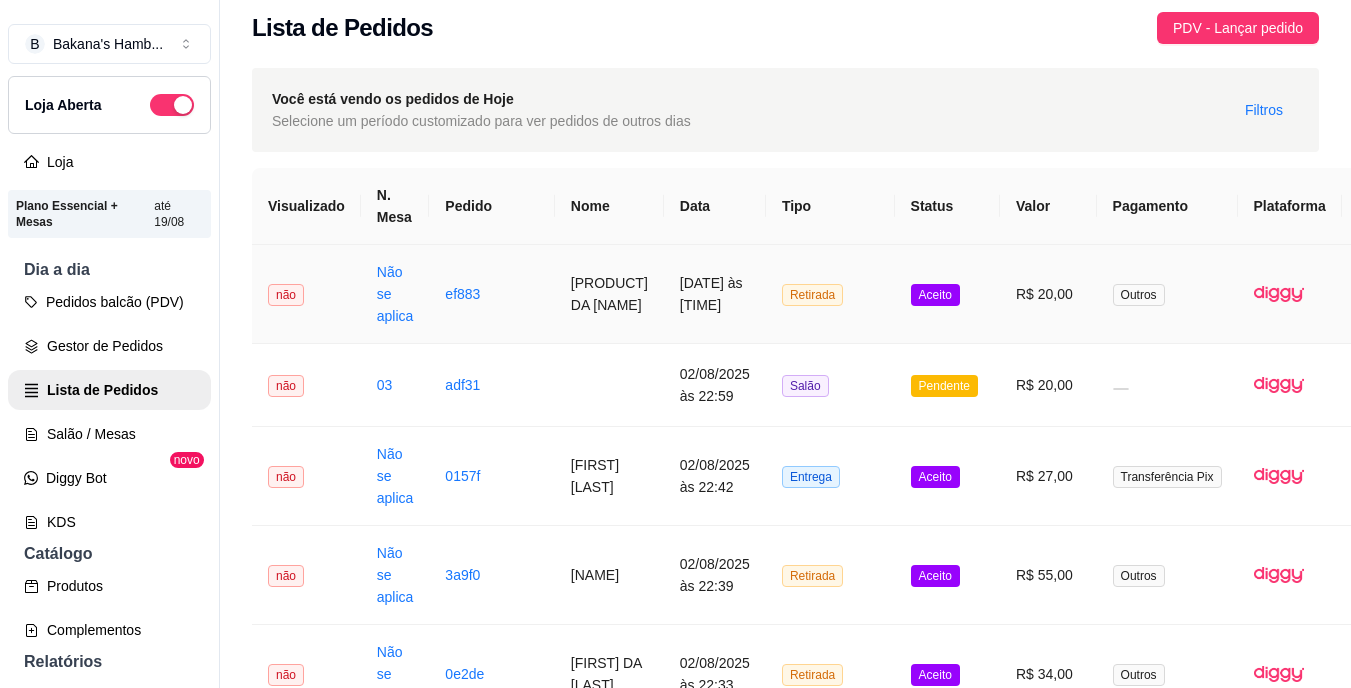 click on "Retirada" at bounding box center [830, 294] 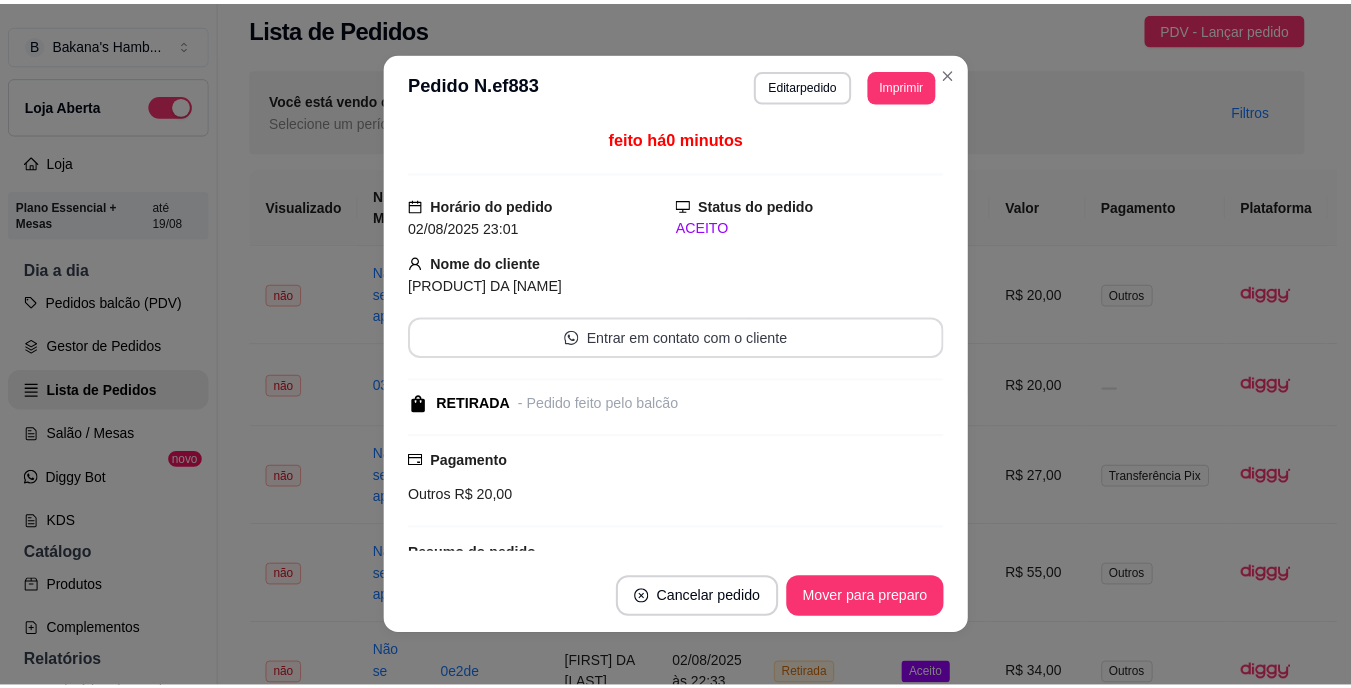 scroll, scrollTop: 12, scrollLeft: 90, axis: both 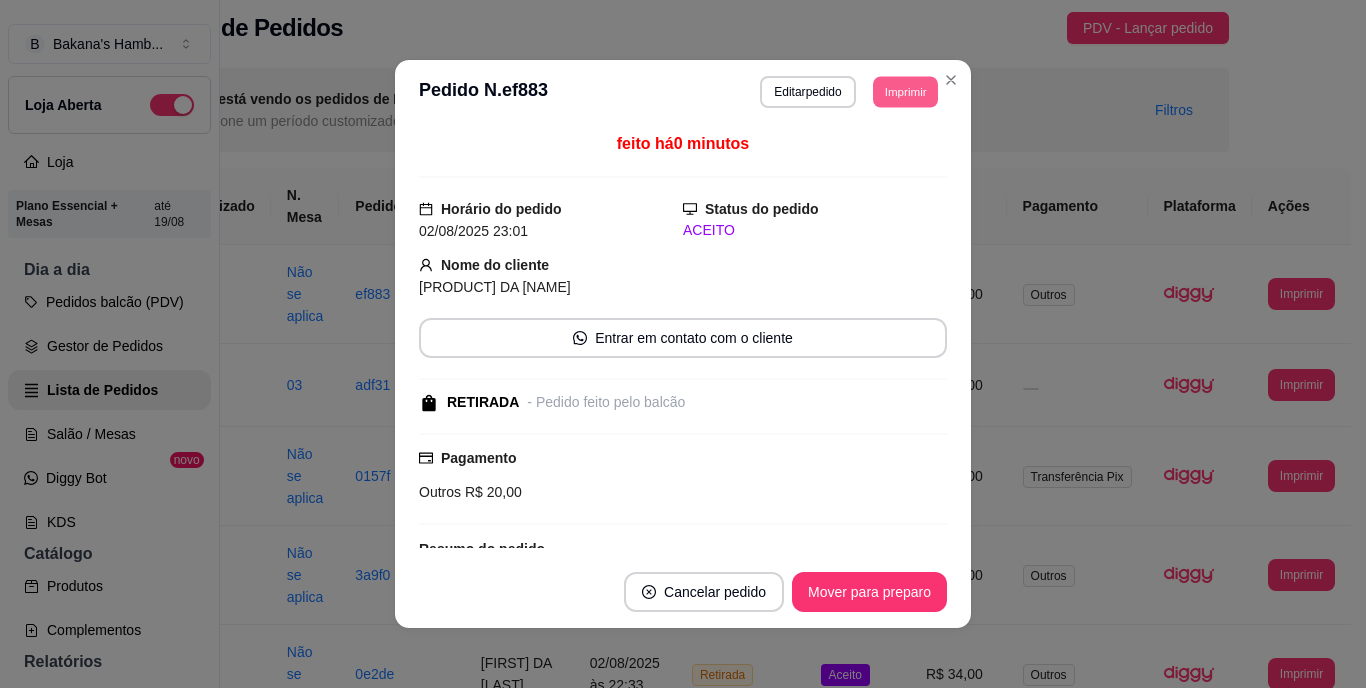 click on "Imprimir" at bounding box center (905, 91) 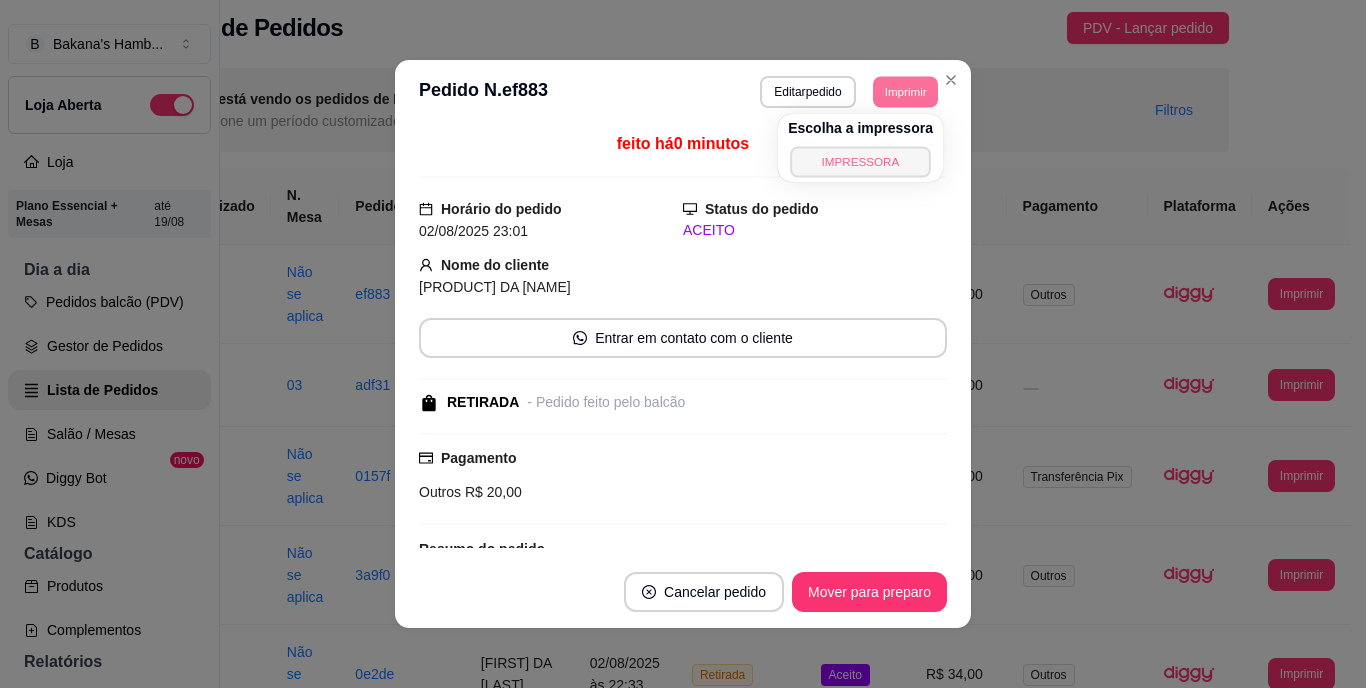 click on "IMPRESSORA" at bounding box center (860, 161) 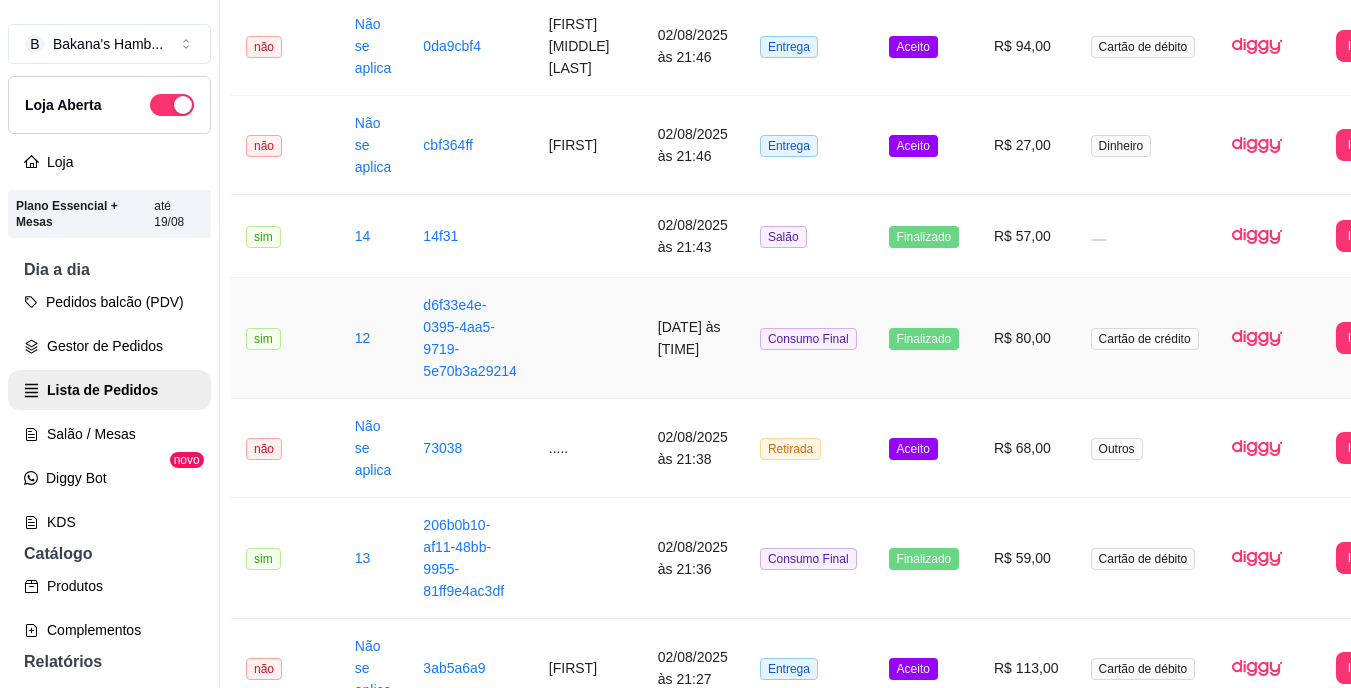scroll, scrollTop: 2568, scrollLeft: 22, axis: both 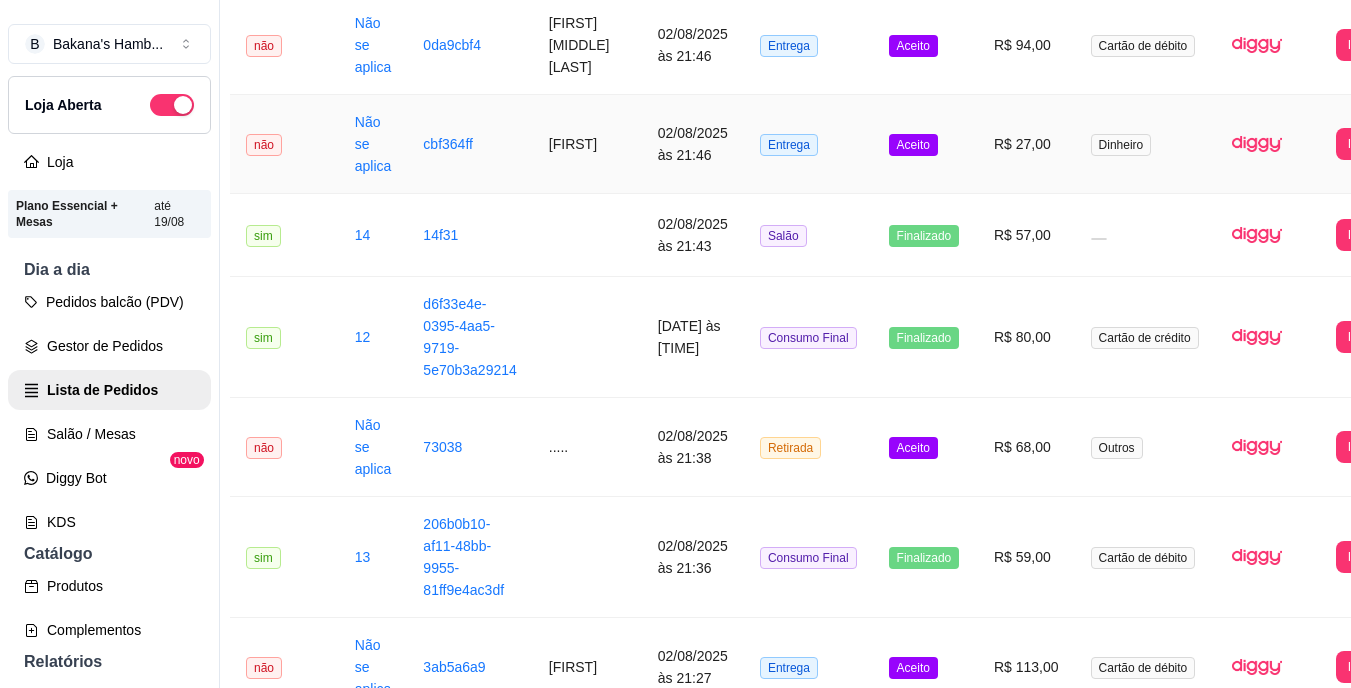 click on "R$ 27,00" at bounding box center (1026, 144) 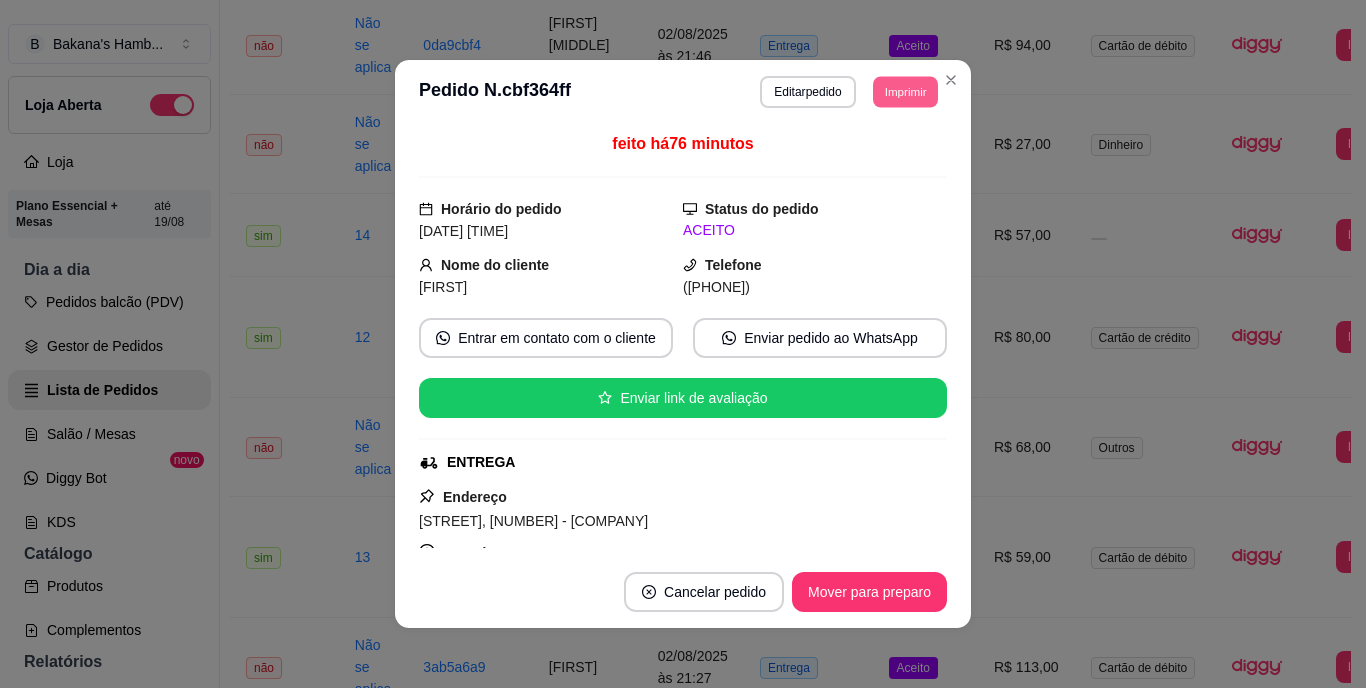 click on "Imprimir" at bounding box center [905, 91] 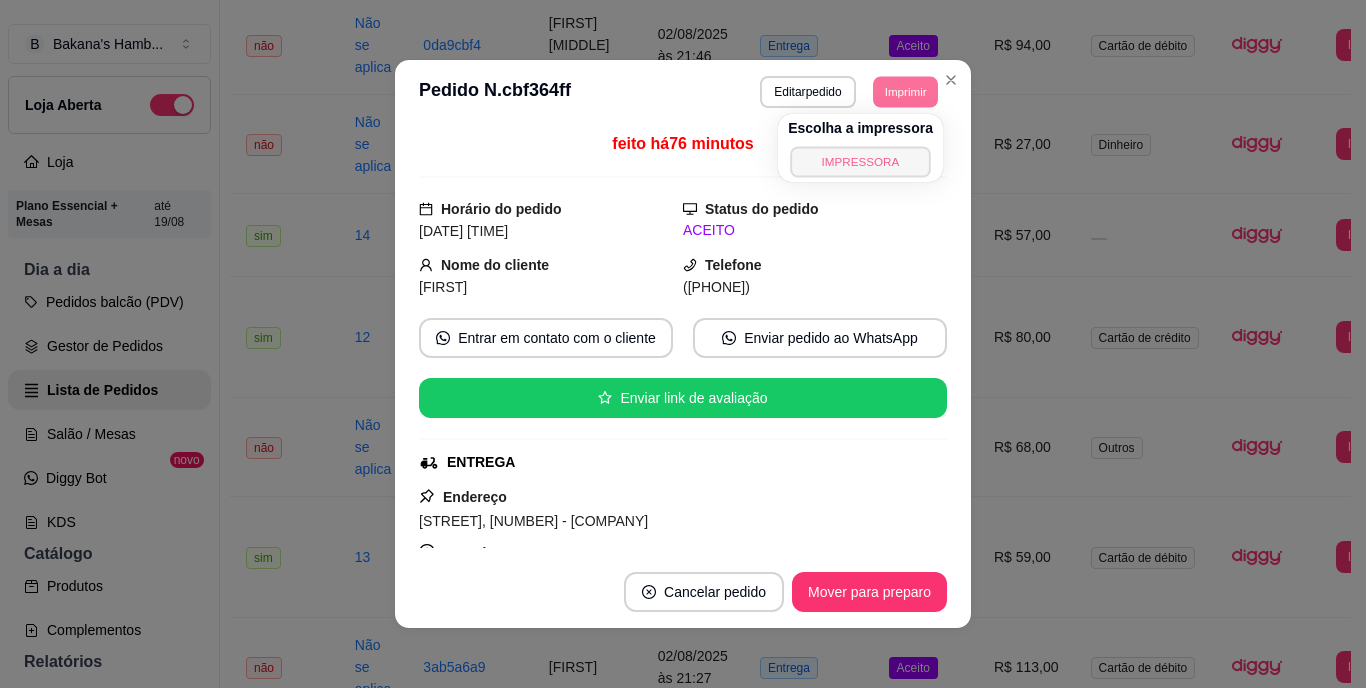 click on "IMPRESSORA" at bounding box center (860, 161) 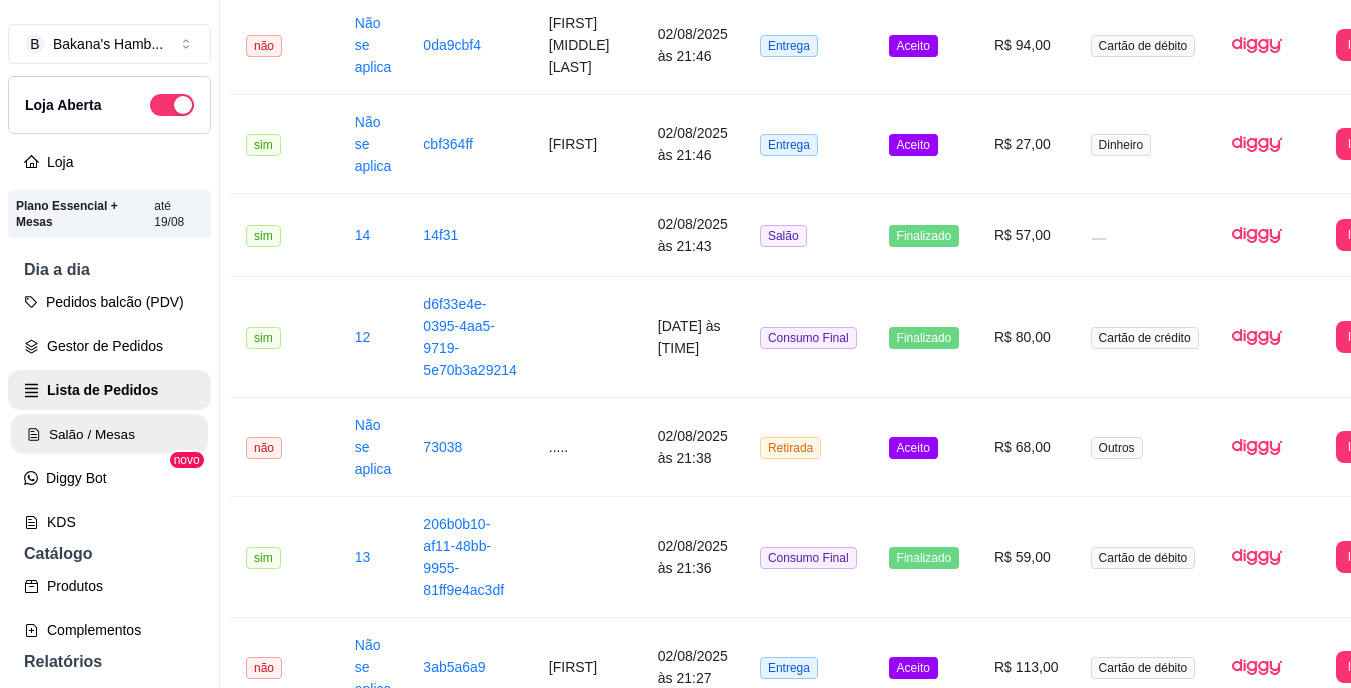 click on "Salão / Mesas" at bounding box center (109, 434) 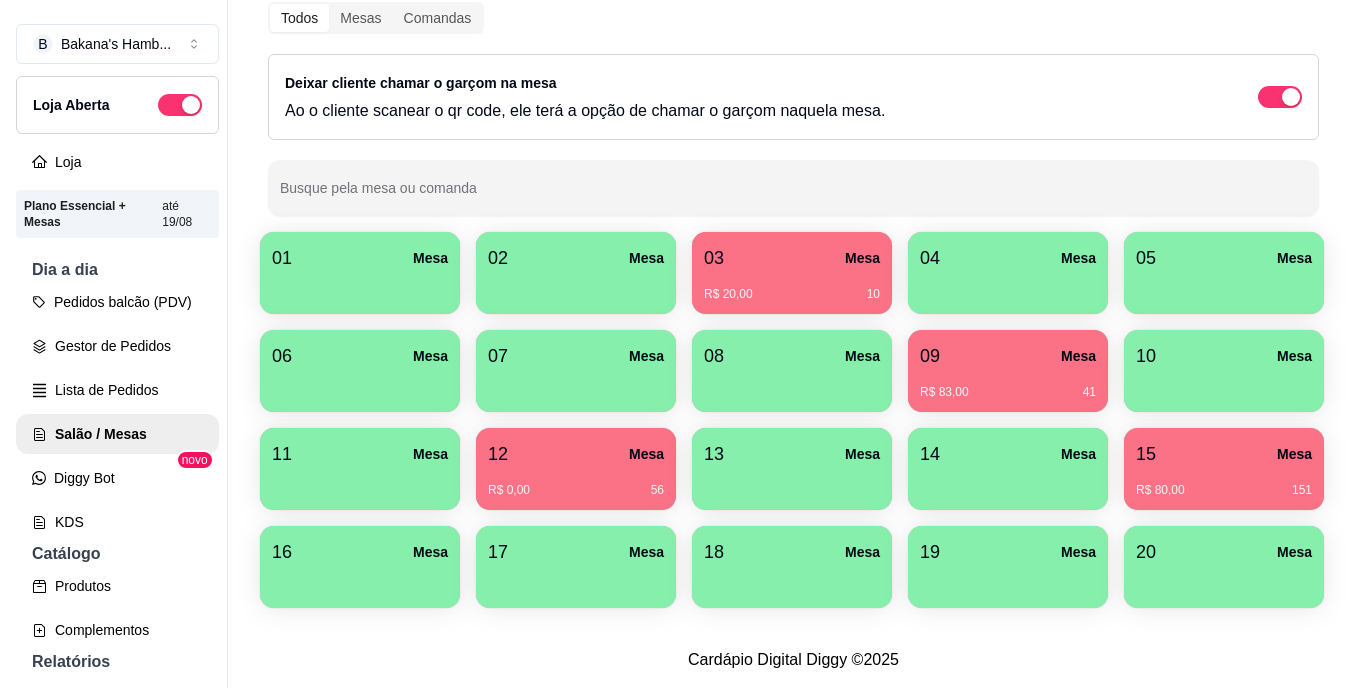 scroll, scrollTop: 130, scrollLeft: 0, axis: vertical 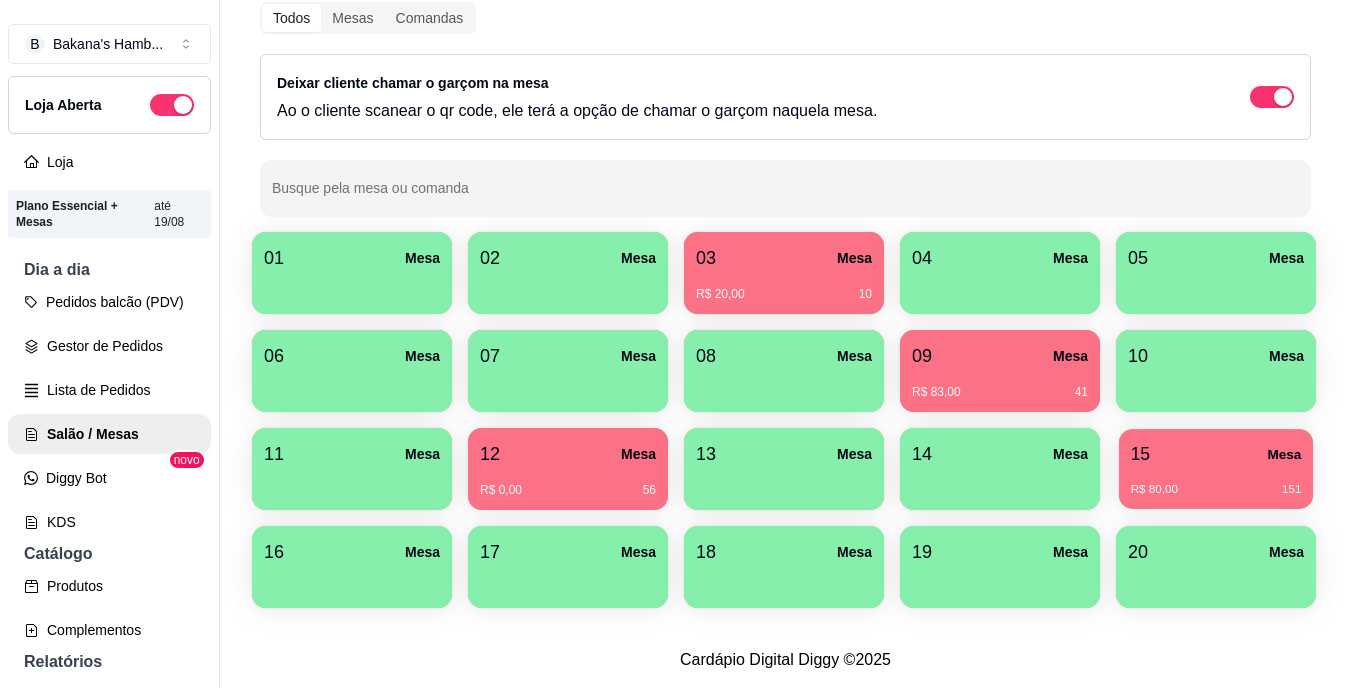click on "R$ 80,00 151" at bounding box center (1216, 482) 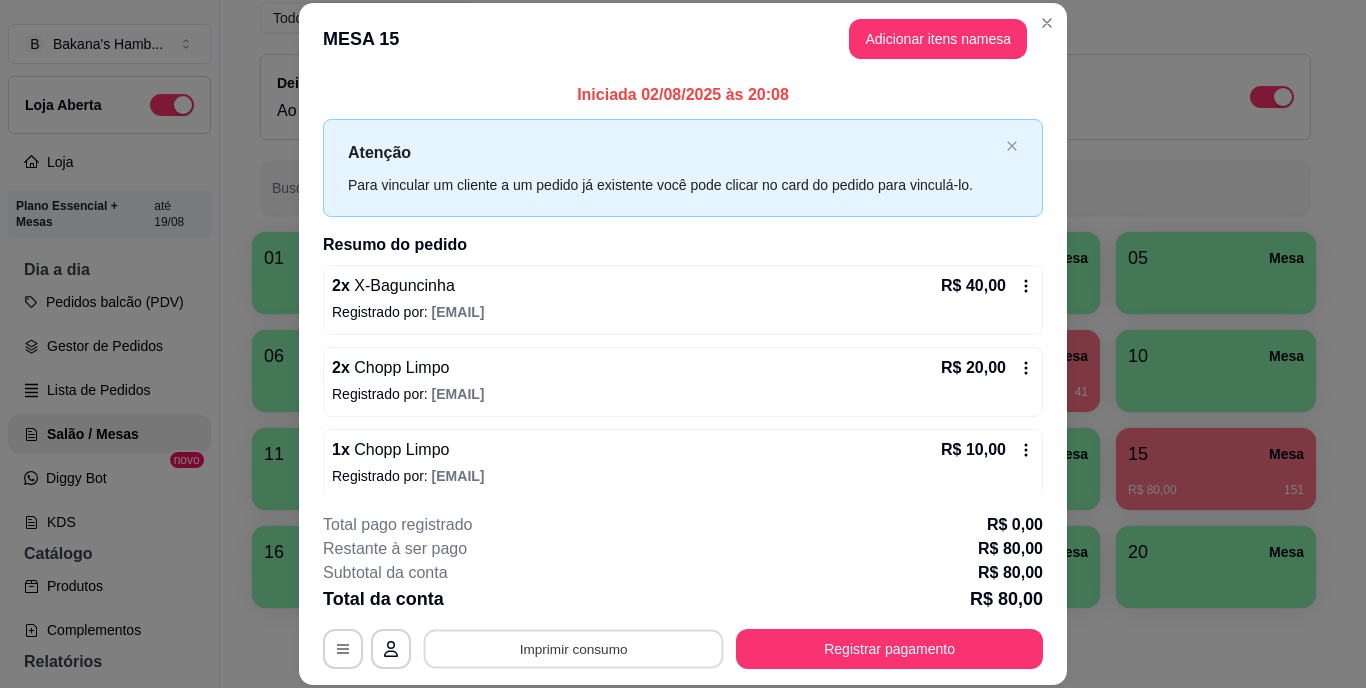 click on "Imprimir consumo" at bounding box center [574, 648] 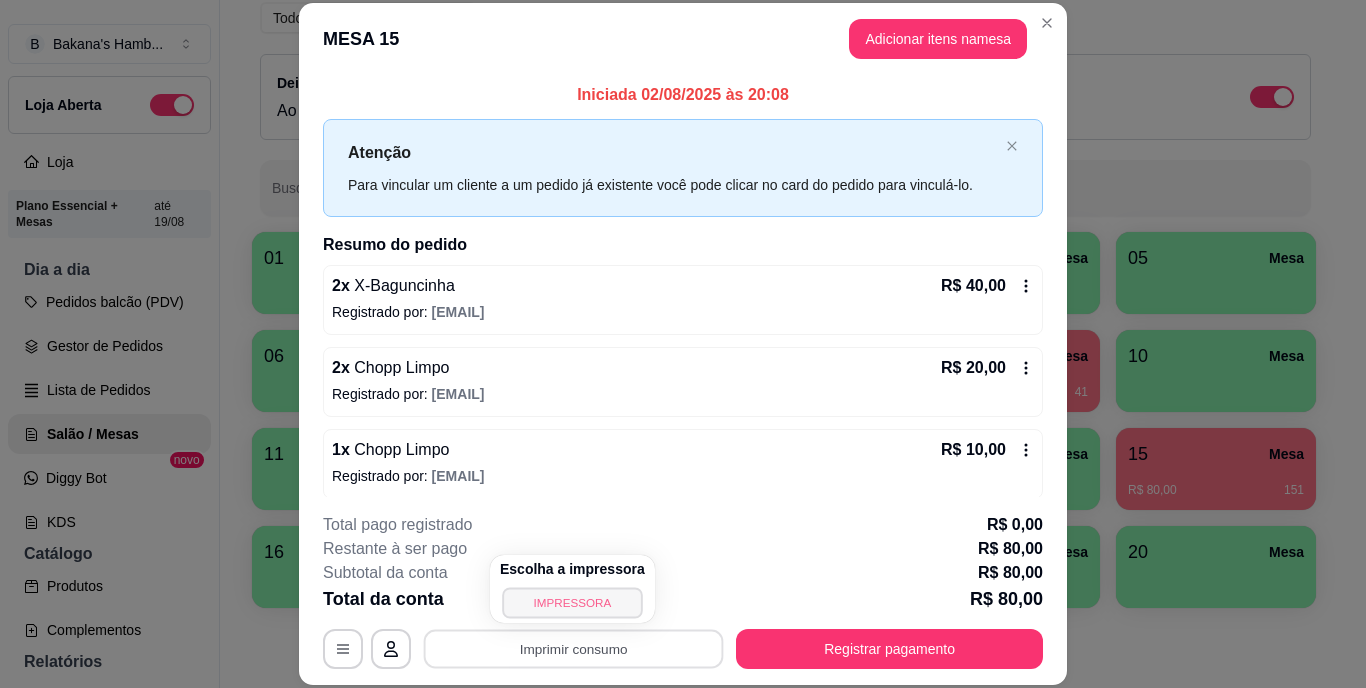 click on "IMPRESSORA" at bounding box center (572, 602) 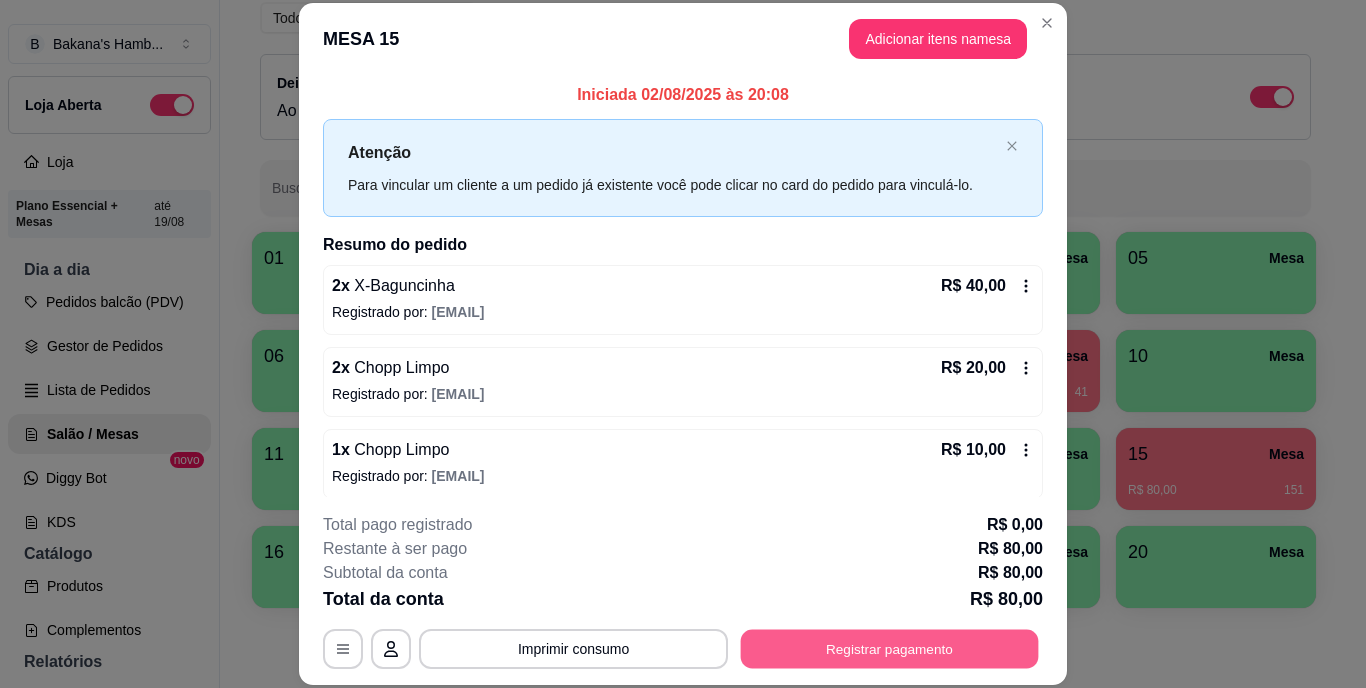 click on "Registrar pagamento" at bounding box center [890, 648] 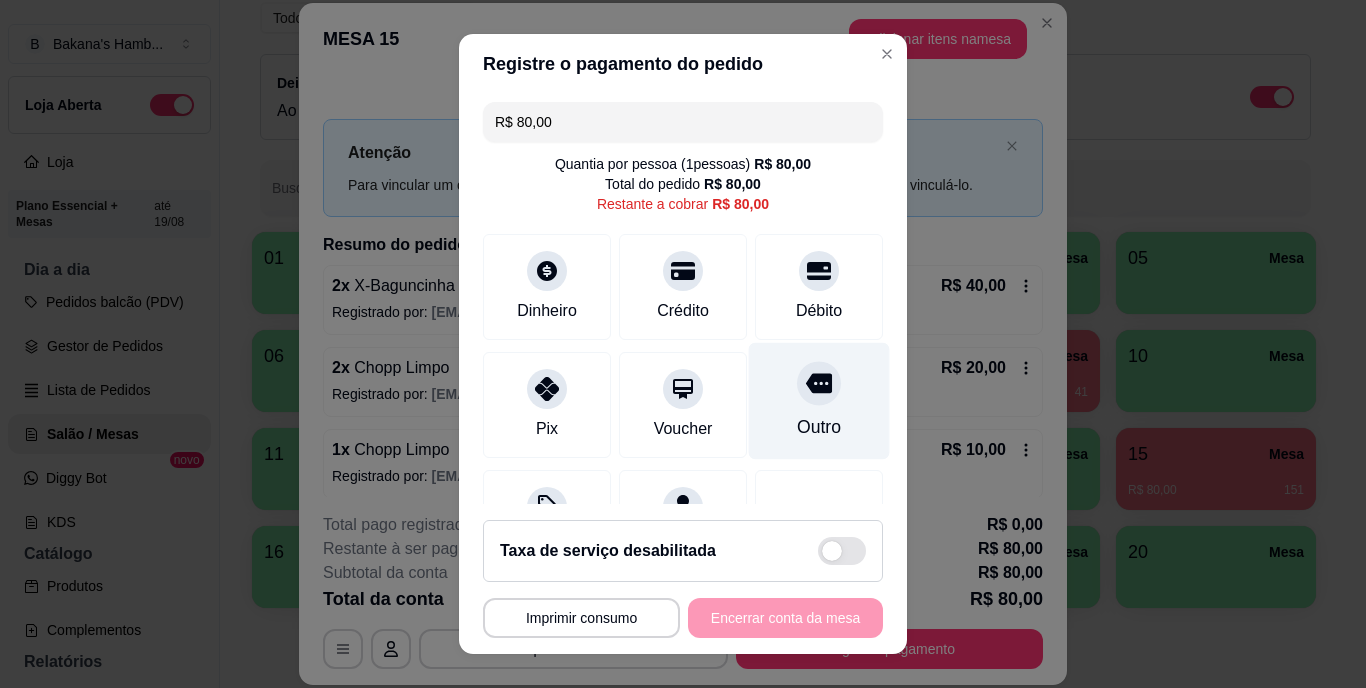 click on "Outro" at bounding box center (819, 401) 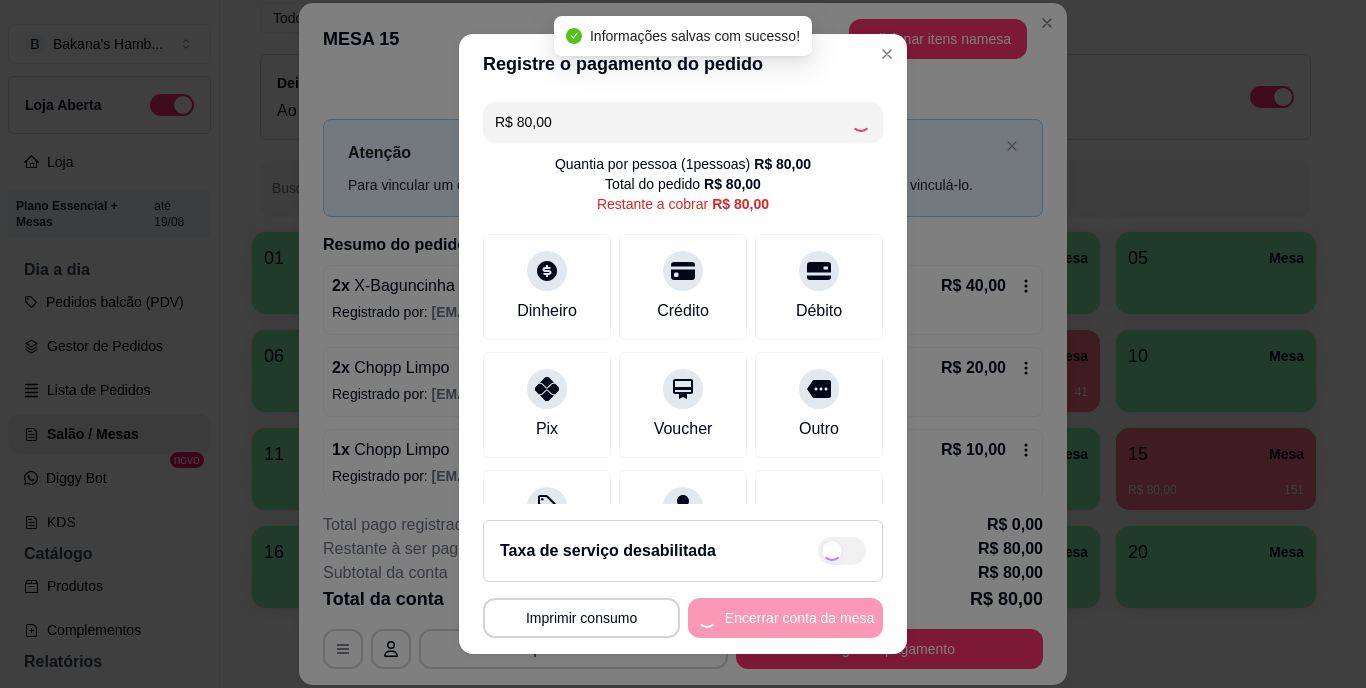 type on "R$ 0,00" 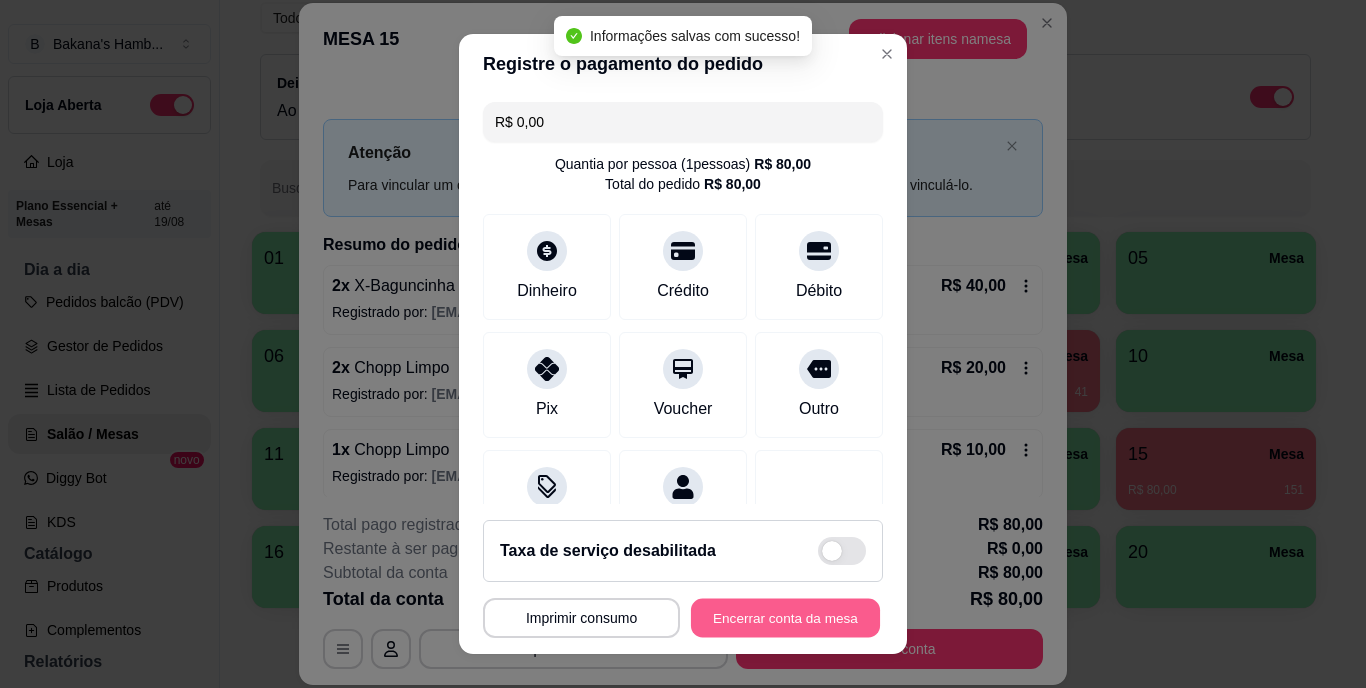 click on "Encerrar conta da mesa" at bounding box center [785, 617] 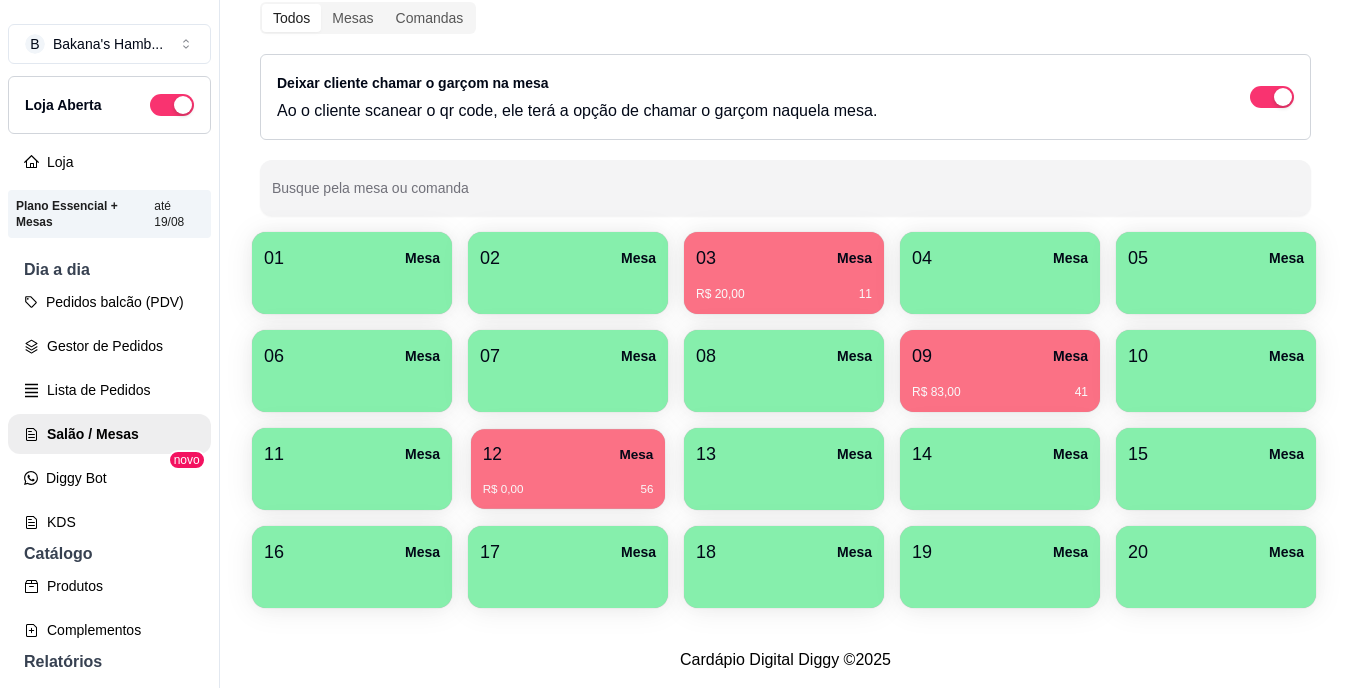 click on "12 Mesa R$ 0,00 56" at bounding box center [568, 469] 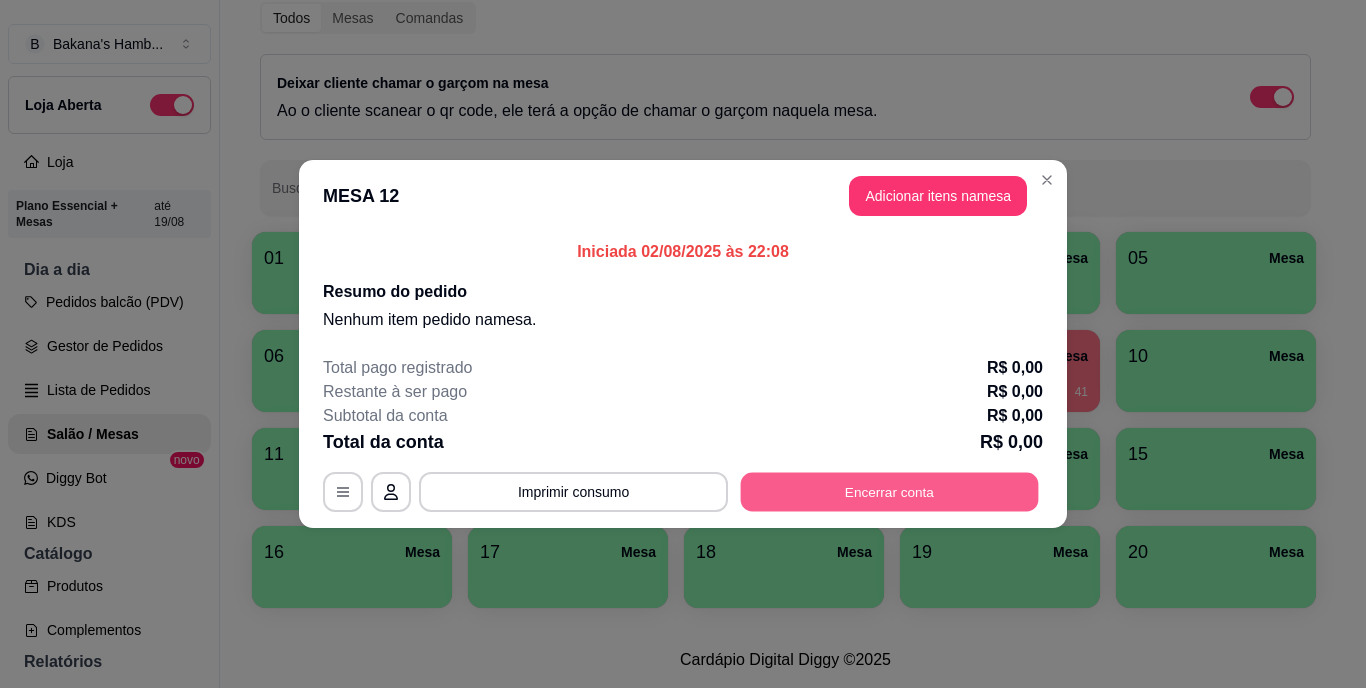 click on "Encerrar conta" at bounding box center [890, 492] 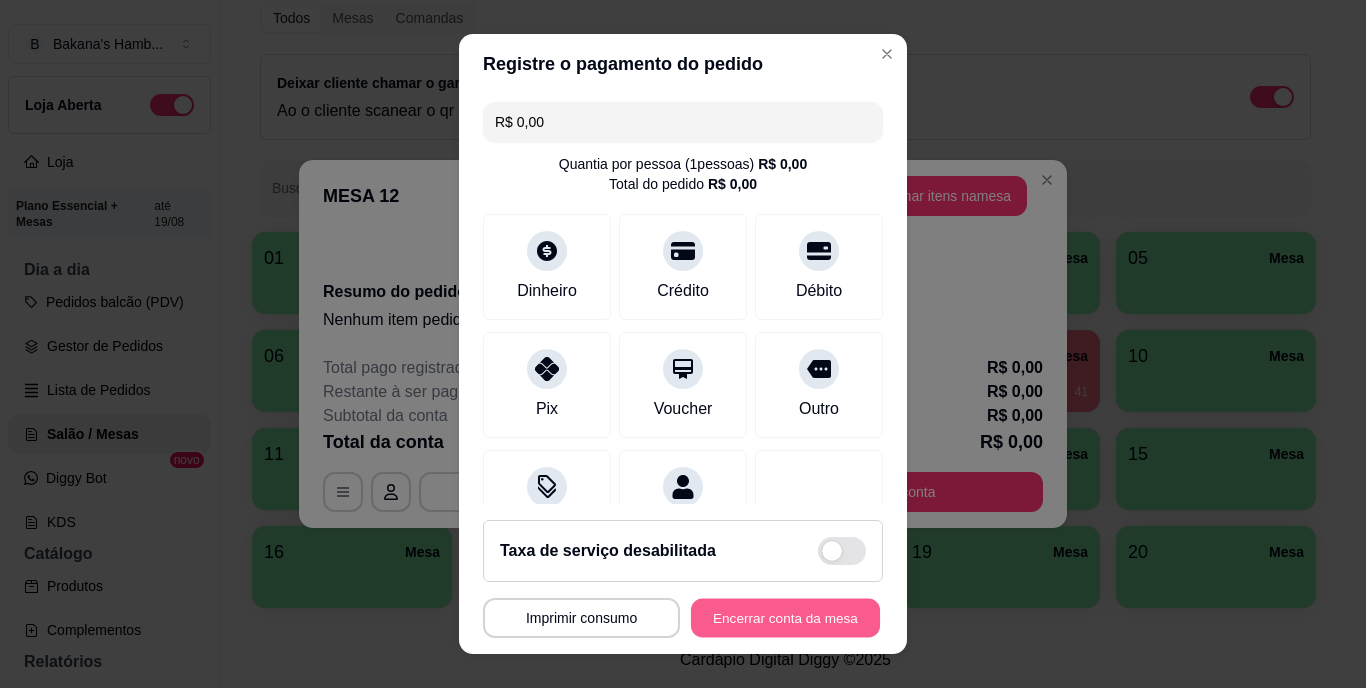 click on "Encerrar conta da mesa" at bounding box center (785, 617) 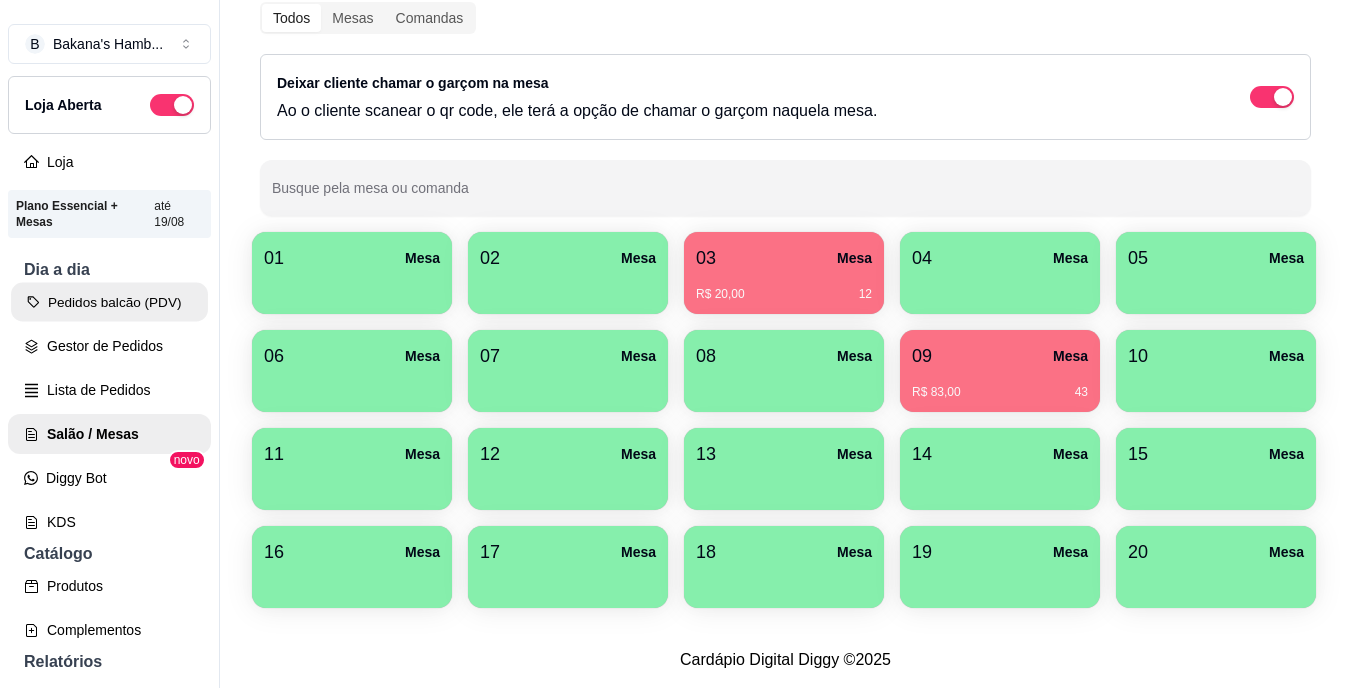 click on "Pedidos balcão (PDV)" at bounding box center [109, 302] 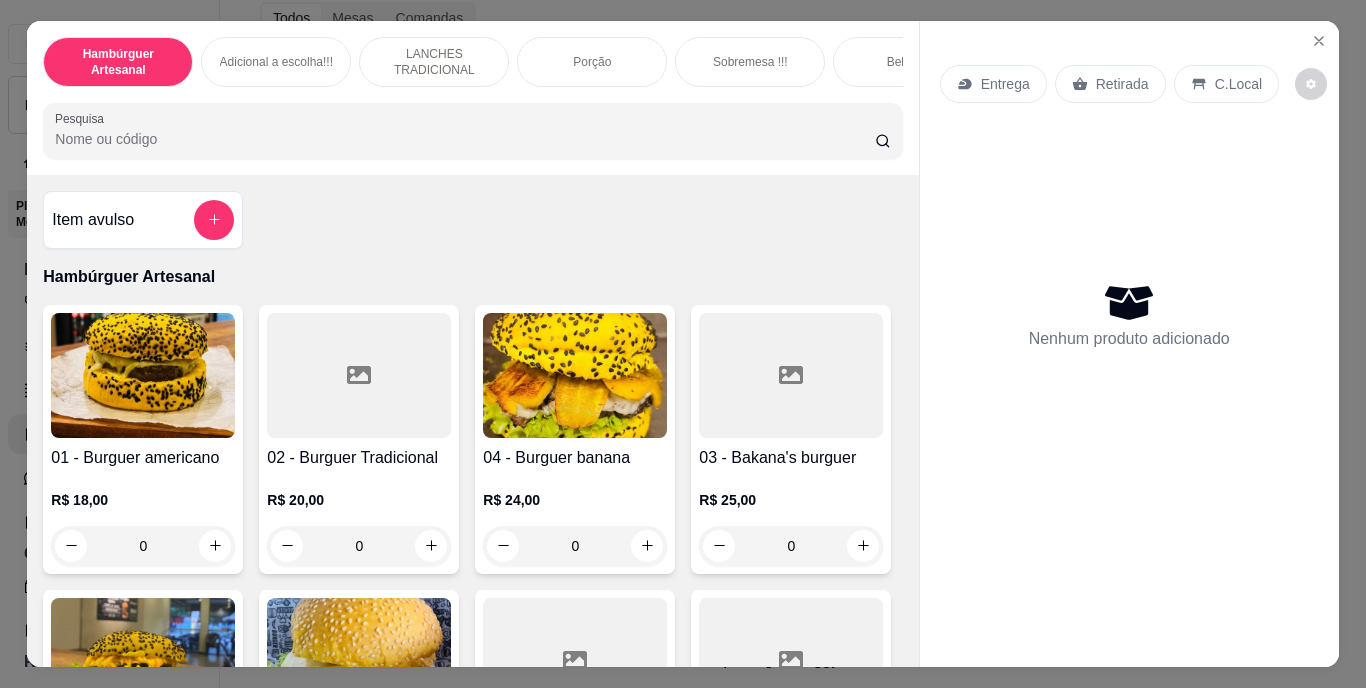 click on "Pesquisa" at bounding box center (465, 139) 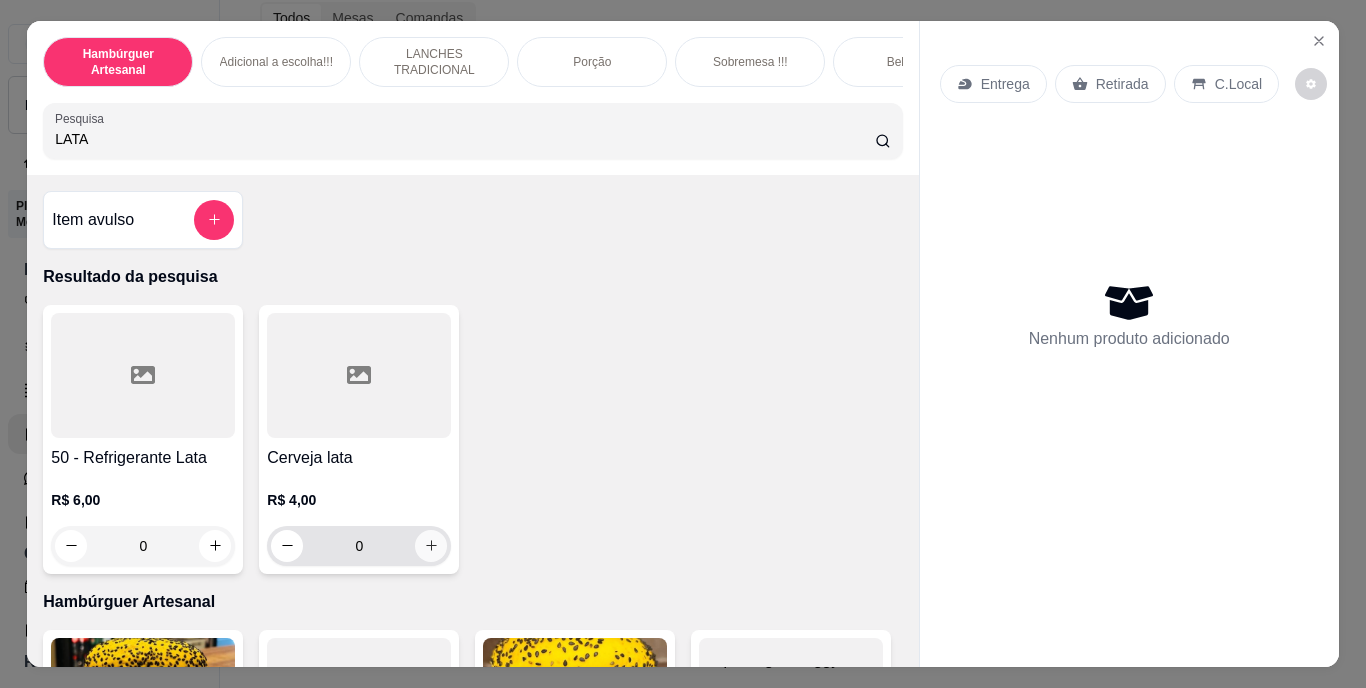 type on "LATA" 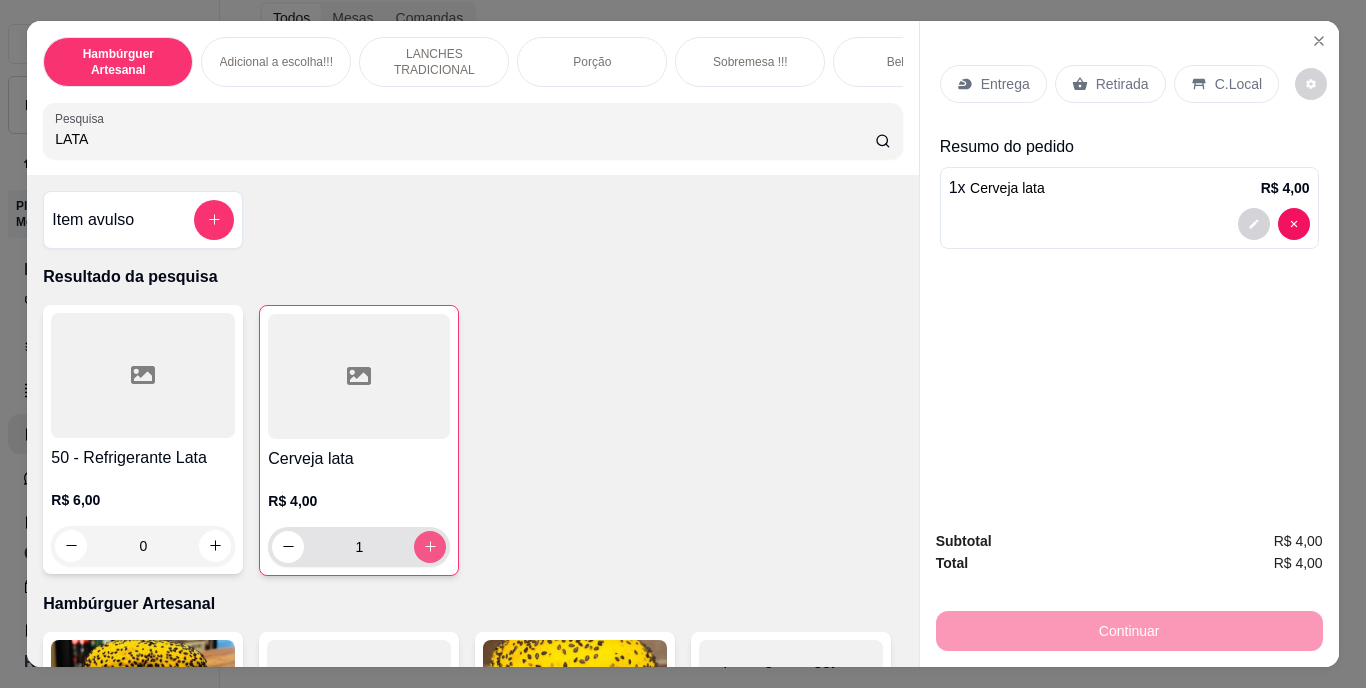 type on "1" 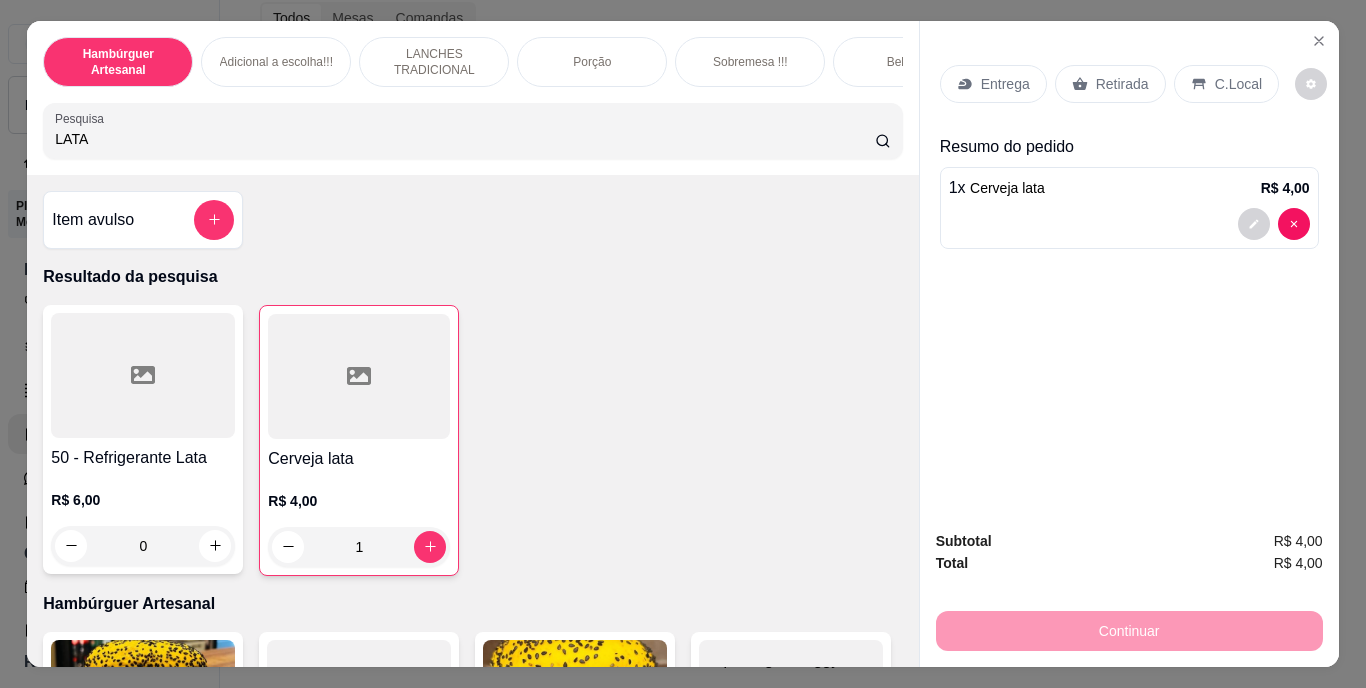 click on "Retirada" at bounding box center [1122, 84] 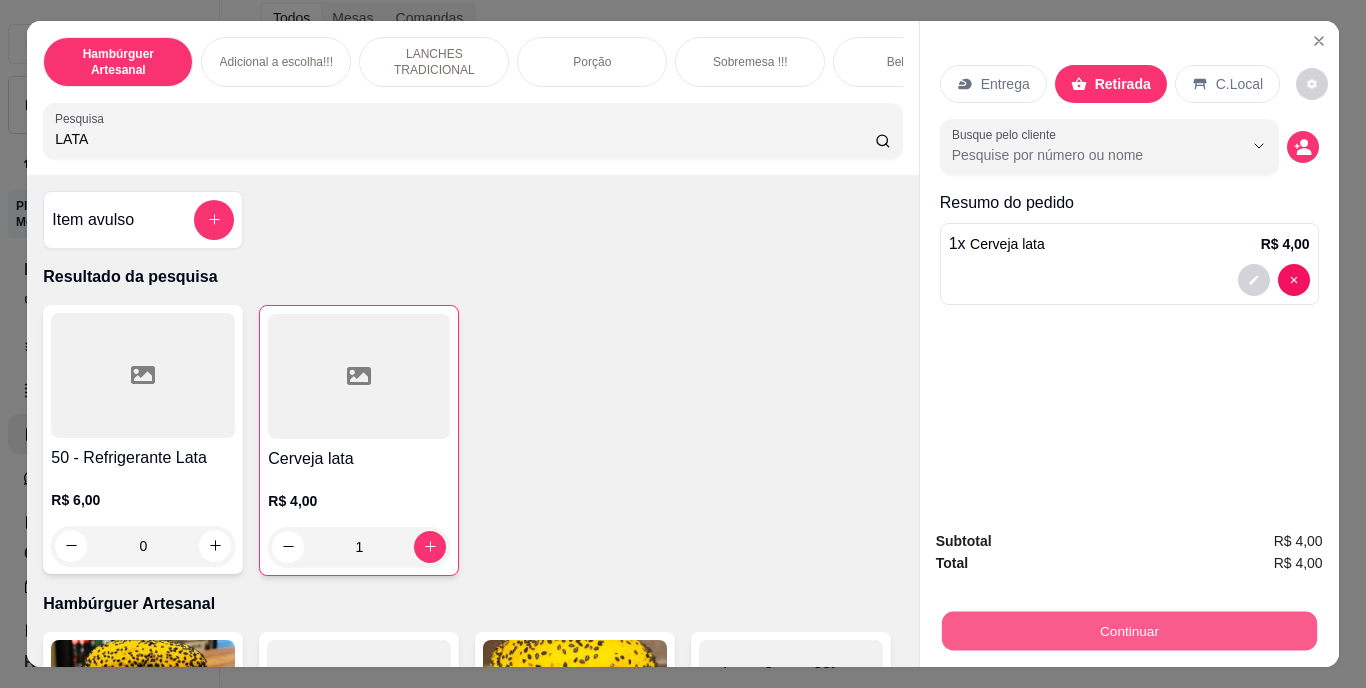 click on "Continuar" at bounding box center (1128, 631) 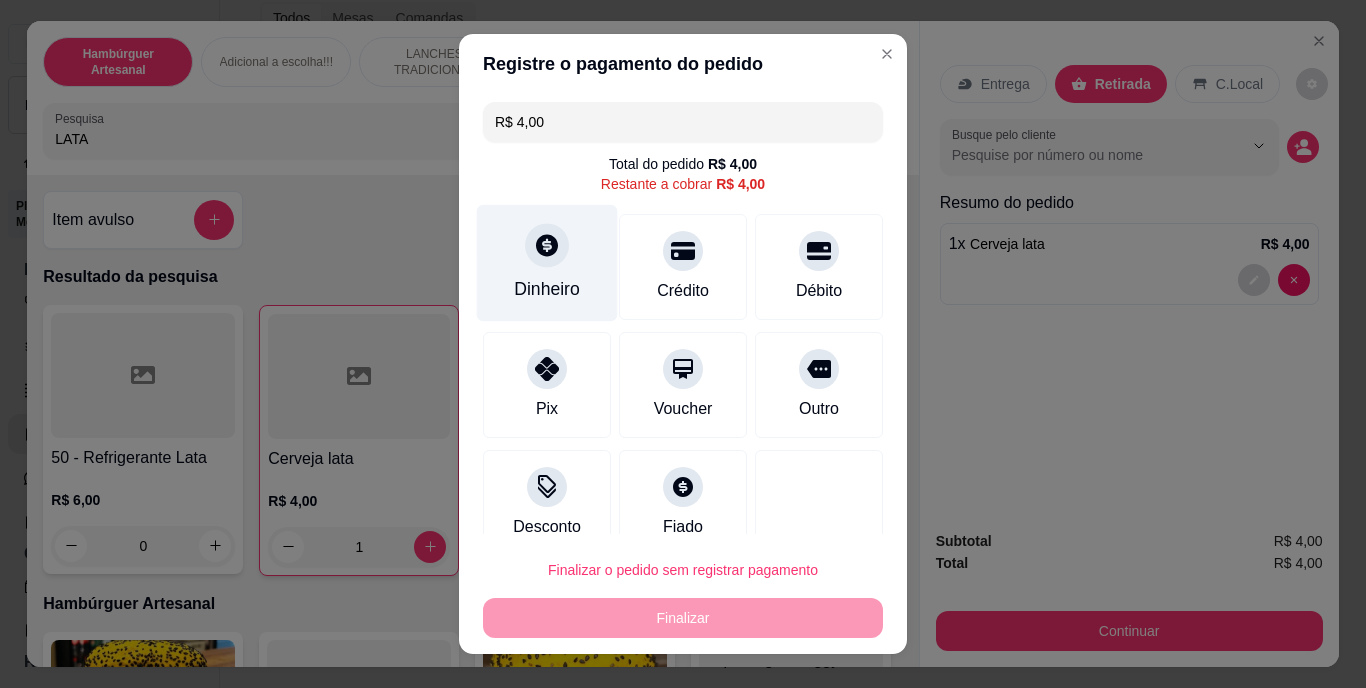 click on "Dinheiro" at bounding box center (547, 263) 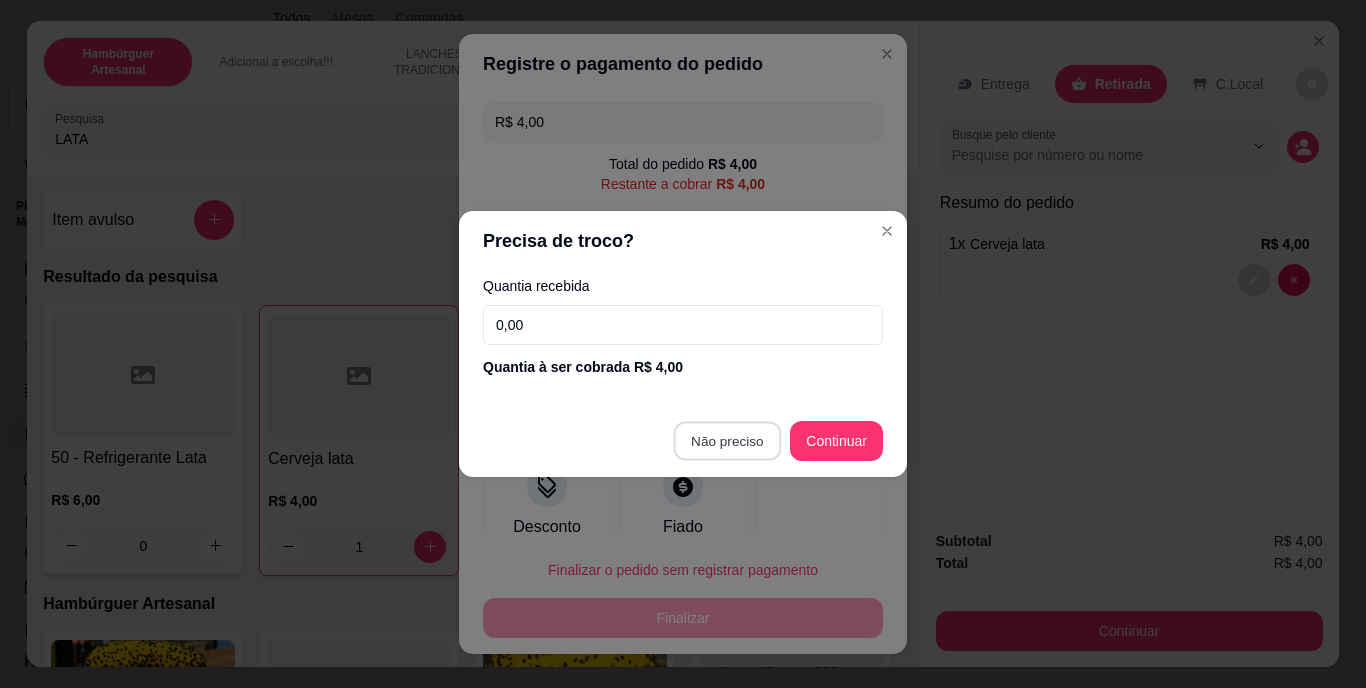 type on "R$ 0,00" 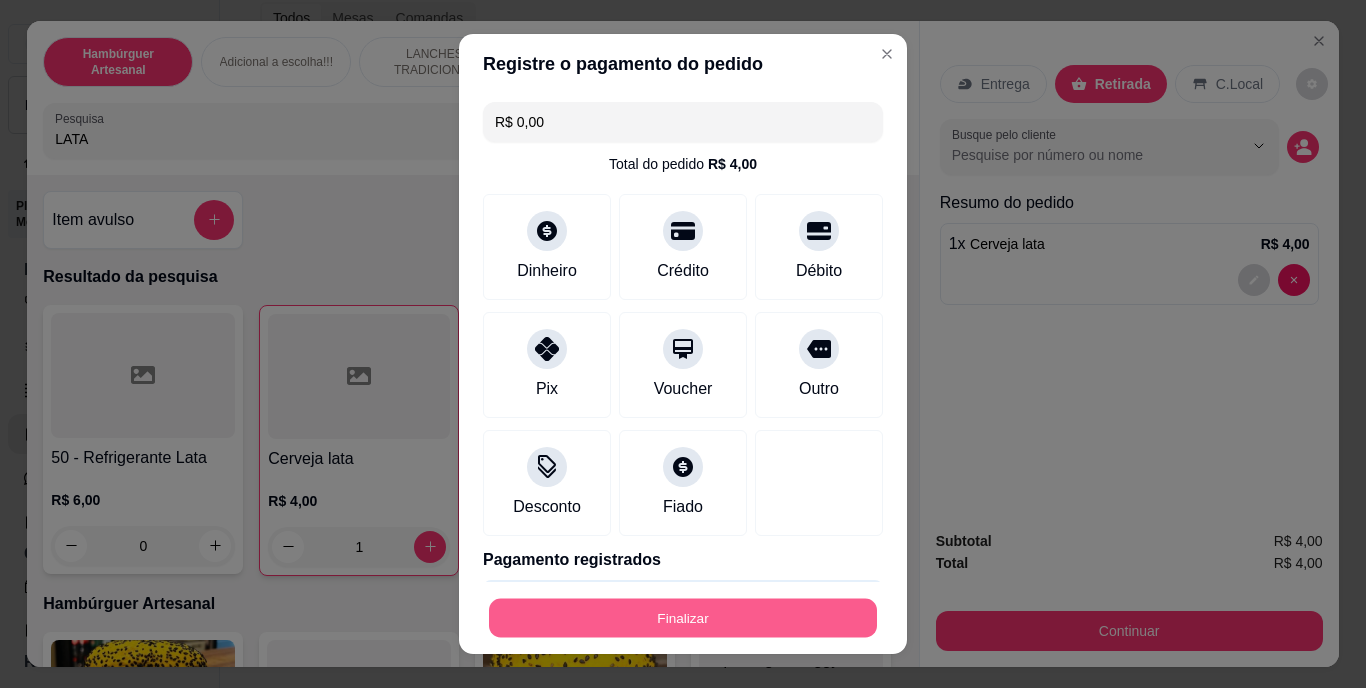 click on "Finalizar" at bounding box center (683, 617) 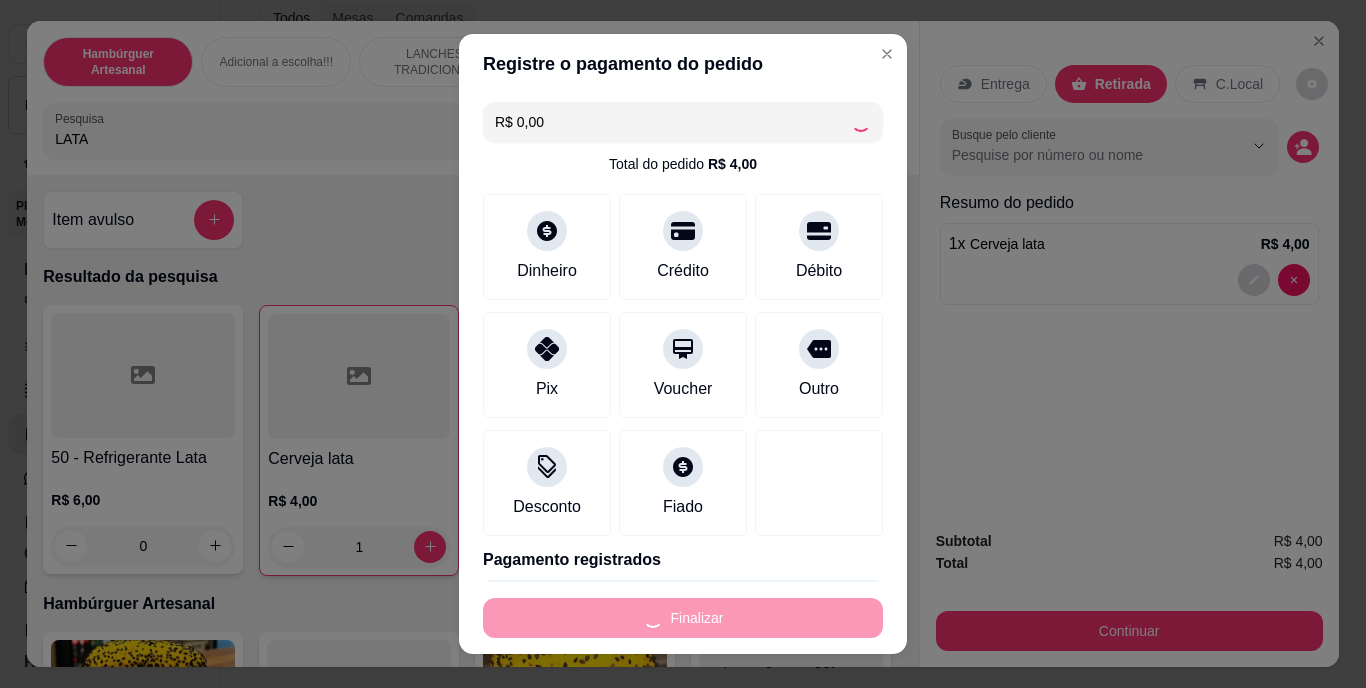 type on "0" 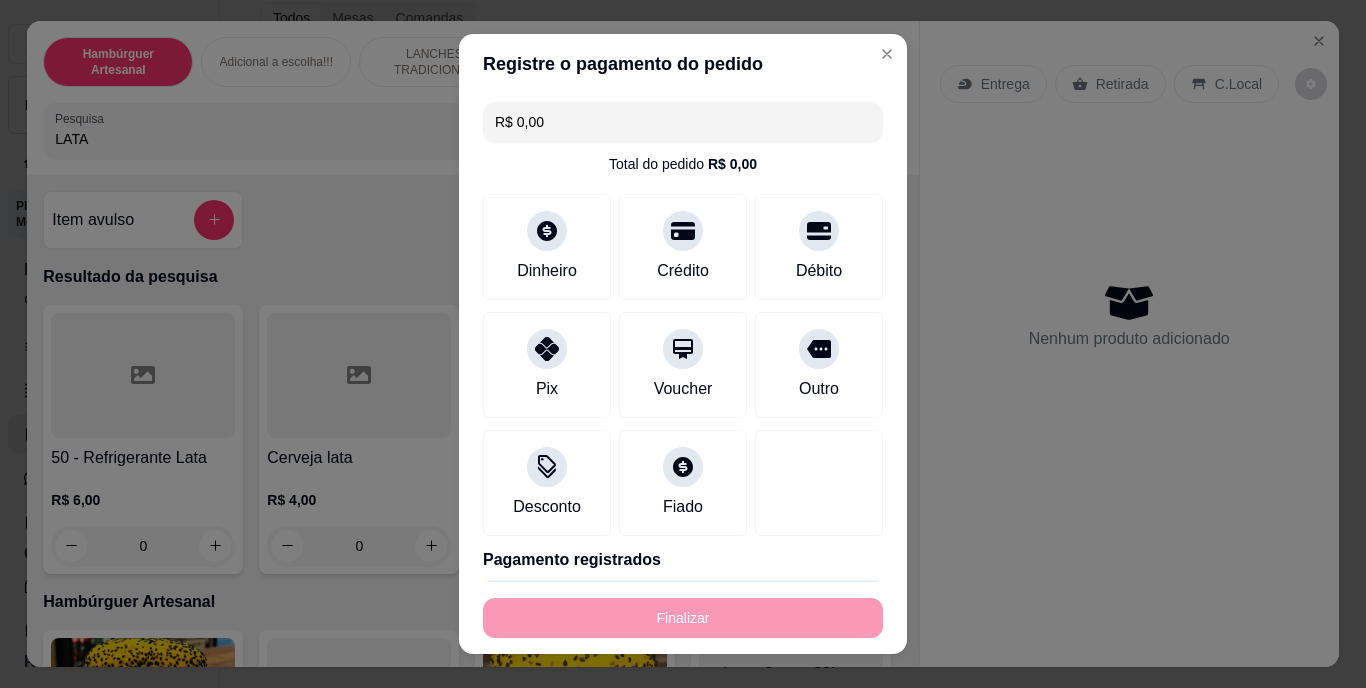 type on "-R$ 4,00" 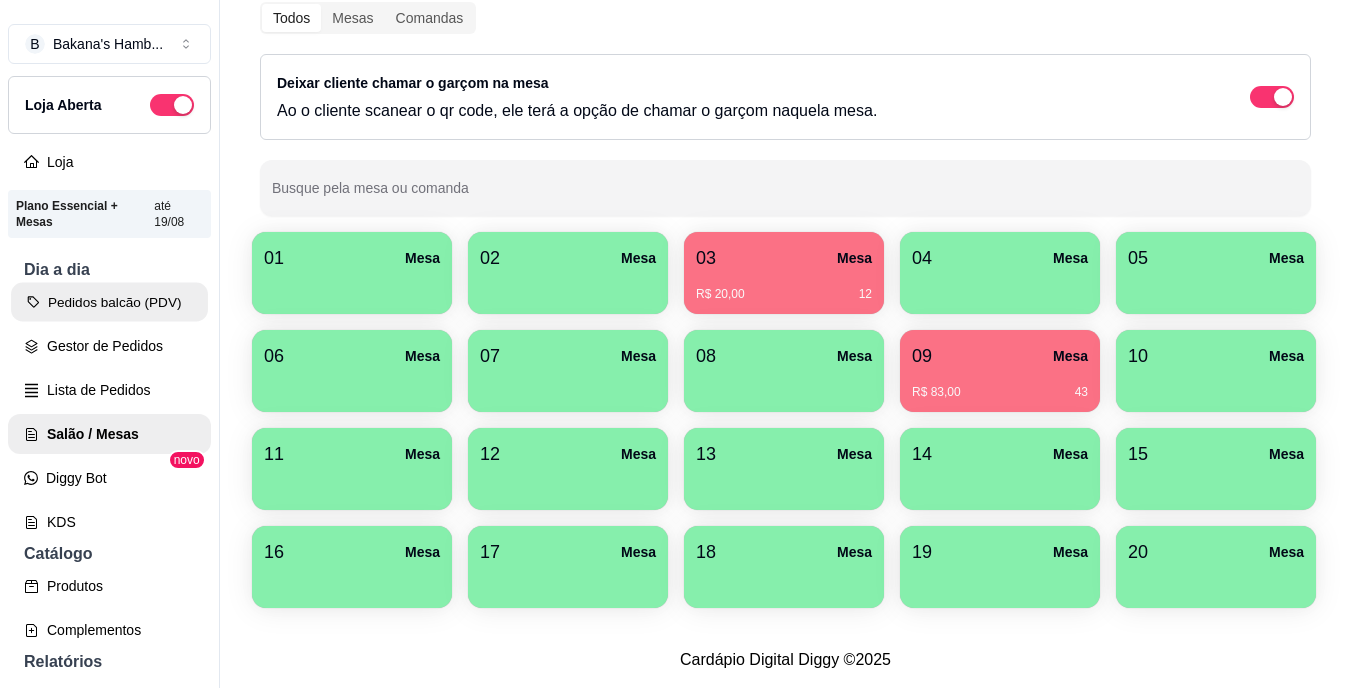 click on "Pedidos balcão (PDV)" at bounding box center (109, 302) 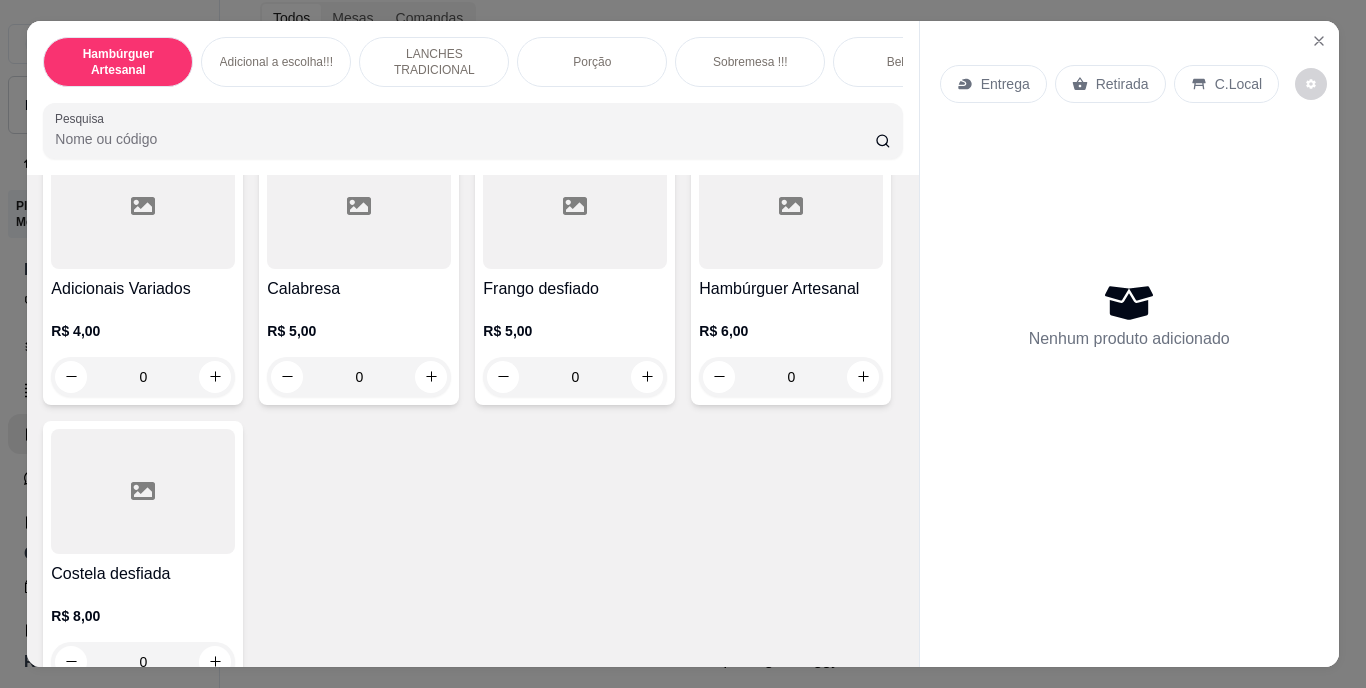 scroll, scrollTop: 2229, scrollLeft: 0, axis: vertical 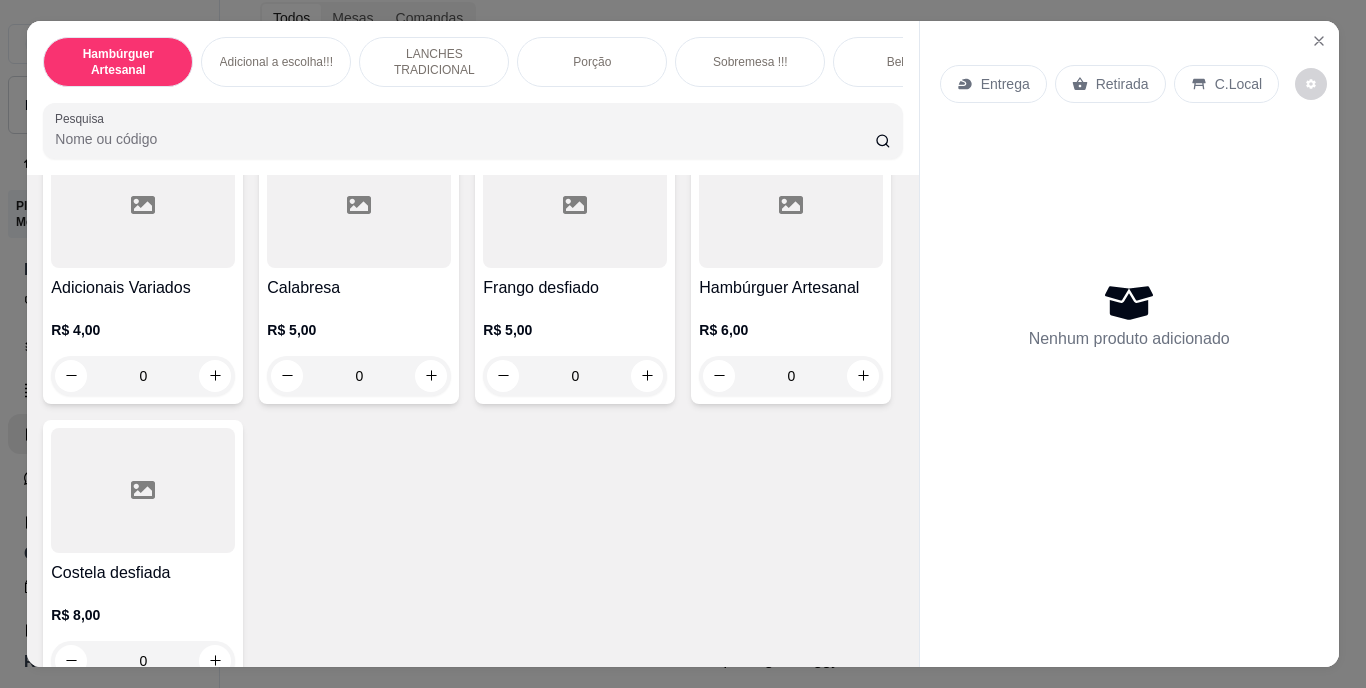 click 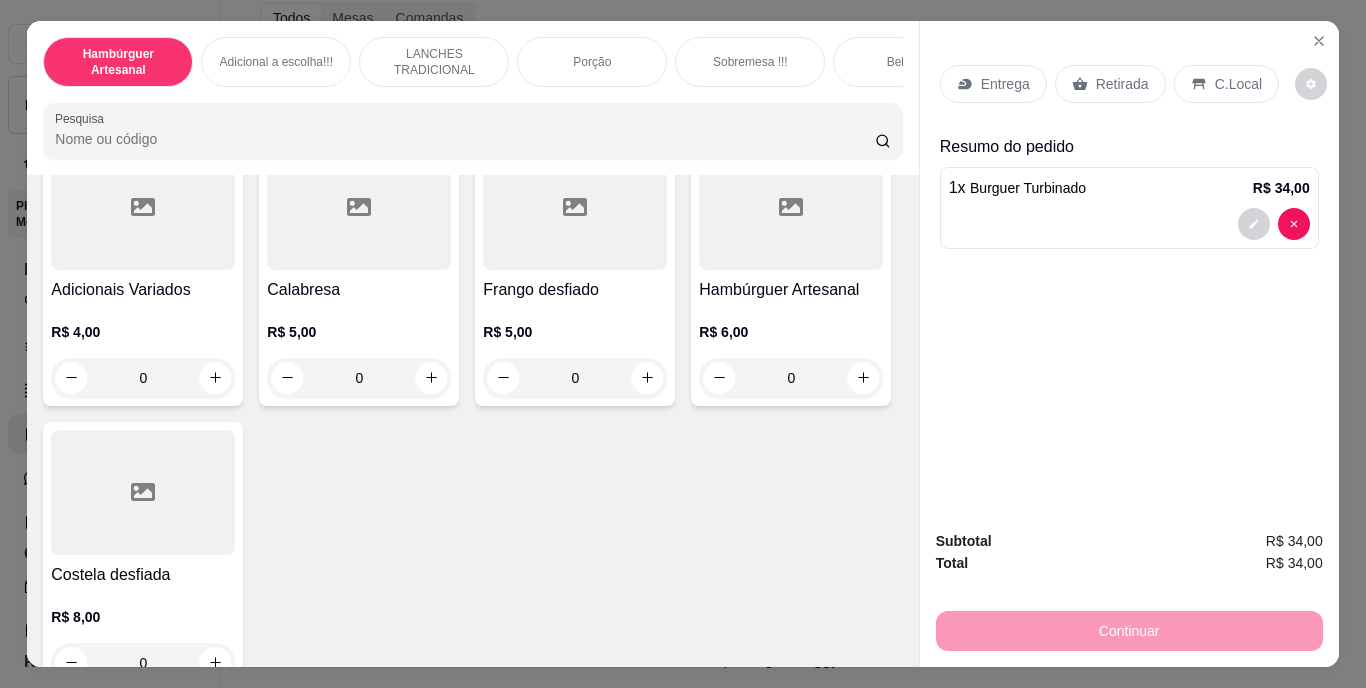 scroll, scrollTop: 2230, scrollLeft: 0, axis: vertical 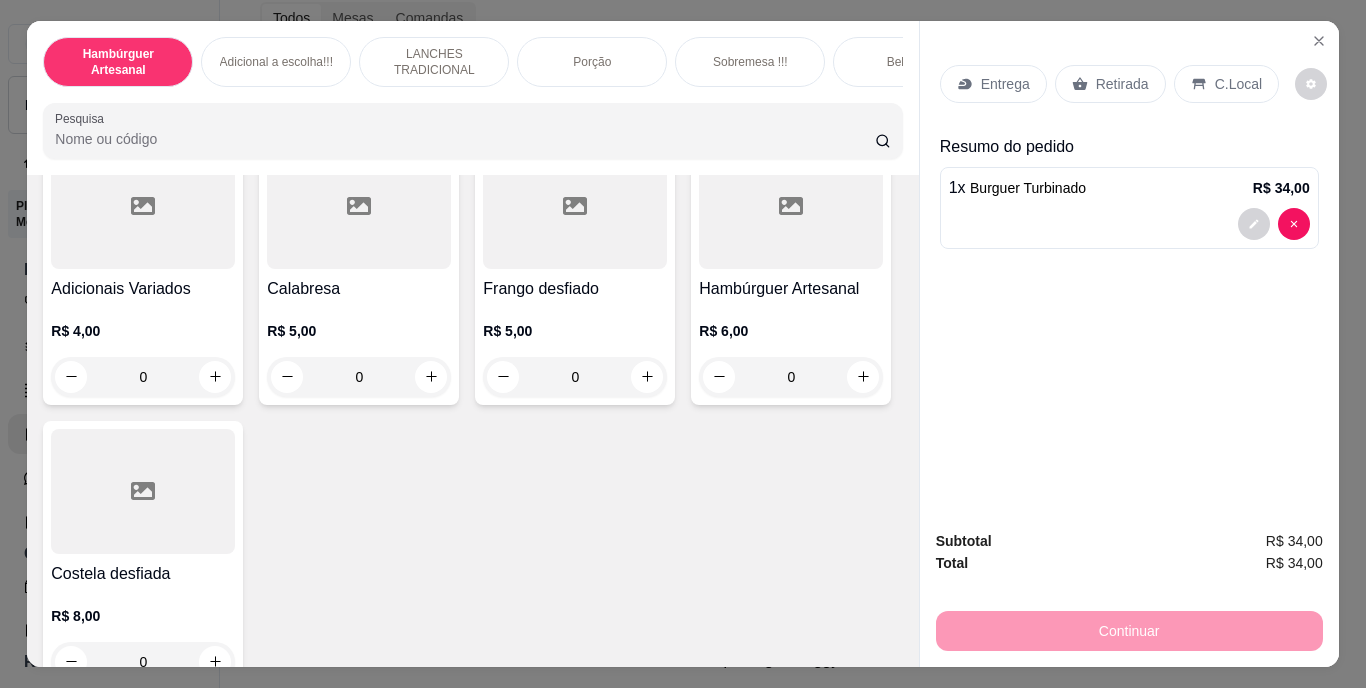 click 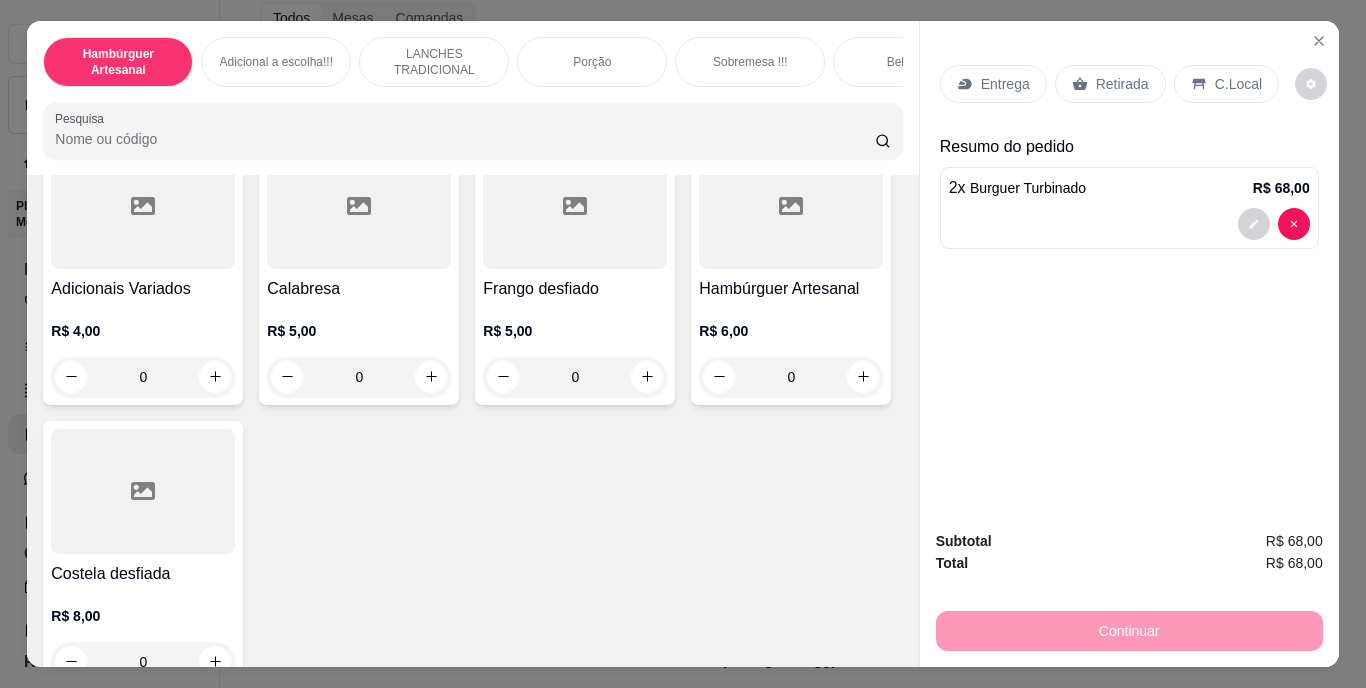 click 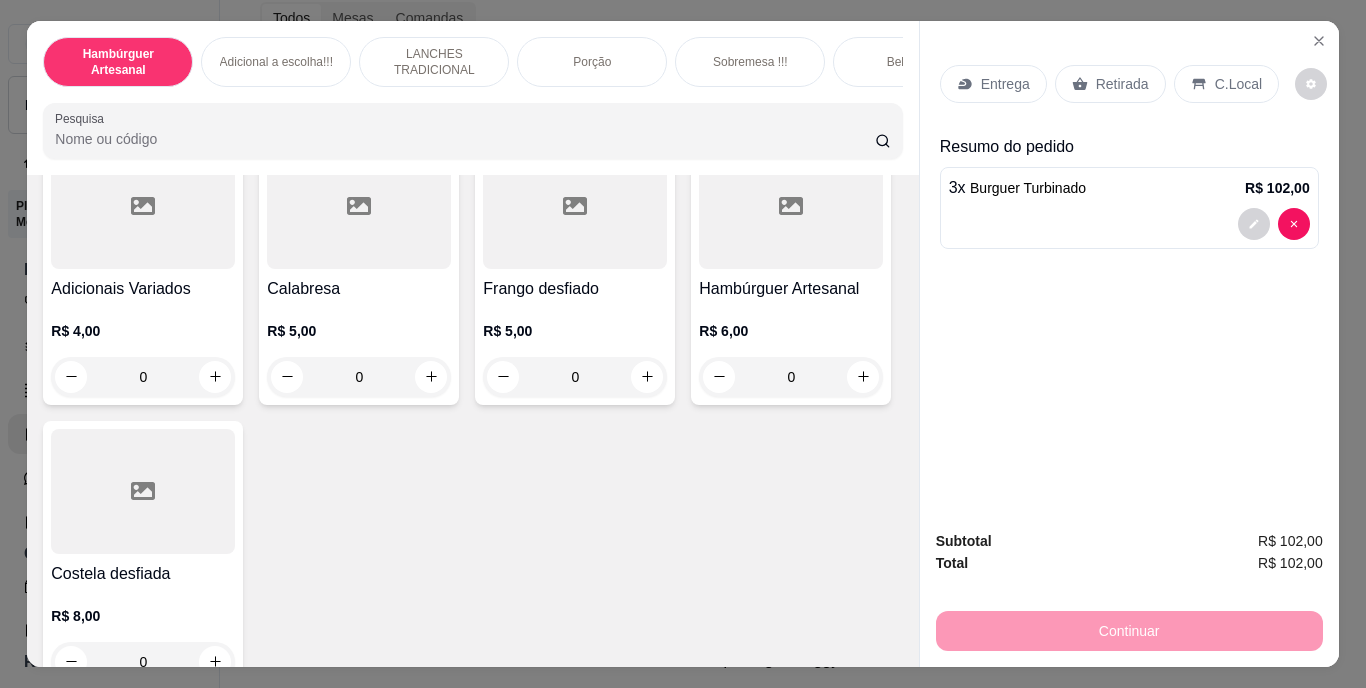 click 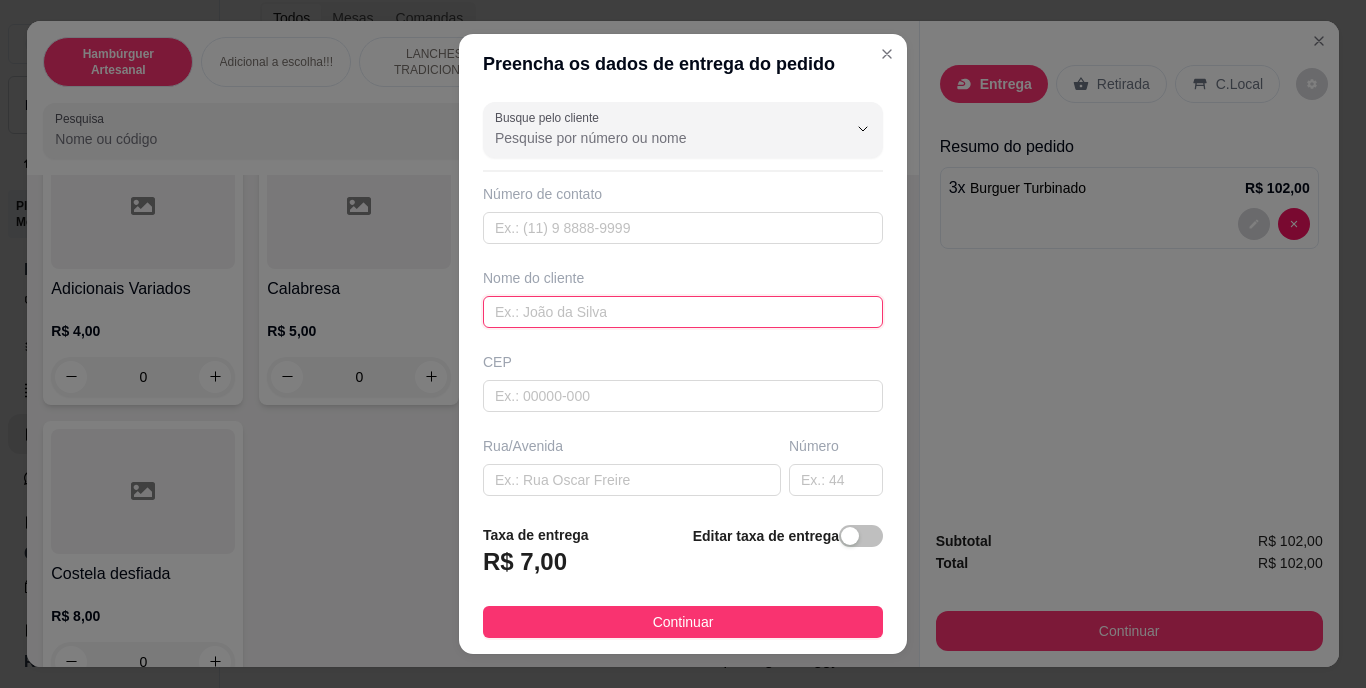click at bounding box center [683, 312] 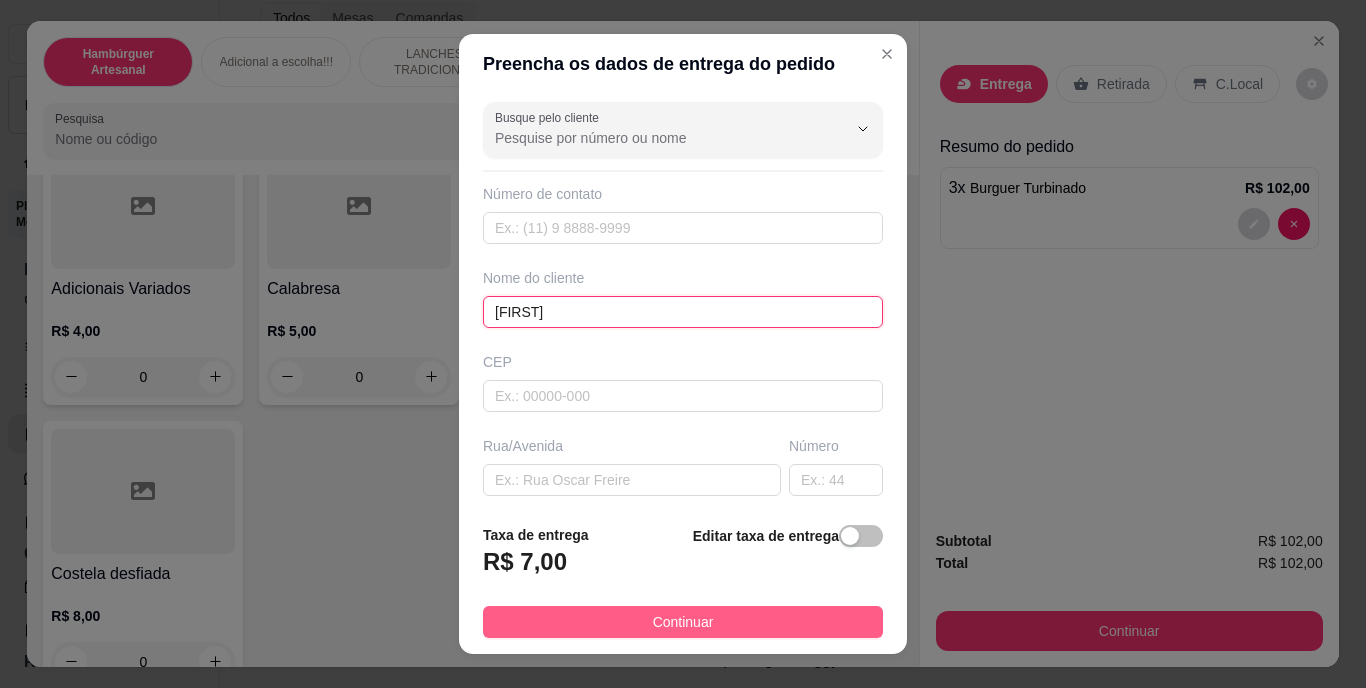 type on "[FIRST]" 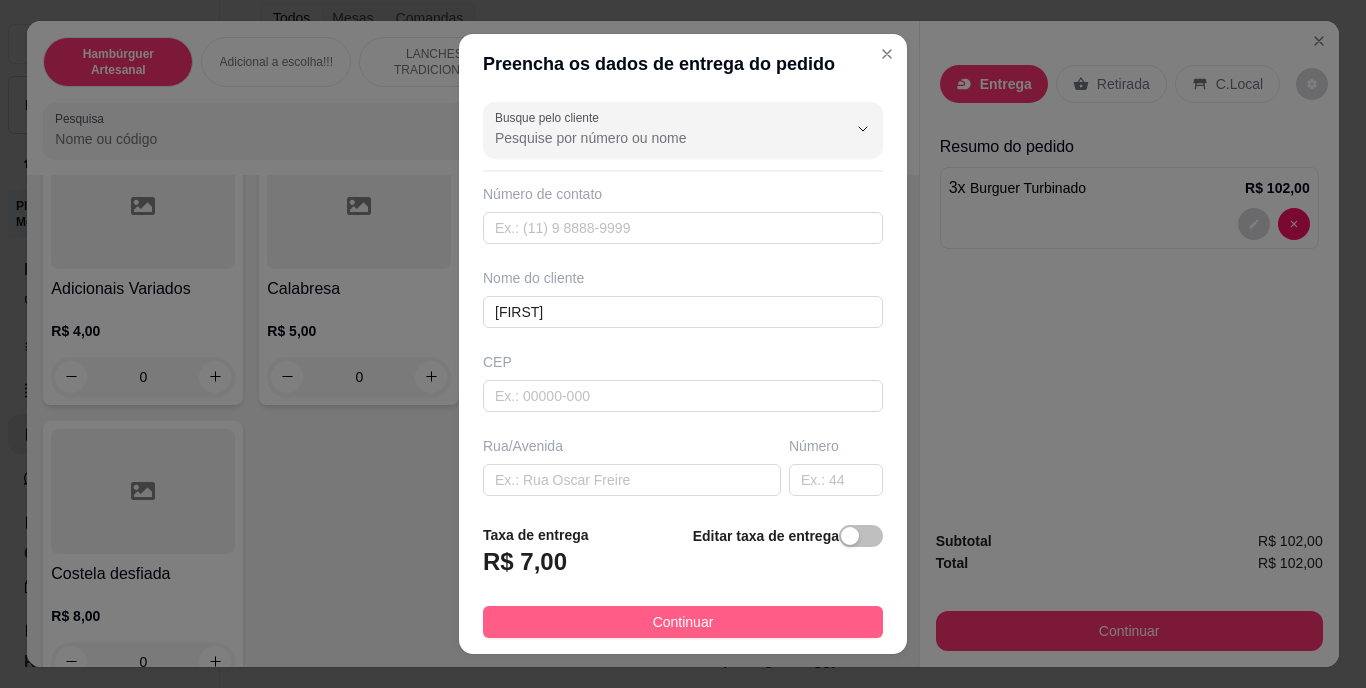 click on "Continuar" at bounding box center (683, 622) 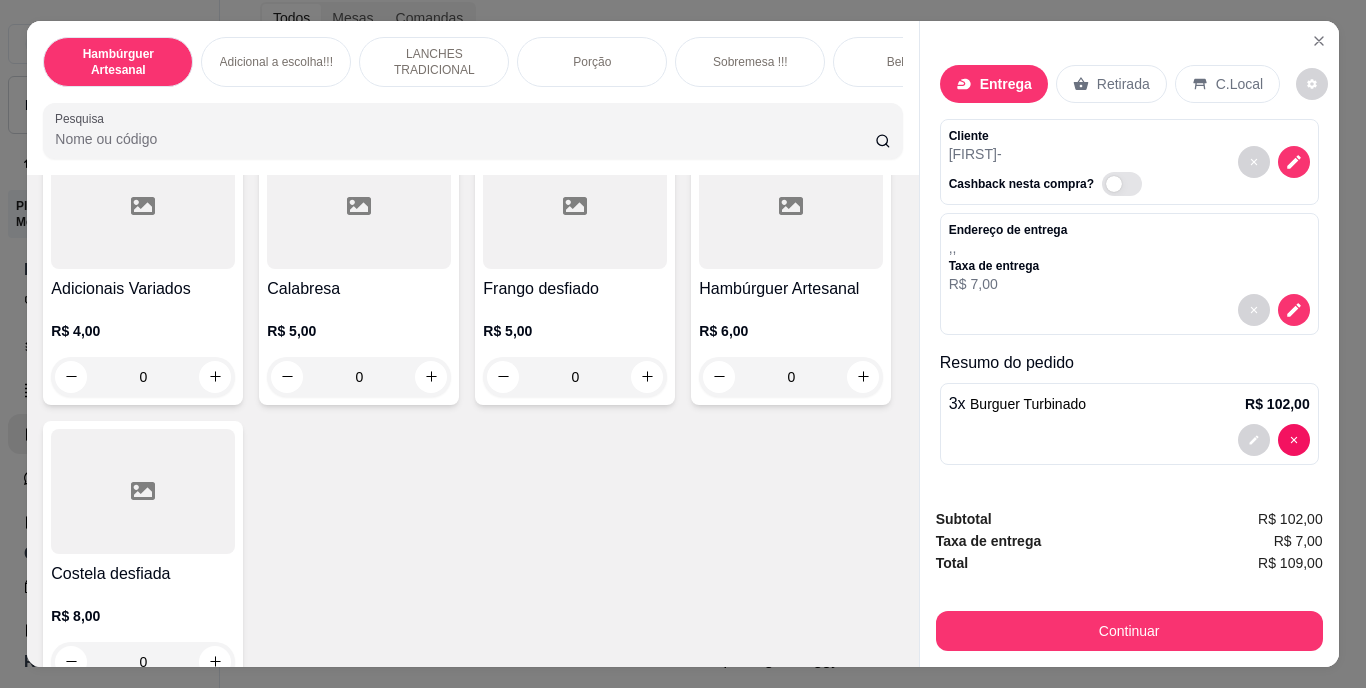 click on "Subtotal R$ 102,00 Taxa de entrega R$ 7,00 Total R$ 109,00 Continuar" at bounding box center (1129, 579) 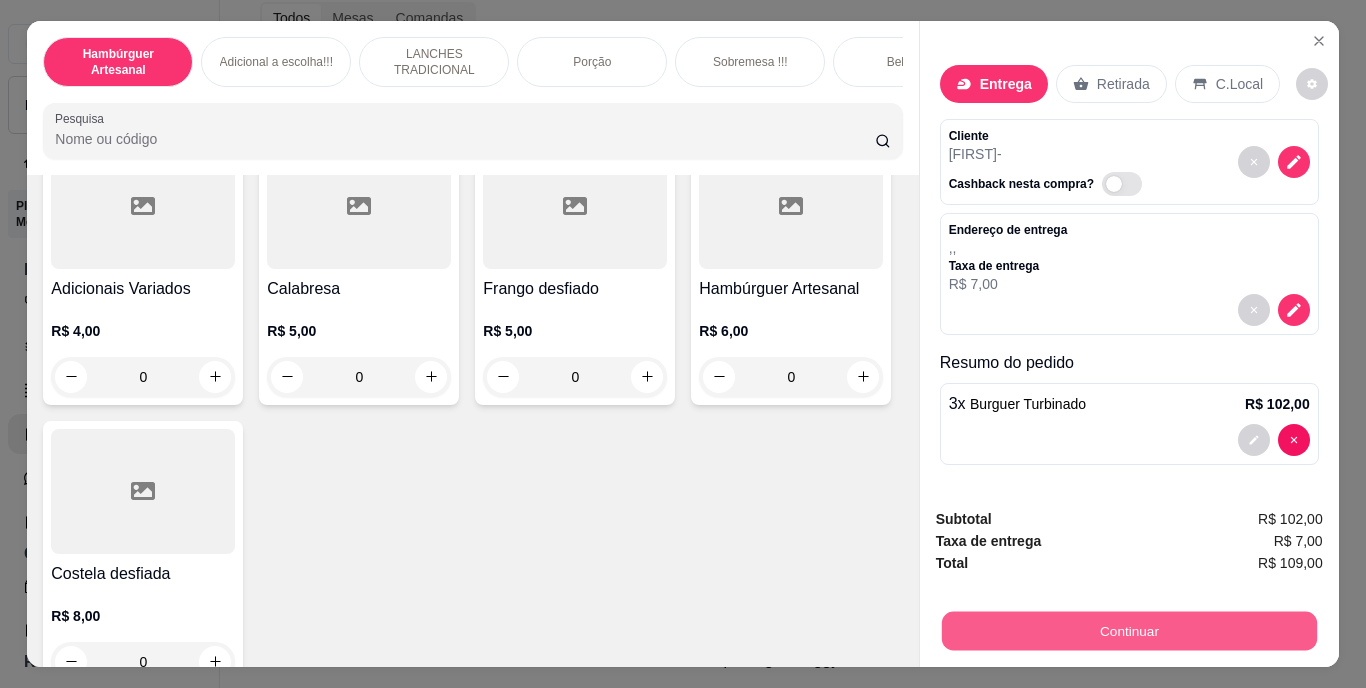 click on "Continuar" at bounding box center [1128, 631] 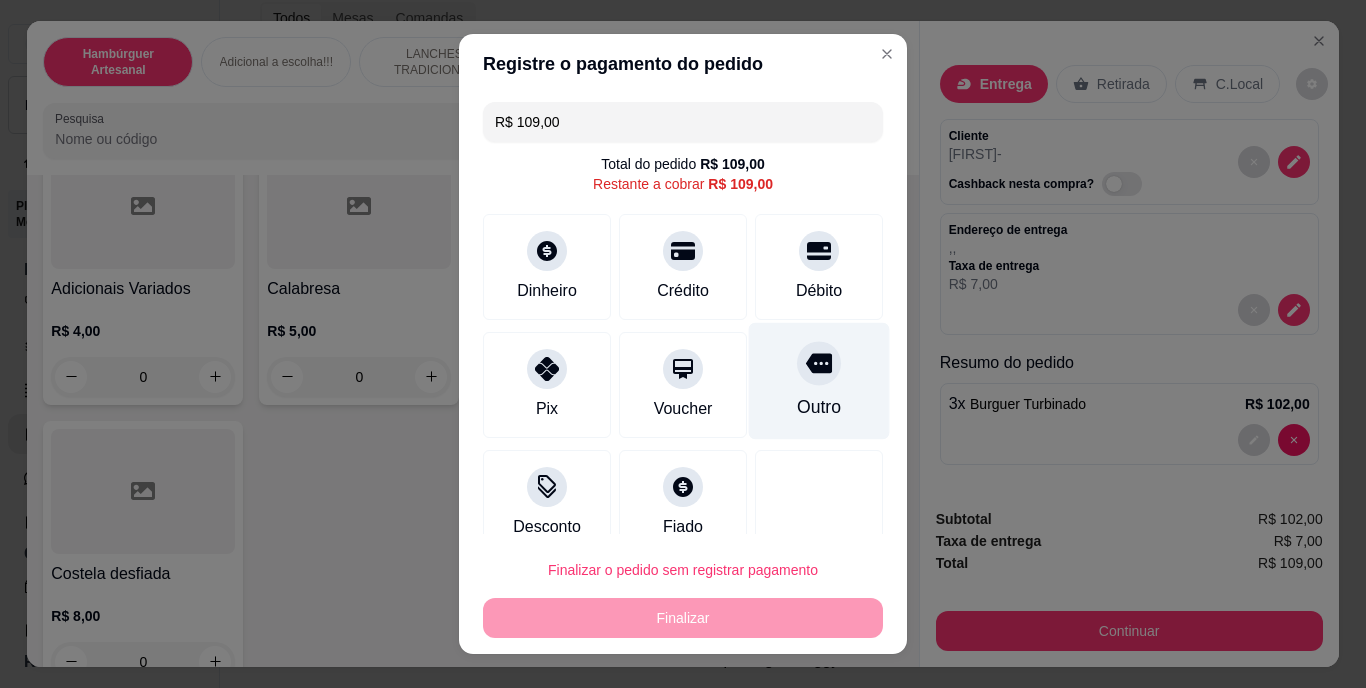 click on "Outro" at bounding box center (819, 381) 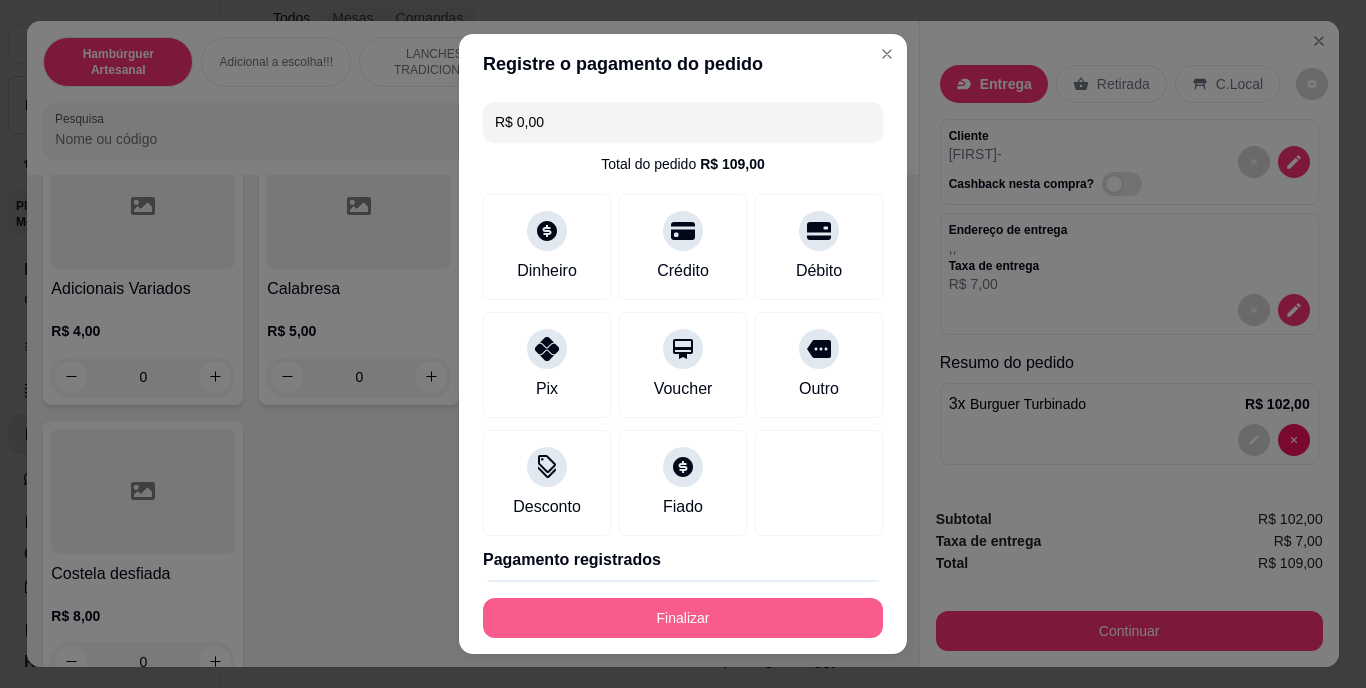 click on "Finalizar" at bounding box center (683, 618) 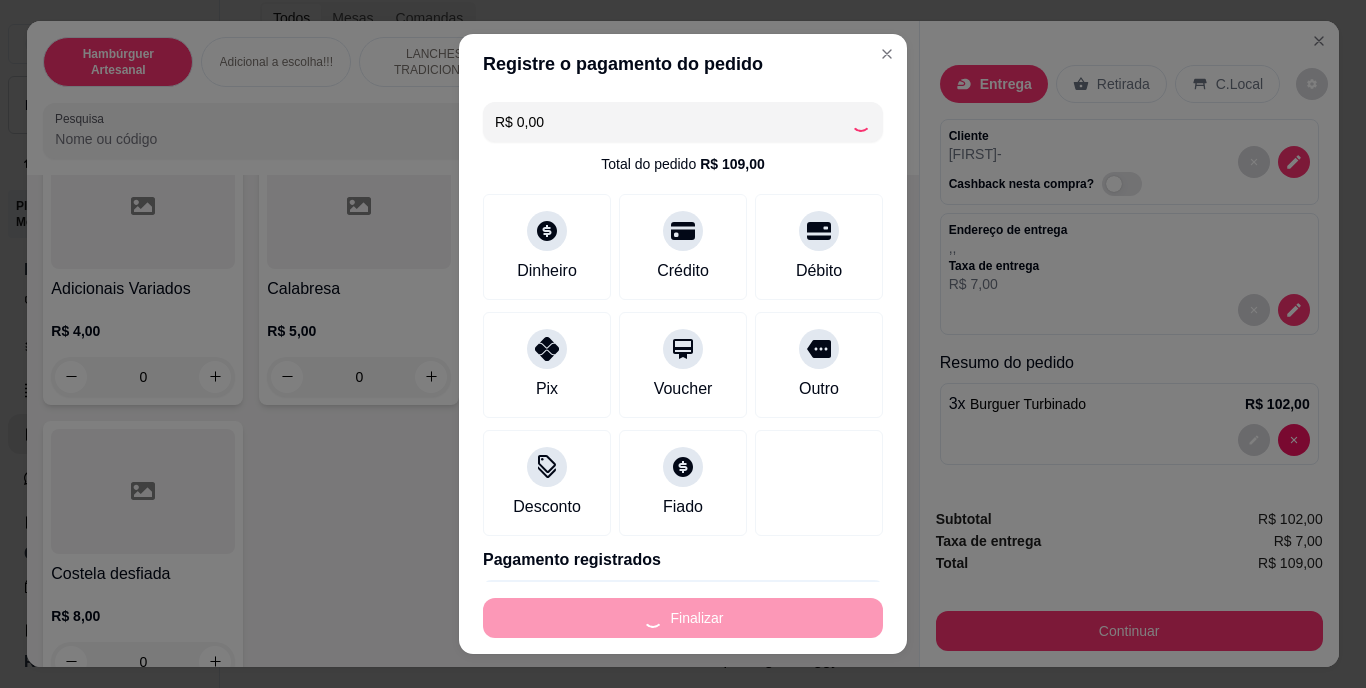 type on "0" 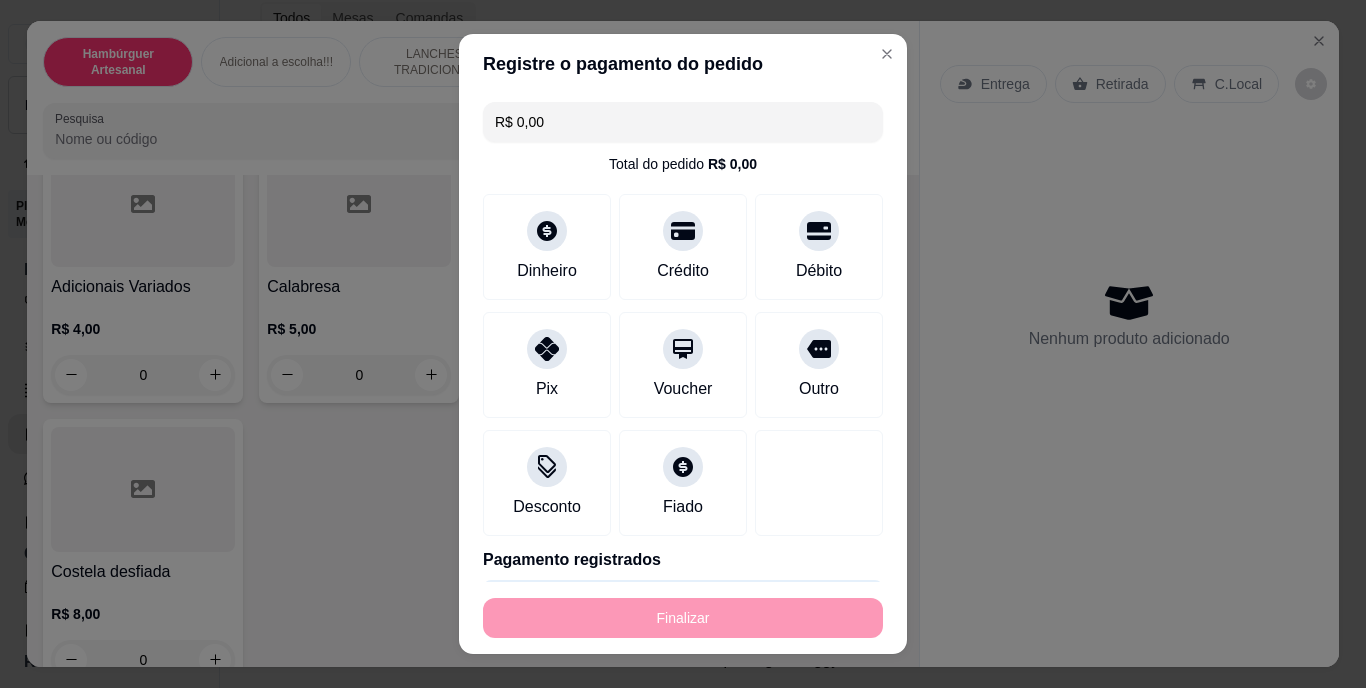 type on "-R$ 109,00" 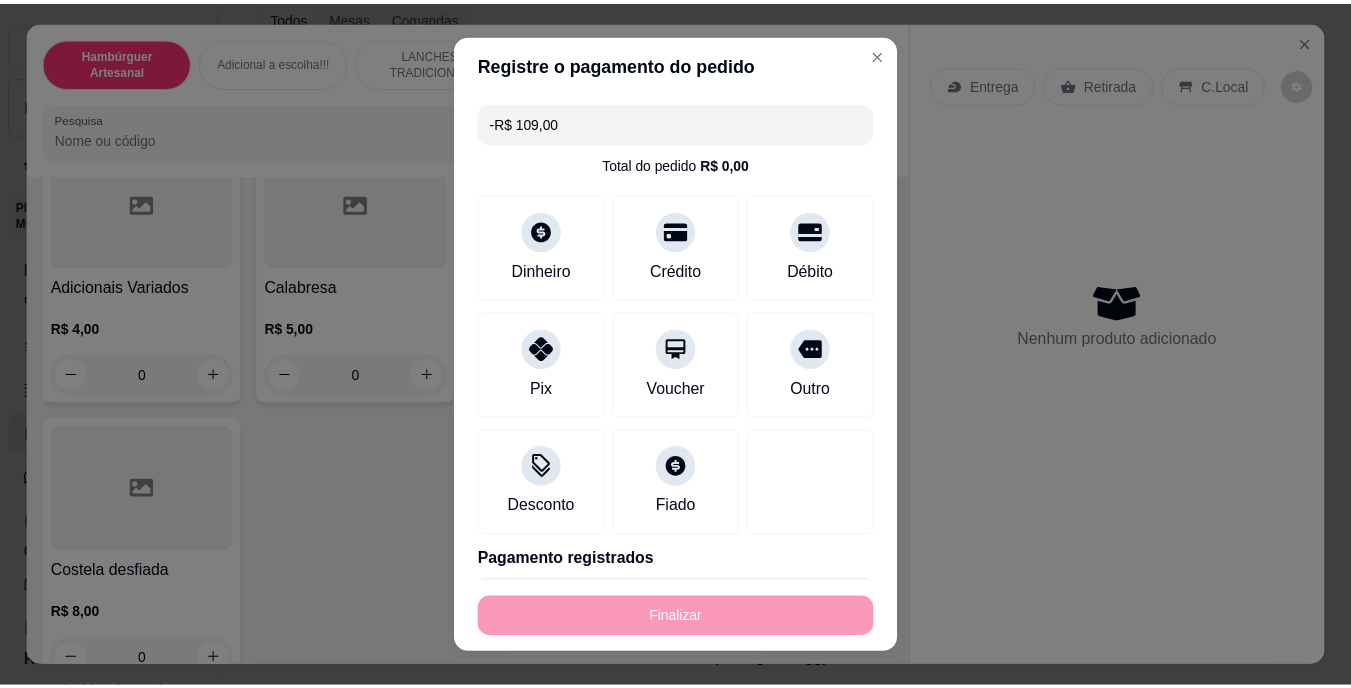 scroll, scrollTop: 2229, scrollLeft: 0, axis: vertical 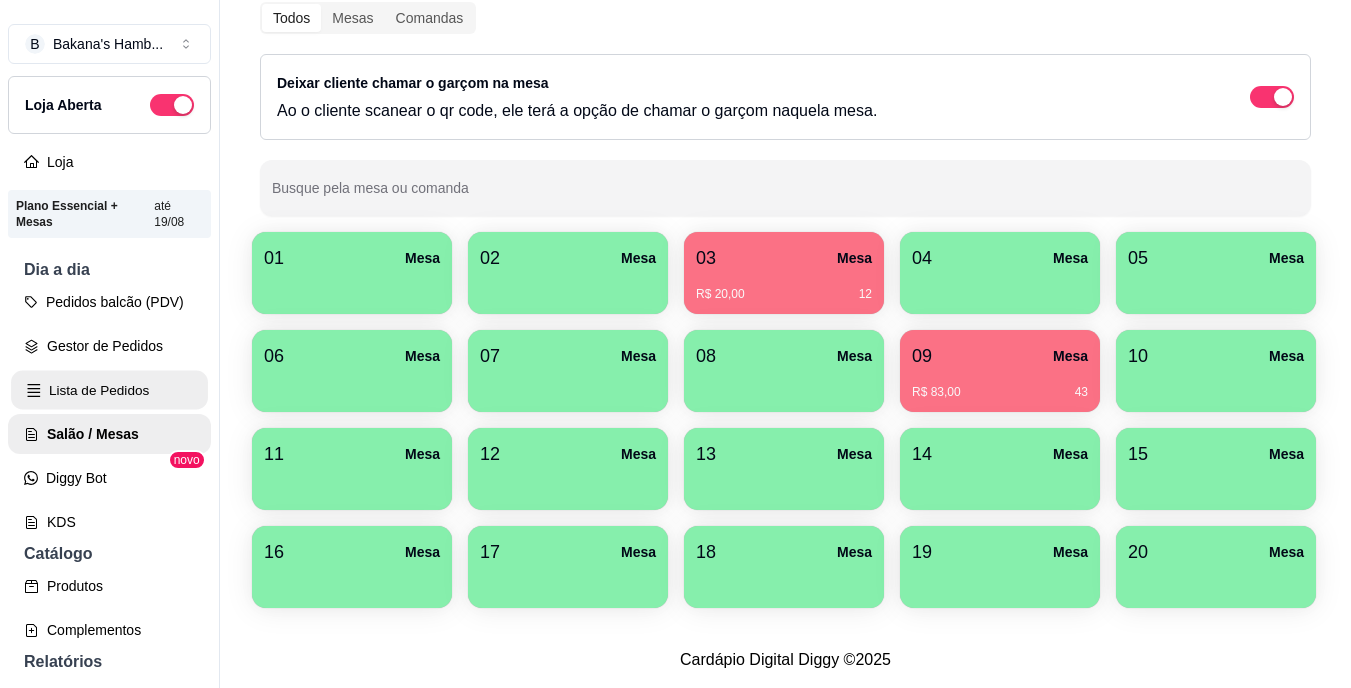 click on "Lista de Pedidos" at bounding box center (109, 390) 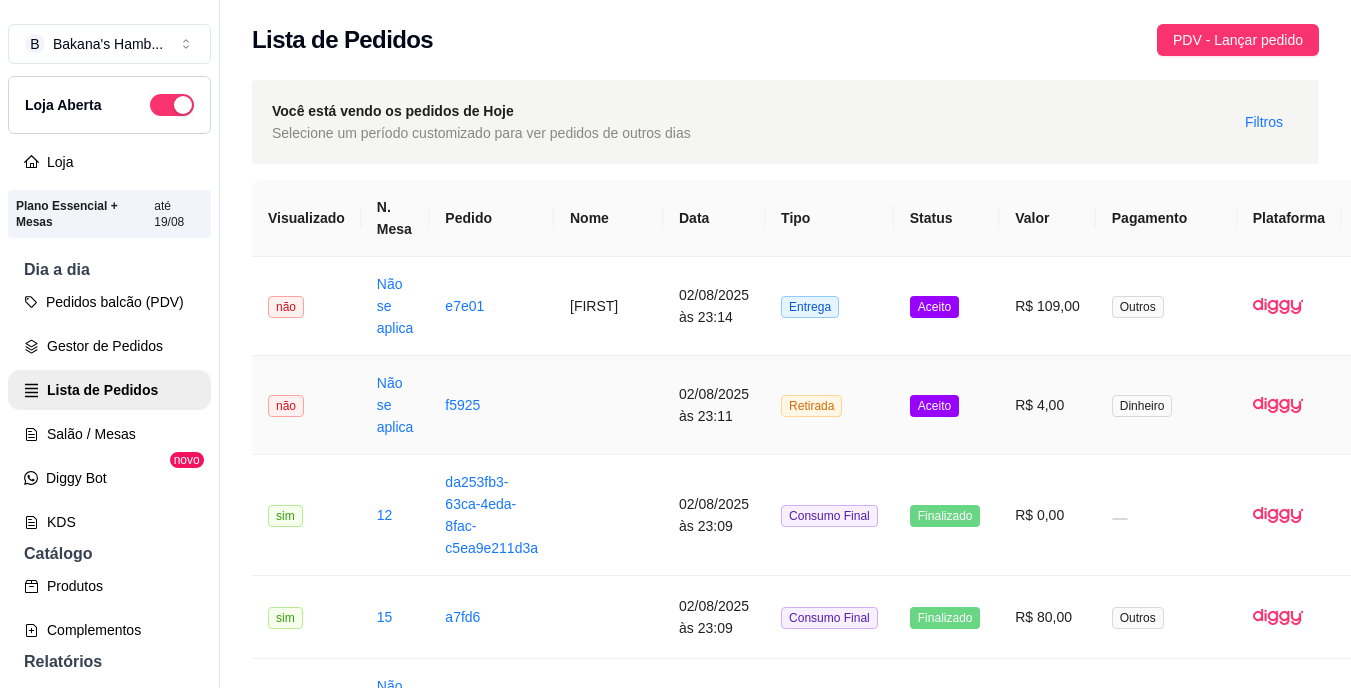 scroll, scrollTop: 0, scrollLeft: 89, axis: horizontal 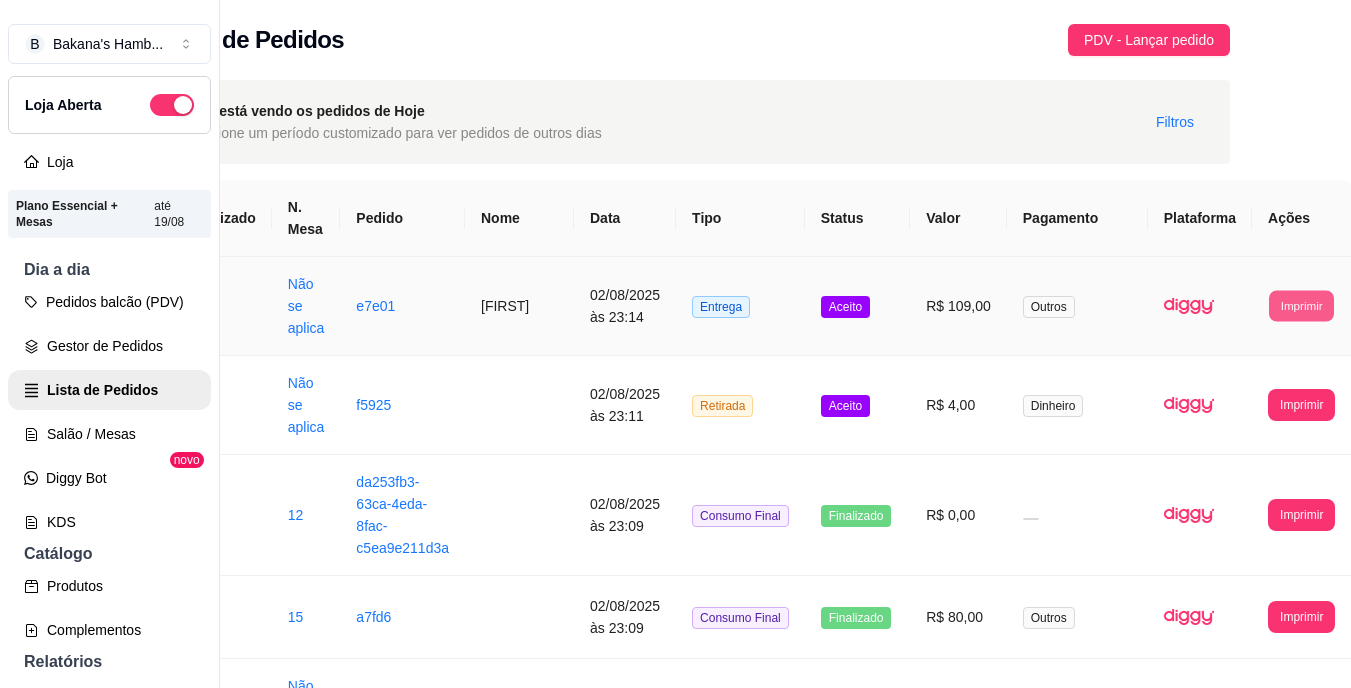 click on "Imprimir" at bounding box center (1301, 305) 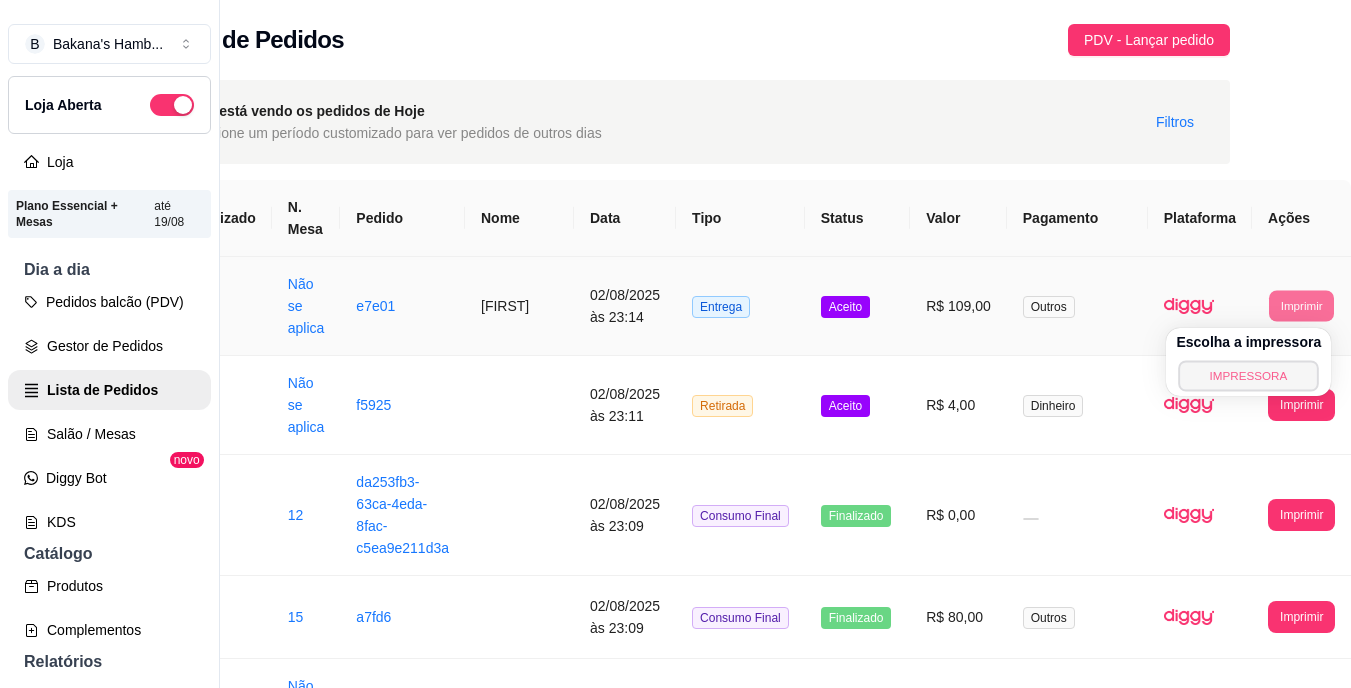 click on "IMPRESSORA" at bounding box center (1249, 375) 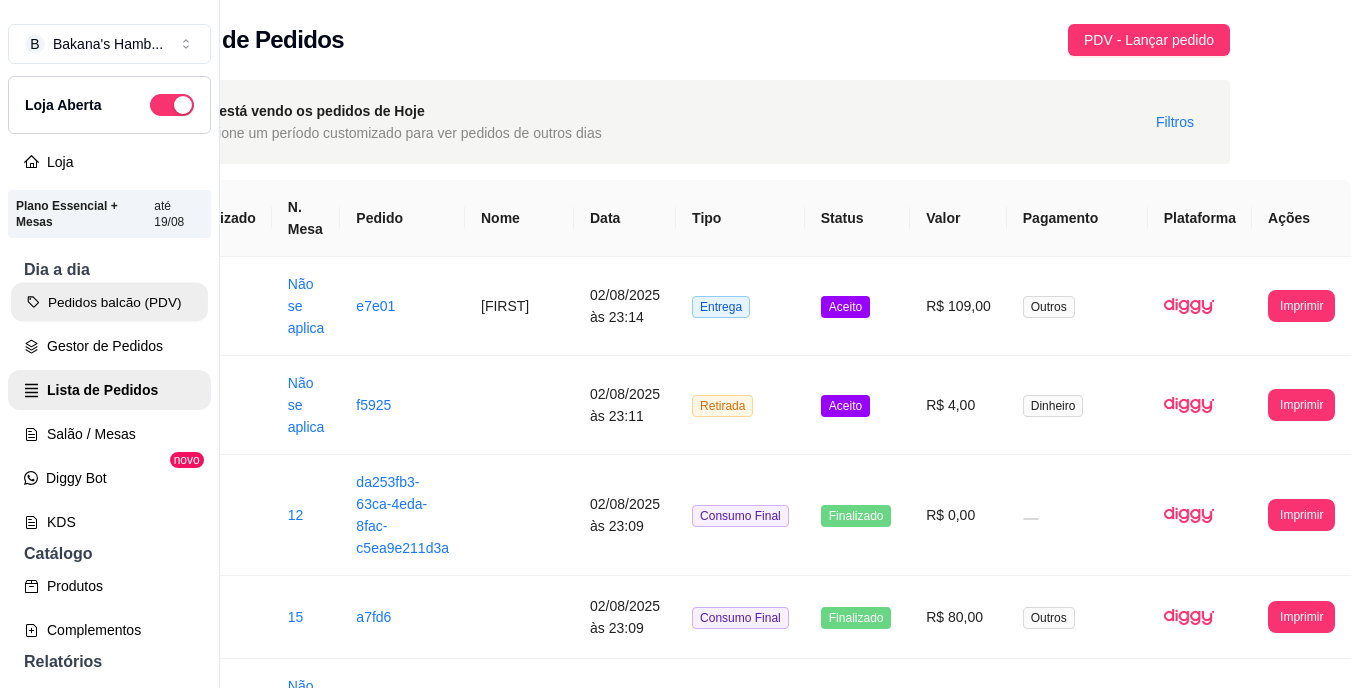 click on "Pedidos balcão (PDV)" at bounding box center [109, 302] 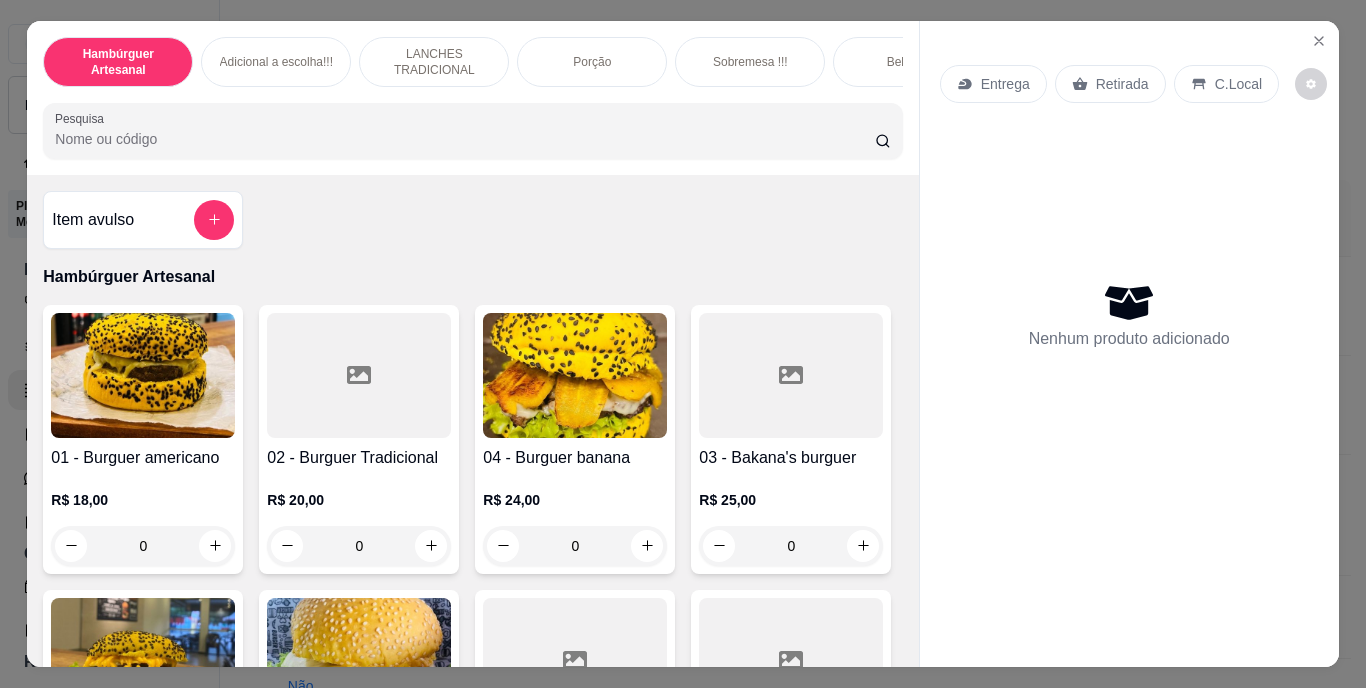 click on "Pesquisa" at bounding box center (465, 139) 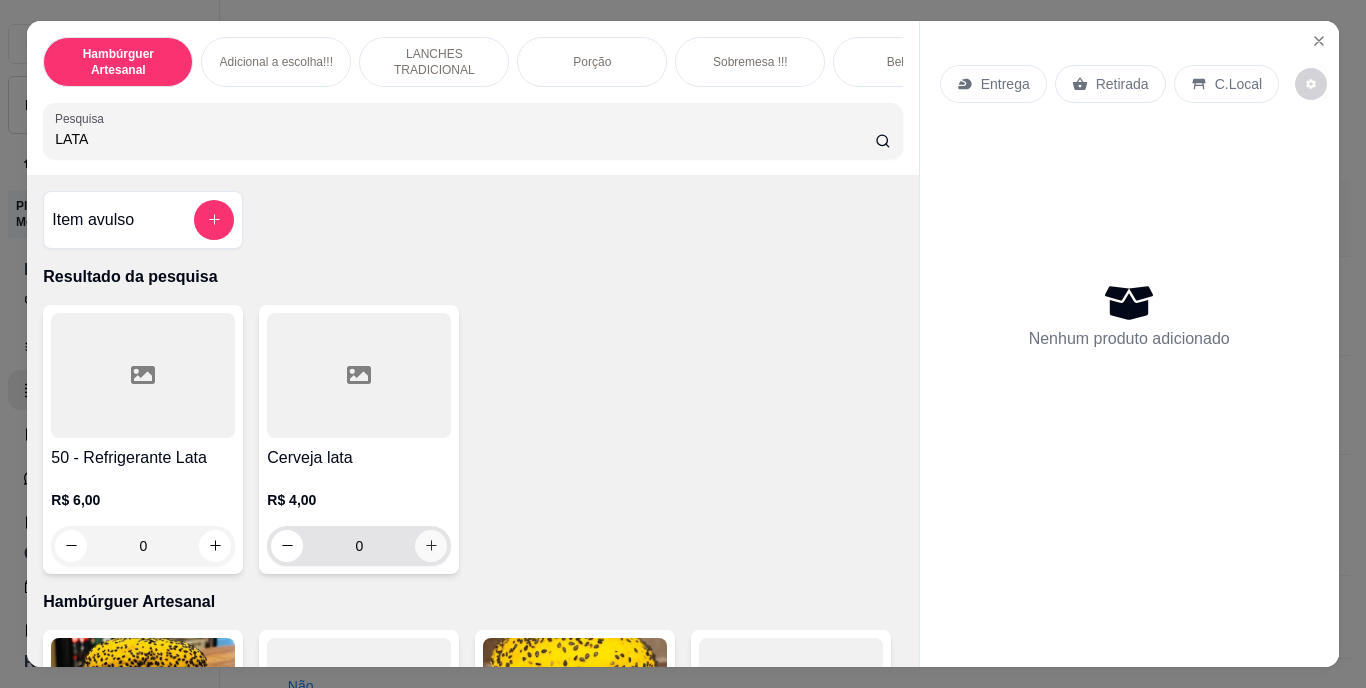 type on "LATA" 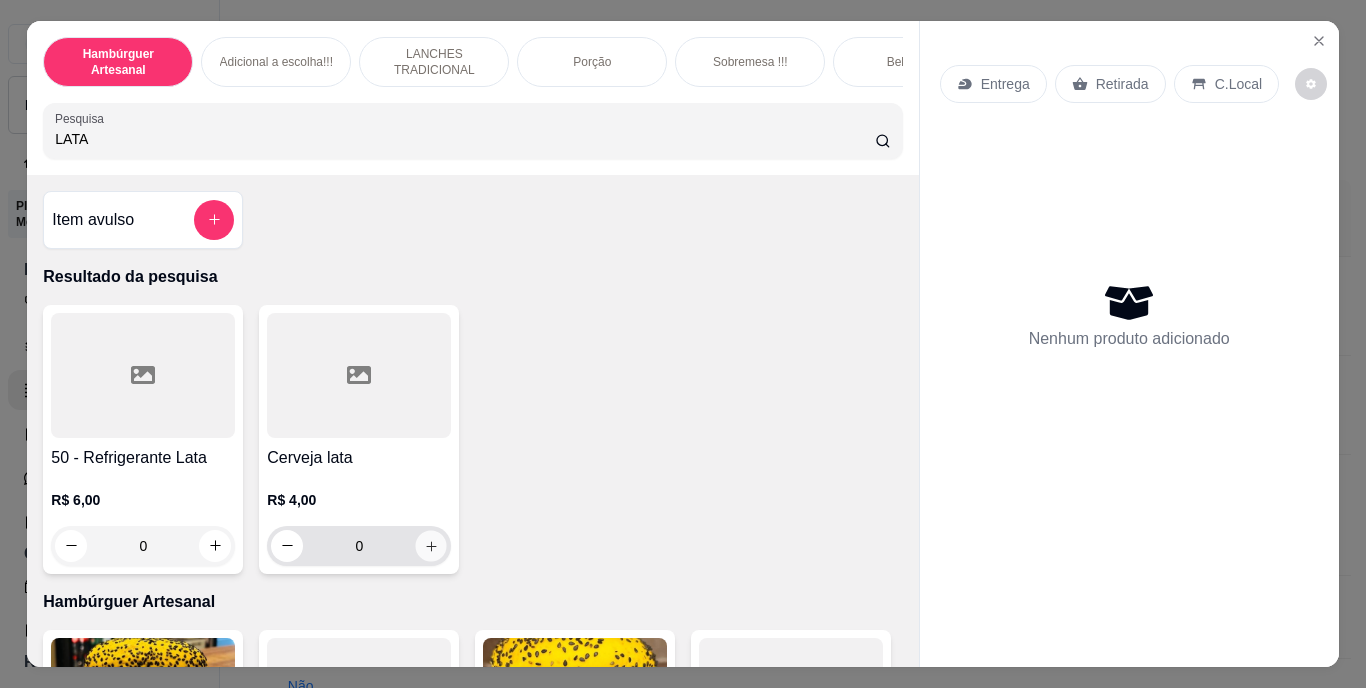 click 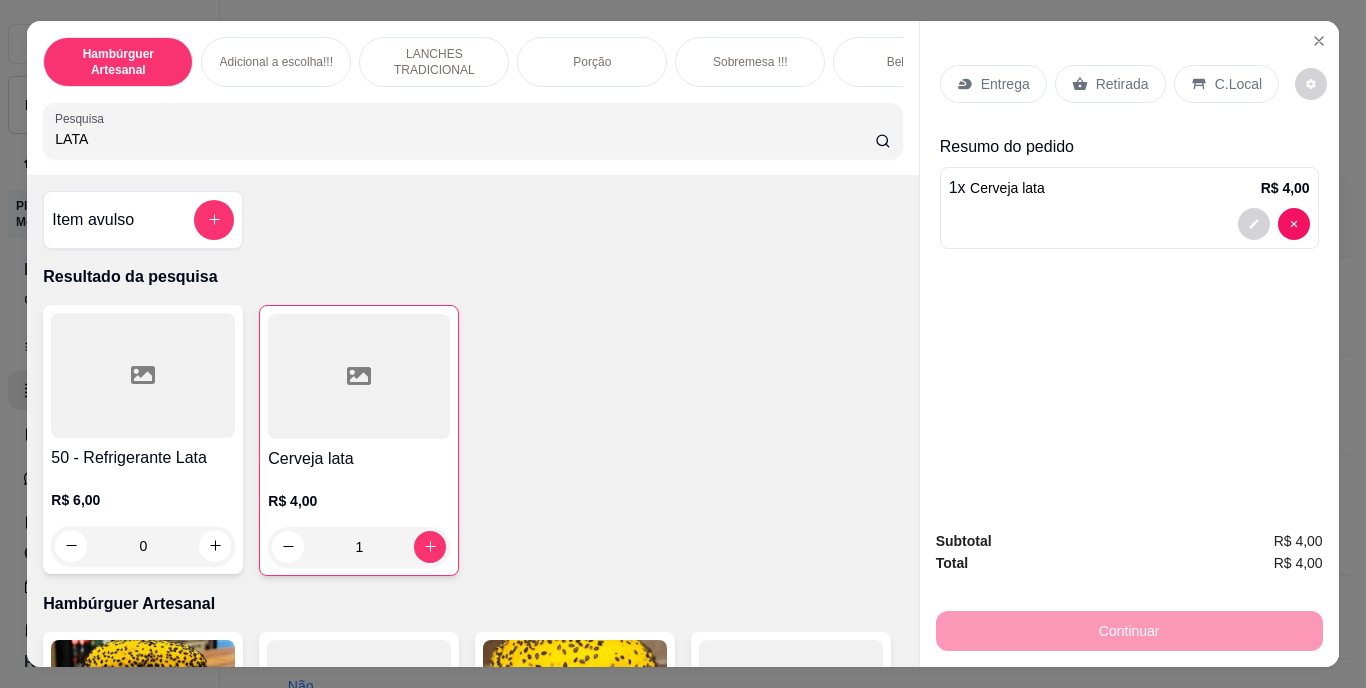 click on "Retirada" at bounding box center [1122, 84] 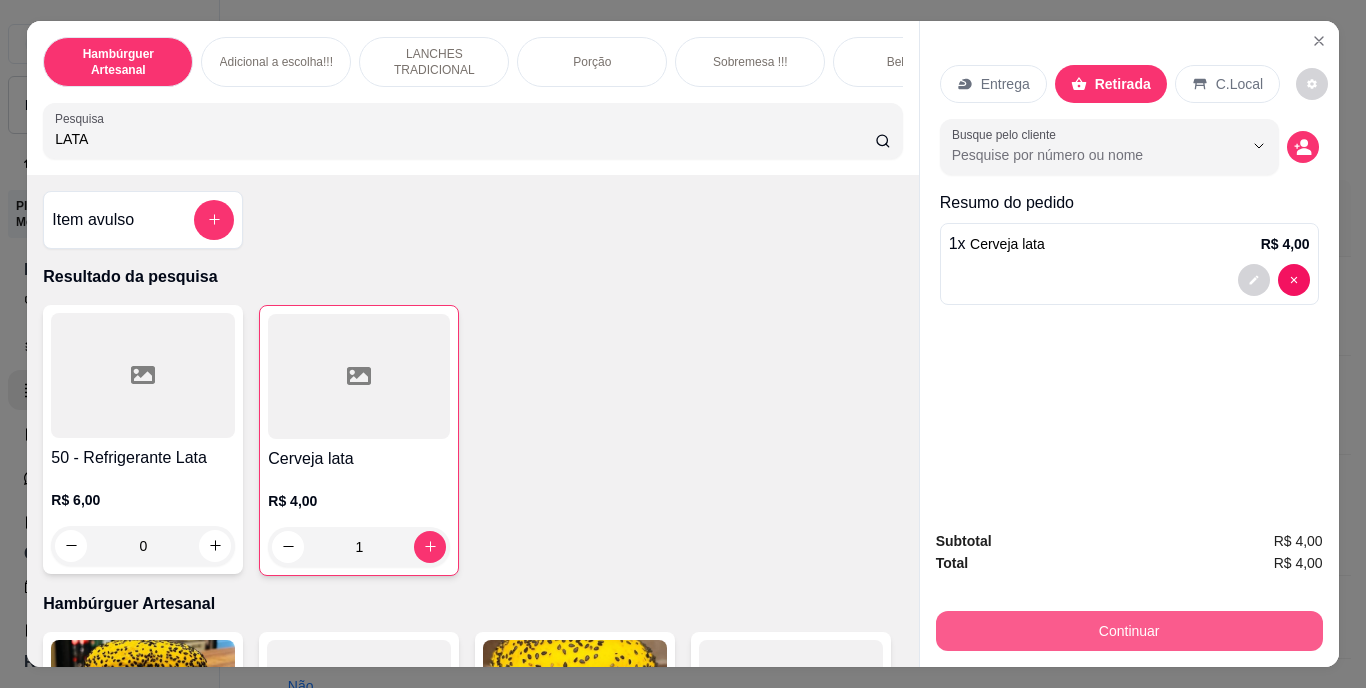 click on "Continuar" at bounding box center [1129, 631] 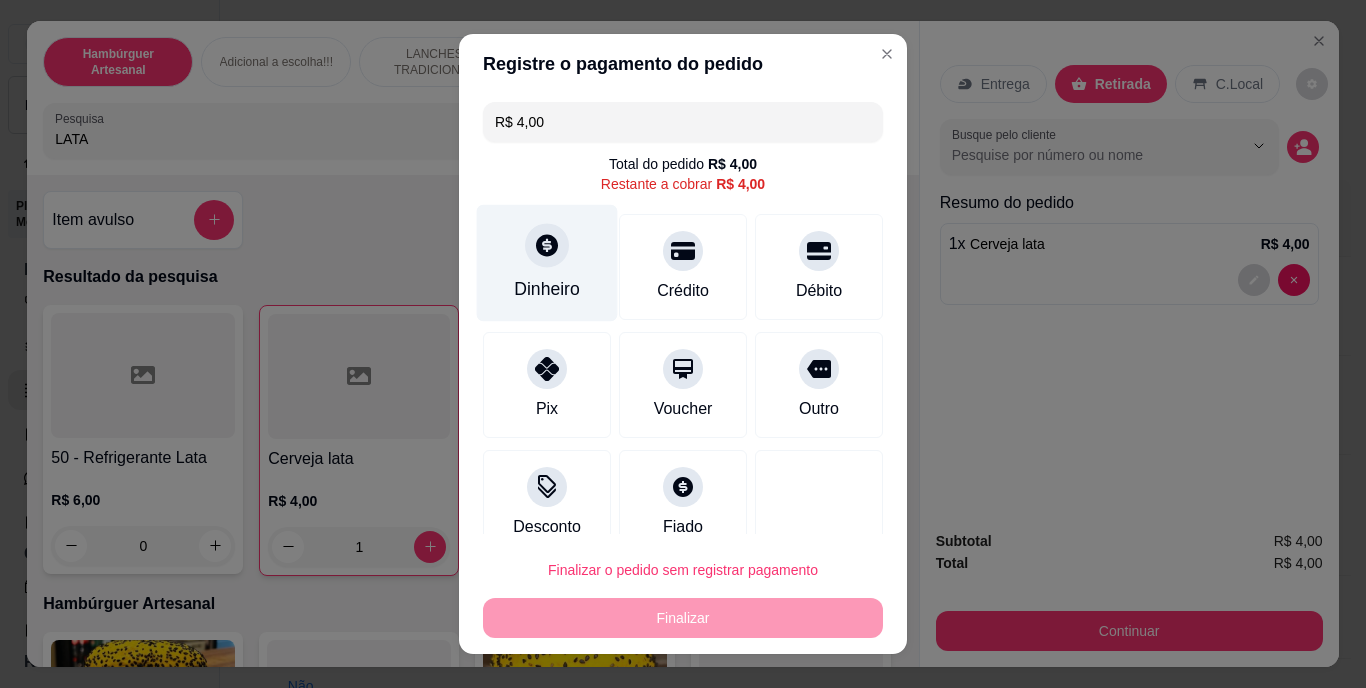 click on "Dinheiro" at bounding box center [547, 290] 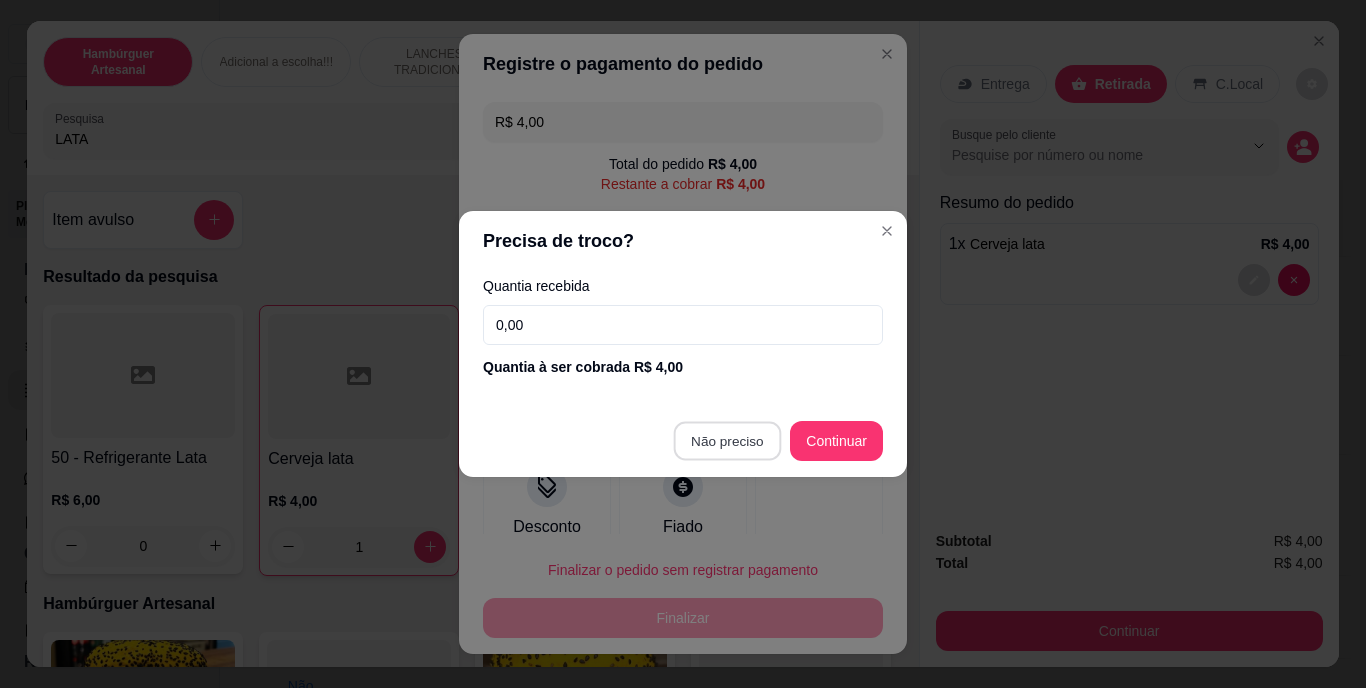 type on "R$ 0,00" 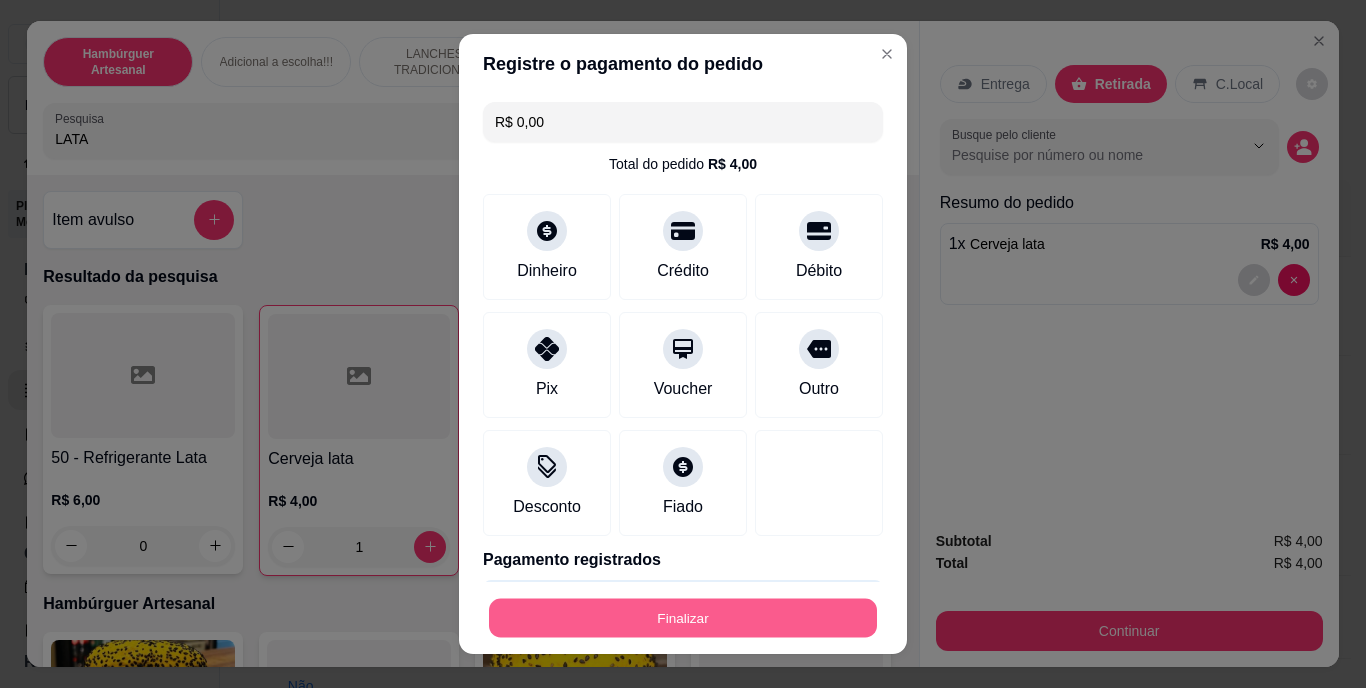 click on "Finalizar" at bounding box center (683, 617) 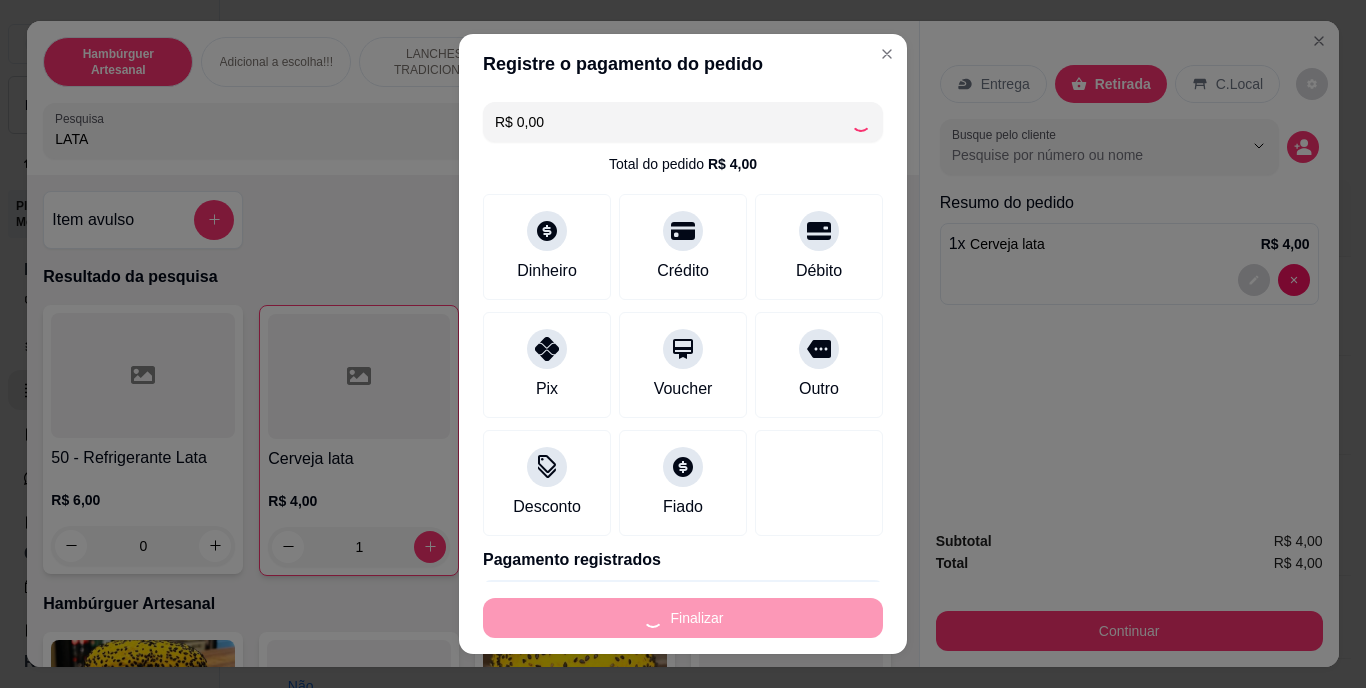 type on "0" 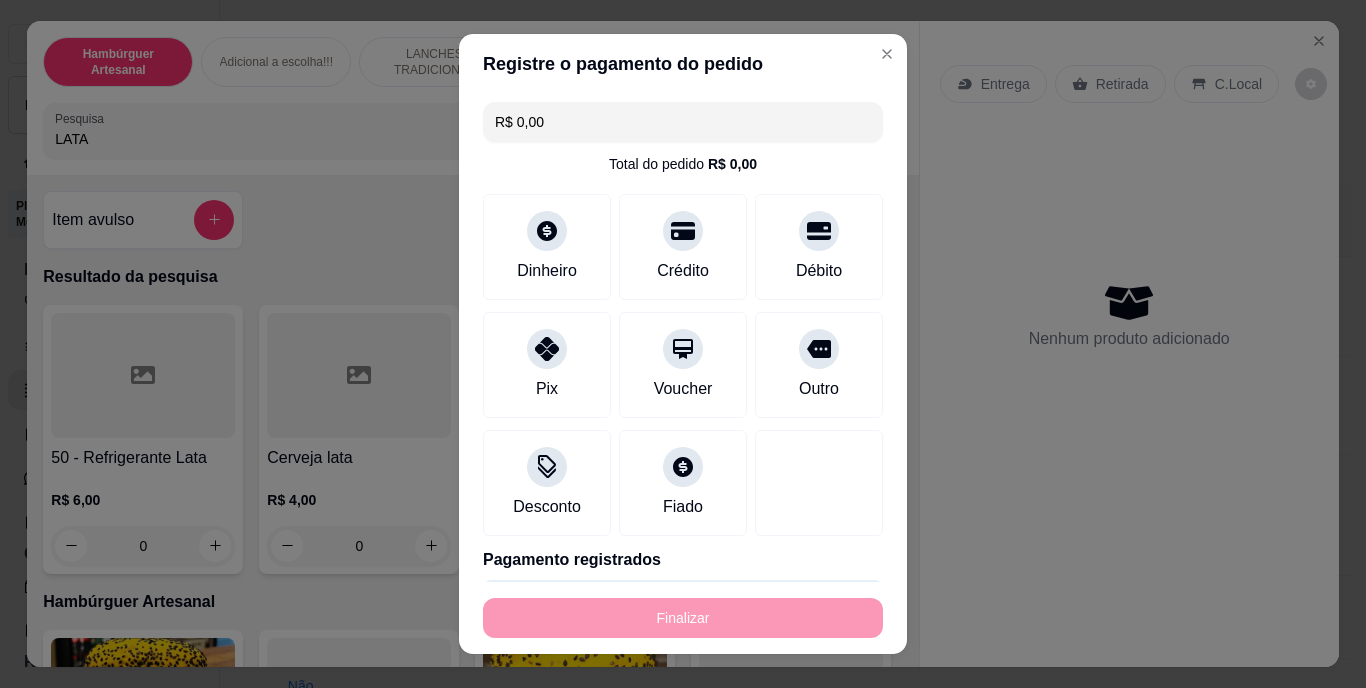 type on "-R$ 4,00" 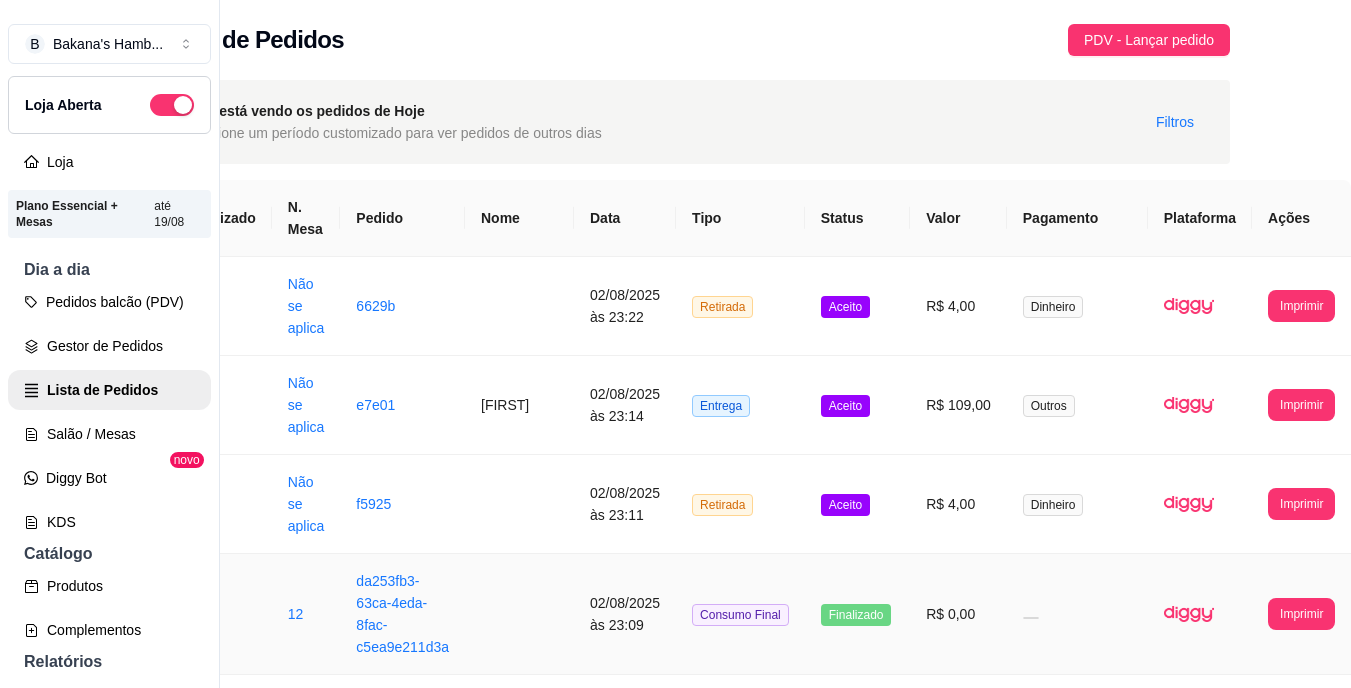scroll, scrollTop: 0, scrollLeft: 74, axis: horizontal 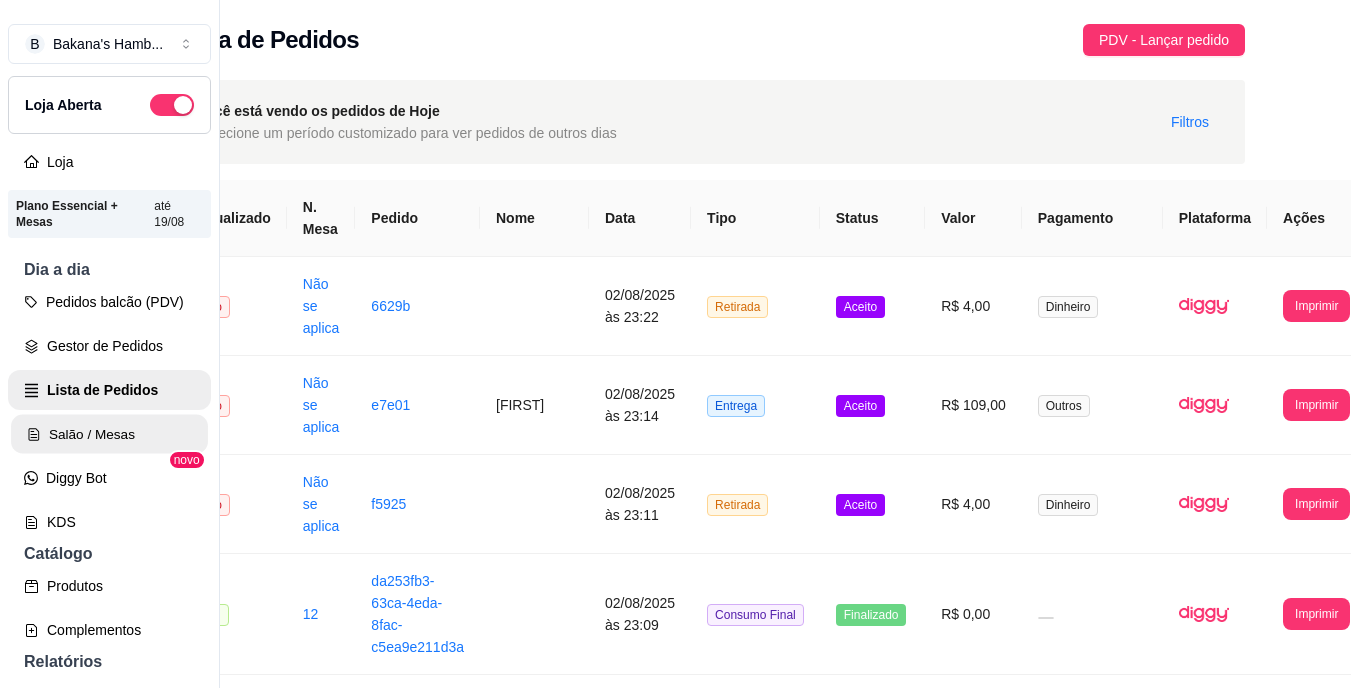 click on "Salão / Mesas" at bounding box center (109, 434) 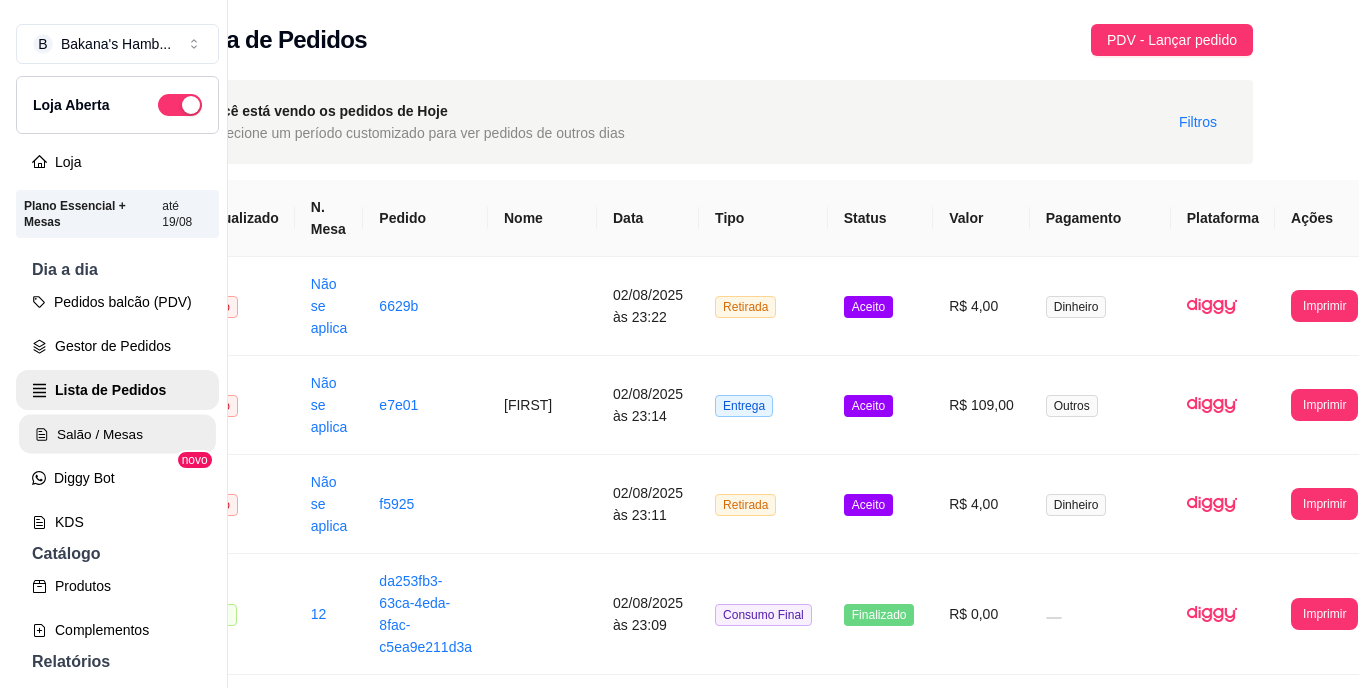 scroll, scrollTop: 0, scrollLeft: 0, axis: both 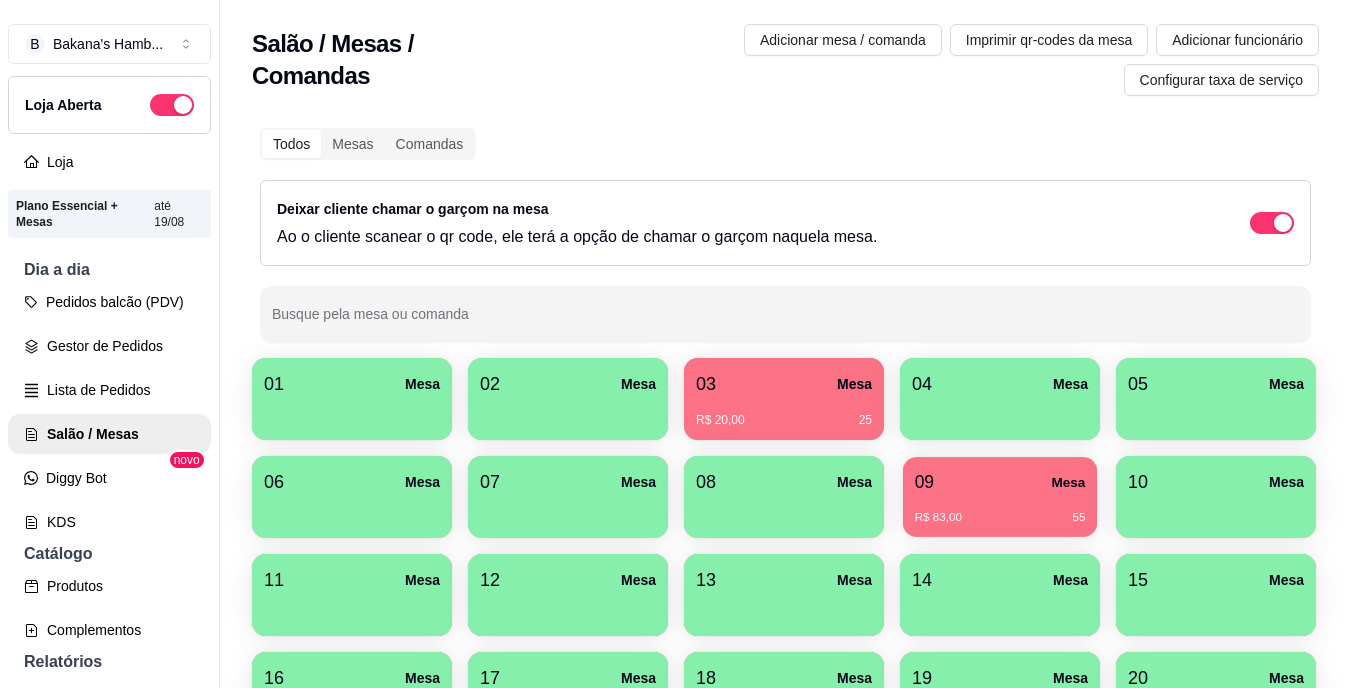 click on "R$ 83,00 [NUMBER]" at bounding box center [1000, 518] 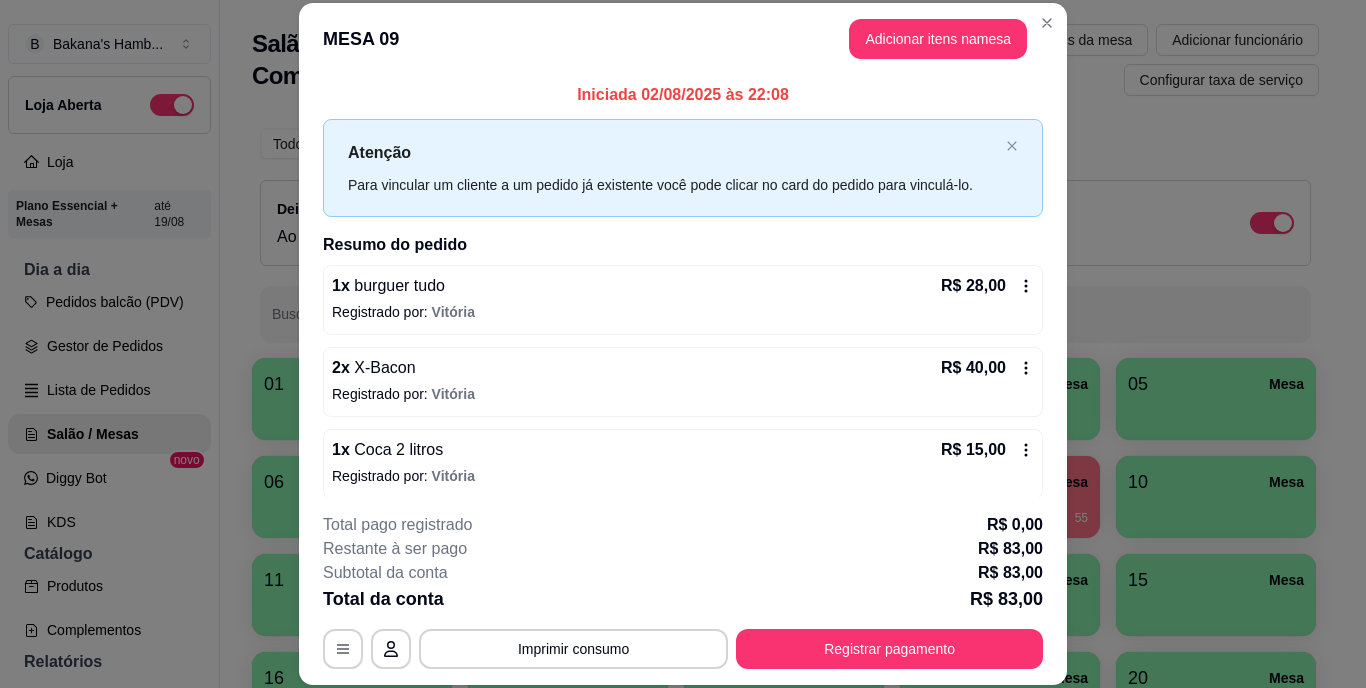 scroll, scrollTop: 10, scrollLeft: 0, axis: vertical 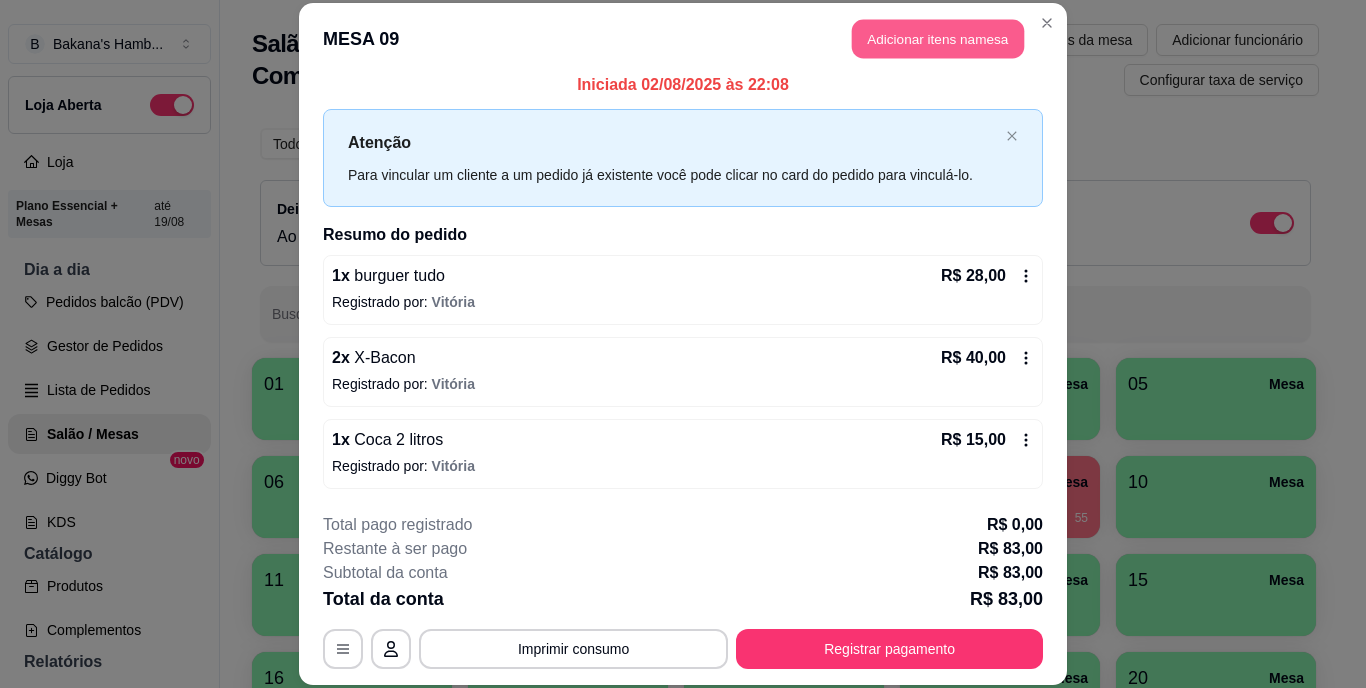 click on "Adicionar itens na  mesa" at bounding box center [938, 39] 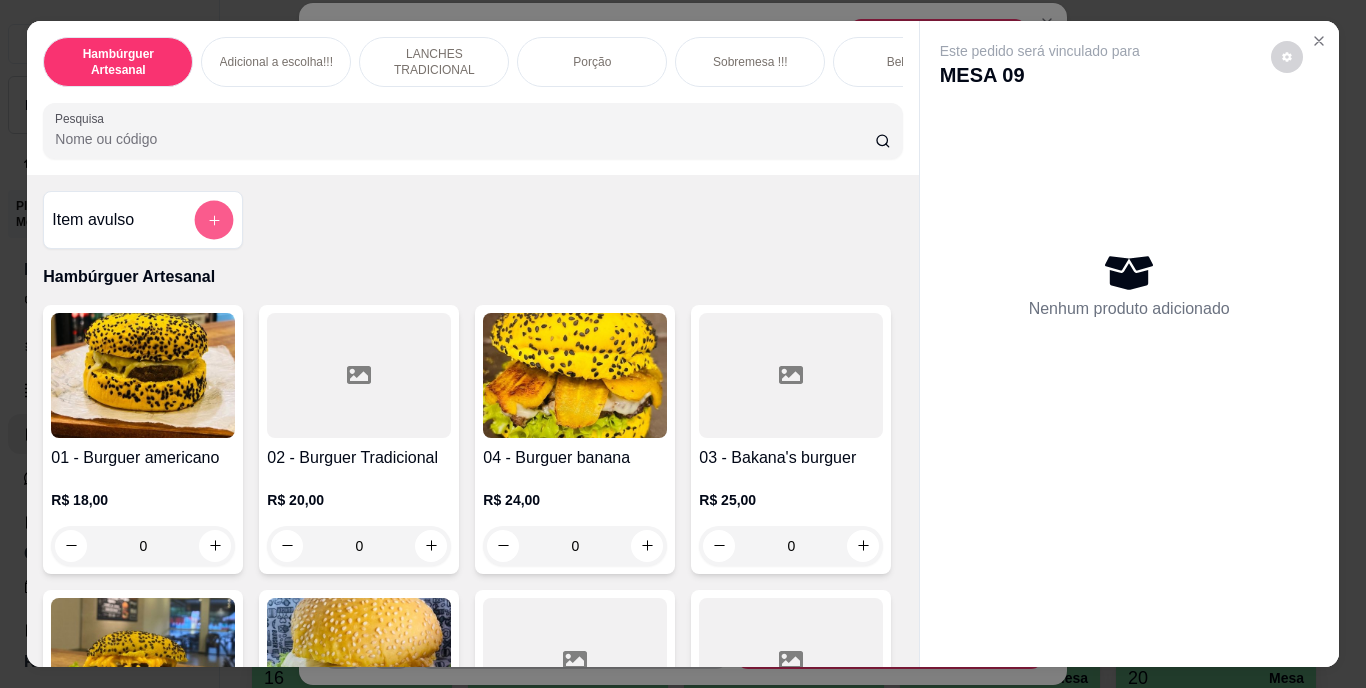 click 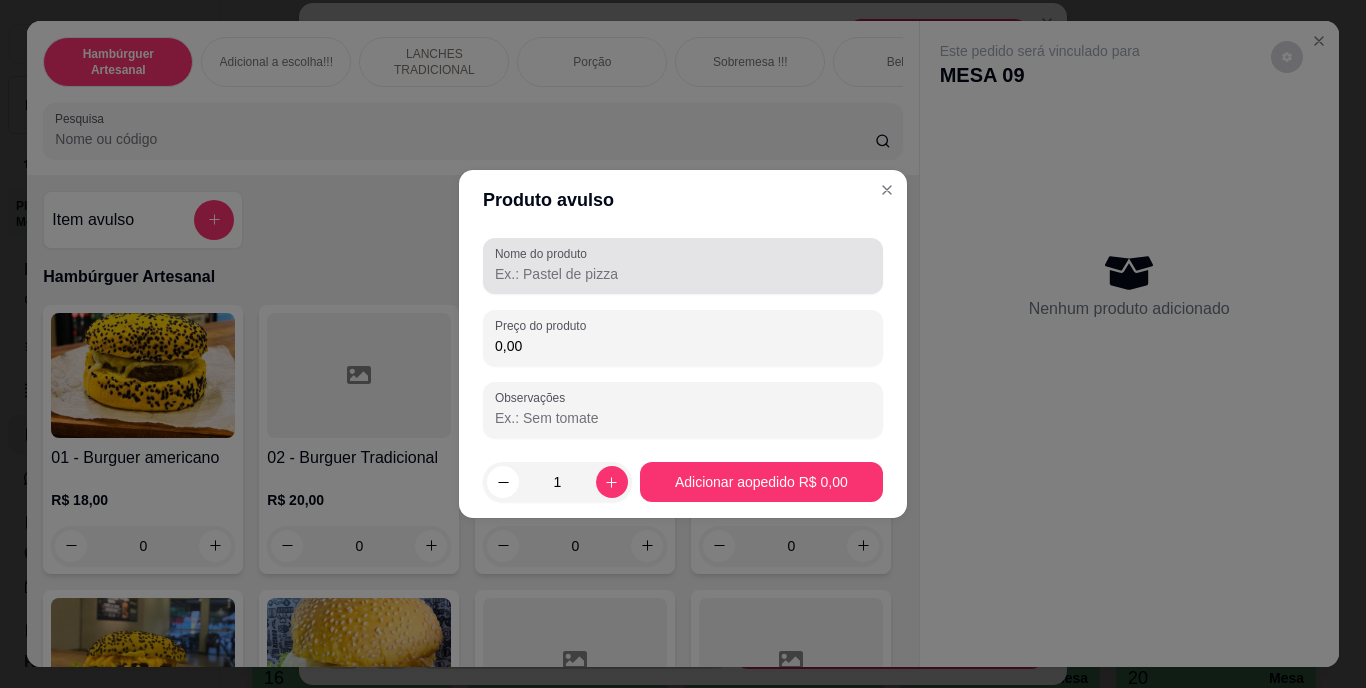 click on "Nome do produto" at bounding box center [683, 274] 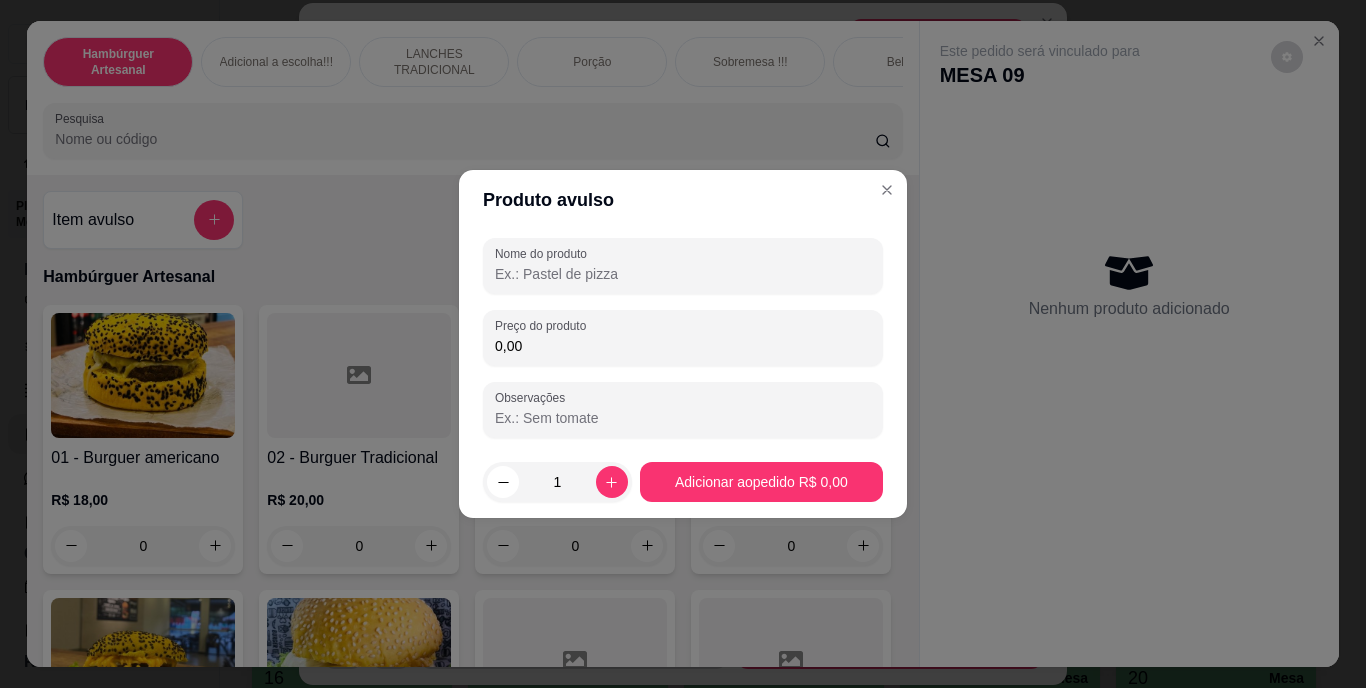 type on "C" 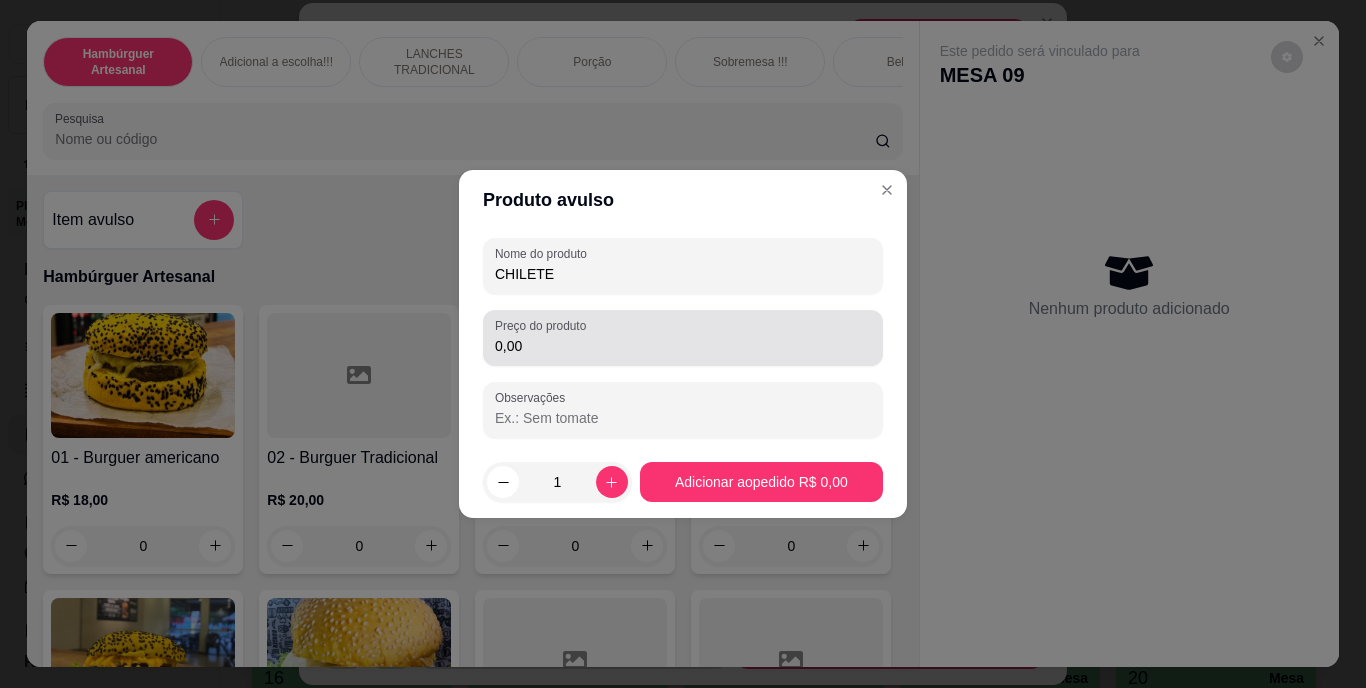 type on "CHILETE" 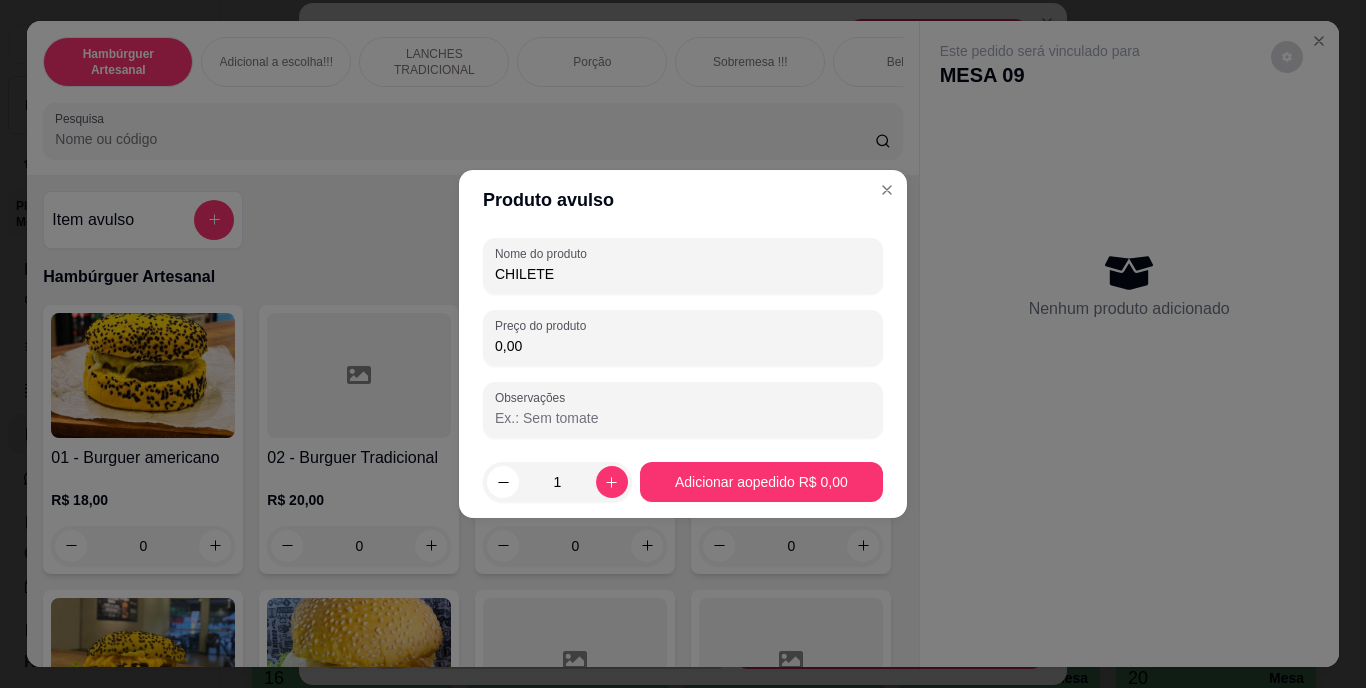 click on "0,00" at bounding box center [683, 346] 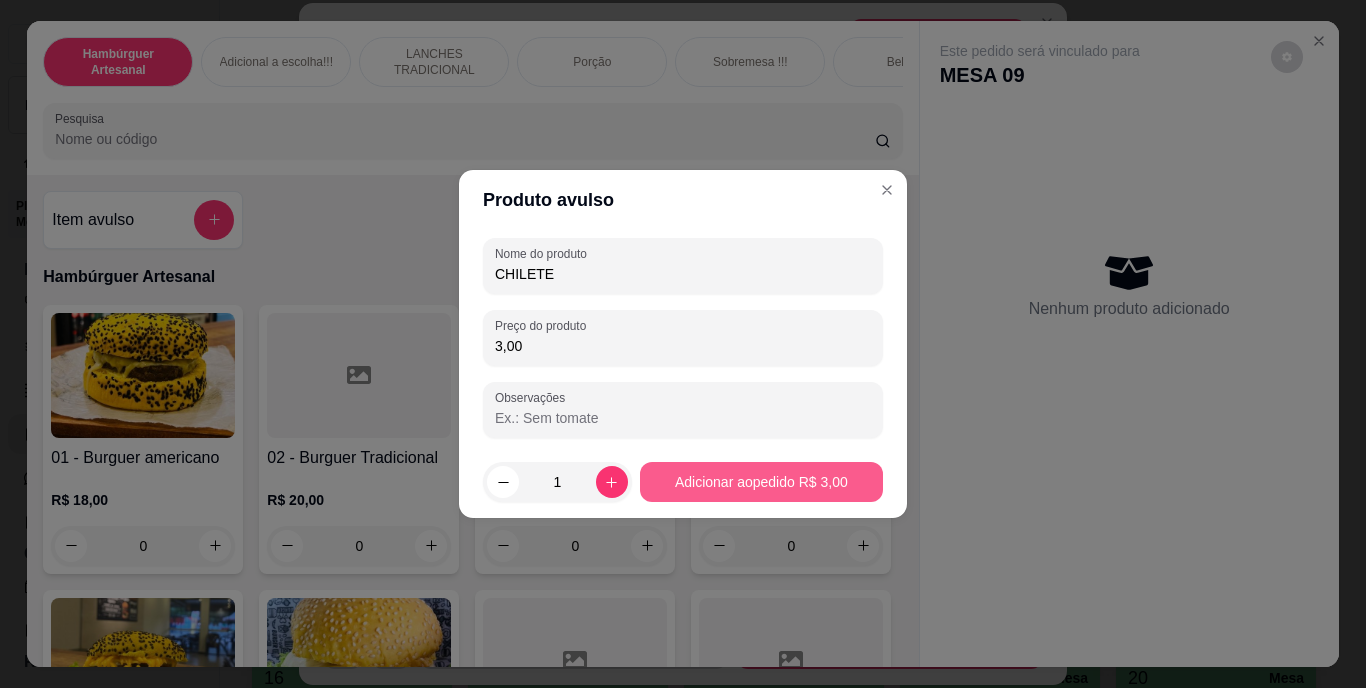 type on "3,00" 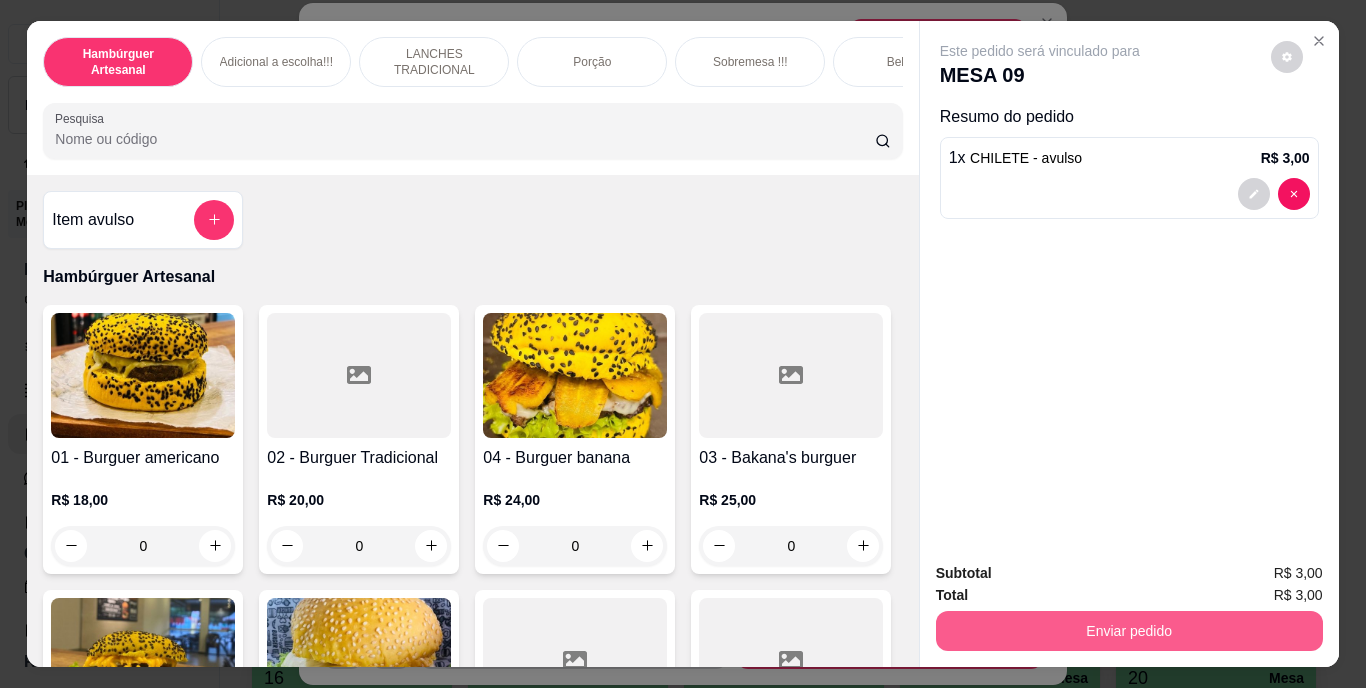 click on "Enviar pedido" at bounding box center [1129, 631] 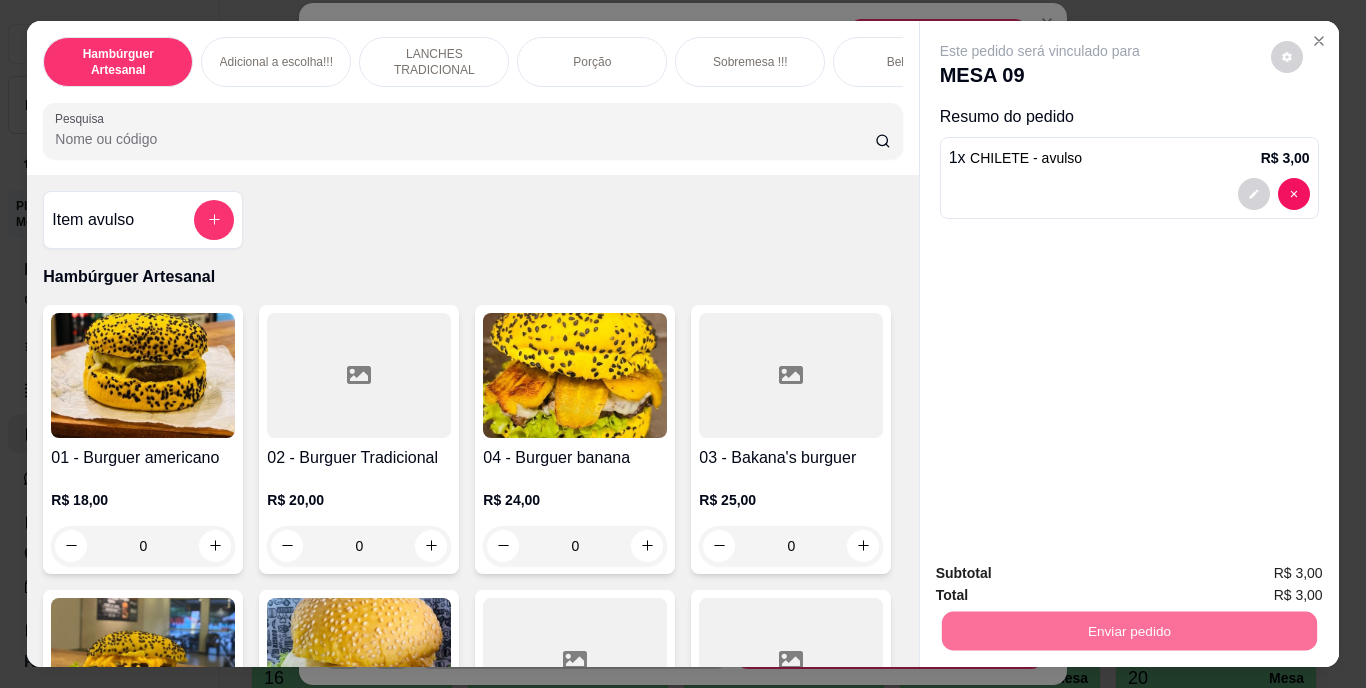 click on "Não registrar e enviar pedido" at bounding box center [1063, 574] 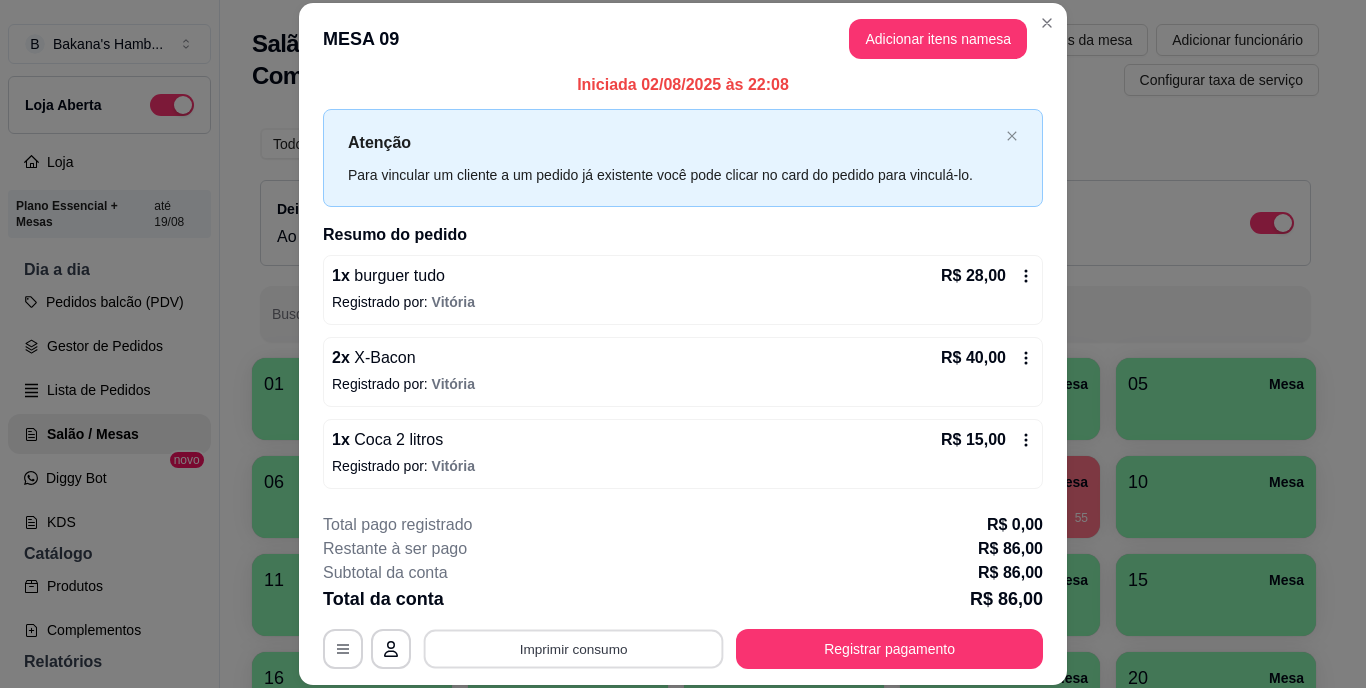 click on "Imprimir consumo" at bounding box center [574, 648] 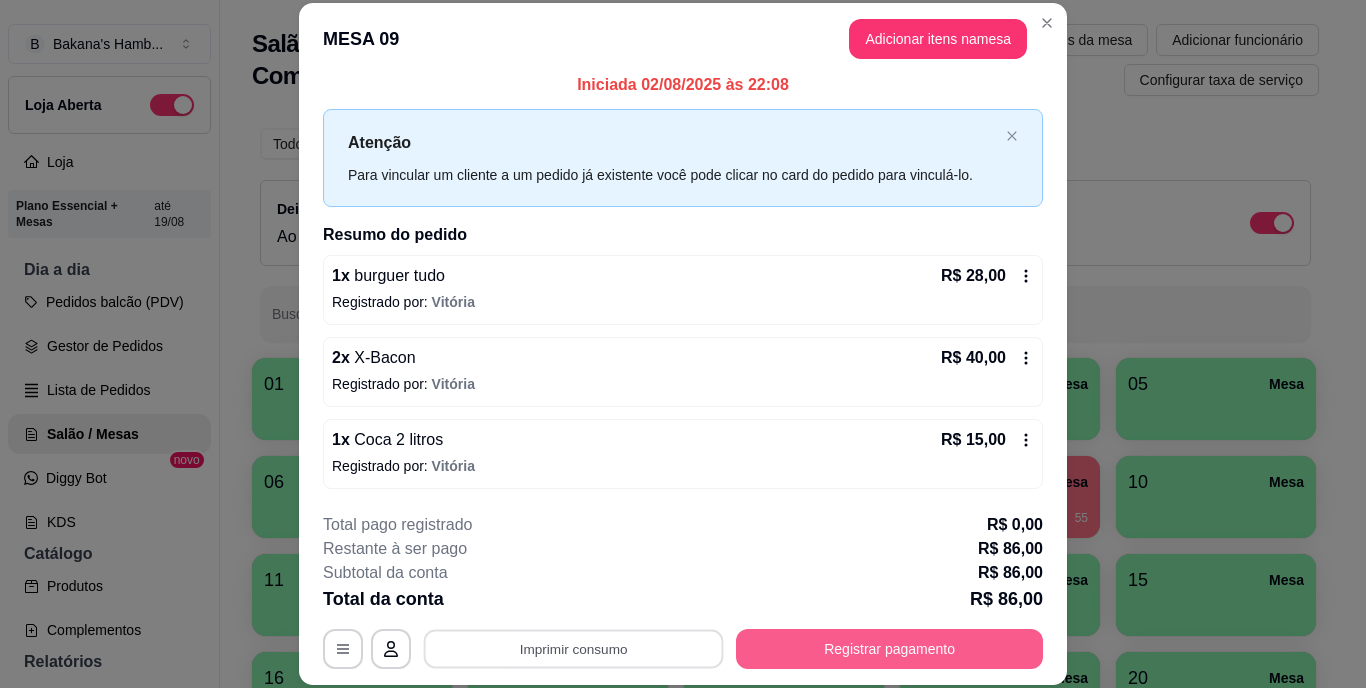 click on "Registrar pagamento" at bounding box center (889, 649) 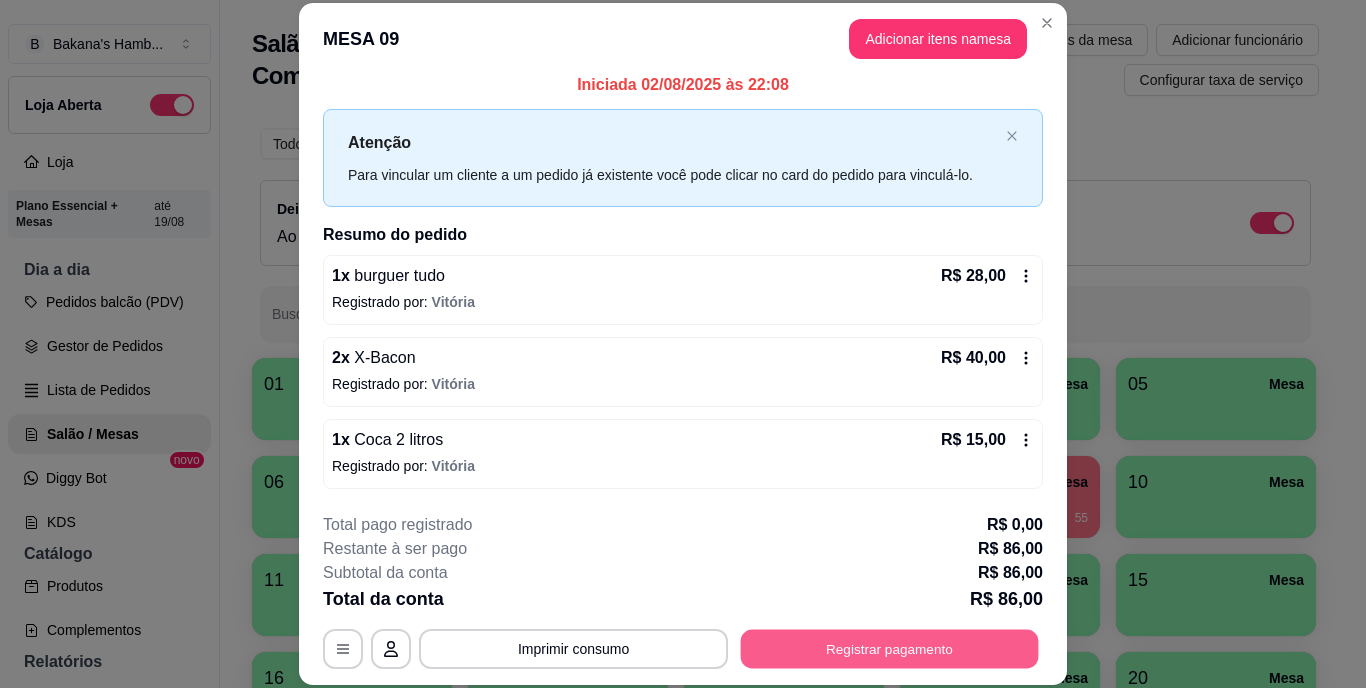 click on "Registrar pagamento" at bounding box center (890, 648) 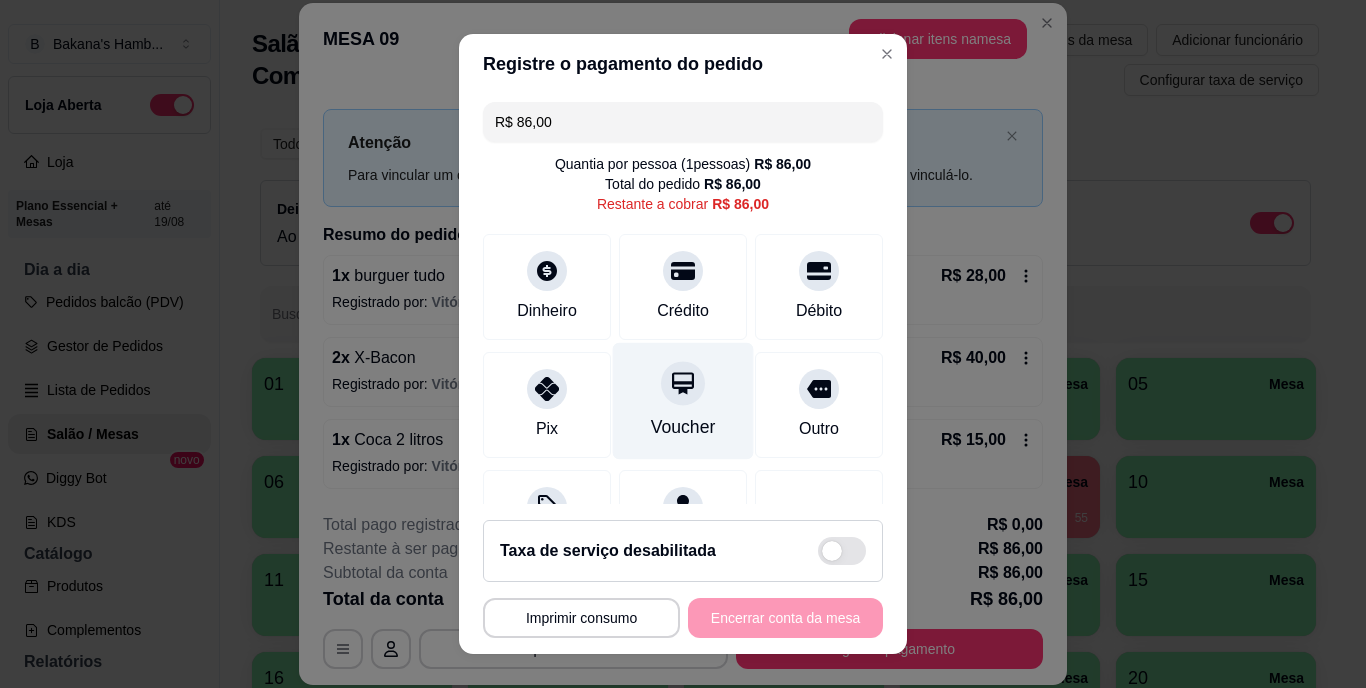 scroll, scrollTop: 104, scrollLeft: 0, axis: vertical 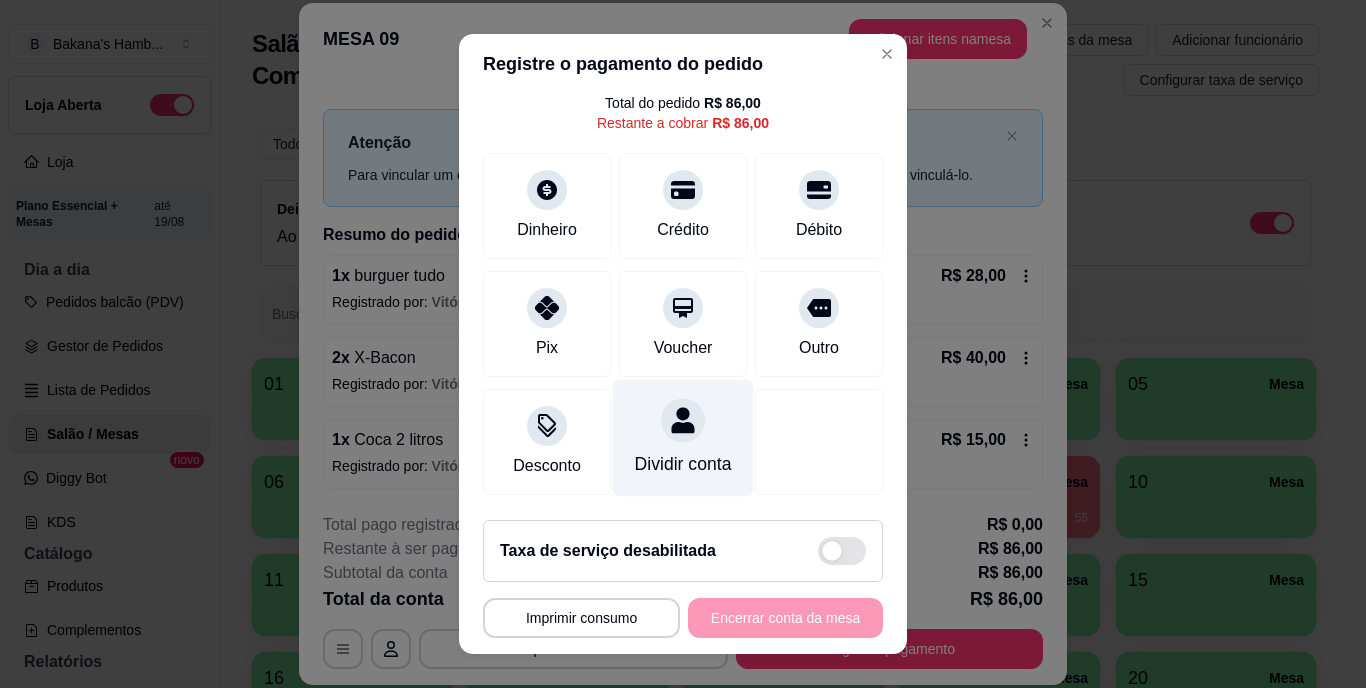 click on "Dividir conta" at bounding box center [683, 438] 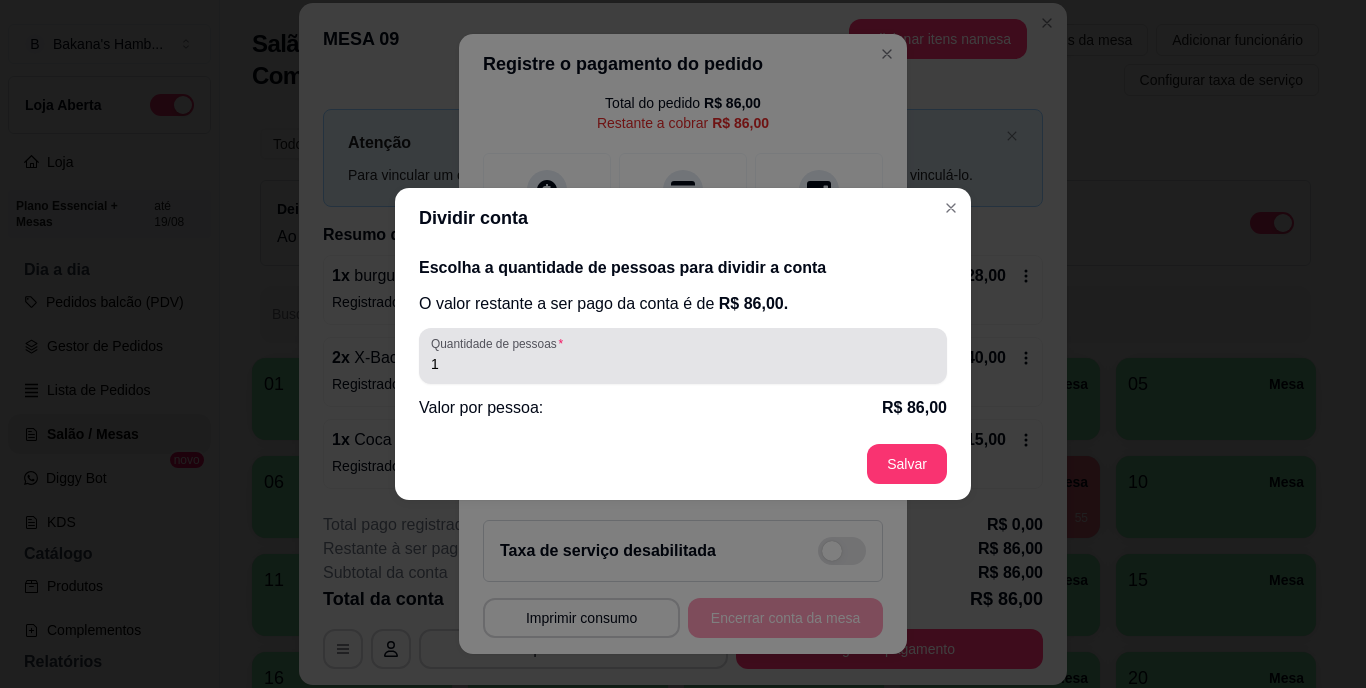 click on "1" at bounding box center (683, 364) 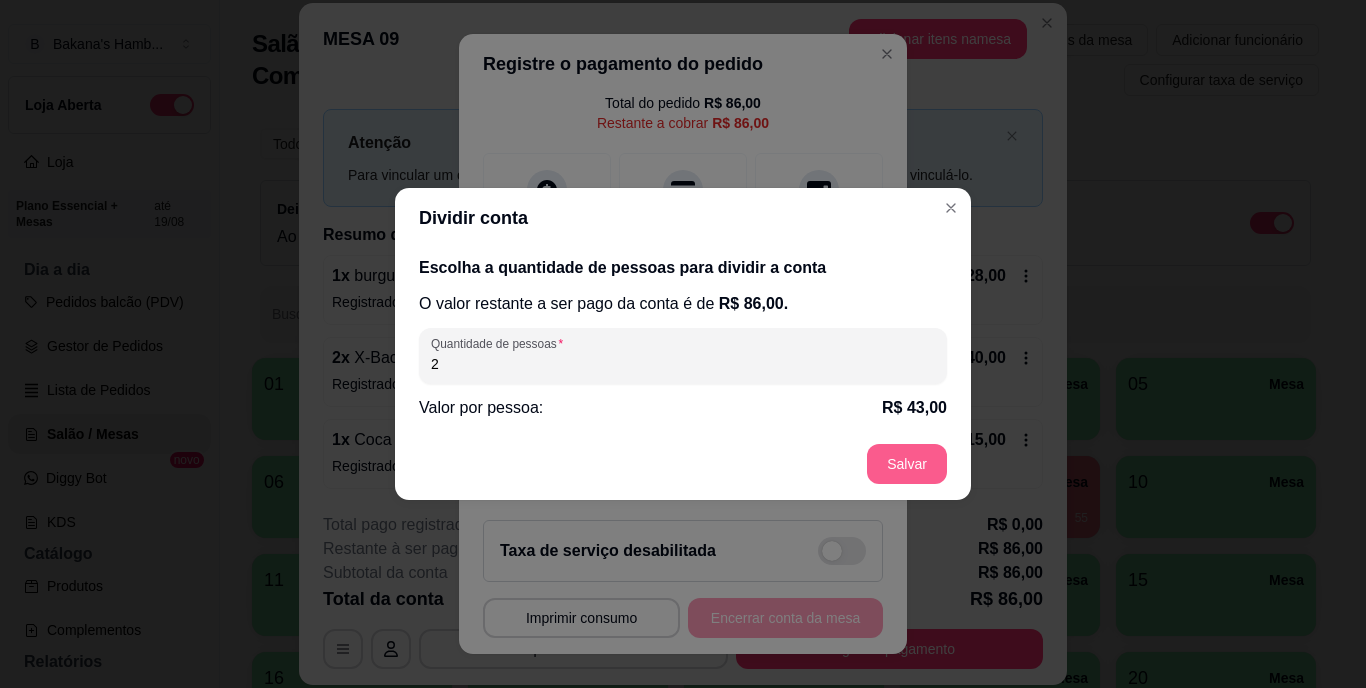 type on "2" 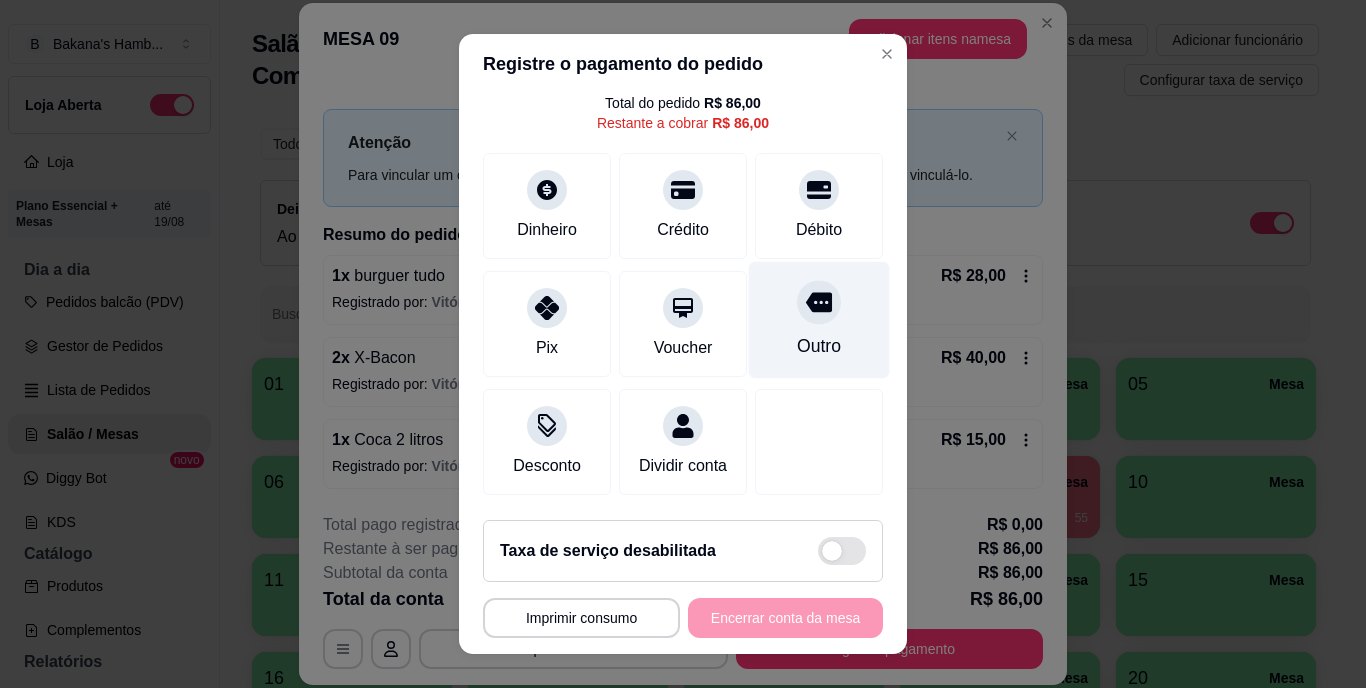 click on "Outro" at bounding box center [819, 320] 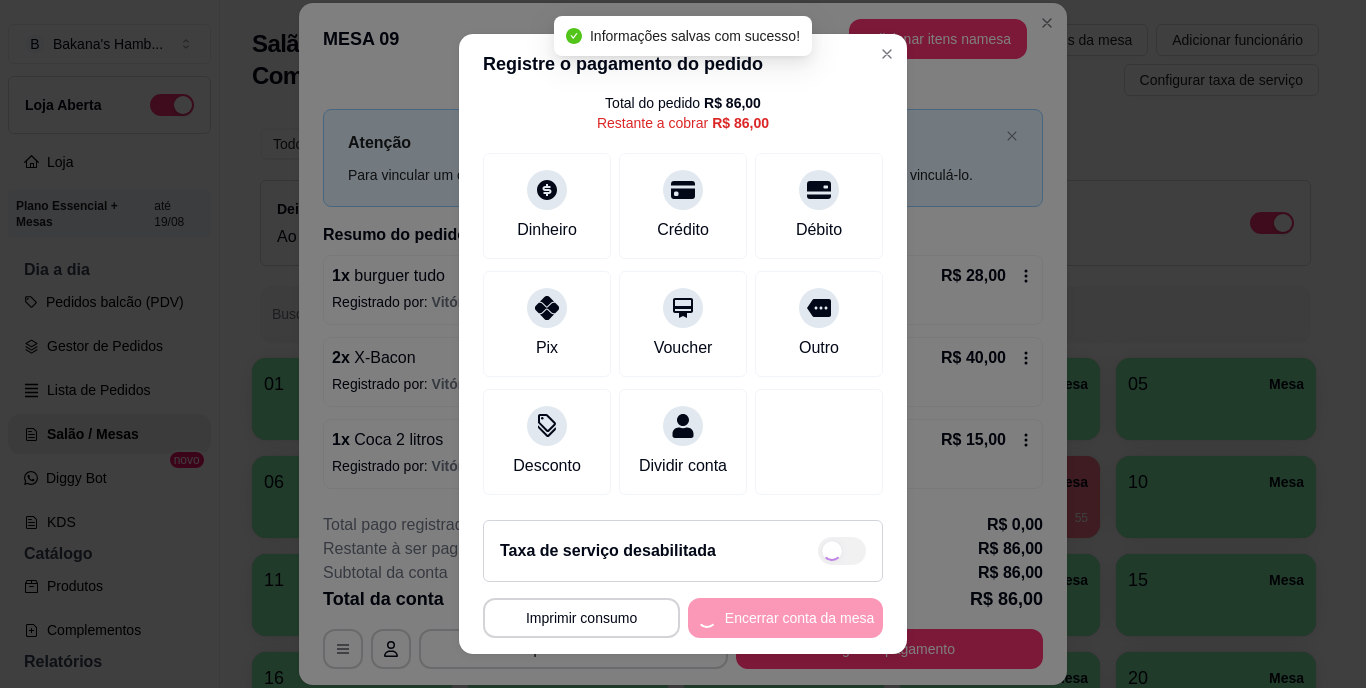 type on "R$ 0,00" 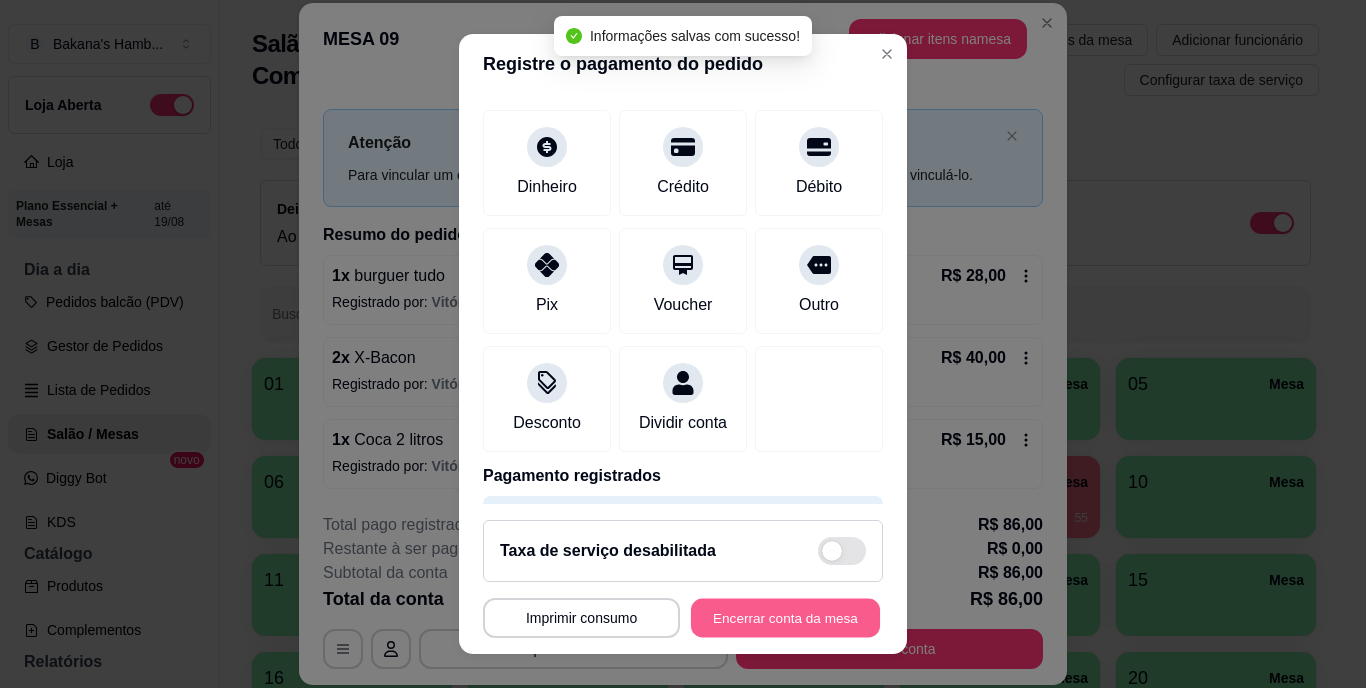 click on "Encerrar conta da mesa" at bounding box center [785, 617] 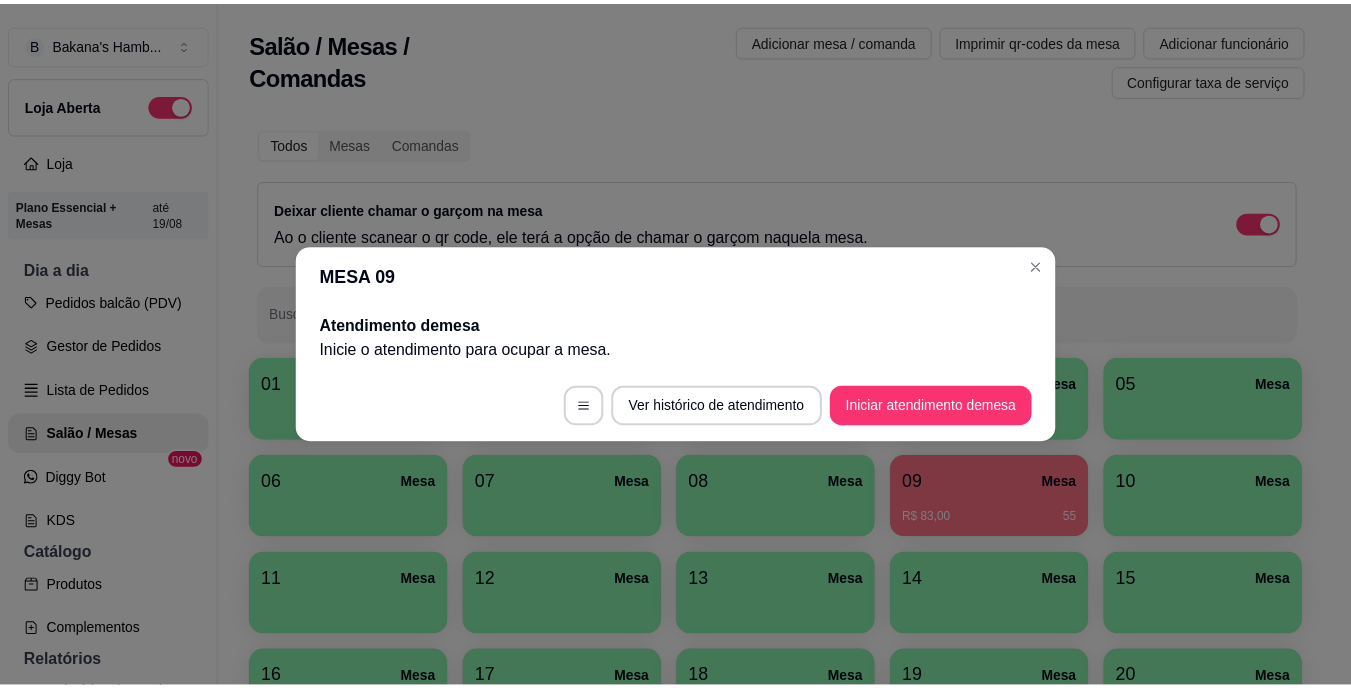 scroll, scrollTop: 0, scrollLeft: 0, axis: both 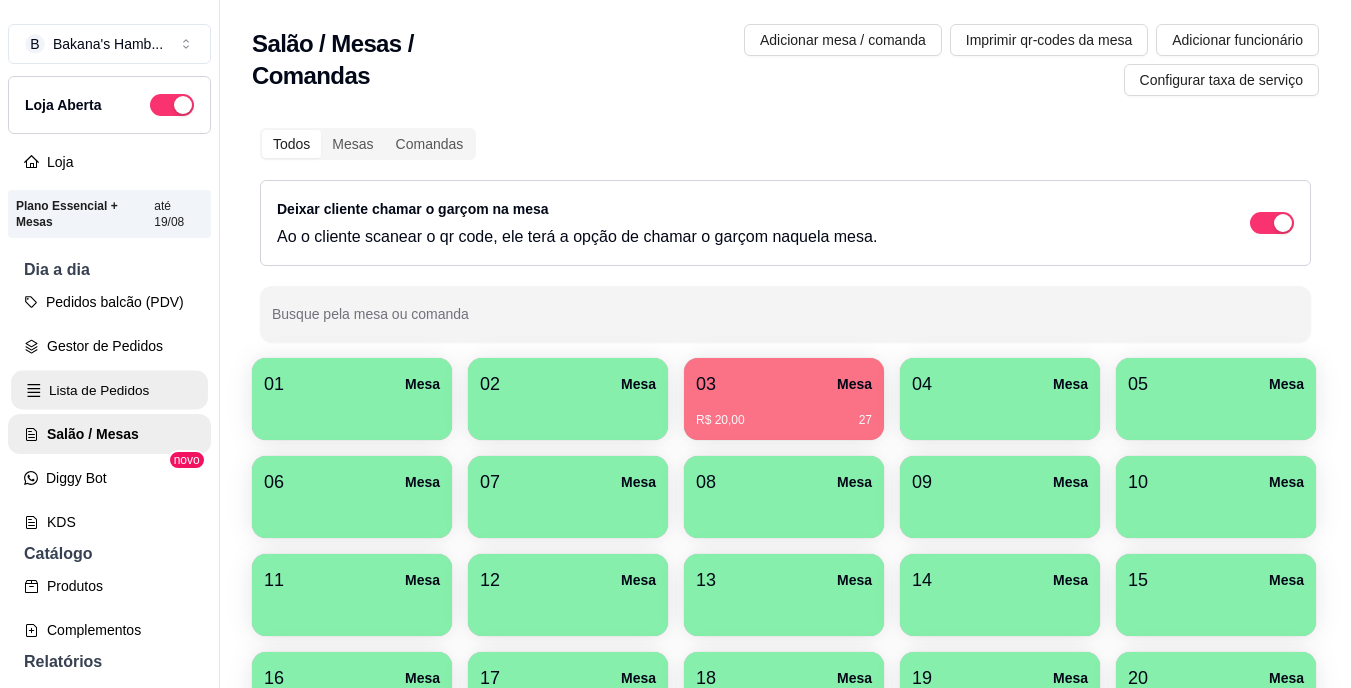 click on "Lista de Pedidos" at bounding box center (109, 390) 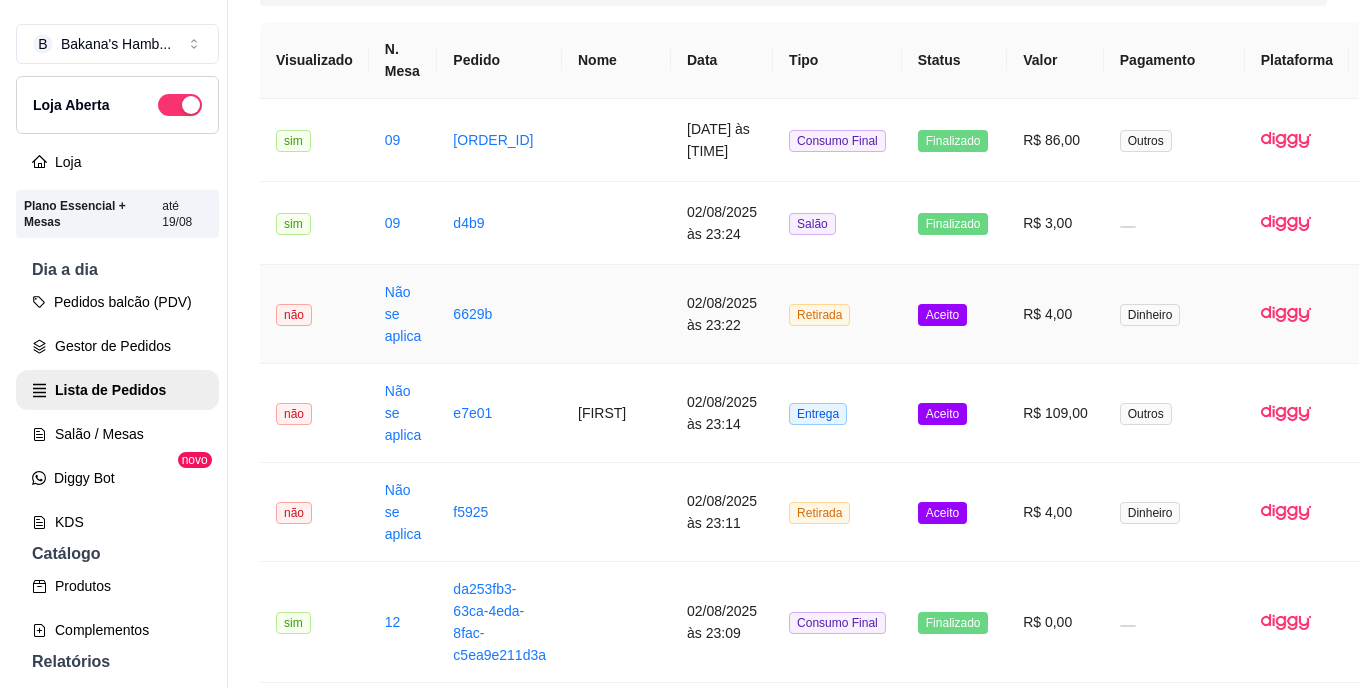 scroll, scrollTop: 159, scrollLeft: 0, axis: vertical 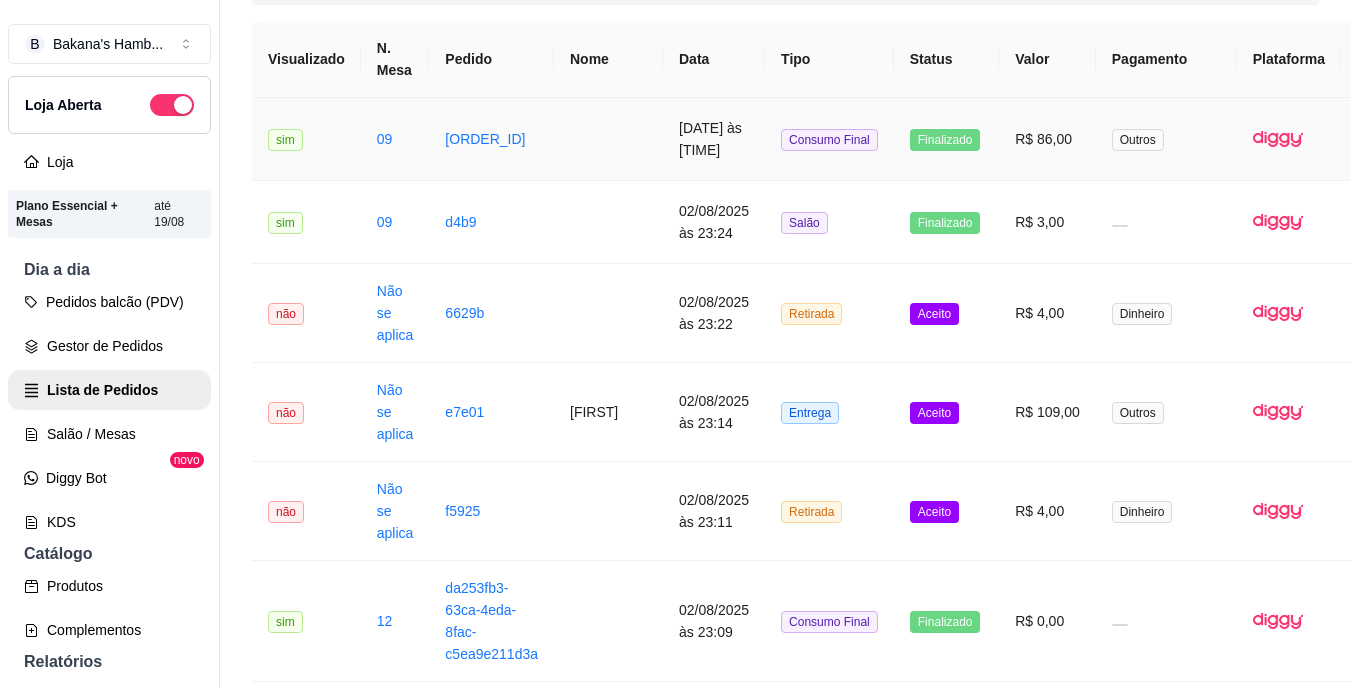 click on "Finalizado" at bounding box center [946, 139] 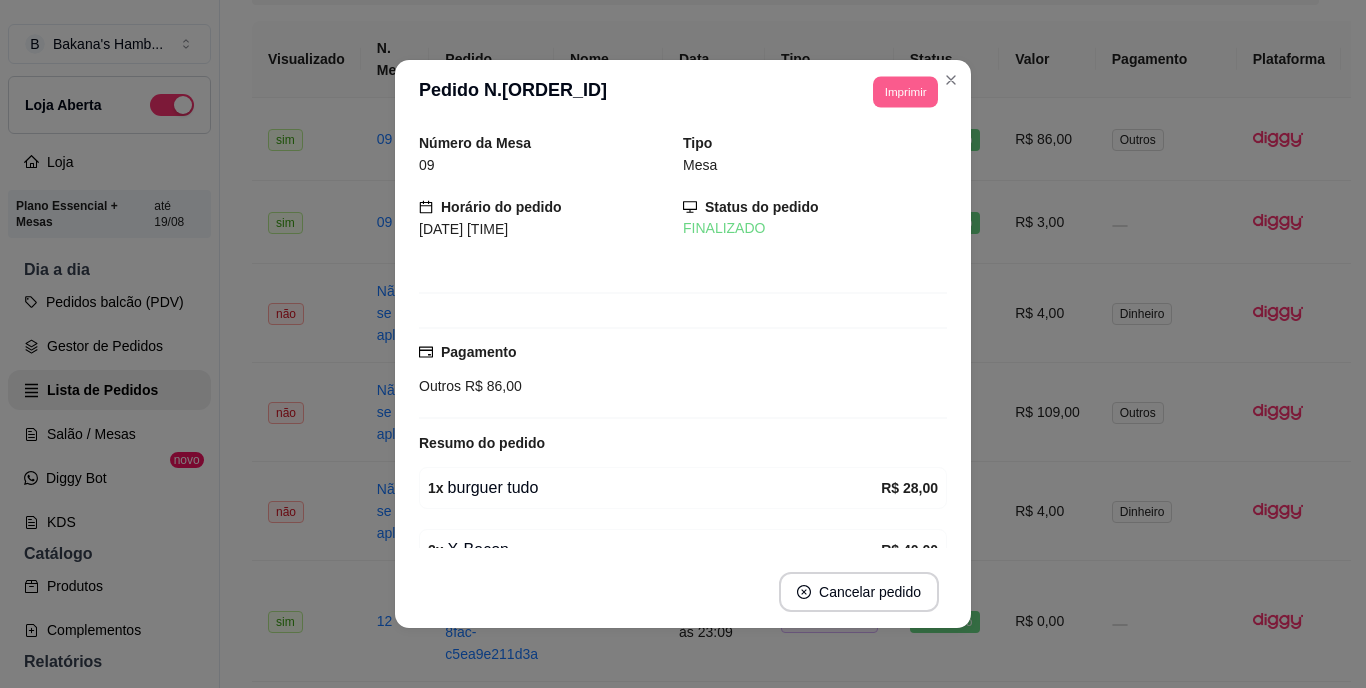 click on "Imprimir" at bounding box center [905, 91] 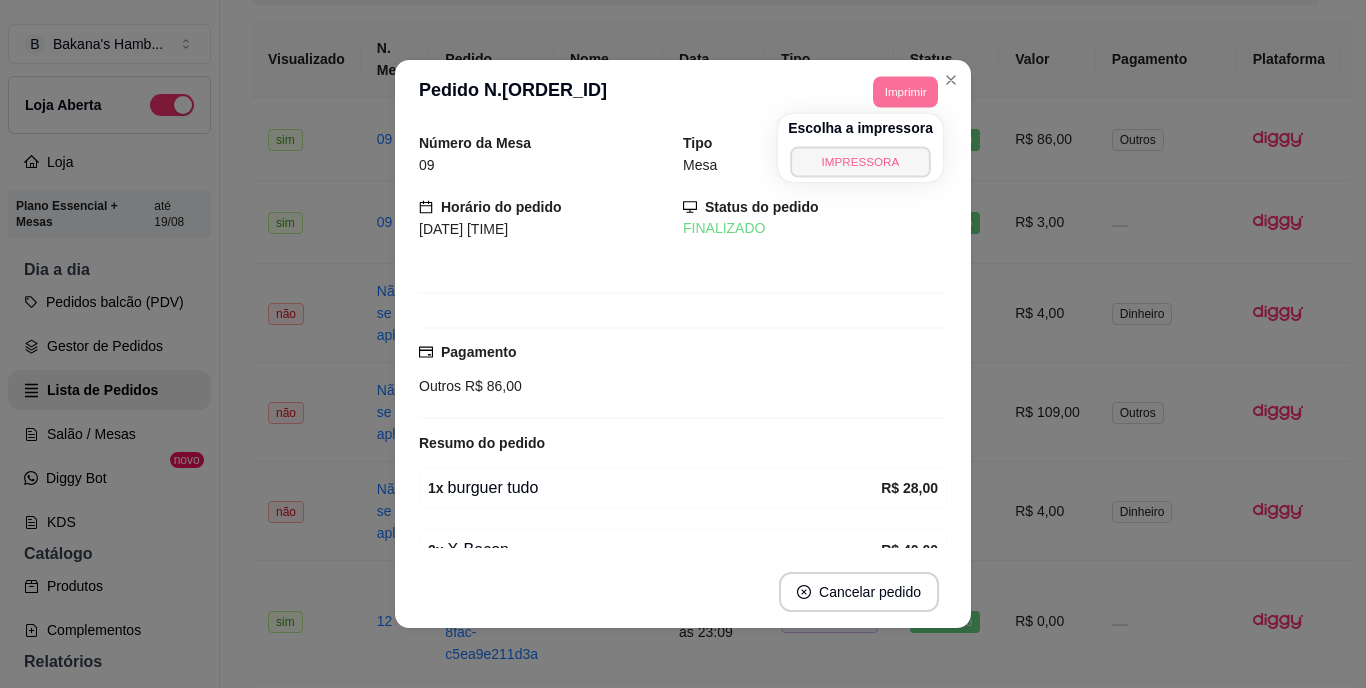 click on "IMPRESSORA" at bounding box center (860, 161) 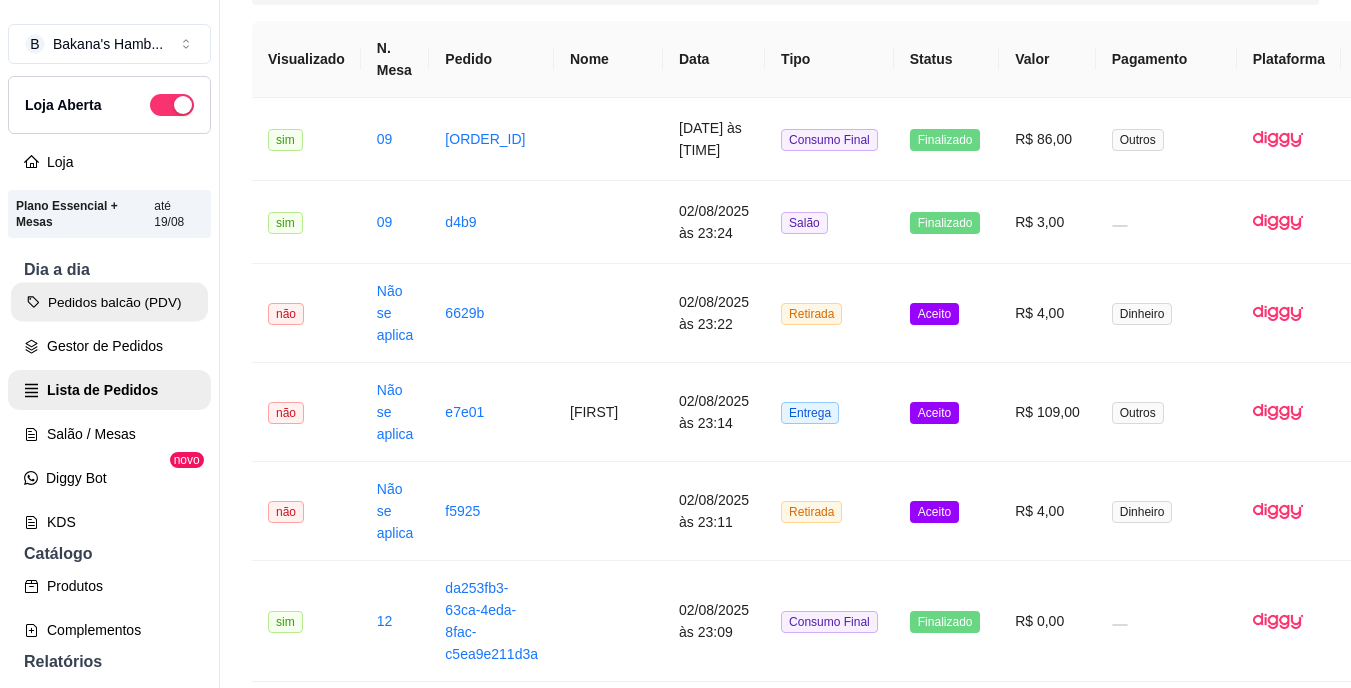 click on "Pedidos balcão (PDV)" at bounding box center (109, 302) 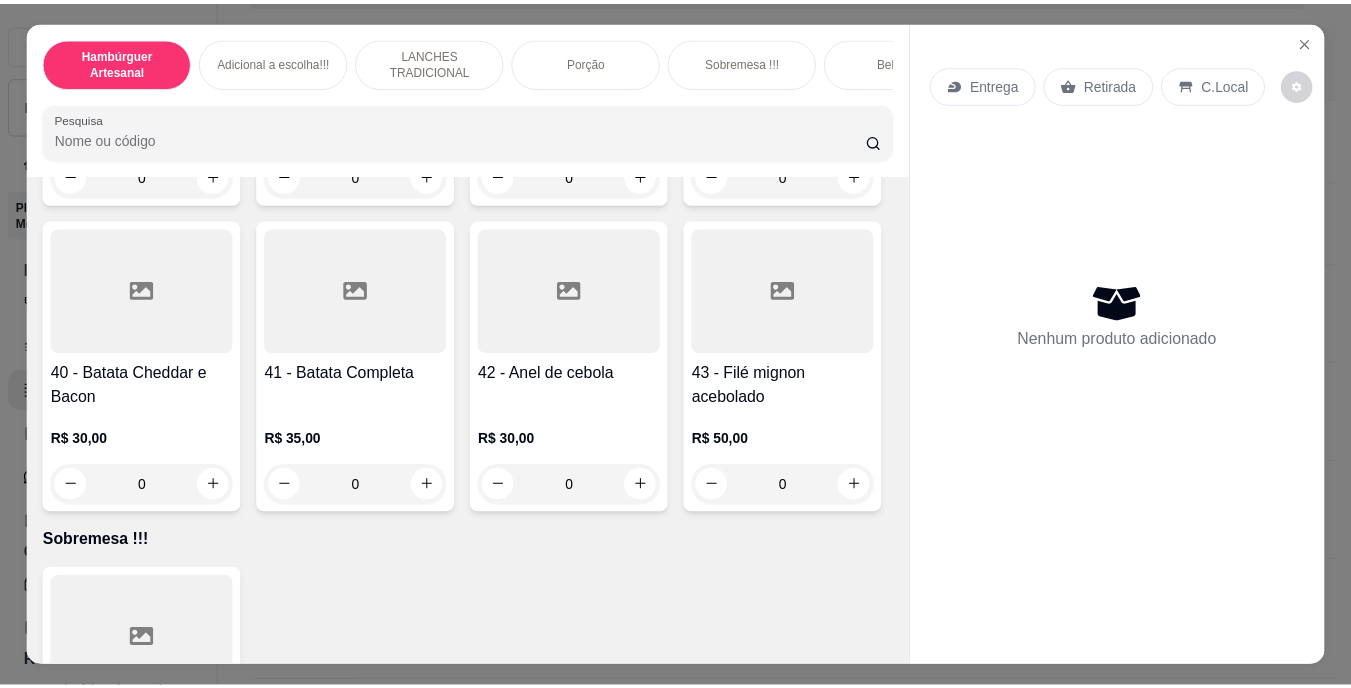 scroll, scrollTop: 4198, scrollLeft: 0, axis: vertical 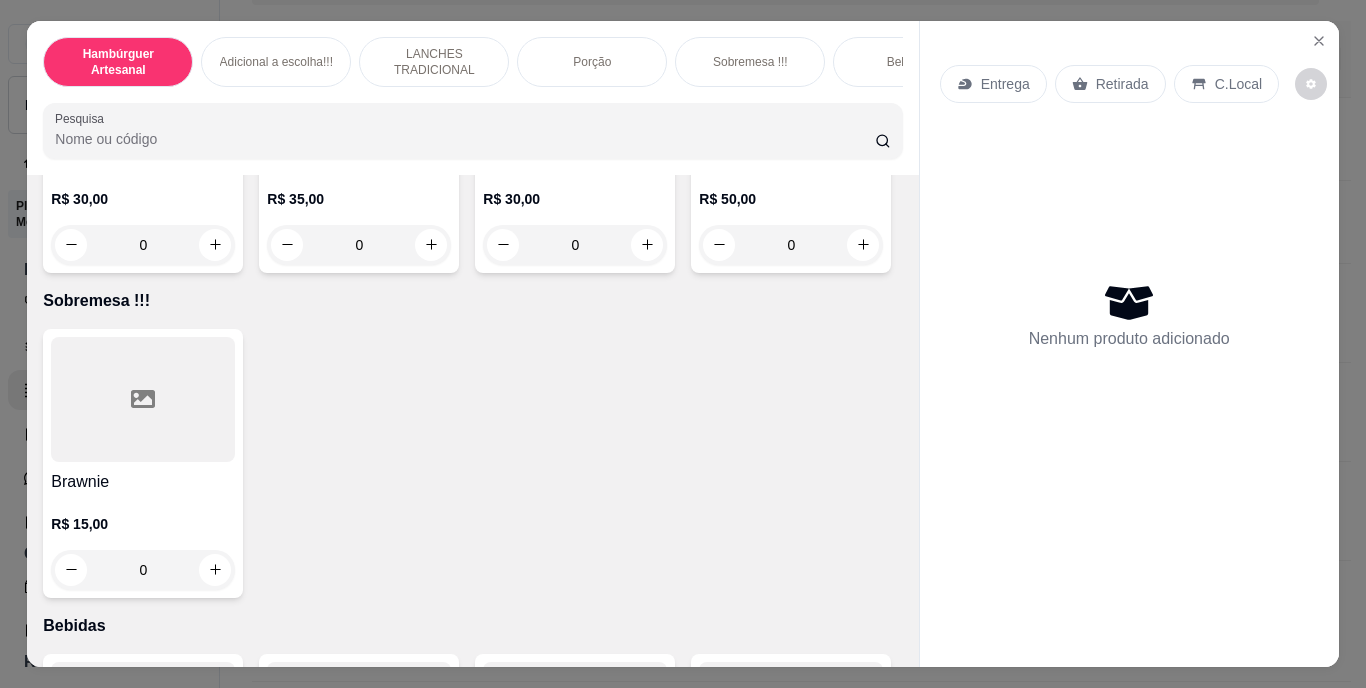 click 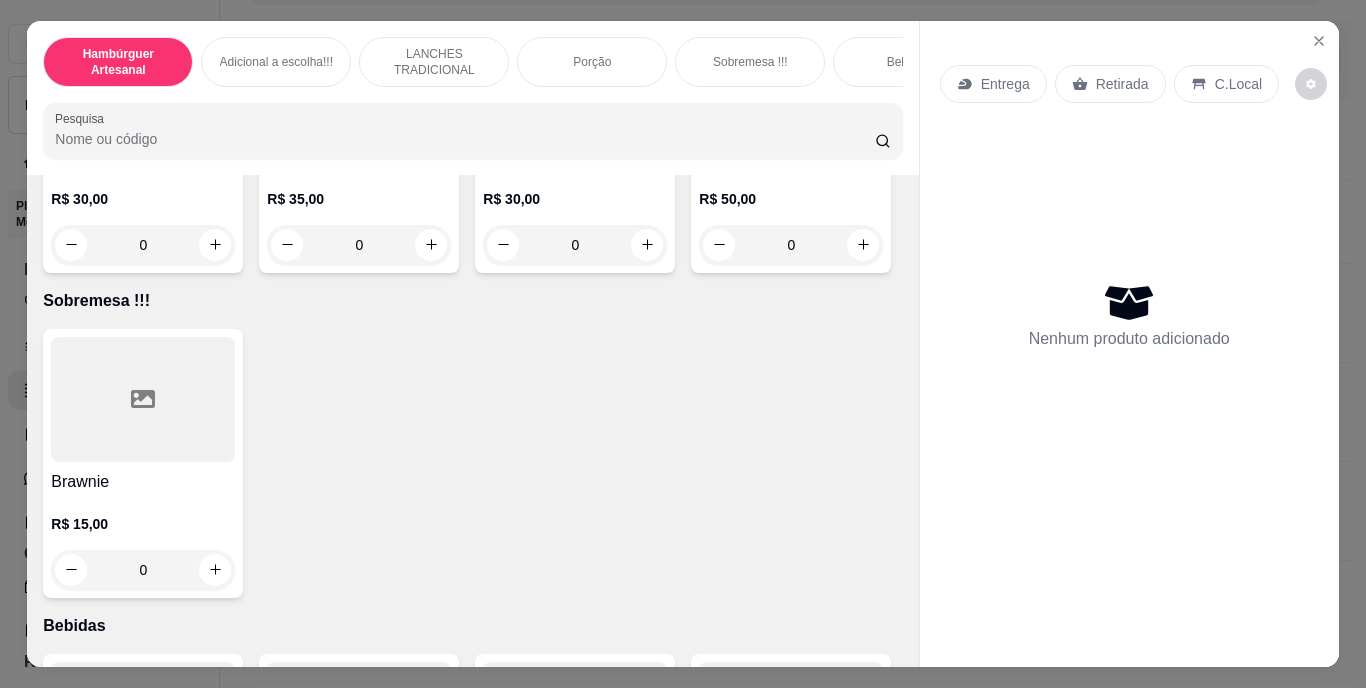 type on "1" 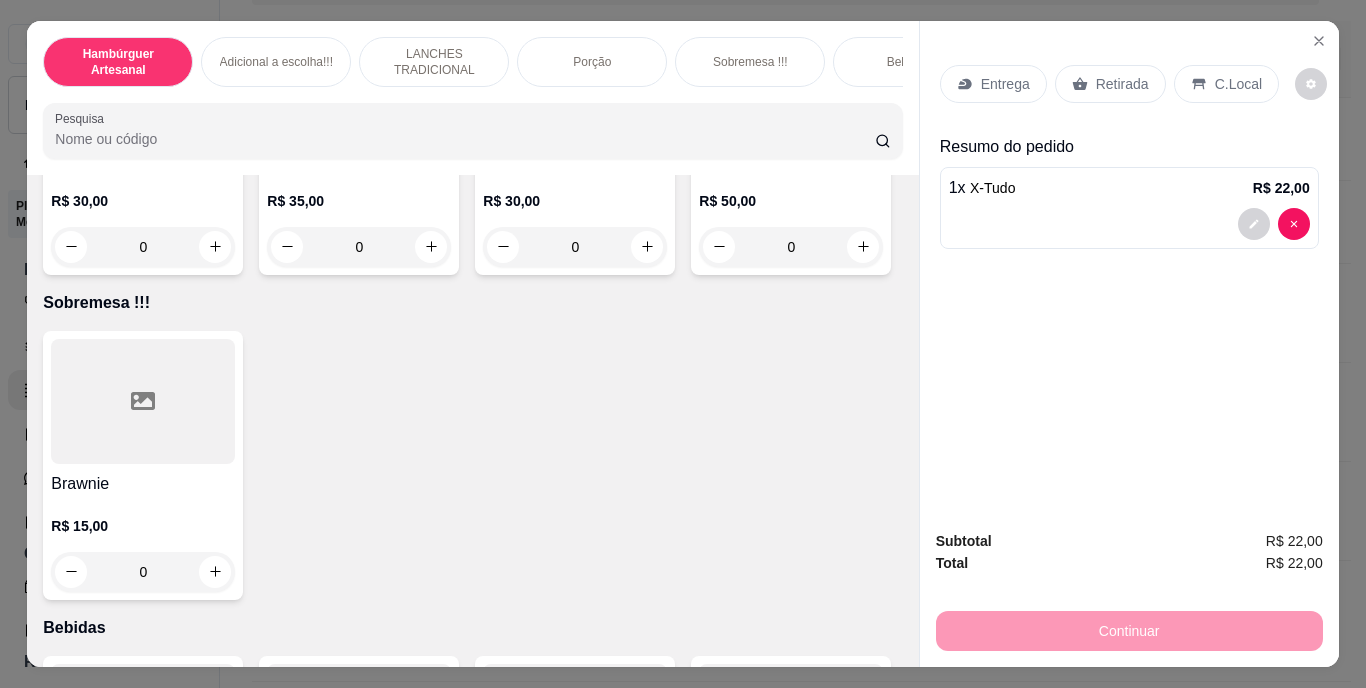 click on "Entrega" at bounding box center [1005, 84] 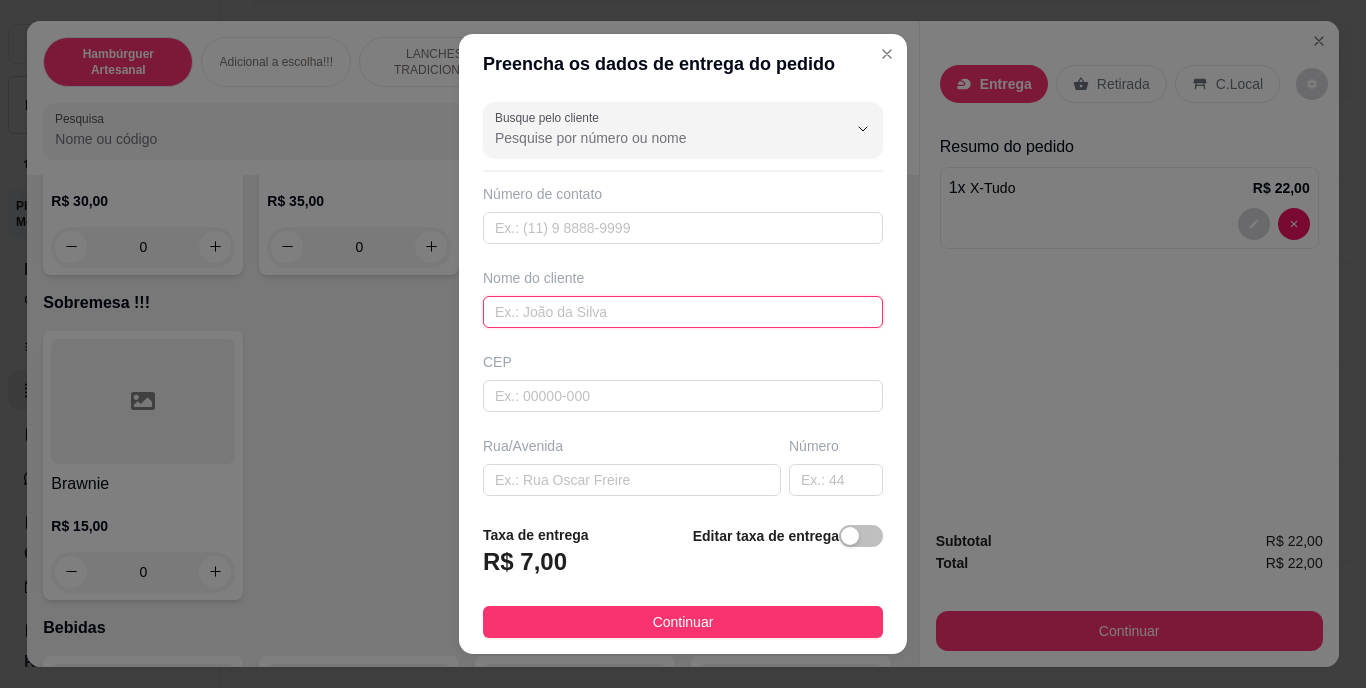 click at bounding box center (683, 312) 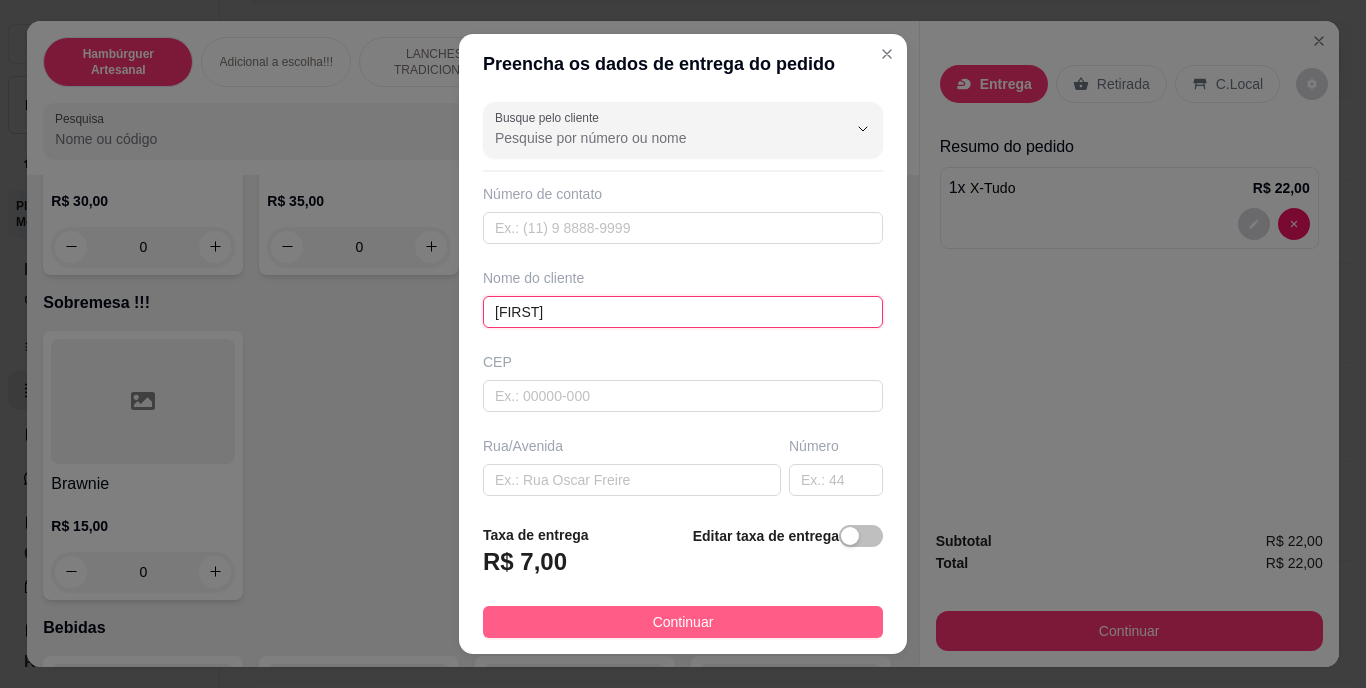 type on "[FIRST]" 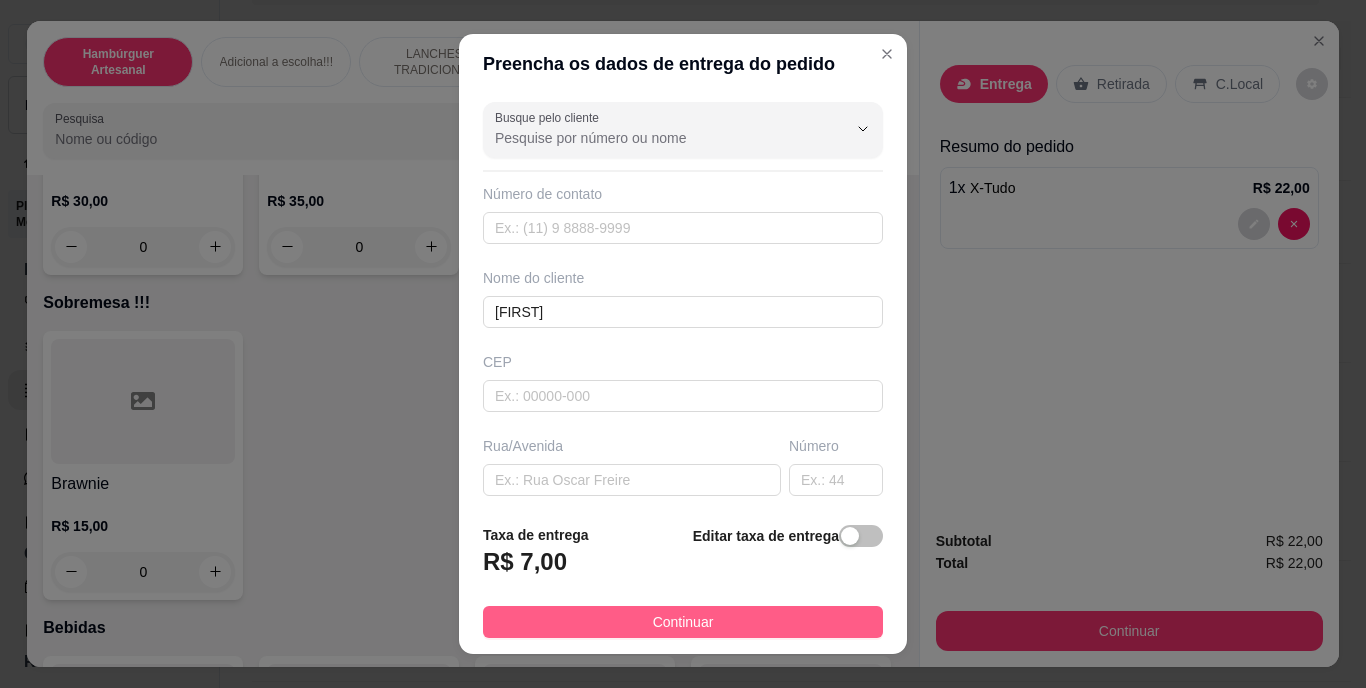 click on "Continuar" at bounding box center (683, 622) 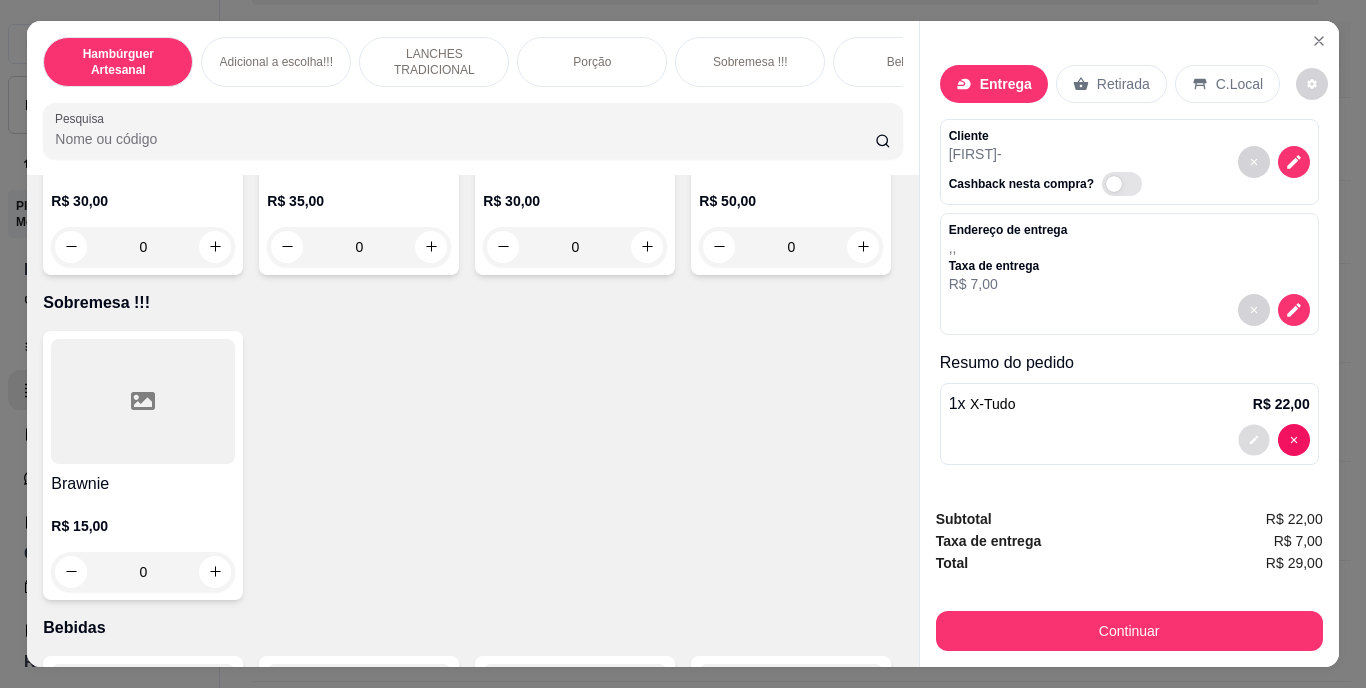 click at bounding box center (1253, 439) 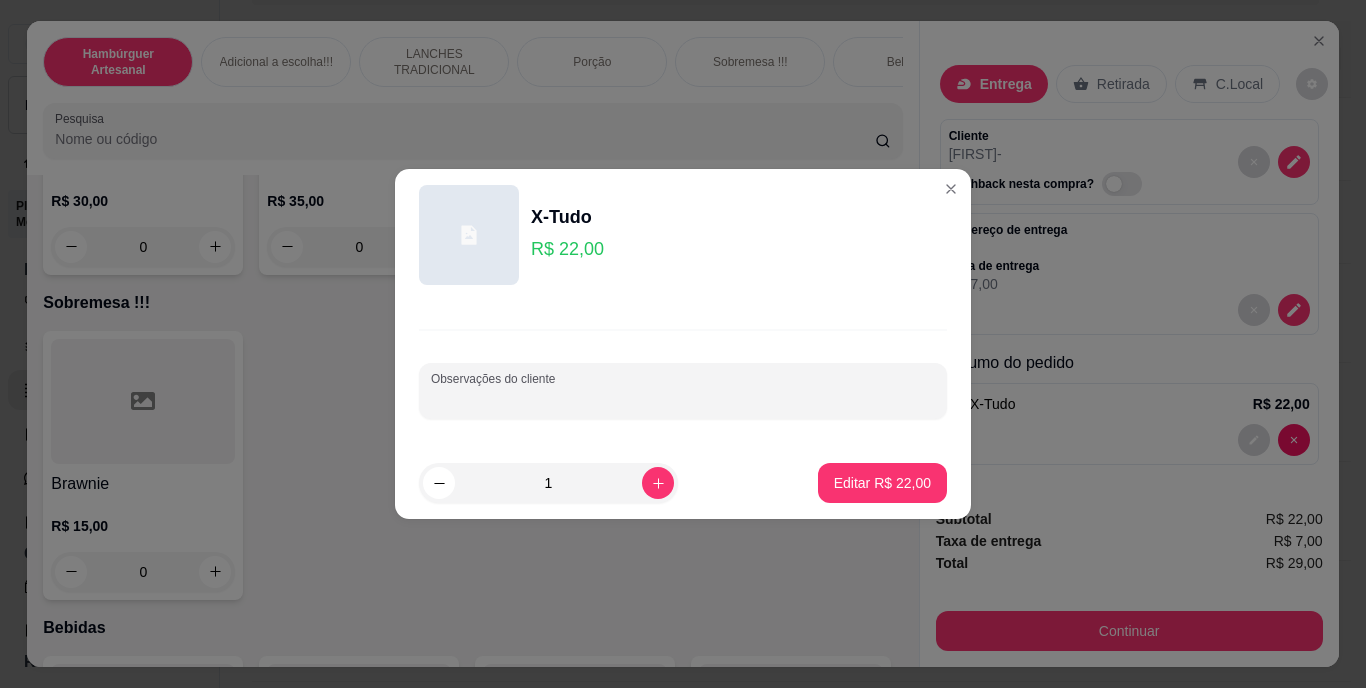 click on "Observações do cliente" at bounding box center [683, 399] 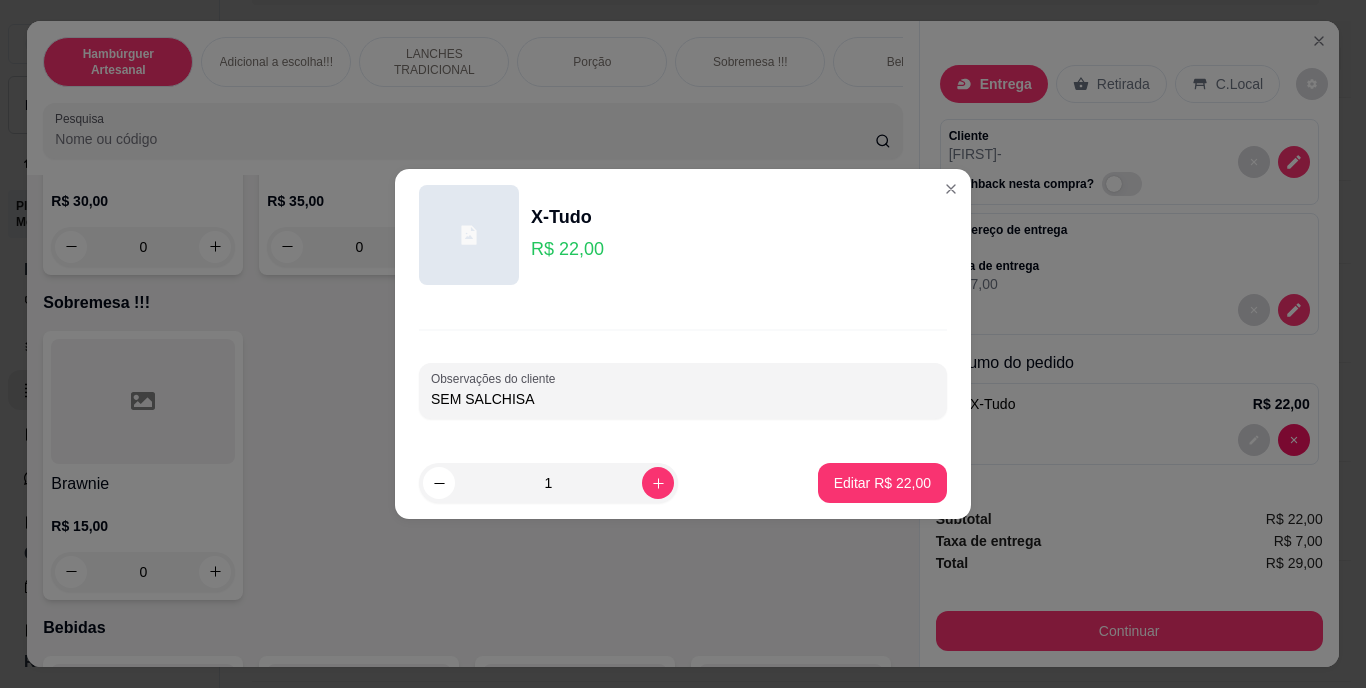 click on "SEM SALCHISA" at bounding box center [683, 399] 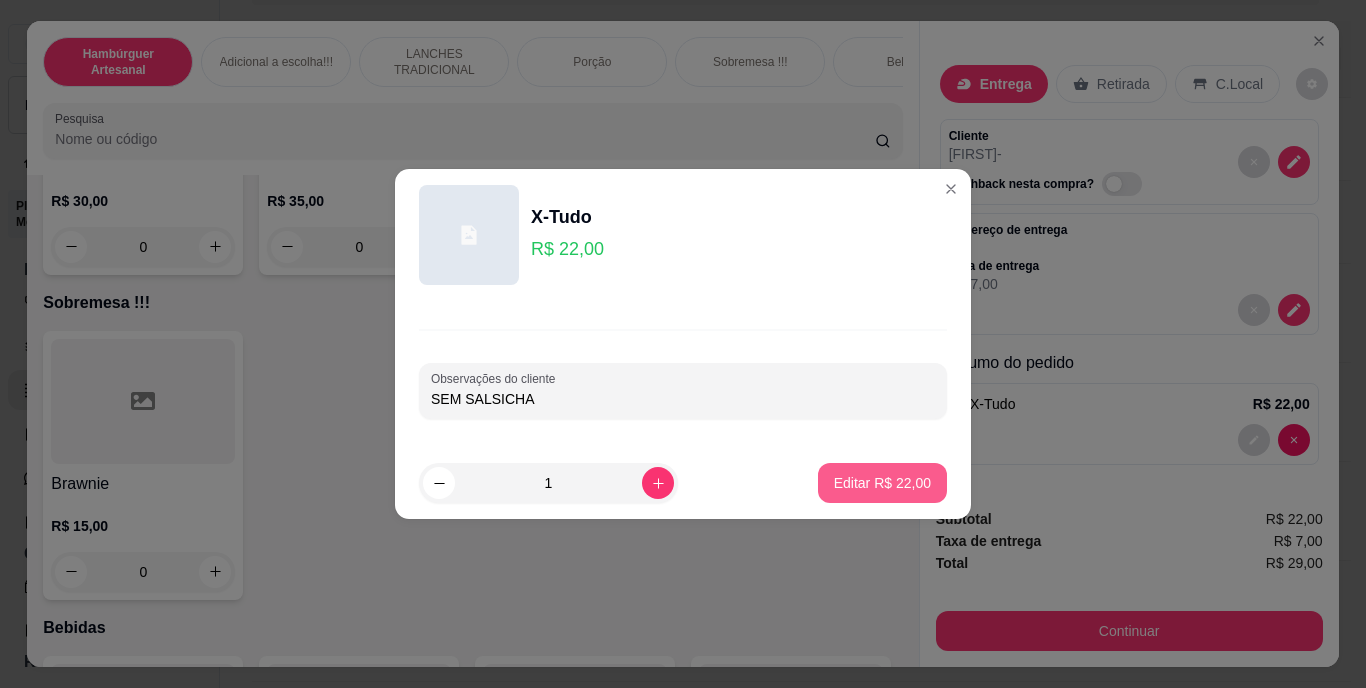 type on "SEM SALSICHA" 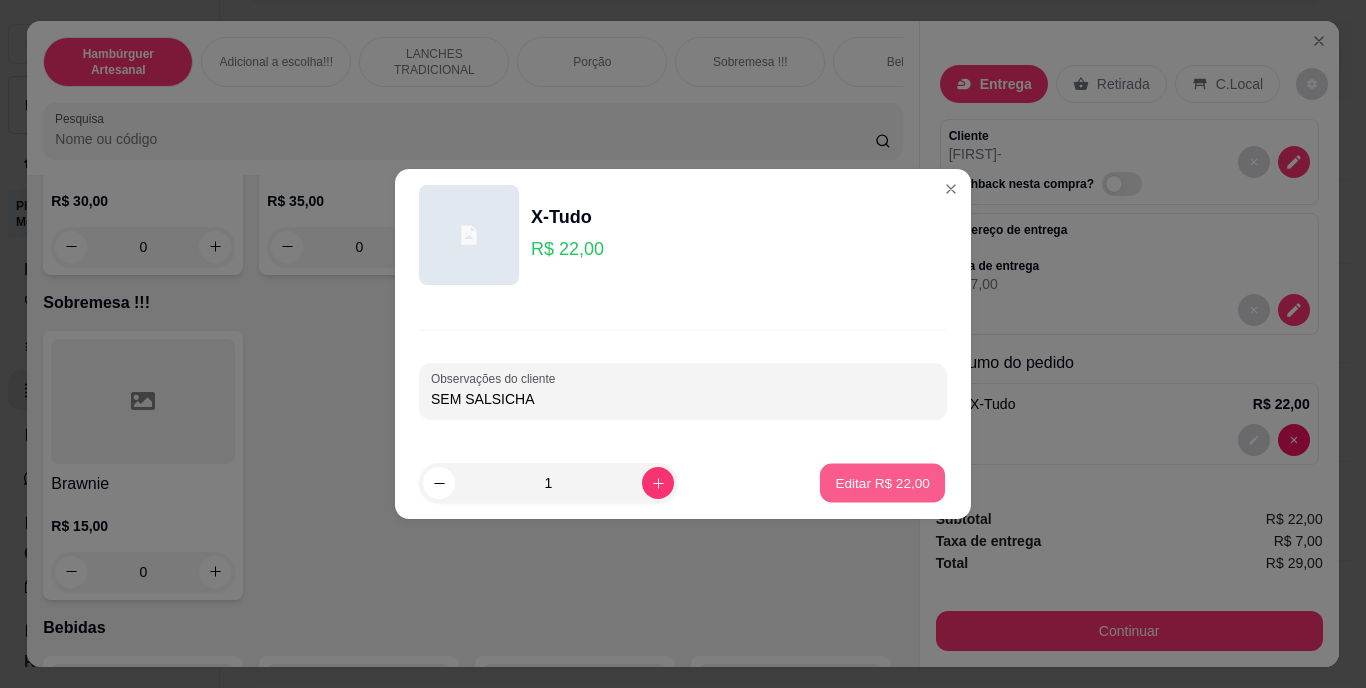 click on "Editar   R$ 22,00" at bounding box center [882, 483] 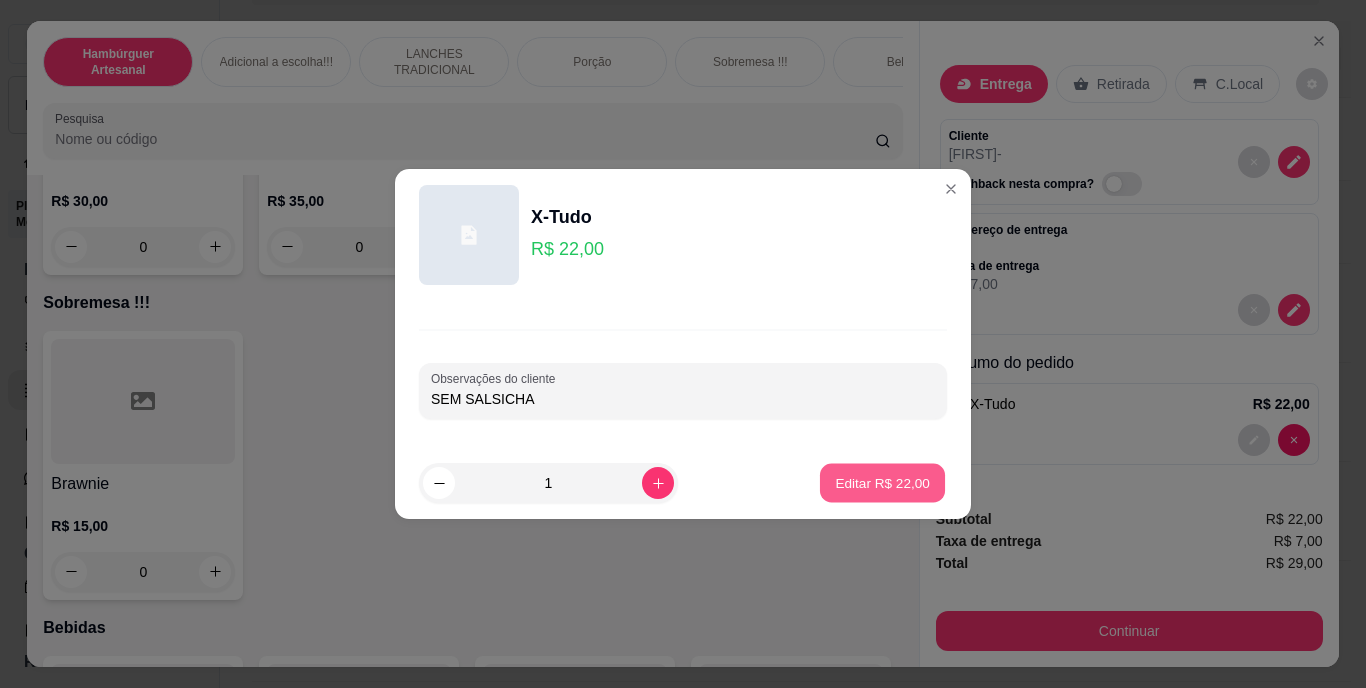 type on "0" 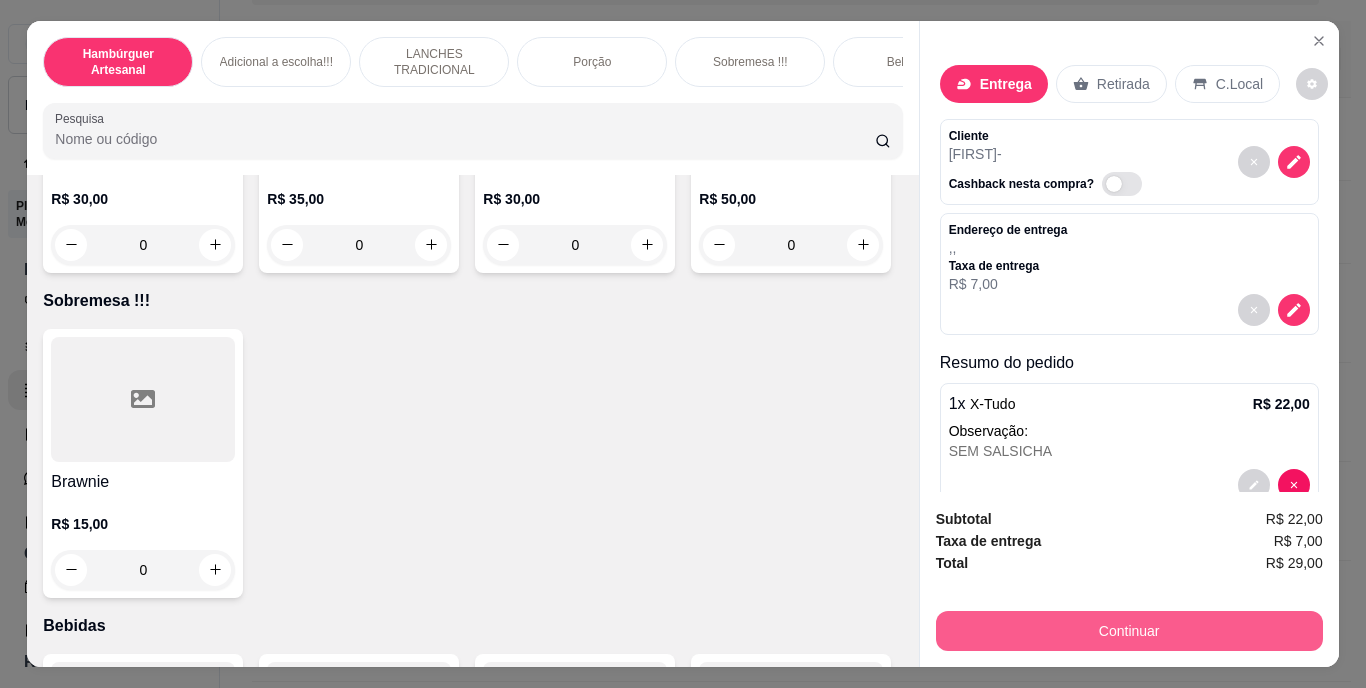 click on "Continuar" at bounding box center [1129, 631] 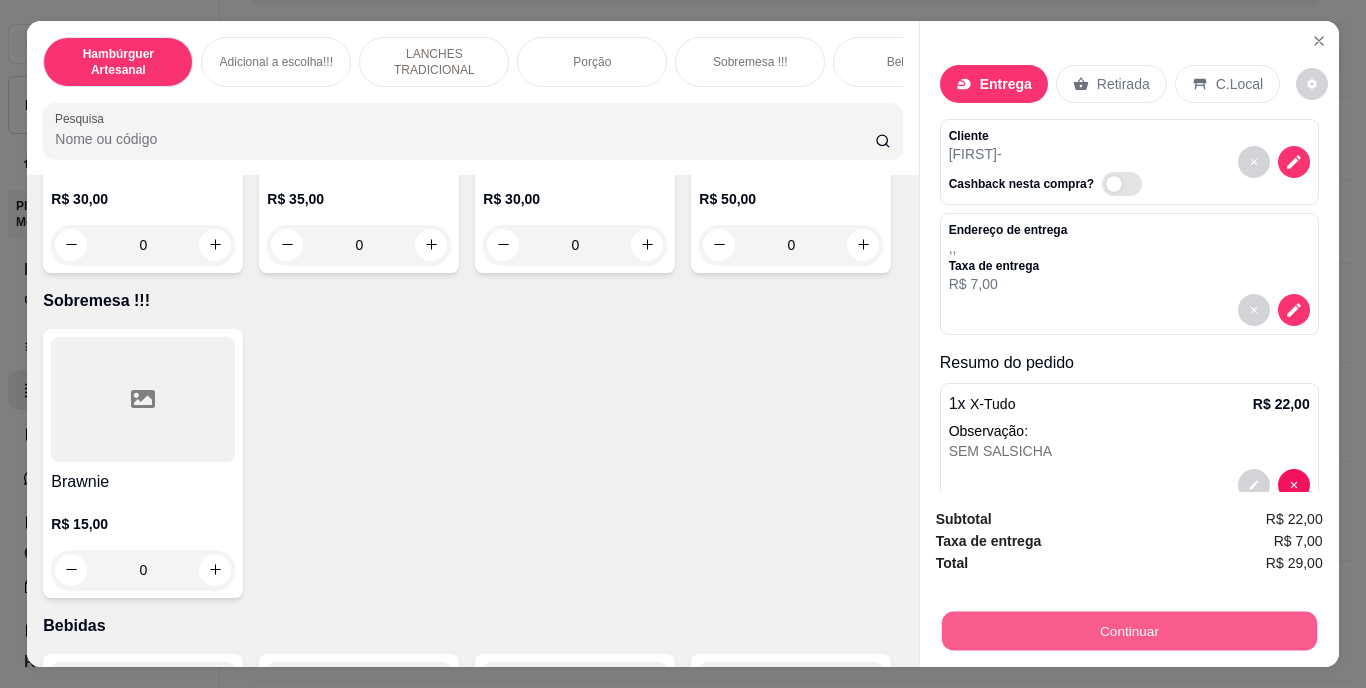 click on "Continuar" at bounding box center (1128, 631) 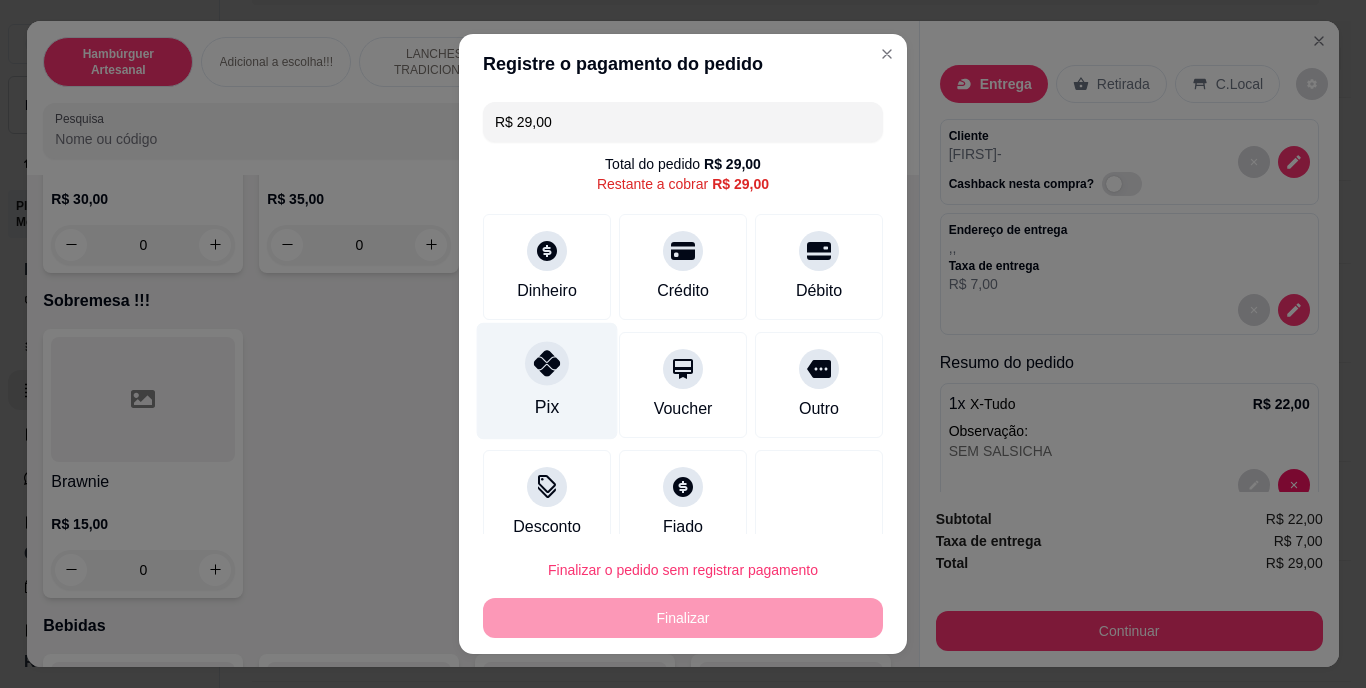 click on "Pix" at bounding box center (547, 381) 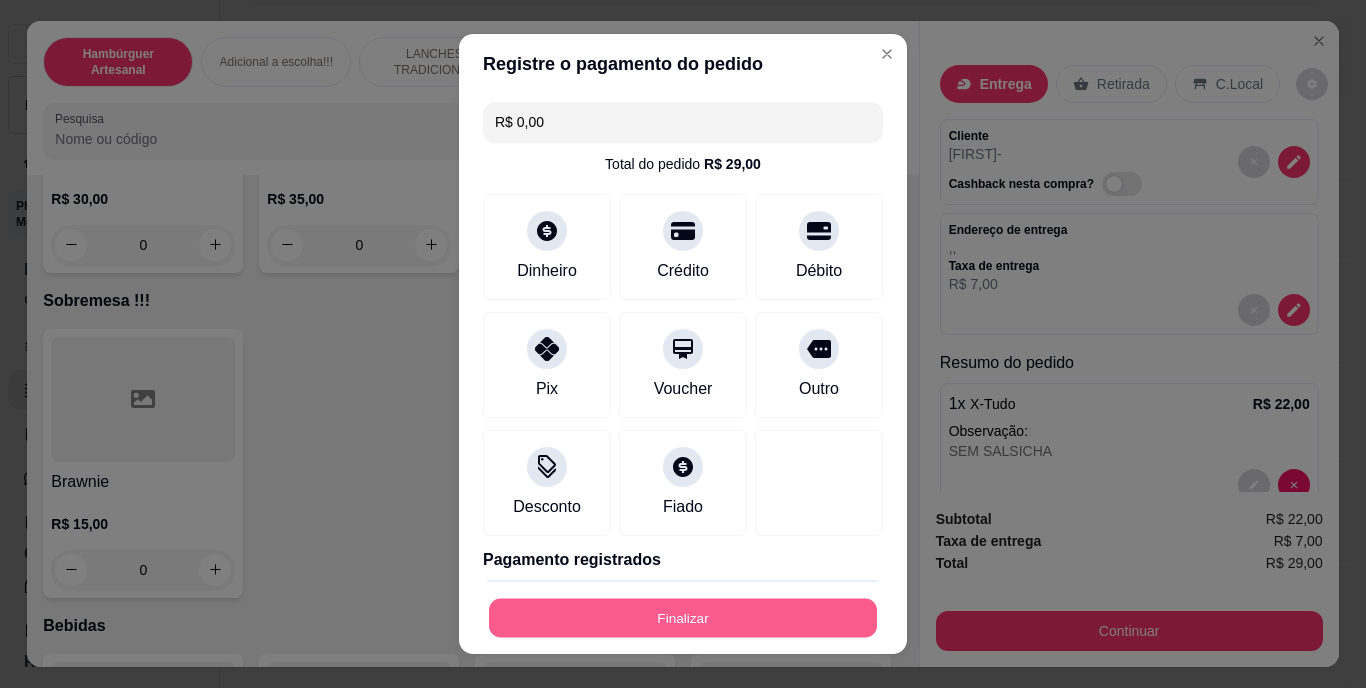 click on "Finalizar" at bounding box center (683, 617) 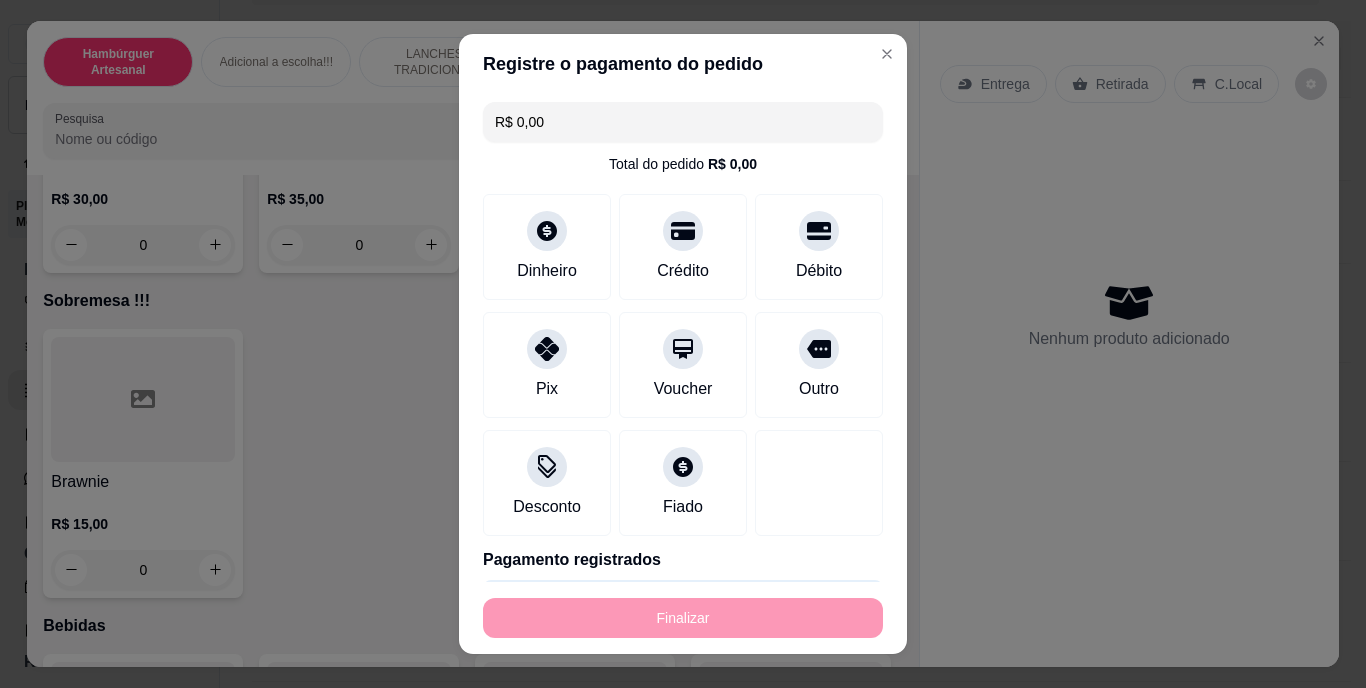 type on "-R$ 29,00" 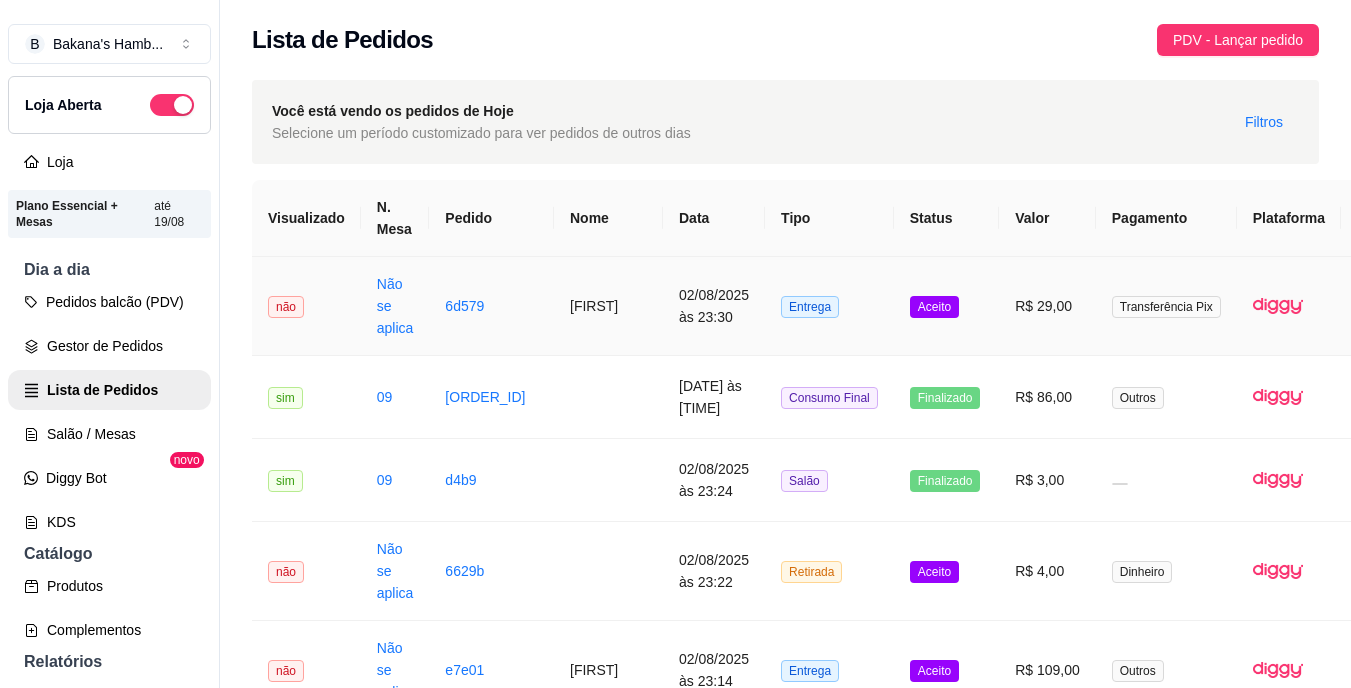 scroll, scrollTop: 0, scrollLeft: 89, axis: horizontal 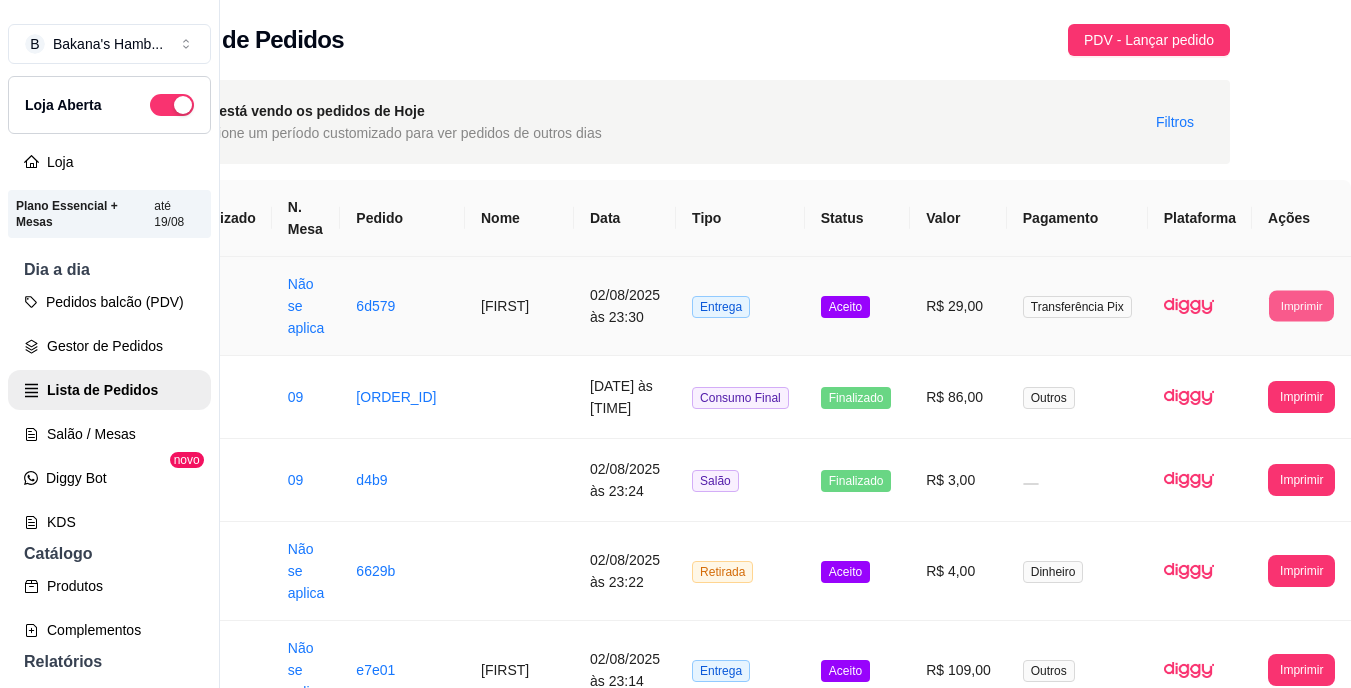 click on "Imprimir" at bounding box center (1301, 305) 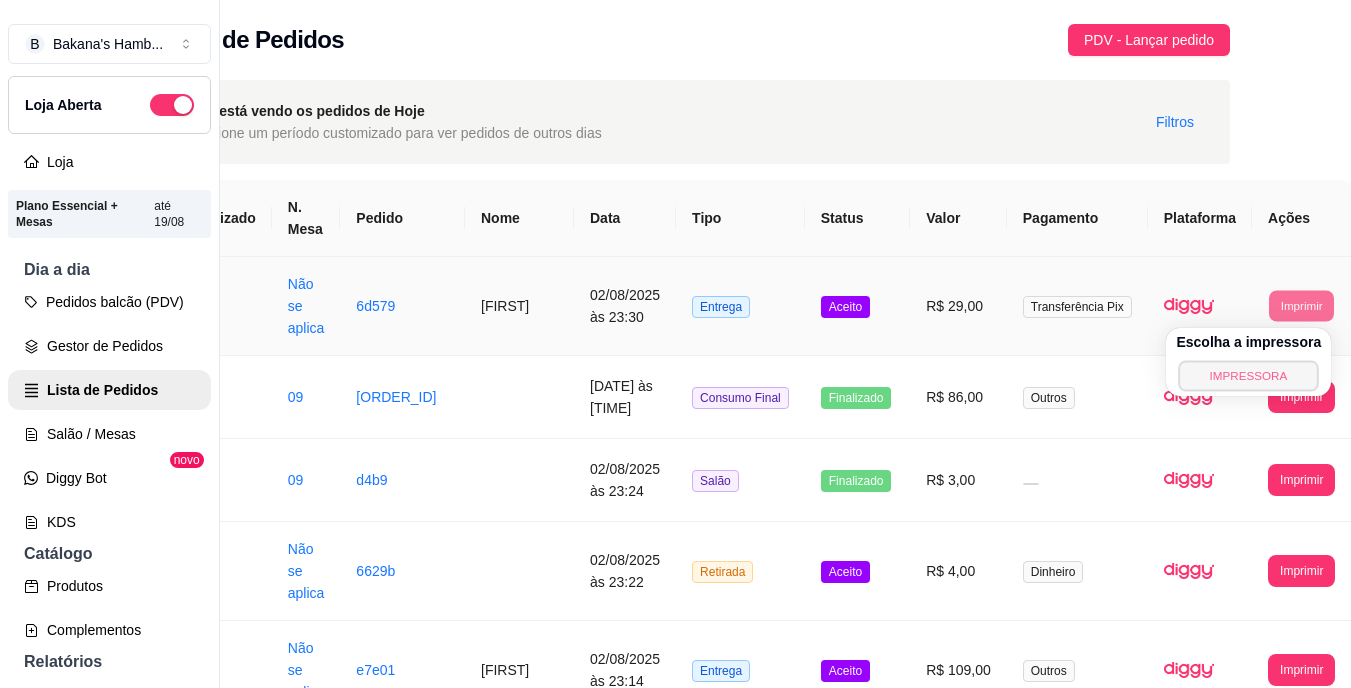 click on "IMPRESSORA" at bounding box center [1249, 375] 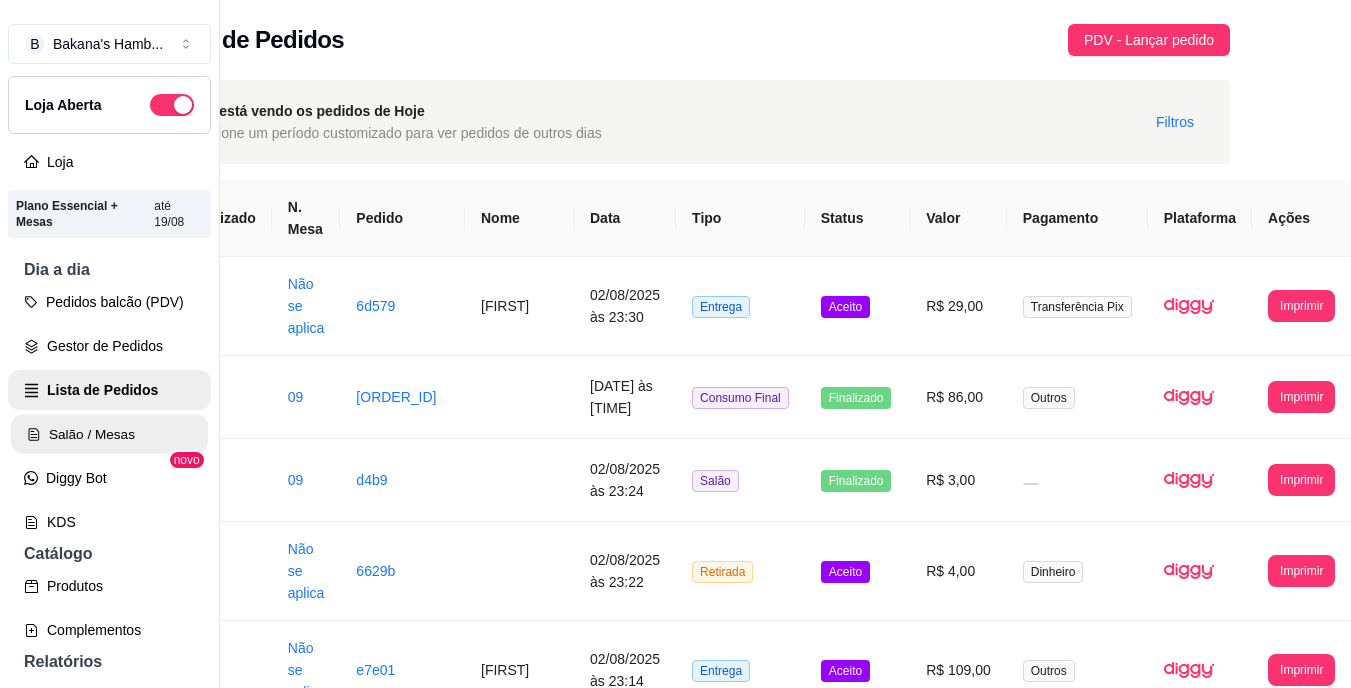 click on "Salão / Mesas" at bounding box center (109, 434) 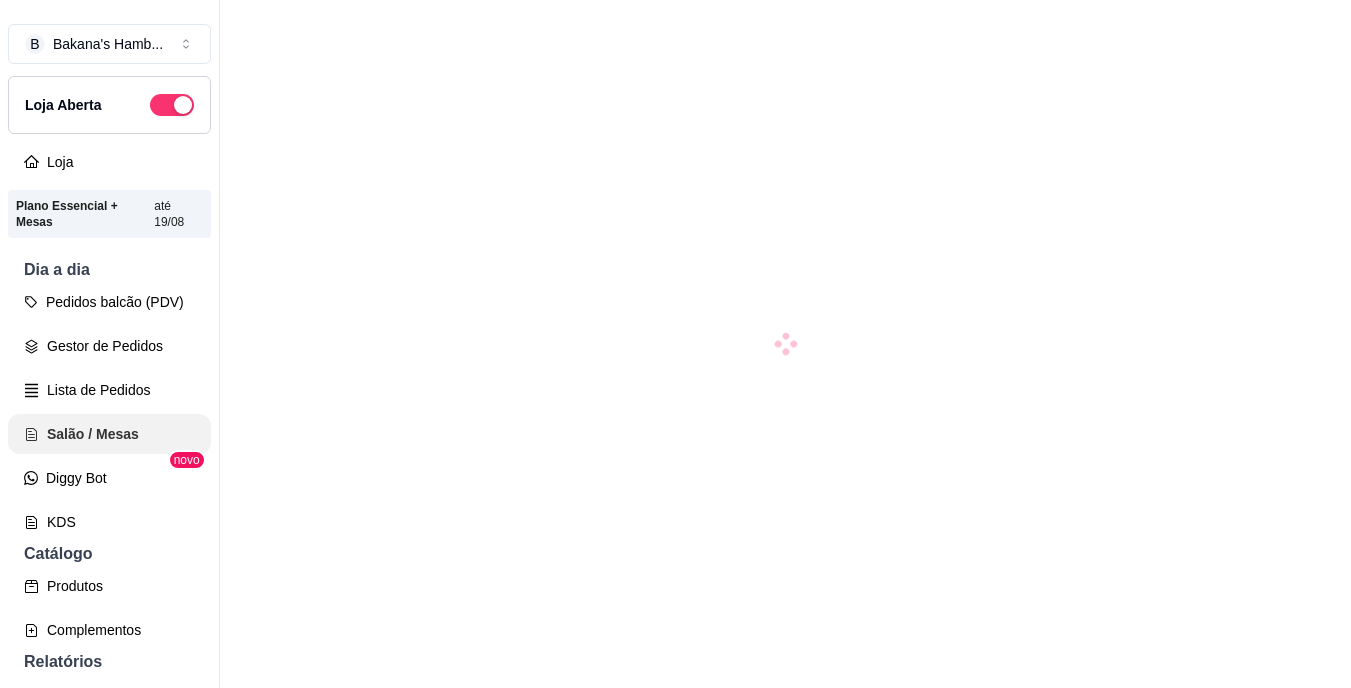 scroll, scrollTop: 0, scrollLeft: 0, axis: both 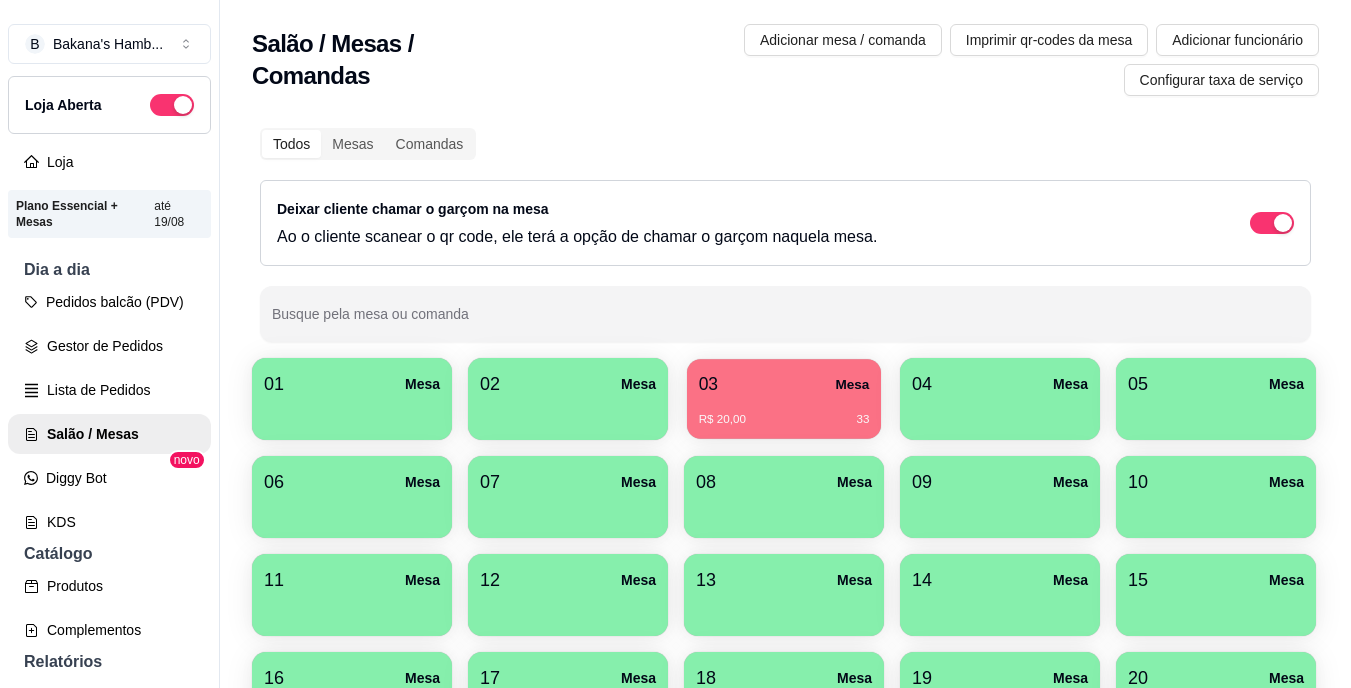 click on "R$ 20,00 33" at bounding box center (784, 420) 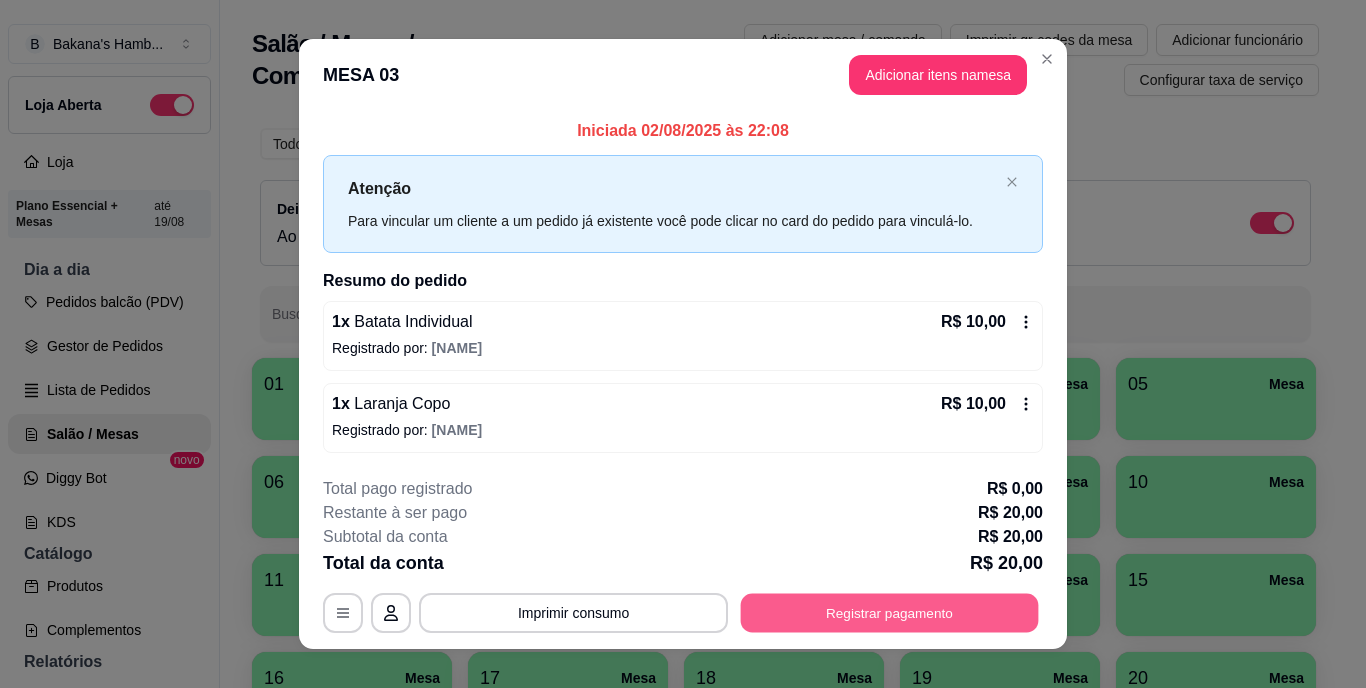 click on "Registrar pagamento" at bounding box center [890, 612] 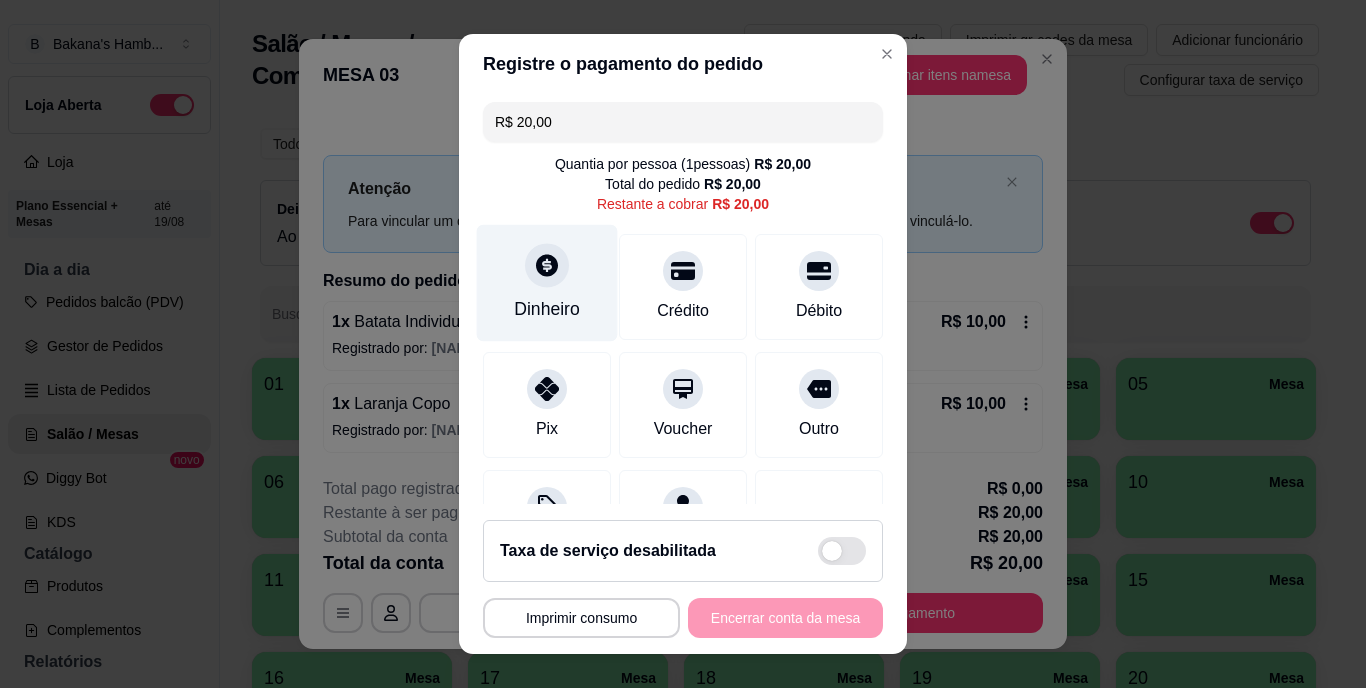 click on "Dinheiro" at bounding box center [547, 283] 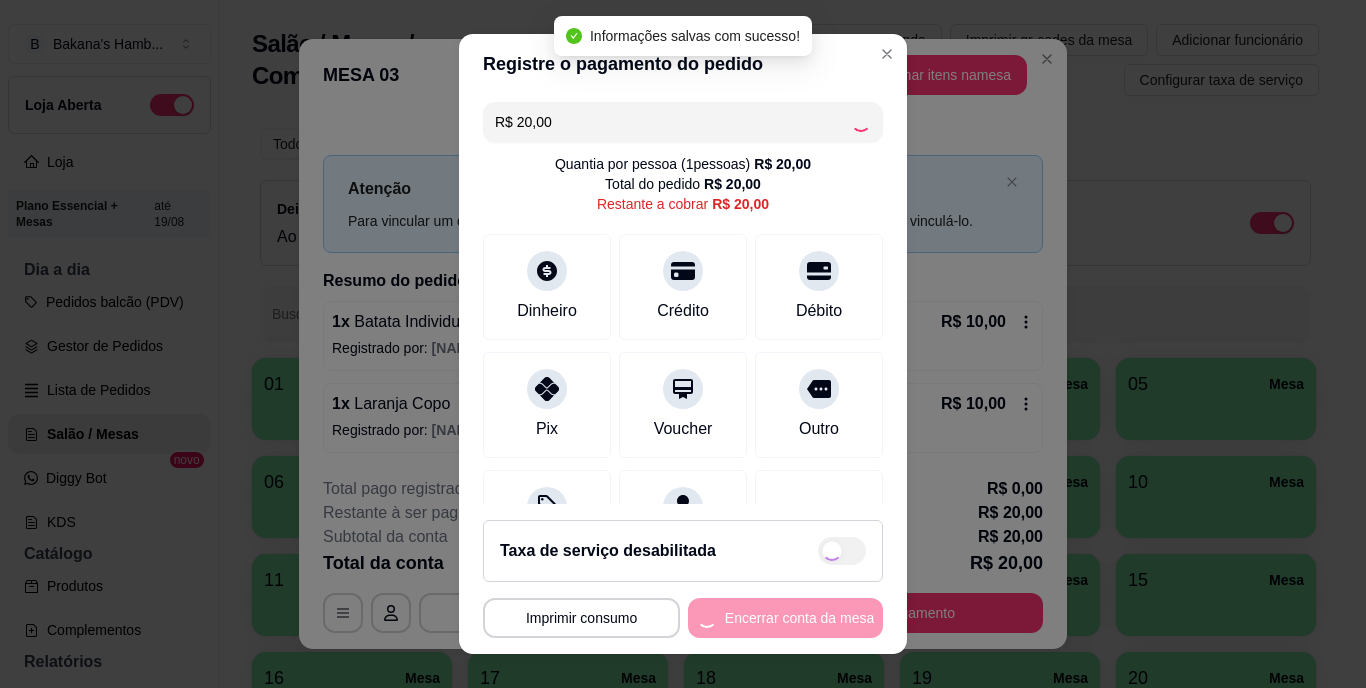 type on "R$ 0,00" 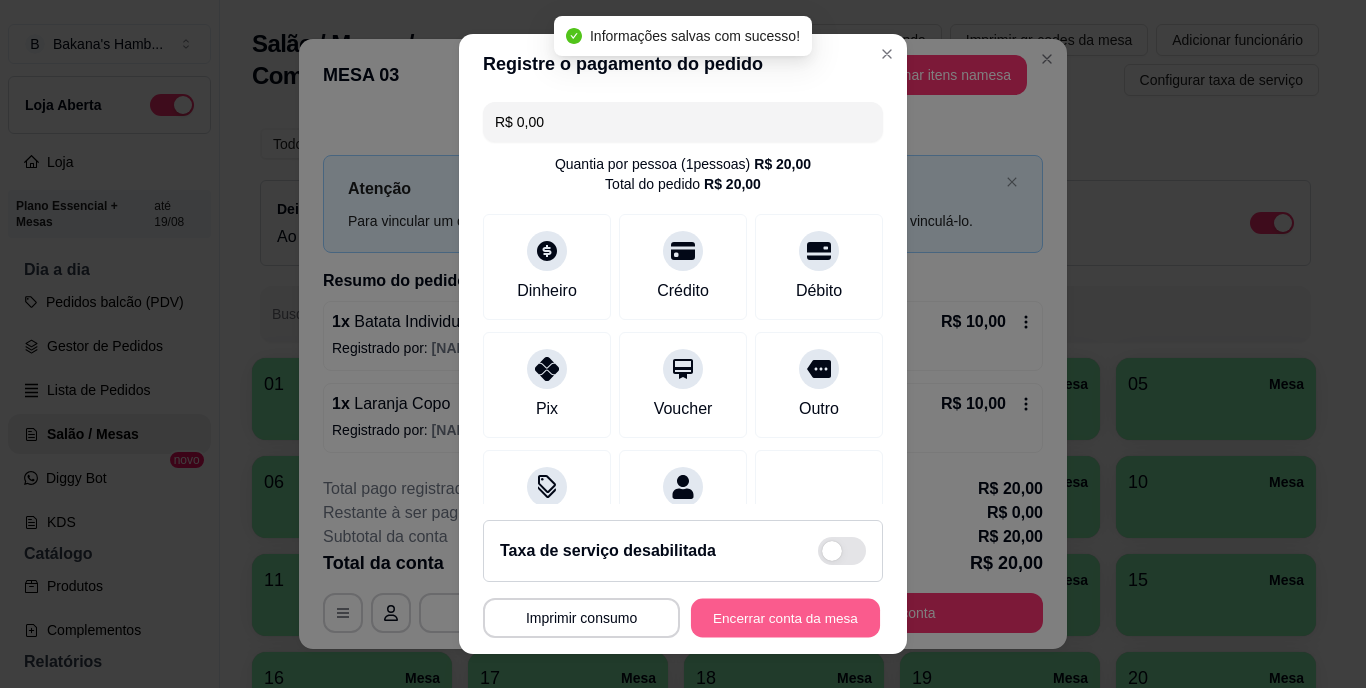 click on "Encerrar conta da mesa" at bounding box center (785, 617) 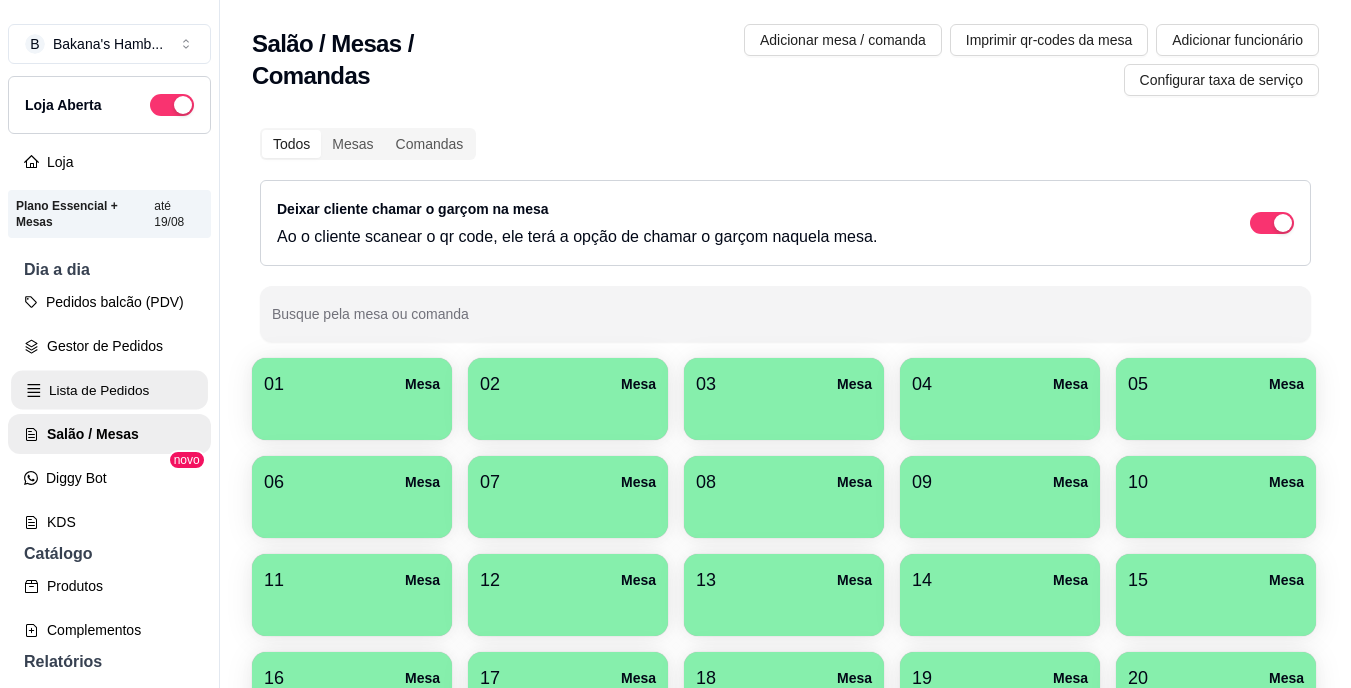 click on "Lista de Pedidos" at bounding box center [109, 390] 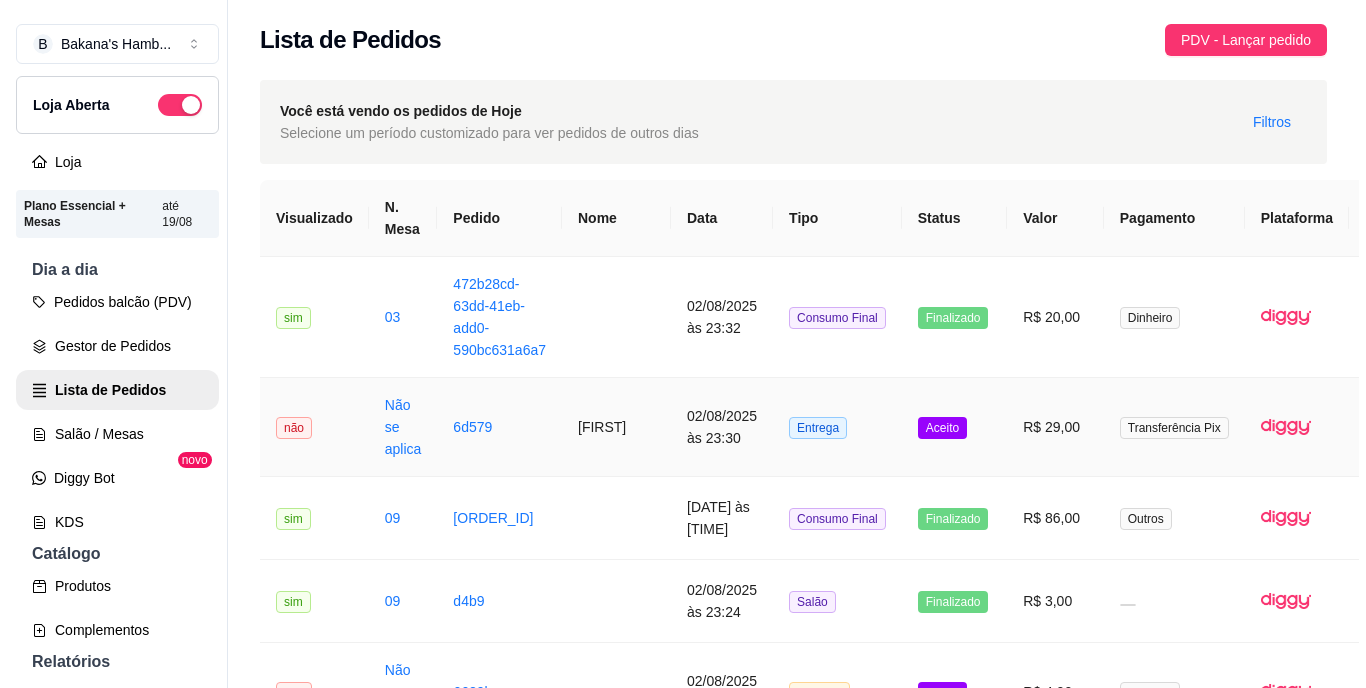 scroll, scrollTop: 41, scrollLeft: 0, axis: vertical 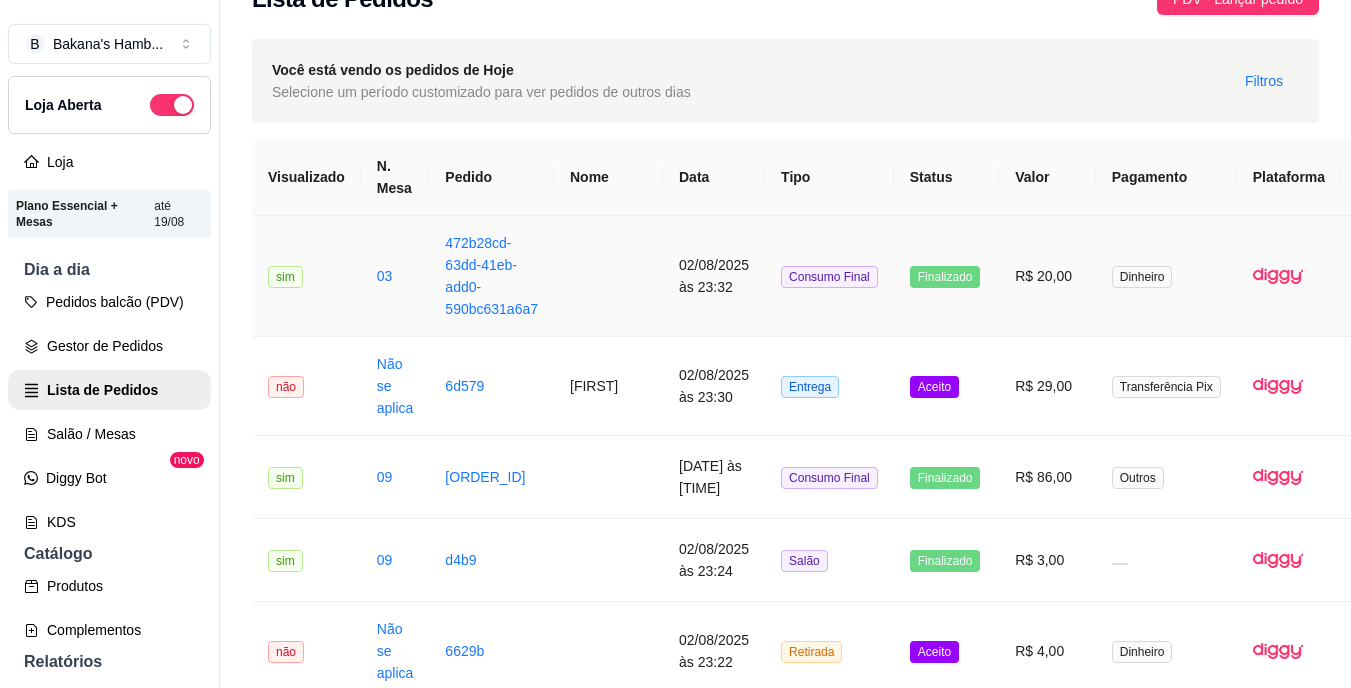 click on "R$ 20,00" at bounding box center (1047, 276) 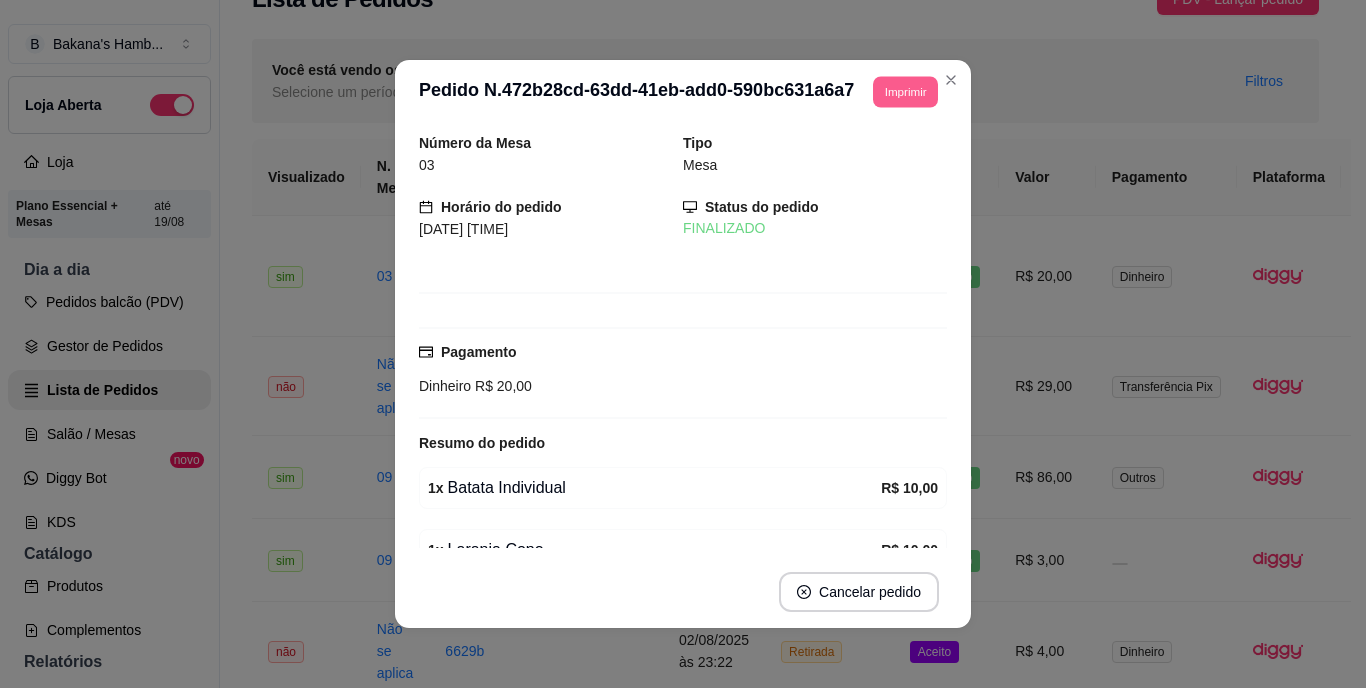 click on "Imprimir" at bounding box center [905, 91] 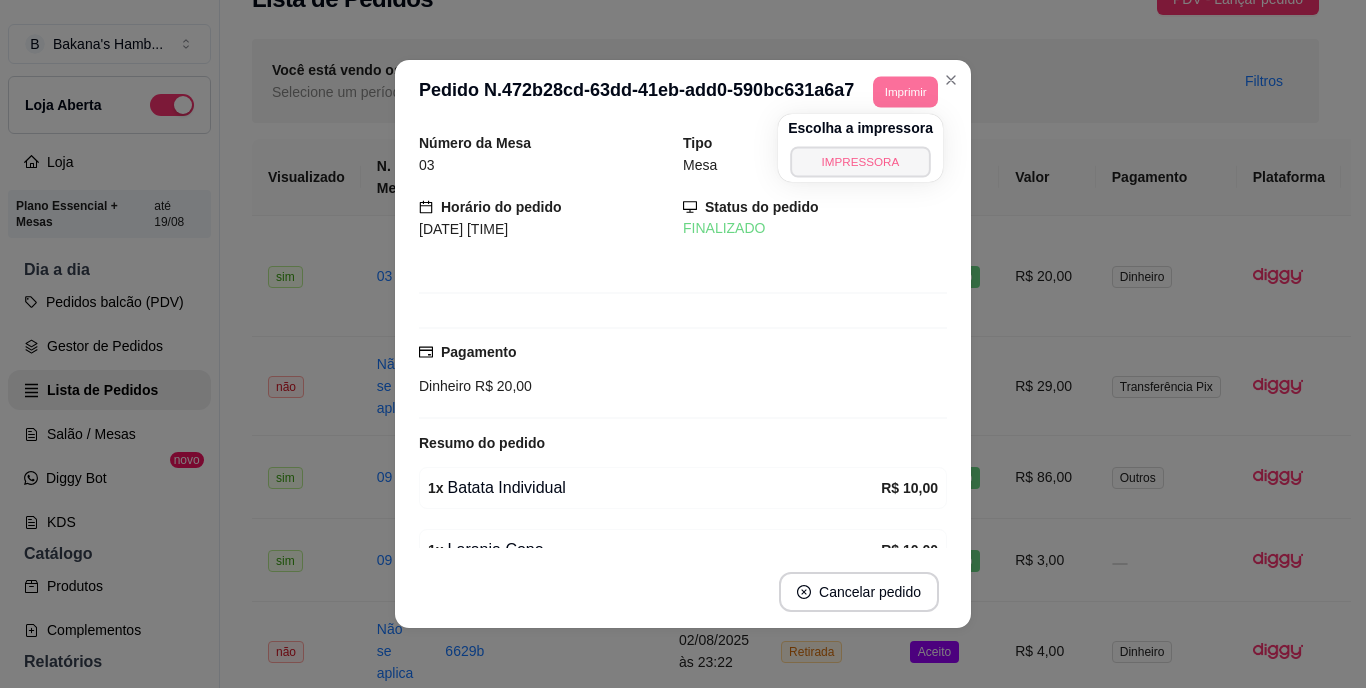 click on "IMPRESSORA" at bounding box center [860, 161] 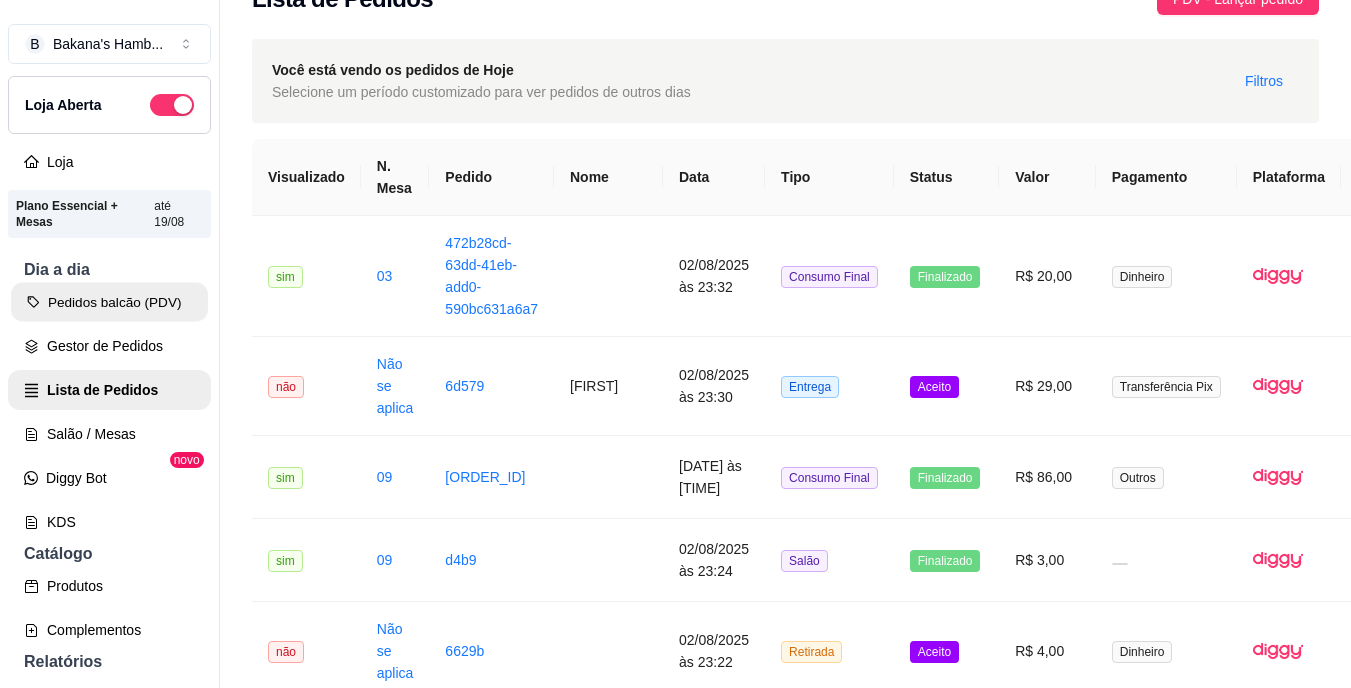 click on "Pedidos balcão (PDV)" at bounding box center (109, 302) 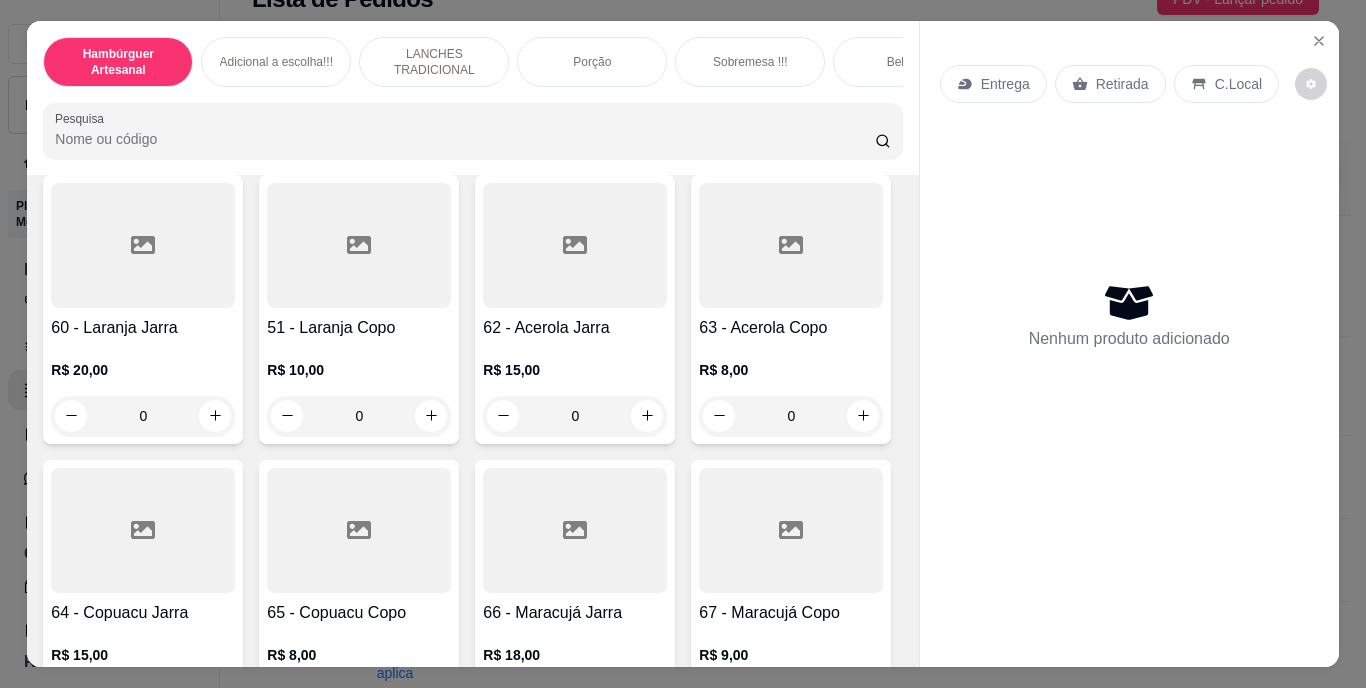 scroll, scrollTop: 6487, scrollLeft: 0, axis: vertical 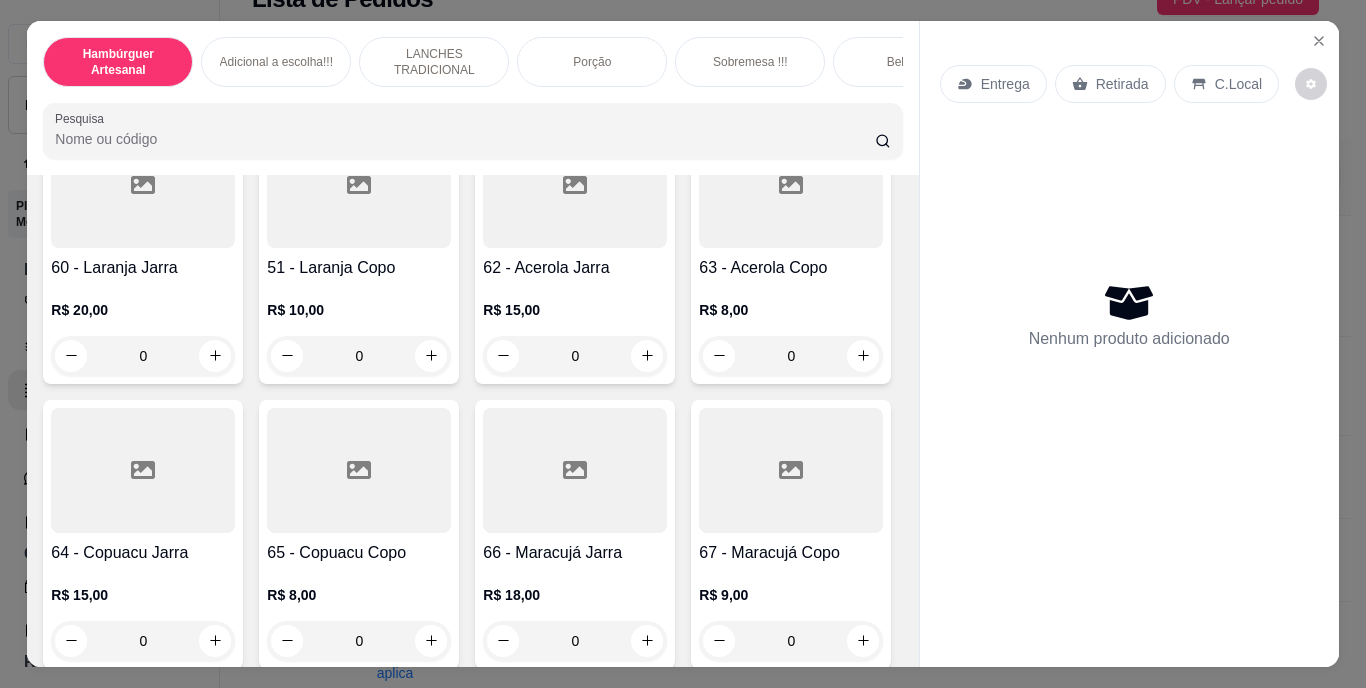 click at bounding box center (431, -825) 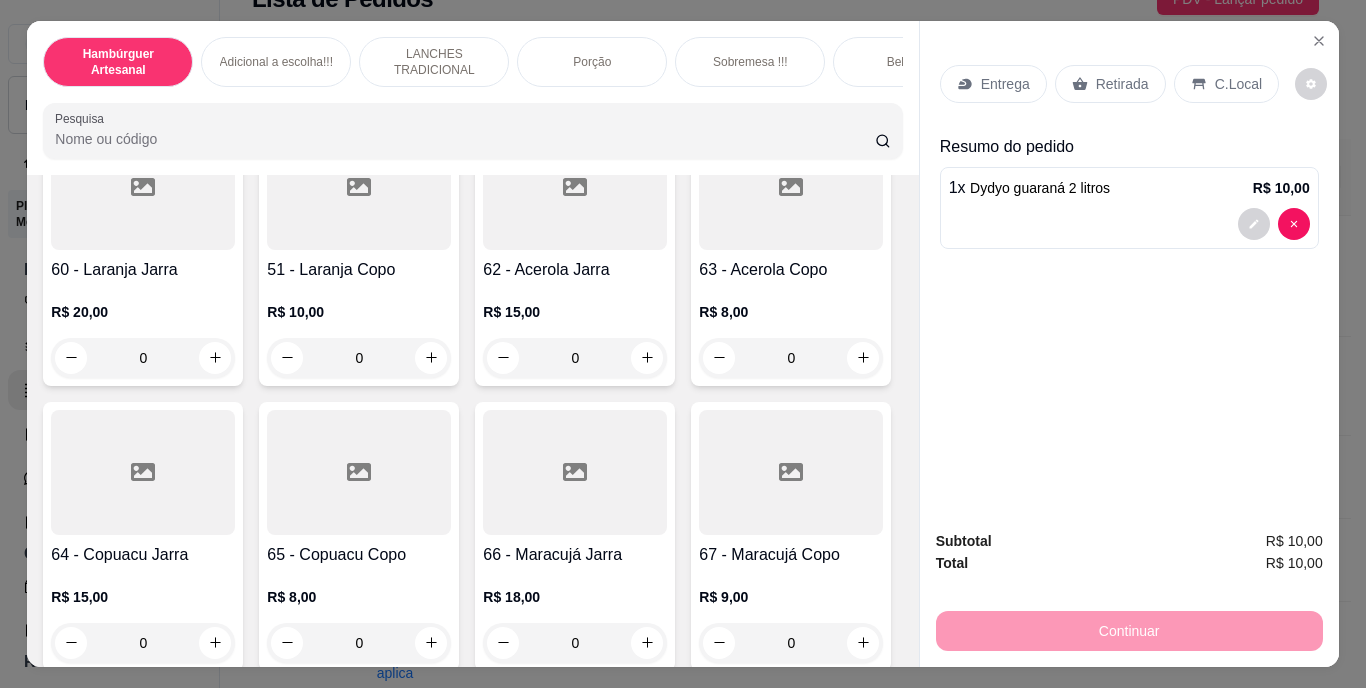 click on "Retirada" at bounding box center (1122, 84) 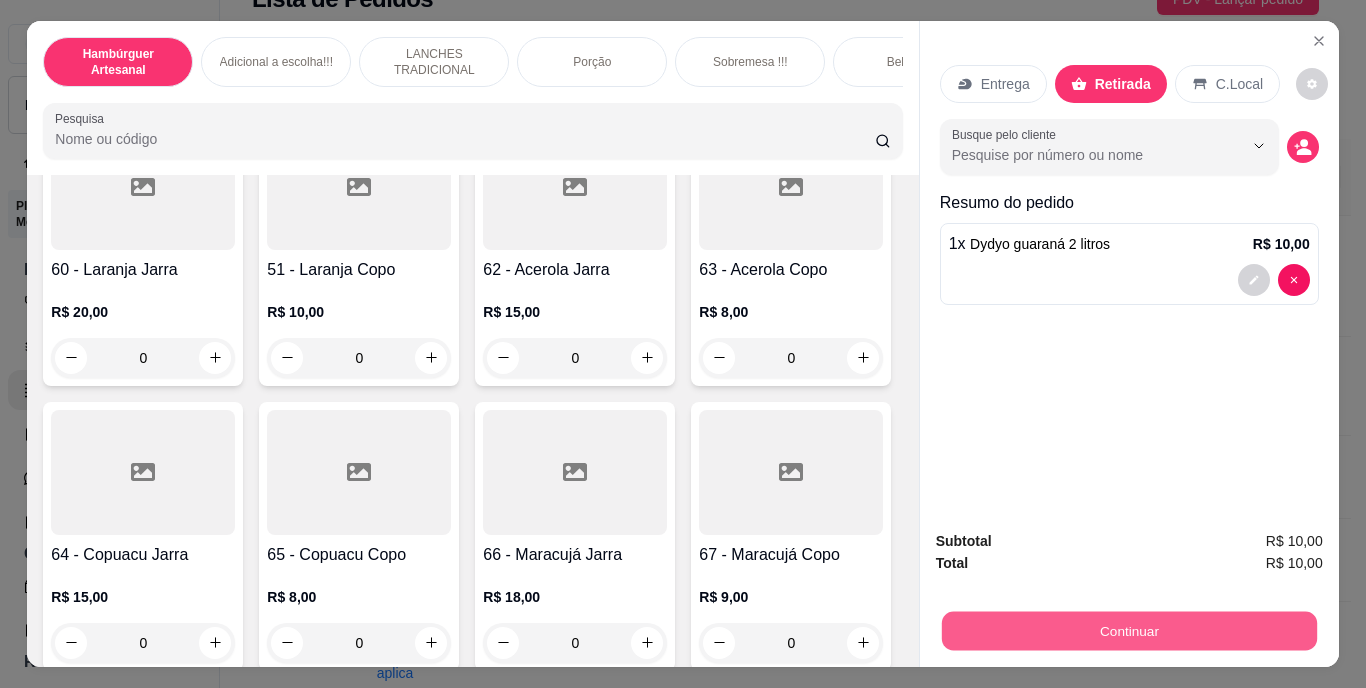 click on "Continuar" at bounding box center (1128, 631) 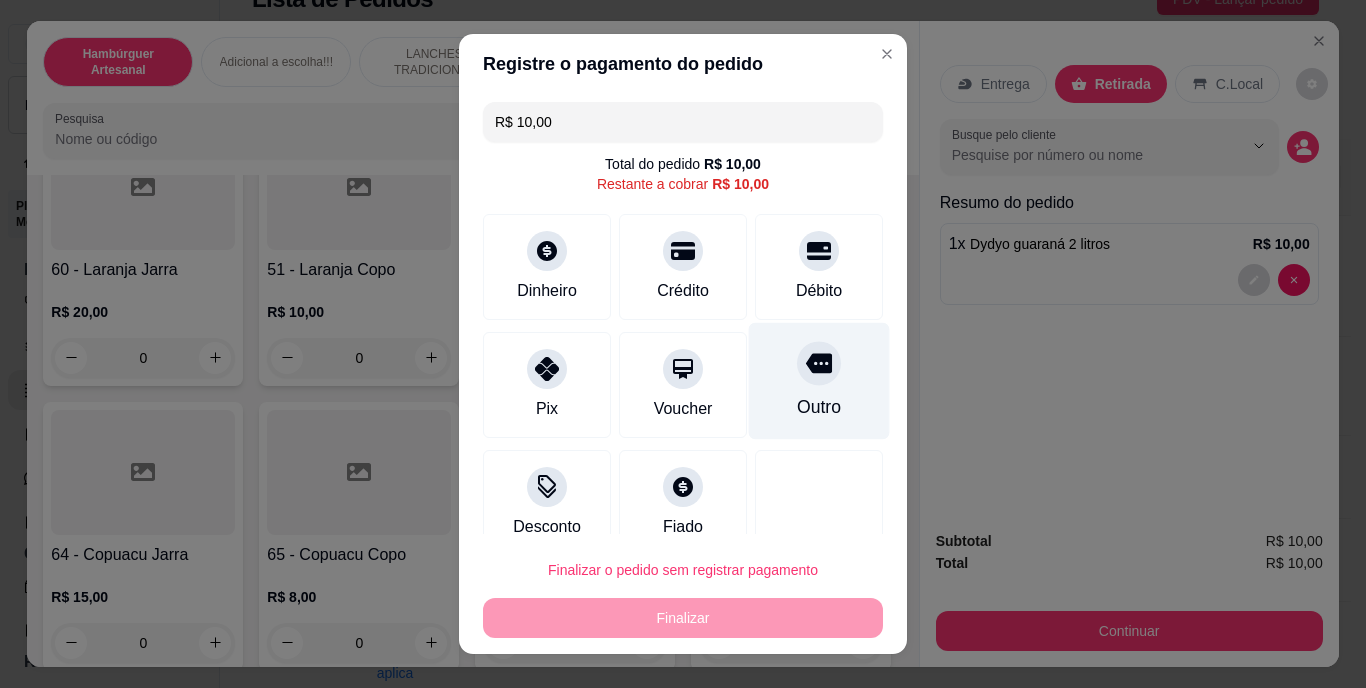 click on "Outro" at bounding box center (819, 381) 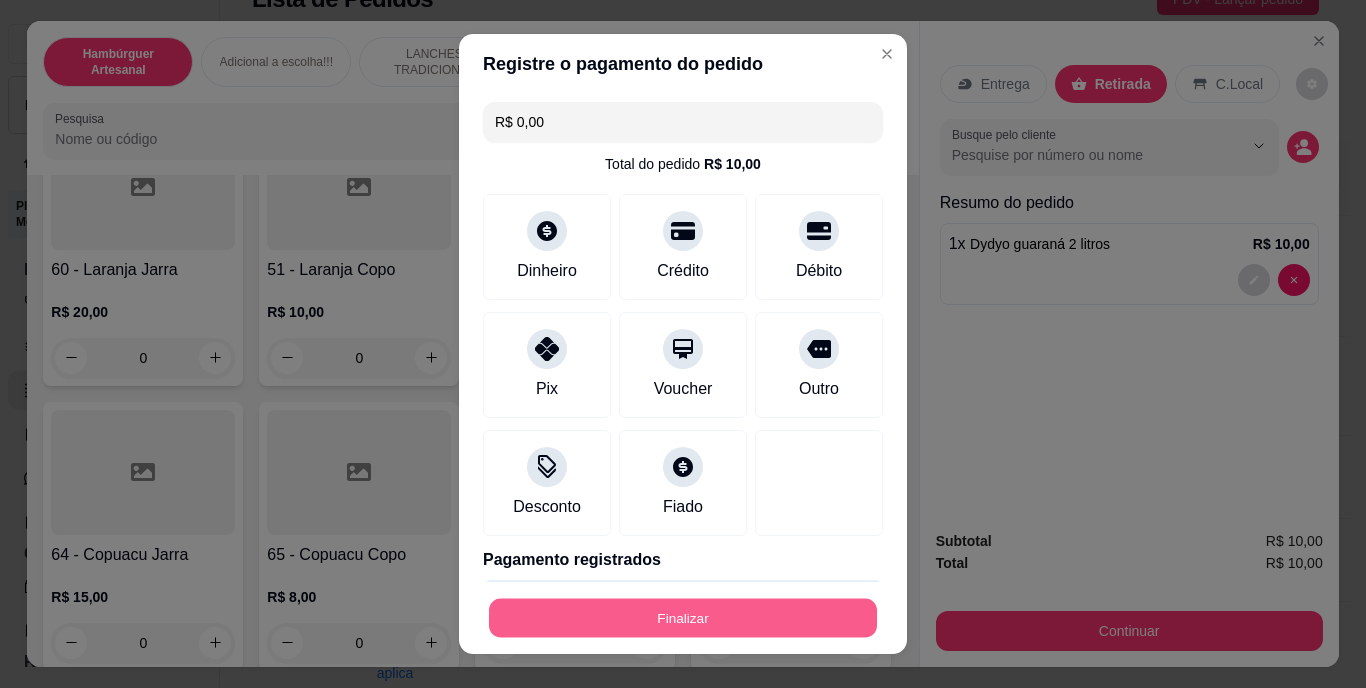 click on "Finalizar" at bounding box center [683, 617] 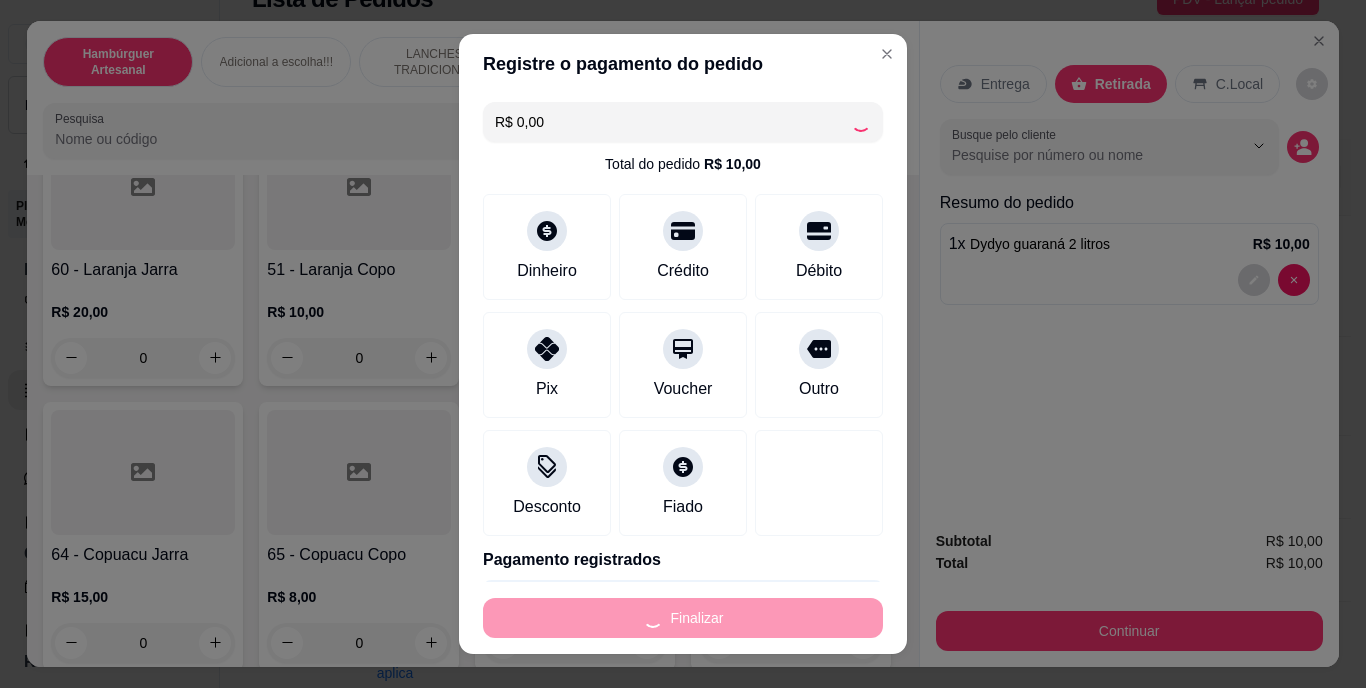 type on "0" 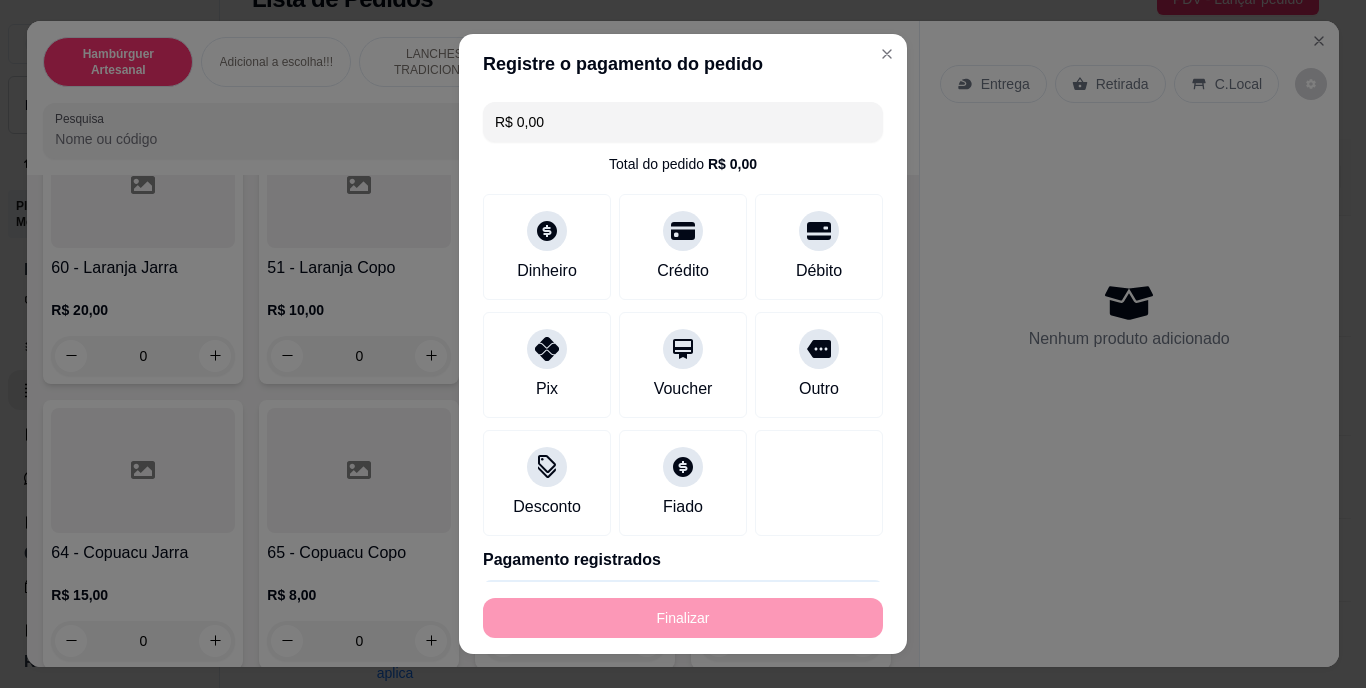 type on "-R$ 10,00" 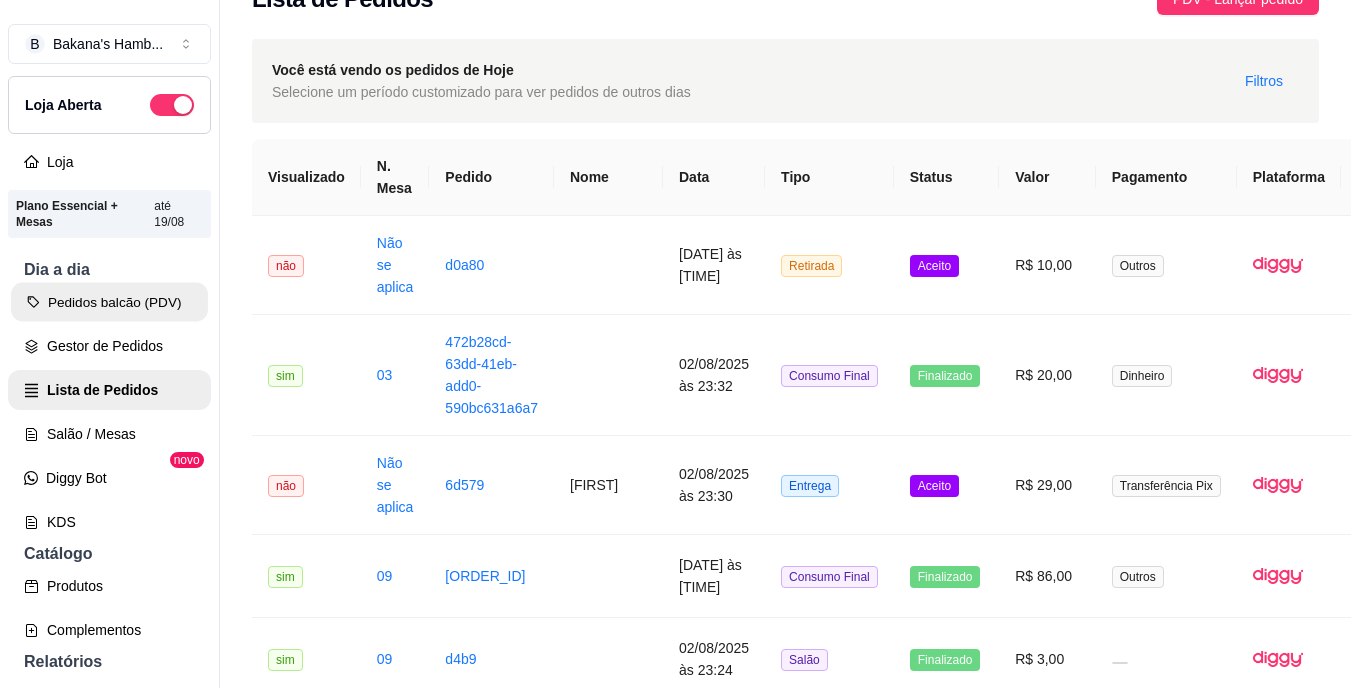 click on "Pedidos balcão (PDV)" at bounding box center [109, 302] 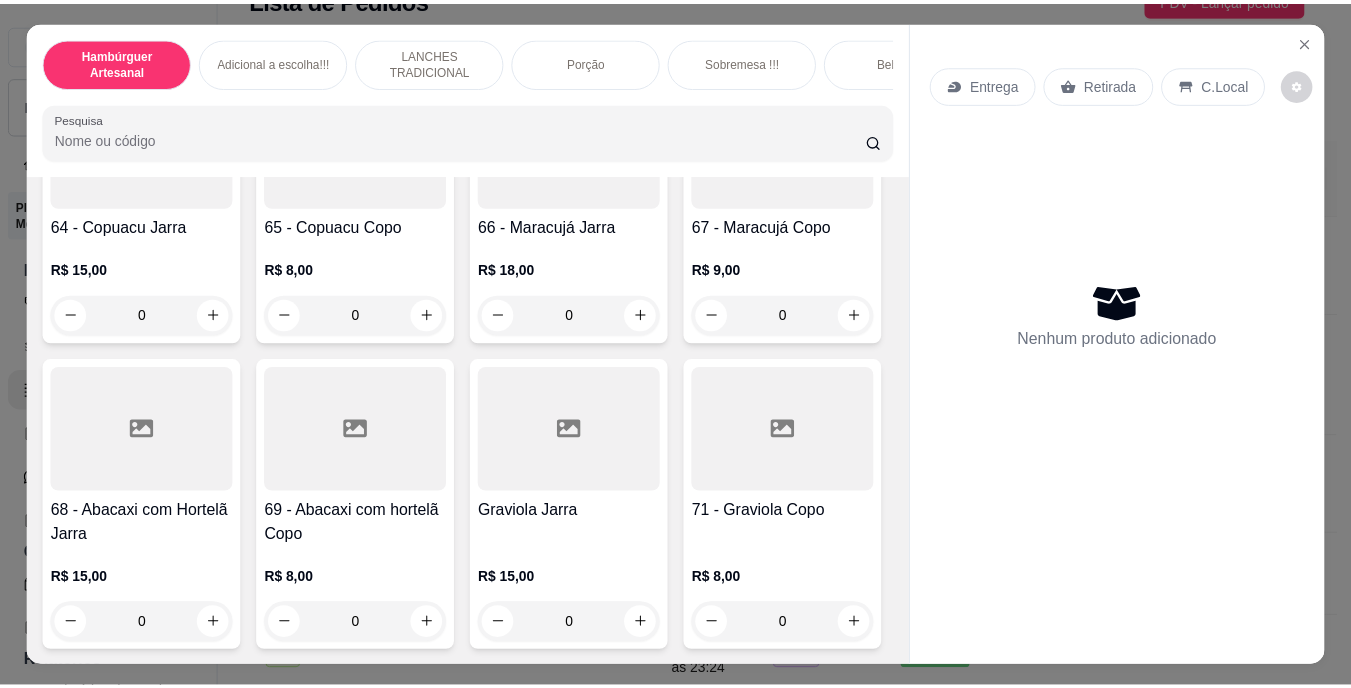 scroll, scrollTop: 7366, scrollLeft: 0, axis: vertical 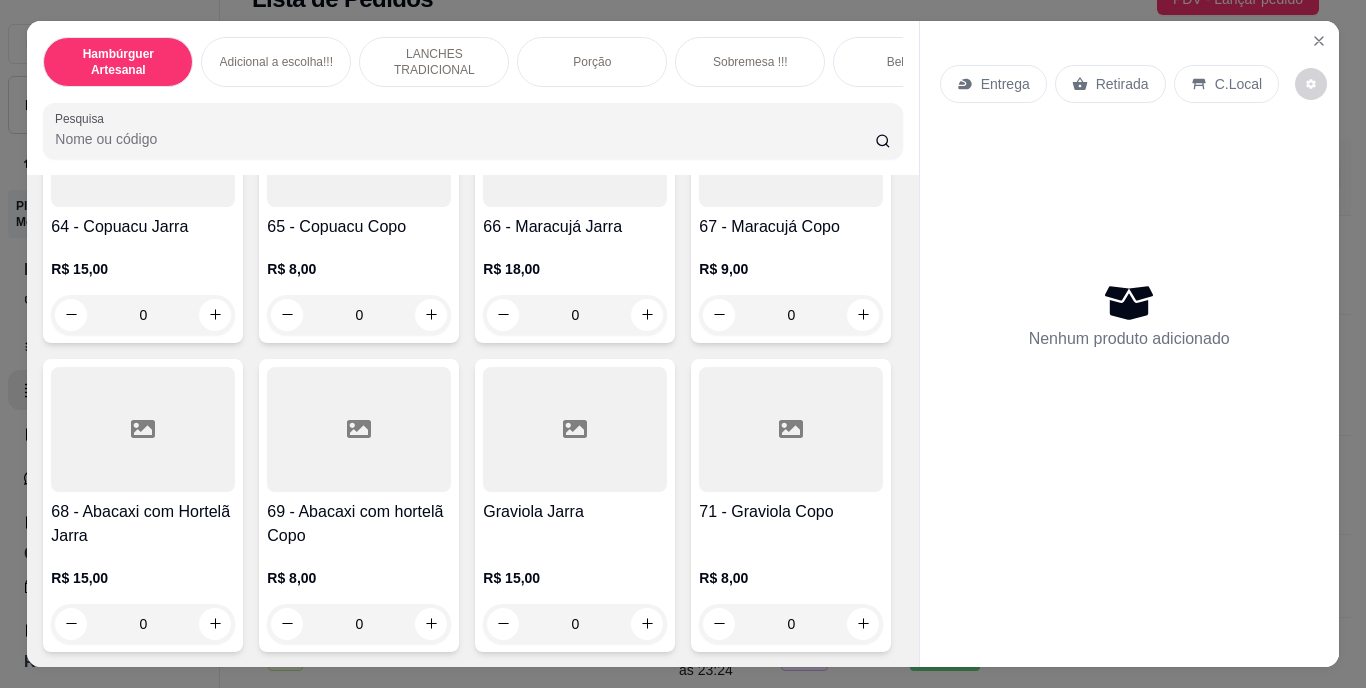 click at bounding box center (215, -580) 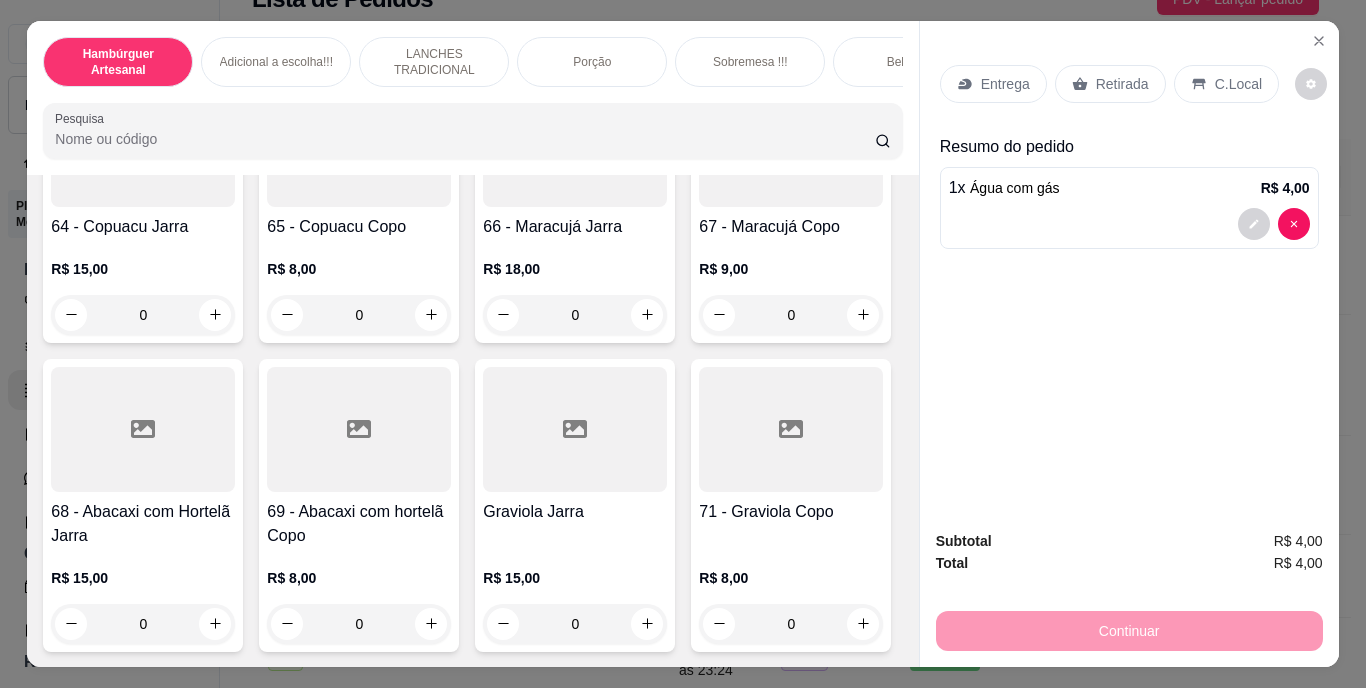 click at bounding box center [214, -582] 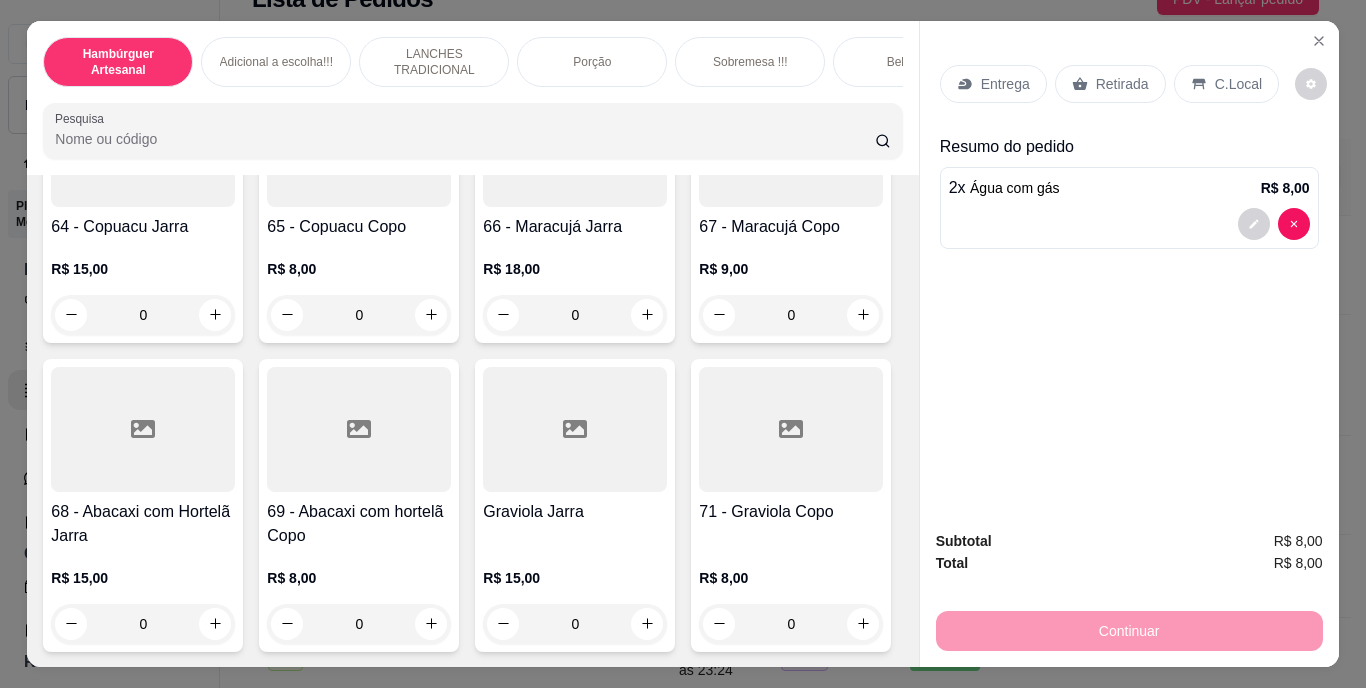 click on "Retirada" at bounding box center (1122, 84) 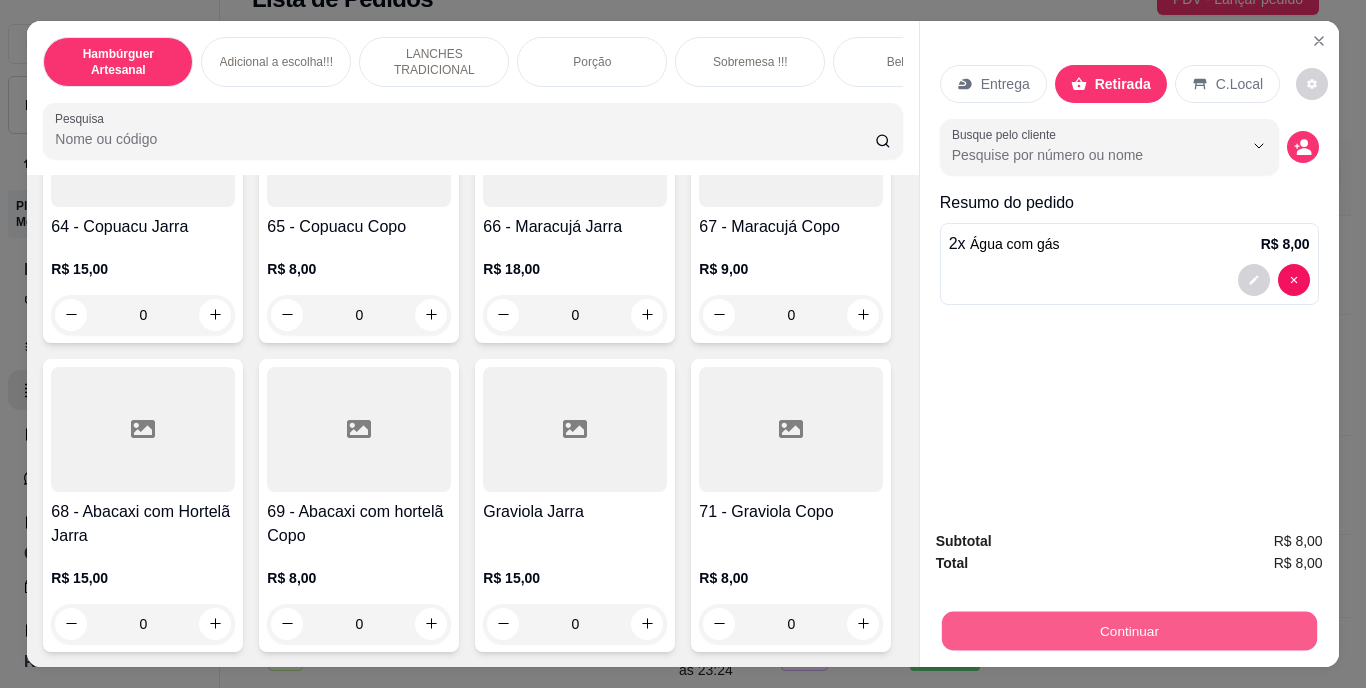 click on "Continuar" at bounding box center (1128, 631) 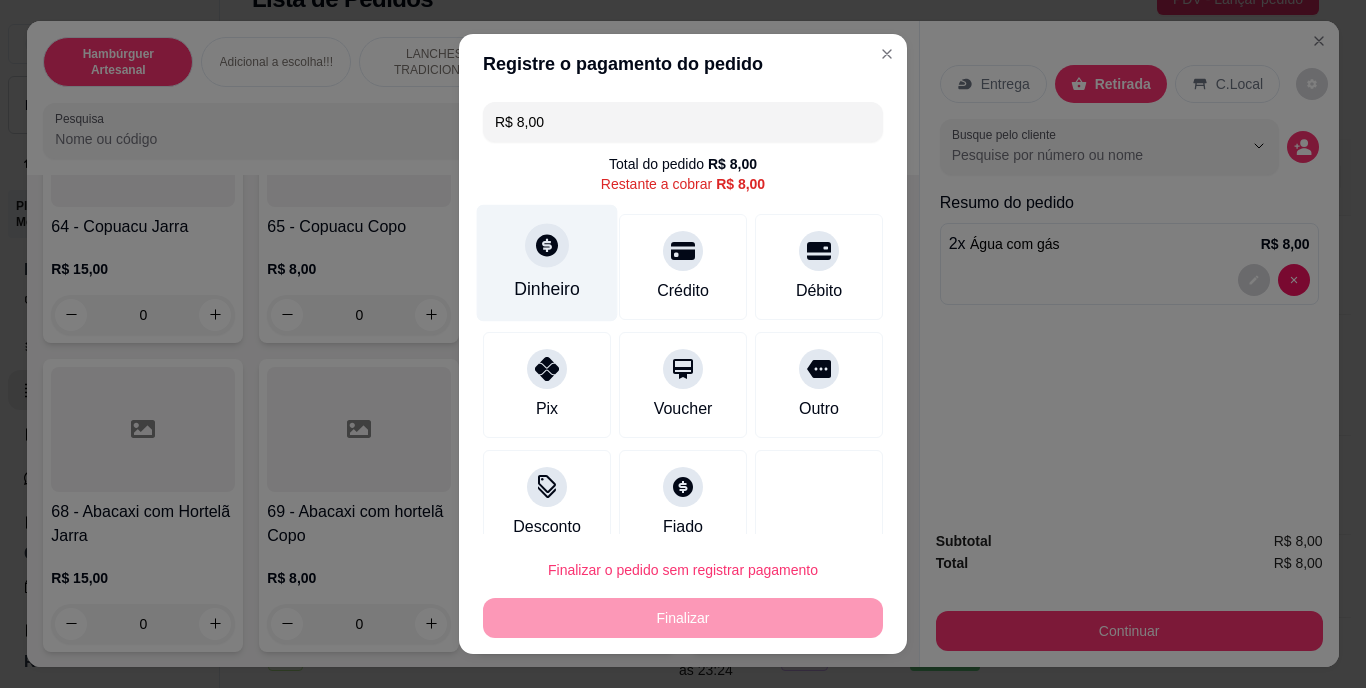 click 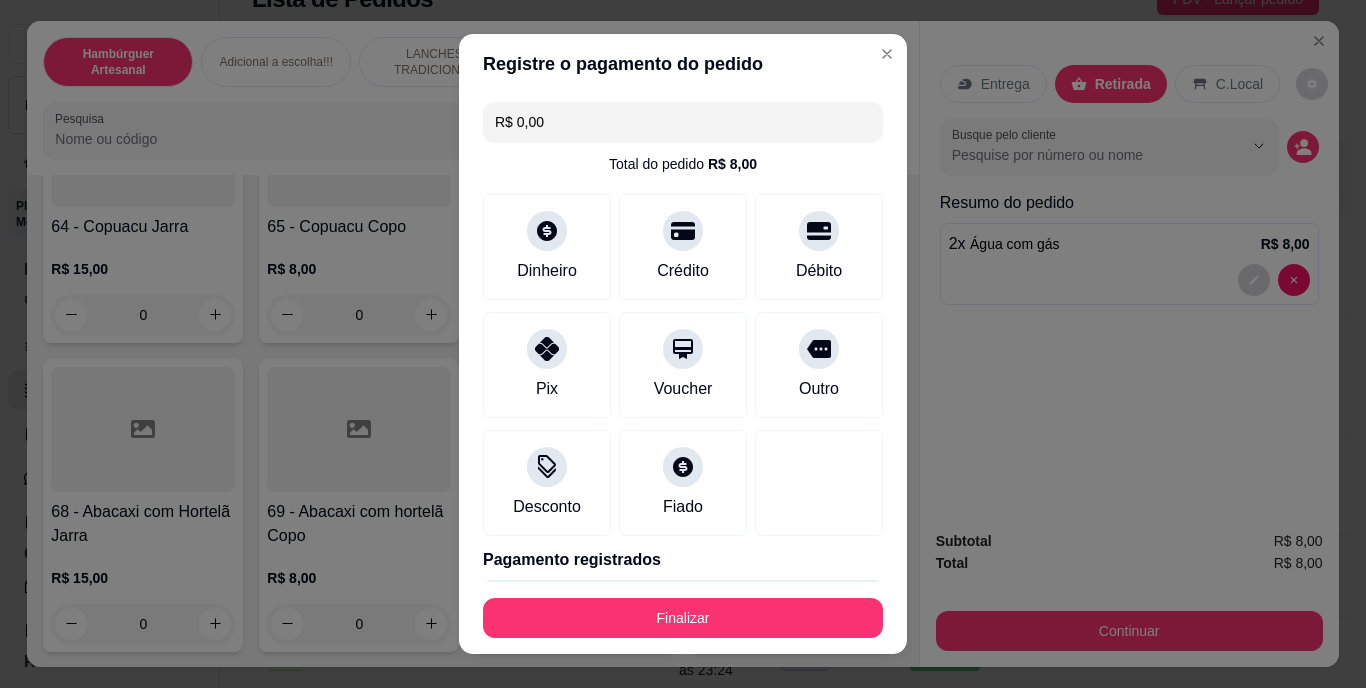 type on "R$ 0,00" 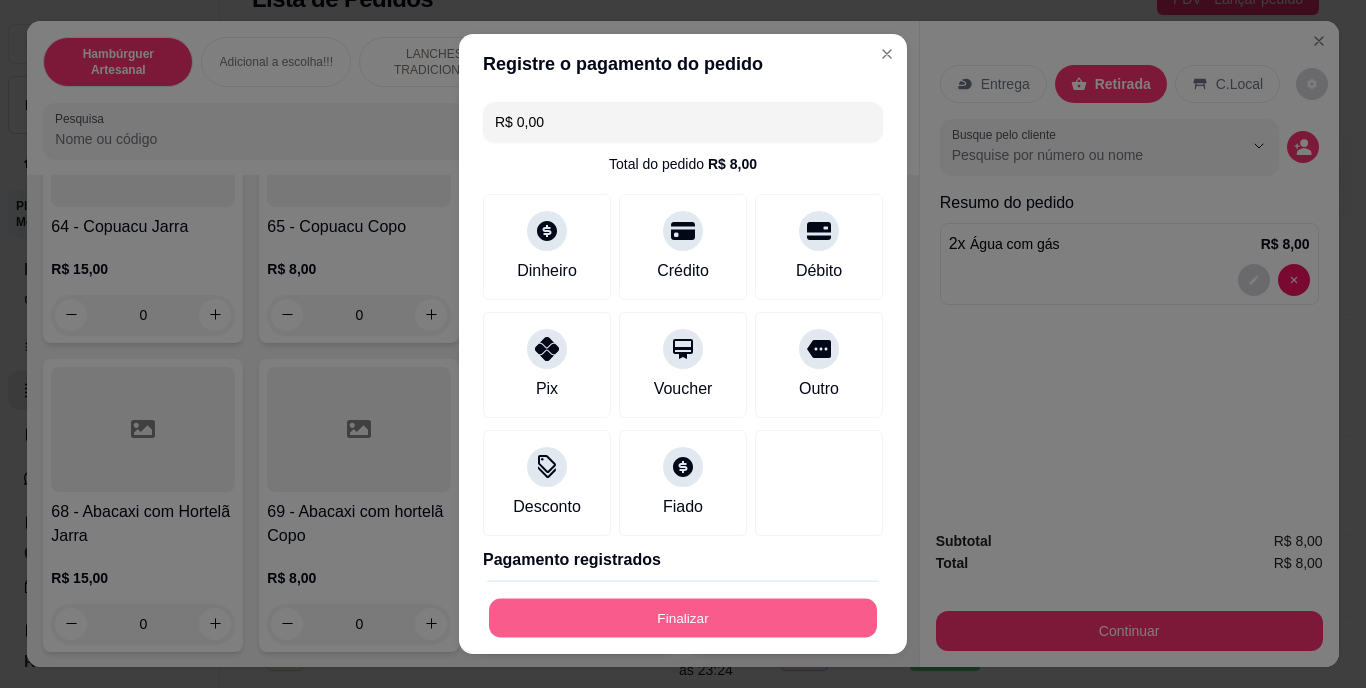 click on "Finalizar" at bounding box center (683, 617) 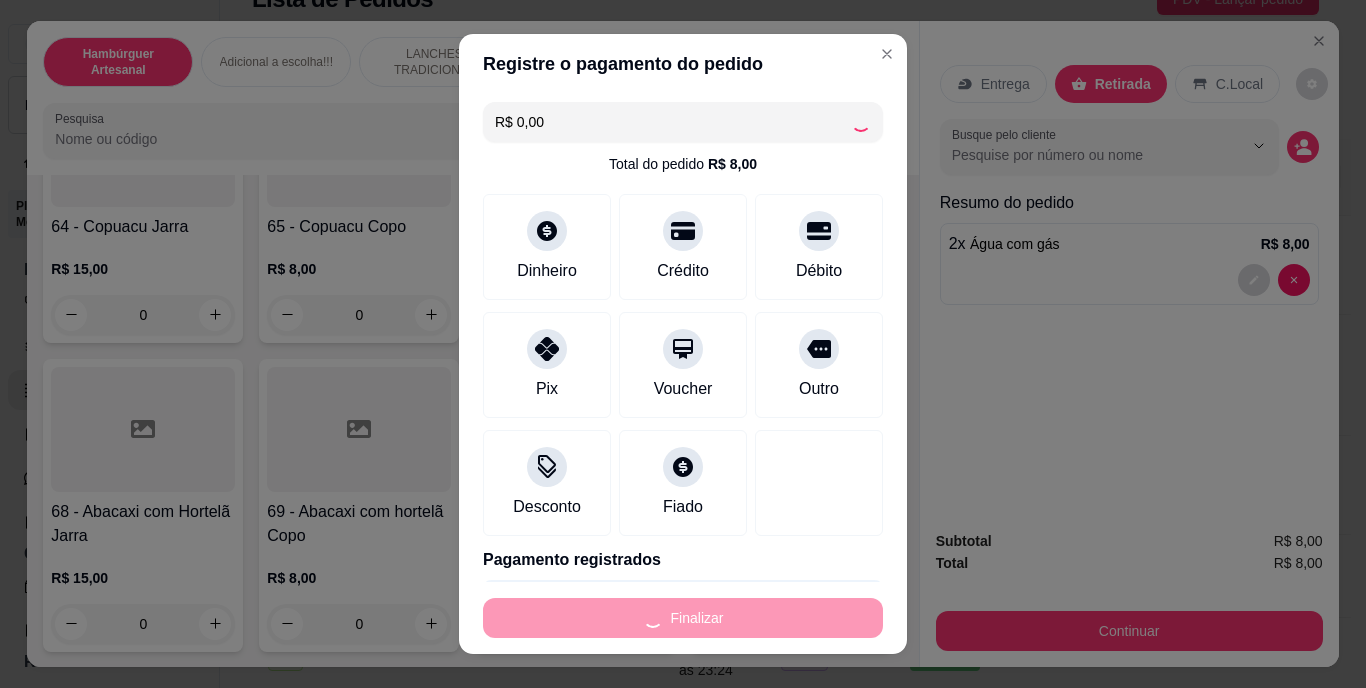 type on "0" 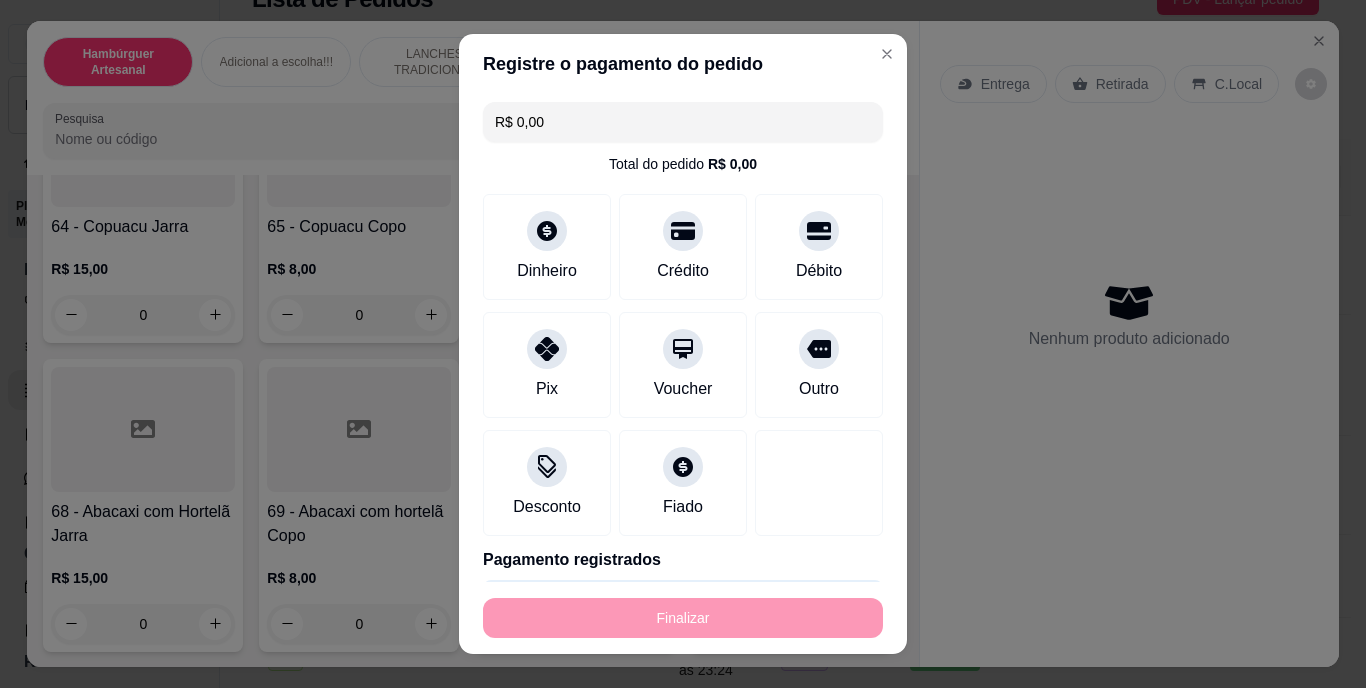 type on "-R$ 8,00" 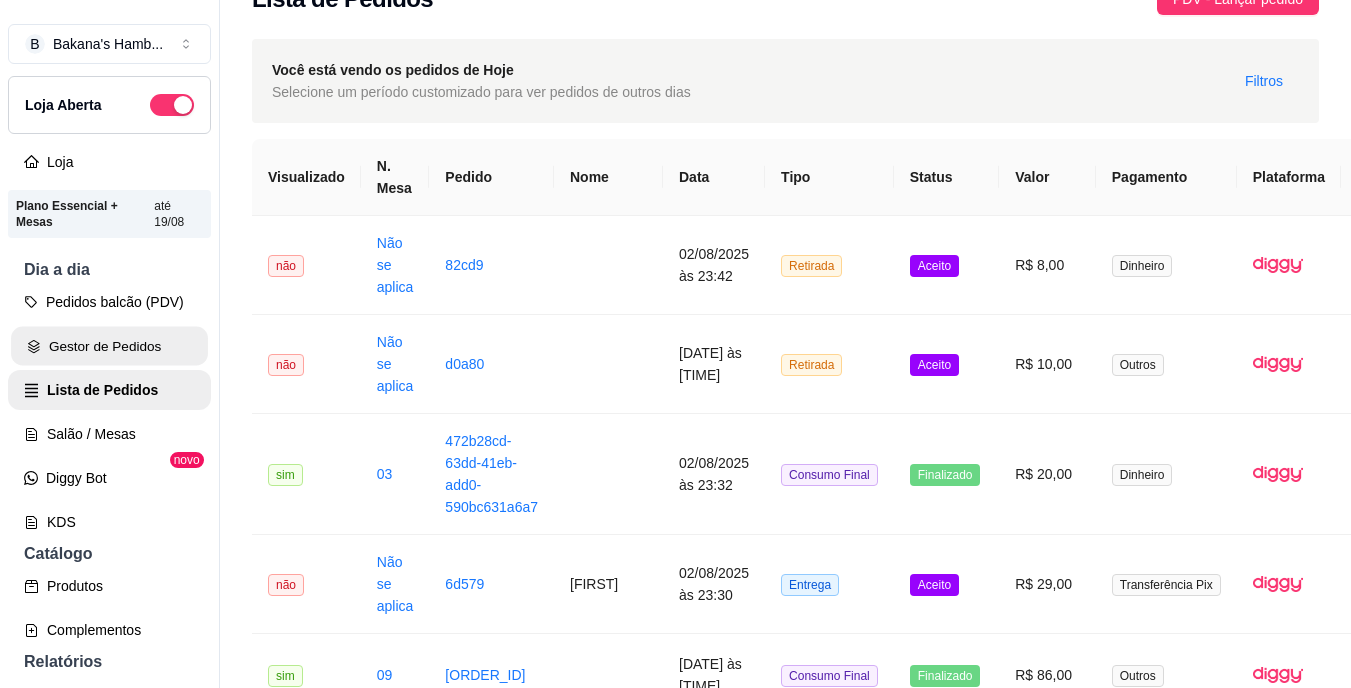 click on "Gestor de Pedidos" at bounding box center (109, 346) 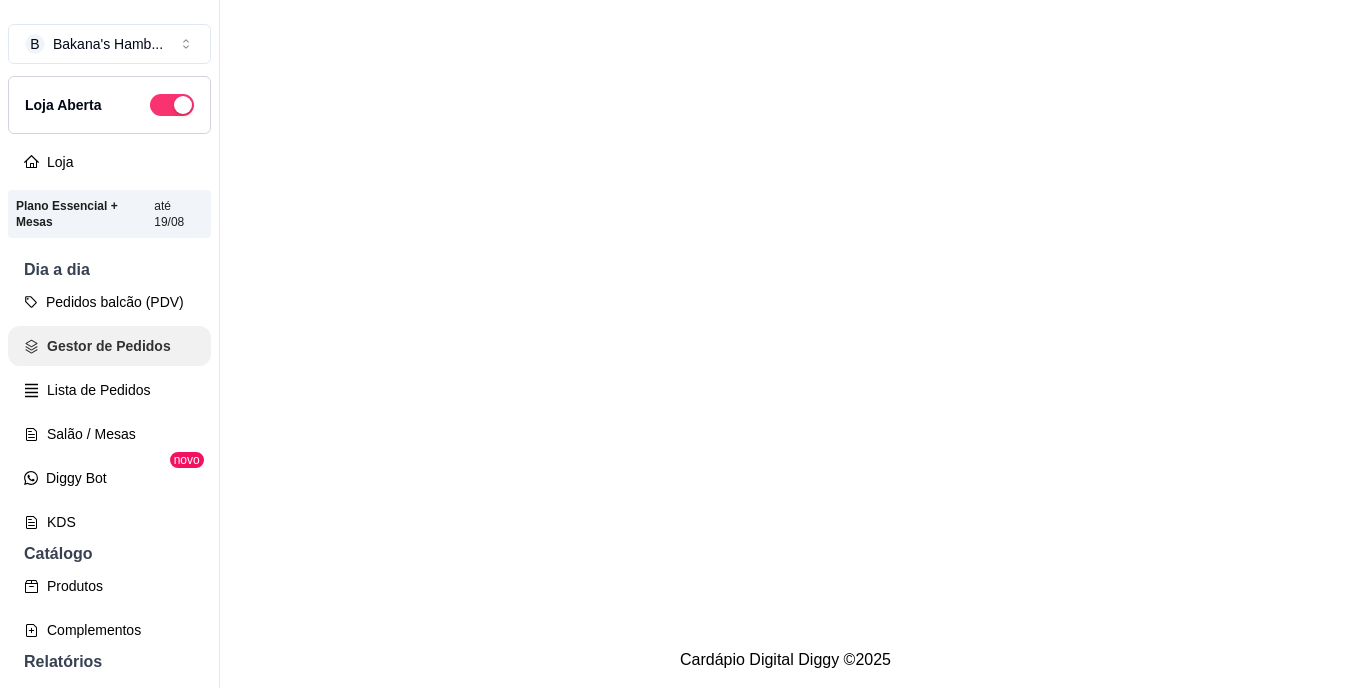 scroll, scrollTop: 0, scrollLeft: 0, axis: both 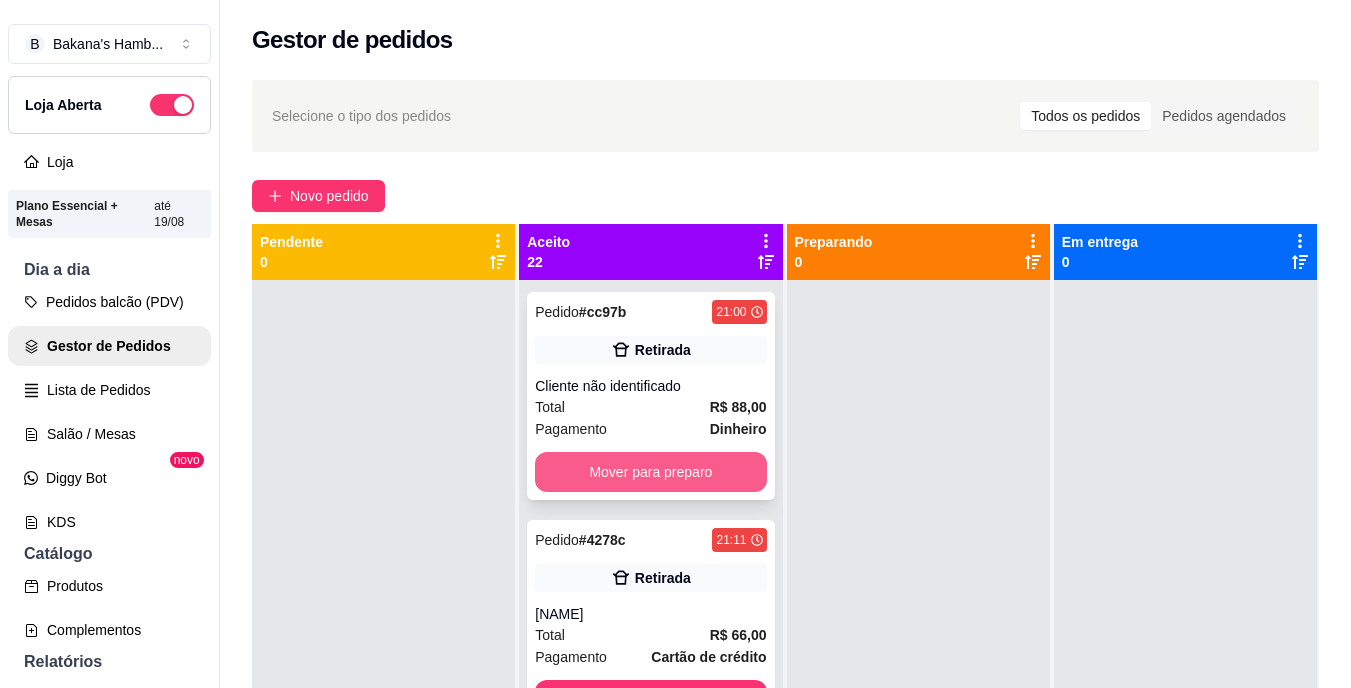 click on "Mover para preparo" at bounding box center (650, 472) 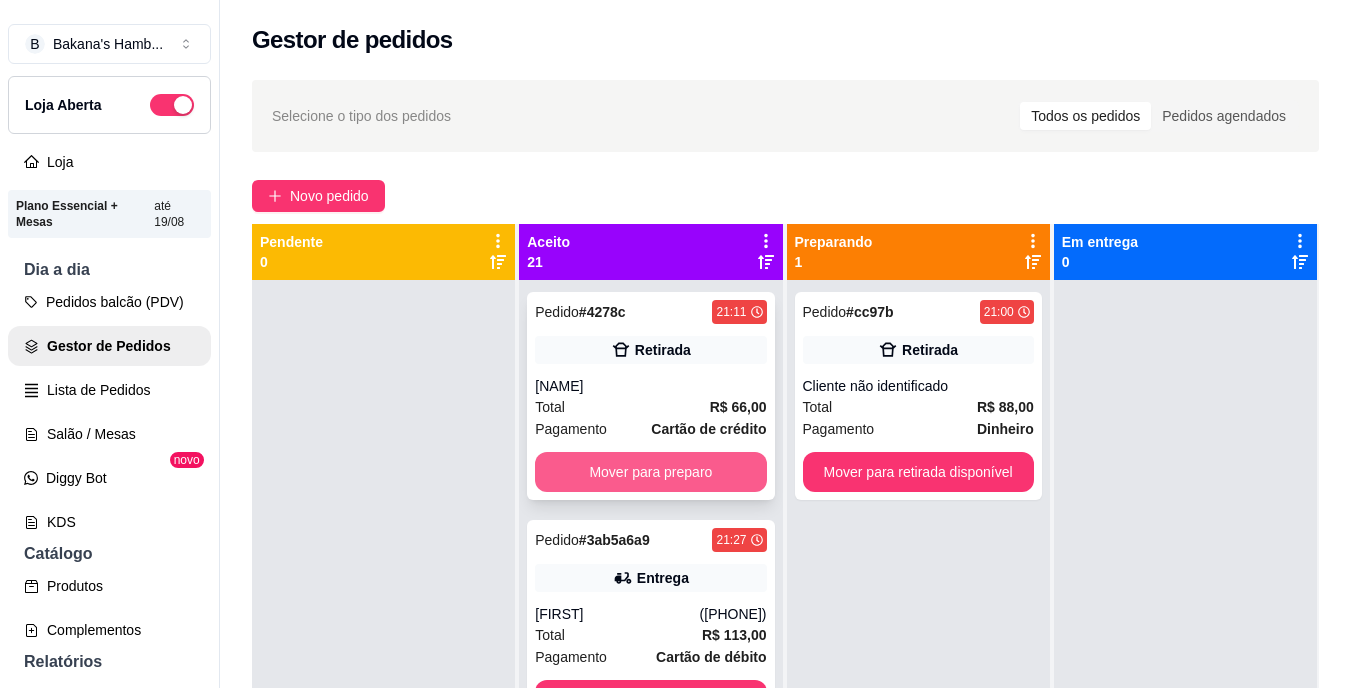 click on "Mover para preparo" at bounding box center (650, 472) 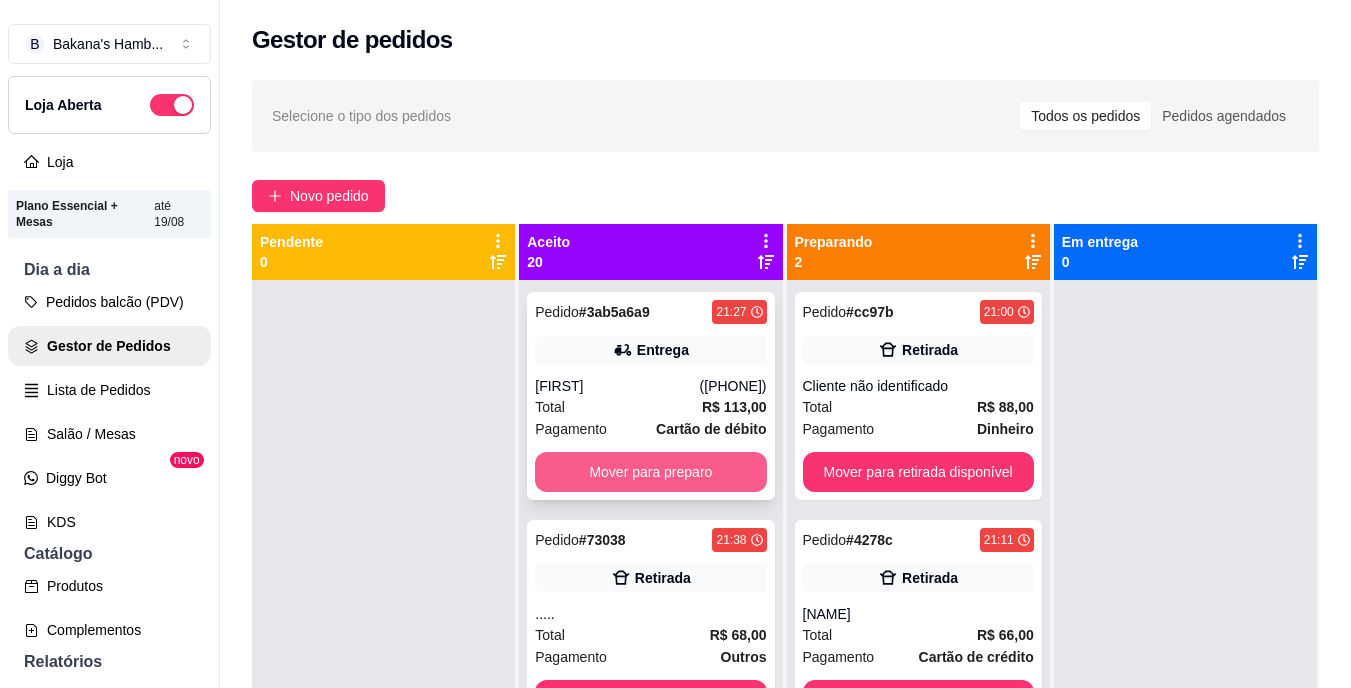 click on "Mover para preparo" at bounding box center (650, 472) 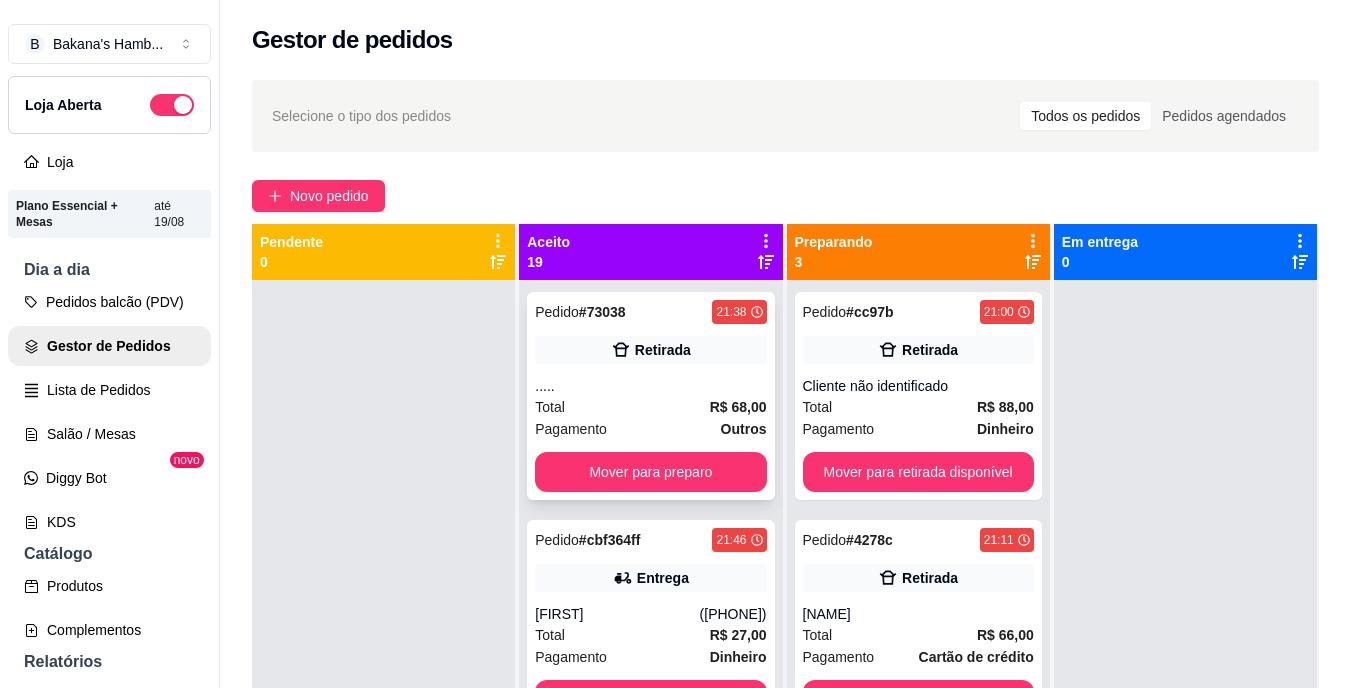 click on "Pedido # 73038 21:38 Retirada ..... Total R$ 68,00 Pagamento Outros Mover para preparo" at bounding box center (650, 396) 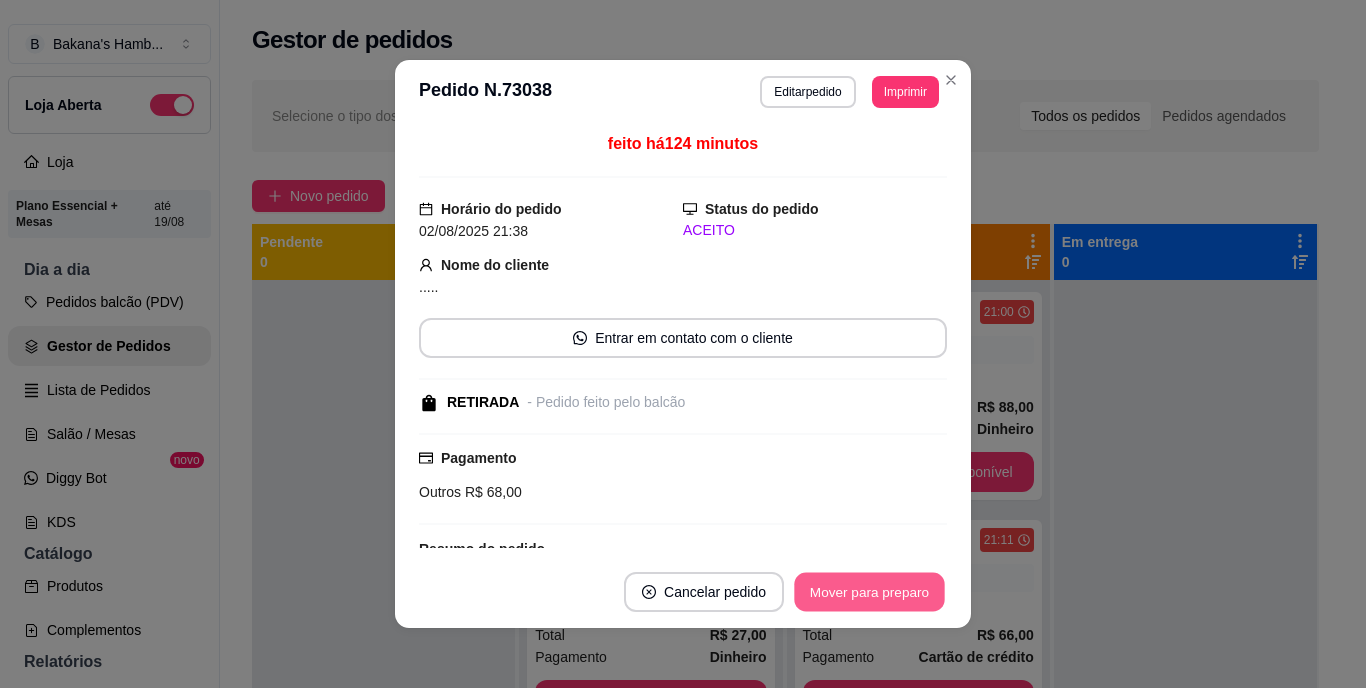 click on "Mover para preparo" at bounding box center (869, 592) 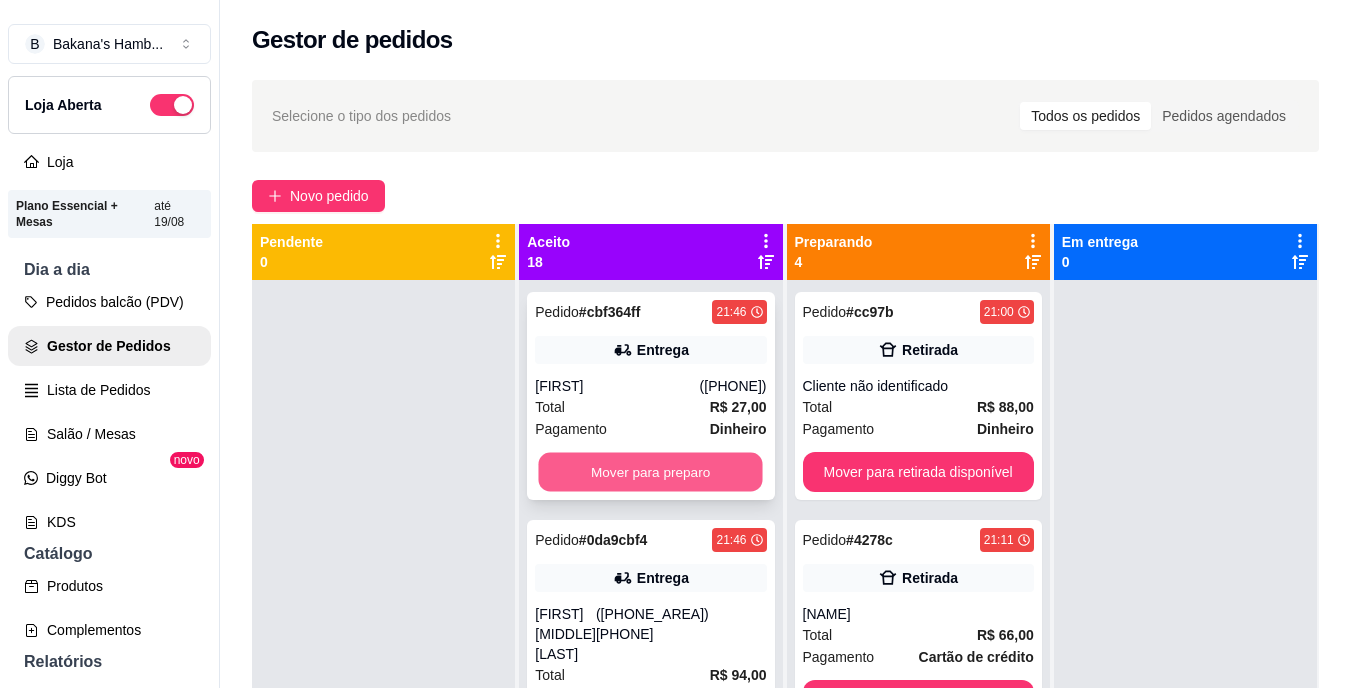 click on "Mover para preparo" at bounding box center (651, 472) 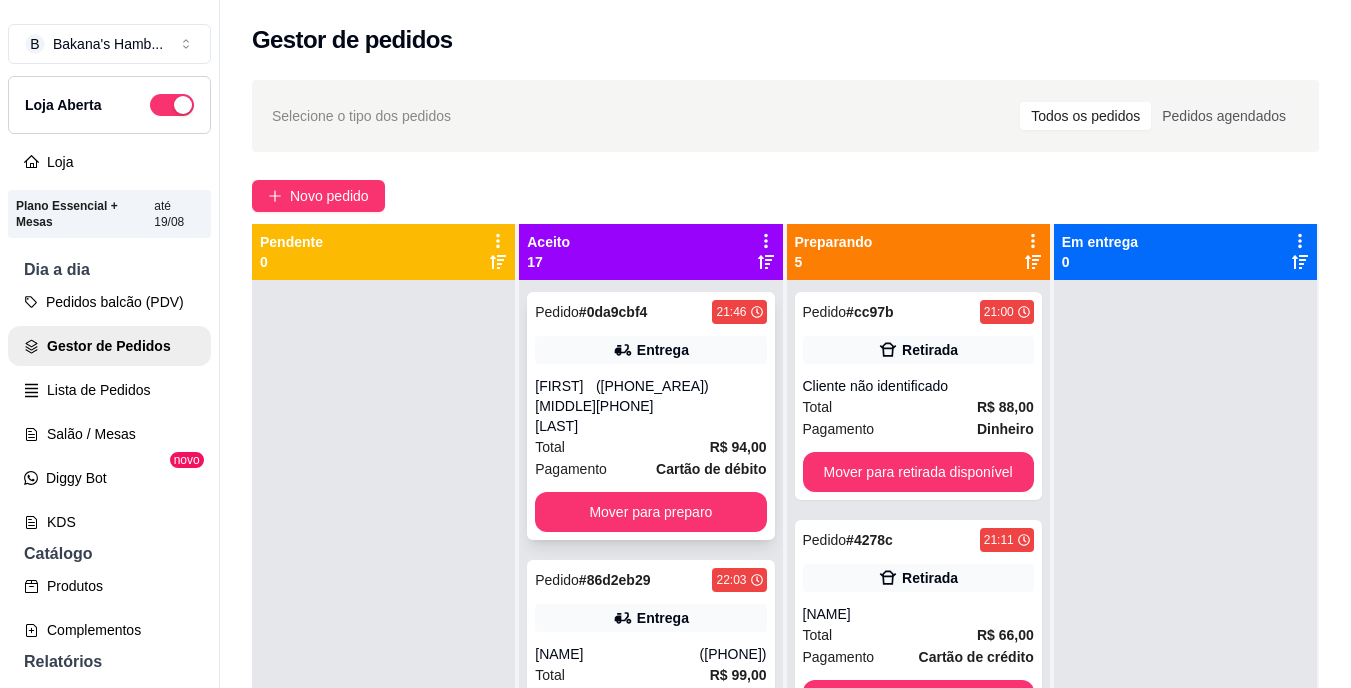 click on "Pedido # 0da9cbf4 21:46 Entrega [FIRST] [LAST] ([PHONE]) Total R$ 94,00 Pagamento Cartão de débito Mover para preparo" at bounding box center (650, 416) 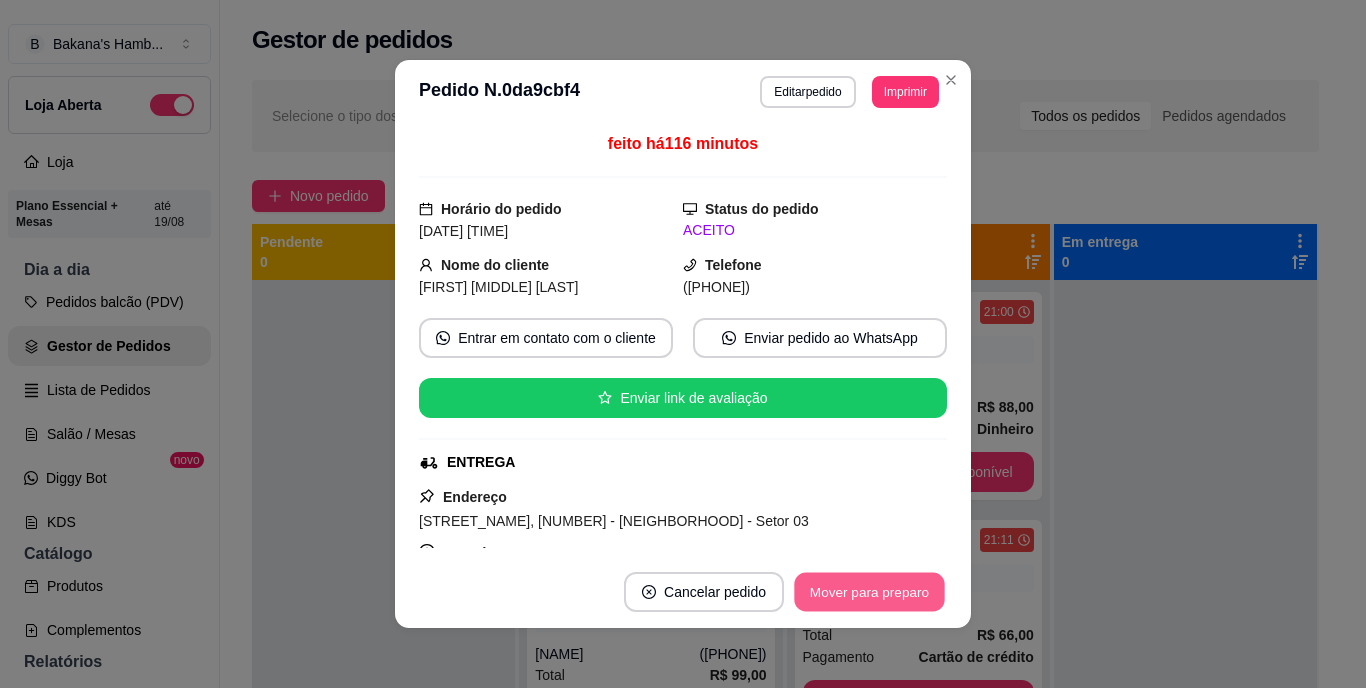 click on "Mover para preparo" at bounding box center [869, 592] 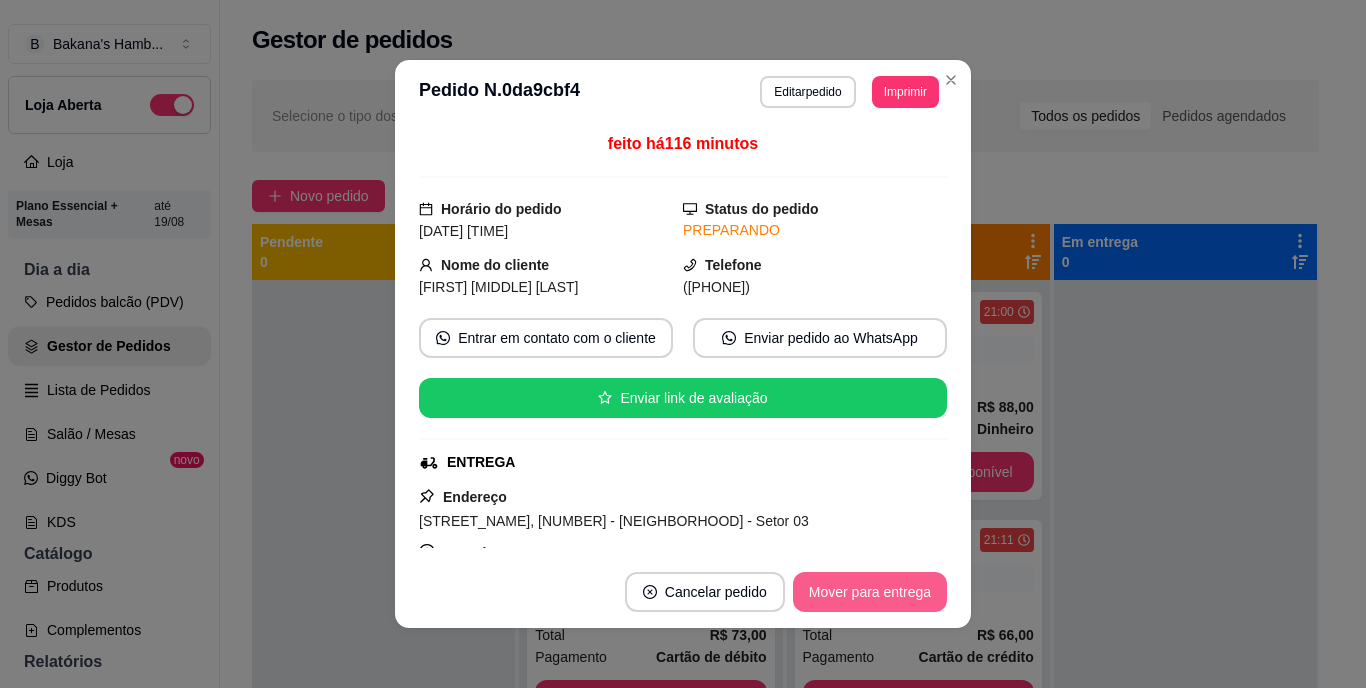 click on "Mover para entrega" at bounding box center (870, 592) 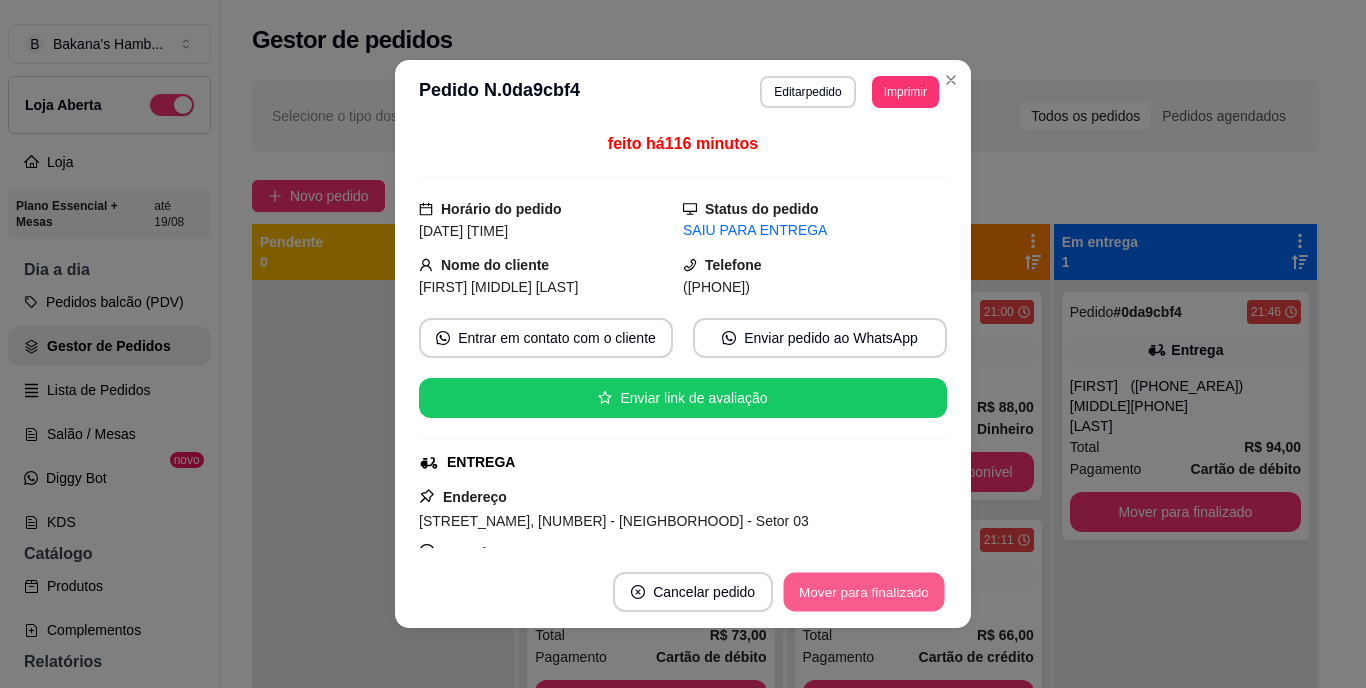 click on "Mover para finalizado" at bounding box center [864, 592] 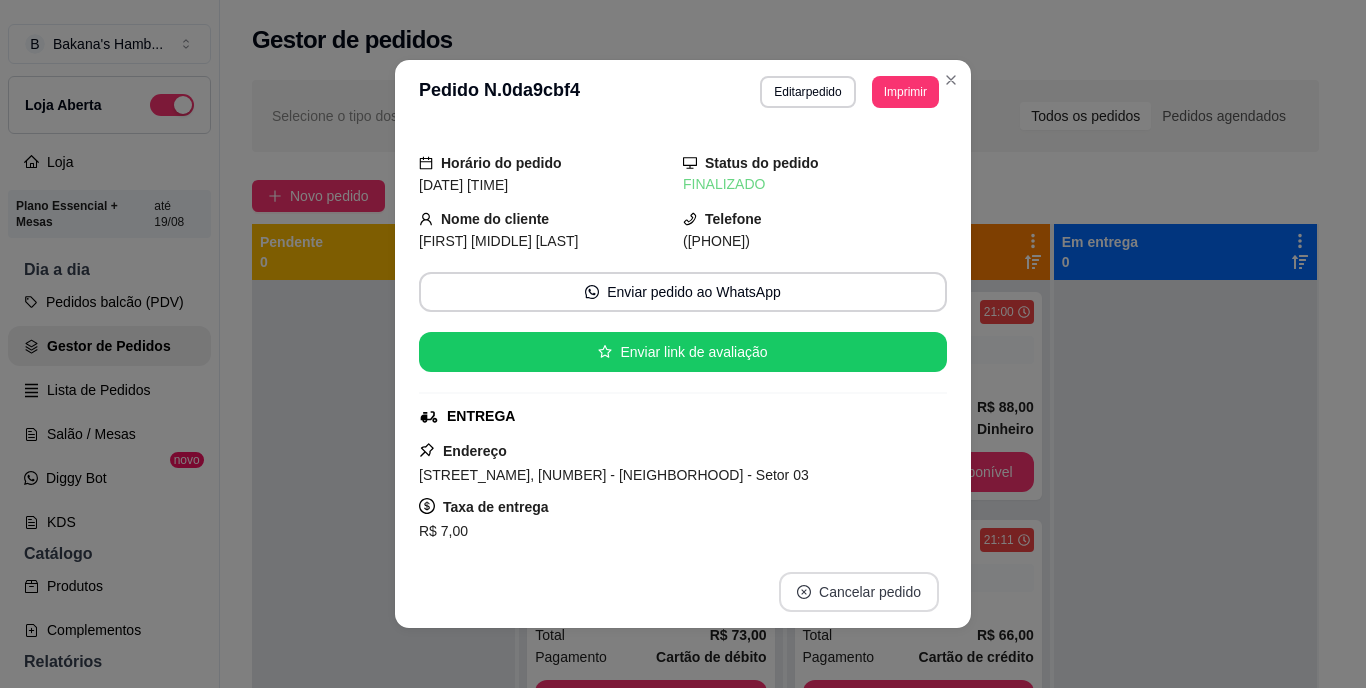 click on "Cancelar pedido" at bounding box center (859, 592) 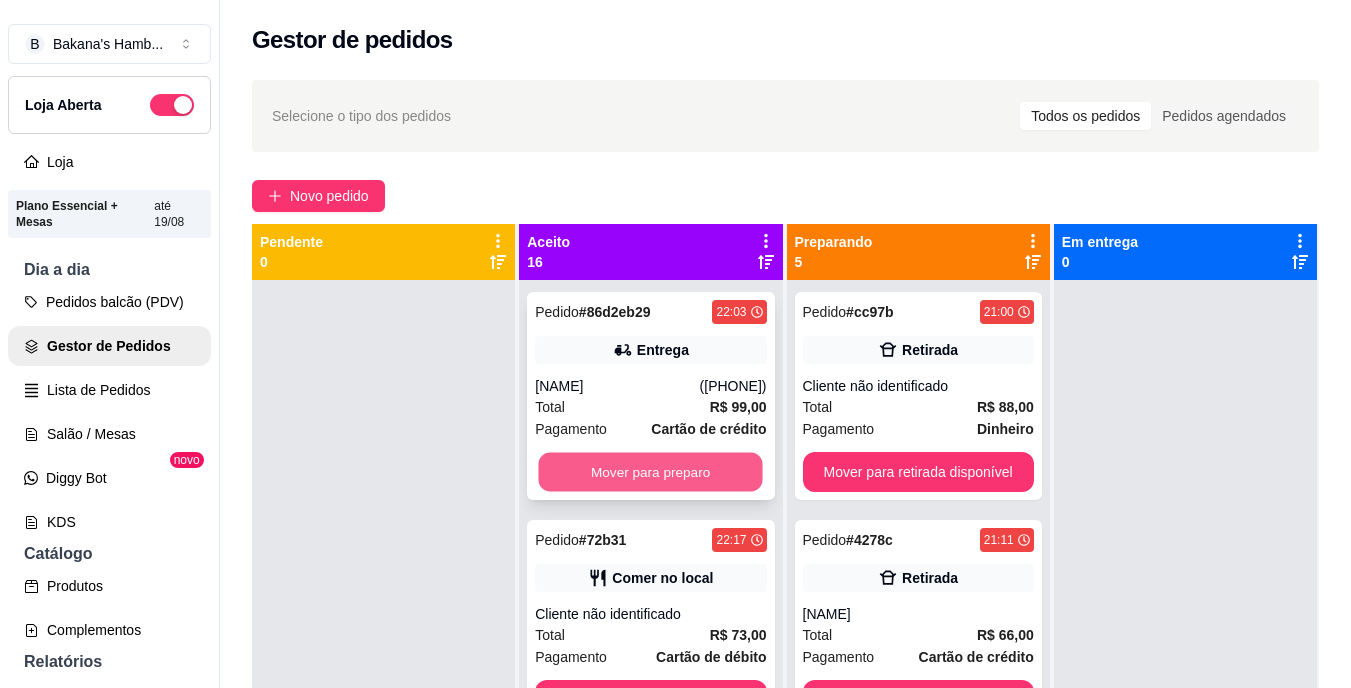 click on "Mover para preparo" at bounding box center (651, 472) 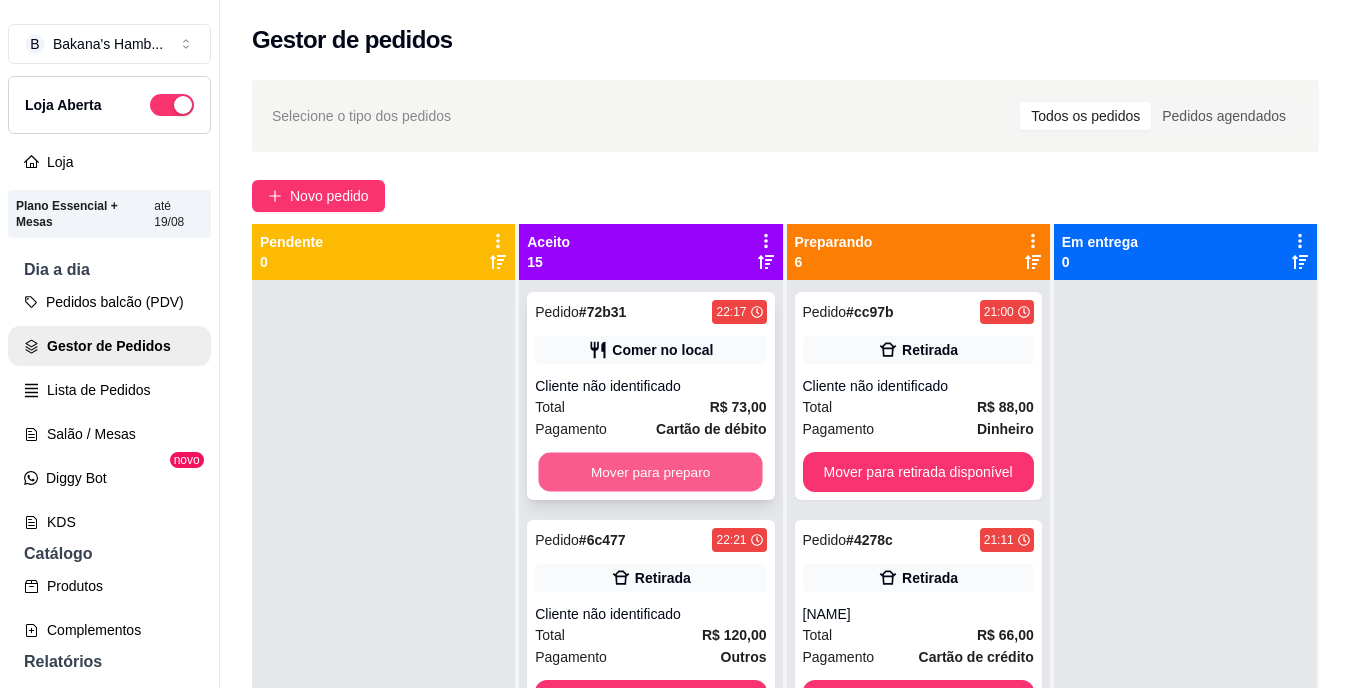 click on "Mover para preparo" at bounding box center (651, 472) 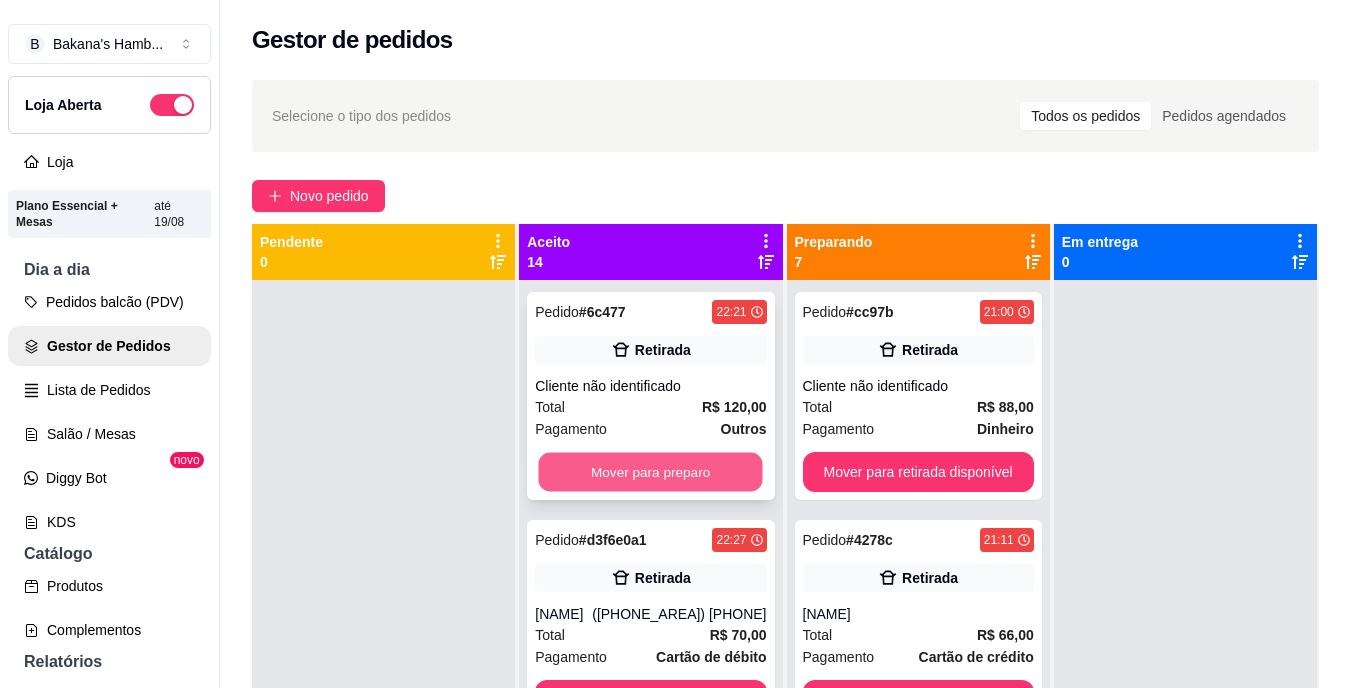 click on "Mover para preparo" at bounding box center (651, 472) 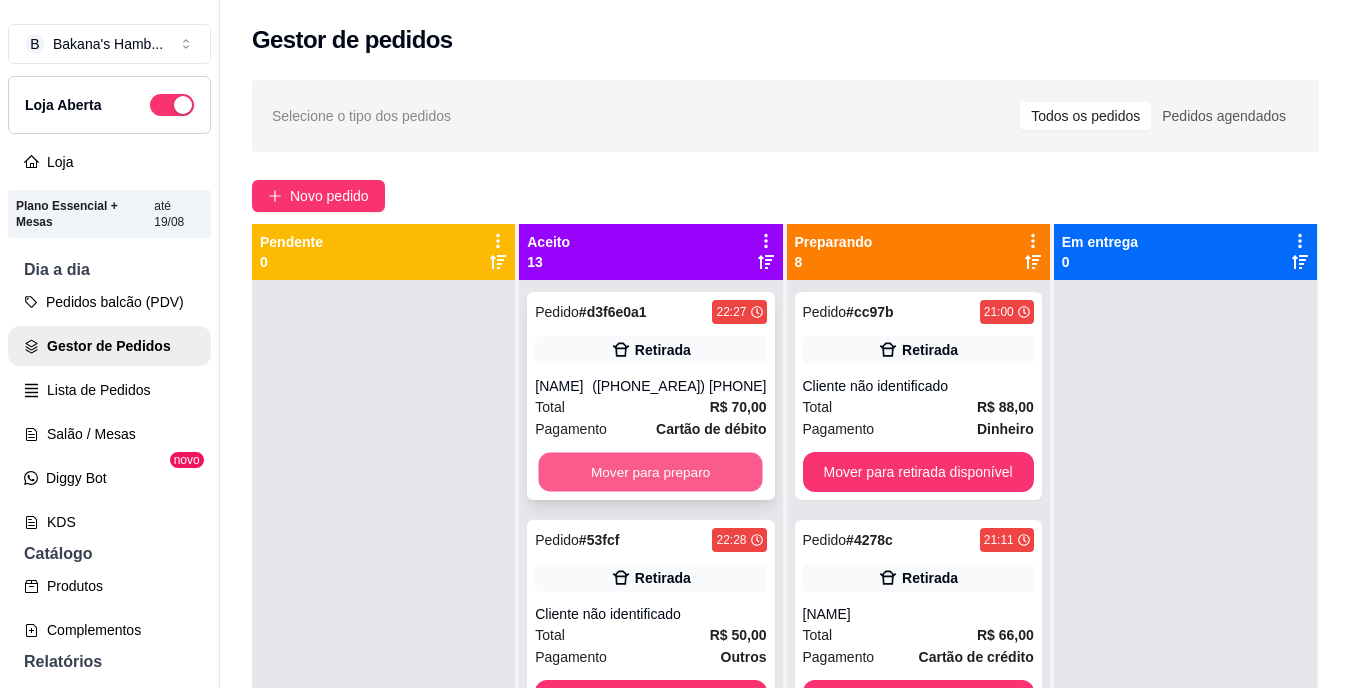 click on "Mover para preparo" at bounding box center (651, 472) 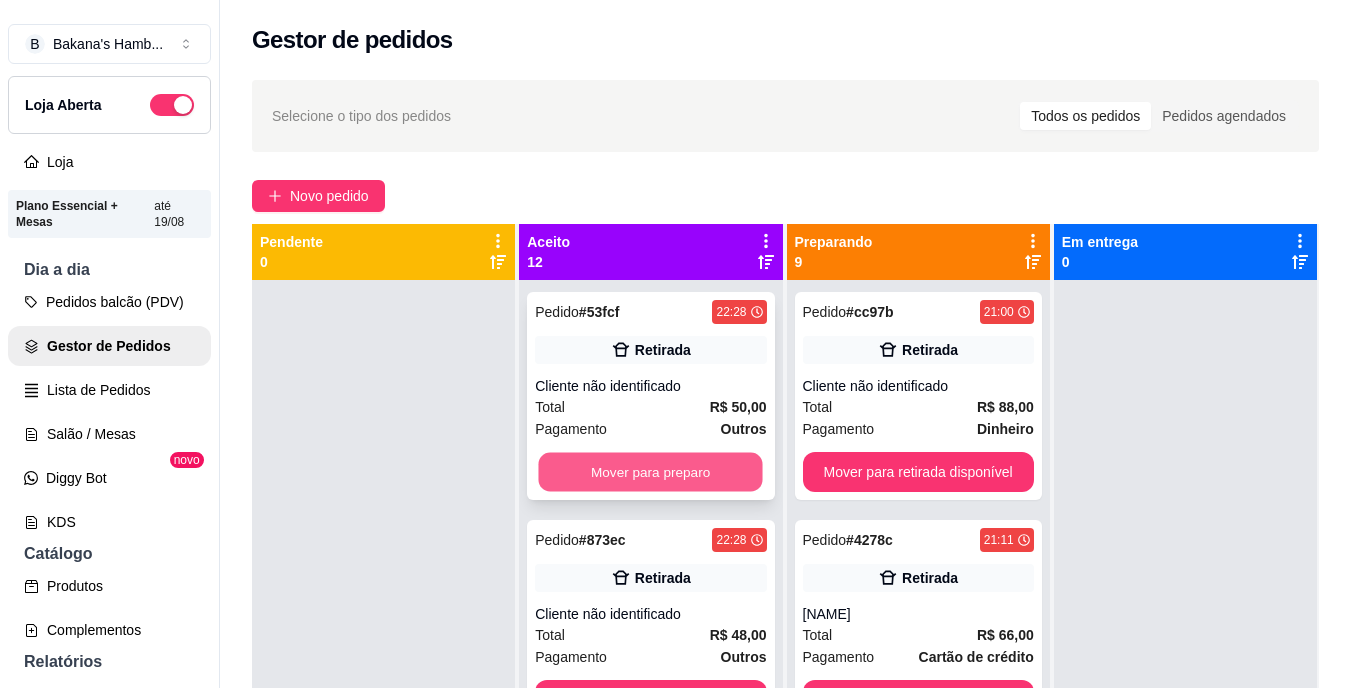 click on "Mover para preparo" at bounding box center (651, 472) 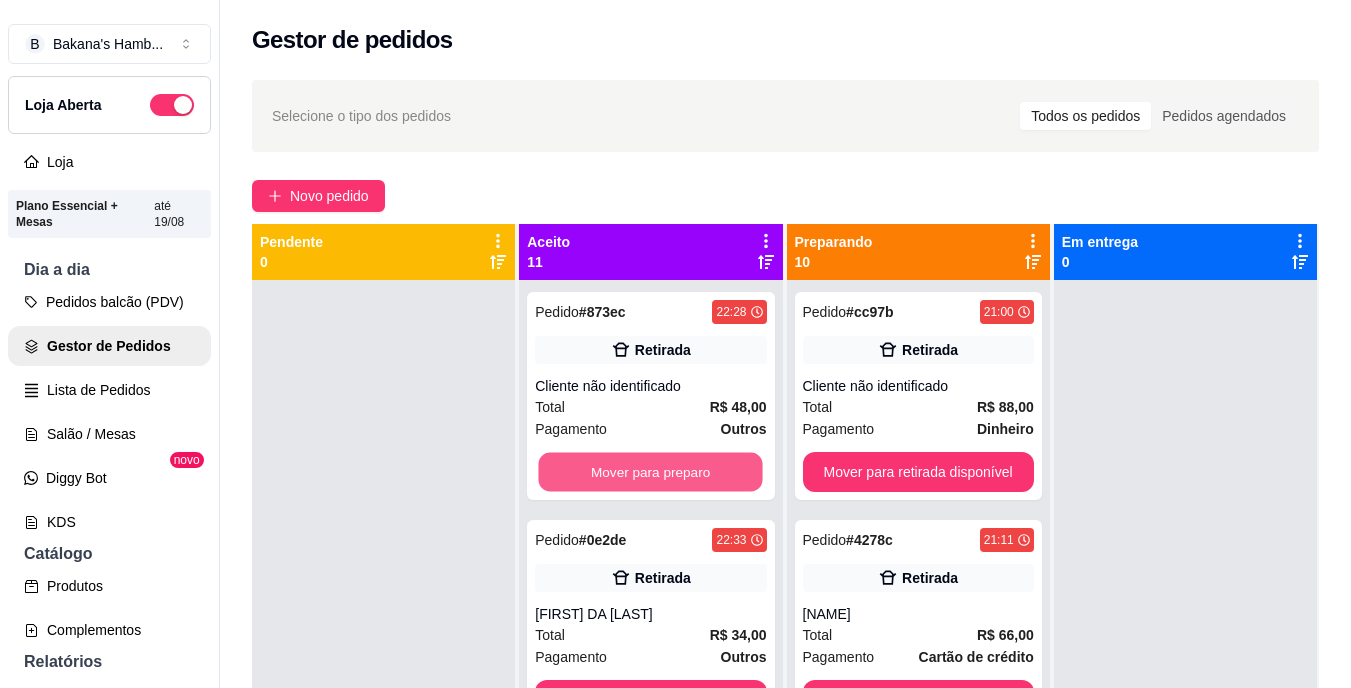 click on "Mover para preparo" at bounding box center [651, 472] 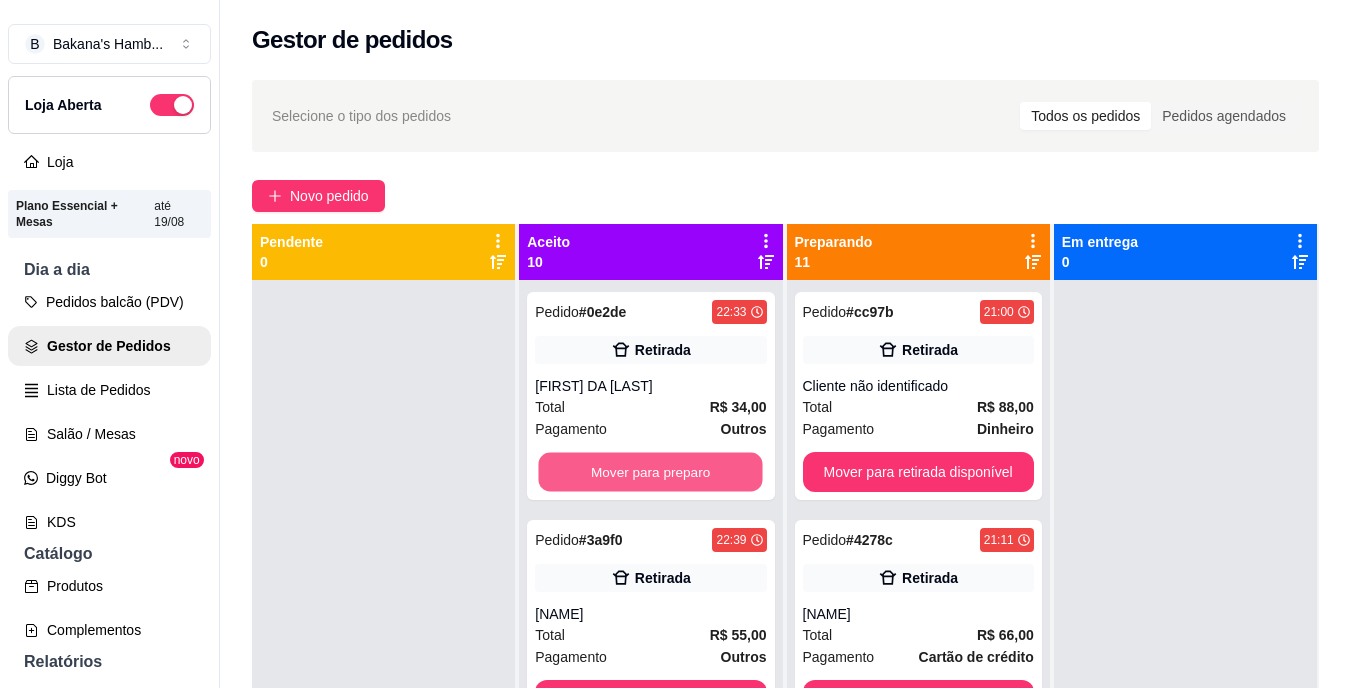 click on "Mover para preparo" at bounding box center [651, 472] 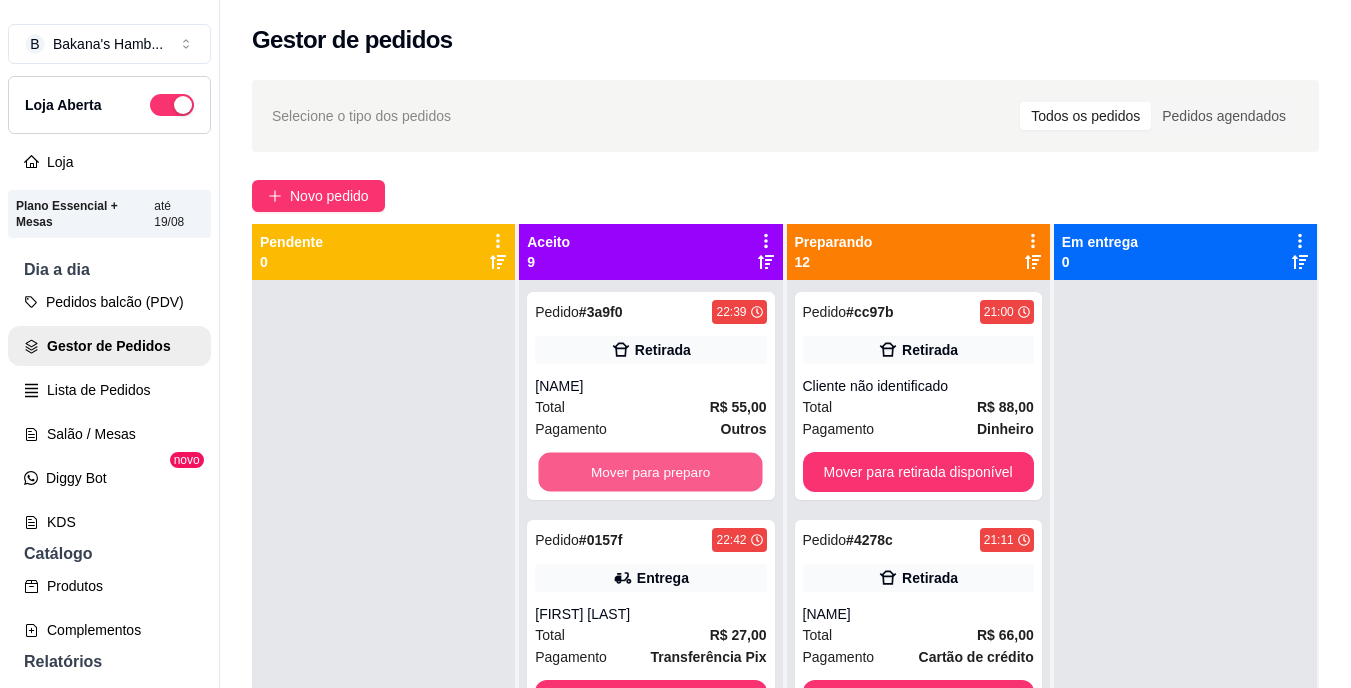 click on "Mover para preparo" at bounding box center [651, 472] 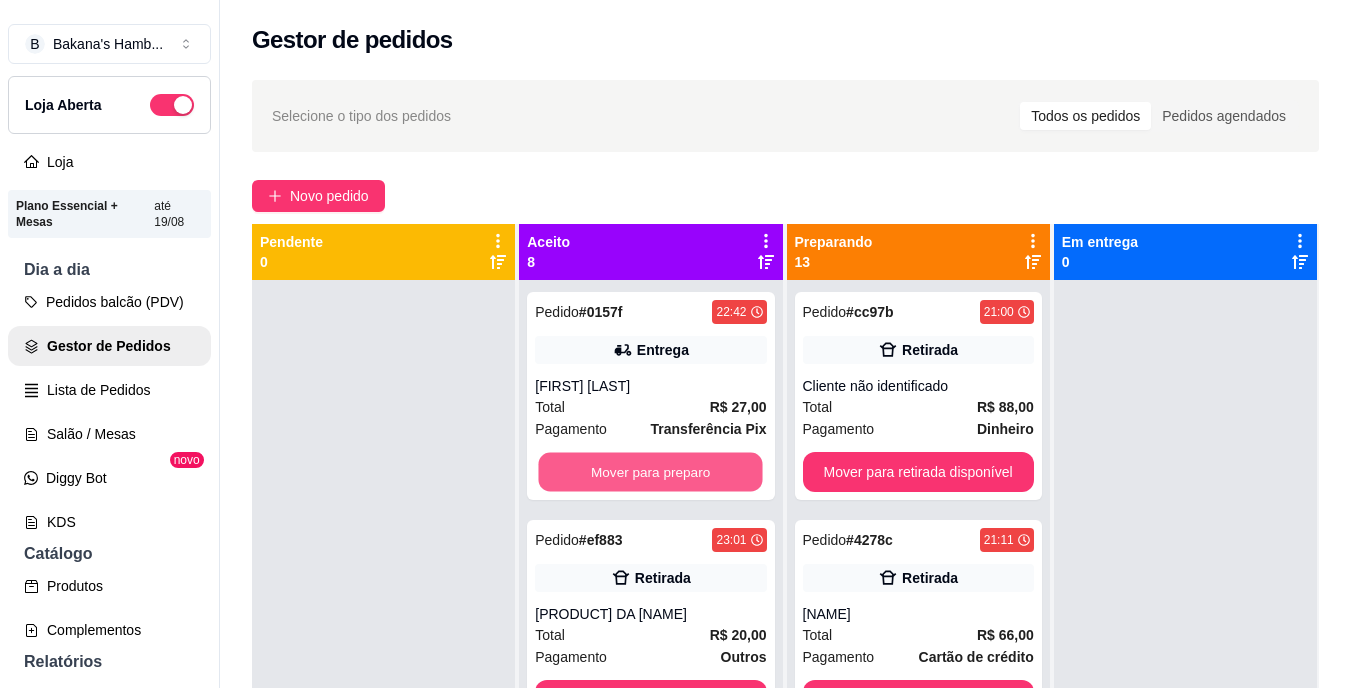 click on "Mover para preparo" at bounding box center (651, 472) 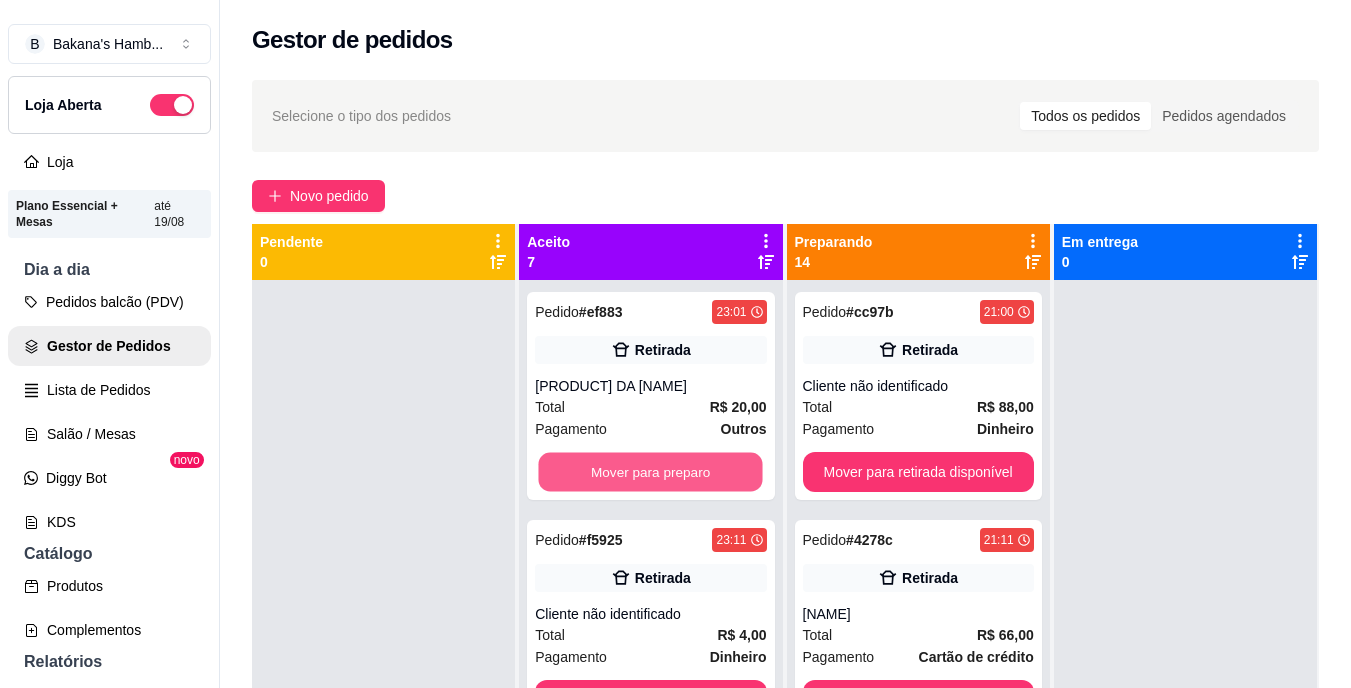 click on "Mover para preparo" at bounding box center (651, 472) 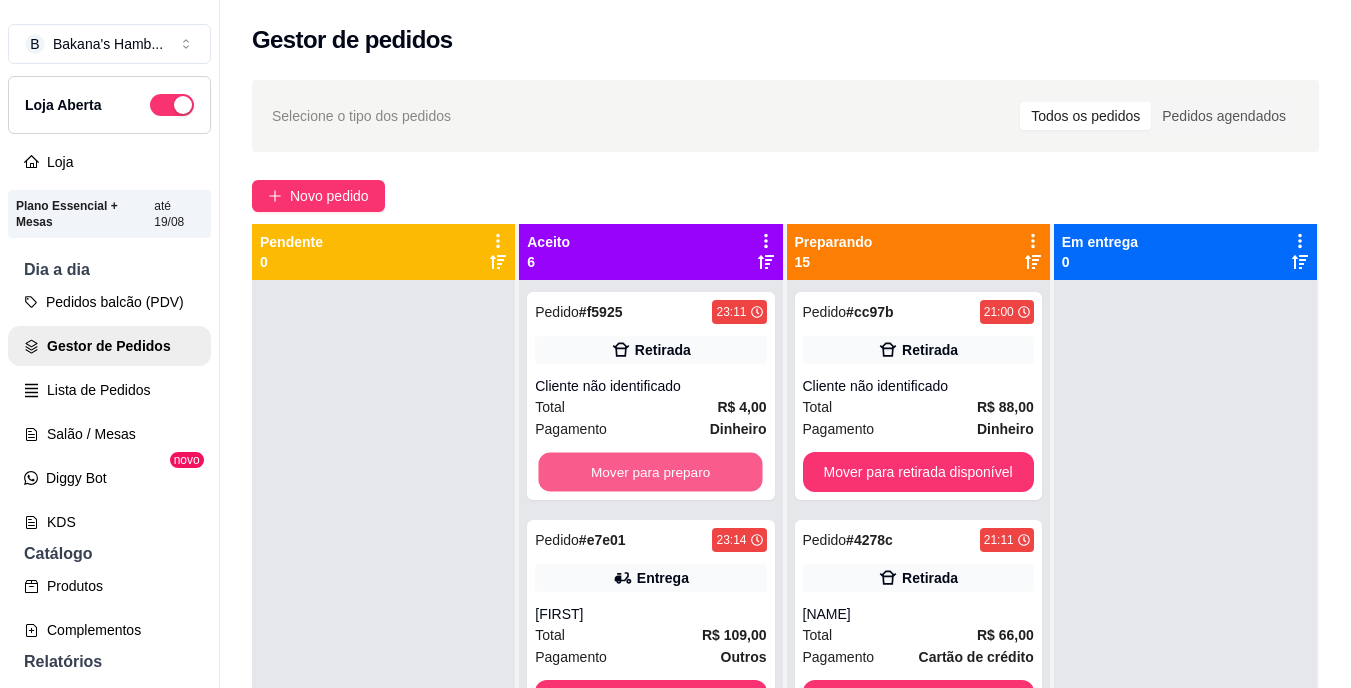 click on "Mover para preparo" at bounding box center (651, 472) 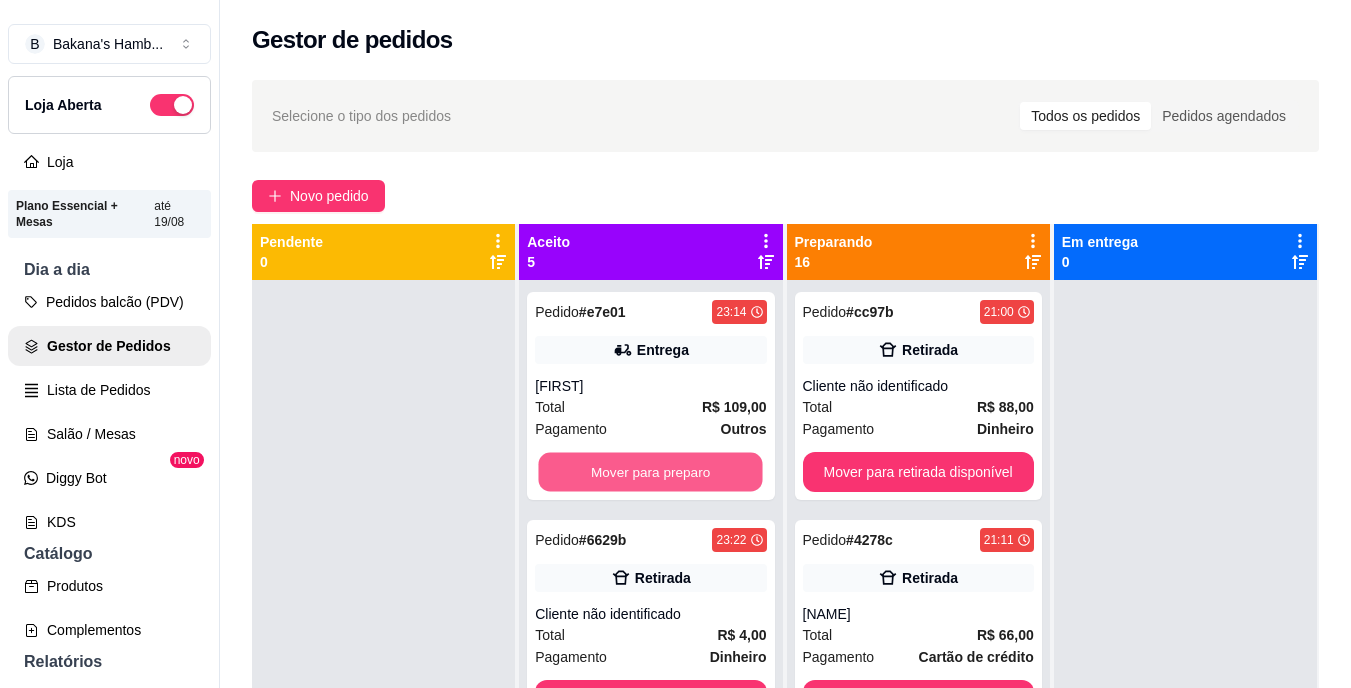 click on "Mover para preparo" at bounding box center [651, 472] 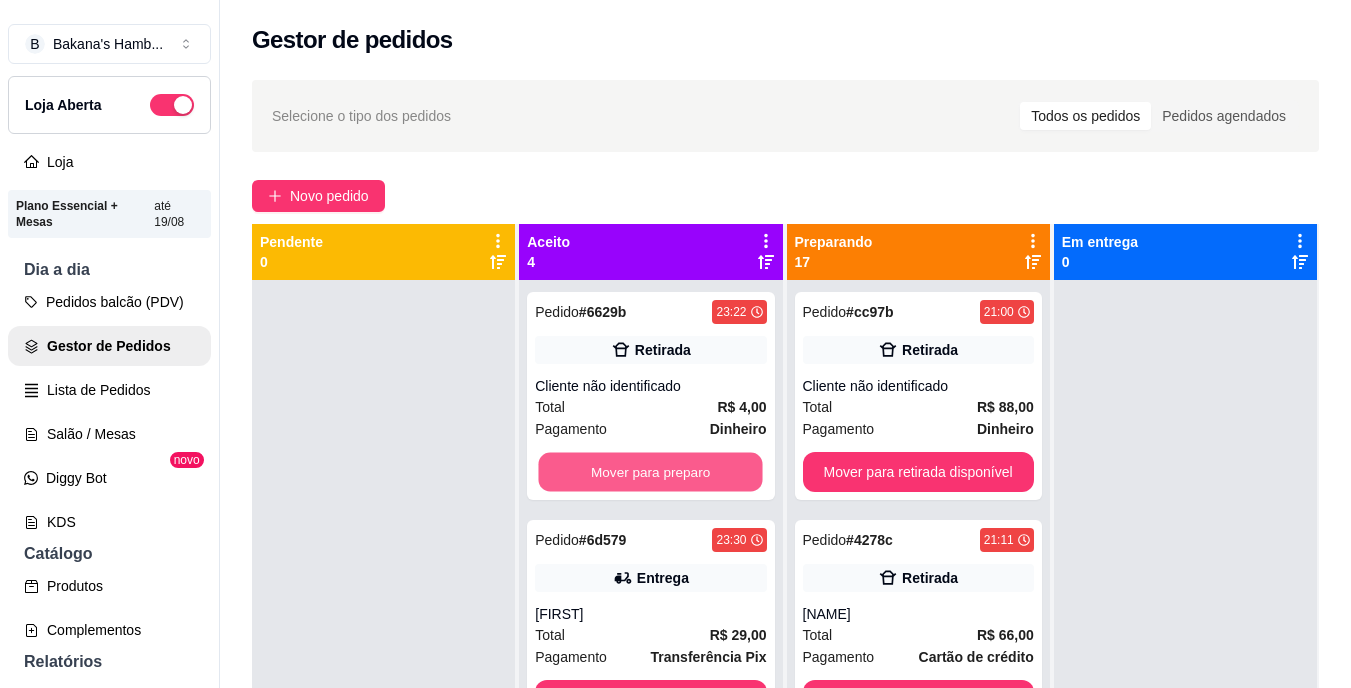 click on "Mover para preparo" at bounding box center (651, 472) 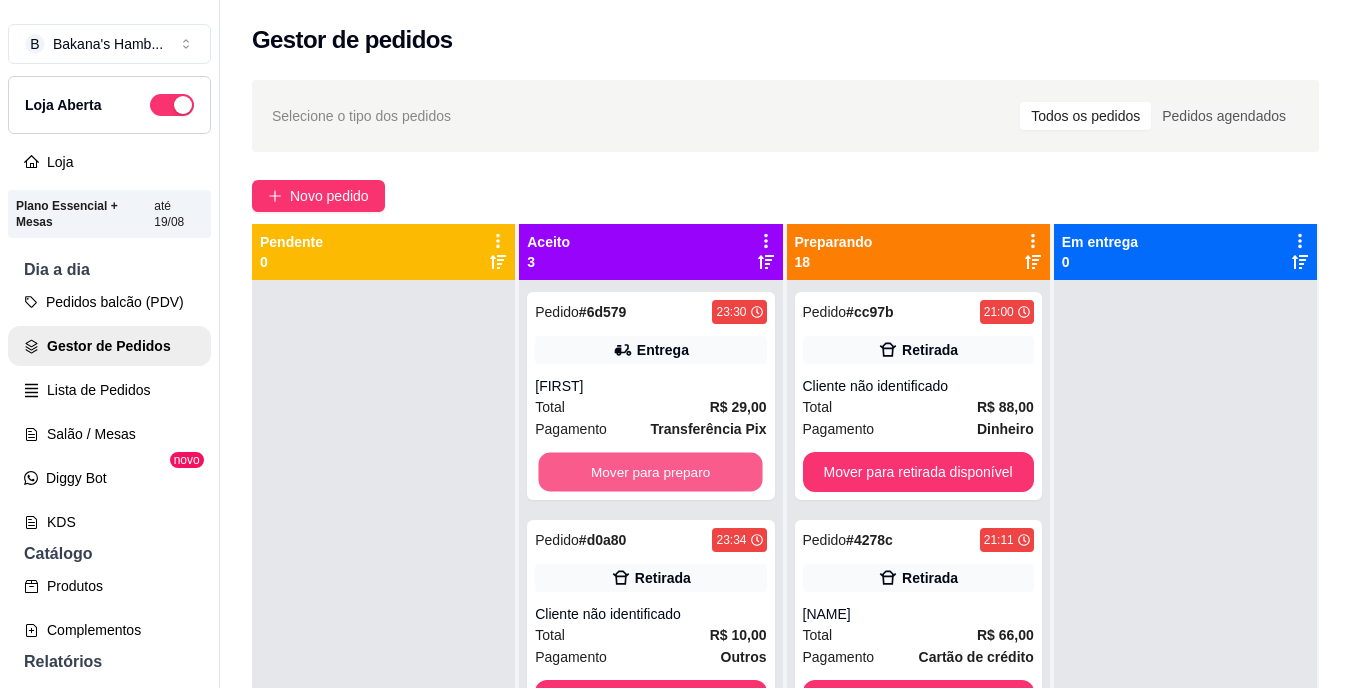 click on "Mover para preparo" at bounding box center (651, 472) 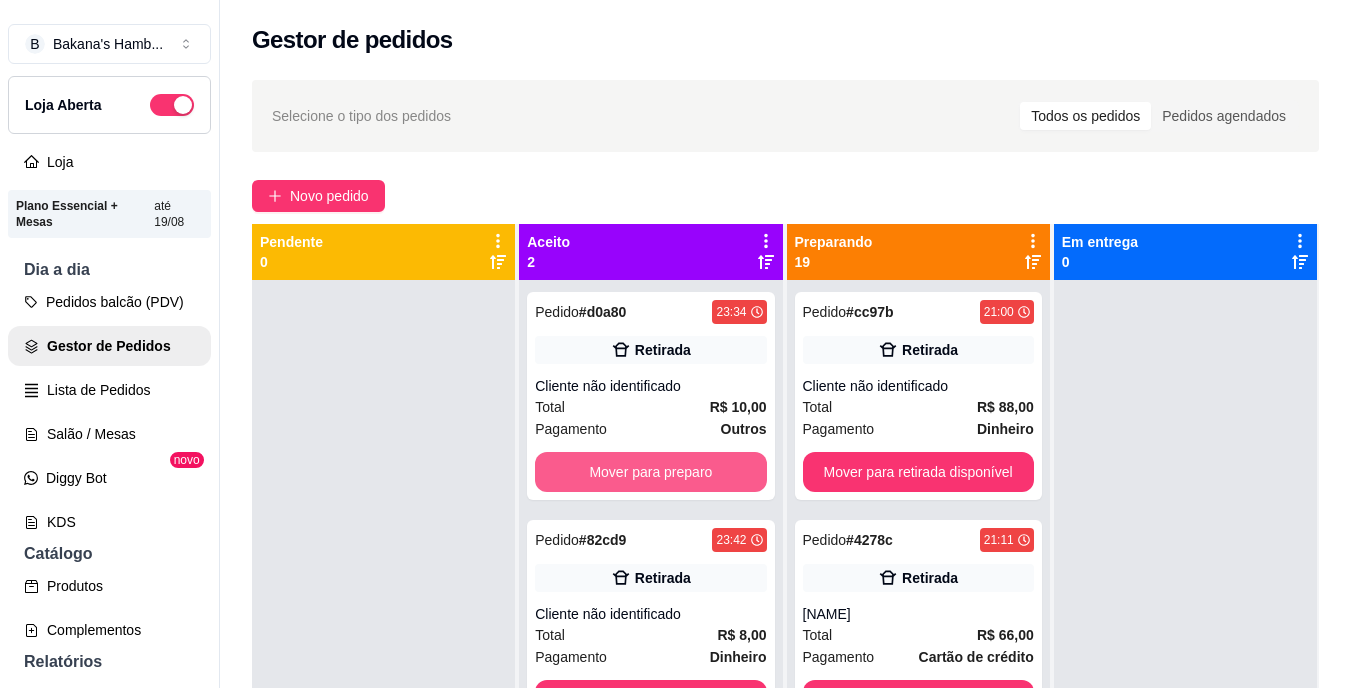 click on "Mover para preparo" at bounding box center (650, 472) 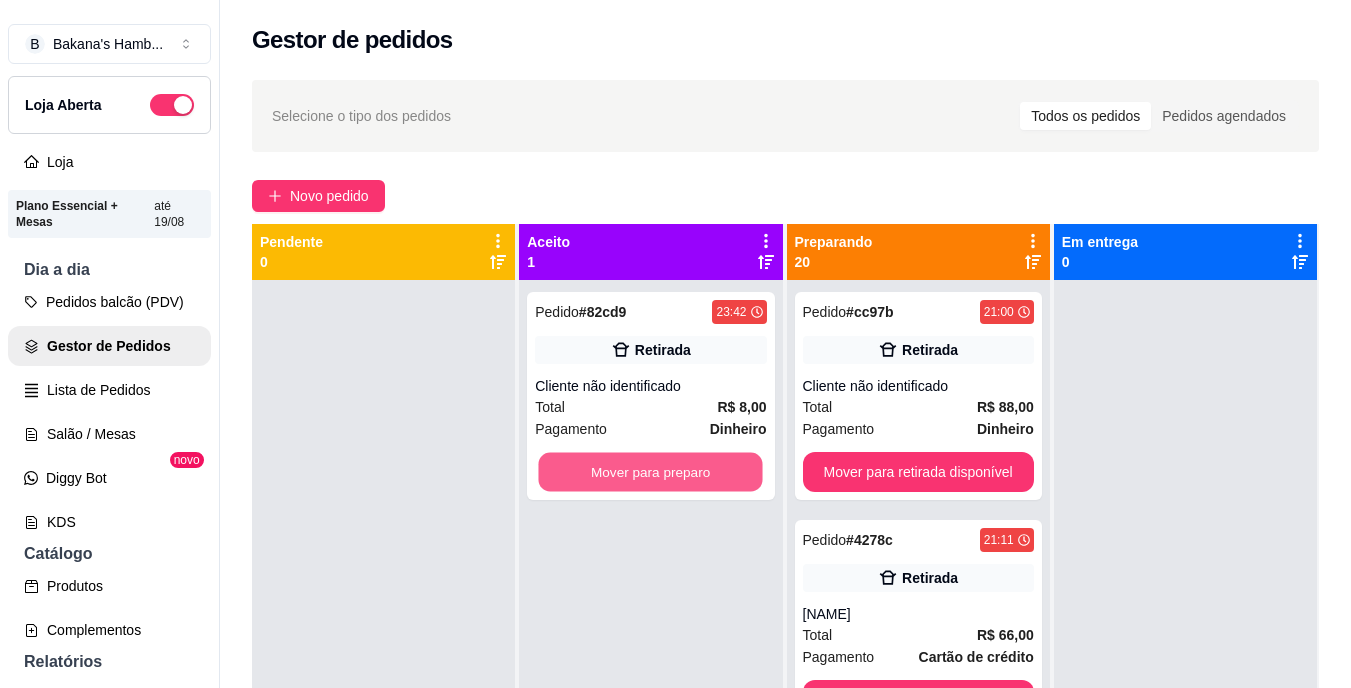 click on "Mover para preparo" at bounding box center (651, 472) 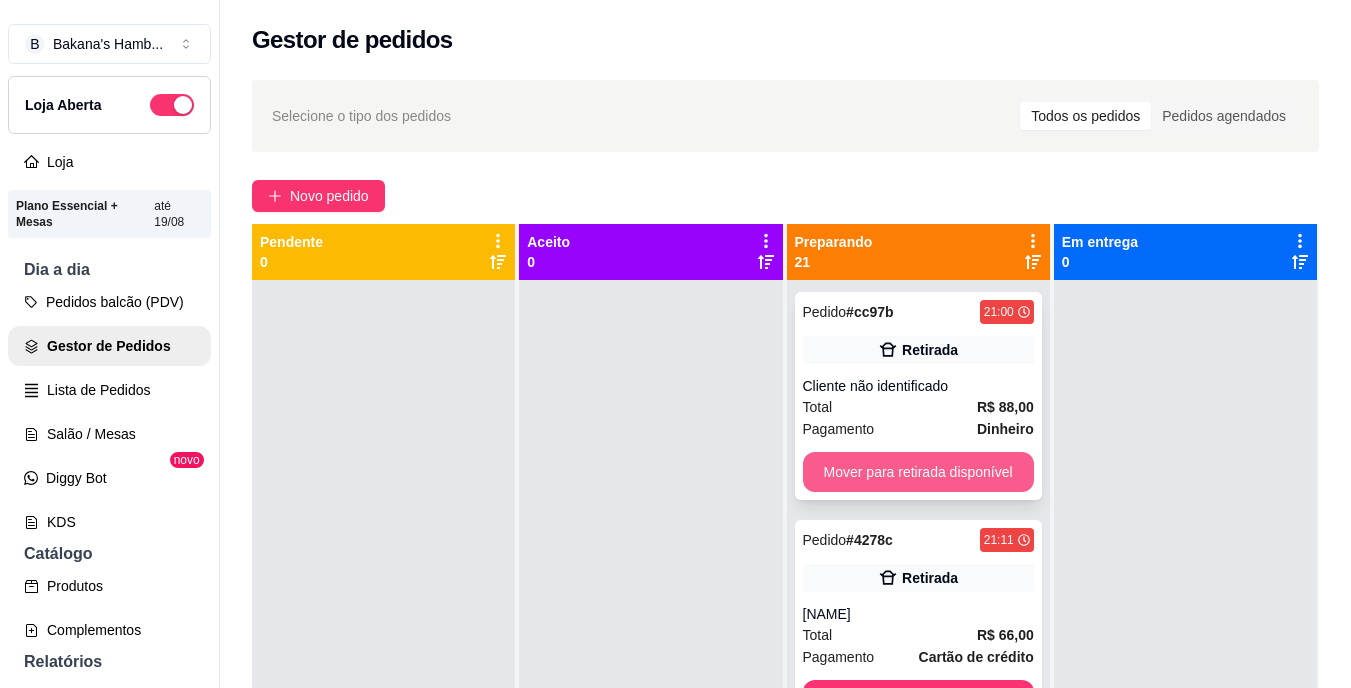 click on "Mover para retirada disponível" at bounding box center [918, 472] 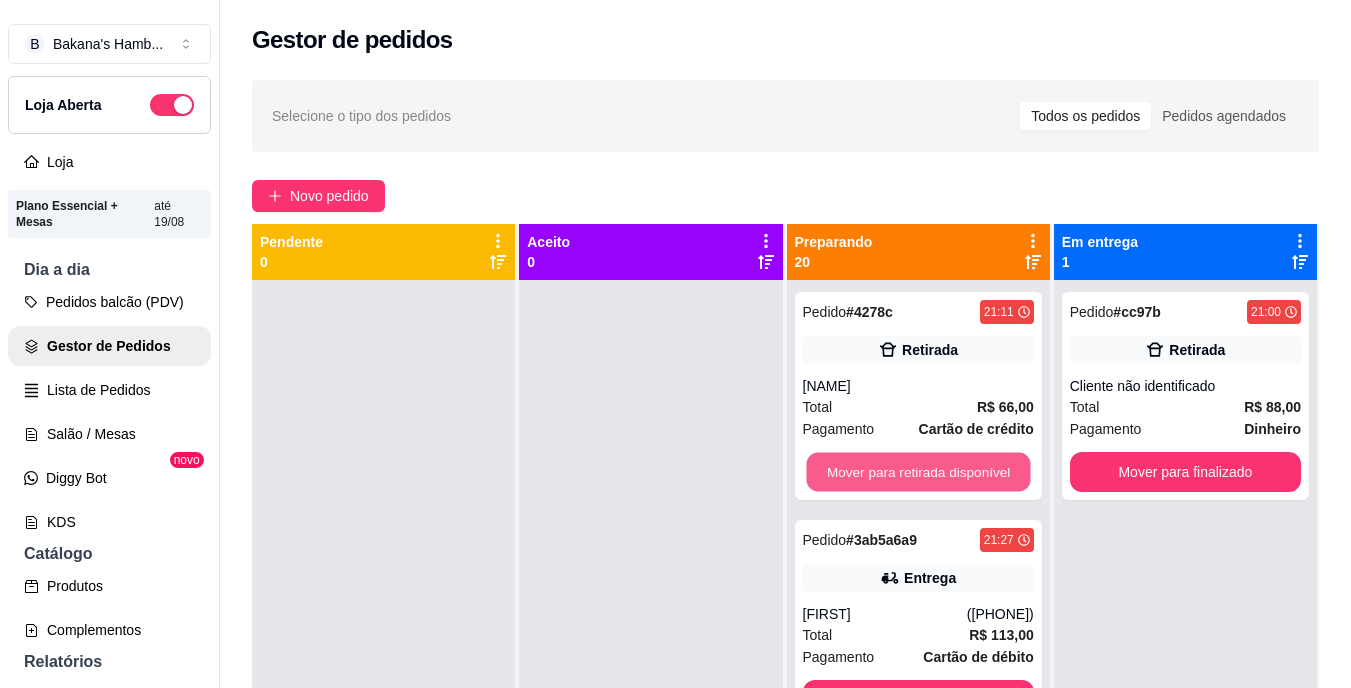 click on "Mover para retirada disponível" at bounding box center (918, 472) 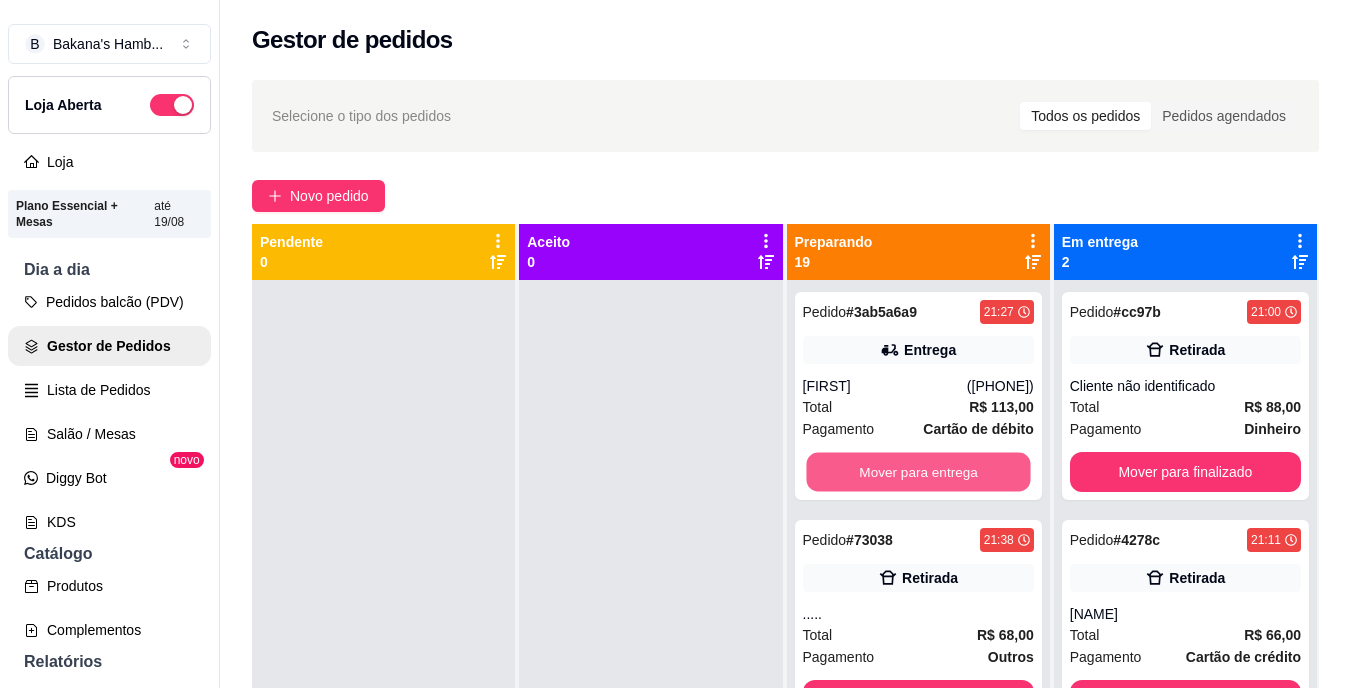 click on "Mover para entrega" at bounding box center (918, 472) 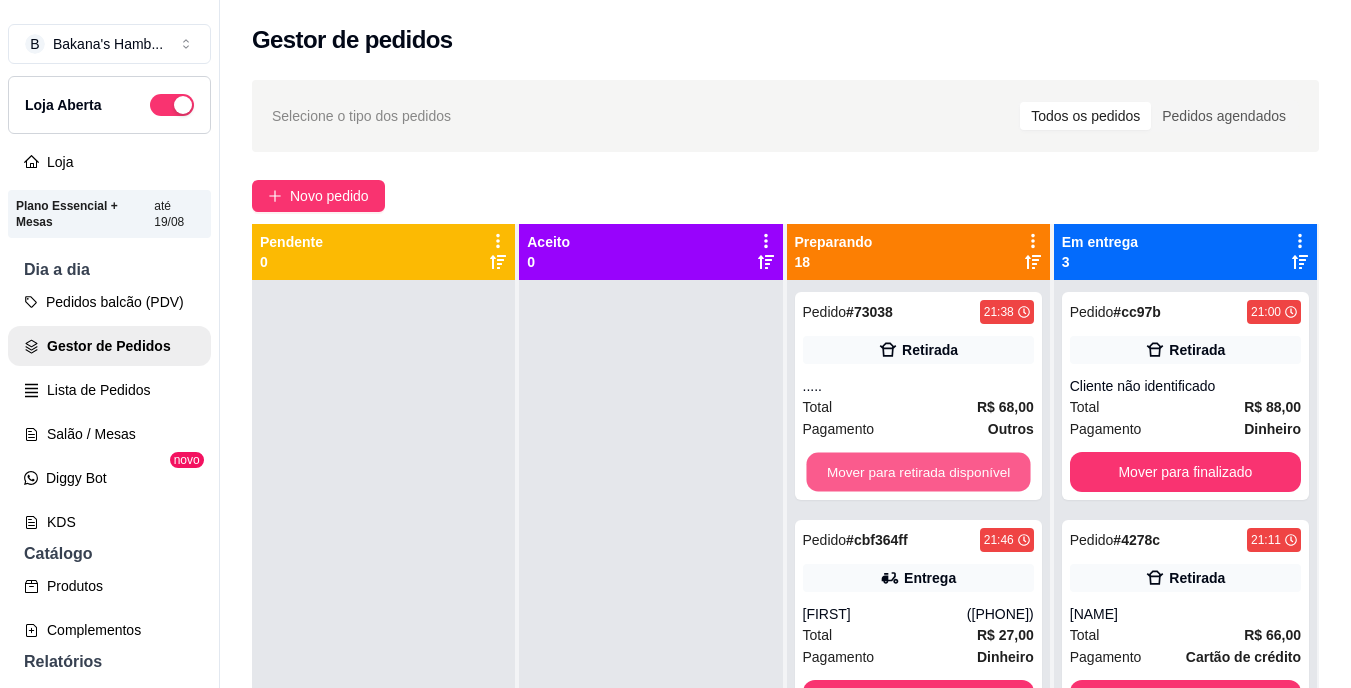 click on "Mover para retirada disponível" at bounding box center [918, 472] 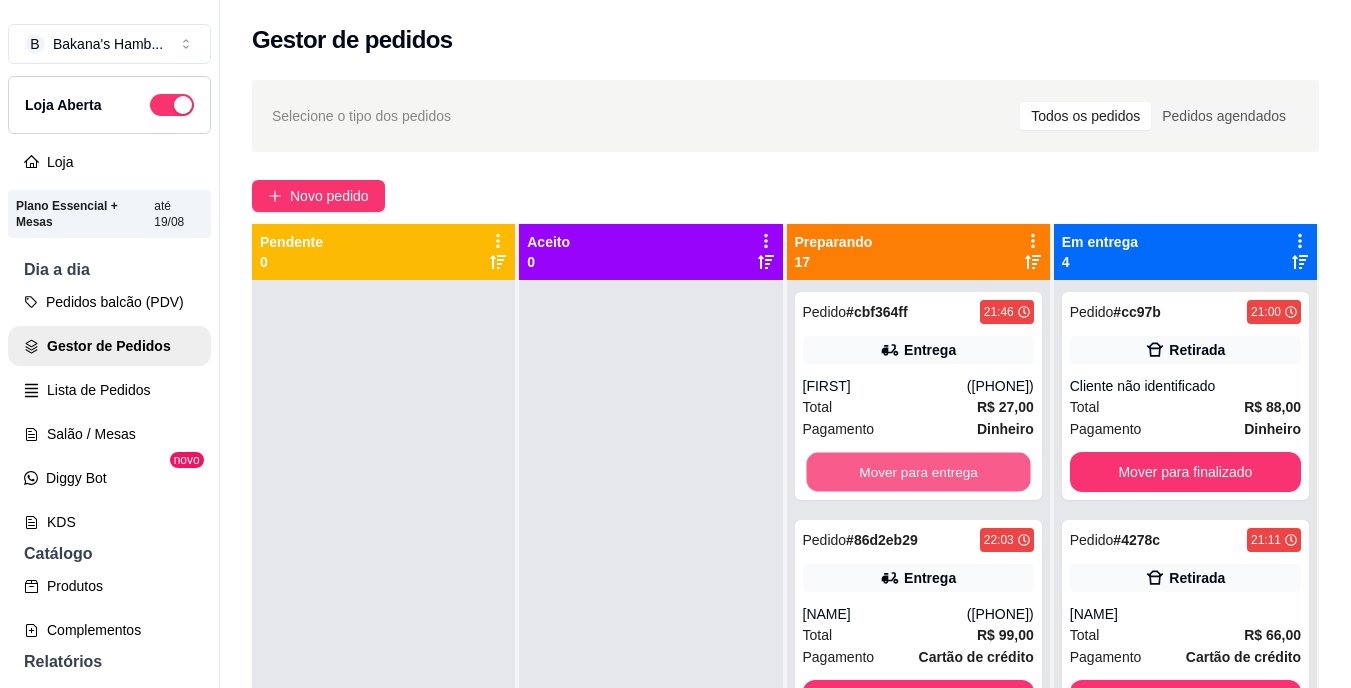 click on "Mover para entrega" at bounding box center (918, 472) 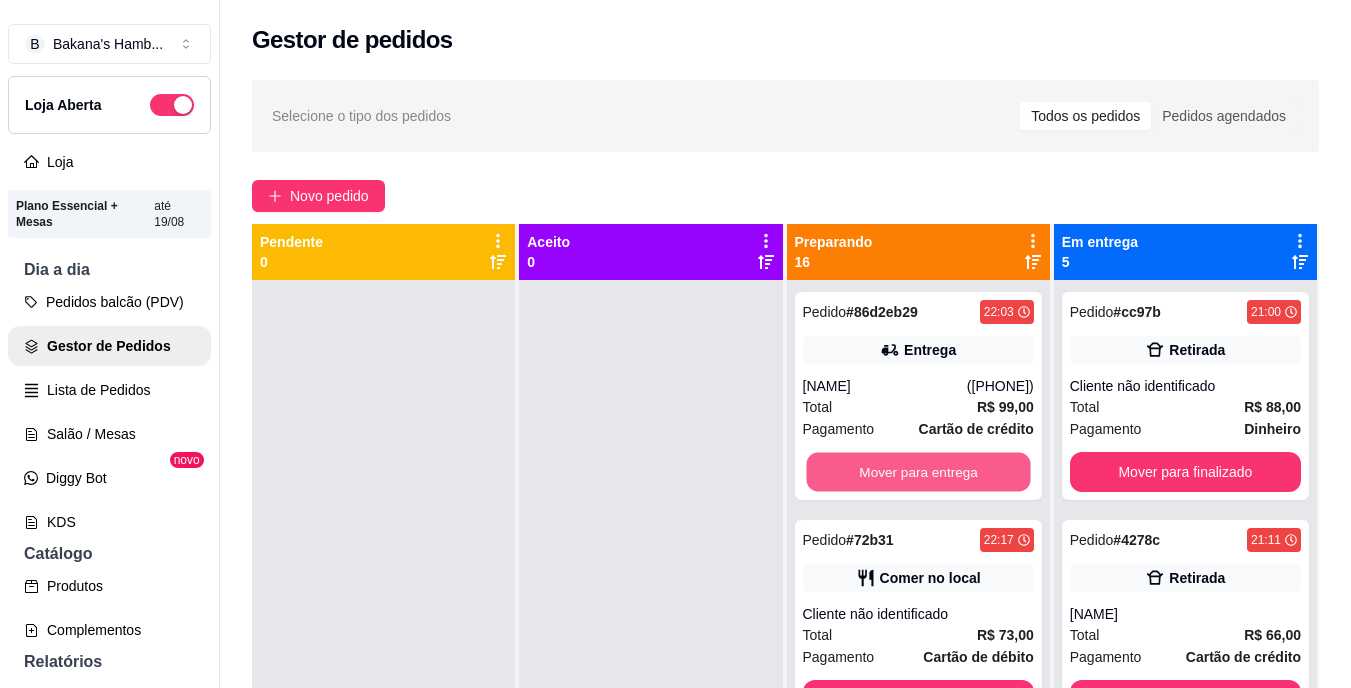 click on "Mover para entrega" at bounding box center (918, 472) 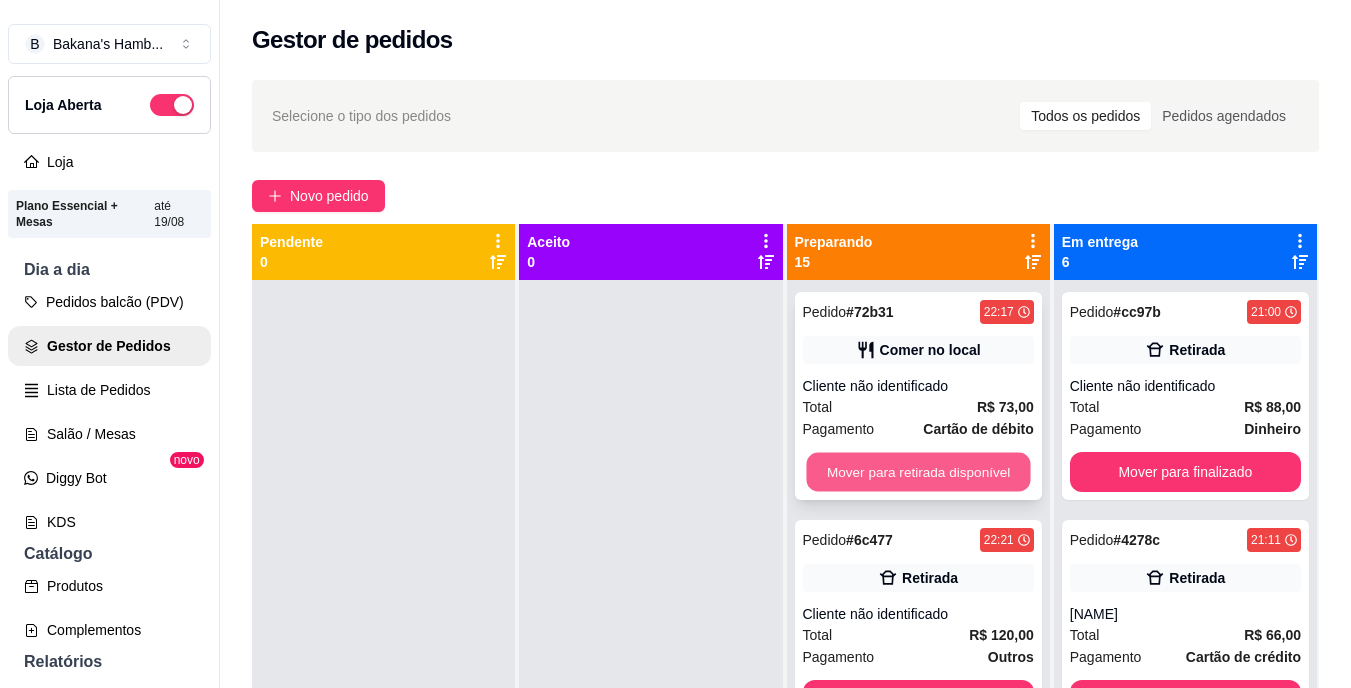 click on "Mover para retirada disponível" at bounding box center (918, 472) 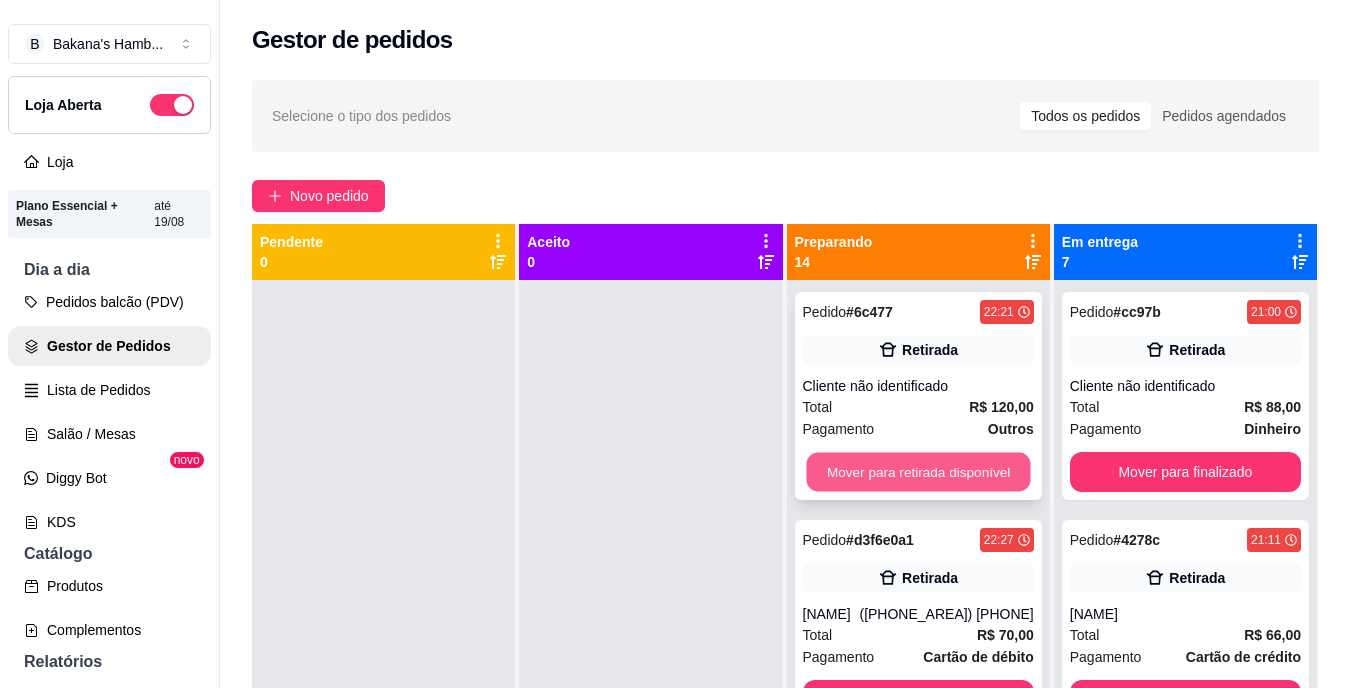 click on "Mover para retirada disponível" at bounding box center [918, 472] 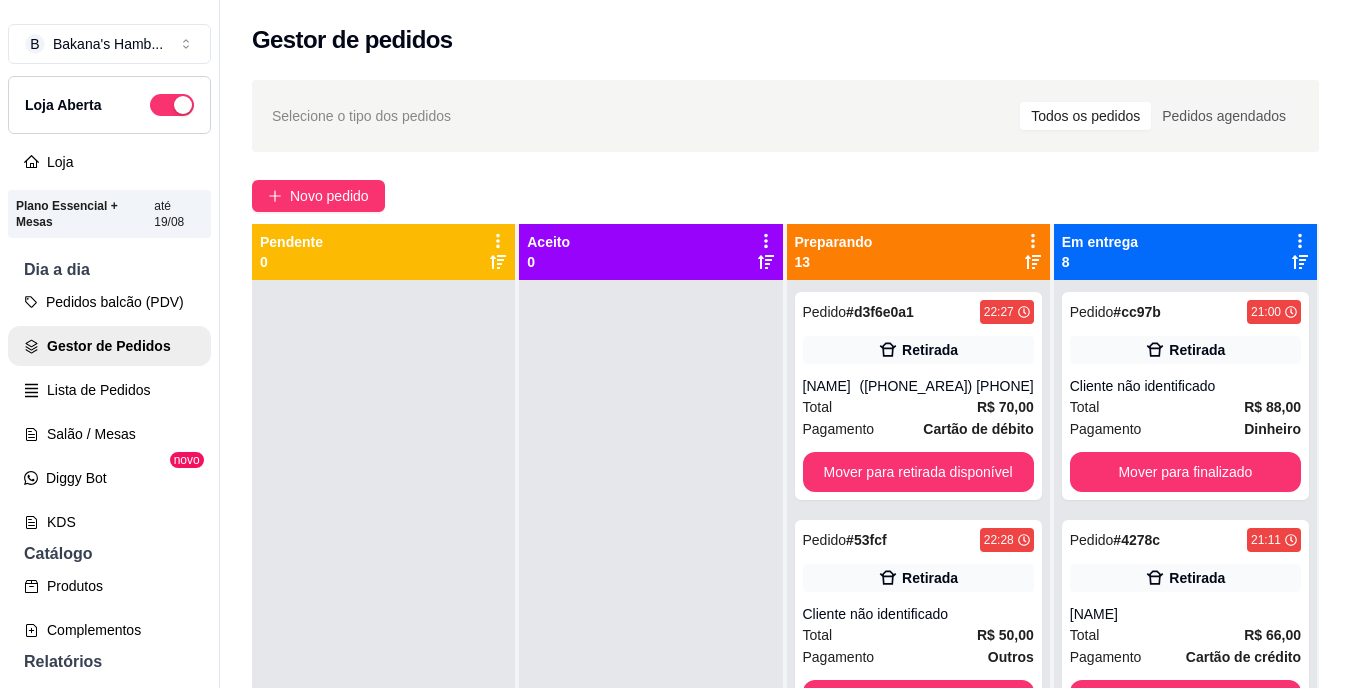 click on "Pedido  # d3f6e0a1 [TIME] Retirada [NAME]  ([PHONE_AREA]) [PHONE] Total R$ 70,00 Pagamento Cartão de débito Mover para retirada disponível" at bounding box center (918, 396) 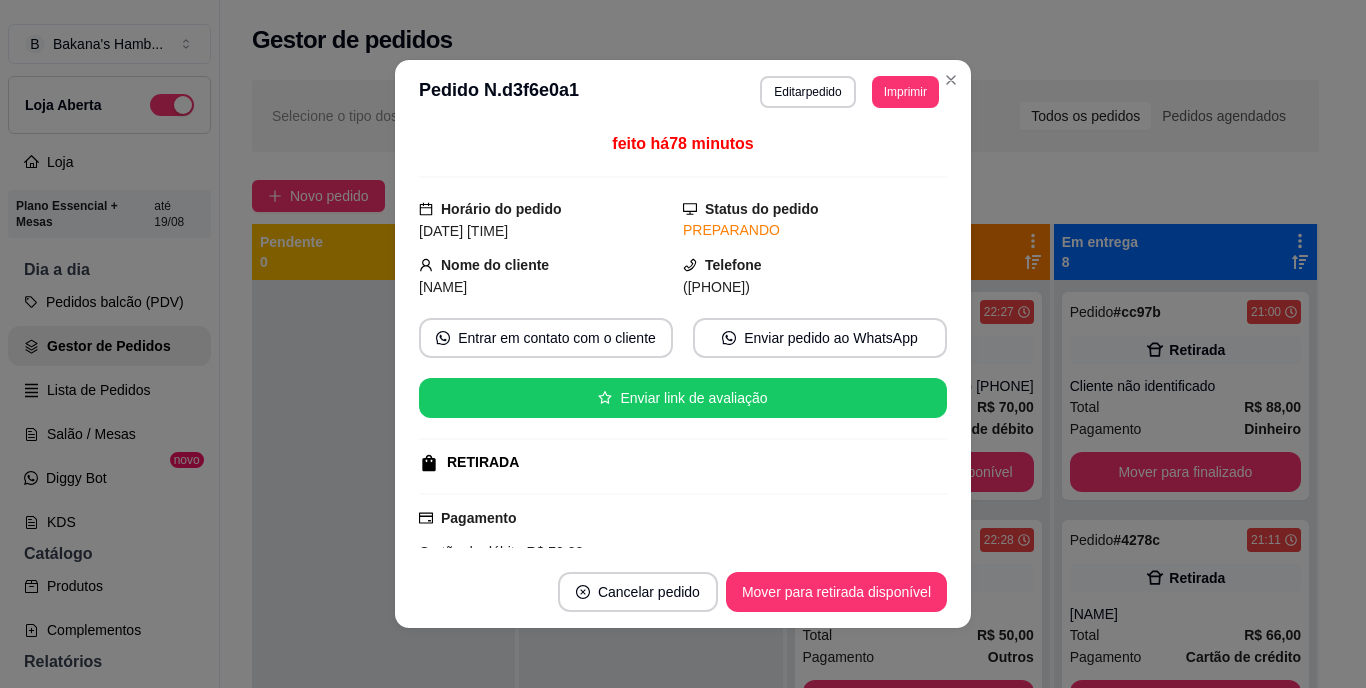click on "feito há 78 minutos Horário do pedido [DATE] [TIME] Status do pedido PREPARANDO Nome do cliente [NAME] Telefone ([PHONE]) Entrar em contato com o cliente Enviar pedido ao WhatsApp Enviar link de avaliação RETIRADA Pagamento Cartão de débito R$ 70,00 Resumo do pedido 2 x Big cheddar R$ 60,00 1 x Dydyo guaraná 2 litros R$ 10,00 Subtotal R$ 70,00 Total R$ 70,00" at bounding box center [683, 340] 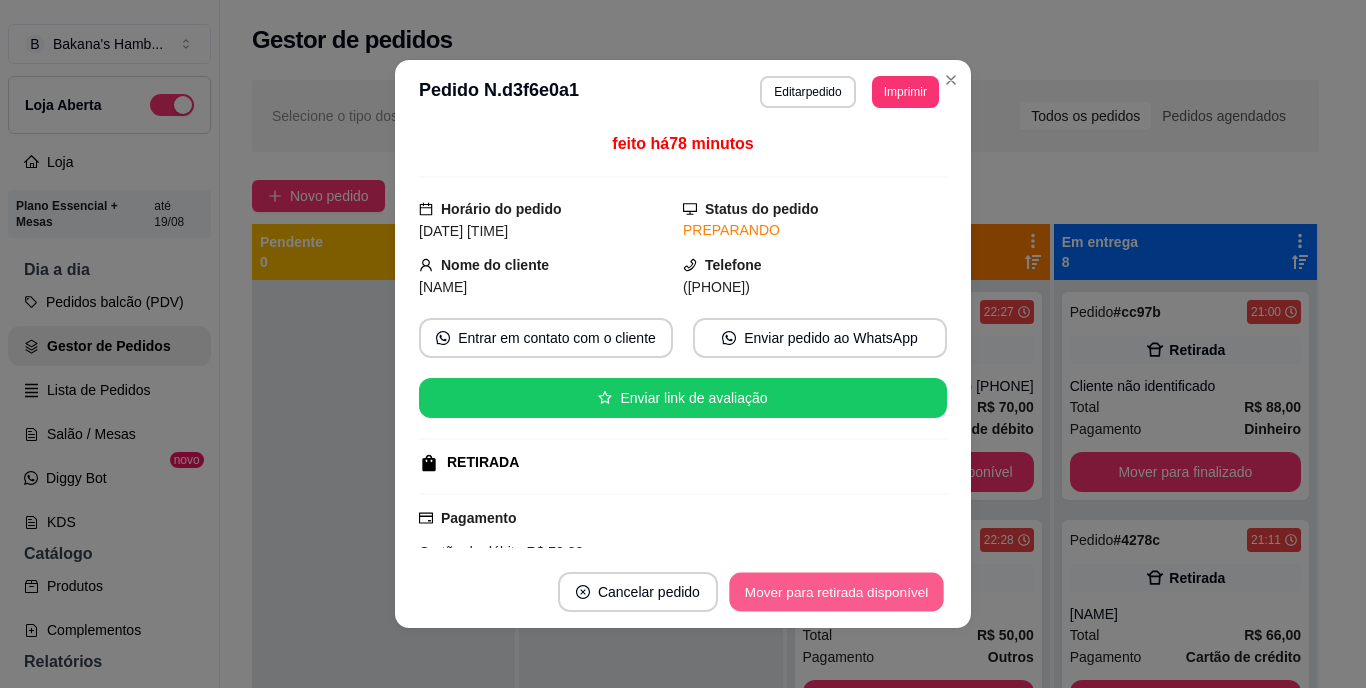 click on "Mover para retirada disponível" at bounding box center (836, 592) 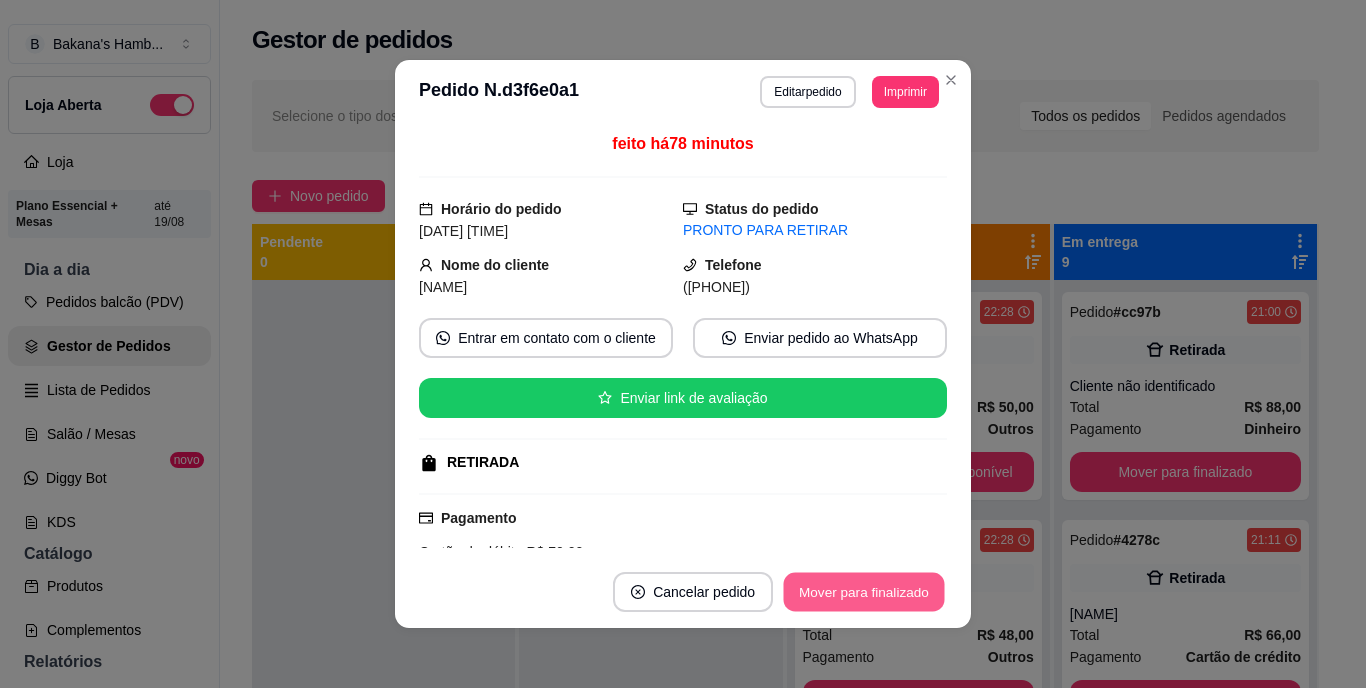 click on "Mover para finalizado" at bounding box center (864, 592) 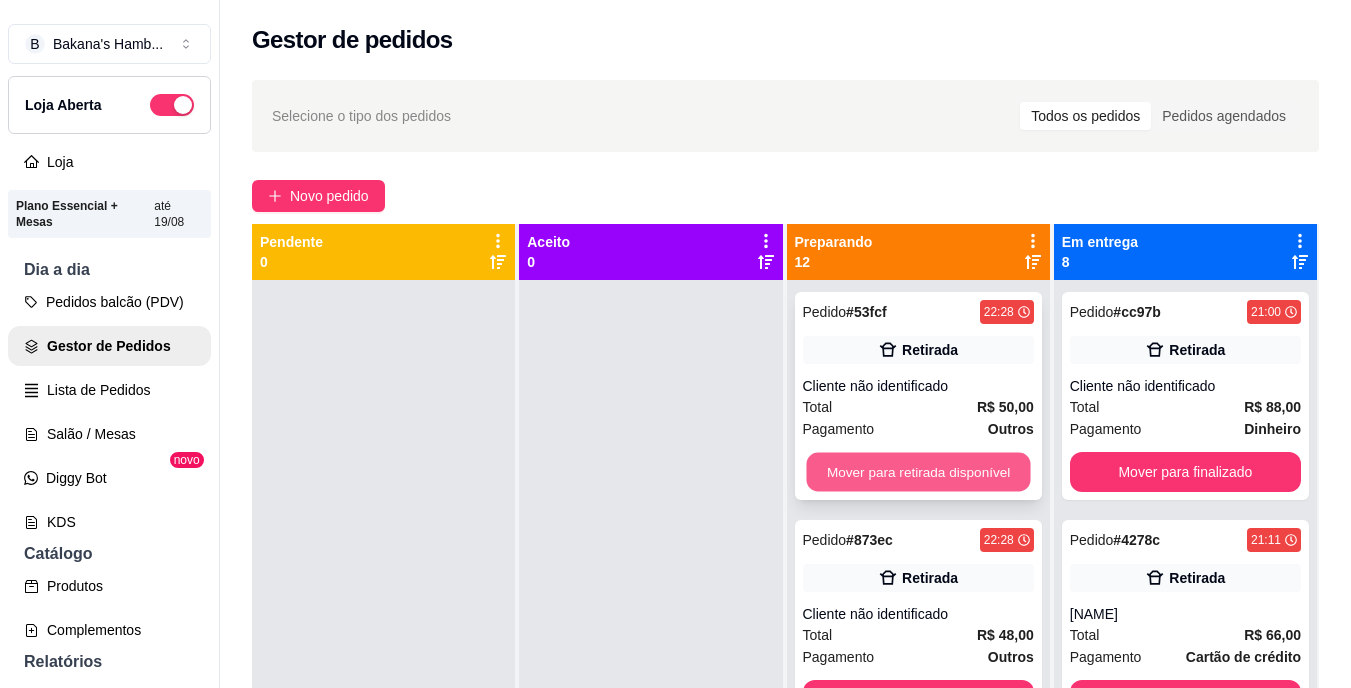 click on "Mover para retirada disponível" at bounding box center (918, 472) 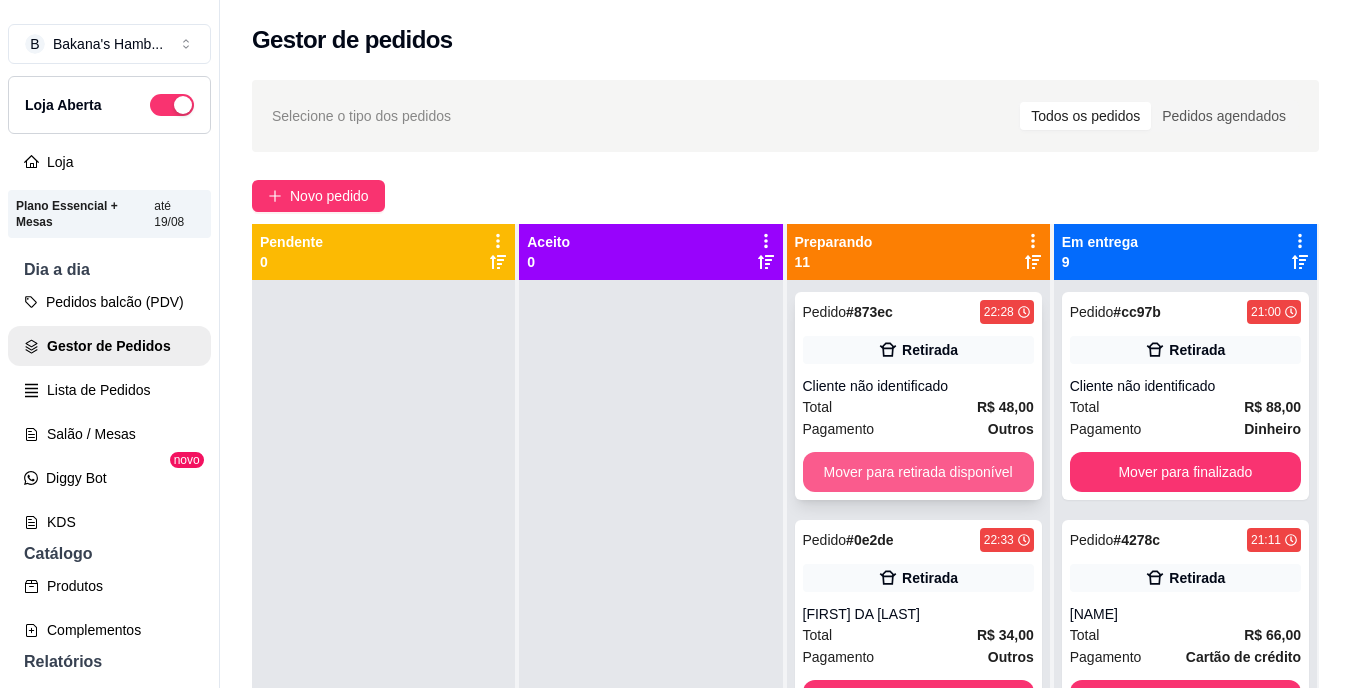click on "Mover para retirada disponível" at bounding box center [918, 472] 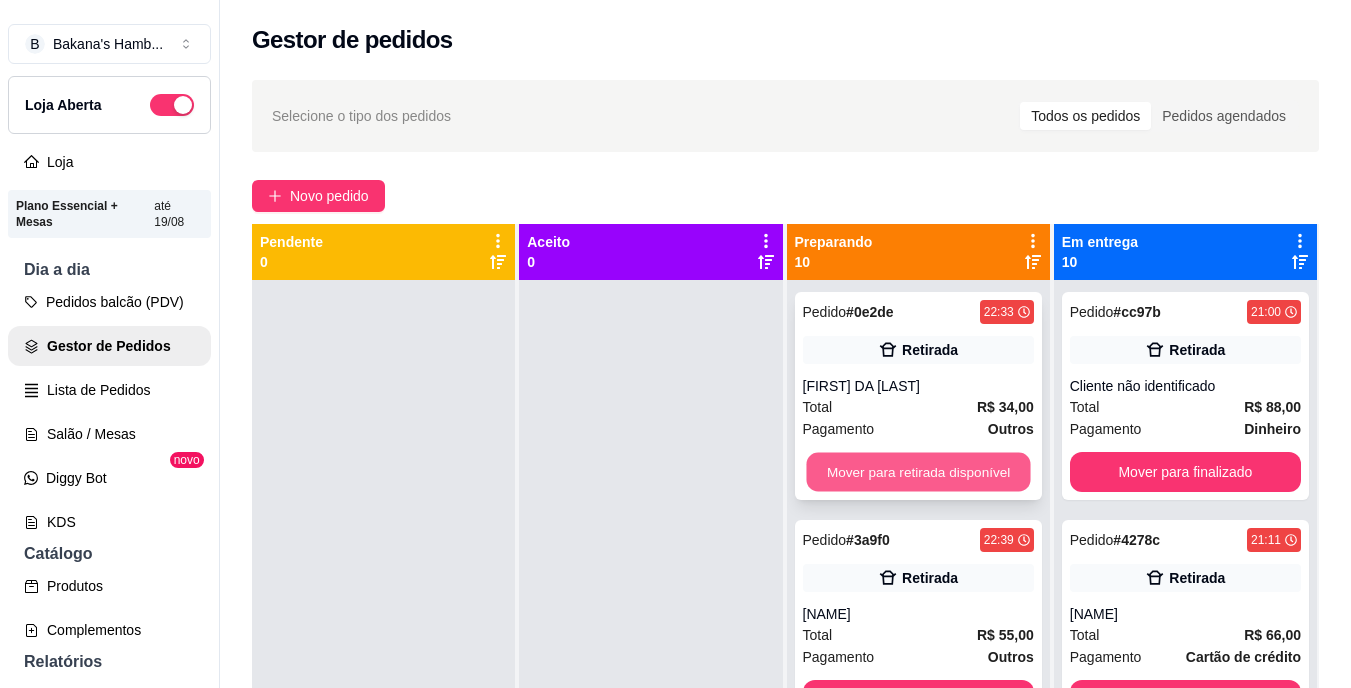 click on "Mover para retirada disponível" at bounding box center [918, 472] 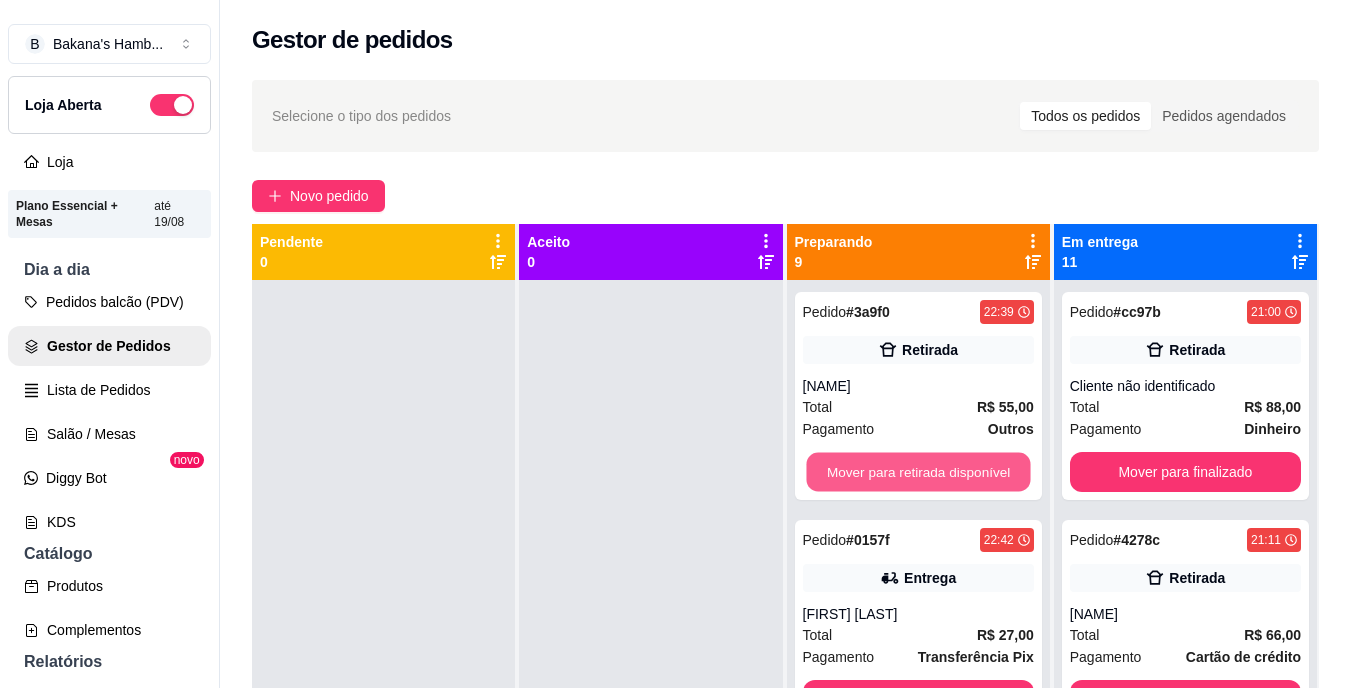 click on "Mover para retirada disponível" at bounding box center (918, 472) 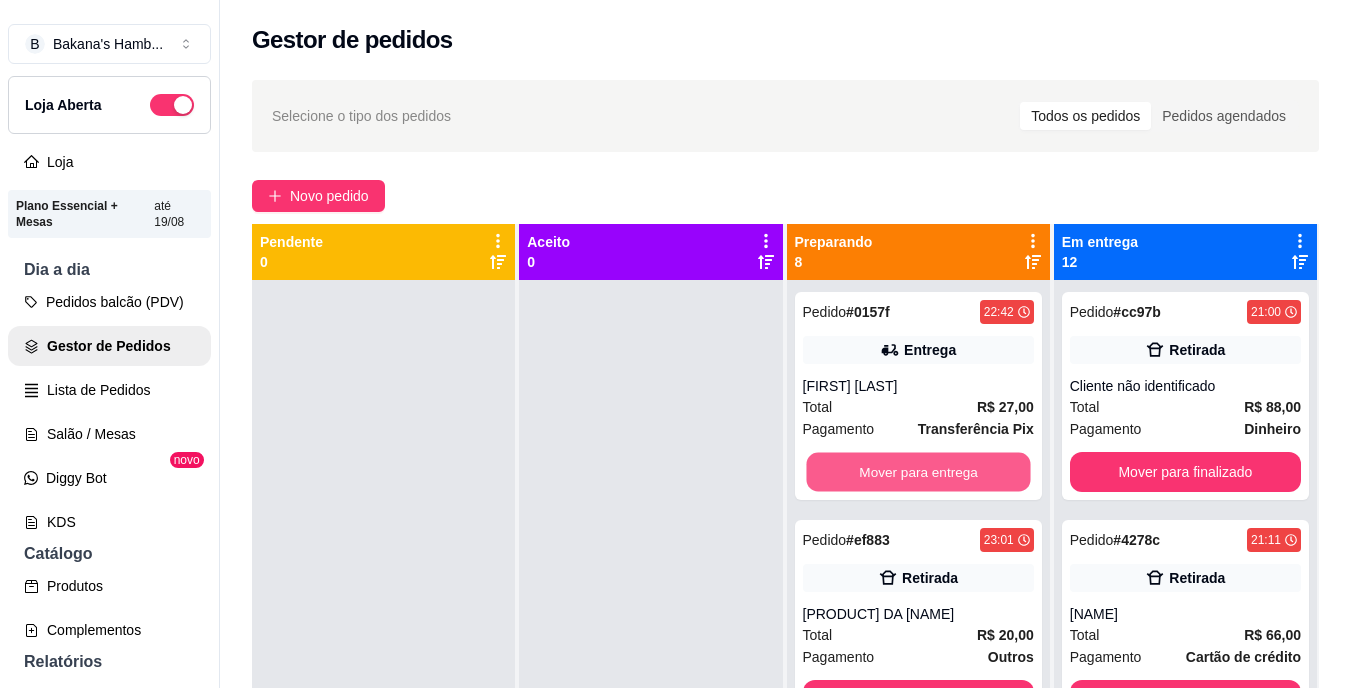 click on "Mover para entrega" at bounding box center [918, 472] 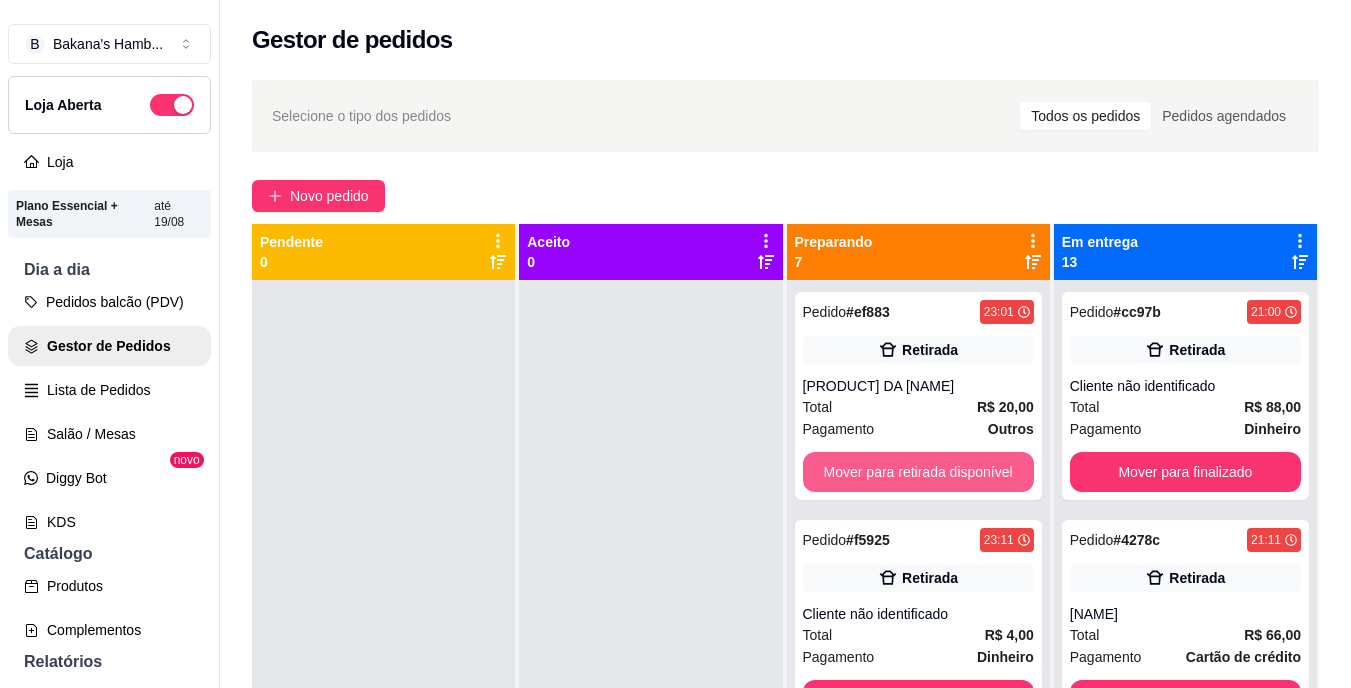 click on "Mover para retirada disponível" at bounding box center [918, 472] 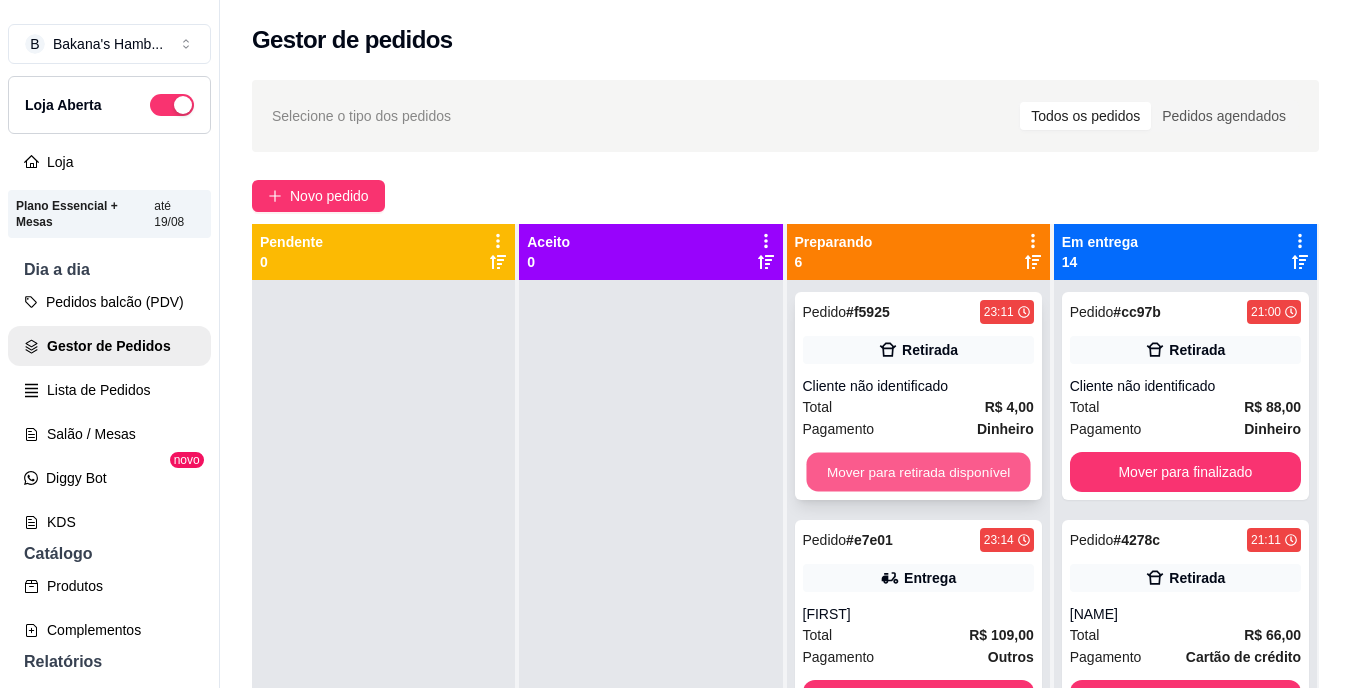 click on "Mover para retirada disponível" at bounding box center [918, 472] 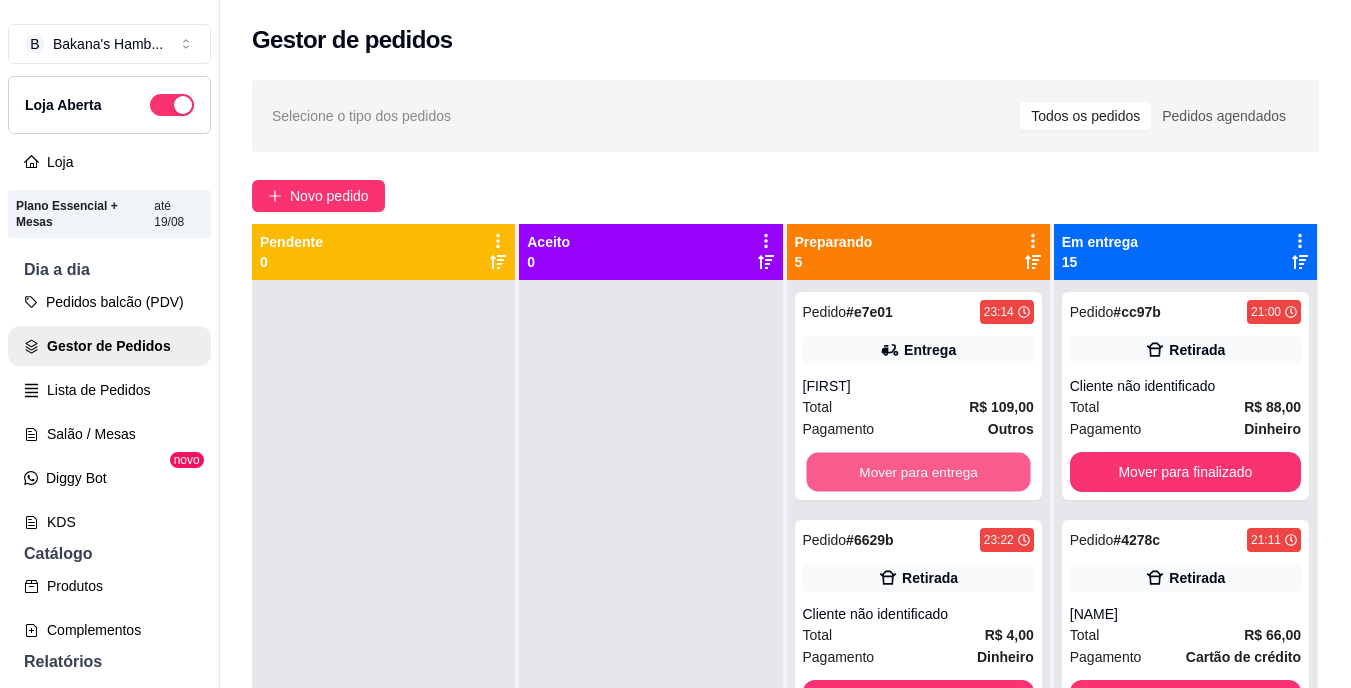 click on "Mover para entrega" at bounding box center (918, 472) 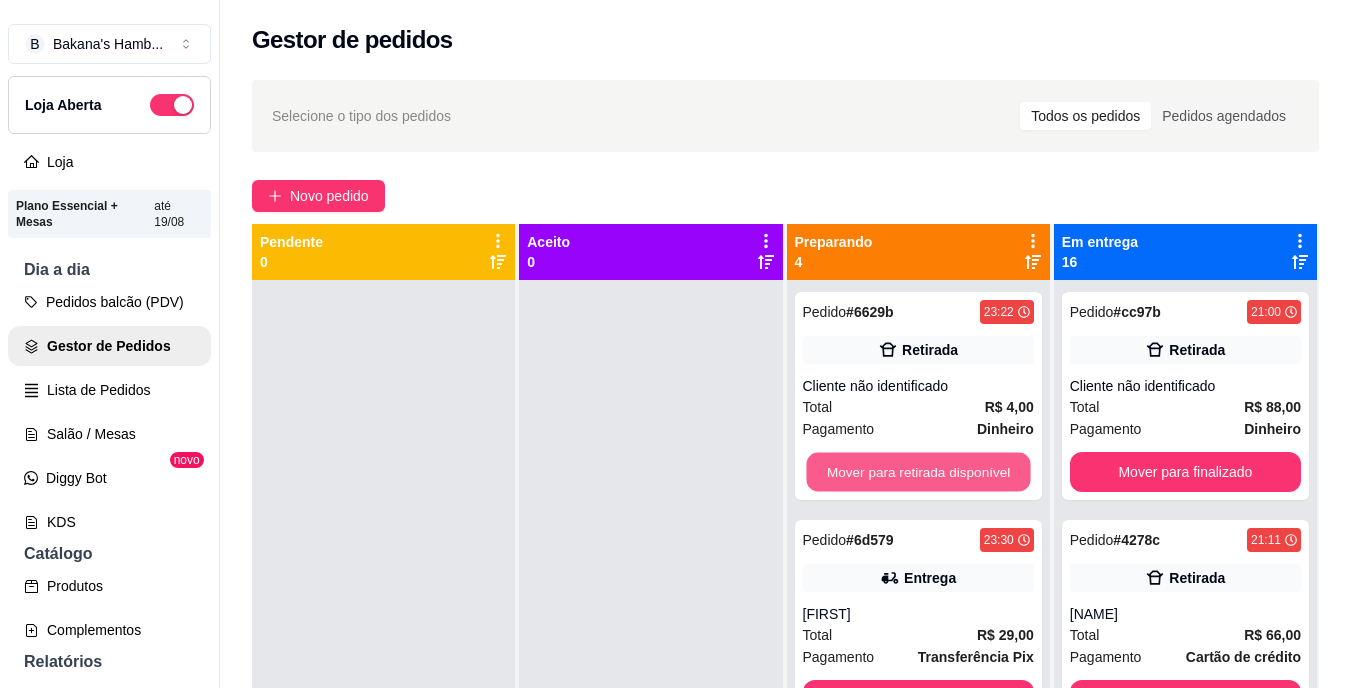 click on "Mover para retirada disponível" at bounding box center [918, 472] 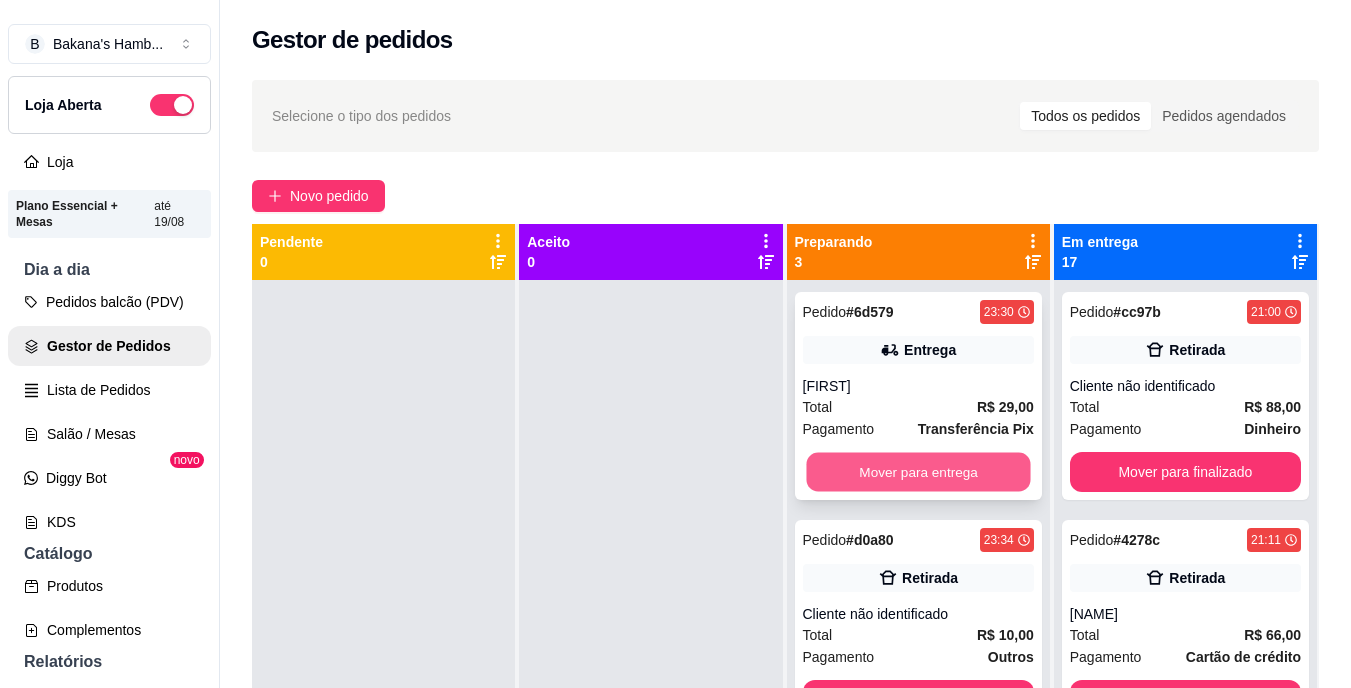 click on "Mover para entrega" at bounding box center [918, 472] 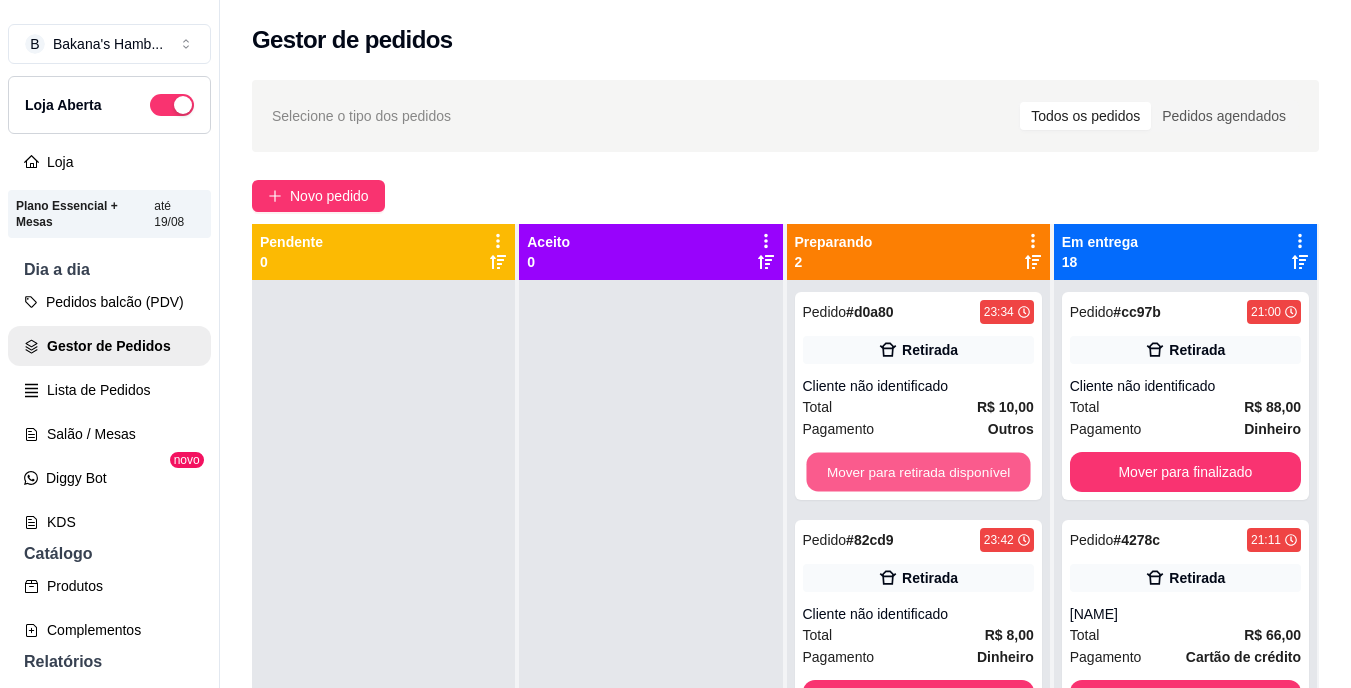 click on "Mover para retirada disponível" at bounding box center [918, 472] 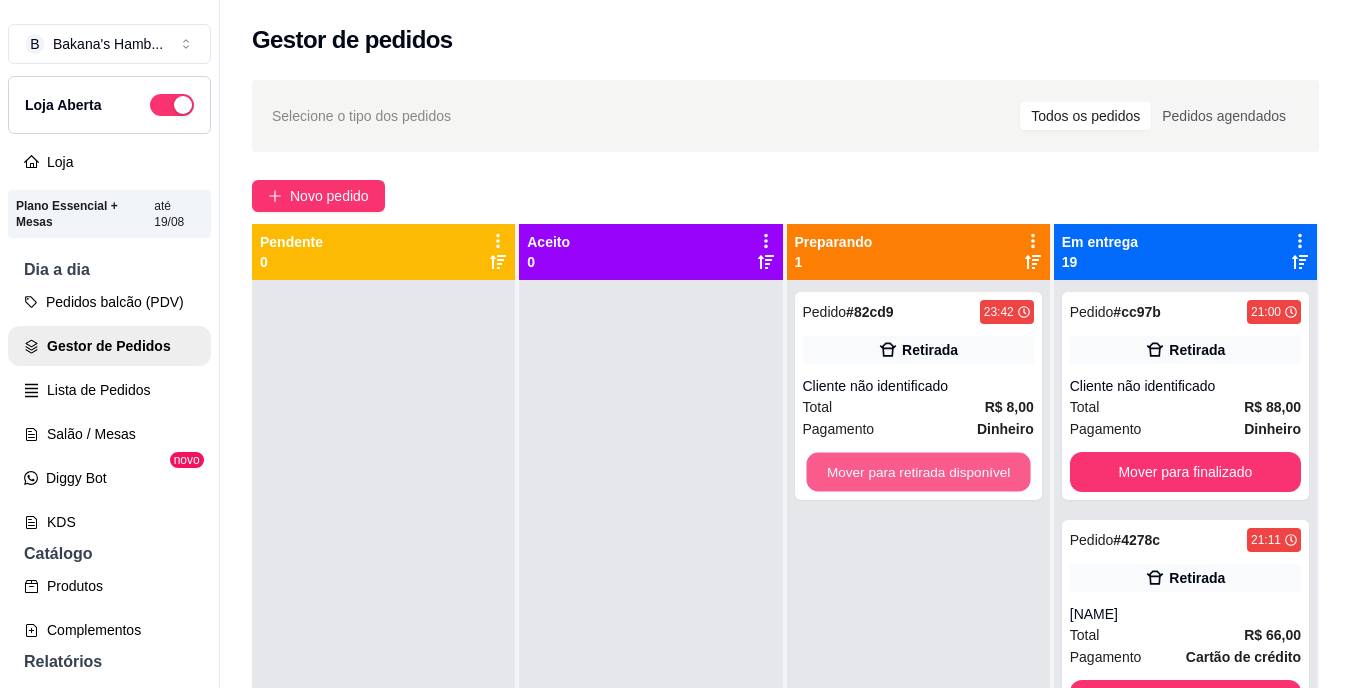 click on "Mover para retirada disponível" at bounding box center (918, 472) 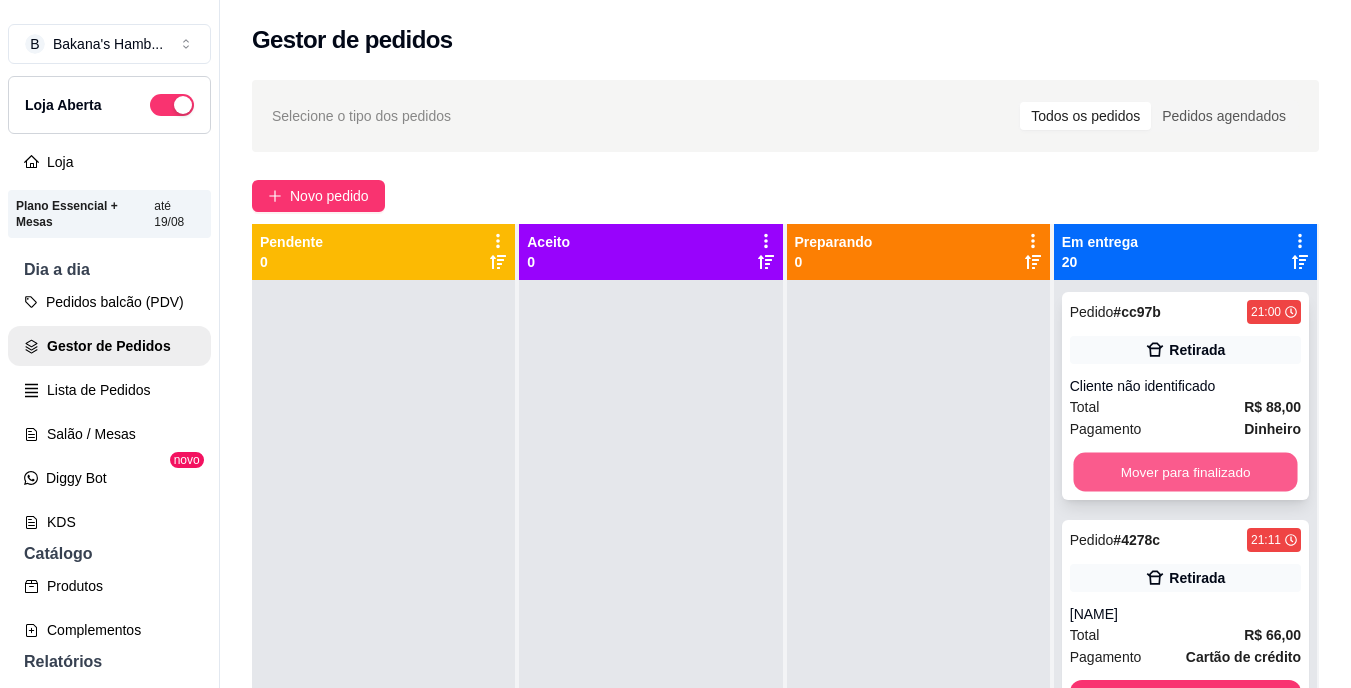 click on "Mover para finalizado" at bounding box center [1185, 472] 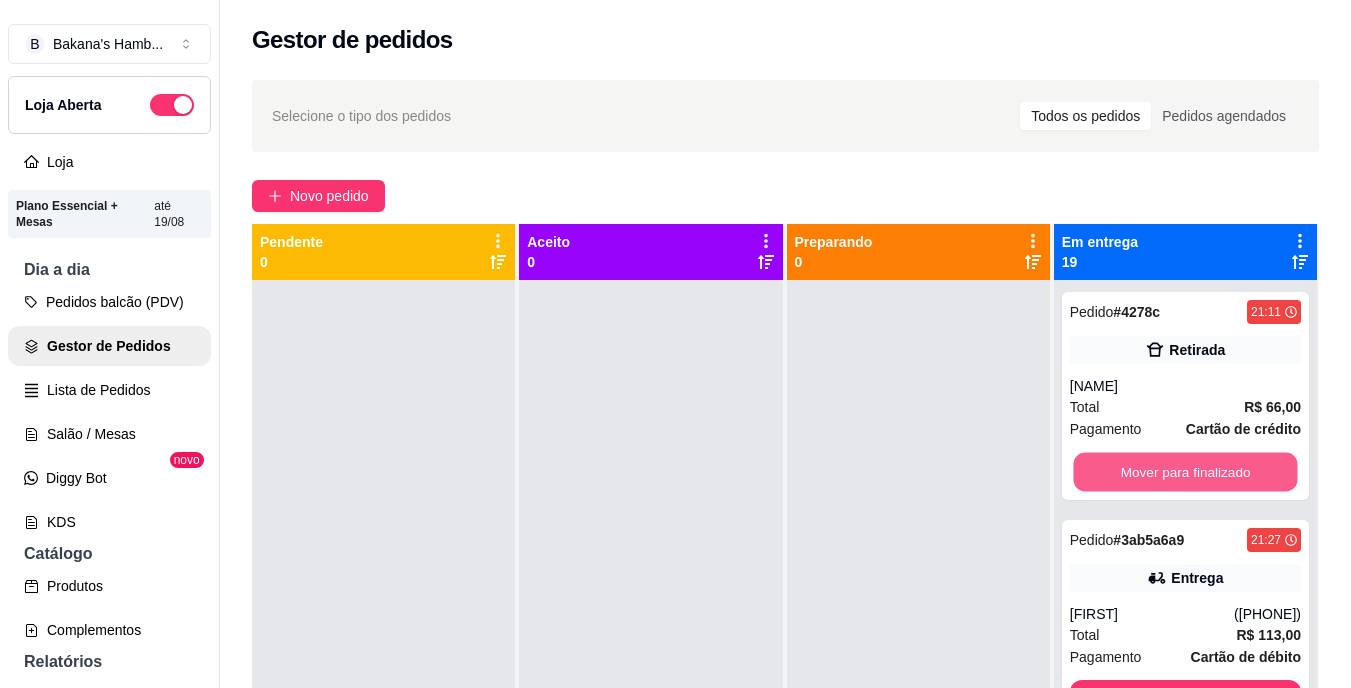 click on "Mover para finalizado" at bounding box center [1185, 472] 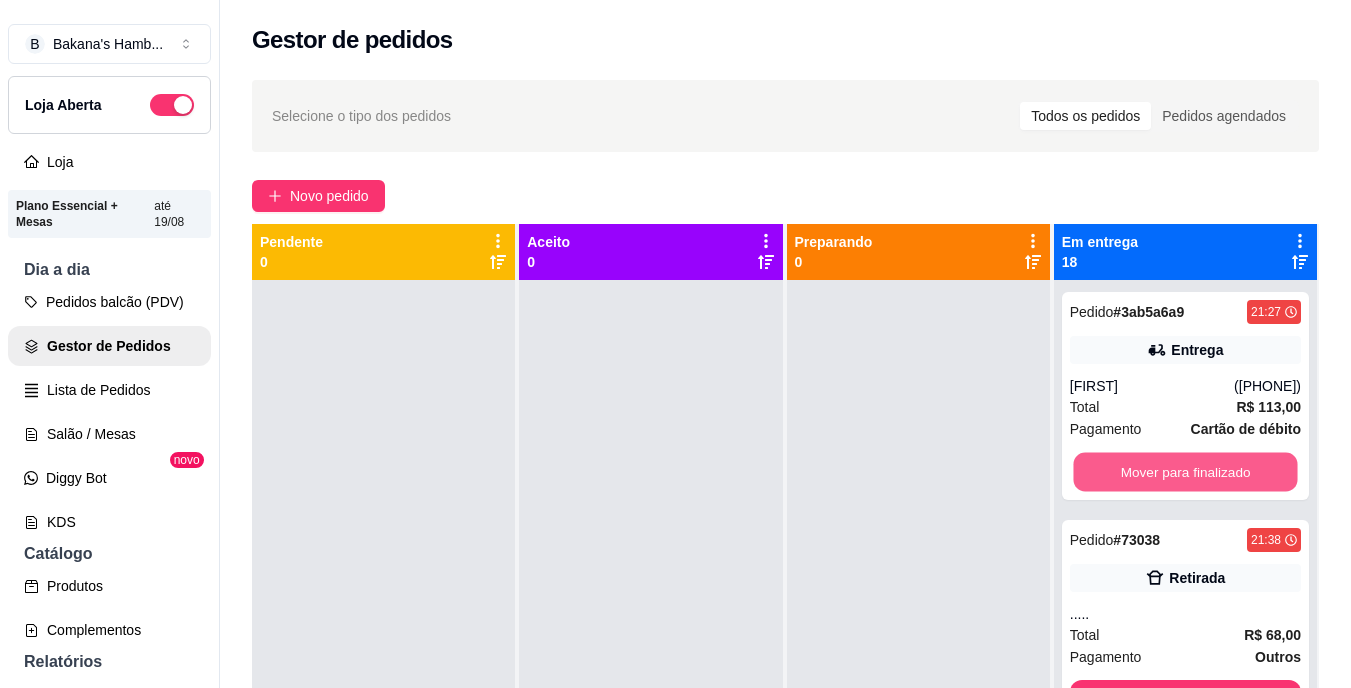 click on "Mover para finalizado" at bounding box center [1185, 472] 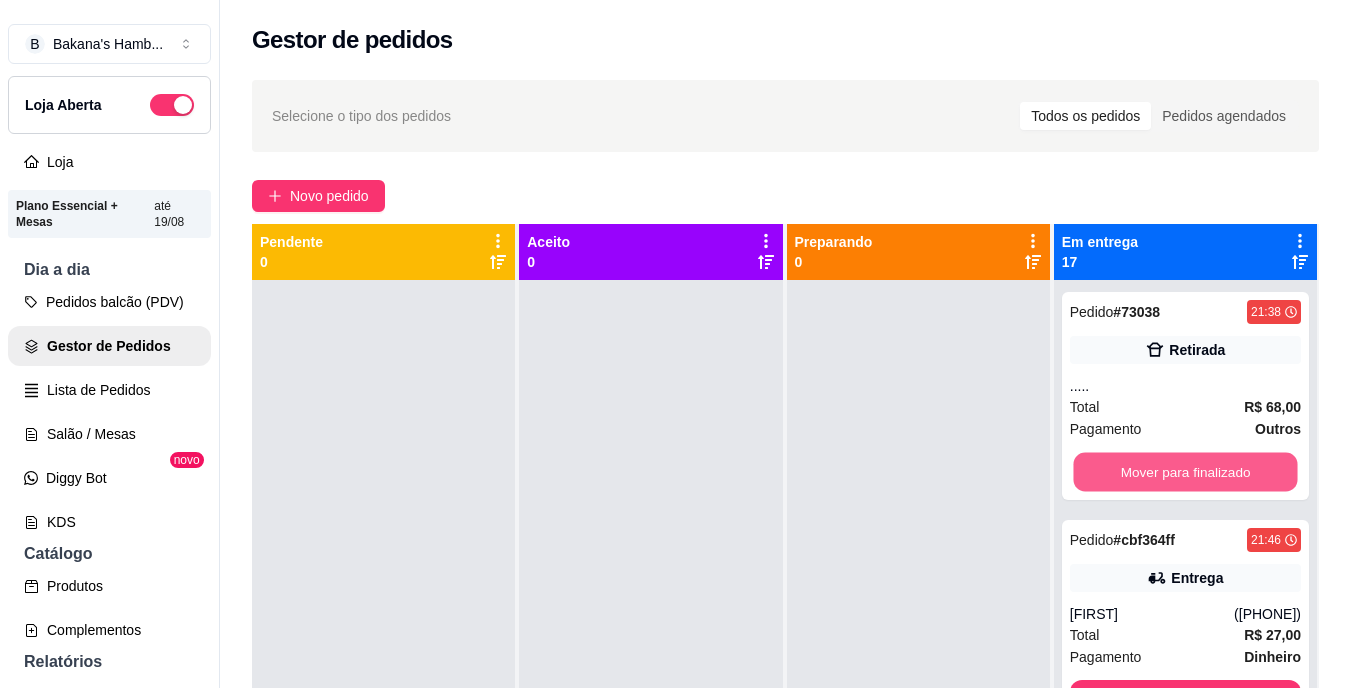 click on "Mover para finalizado" at bounding box center [1185, 472] 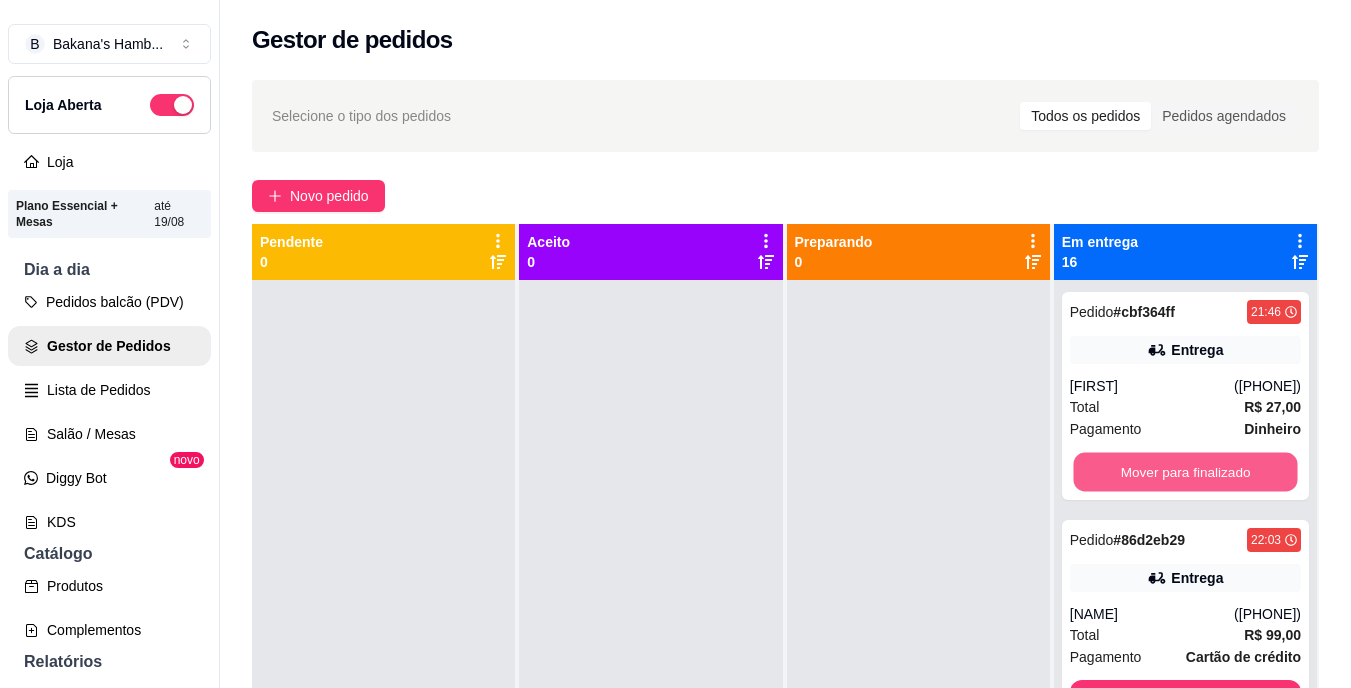 click on "Mover para finalizado" at bounding box center (1185, 472) 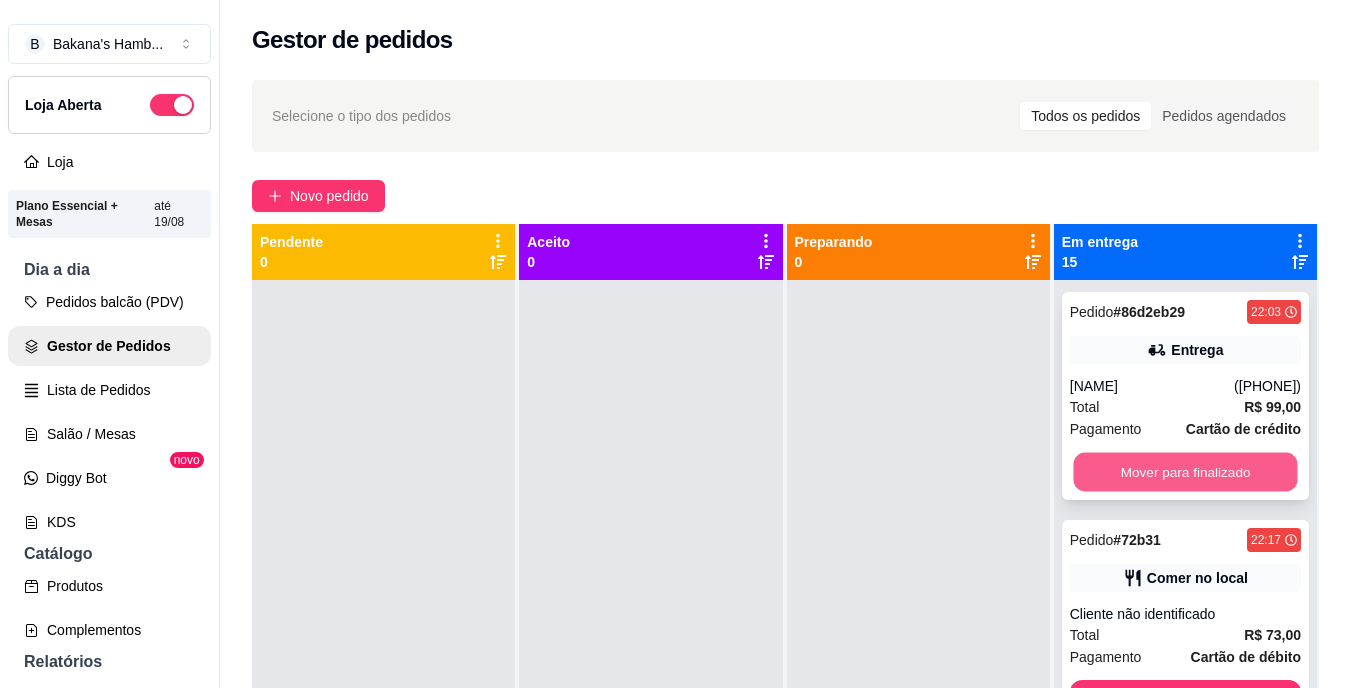 click on "Mover para finalizado" at bounding box center [1185, 472] 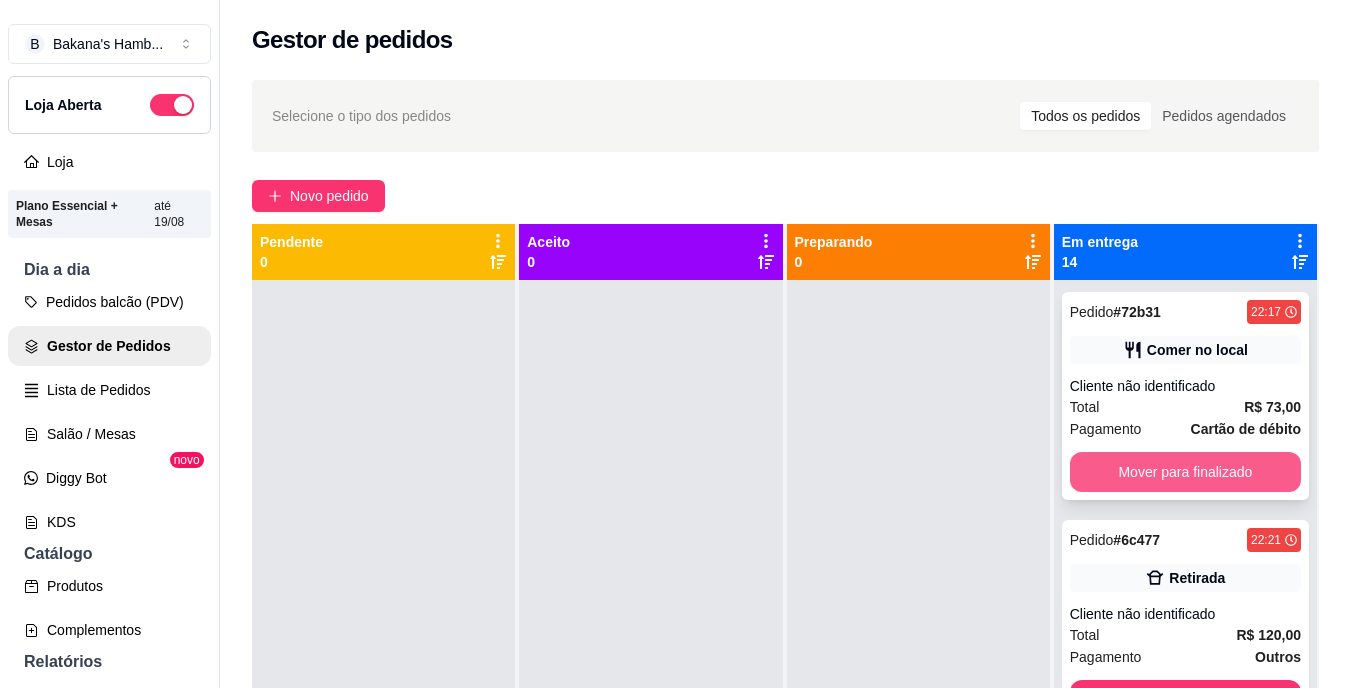 click on "Mover para finalizado" at bounding box center (1185, 472) 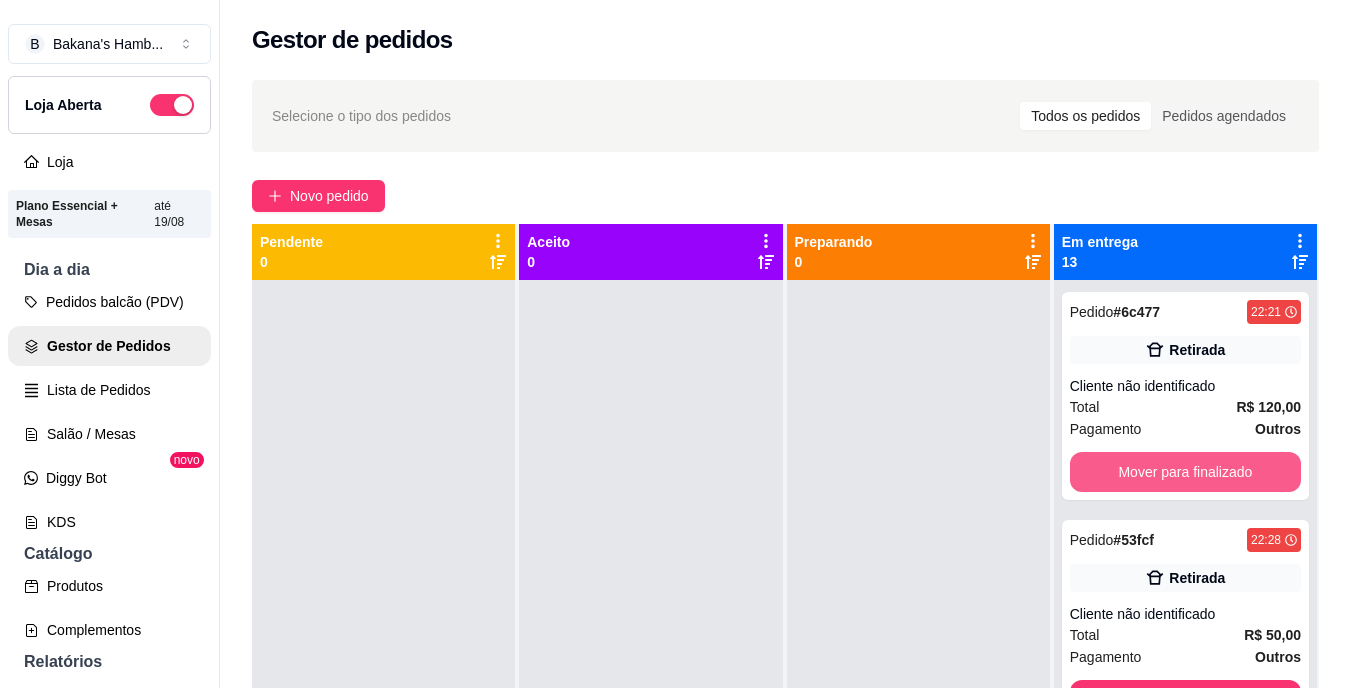 click on "Mover para finalizado" at bounding box center (1185, 472) 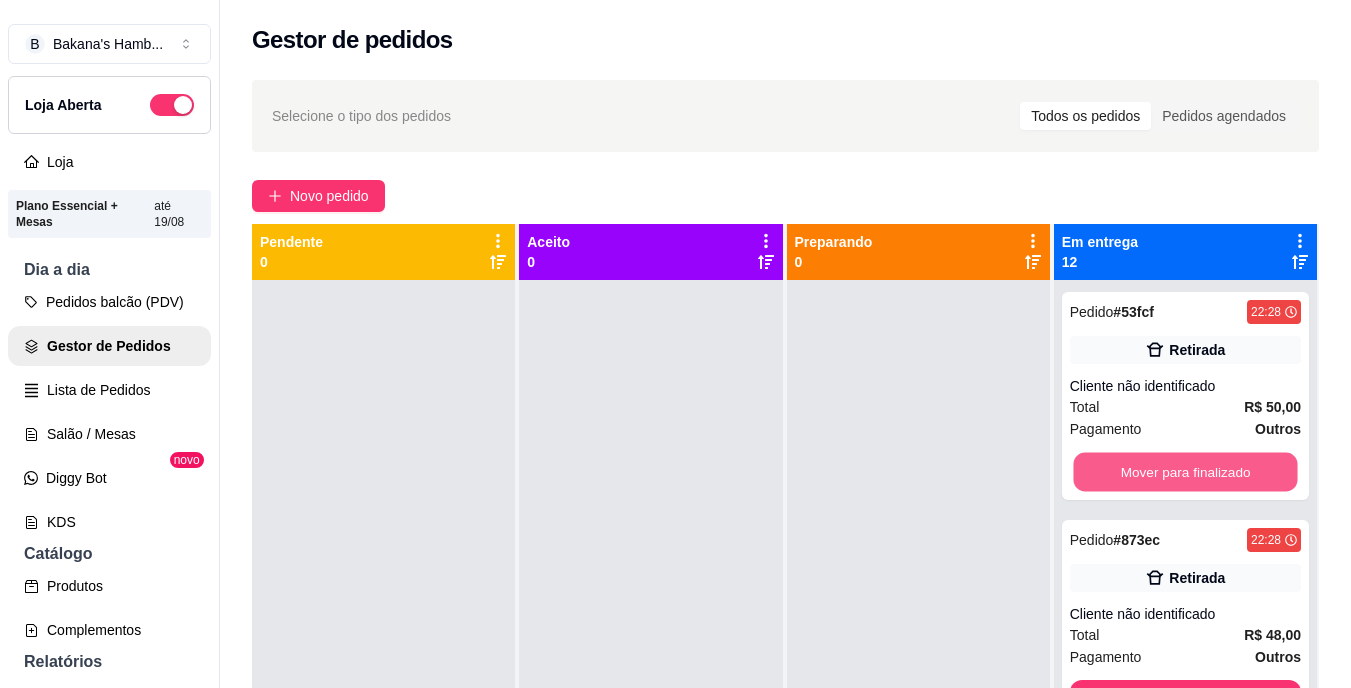 click on "Mover para finalizado" at bounding box center [1185, 472] 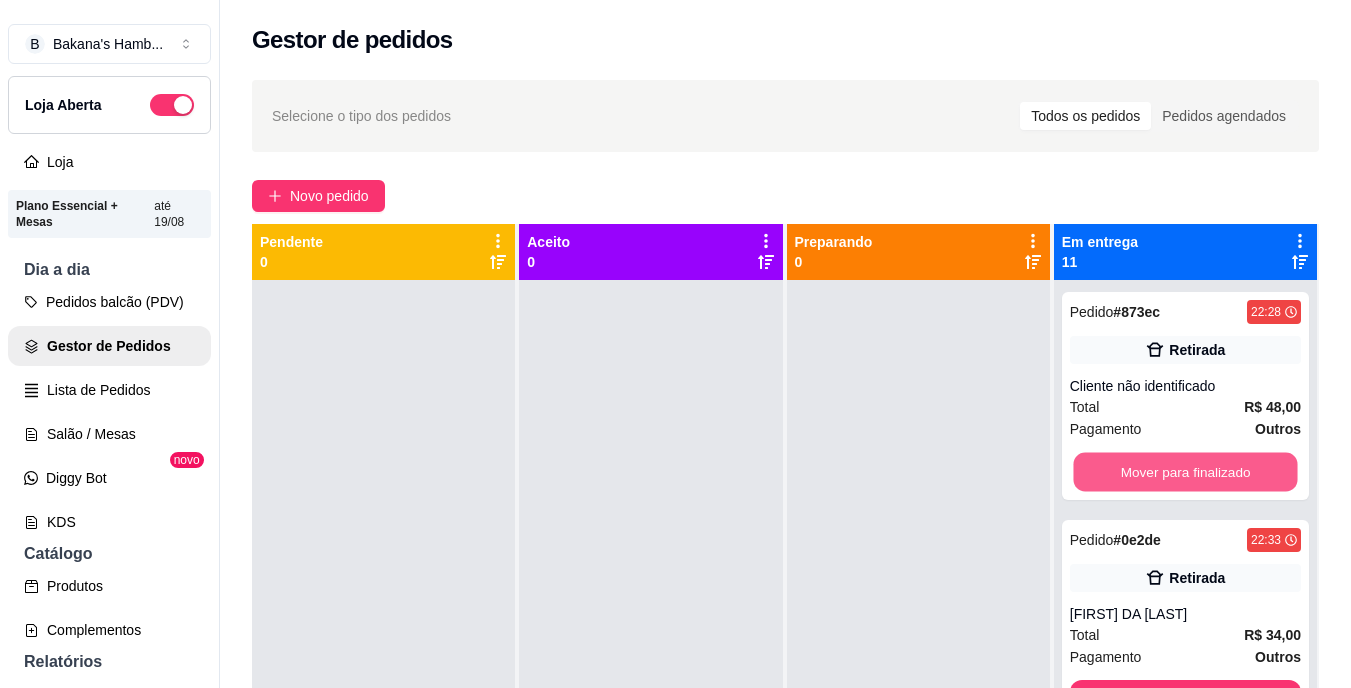 click on "Mover para finalizado" at bounding box center [1185, 472] 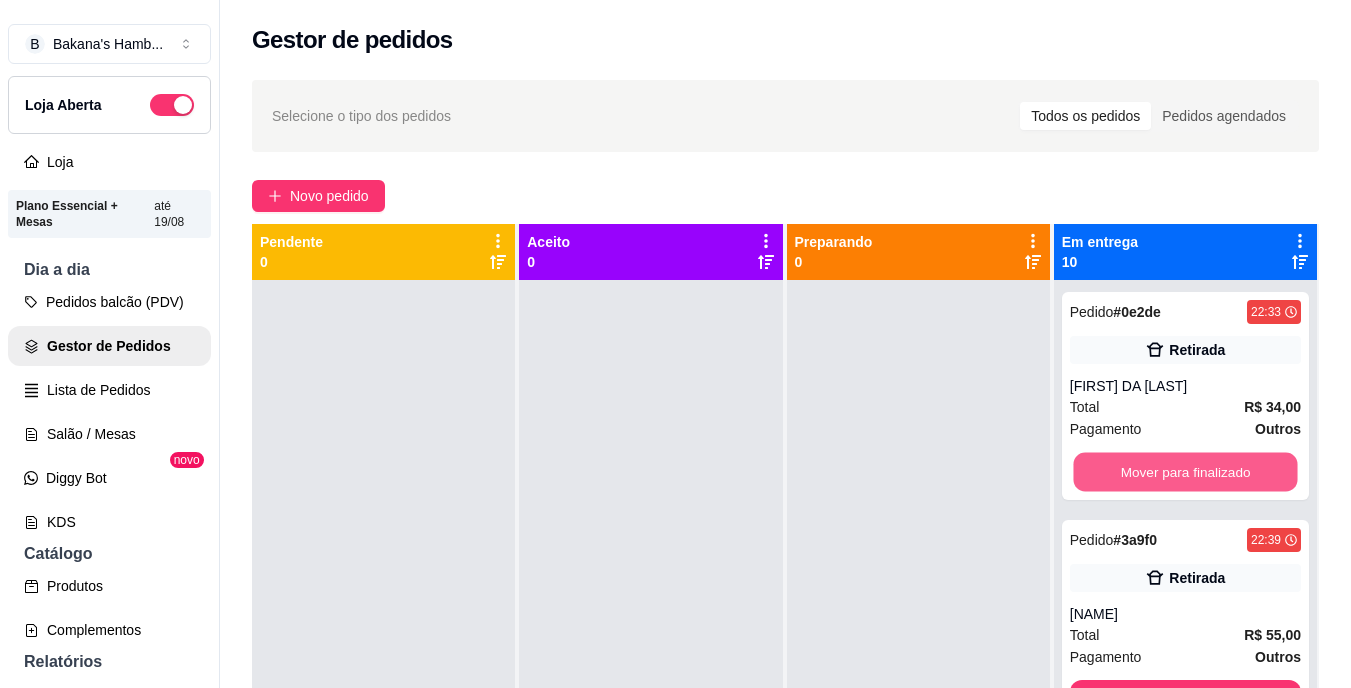 click on "Mover para finalizado" at bounding box center [1185, 472] 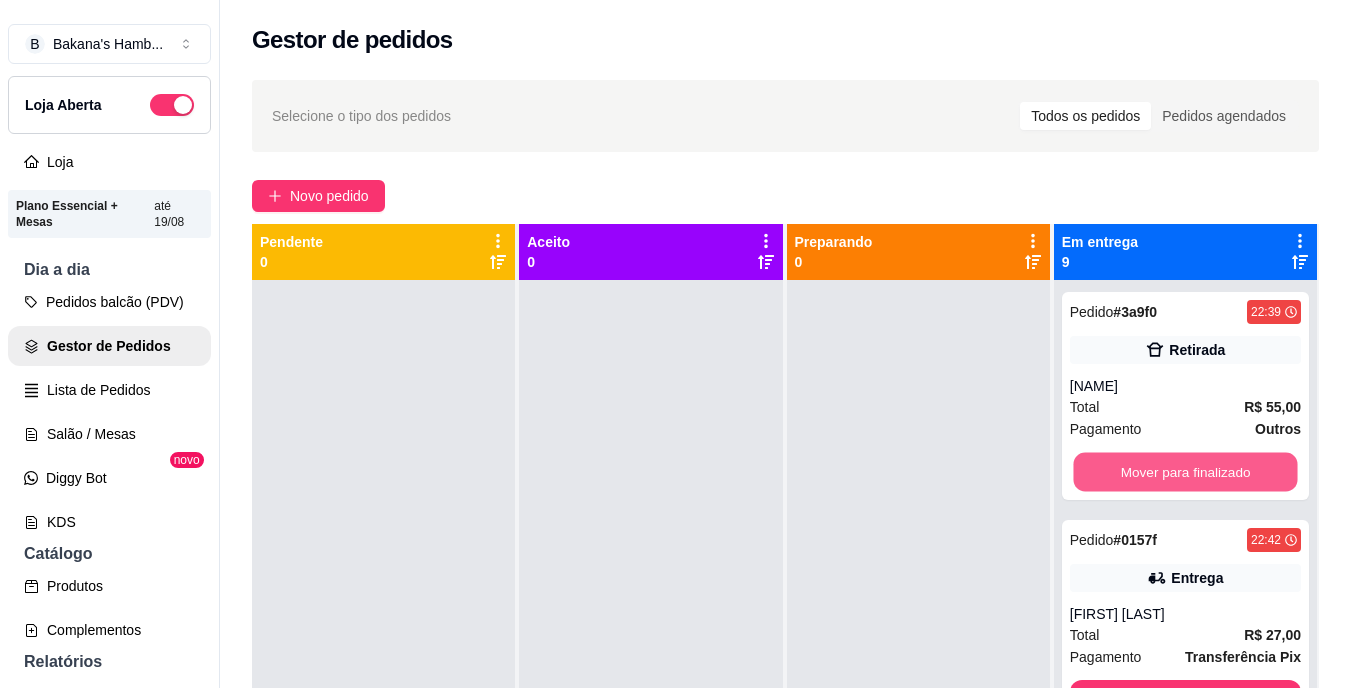 click on "Mover para finalizado" at bounding box center (1185, 472) 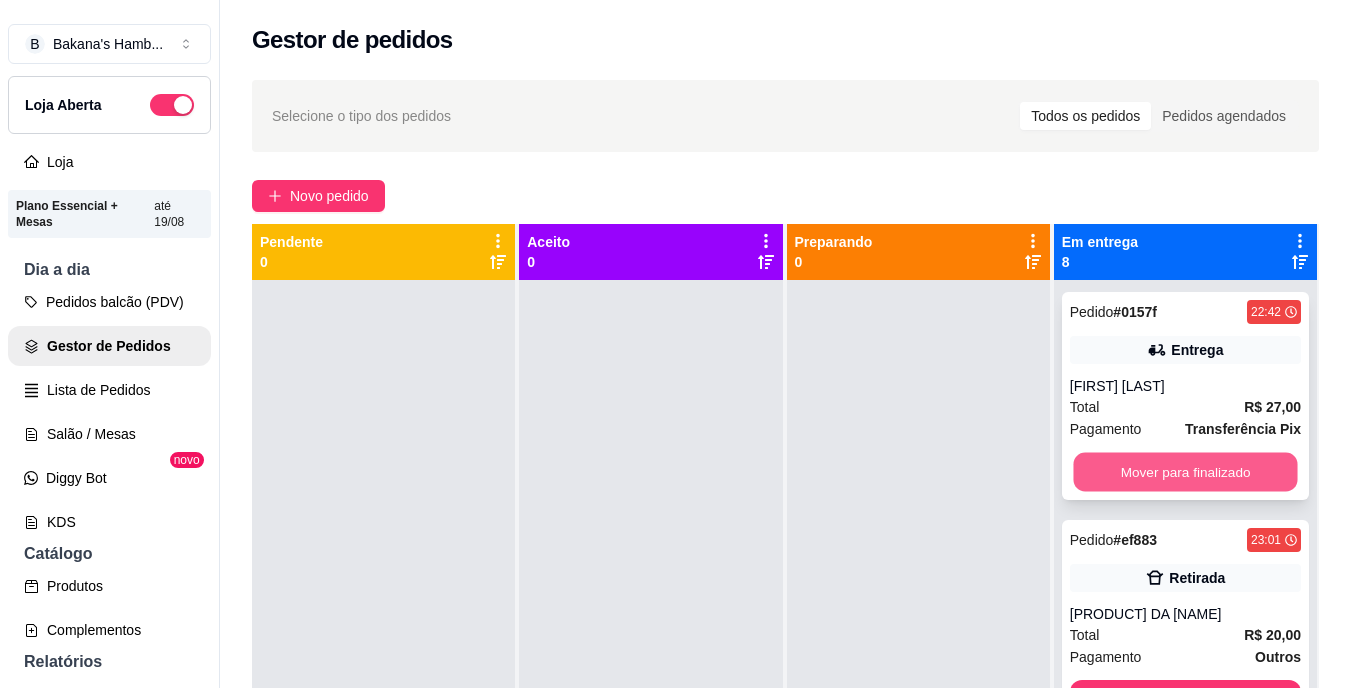 click on "Mover para finalizado" at bounding box center [1185, 472] 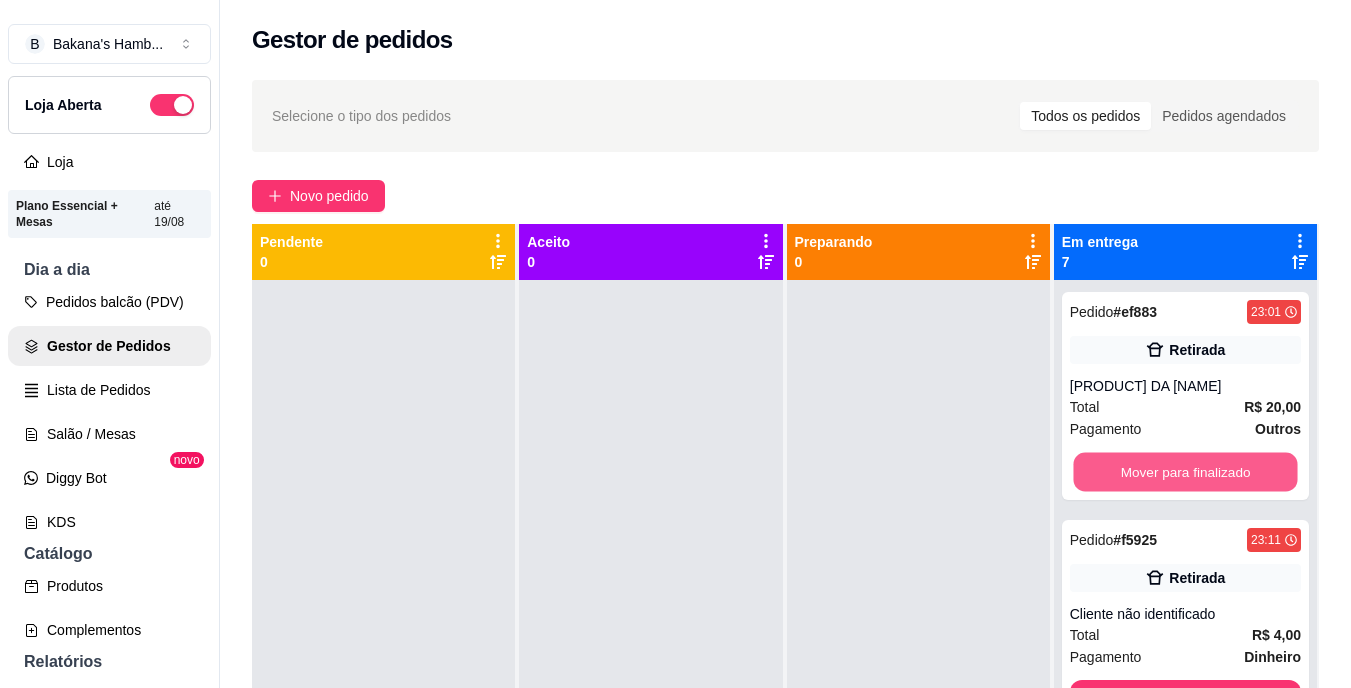 click on "Mover para finalizado" at bounding box center (1185, 472) 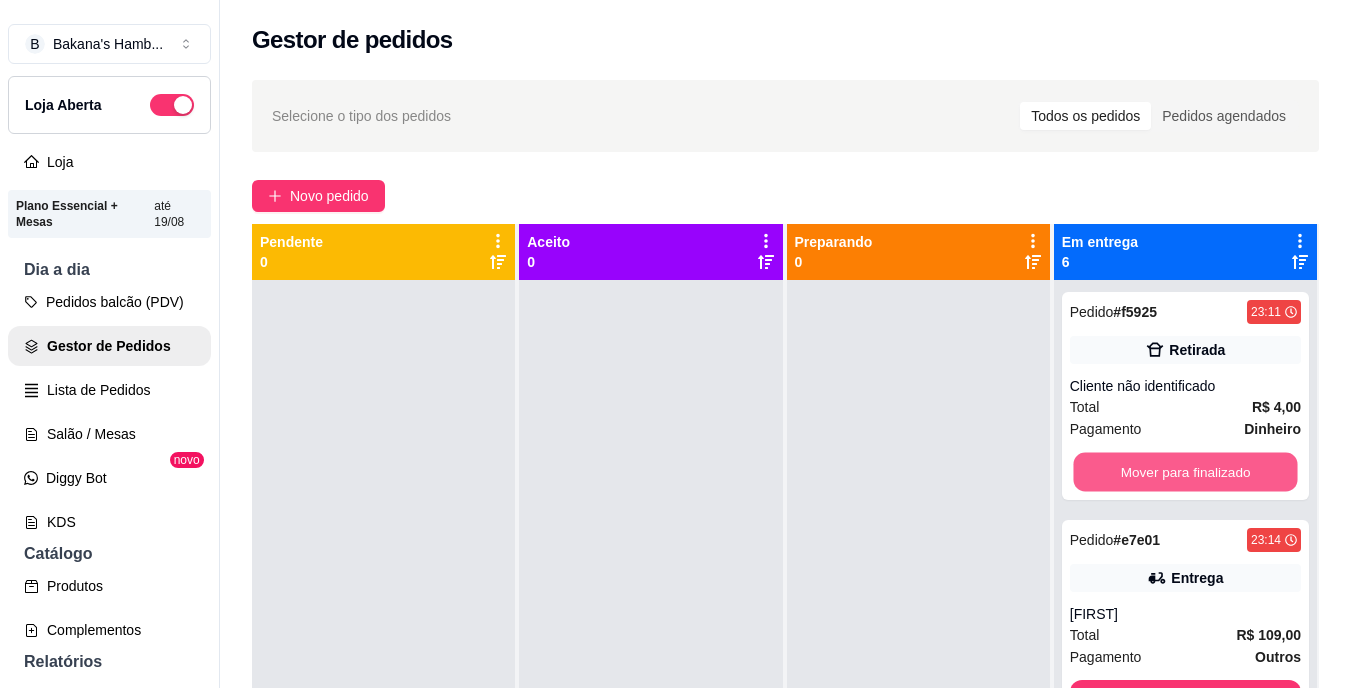 click on "Mover para finalizado" at bounding box center [1185, 472] 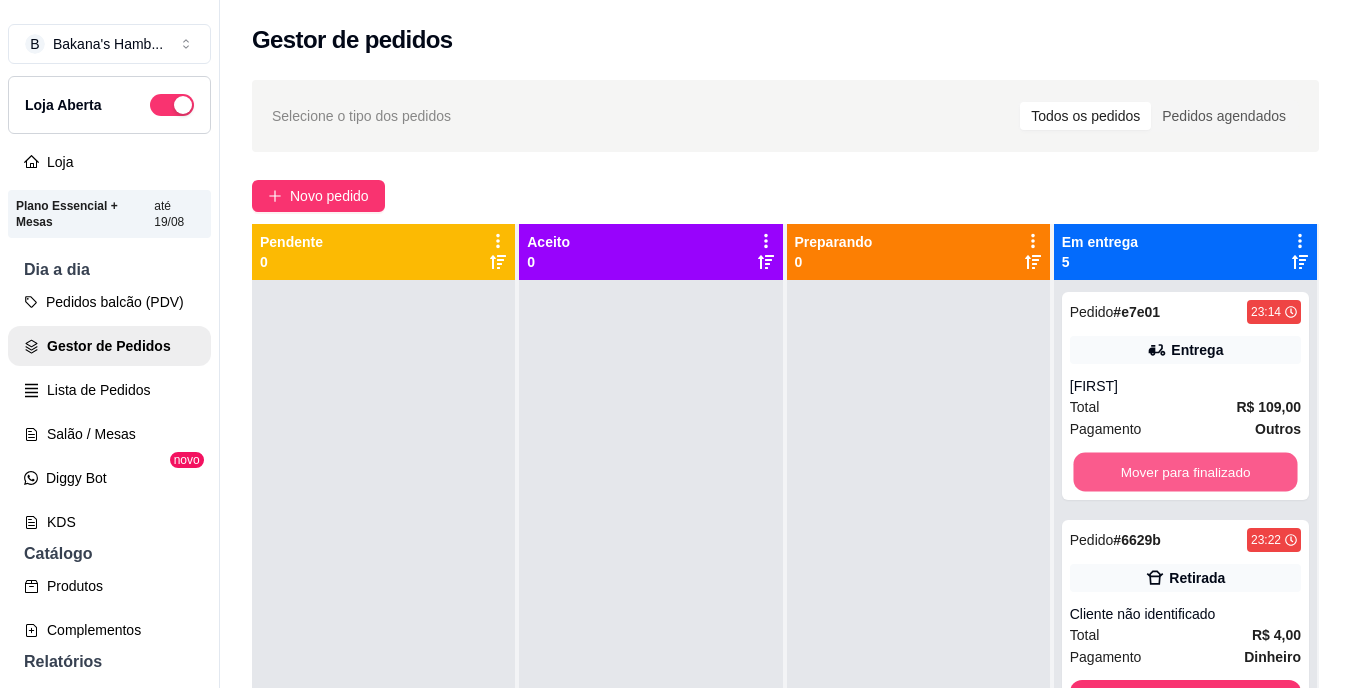 click on "Mover para finalizado" at bounding box center (1185, 472) 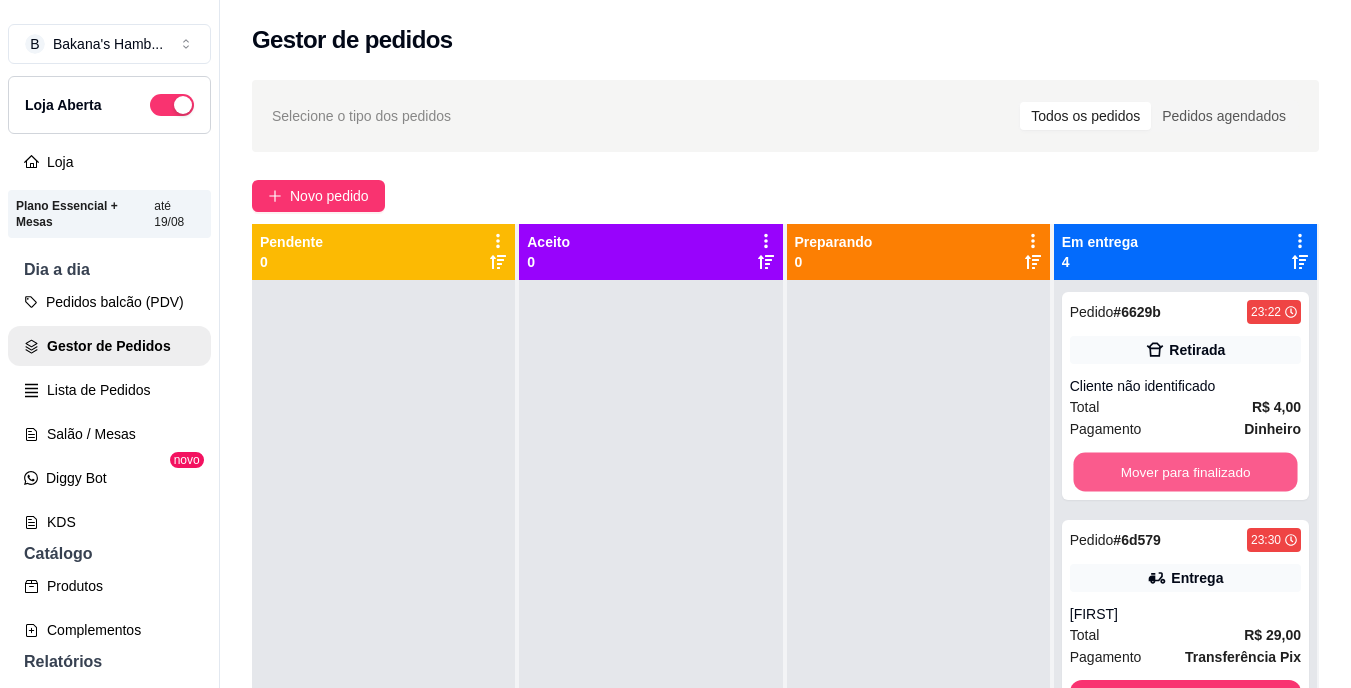 click on "Mover para finalizado" at bounding box center [1185, 472] 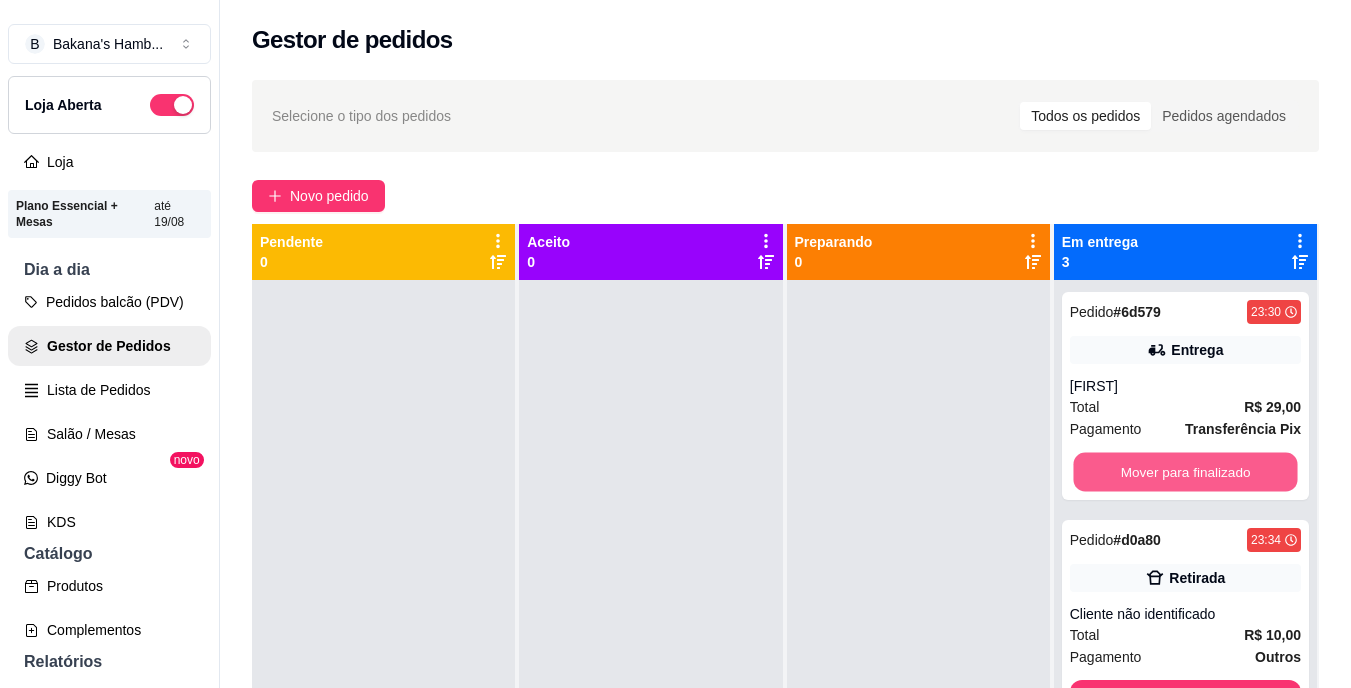 click on "Mover para finalizado" at bounding box center (1185, 472) 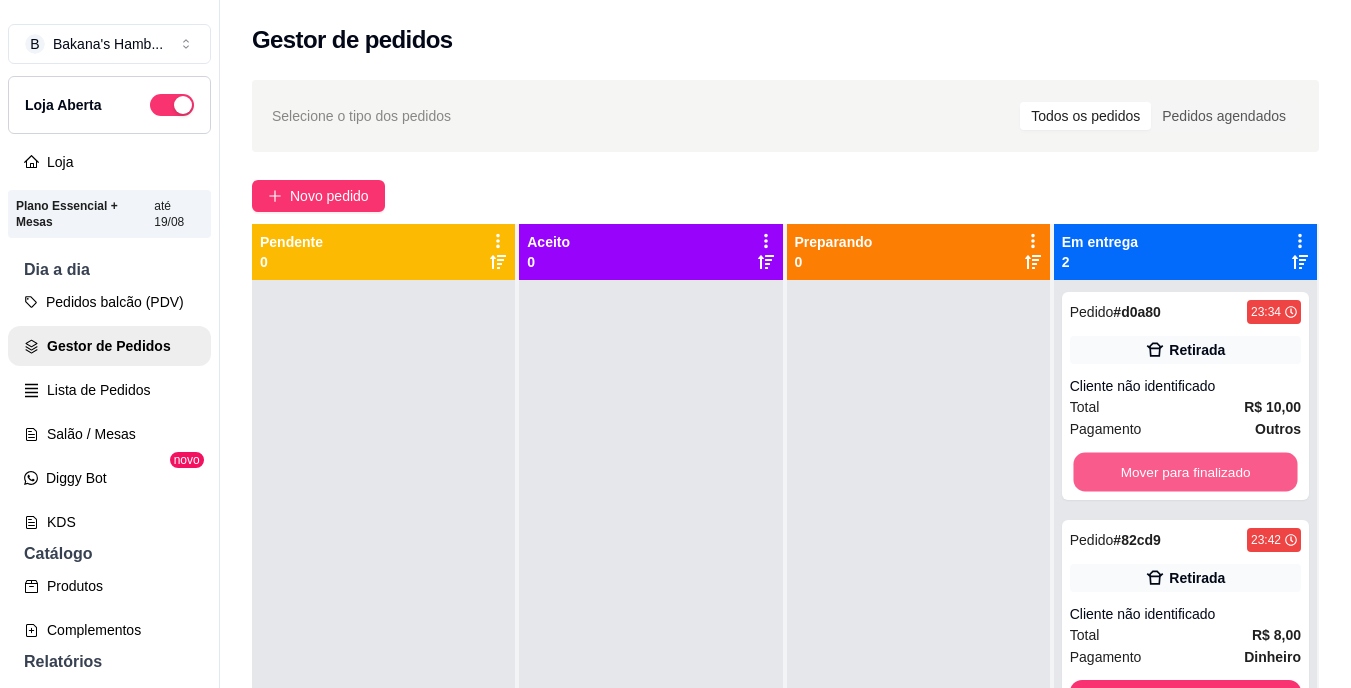 click on "Mover para finalizado" at bounding box center [1185, 472] 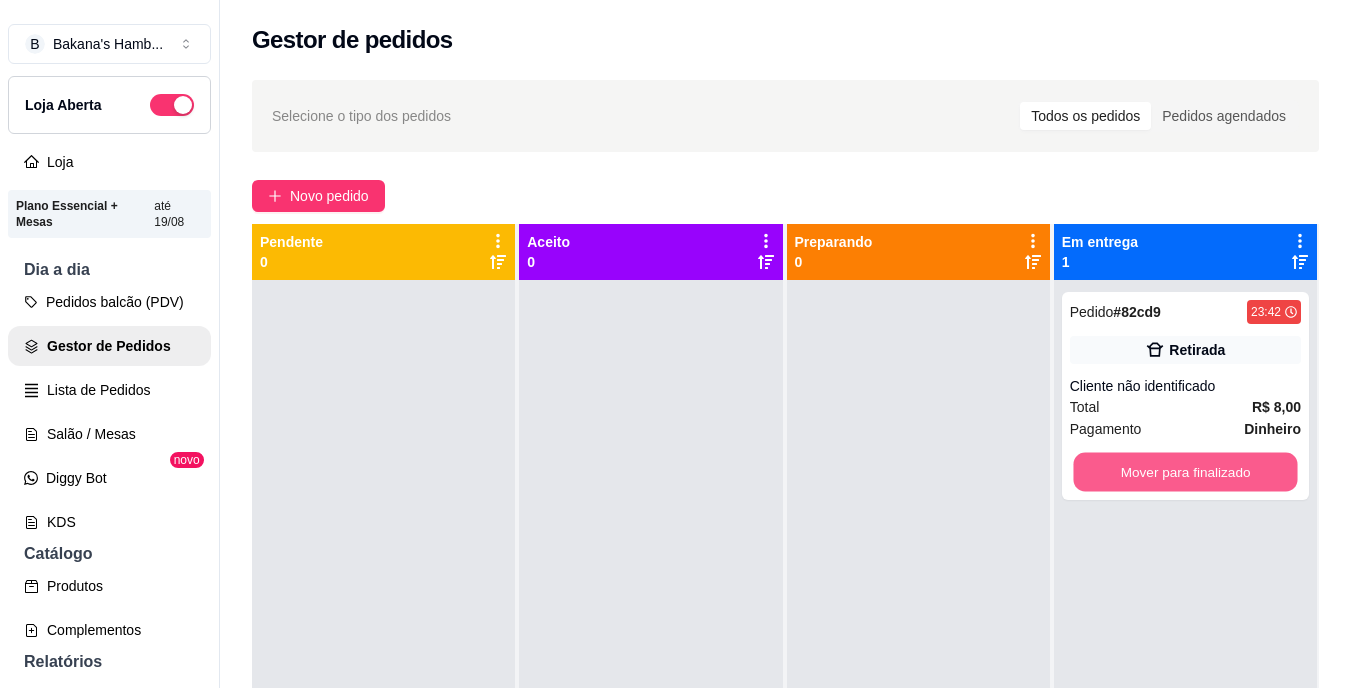 click on "Mover para finalizado" at bounding box center [1185, 472] 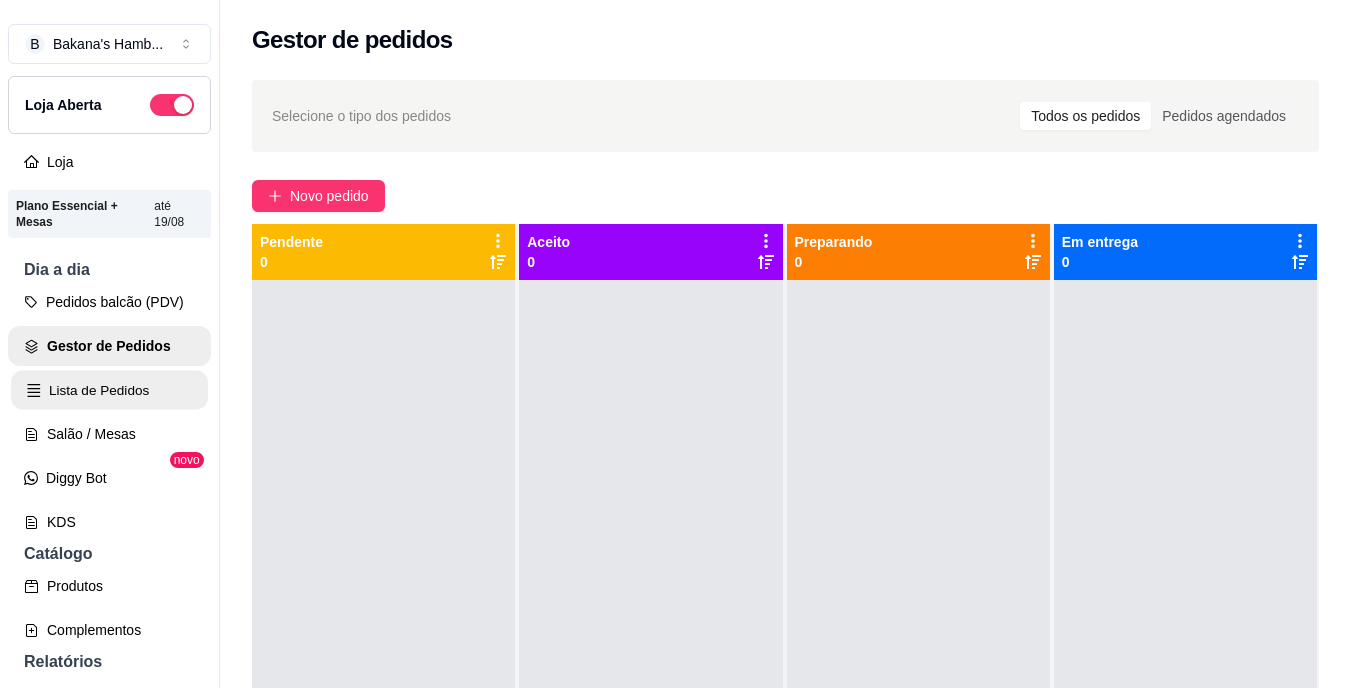 click on "Lista de Pedidos" at bounding box center [109, 390] 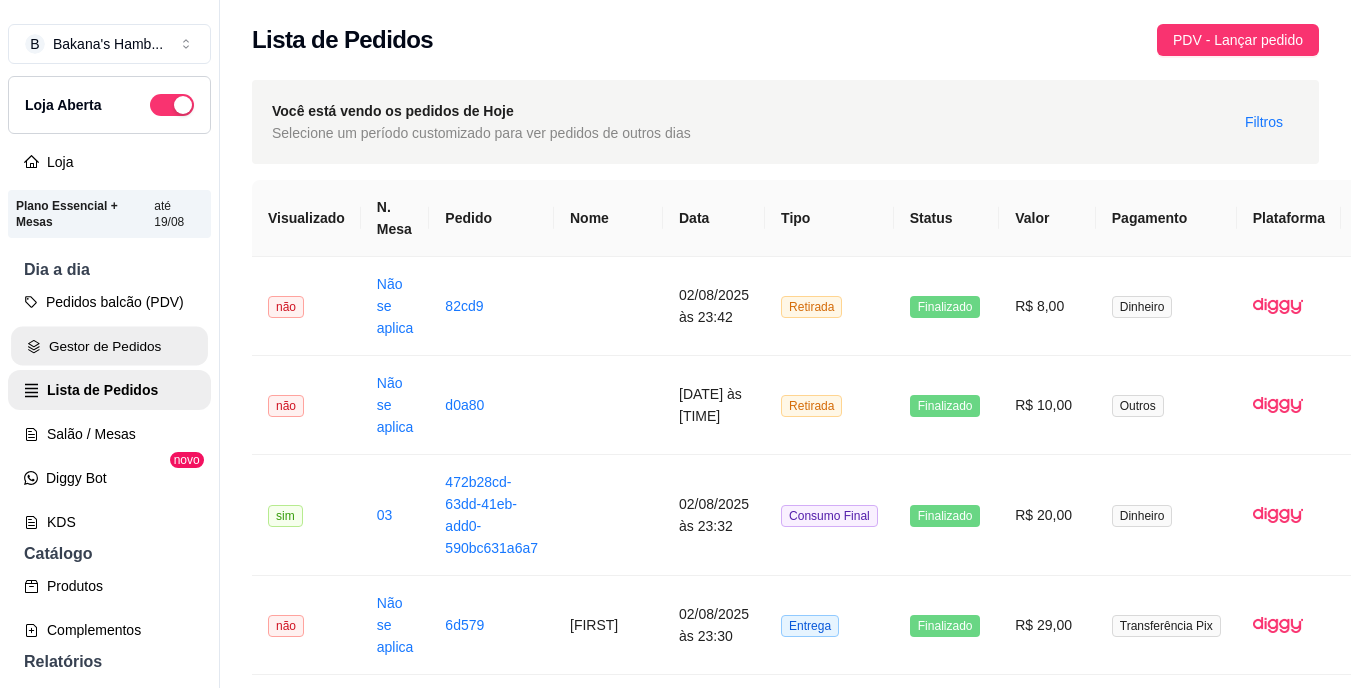 click on "Gestor de Pedidos" at bounding box center (109, 346) 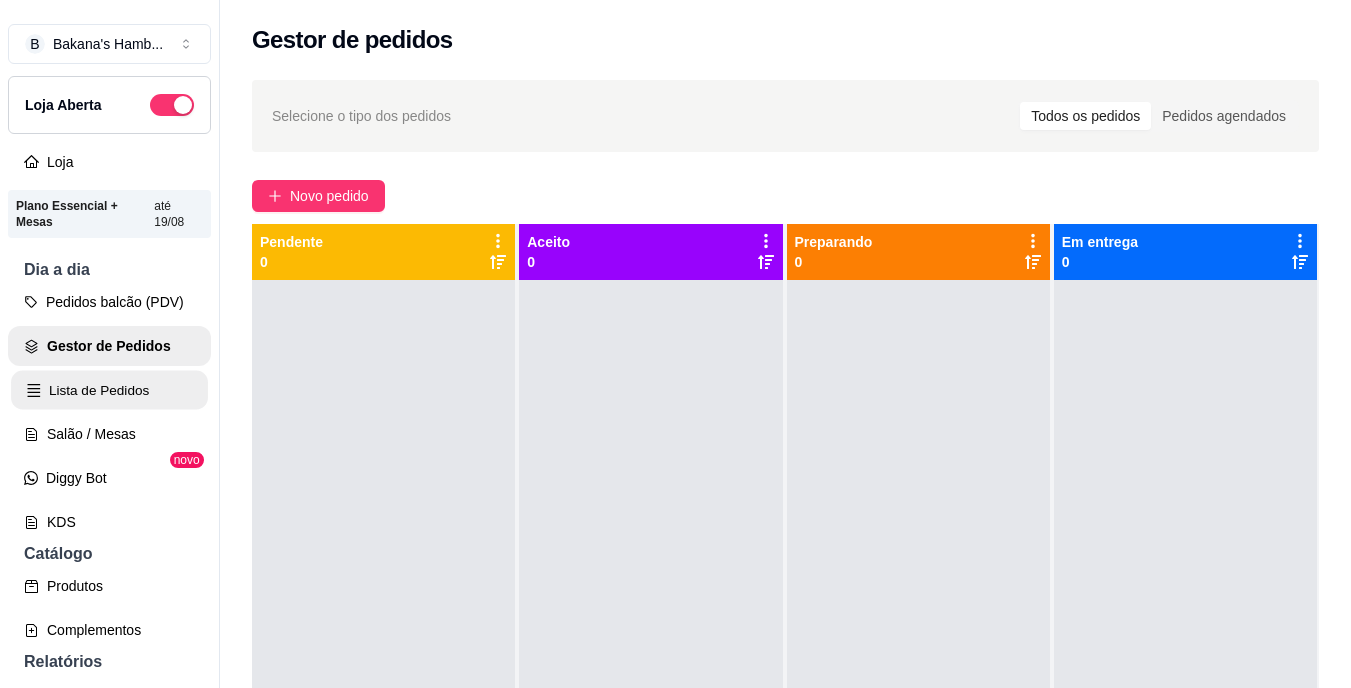 click on "Lista de Pedidos" at bounding box center [109, 390] 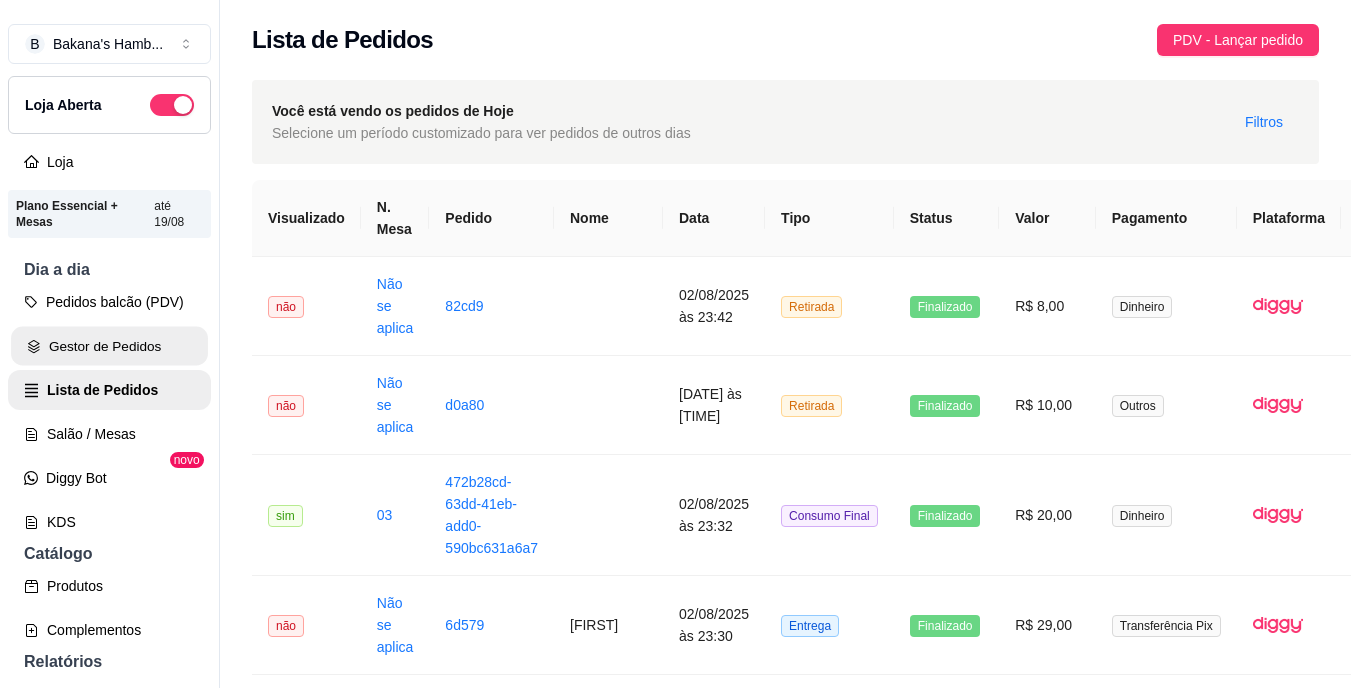 click on "Gestor de Pedidos" at bounding box center (109, 346) 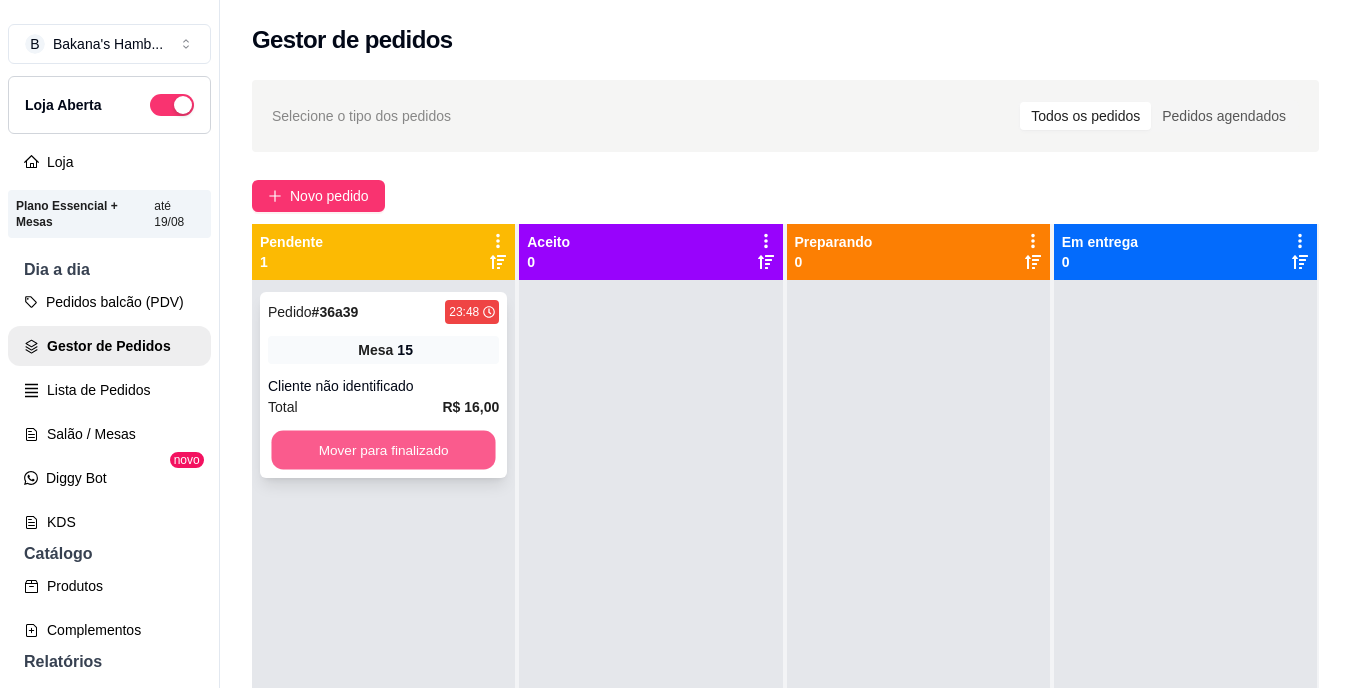 click on "Mover para finalizado" at bounding box center (383, 450) 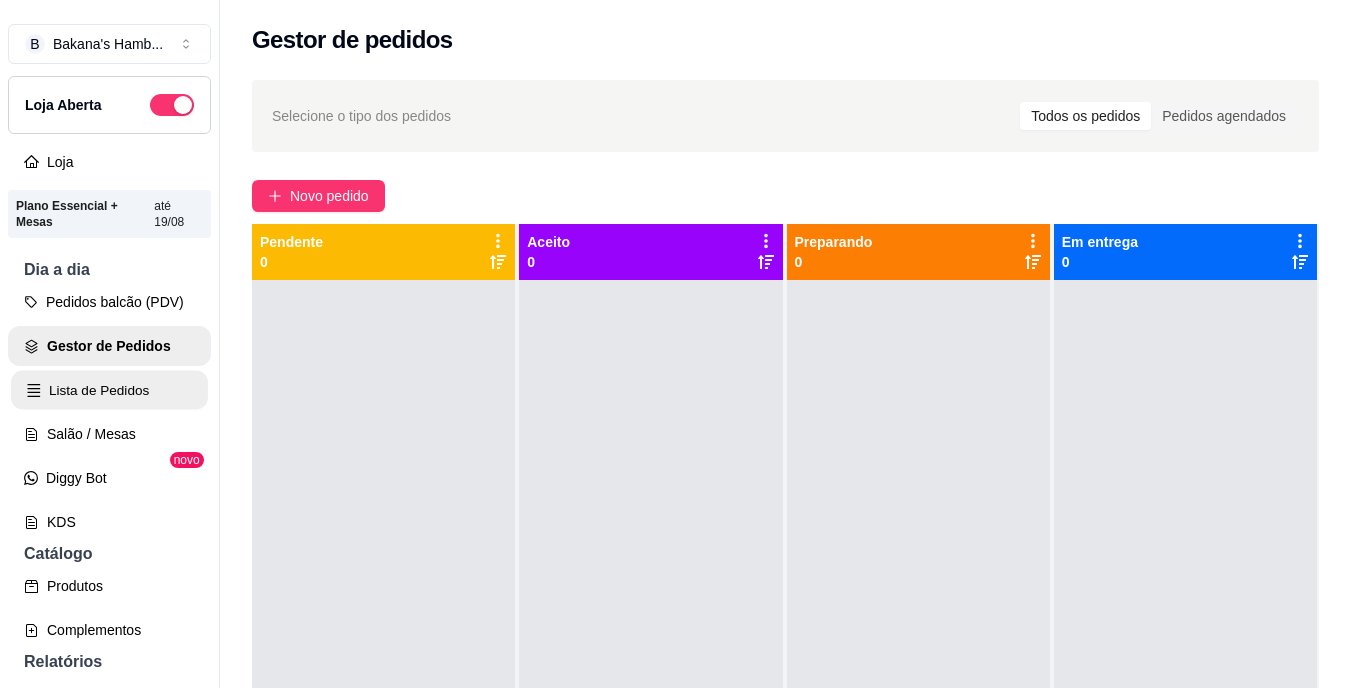 click on "Lista de Pedidos" at bounding box center (109, 390) 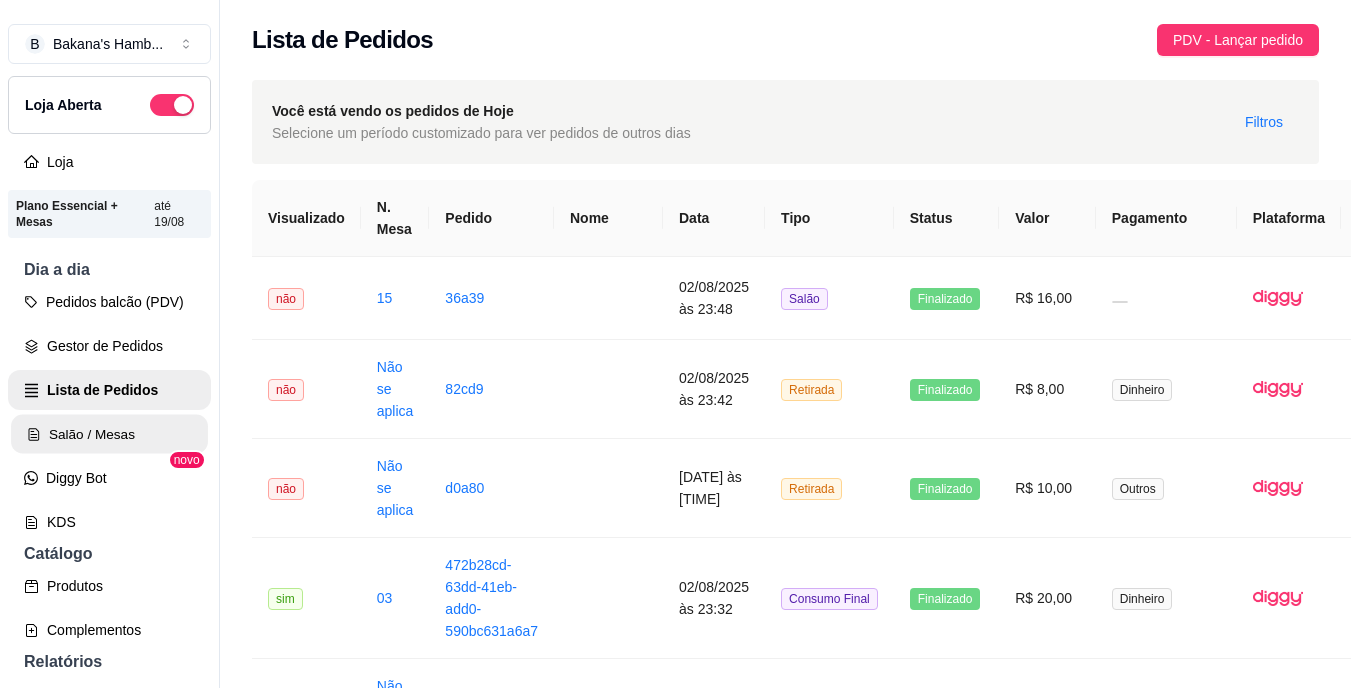 click on "Salão / Mesas" at bounding box center [109, 434] 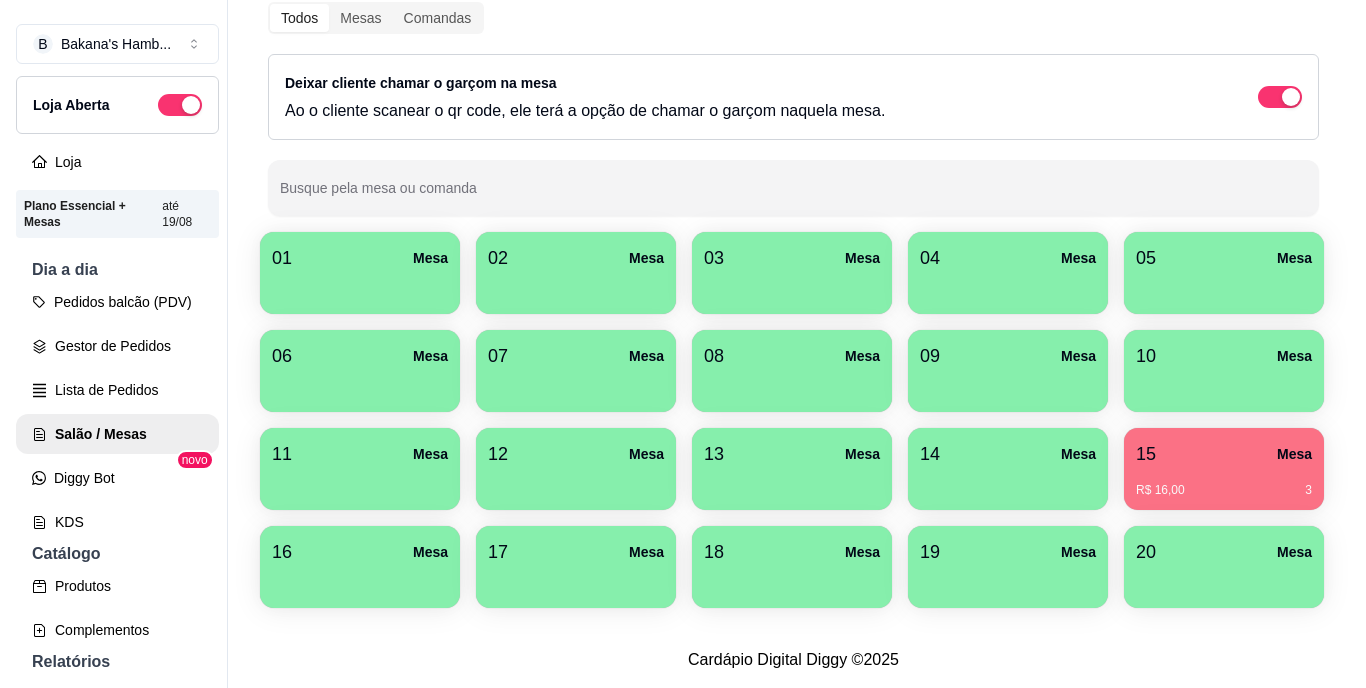 scroll, scrollTop: 239, scrollLeft: 0, axis: vertical 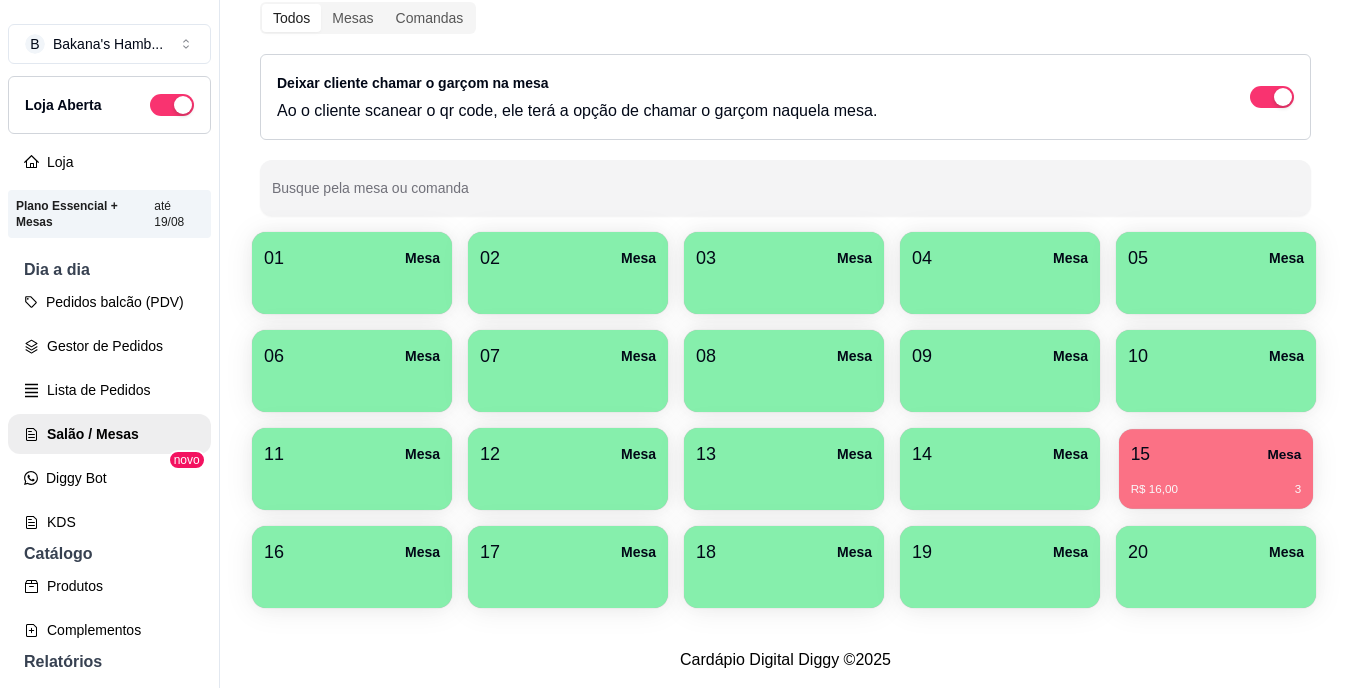click on "R$ 16,00 [NUMBER]" at bounding box center [1216, 482] 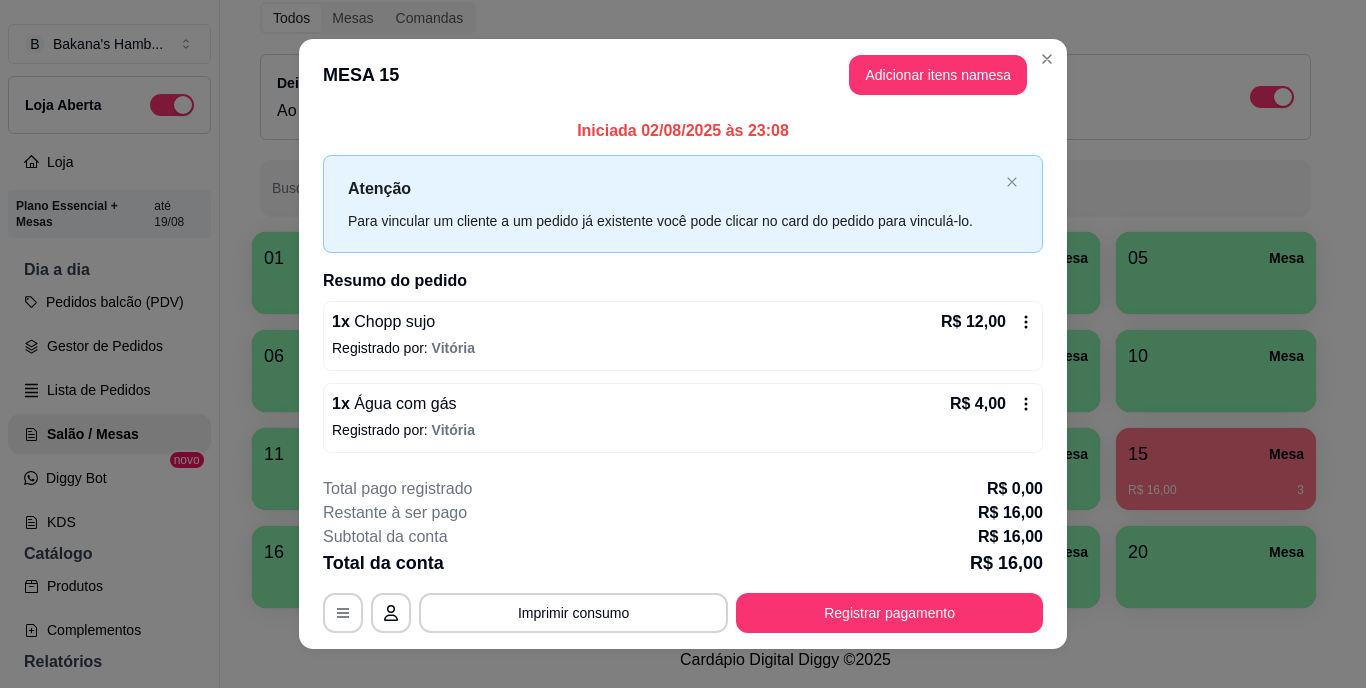 scroll, scrollTop: 25, scrollLeft: 0, axis: vertical 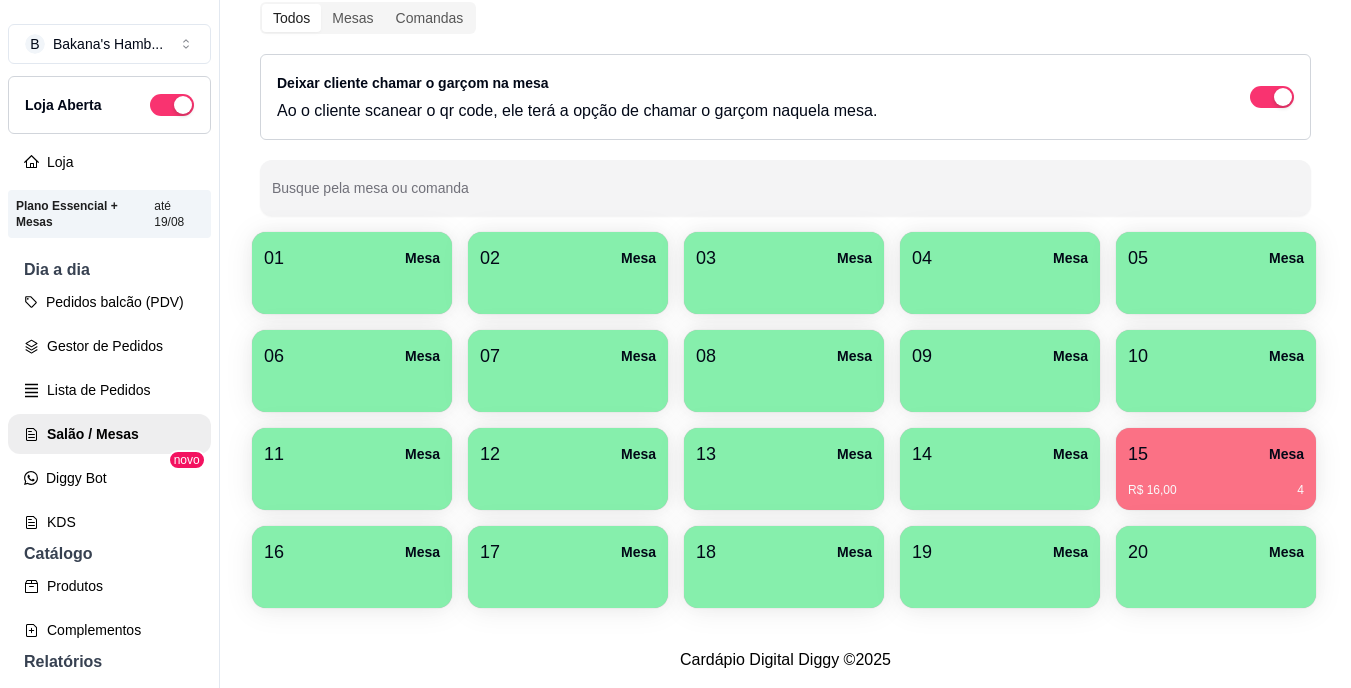 click on "01 Mesa 02 Mesa 03 Mesa 04 Mesa 05 Mesa 06 Mesa 07 Mesa 08 Mesa 09 Mesa 10 Mesa 11 Mesa 12 Mesa 13 Mesa 14 Mesa 15 Mesa R$ 16,00 4 16 Mesa 17 Mesa 18 Mesa 19 Mesa 20 Mesa" at bounding box center [785, 420] 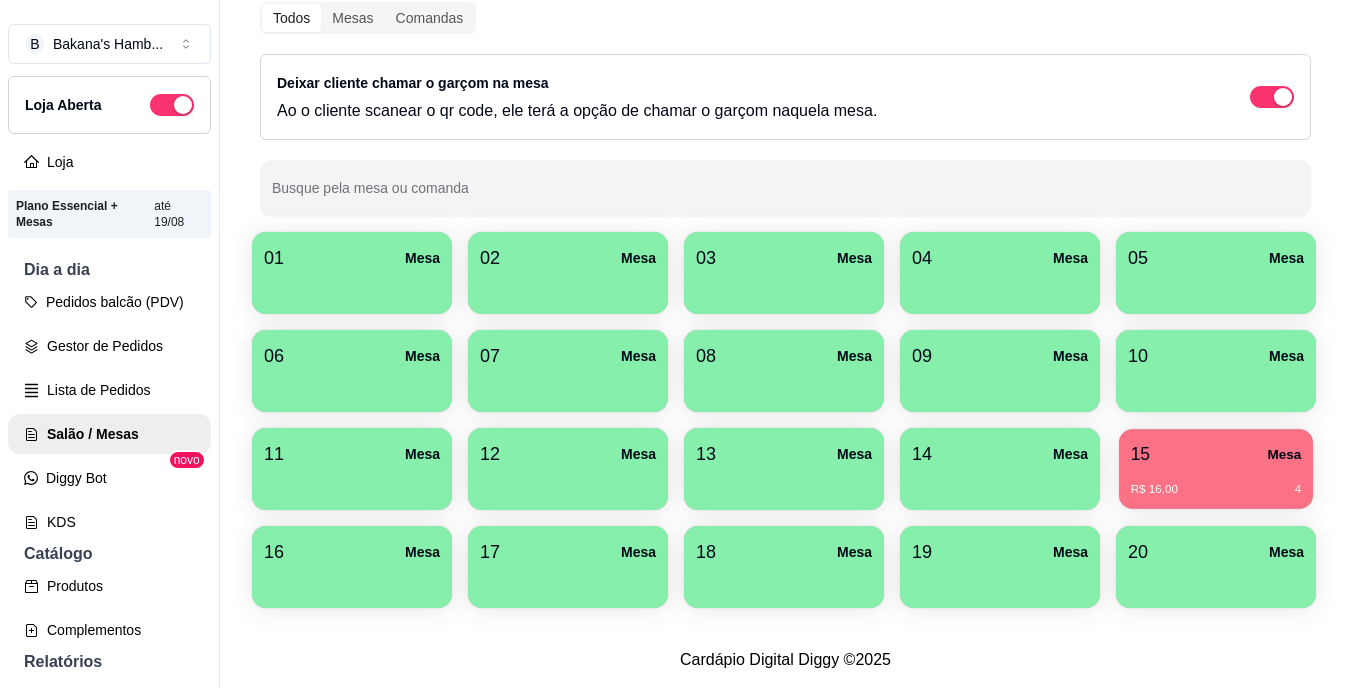click on "15 Mesa R$ 16,00 [NUMBER]" at bounding box center [1216, 469] 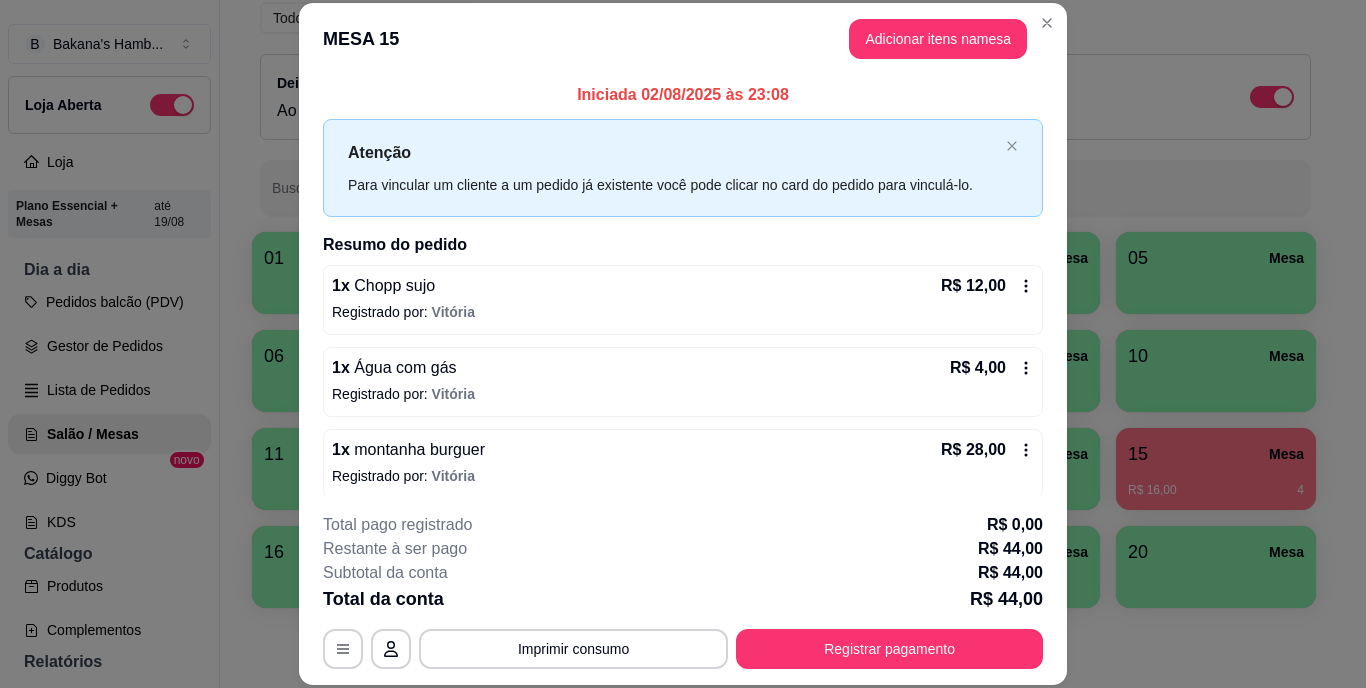 click on "Total da conta R$ 44,00" at bounding box center (683, 599) 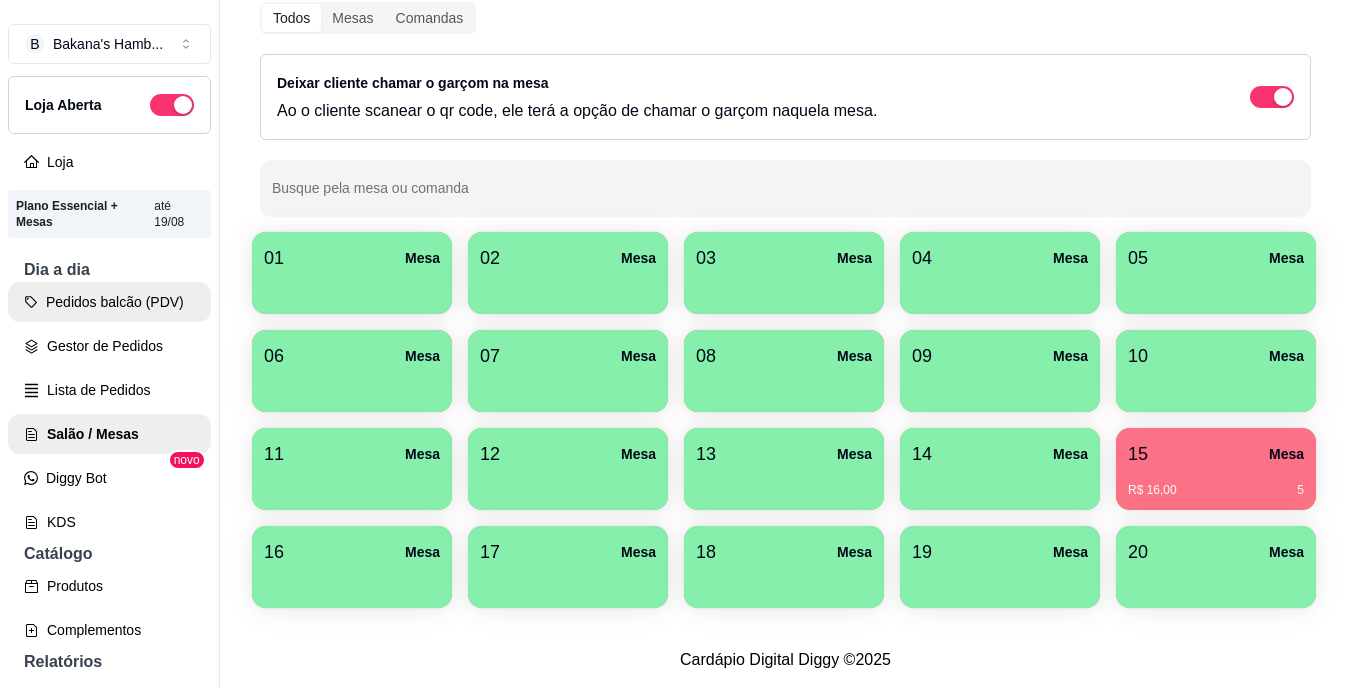 click on "Pedidos balcão (PDV)" at bounding box center (109, 302) 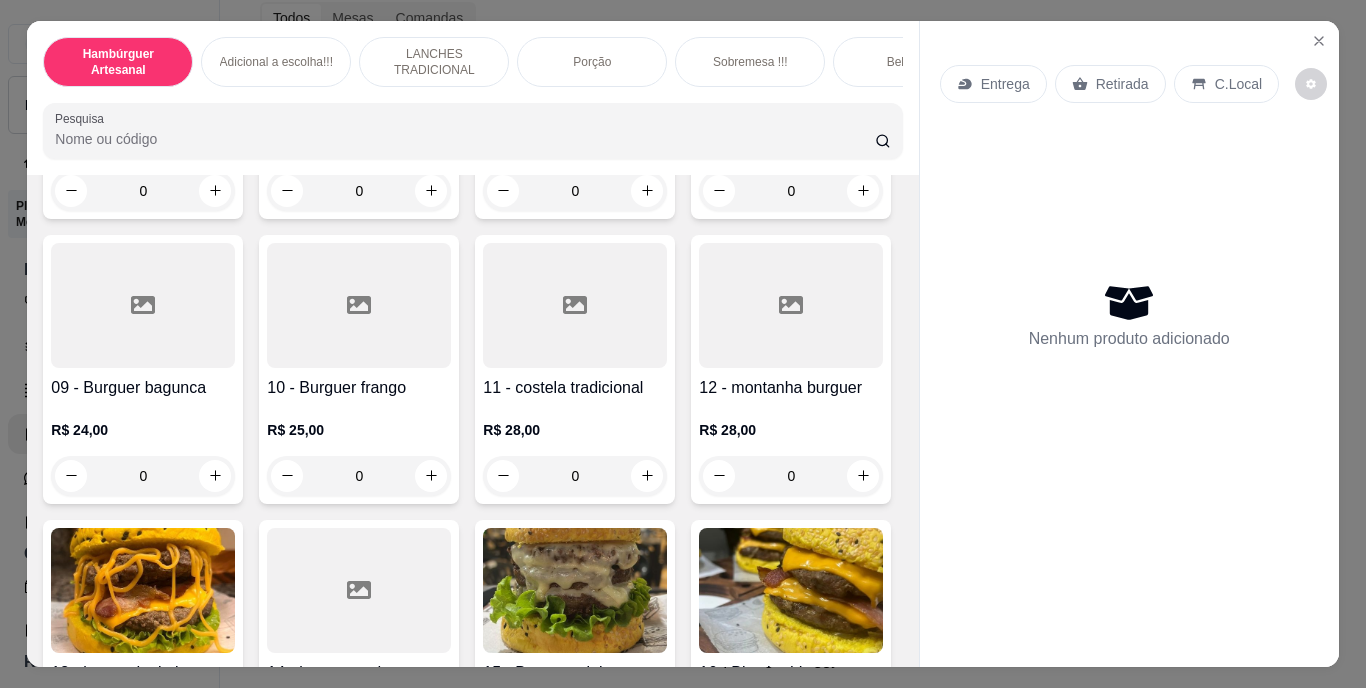 scroll, scrollTop: 800, scrollLeft: 0, axis: vertical 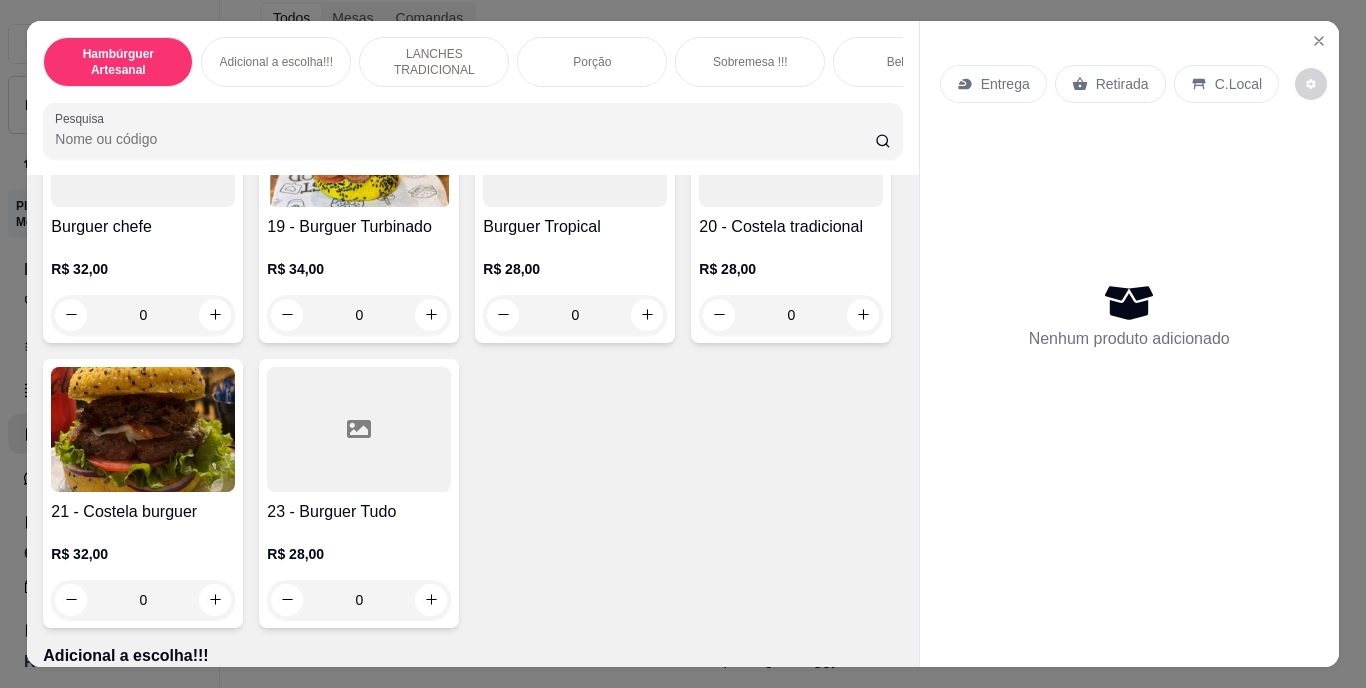 click 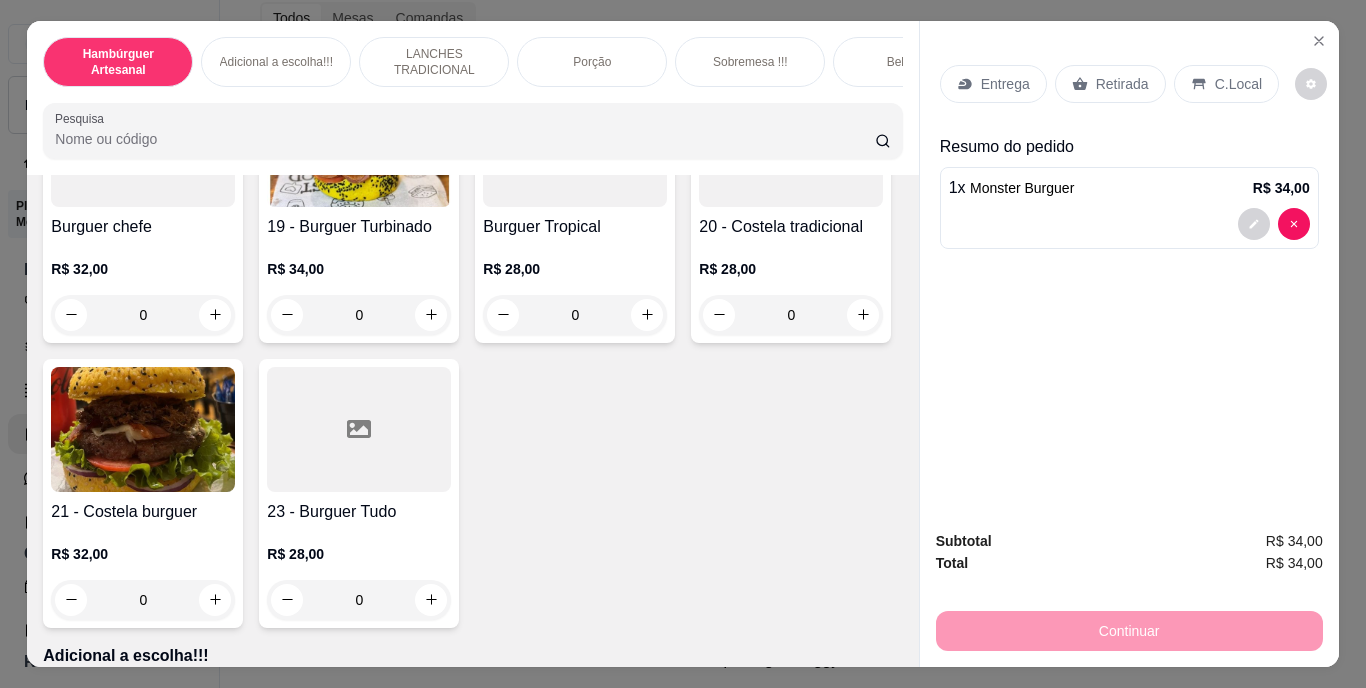 click 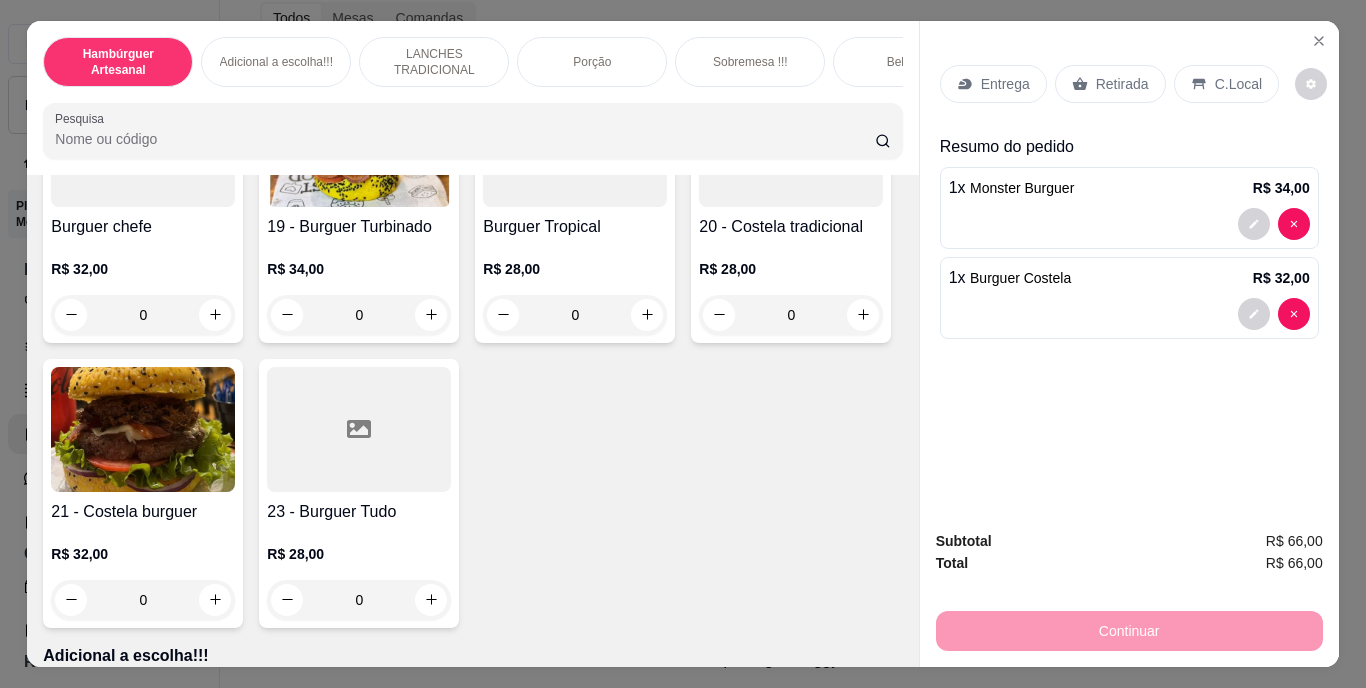 click on "Retirada" at bounding box center [1110, 84] 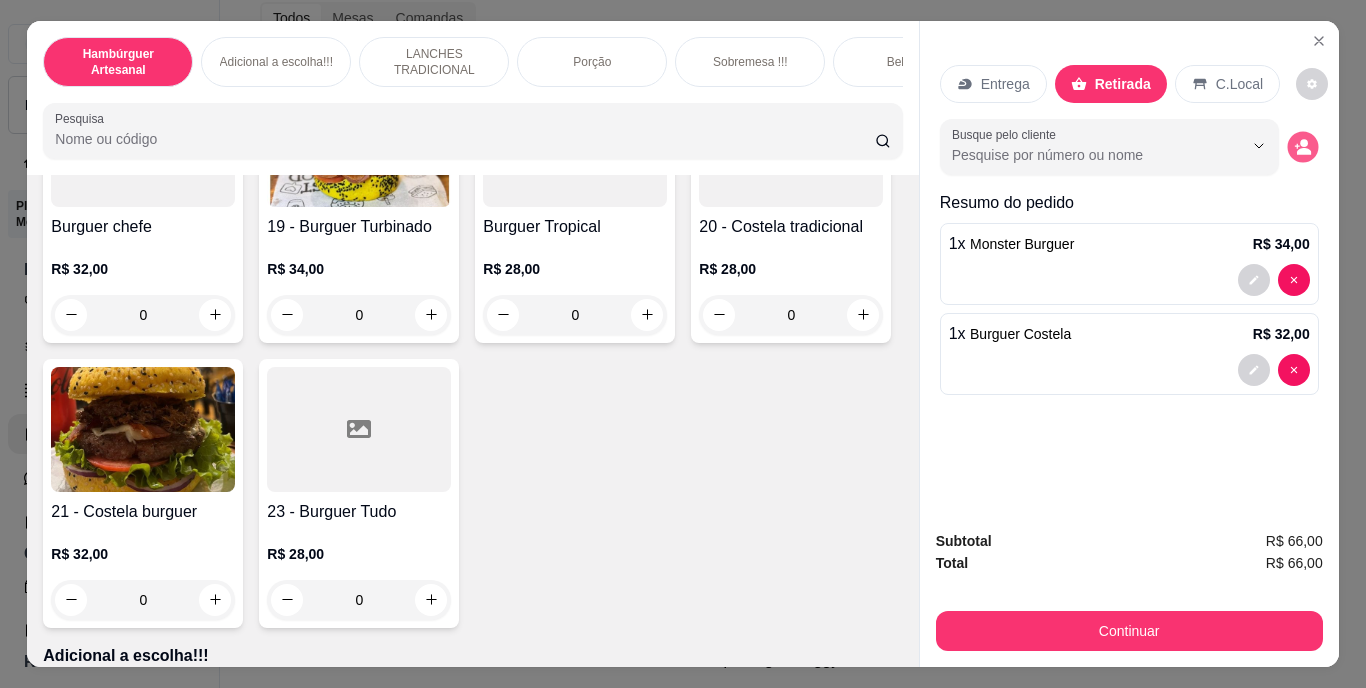 click 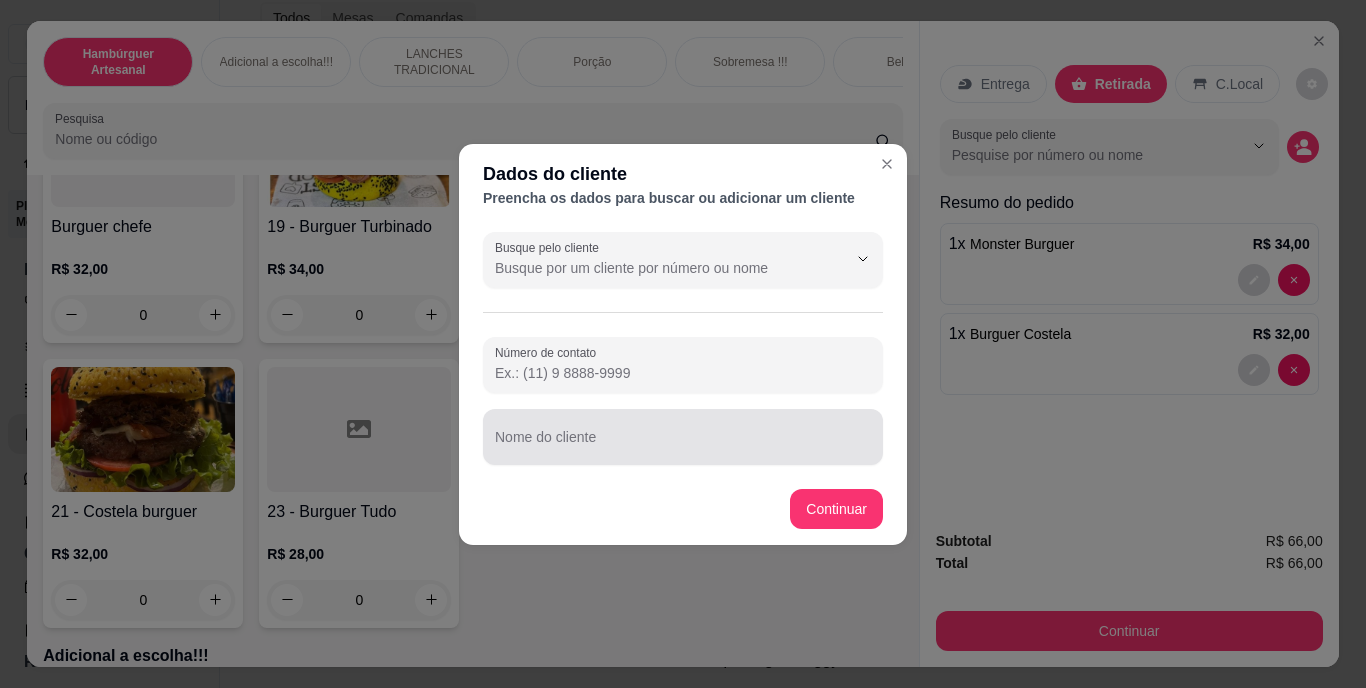 click at bounding box center [683, 437] 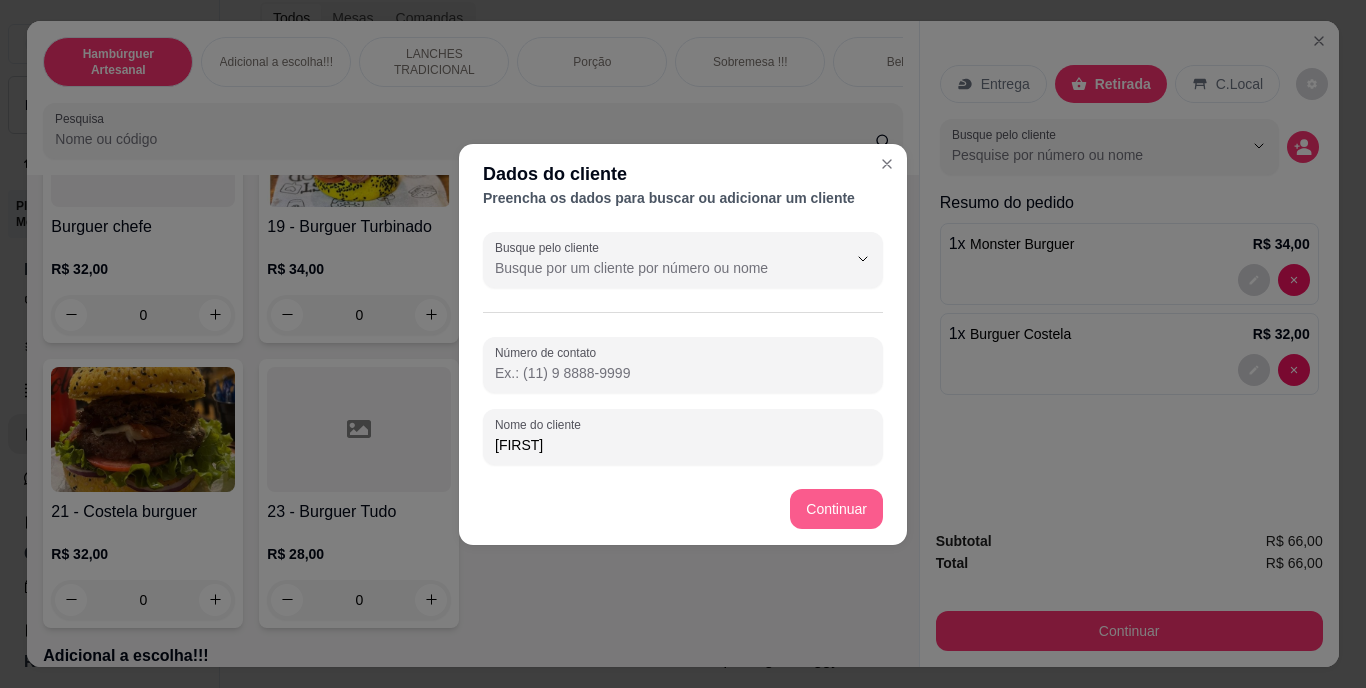 type on "[FIRST]" 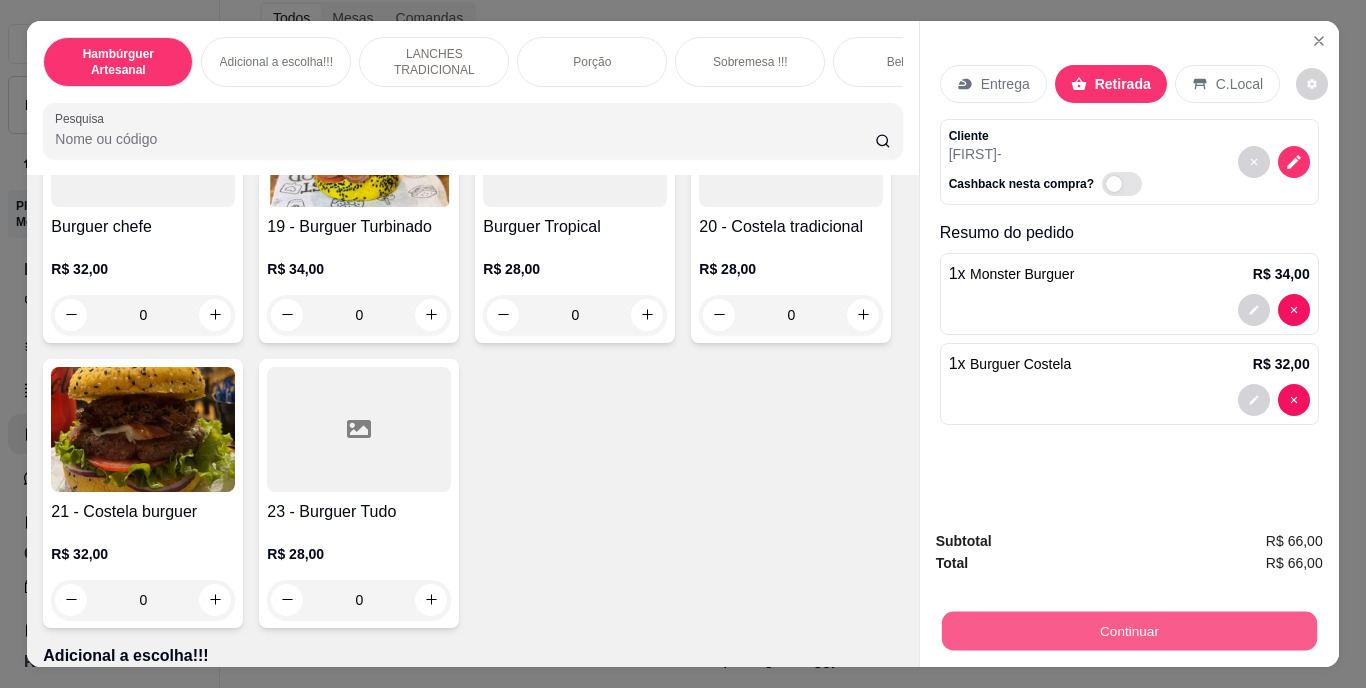click on "Continuar" at bounding box center (1128, 631) 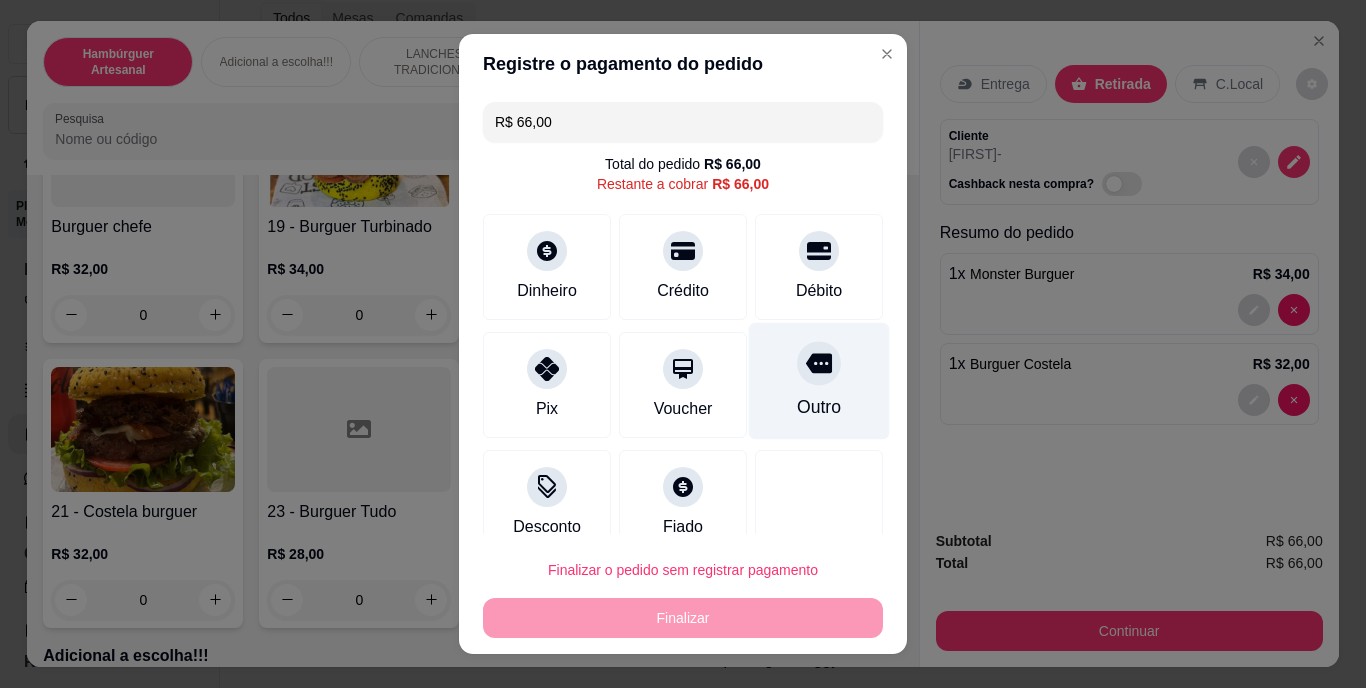 click on "Outro" at bounding box center [819, 408] 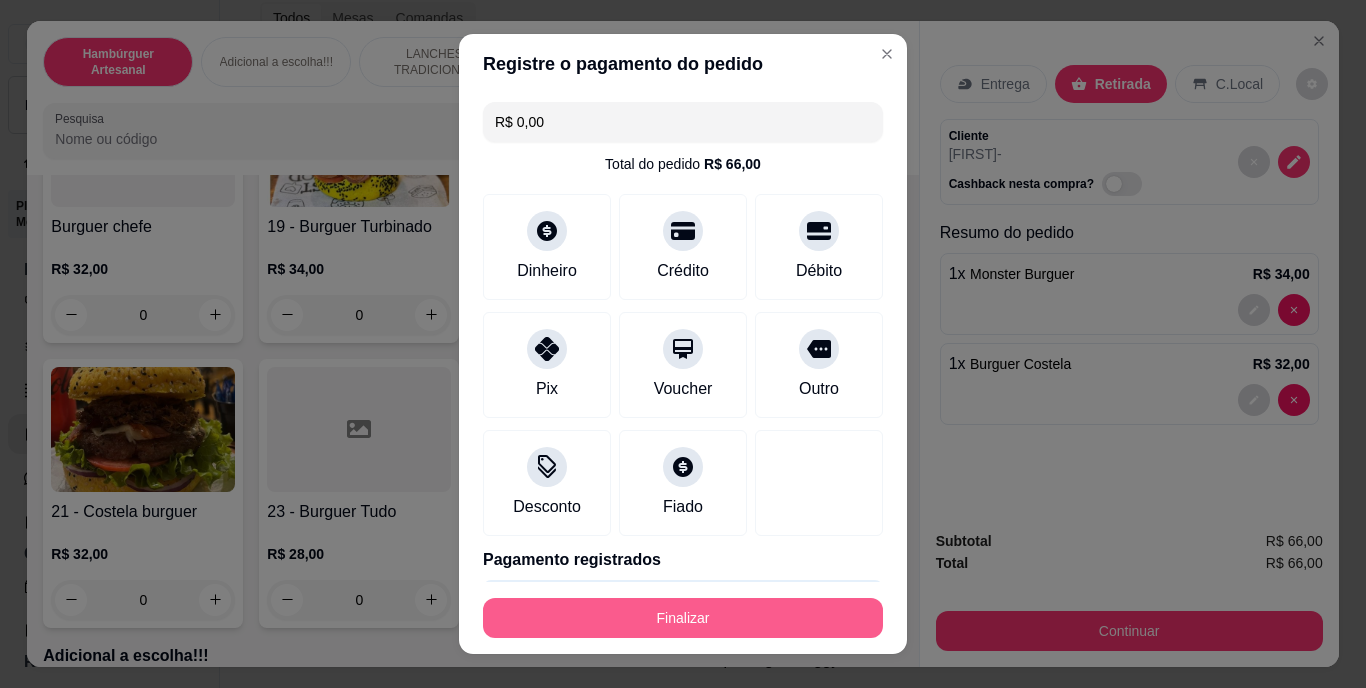 click on "Finalizar" at bounding box center (683, 618) 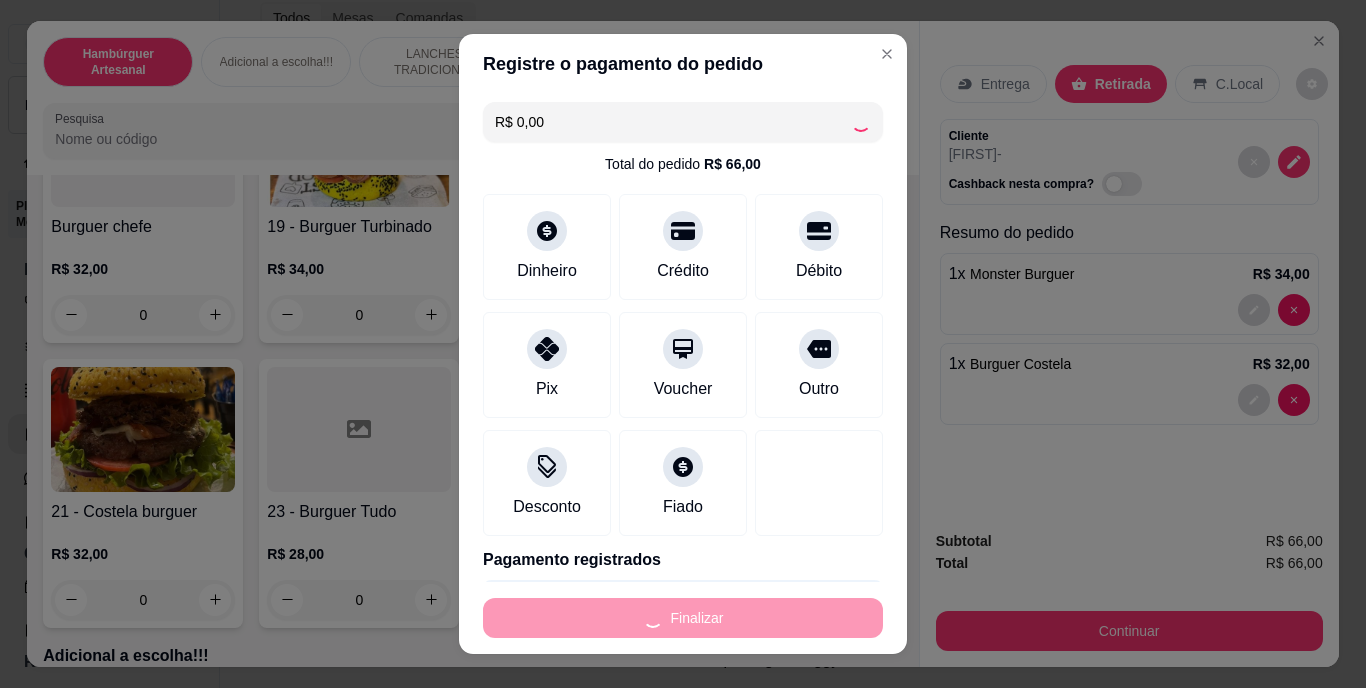 type on "0" 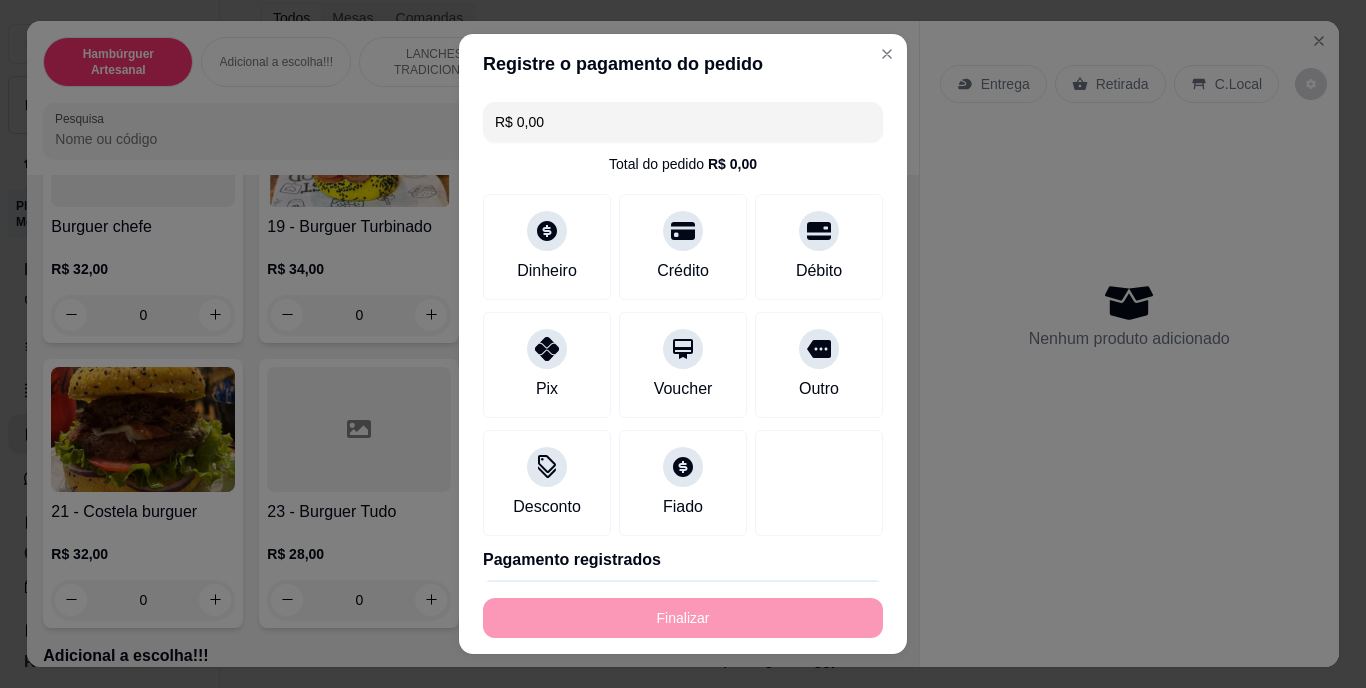 type on "-R$ 66,00" 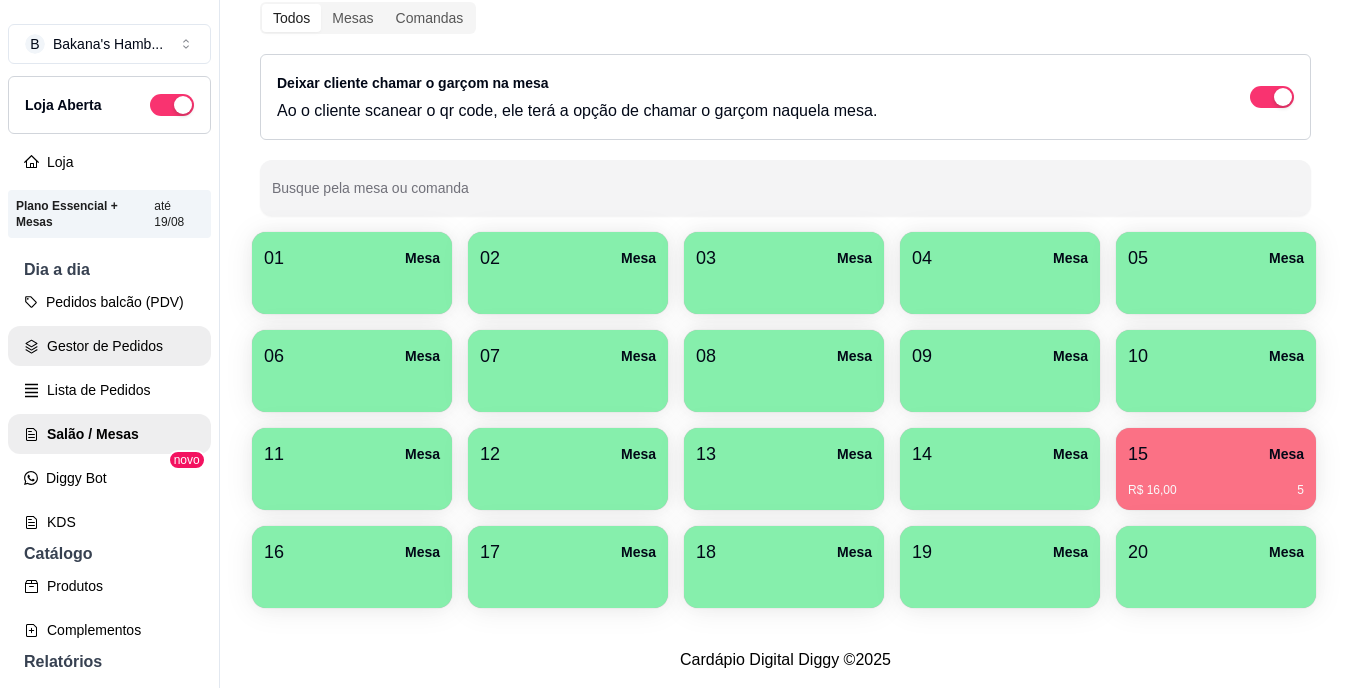 click on "Gestor de Pedidos" at bounding box center [109, 346] 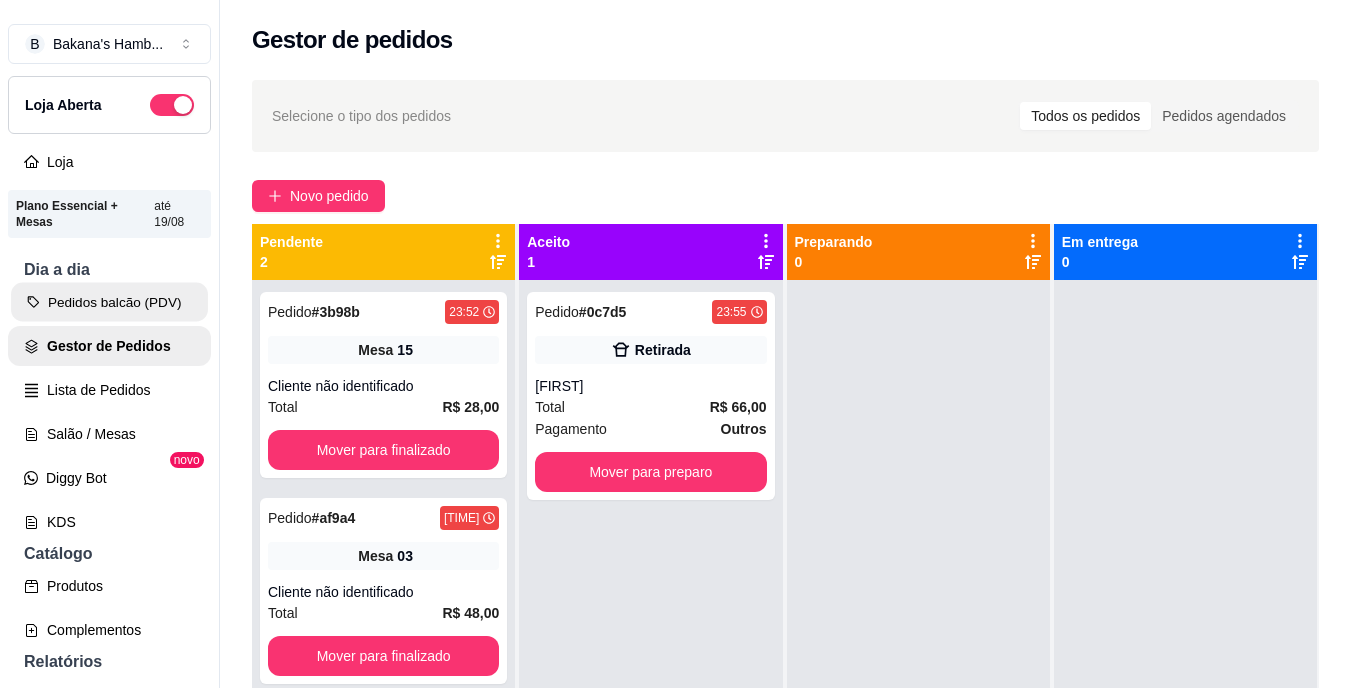 click on "Pedidos balcão (PDV)" at bounding box center (109, 302) 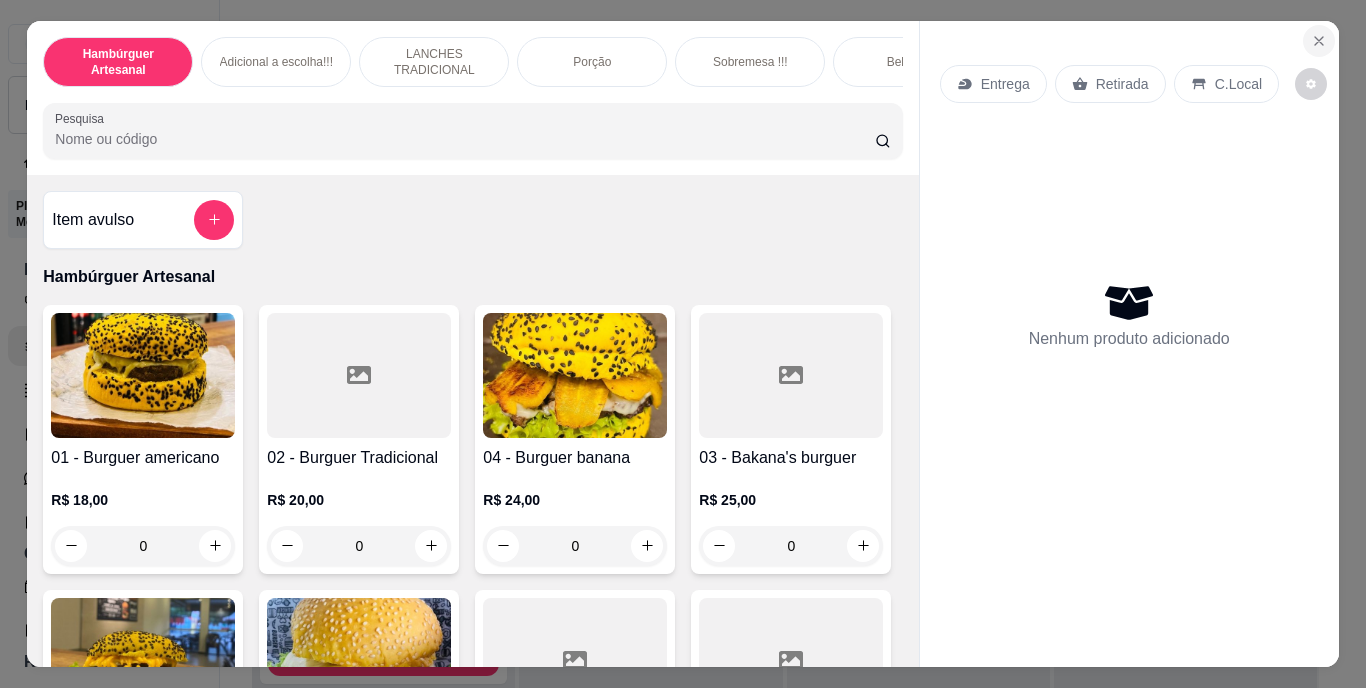click 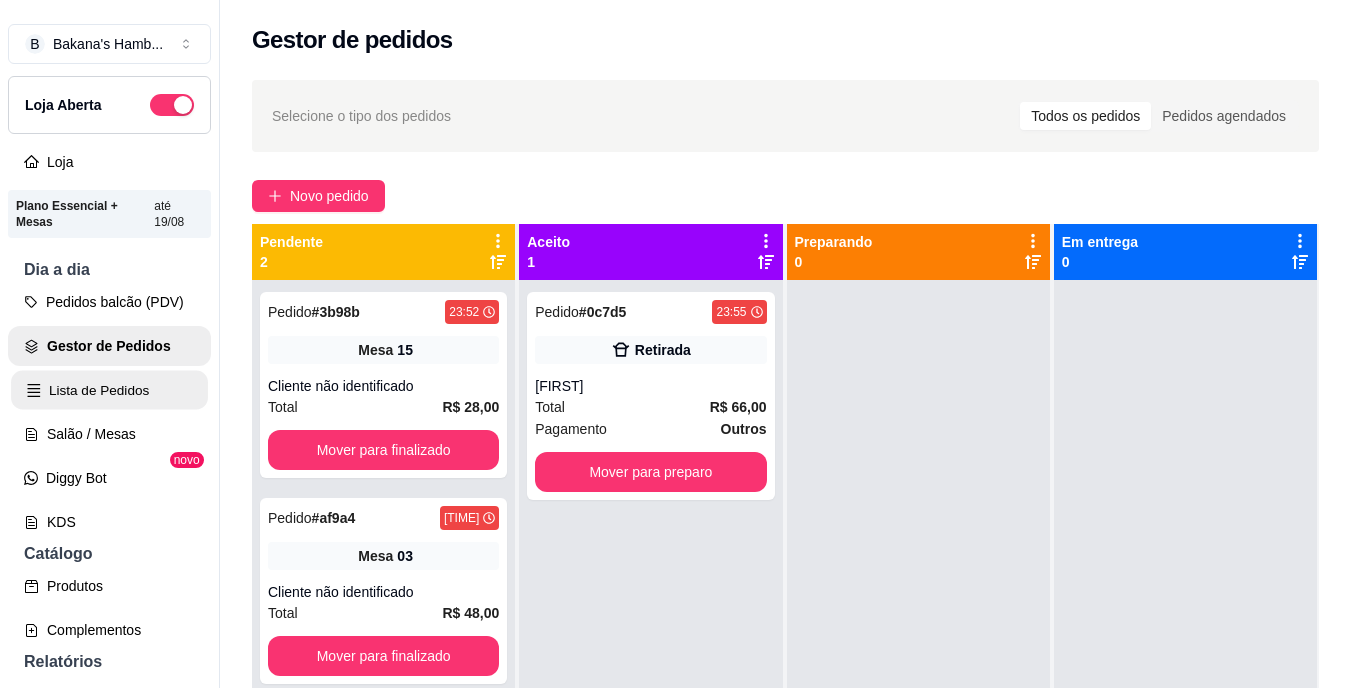 click on "Lista de Pedidos" at bounding box center (109, 390) 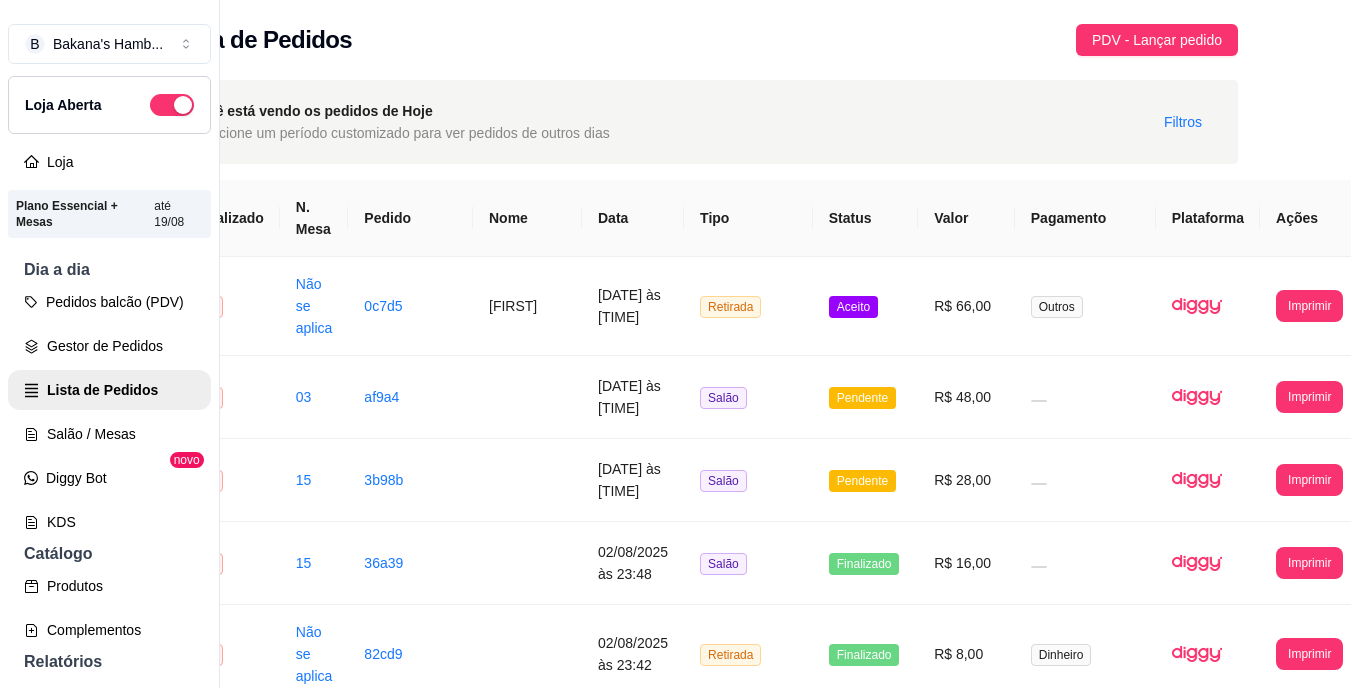scroll, scrollTop: 0, scrollLeft: 84, axis: horizontal 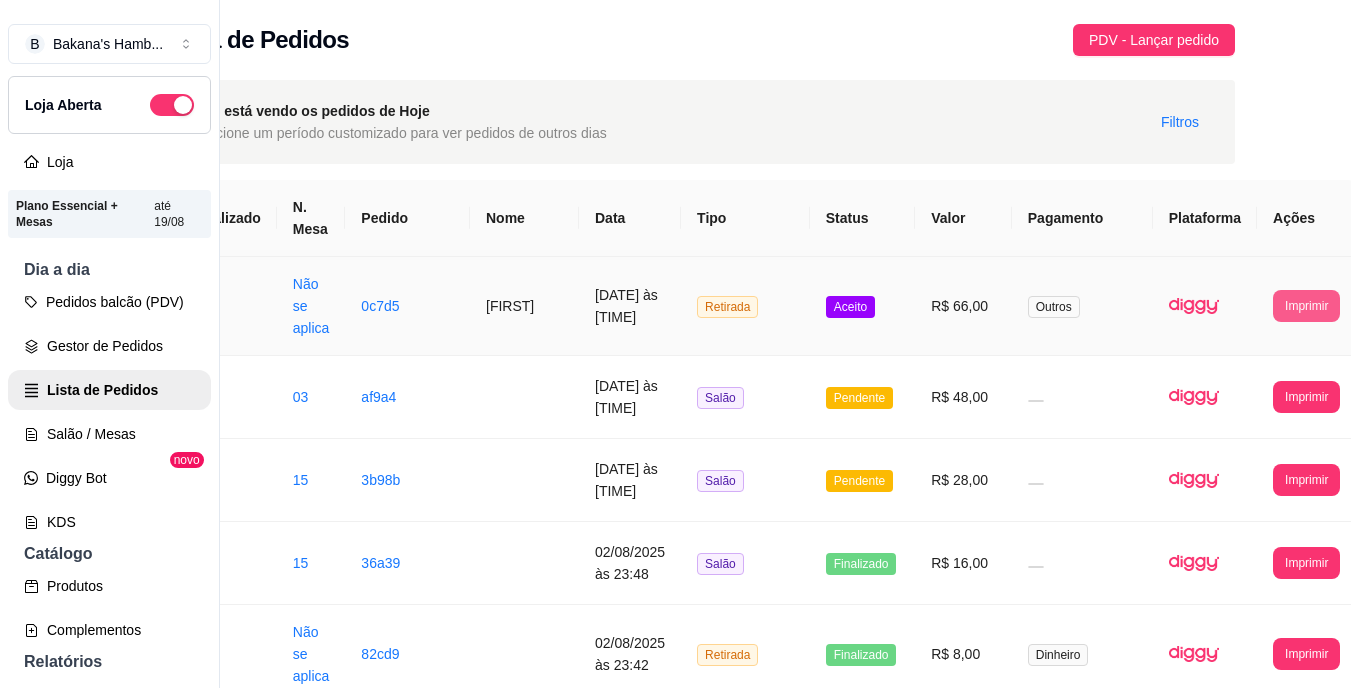 click on "Imprimir" at bounding box center (1306, 306) 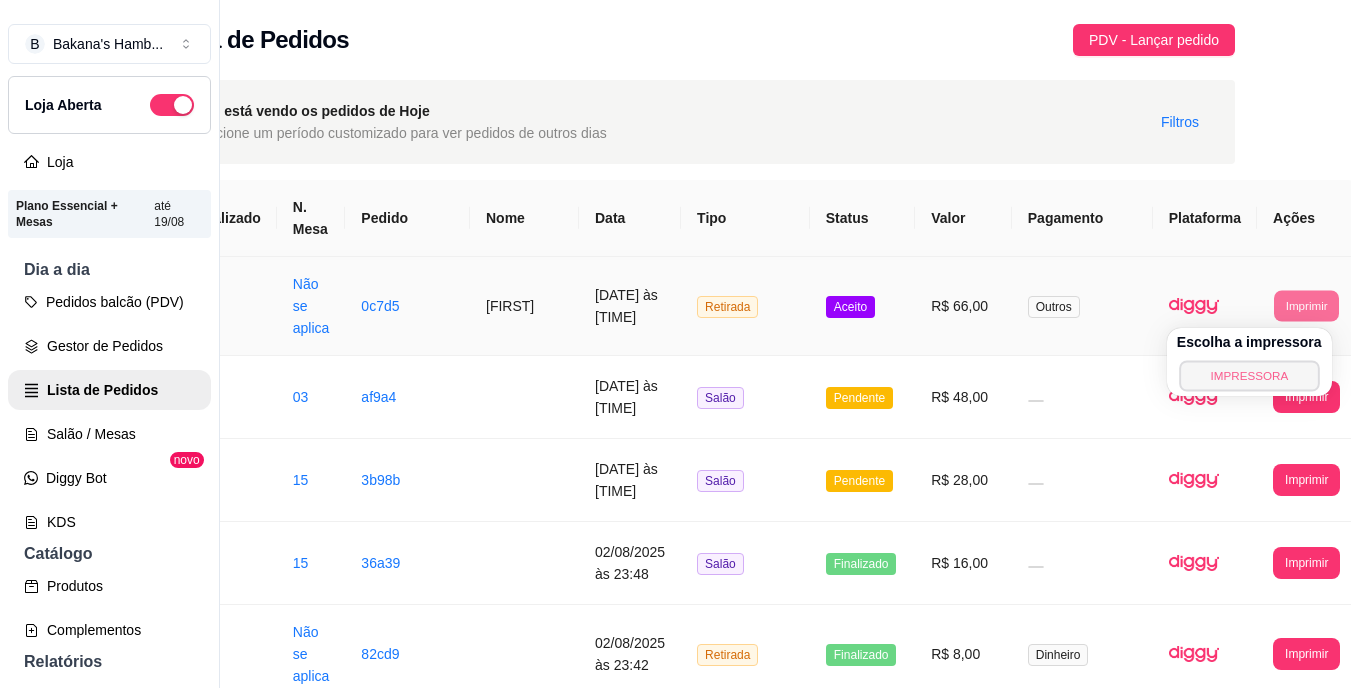 click on "IMPRESSORA" at bounding box center [1249, 375] 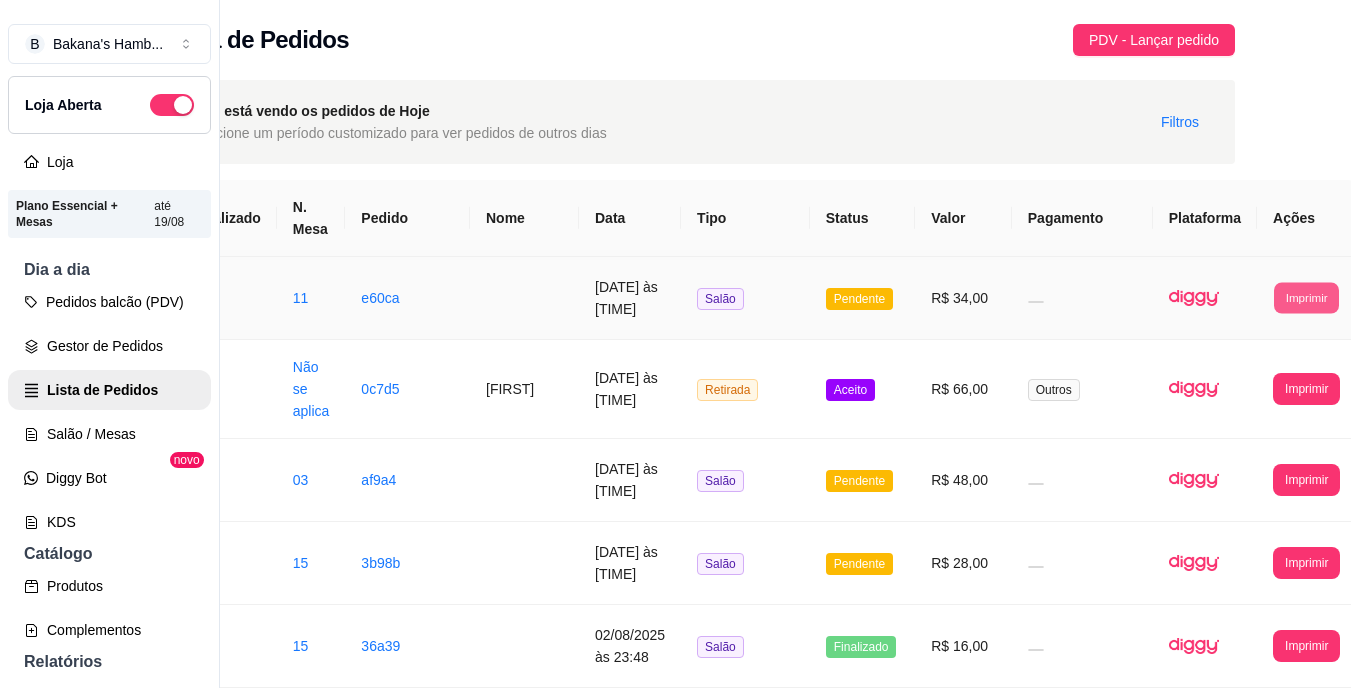 click on "Imprimir" at bounding box center [1306, 297] 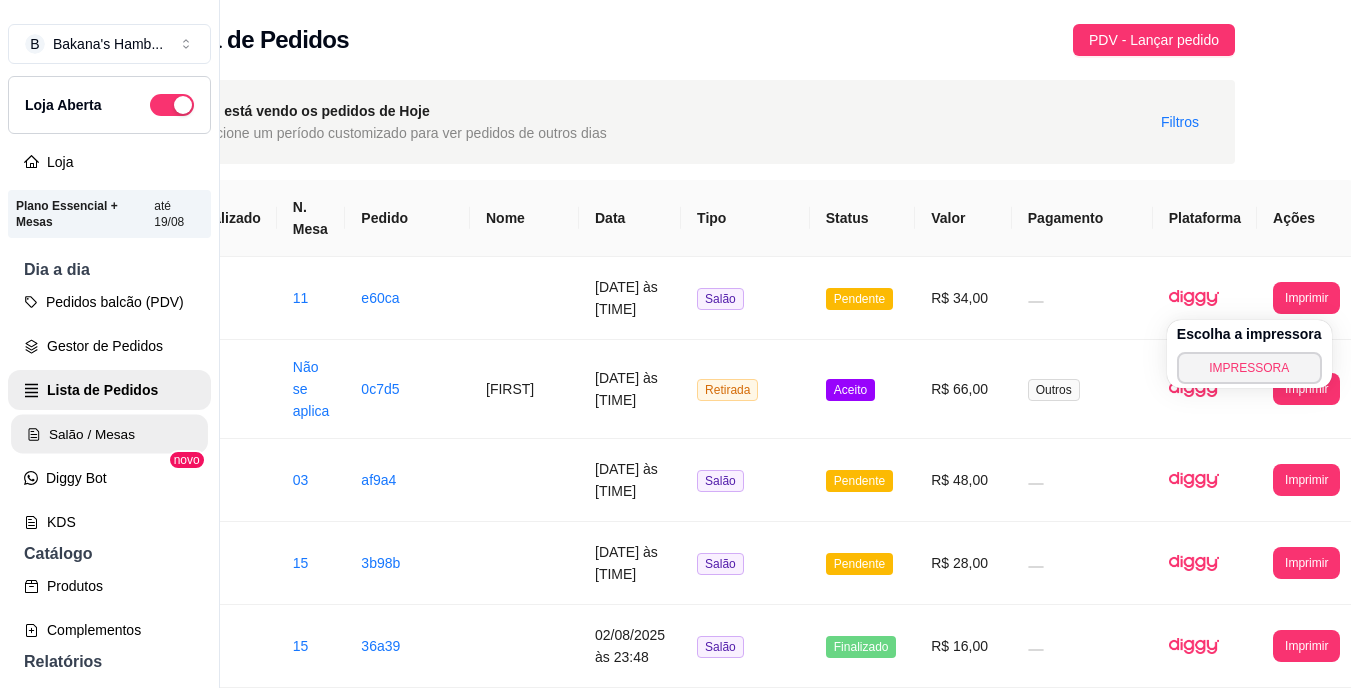 click on "Salão / Mesas" at bounding box center [109, 434] 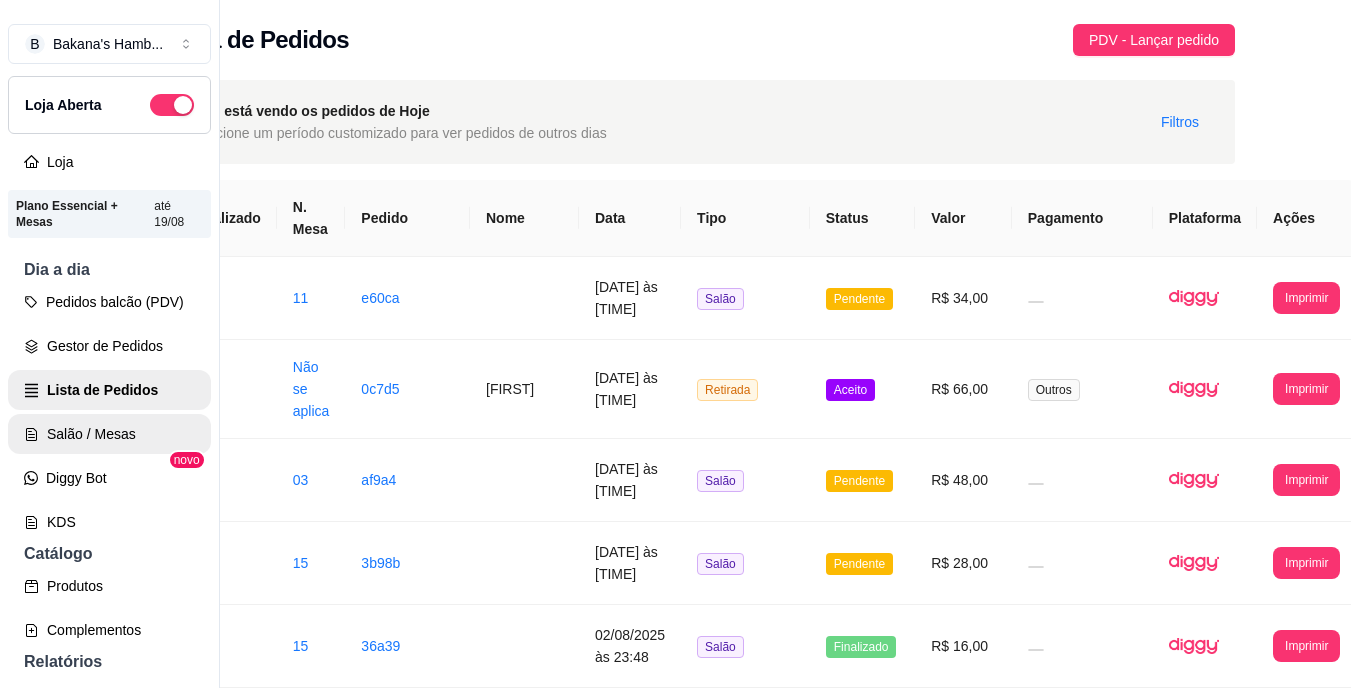 scroll, scrollTop: 0, scrollLeft: 0, axis: both 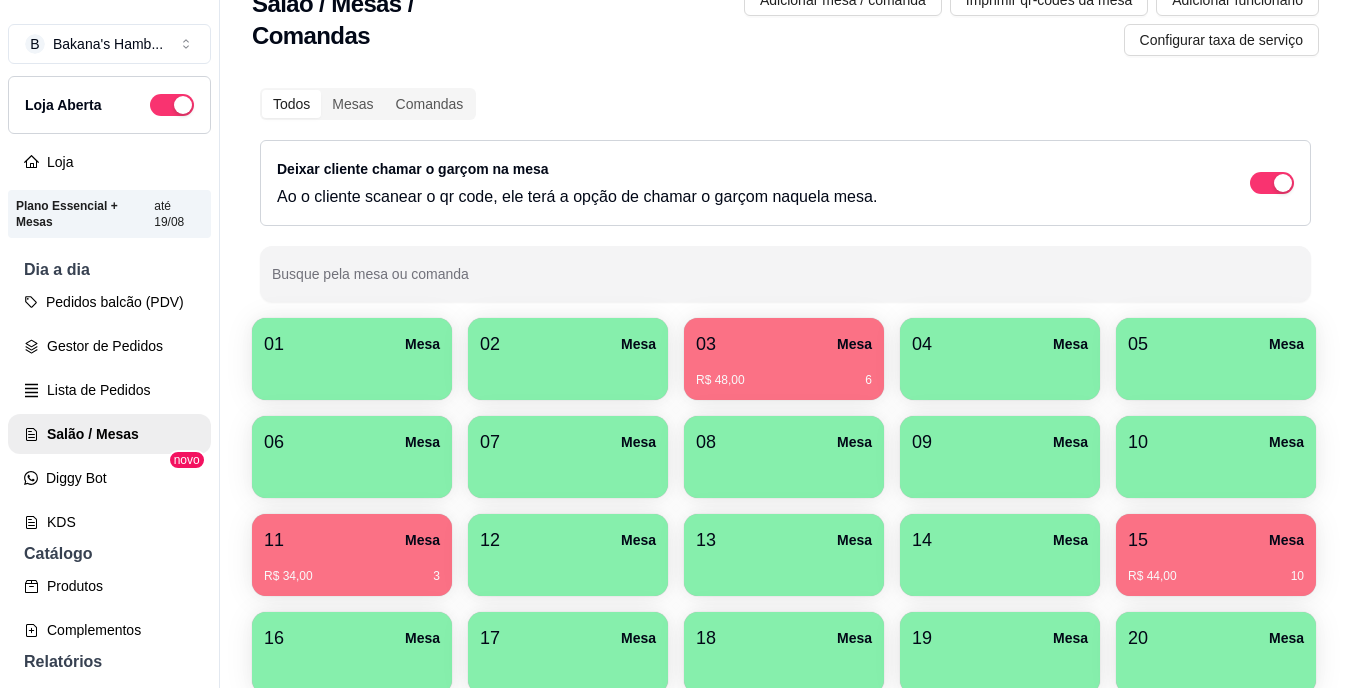click on "01 Mesa 02 Mesa 03 Mesa R$ 48,00 6 04 Mesa 05 Mesa 06 Mesa 07 Mesa 08 Mesa 09 Mesa 10 Mesa 11 Mesa R$ 34,00 3 12 Mesa 13 Mesa 14 Mesa 15 Mesa R$ 44,00 10 16 Mesa 17 Mesa 18 Mesa 19 Mesa 20 Mesa" at bounding box center (785, 506) 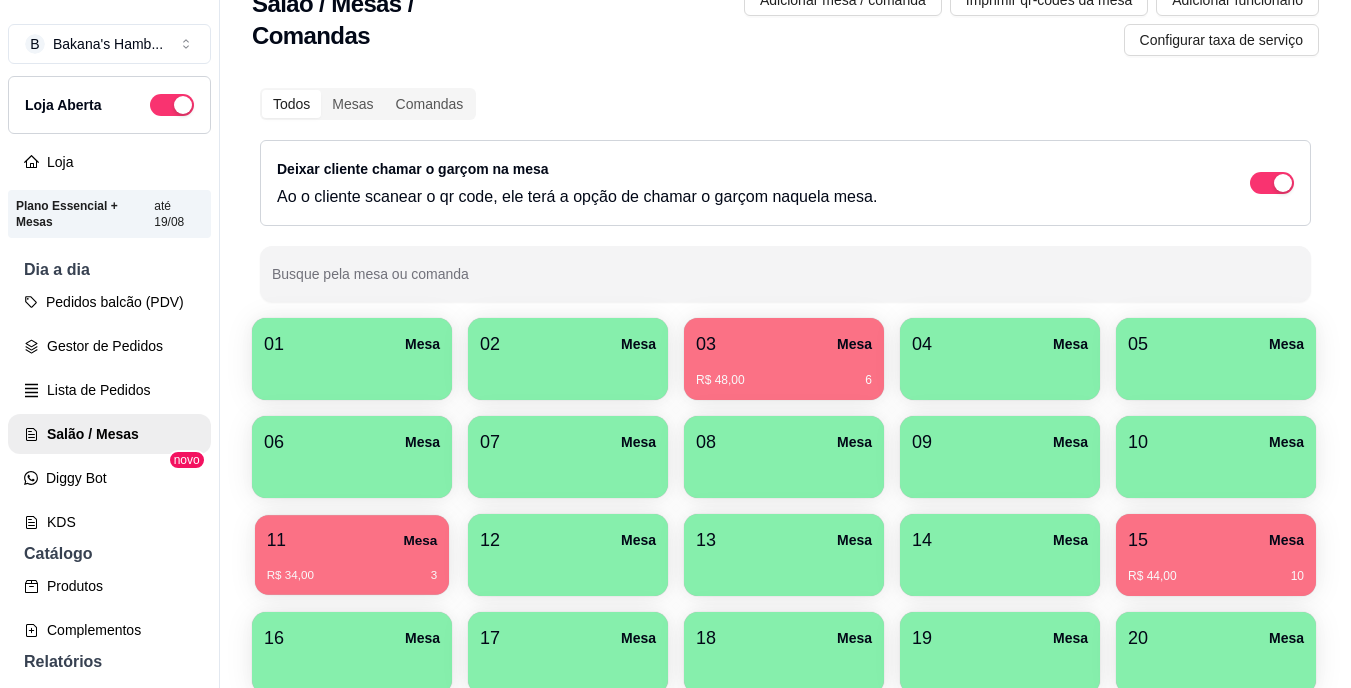 click on "11 Mesa" at bounding box center [352, 540] 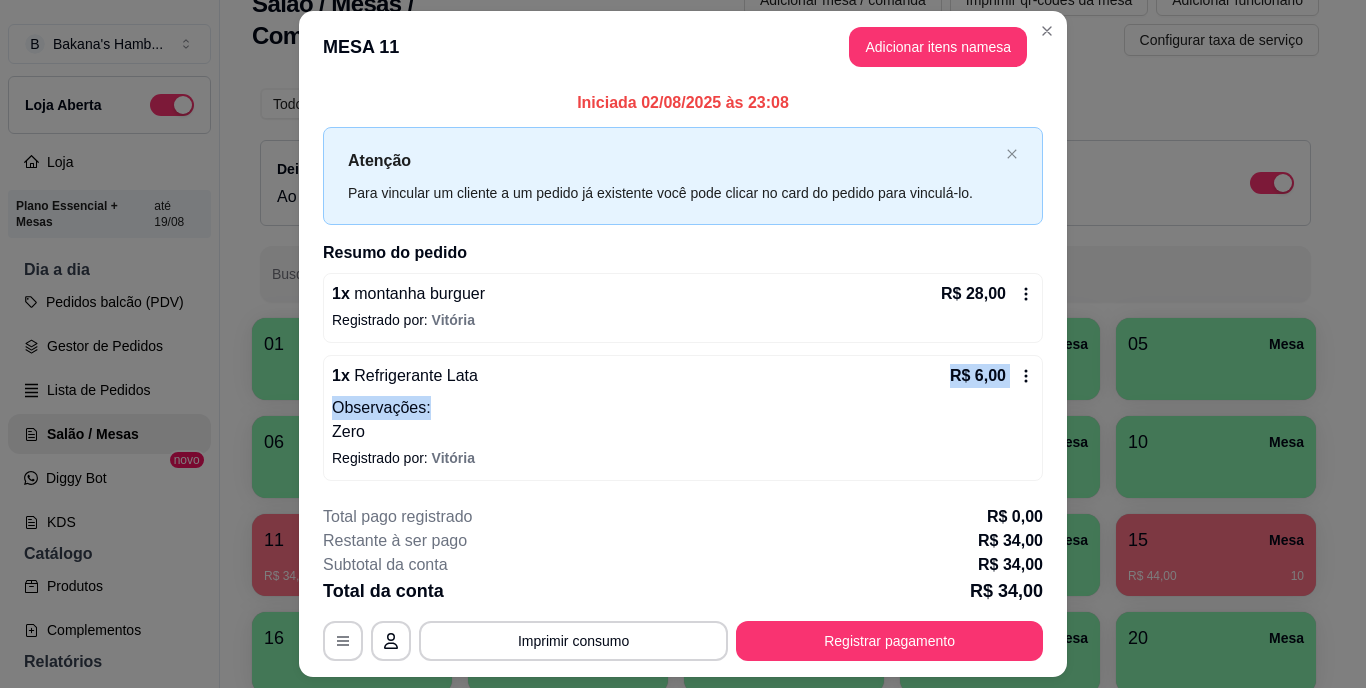 drag, startPoint x: 791, startPoint y: 397, endPoint x: 782, endPoint y: 366, distance: 32.280025 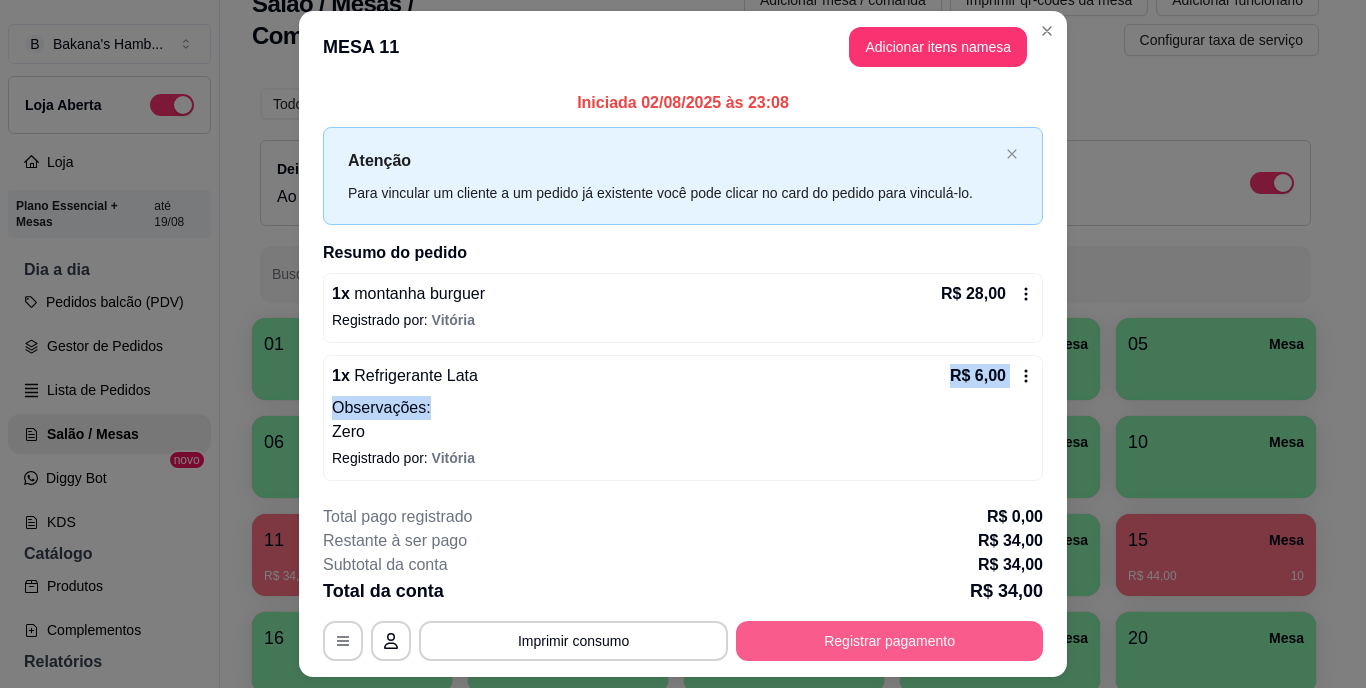 click on "Registrar pagamento" at bounding box center (889, 641) 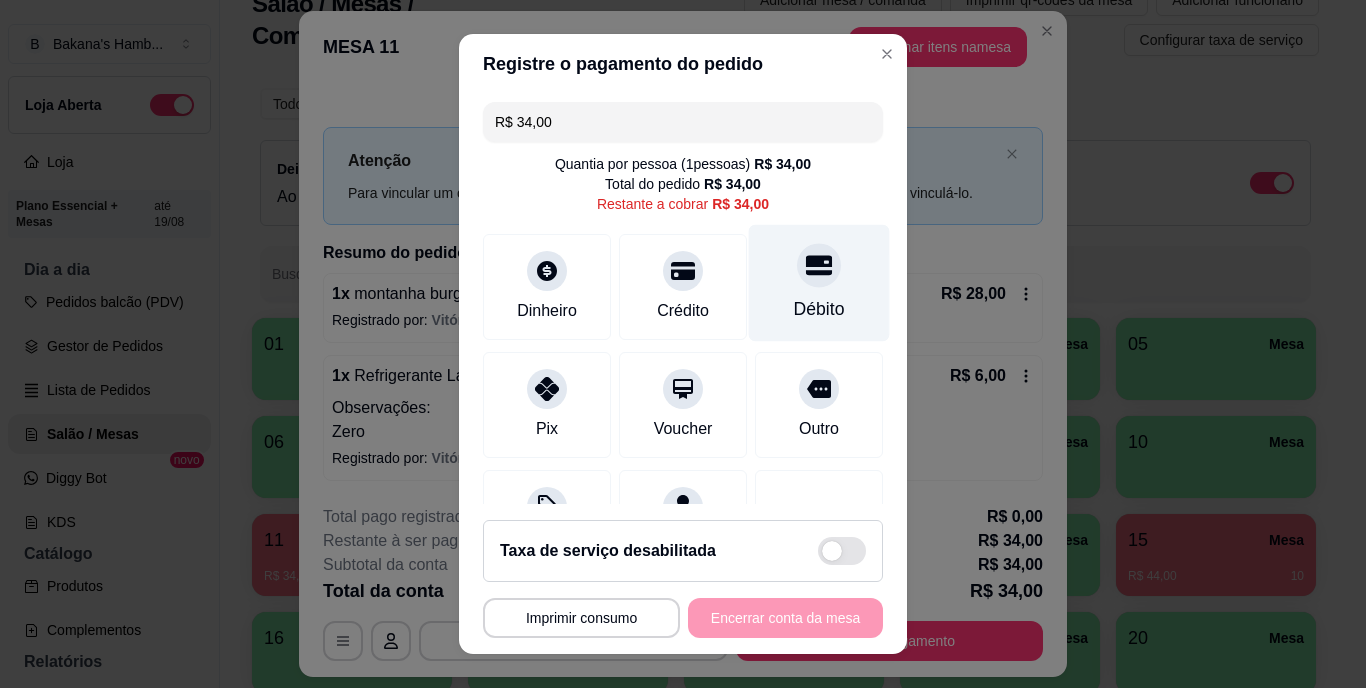 click 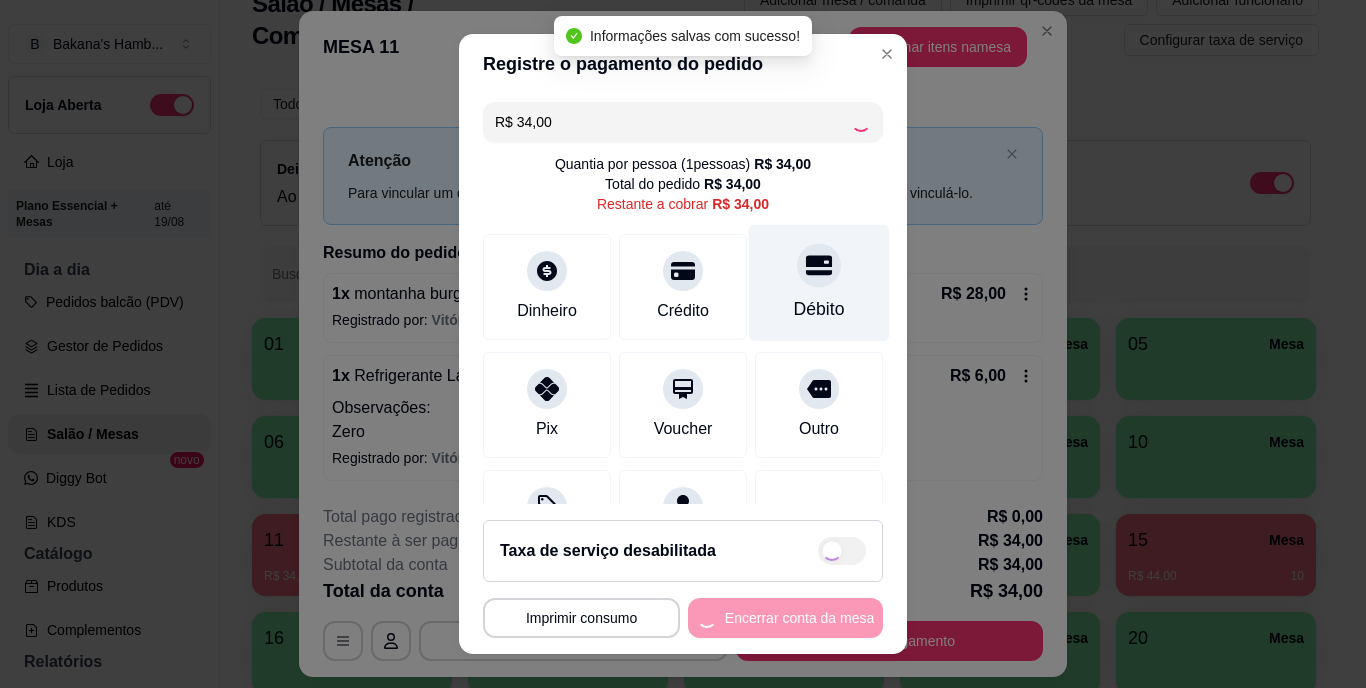 type on "R$ 0,00" 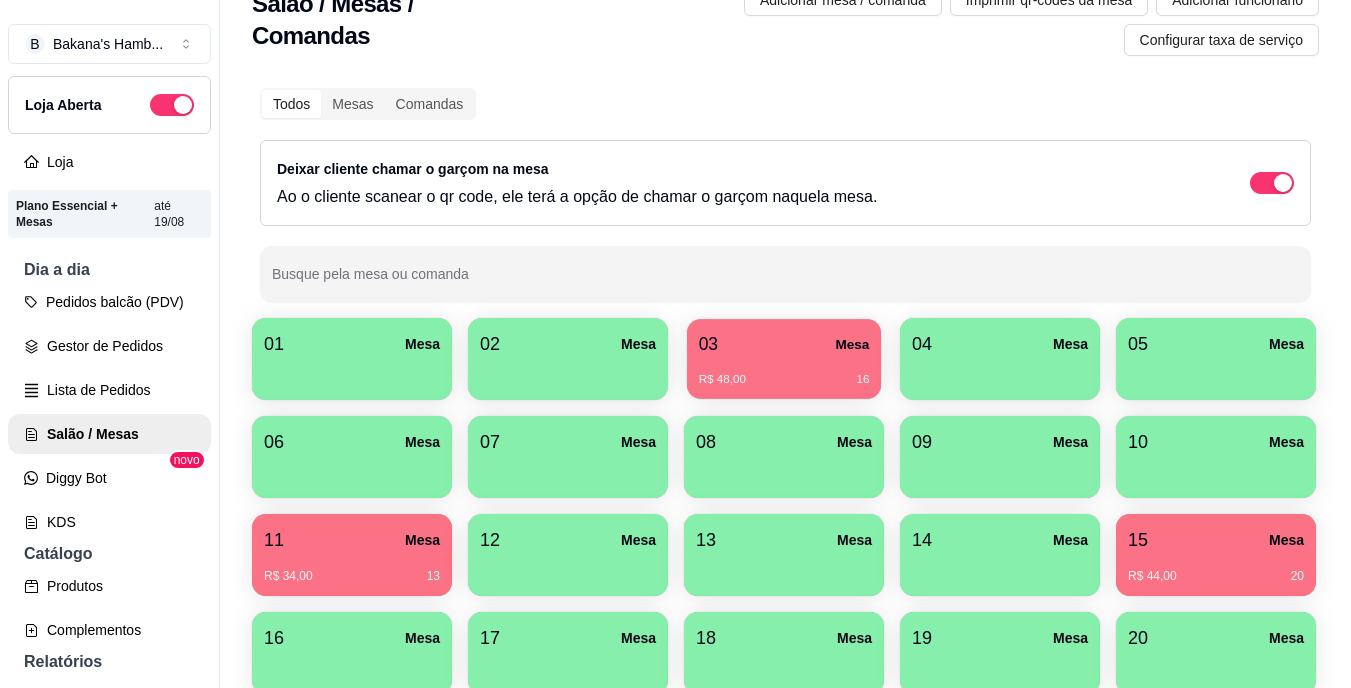 click on "R$ 48,00 16" at bounding box center [784, 372] 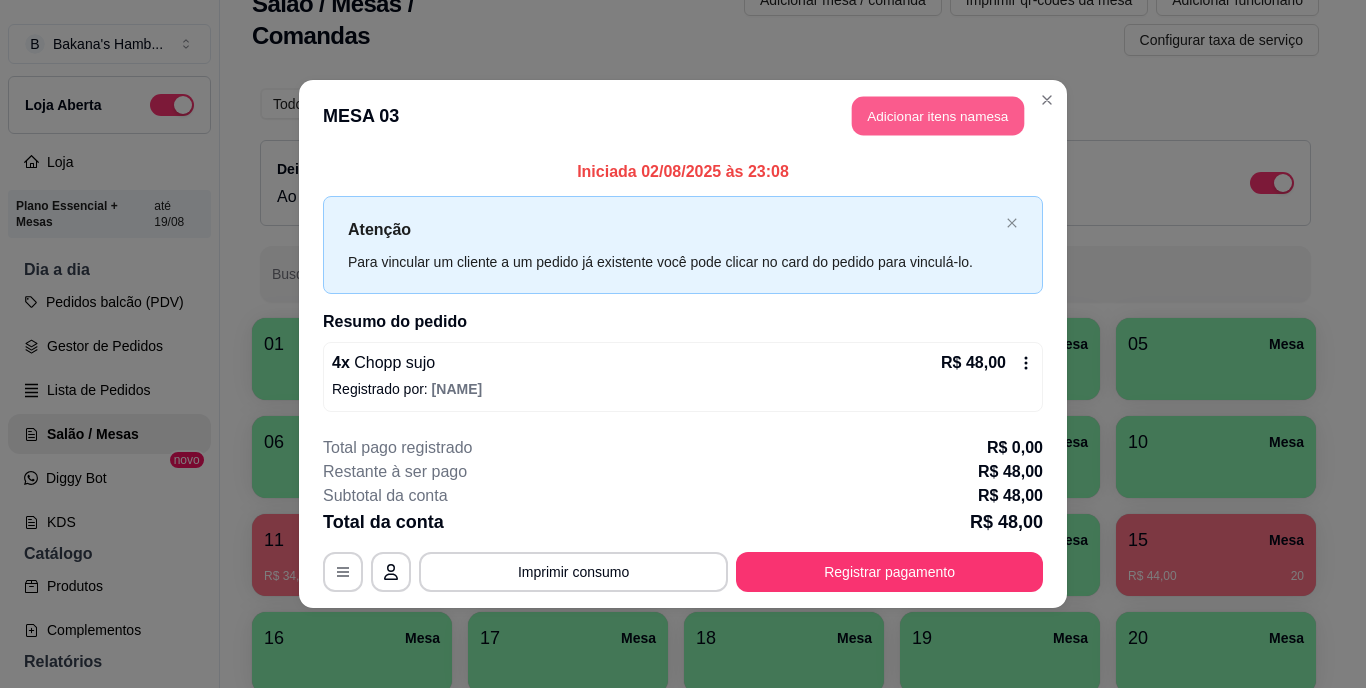 click on "Adicionar itens na  mesa" at bounding box center [938, 116] 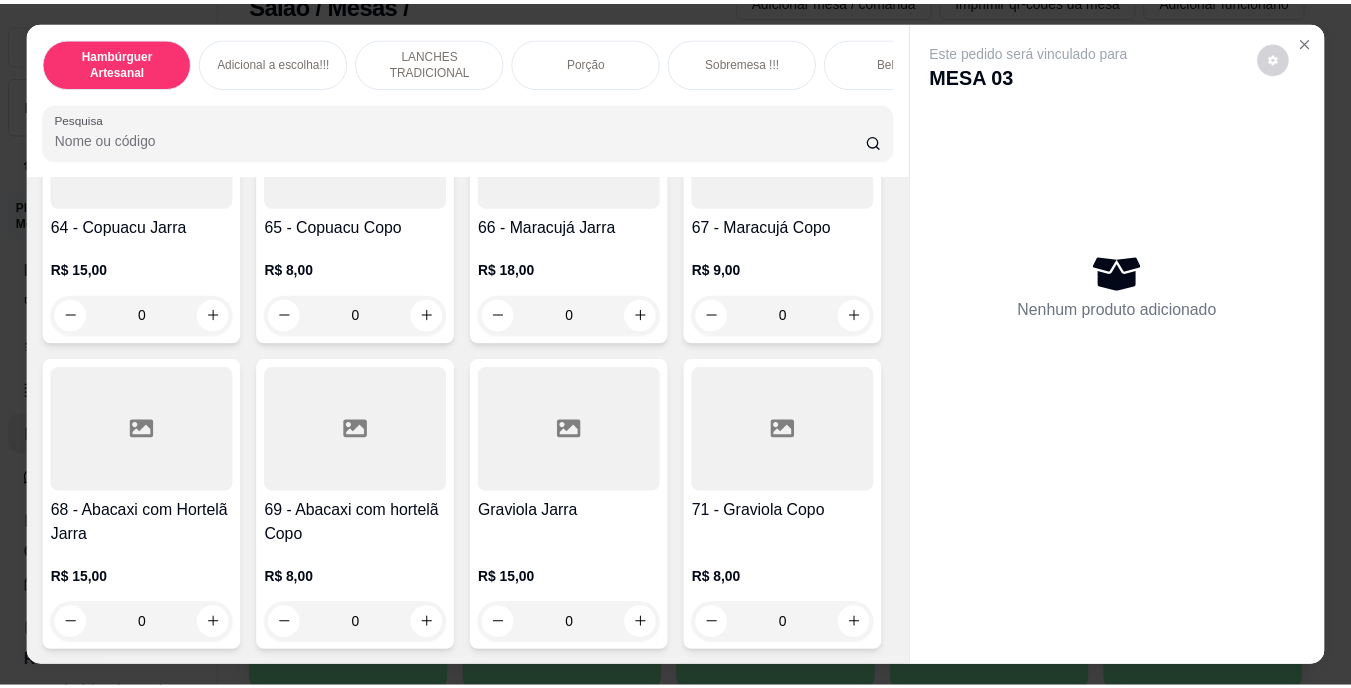scroll, scrollTop: 7350, scrollLeft: 0, axis: vertical 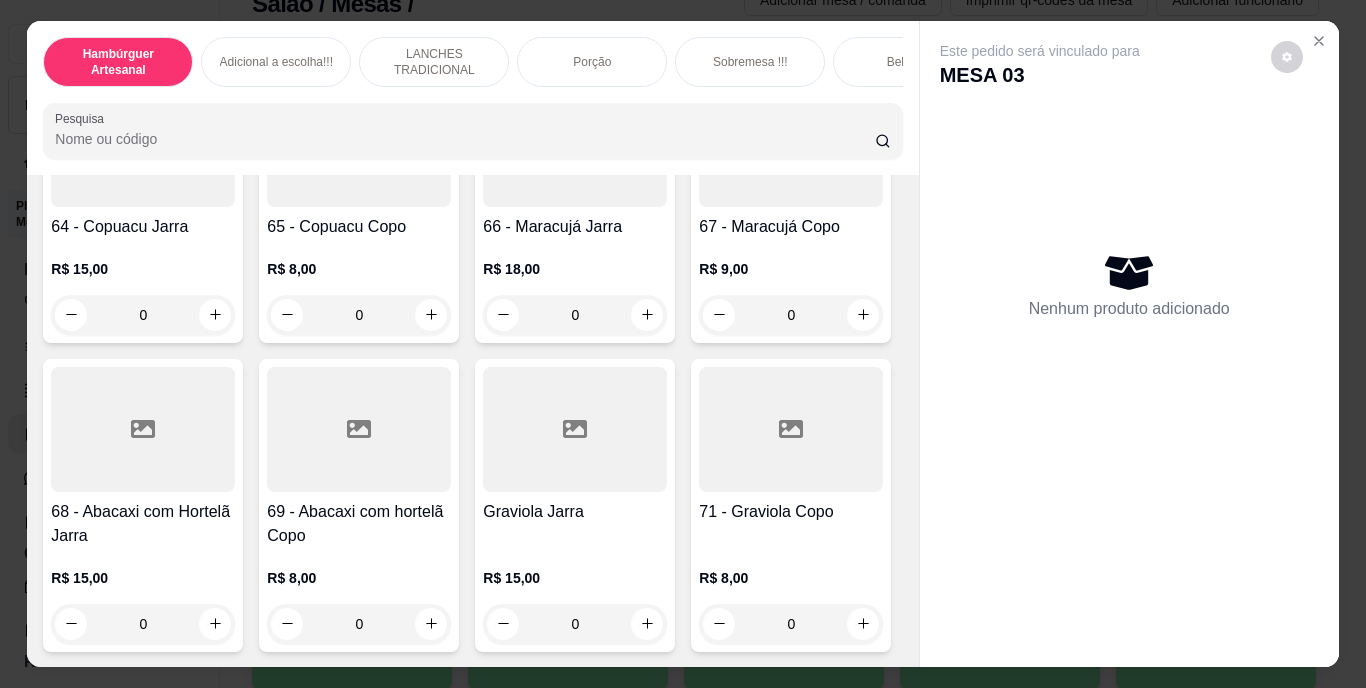 click 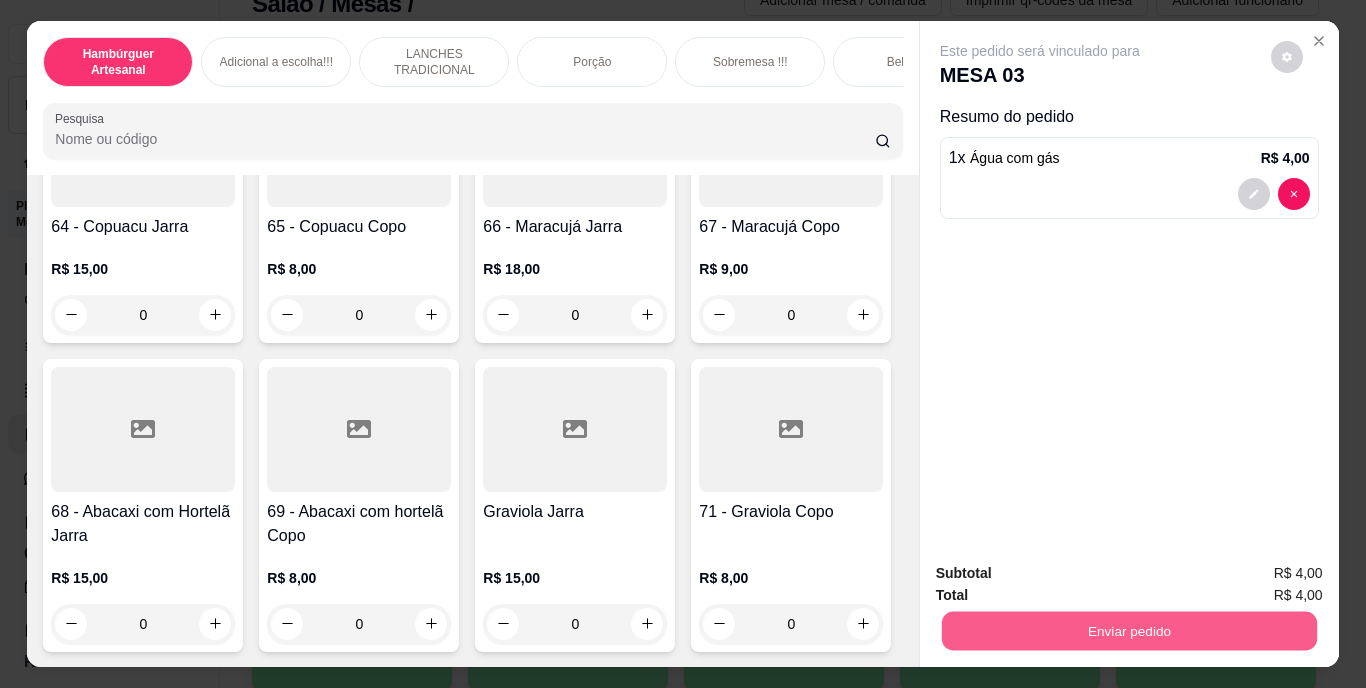 click on "Enviar pedido" at bounding box center [1128, 631] 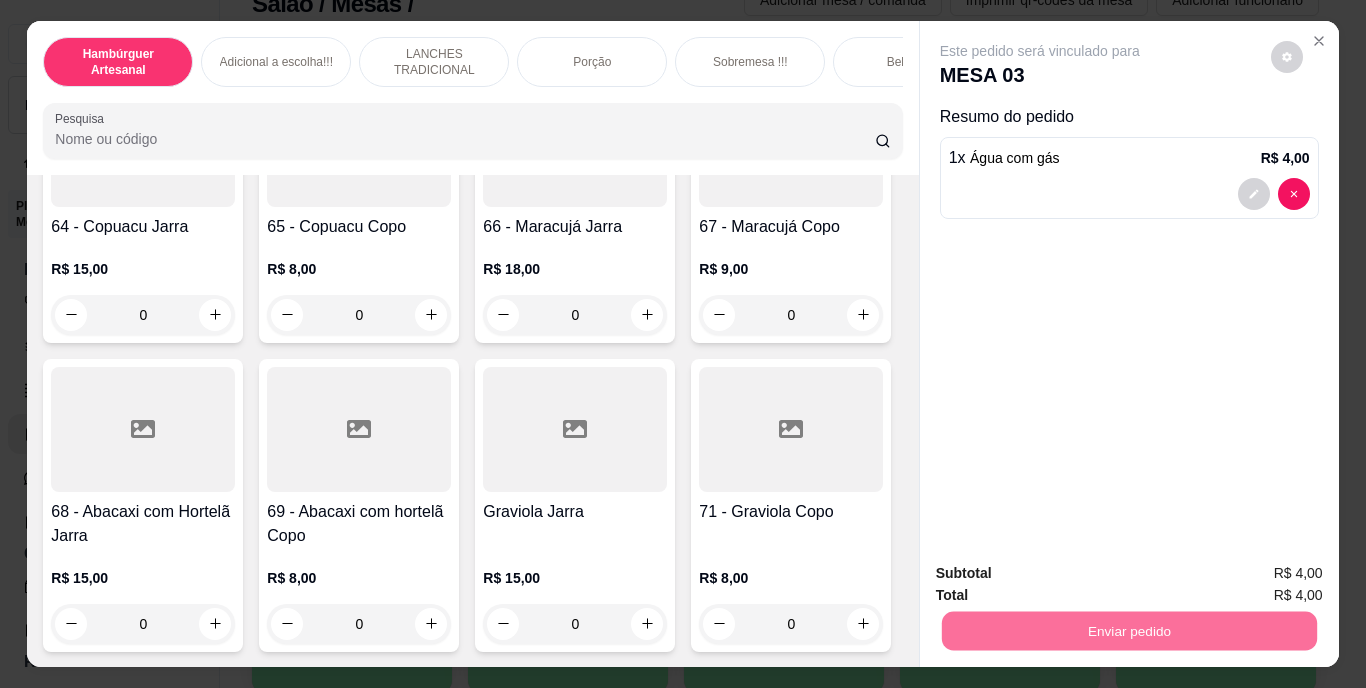 click on "Não registrar e enviar pedido" at bounding box center (1063, 574) 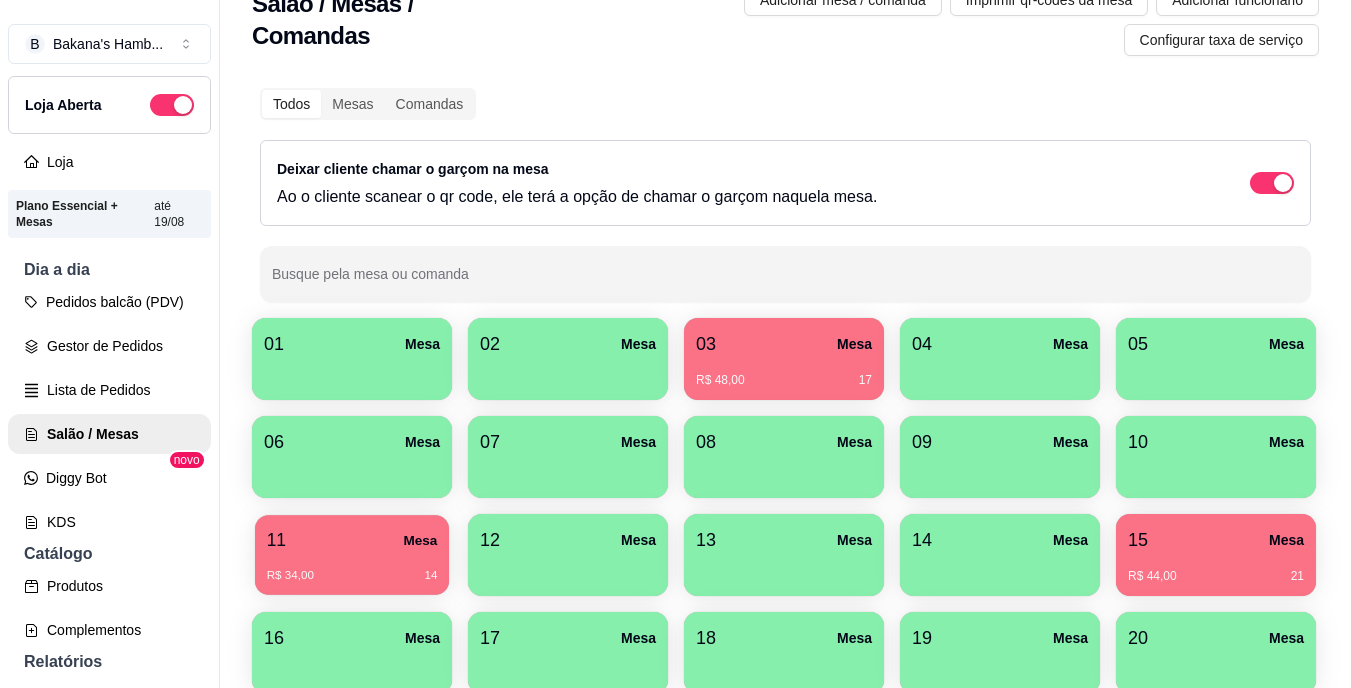 click on "11 Mesa" at bounding box center [352, 540] 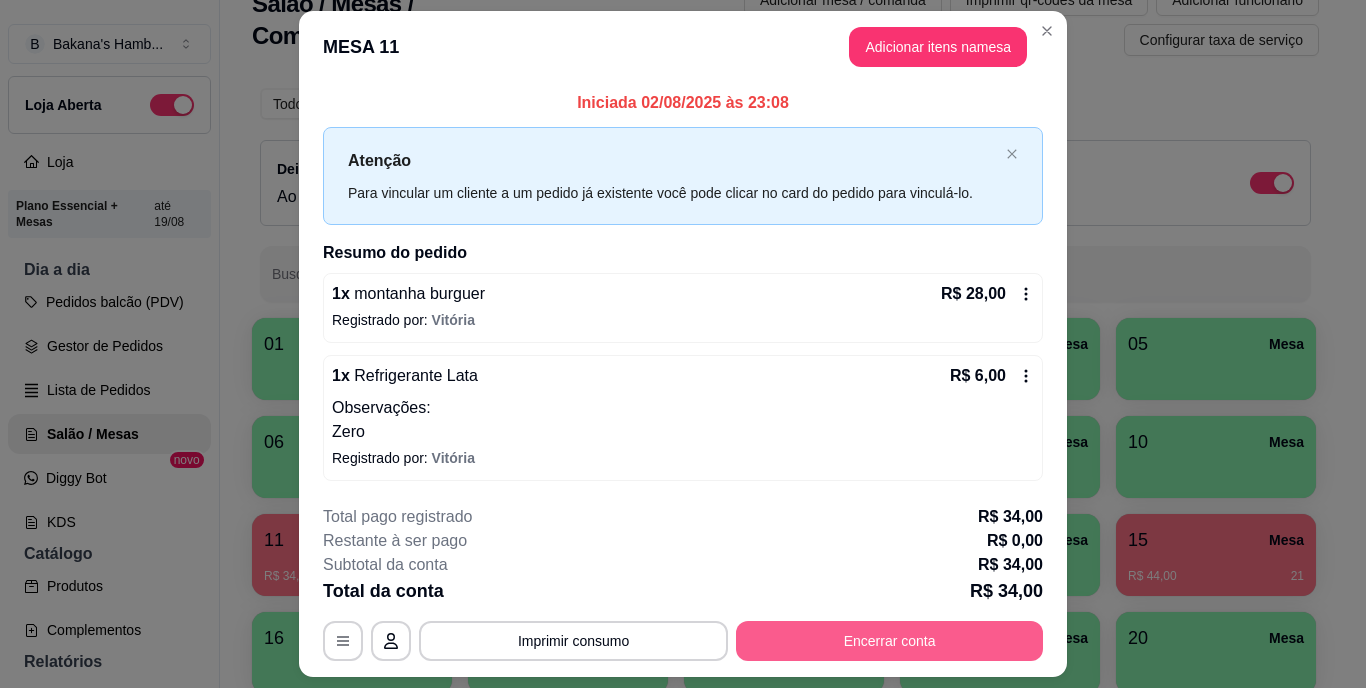 click on "Encerrar conta" at bounding box center [889, 641] 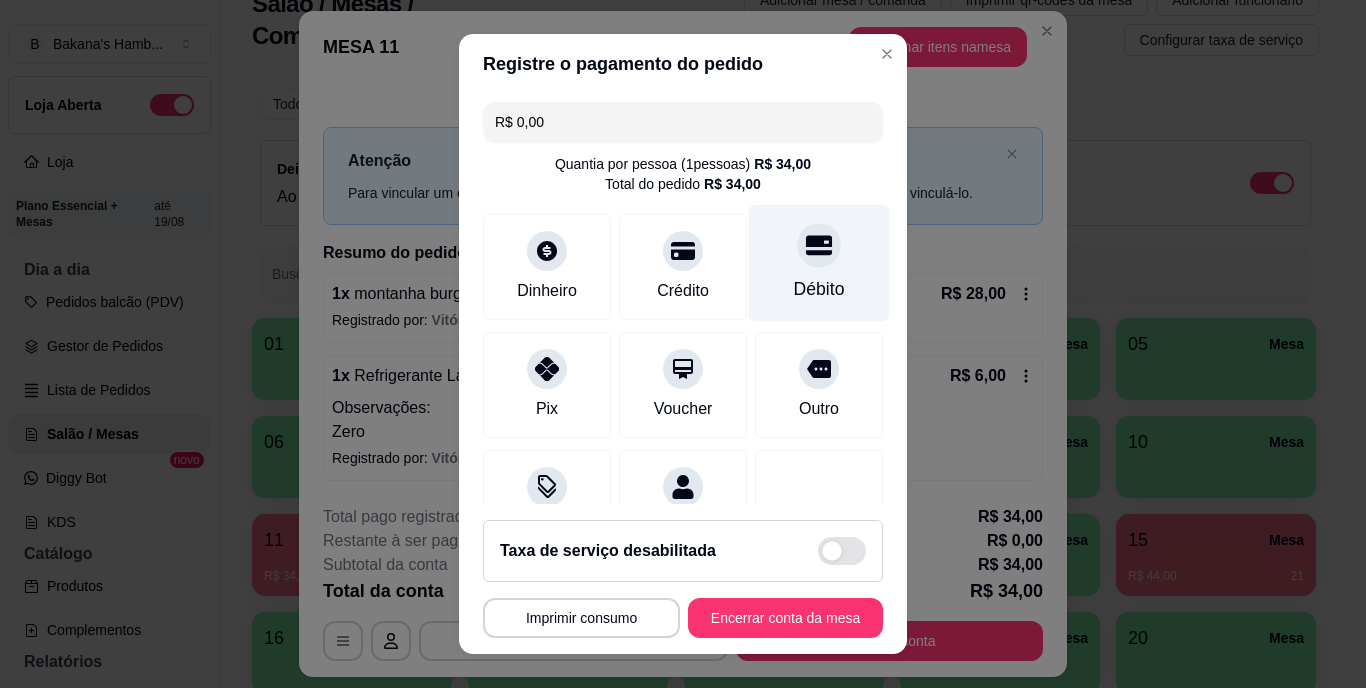 click on "Débito" at bounding box center (819, 263) 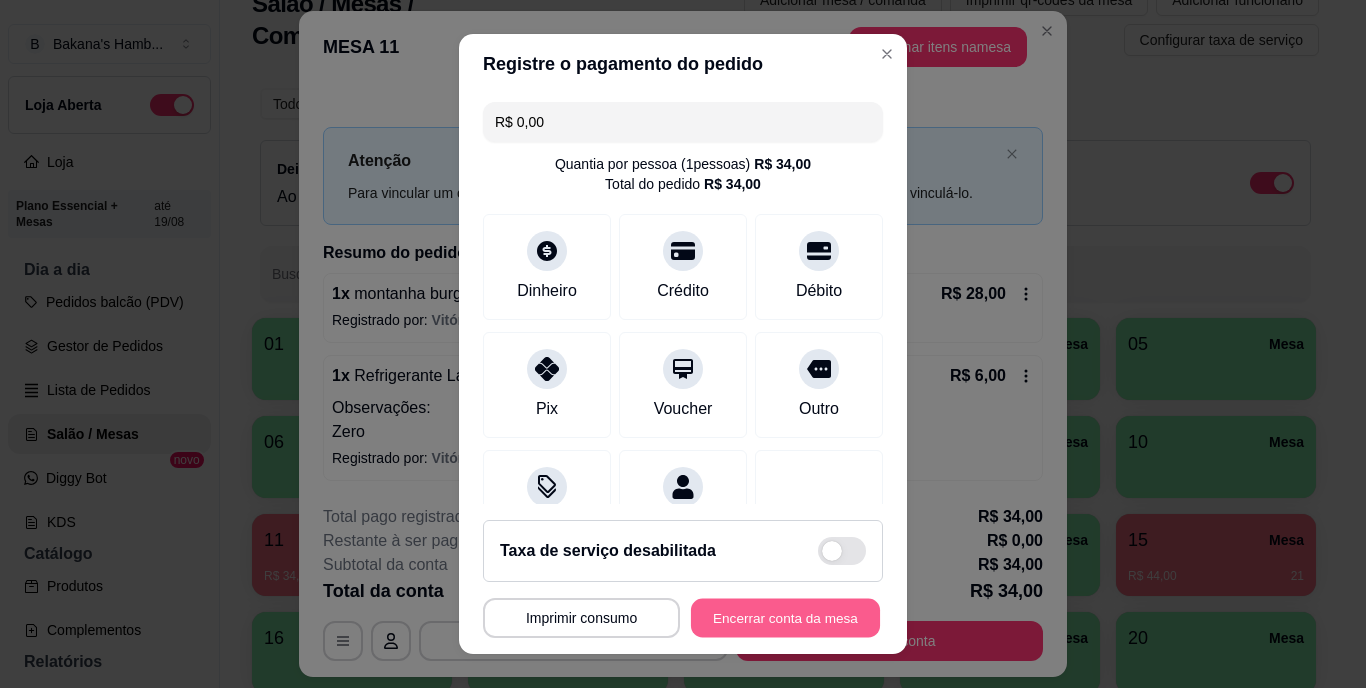 click on "Encerrar conta da mesa" at bounding box center [785, 617] 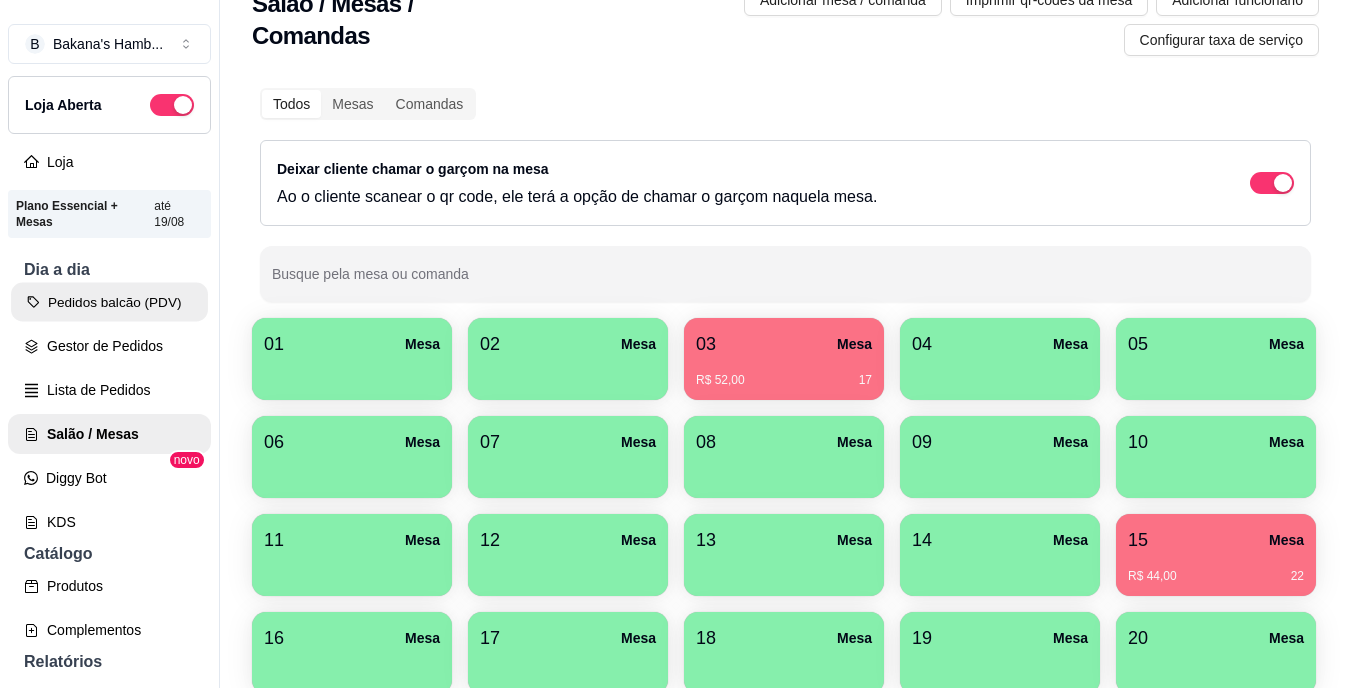 click on "Pedidos balcão (PDV)" at bounding box center (109, 302) 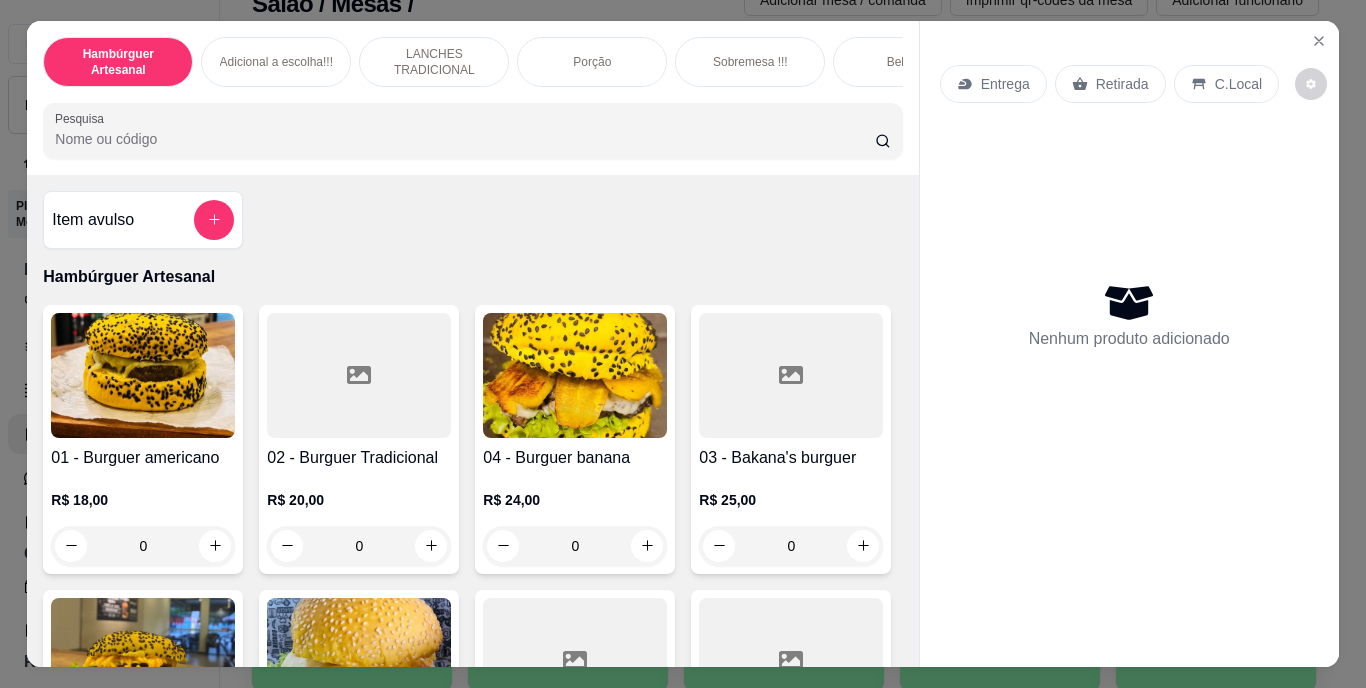 click on "Pesquisa" at bounding box center [465, 139] 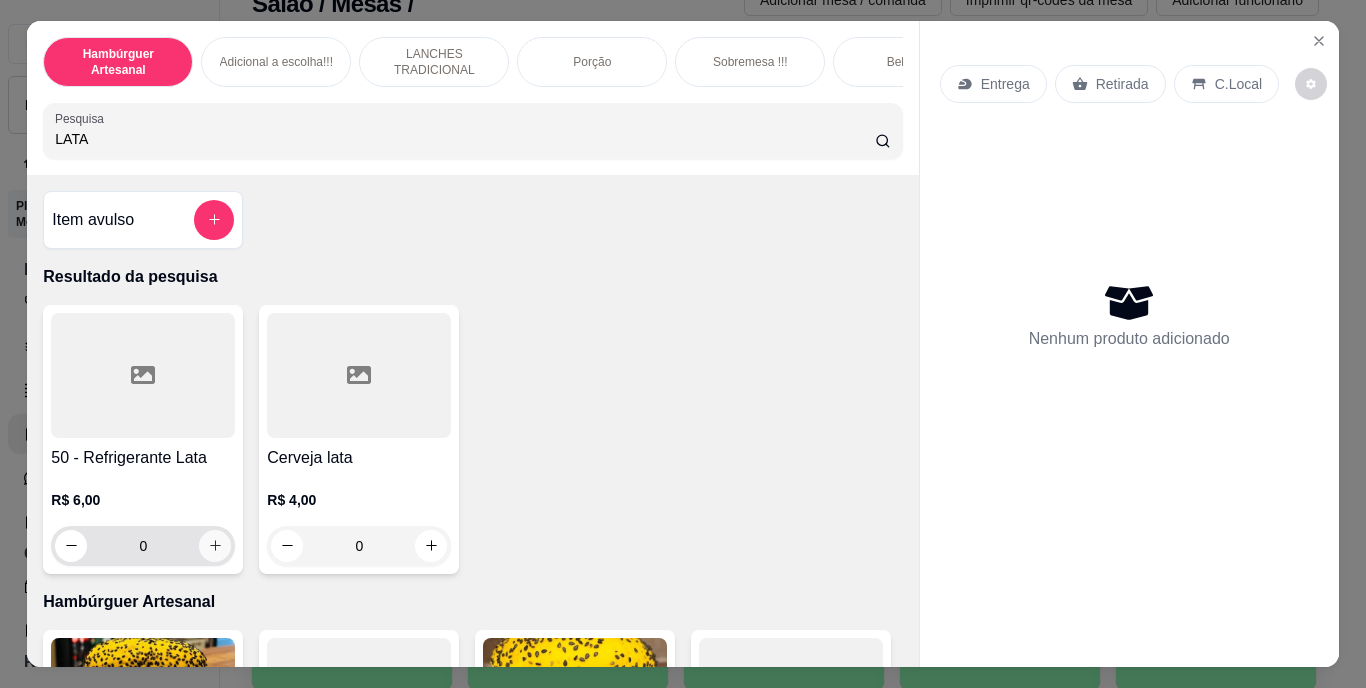 type on "LATA" 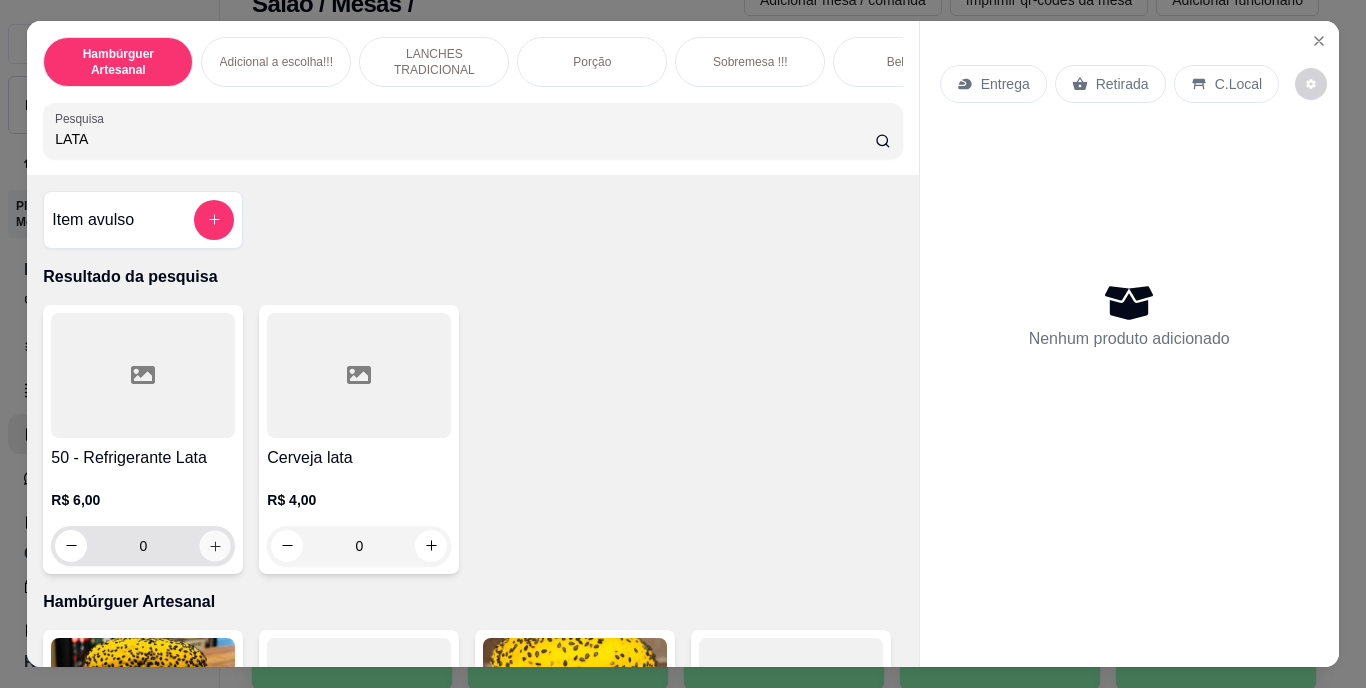 click 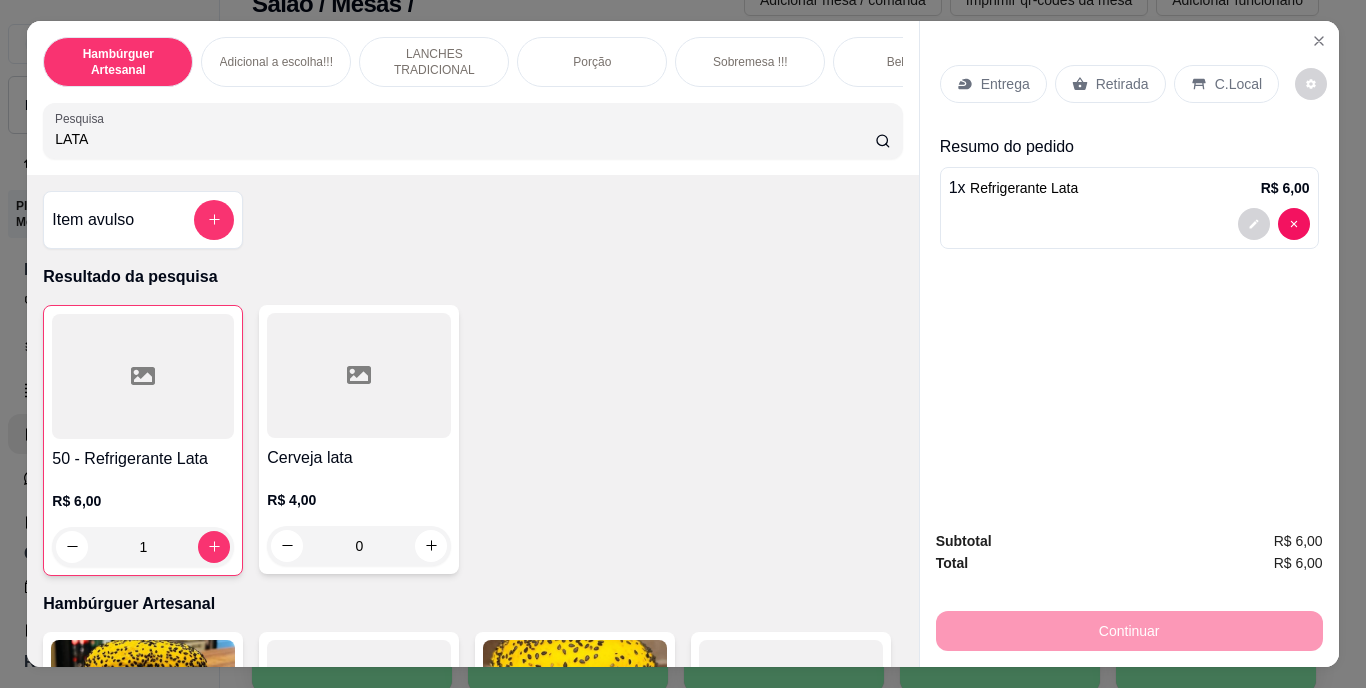 click on "Retirada" at bounding box center [1122, 84] 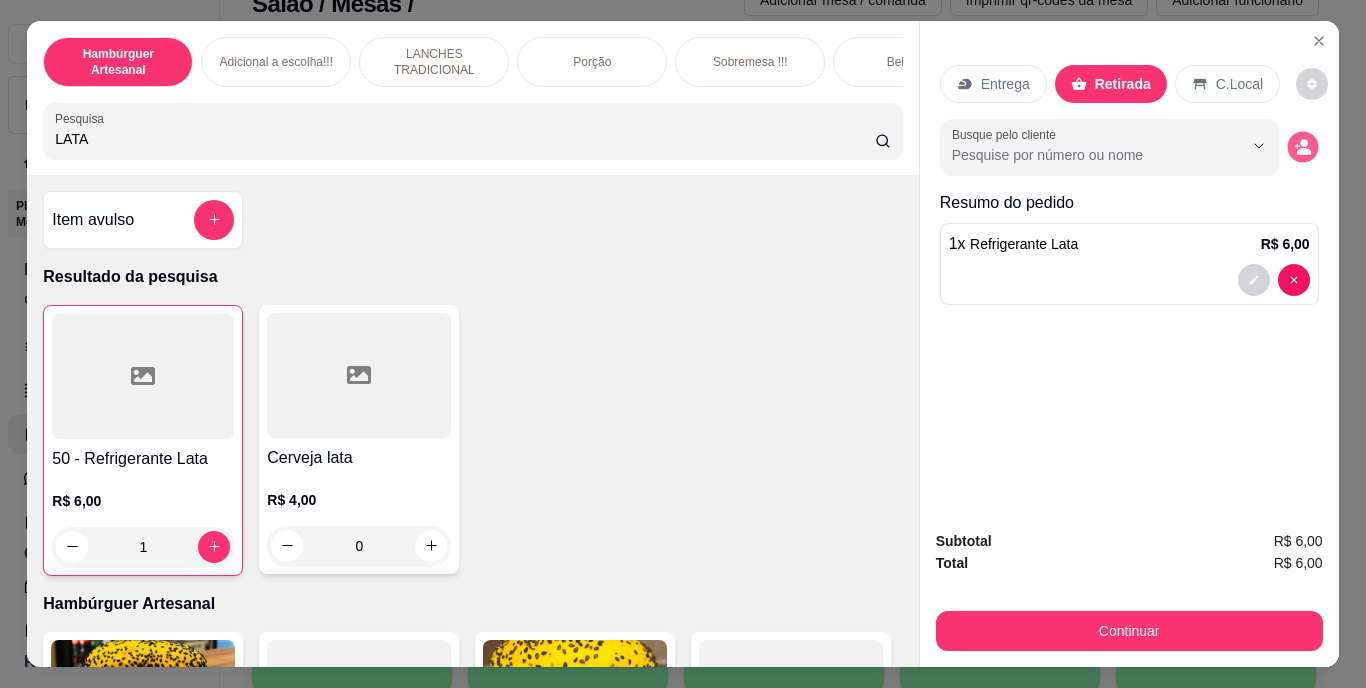 click 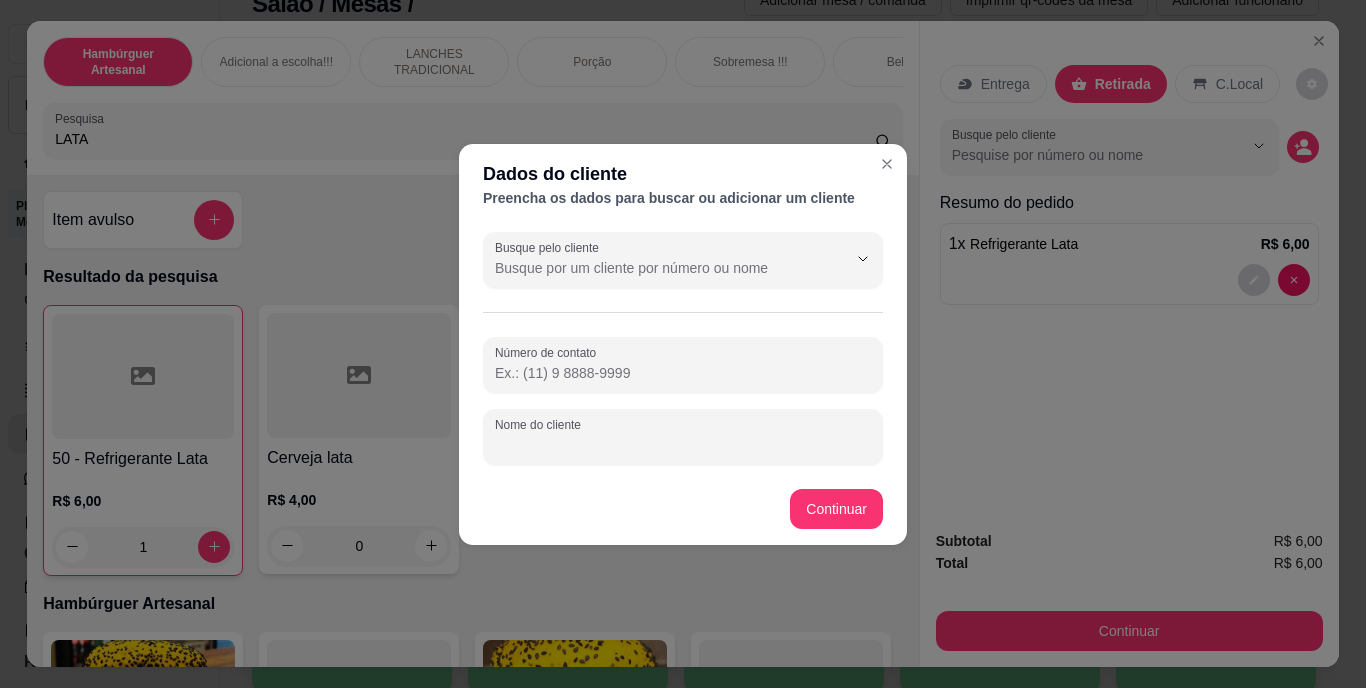 click on "Nome do cliente" at bounding box center [683, 445] 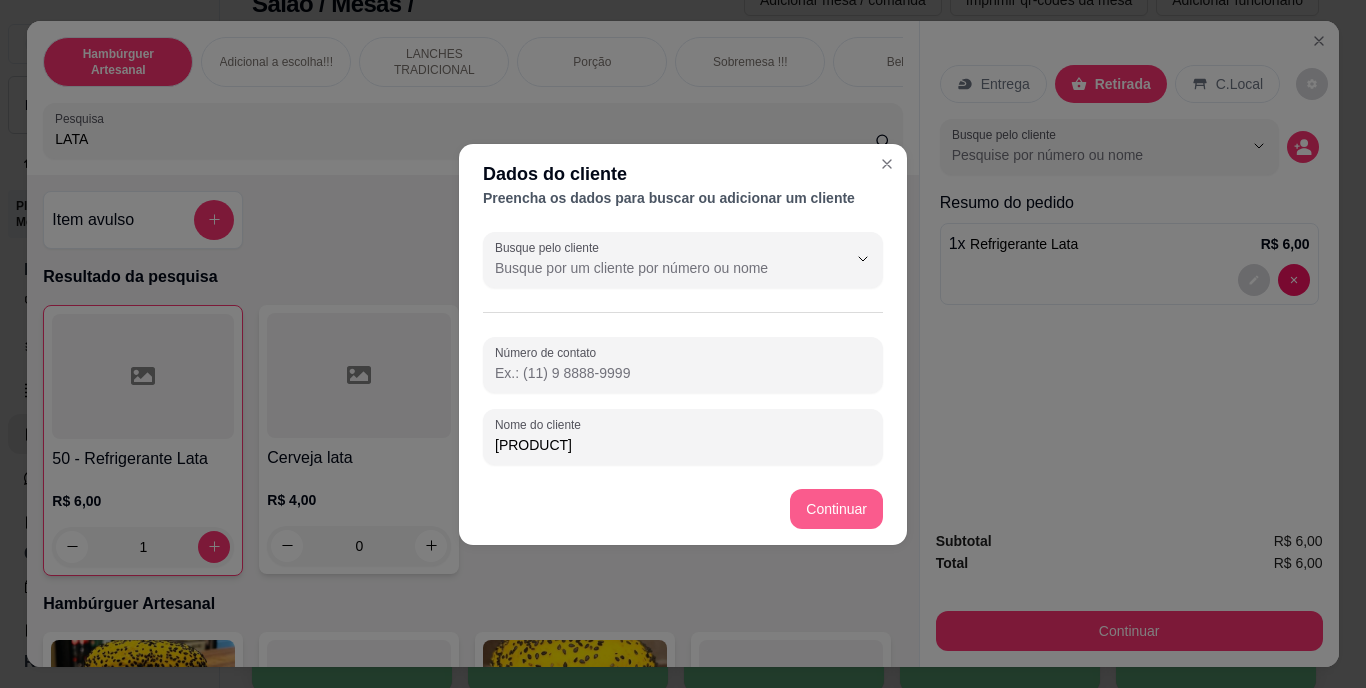 type on "[PRODUCT]" 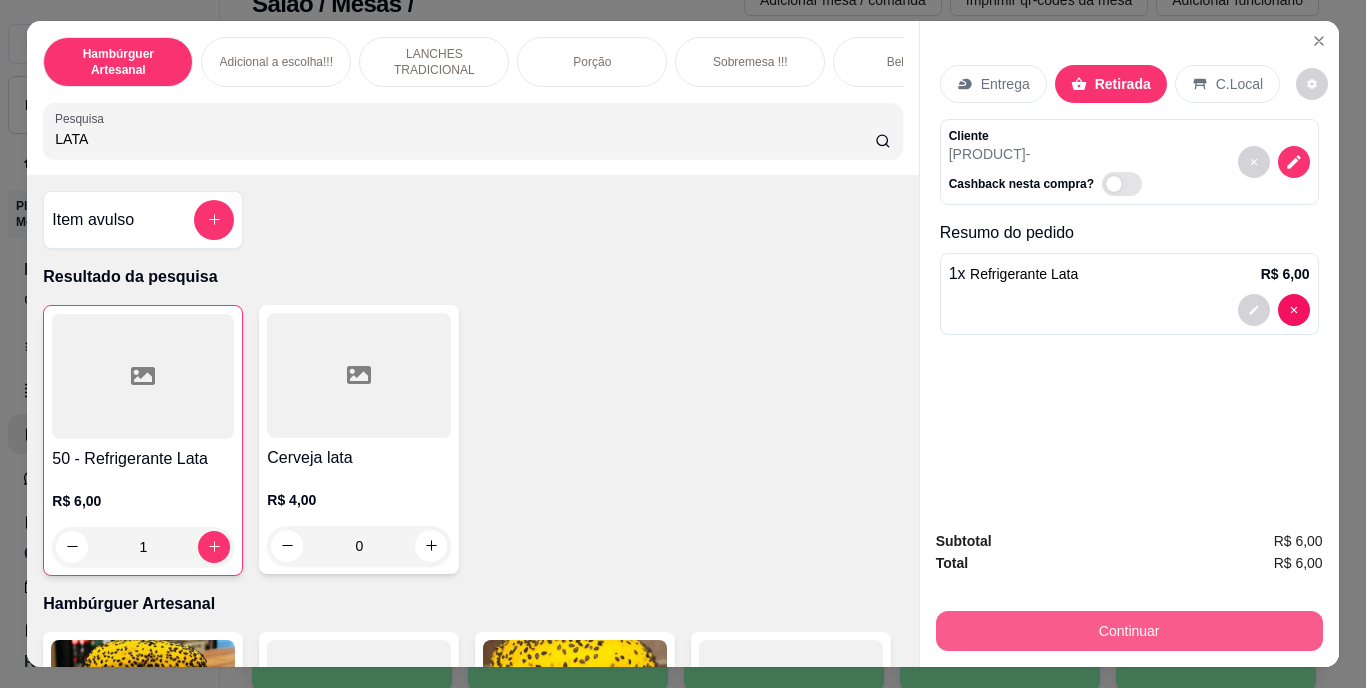 drag, startPoint x: 965, startPoint y: 594, endPoint x: 964, endPoint y: 608, distance: 14.035668 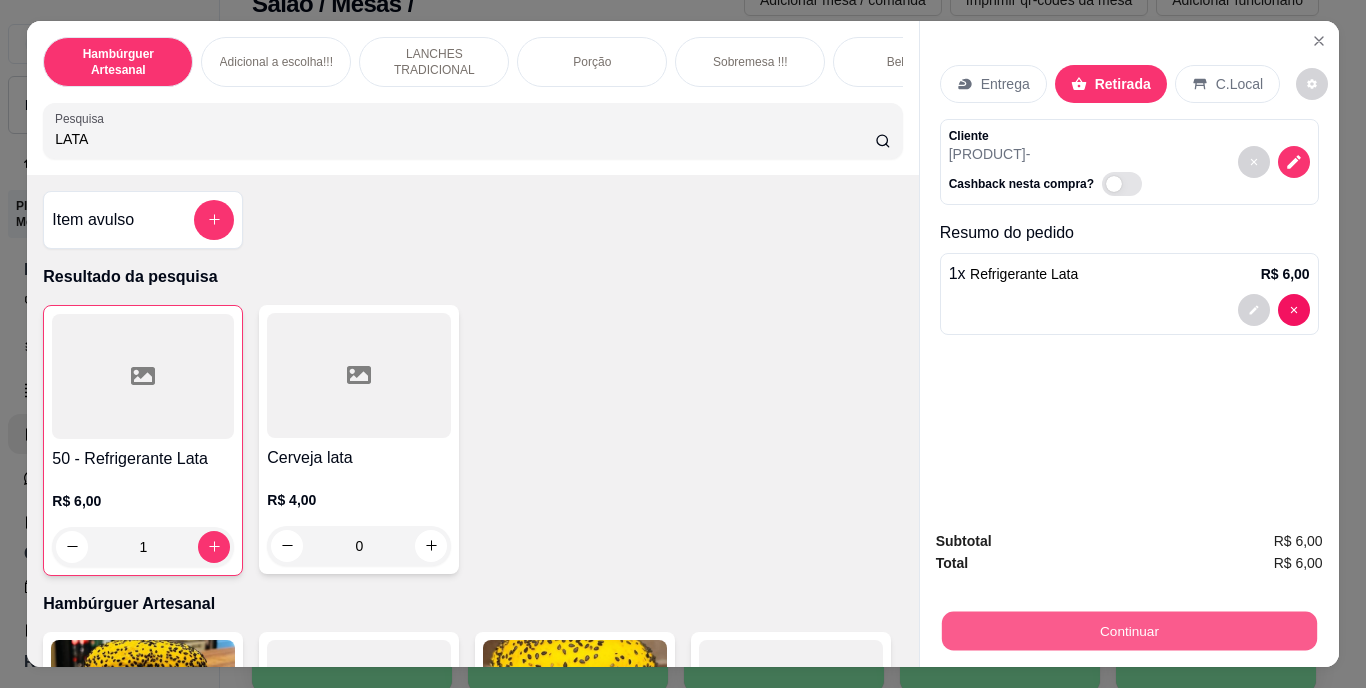 click on "Continuar" at bounding box center [1128, 631] 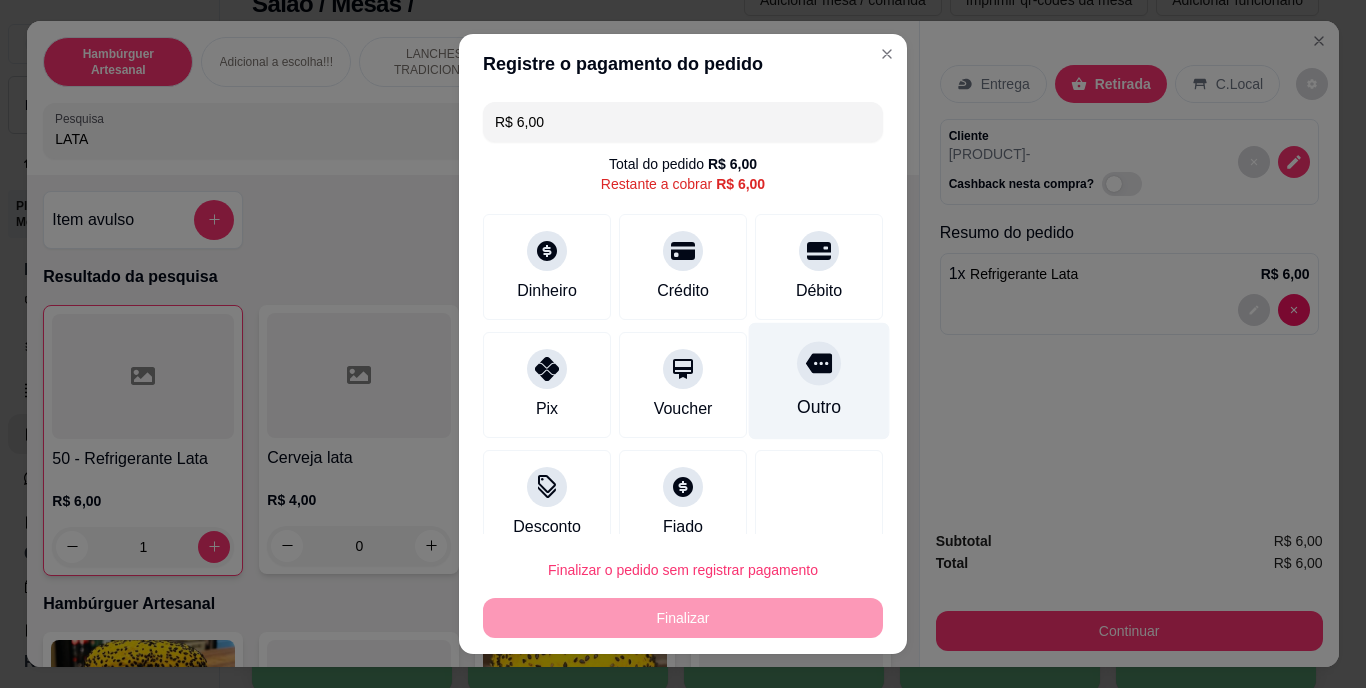 click on "Outro" at bounding box center (819, 381) 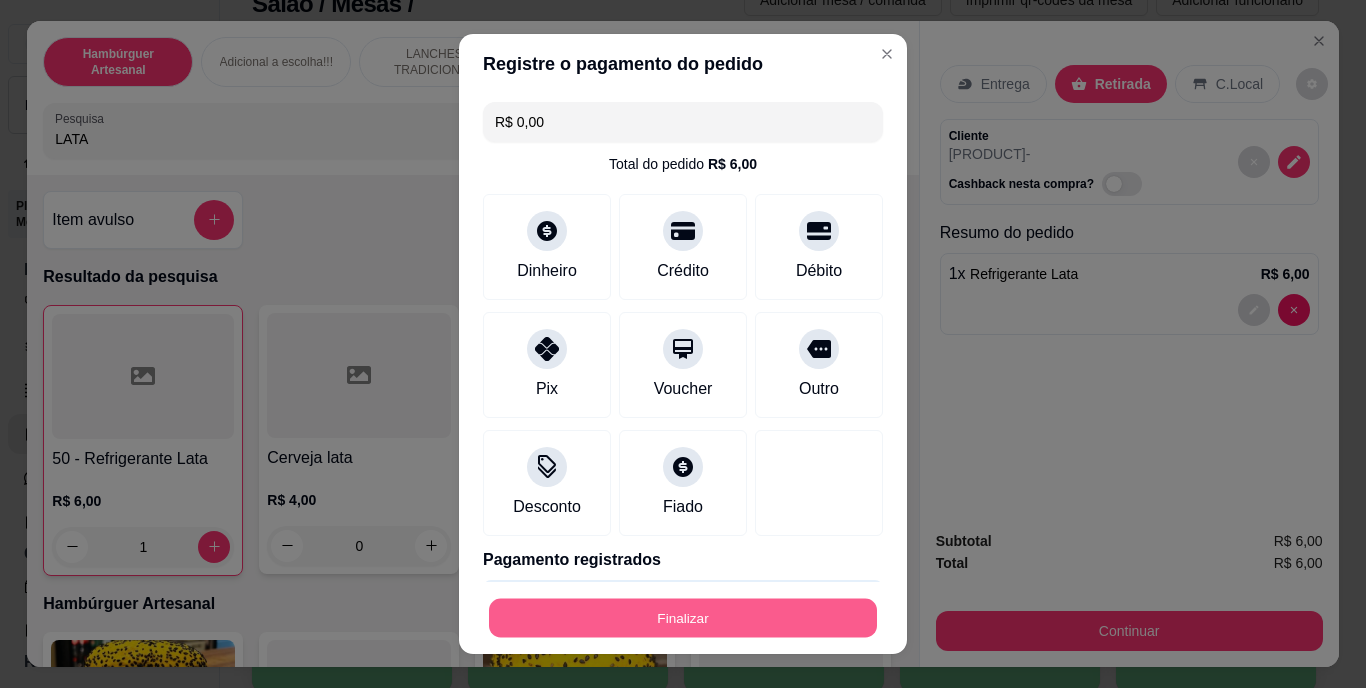 click on "Finalizar" at bounding box center [683, 617] 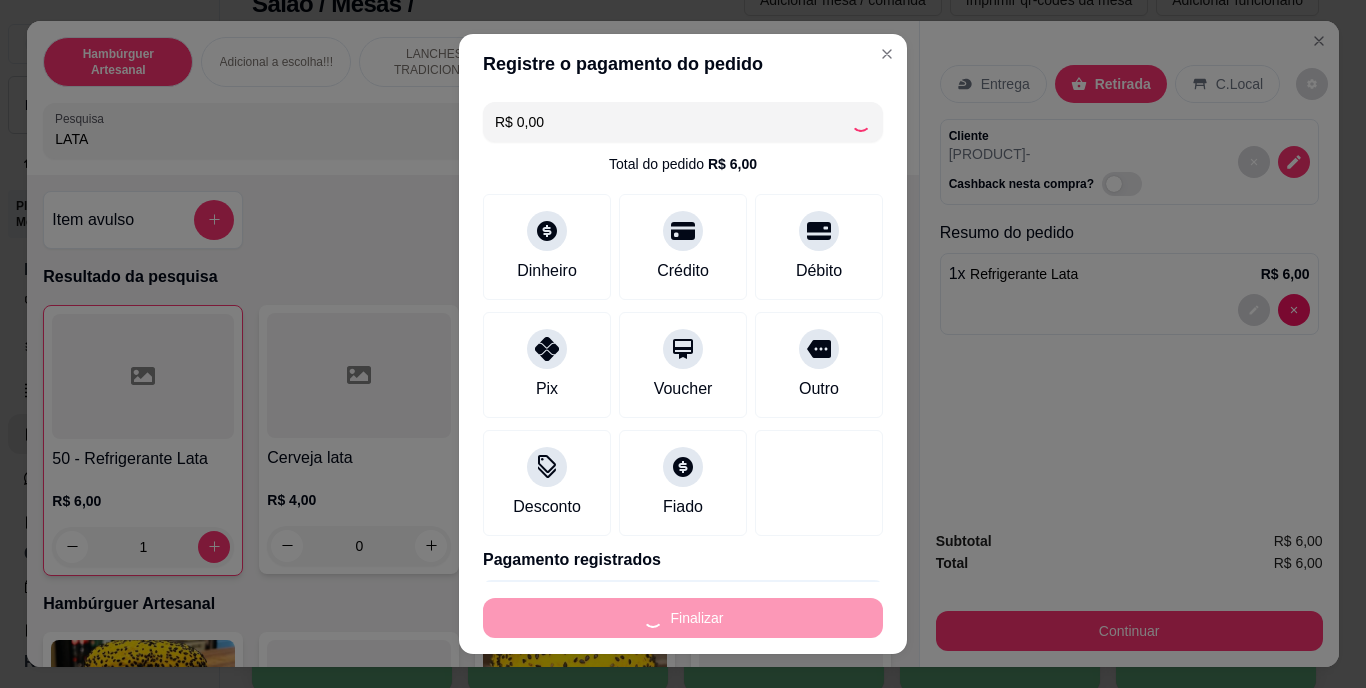 type on "0" 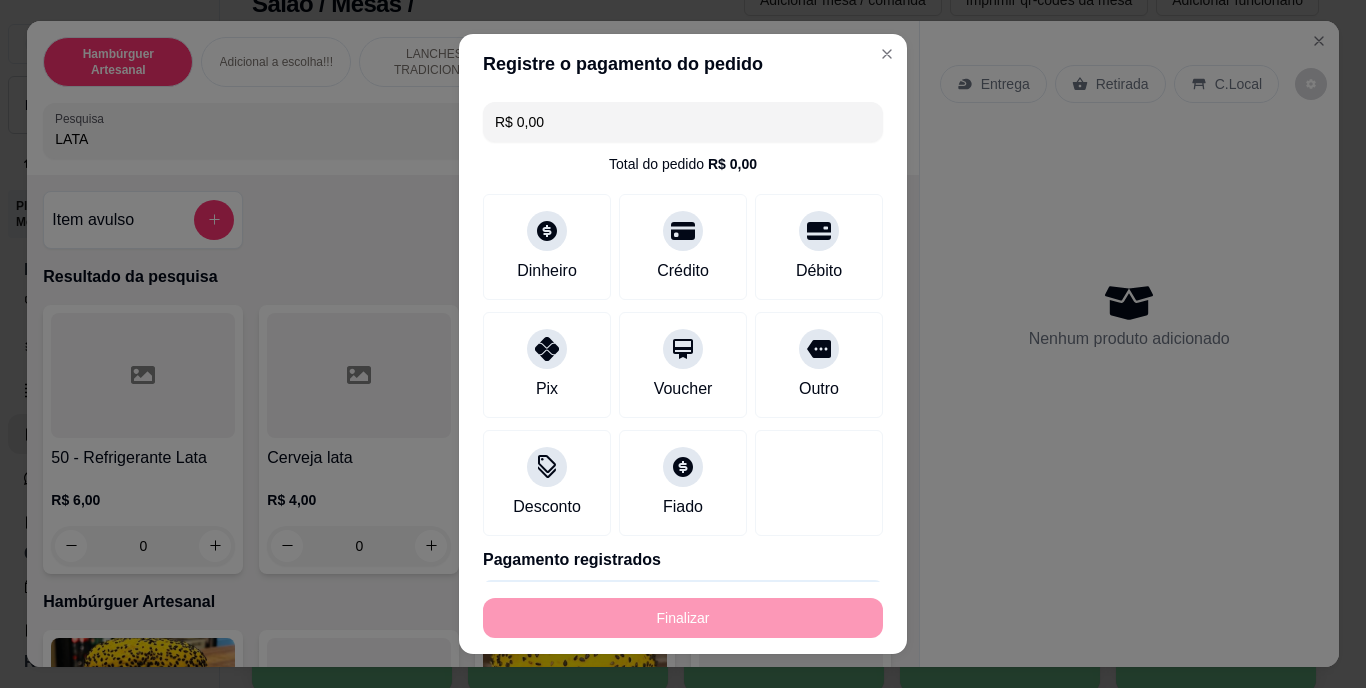 type on "-R$ 6,00" 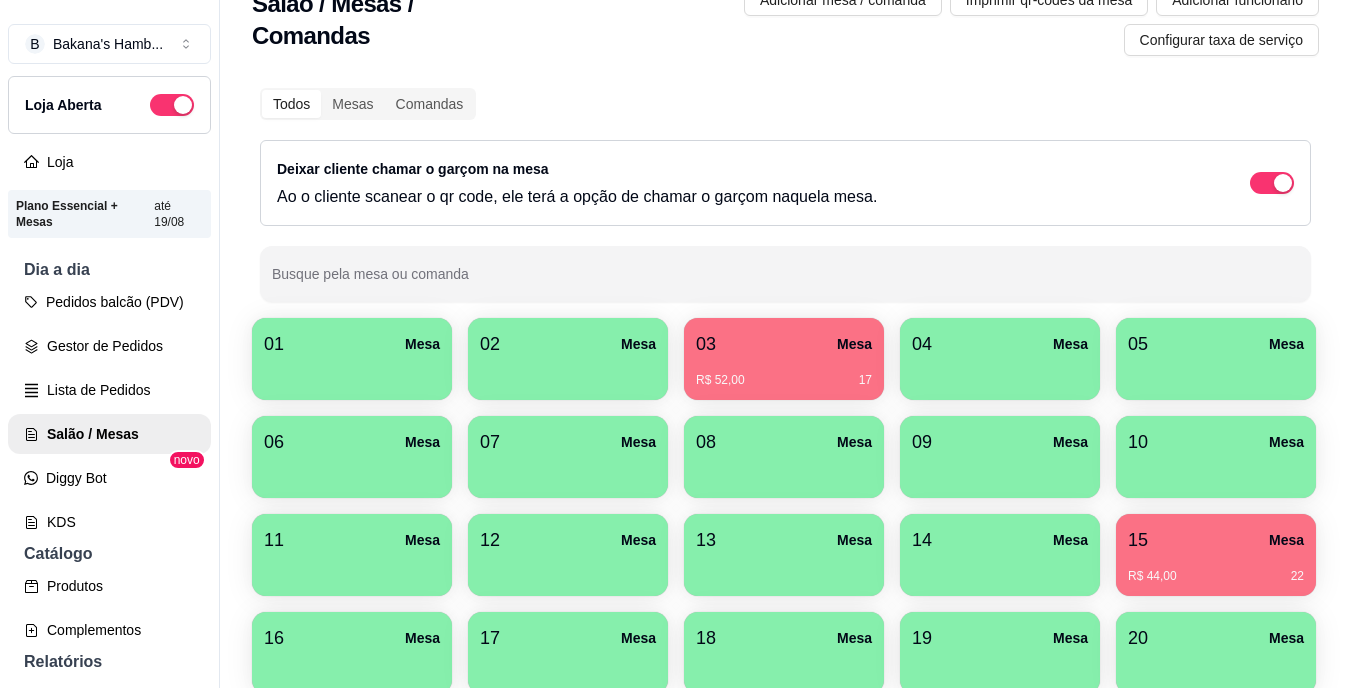 click on "01 Mesa 02 Mesa 03 Mesa R$ 52,00 17 04 Mesa 05 Mesa 06 Mesa 07 Mesa 08 Mesa 09 Mesa 10 Mesa 11 Mesa 12 Mesa 13 Mesa 14 Mesa 15 Mesa R$ 44,00 22 16 Mesa 17 Mesa 18 Mesa 19 Mesa 20 Mesa" at bounding box center (785, 506) 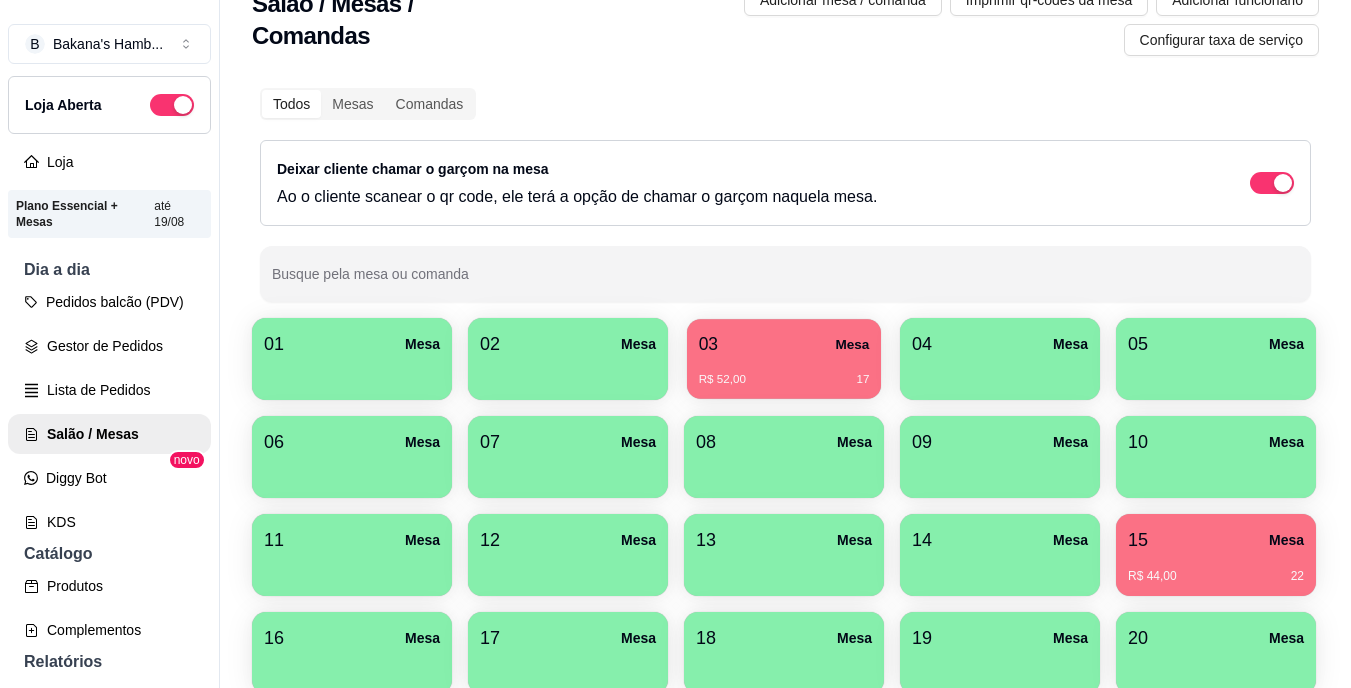 click on "R$ 52,00 17" at bounding box center [784, 380] 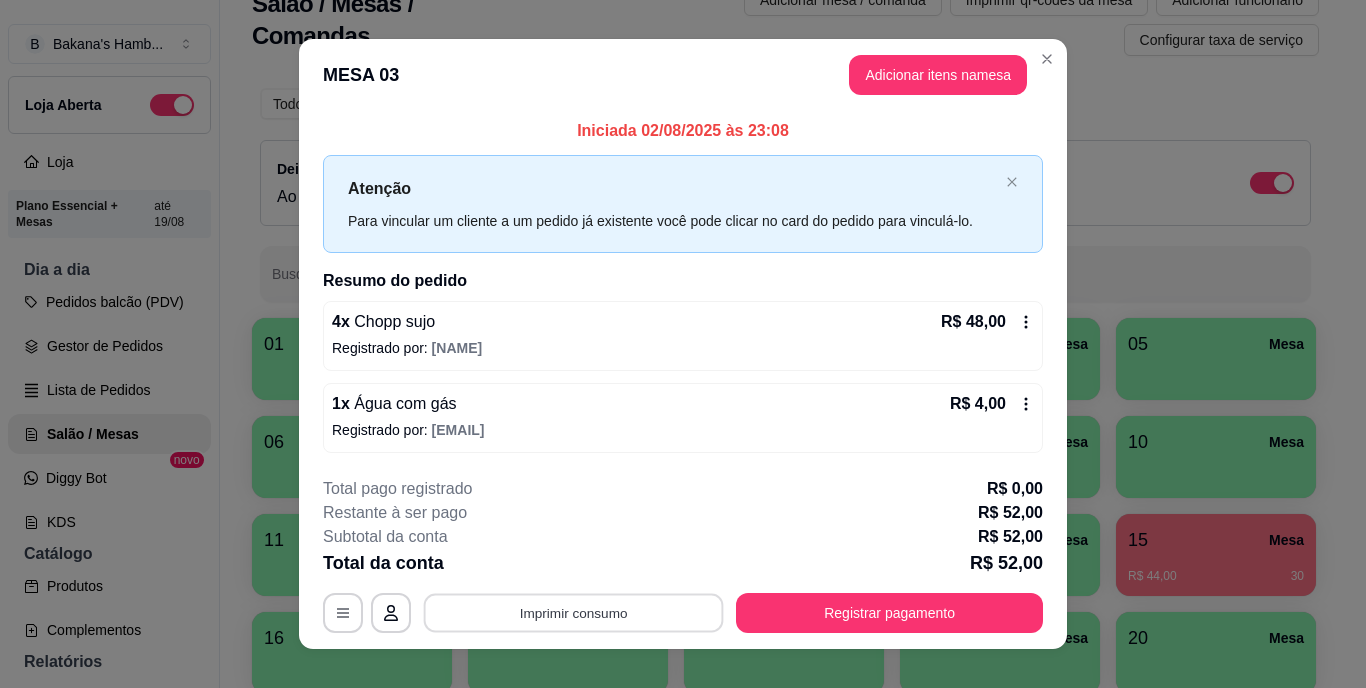 click on "Imprimir consumo" at bounding box center [574, 612] 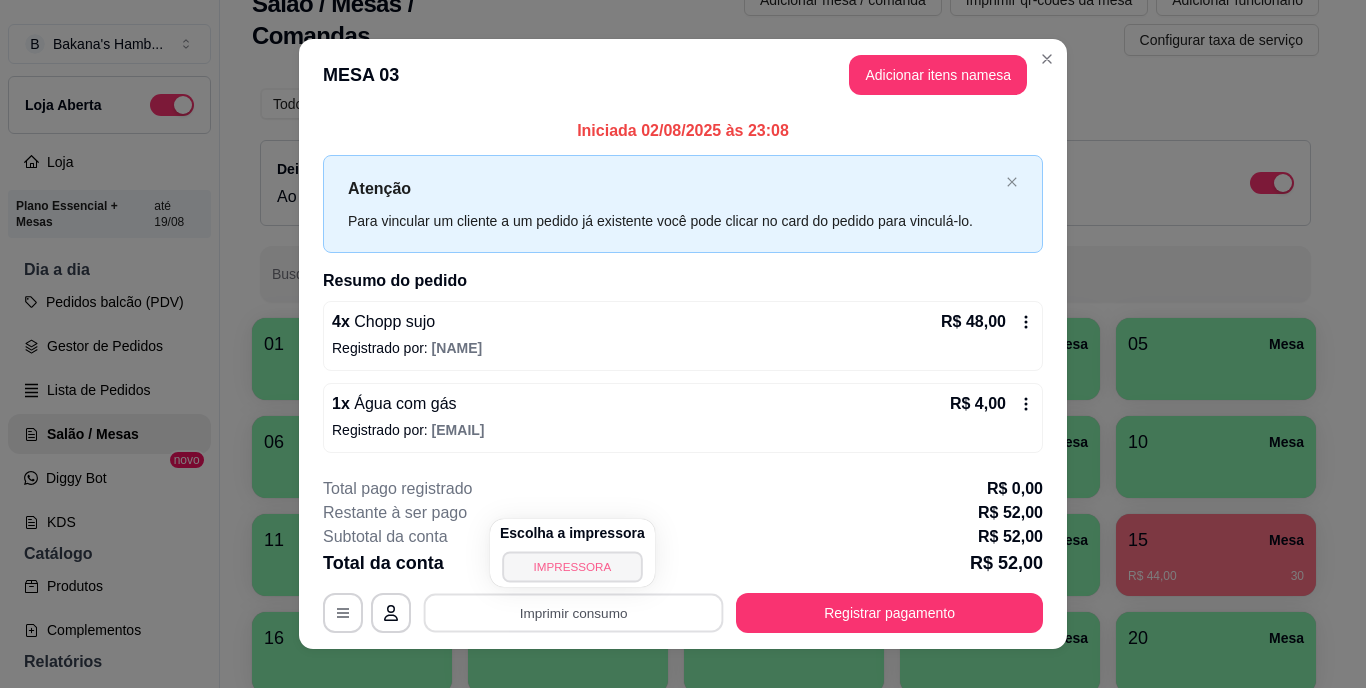 click on "IMPRESSORA" at bounding box center [572, 566] 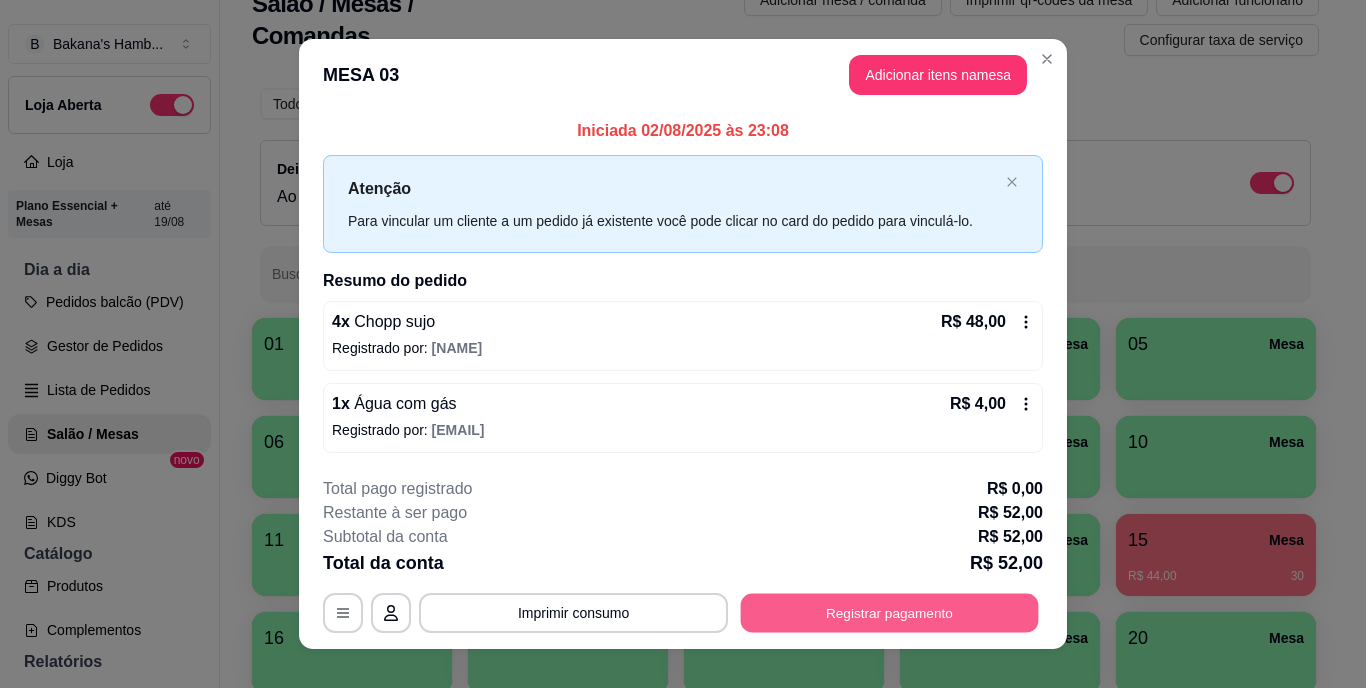 click on "Registrar pagamento" at bounding box center [890, 612] 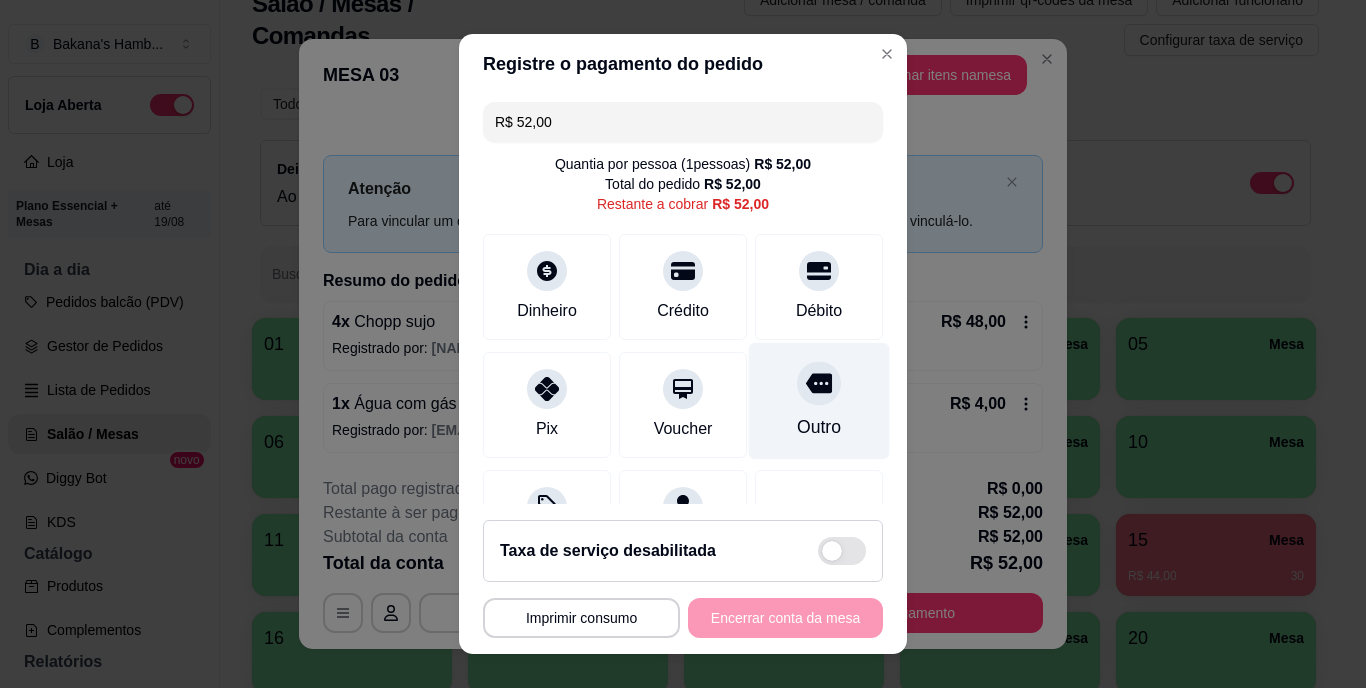 click at bounding box center (819, 384) 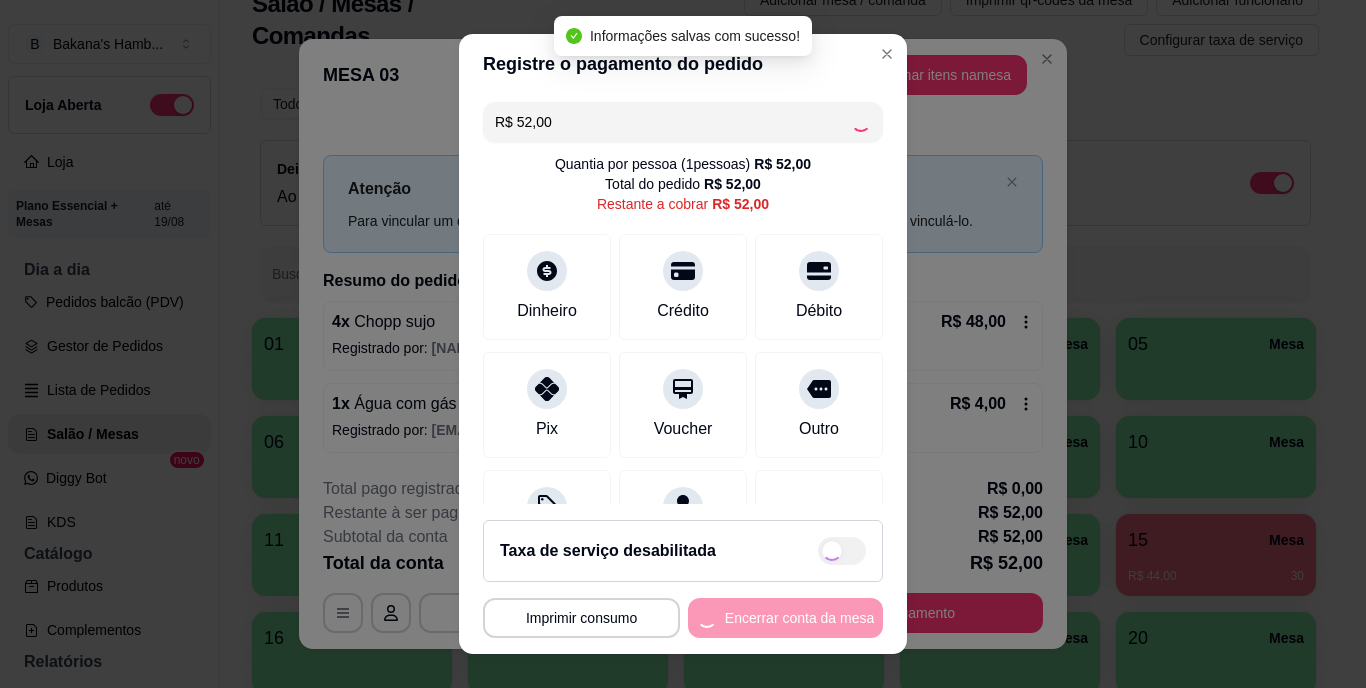 type on "R$ 0,00" 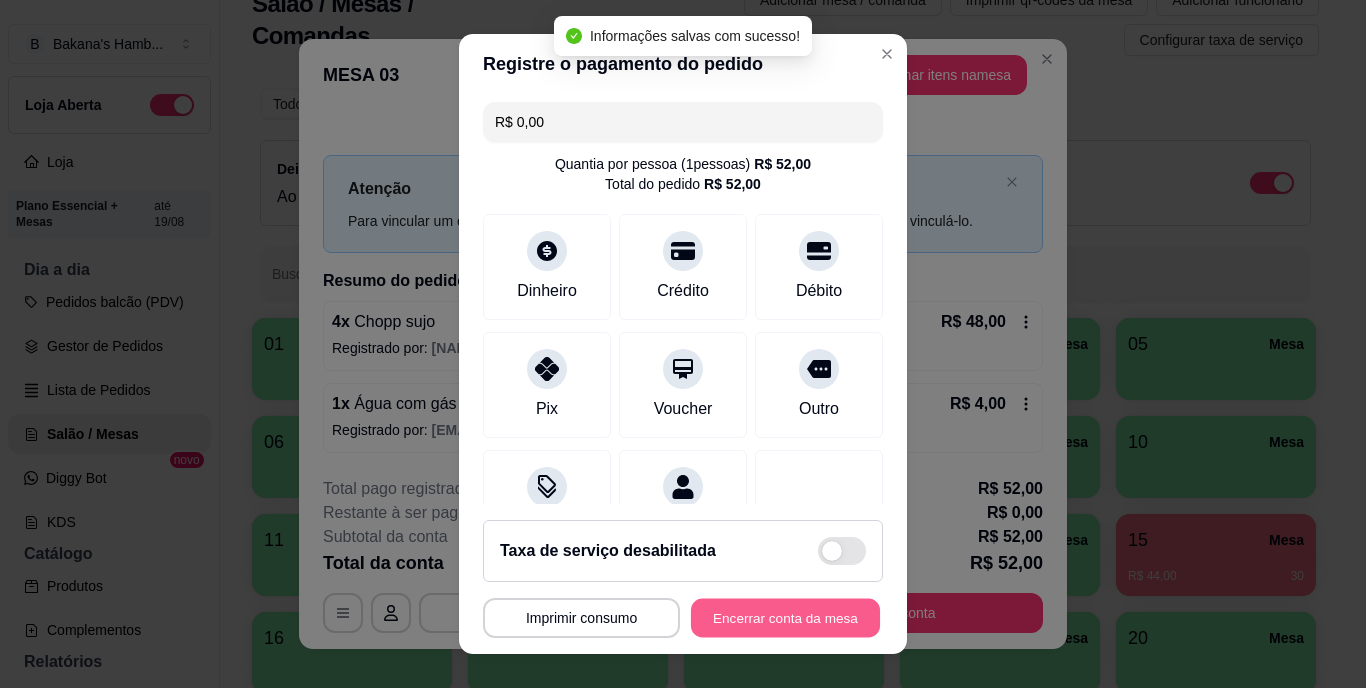 click on "Encerrar conta da mesa" at bounding box center [785, 617] 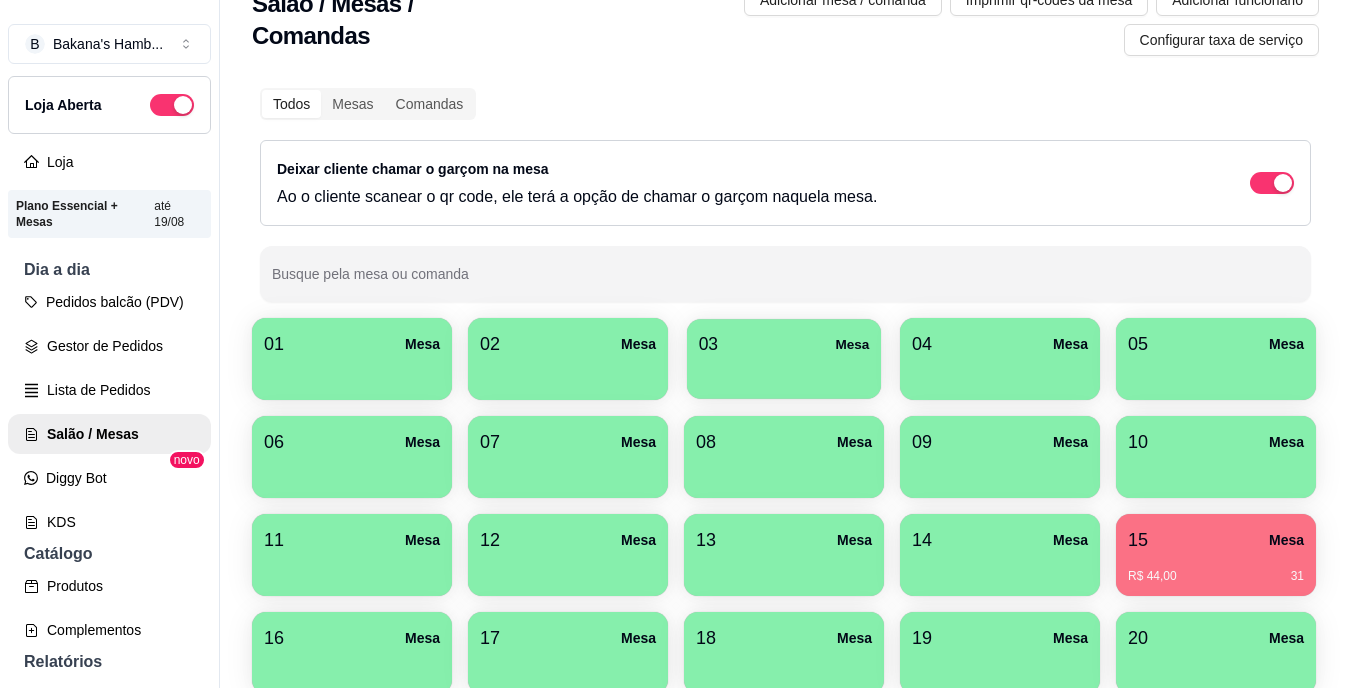 click on "03 Mesa" at bounding box center [784, 344] 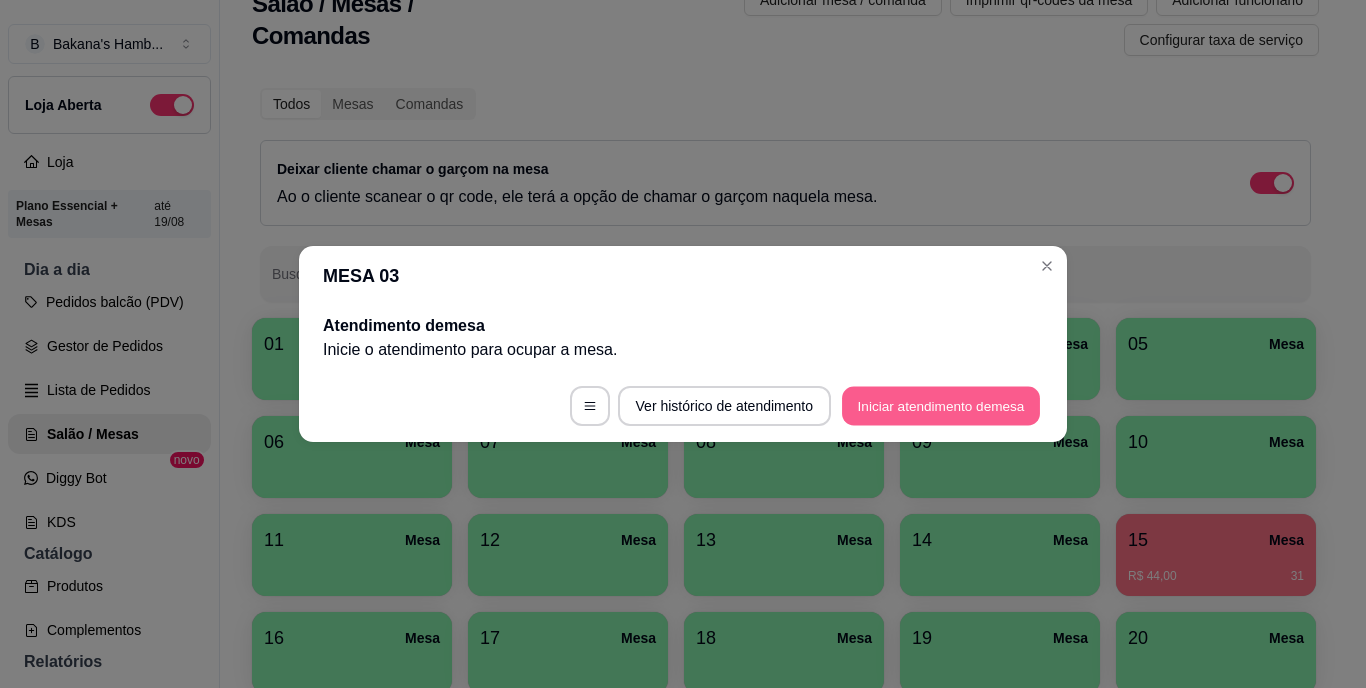 click on "Iniciar atendimento de  mesa" at bounding box center [941, 406] 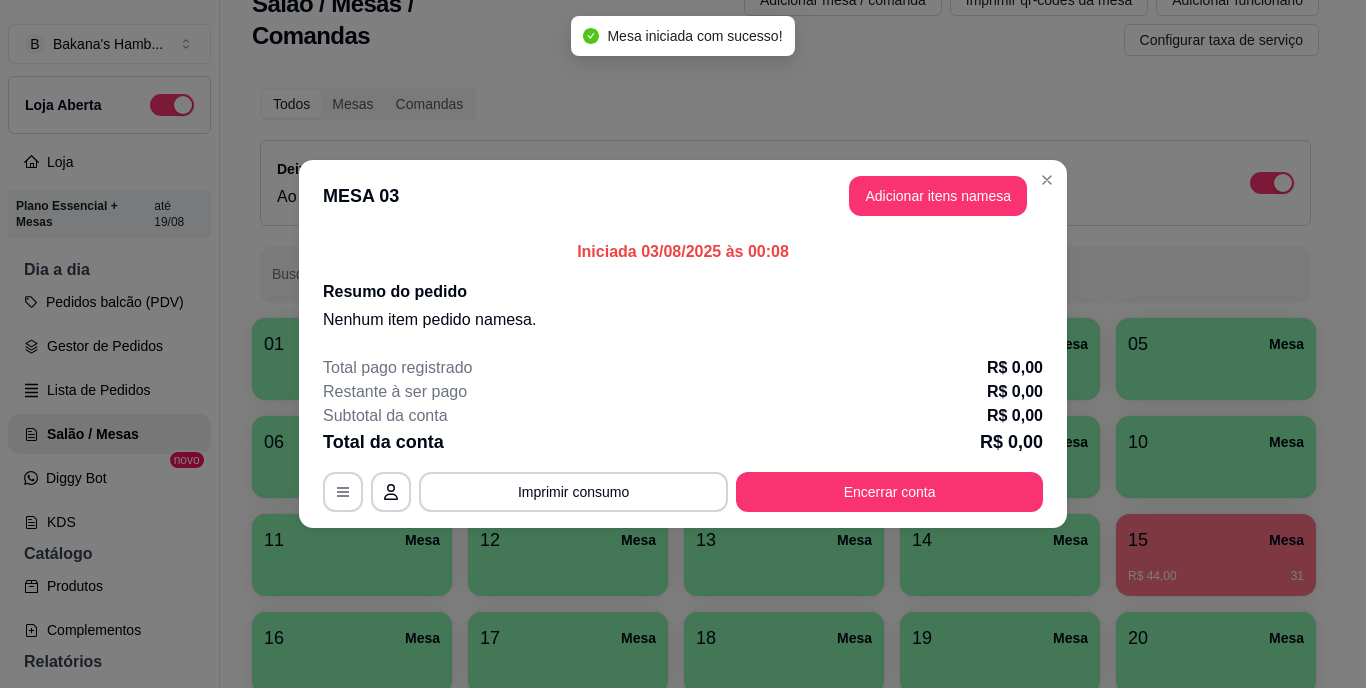 drag, startPoint x: 910, startPoint y: 169, endPoint x: 909, endPoint y: 181, distance: 12.0415945 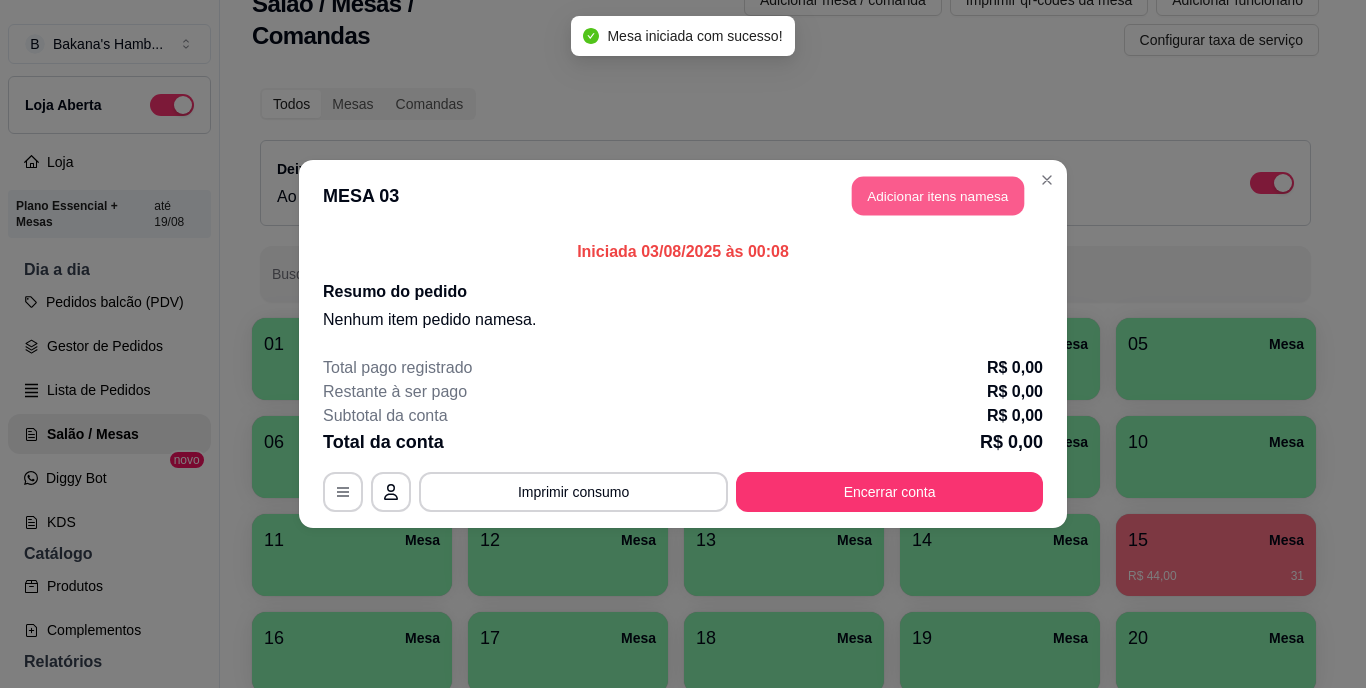 click on "Adicionar itens na  mesa" at bounding box center (938, 196) 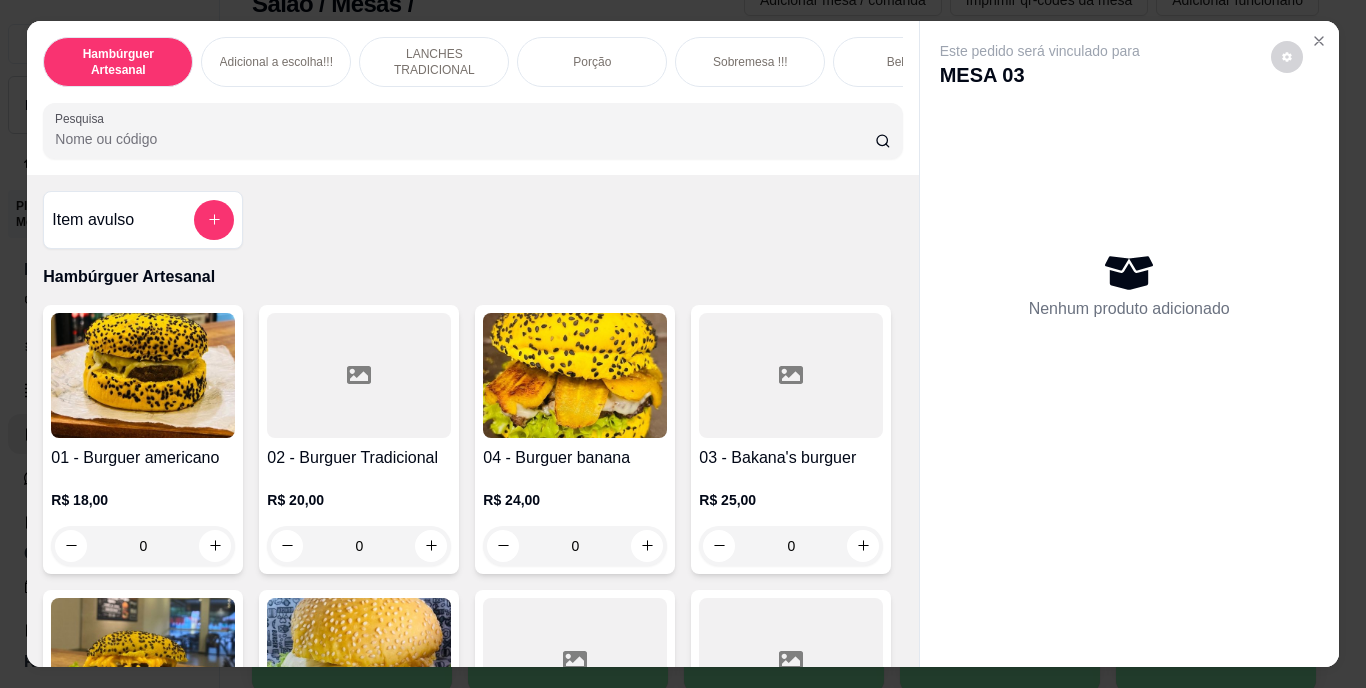 click on "Pesquisa" at bounding box center [465, 139] 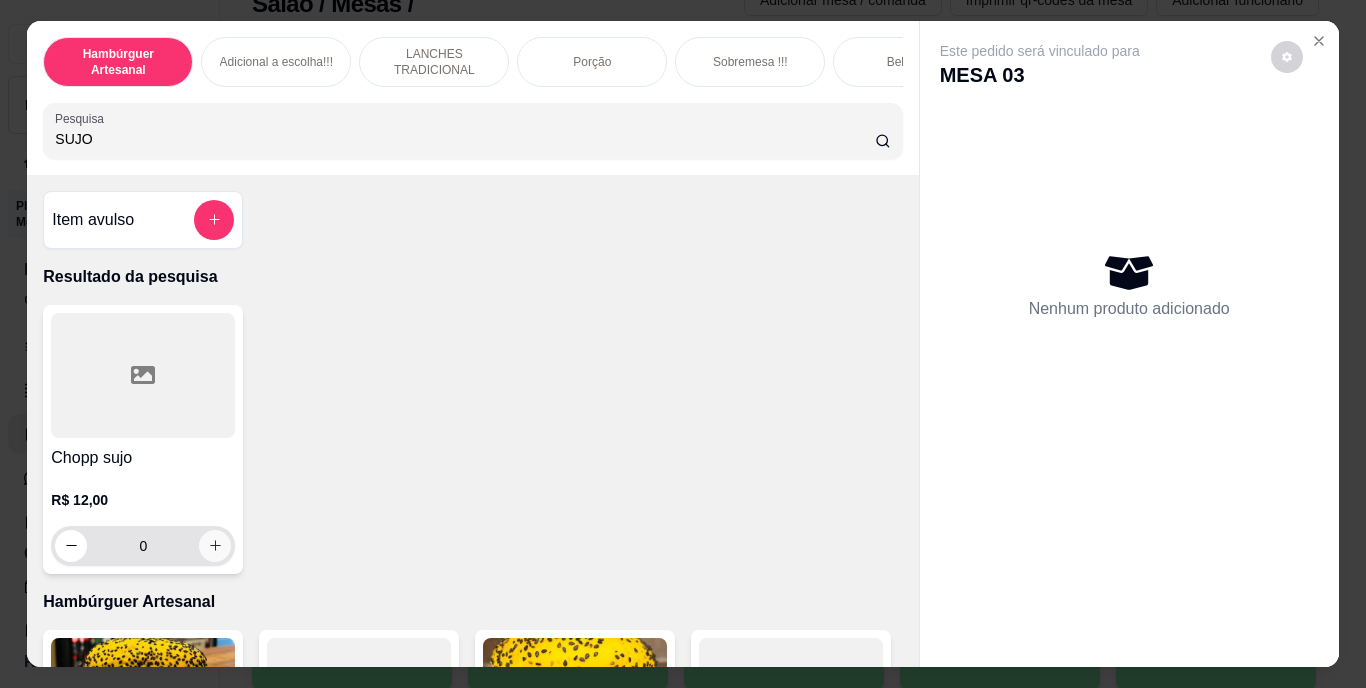 type on "SUJO" 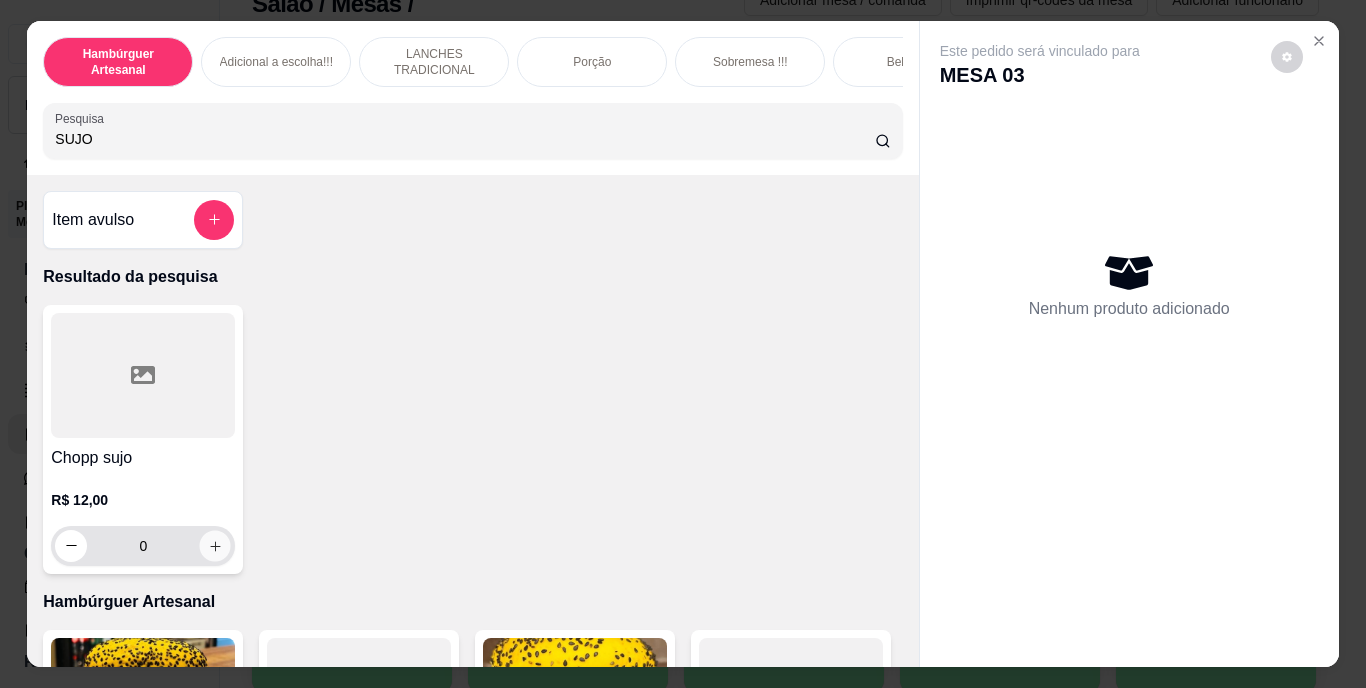 click at bounding box center [215, 545] 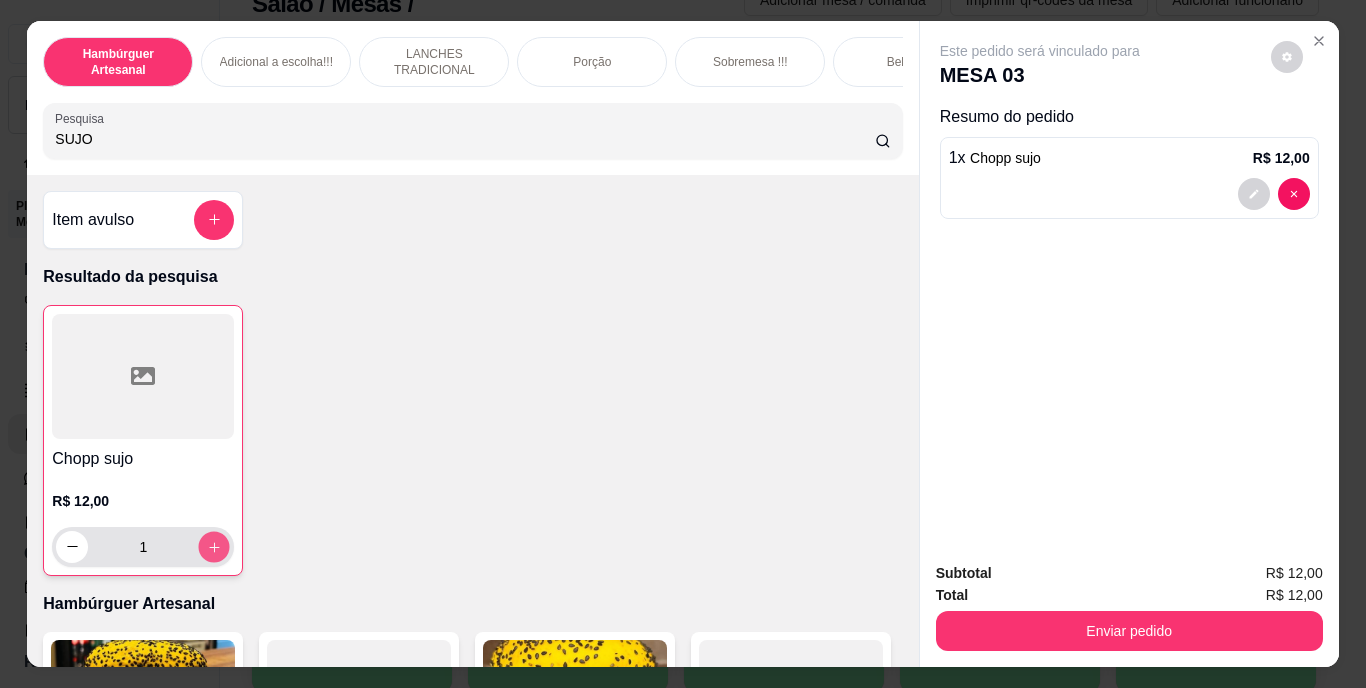 click 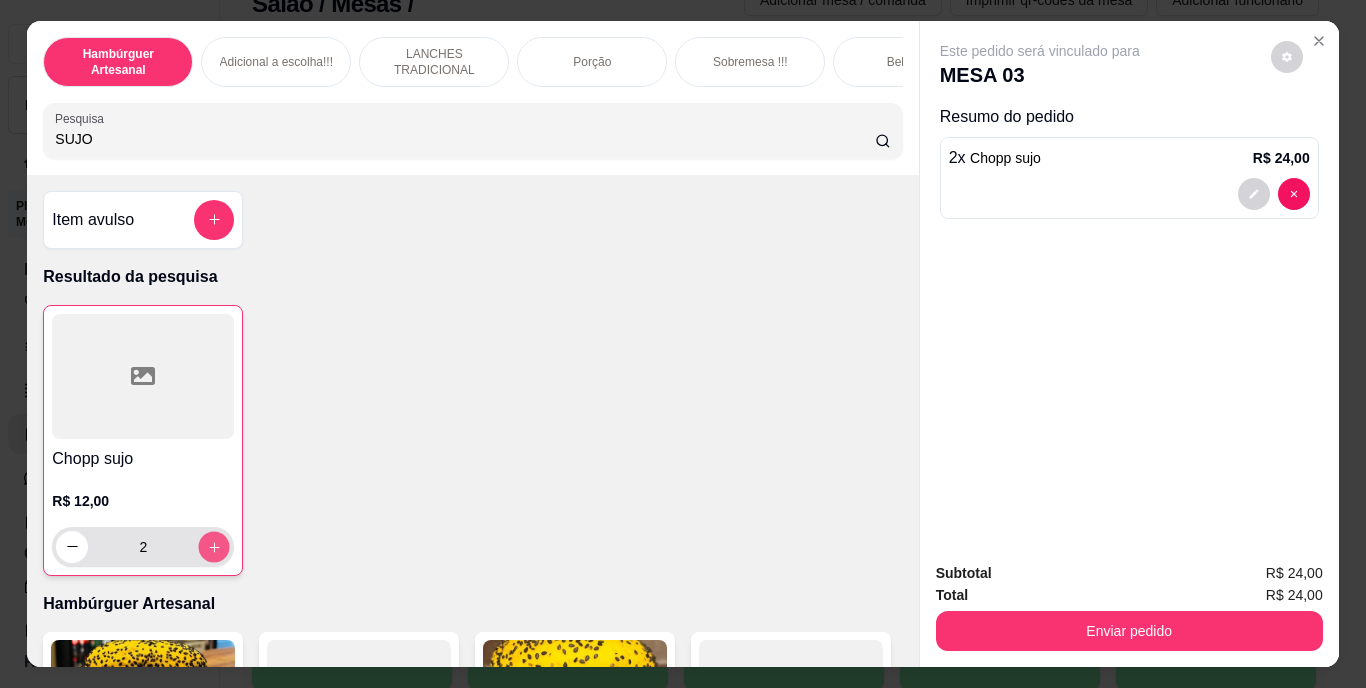 click 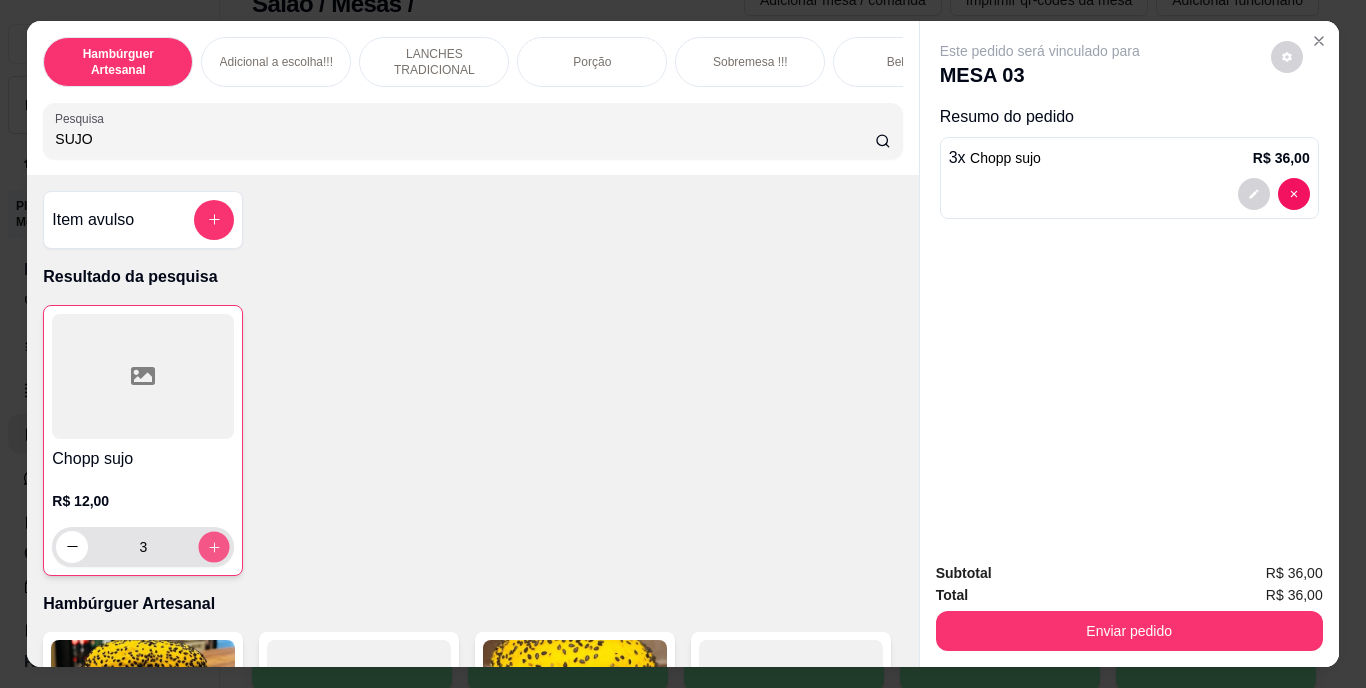 click 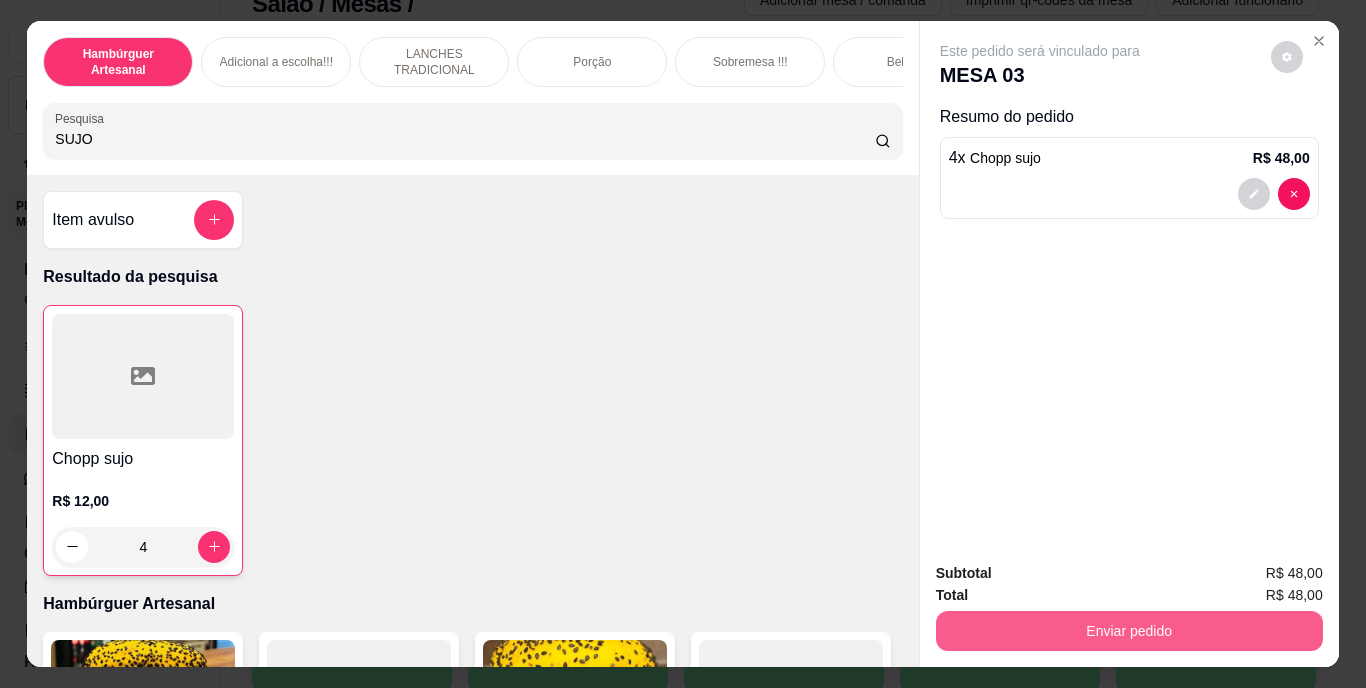 click on "Enviar pedido" at bounding box center [1129, 631] 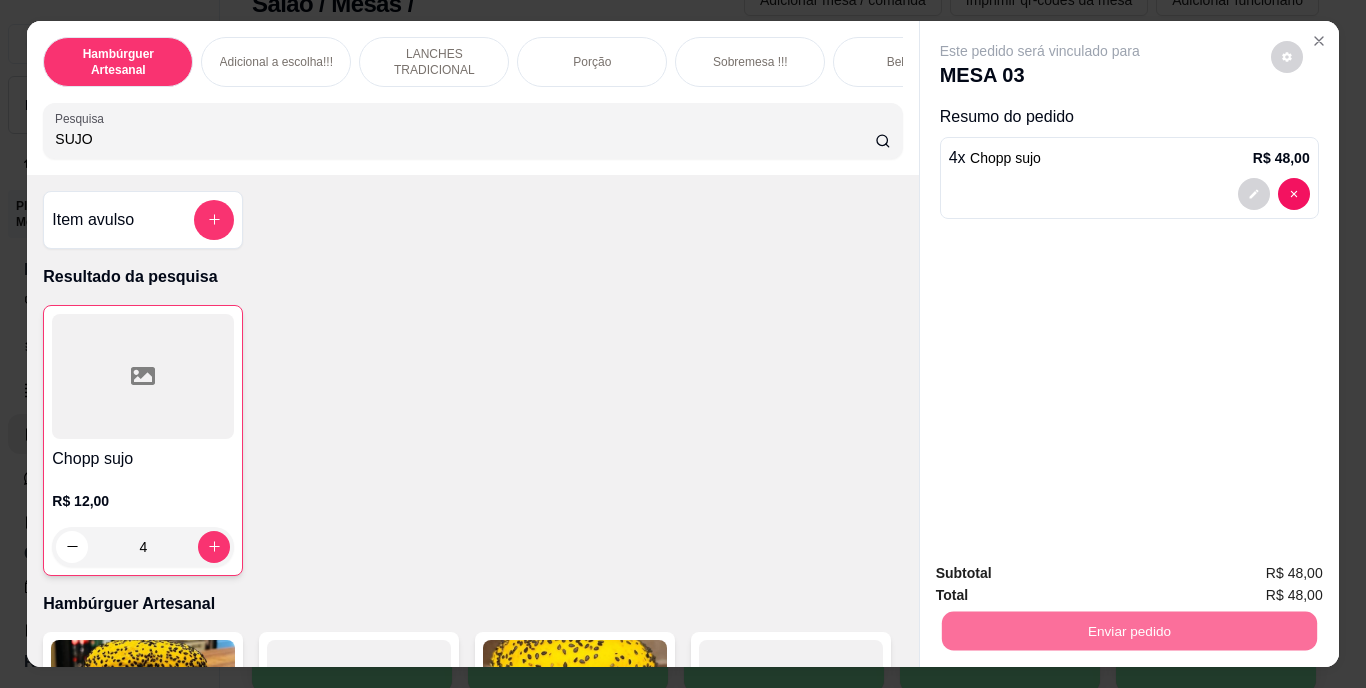 click on "Não registrar e enviar pedido" at bounding box center [1063, 574] 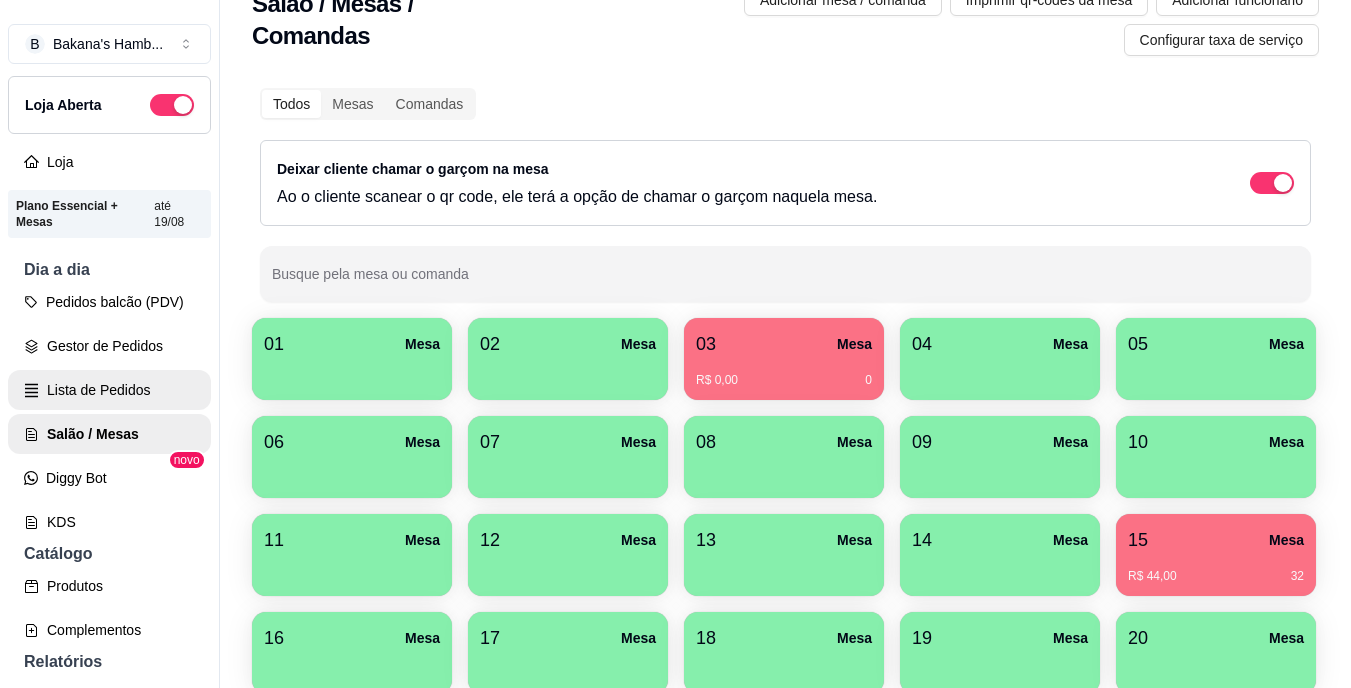 click on "Lista de Pedidos" at bounding box center [109, 390] 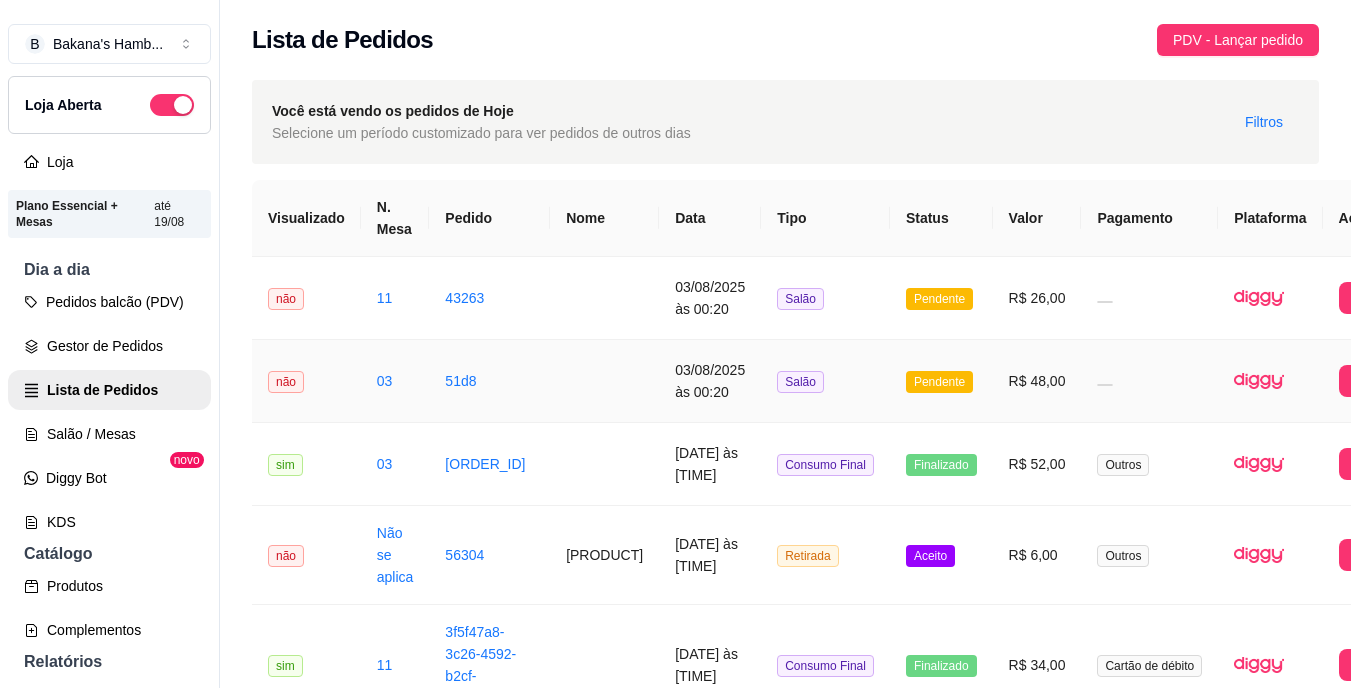 scroll, scrollTop: 362, scrollLeft: 0, axis: vertical 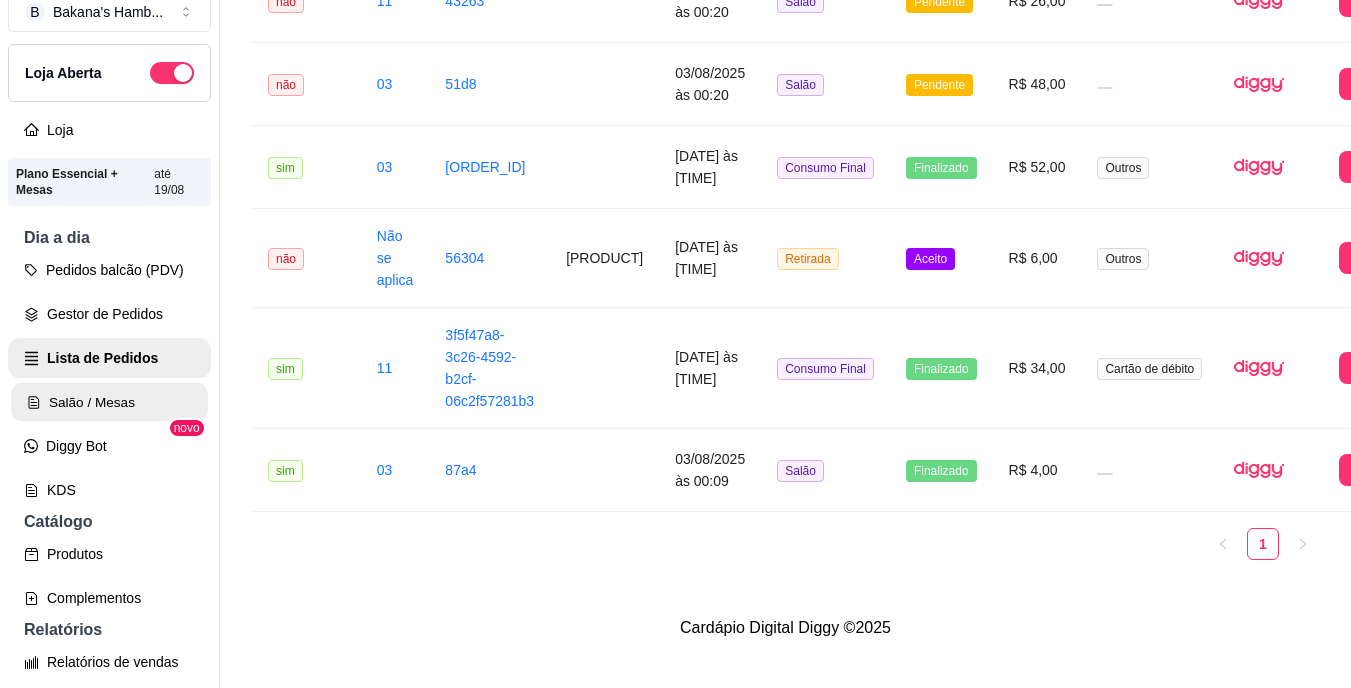 click on "Salão / Mesas" at bounding box center (109, 402) 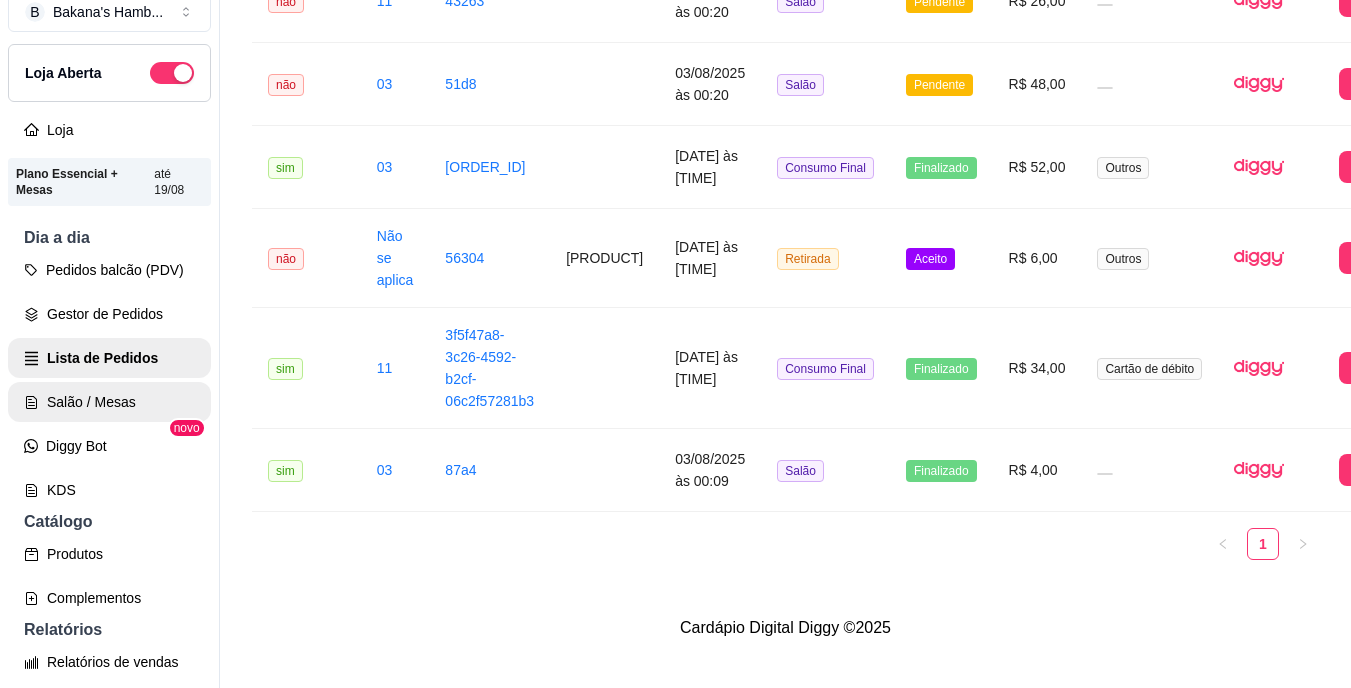 scroll, scrollTop: 0, scrollLeft: 0, axis: both 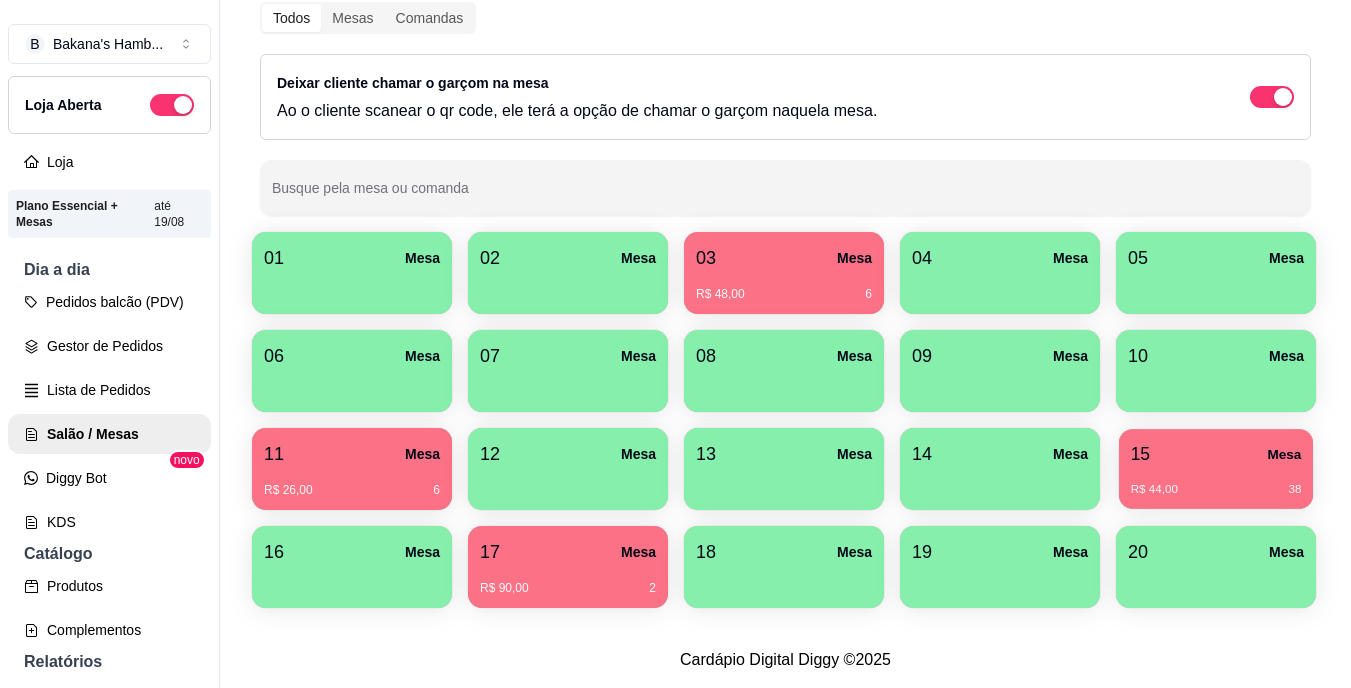 click on "R$ 44,00 38" at bounding box center [1216, 482] 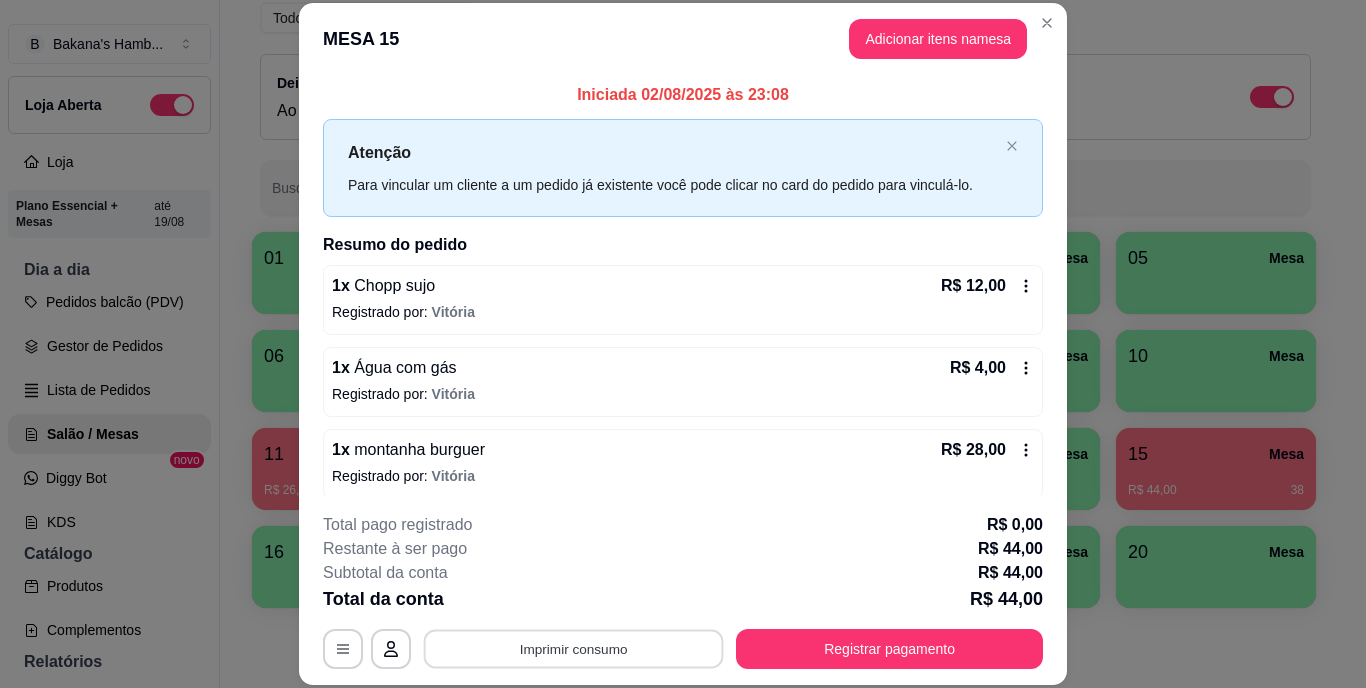 click on "Imprimir consumo" at bounding box center [574, 648] 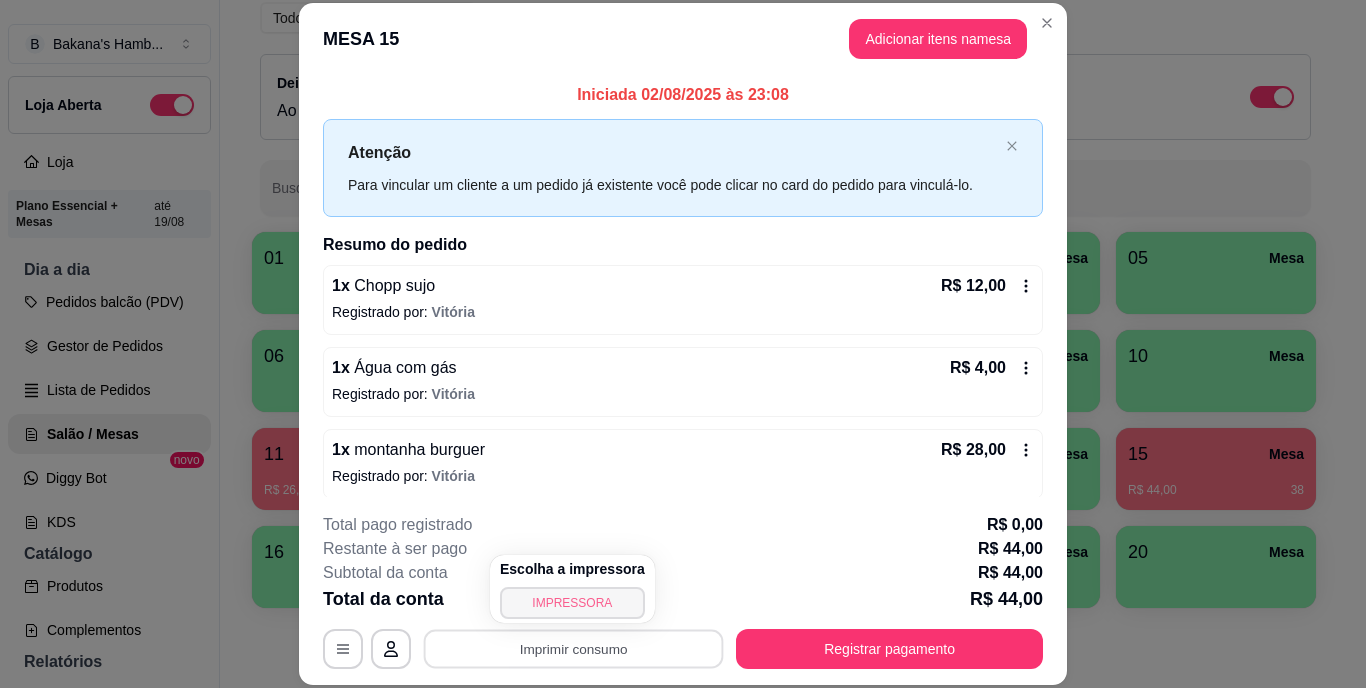 click on "IMPRESSORA" at bounding box center [572, 603] 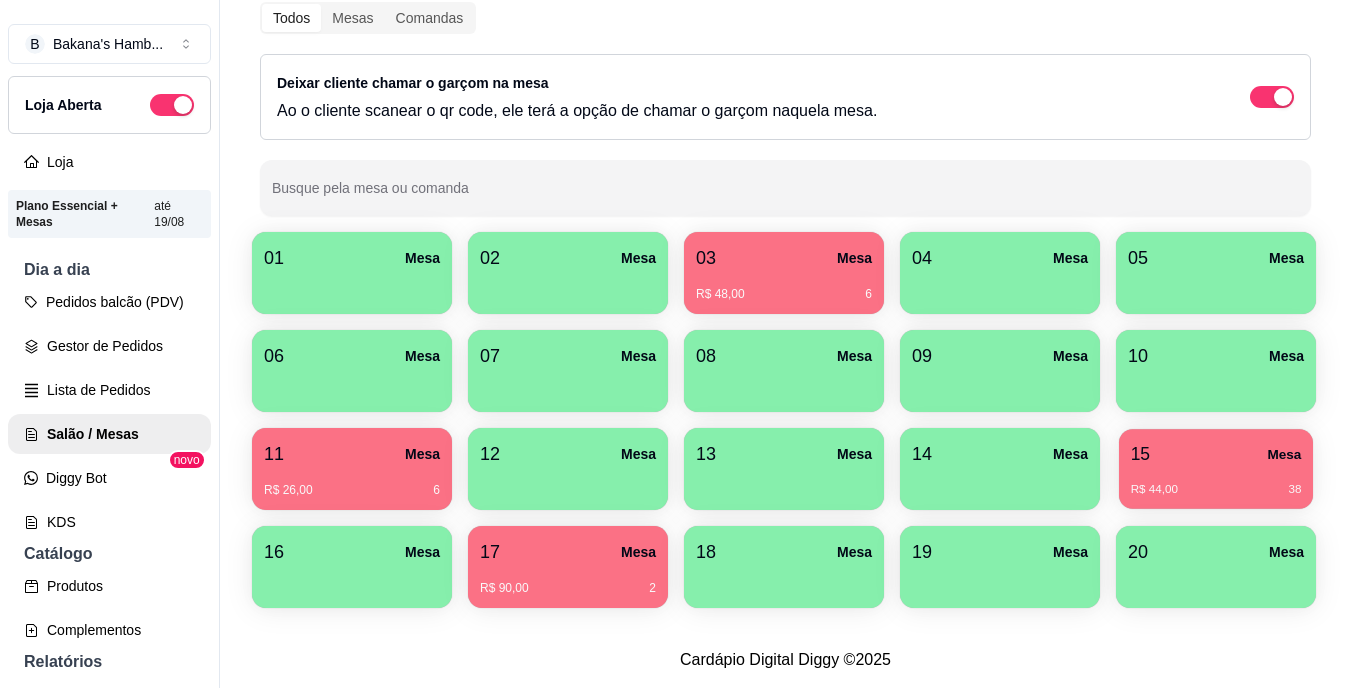 click on "R$ 44,00 38" at bounding box center [1216, 490] 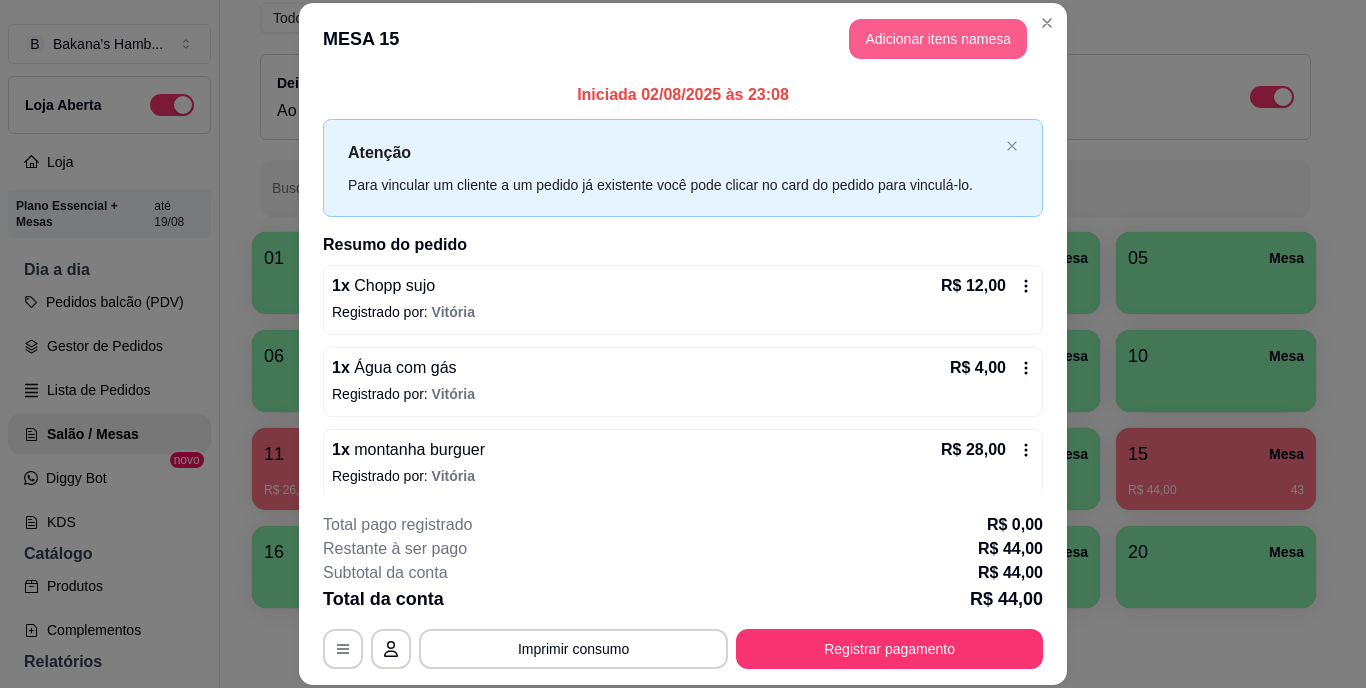click on "Adicionar itens na  mesa" at bounding box center [938, 39] 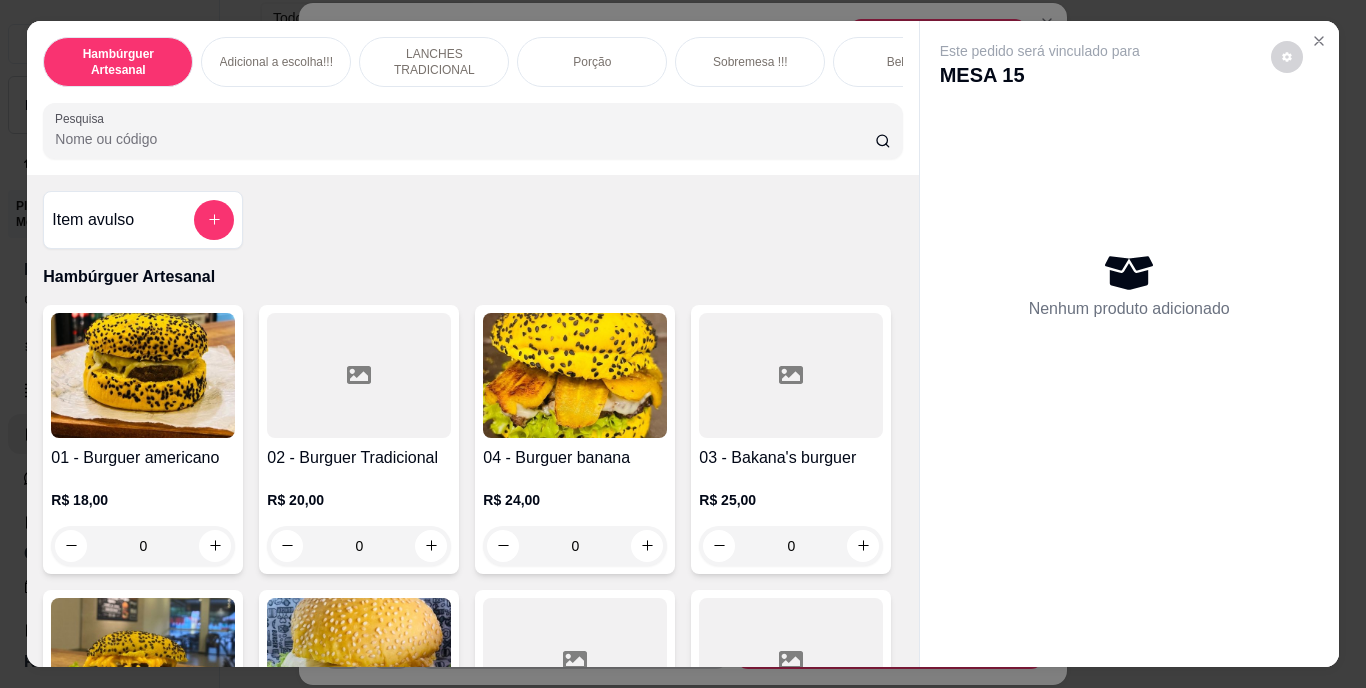 click on "Pesquisa" at bounding box center [465, 139] 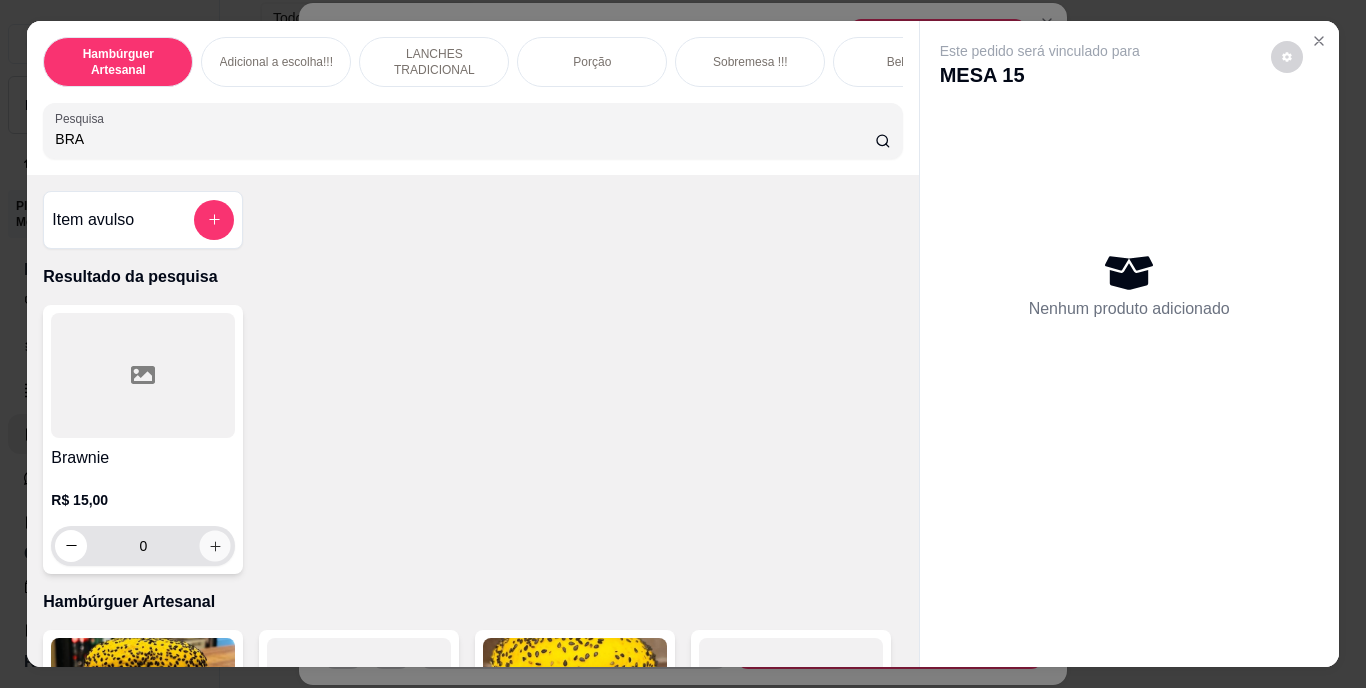 click at bounding box center (215, 545) 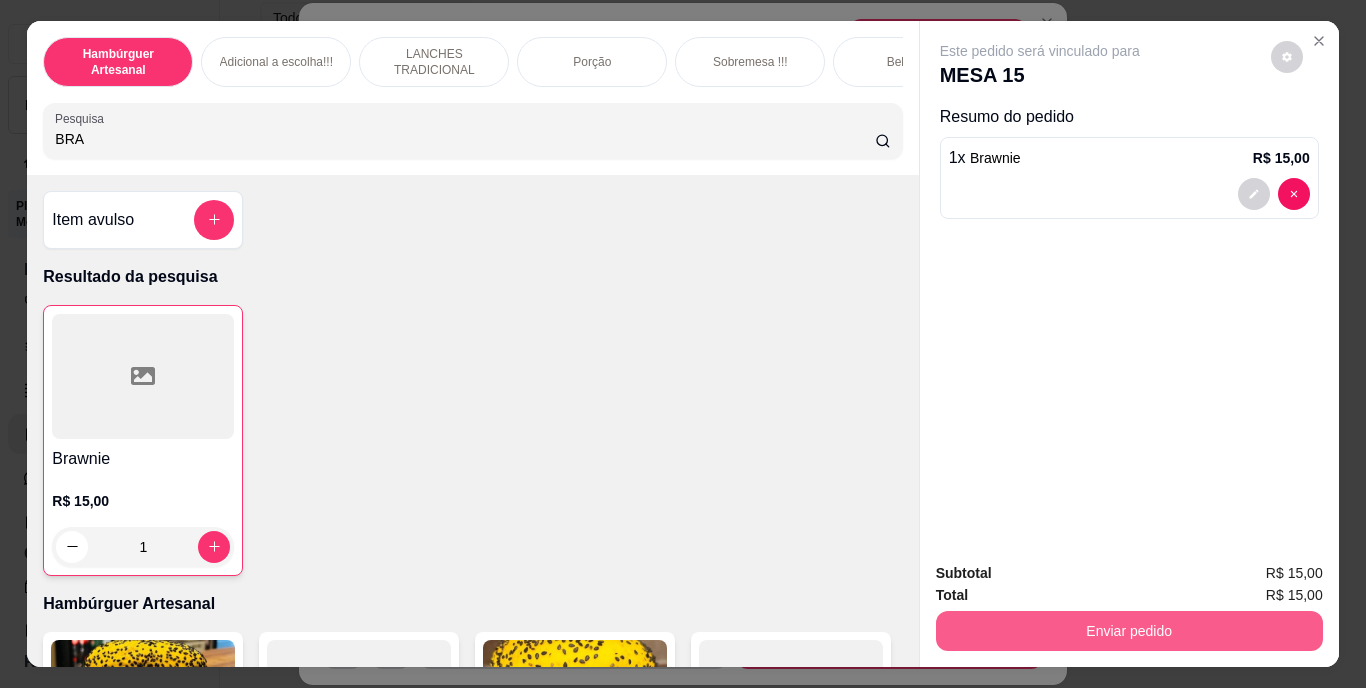 click on "Enviar pedido" at bounding box center (1129, 631) 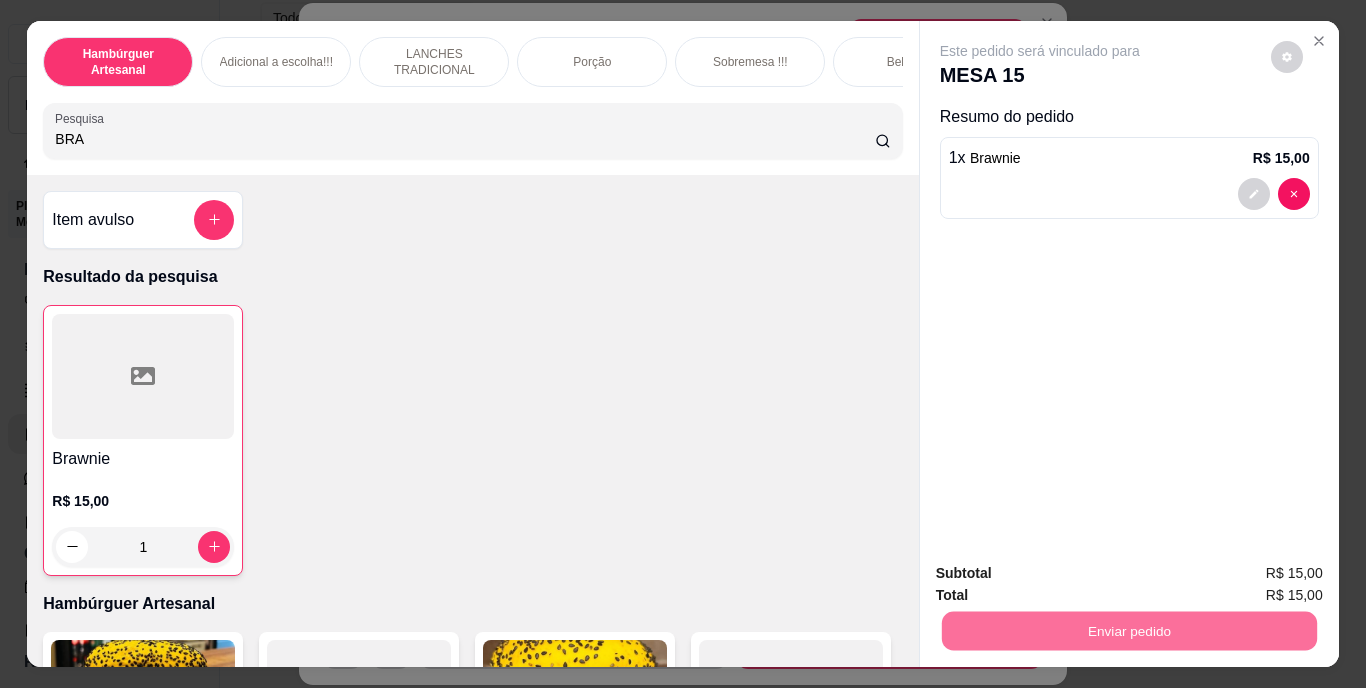 click on "Não registrar e enviar pedido" at bounding box center [1063, 574] 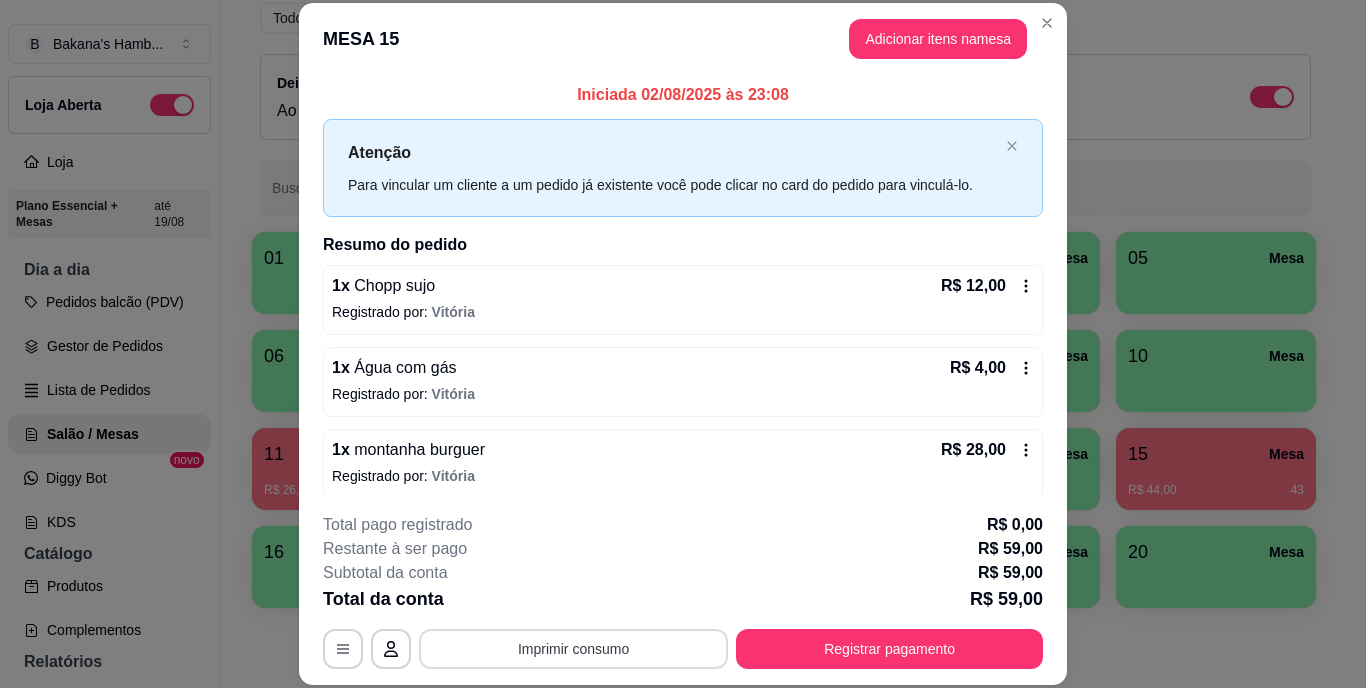 click on "Imprimir consumo" at bounding box center [573, 649] 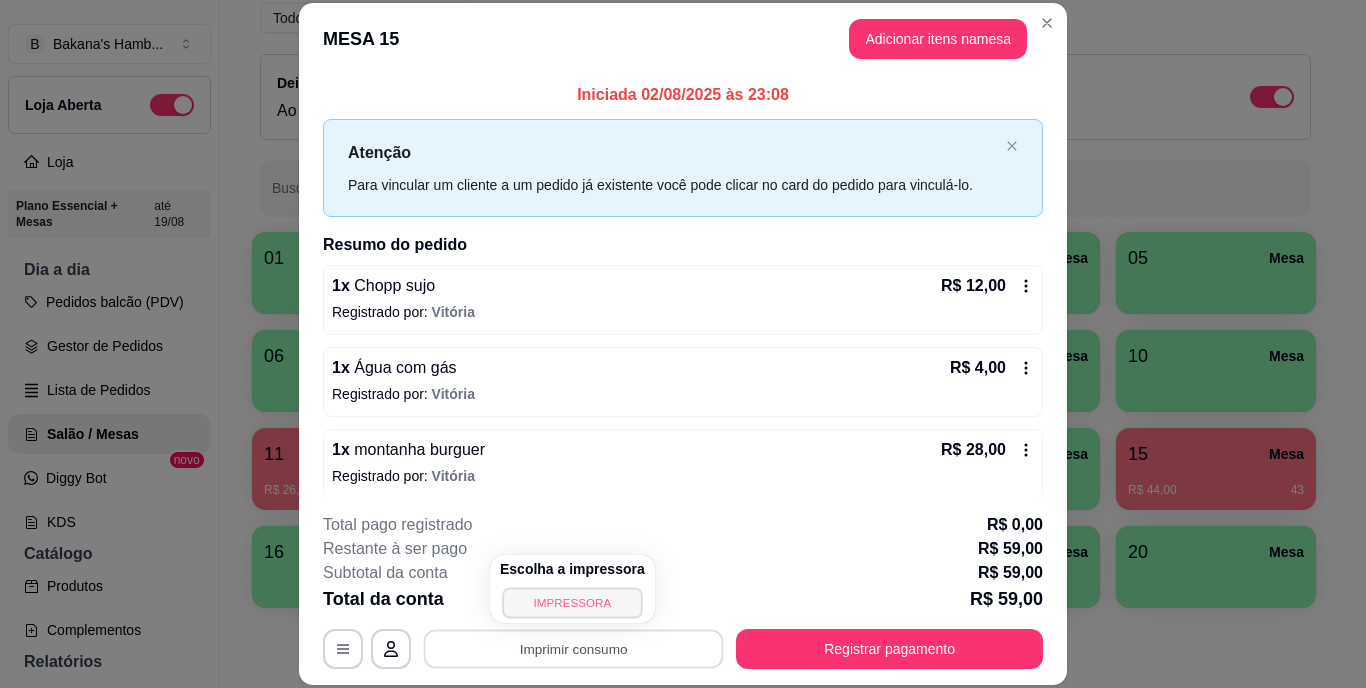 click on "IMPRESSORA" at bounding box center (572, 602) 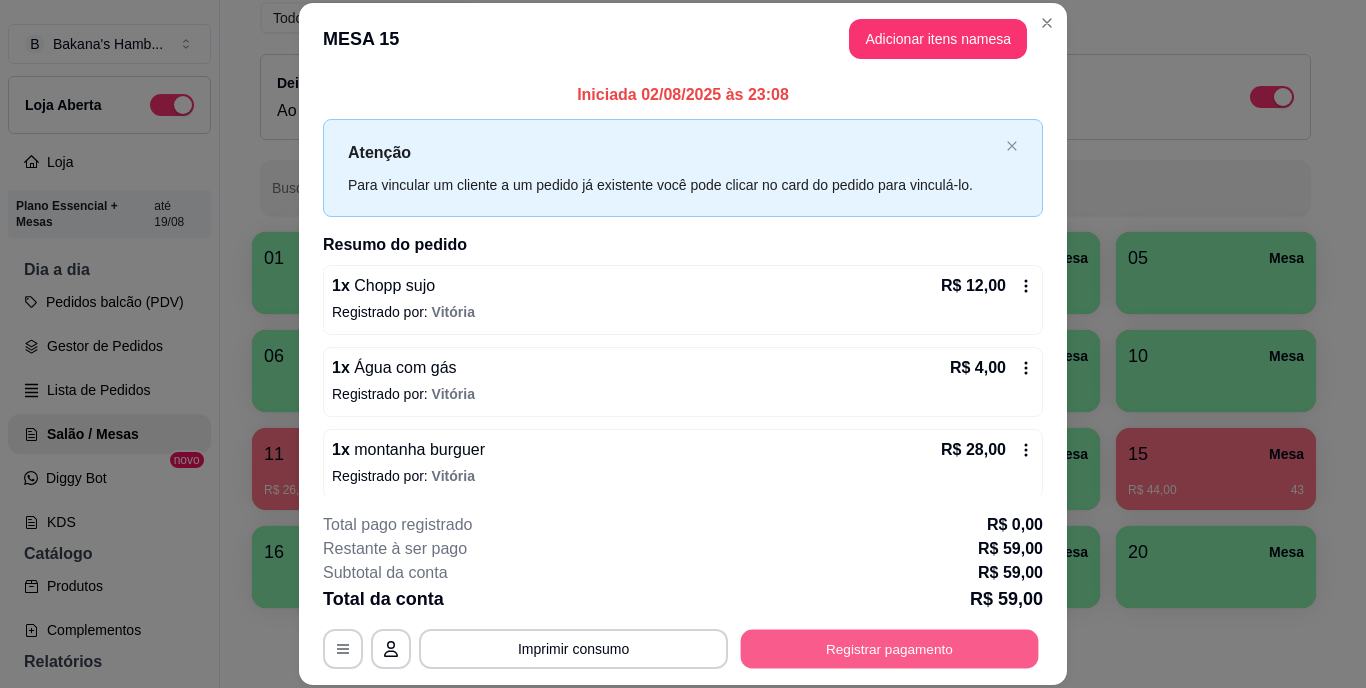 click on "Registrar pagamento" at bounding box center (890, 648) 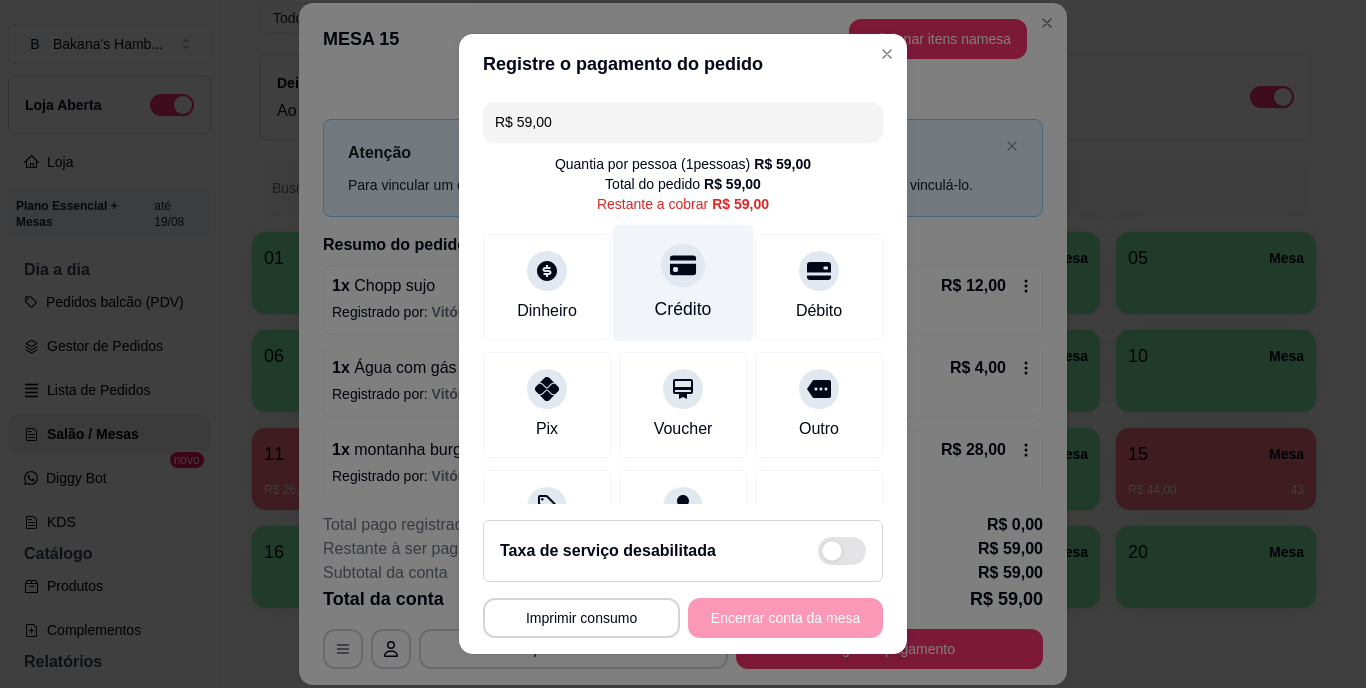 click at bounding box center [683, 266] 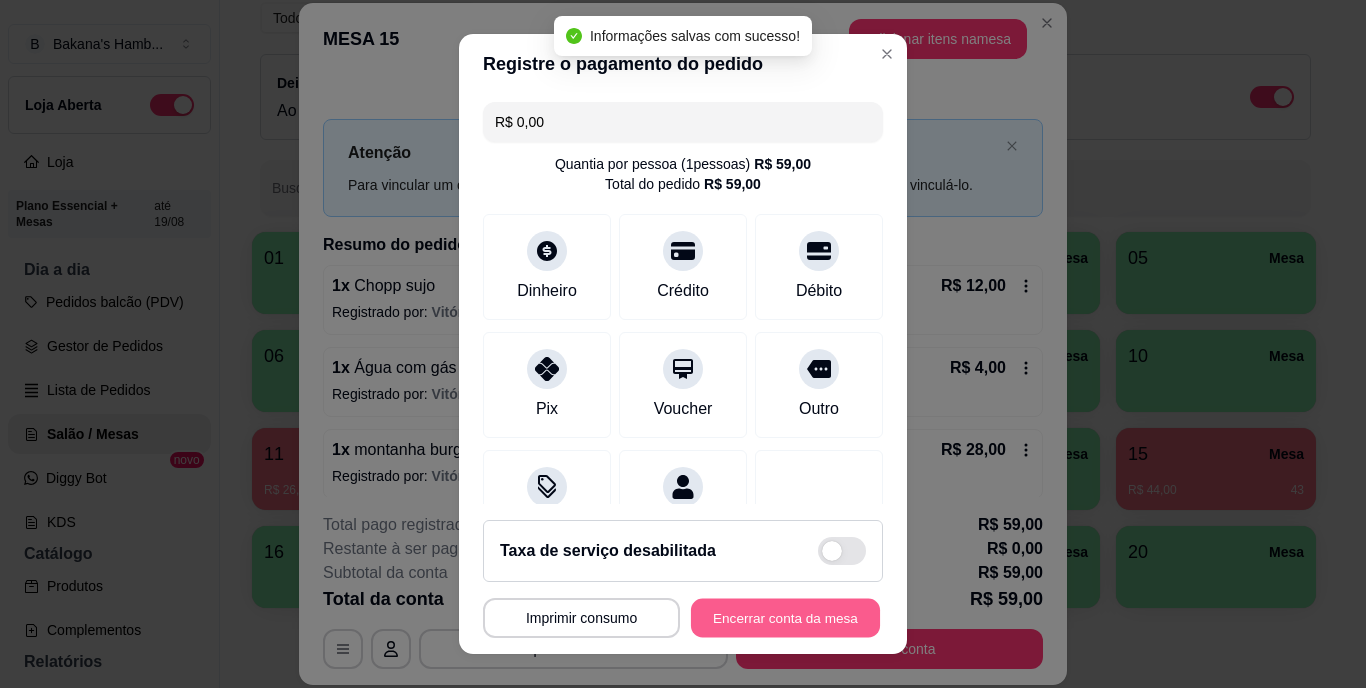 click on "Encerrar conta da mesa" at bounding box center (785, 617) 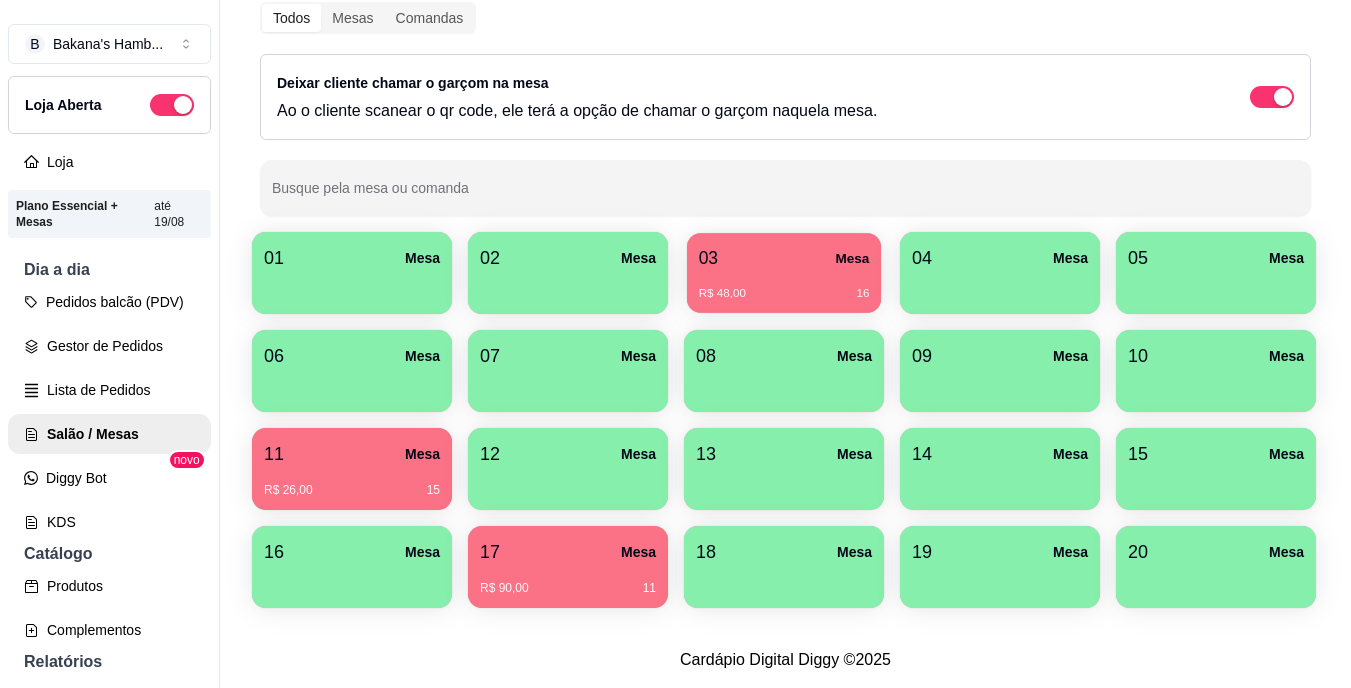 click on "R$ 48,00 16" at bounding box center (784, 286) 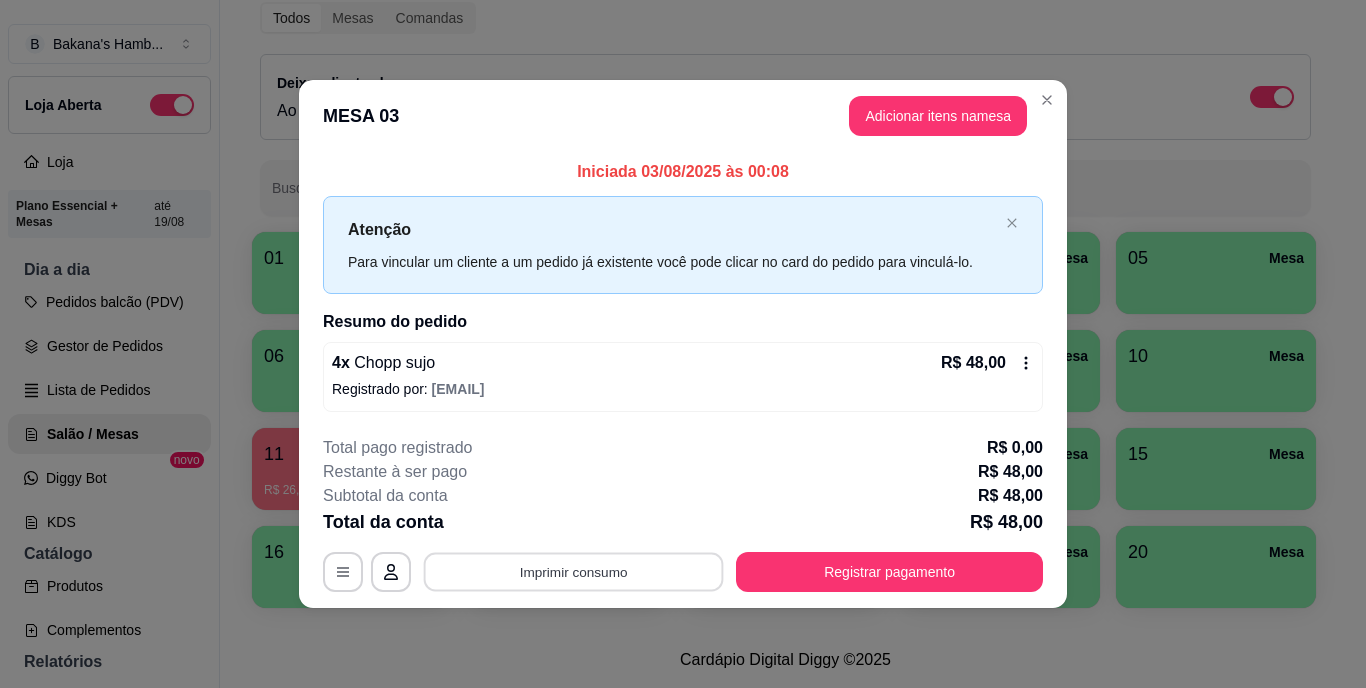 click on "Imprimir consumo" at bounding box center [574, 571] 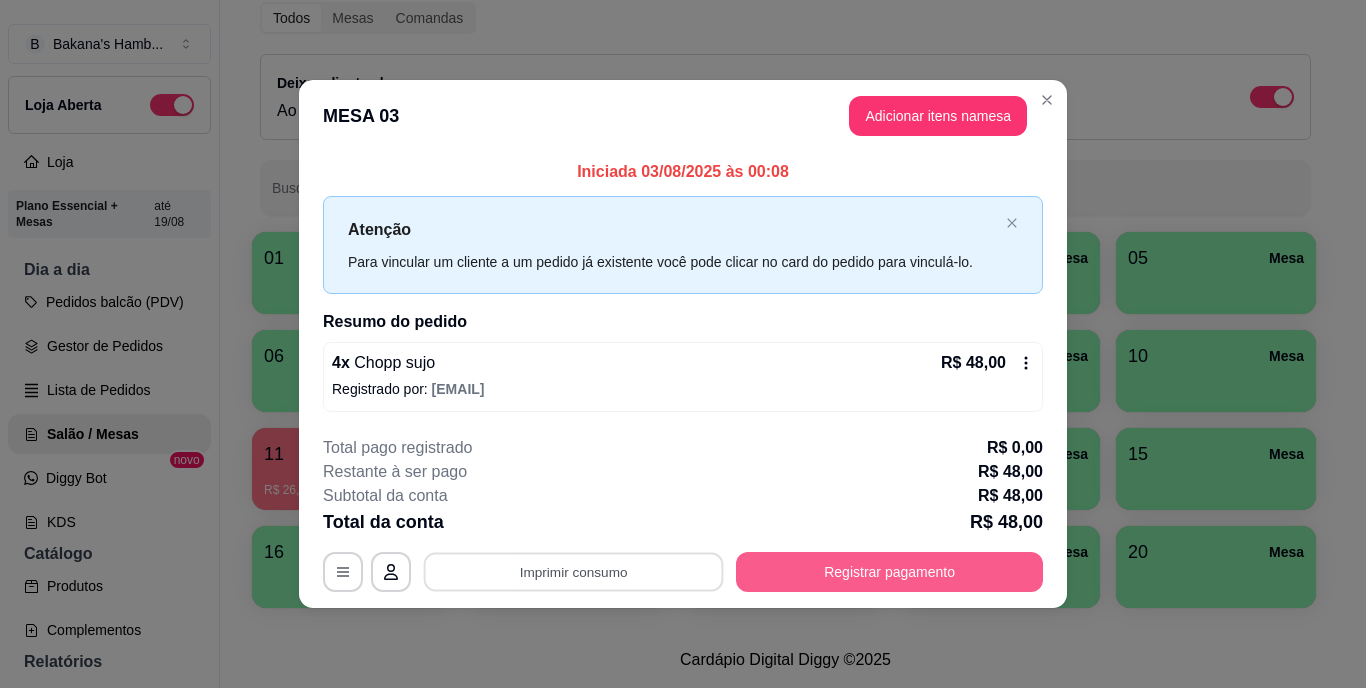 click on "Registrar pagamento" at bounding box center [889, 572] 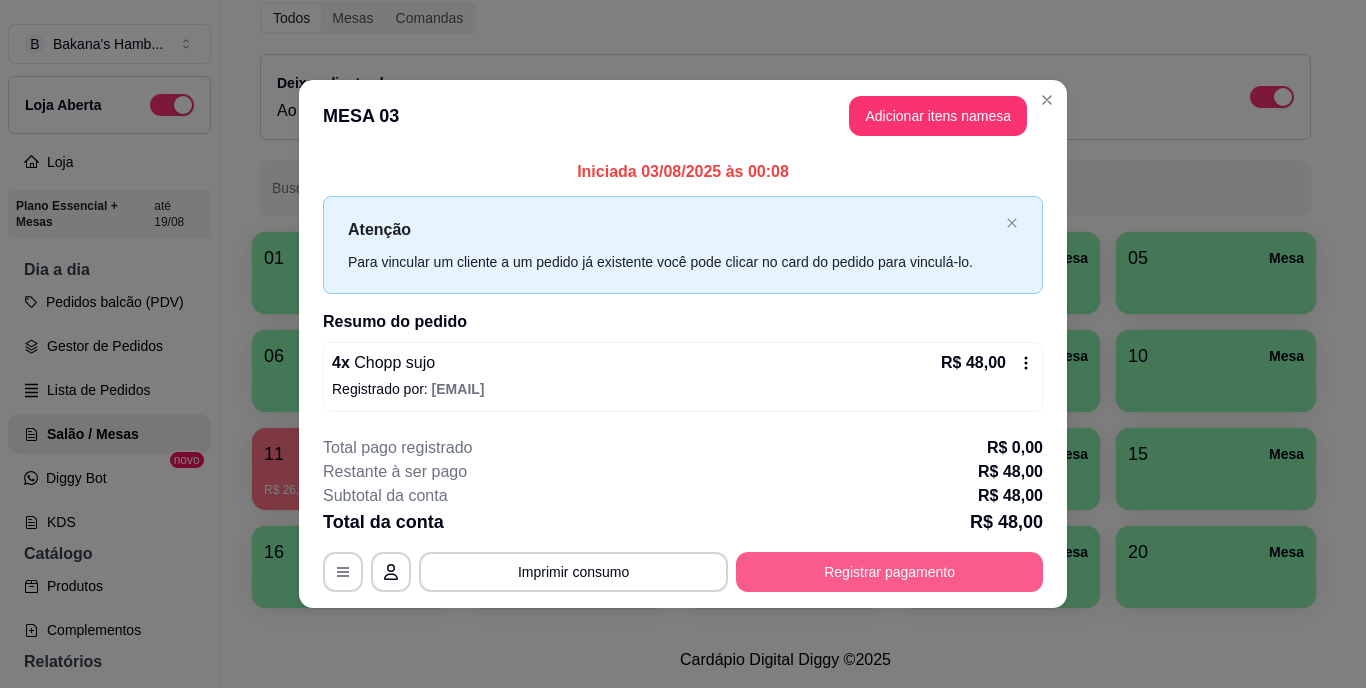 click on "Registrar pagamento" at bounding box center [889, 572] 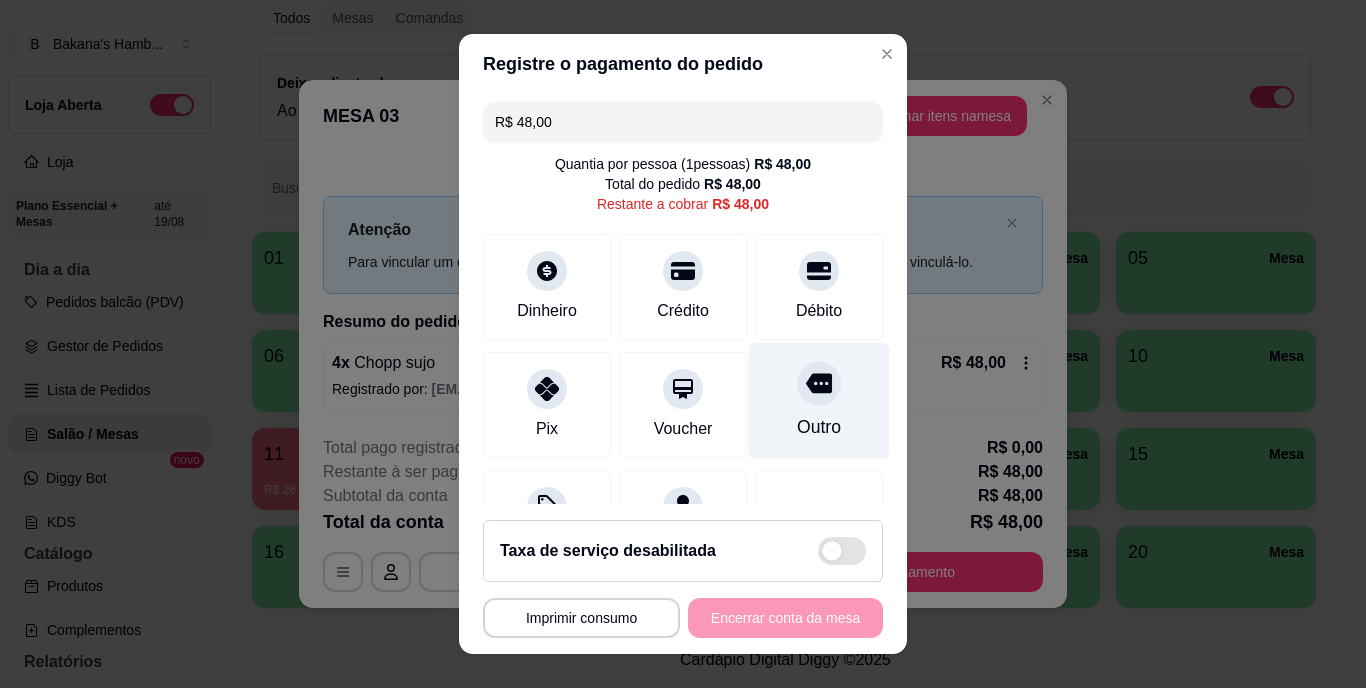 click at bounding box center (819, 384) 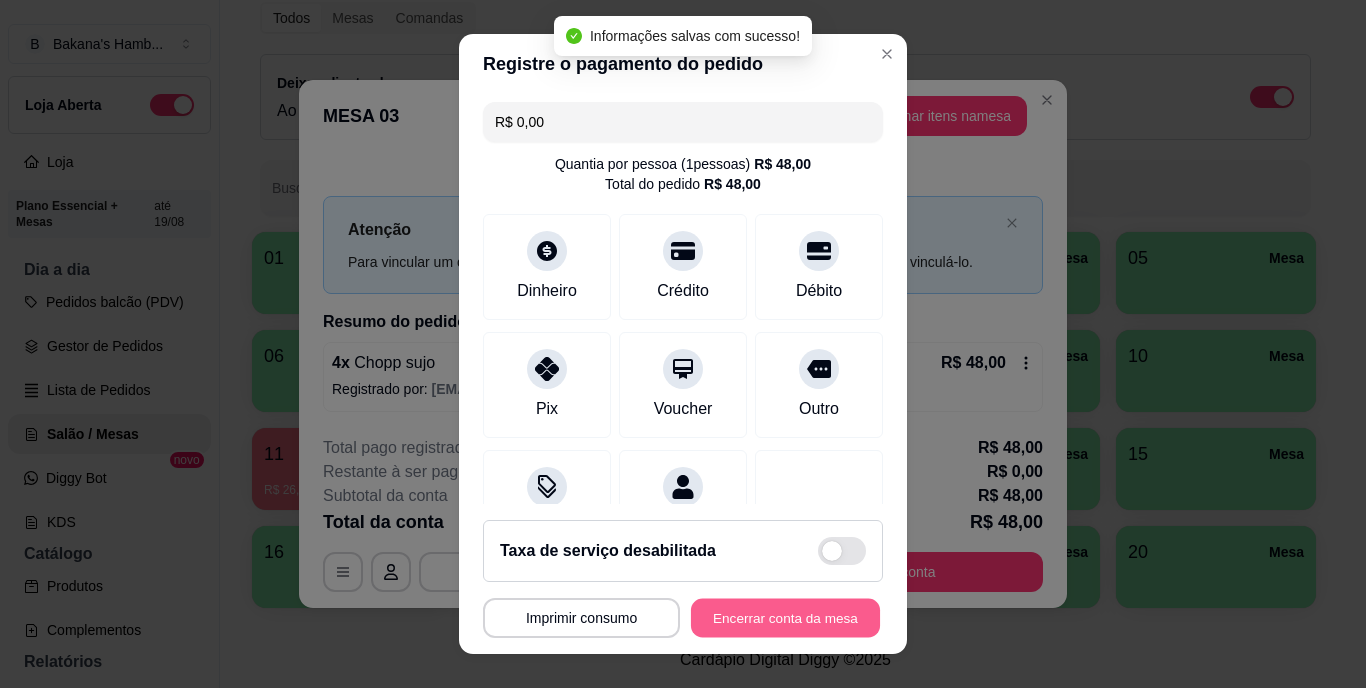 click on "Encerrar conta da mesa" at bounding box center [785, 617] 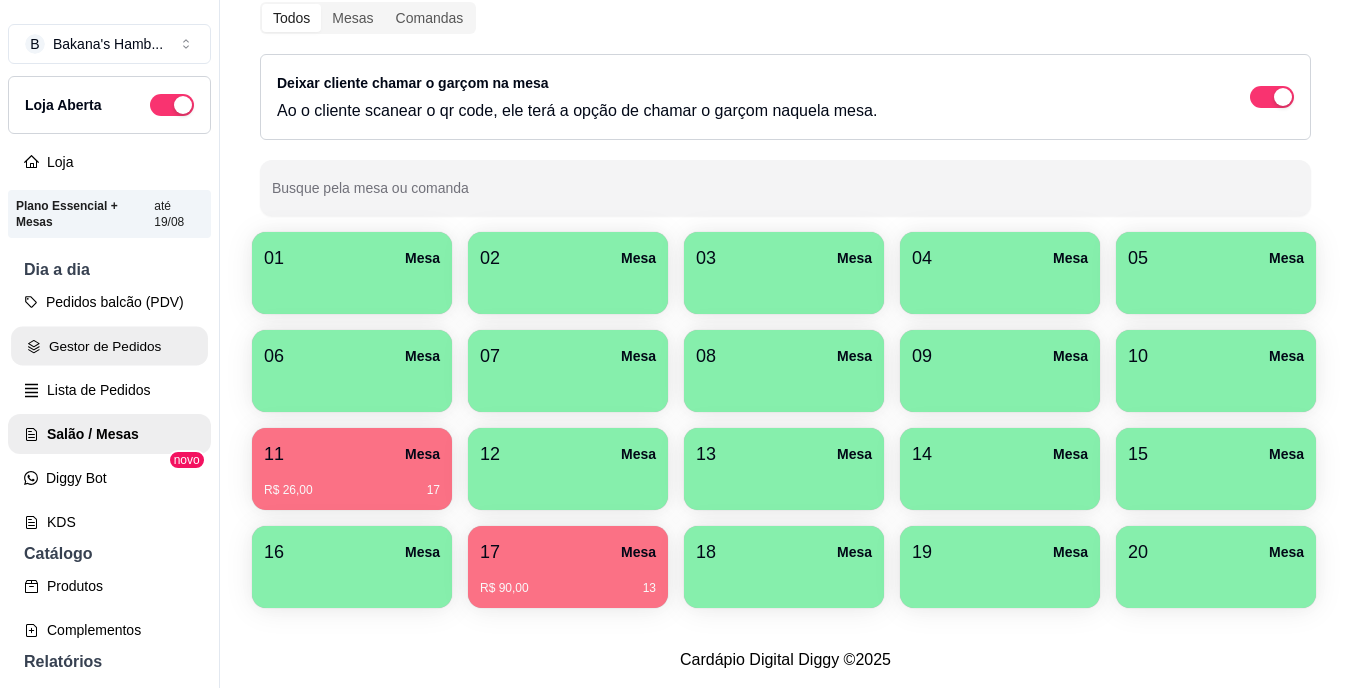 click on "Gestor de Pedidos" at bounding box center (109, 346) 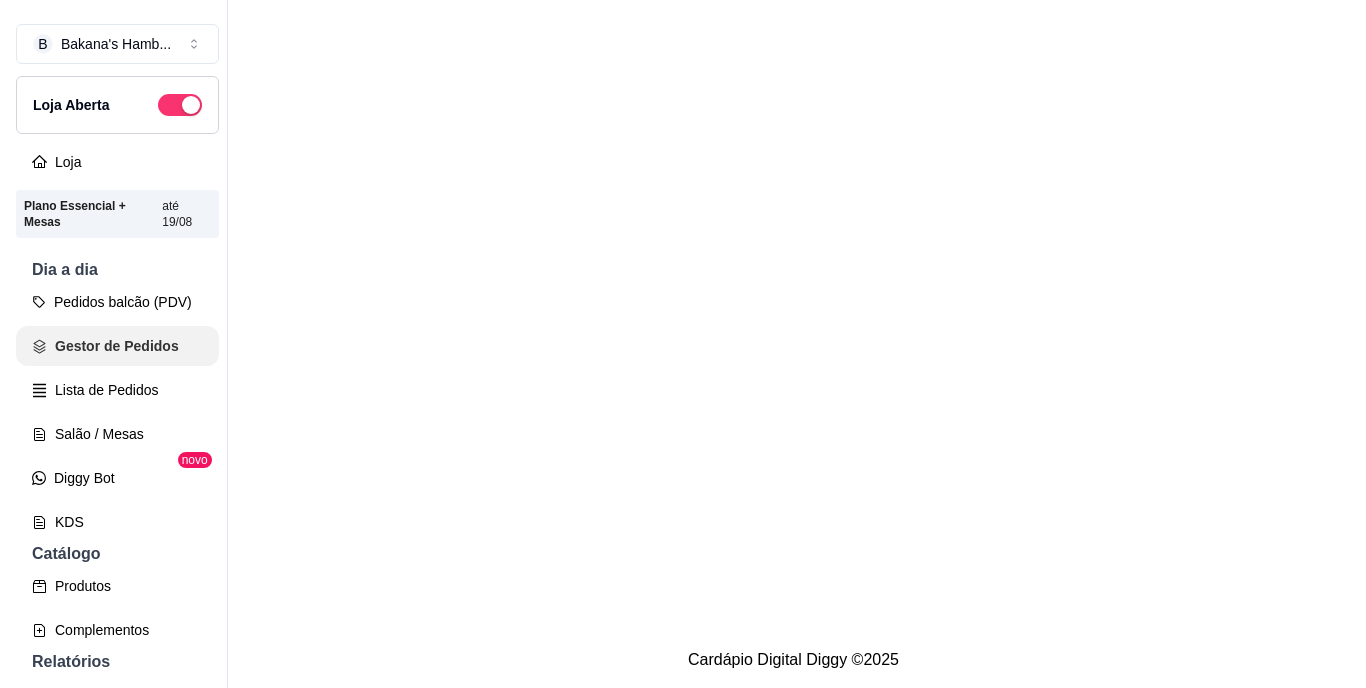 scroll, scrollTop: 0, scrollLeft: 0, axis: both 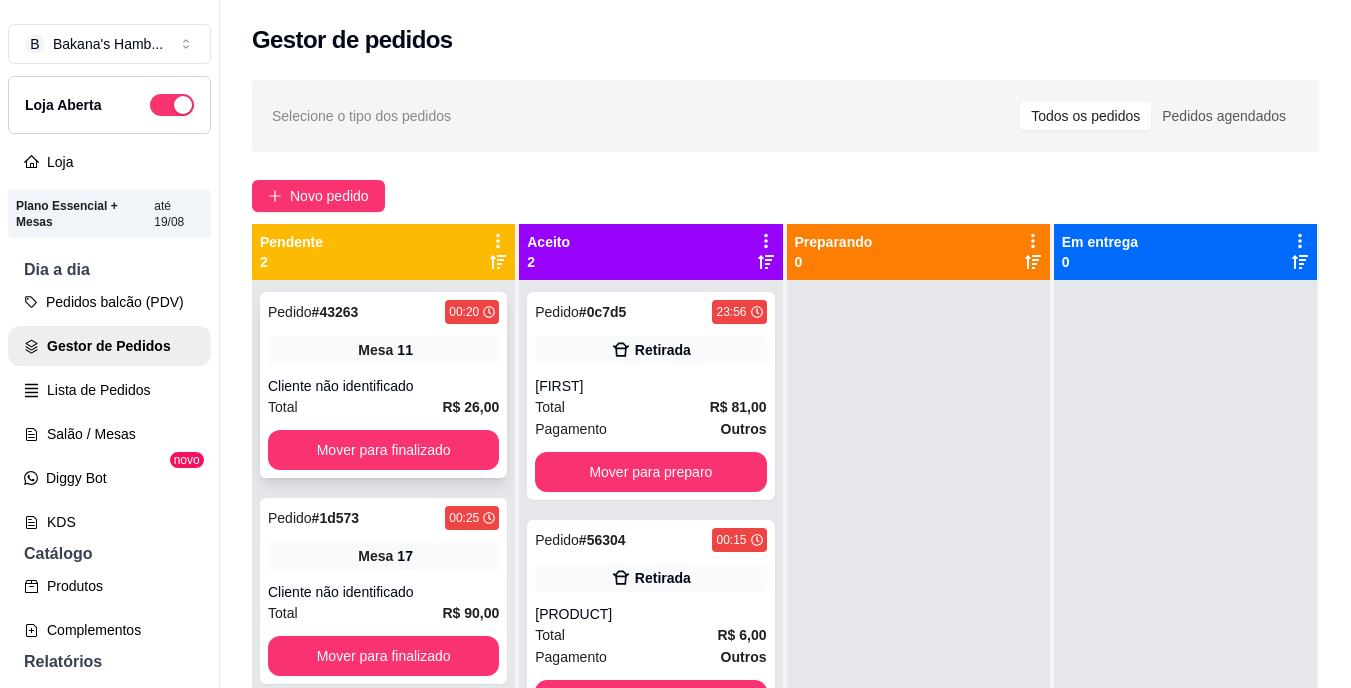 click on "Pedido  # 43263 00:20 Mesa 11 Cliente não identificado Total R$ 26,00 Mover para finalizado" at bounding box center (383, 385) 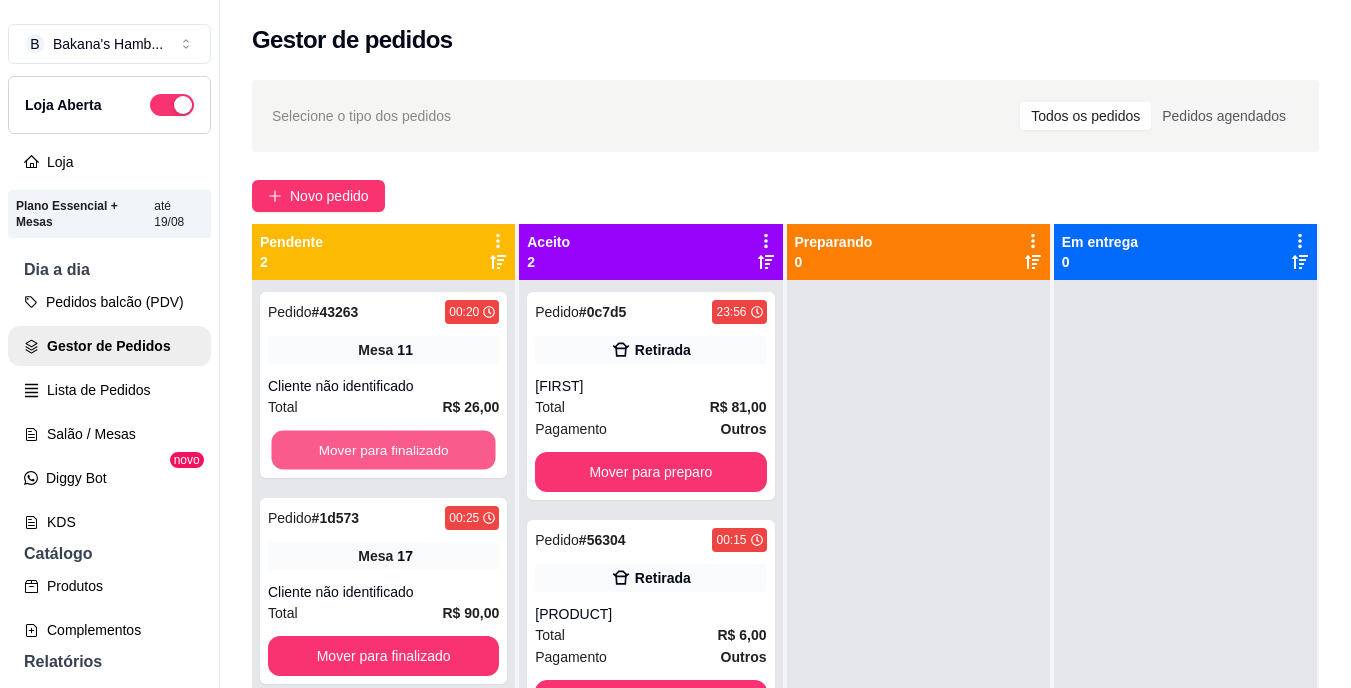 click on "Mover para finalizado" at bounding box center [383, 450] 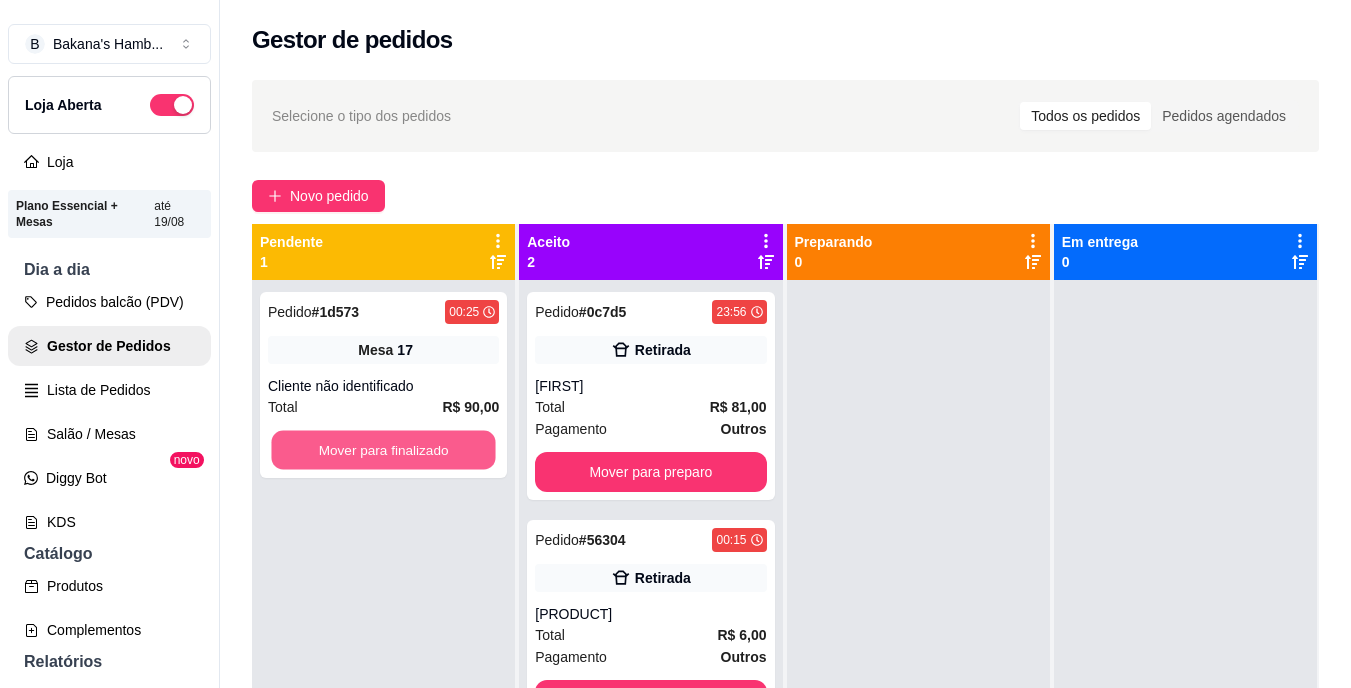click on "Mover para finalizado" at bounding box center (383, 450) 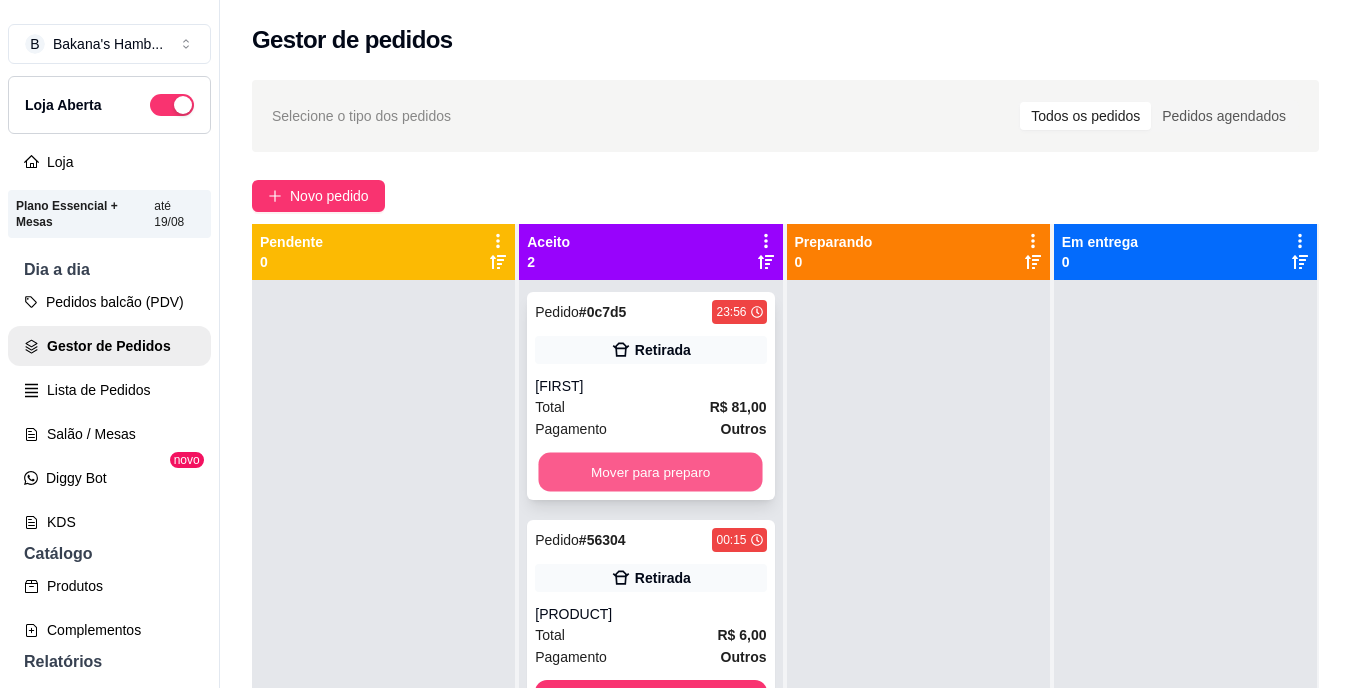 click on "Mover para preparo" at bounding box center (651, 472) 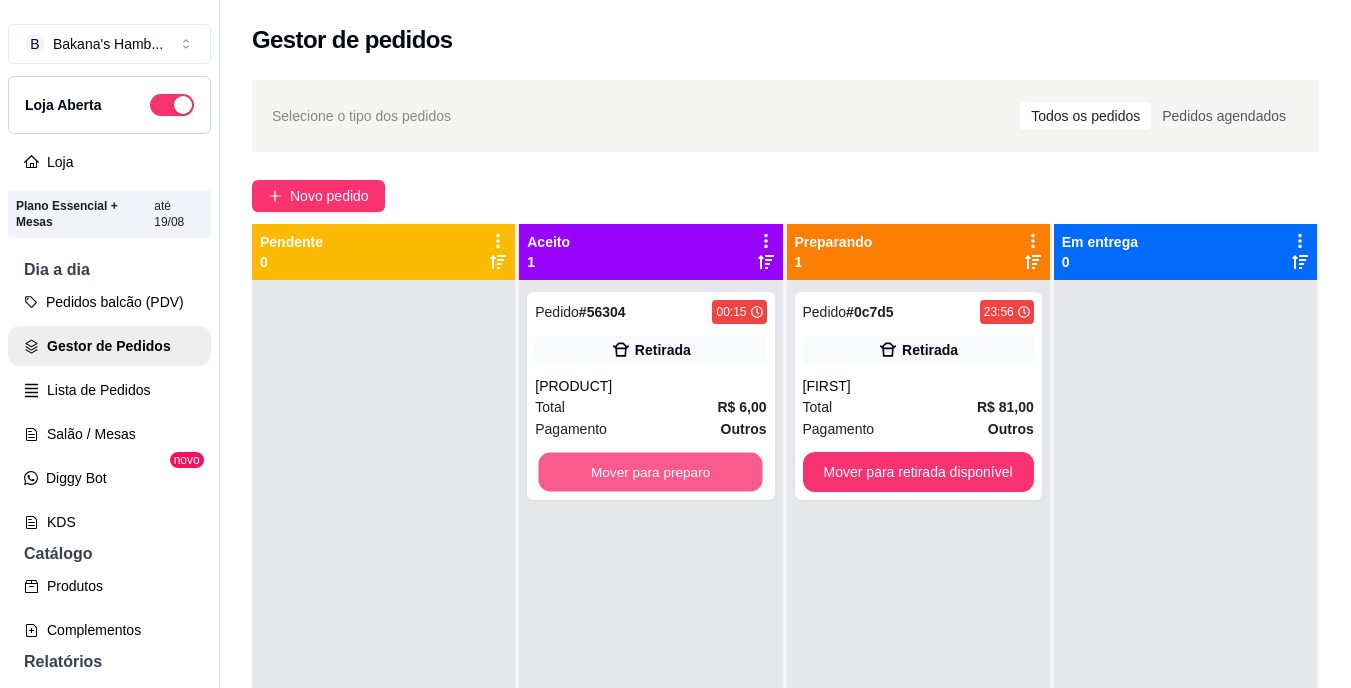 click on "Mover para preparo" at bounding box center [651, 472] 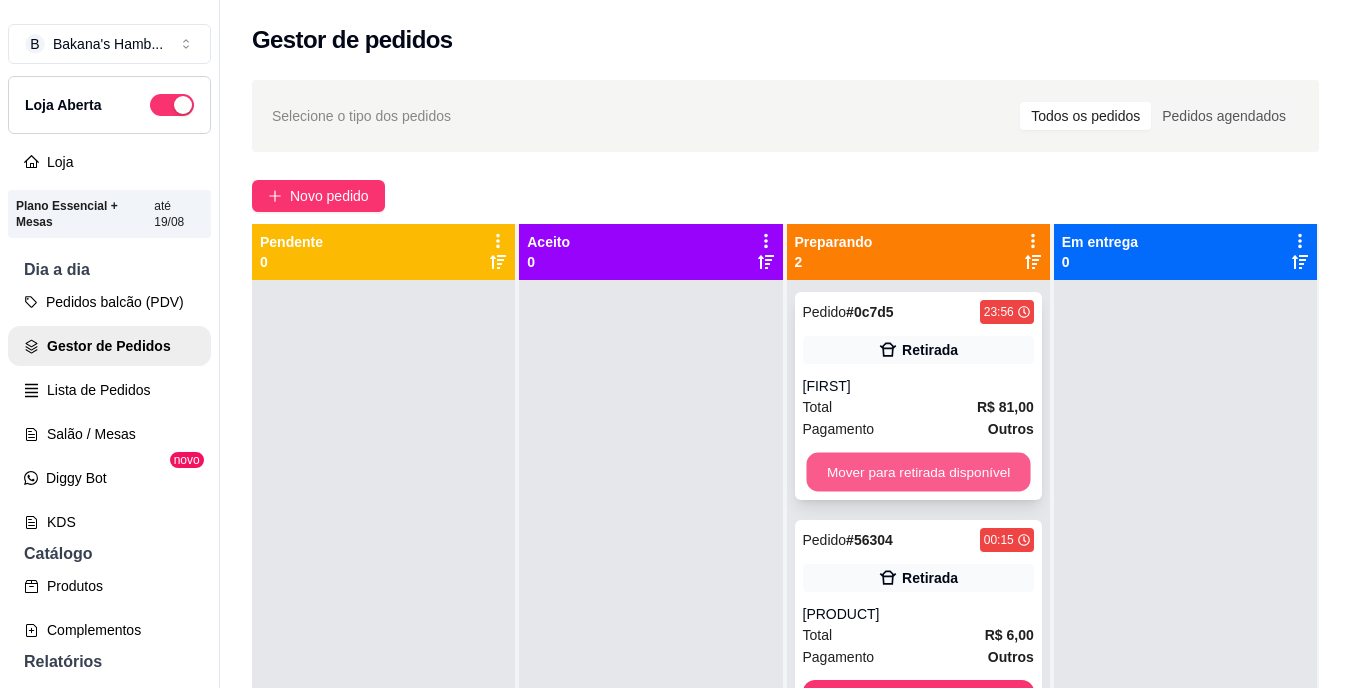 click on "Mover para retirada disponível" at bounding box center [918, 472] 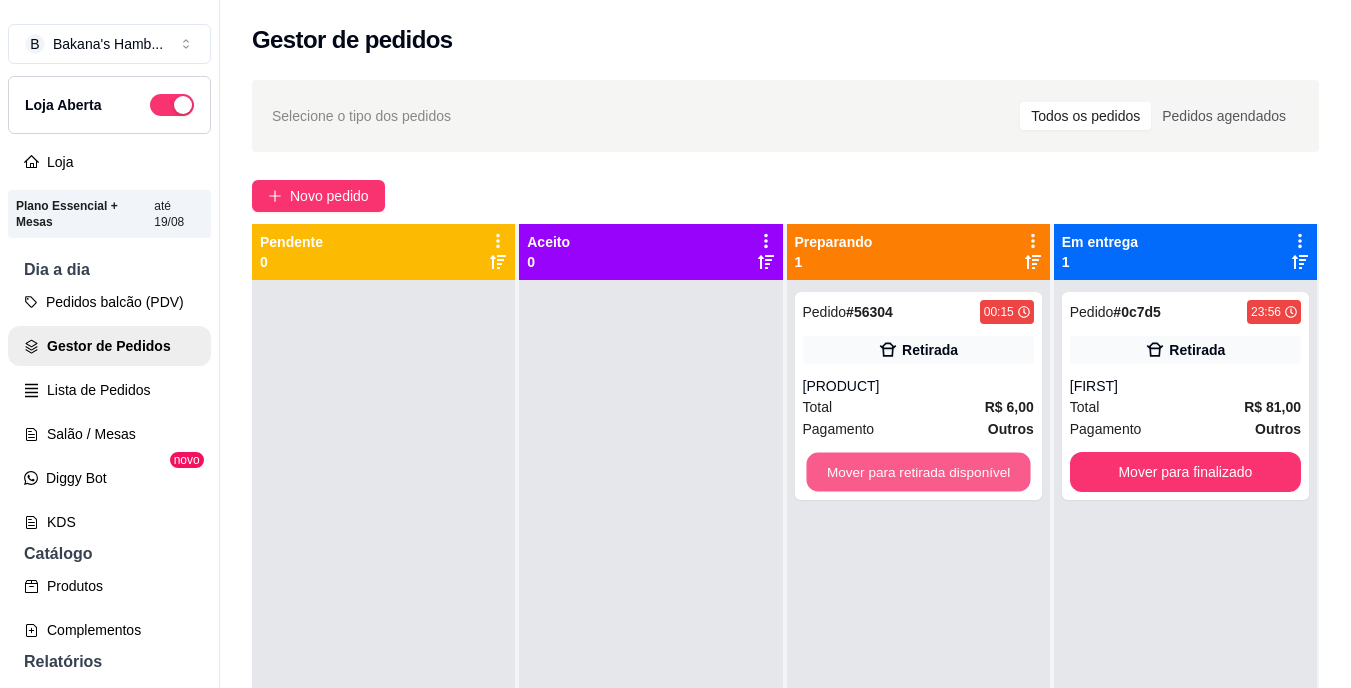 click on "Mover para retirada disponível" at bounding box center [918, 472] 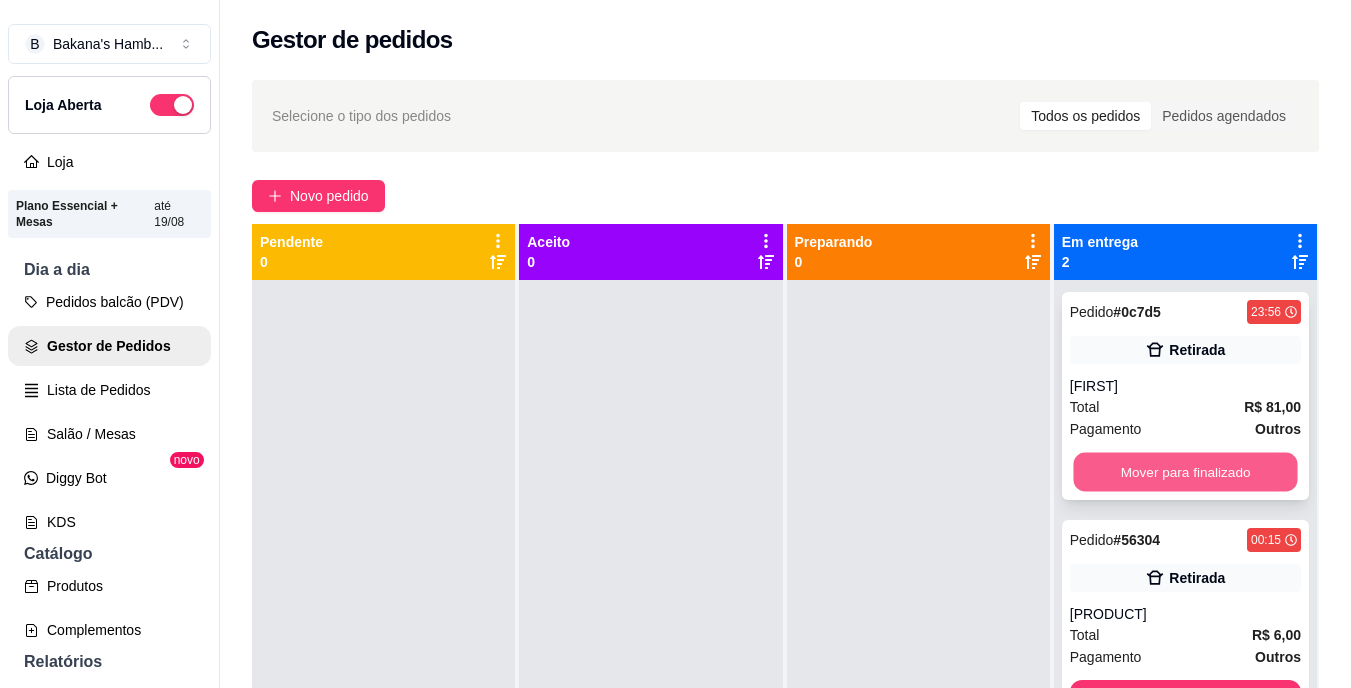 click on "Mover para finalizado" at bounding box center [1185, 472] 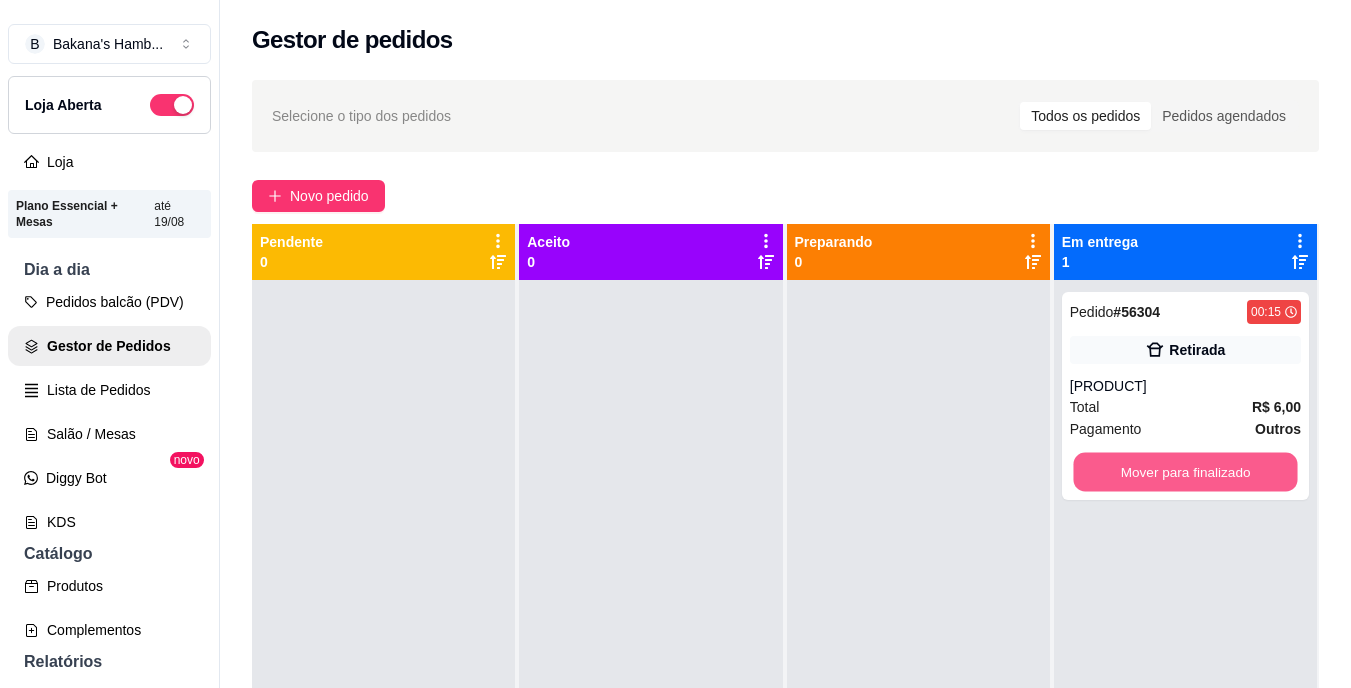 click on "Mover para finalizado" at bounding box center (1185, 472) 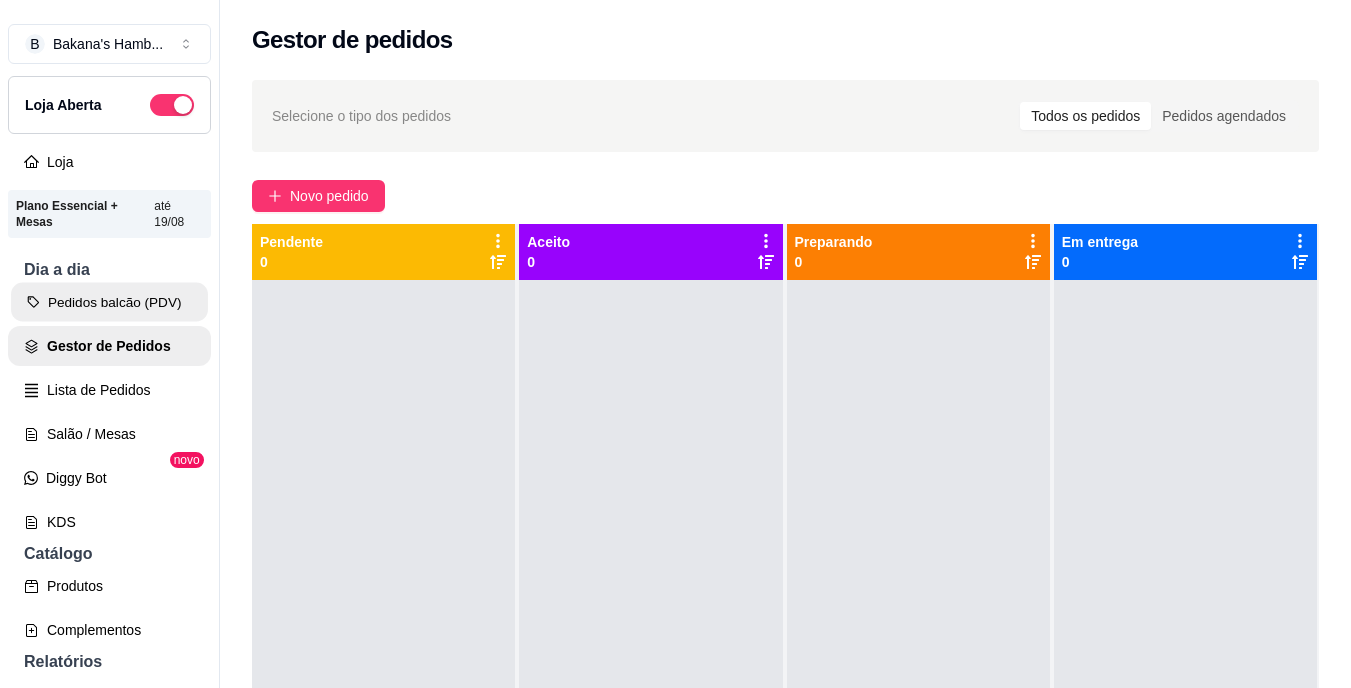 click on "Pedidos balcão (PDV)" at bounding box center (109, 302) 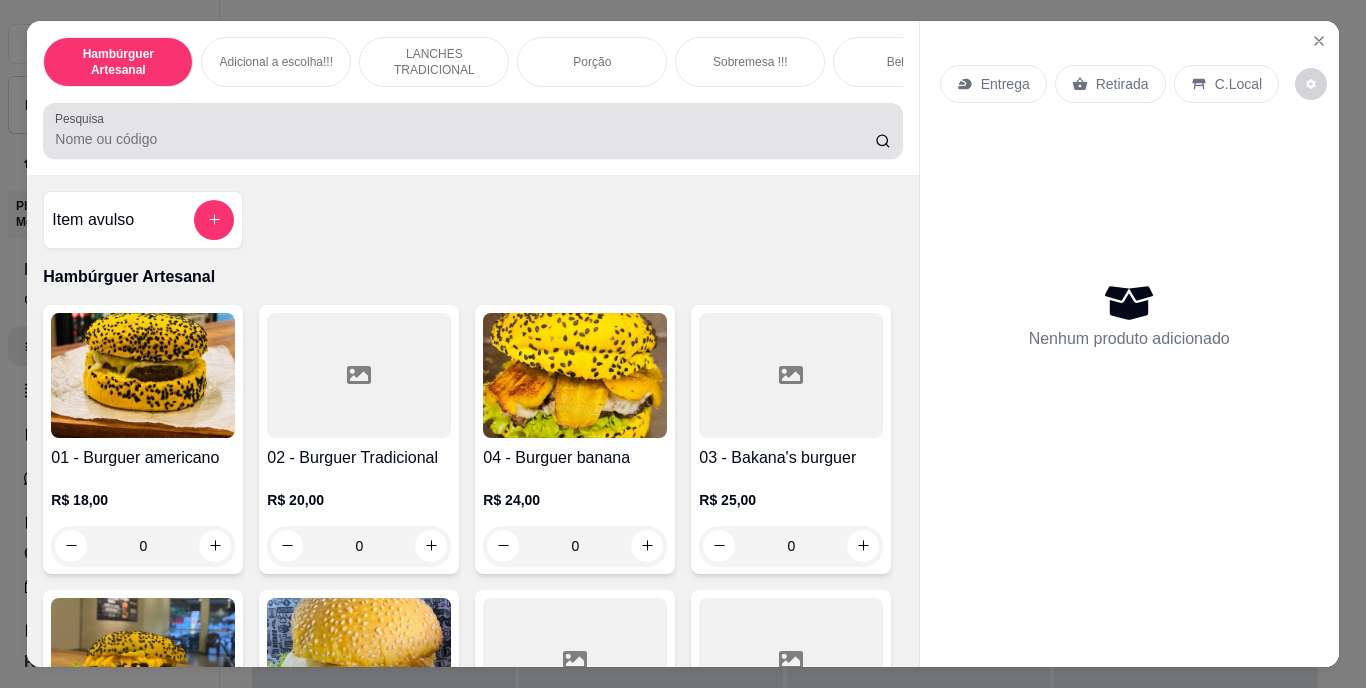 click at bounding box center (472, 131) 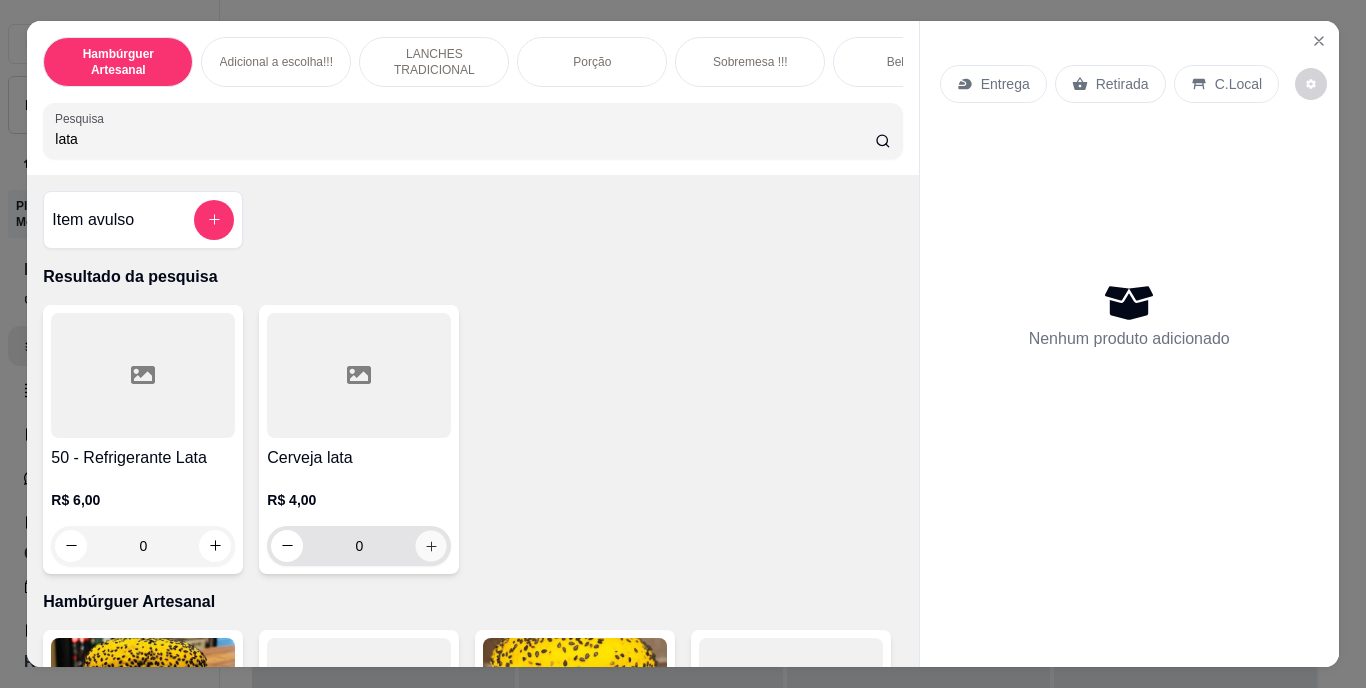 click 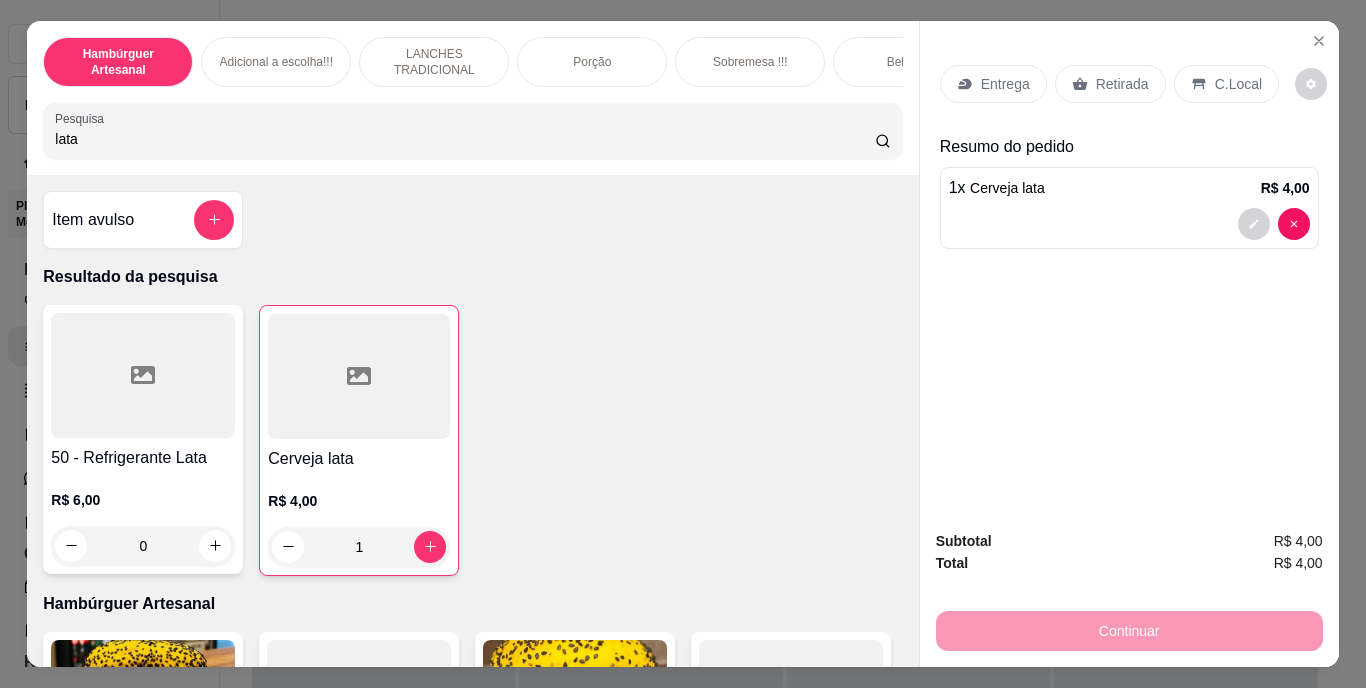 click on "Retirada" at bounding box center (1110, 84) 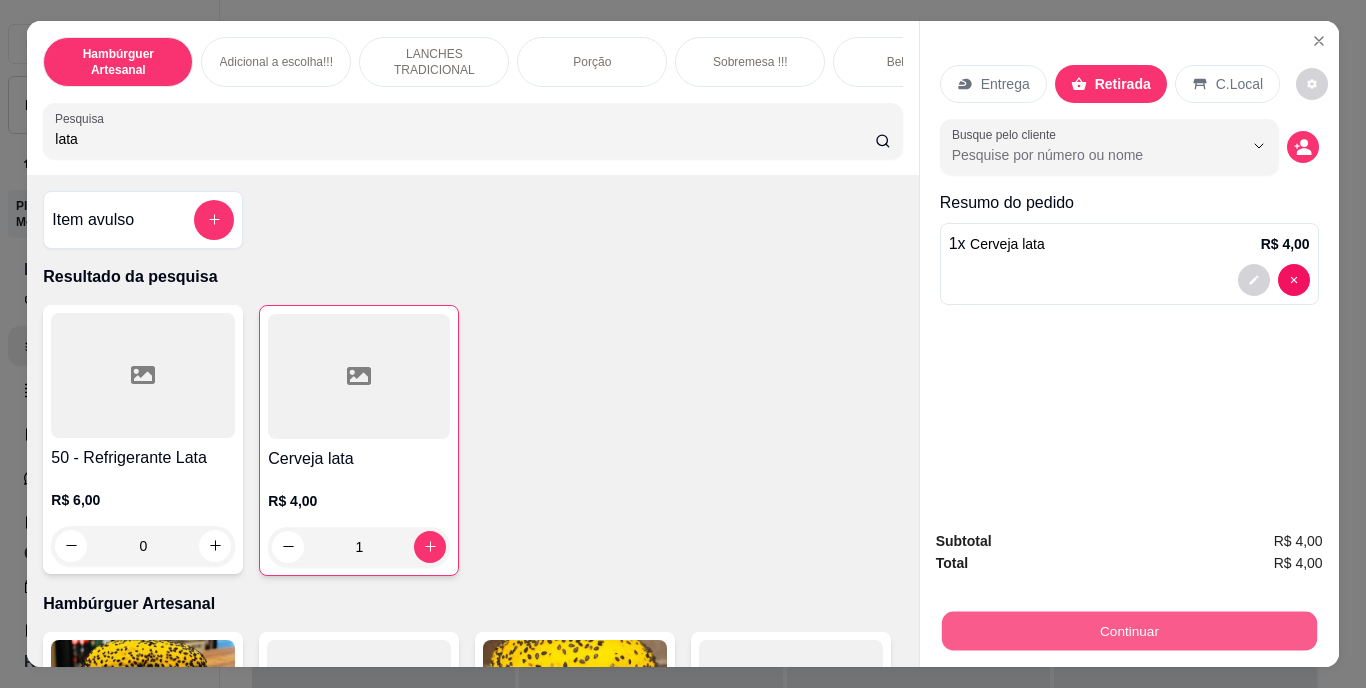 click on "Continuar" at bounding box center (1128, 631) 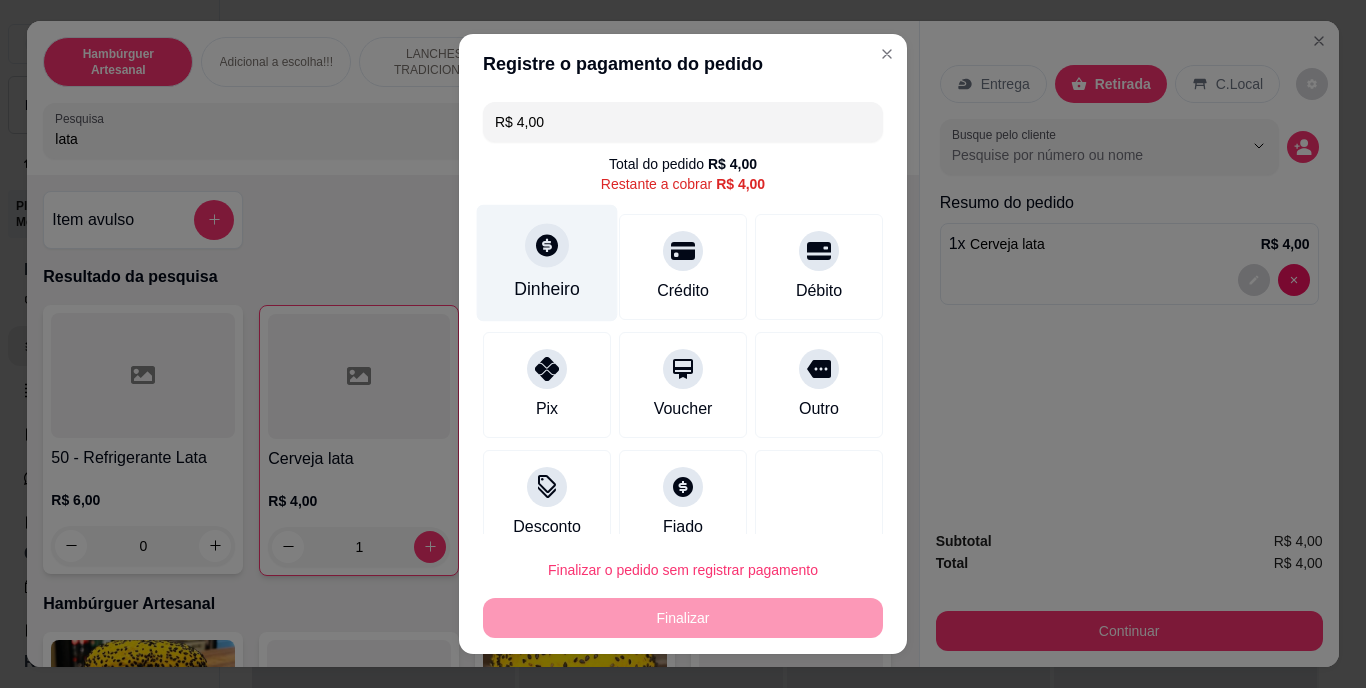 click on "Dinheiro" at bounding box center [547, 290] 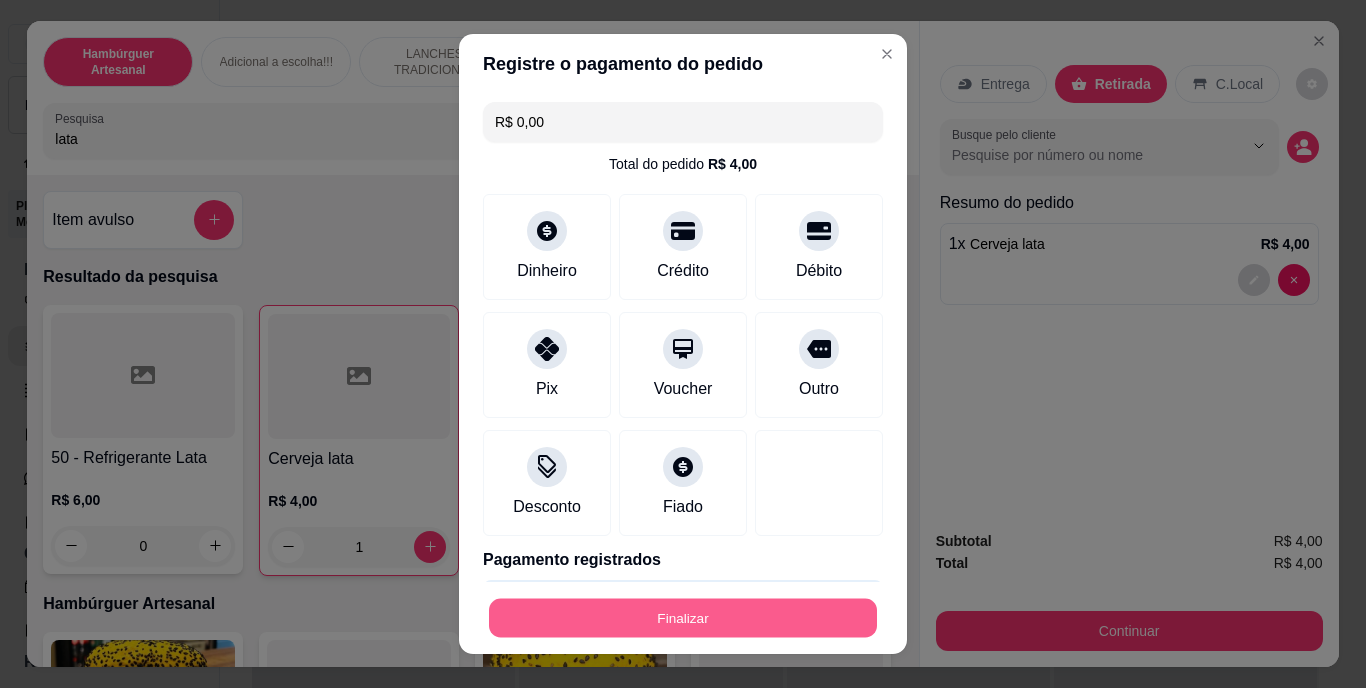 click on "Finalizar" at bounding box center [683, 617] 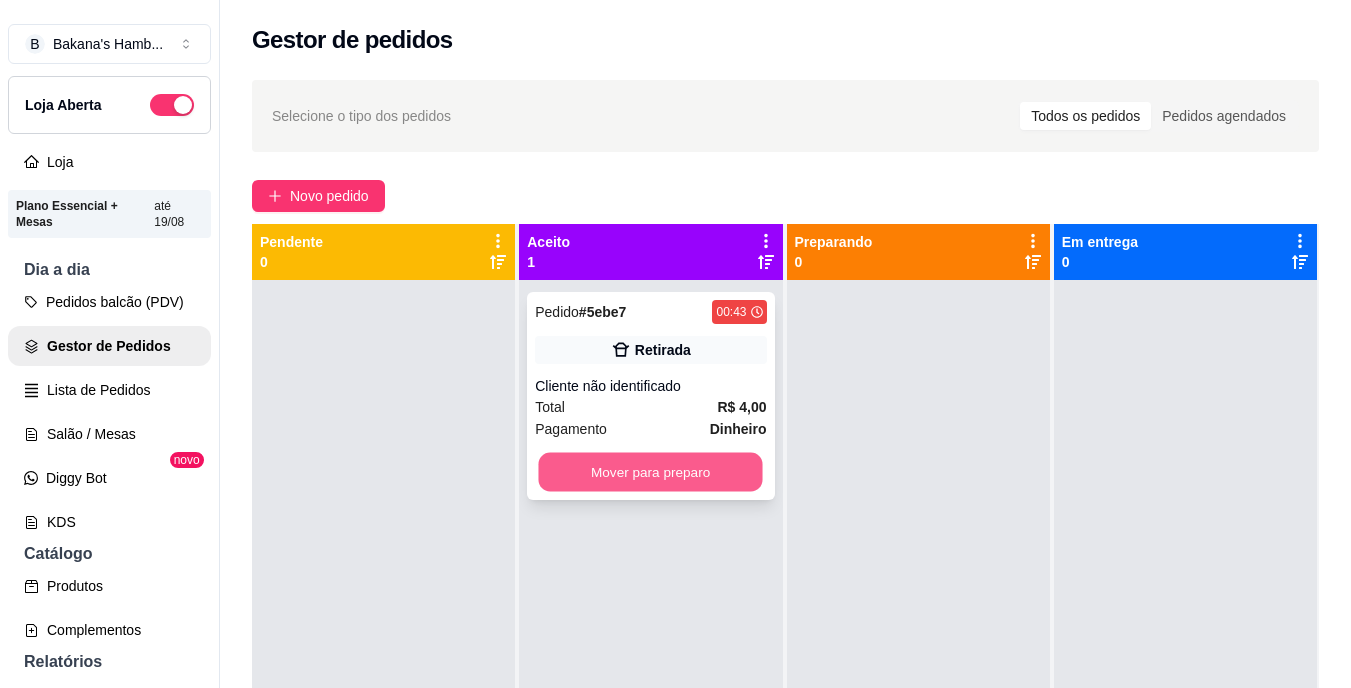 click on "Mover para preparo" at bounding box center (651, 472) 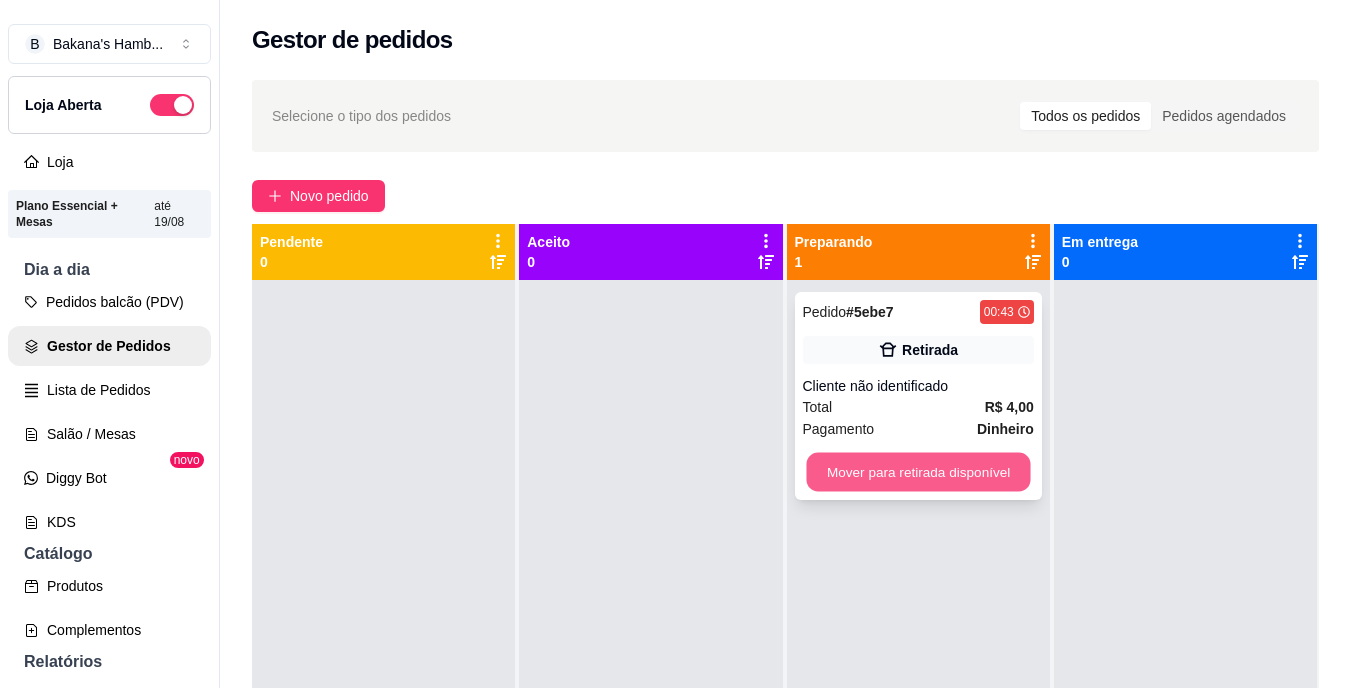 click on "Mover para retirada disponível" at bounding box center [918, 472] 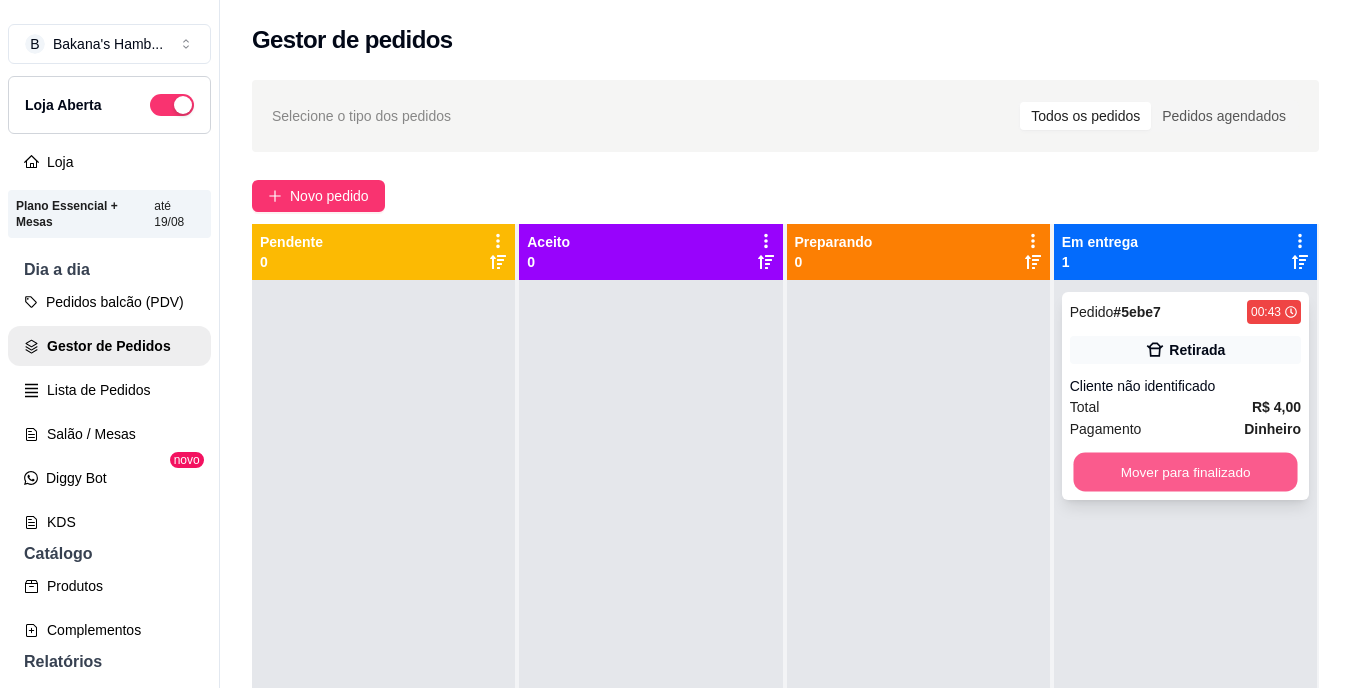 click on "Mover para finalizado" at bounding box center [1185, 472] 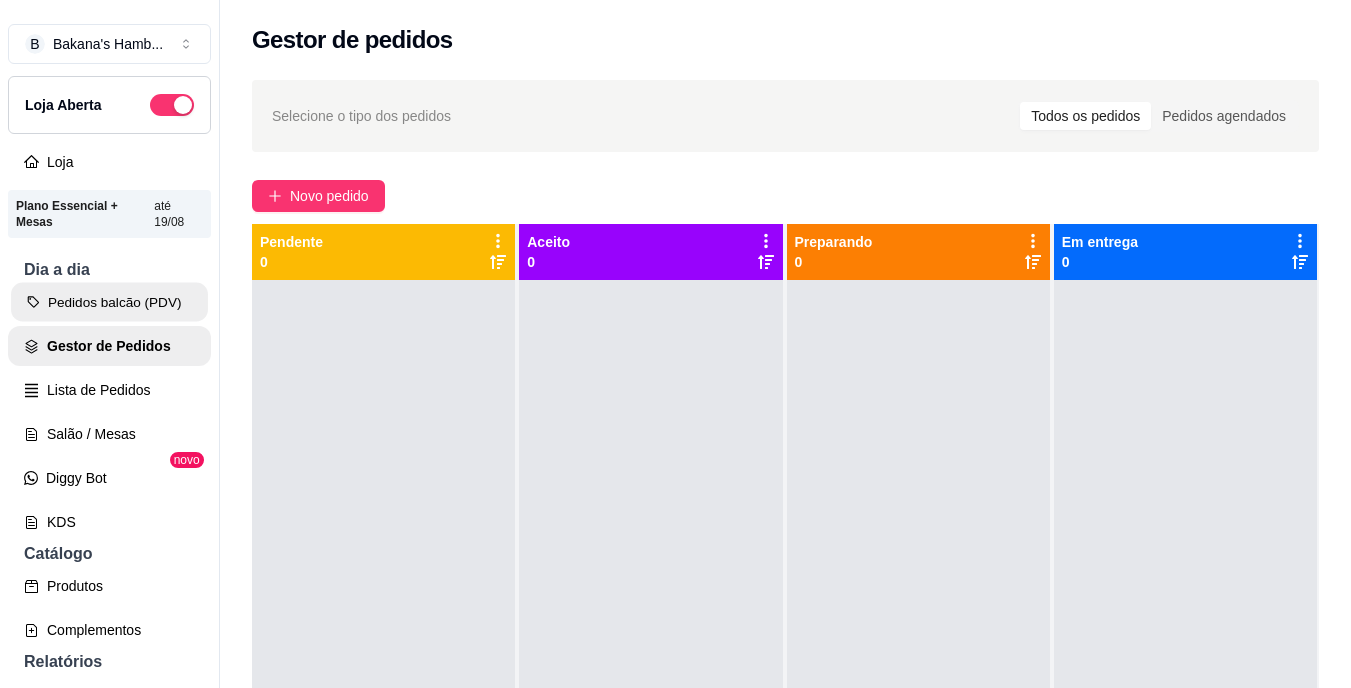 click on "Pedidos balcão (PDV)" at bounding box center (109, 302) 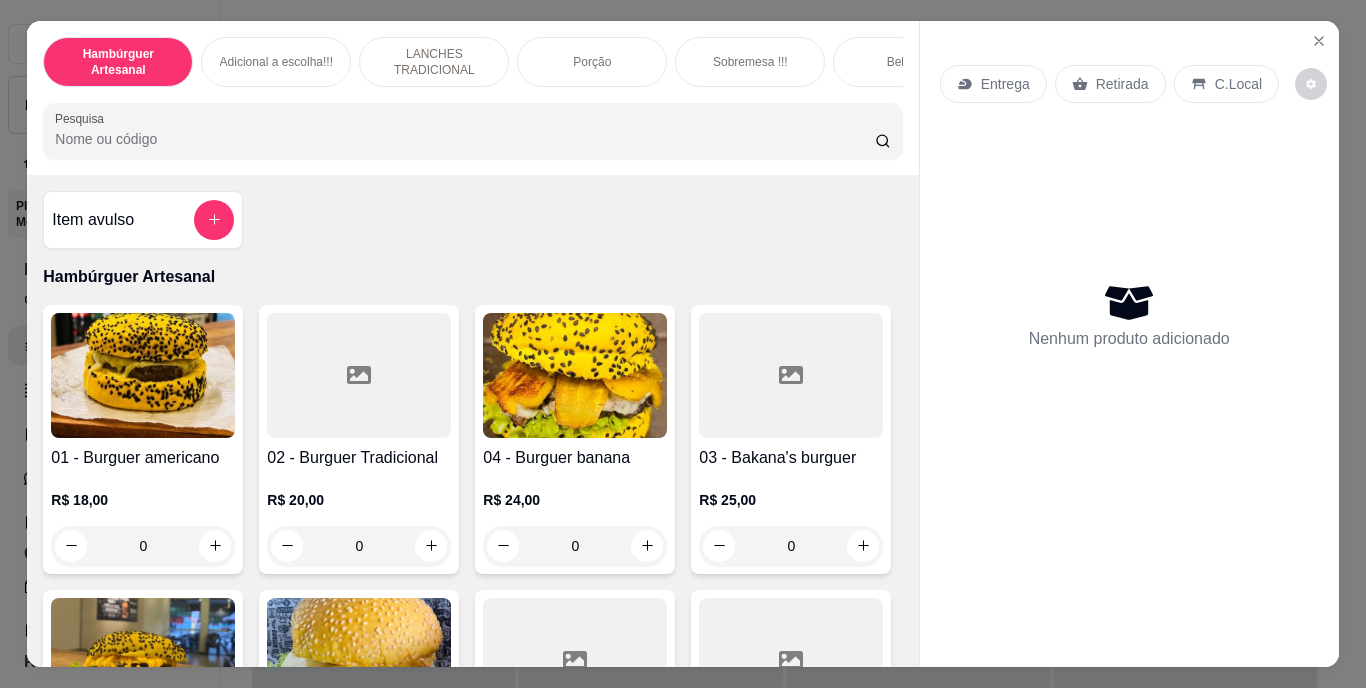 click on "Pesquisa" at bounding box center (465, 139) 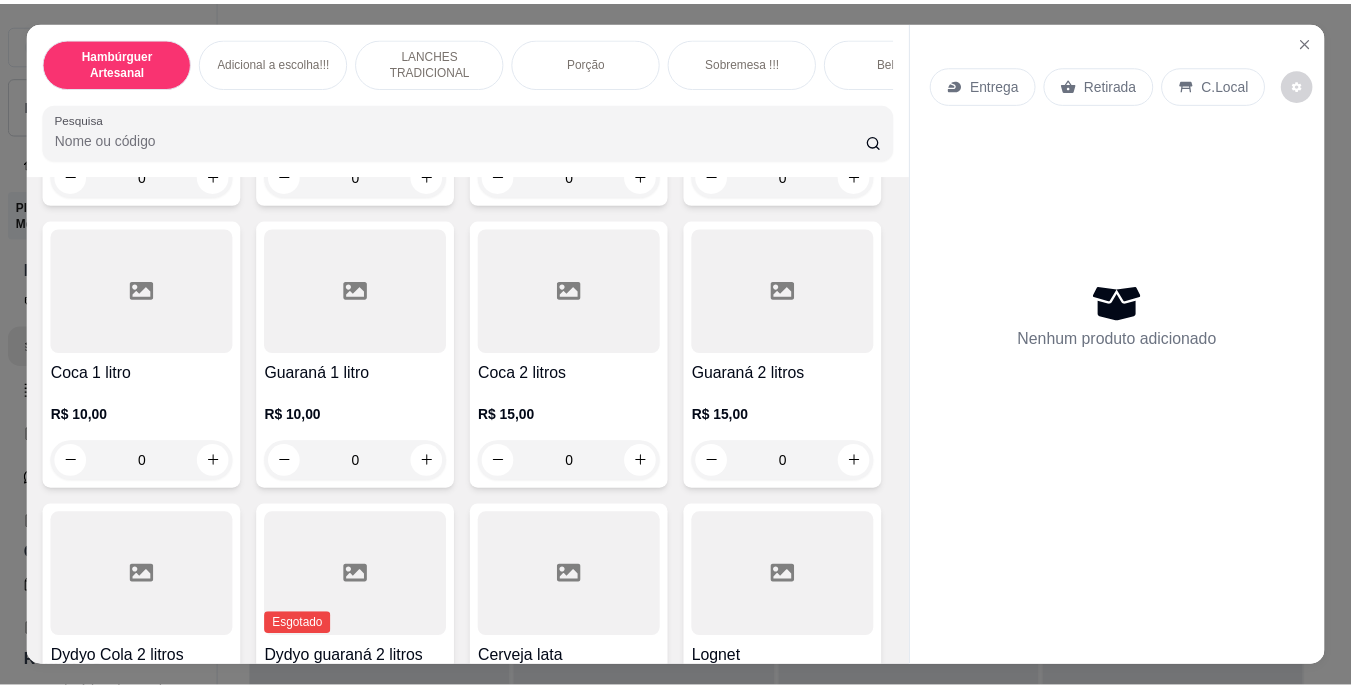 scroll, scrollTop: 4744, scrollLeft: 0, axis: vertical 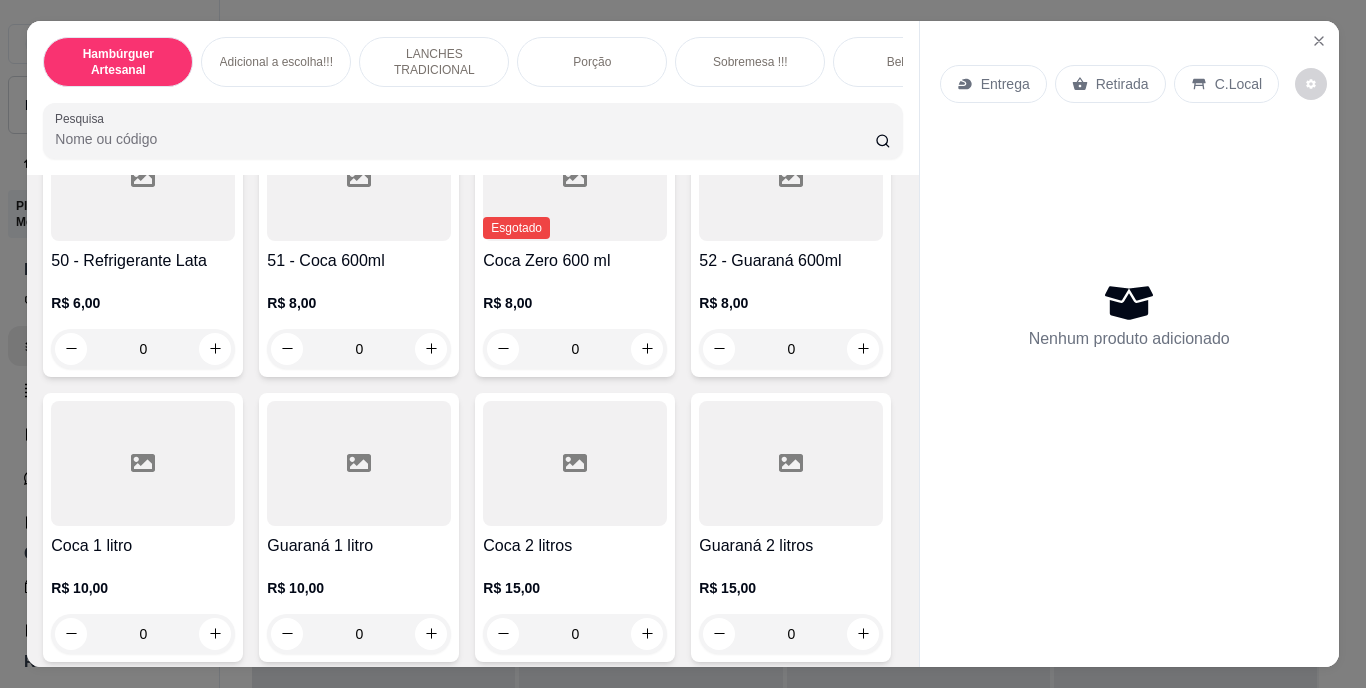 click 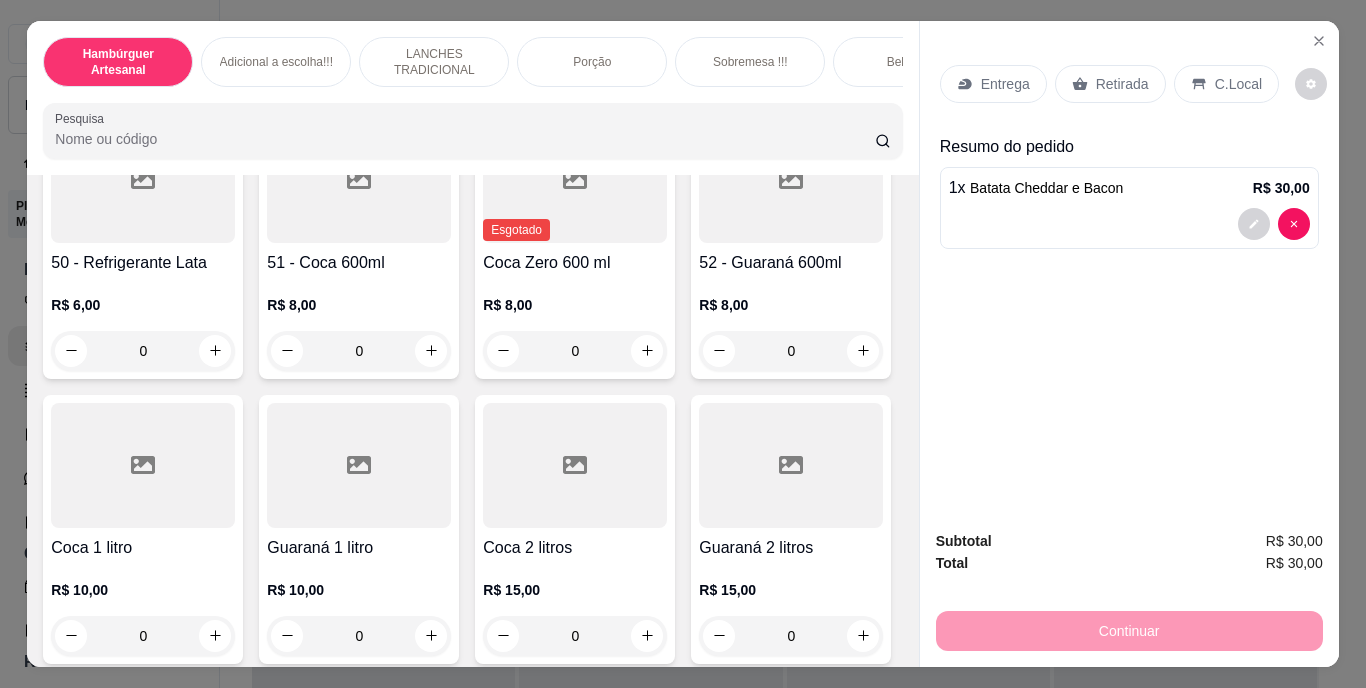 click on "Entrega" at bounding box center (1005, 84) 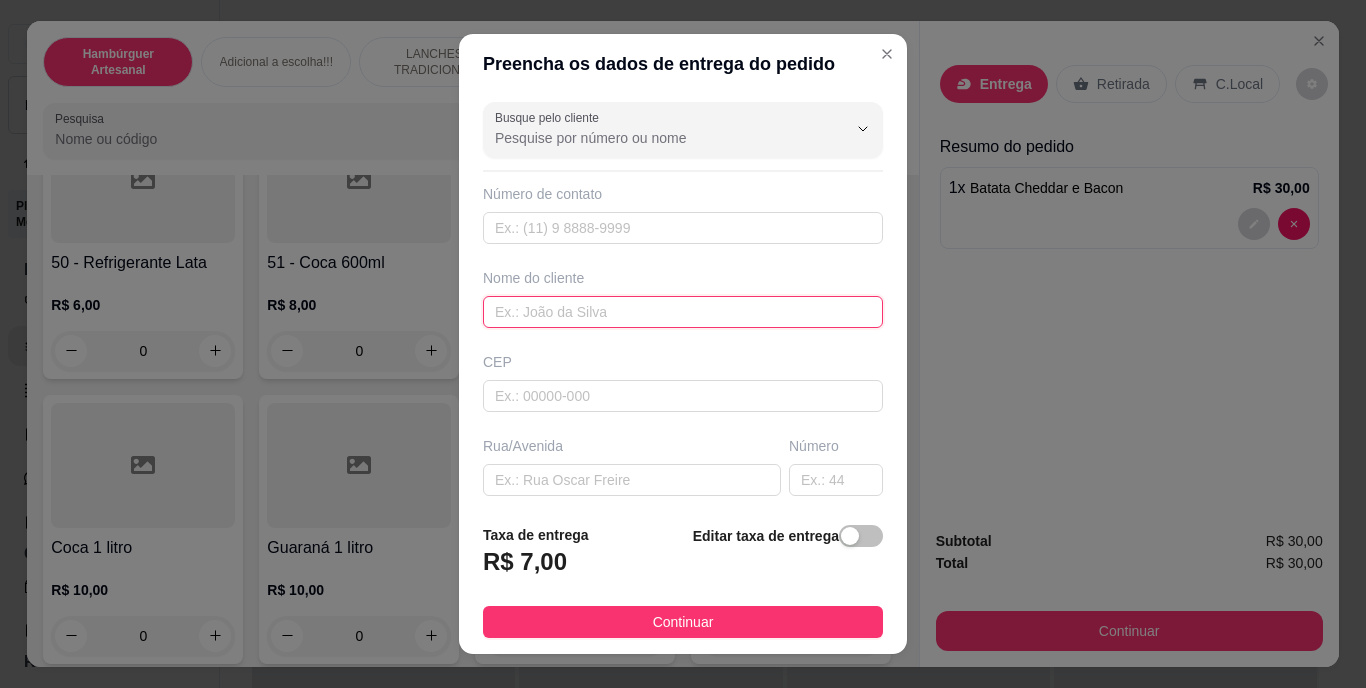 click at bounding box center (683, 312) 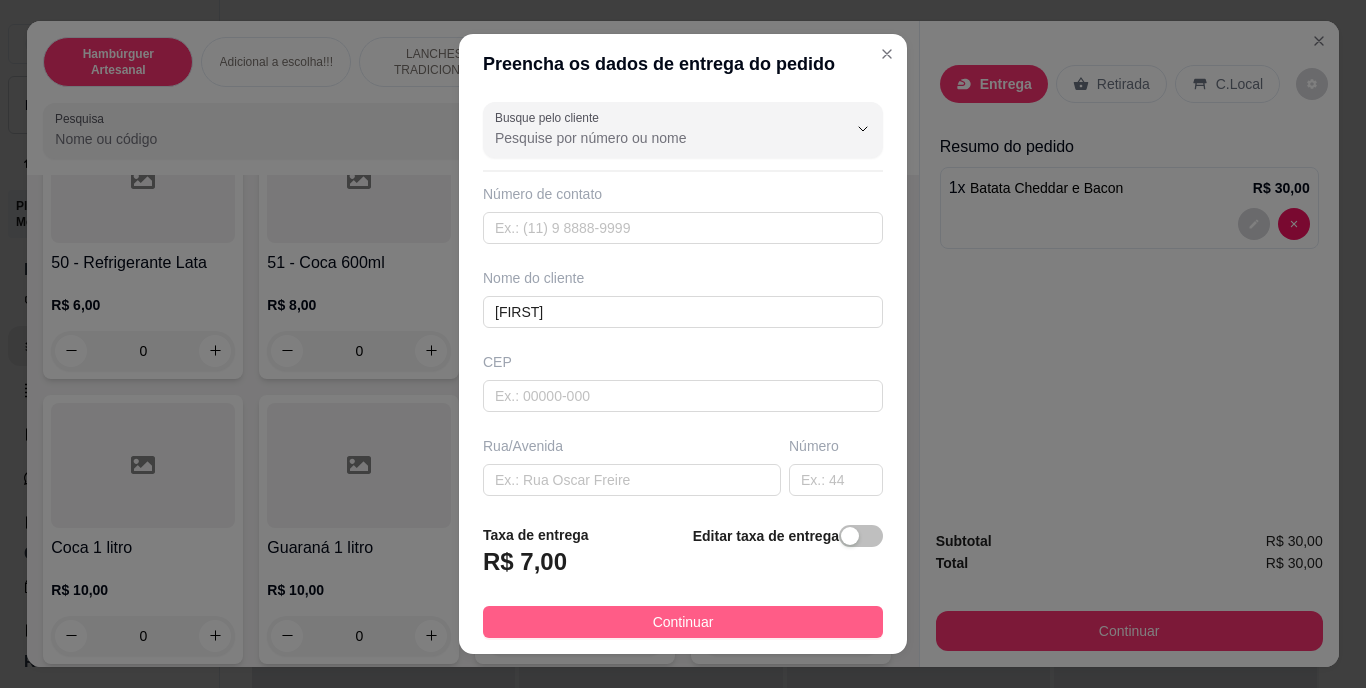 click on "Continuar" at bounding box center (683, 622) 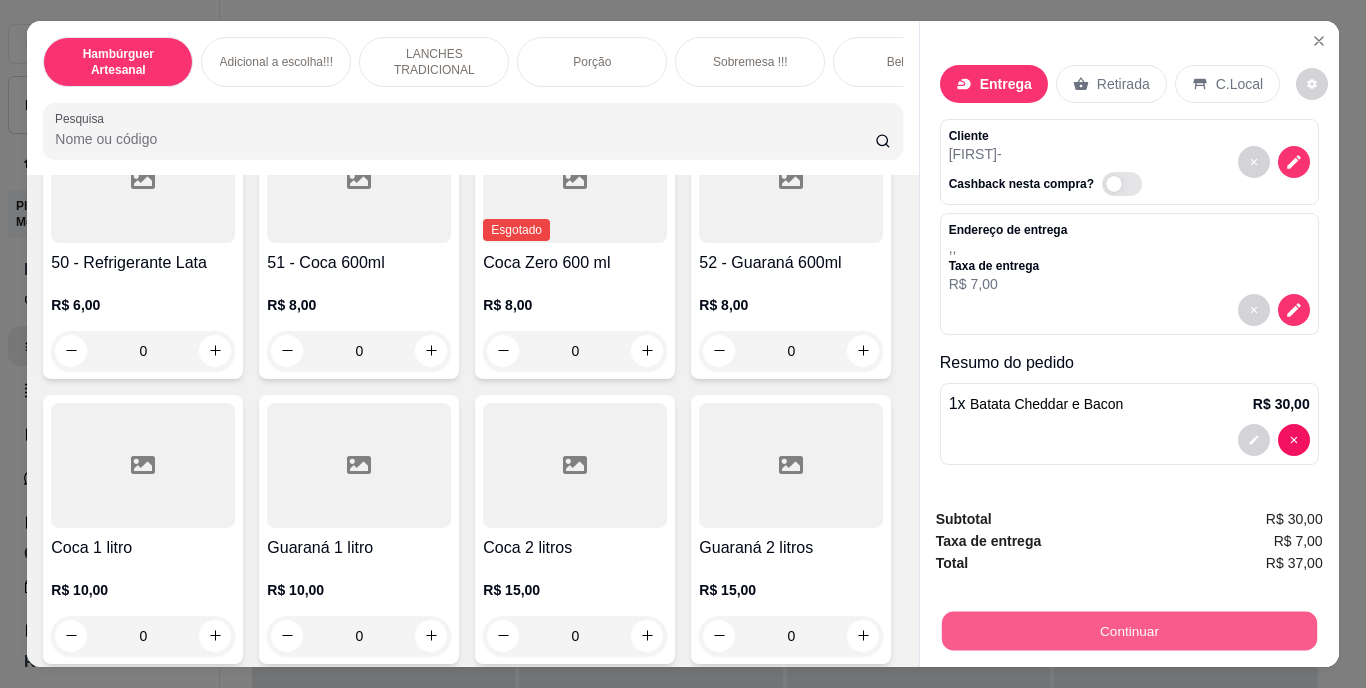 click on "Continuar" at bounding box center (1128, 631) 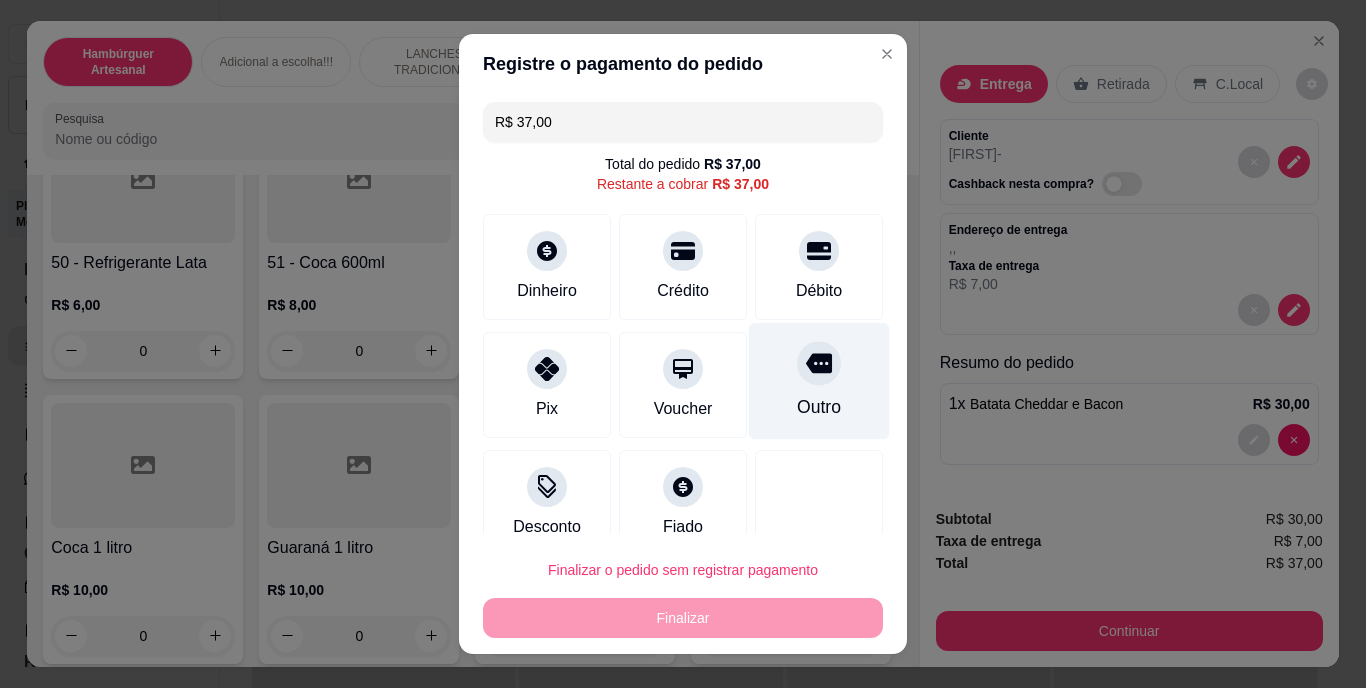 click on "Outro" at bounding box center (819, 408) 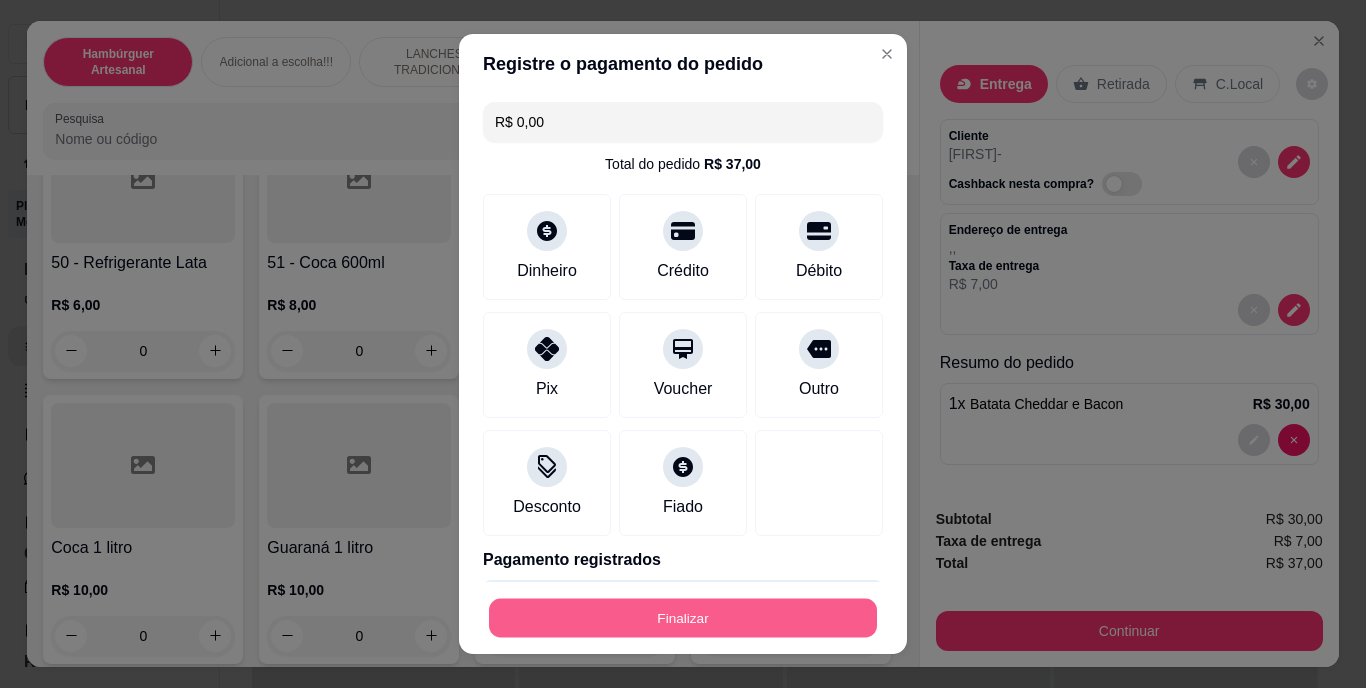 click on "Finalizar" at bounding box center [683, 617] 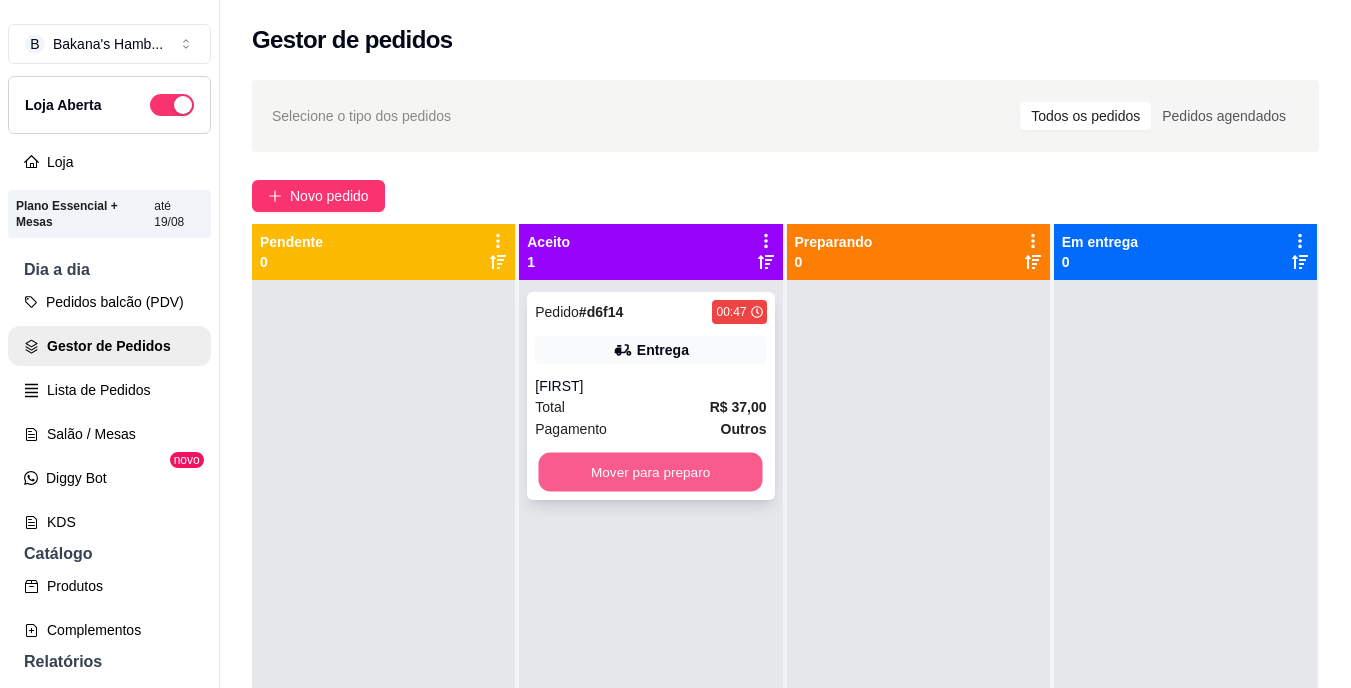 click on "Mover para preparo" at bounding box center (651, 472) 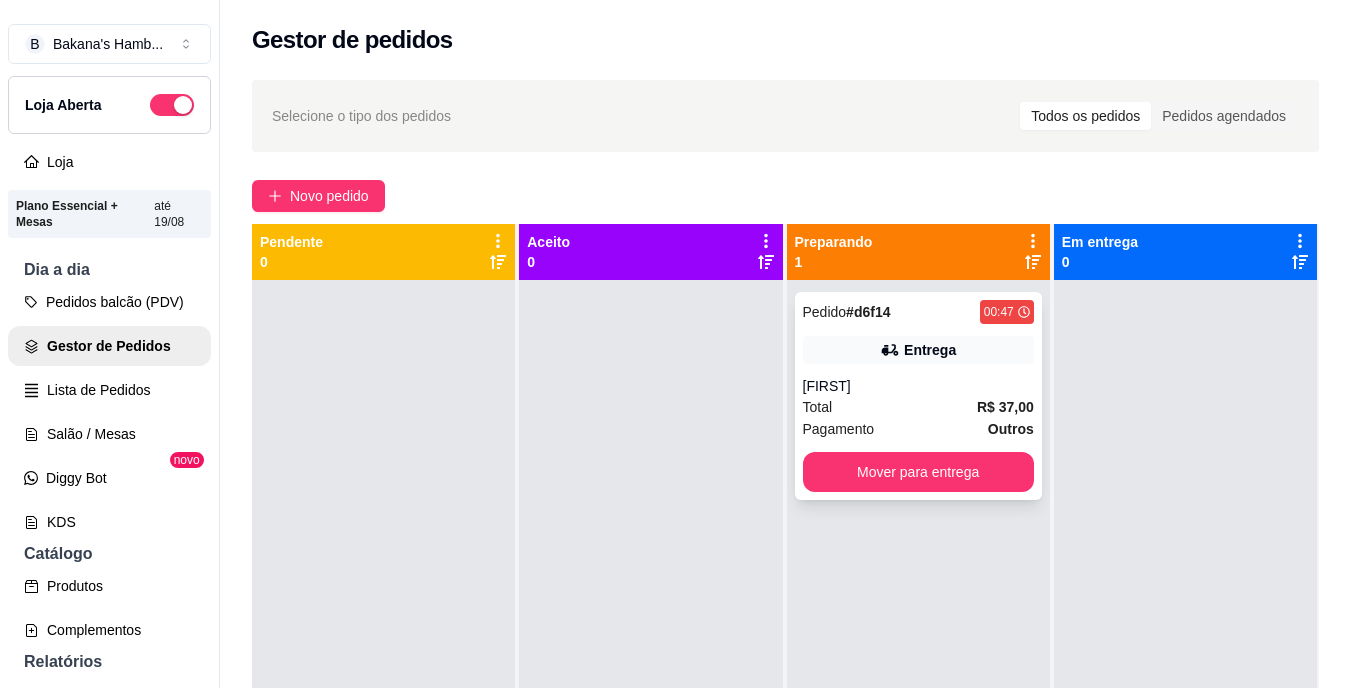 click on "Pedido # [ORDER_ID] [TIME] Entrega [NAME] Total R$ 37,00 Pagamento Outros Mover para entrega" at bounding box center (918, 396) 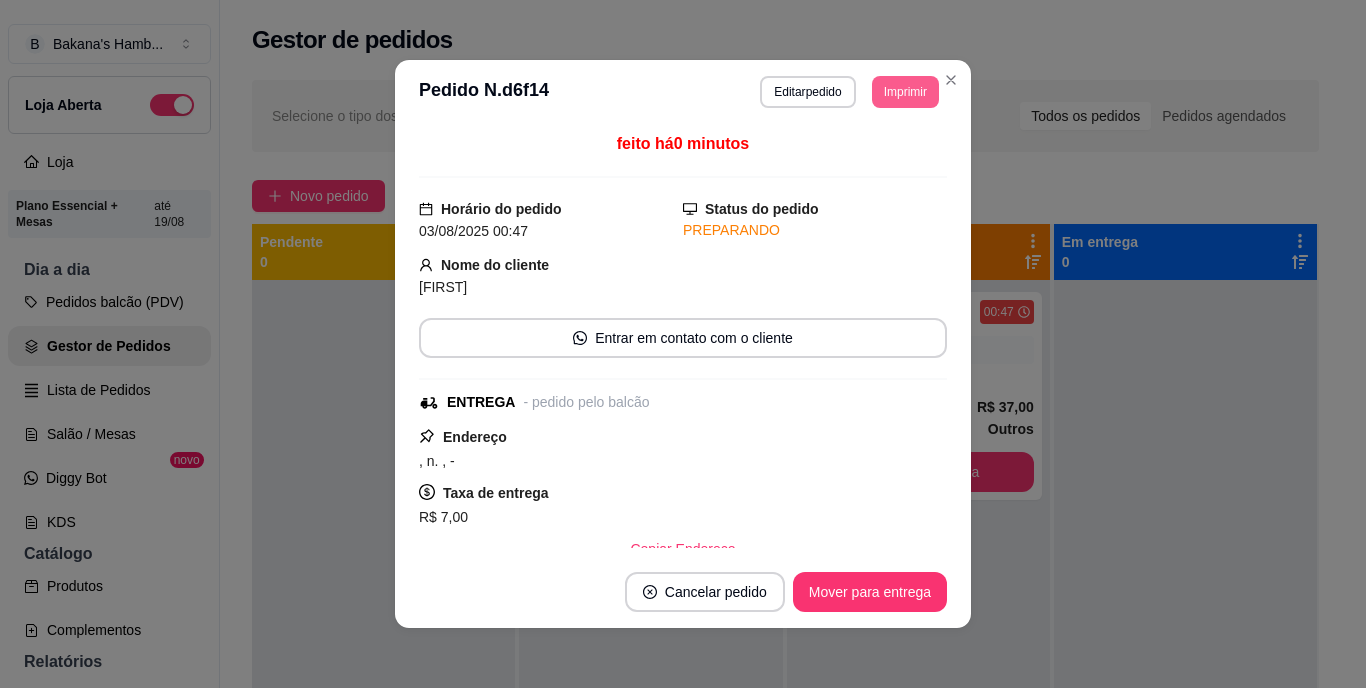 click on "Imprimir" at bounding box center [905, 92] 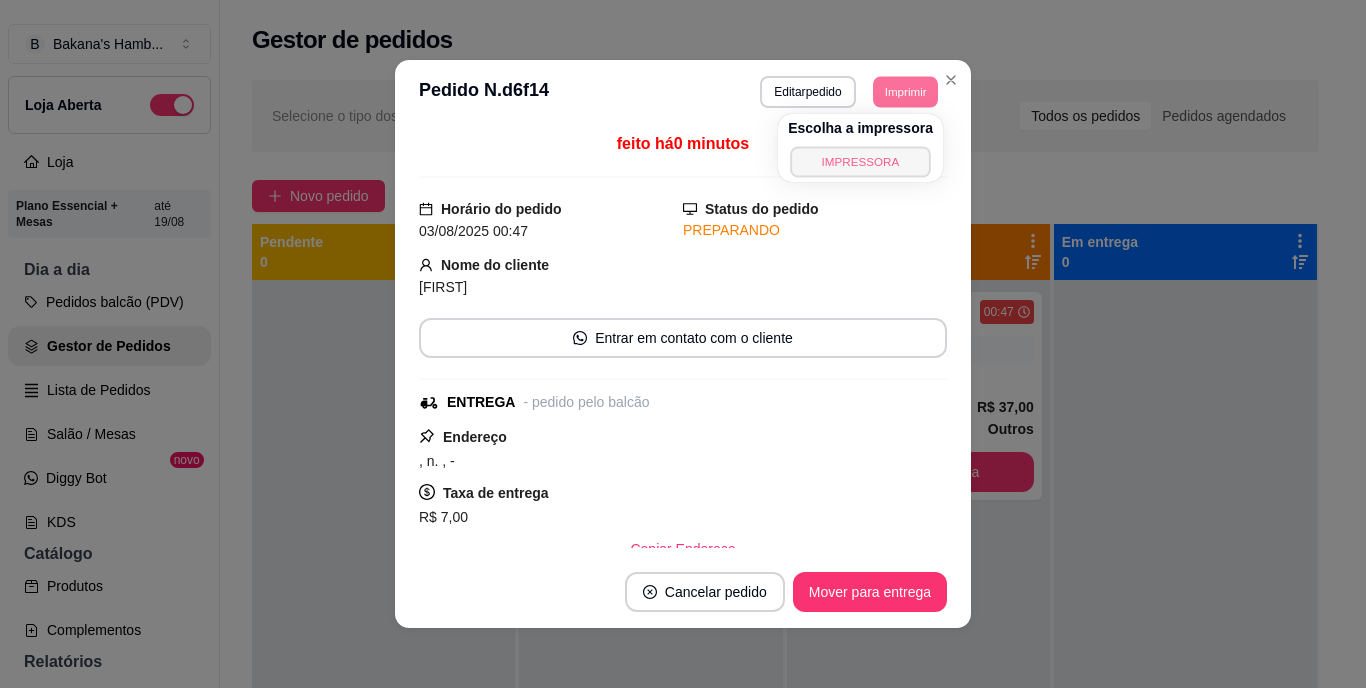 click on "IMPRESSORA" at bounding box center (860, 161) 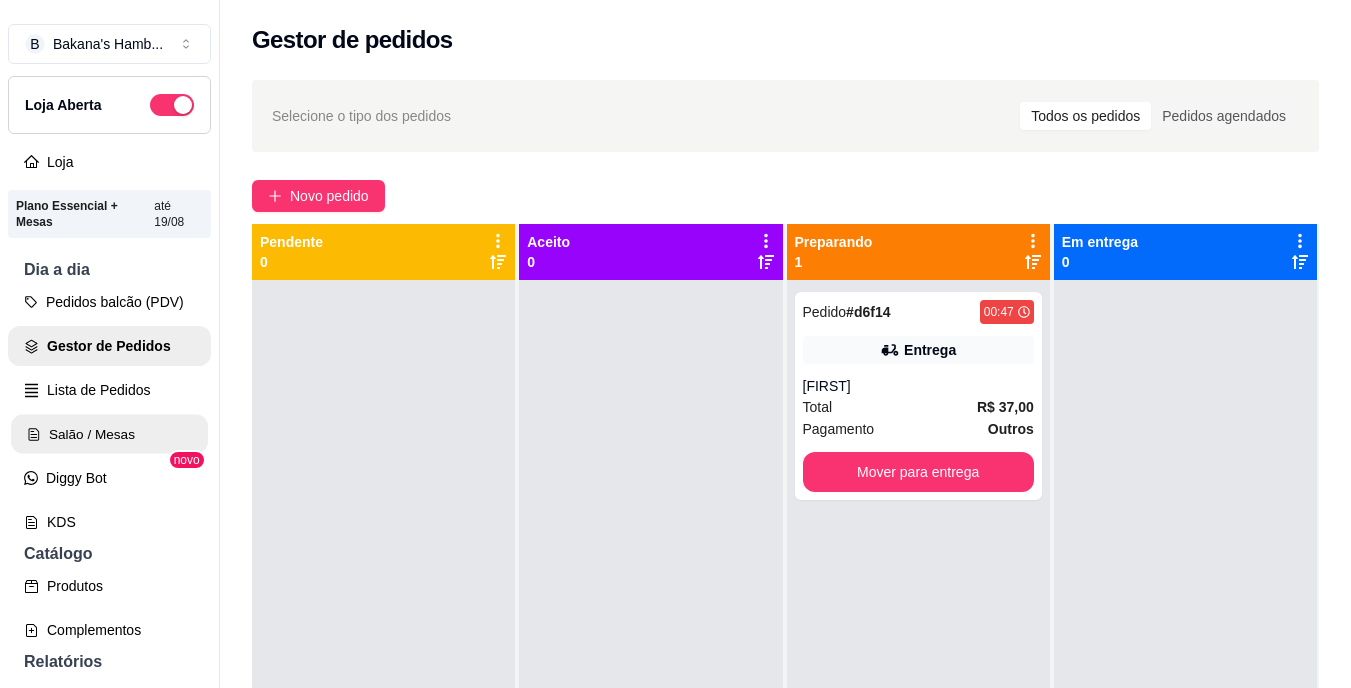 click on "Salão / Mesas" at bounding box center (109, 434) 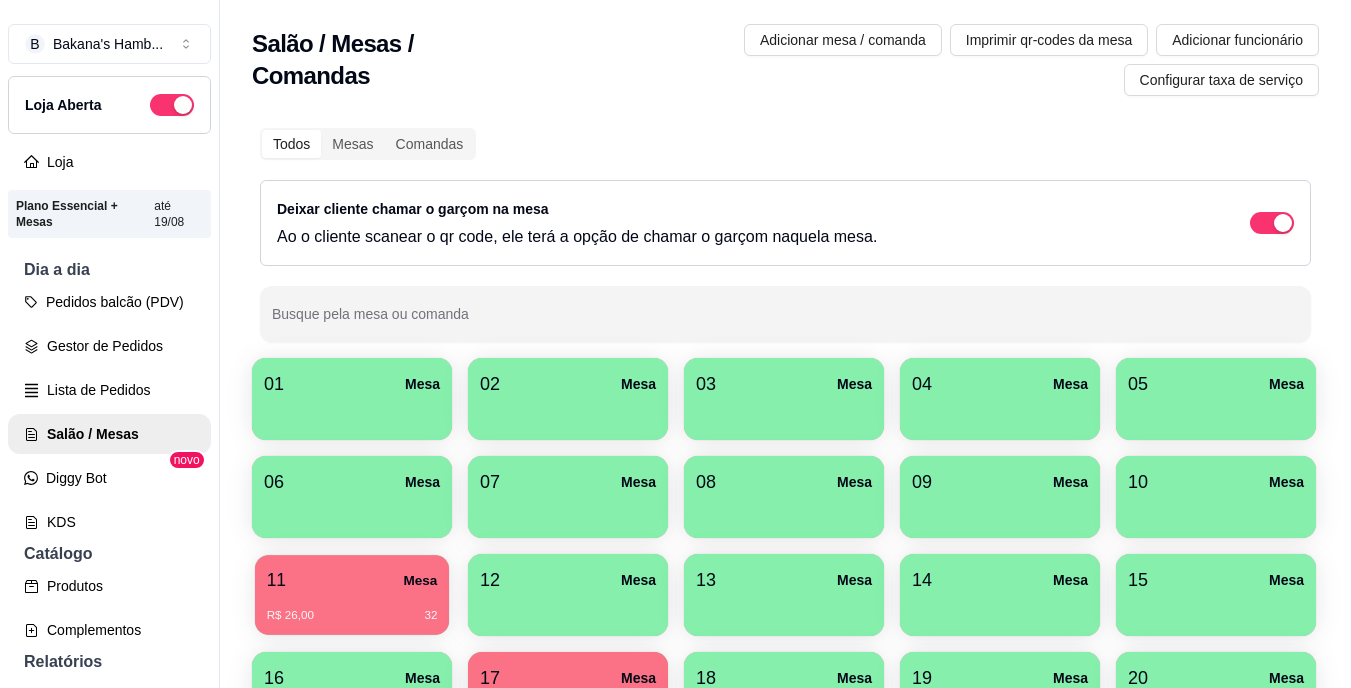 click on "R$ 26,00 32" at bounding box center (352, 608) 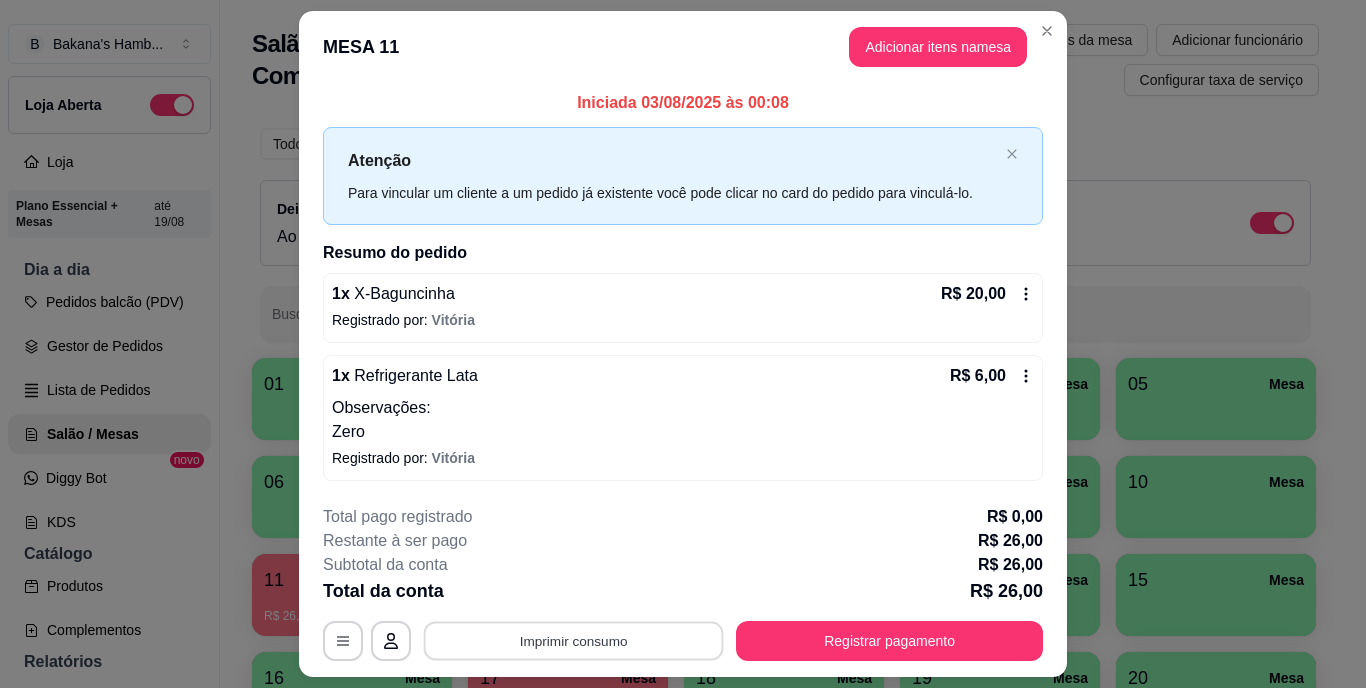 click on "Imprimir consumo" at bounding box center (574, 640) 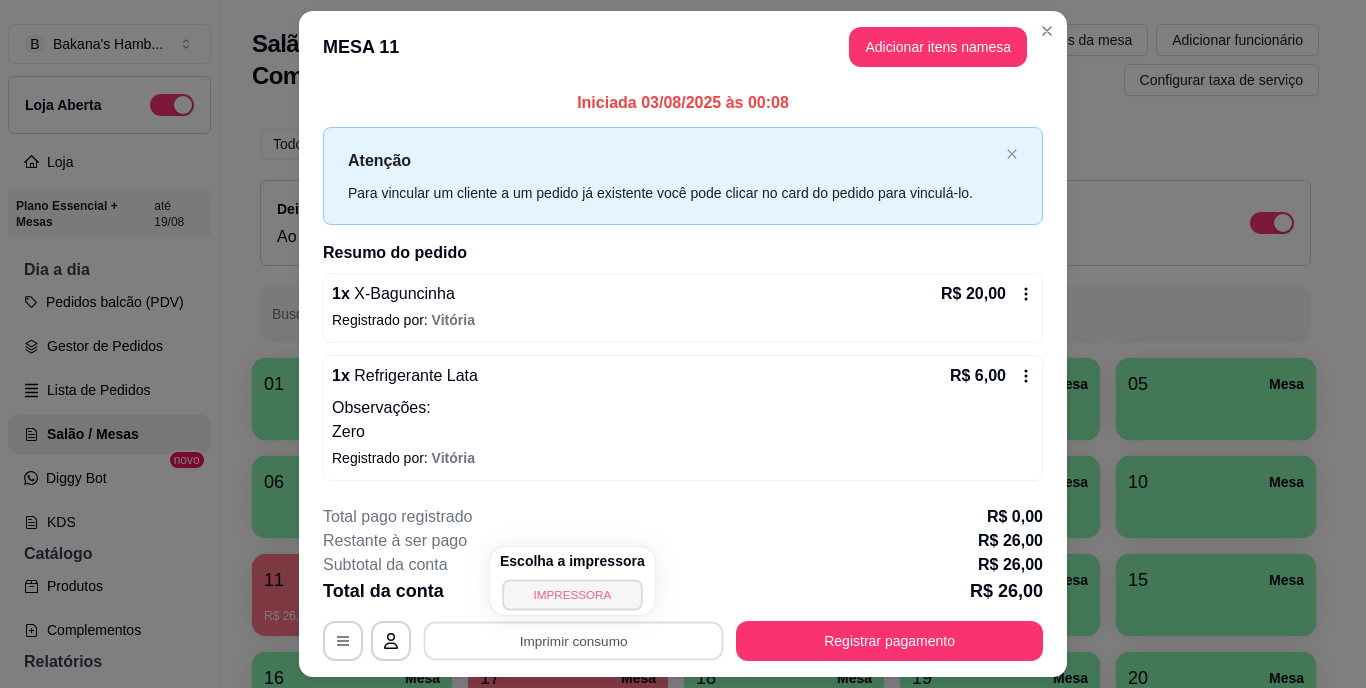 click on "IMPRESSORA" at bounding box center [572, 594] 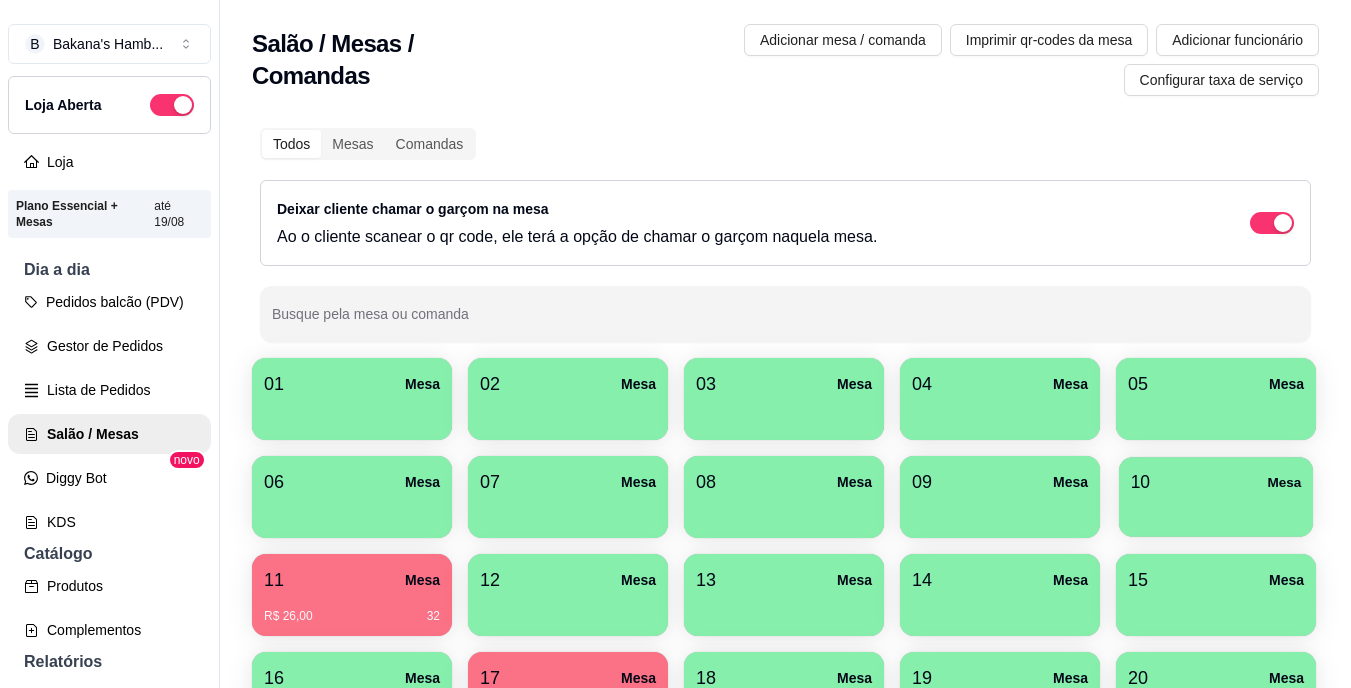 click on "10 Mesa" at bounding box center (1216, 482) 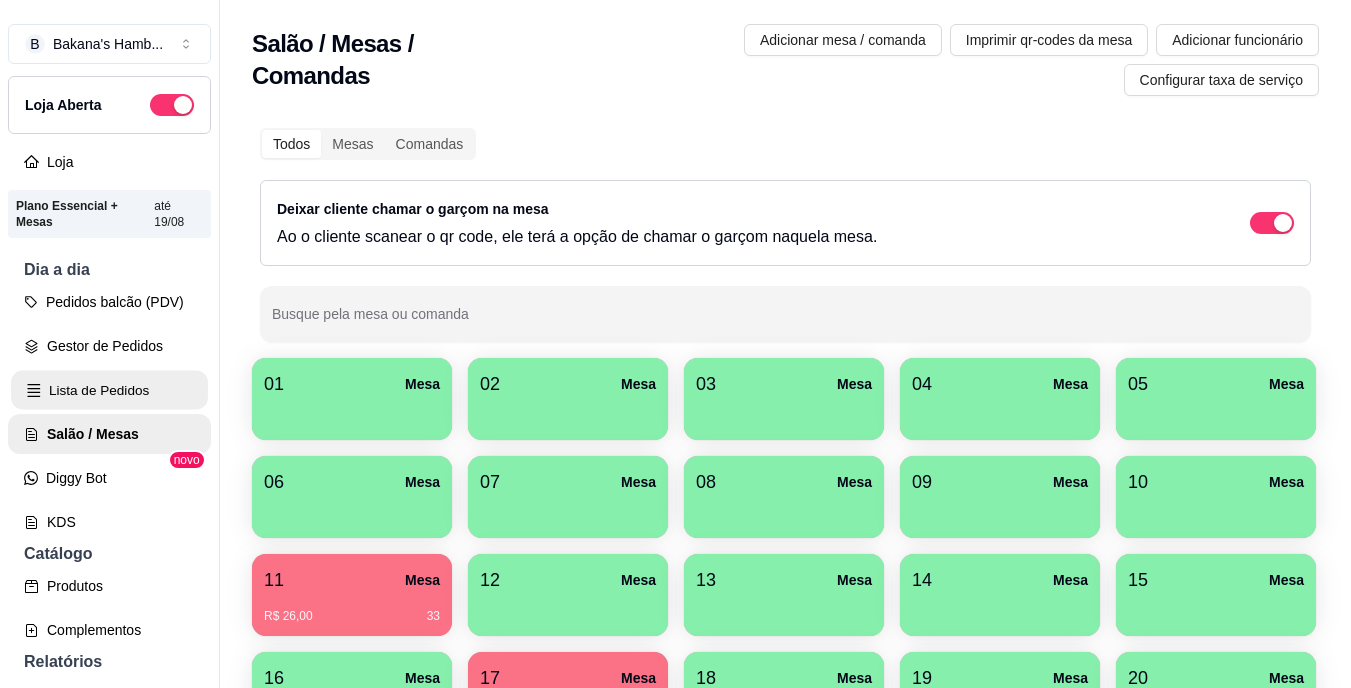 click on "Lista de Pedidos" at bounding box center [109, 390] 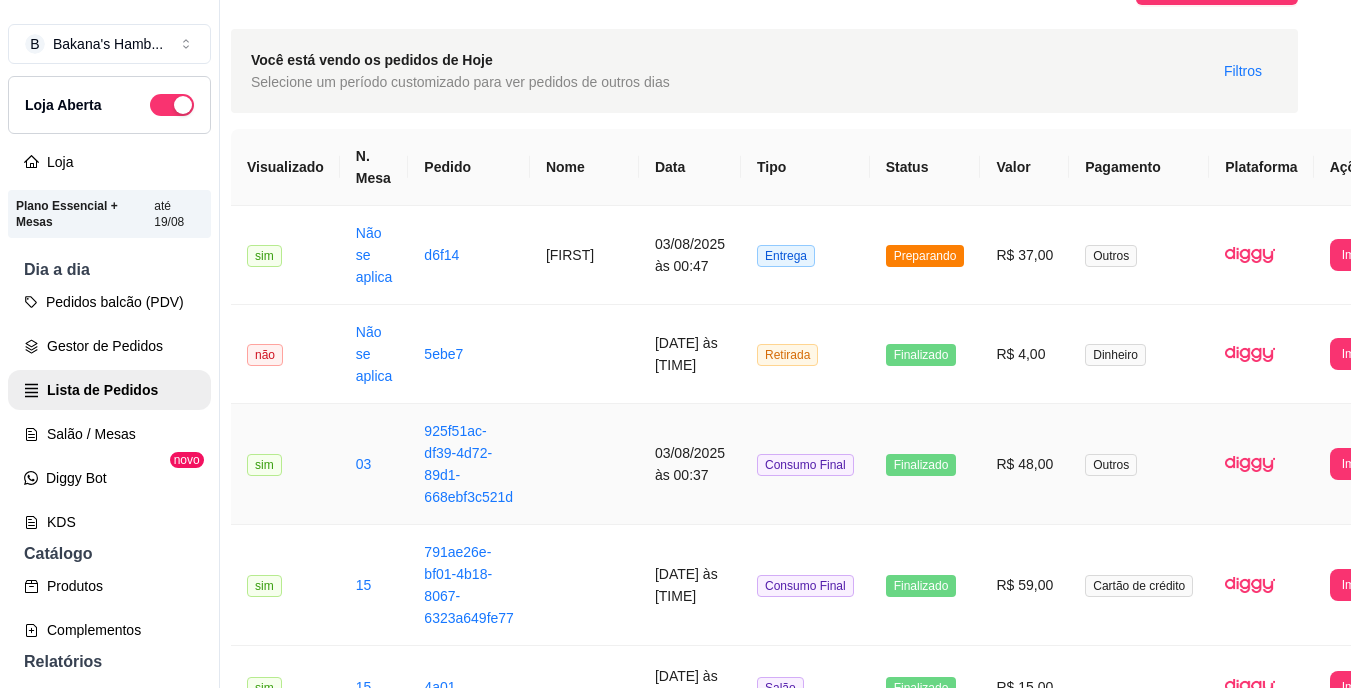 scroll, scrollTop: 52, scrollLeft: 21, axis: both 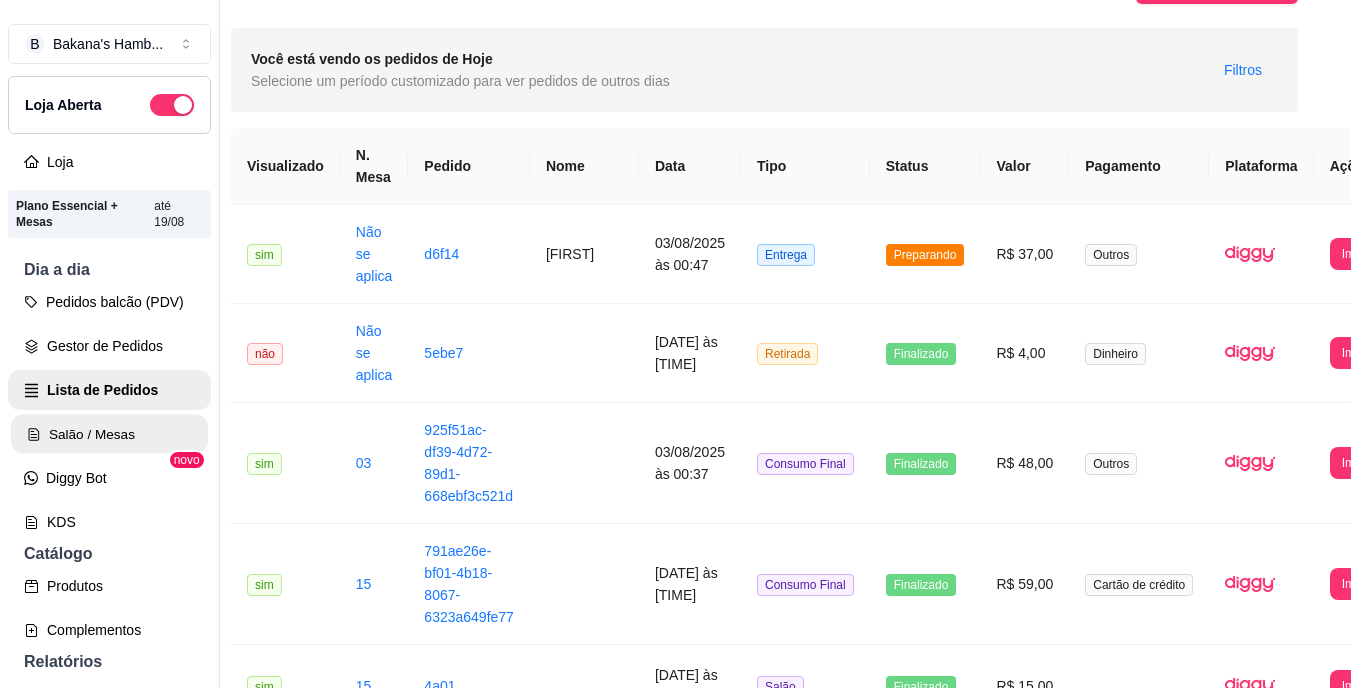 click on "Salão / Mesas" at bounding box center [109, 434] 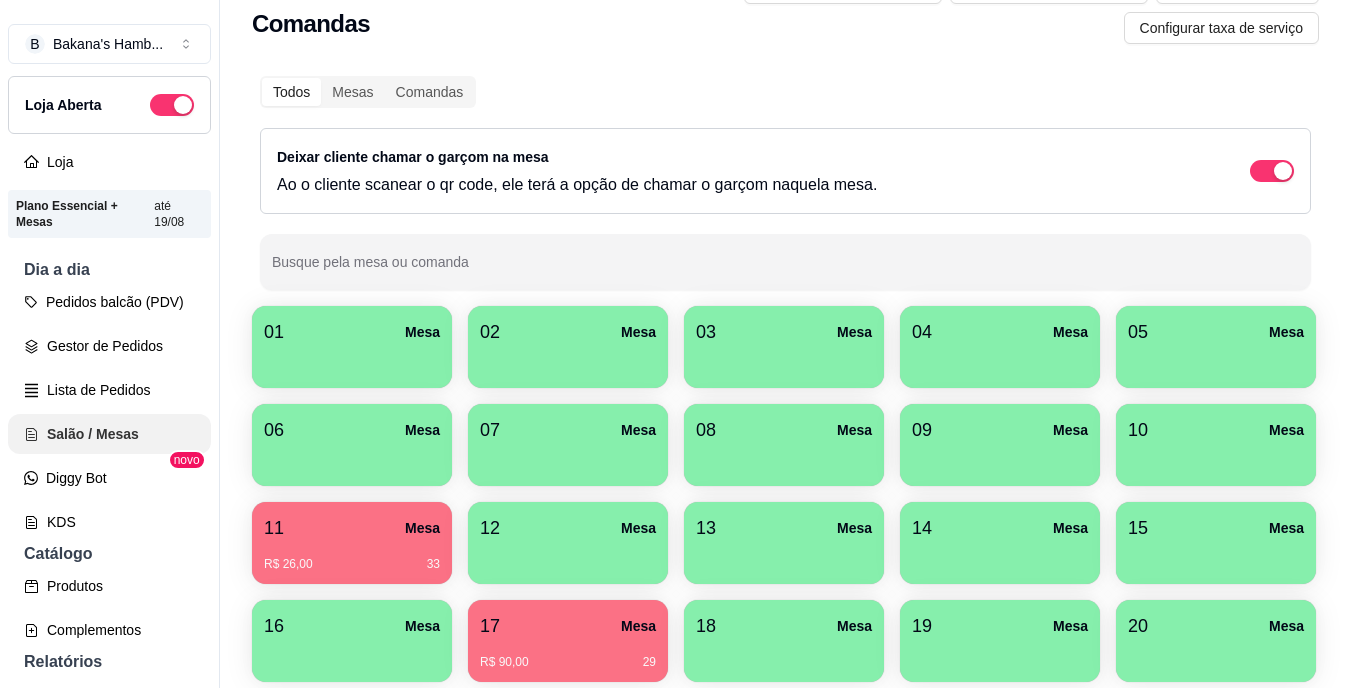scroll, scrollTop: 0, scrollLeft: 0, axis: both 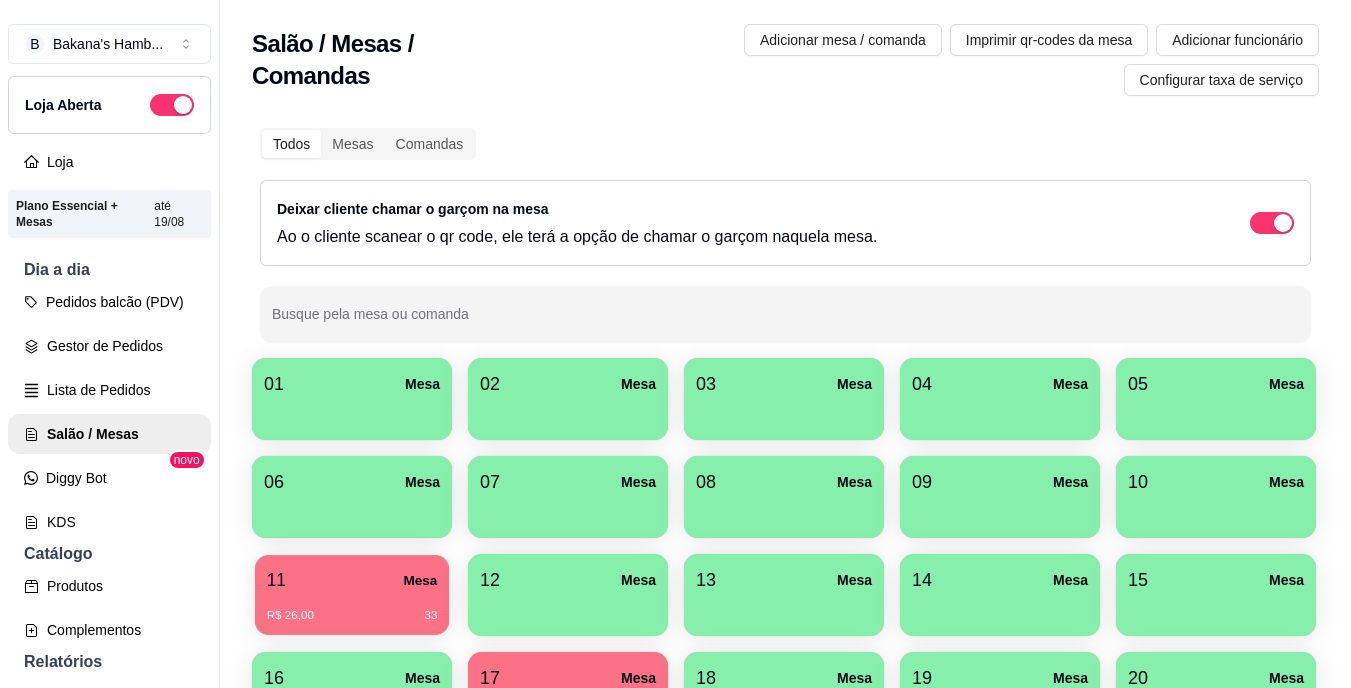 click on "11 Mesa" at bounding box center [352, 580] 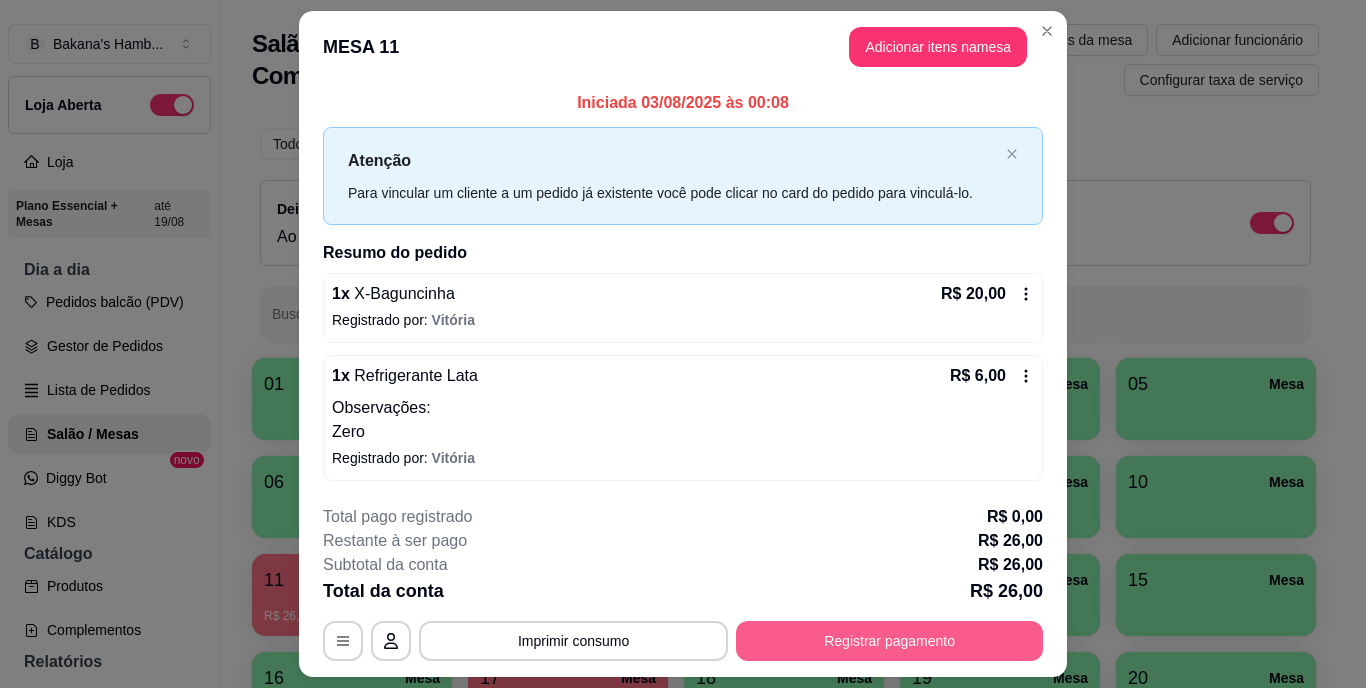 click on "Registrar pagamento" at bounding box center [889, 641] 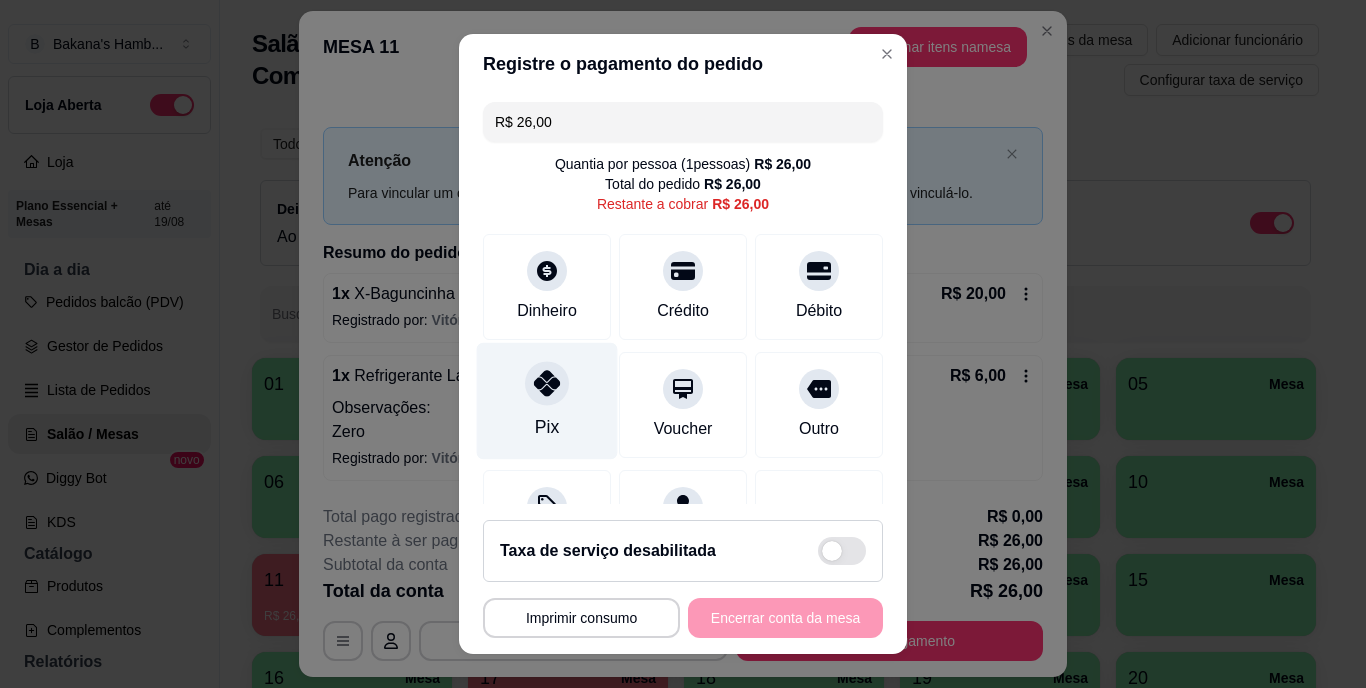 click 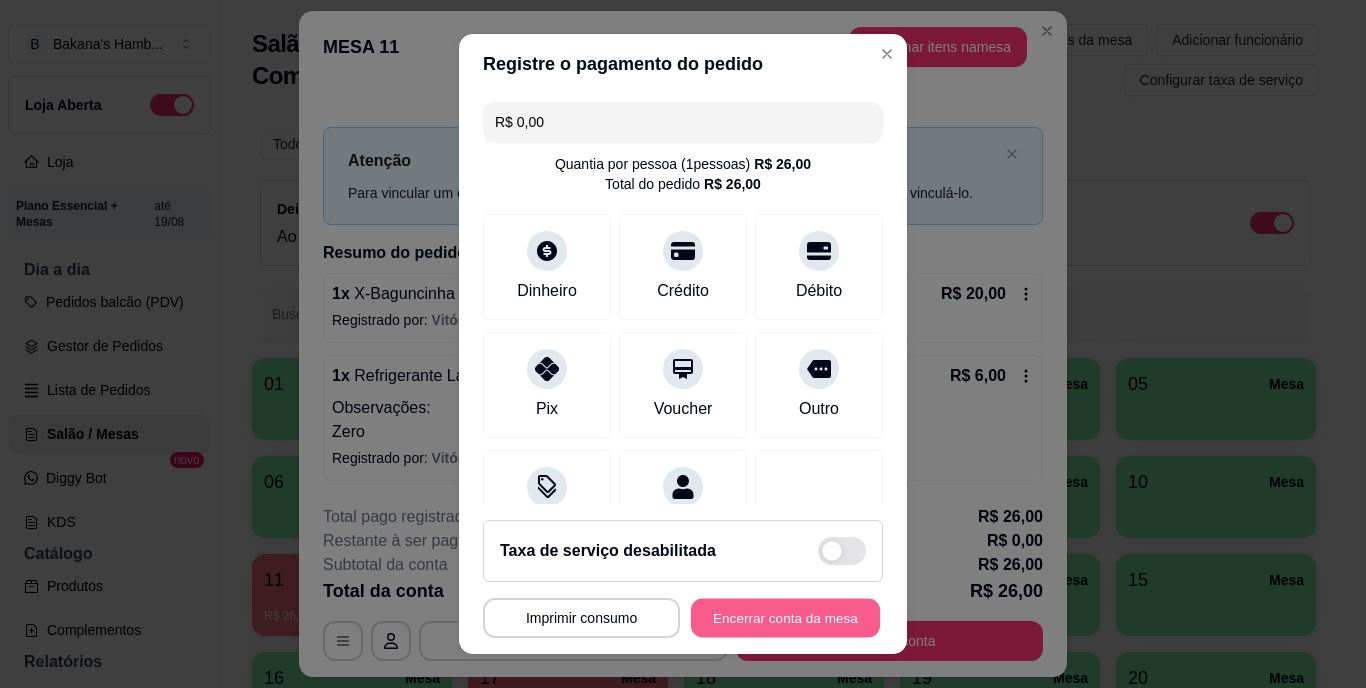 click on "Encerrar conta da mesa" at bounding box center [785, 617] 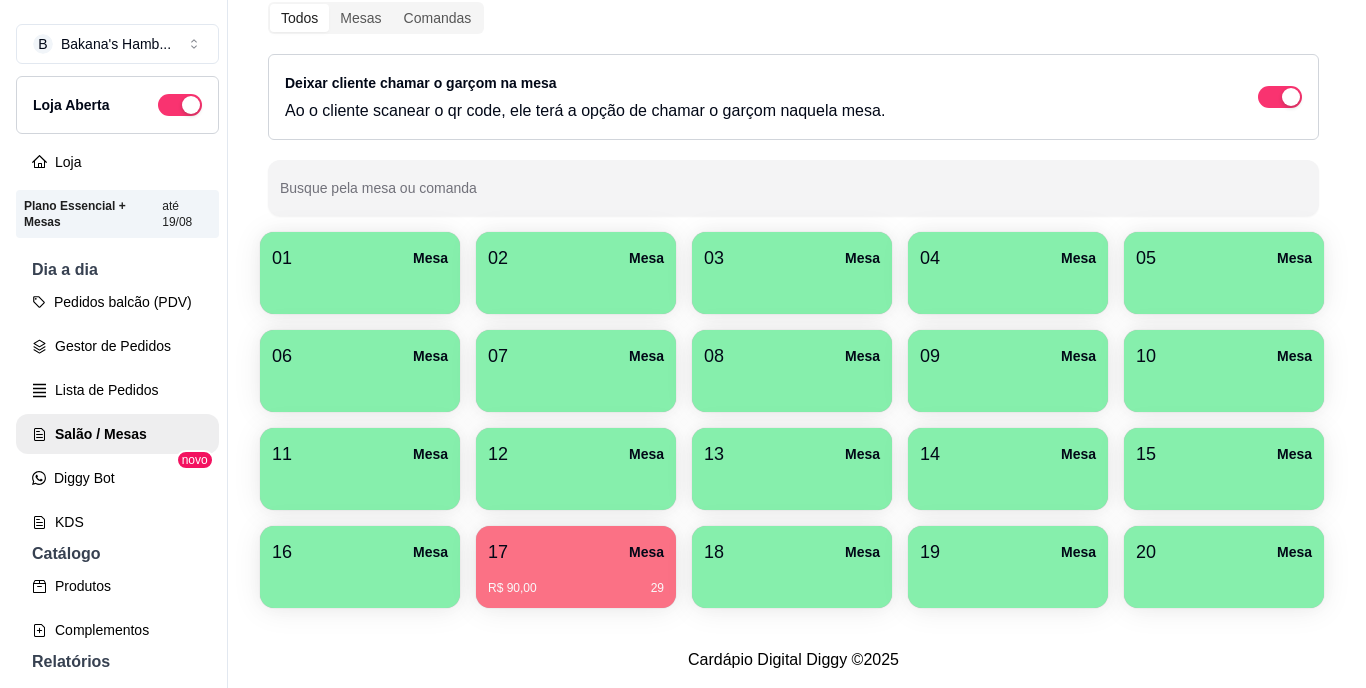 scroll, scrollTop: 221, scrollLeft: 0, axis: vertical 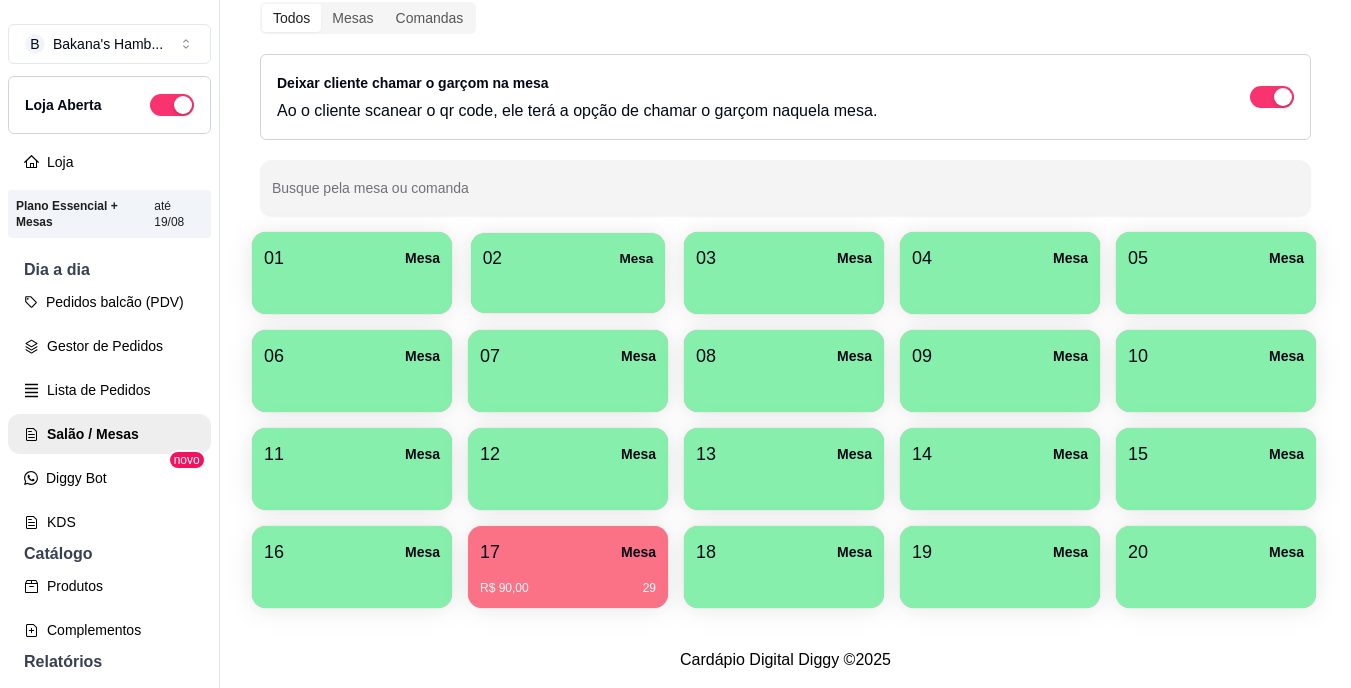 click at bounding box center [568, 286] 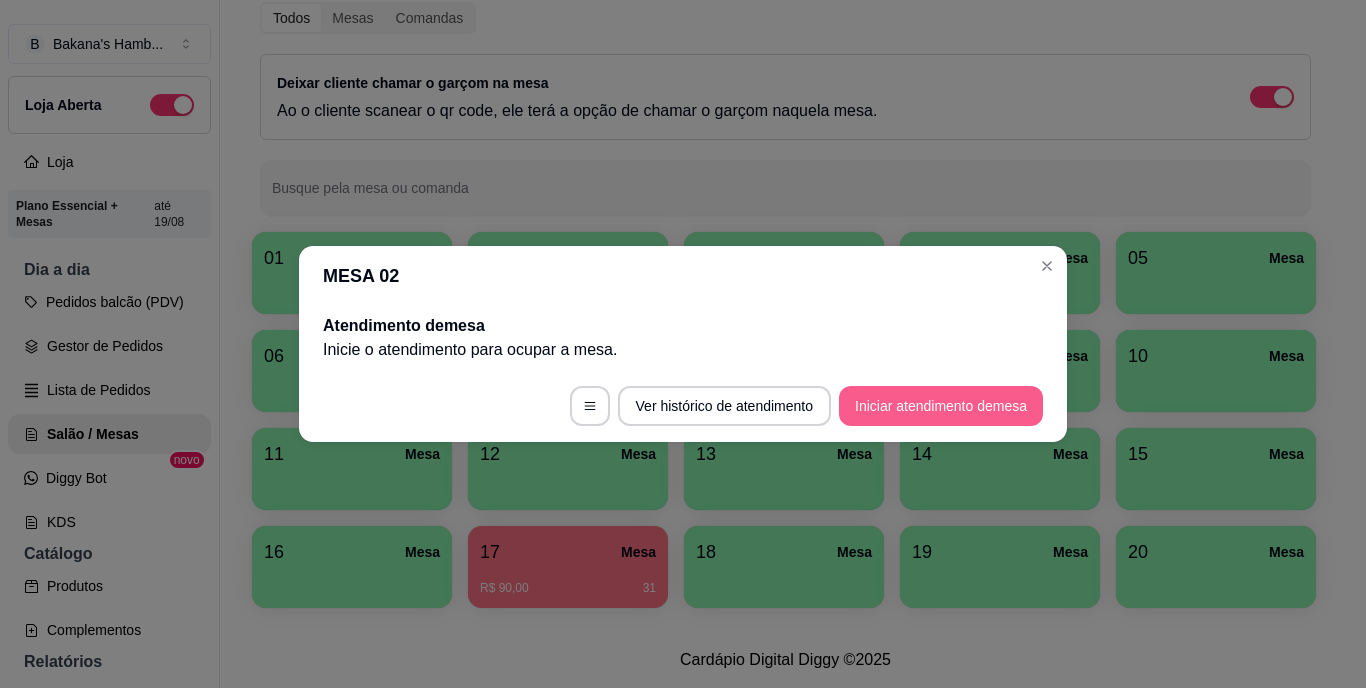 click on "Iniciar atendimento de  mesa" at bounding box center (941, 406) 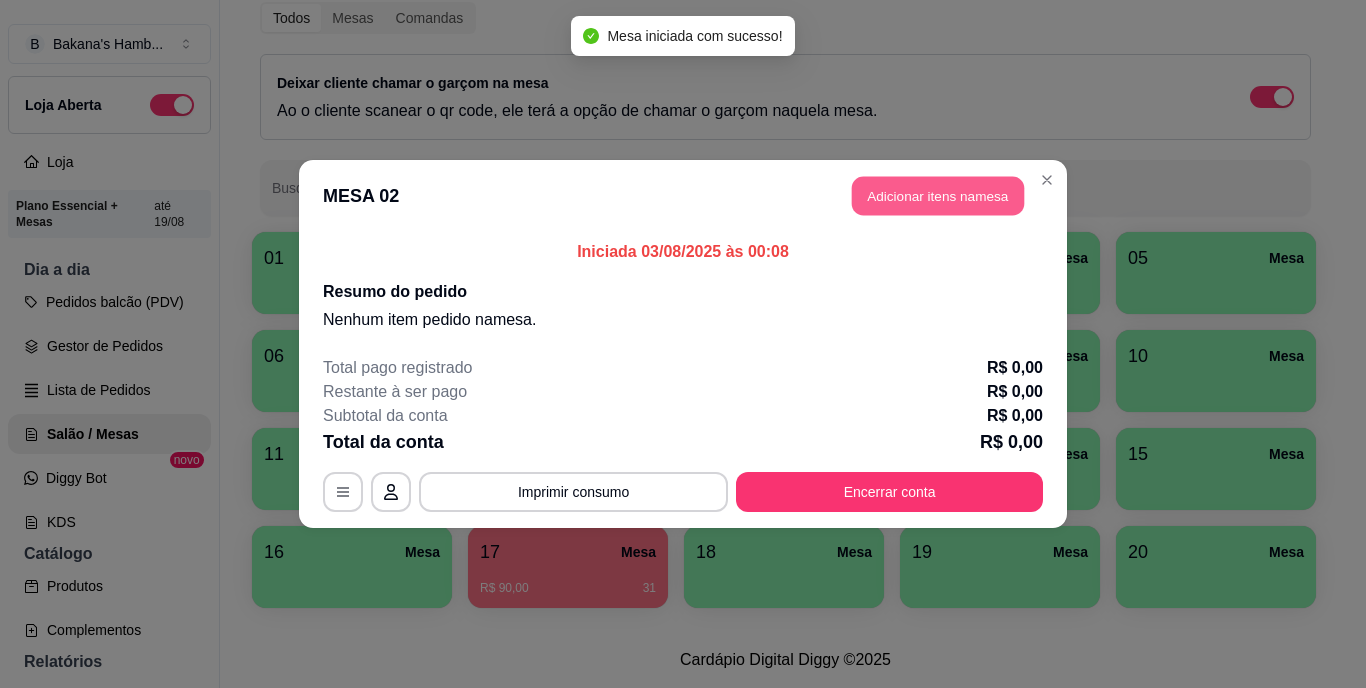 click on "Adicionar itens na  mesa" at bounding box center (938, 196) 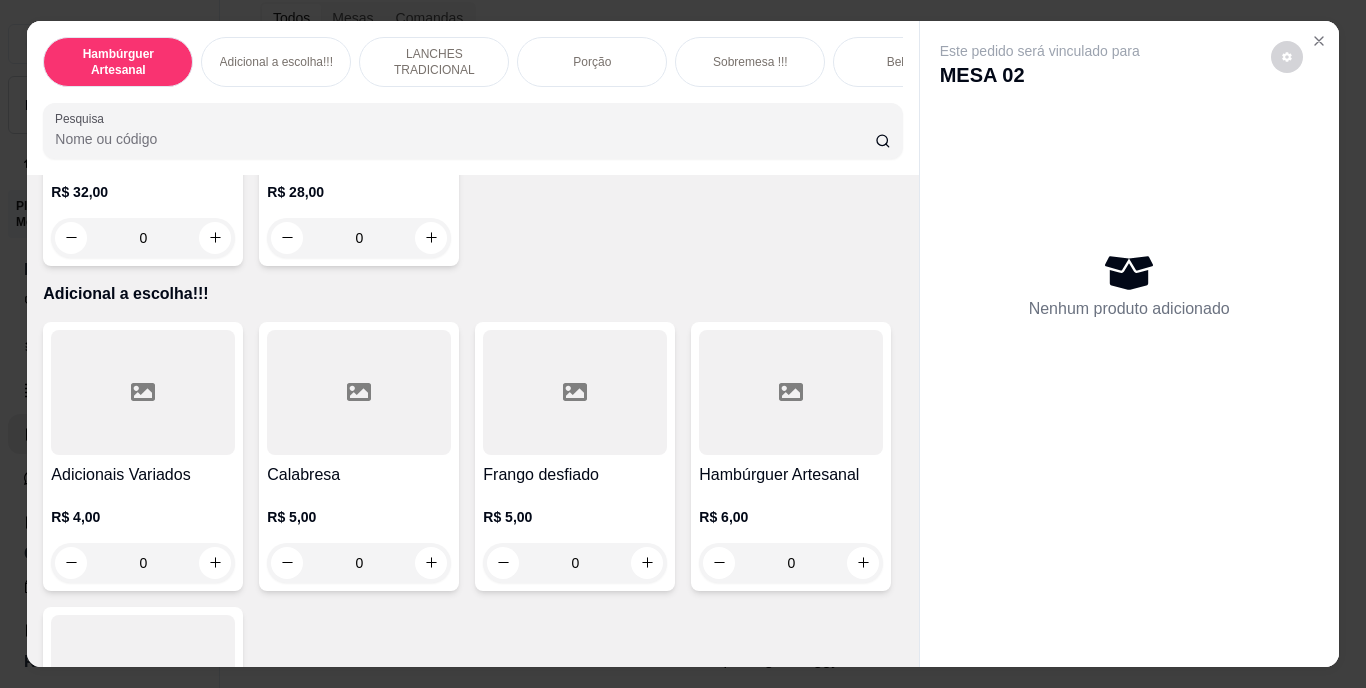 scroll, scrollTop: 2180, scrollLeft: 0, axis: vertical 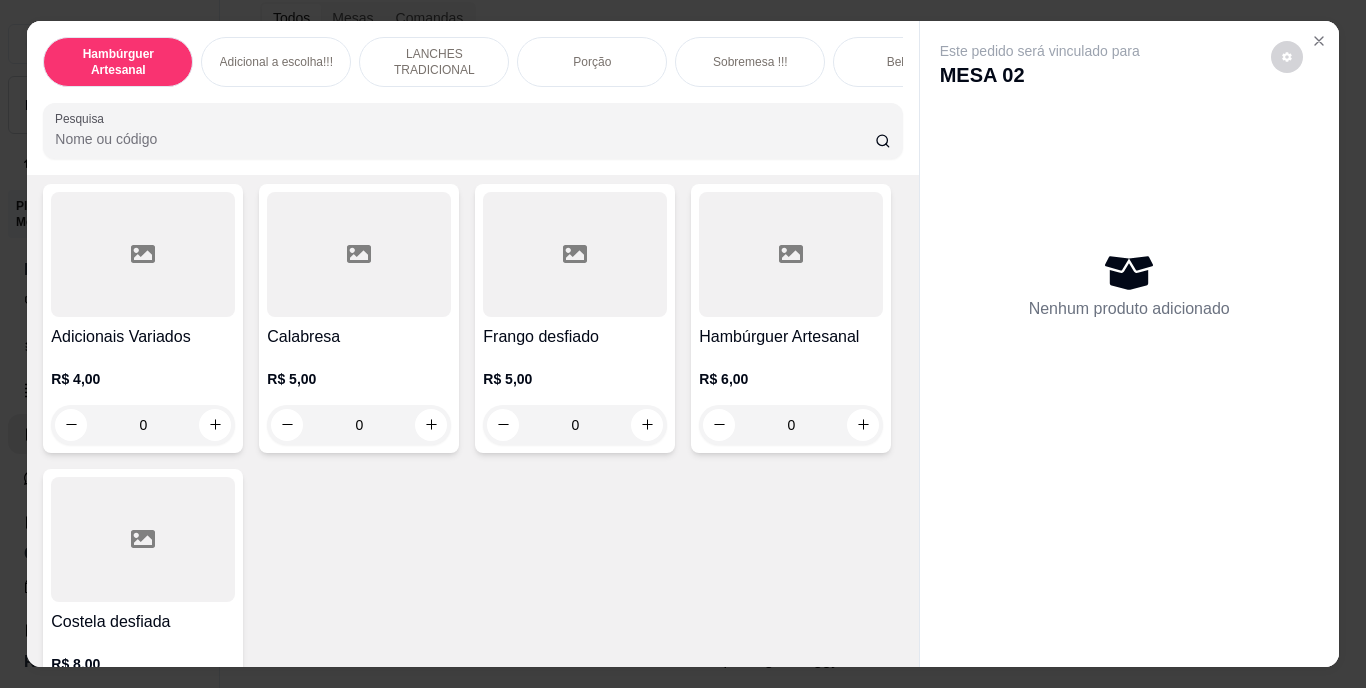 click 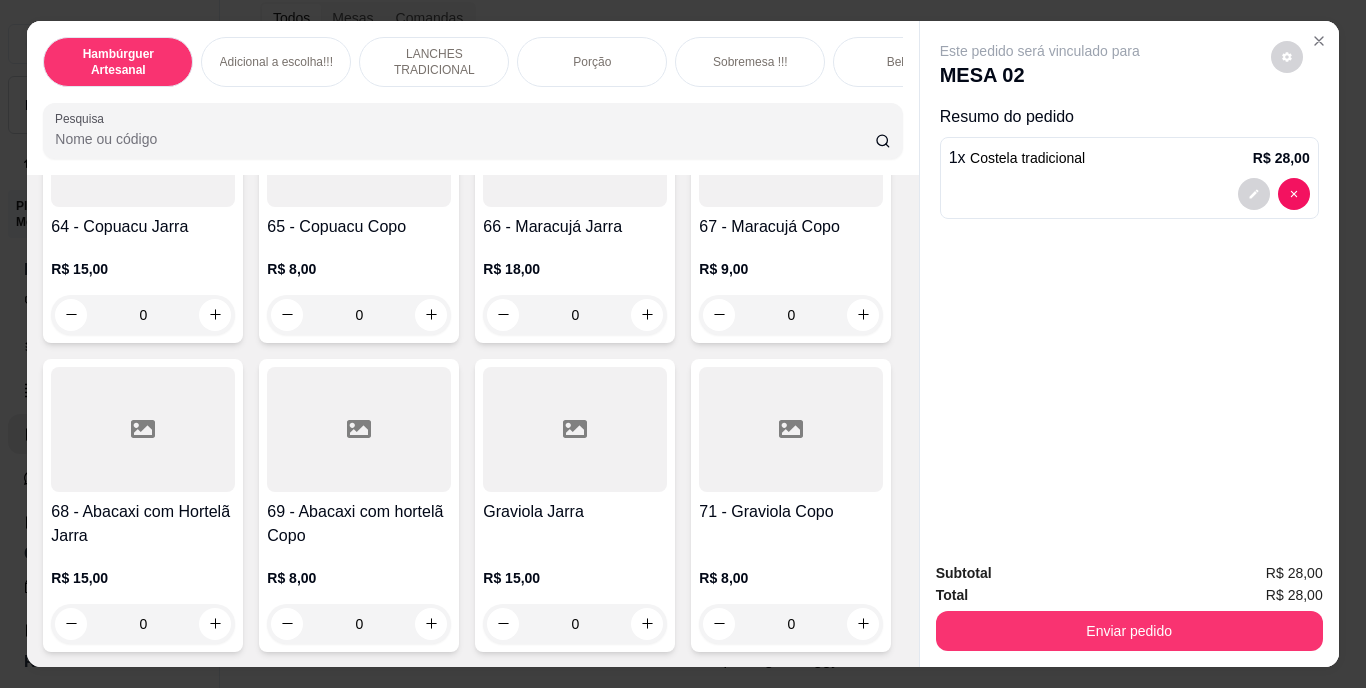 scroll, scrollTop: 8062, scrollLeft: 0, axis: vertical 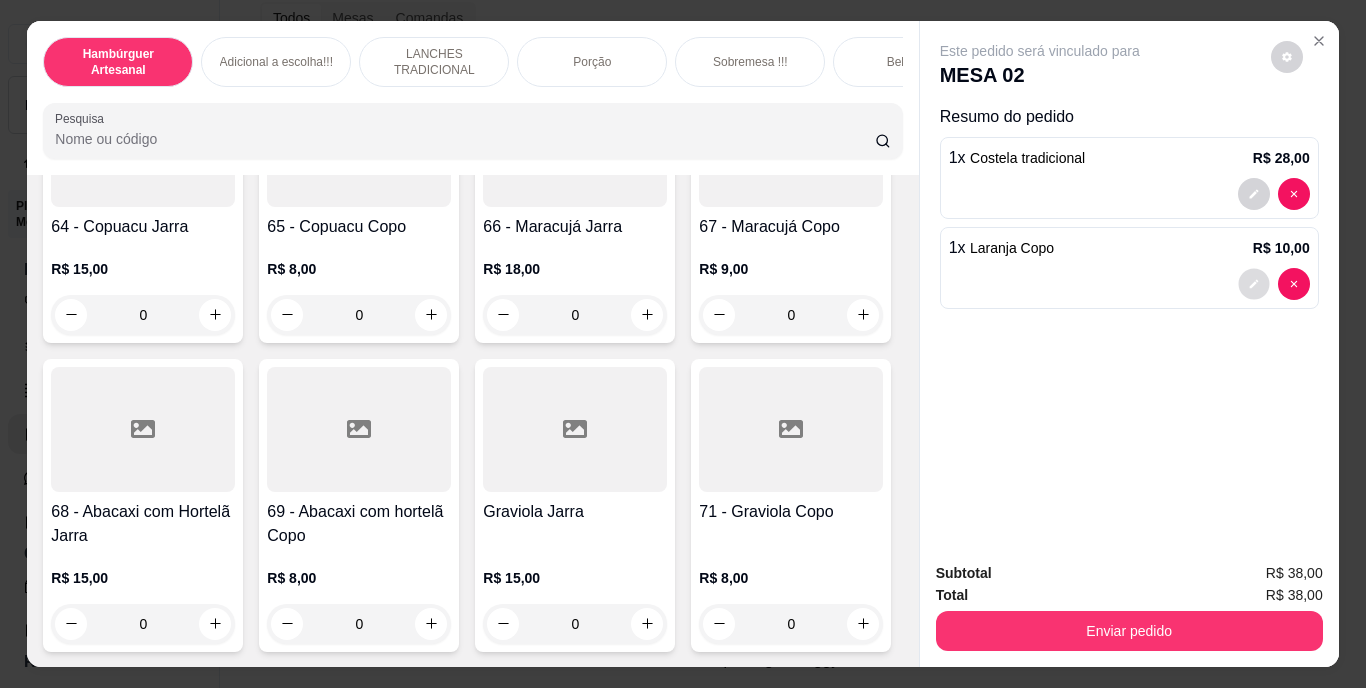 click at bounding box center (1253, 283) 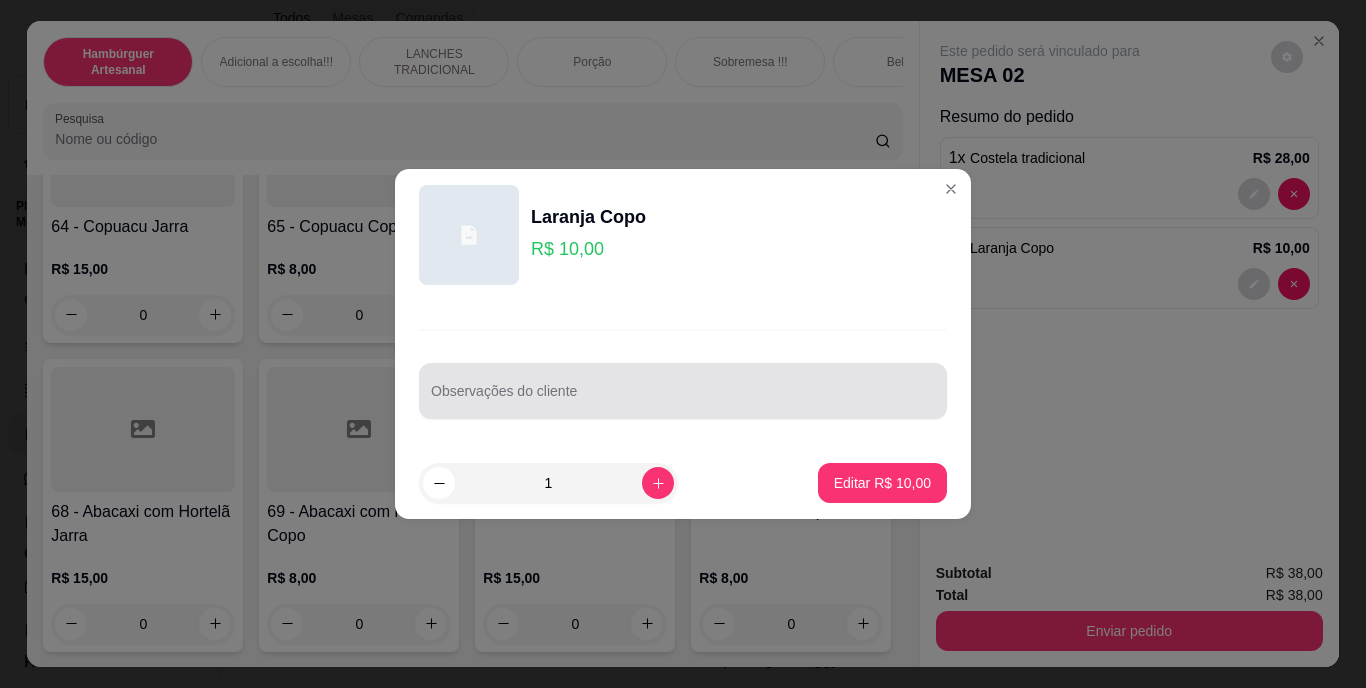 click on "Observações do cliente" at bounding box center (683, 391) 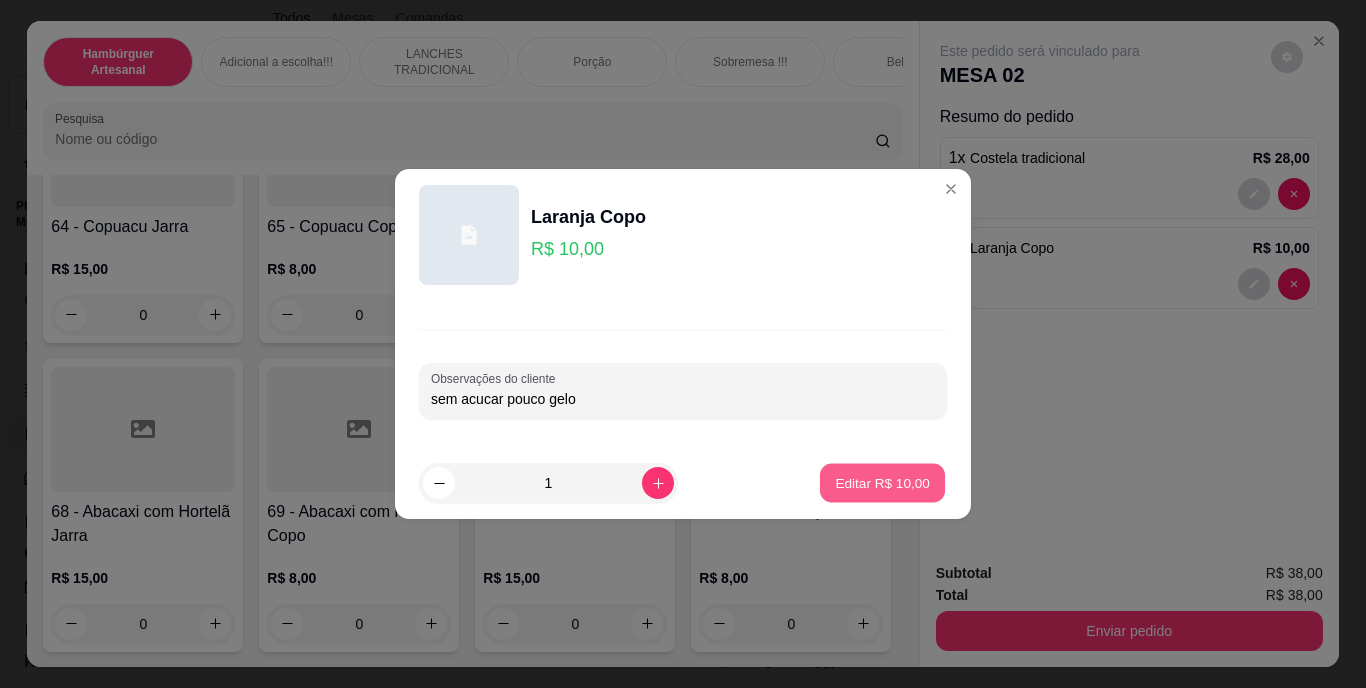 click on "Editar   R$ 10,00" at bounding box center [882, 482] 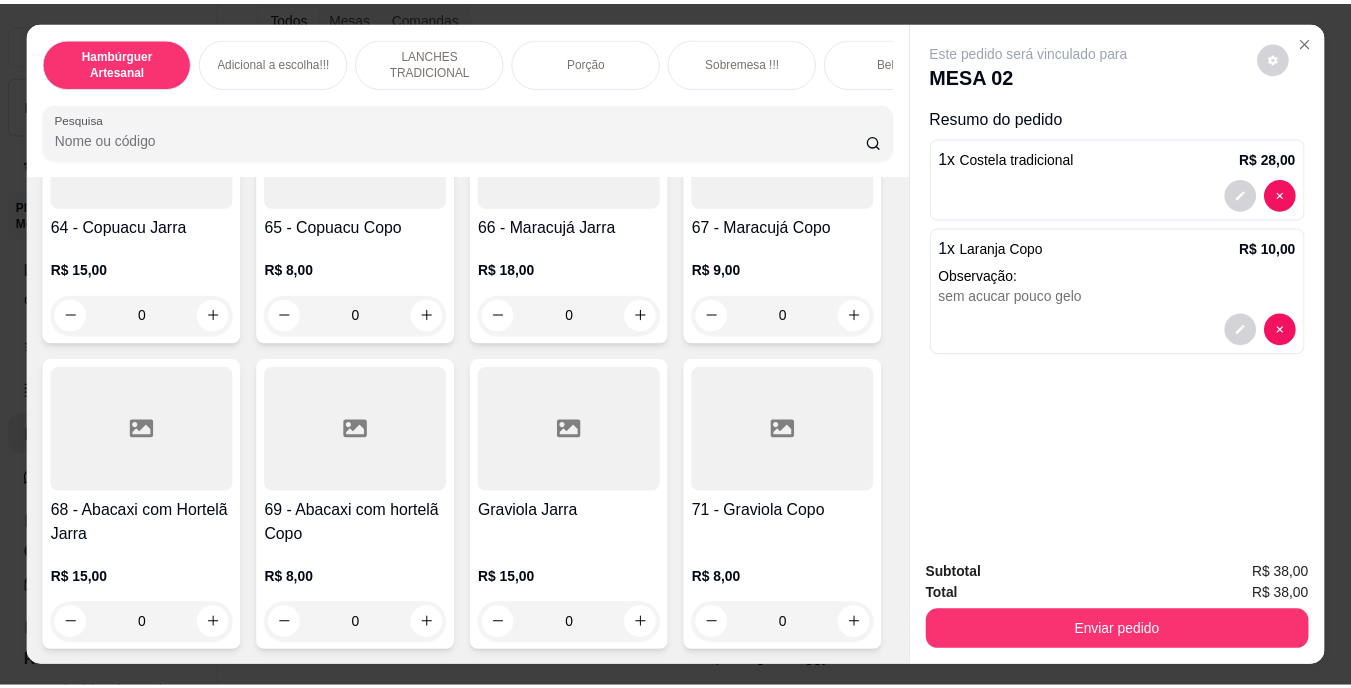 scroll, scrollTop: 8062, scrollLeft: 0, axis: vertical 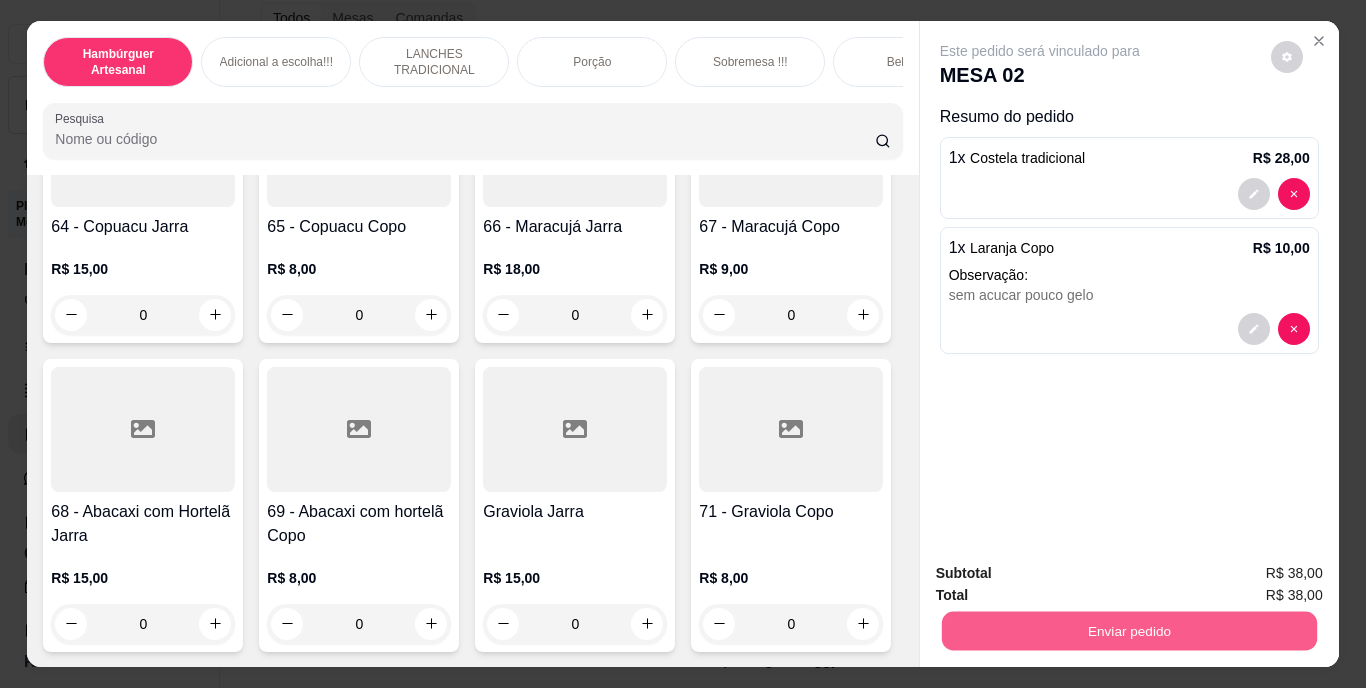 click on "Enviar pedido" at bounding box center [1128, 631] 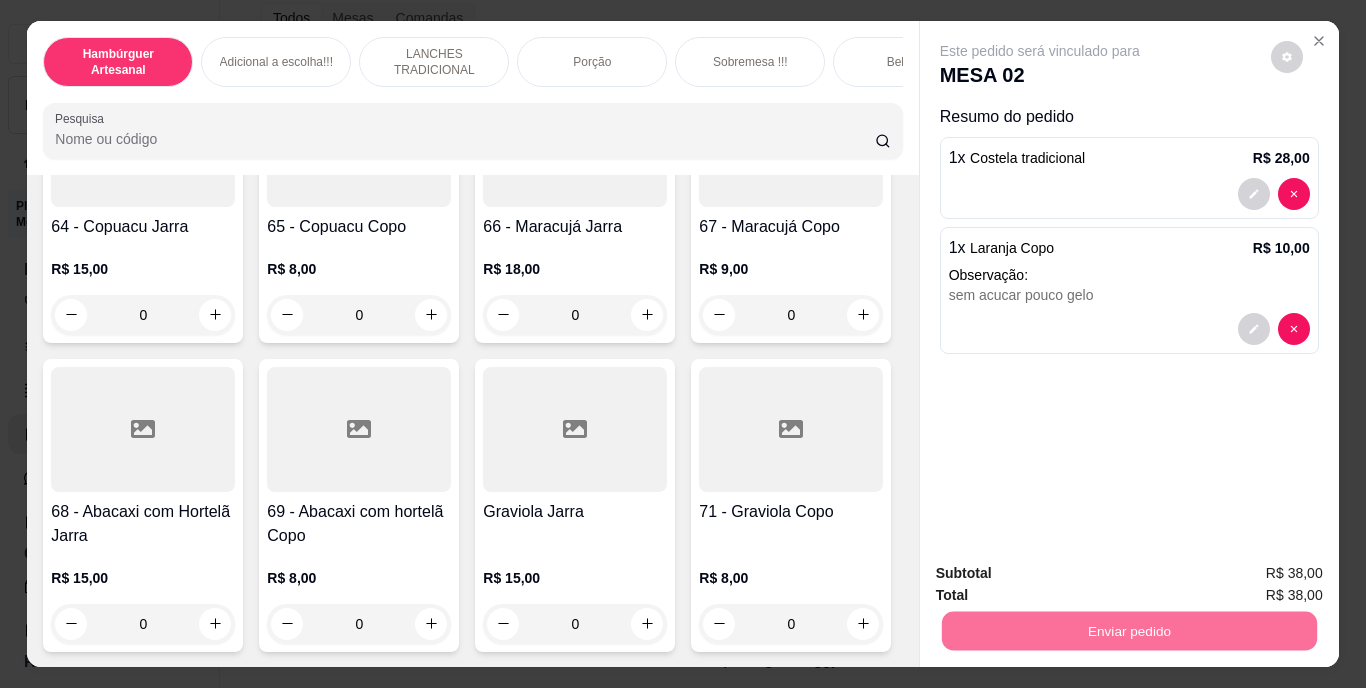 click on "Não registrar e enviar pedido" at bounding box center [1063, 574] 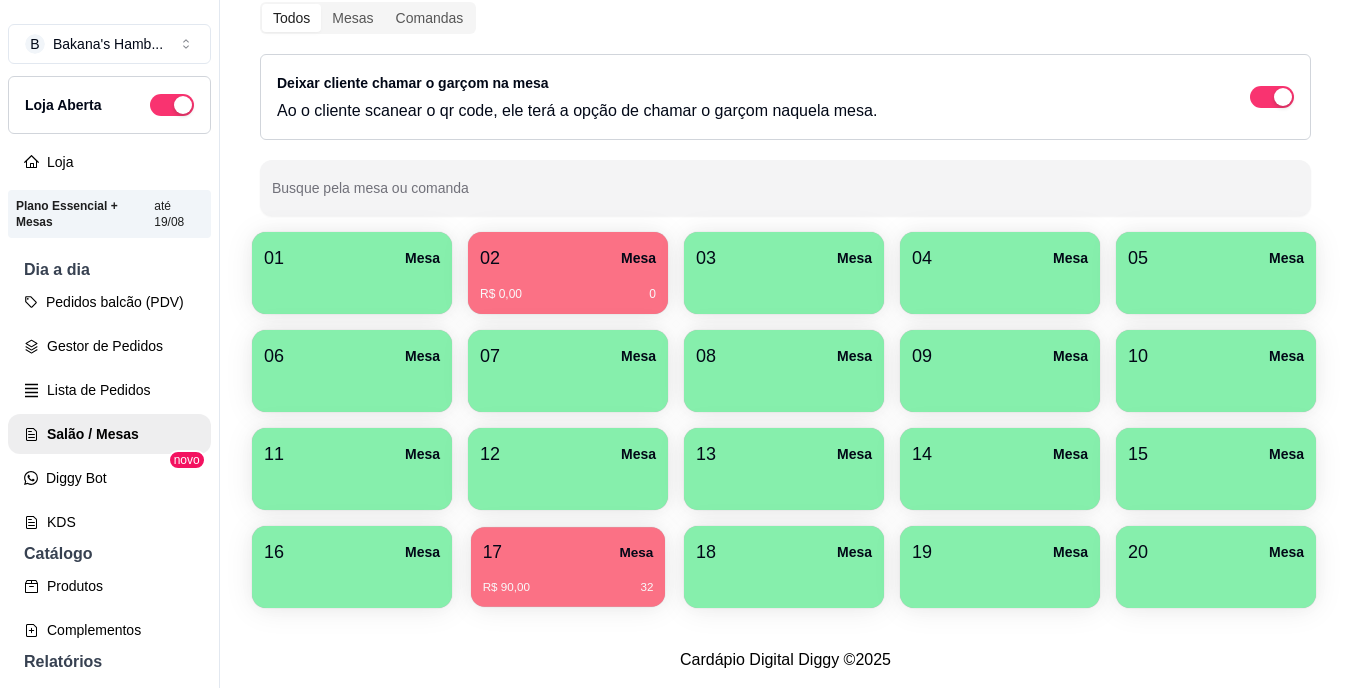 click on "R$ 90,00 32" at bounding box center (568, 580) 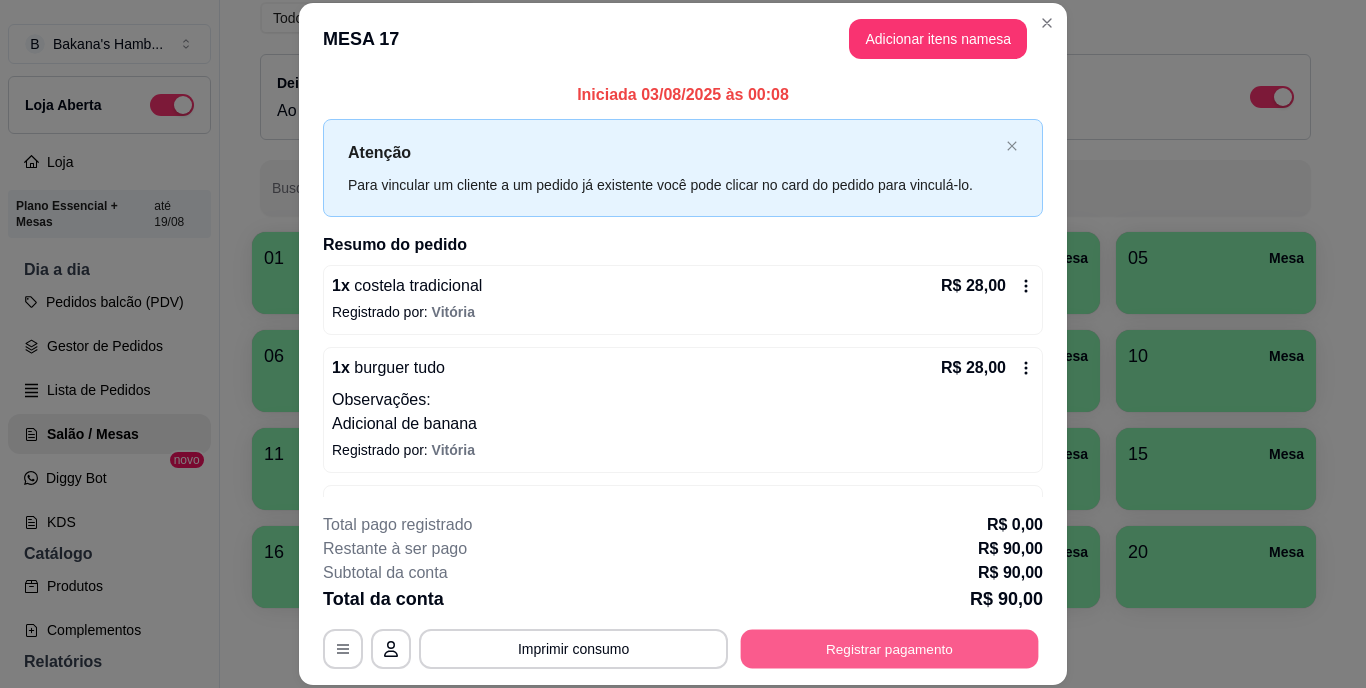 click on "Registrar pagamento" at bounding box center (890, 648) 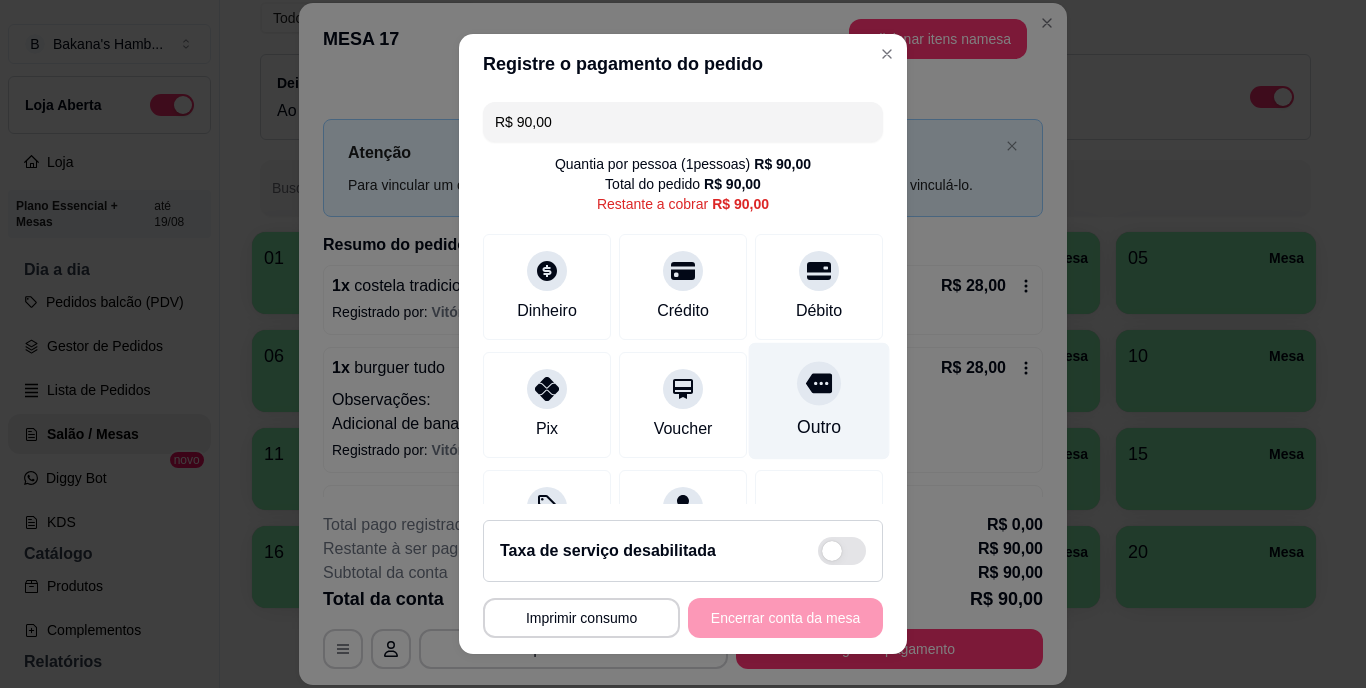 click 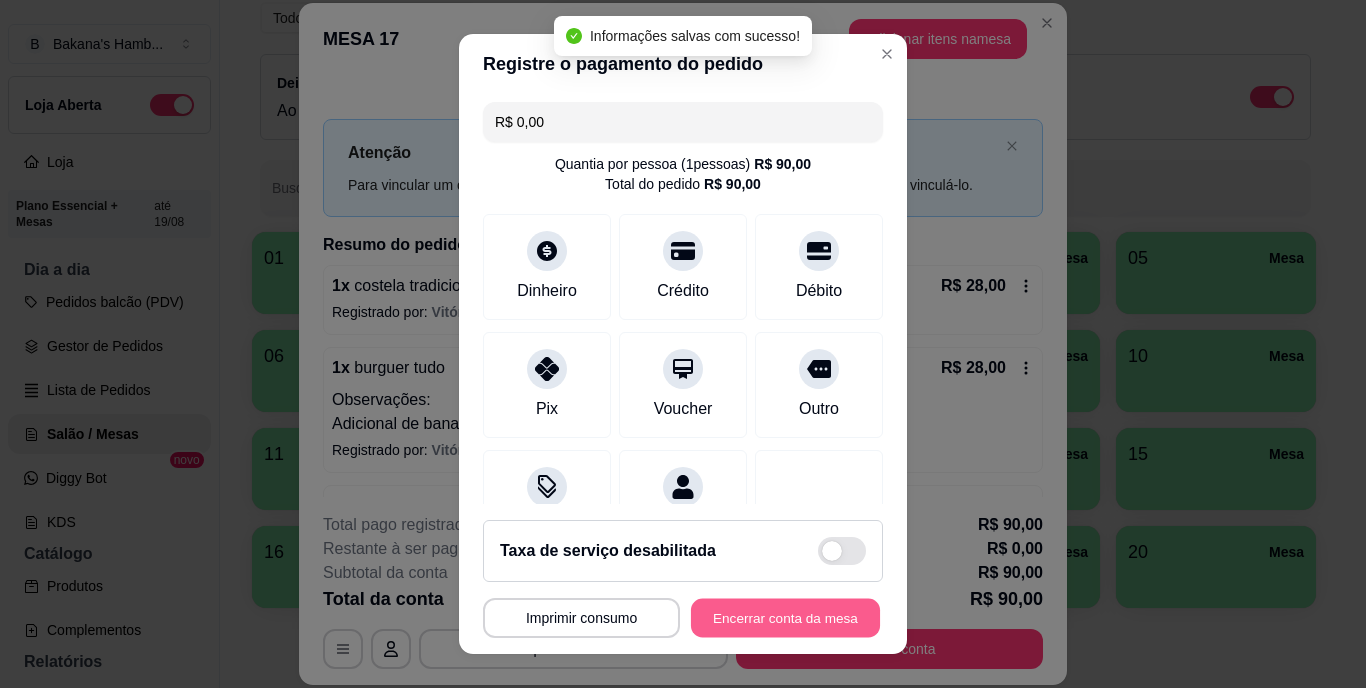 click on "Encerrar conta da mesa" at bounding box center (785, 617) 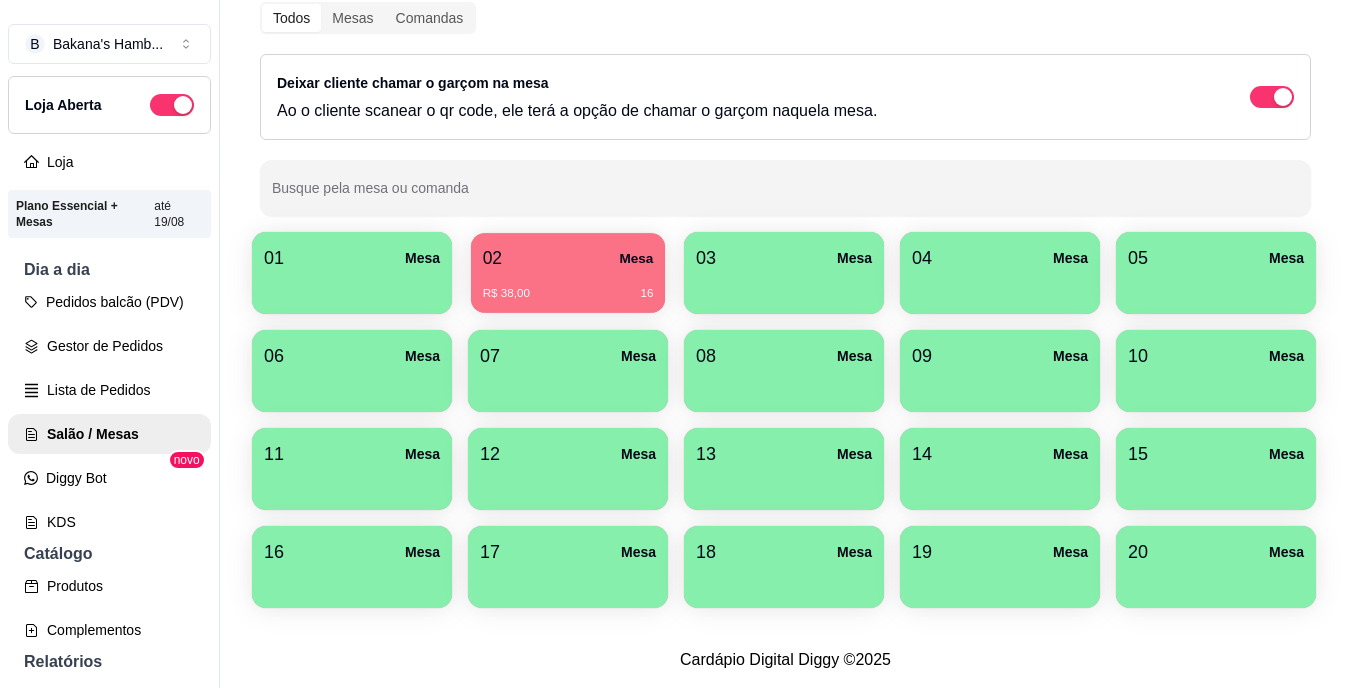 click on "R$ 38,00 16" at bounding box center [568, 294] 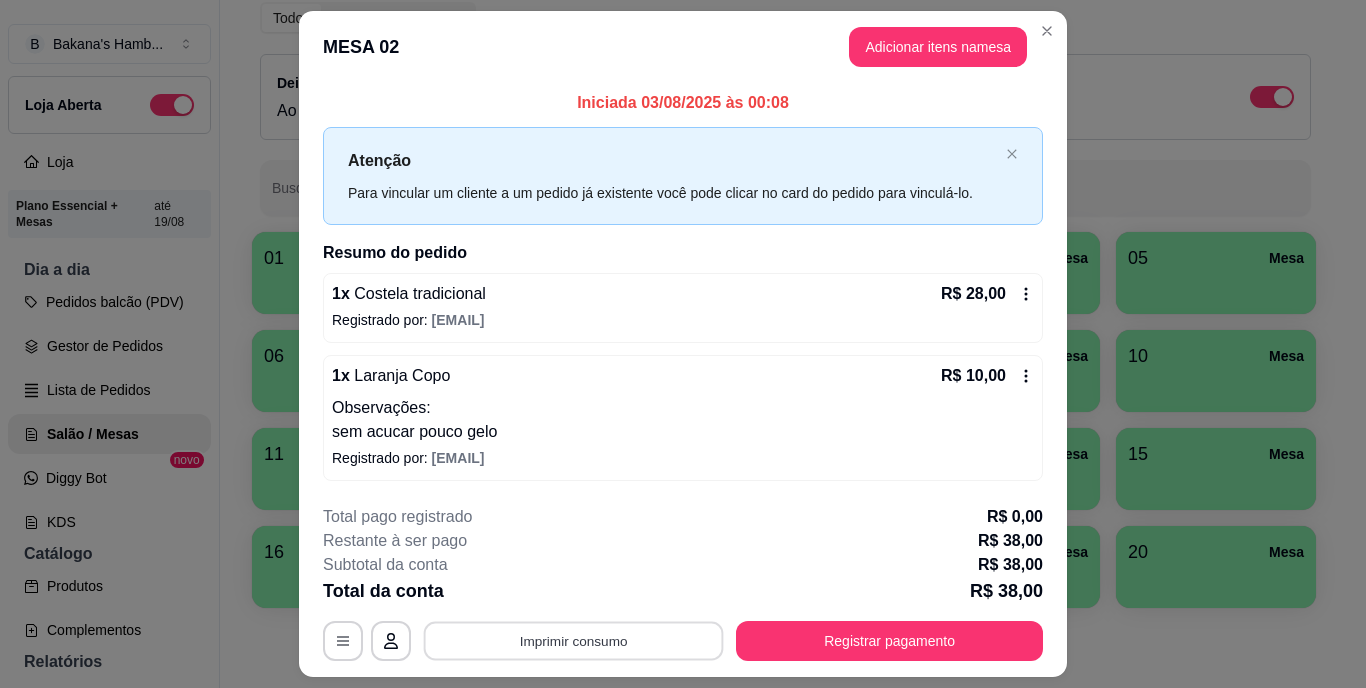 click on "Imprimir consumo" at bounding box center [574, 640] 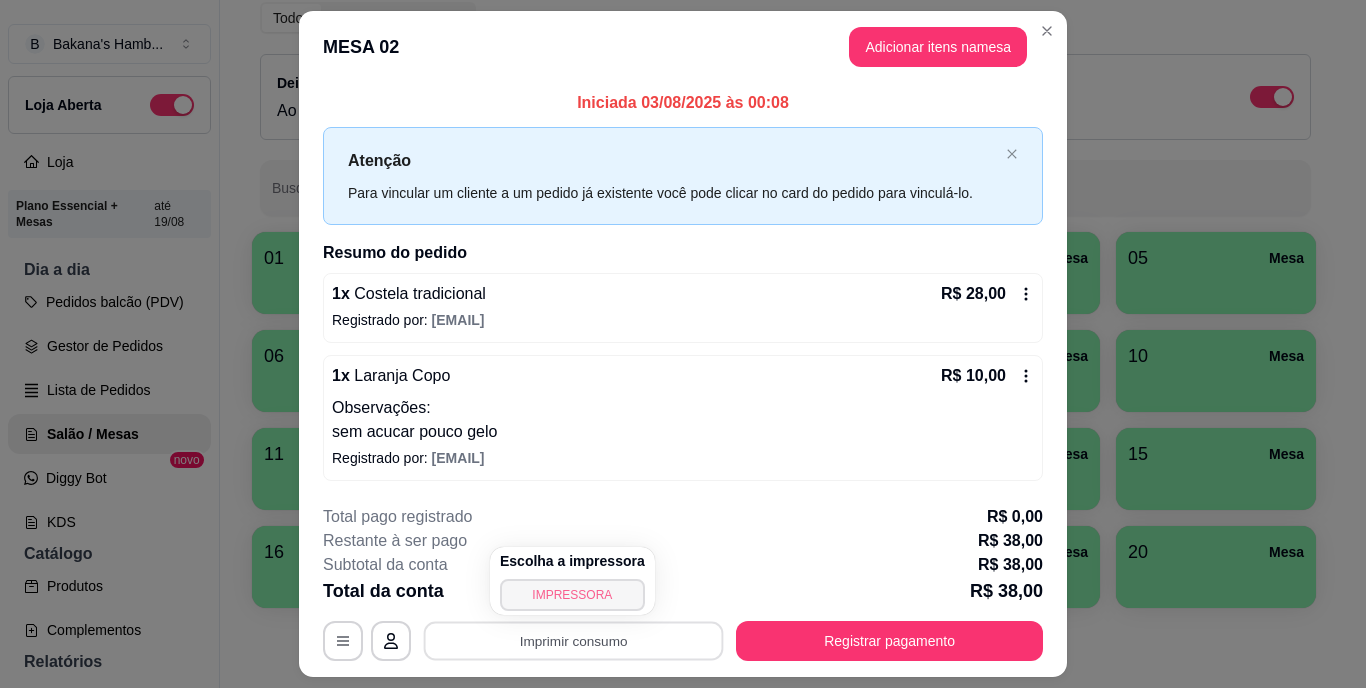 click on "IMPRESSORA" at bounding box center [572, 595] 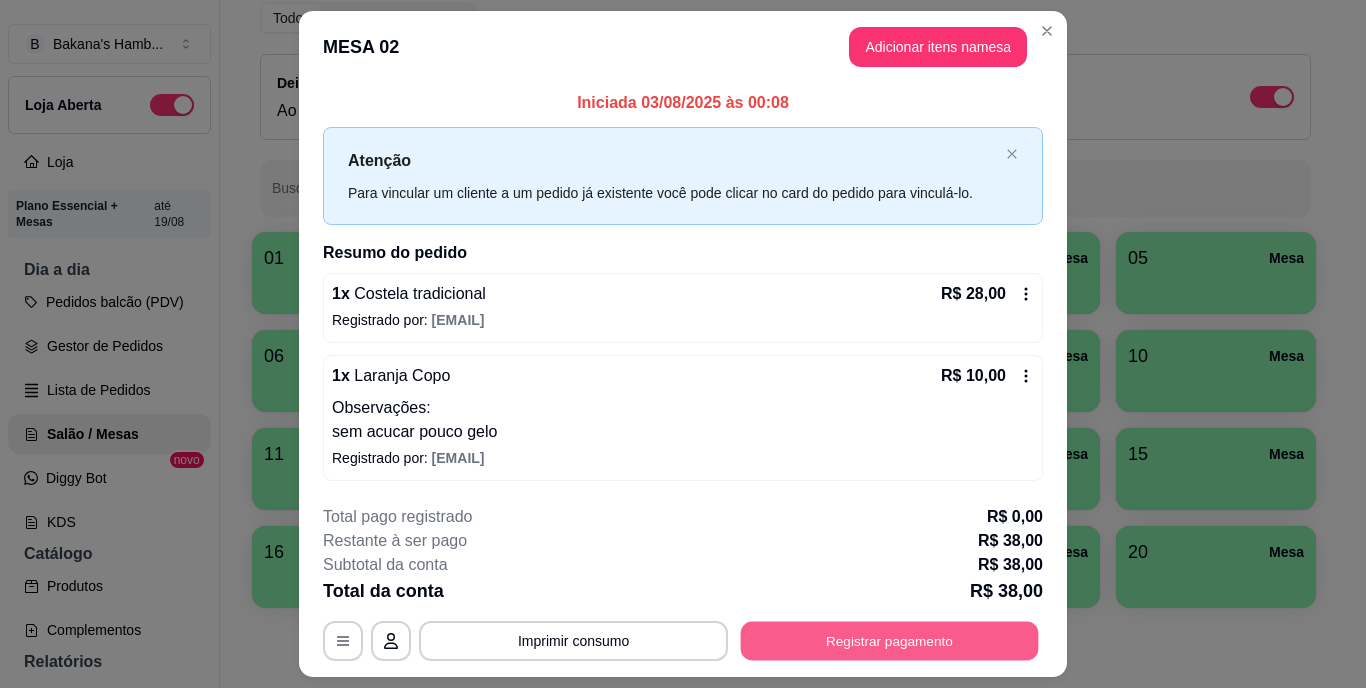 click on "Registrar pagamento" at bounding box center (890, 640) 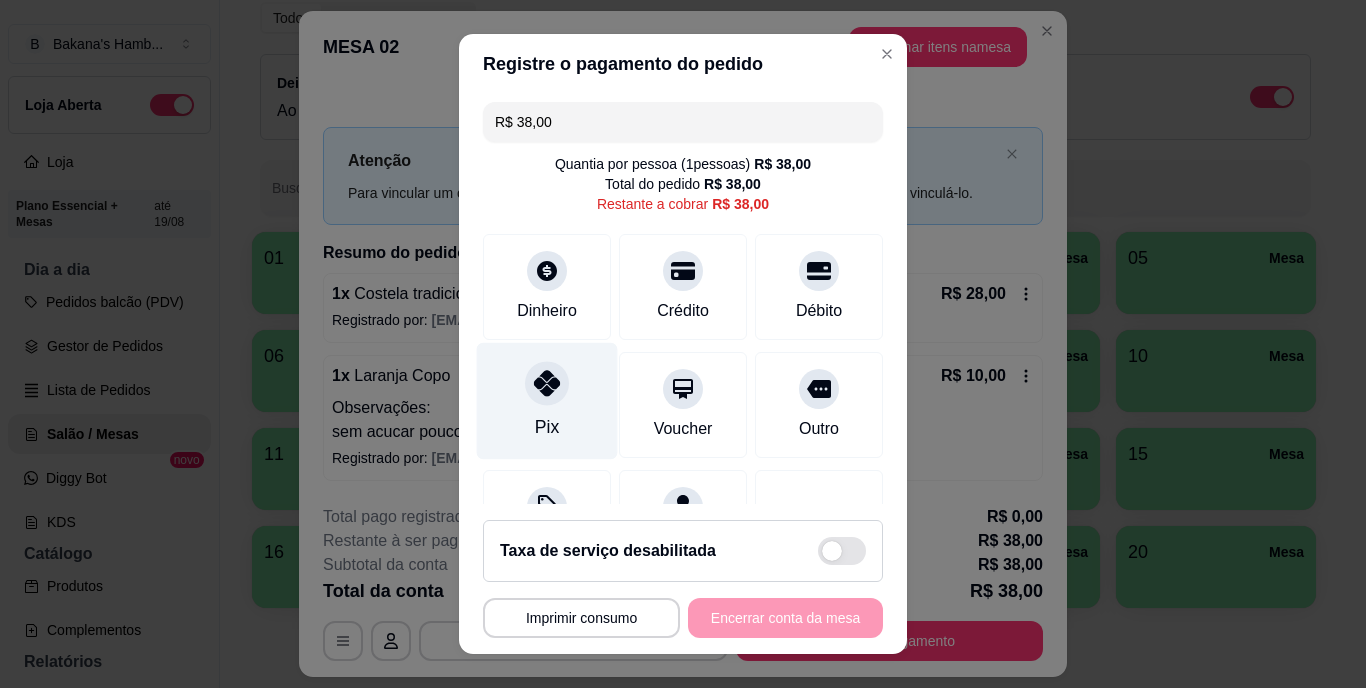 click on "Pix" at bounding box center [547, 401] 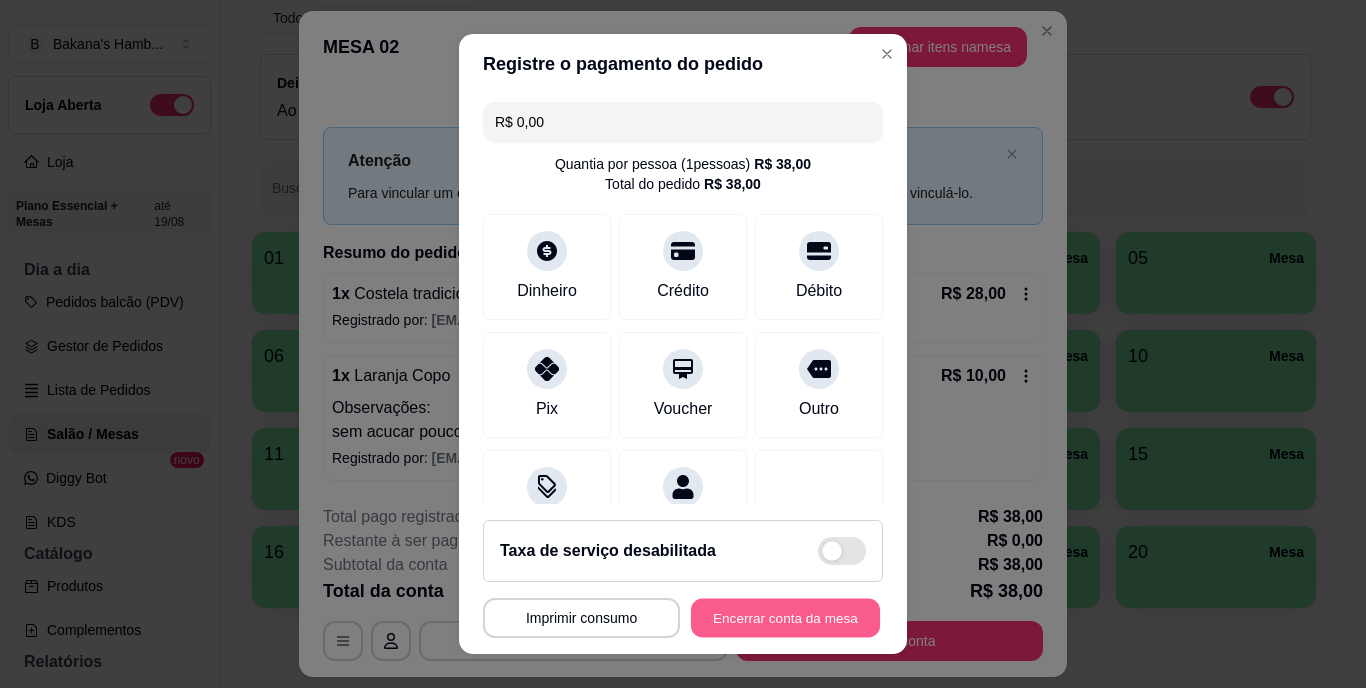 click on "Encerrar conta da mesa" at bounding box center [785, 617] 